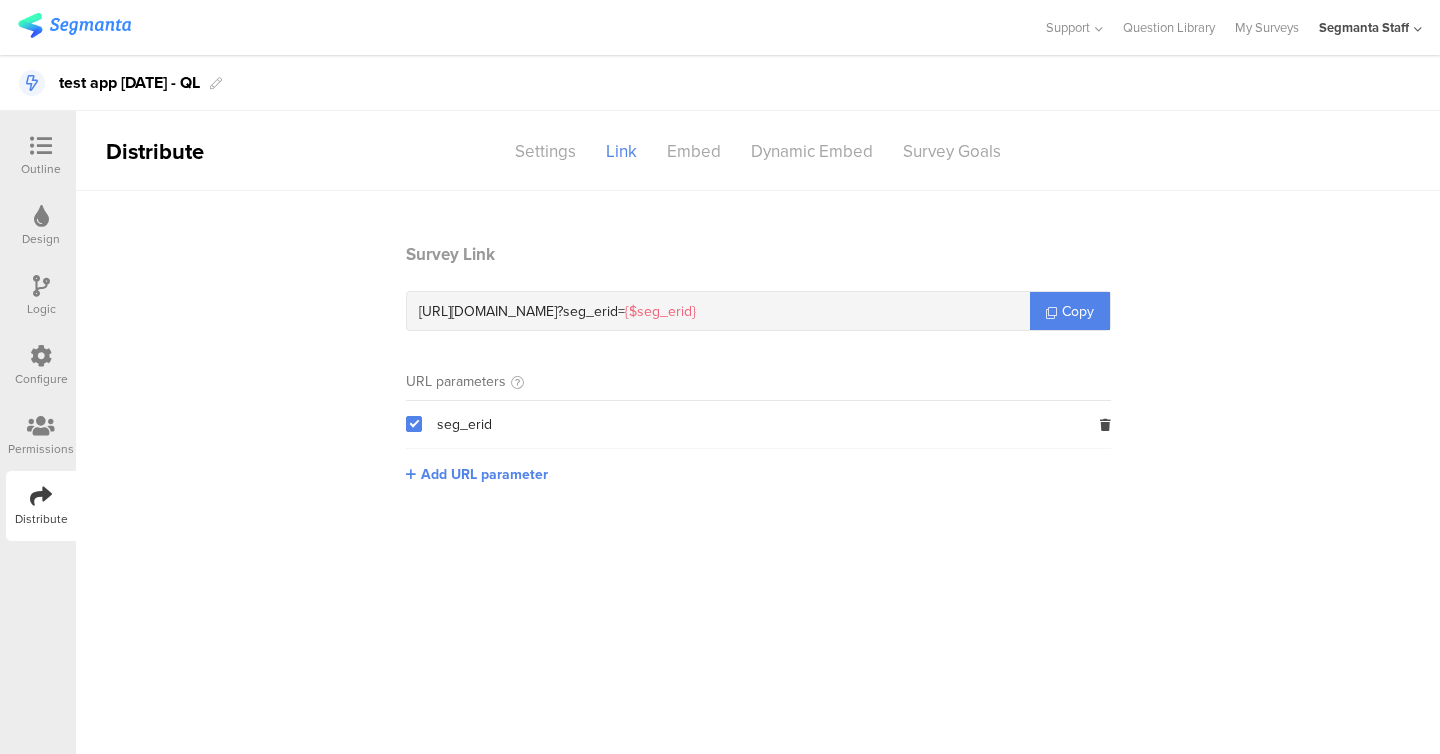 scroll, scrollTop: 0, scrollLeft: 0, axis: both 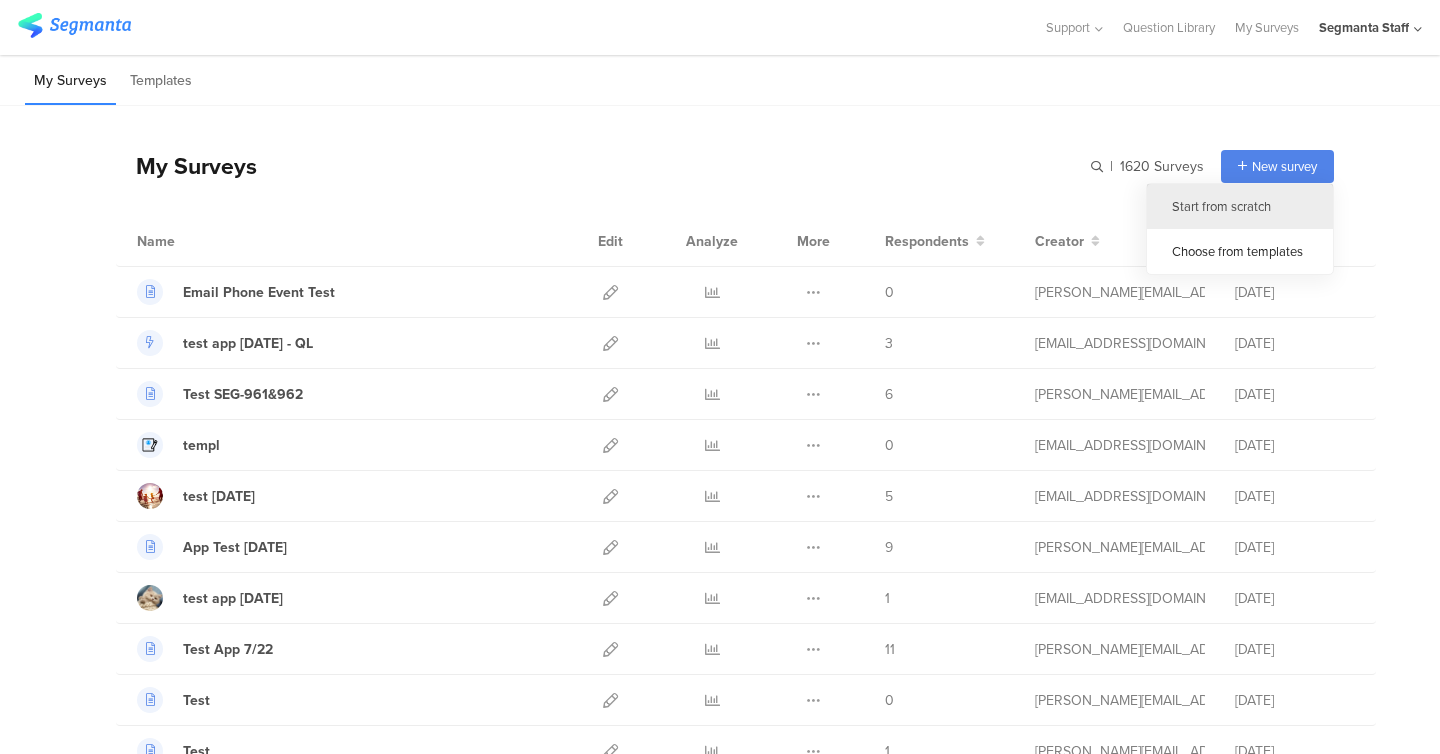 click on "Start from scratch" 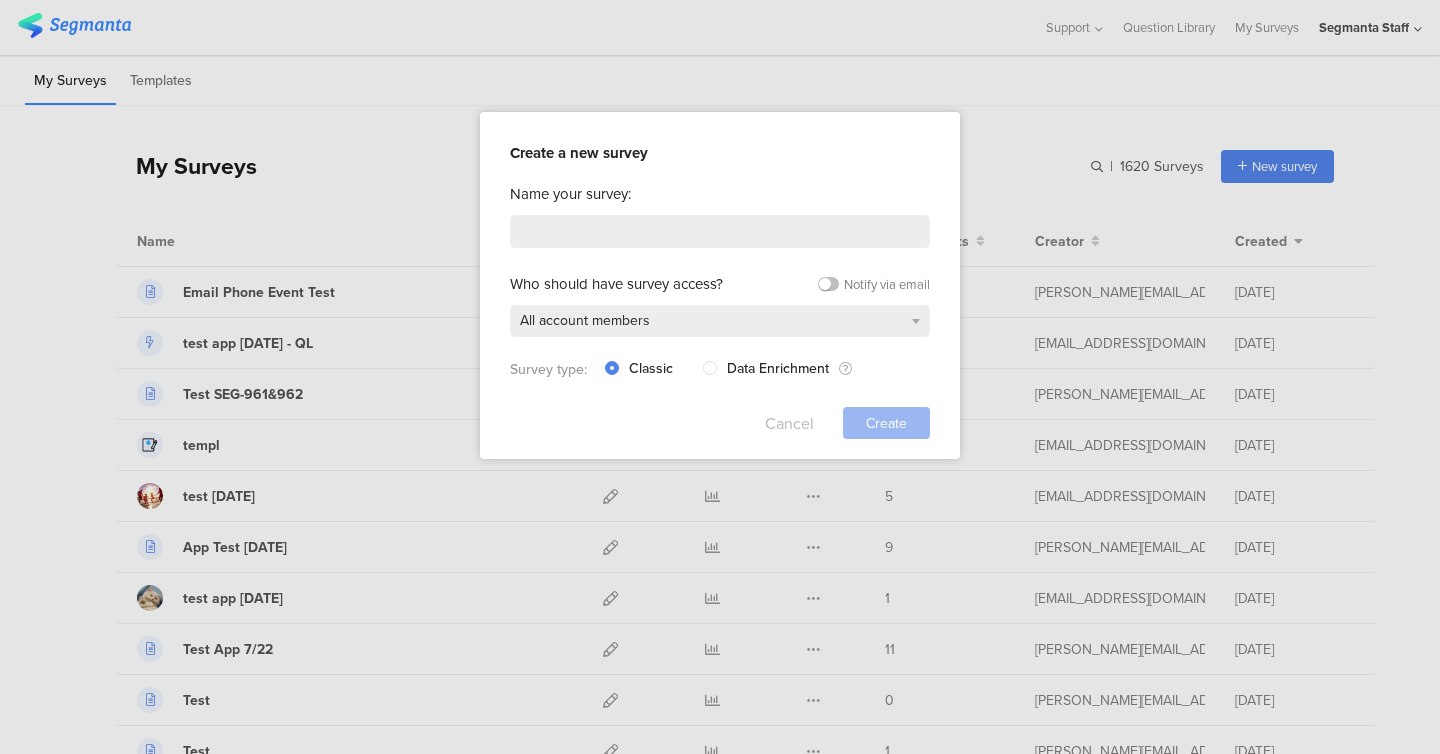 click on "Cancel" at bounding box center [789, 423] 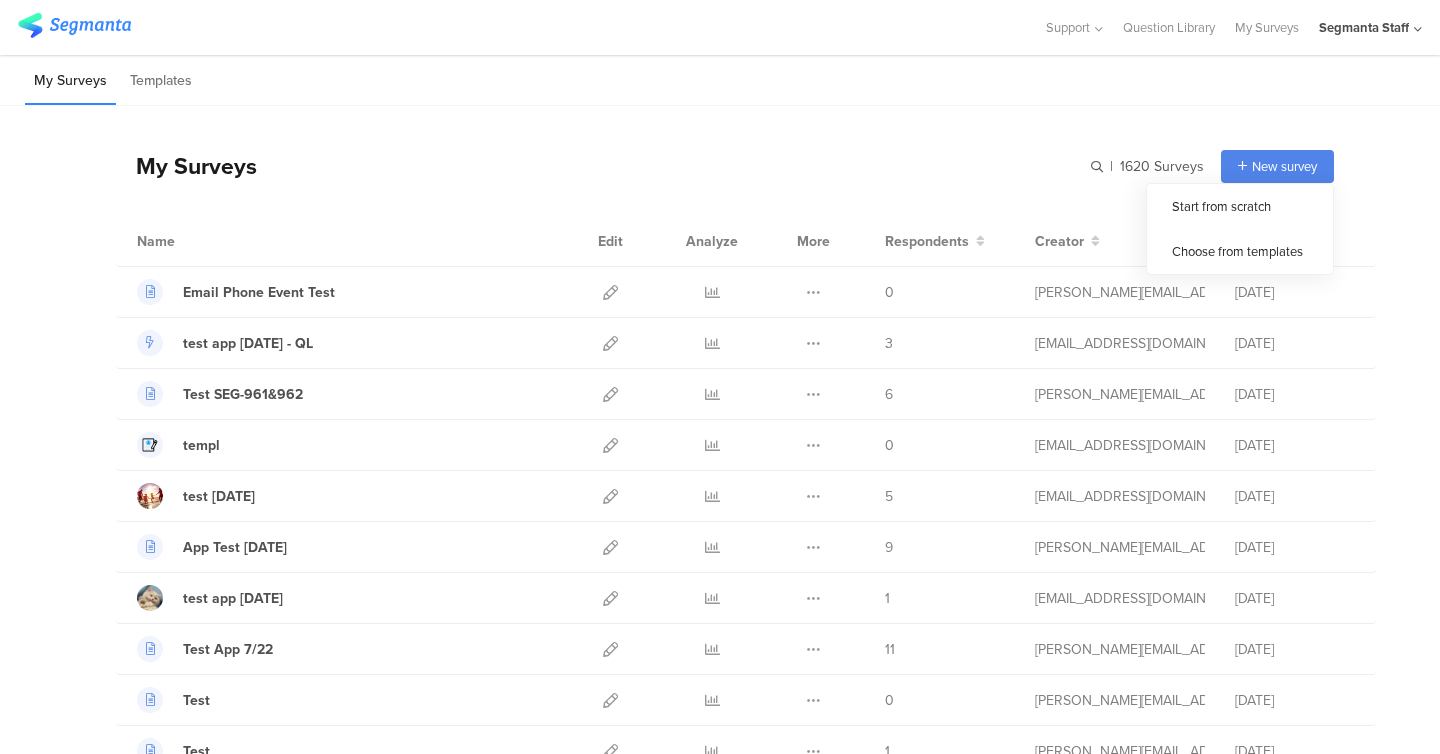 click on "New survey" 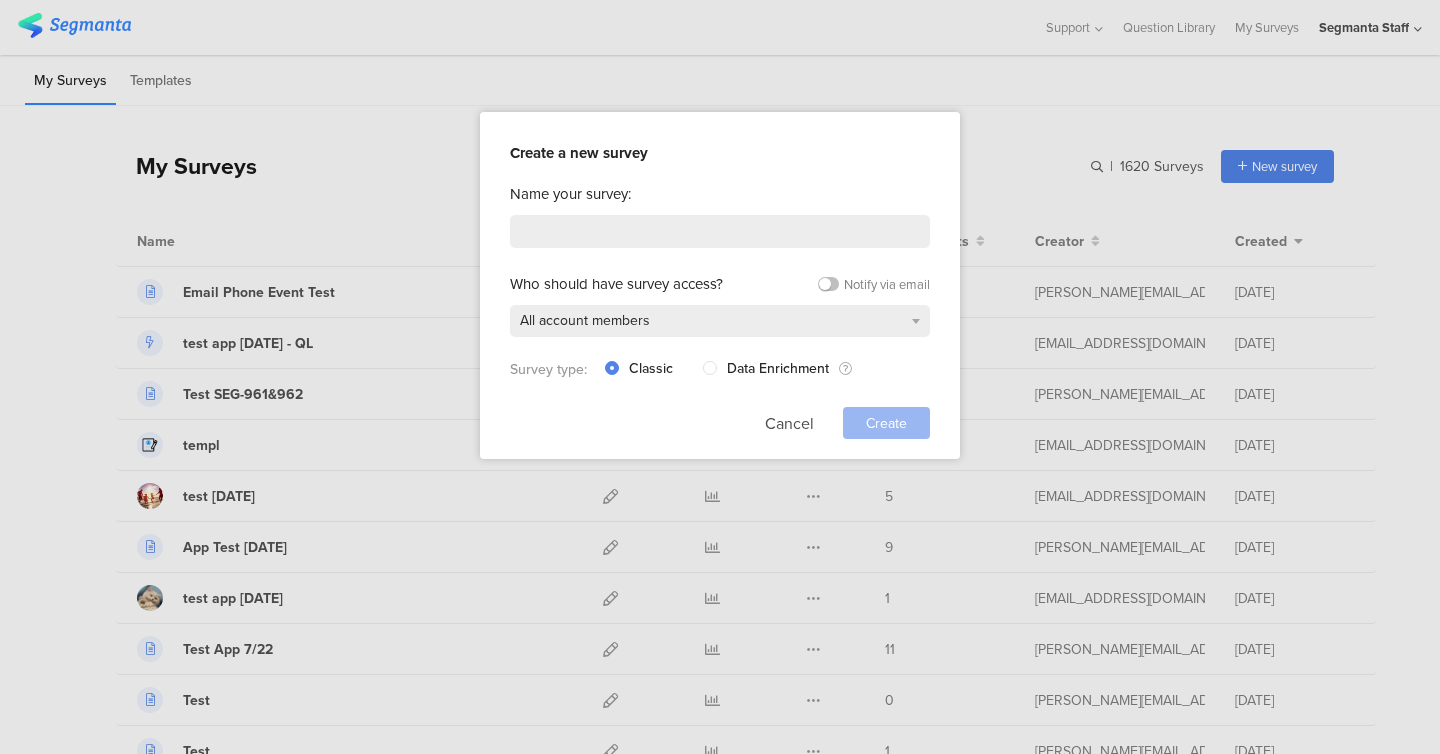 click on "Name your survey:
Who should have survey access?
Notify via email
All account members
Survey type:   Classic   Data Enrichment
Cancel
Create" at bounding box center [720, 311] 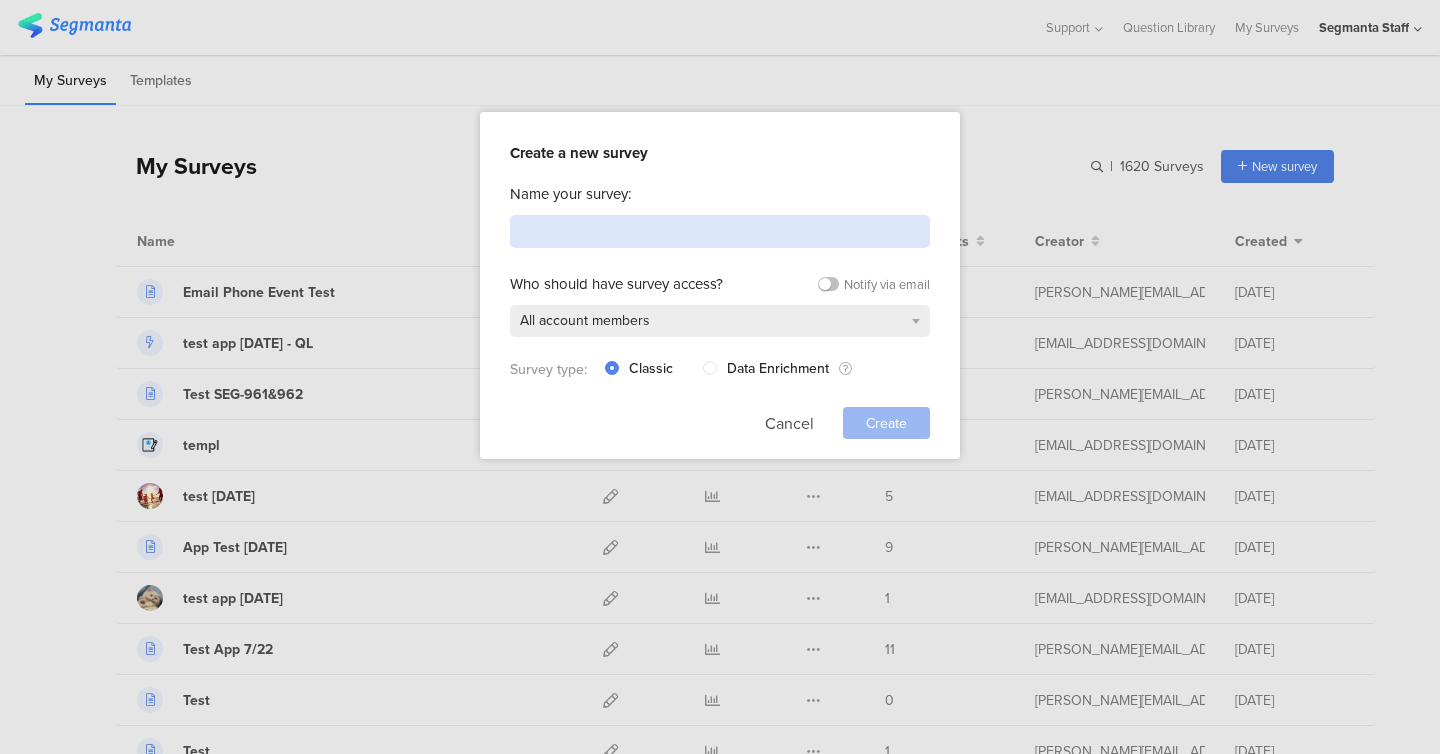 click at bounding box center [720, 231] 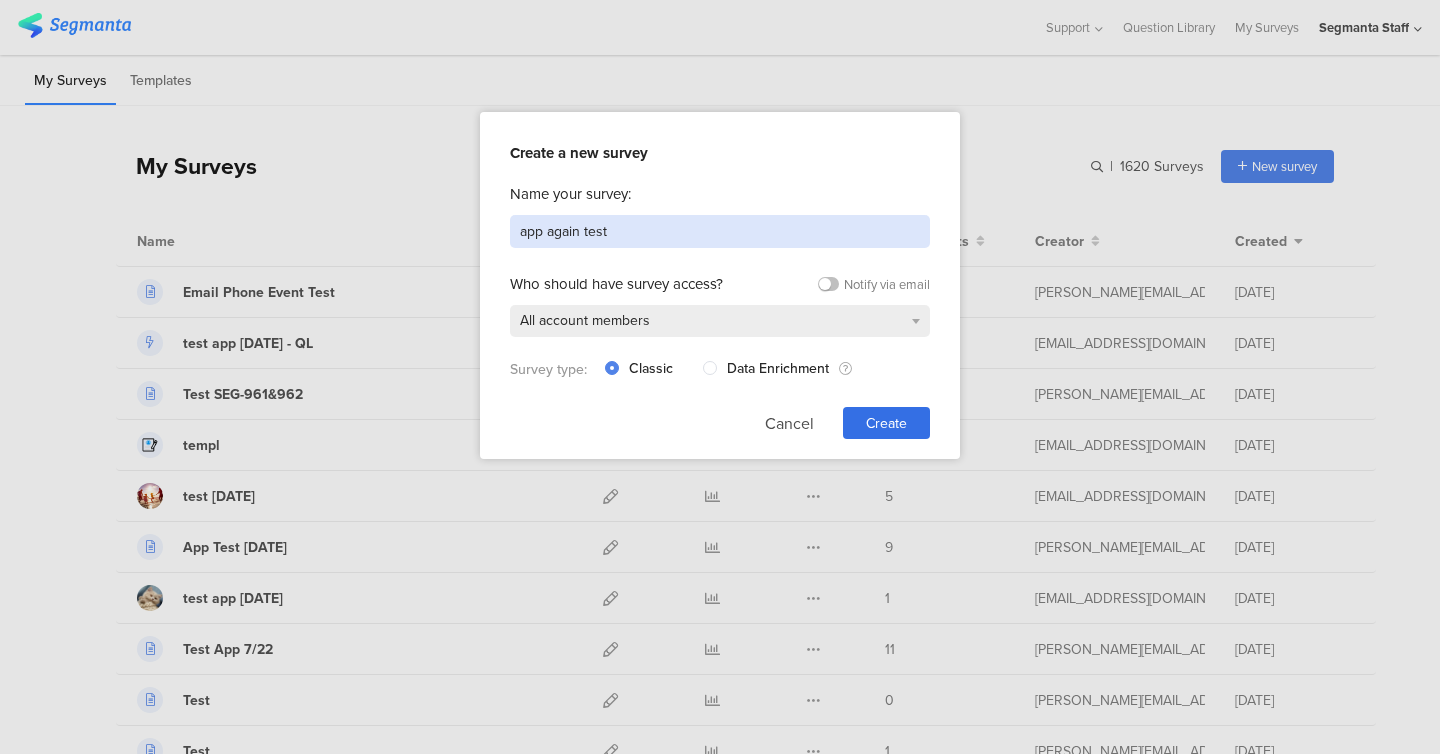 type on "app again test" 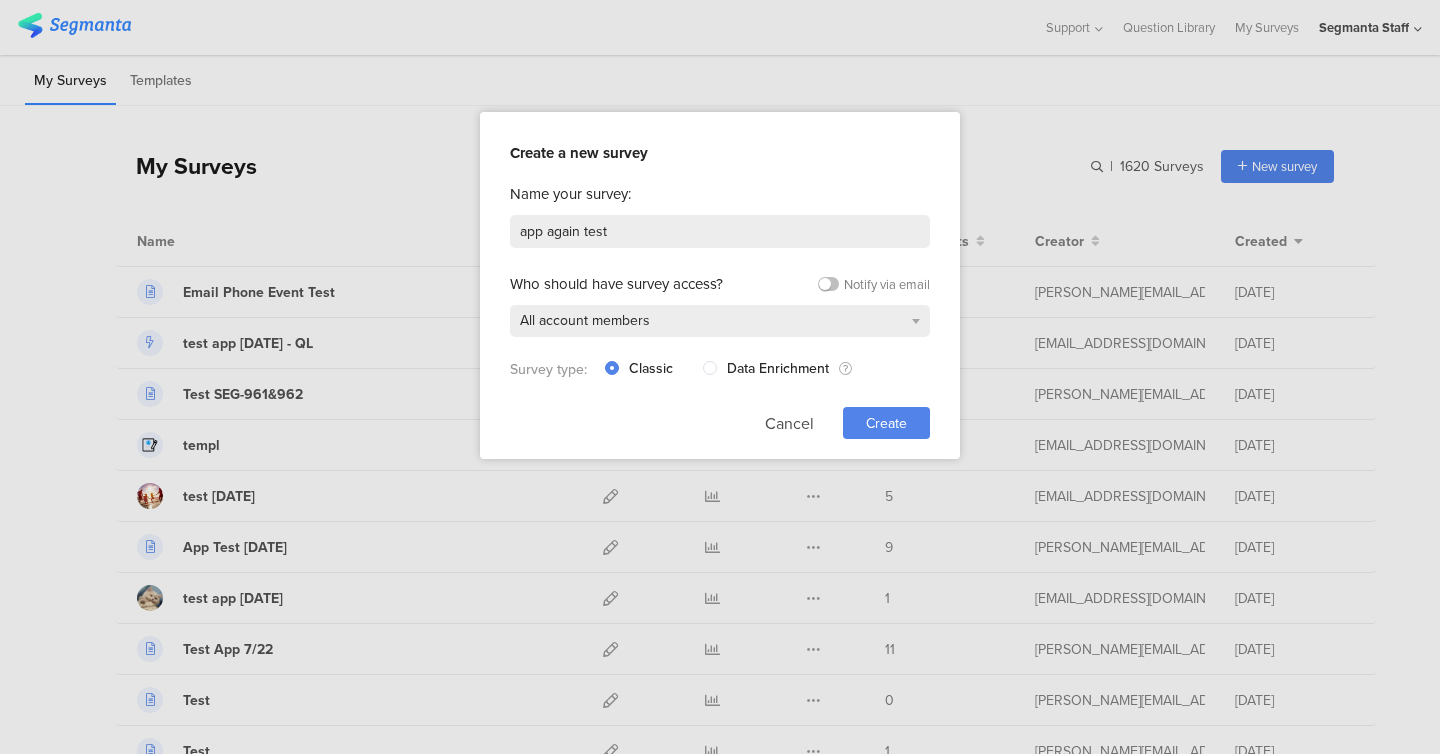 click on "Create" at bounding box center [886, 423] 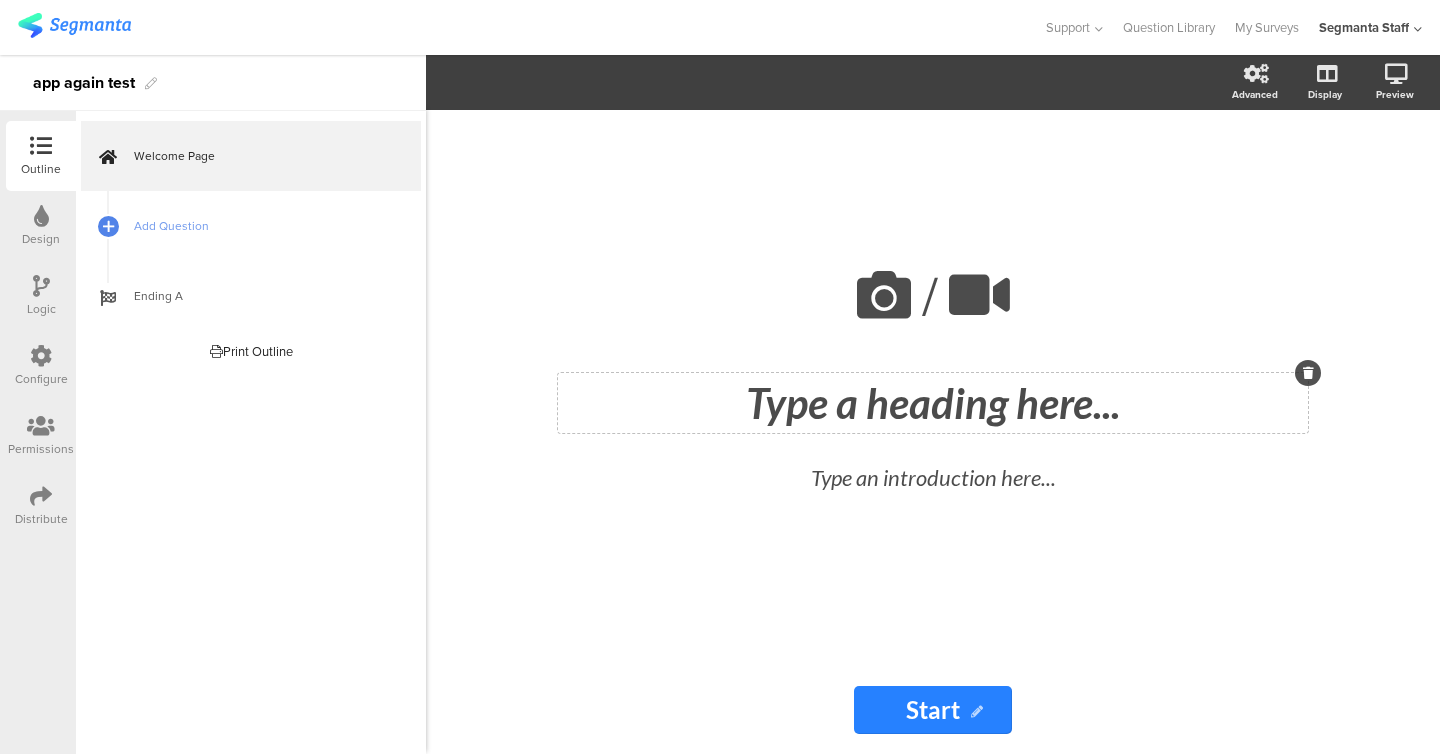 click on "Type a heading here..." 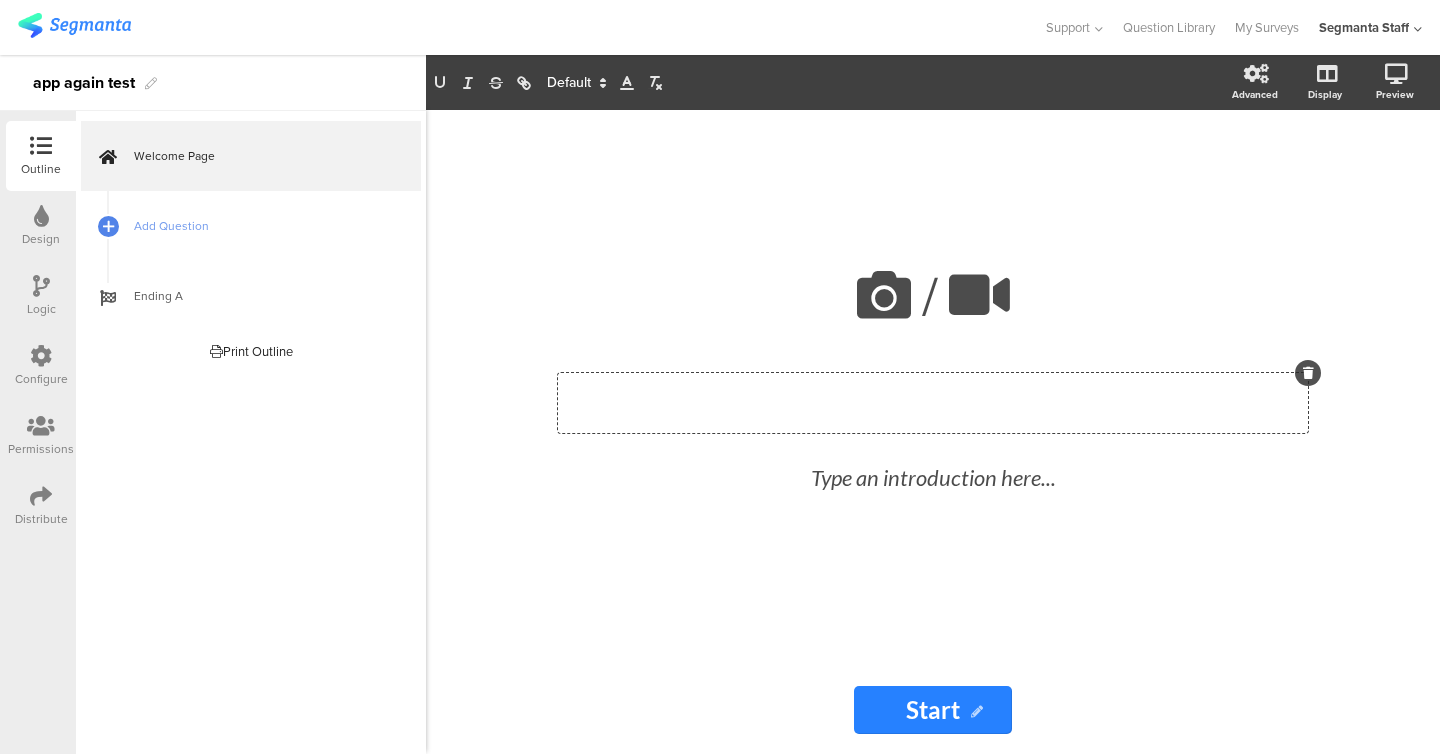 type 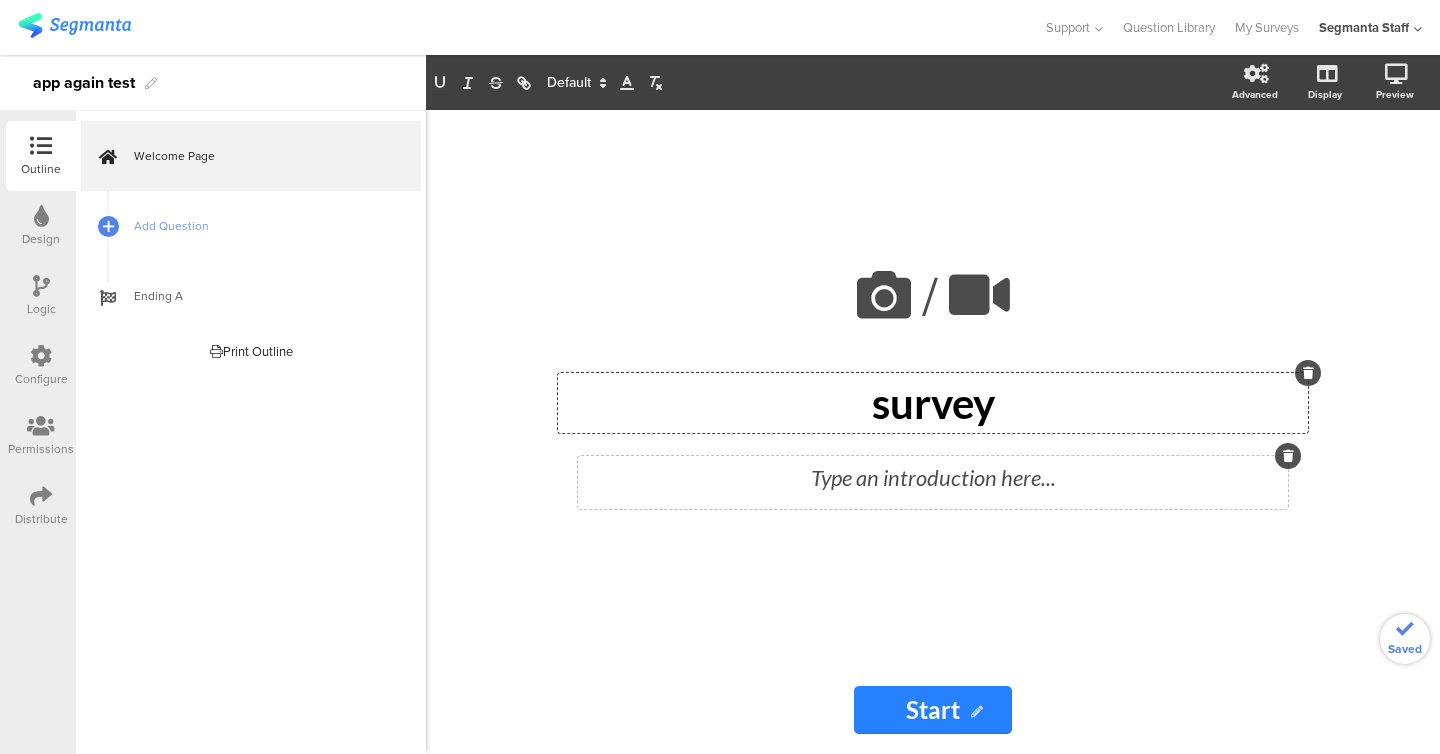 click on "Type an introduction here..." 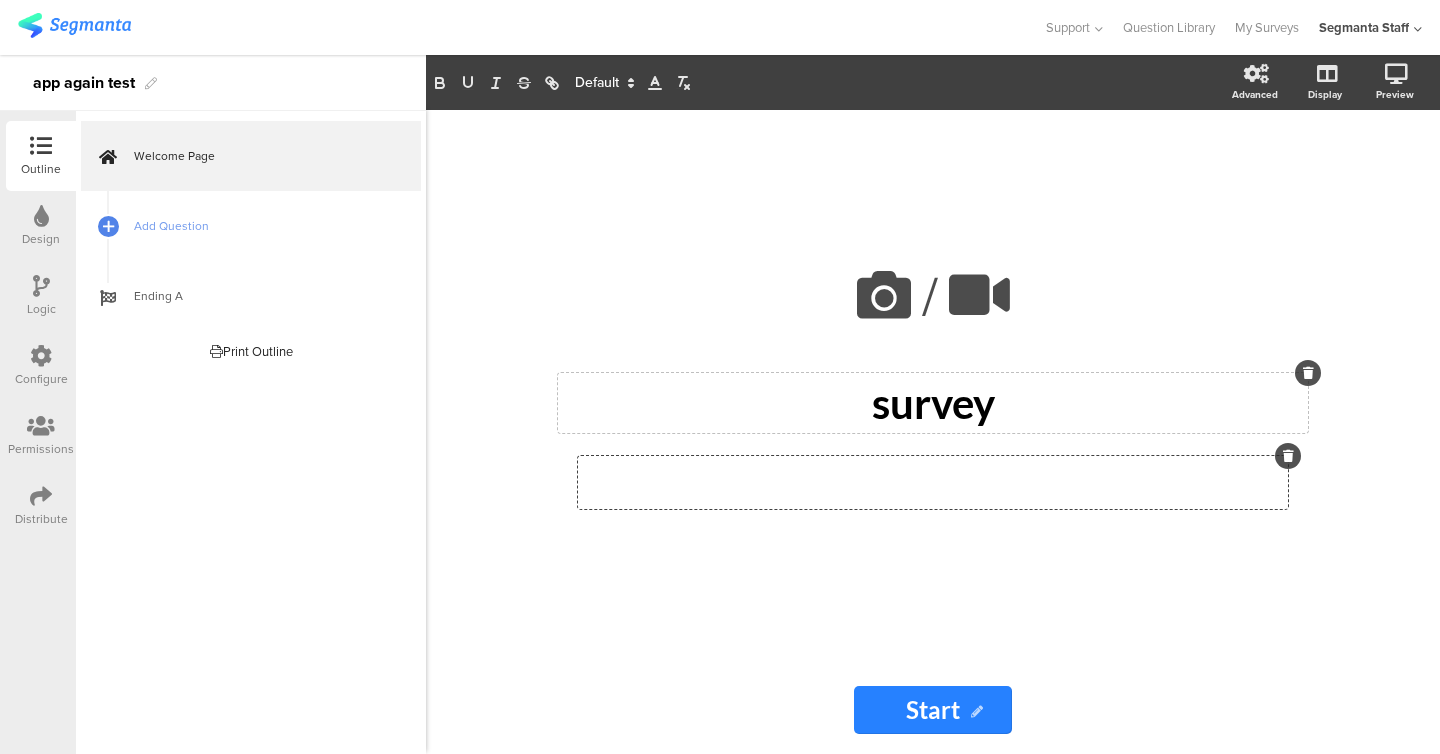 type 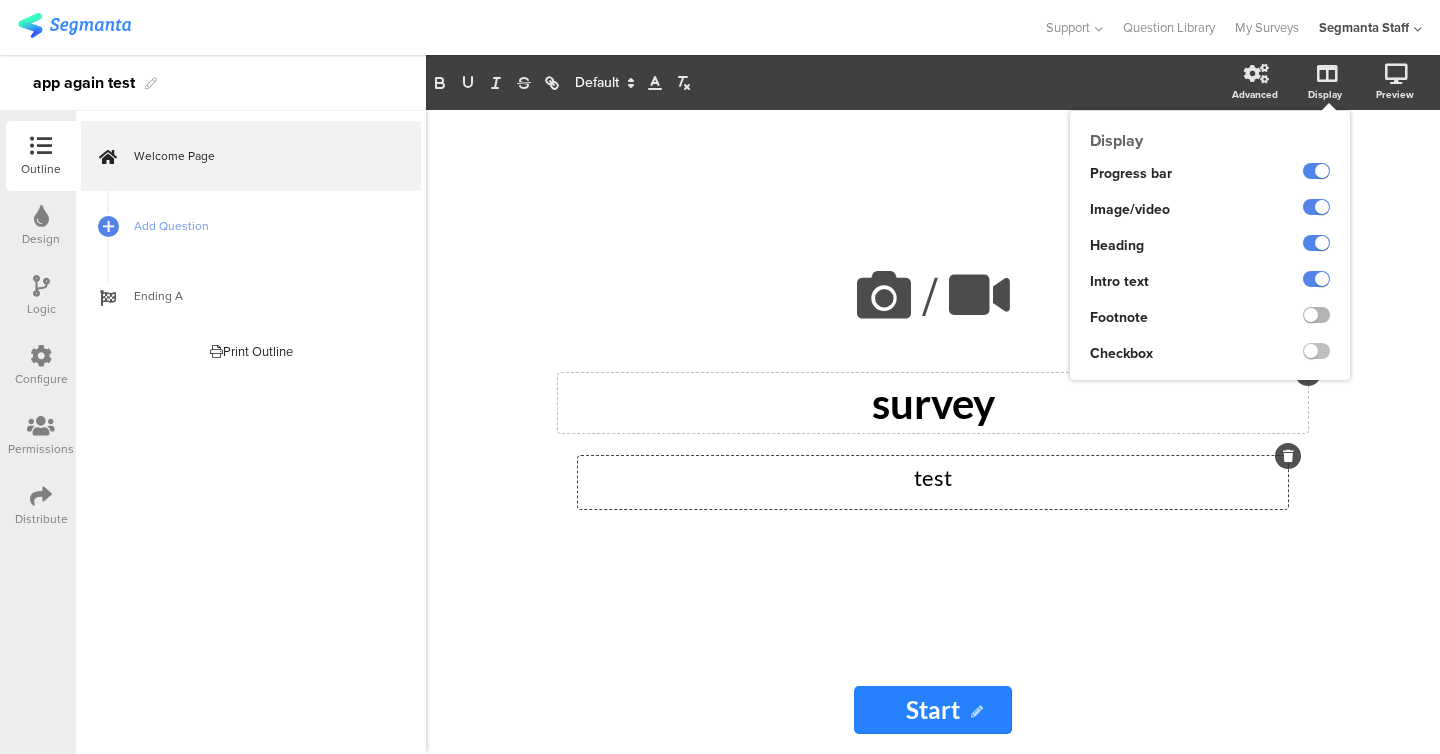 click 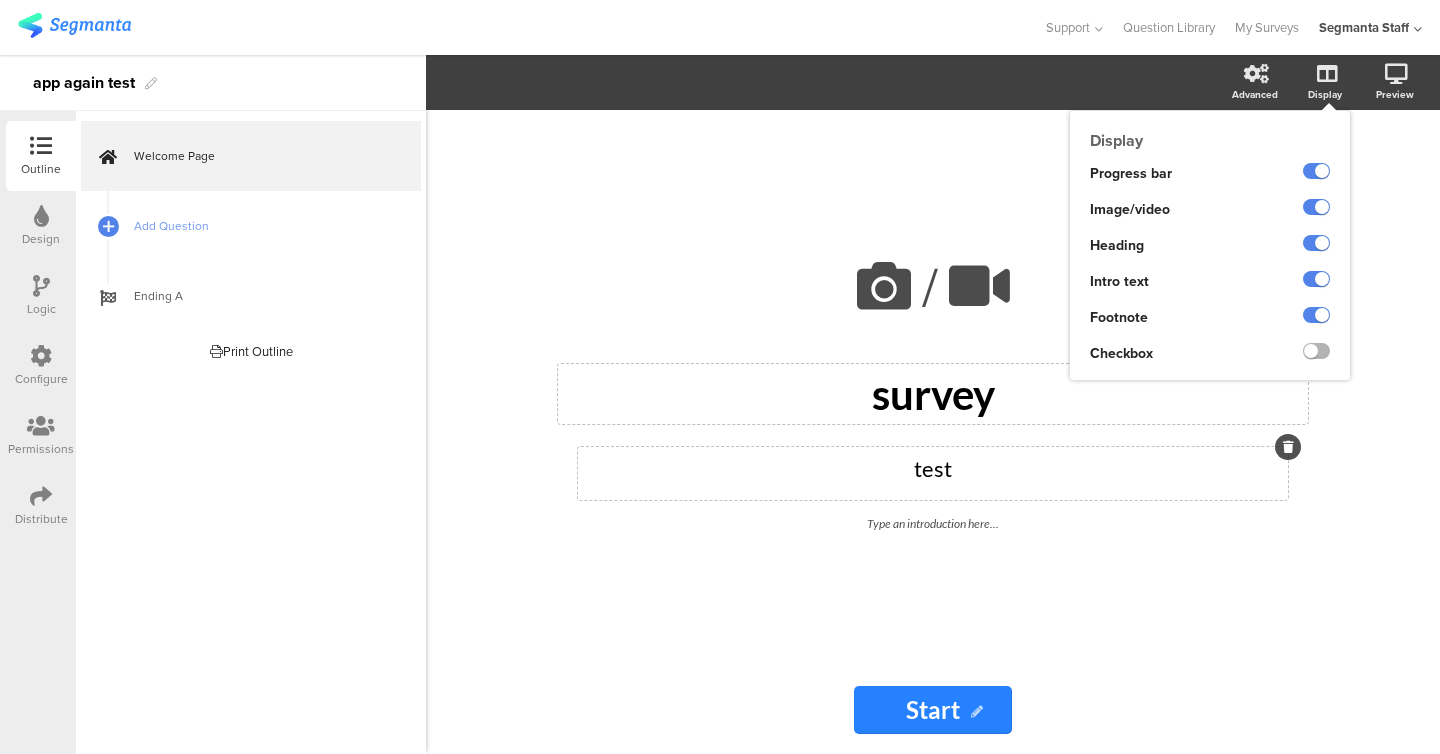 click 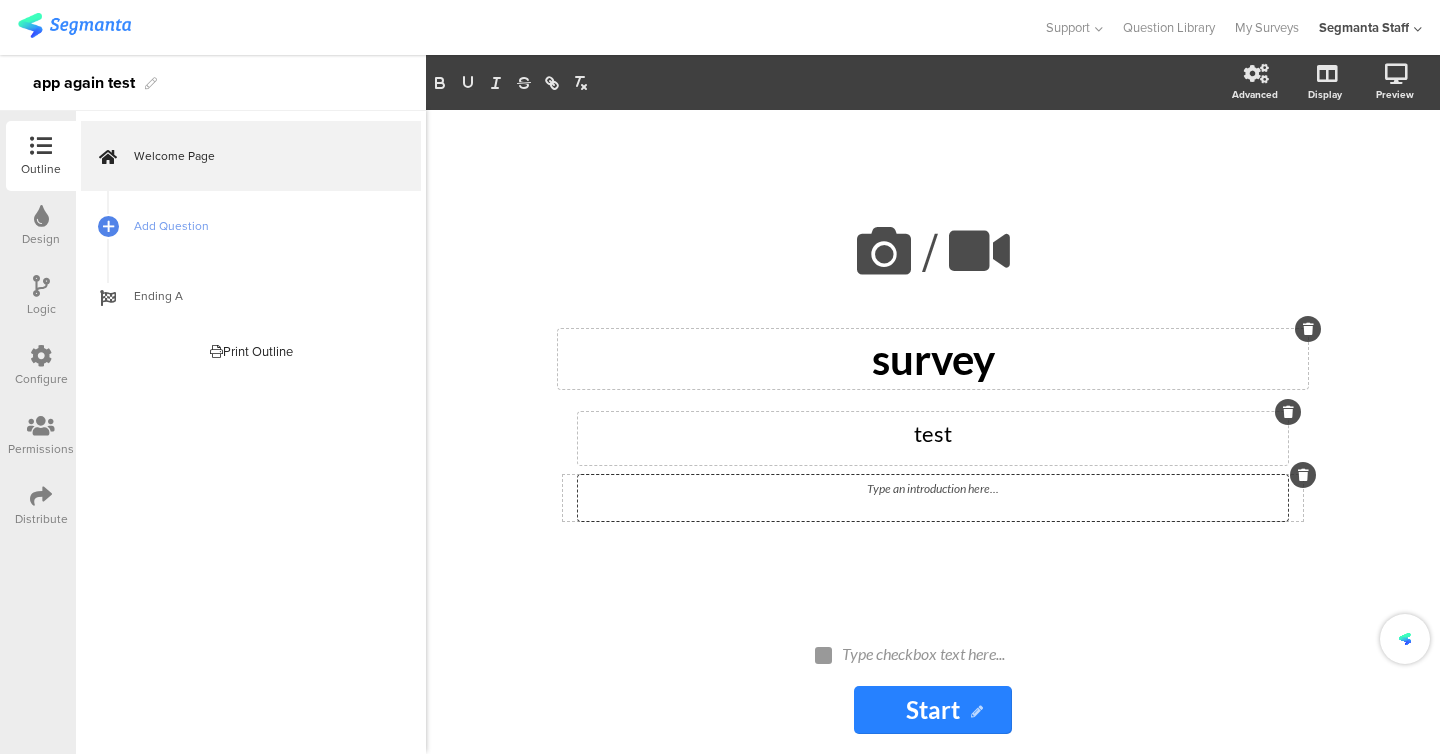 click on "Type an introduction here..." 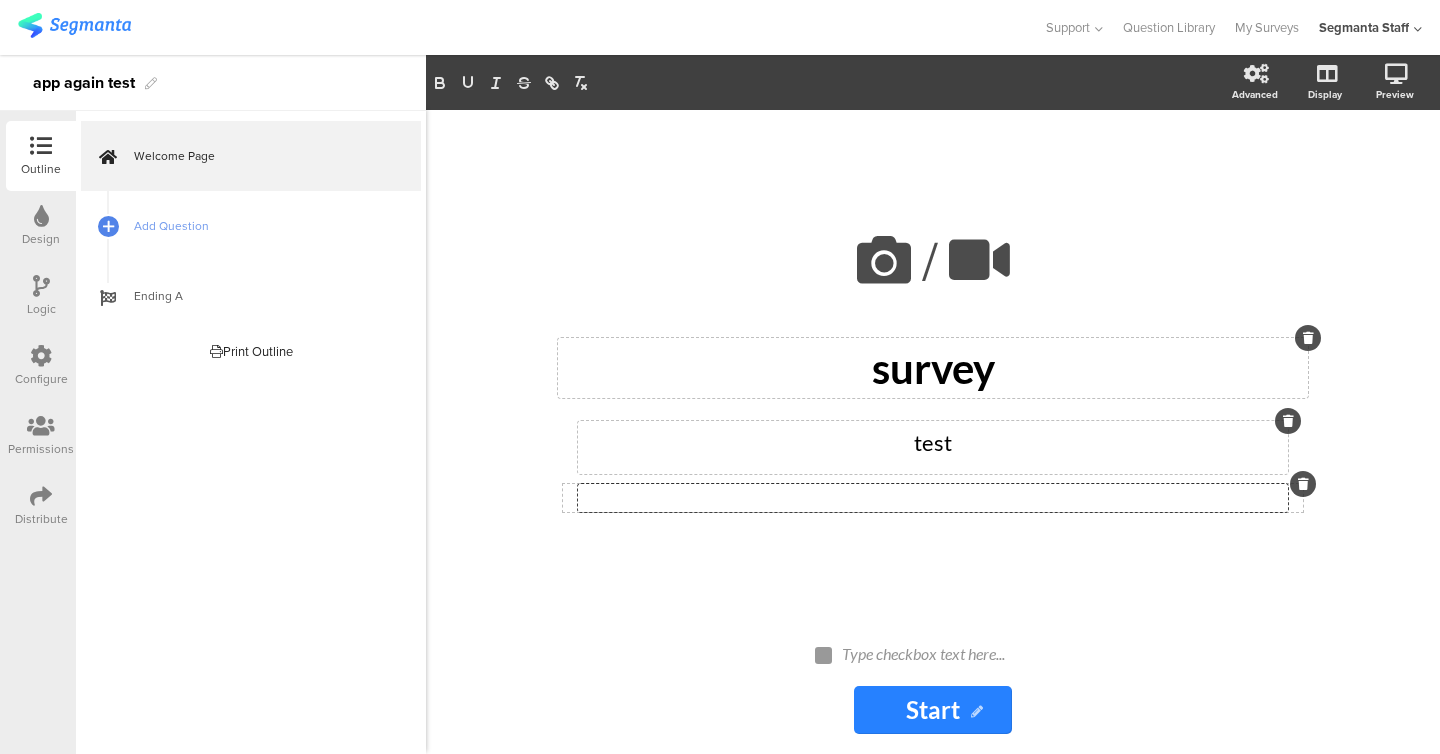 type 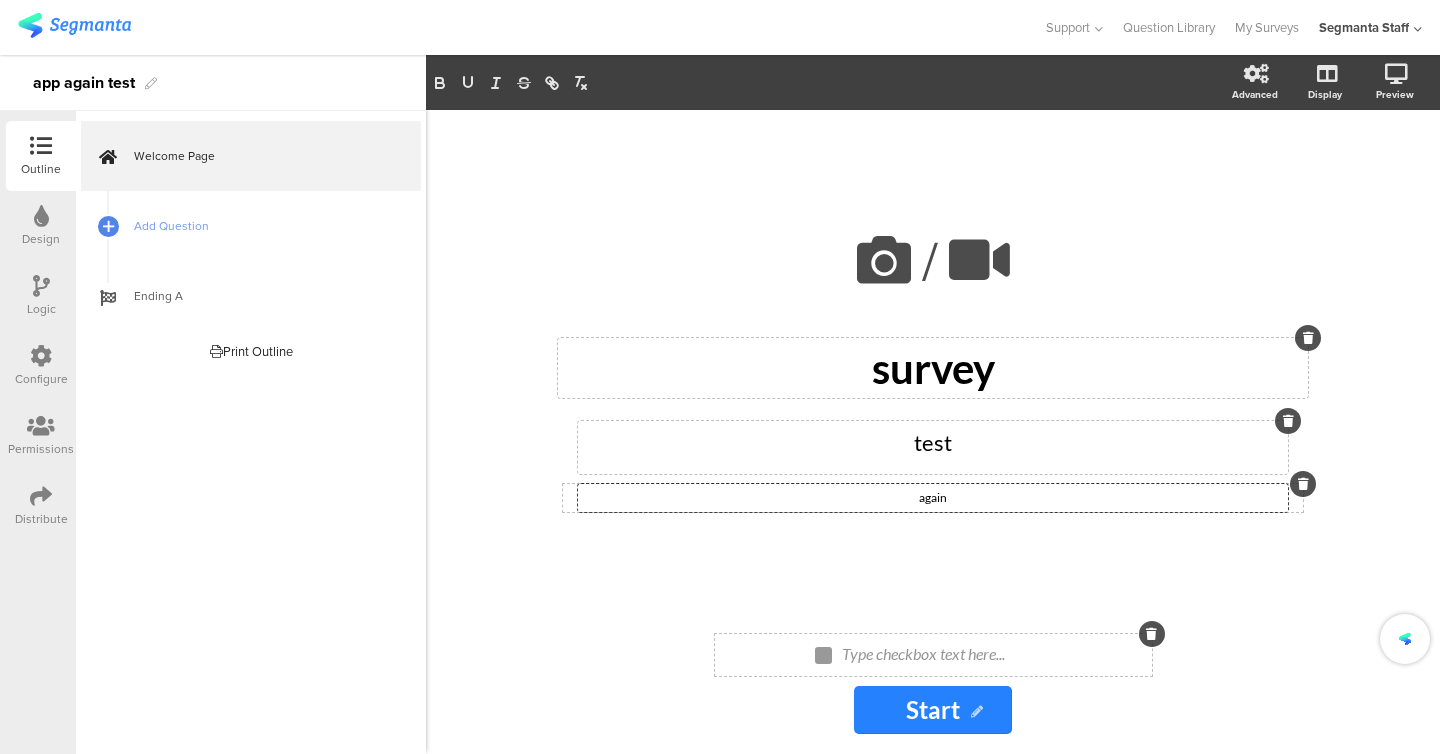 click on "Type checkbox text here..." 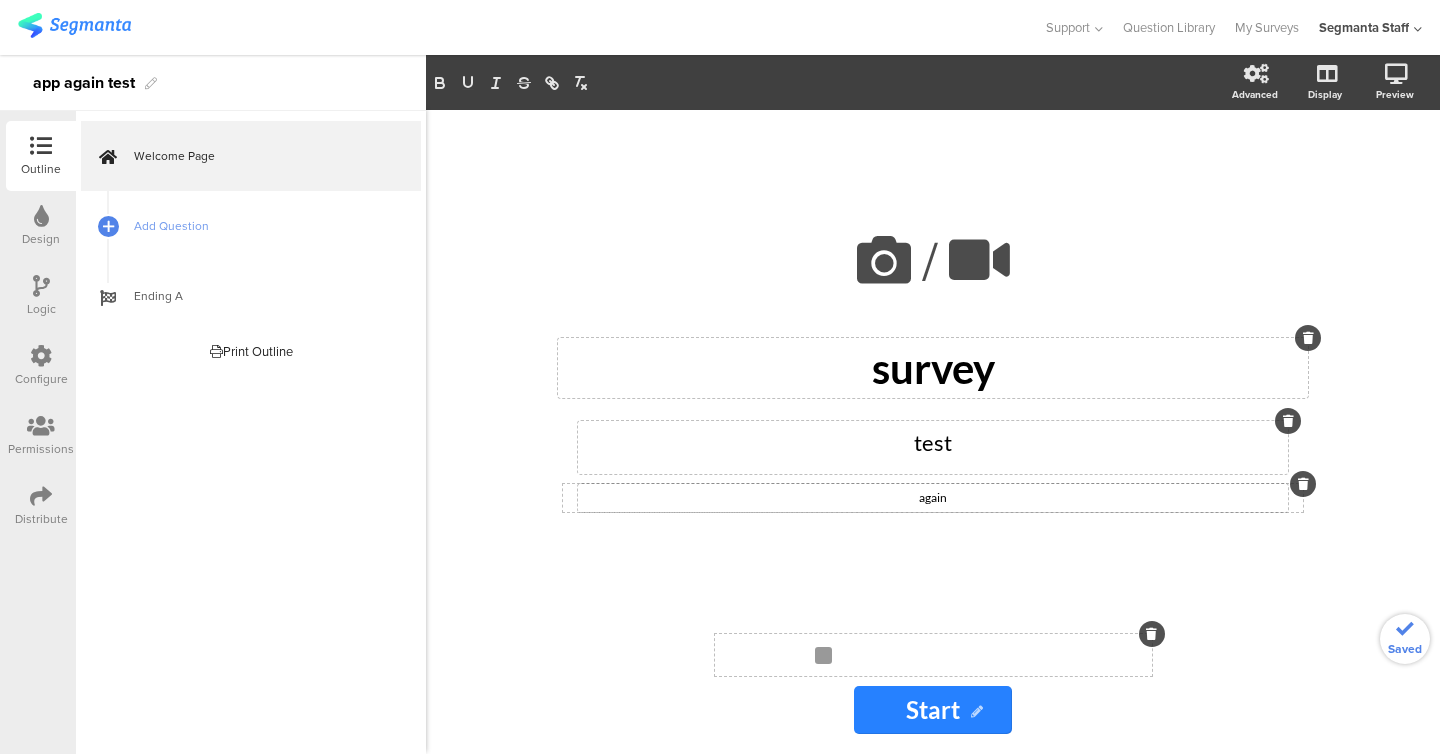 type 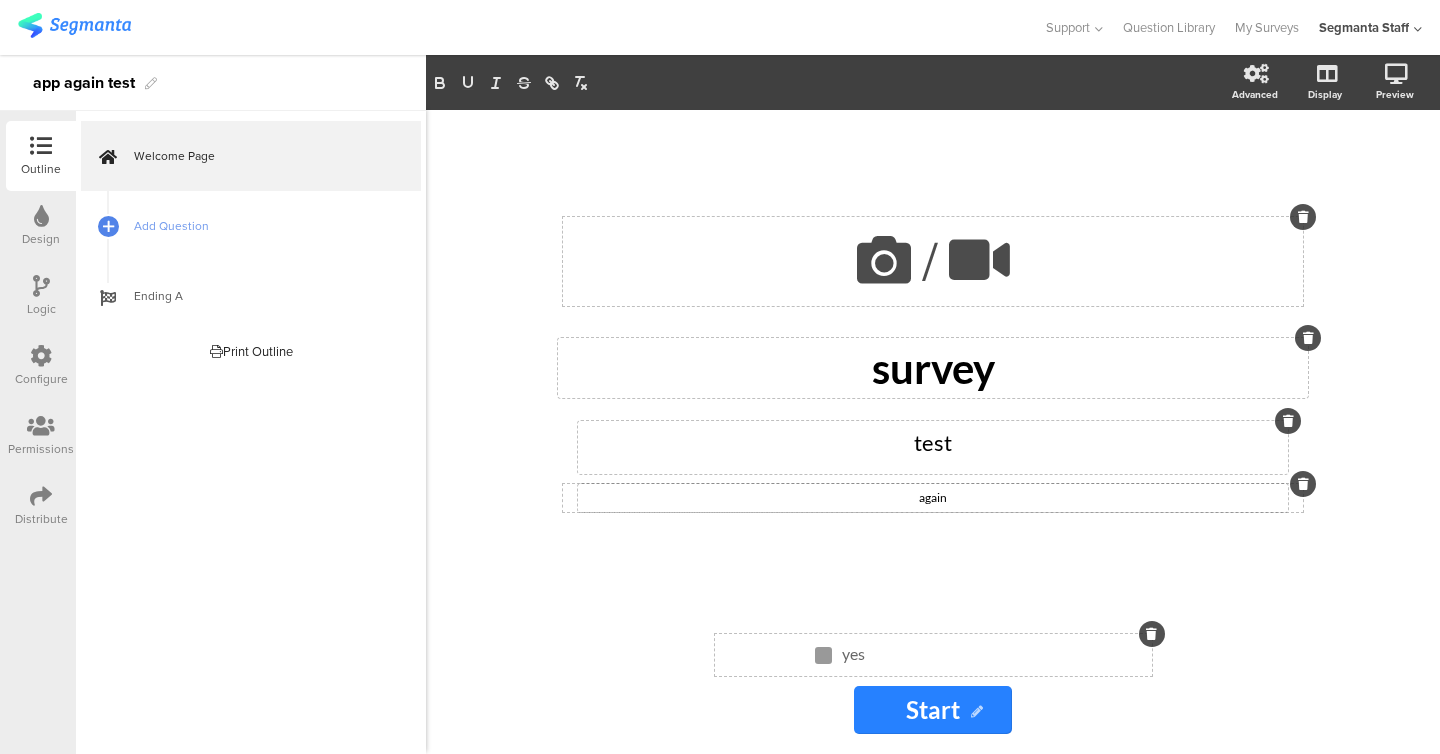 click 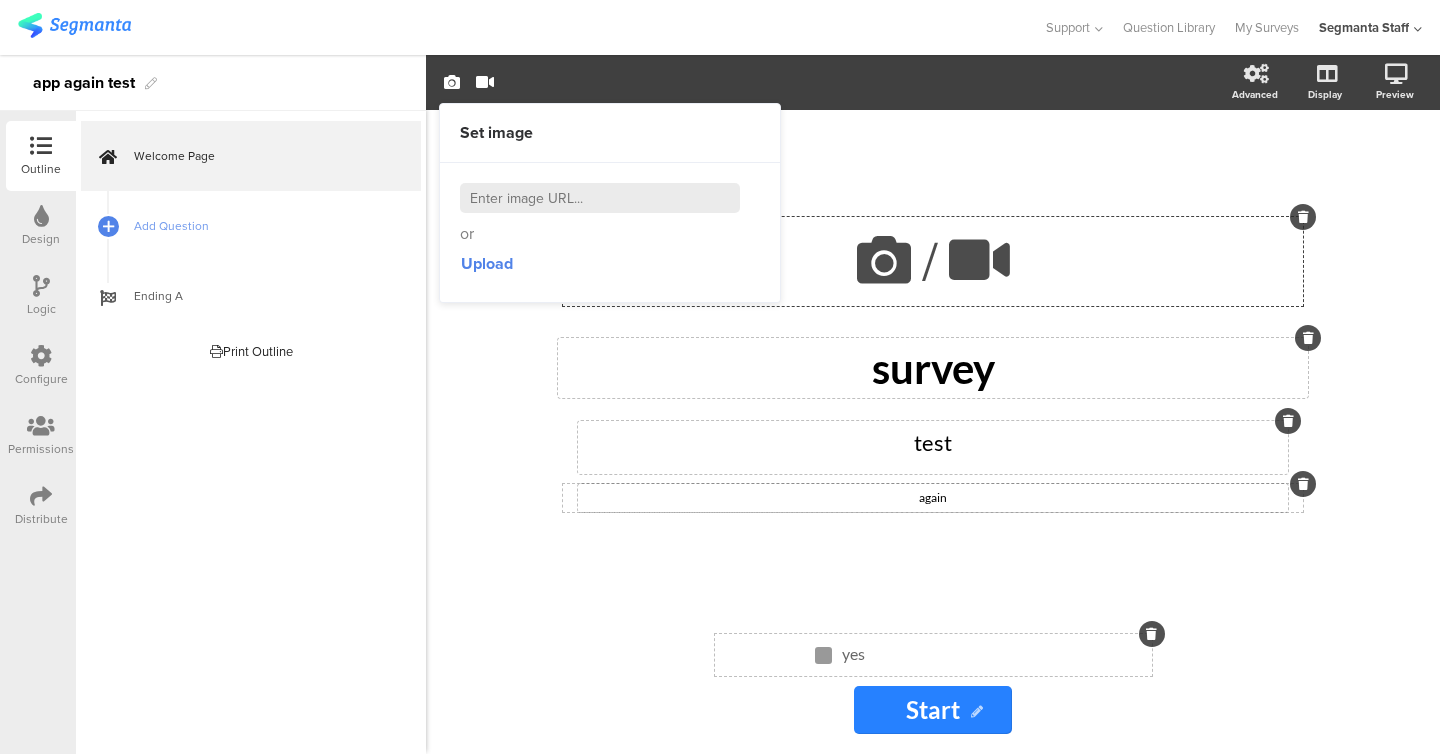 click at bounding box center (600, 198) 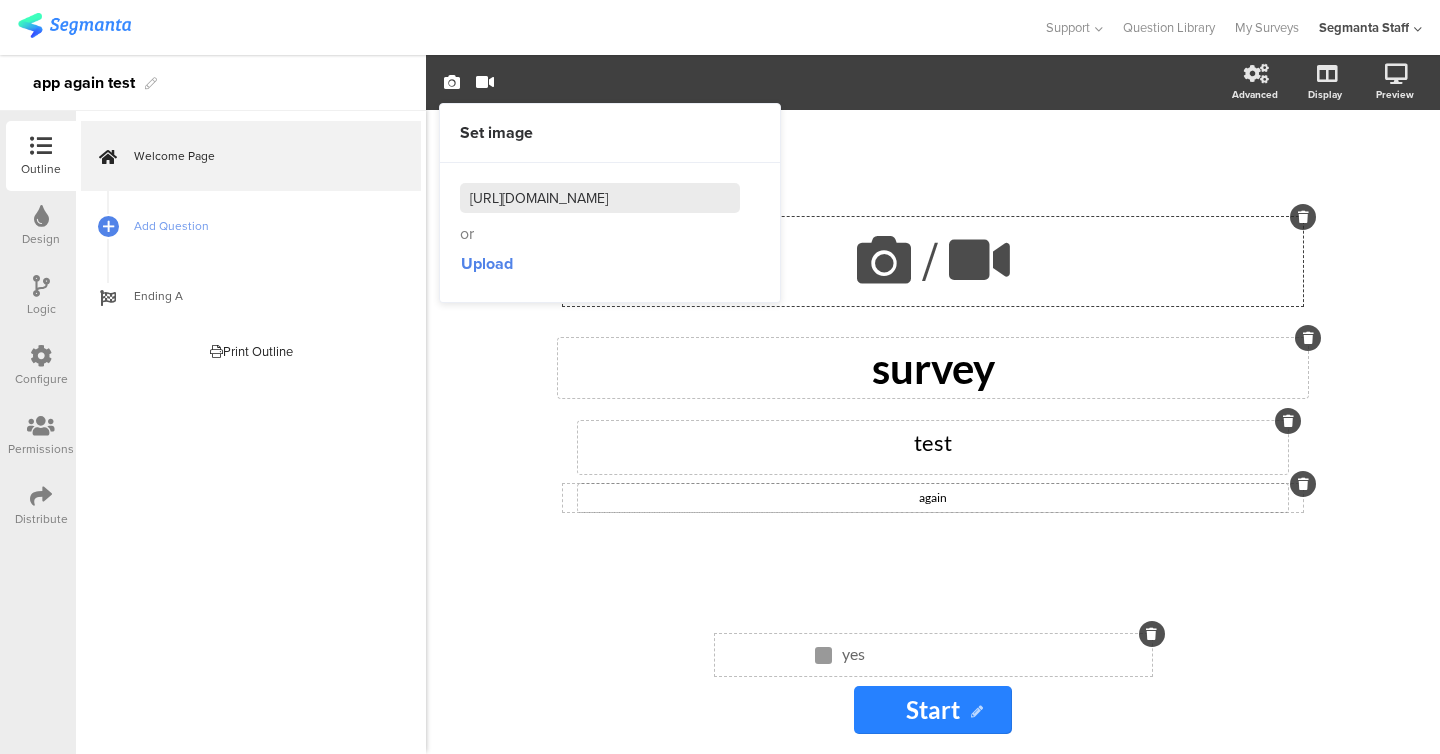 scroll, scrollTop: 0, scrollLeft: 196, axis: horizontal 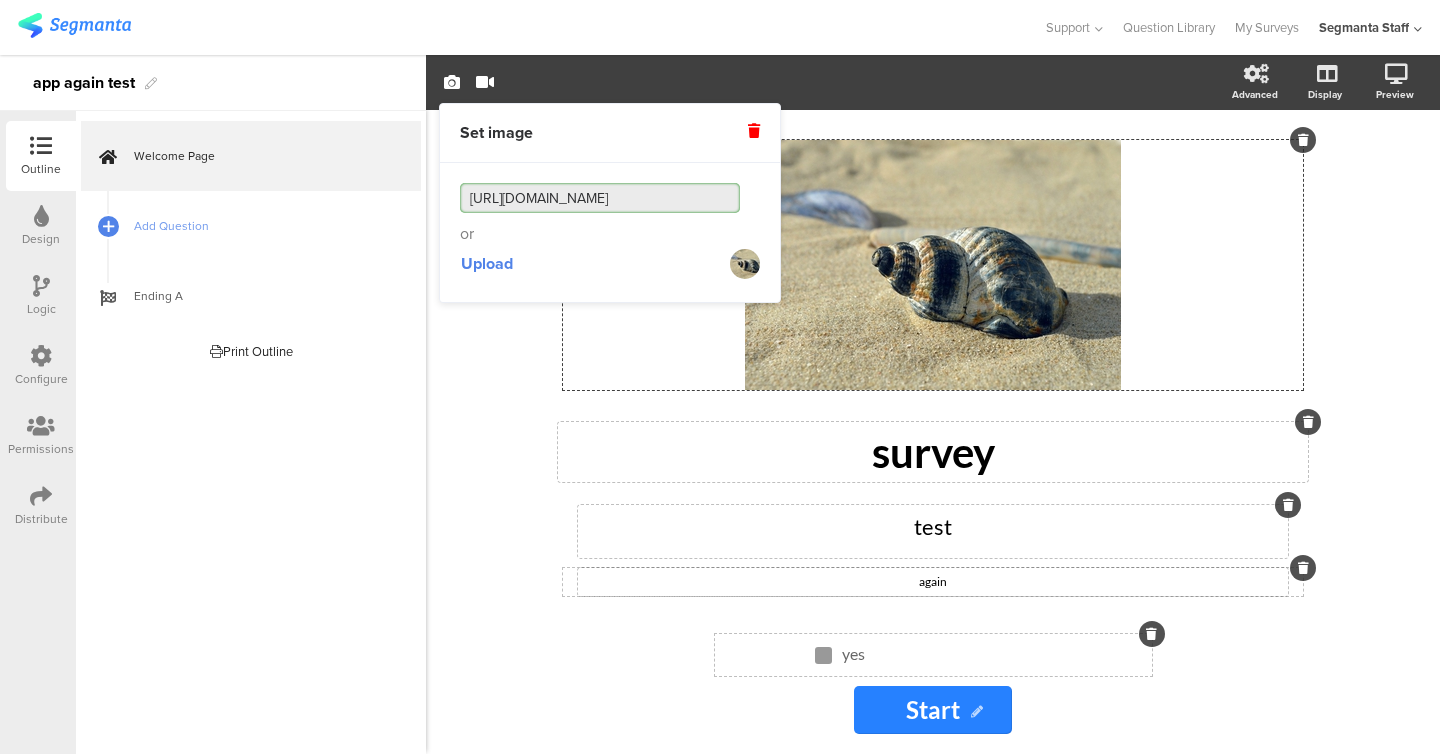 click on "/
survey
survey
test
test
again
again
yes
yes
Start
Start" 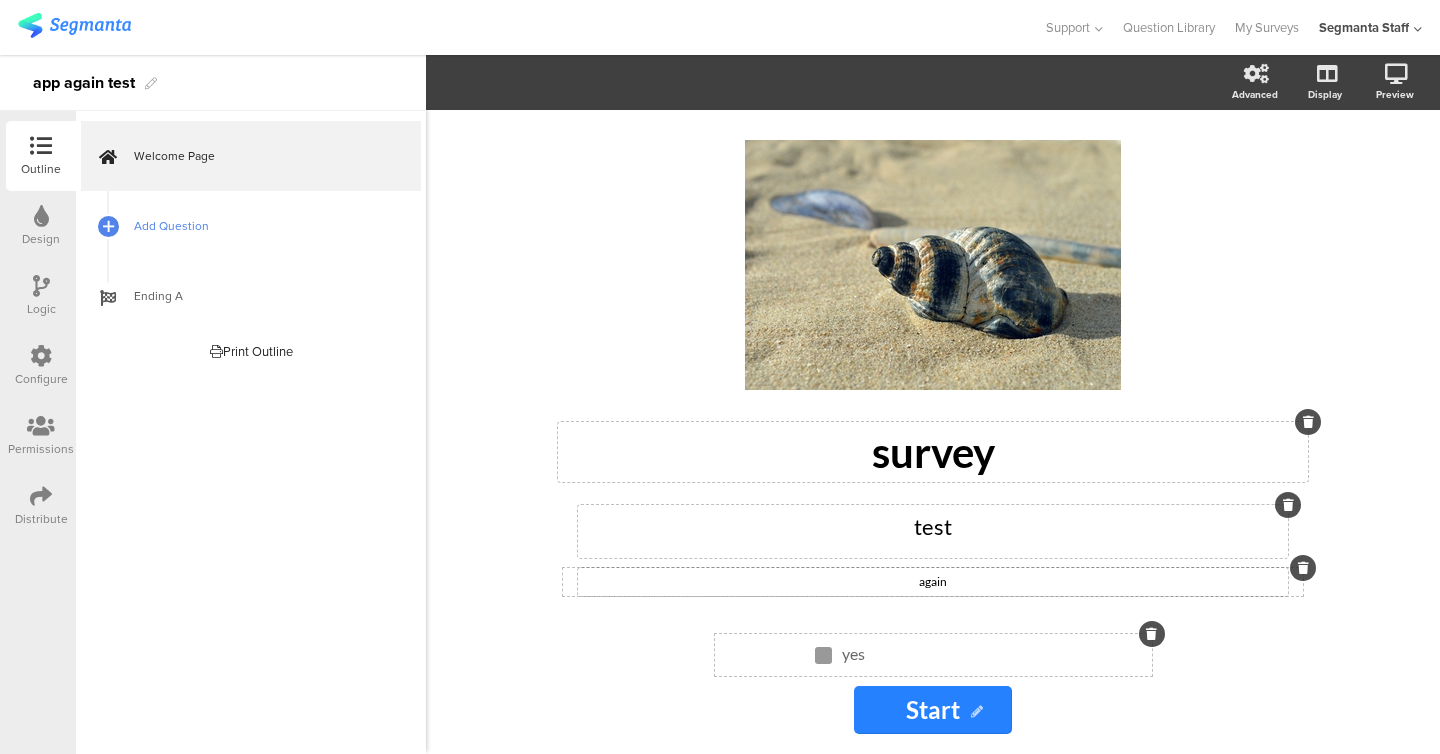 click on "Add Question" at bounding box center (251, 226) 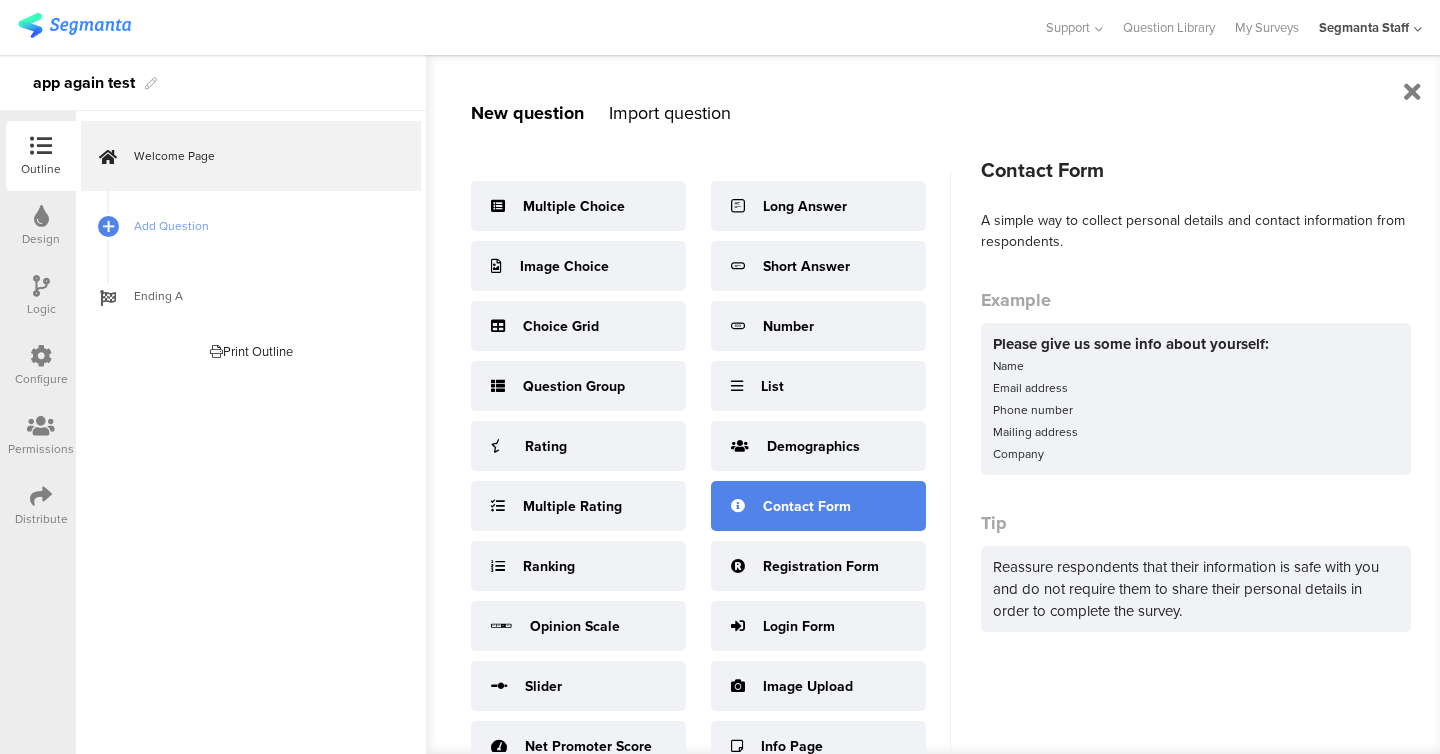 scroll, scrollTop: 4, scrollLeft: 0, axis: vertical 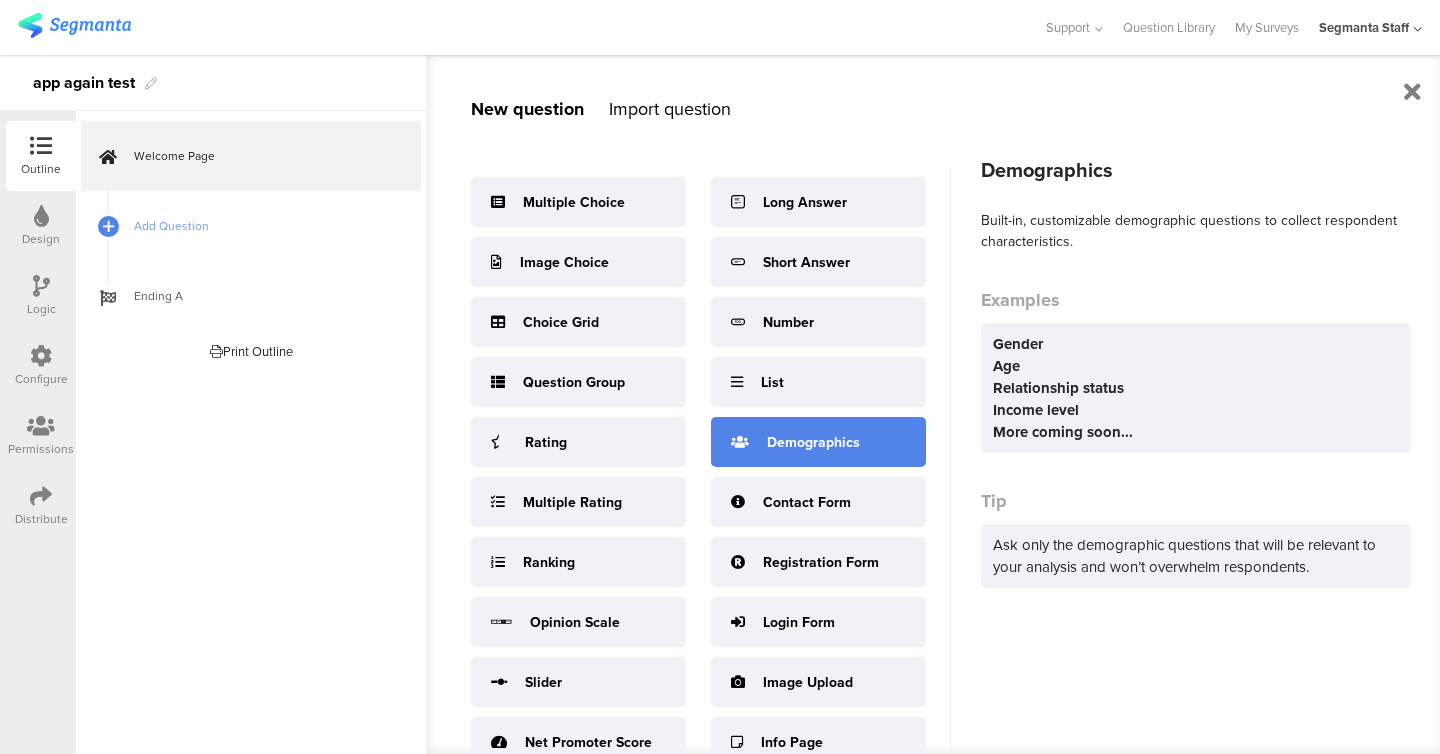 click on "Demographics" at bounding box center [813, 442] 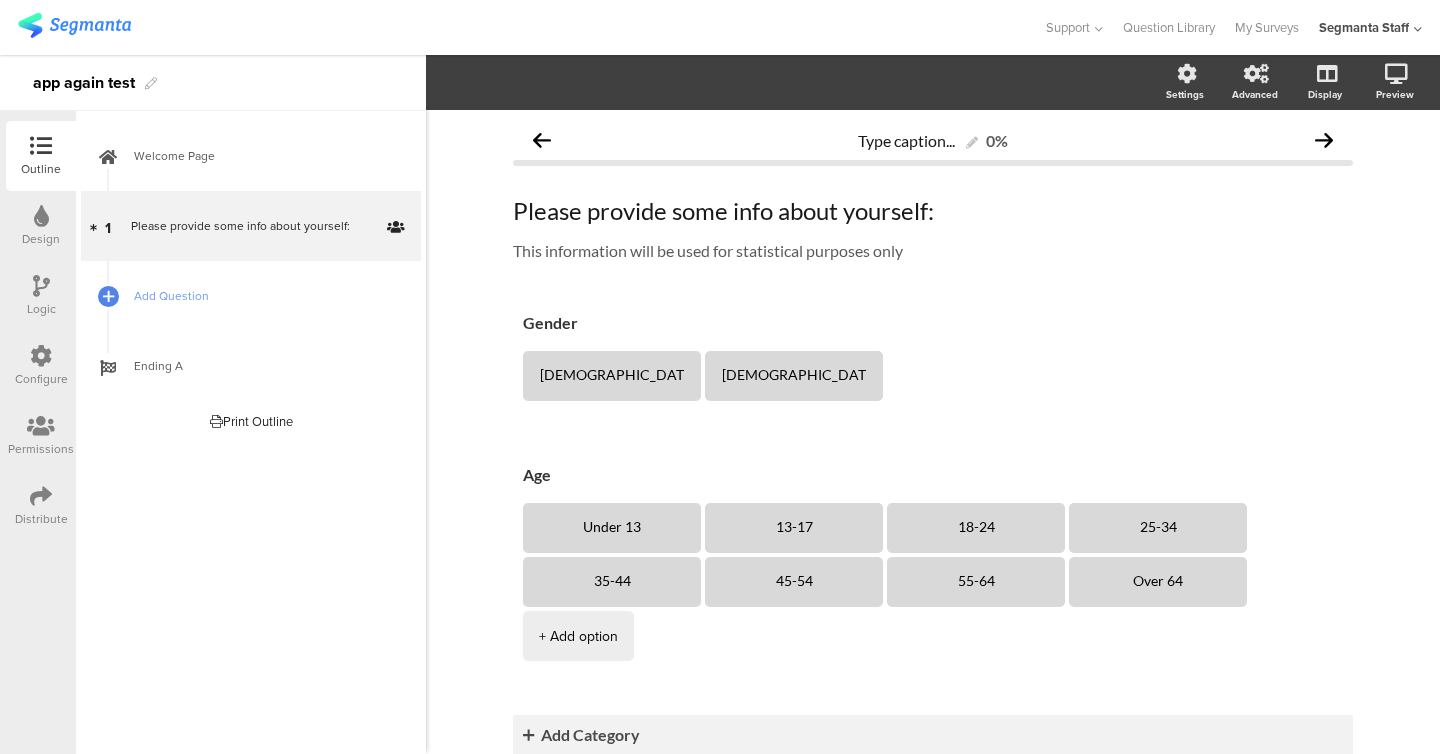 click on "Income" 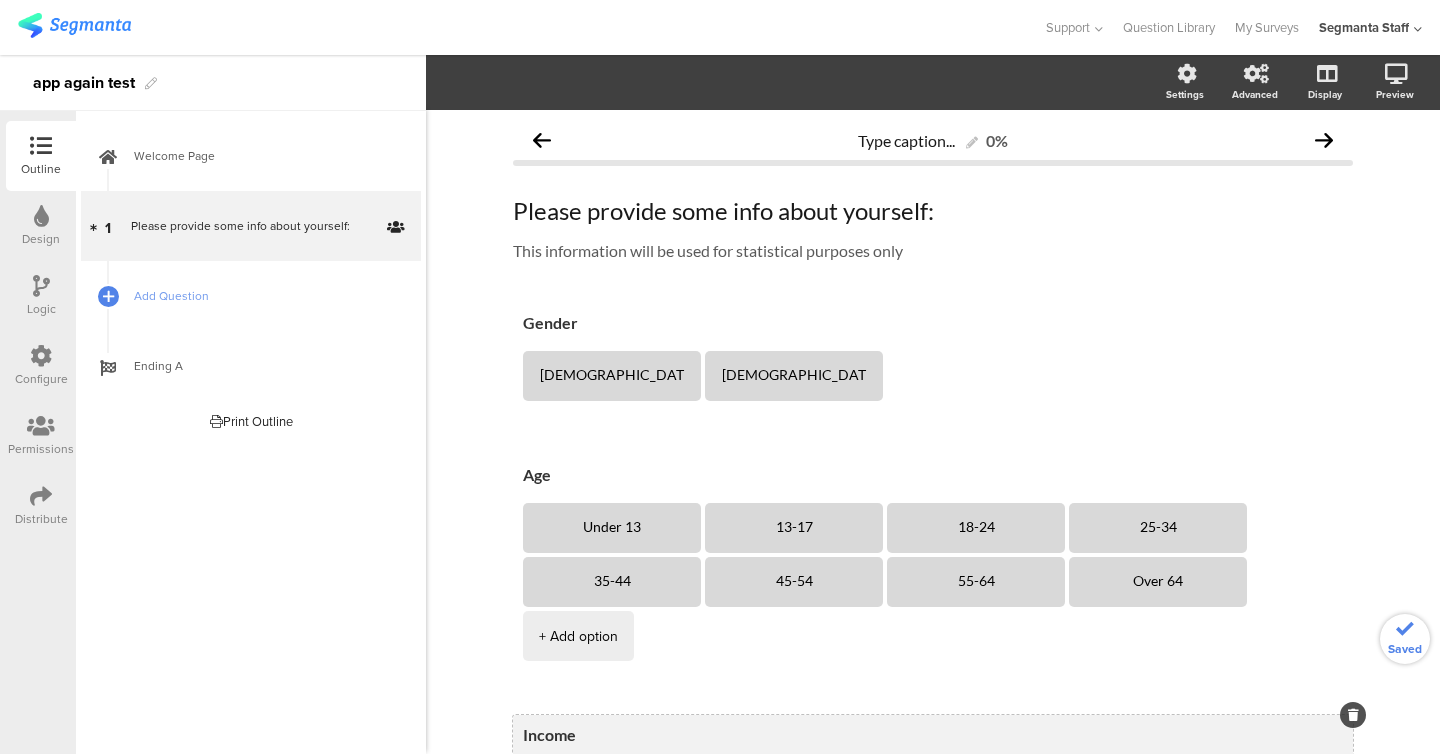 scroll, scrollTop: 178, scrollLeft: 0, axis: vertical 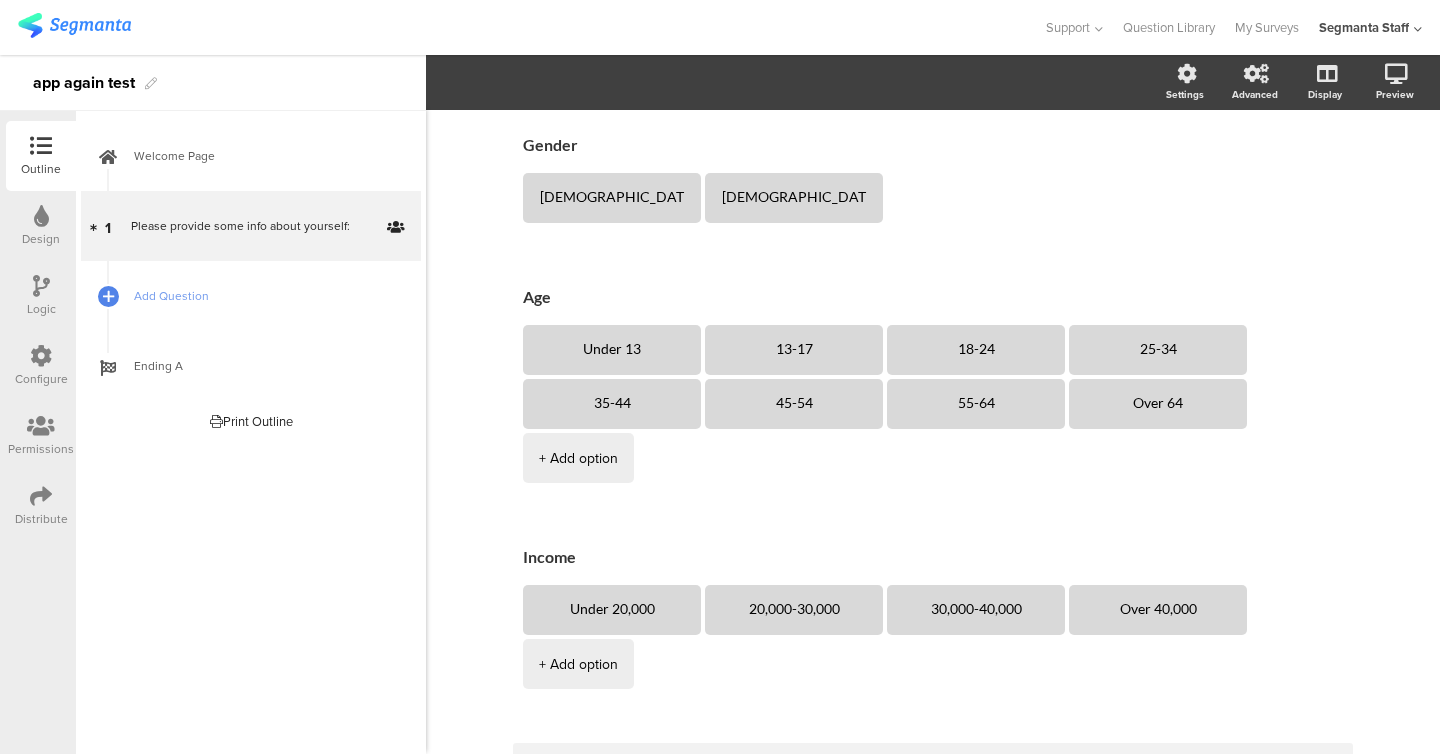 click on "Relationship" 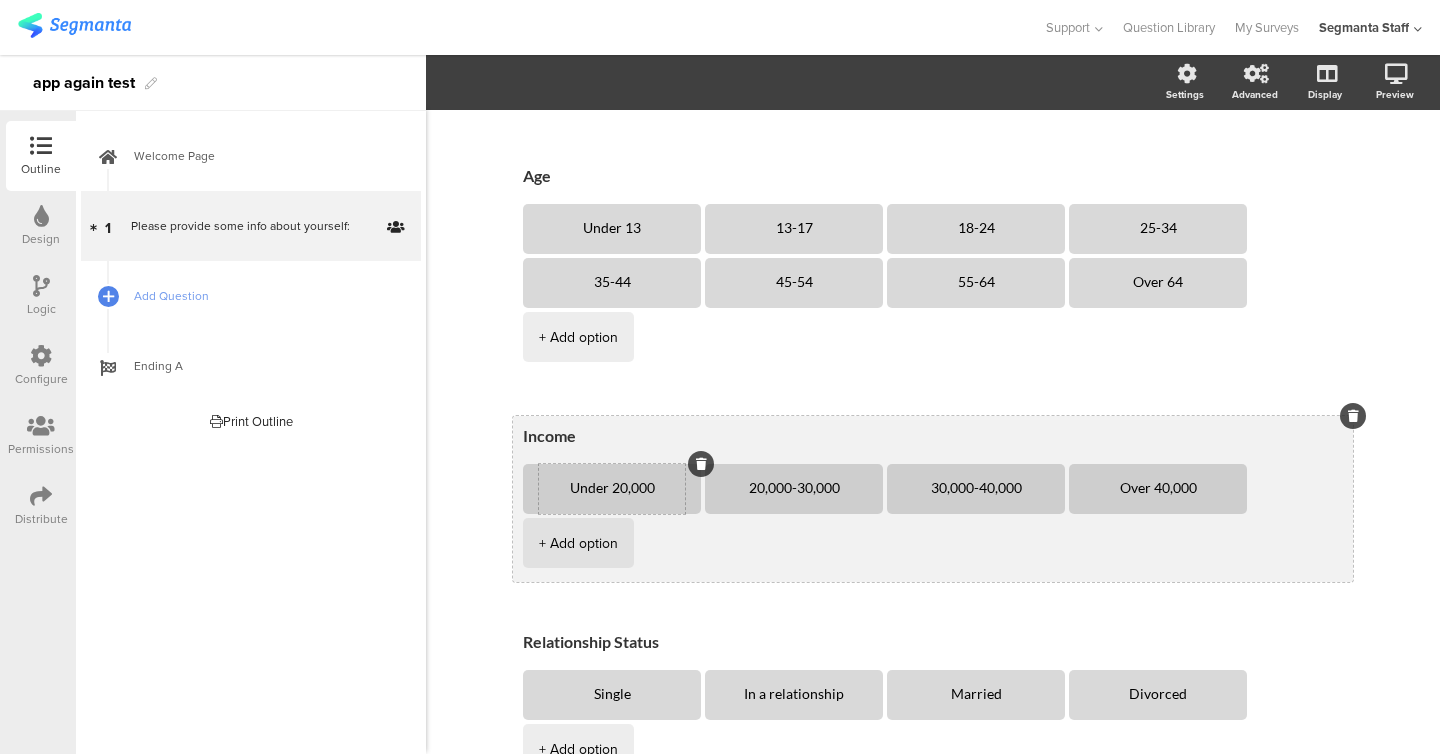 scroll, scrollTop: 330, scrollLeft: 0, axis: vertical 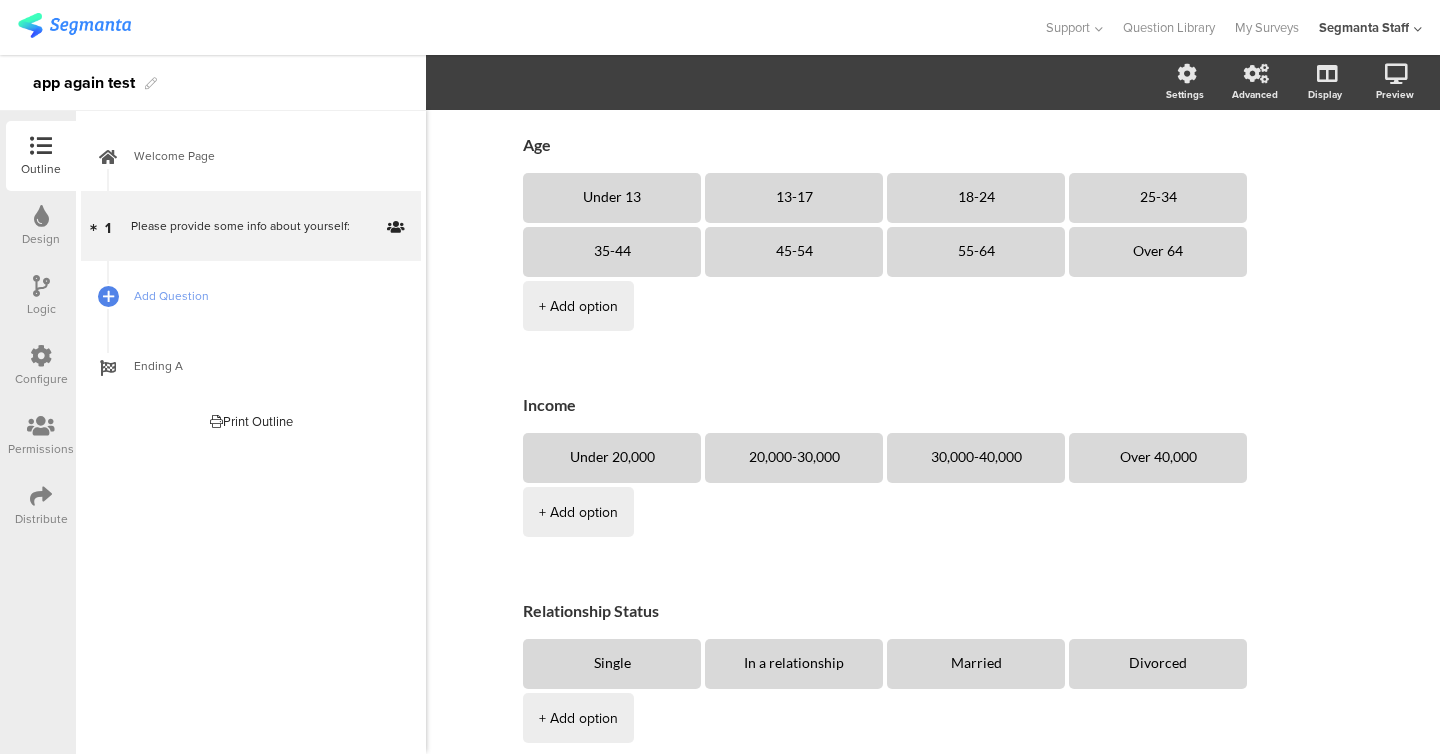 click on "Other" 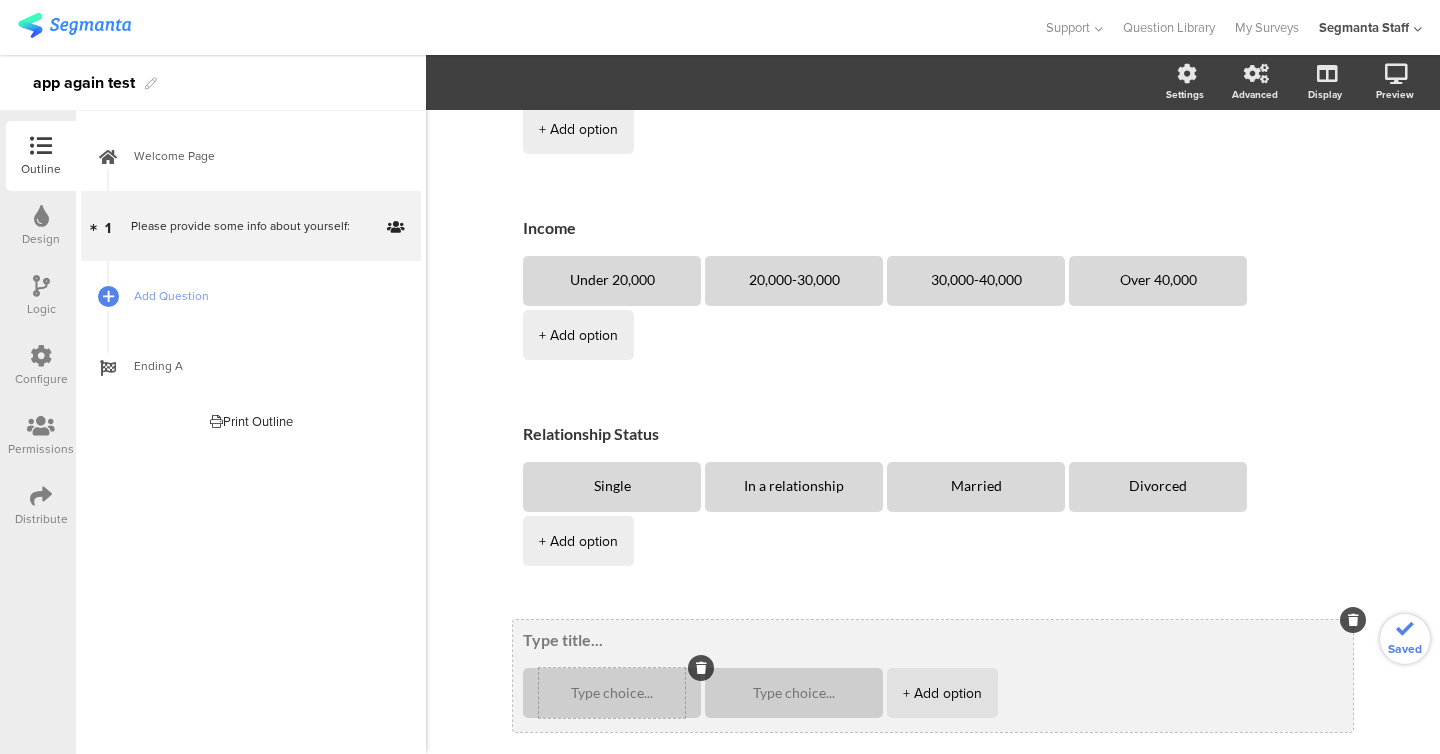 scroll, scrollTop: 482, scrollLeft: 0, axis: vertical 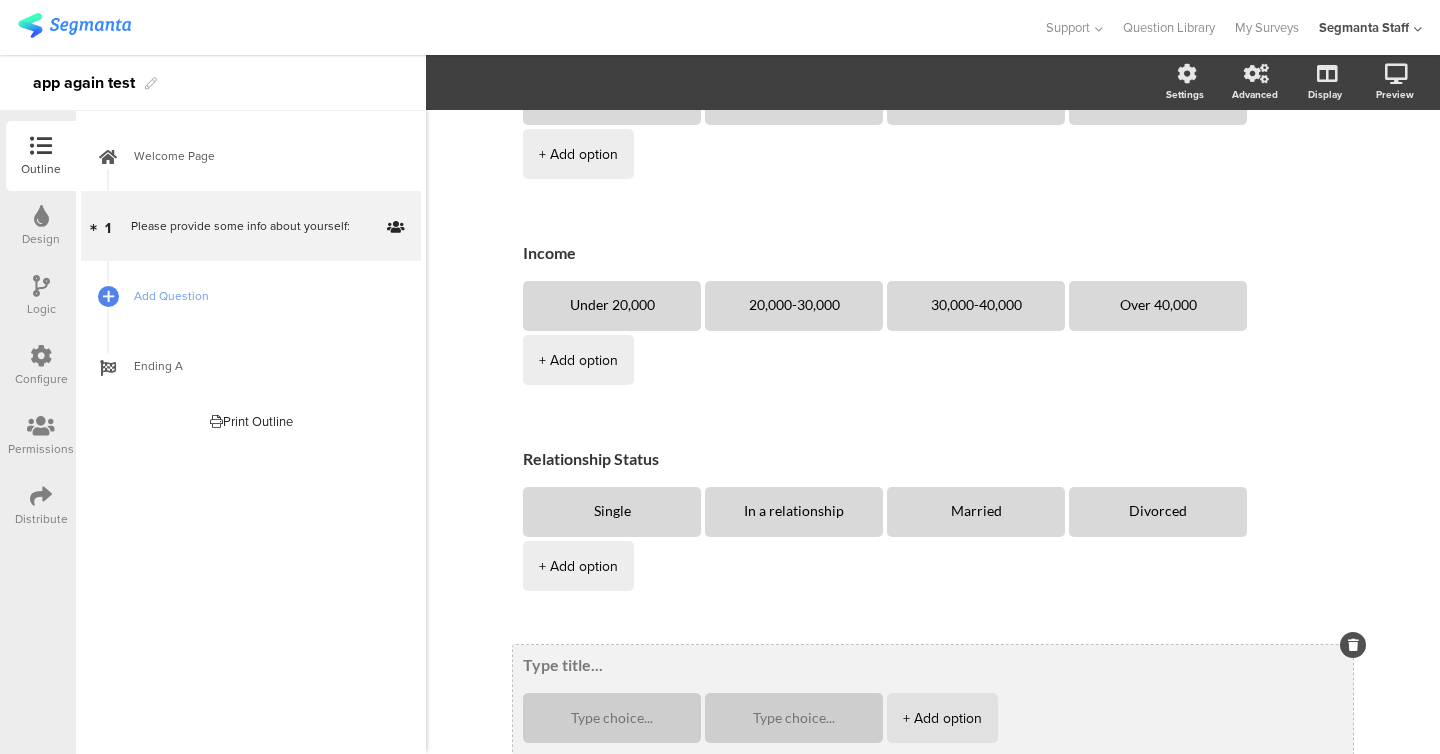 click at bounding box center [933, 665] 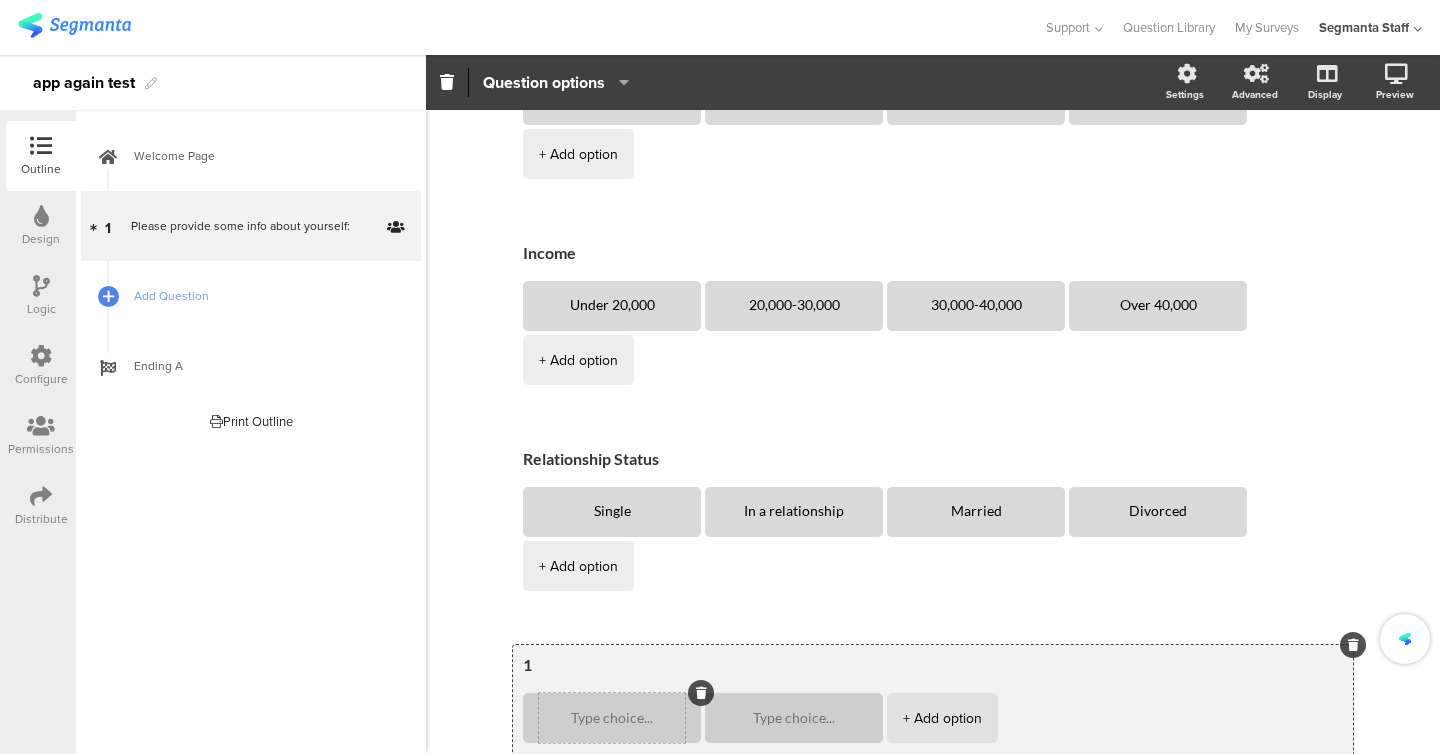 type on "1" 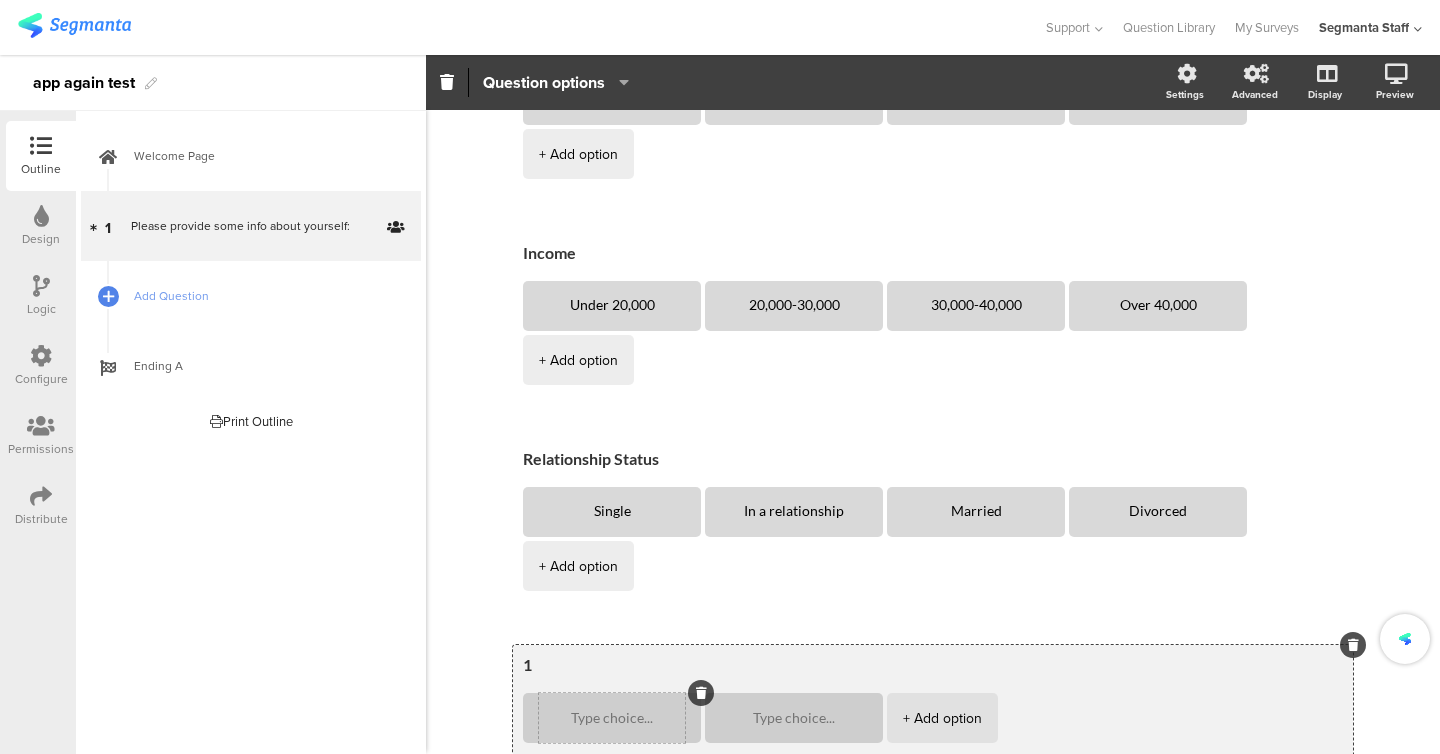 click at bounding box center [612, 718] 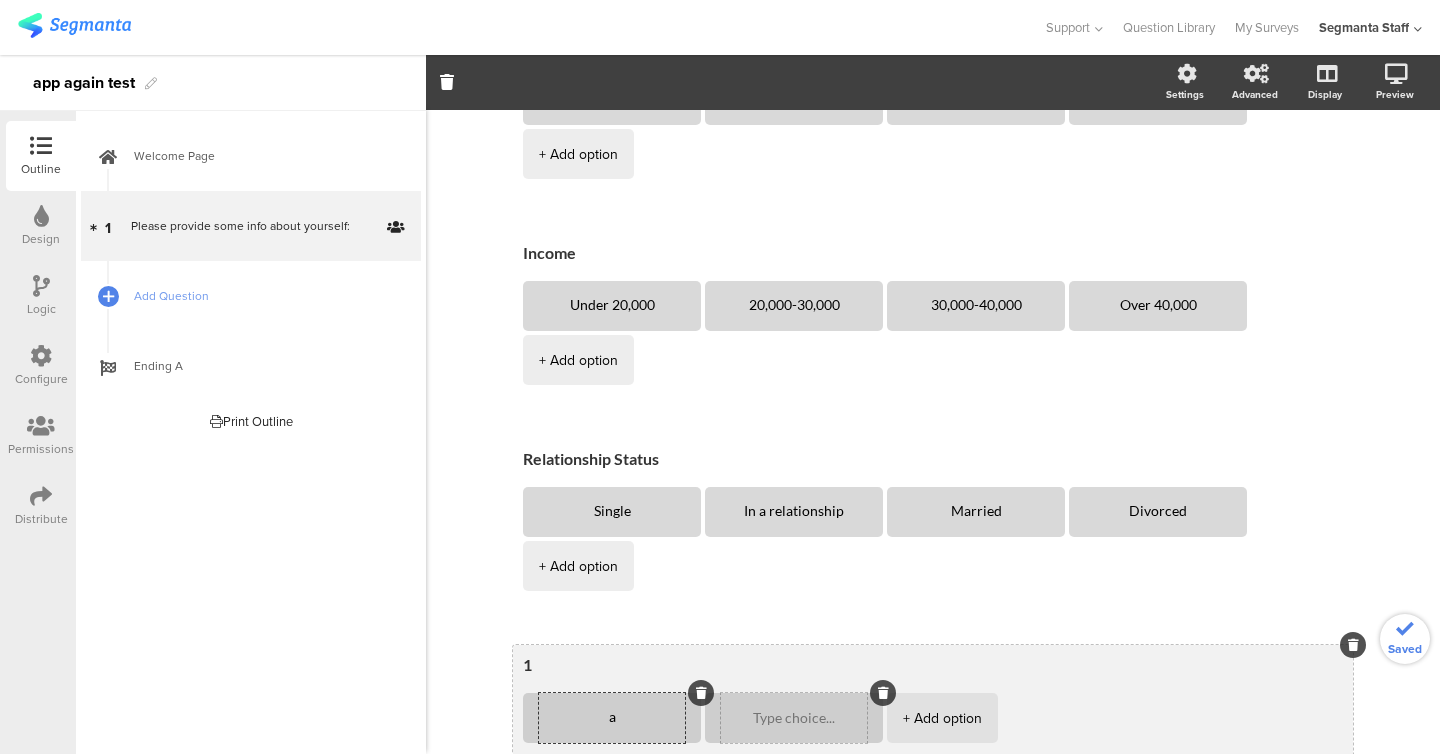 type on "a" 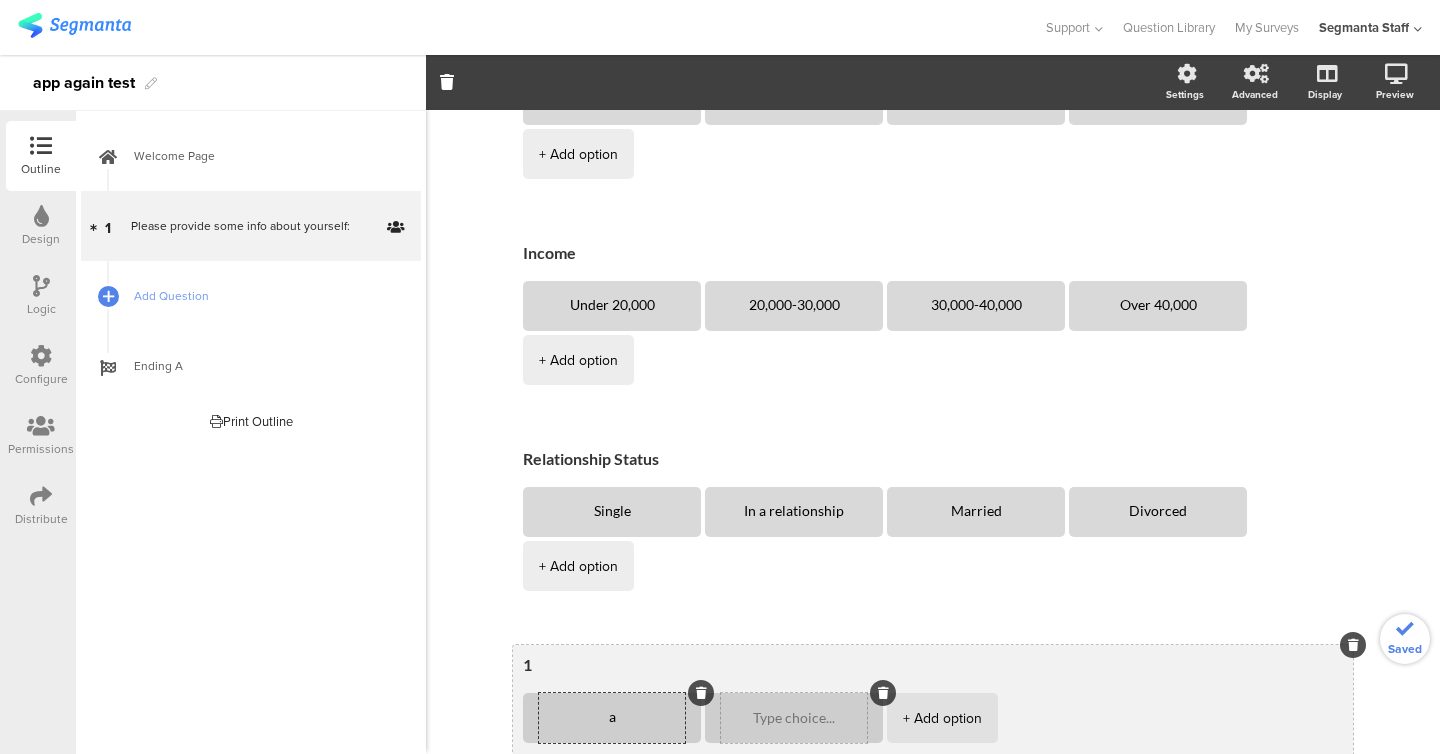 click at bounding box center (794, 718) 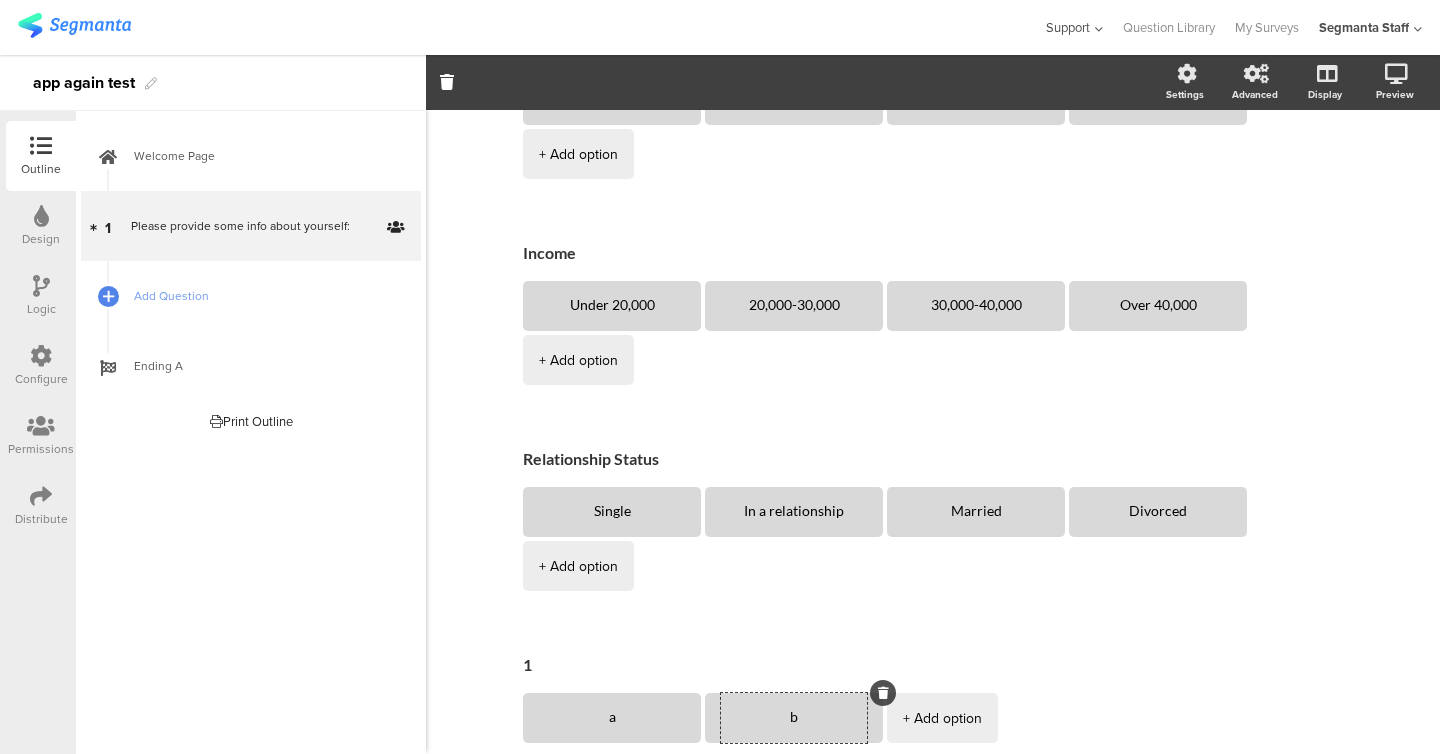 type on "b" 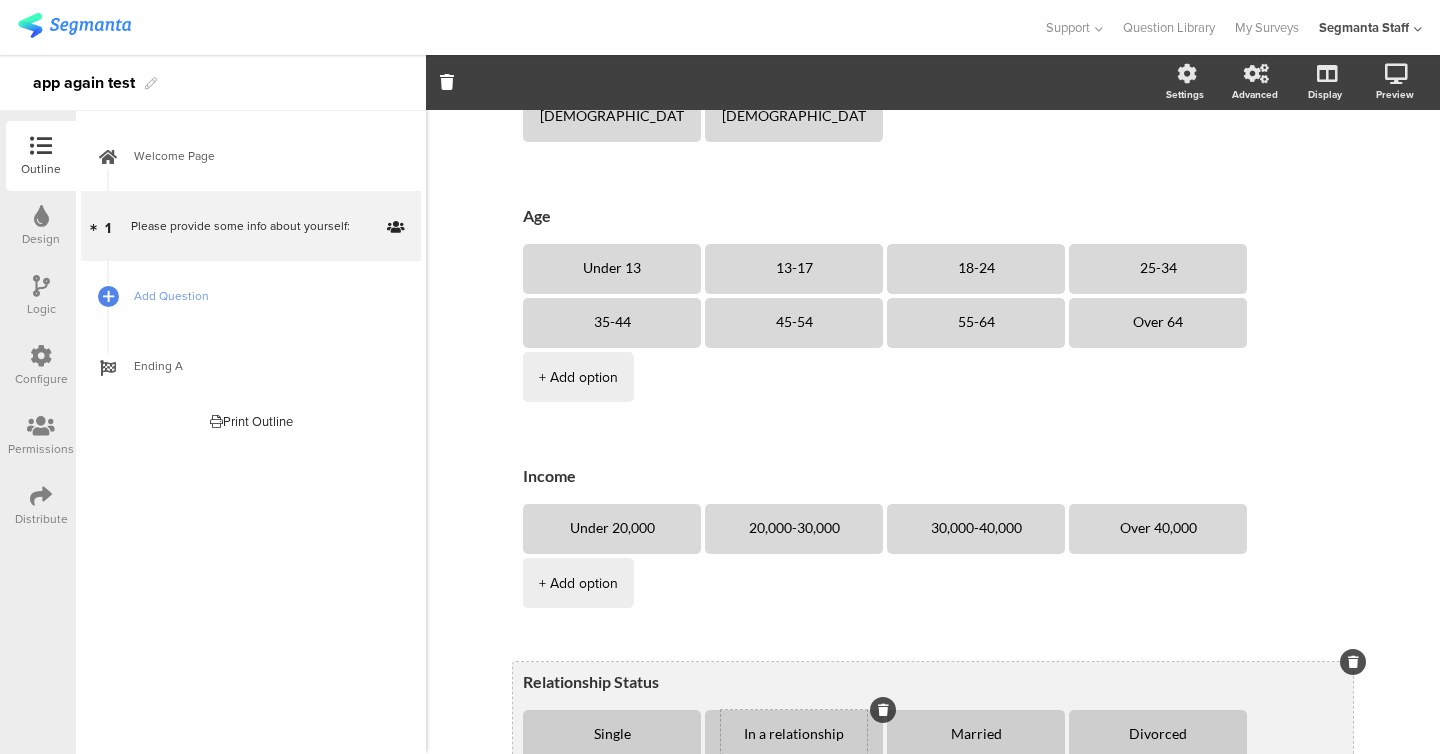 scroll, scrollTop: 0, scrollLeft: 0, axis: both 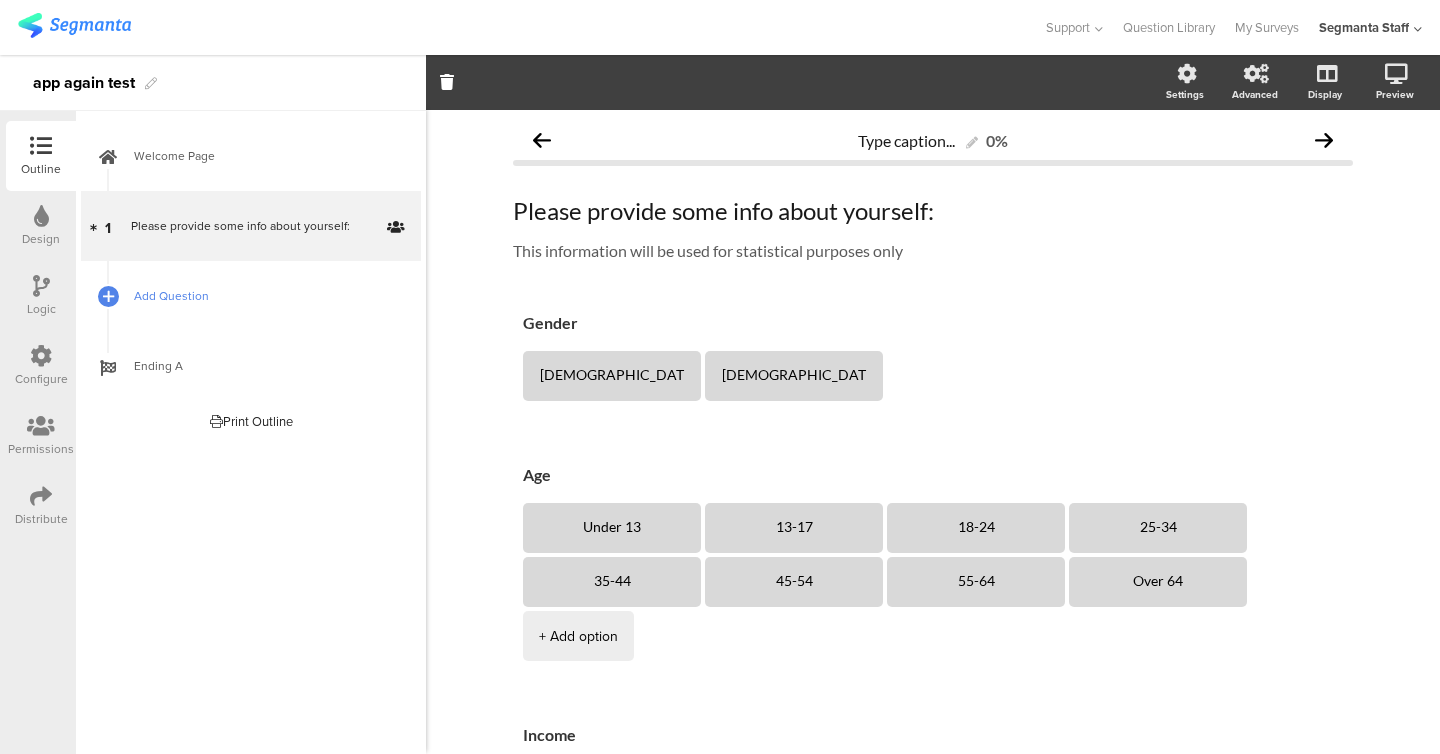 click on "Add Question" at bounding box center [262, 296] 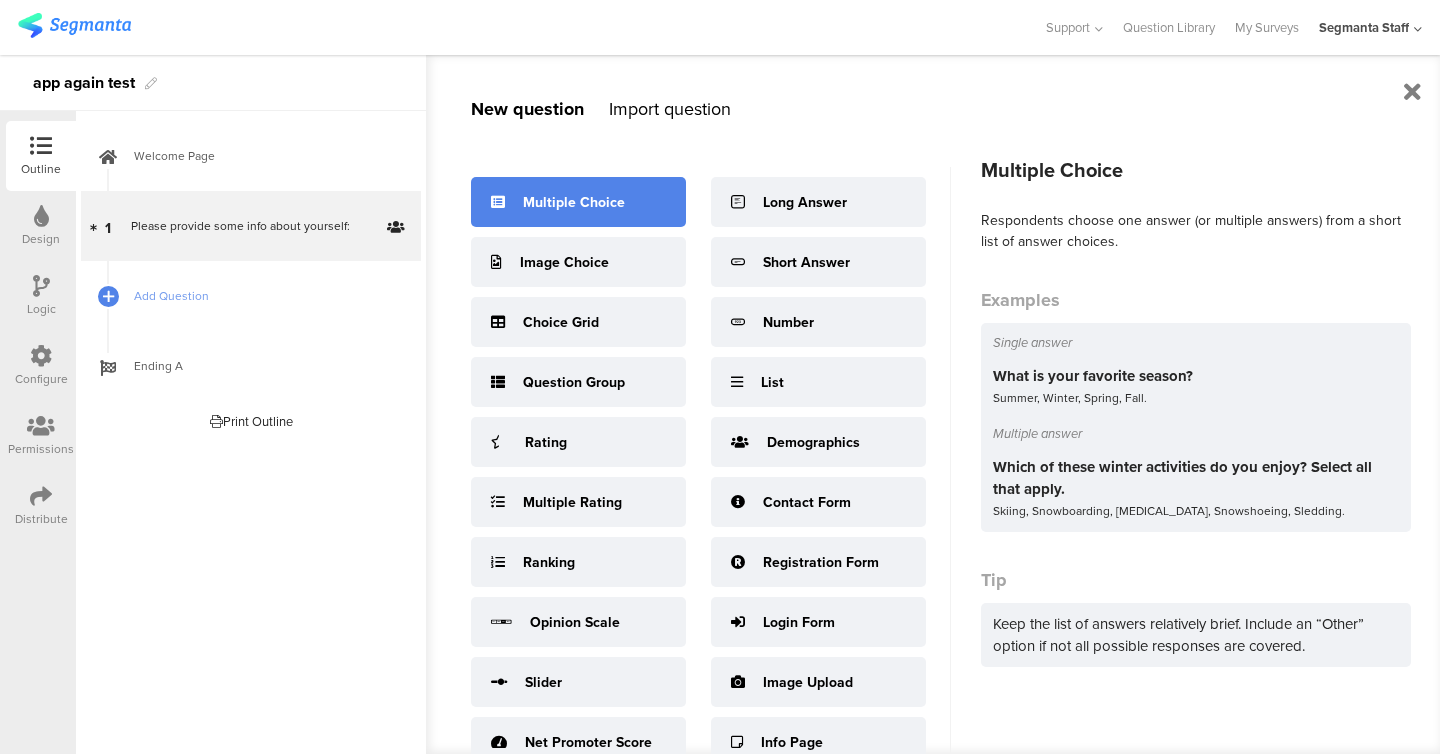 click on "Multiple Choice" at bounding box center (578, 202) 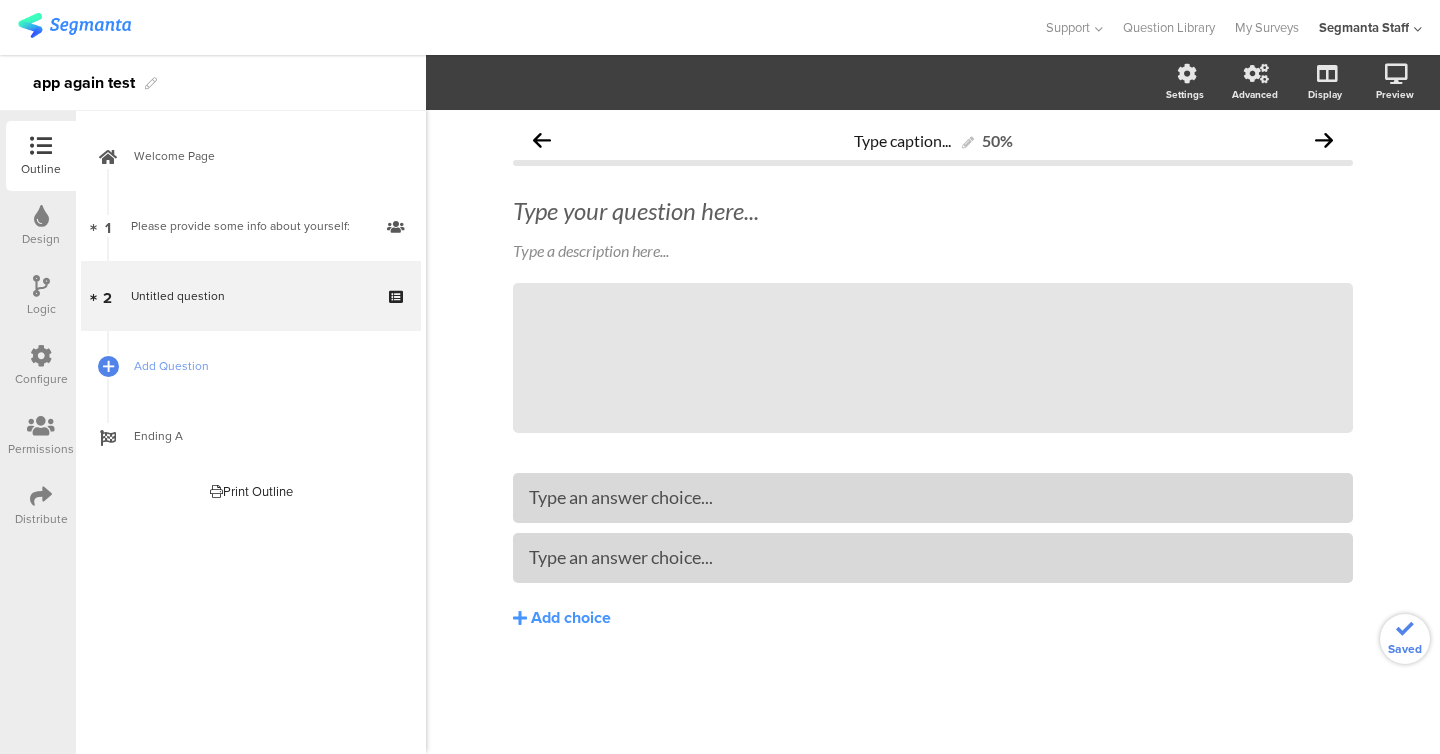 click on "Type your question here..." 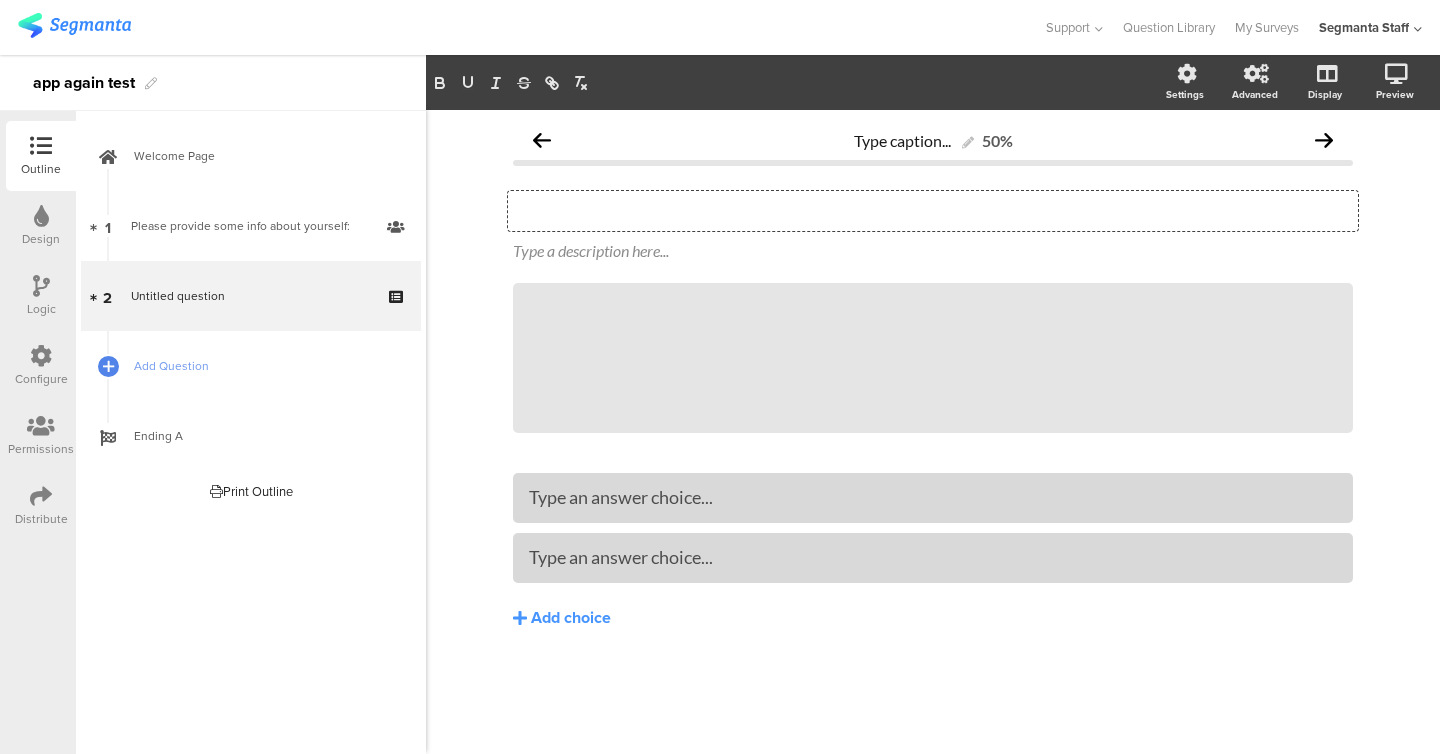 type 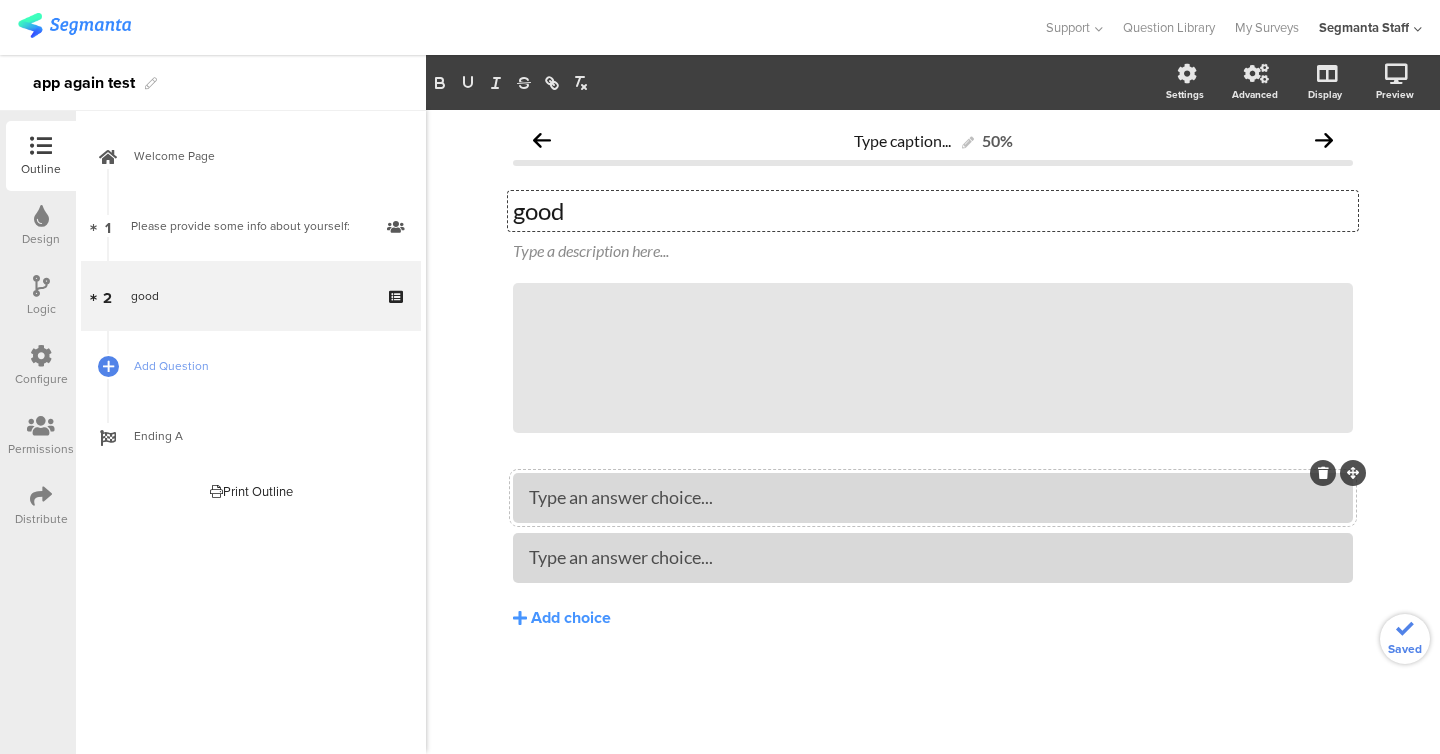 type 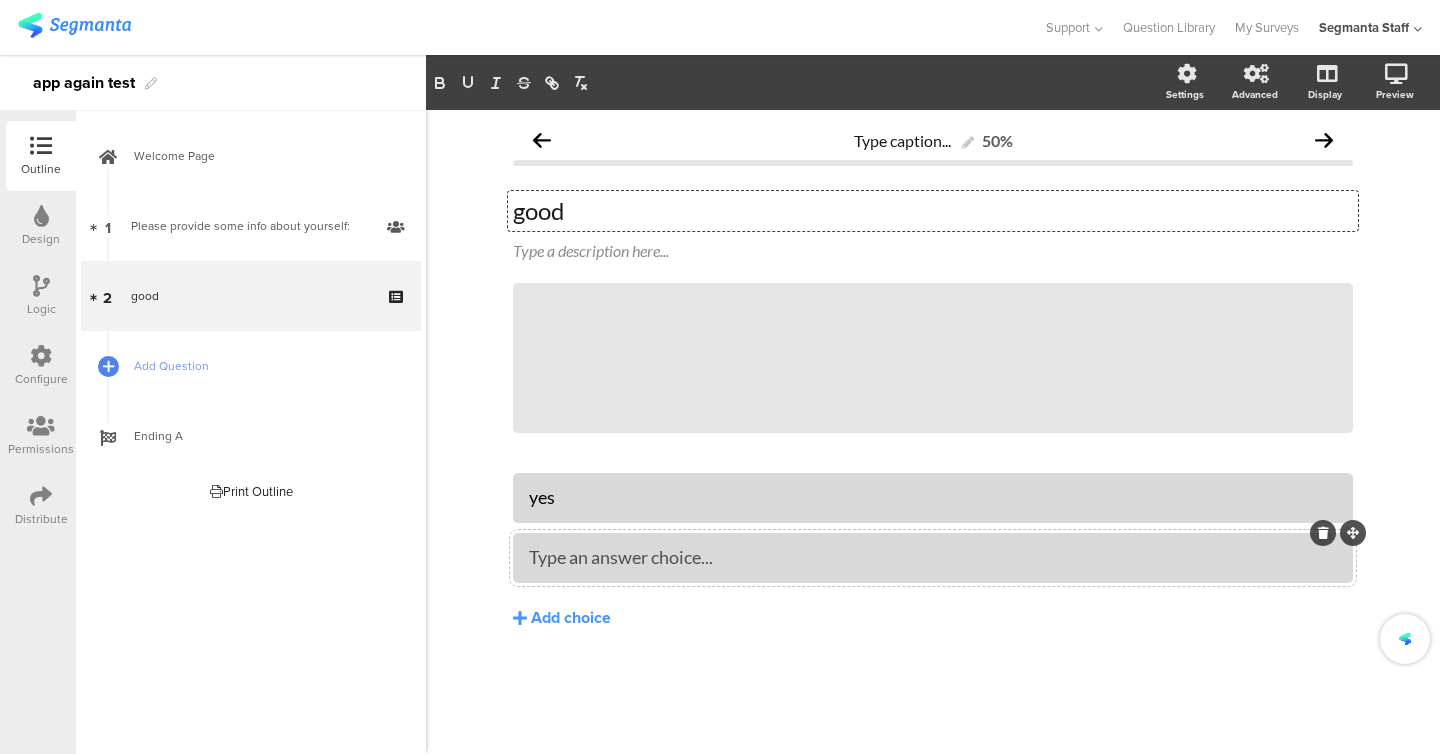 type 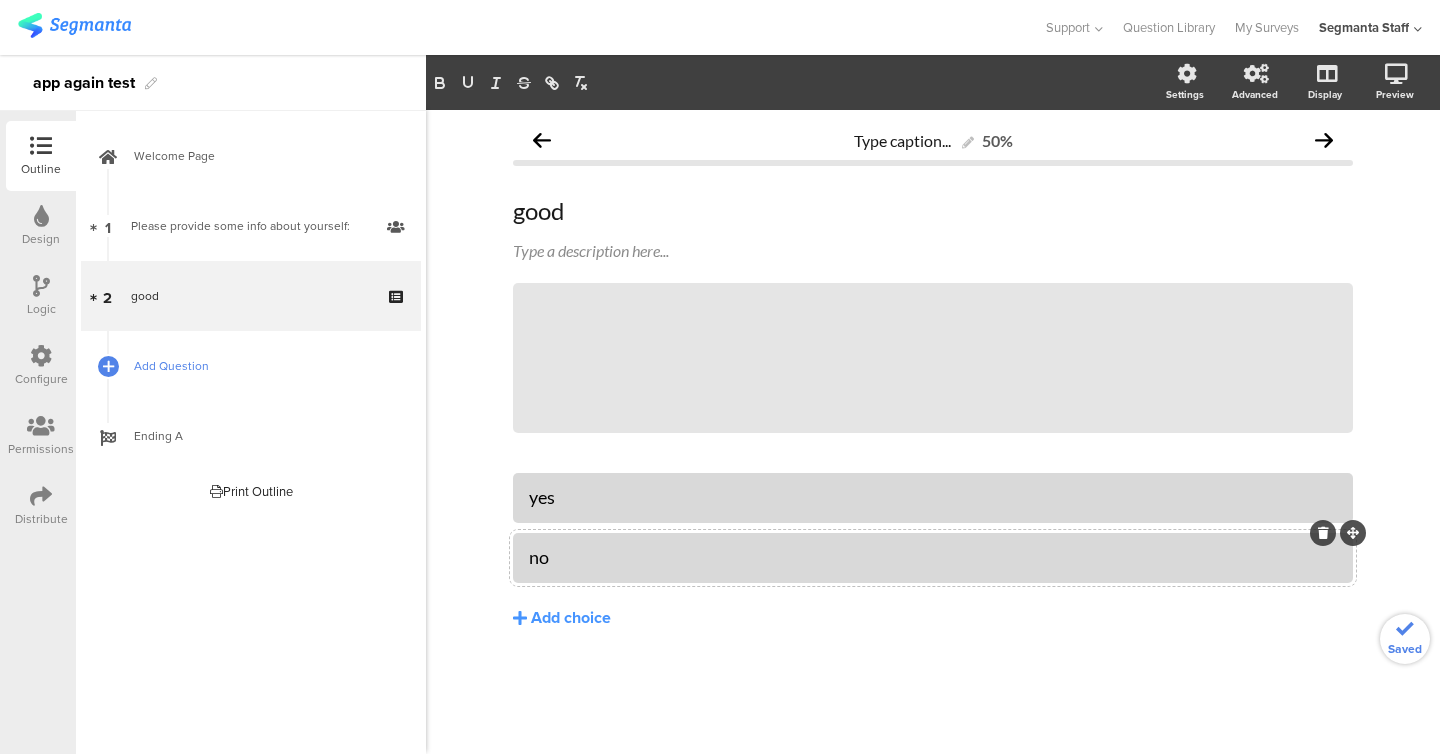 click on "Add Question" at bounding box center (262, 366) 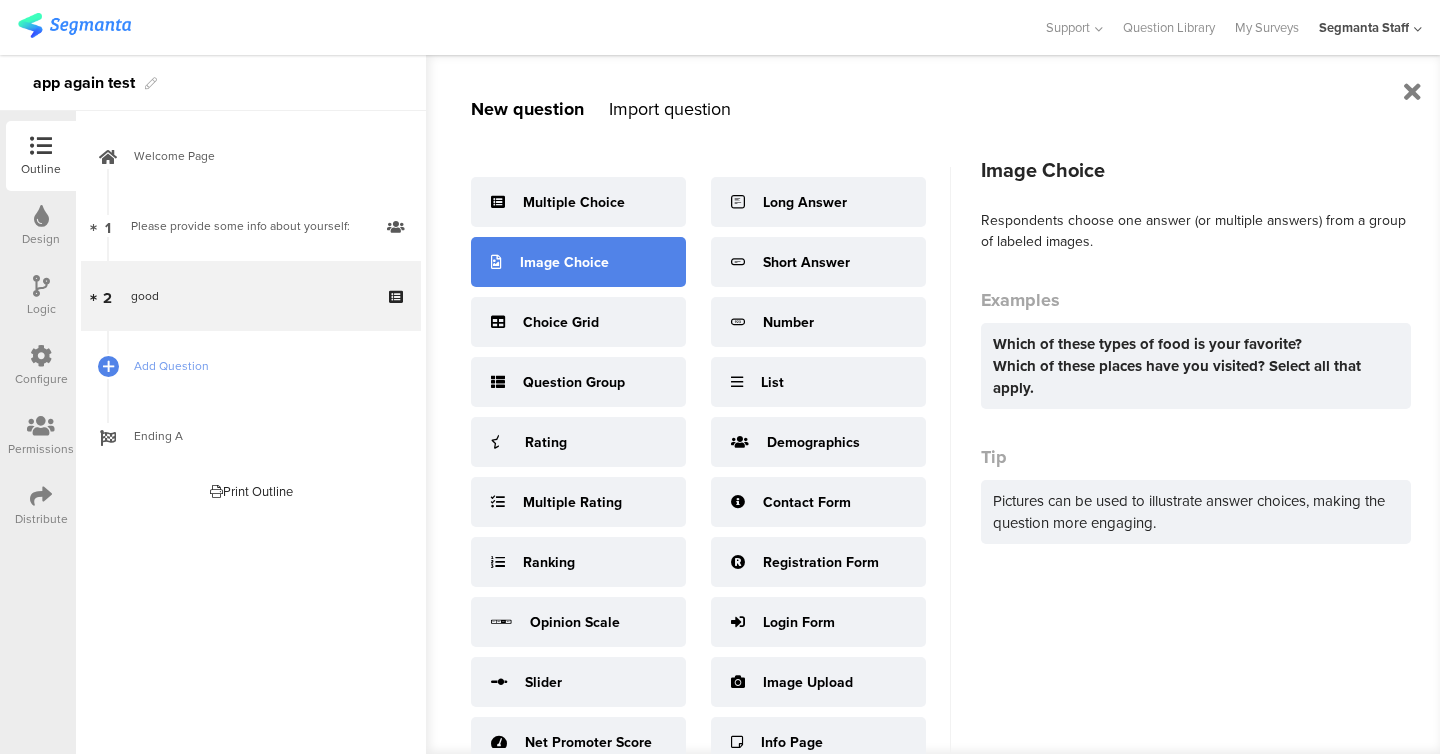 click on "Image Choice" at bounding box center (578, 262) 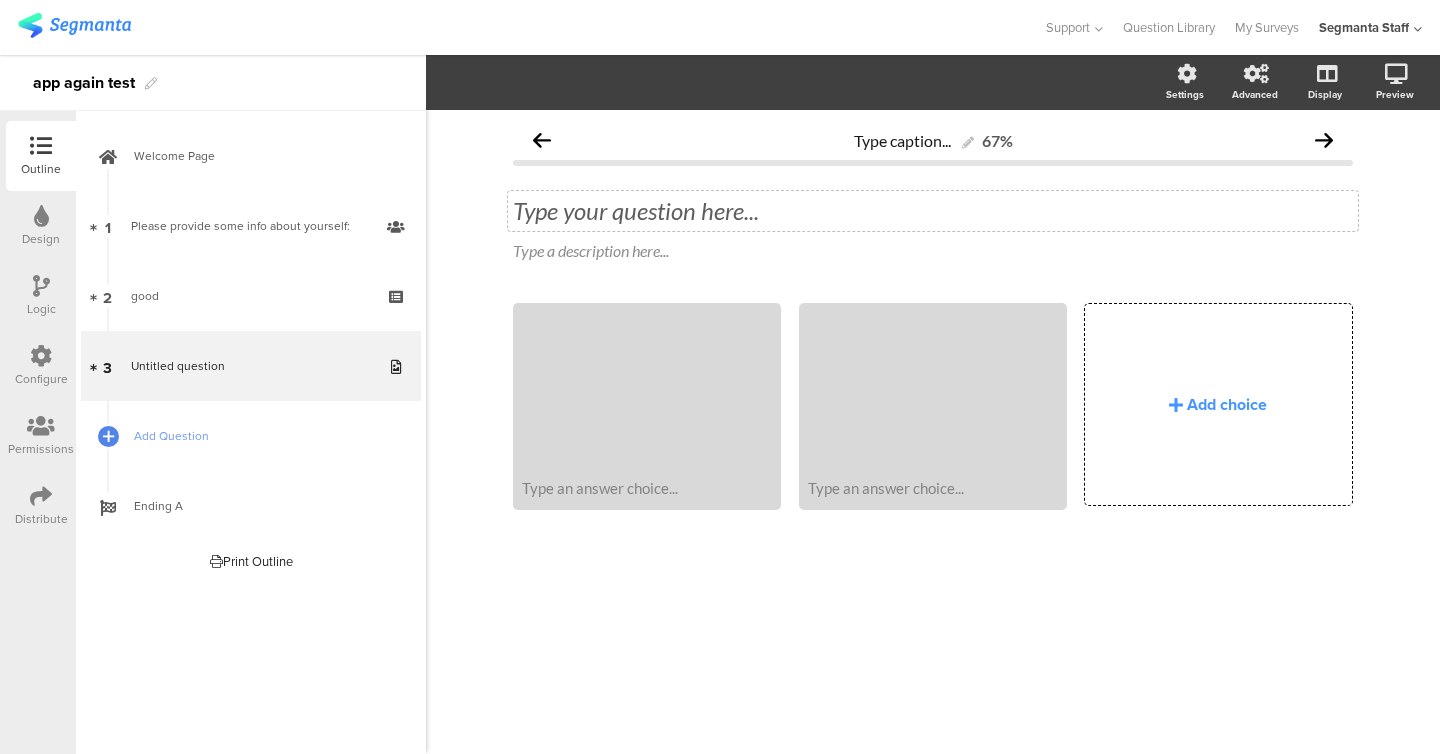 click on "Type your question here..." 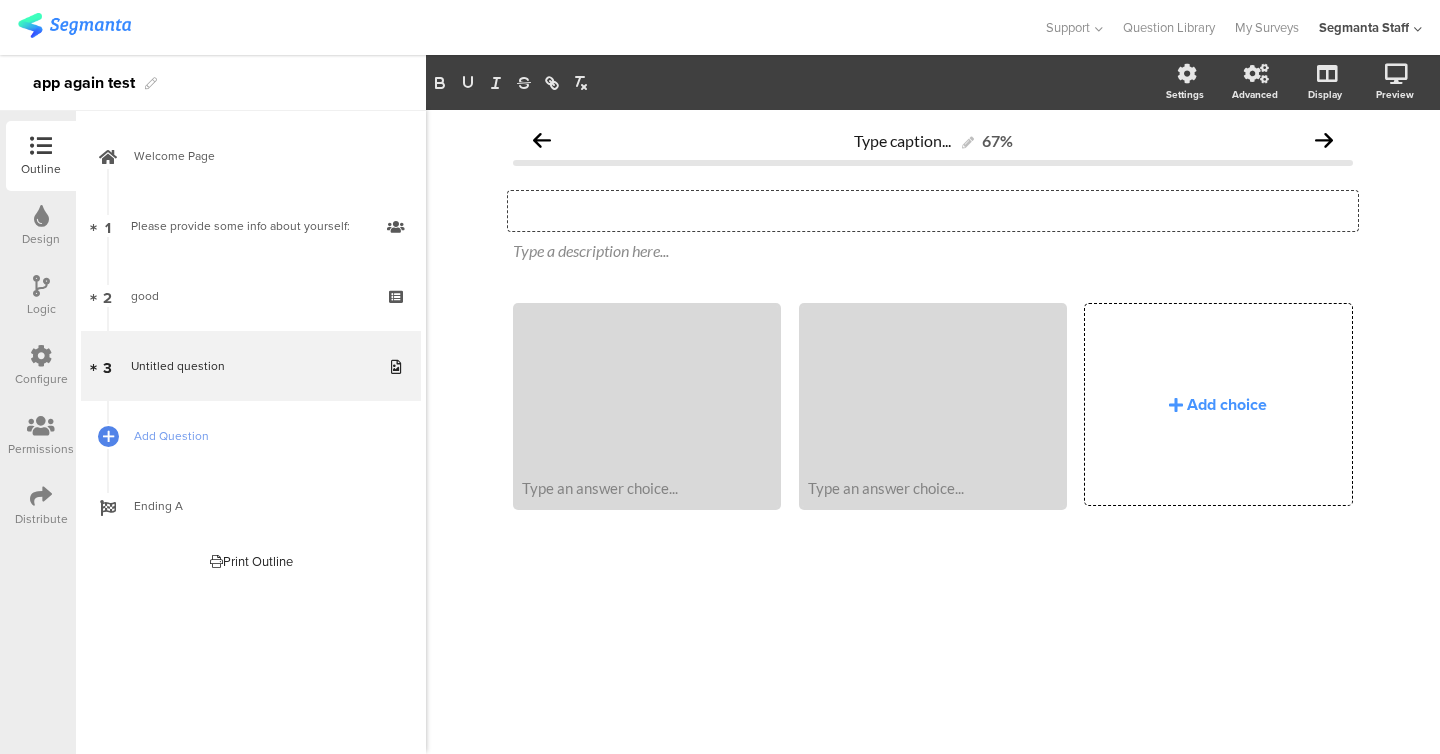 type 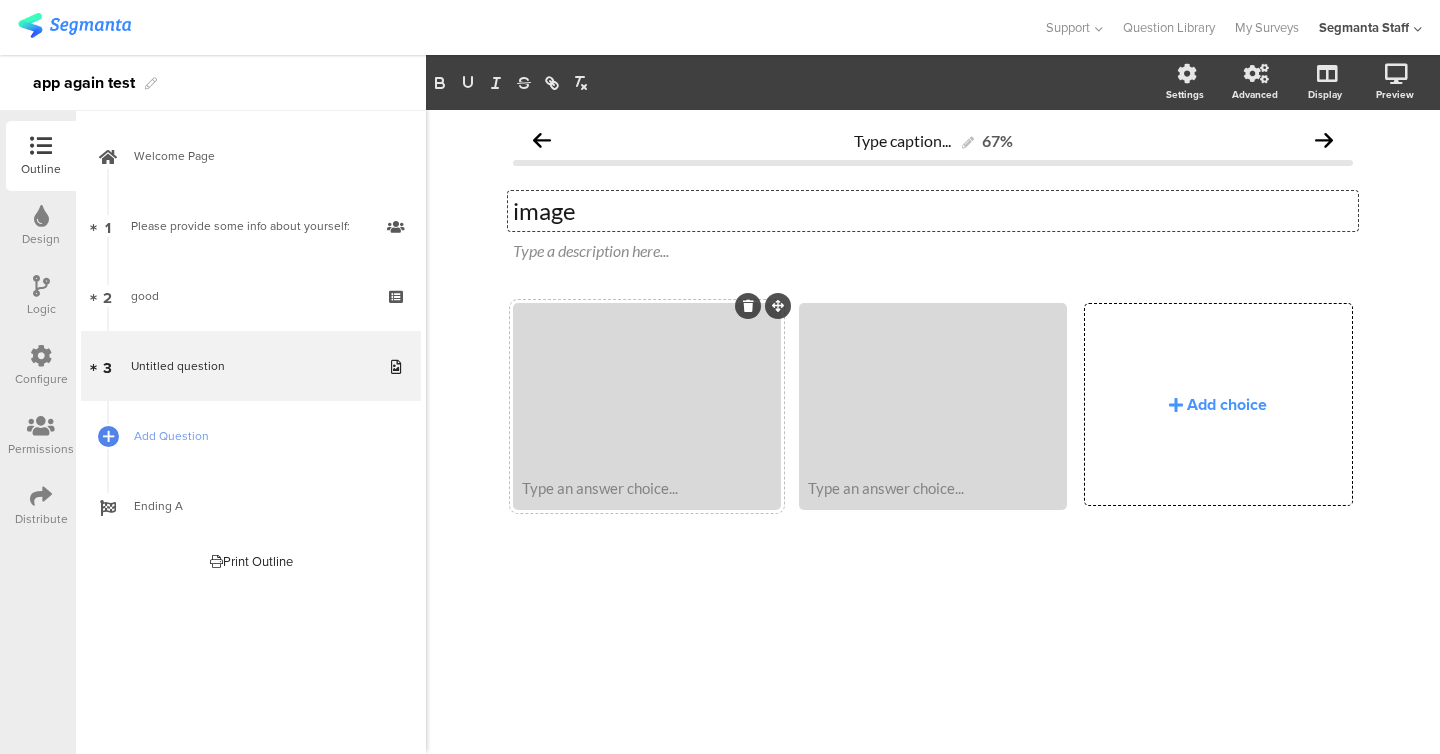 click on "Type an answer choice..." 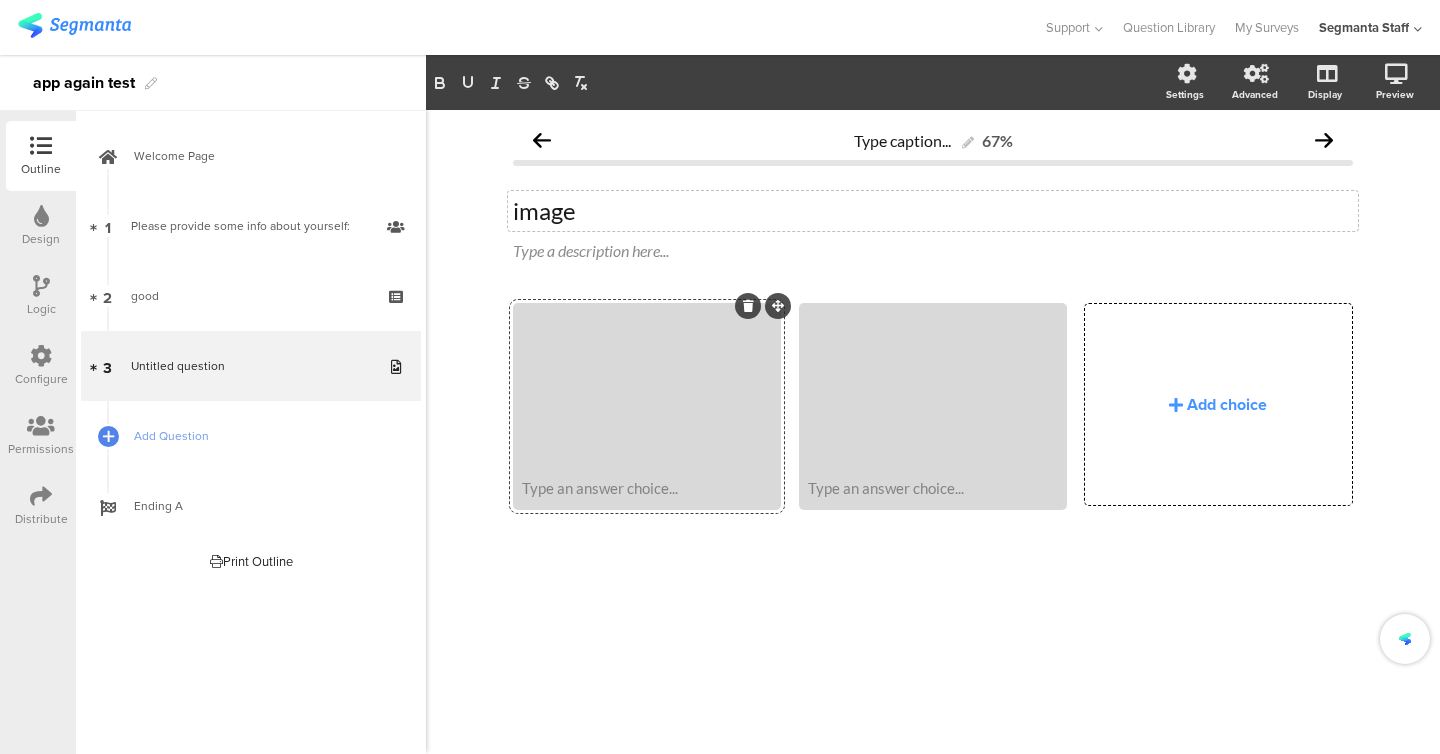 type 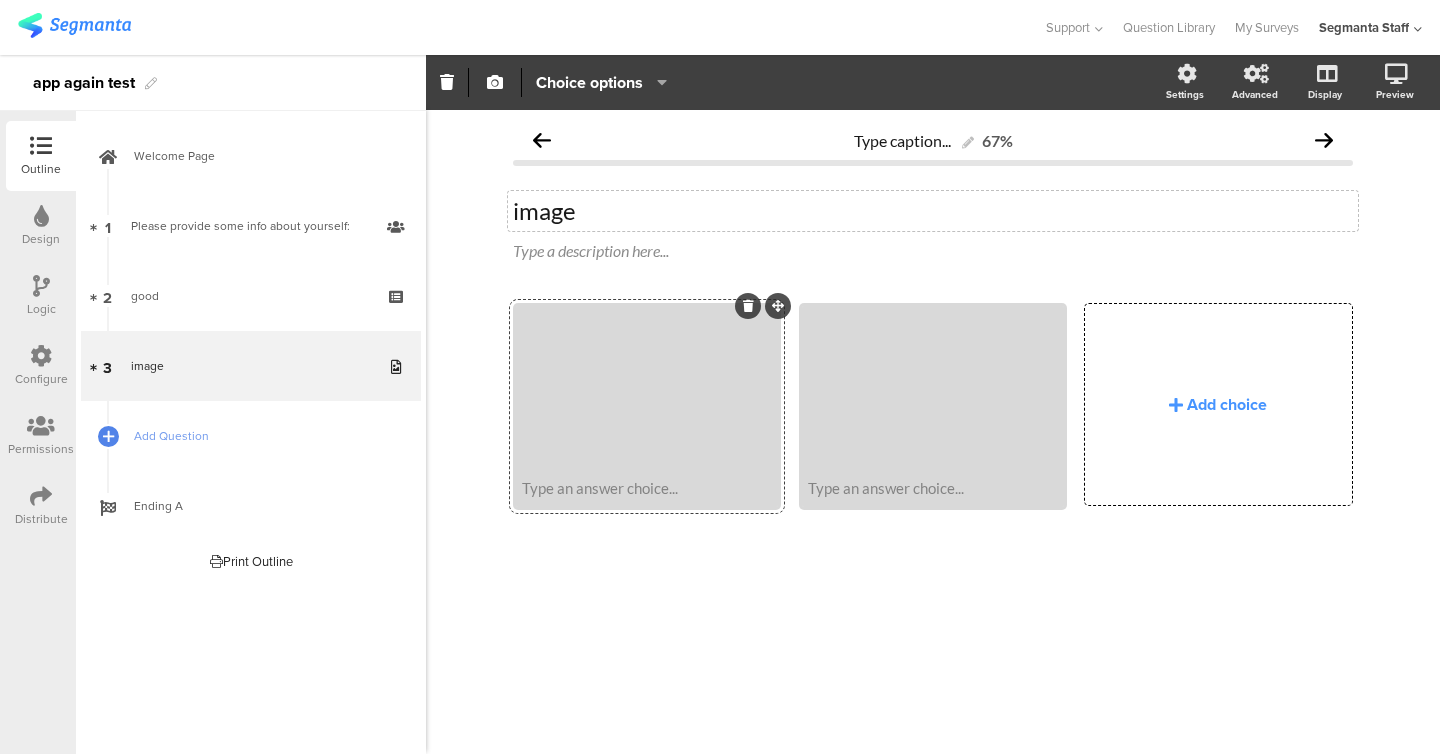 click on "image" 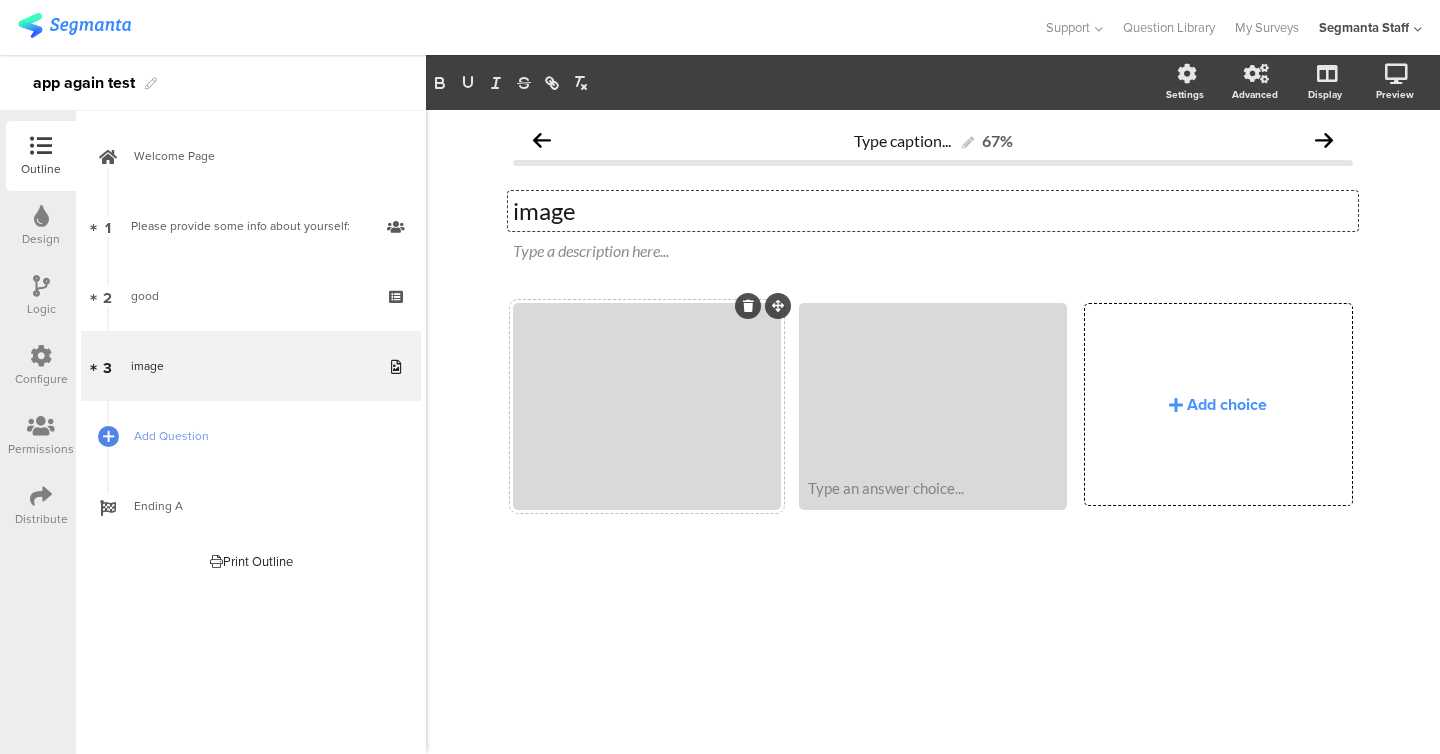 click 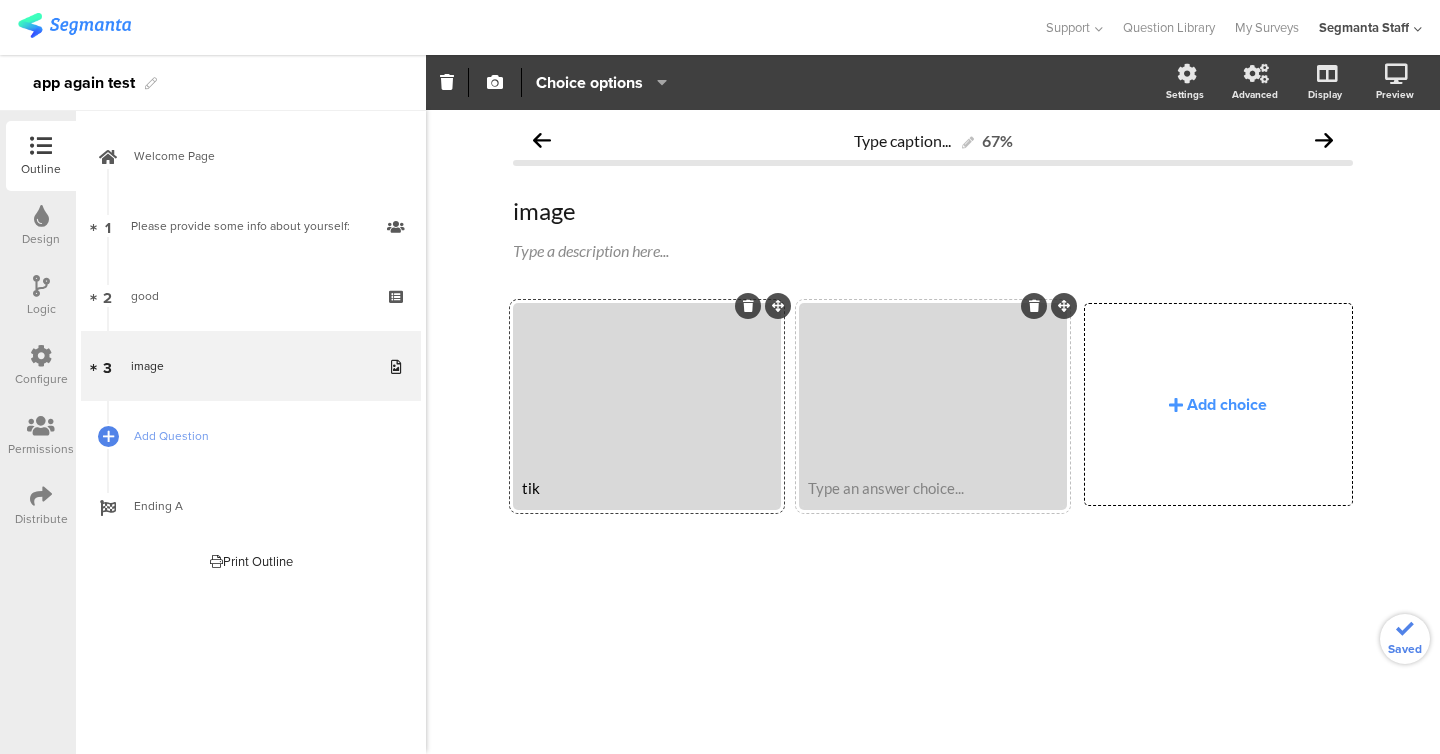 click on "Type an answer choice..." 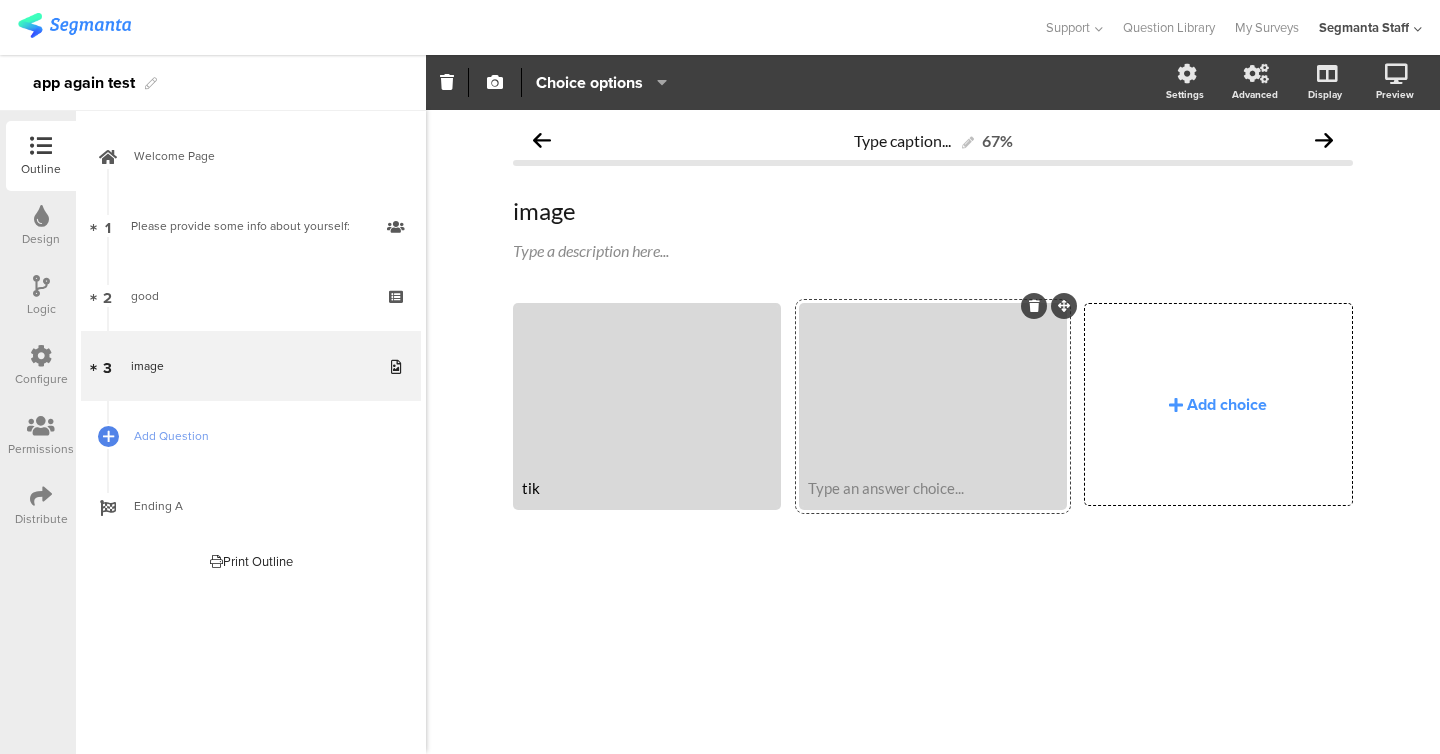 click on "Type an answer choice..." 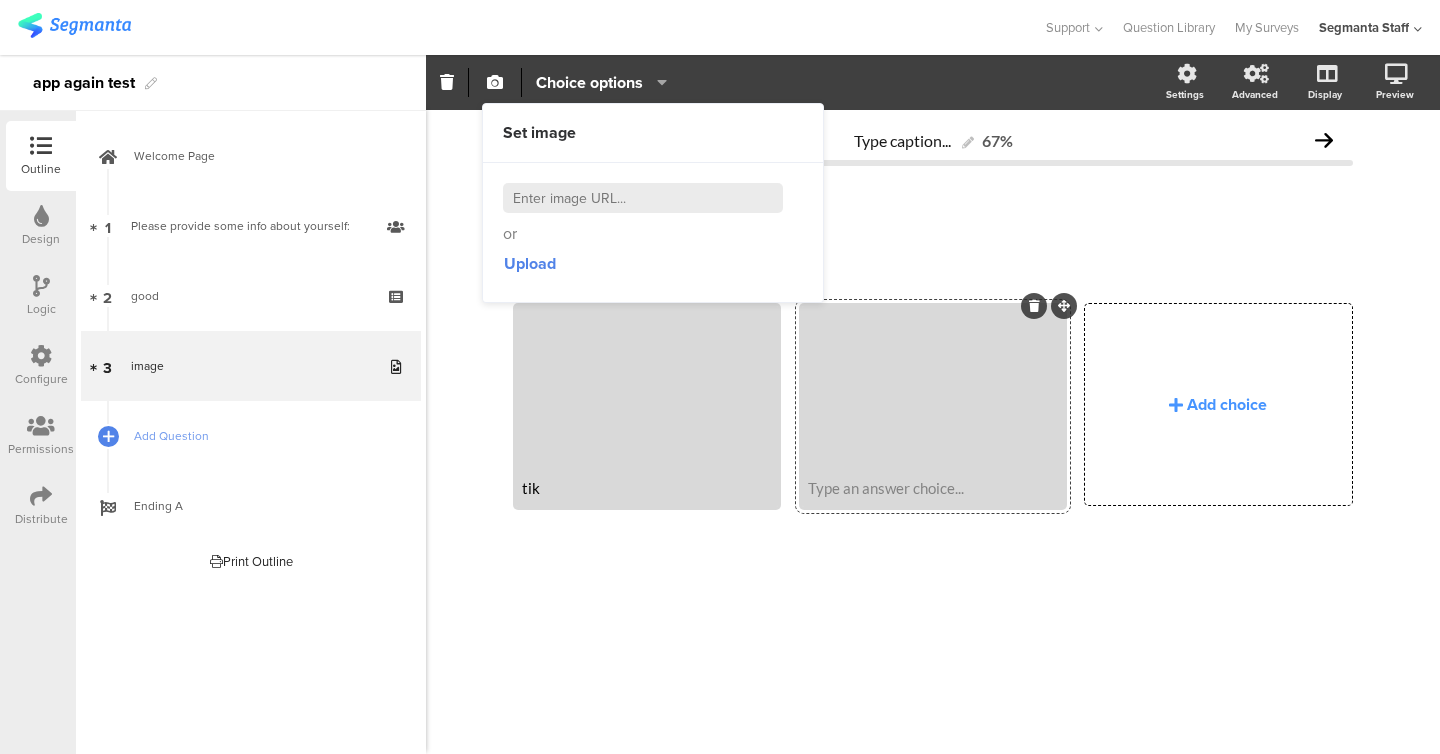 type 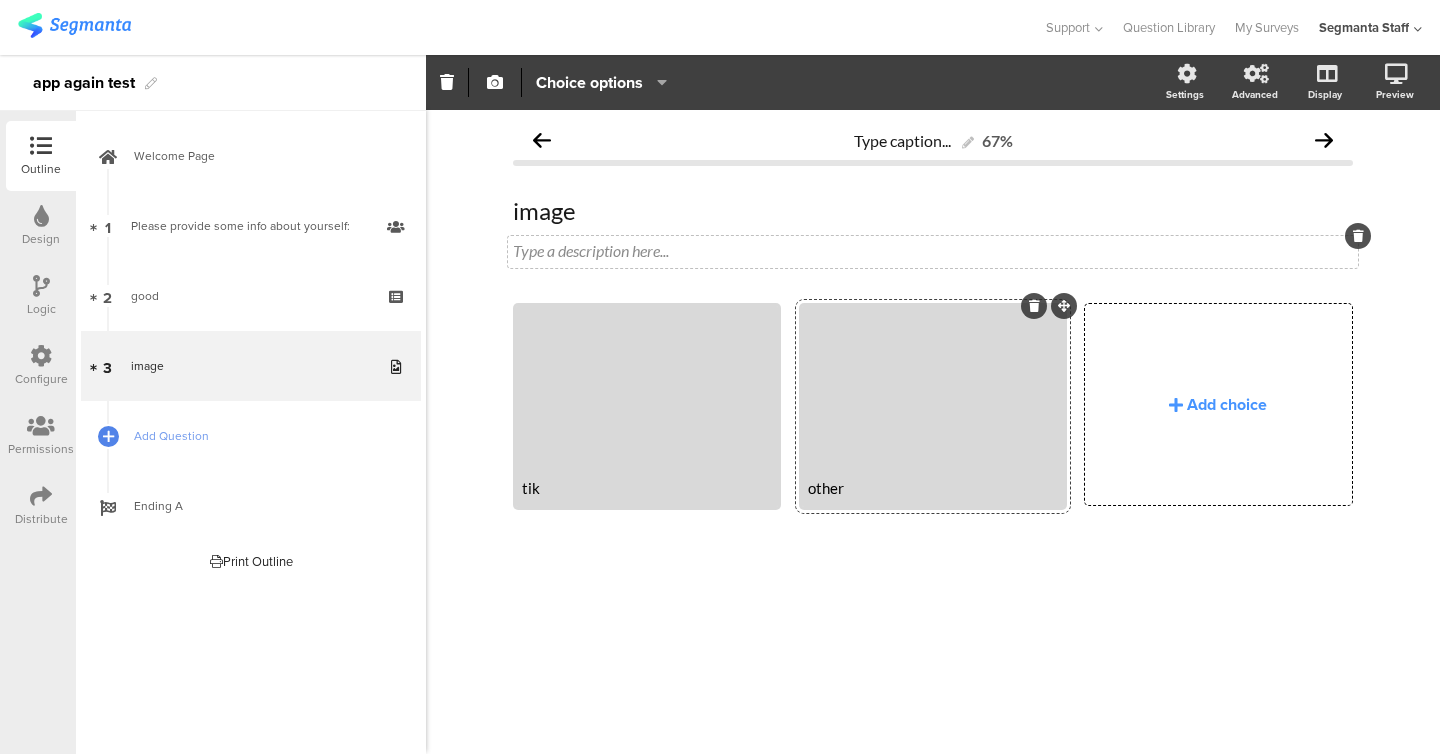 click on "Type a description here..." 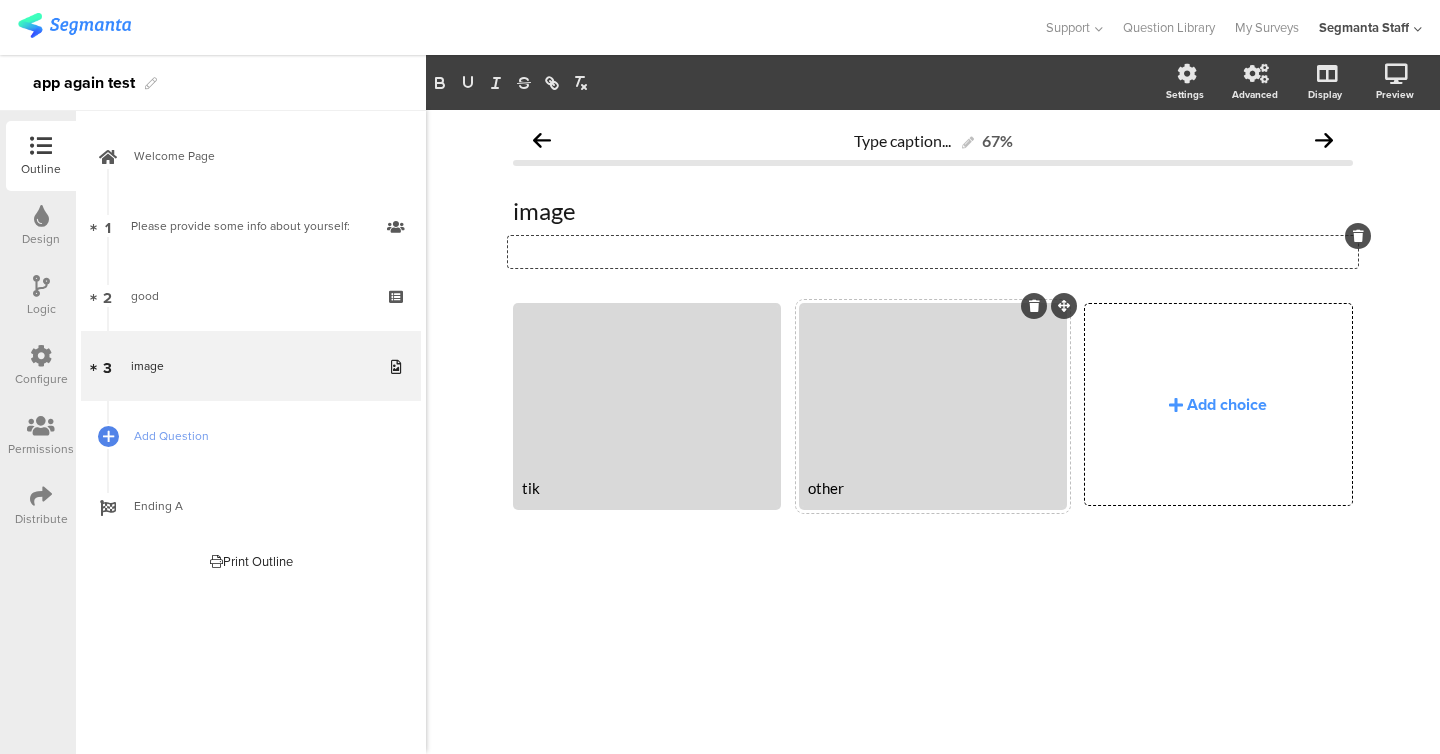 type 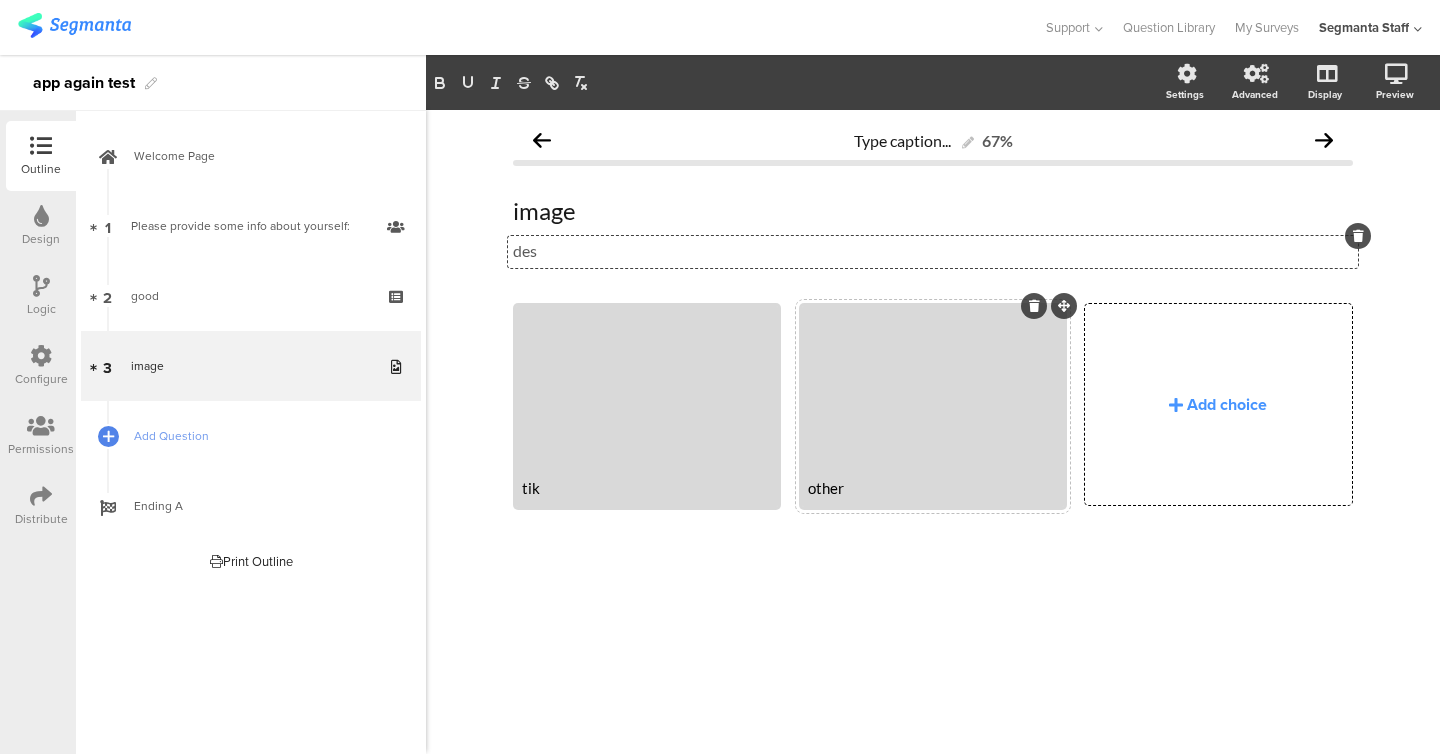 click on "des" 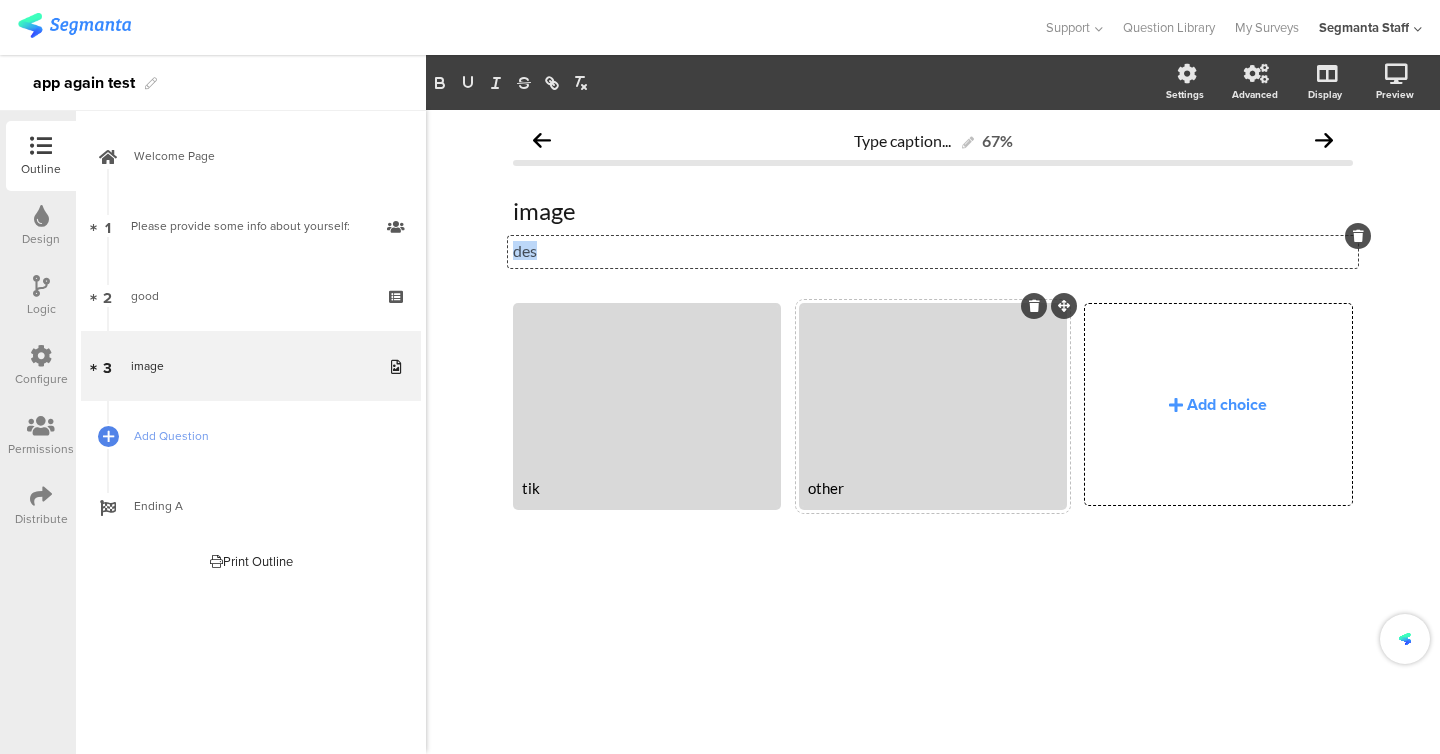 click on "des" 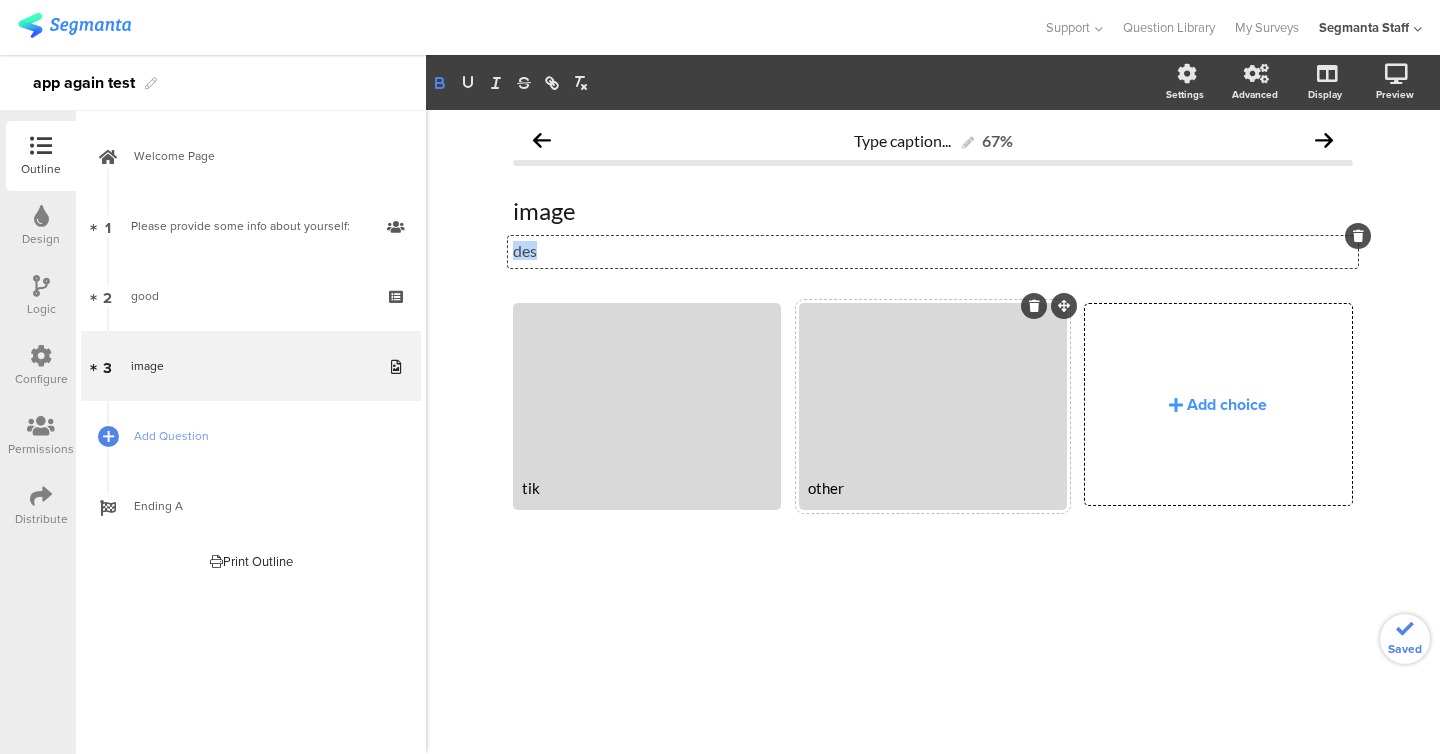 click 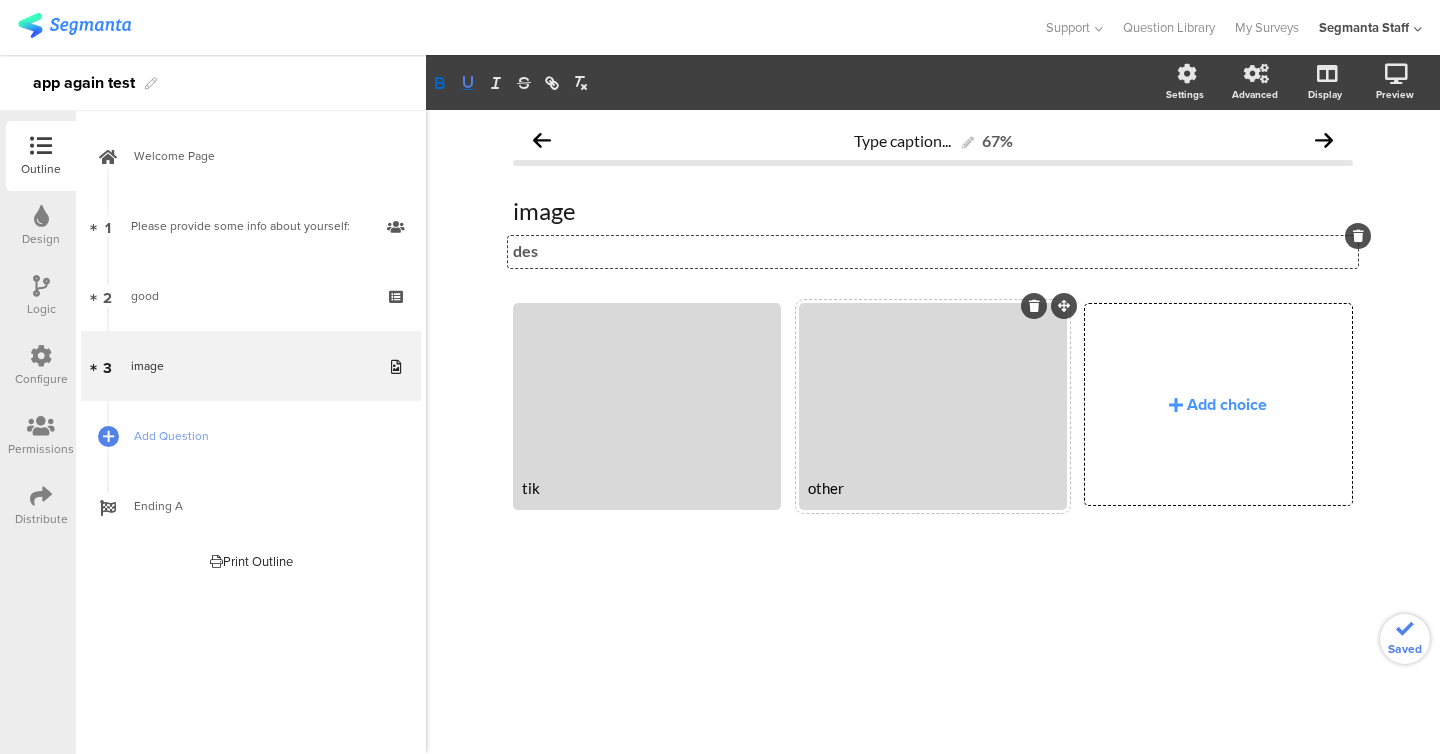click 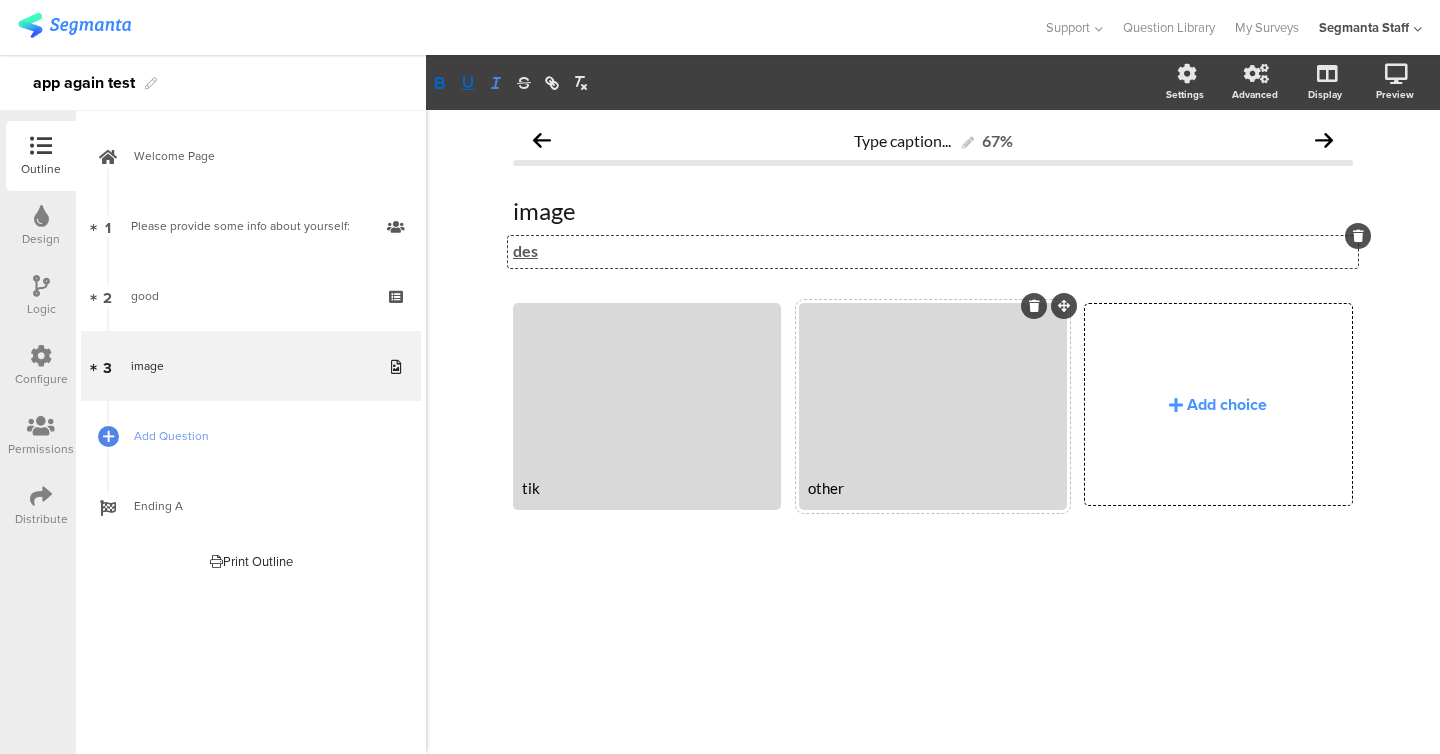 click 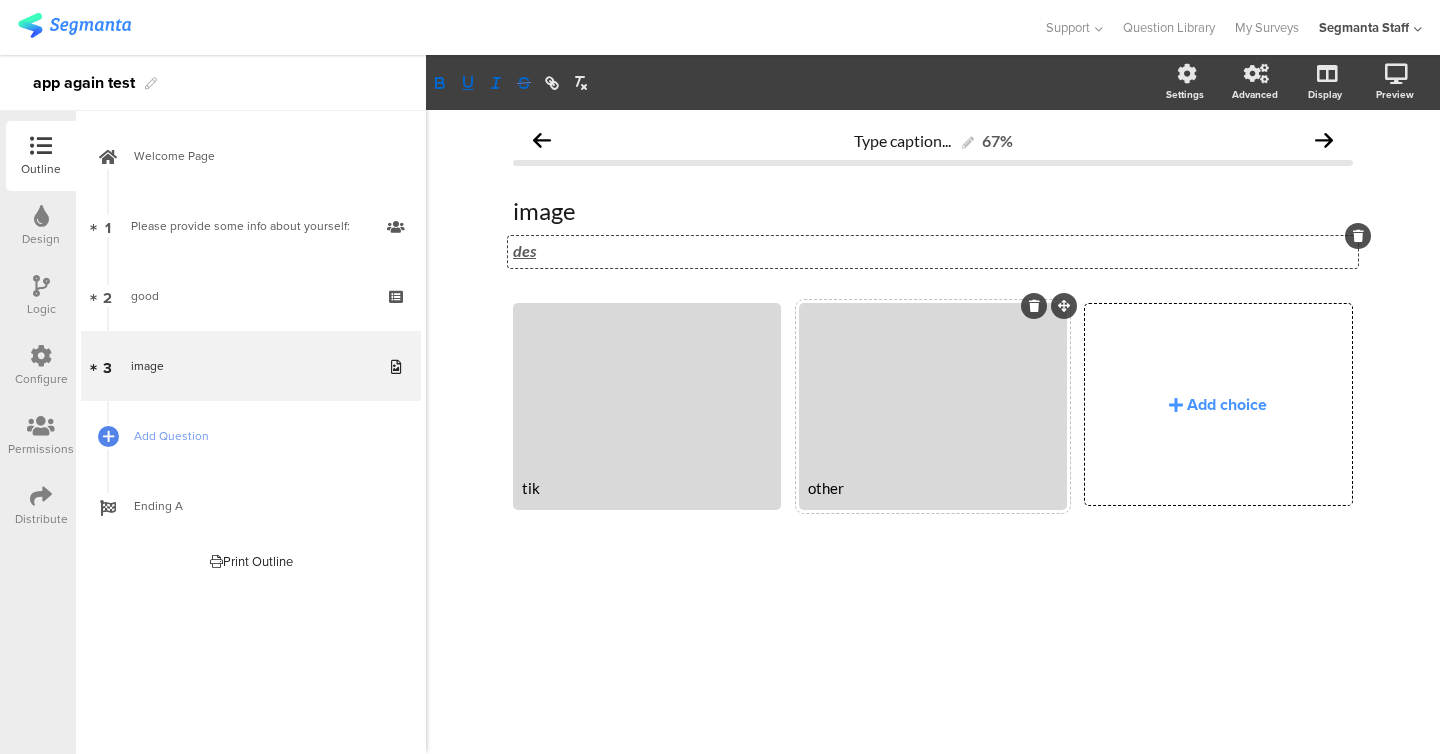 click 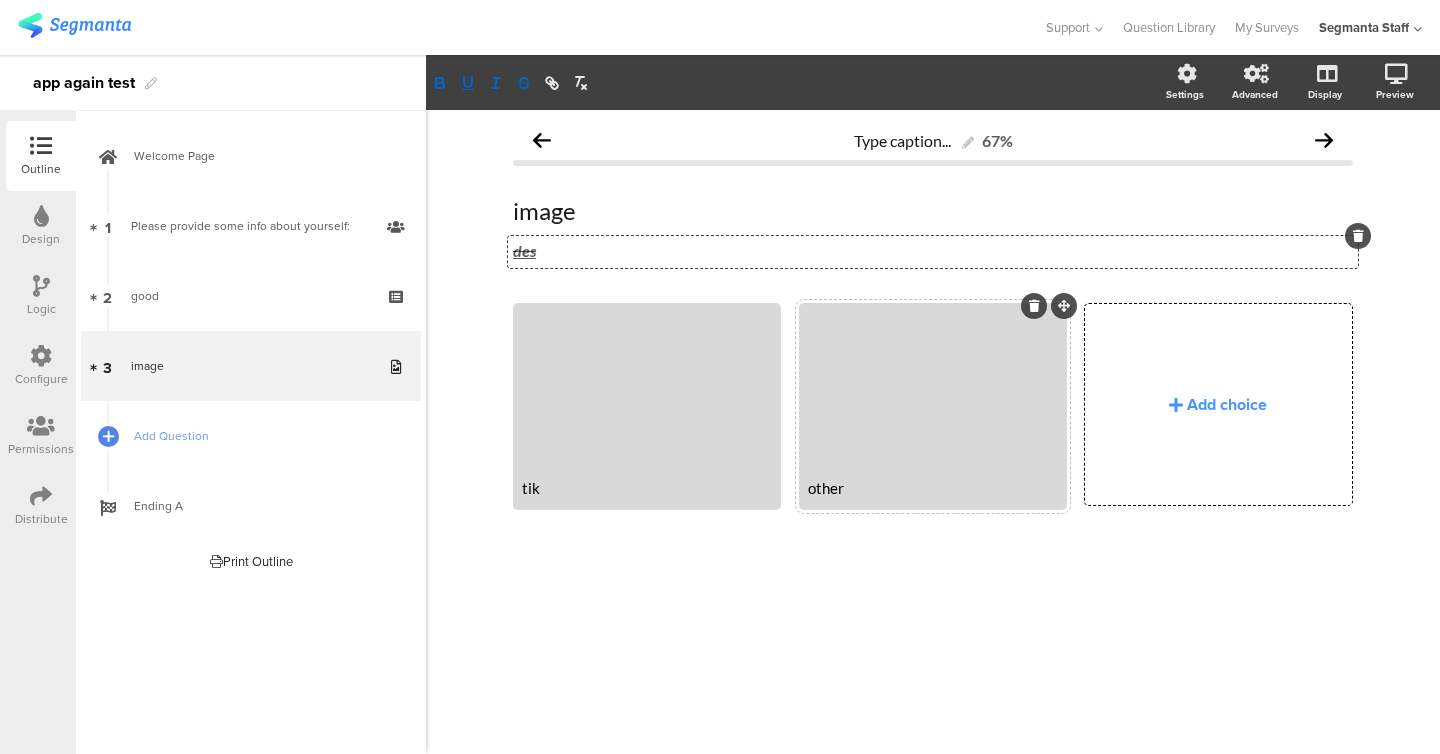 click on "Type caption...
67%
image
image
des
des
des
tik" 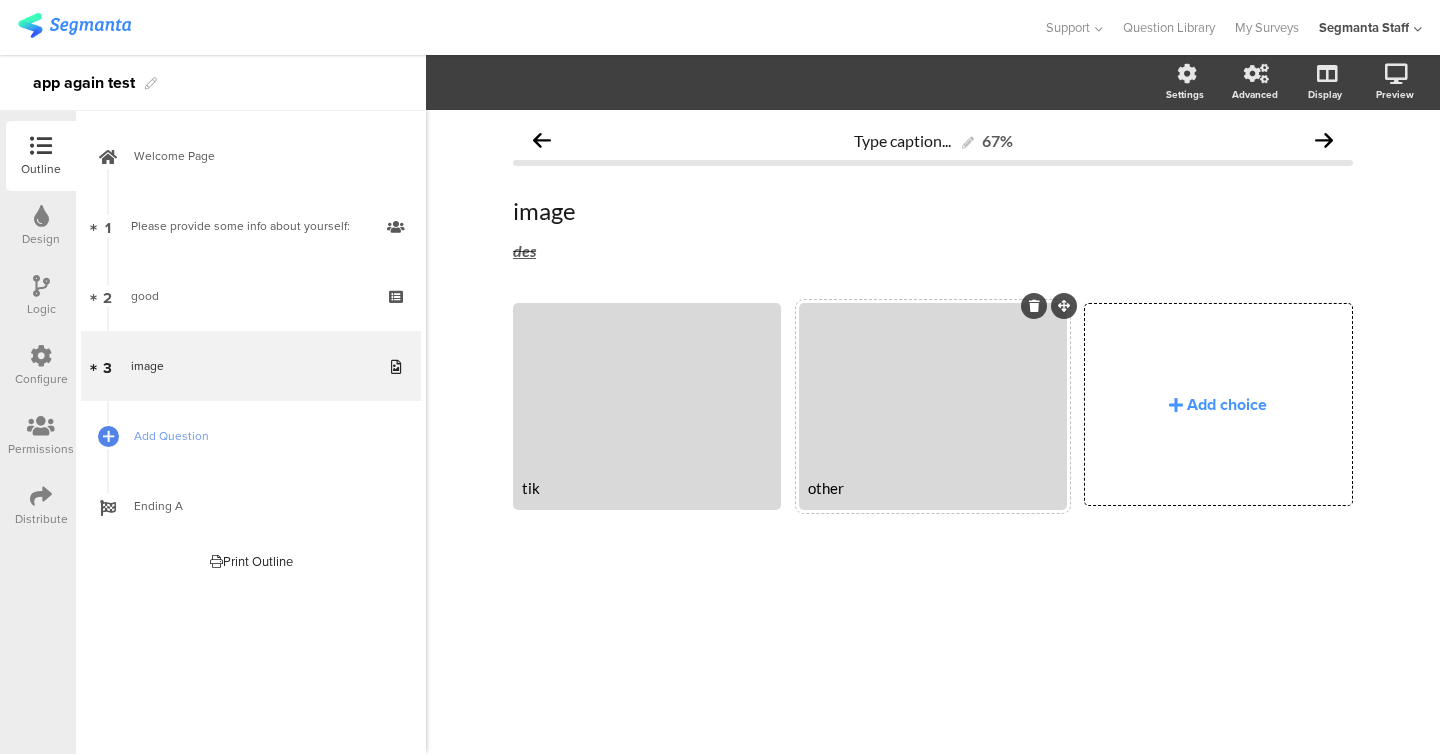 click 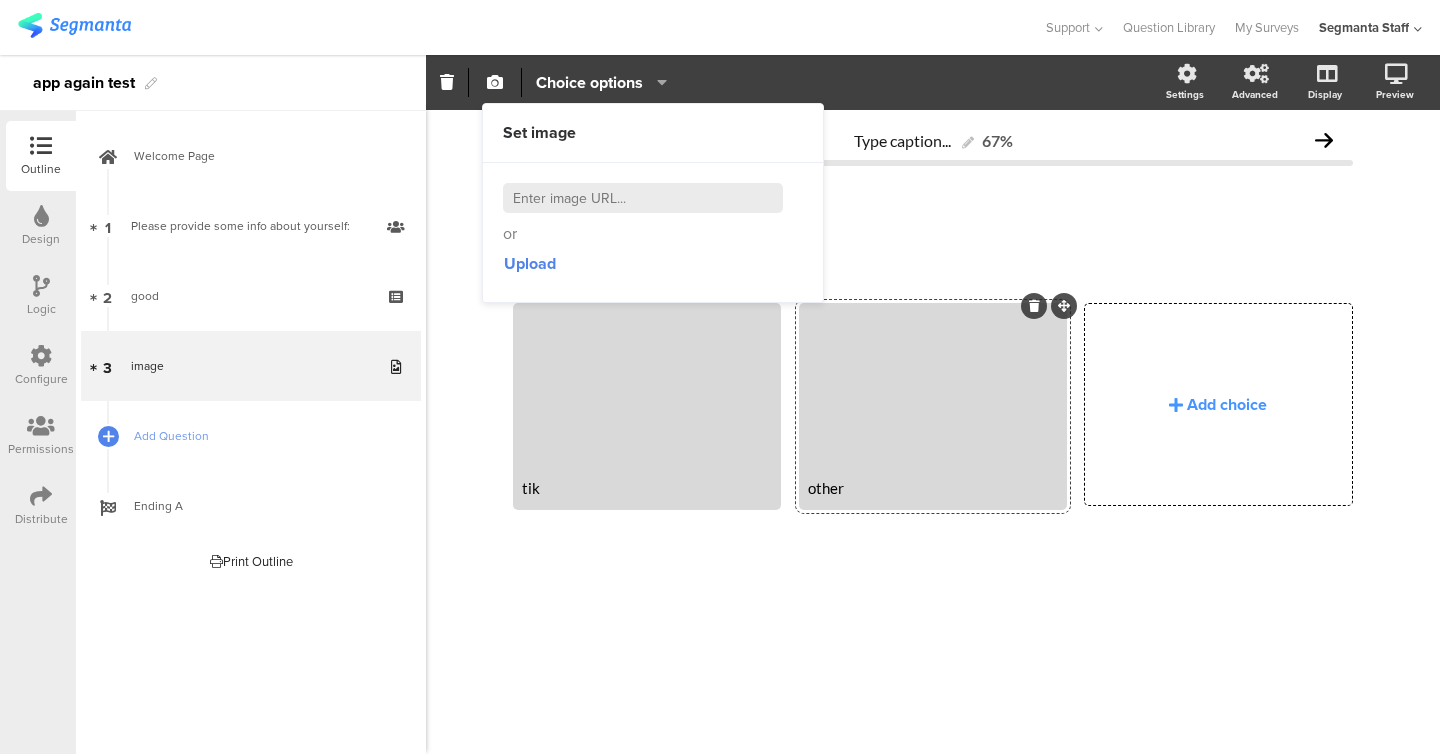 click at bounding box center [643, 198] 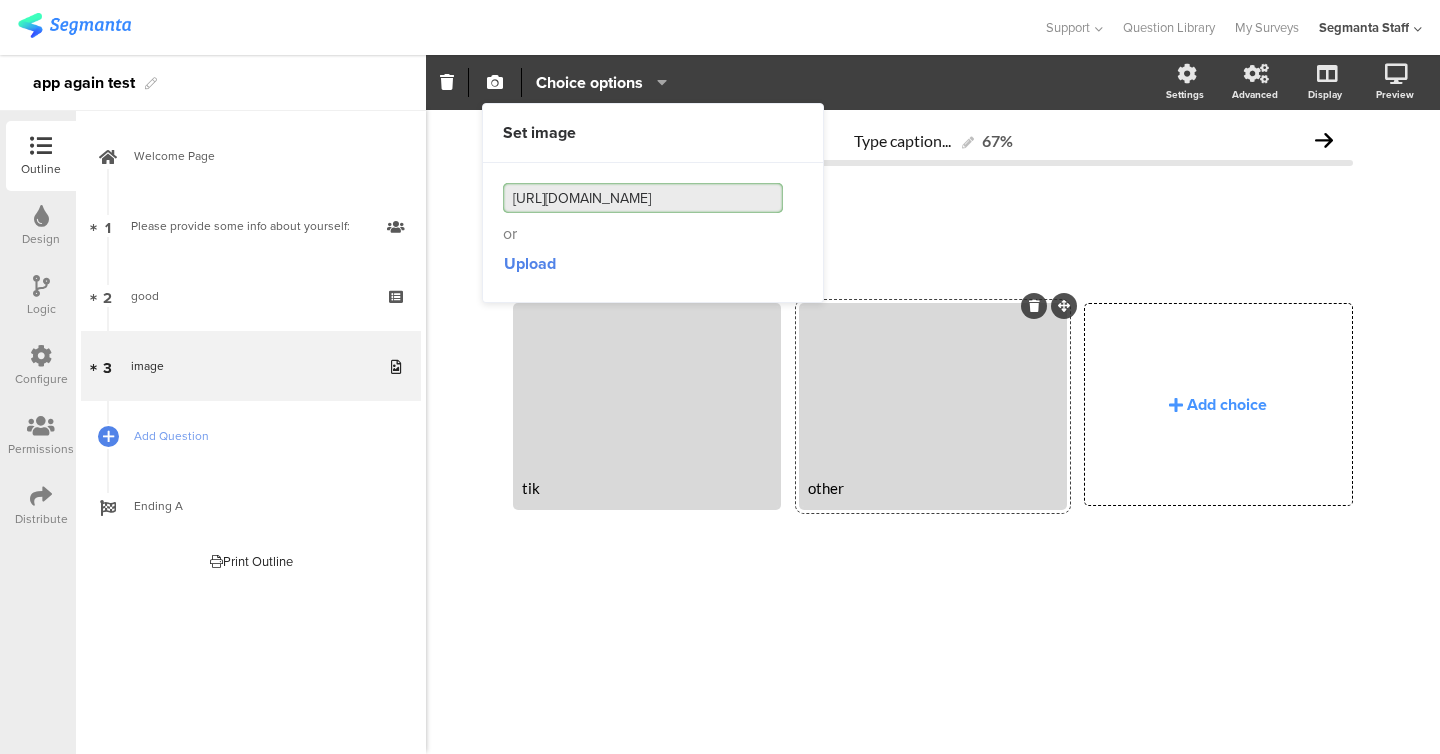 scroll, scrollTop: 0, scrollLeft: 196, axis: horizontal 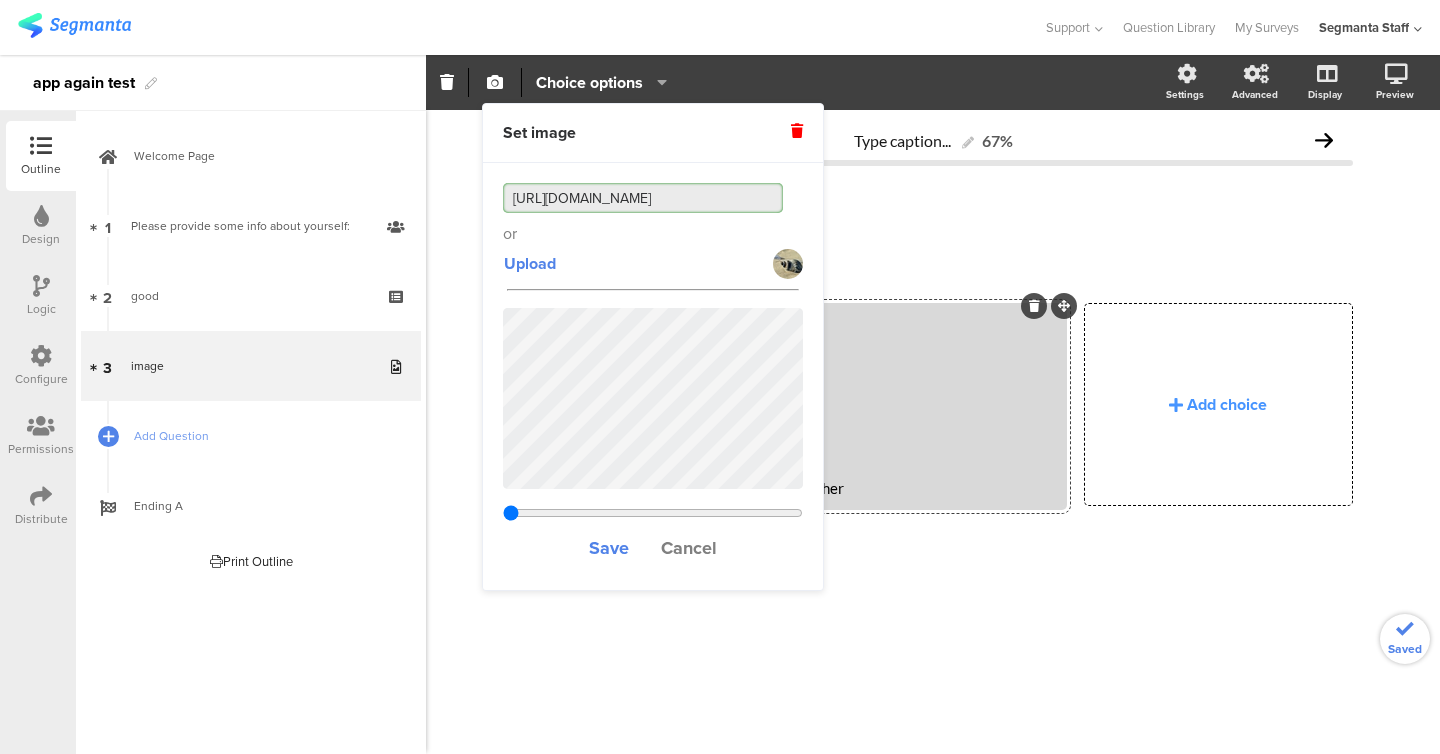 type on "0.468375" 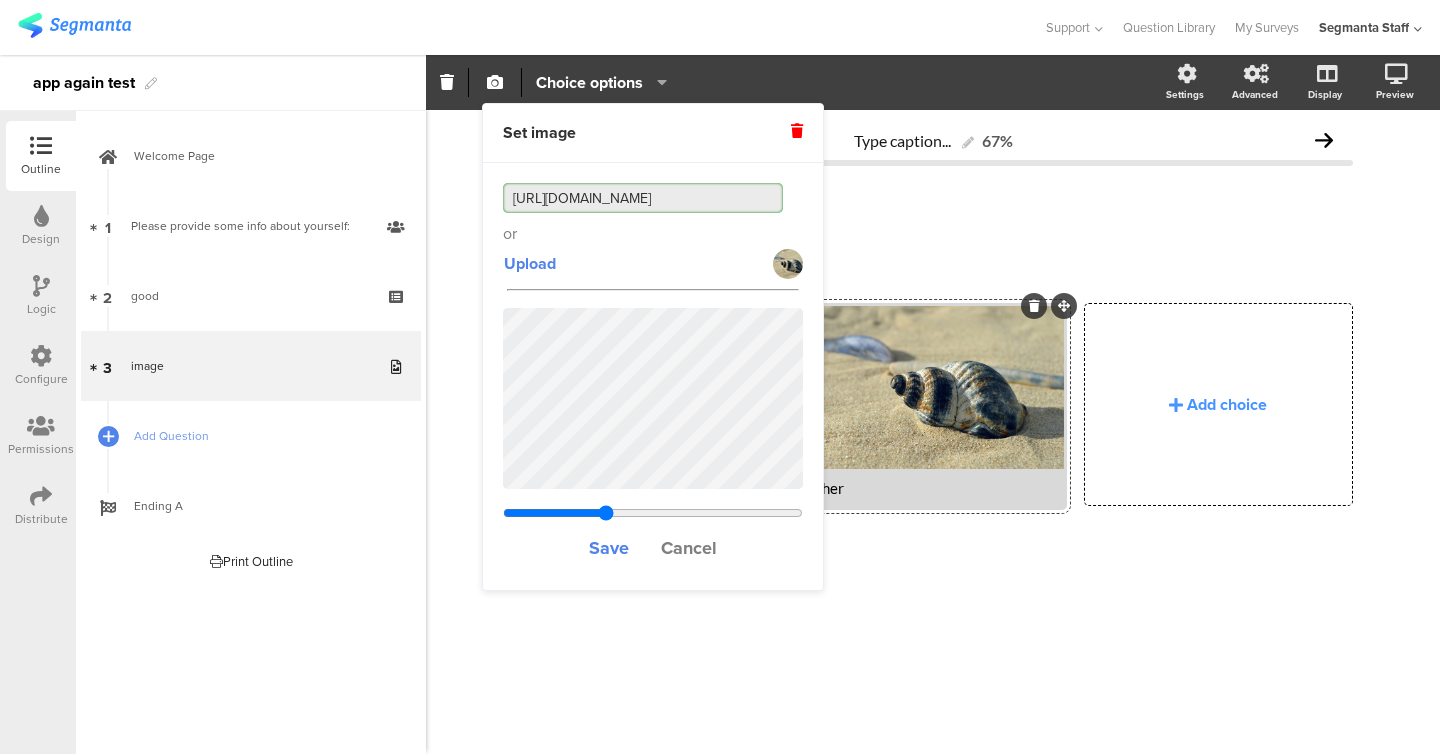 type on "https://cdn.pixabay.com/photo/2025/07/12/13/27/shellfish-9710628_1280.jpg" 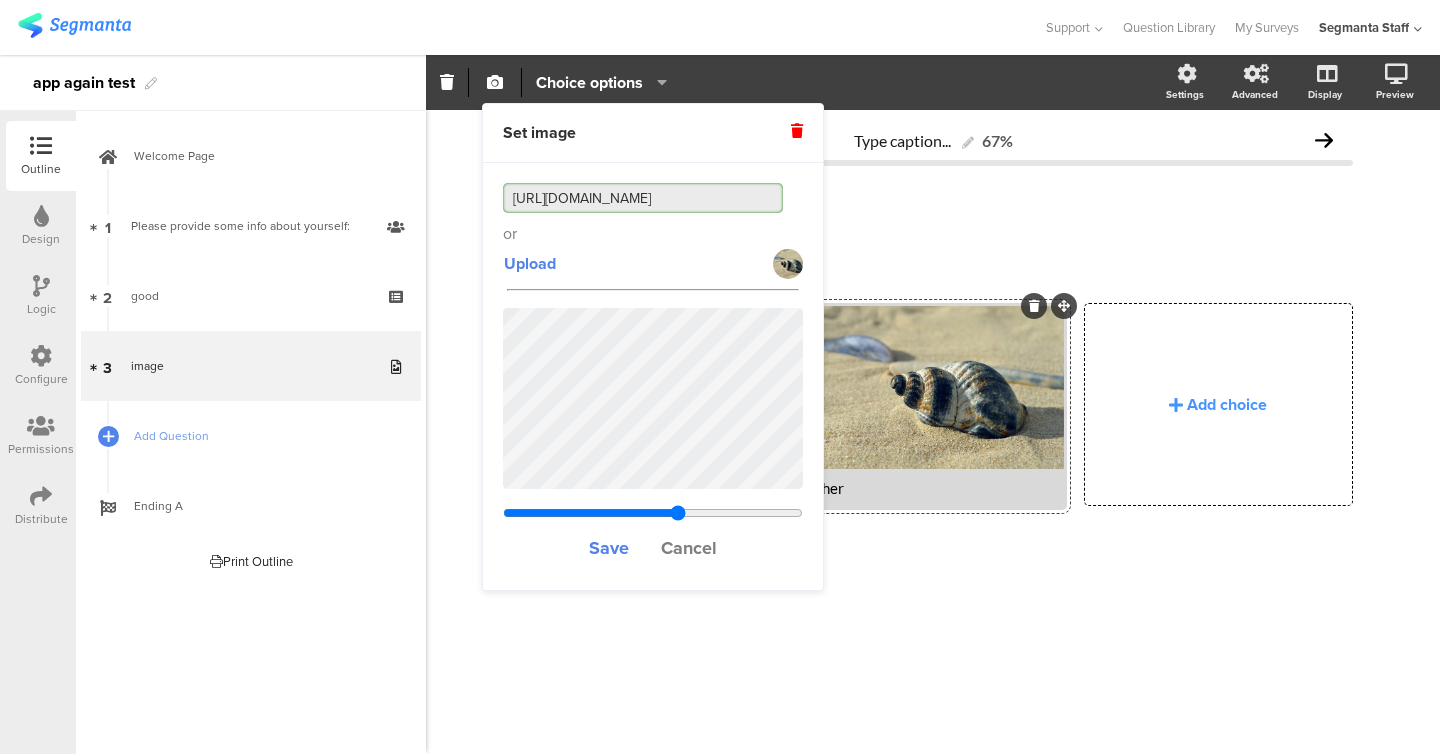 type on "0.647375" 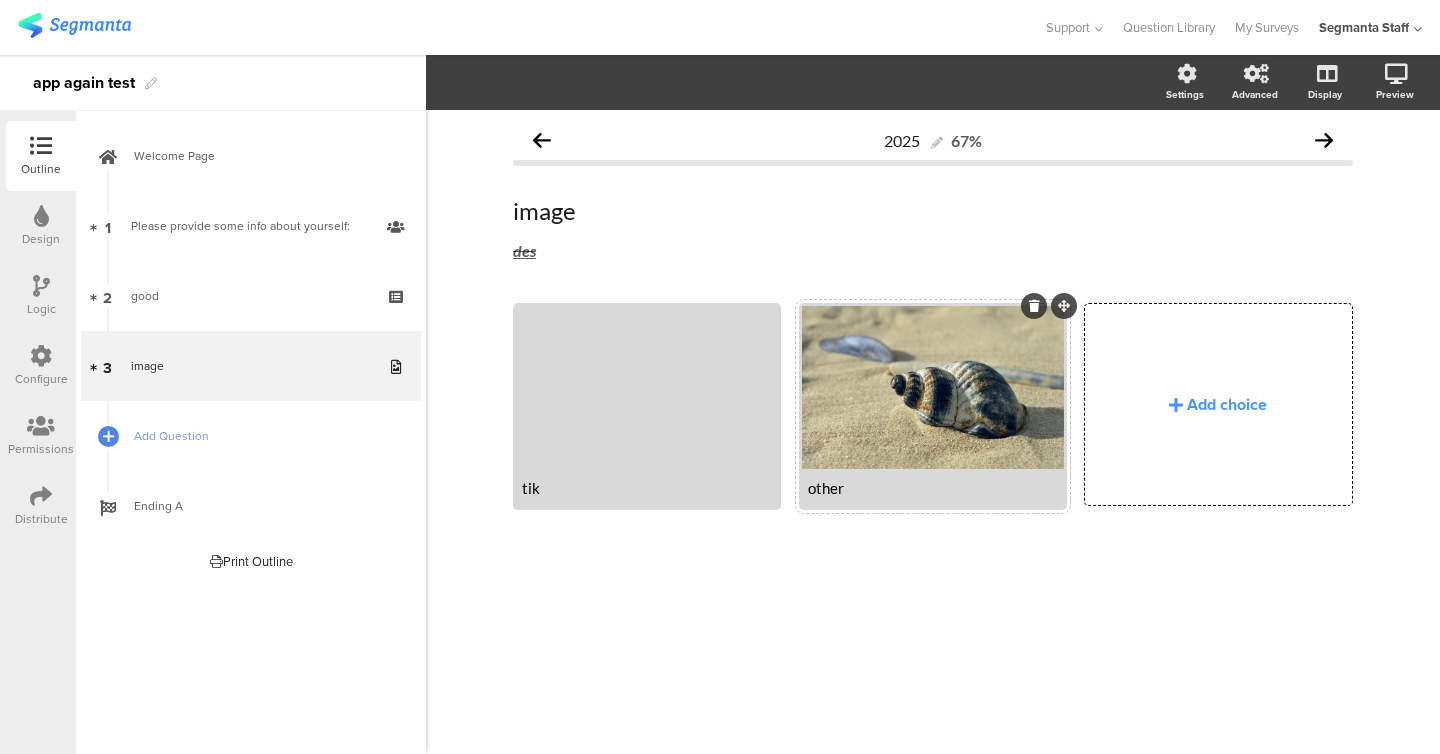 click 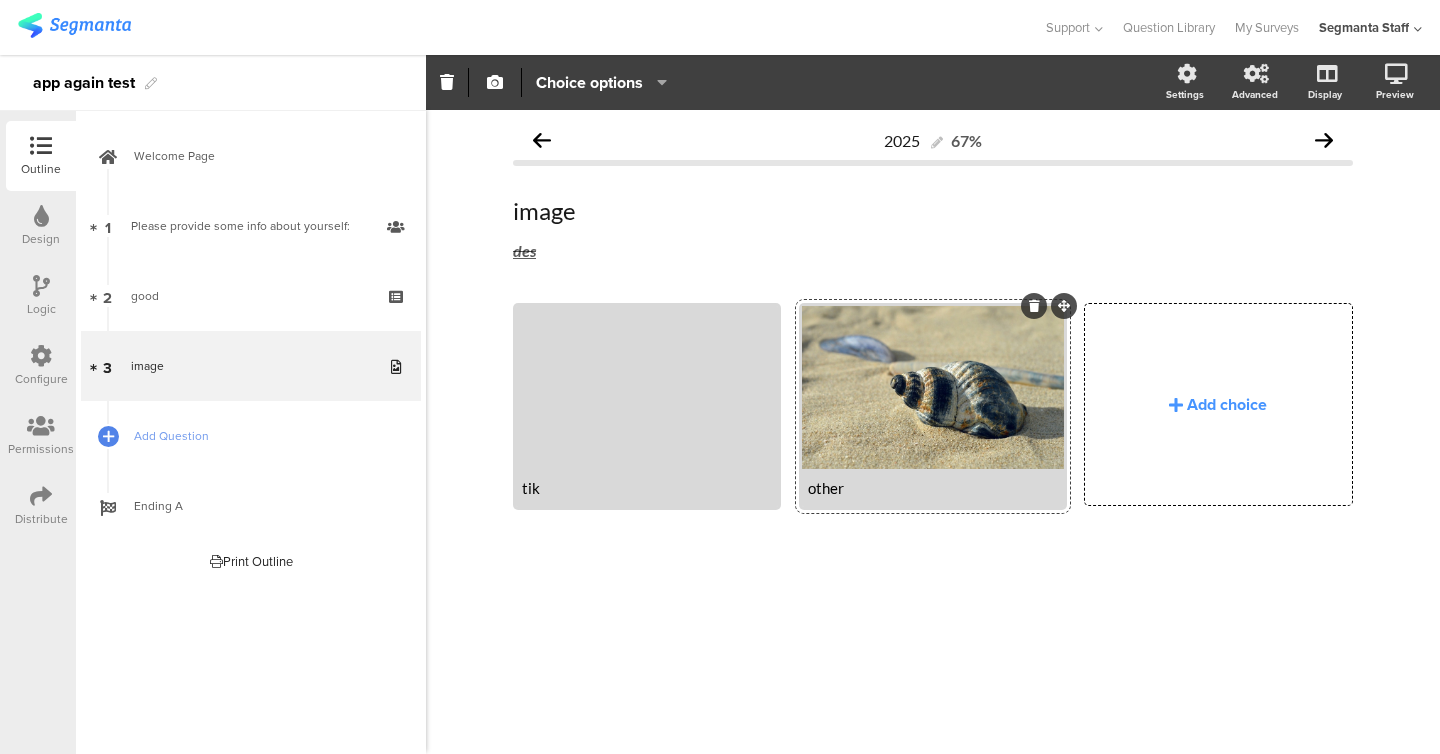 click 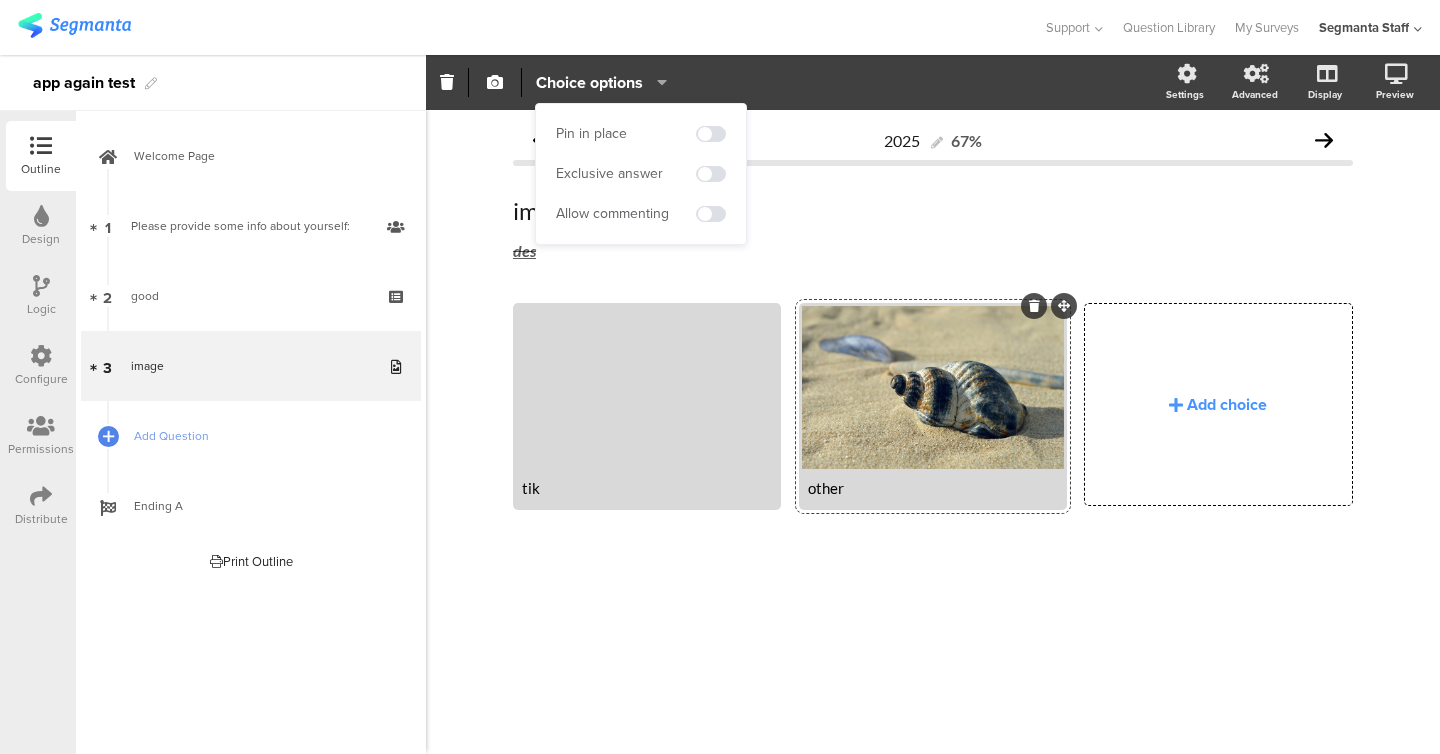 click on "Pin in place" at bounding box center (641, 134) 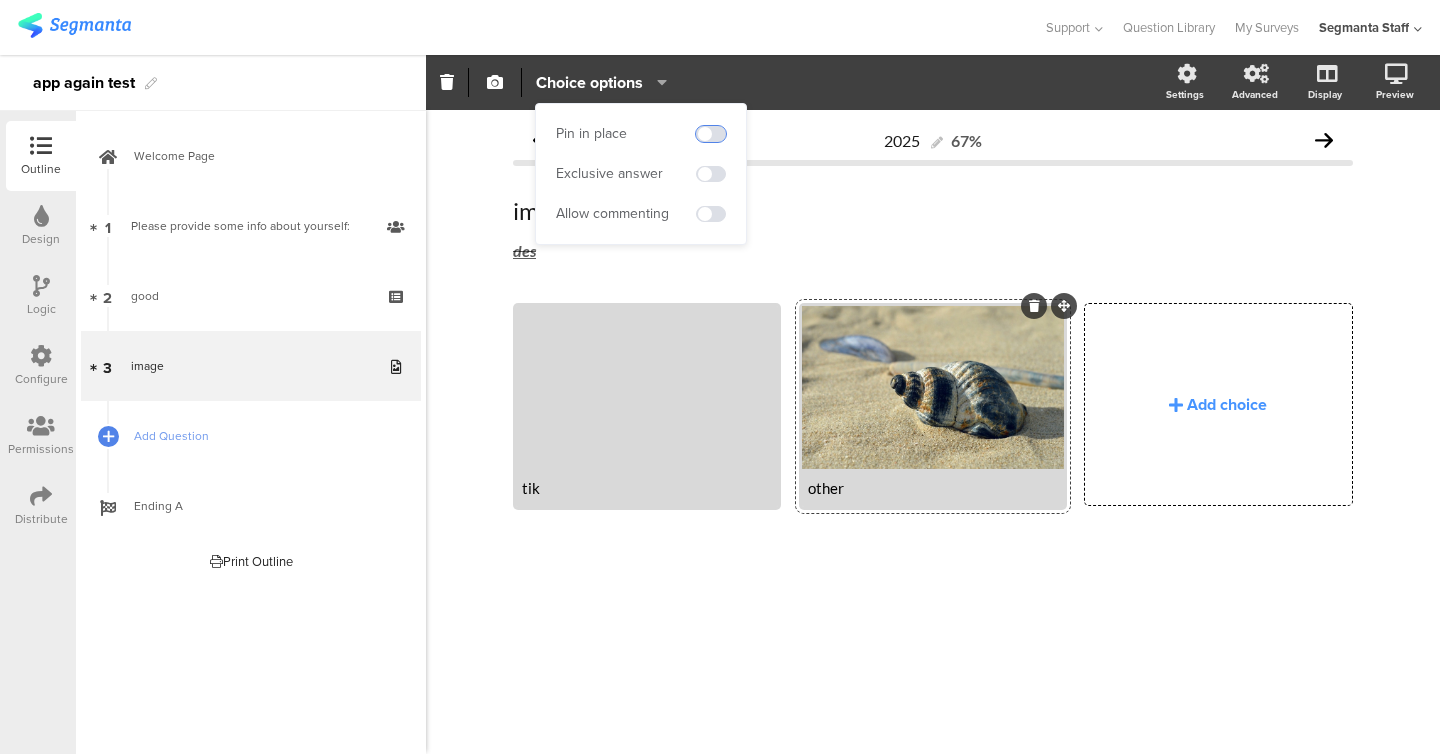 click at bounding box center [711, 134] 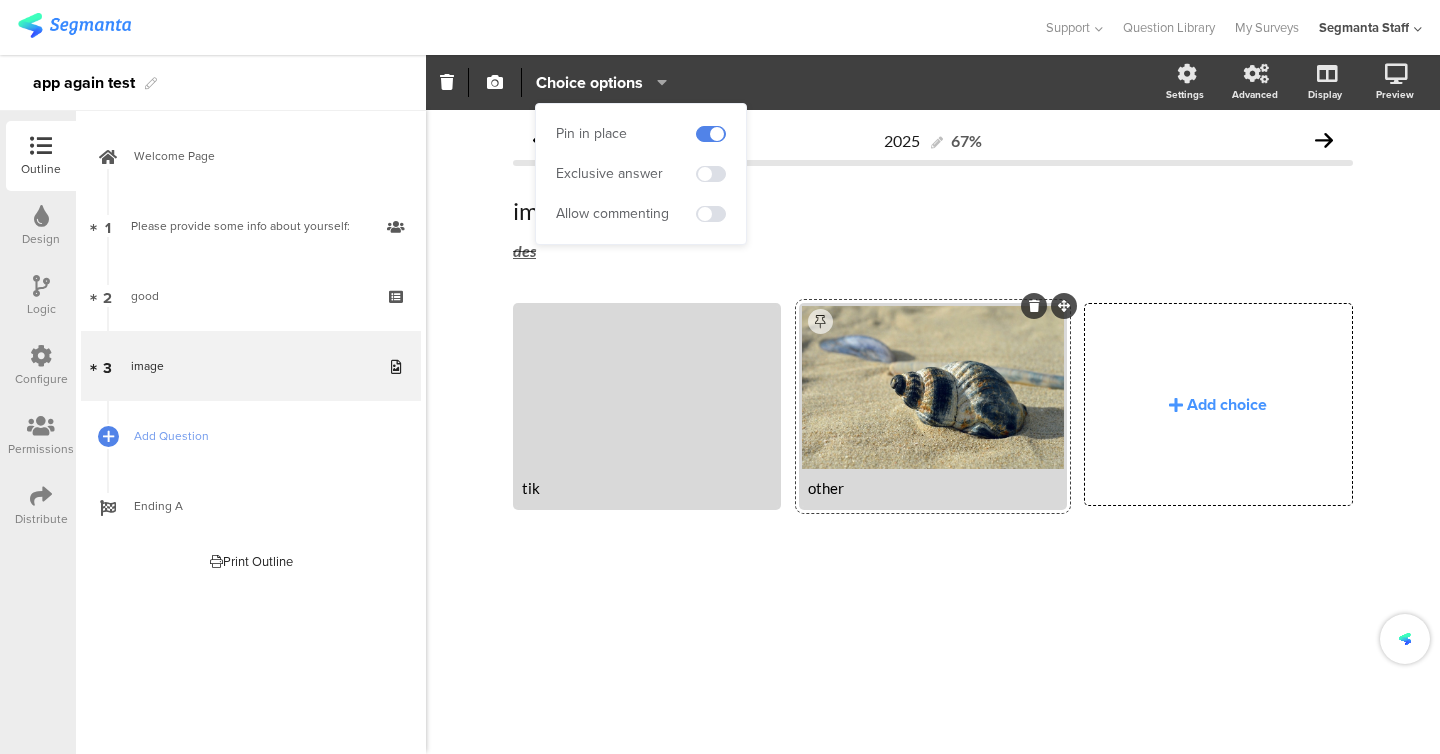 click on "Pin in place   Exclusive answer   Allow commenting" at bounding box center (641, 174) 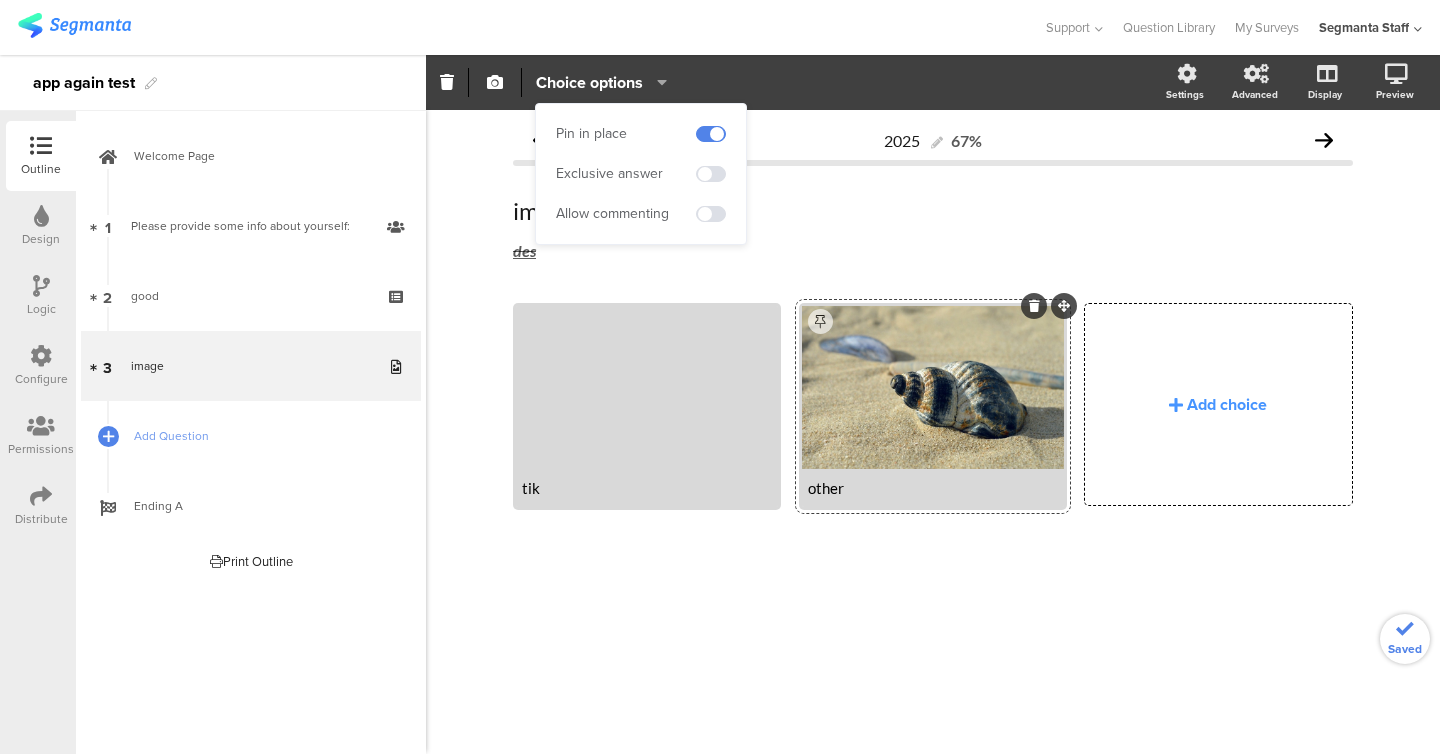 click on "Pin in place   Exclusive answer   Allow commenting" at bounding box center (641, 174) 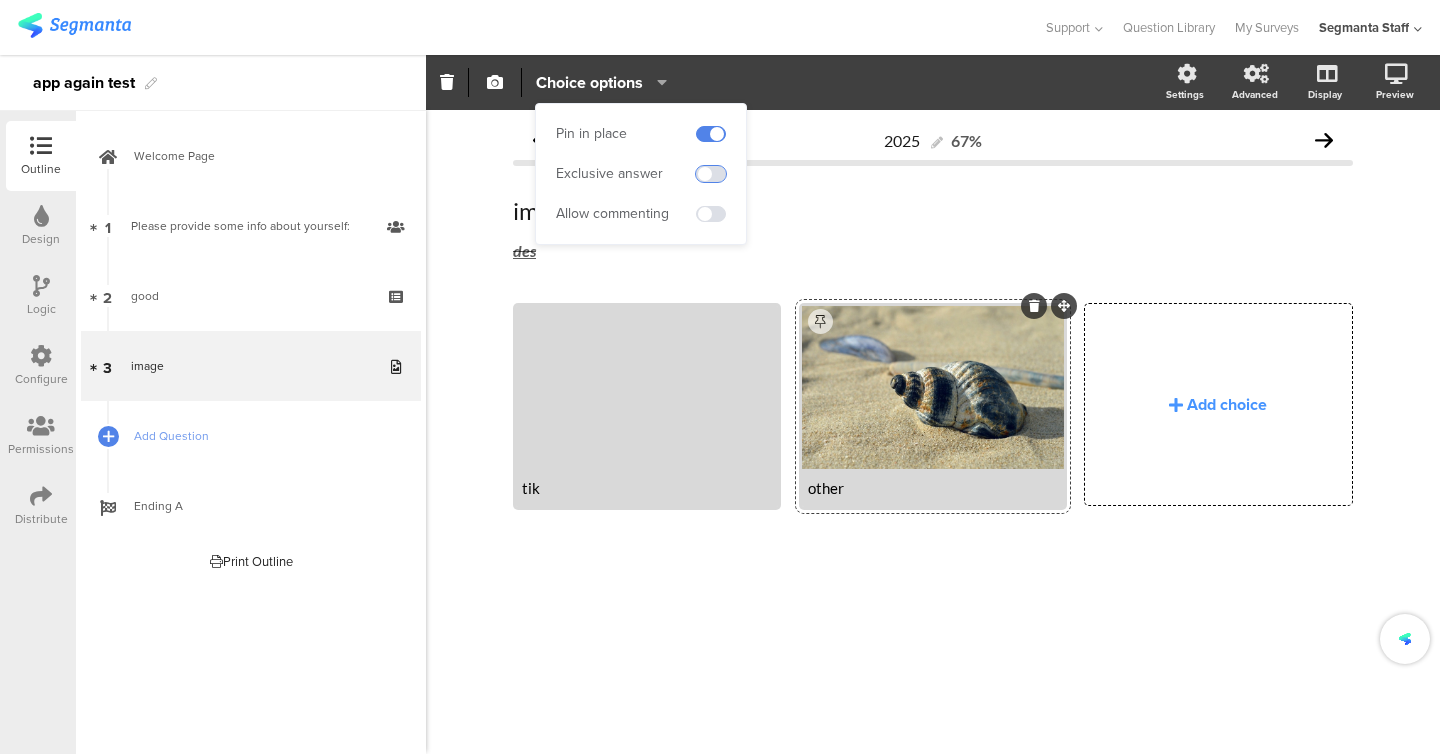 click at bounding box center [711, 174] 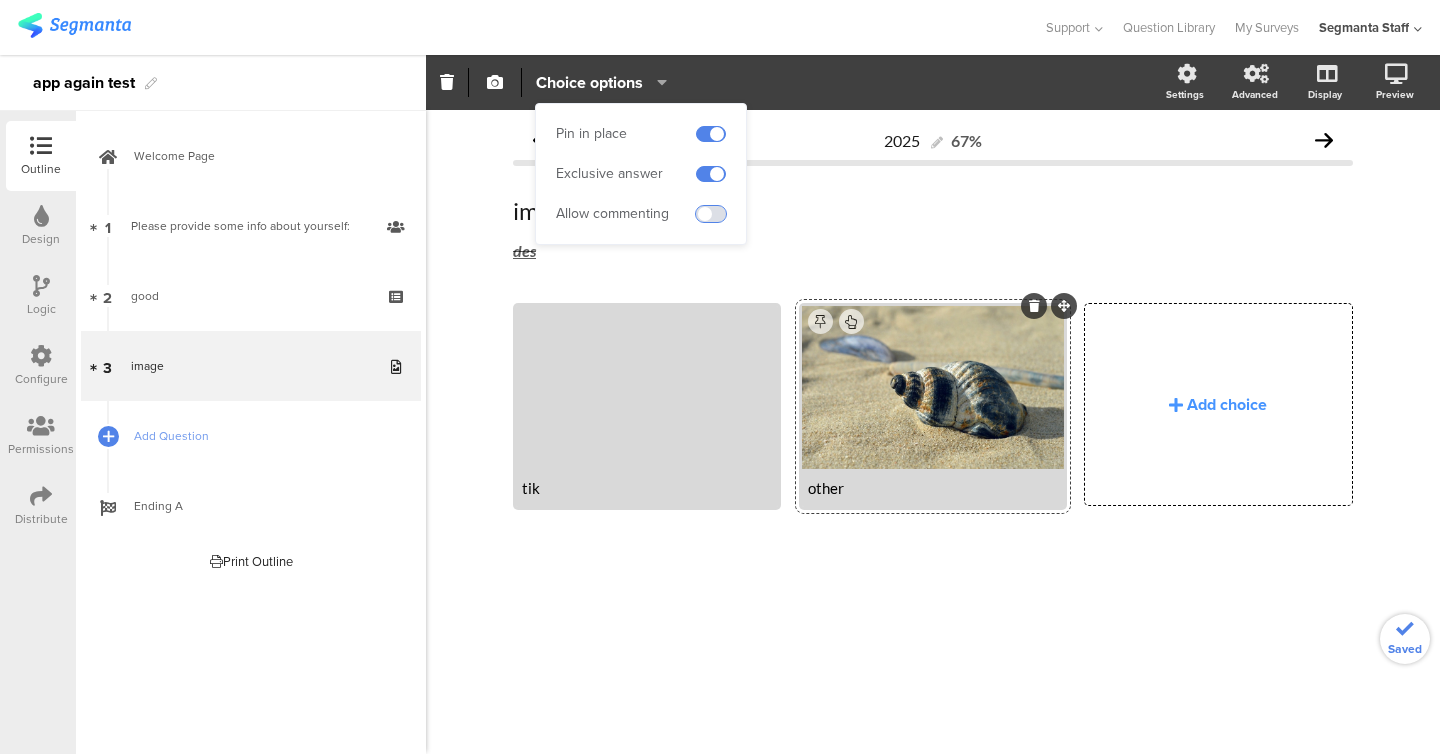 click at bounding box center (711, 214) 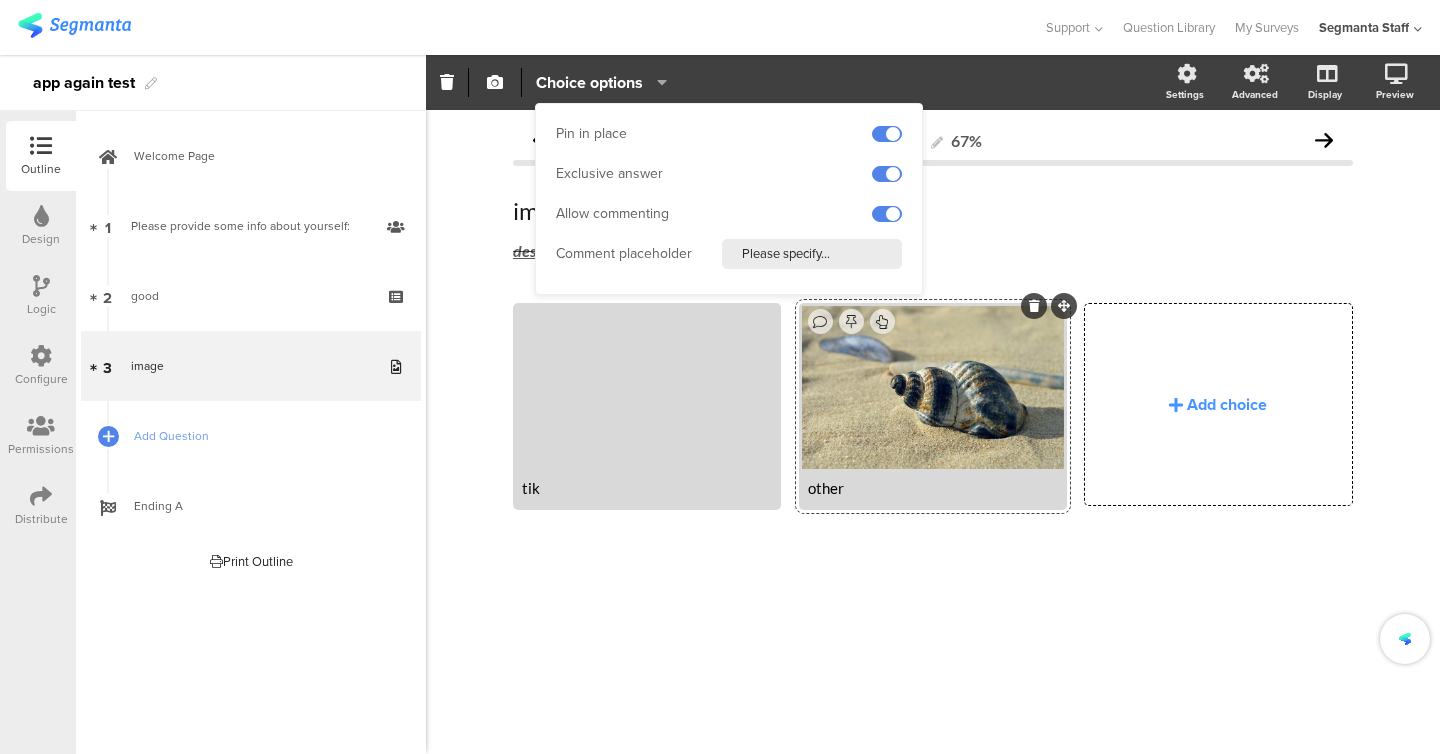 click on "2025
67%
image
image
des
des
tik" 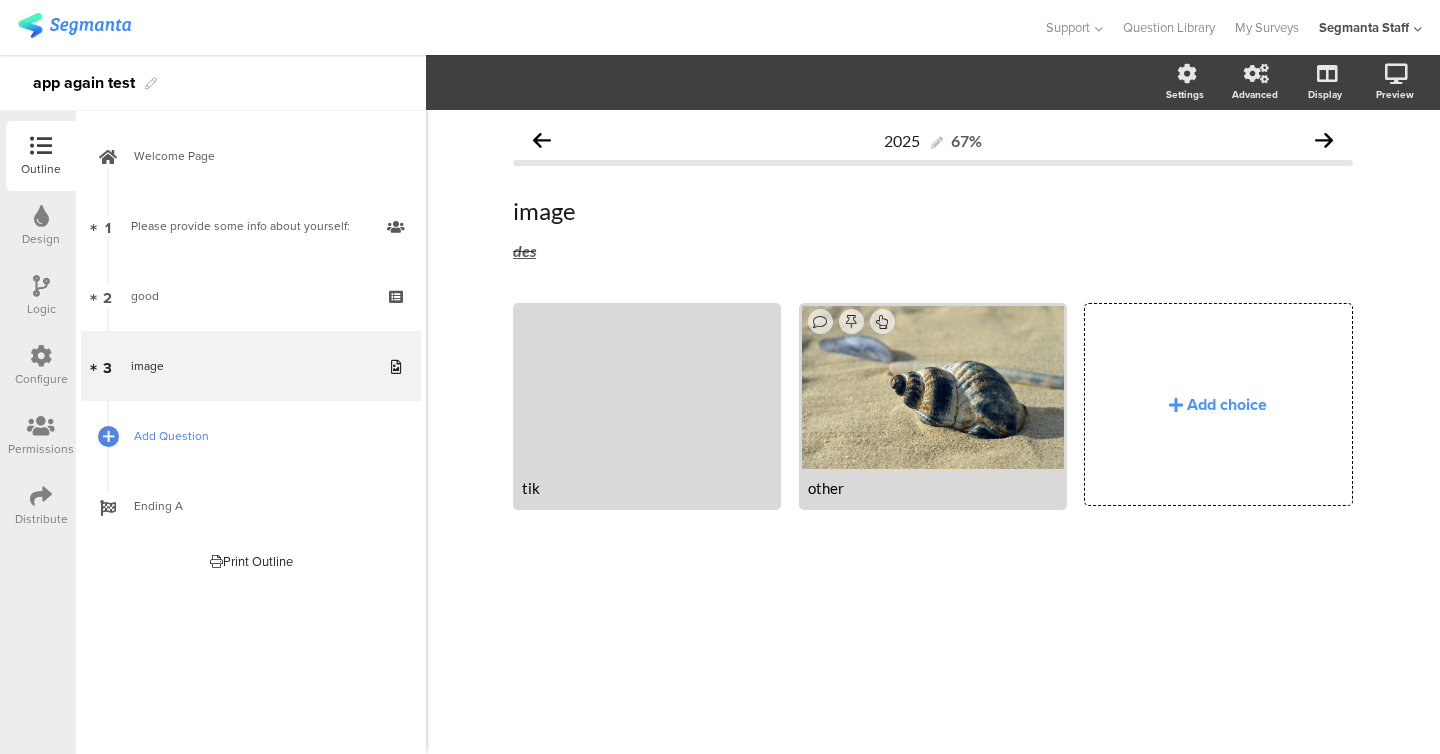 click on "Add Question" at bounding box center (251, 436) 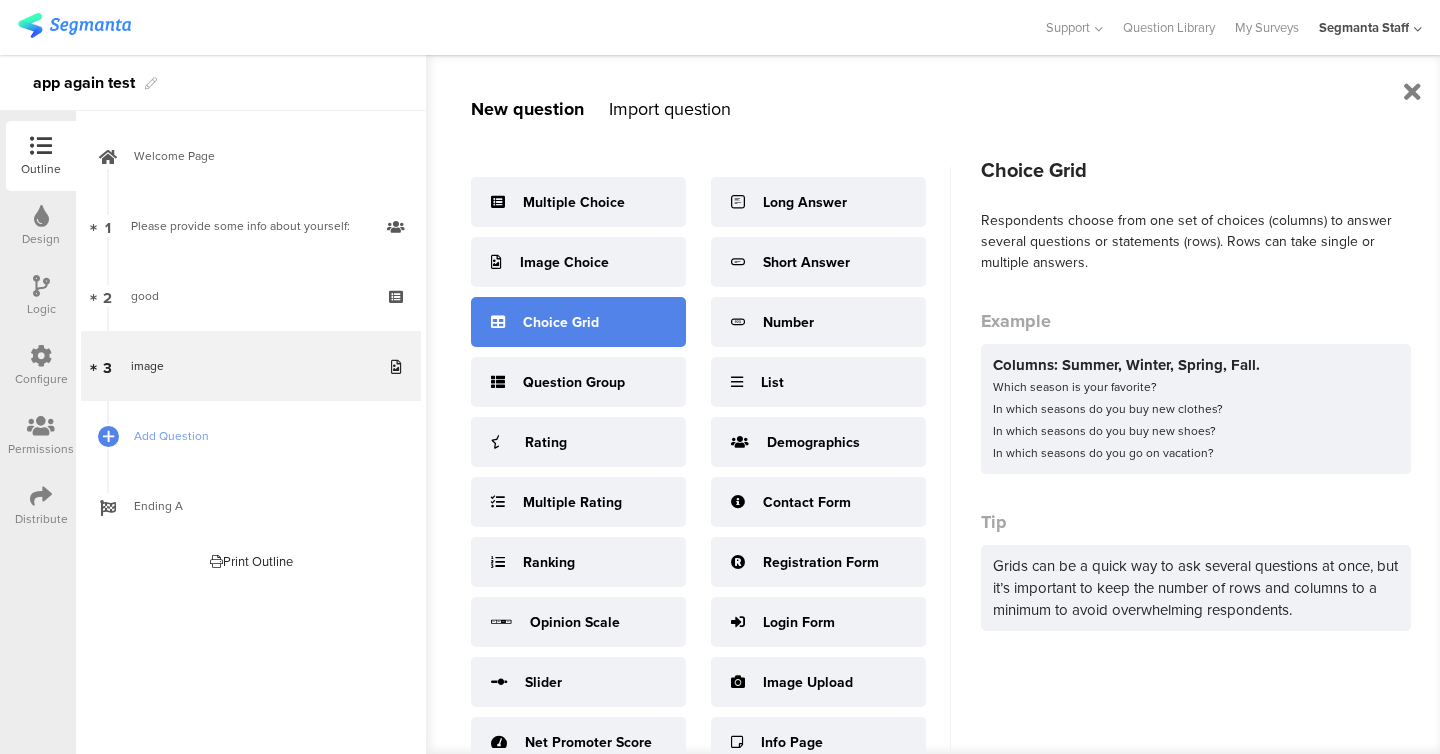 click on "Choice Grid" at bounding box center [561, 322] 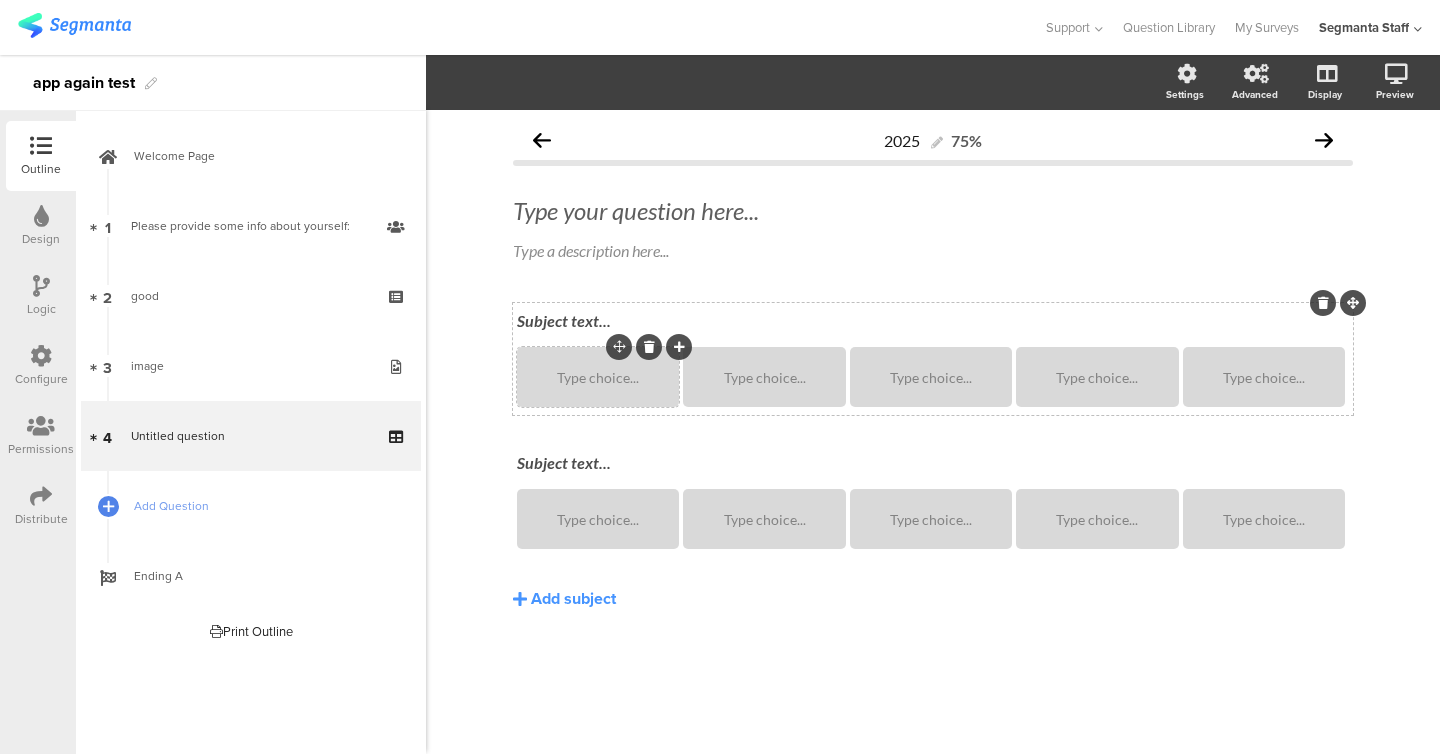 type 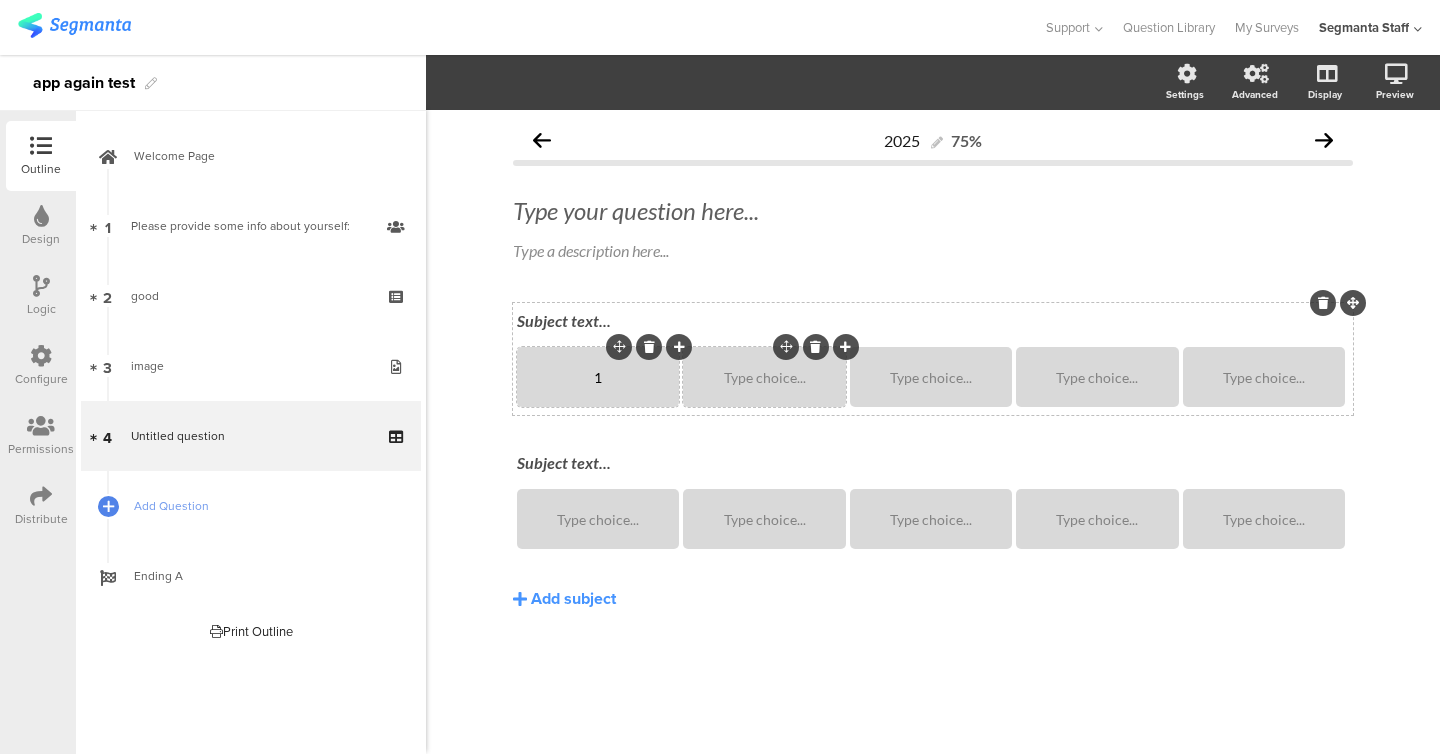 click on "Type choice..." 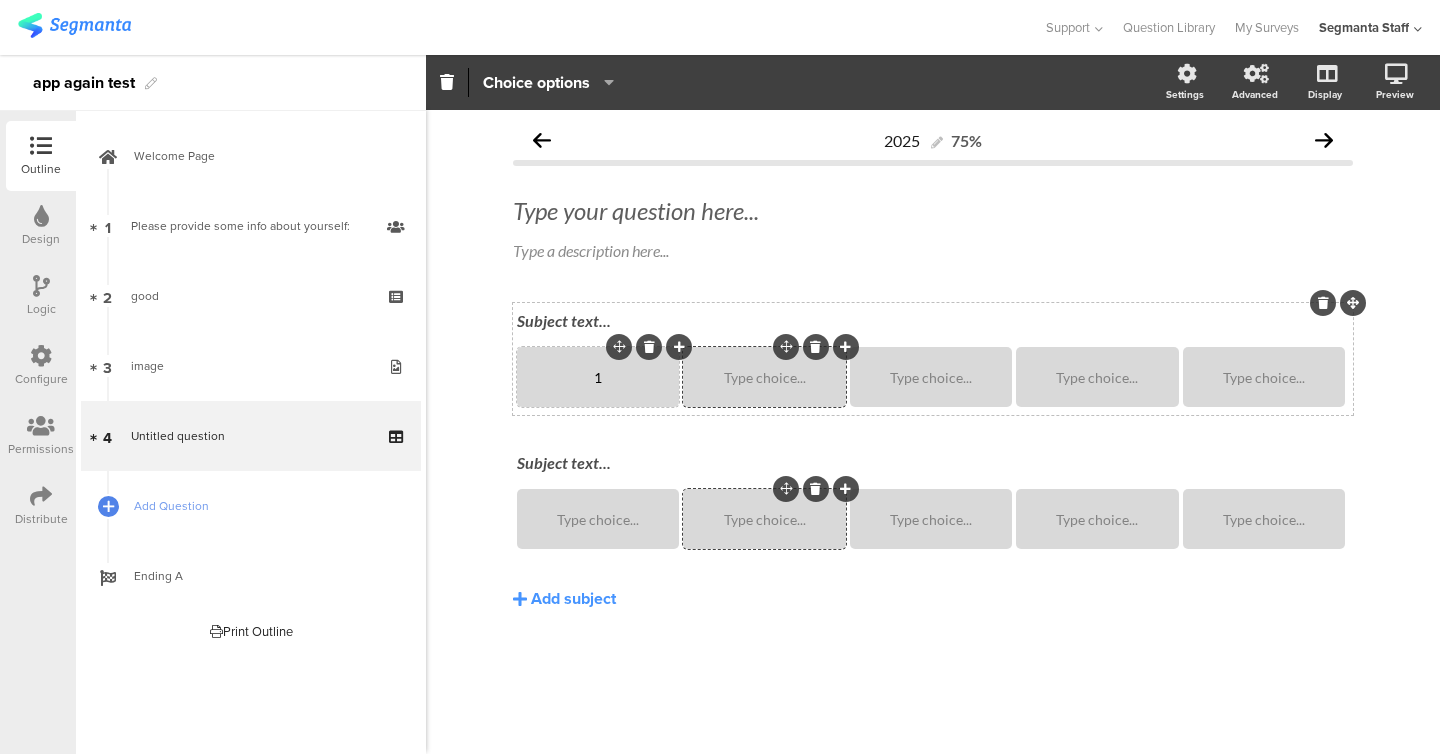click on "Type choice..." 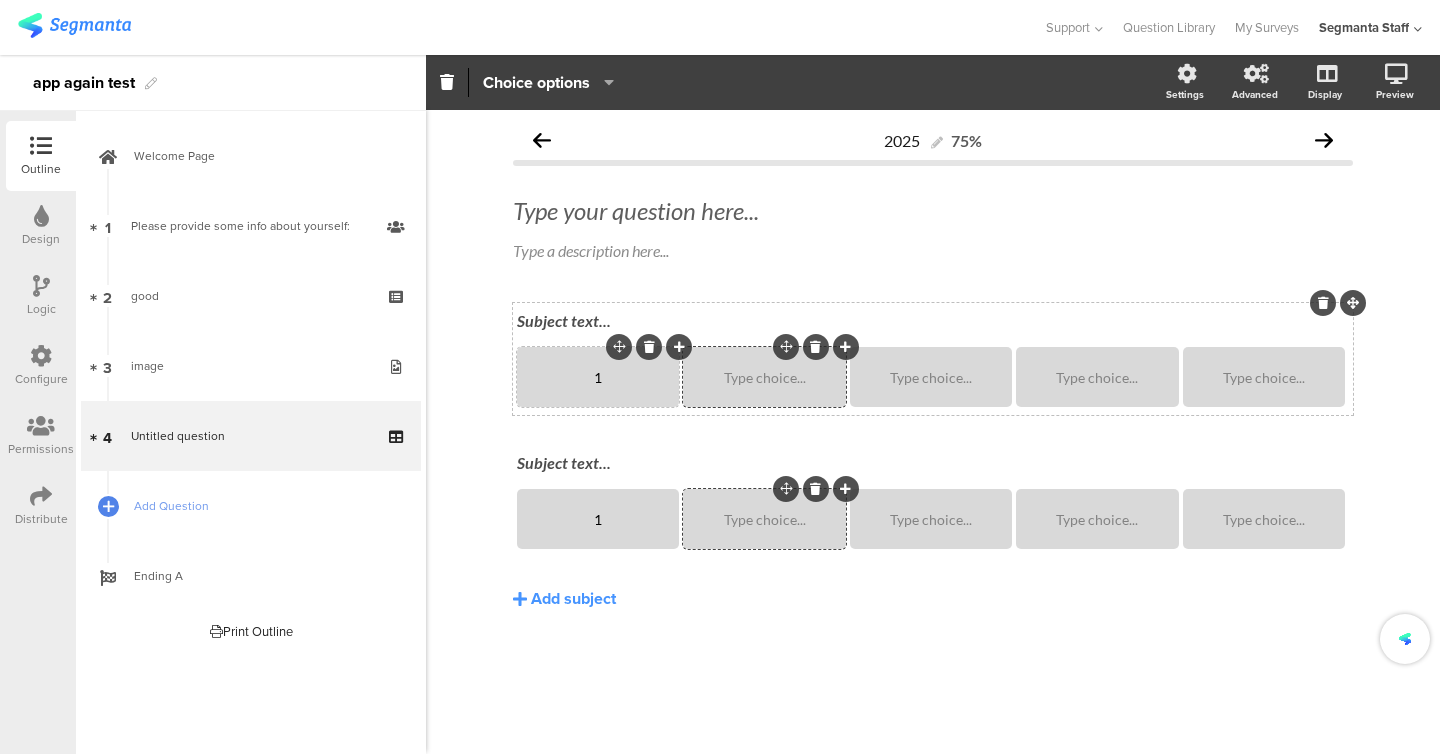 type 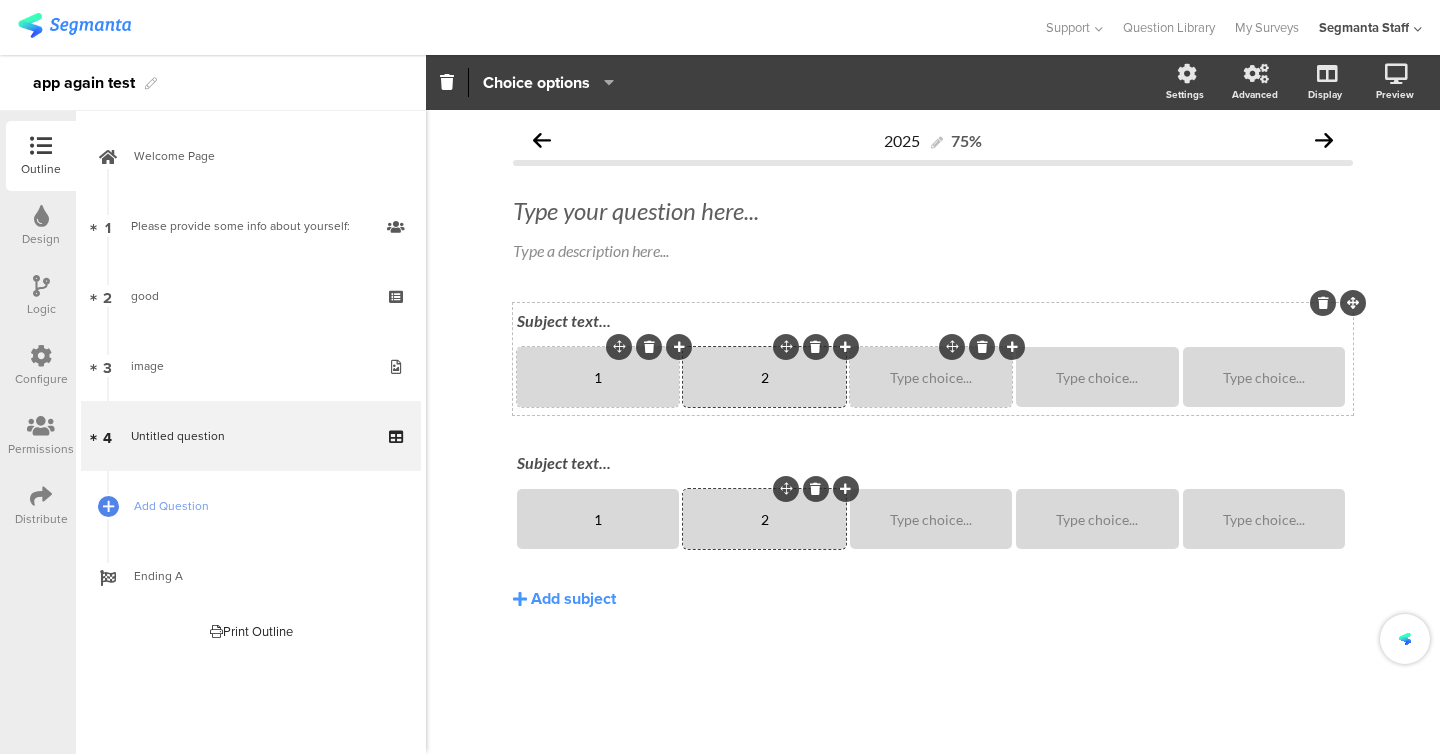 type 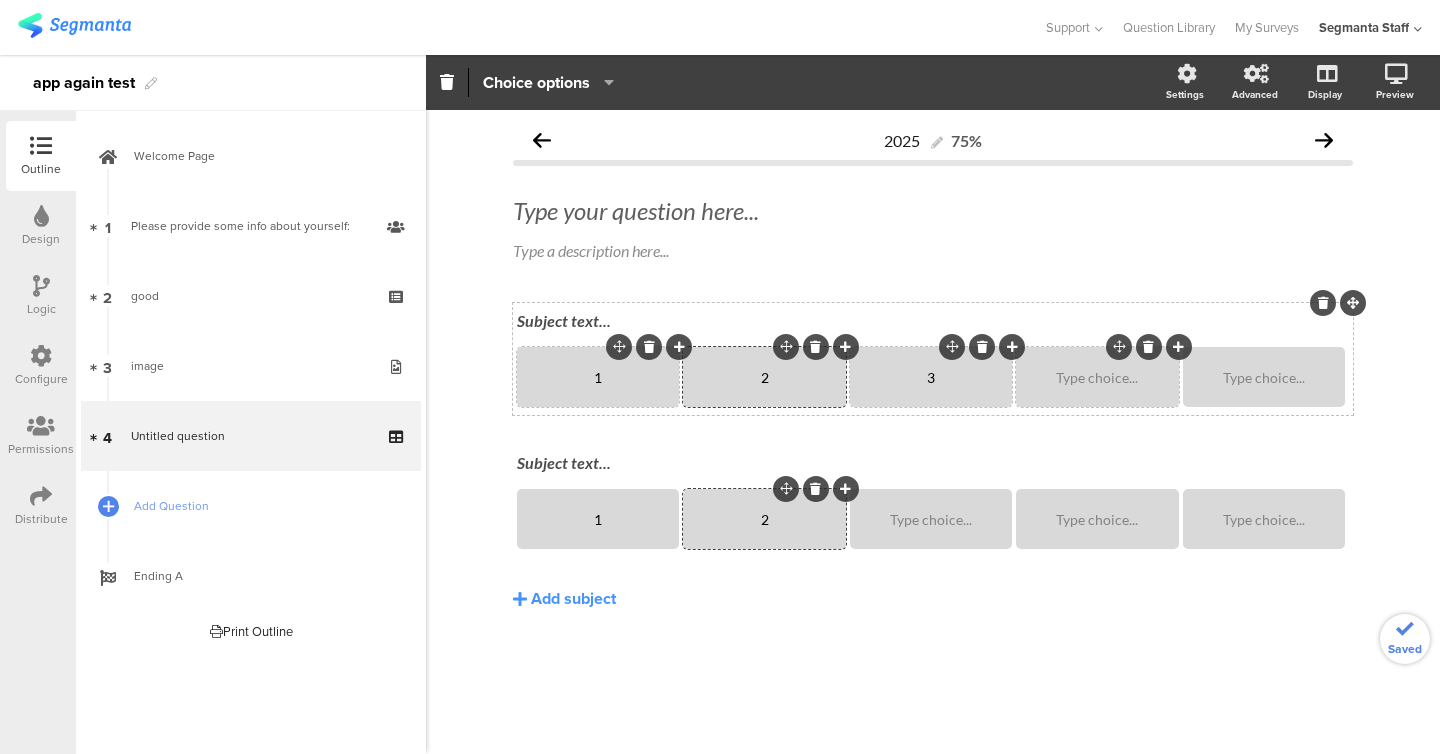 type 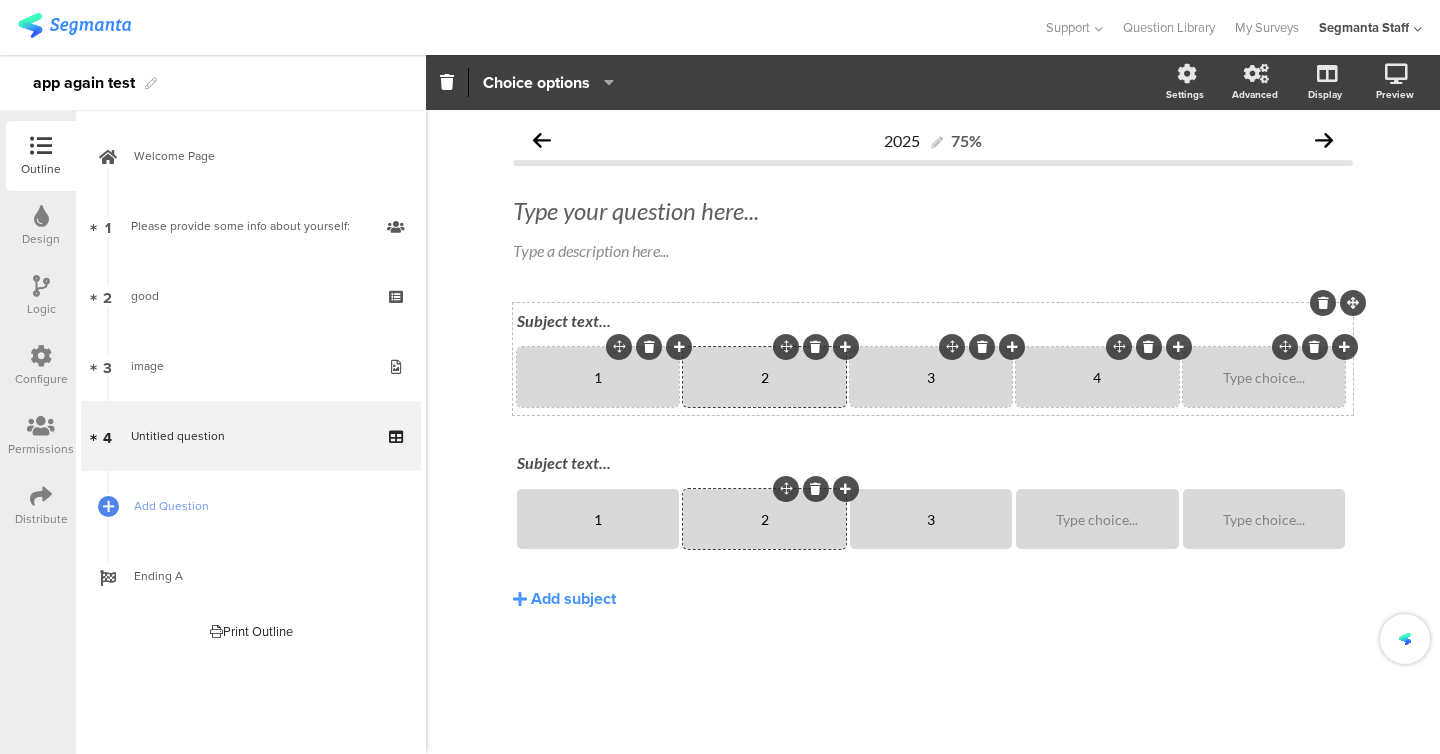 type 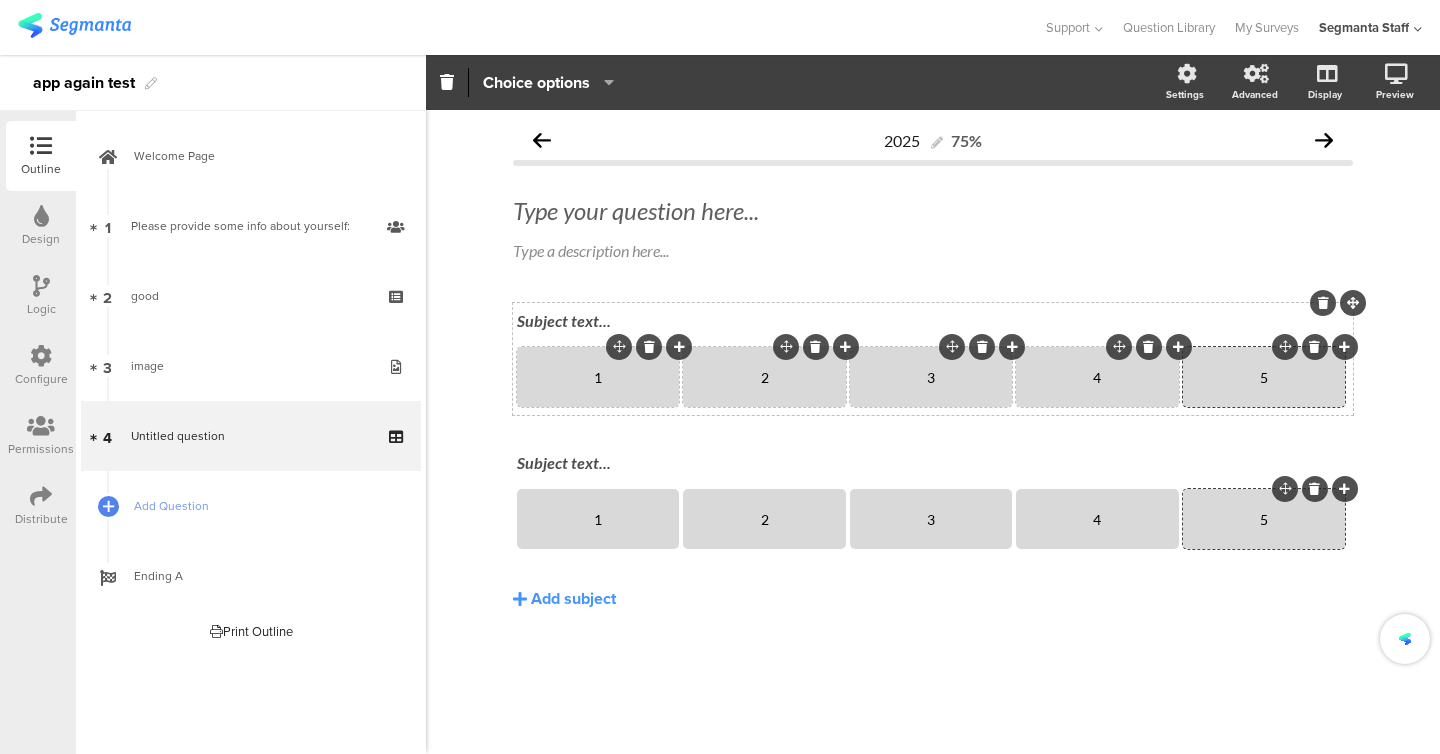 click on "Subject text..." at bounding box center (933, 322) 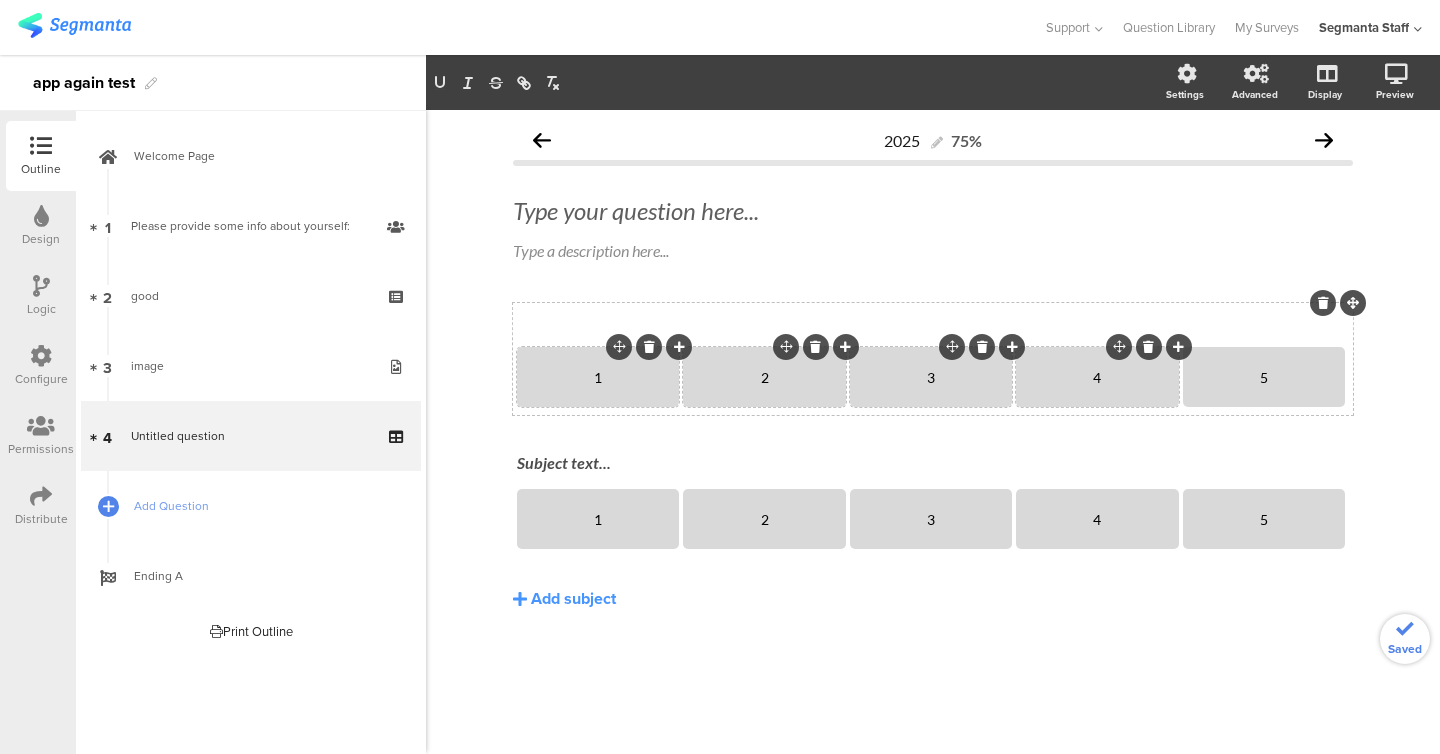 type 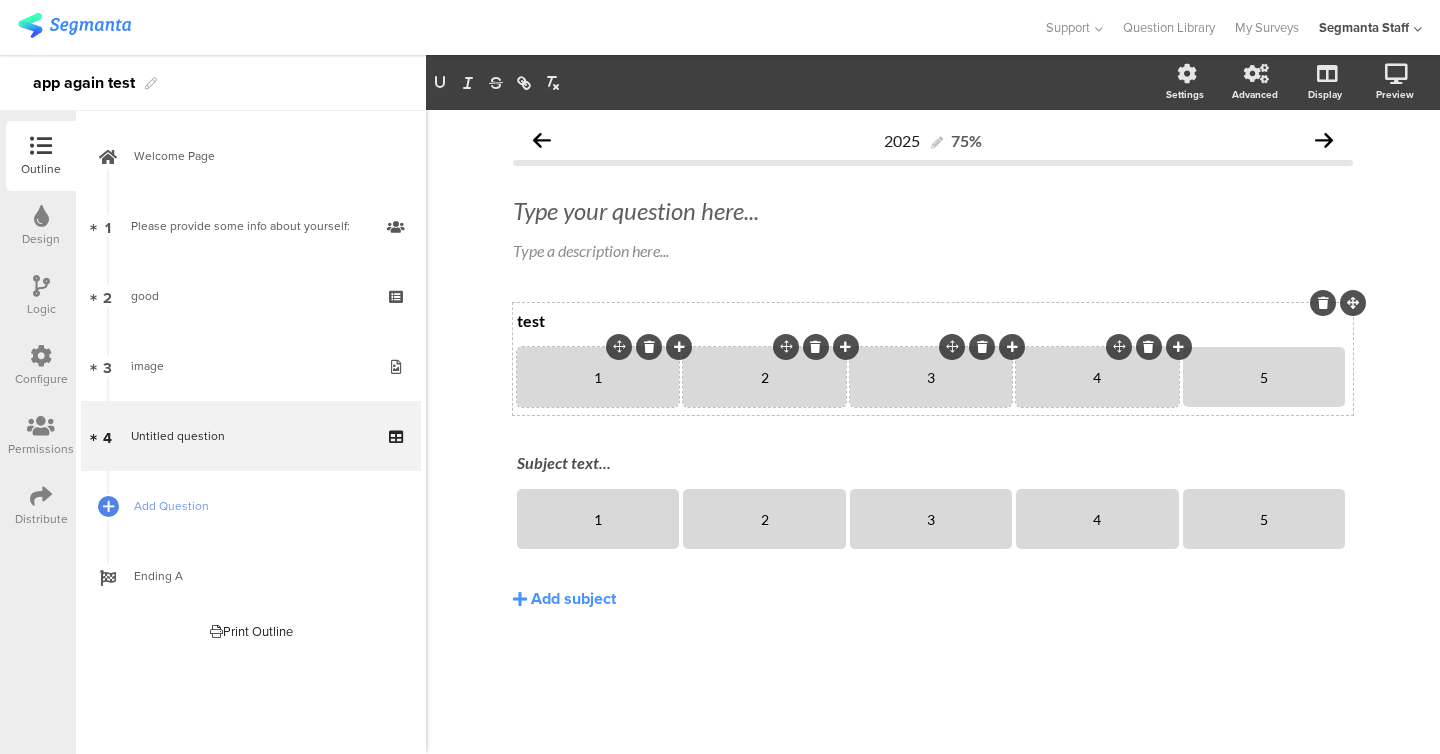 click on "test" at bounding box center (933, 320) 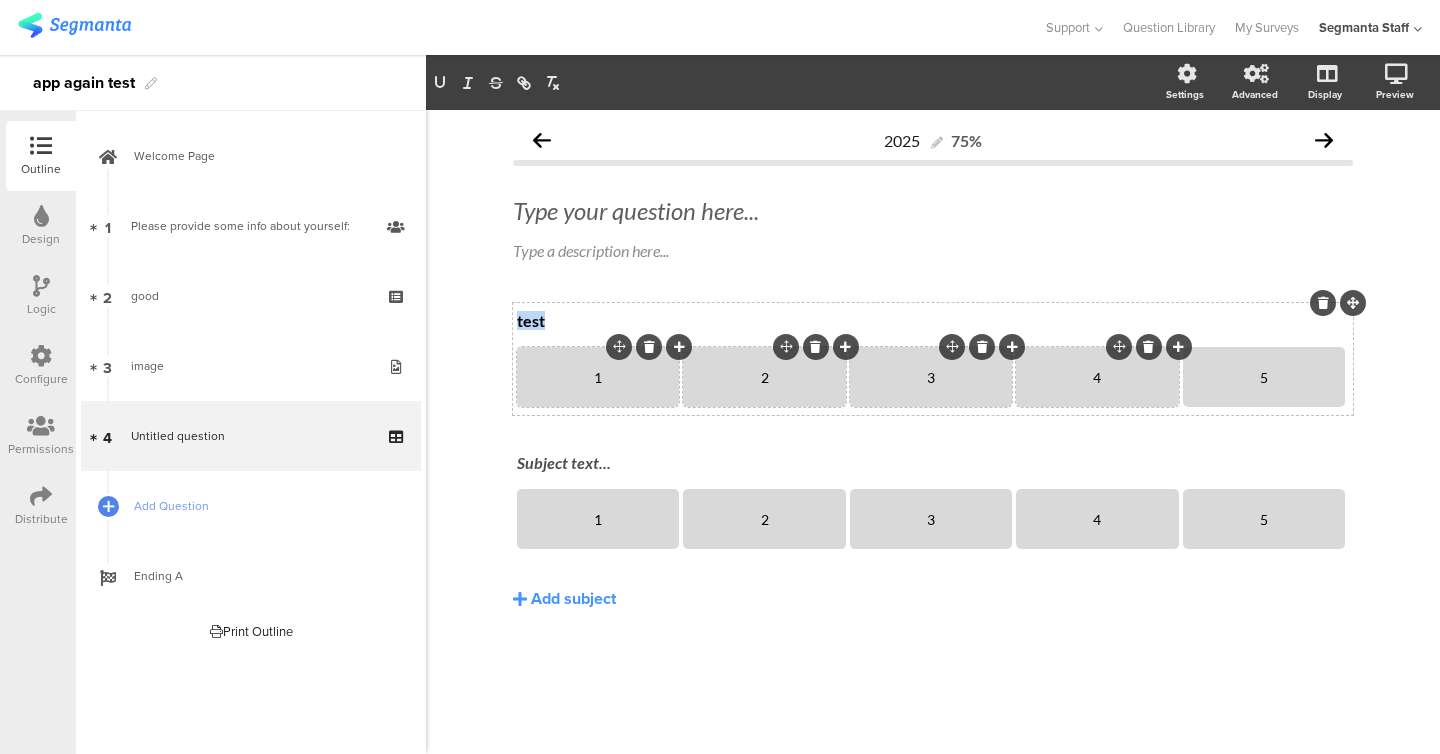 click on "test" at bounding box center [933, 320] 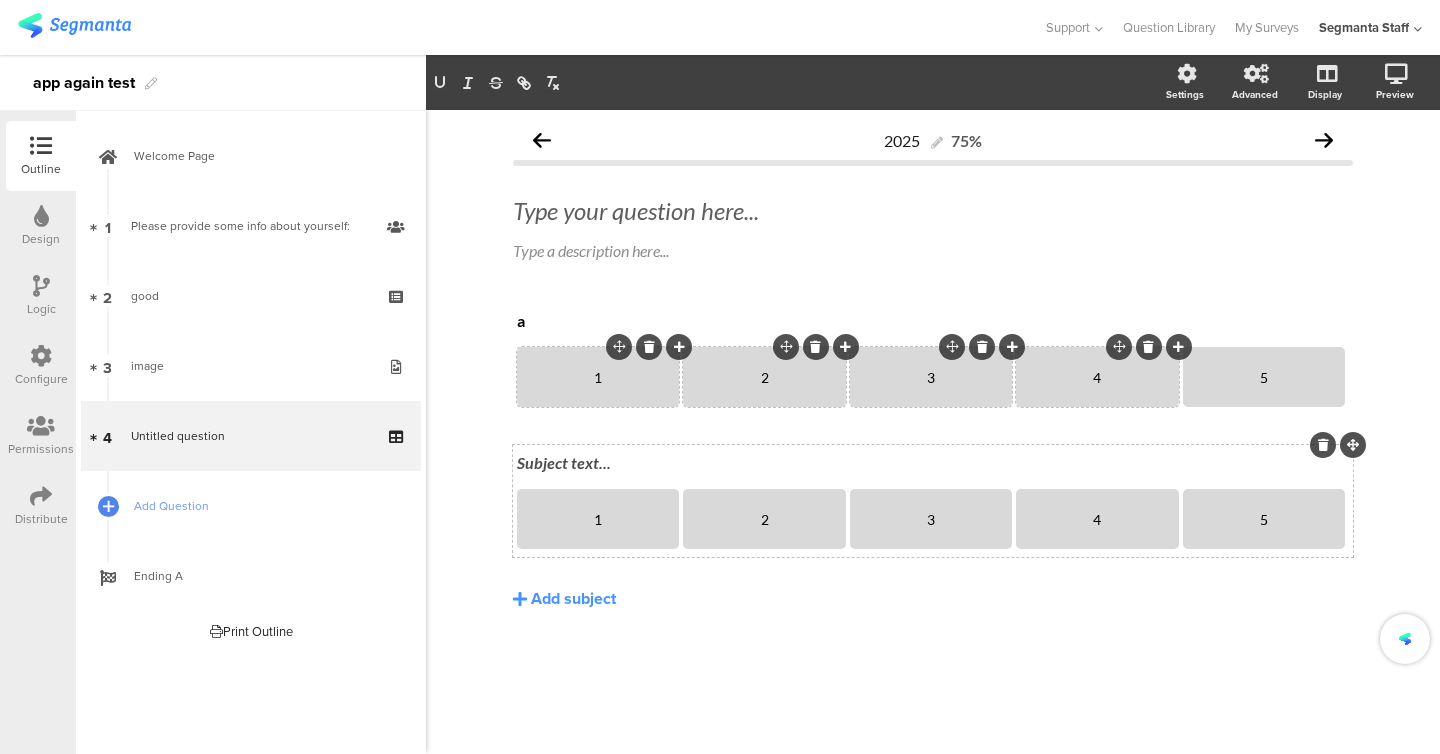click on "Subject text..." at bounding box center (933, 462) 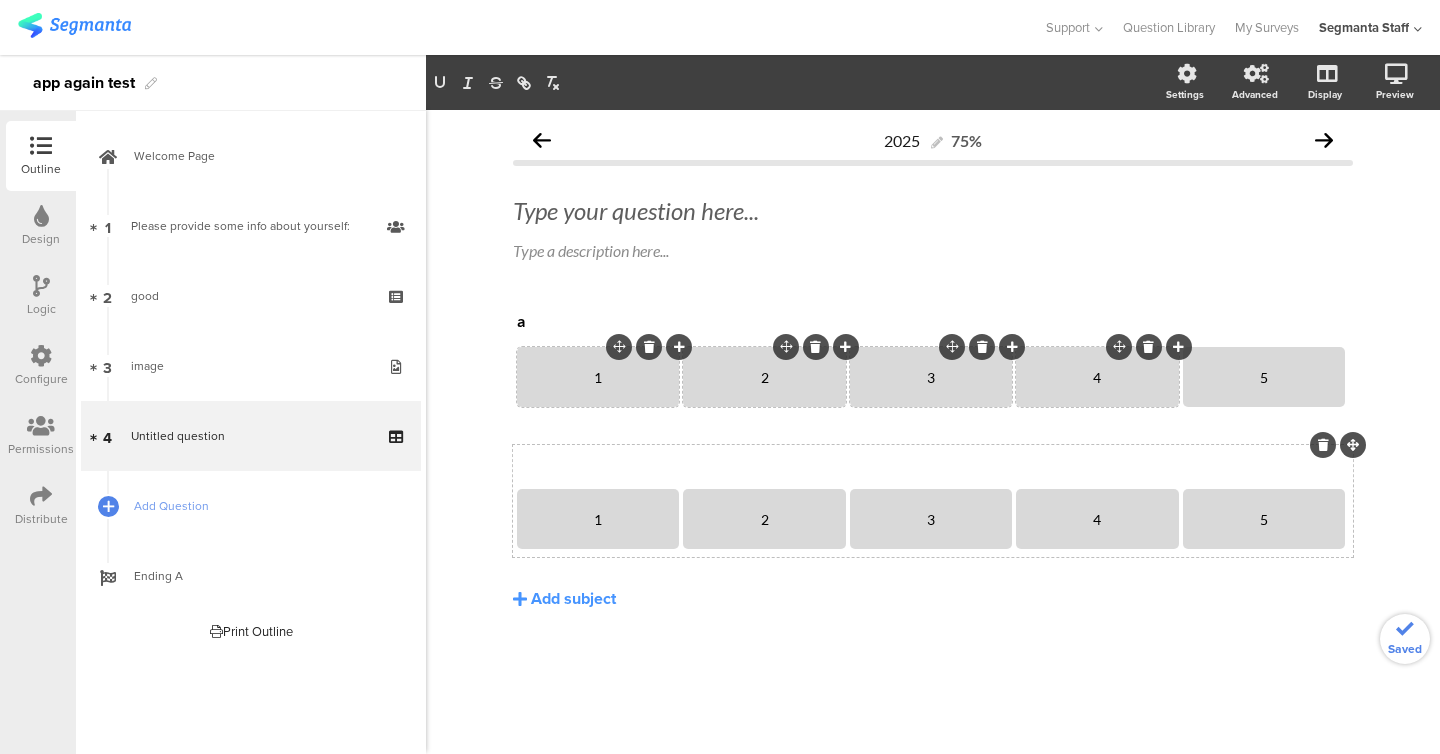 type 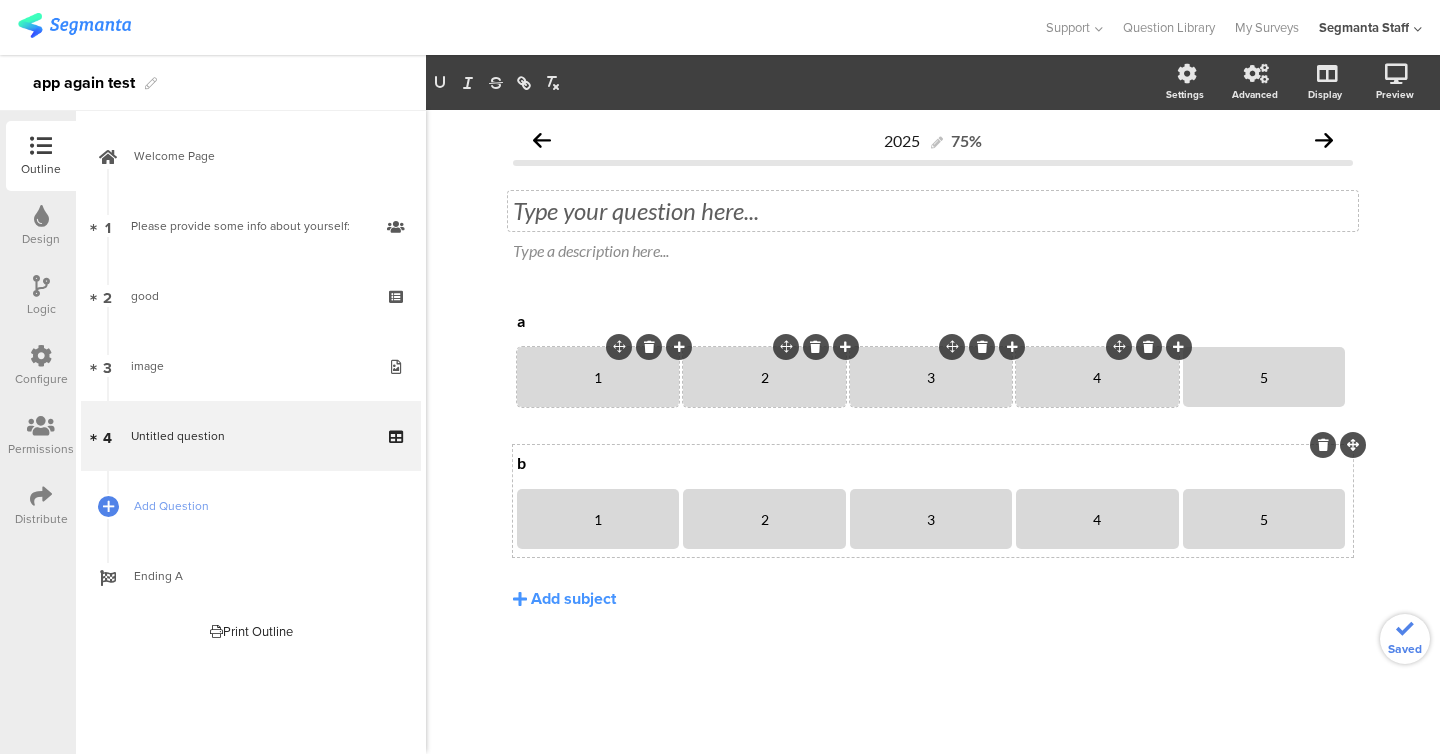 click on "Type your question here..." 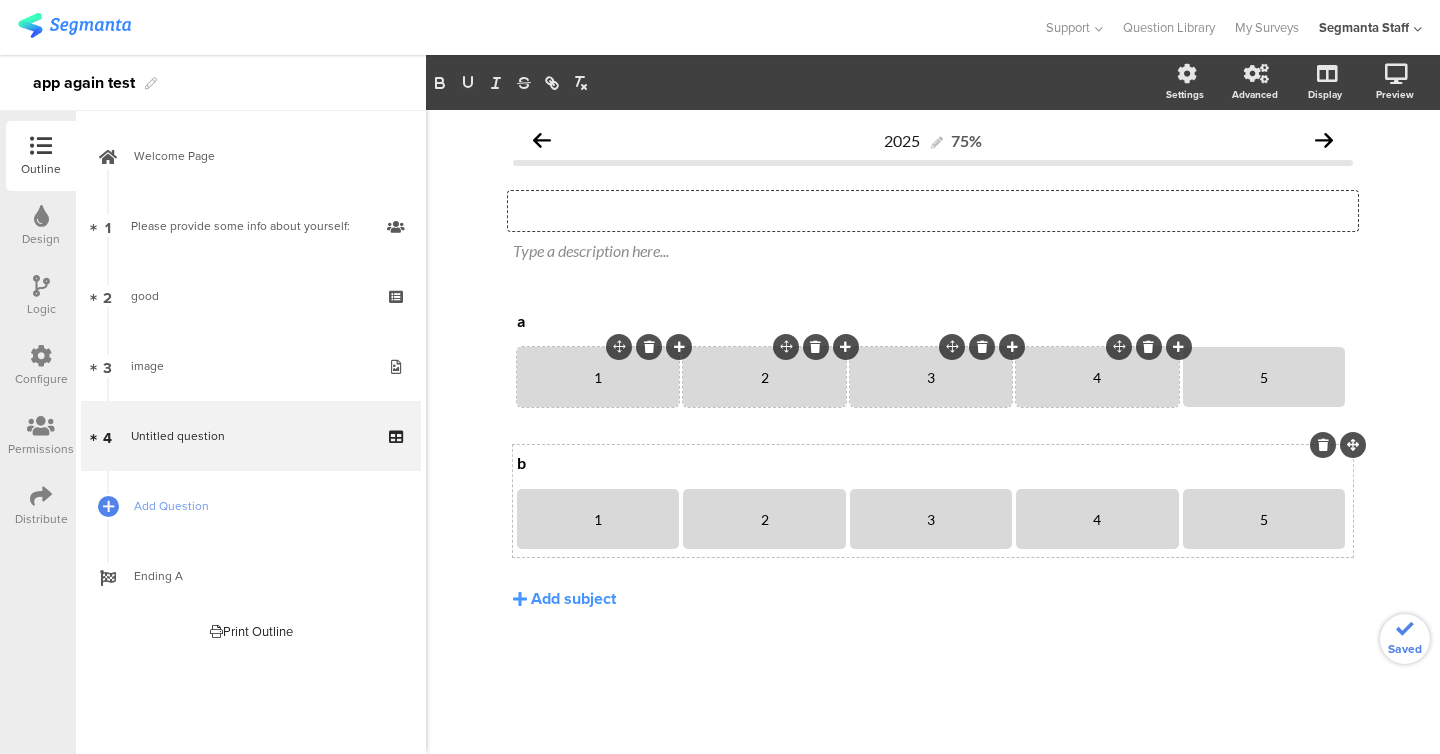 type 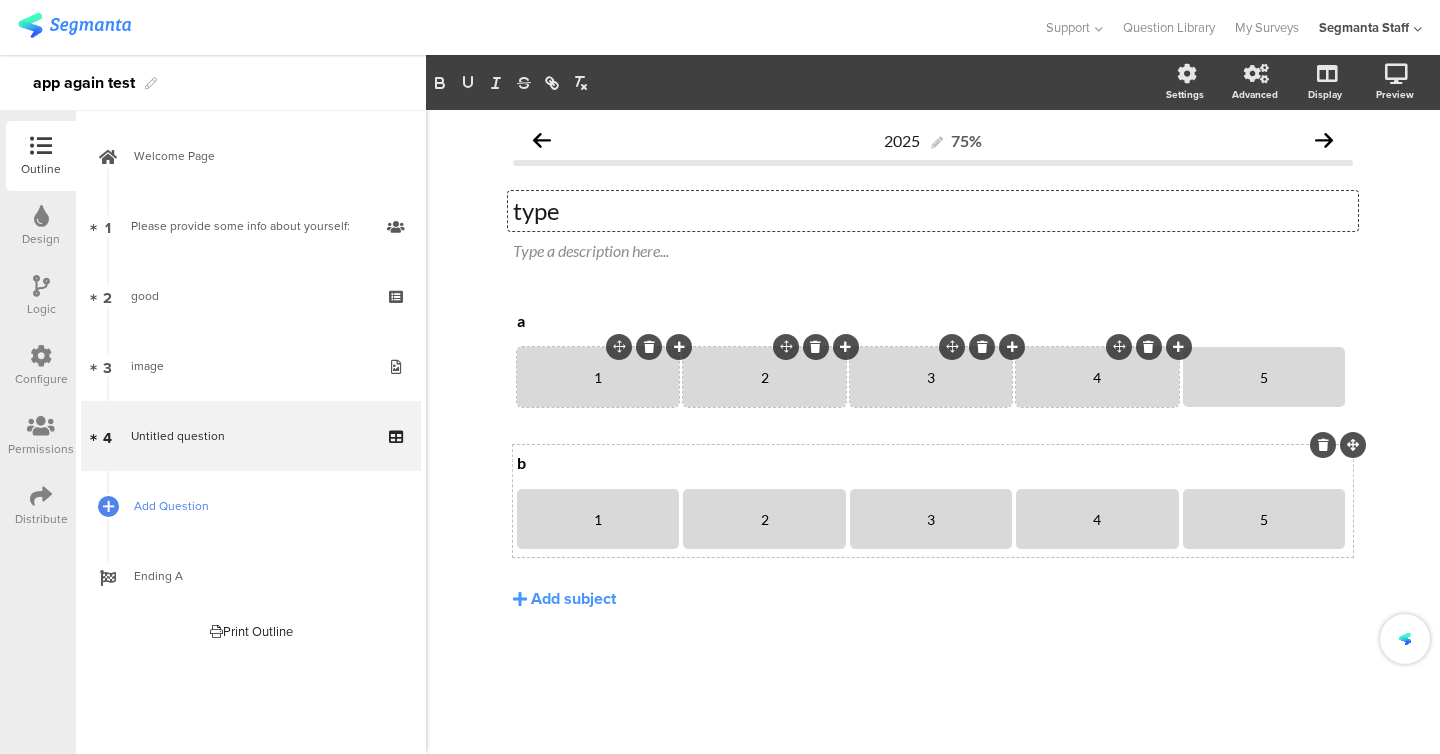 click on "Add Question" at bounding box center (262, 506) 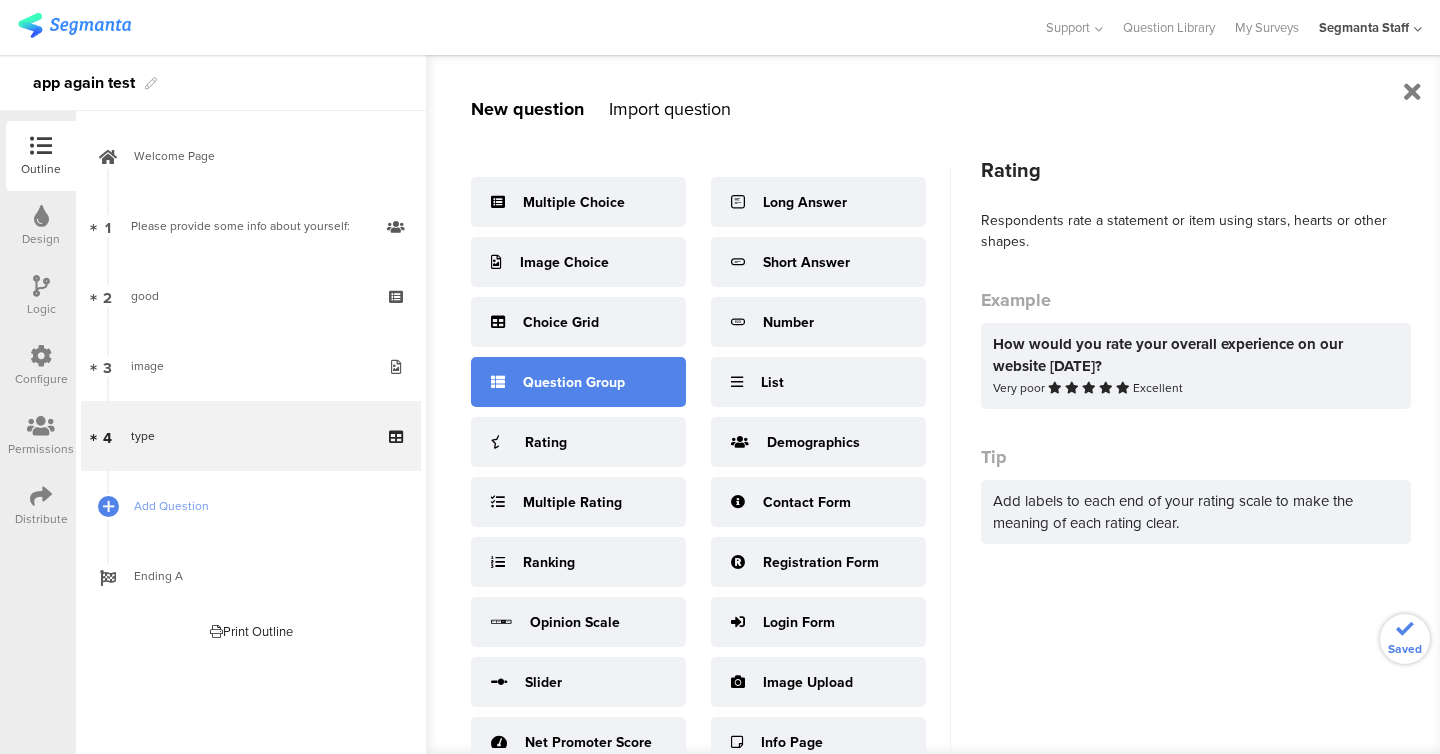 click on "Question Group" at bounding box center [574, 382] 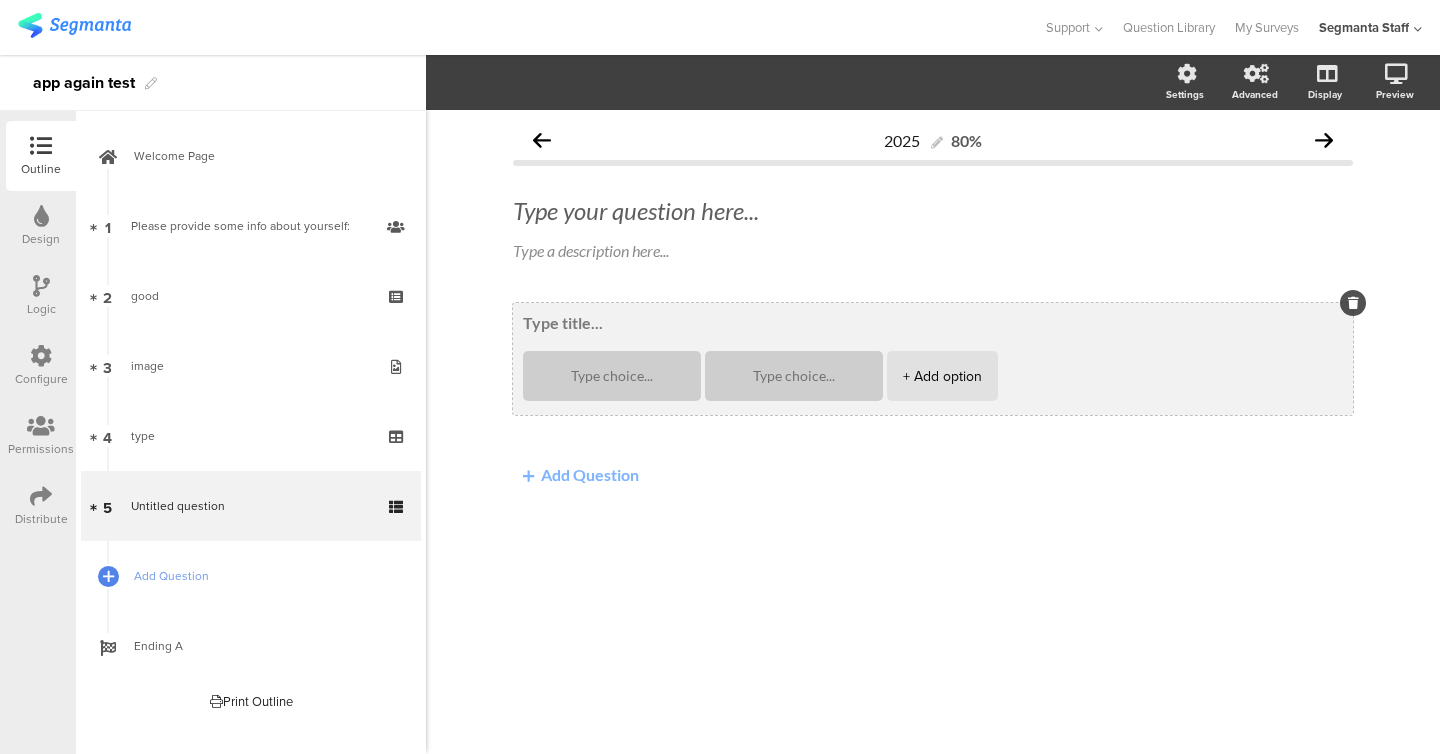 click on "+ Add option" at bounding box center (942, 376) 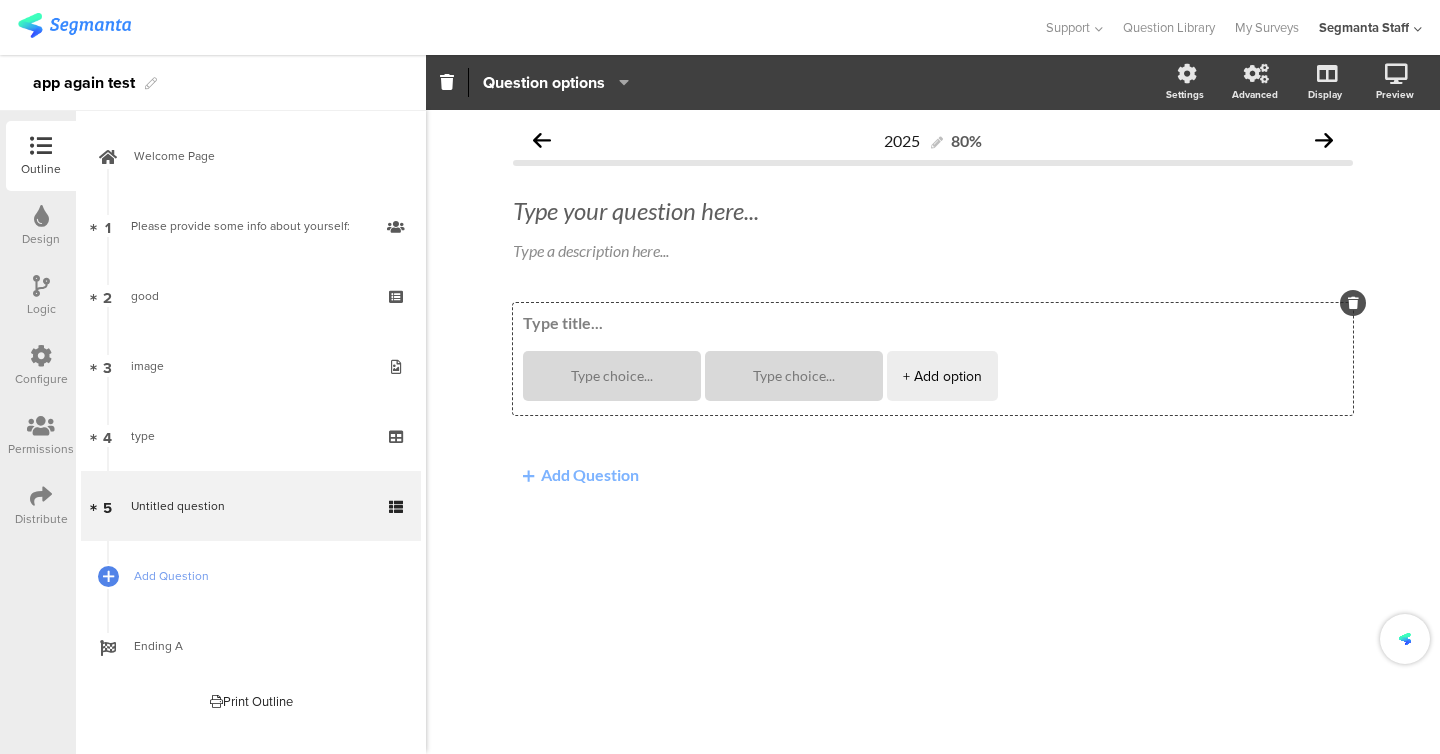 click on "Add Question" 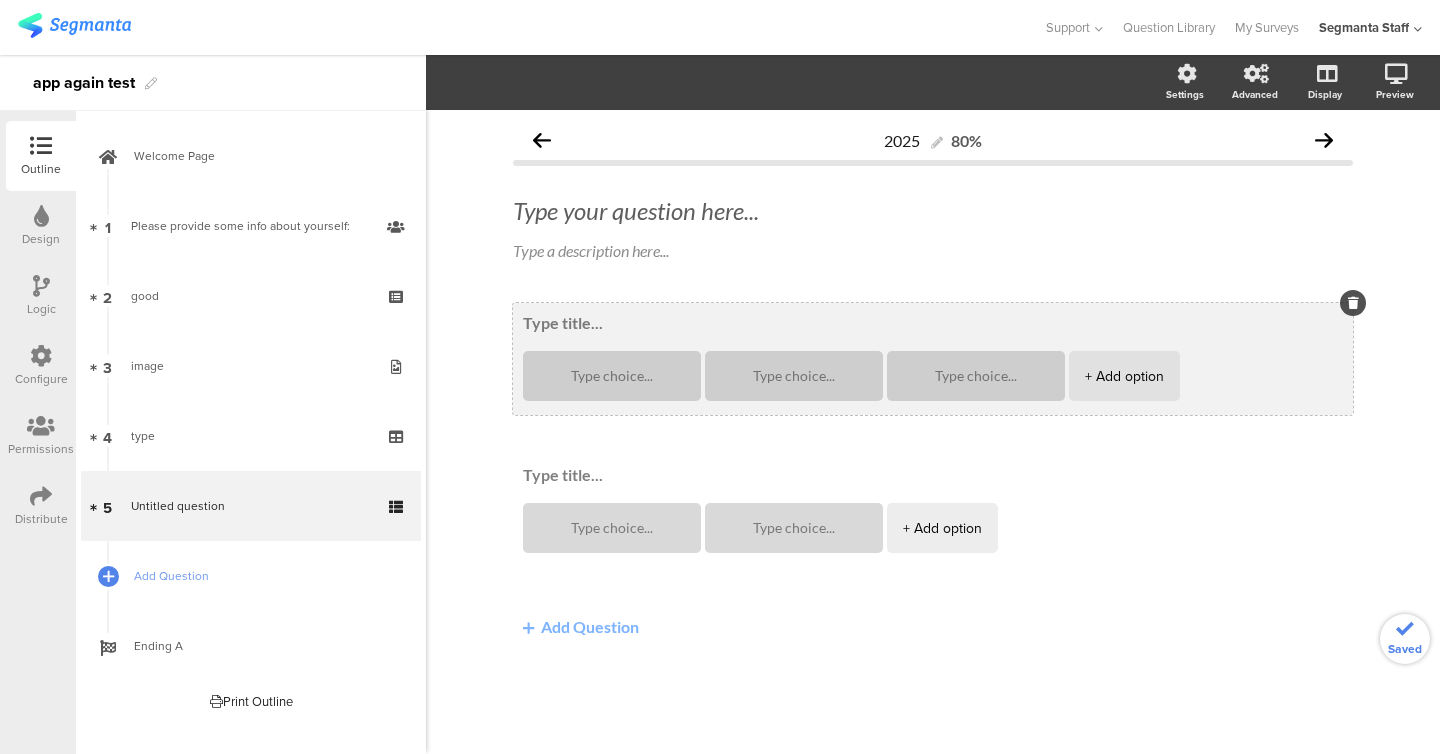 click at bounding box center [933, 323] 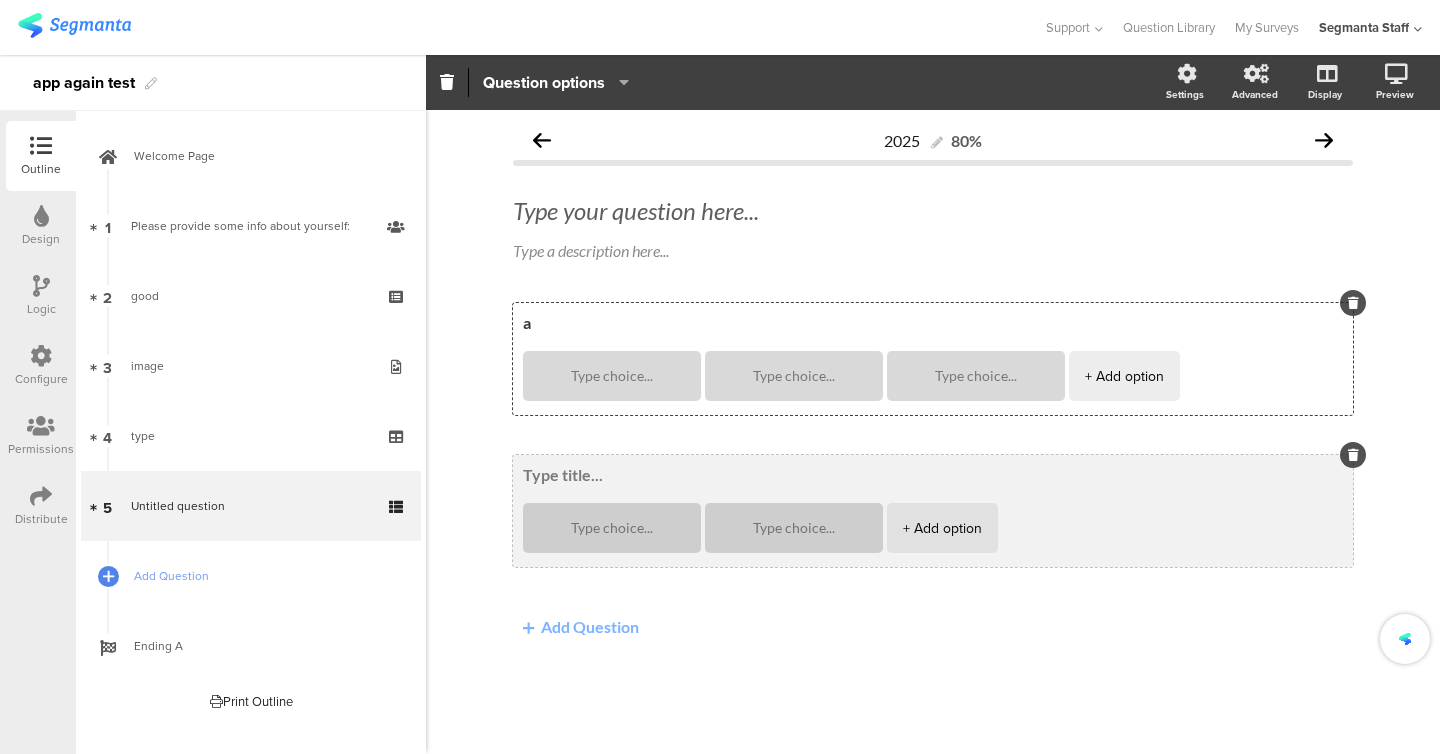 type on "a" 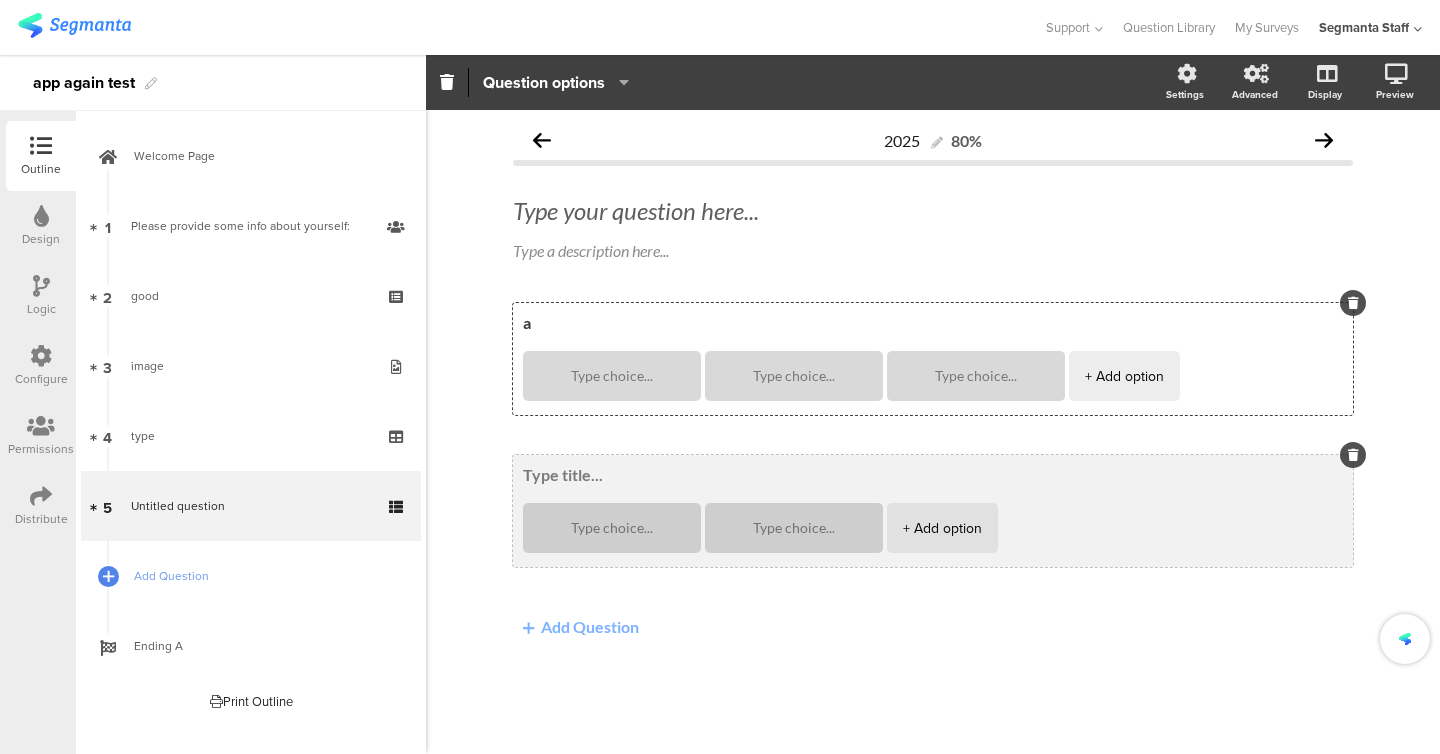 click at bounding box center [933, 475] 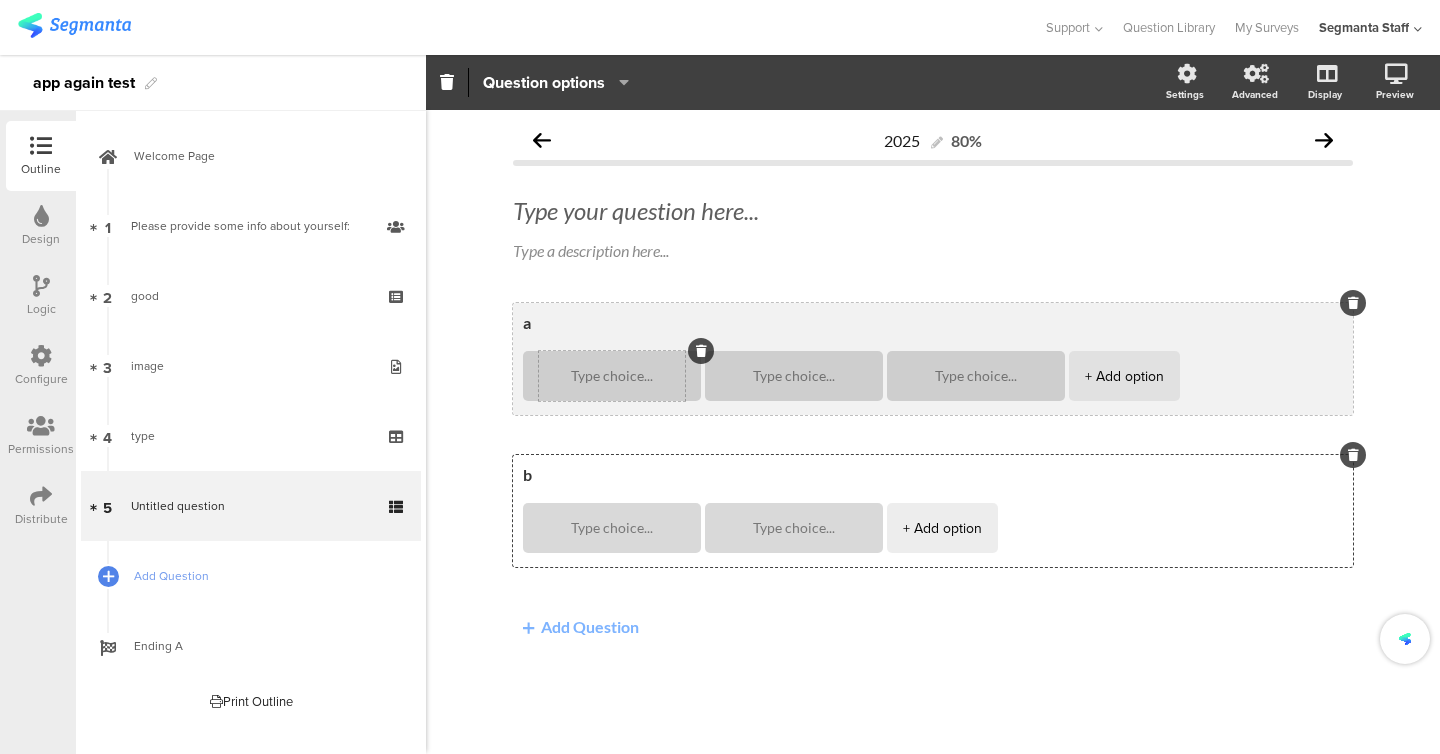 type on "b" 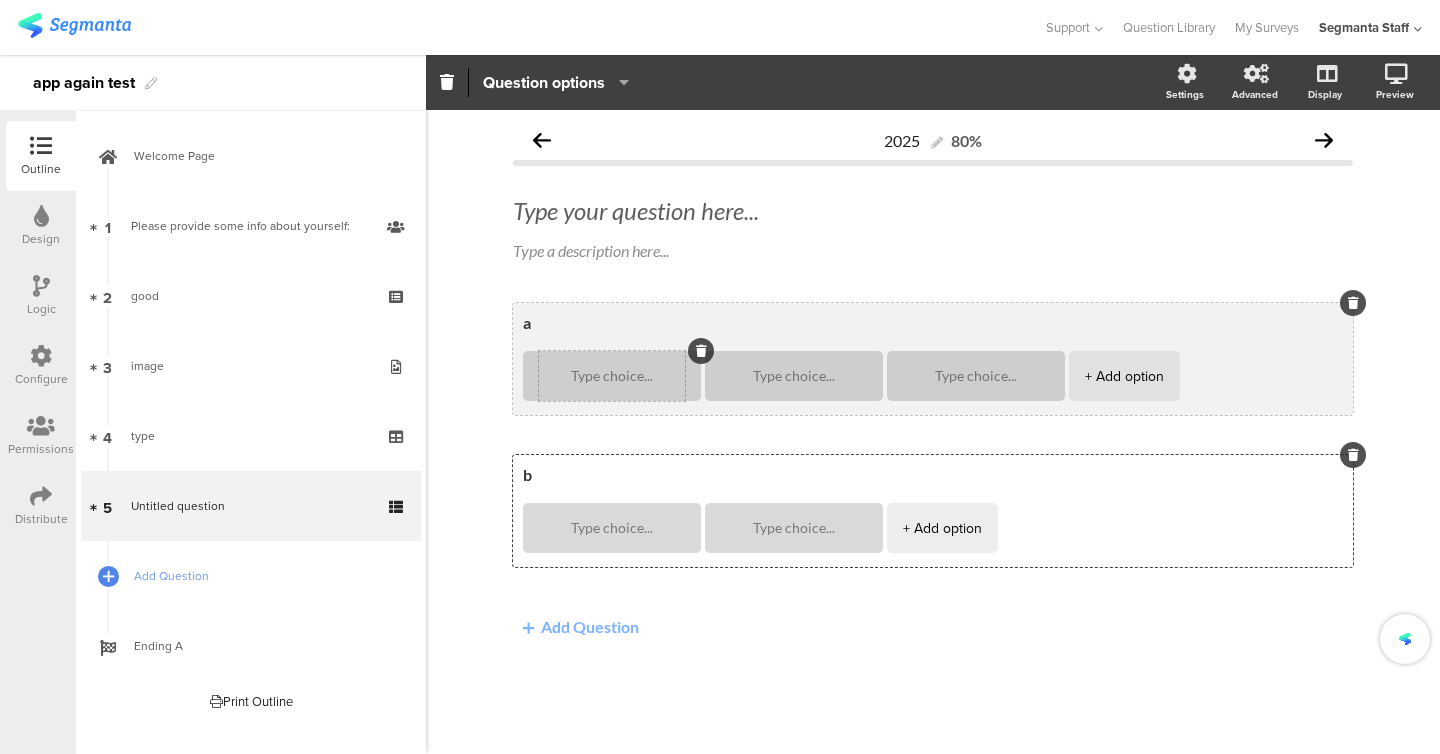 click at bounding box center (612, 376) 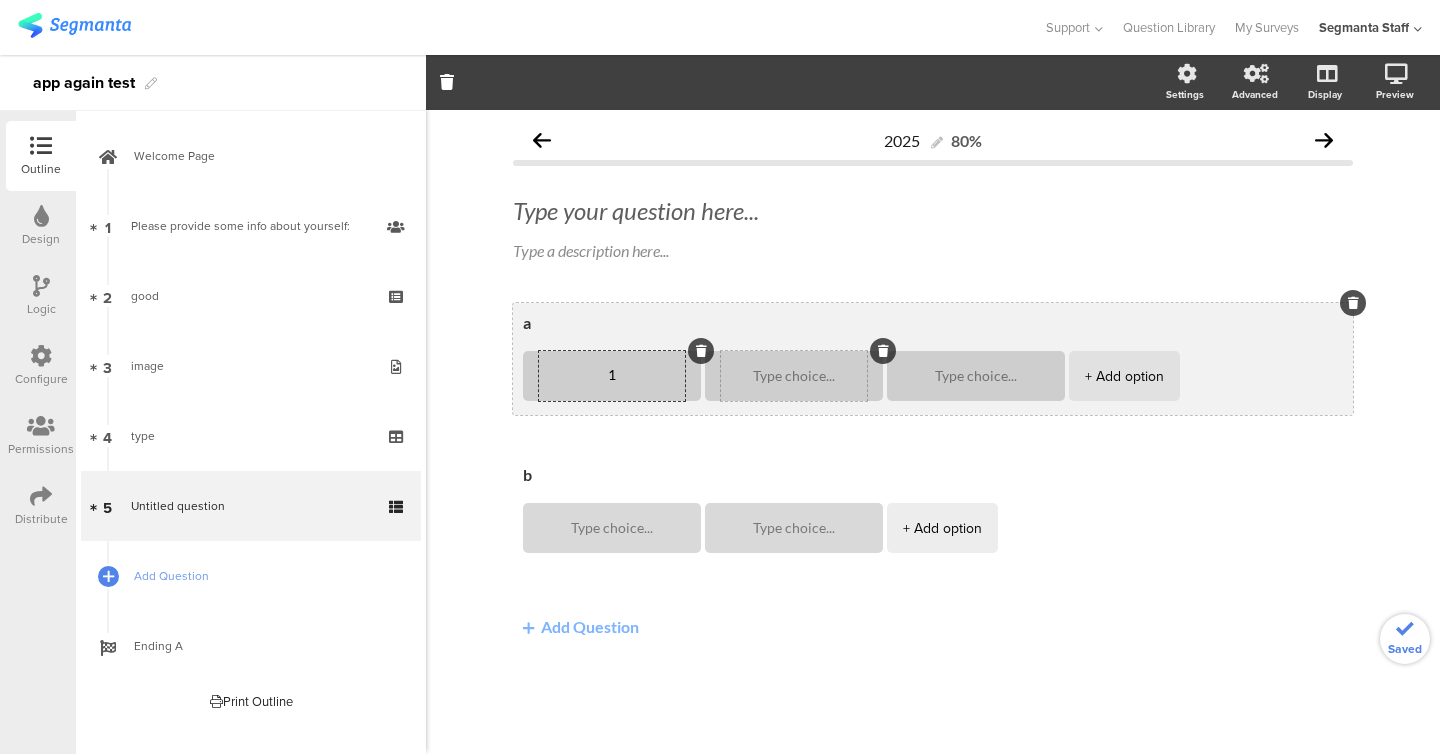 click at bounding box center (794, 376) 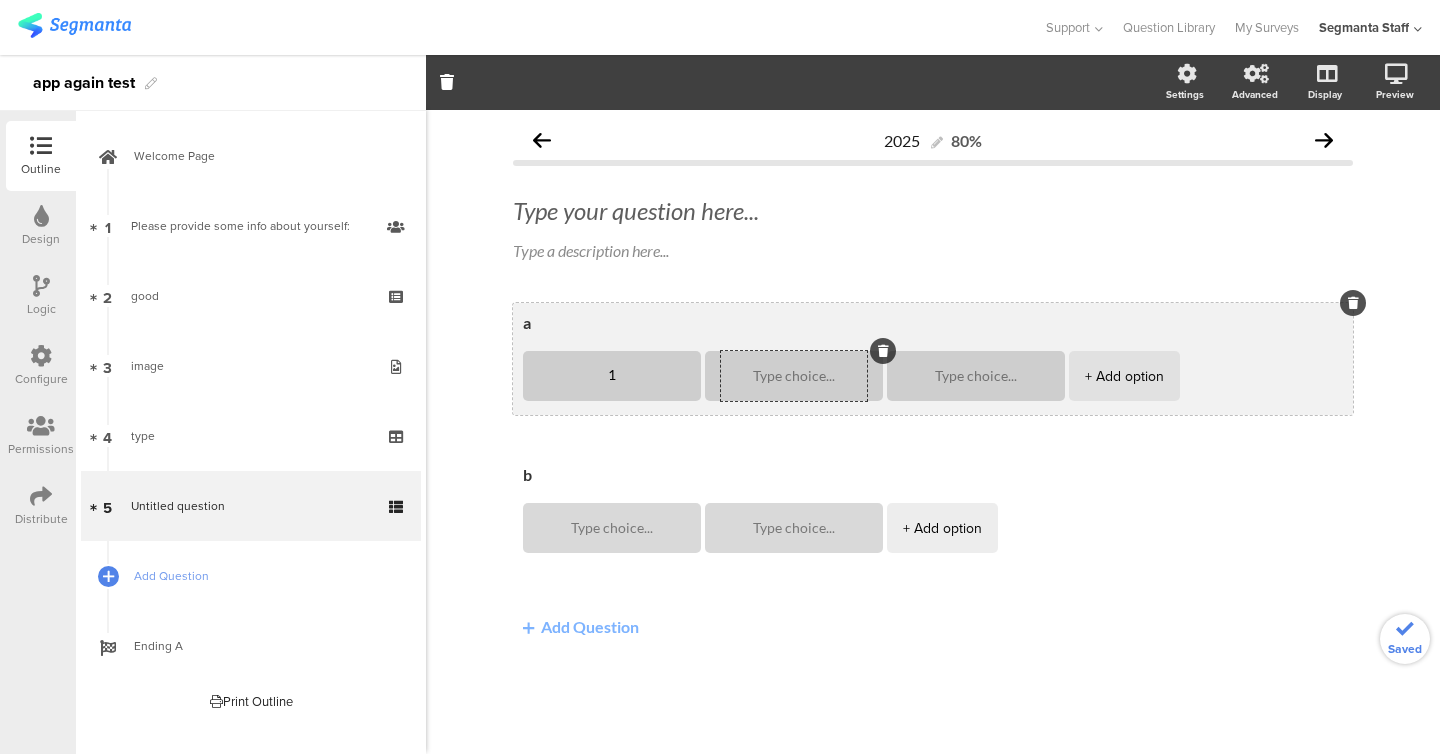 type on "1" 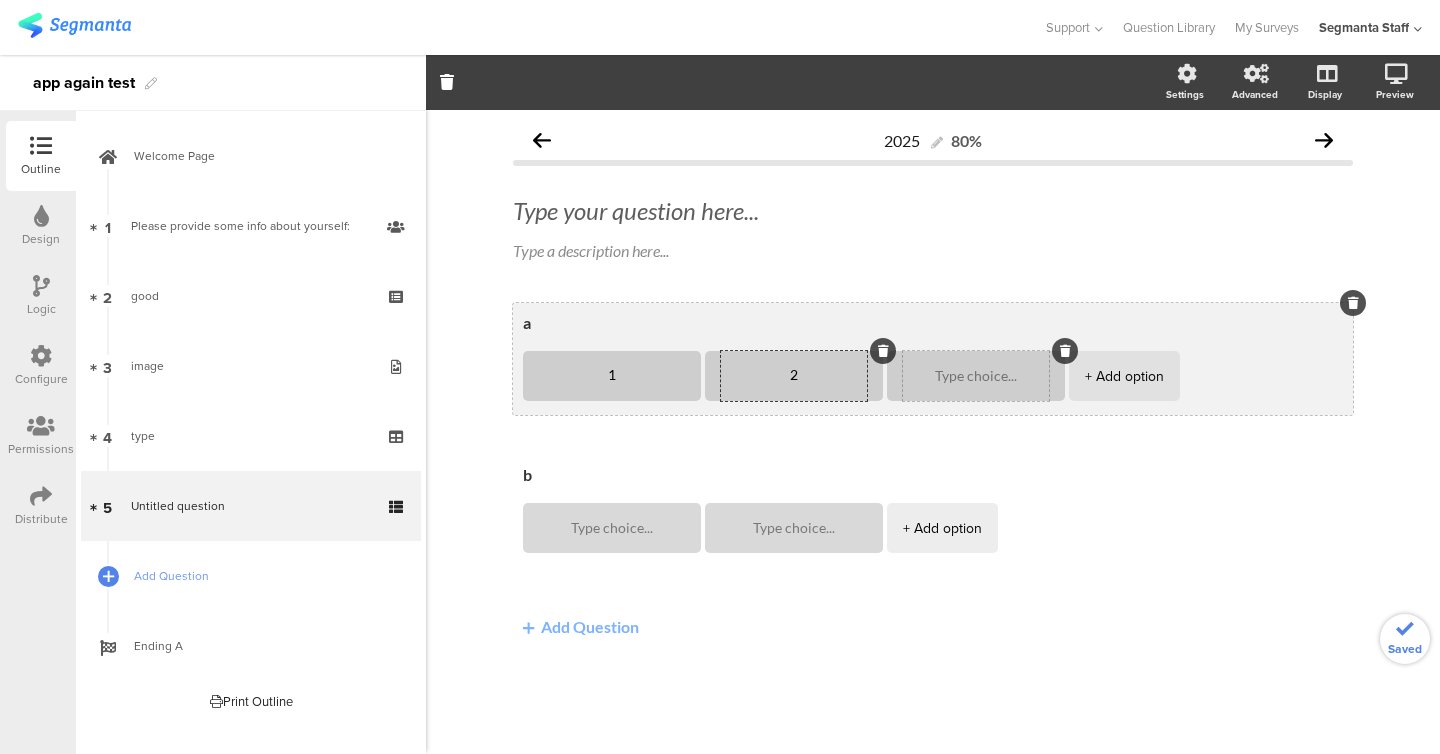 type on "2" 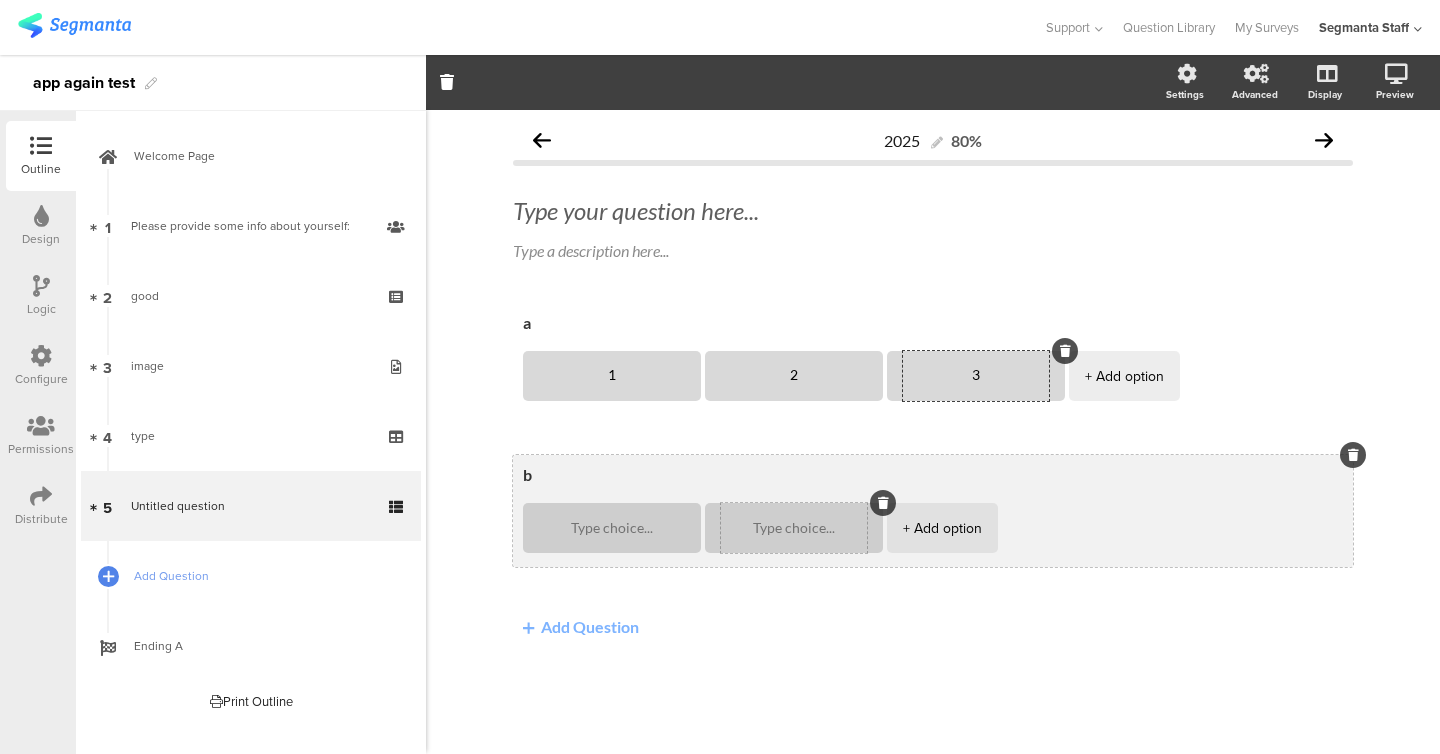 click at bounding box center [794, 528] 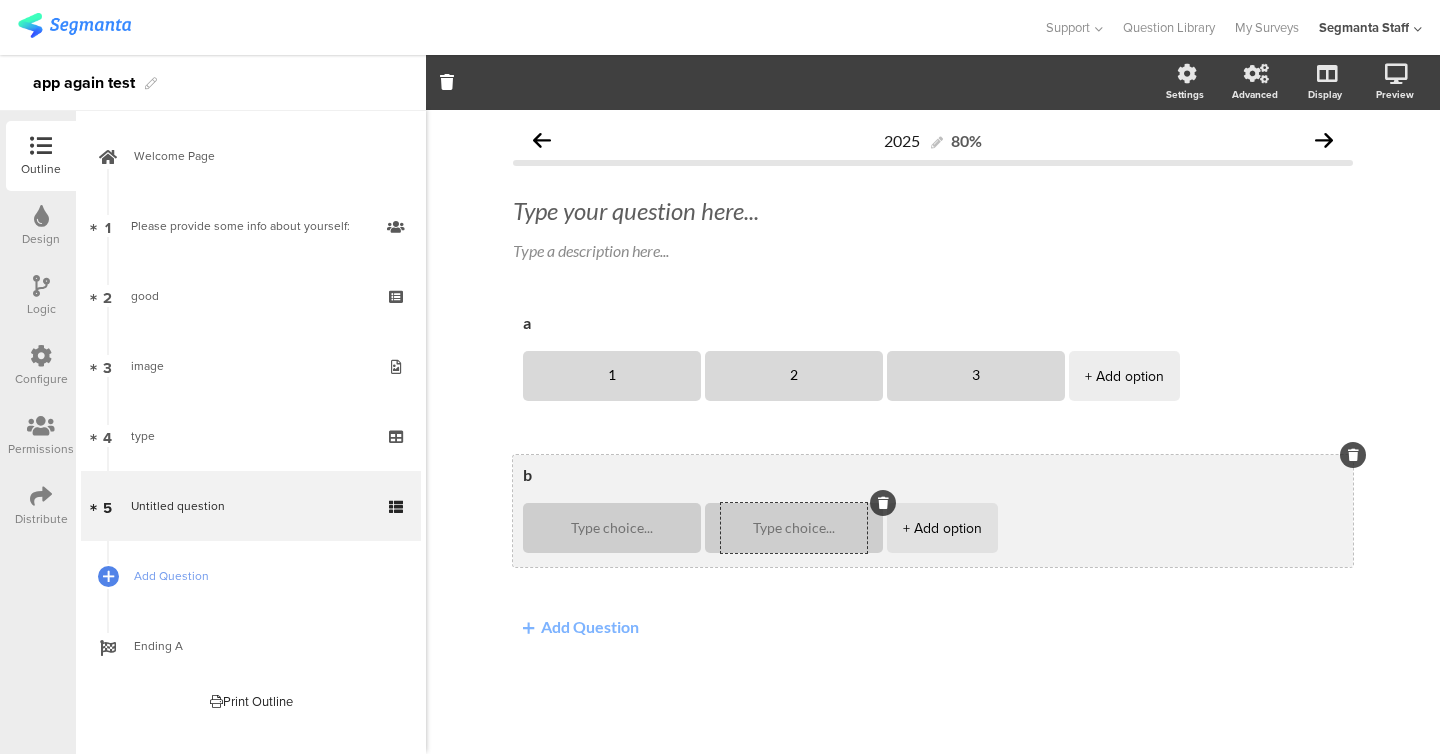 type on "3" 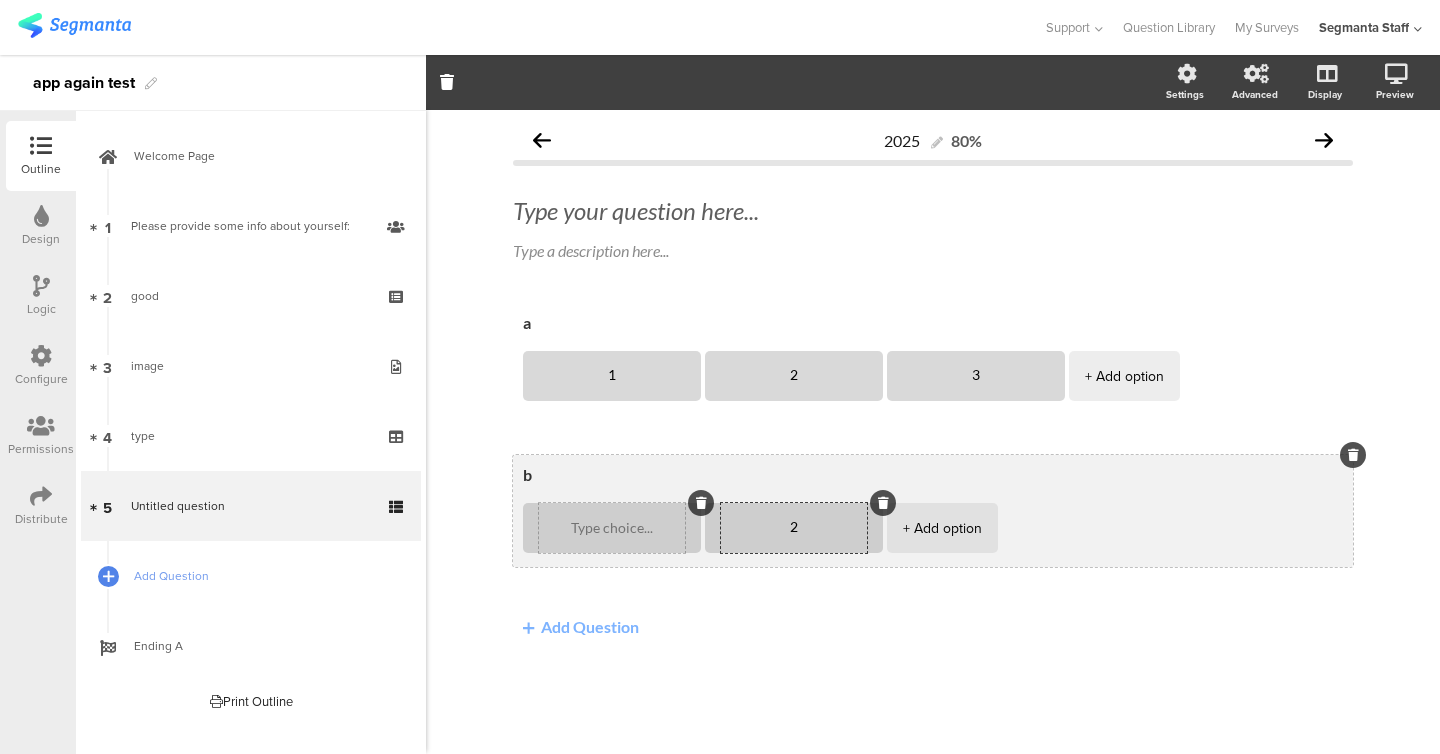 type on "2" 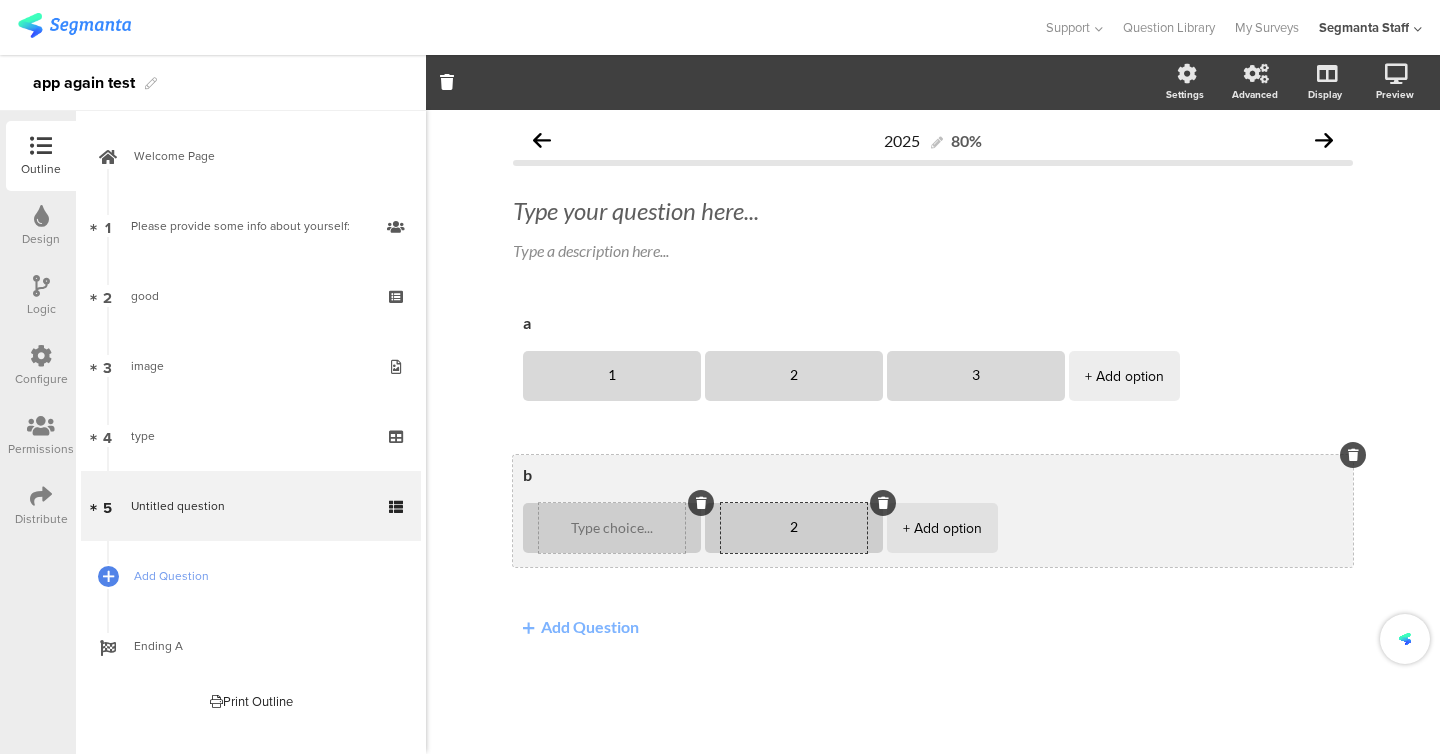 click at bounding box center [612, 528] 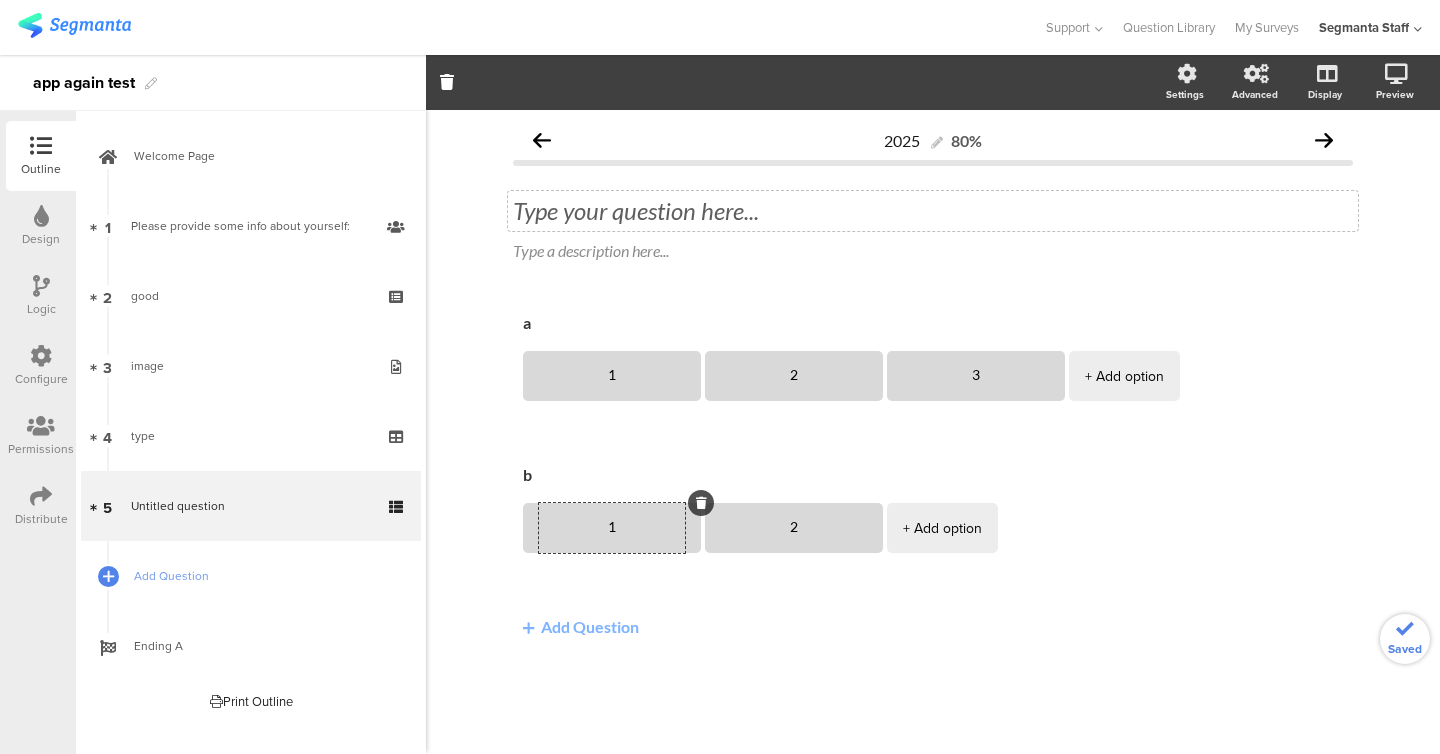 type on "1" 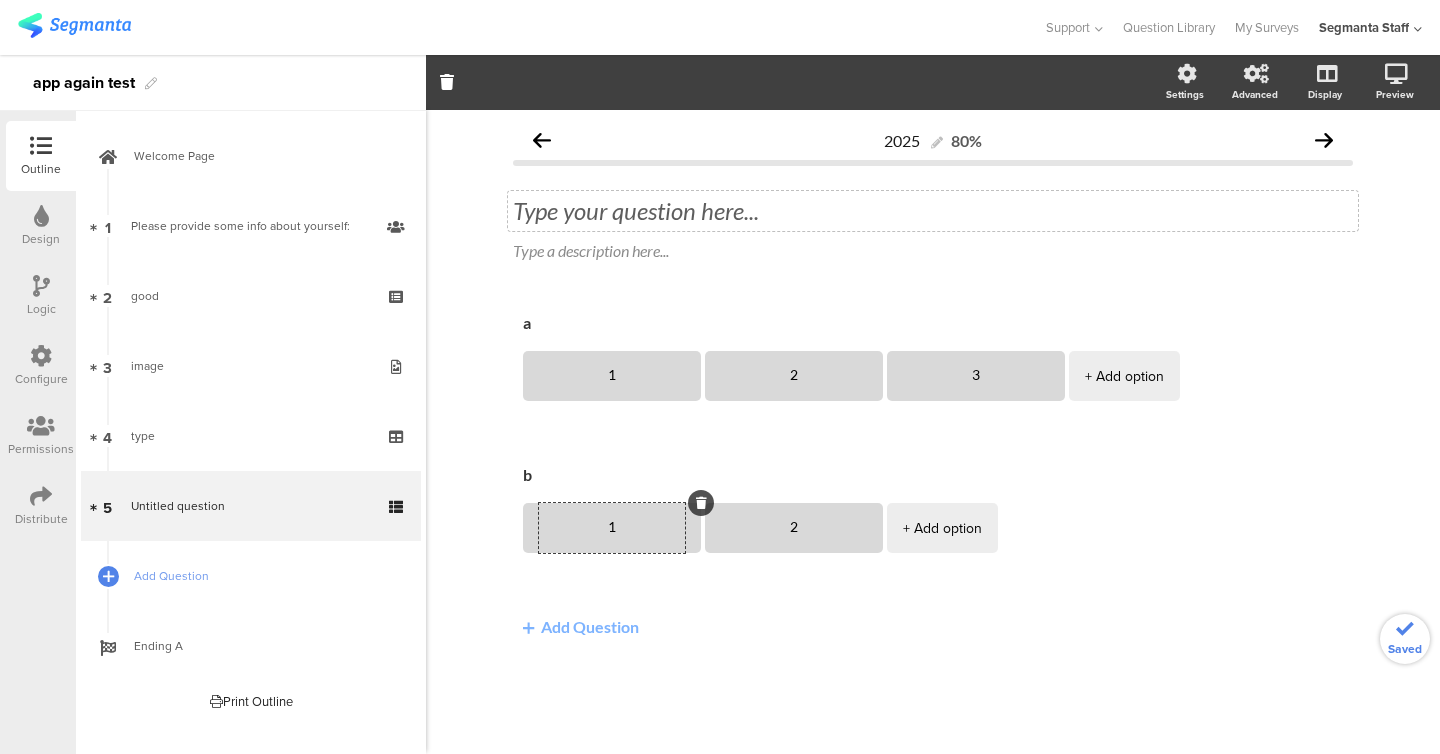 click on "Type your question here..." 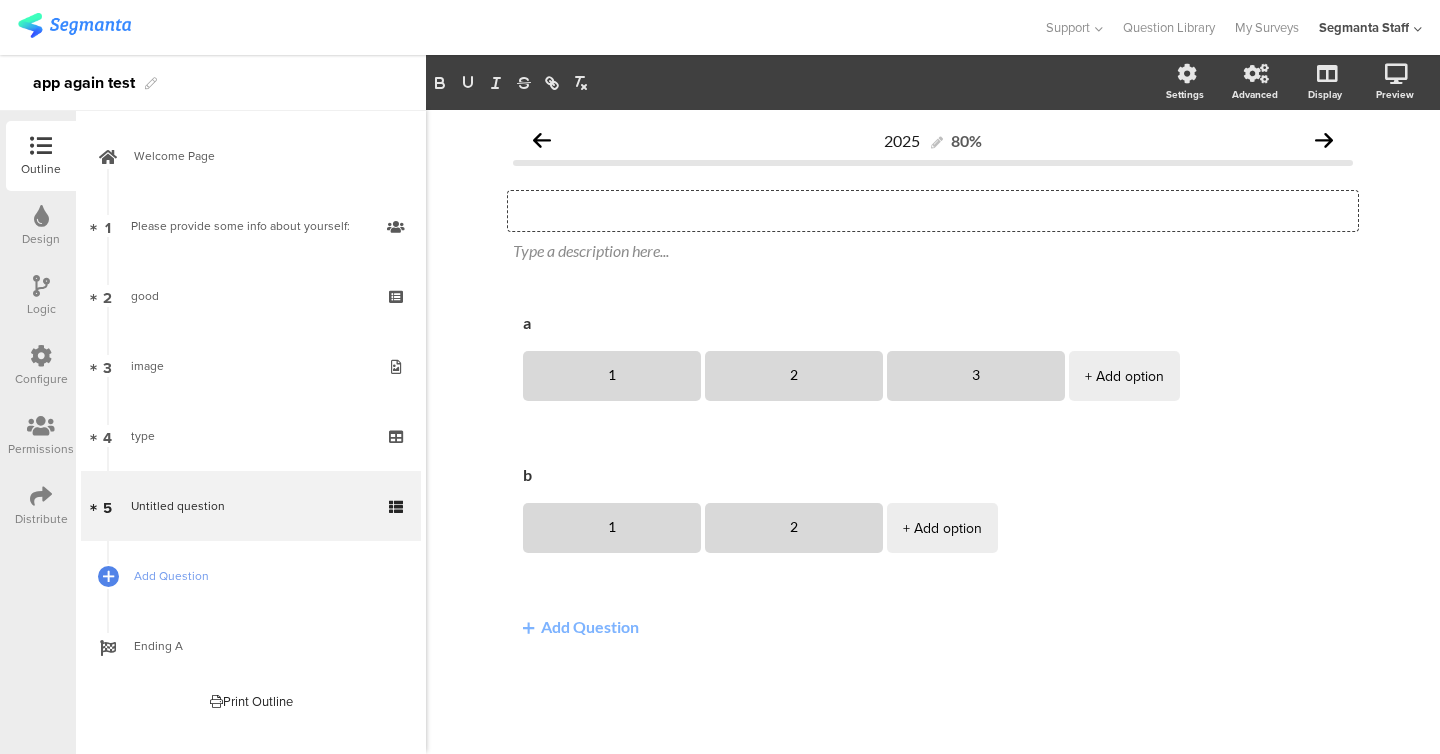 type 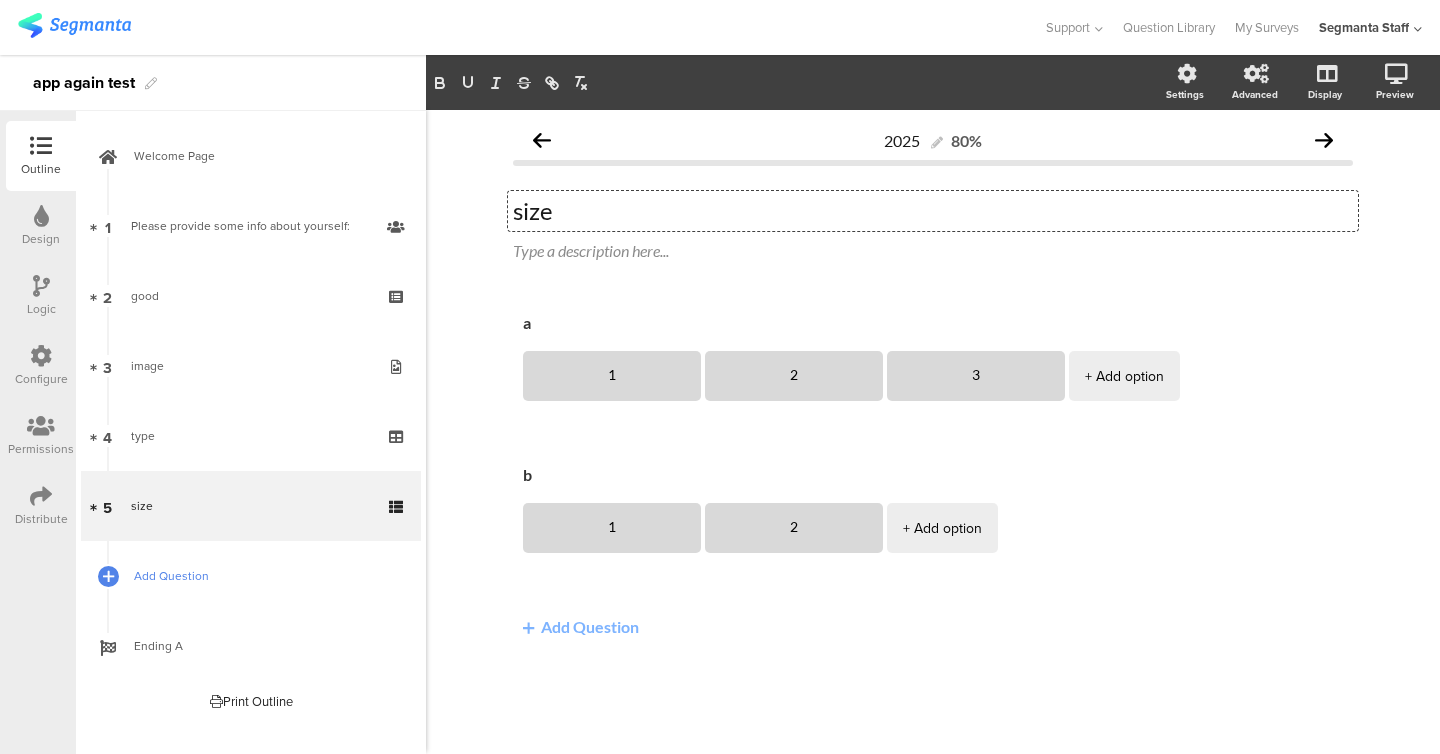 click on "Add Question" at bounding box center [262, 576] 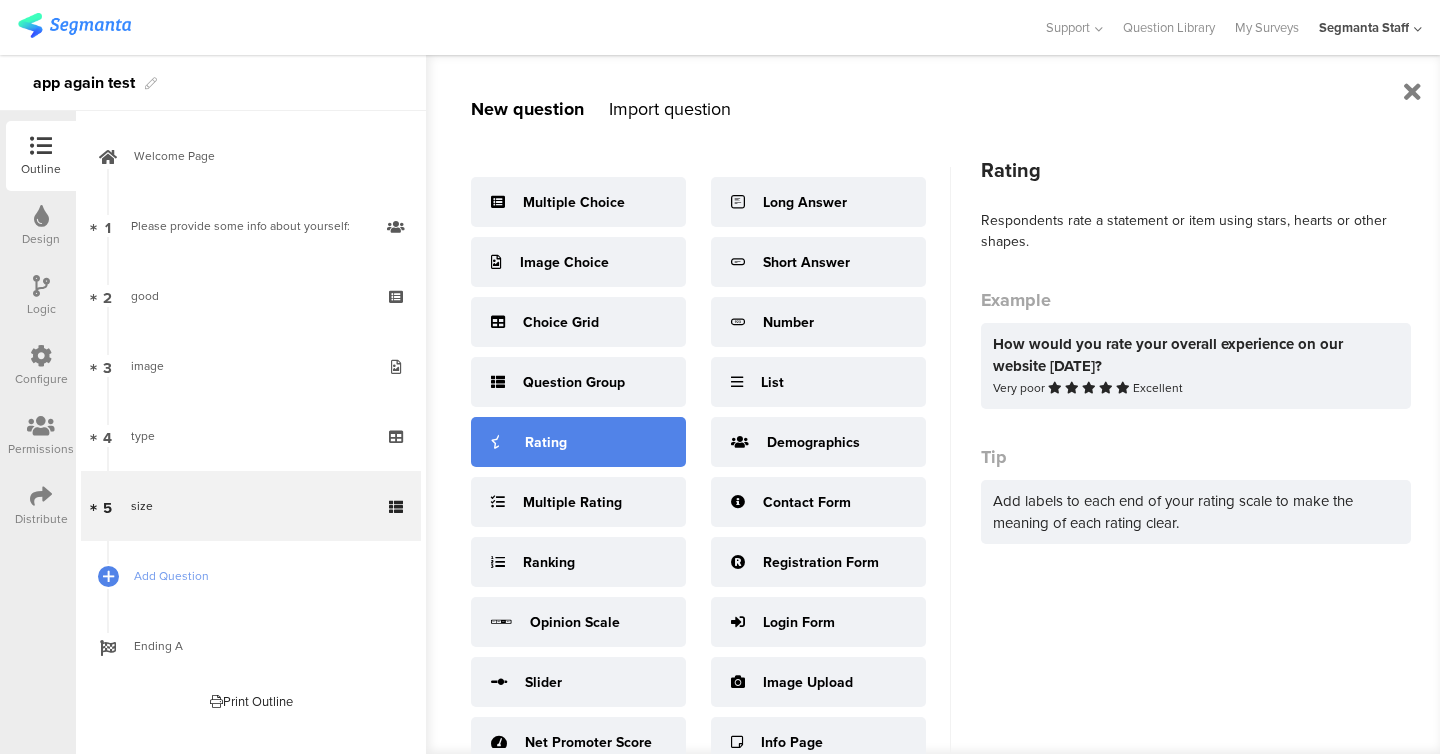 click on "Rating" at bounding box center (578, 442) 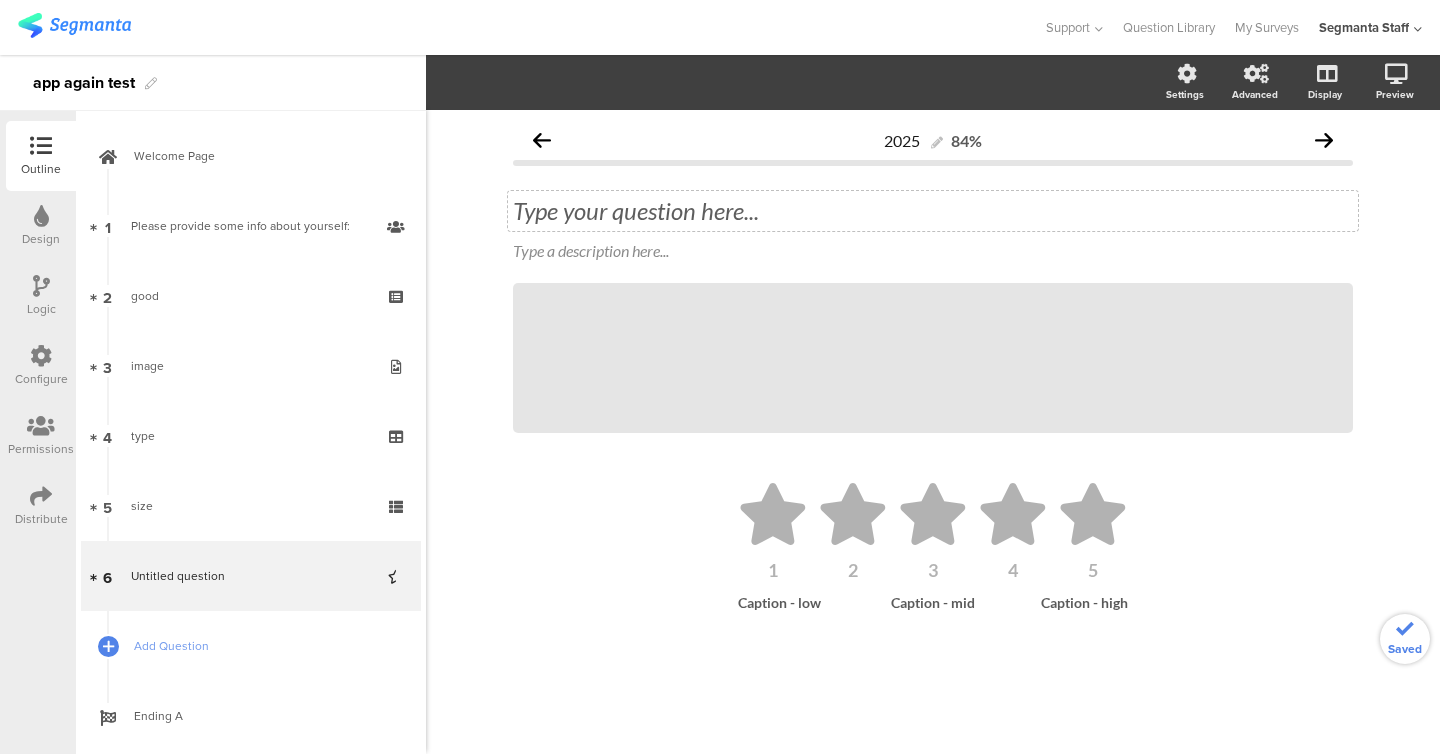 click on "Type your question here..." 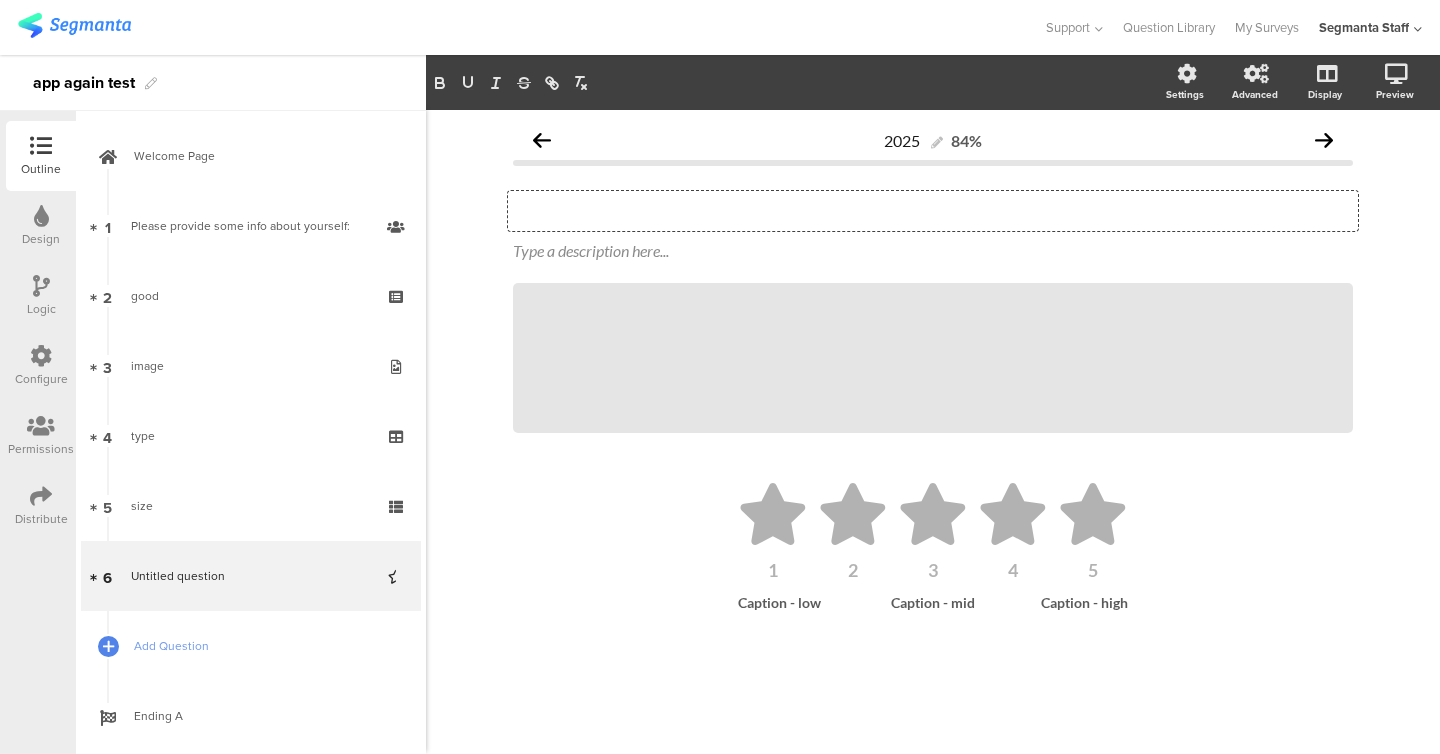 type 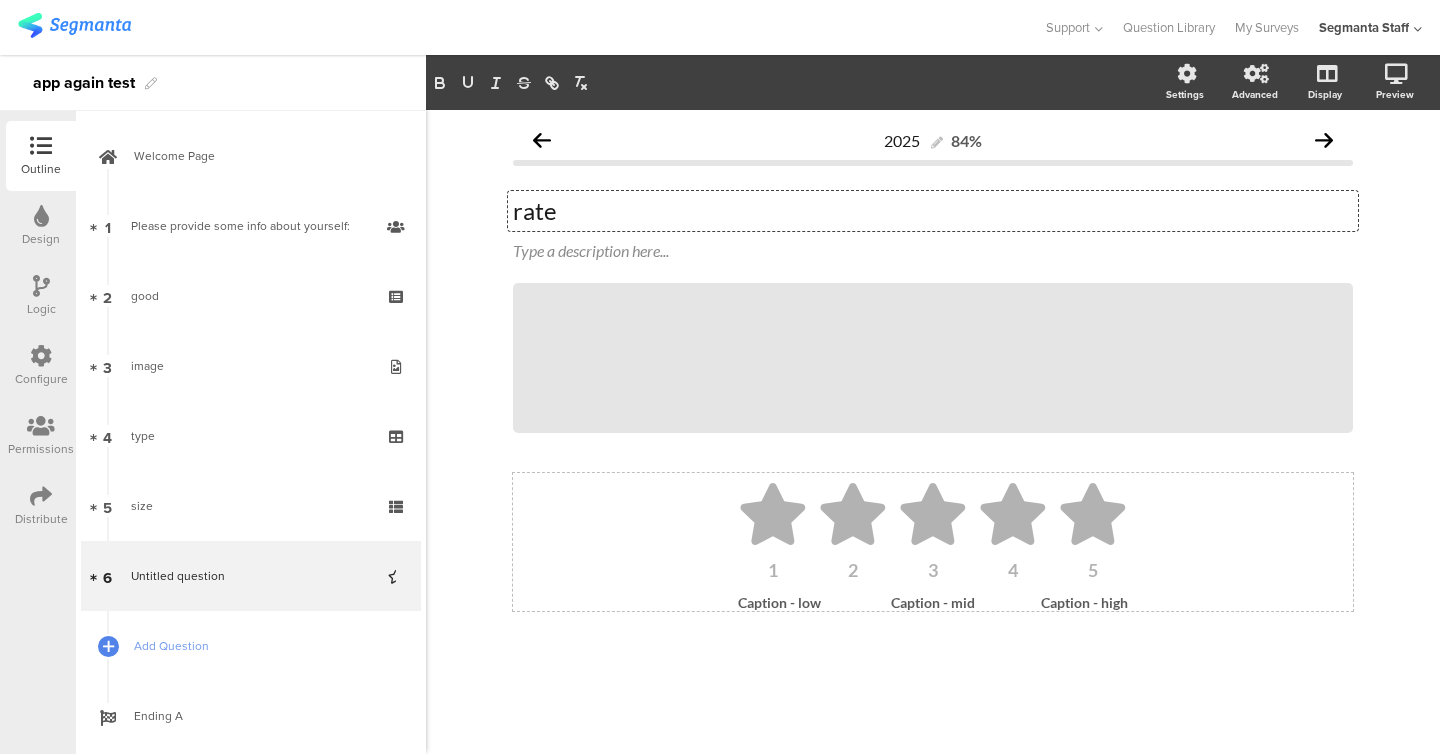 click 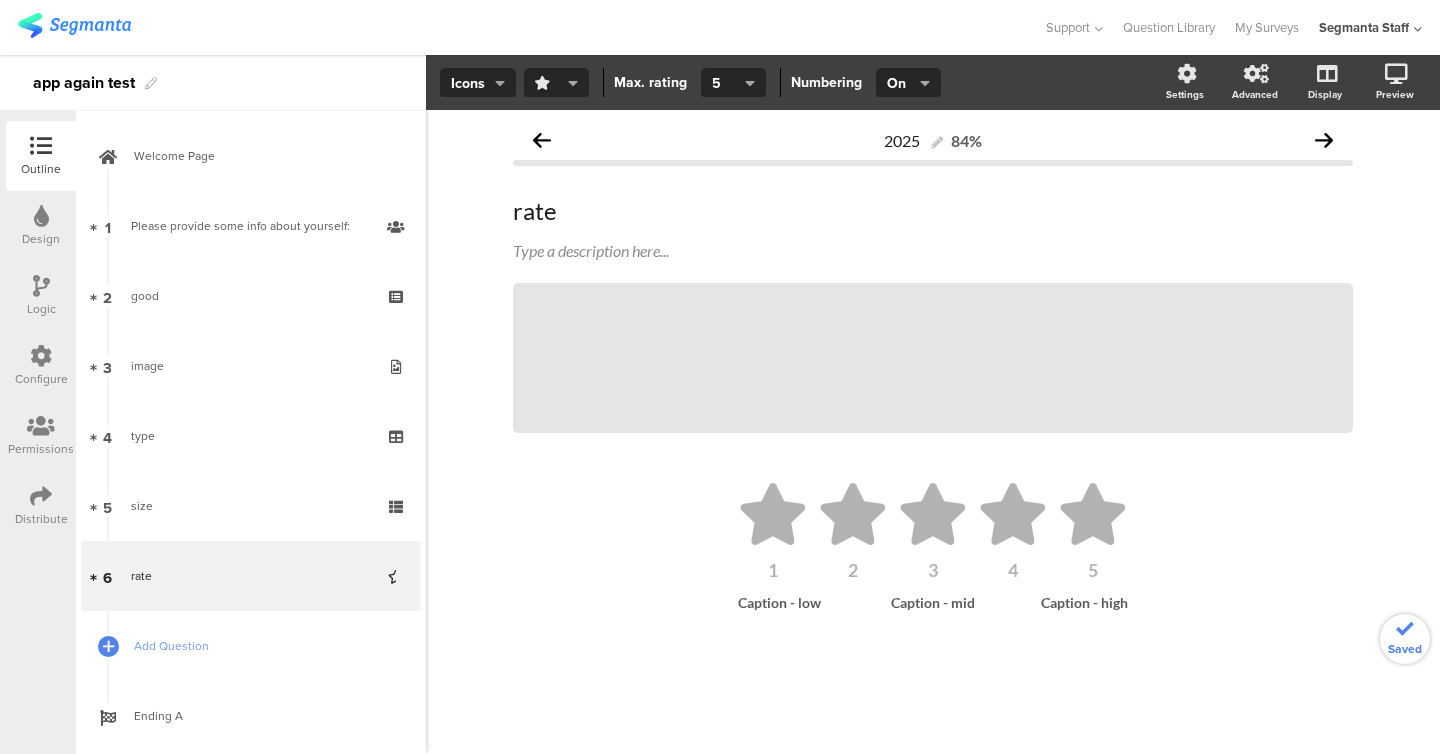 click 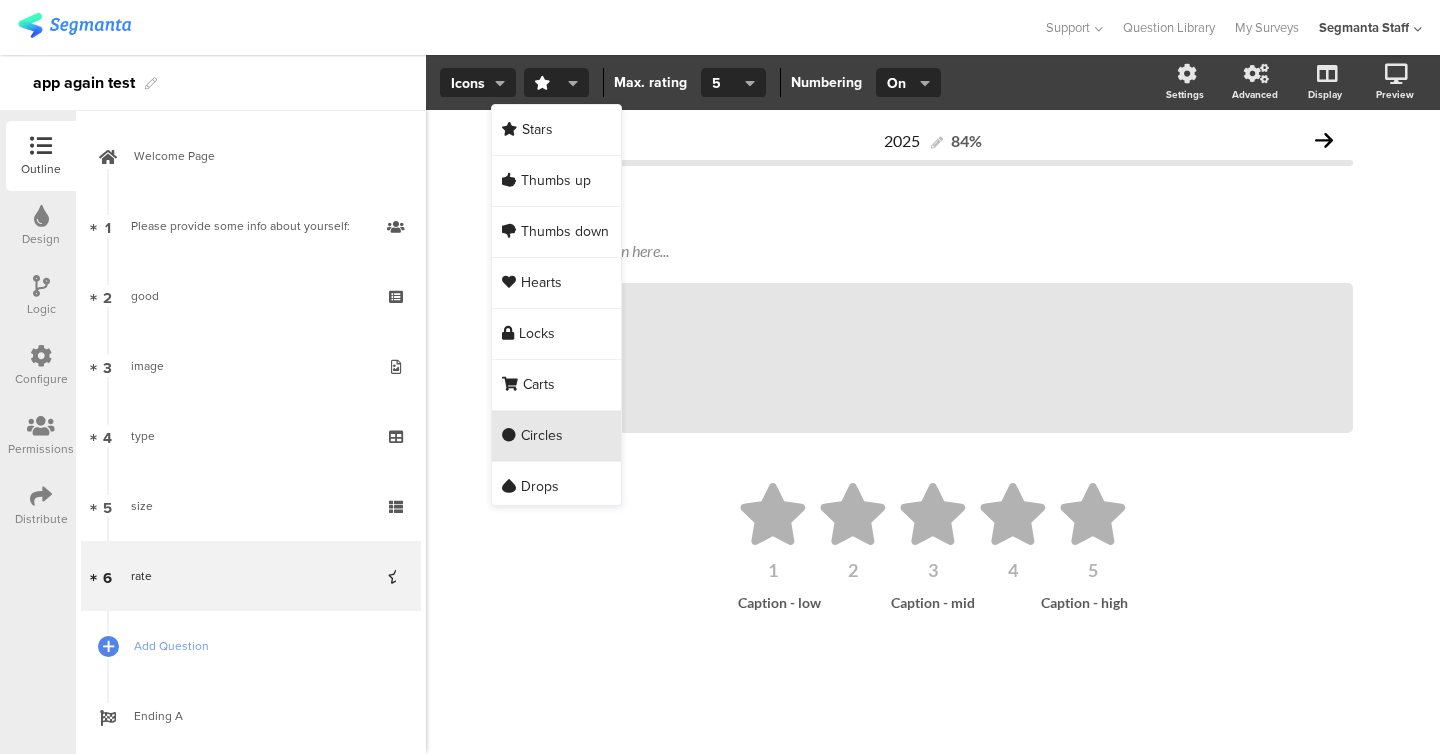 click on "Circles" at bounding box center [556, 436] 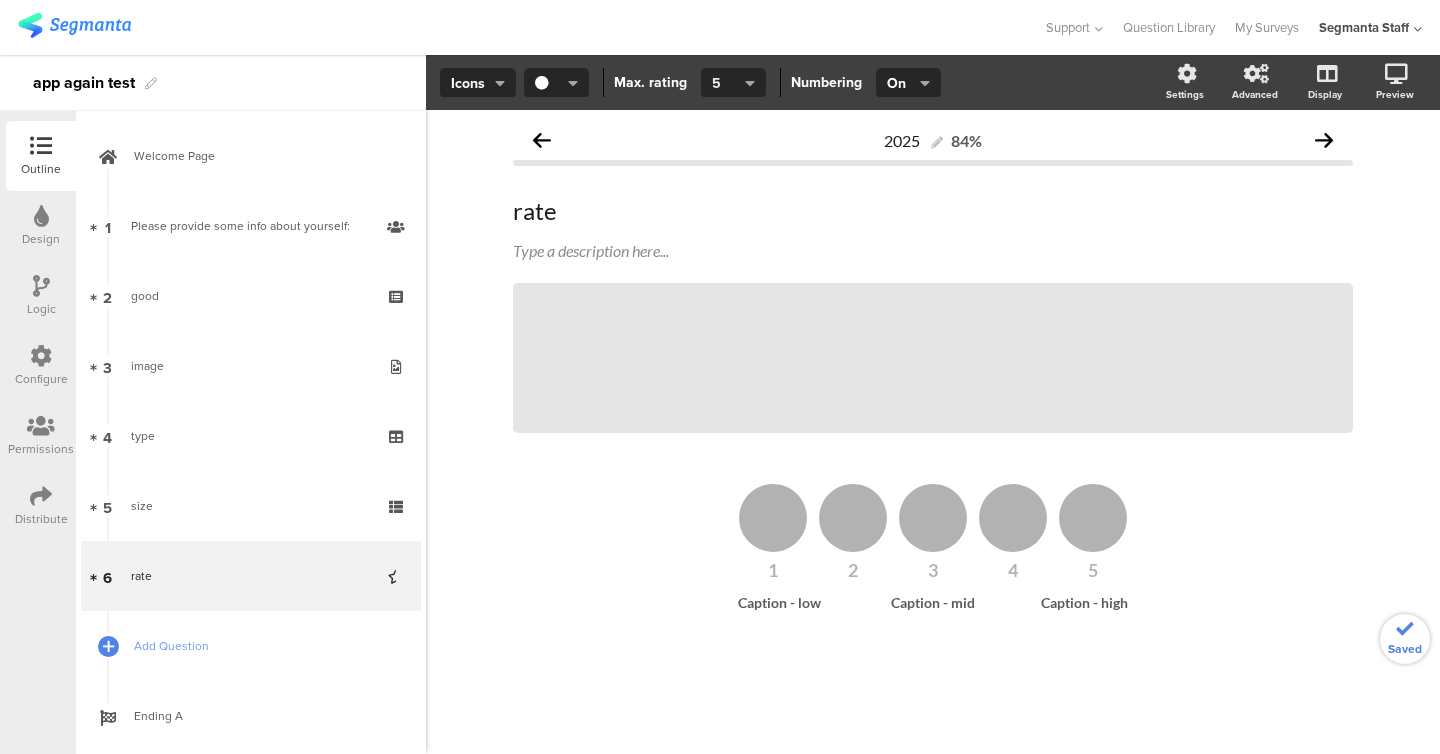 click on "5" 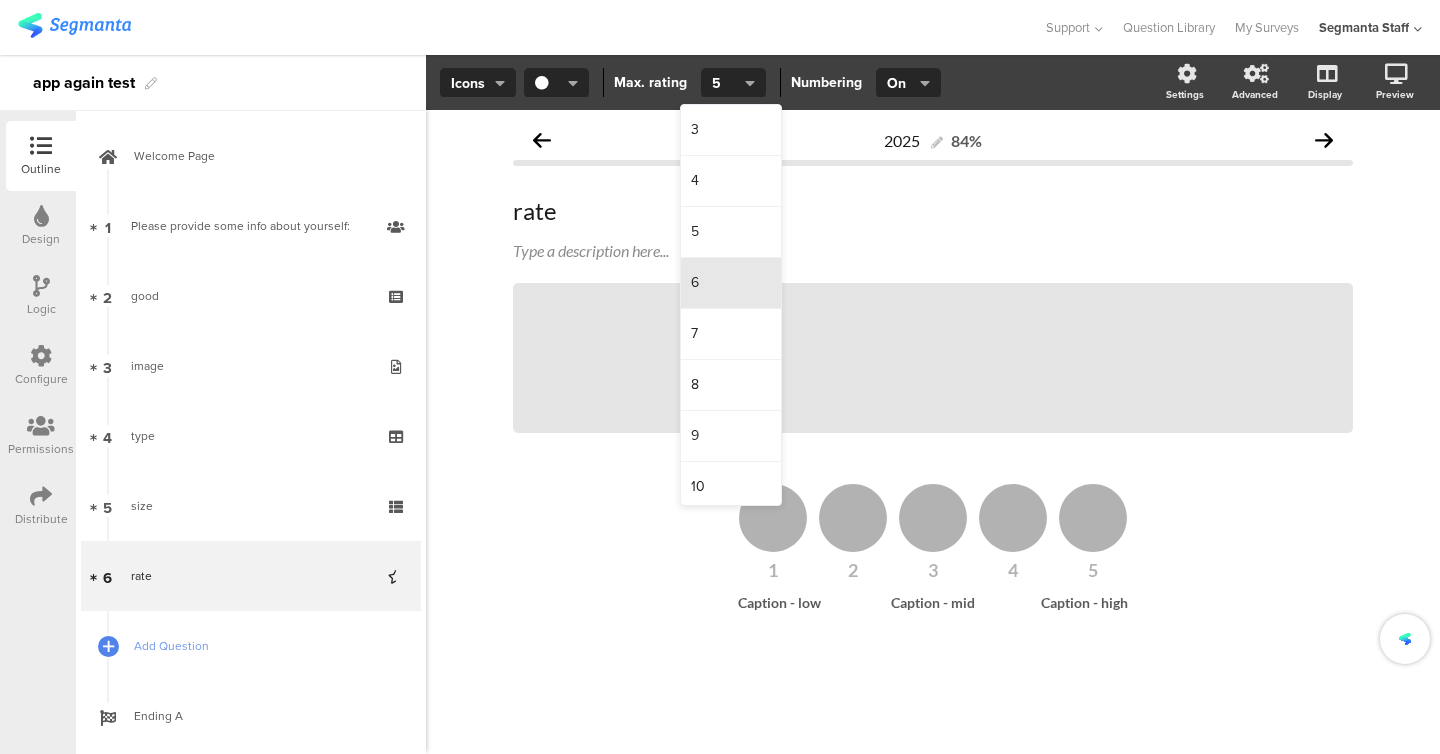 click on "6" at bounding box center (731, 283) 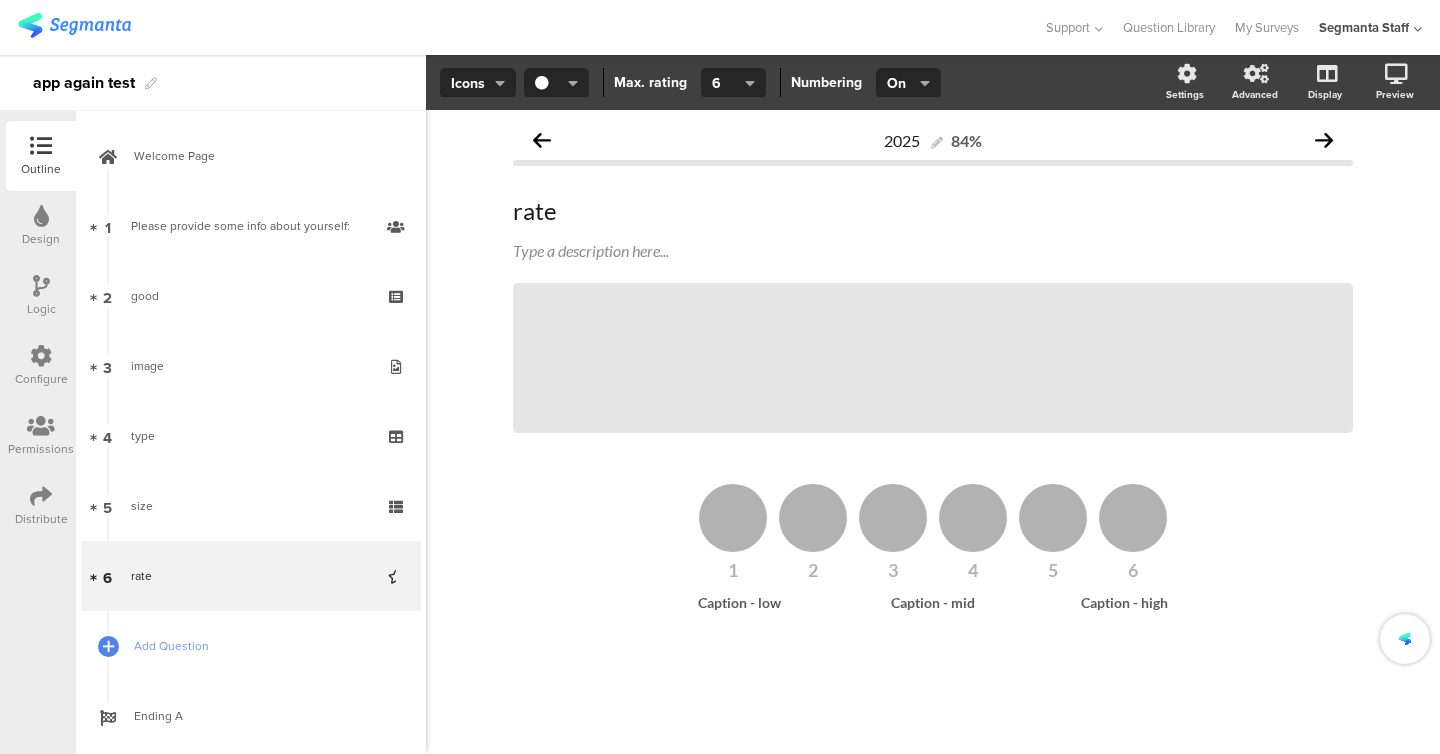click on "Icons Slider   Icons         Max. rating   6     Numbering   On Off   On
Settings
Advanced
Display
Preview" 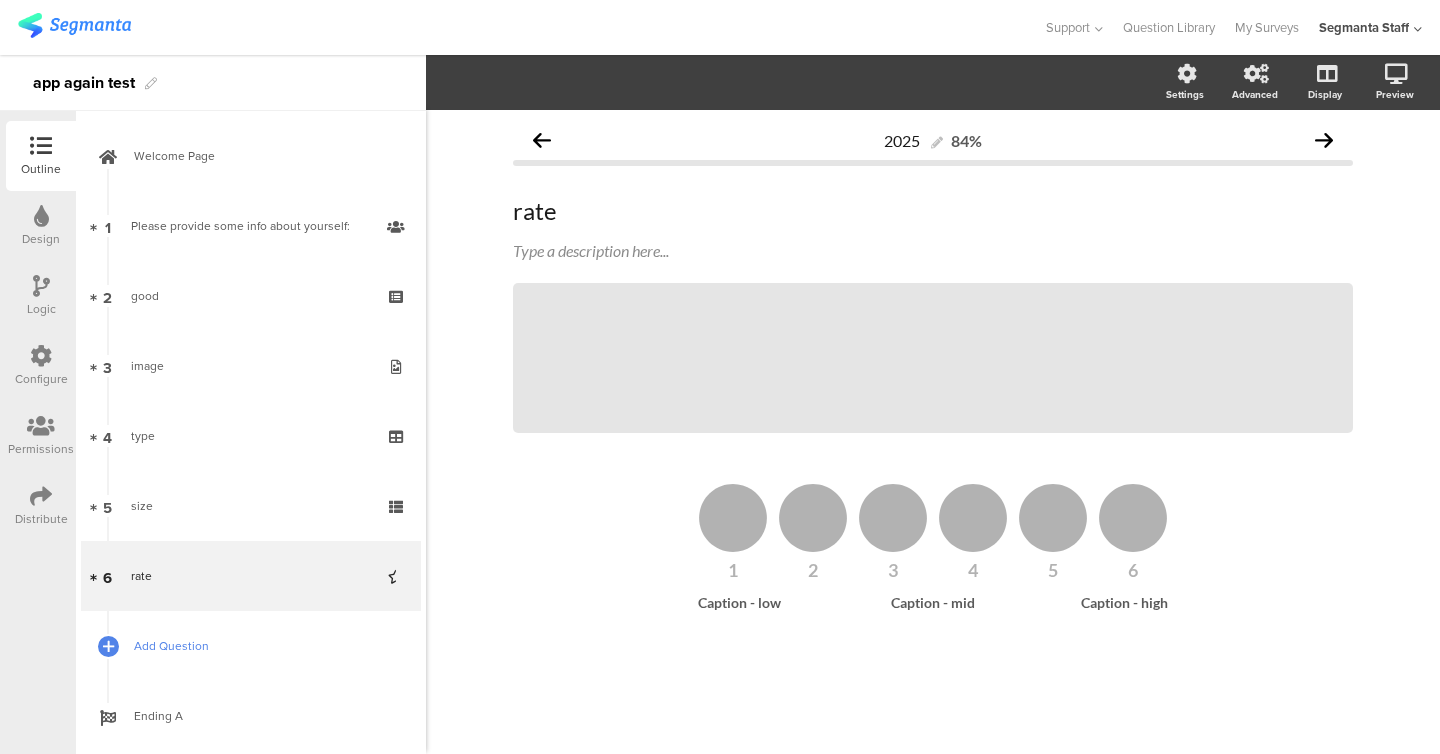 click on "Add Question" at bounding box center (251, 646) 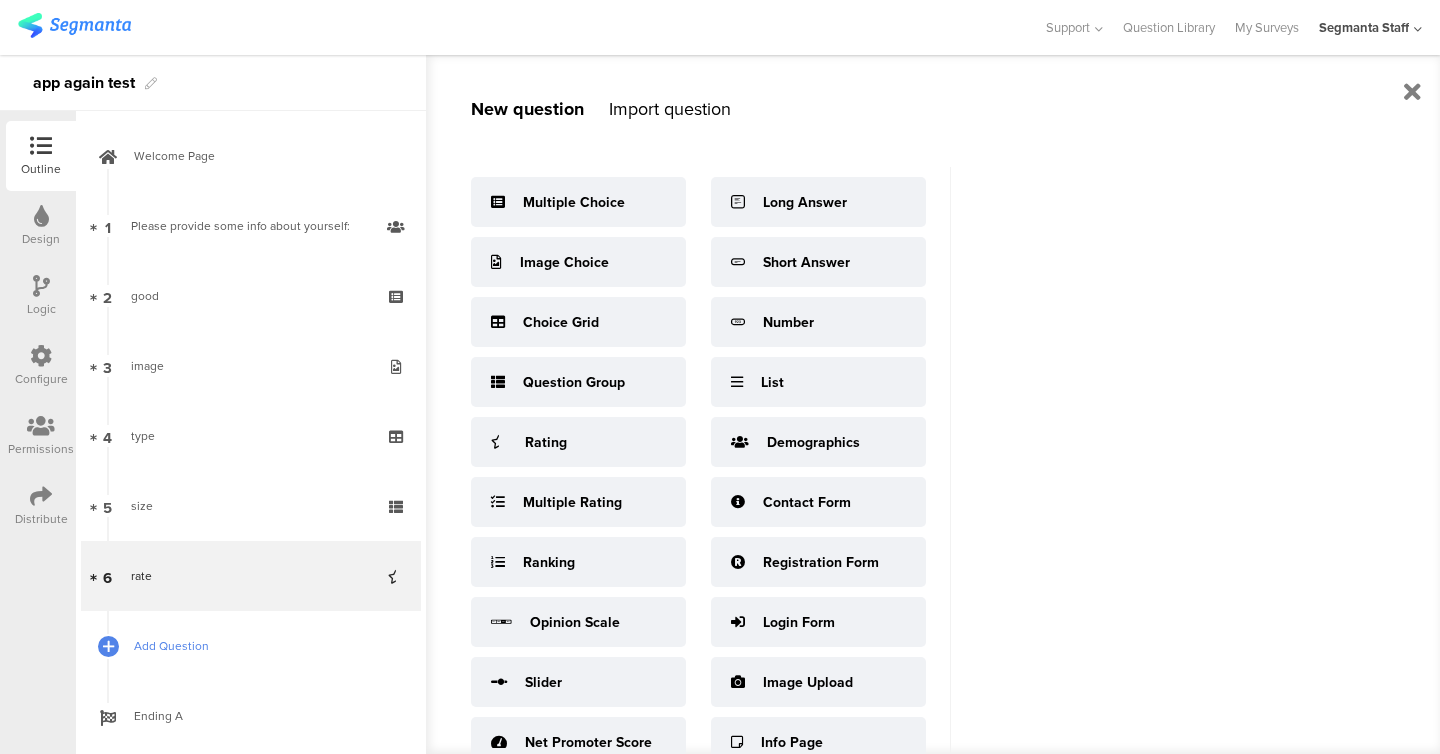 click on "Add Question" at bounding box center [251, 646] 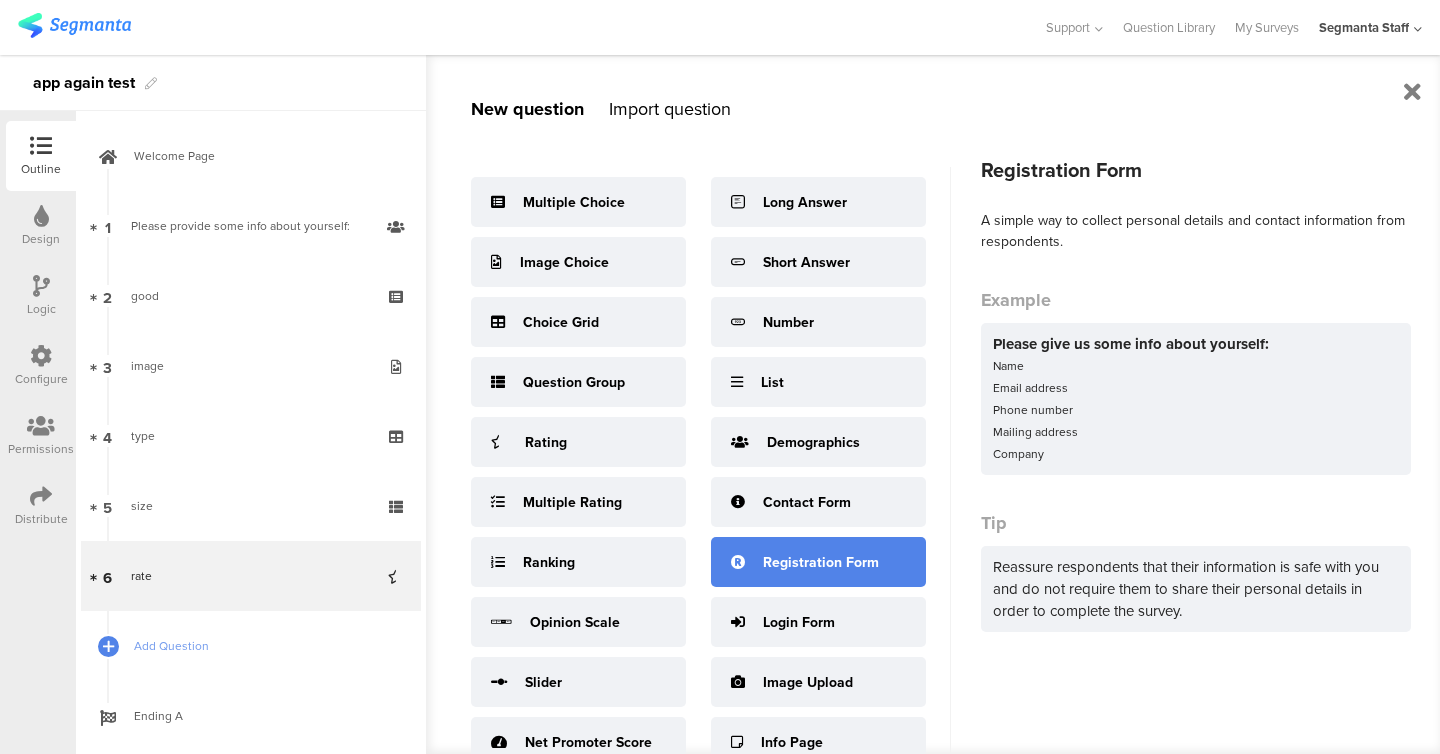 scroll, scrollTop: 26, scrollLeft: 0, axis: vertical 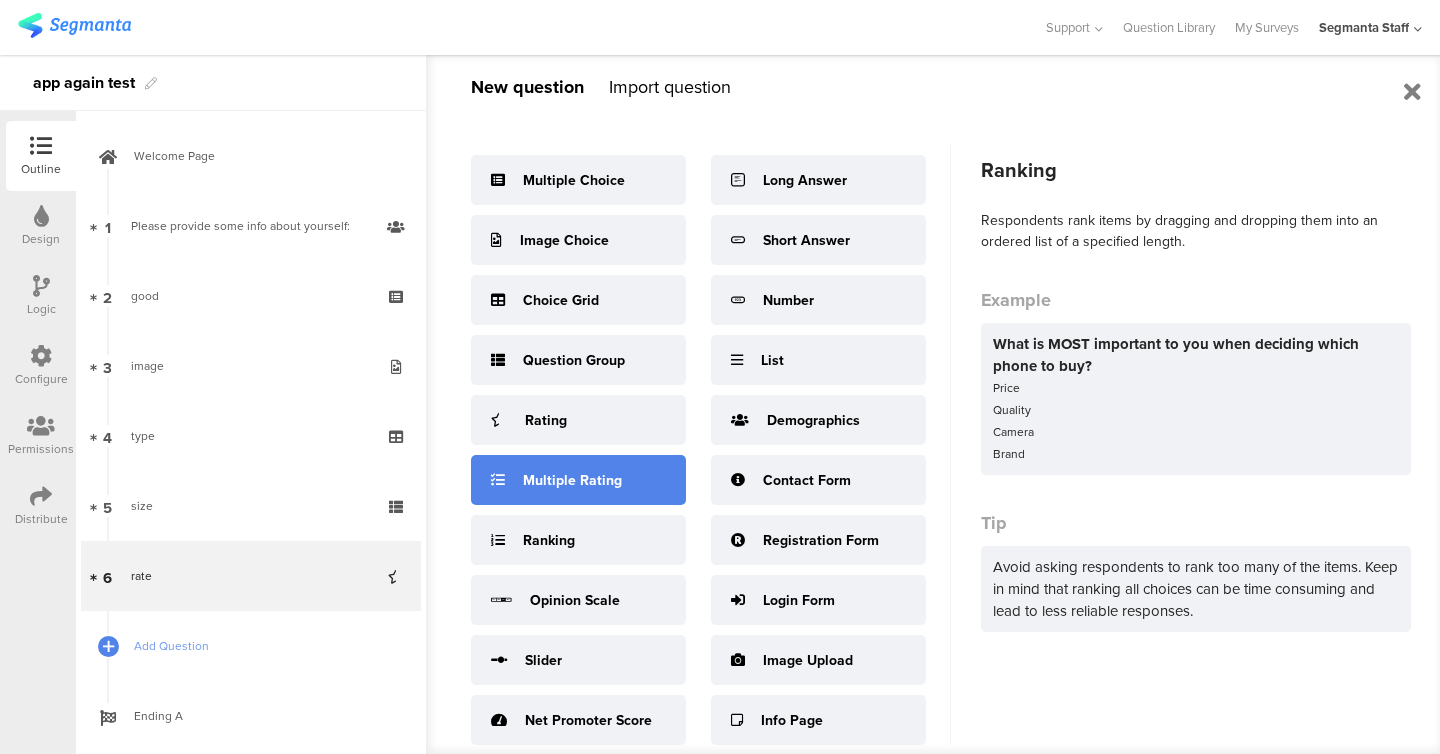 click on "Multiple Rating" at bounding box center [572, 480] 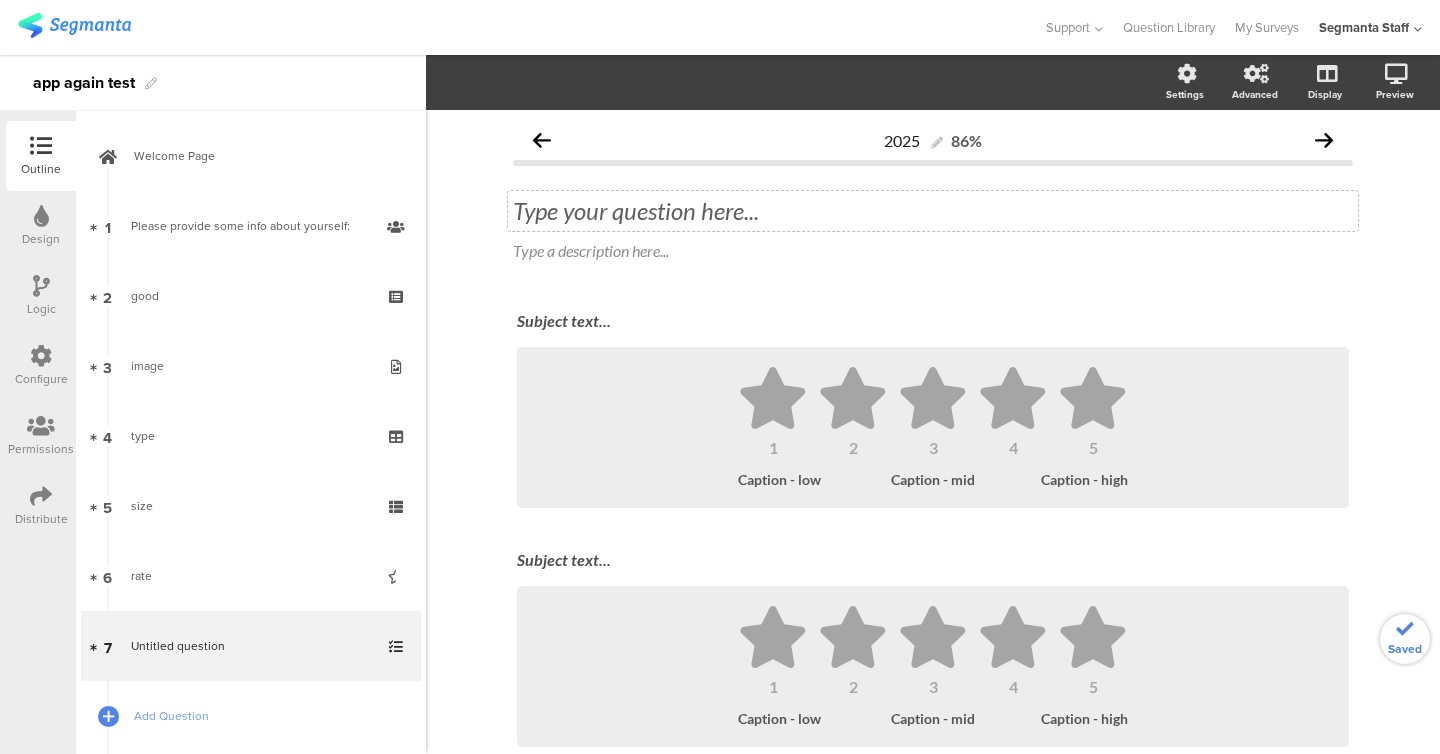 click on "Type your question here..." 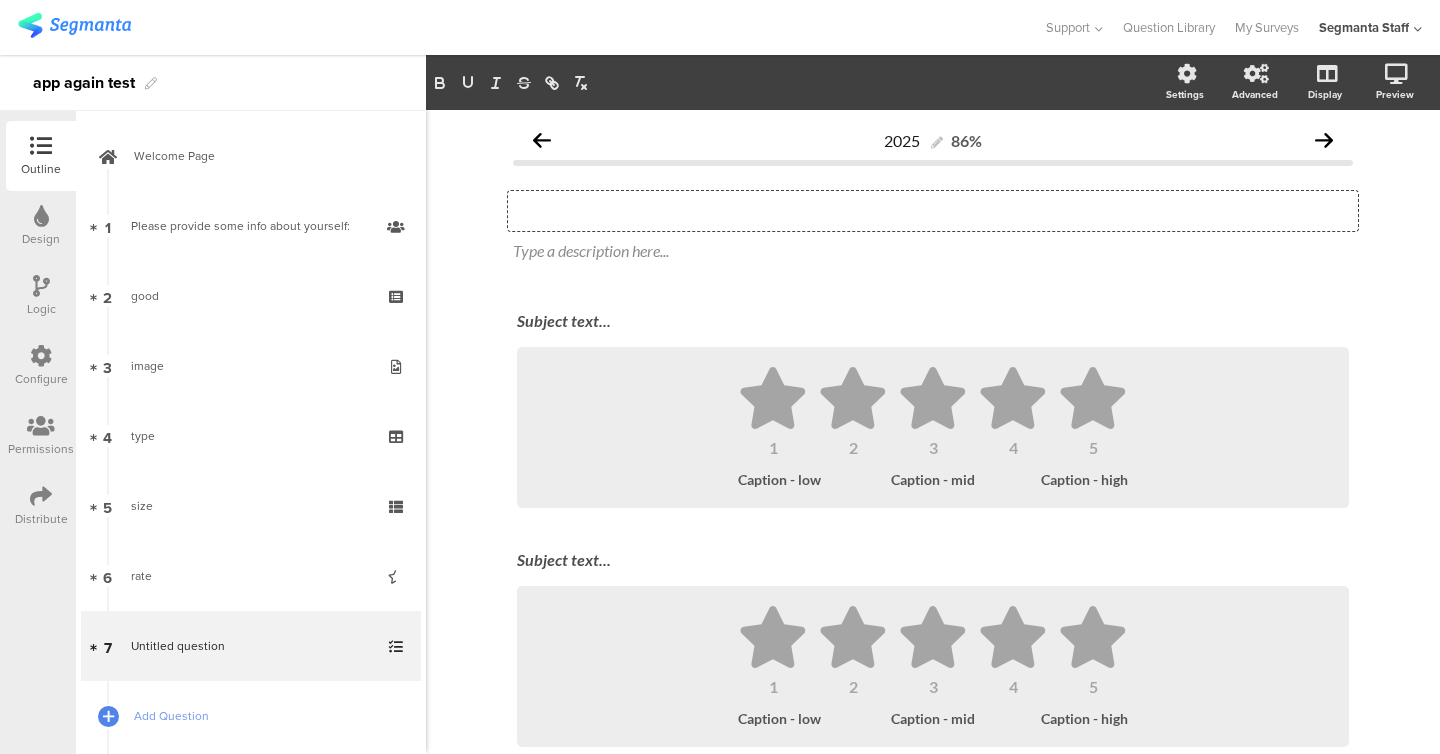 type 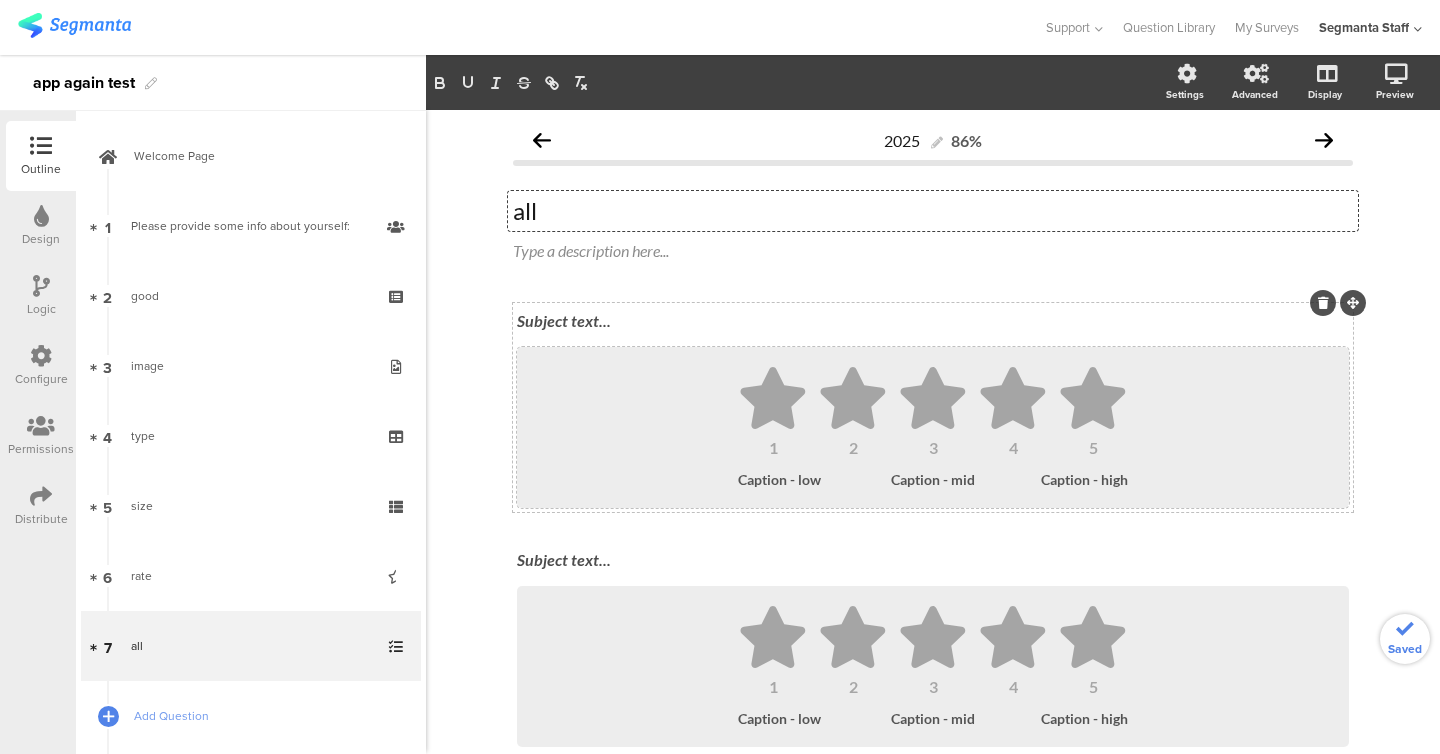scroll, scrollTop: 130, scrollLeft: 0, axis: vertical 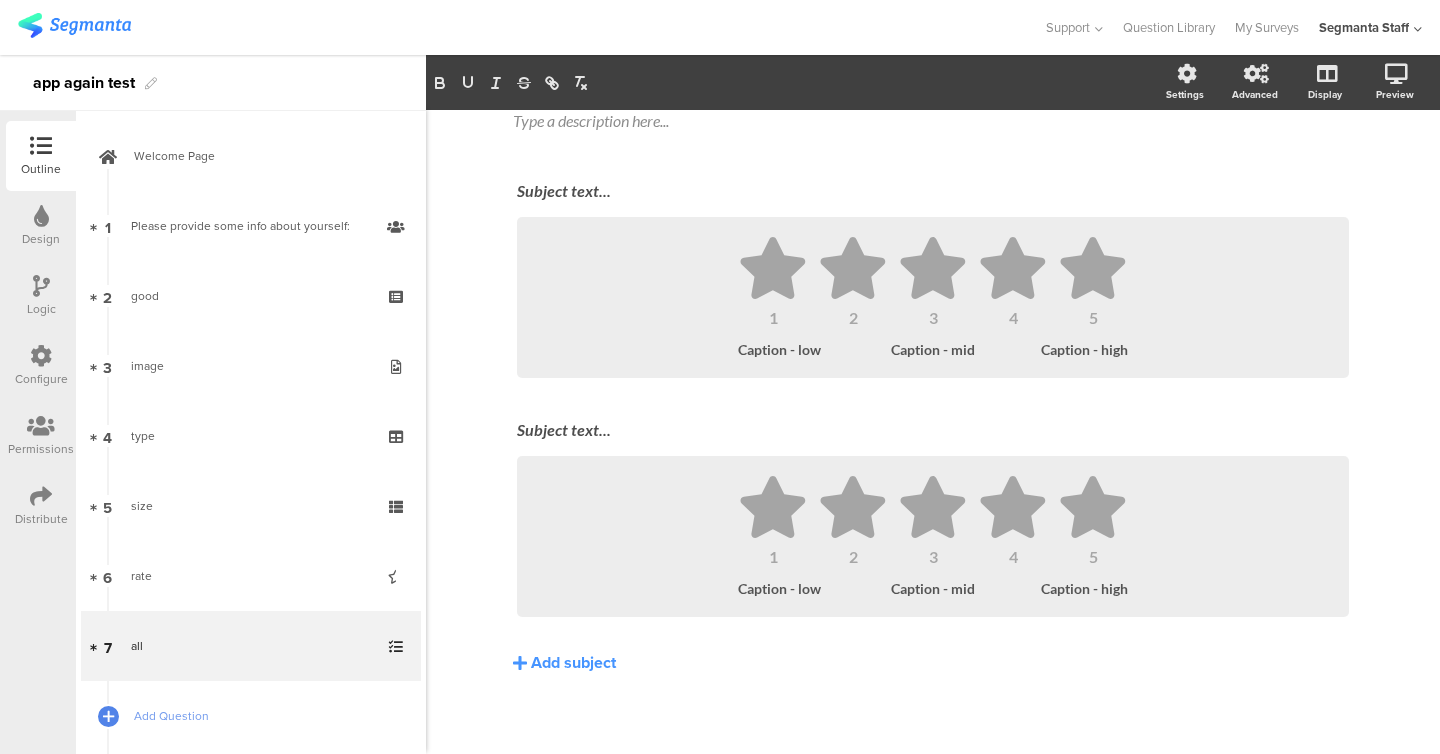click on "Subject text...
1
2
3
4
5
Caption - low
Caption - mid
Caption - high
Subject text...
1
2
3
4
5
Caption - low
Caption - mid" 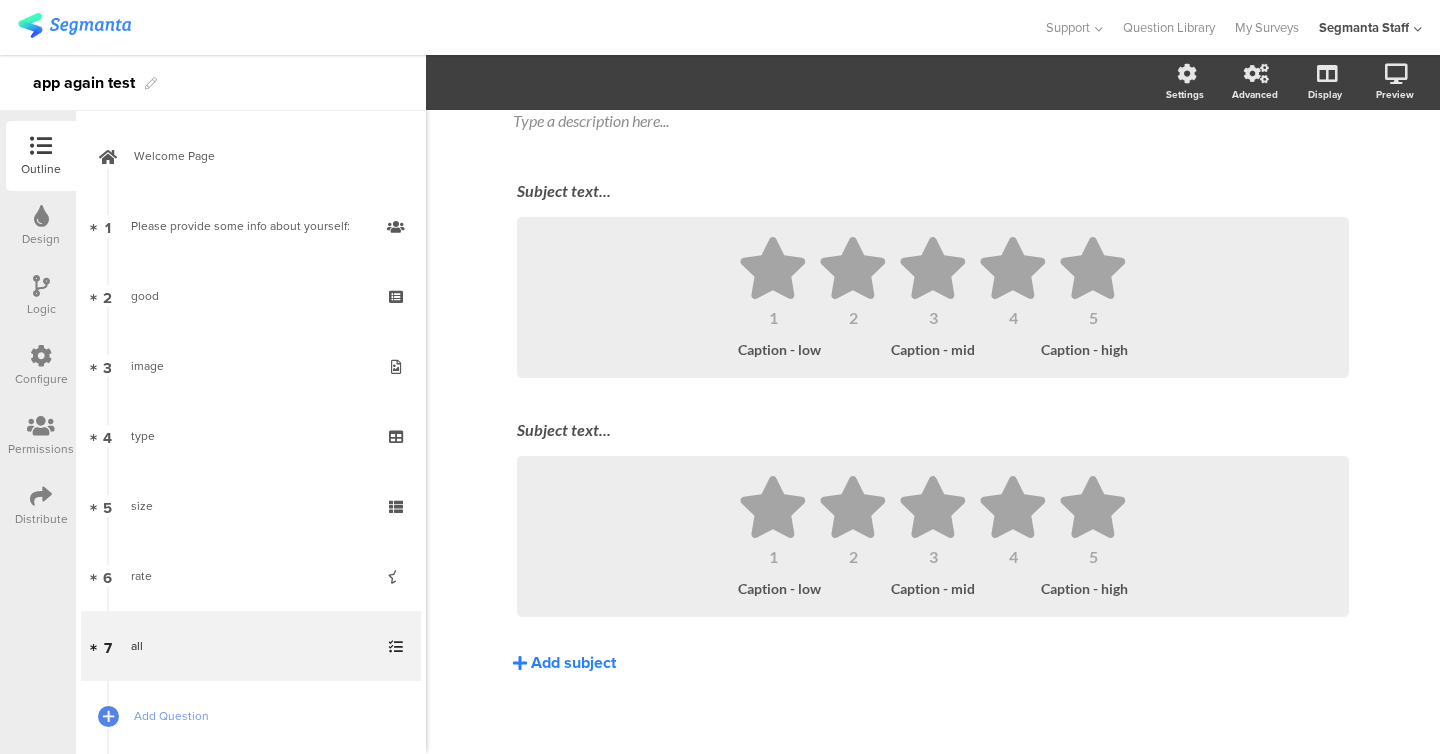 click on "Add subject" 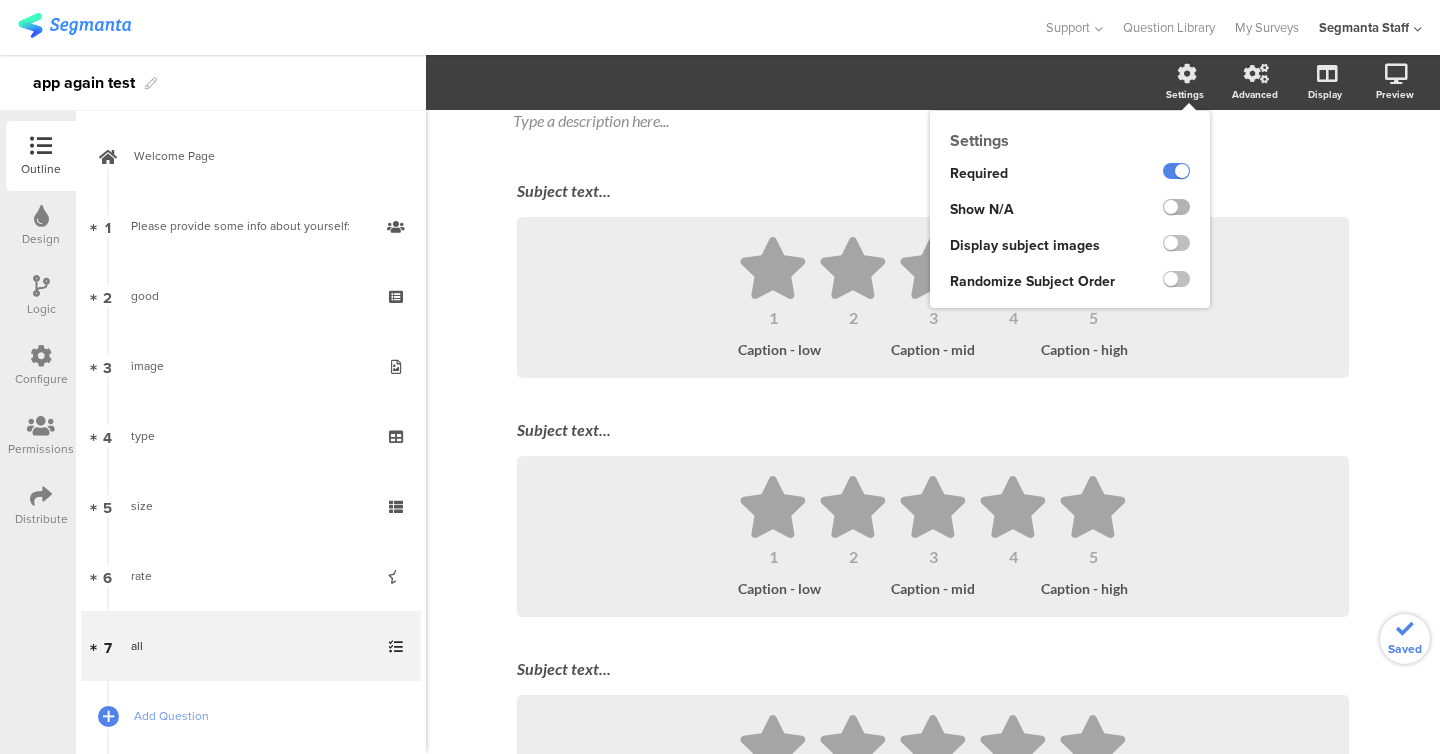 click 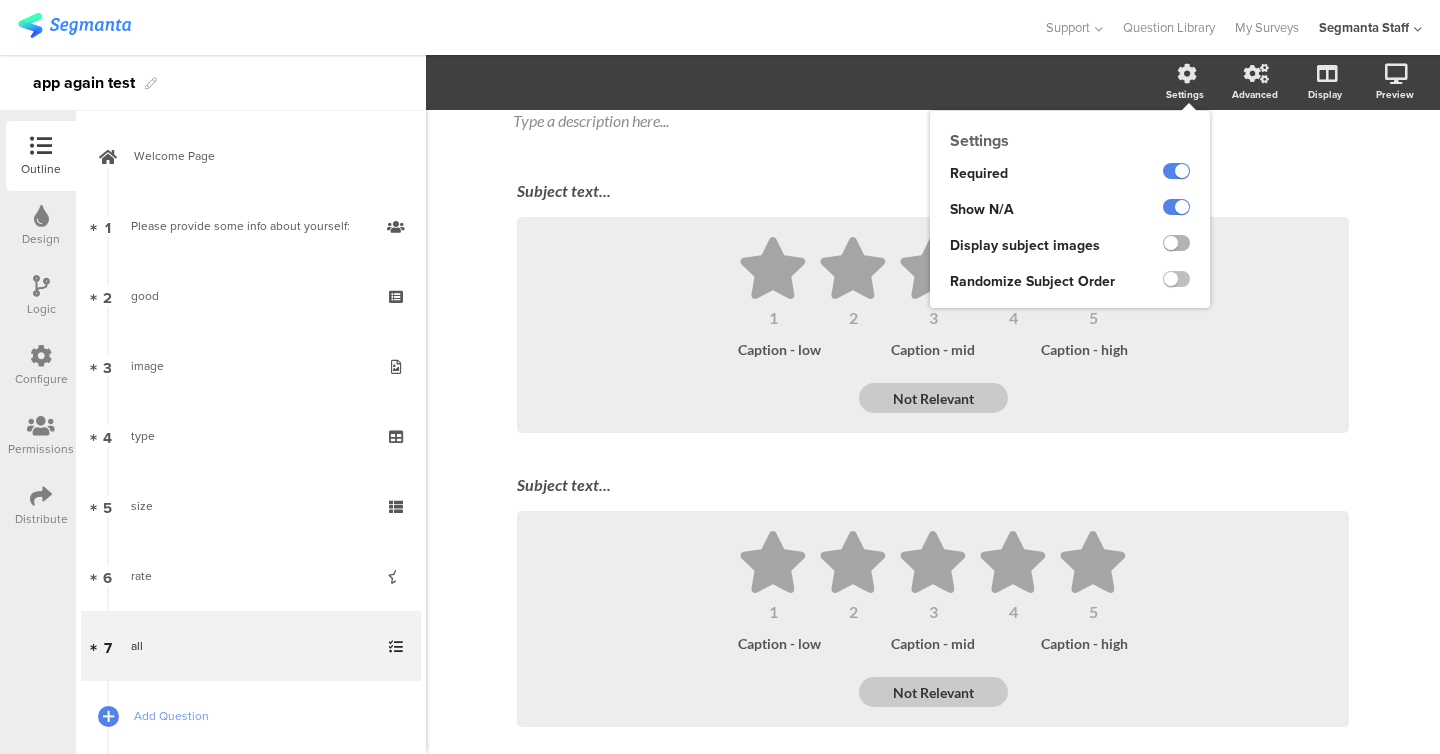 click 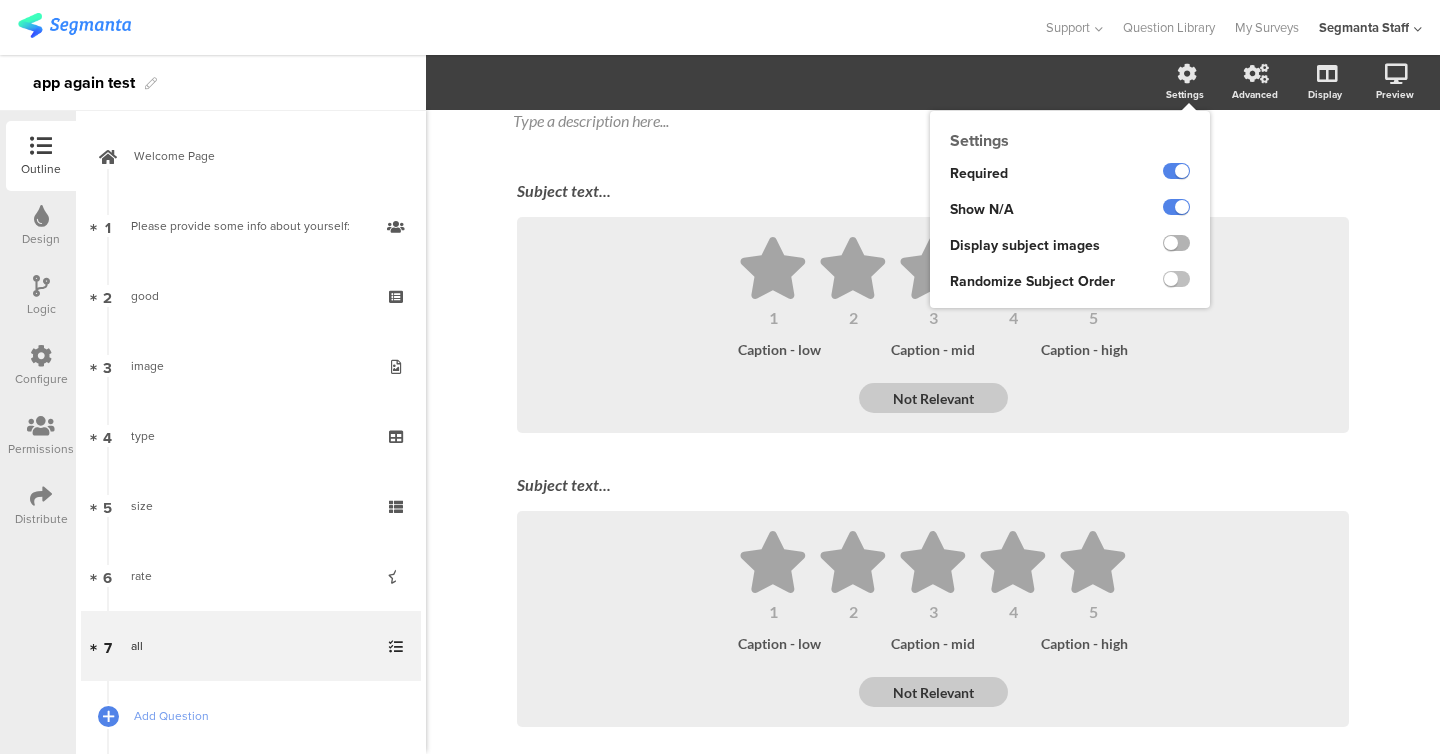 click at bounding box center [0, 0] 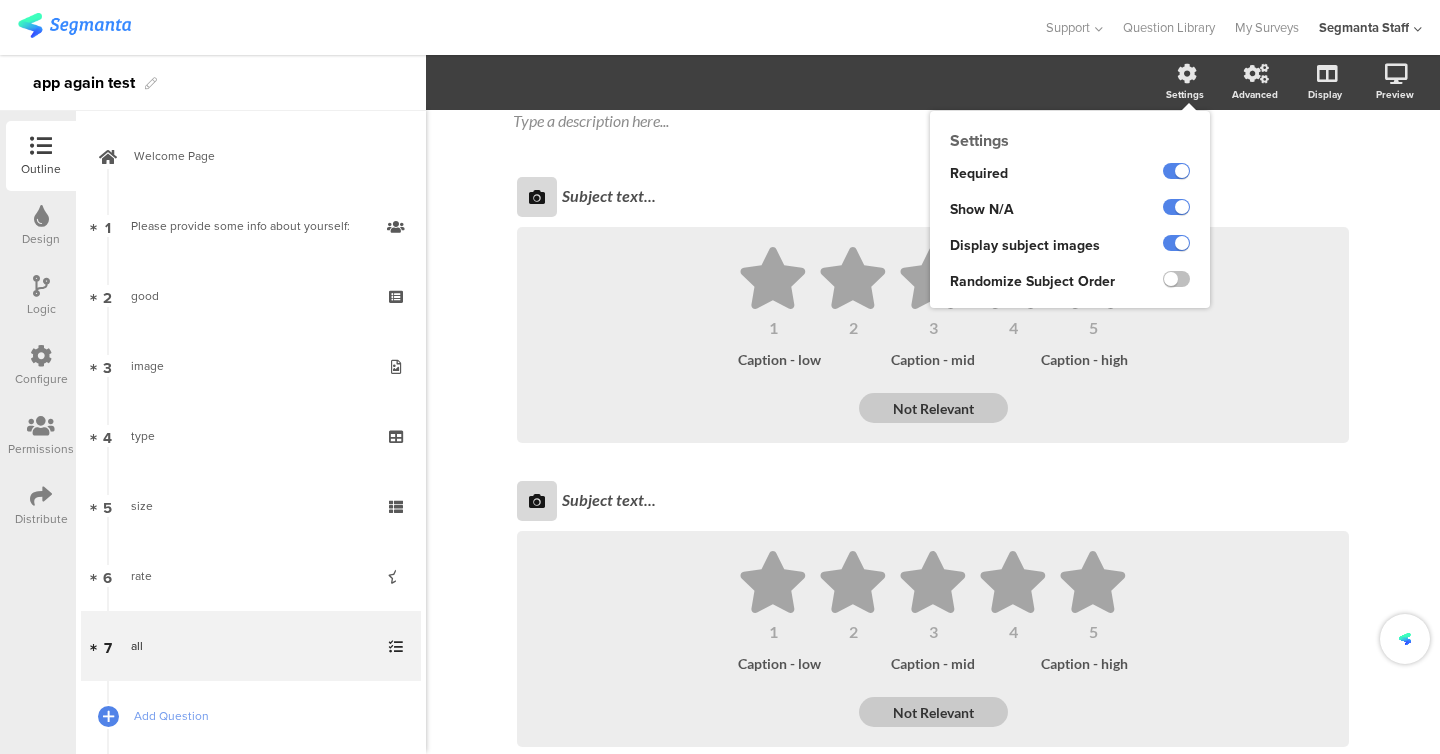 click on "Randomize Subject Order" 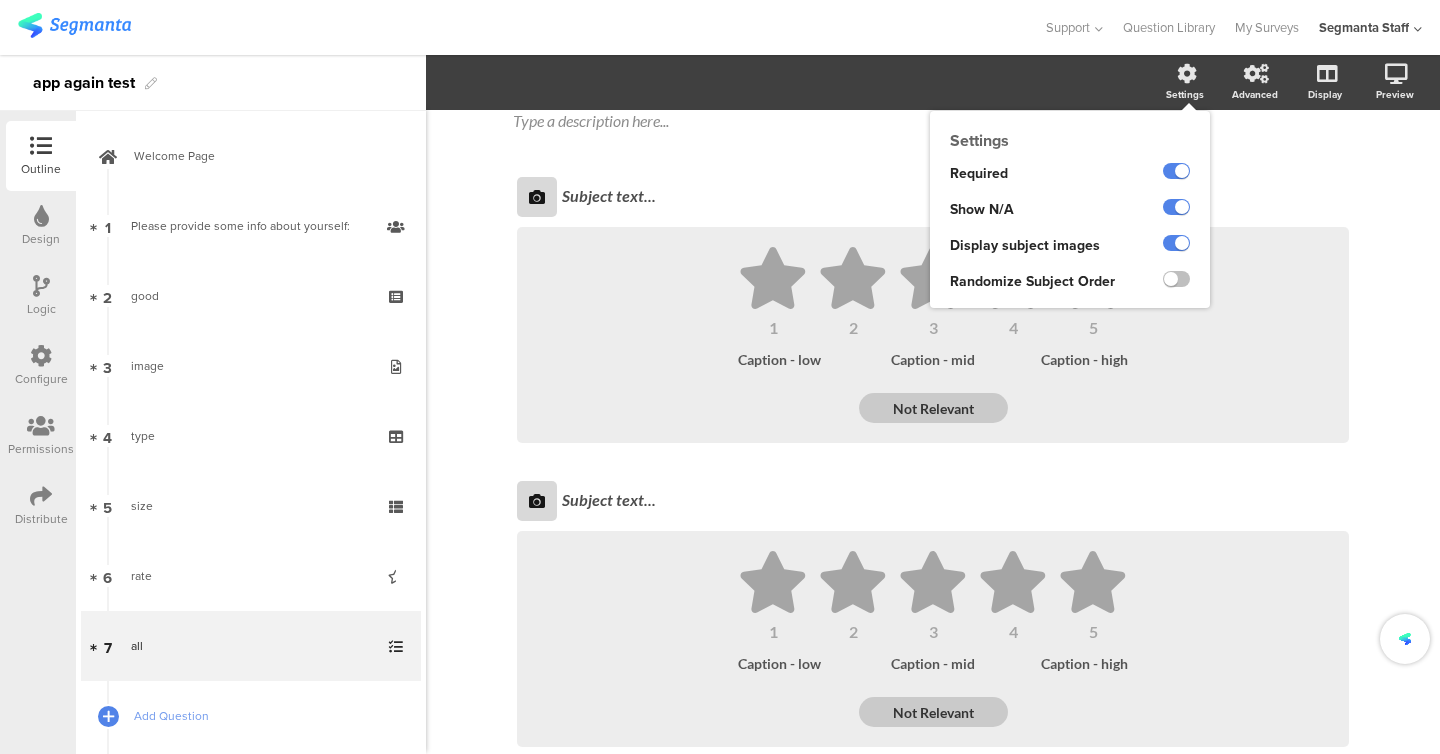 click 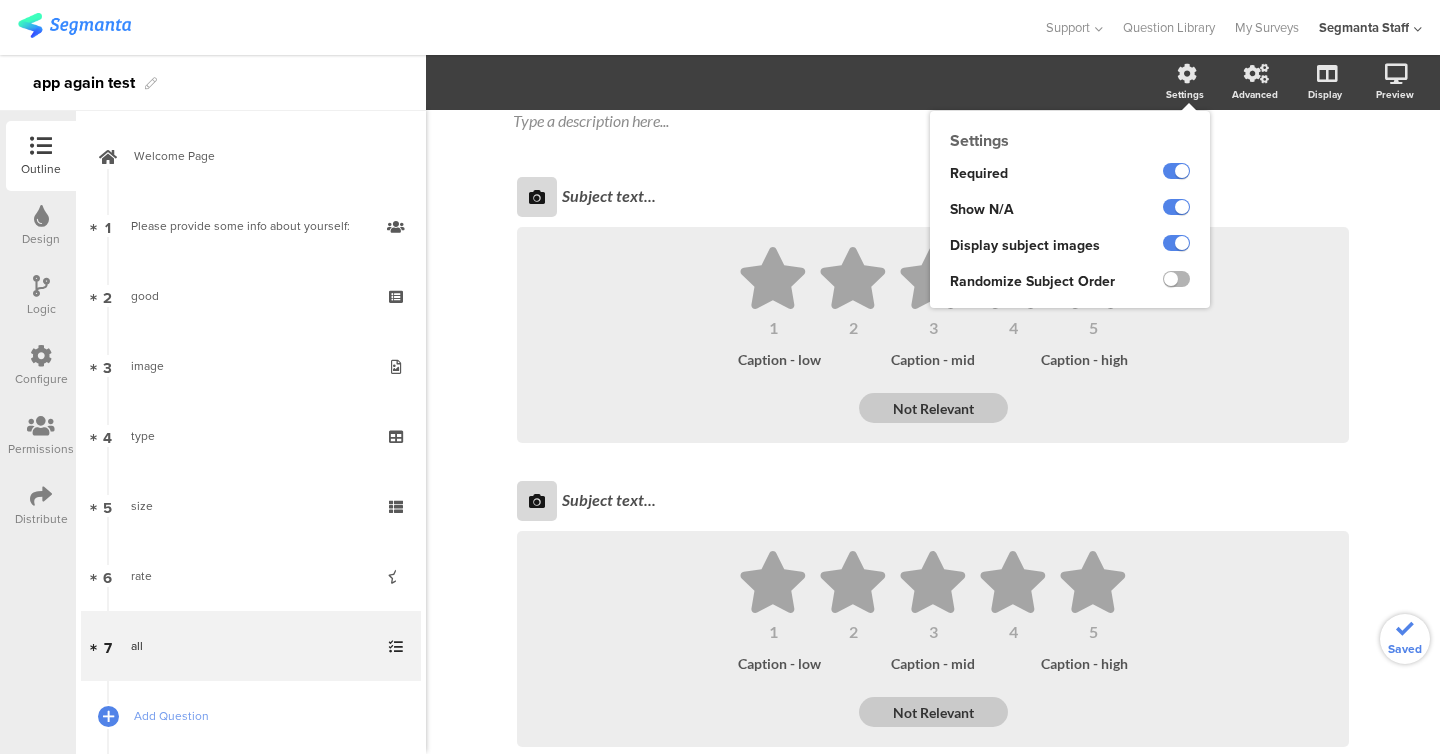 click 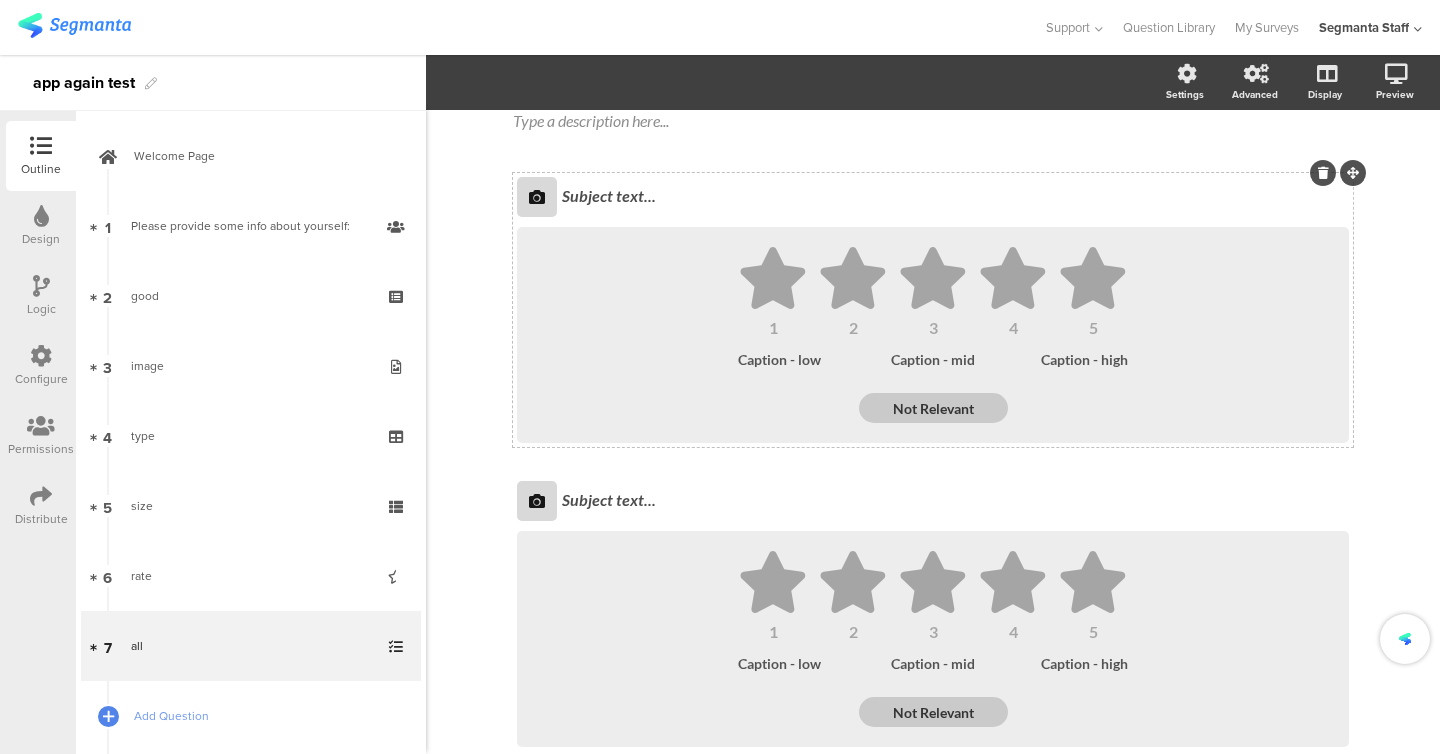 click on "Subject text..." at bounding box center [955, 195] 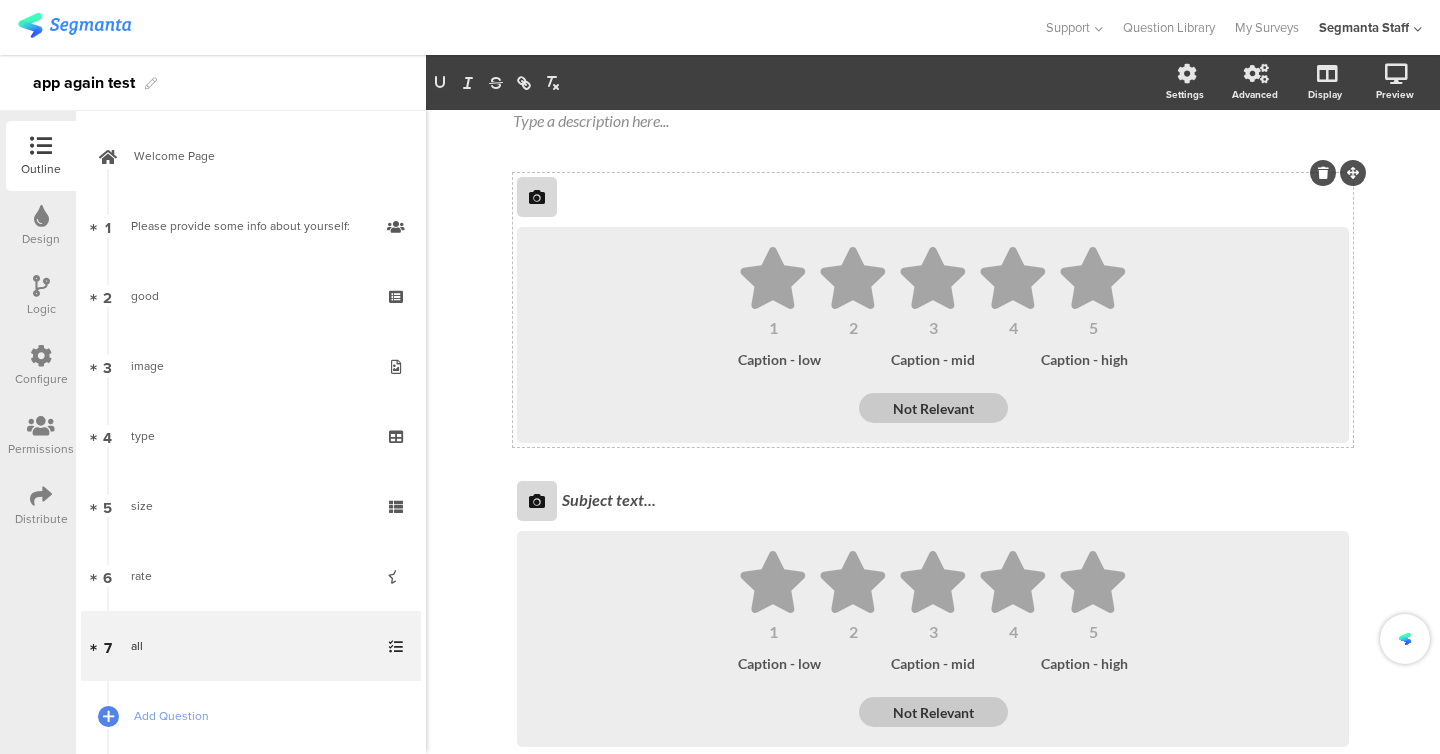 scroll, scrollTop: 119, scrollLeft: 0, axis: vertical 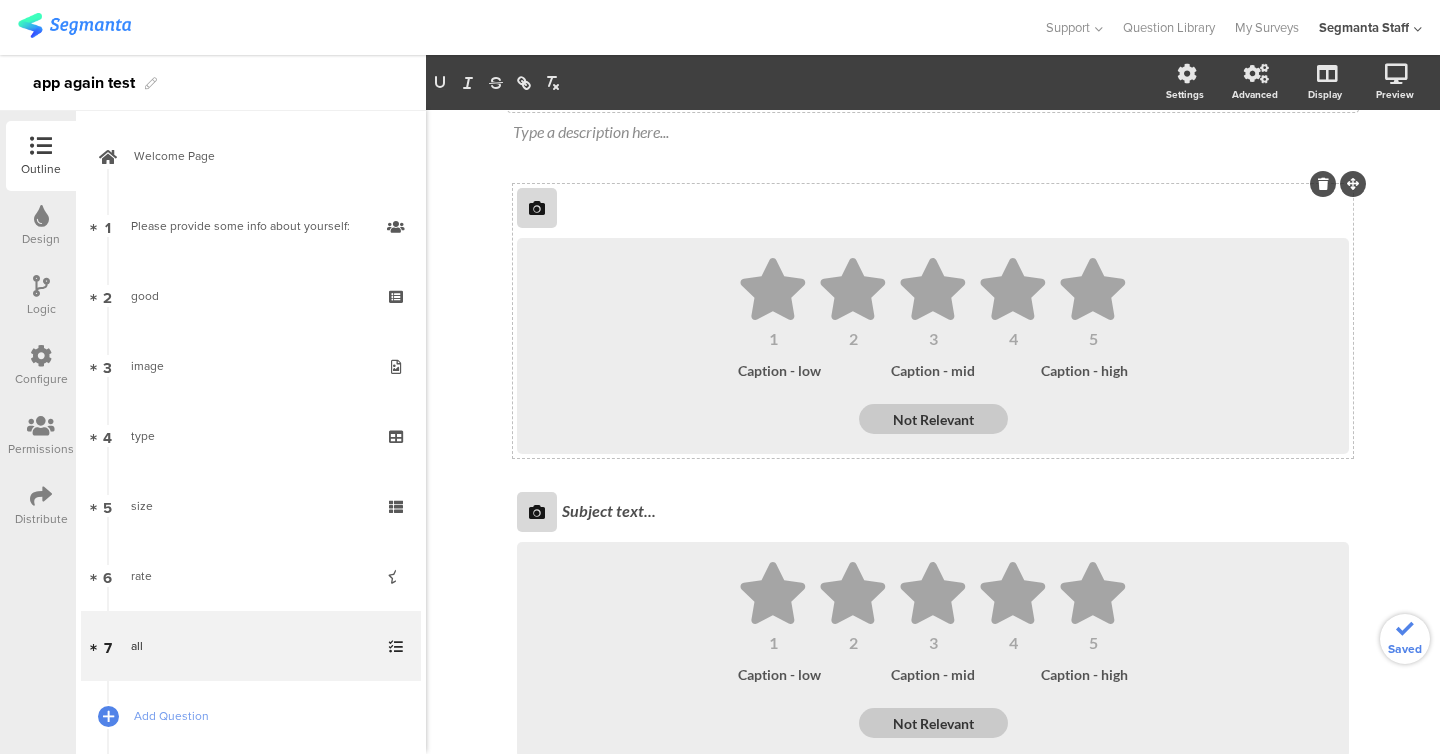 type 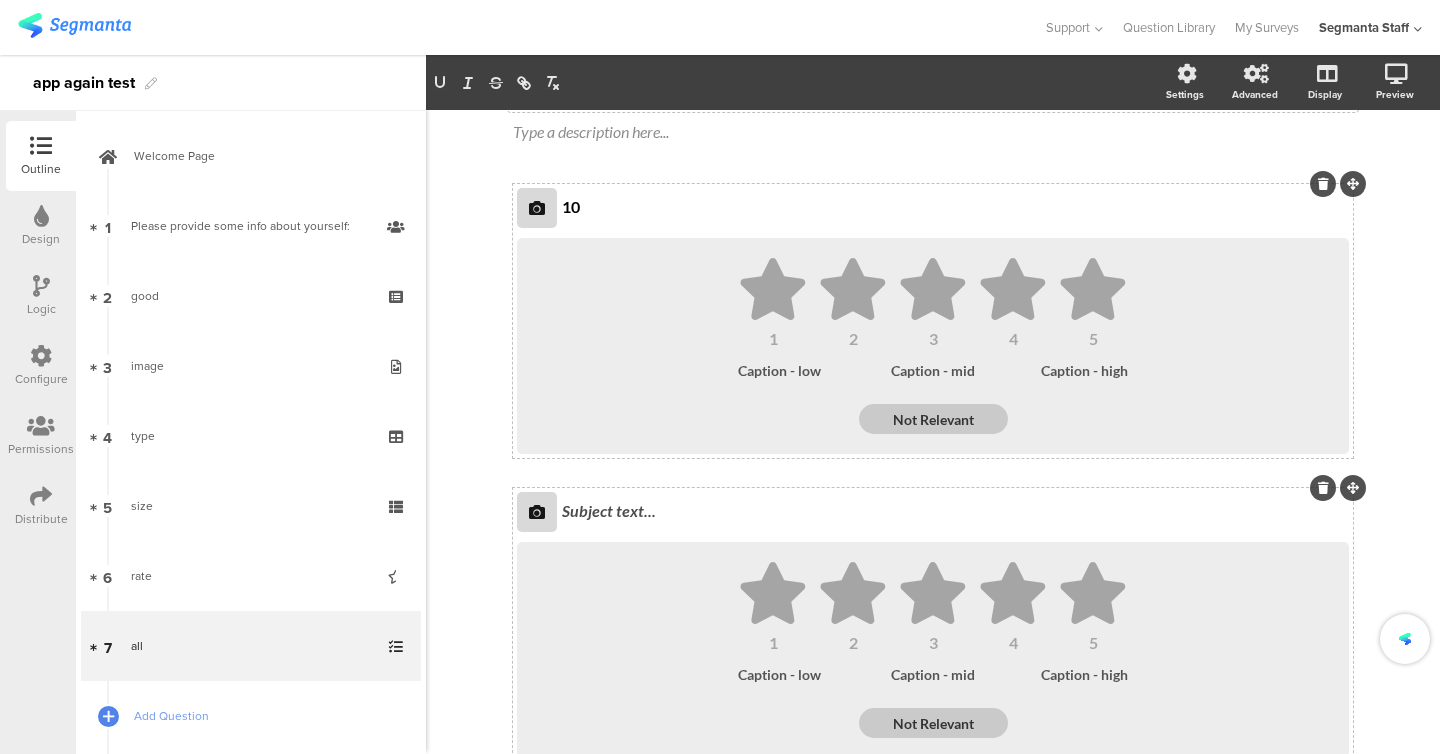 click on "Subject text..." at bounding box center [955, 510] 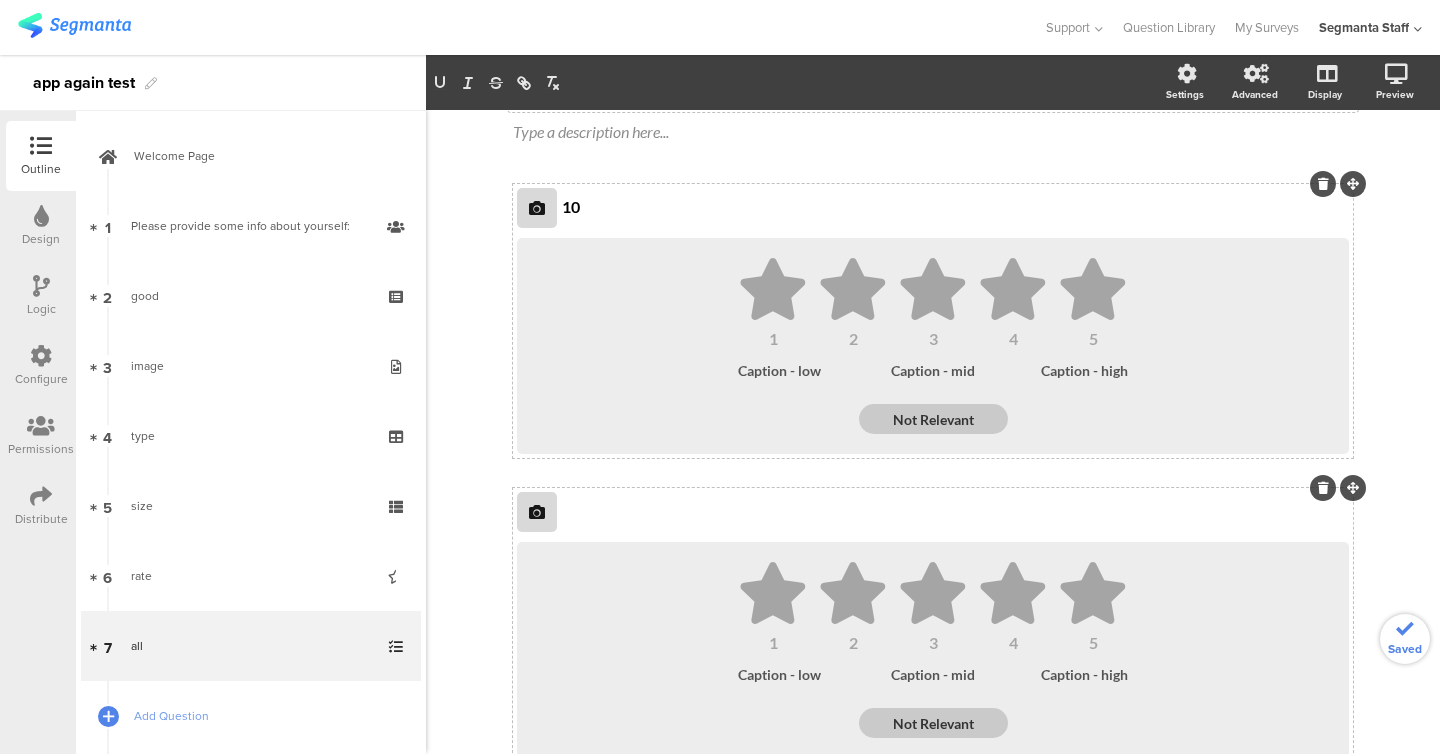 type 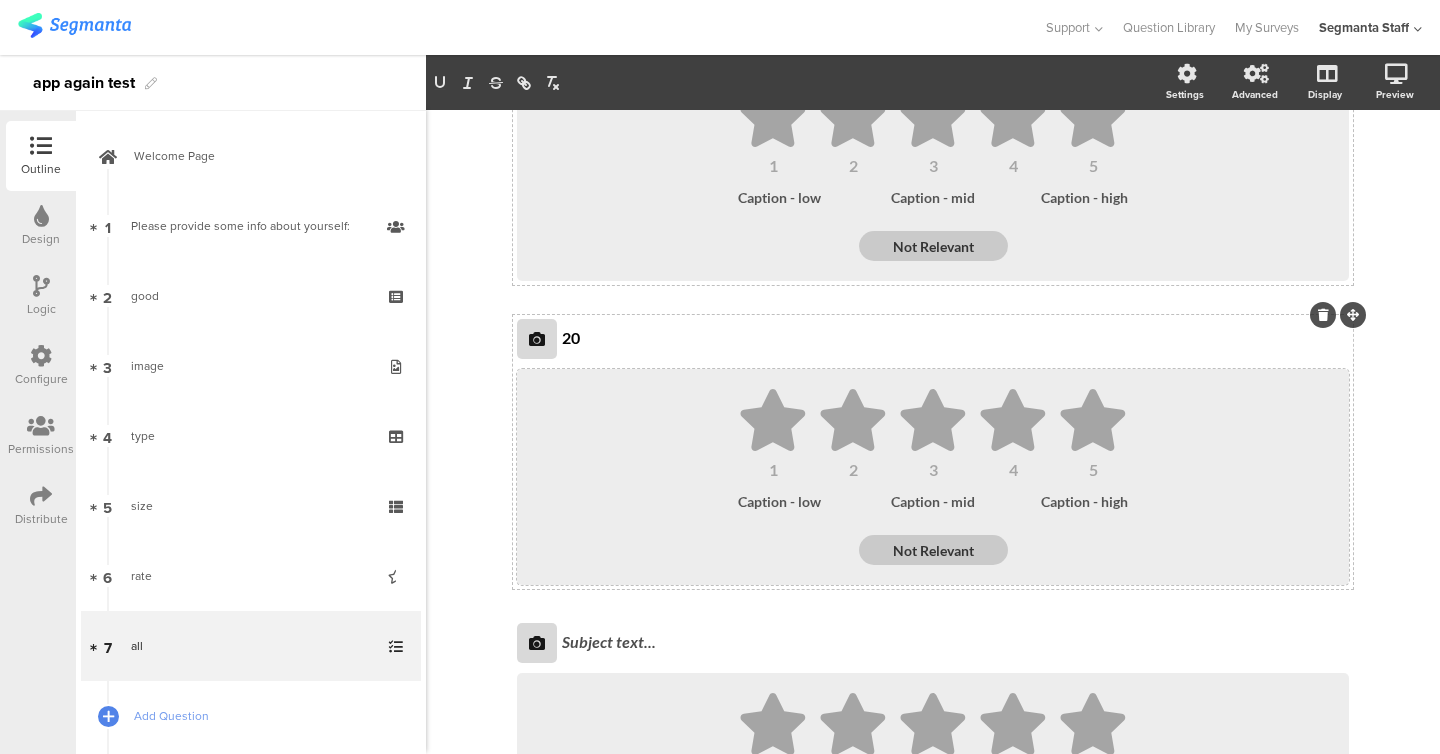 scroll, scrollTop: 491, scrollLeft: 0, axis: vertical 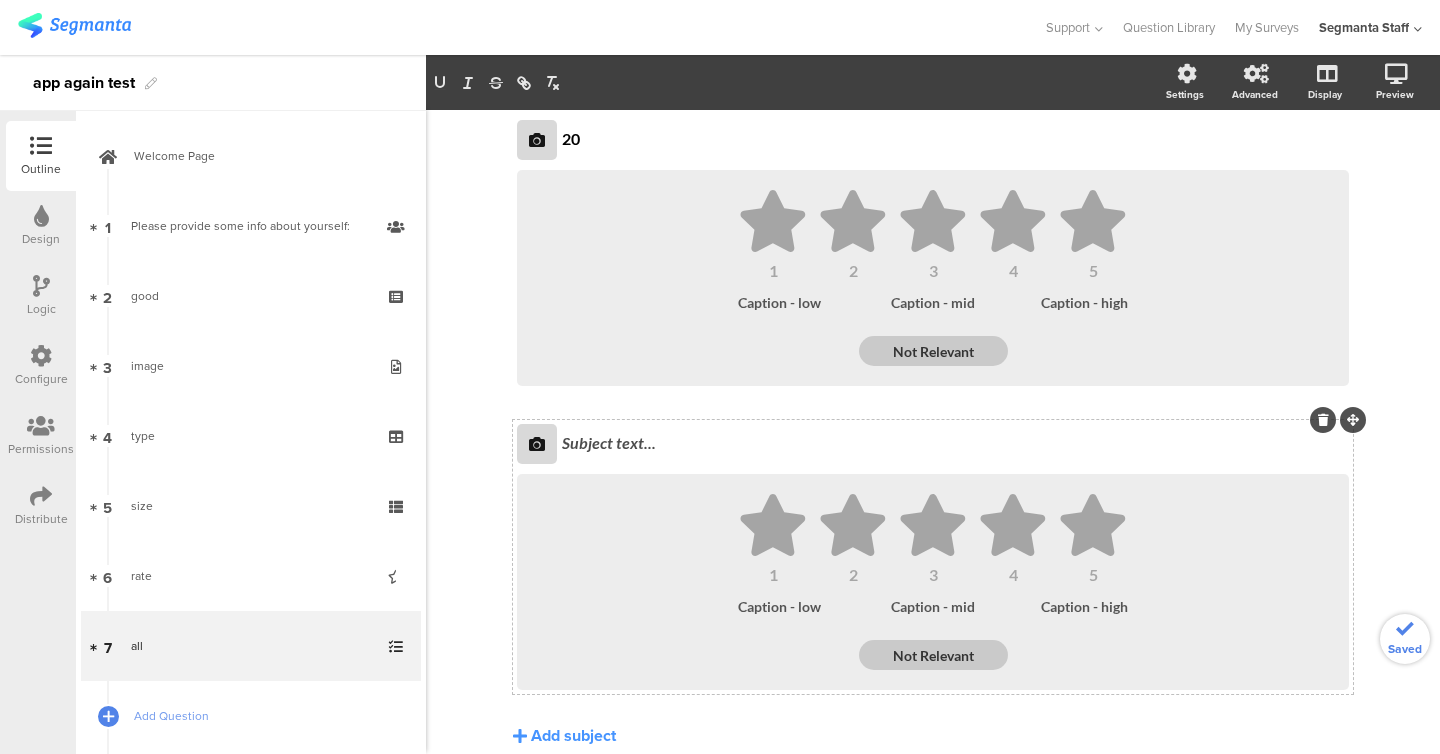 click on "Subject text..." at bounding box center (933, 444) 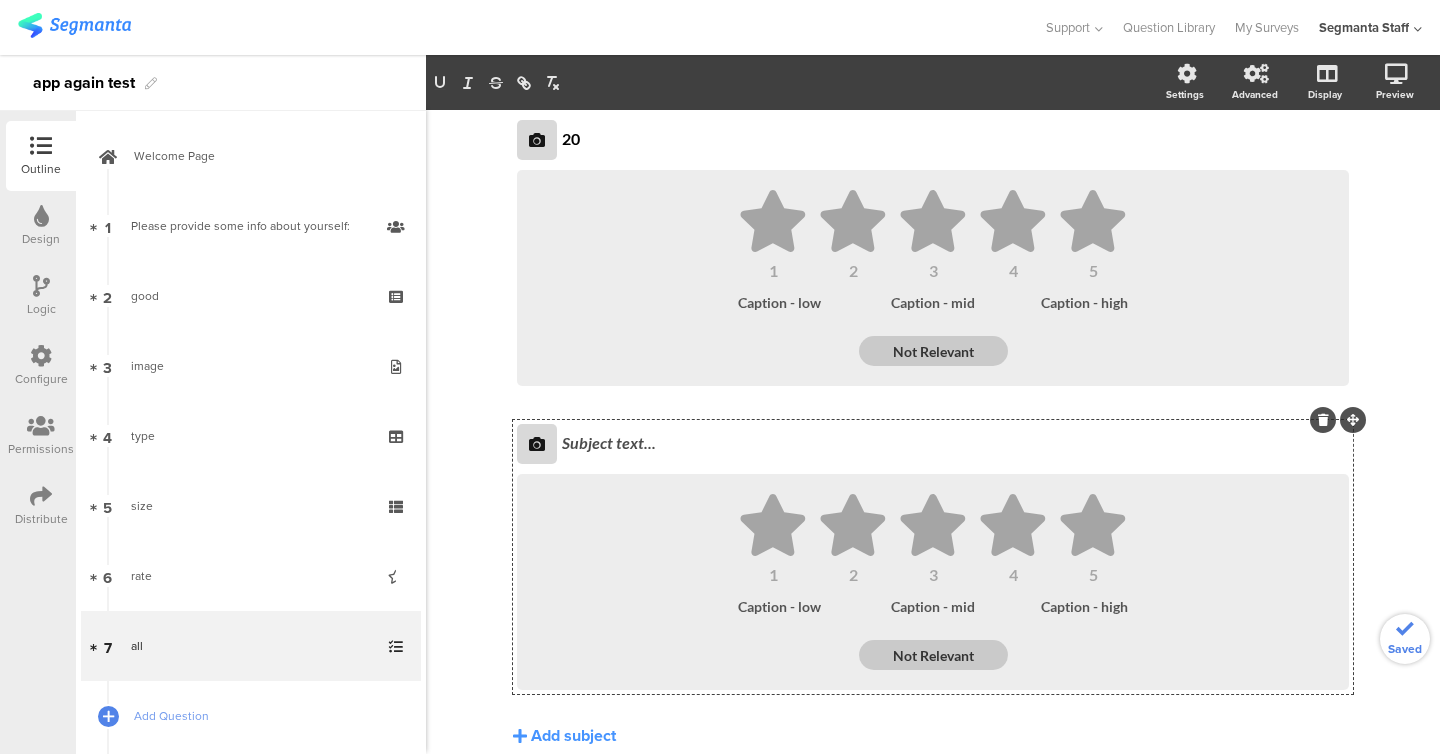 click on "Subject text..." at bounding box center [955, 444] 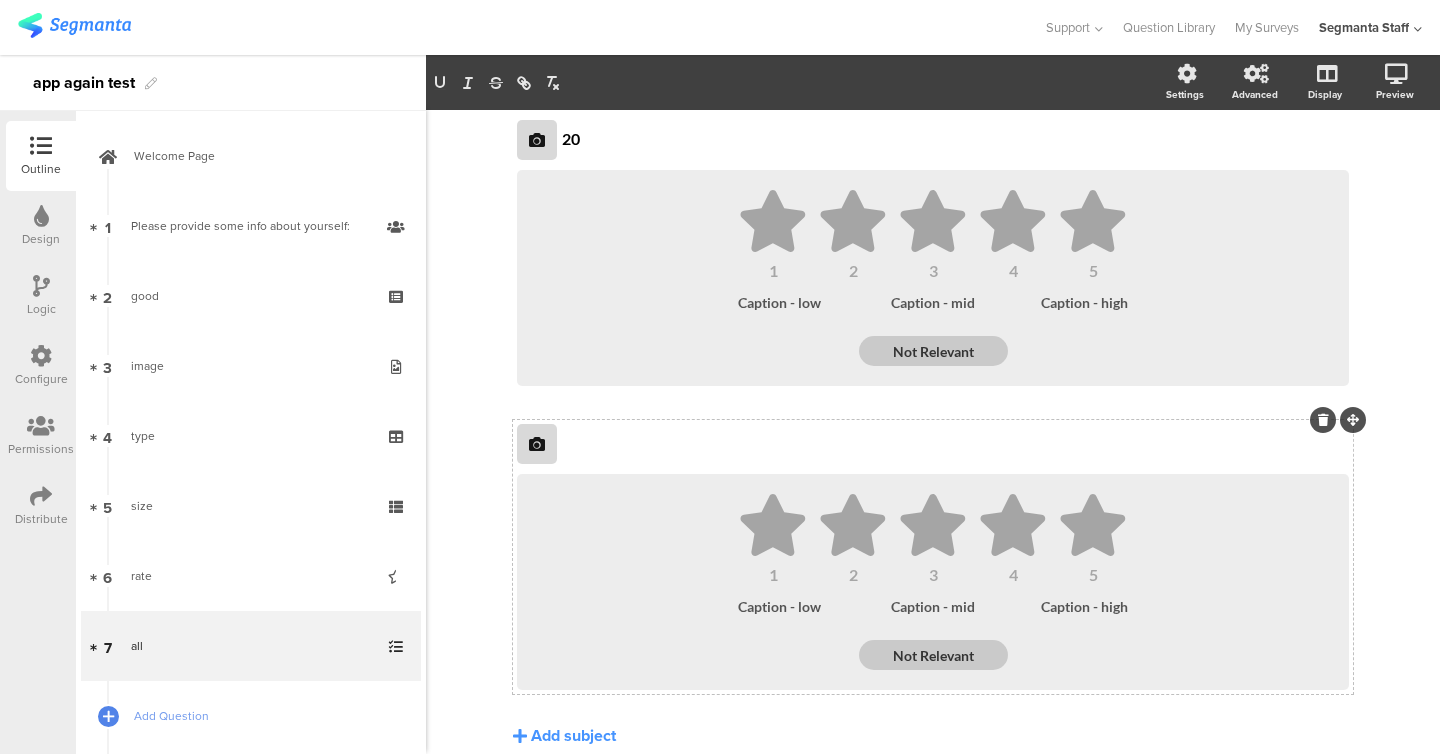 type 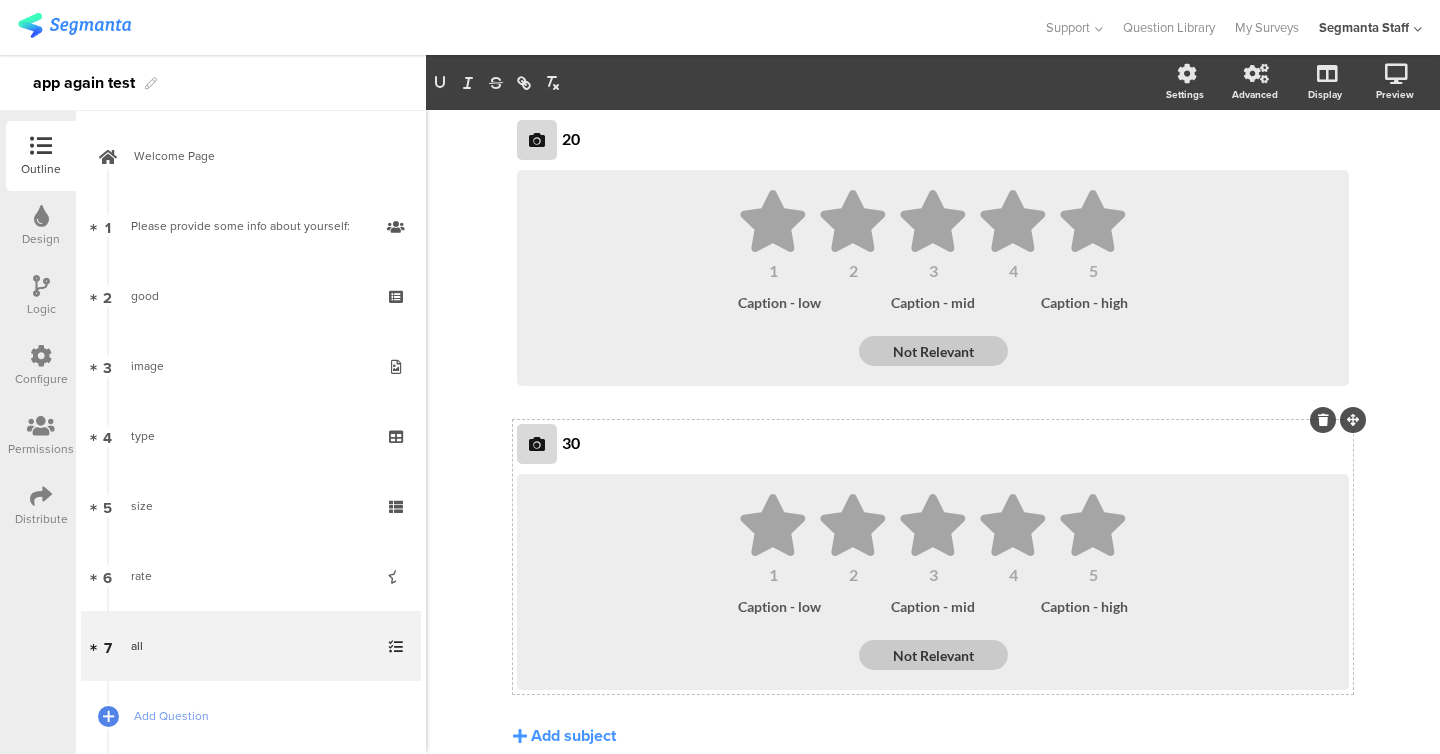 scroll, scrollTop: 0, scrollLeft: 0, axis: both 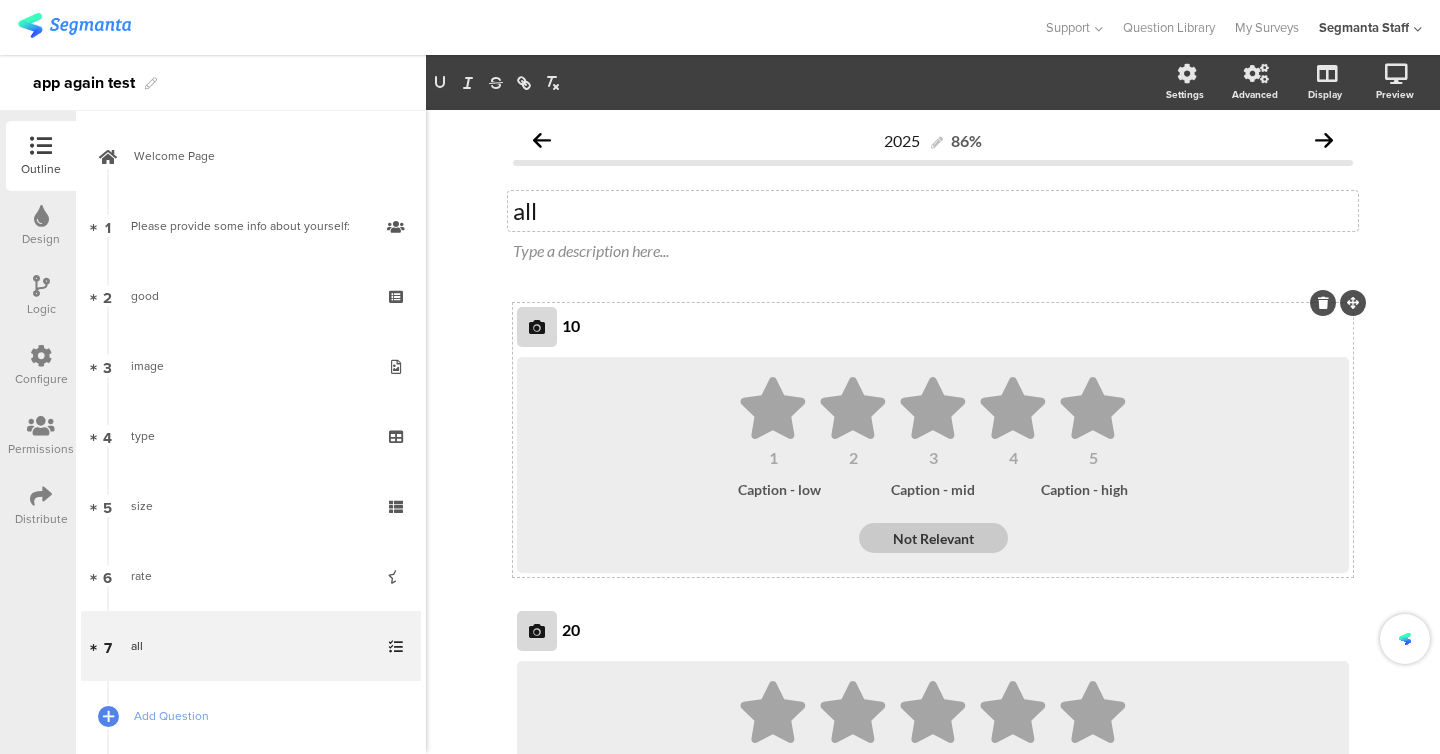 click at bounding box center [537, 327] 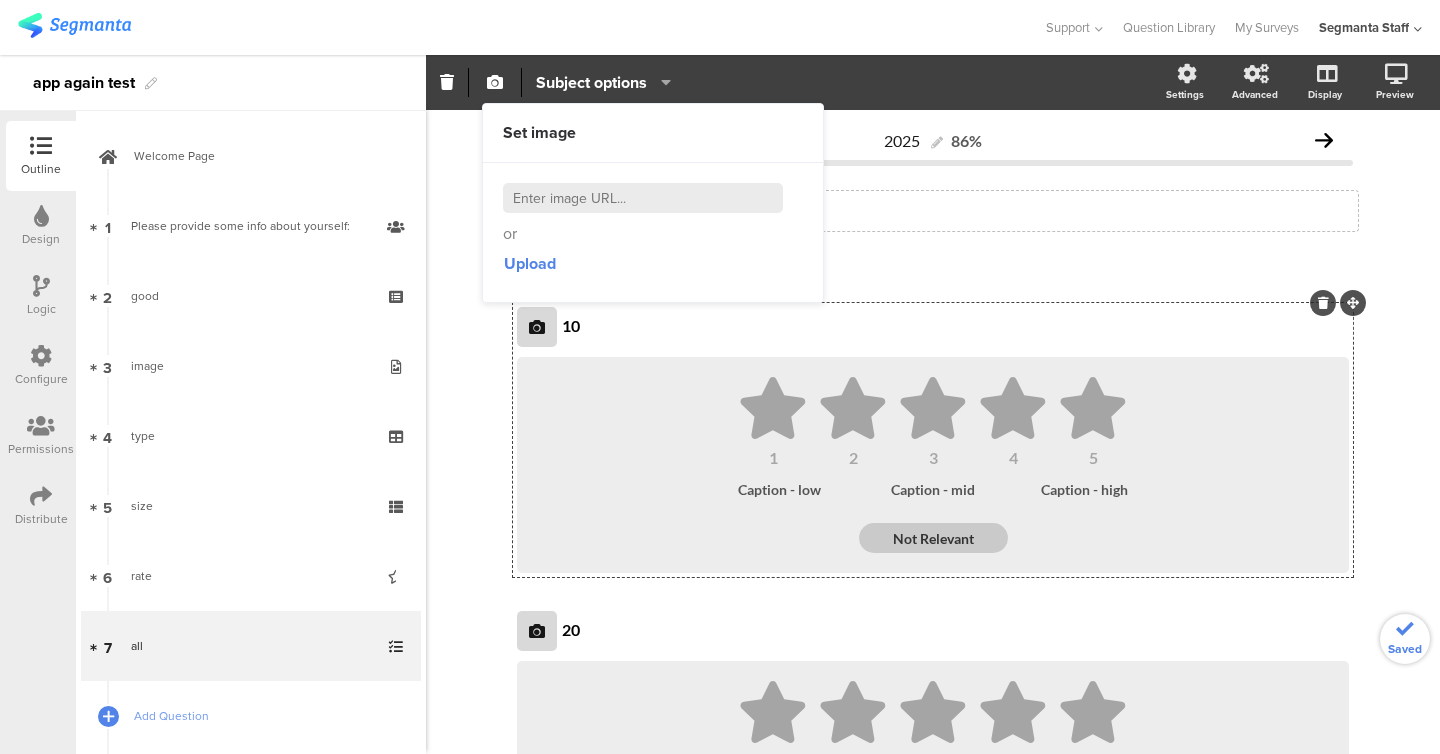 click at bounding box center [643, 198] 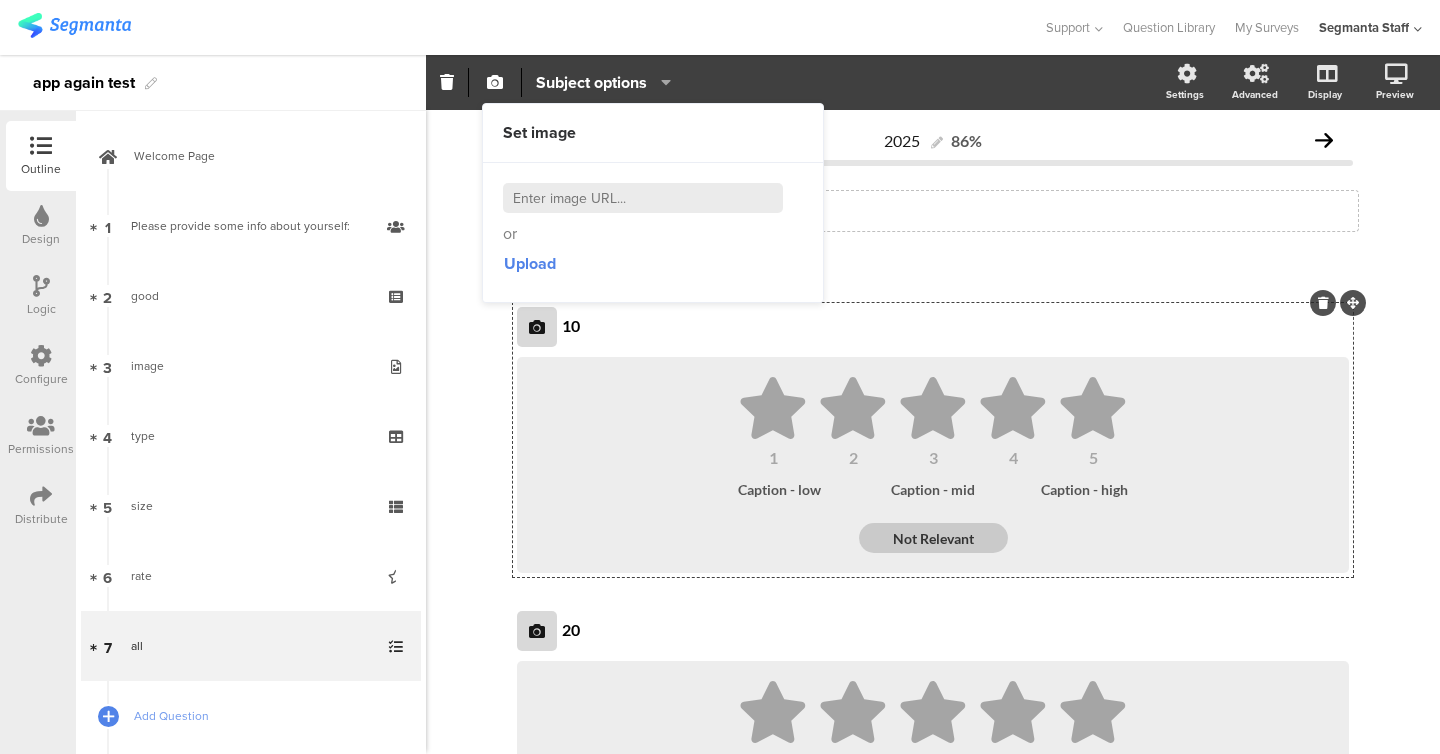 paste on "https://cdn.pixabay.com/photo/2025/07/12/13/27/shellfish-9710628_1280.jpg" 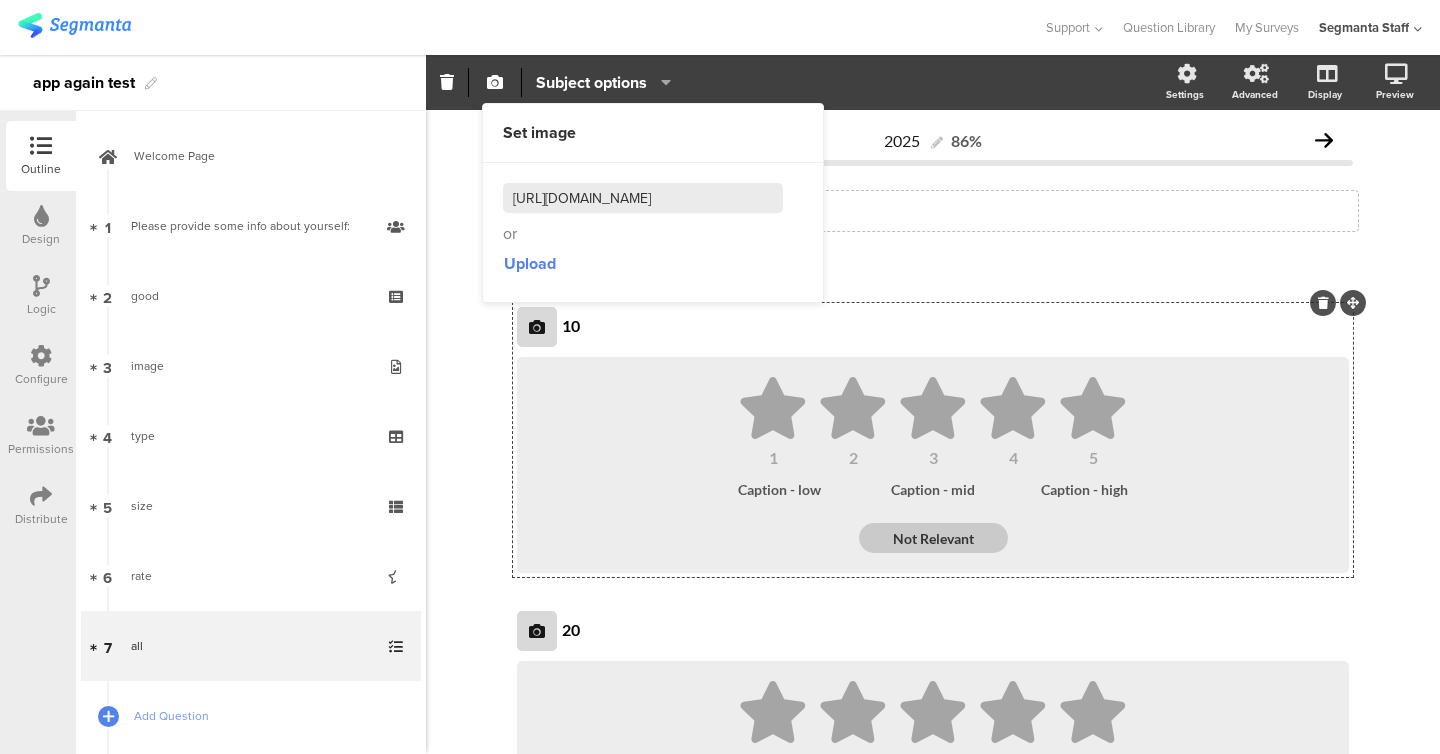 scroll, scrollTop: 0, scrollLeft: 196, axis: horizontal 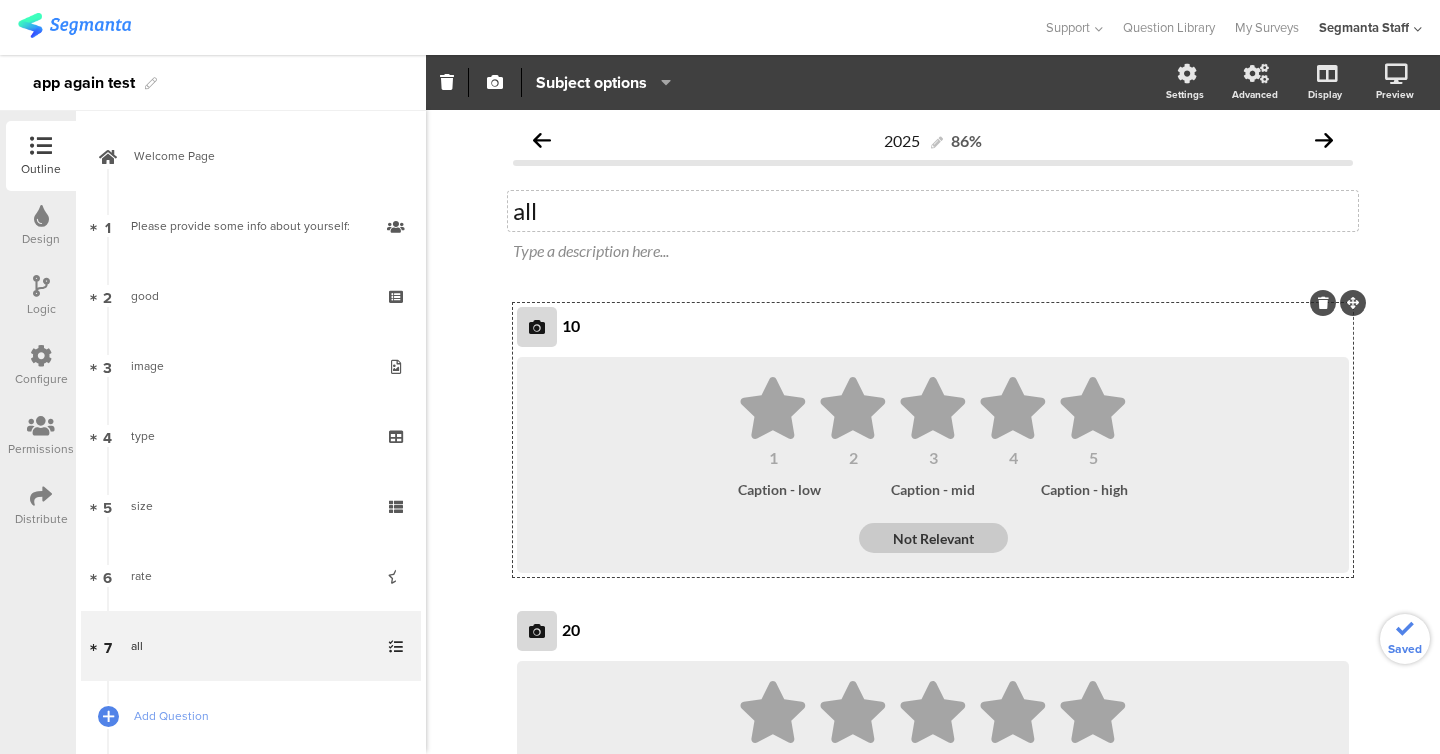 click on "2025
86%
all
all
Type a description here...
10
10
1
2
3
4" 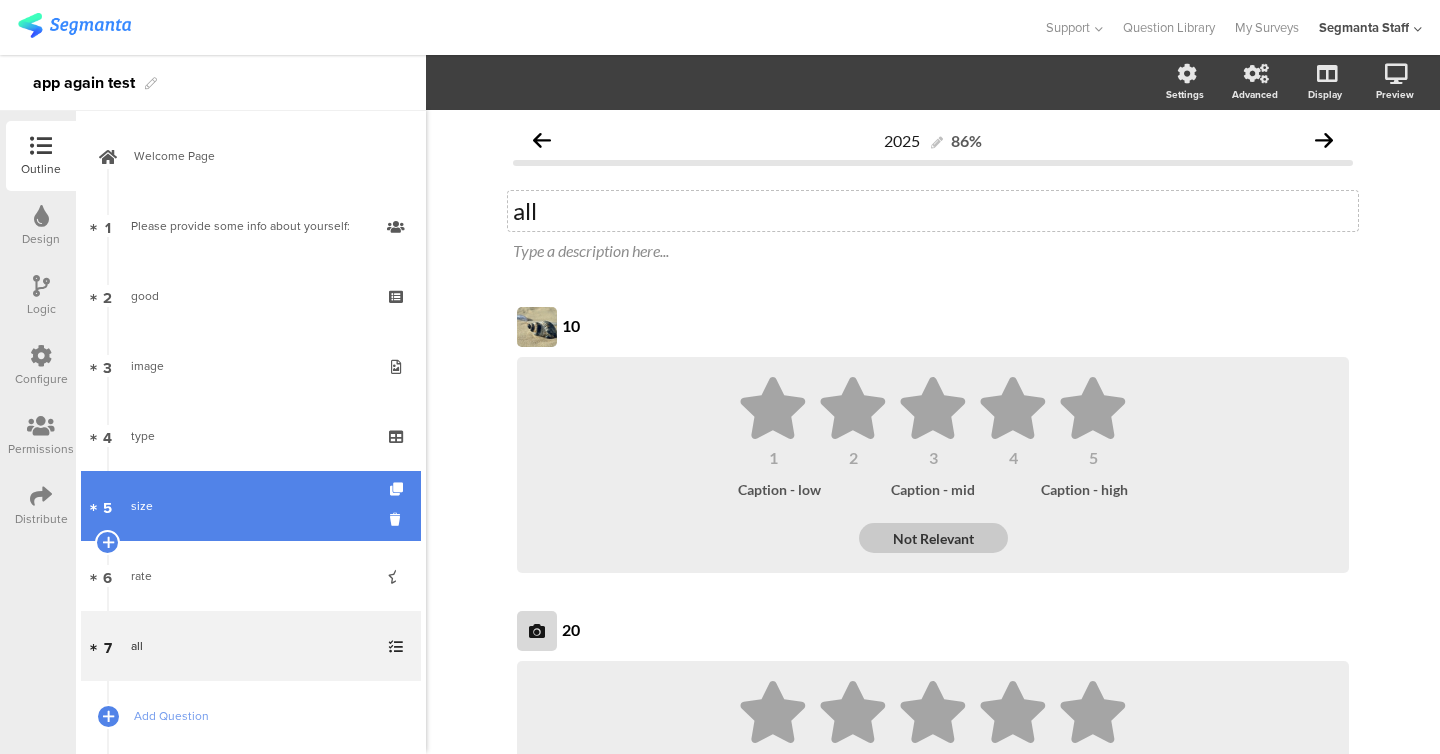 scroll, scrollTop: 112, scrollLeft: 0, axis: vertical 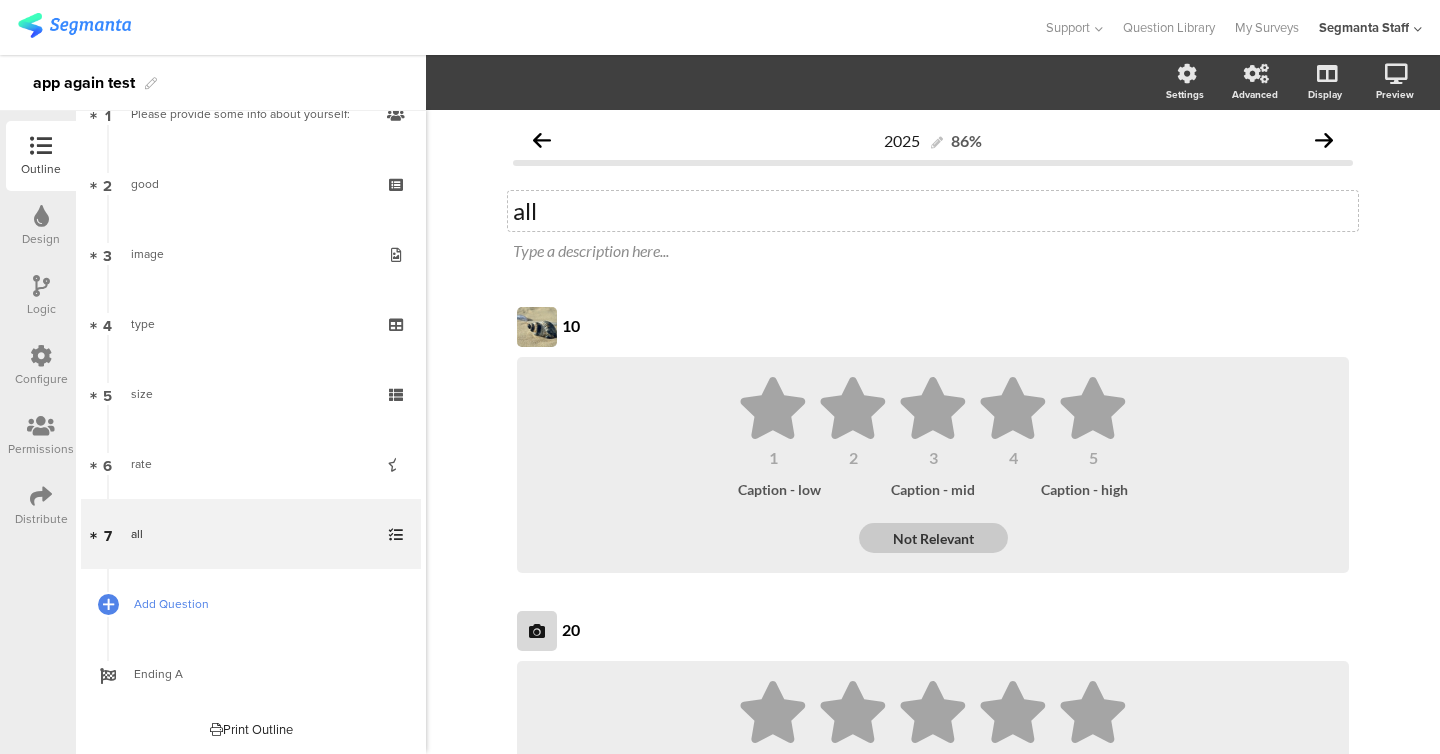 click on "Add Question" at bounding box center [262, 604] 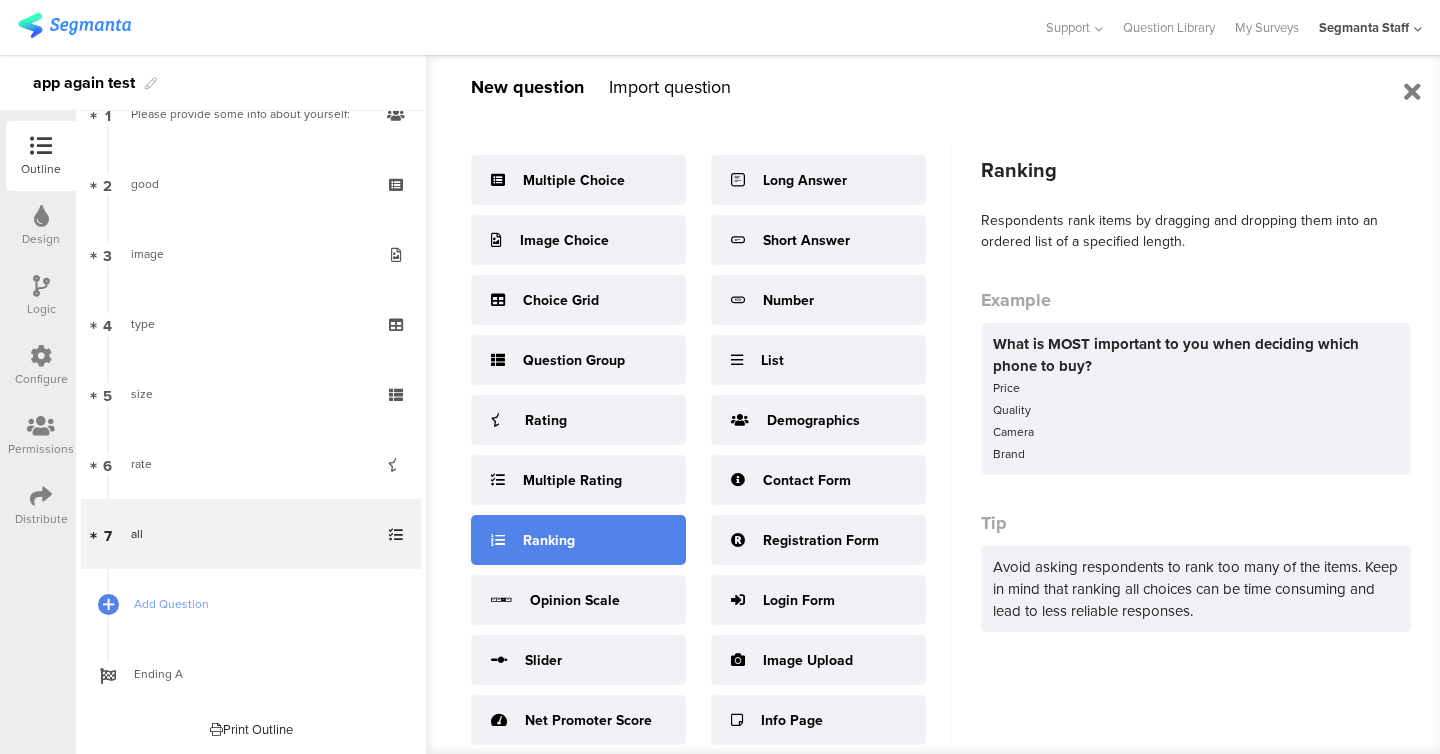 click on "Ranking" at bounding box center (578, 540) 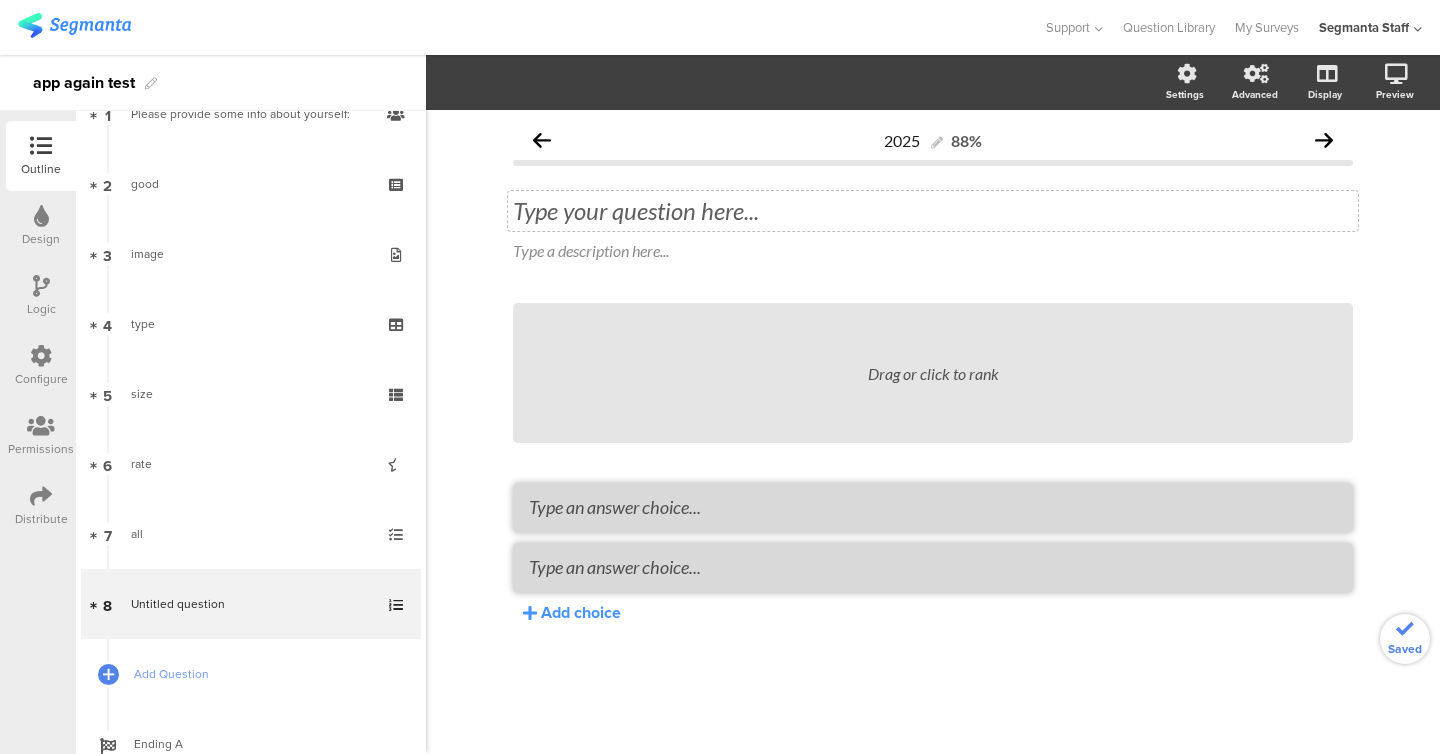 click on "Type your question here..." 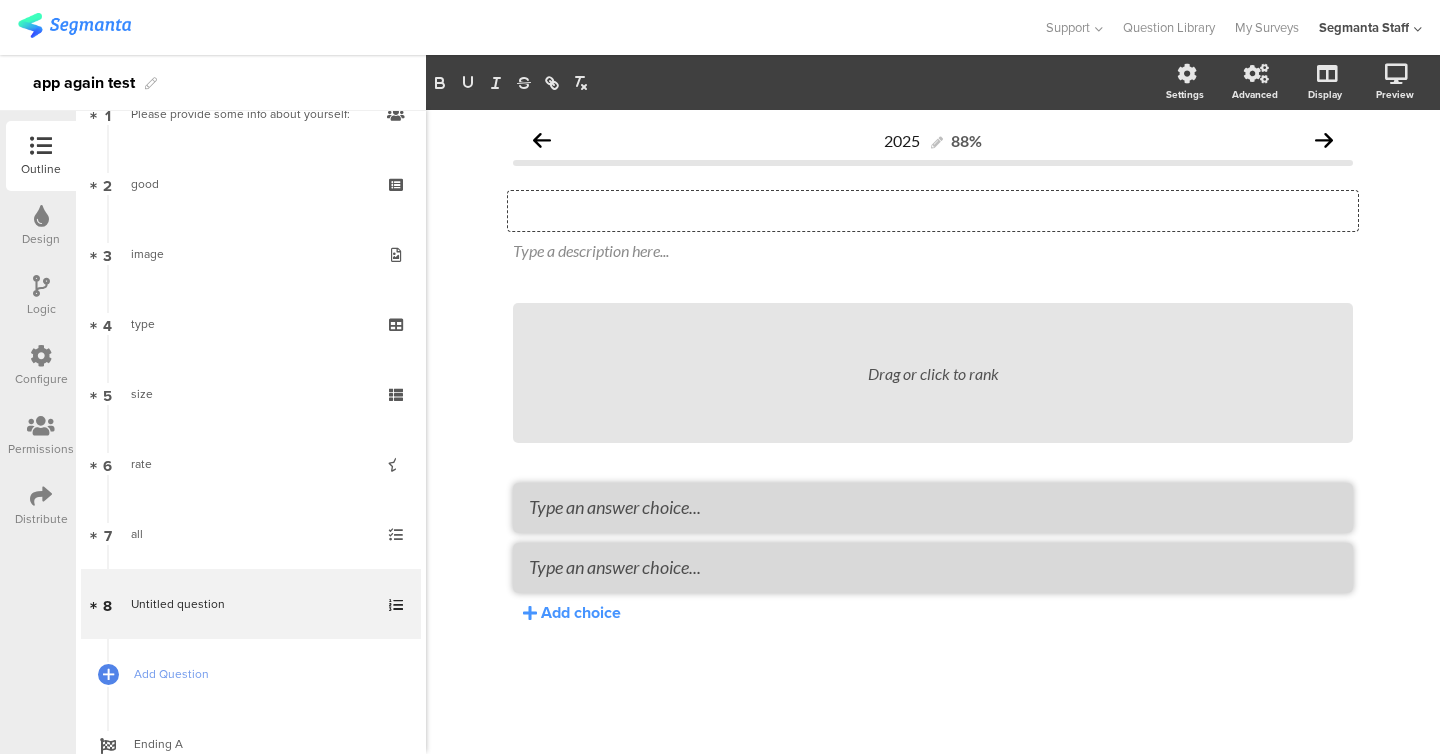 type 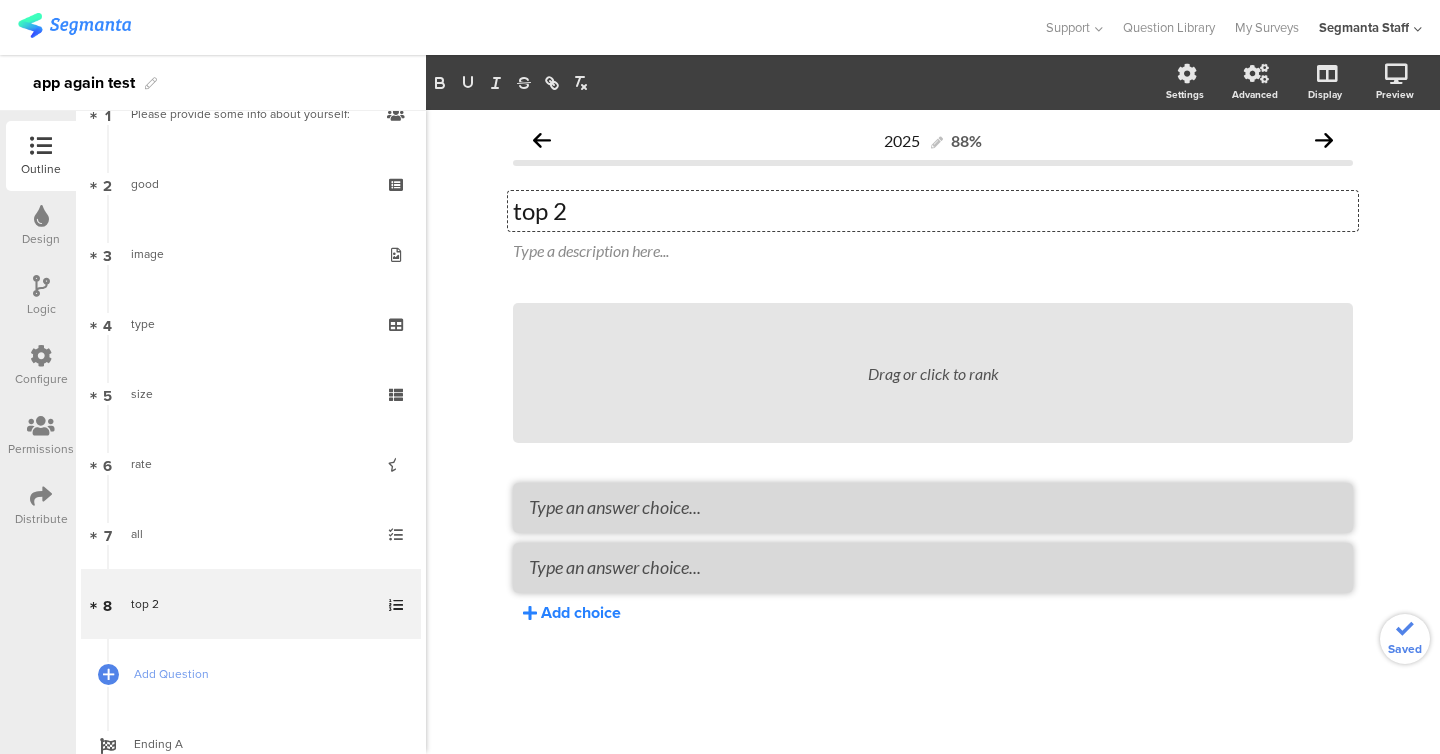 click on "Add choice" 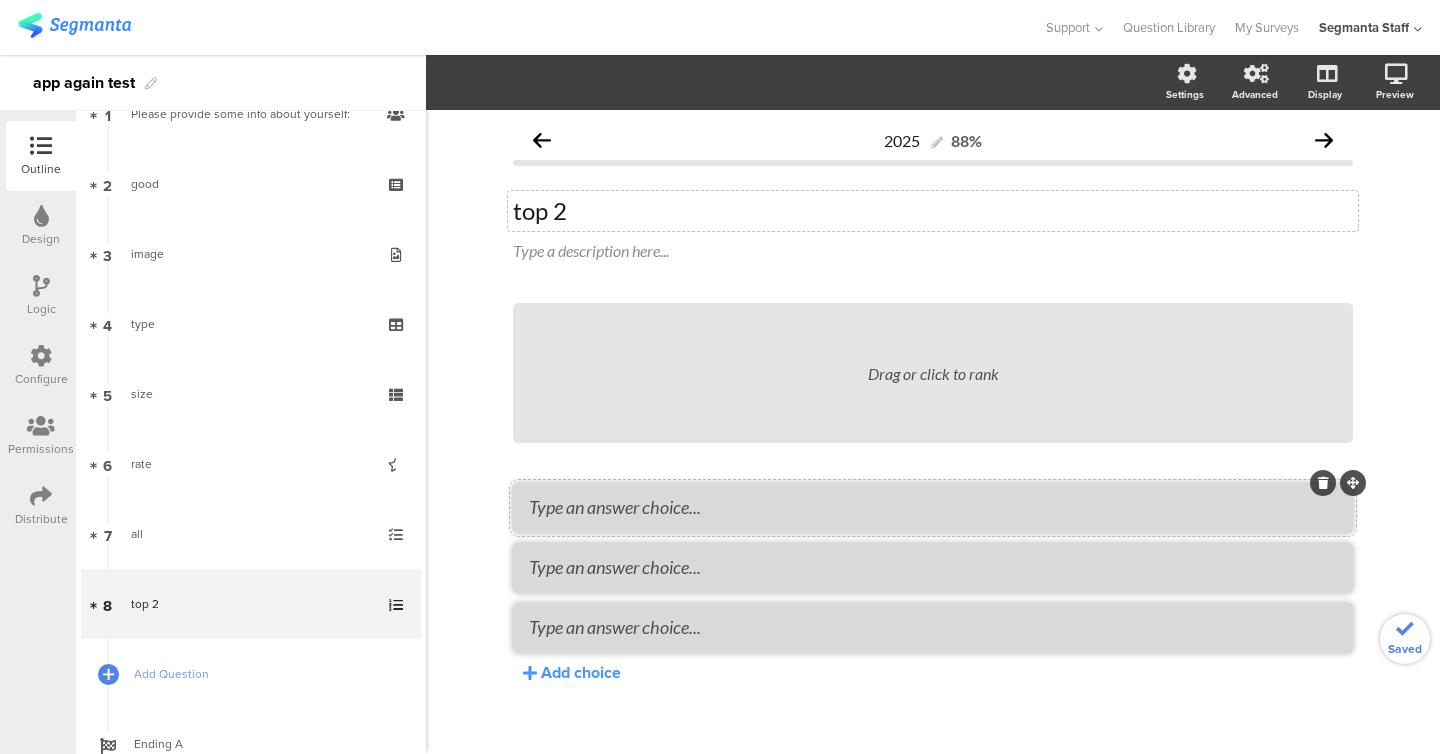 click 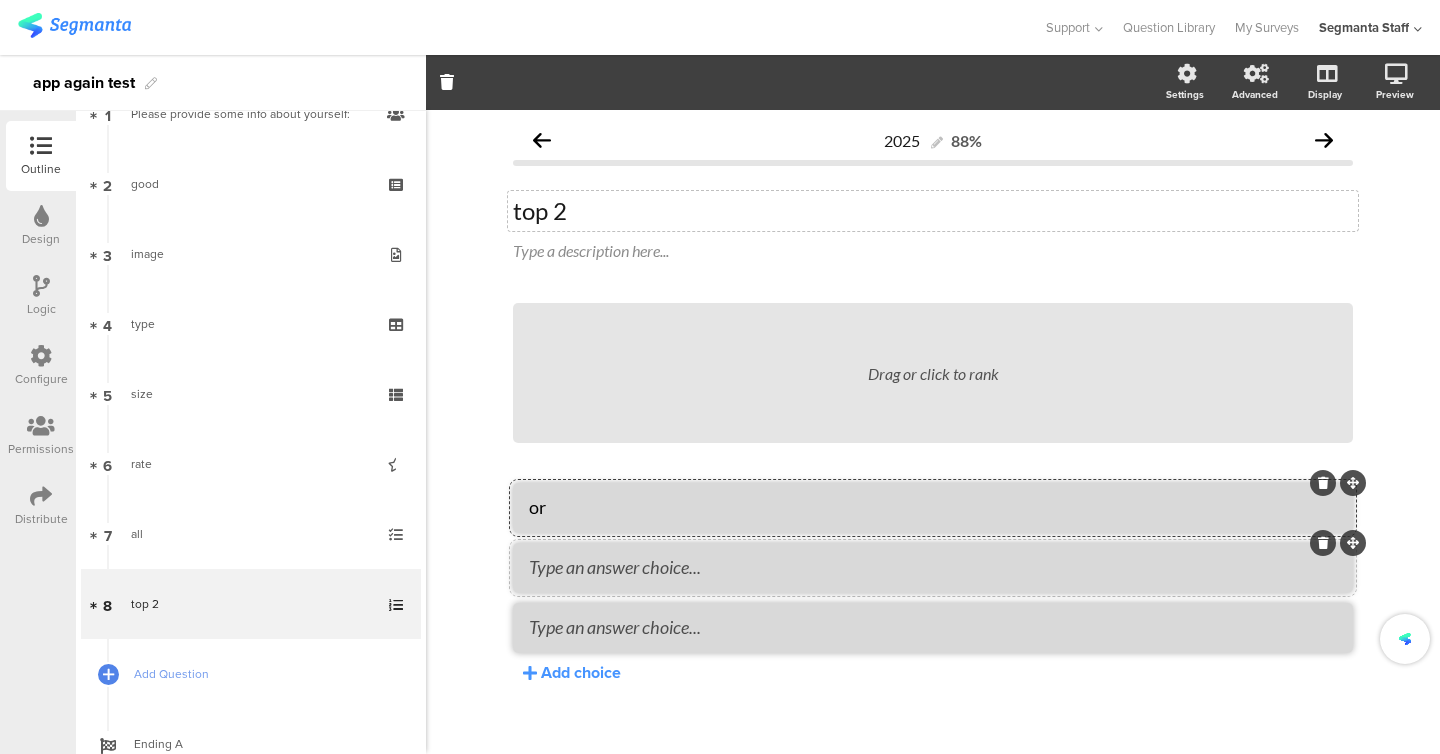 type on "or" 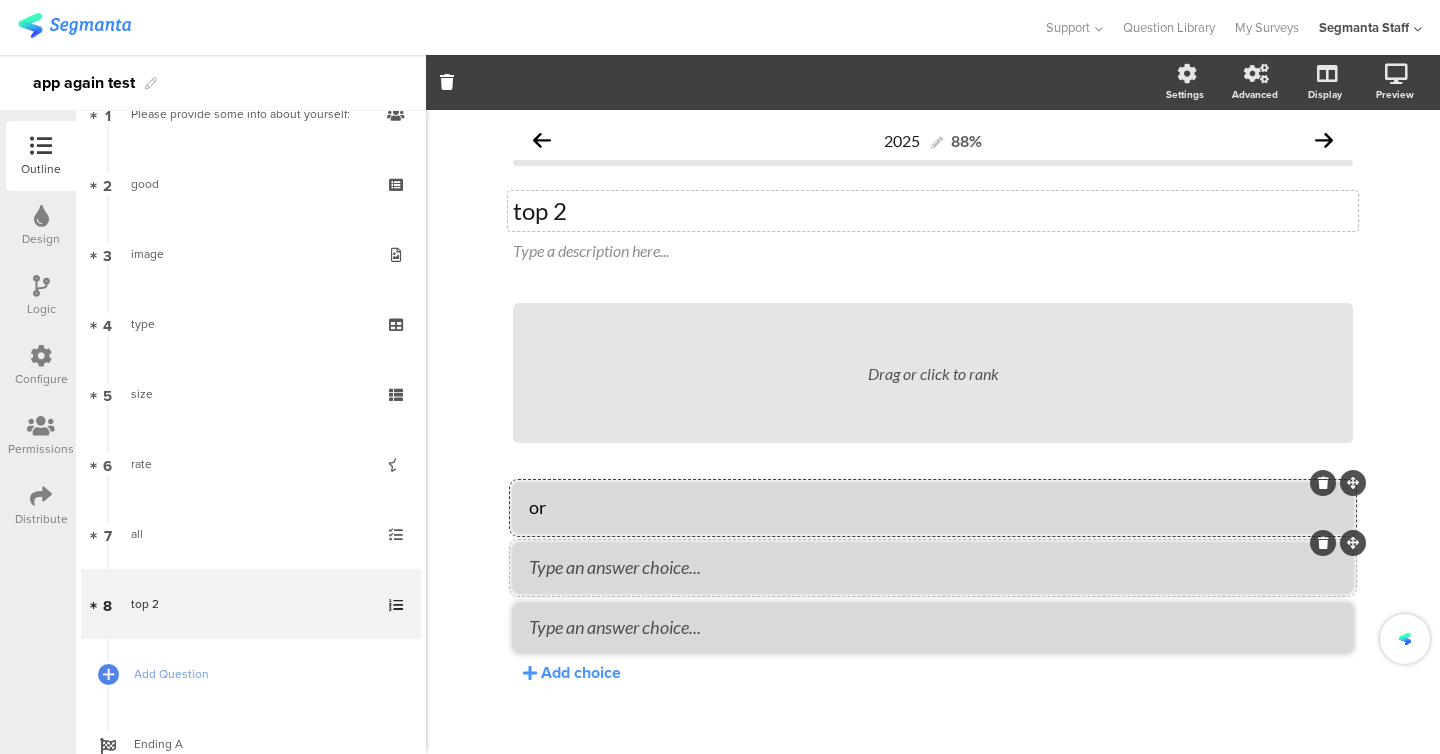 click 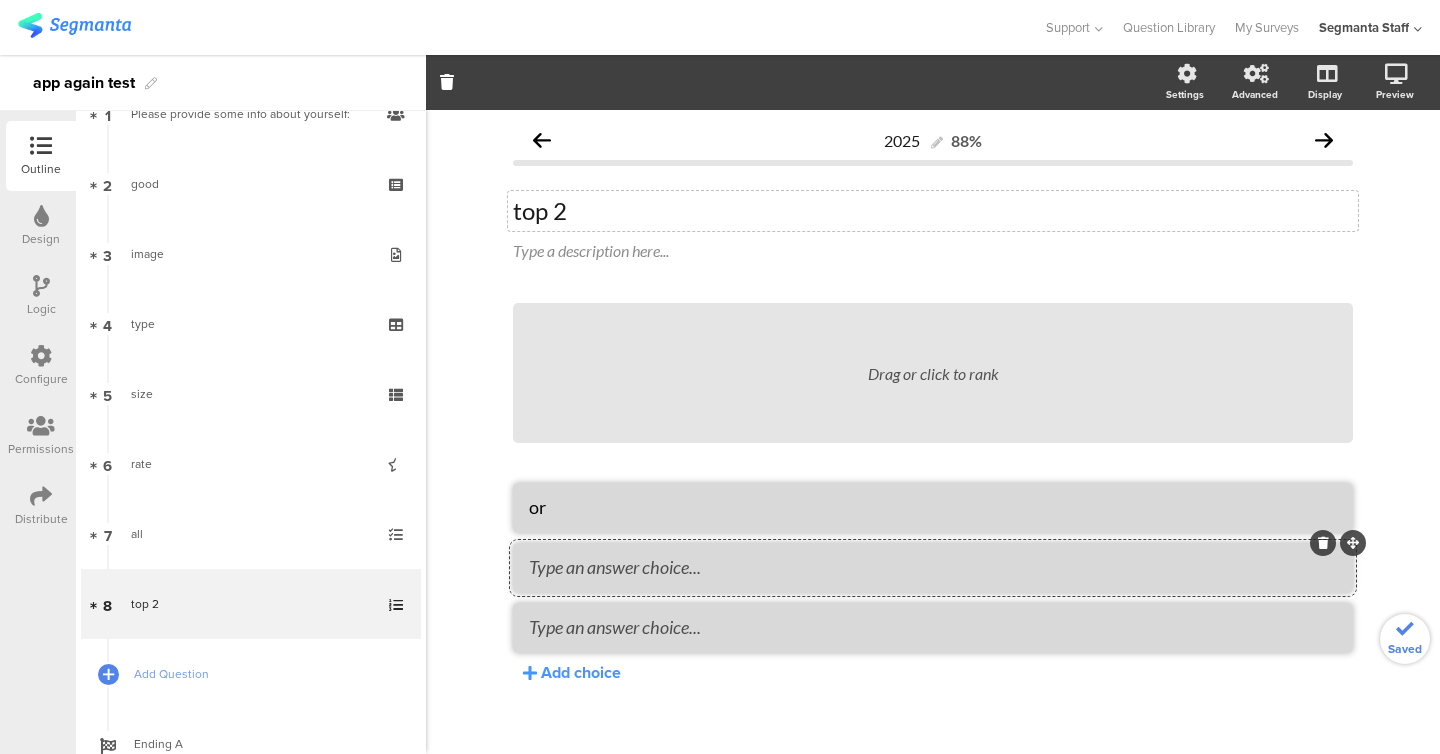 click 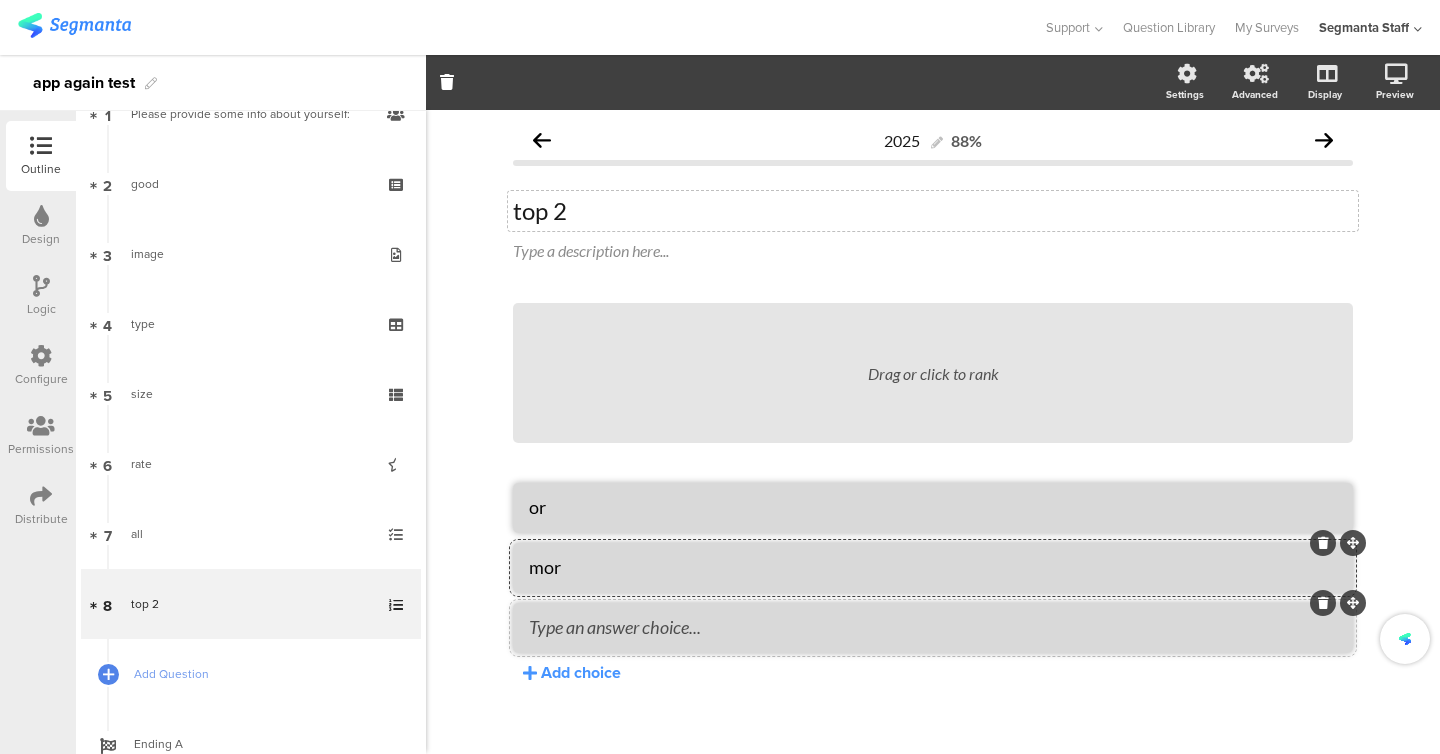 type on "mor" 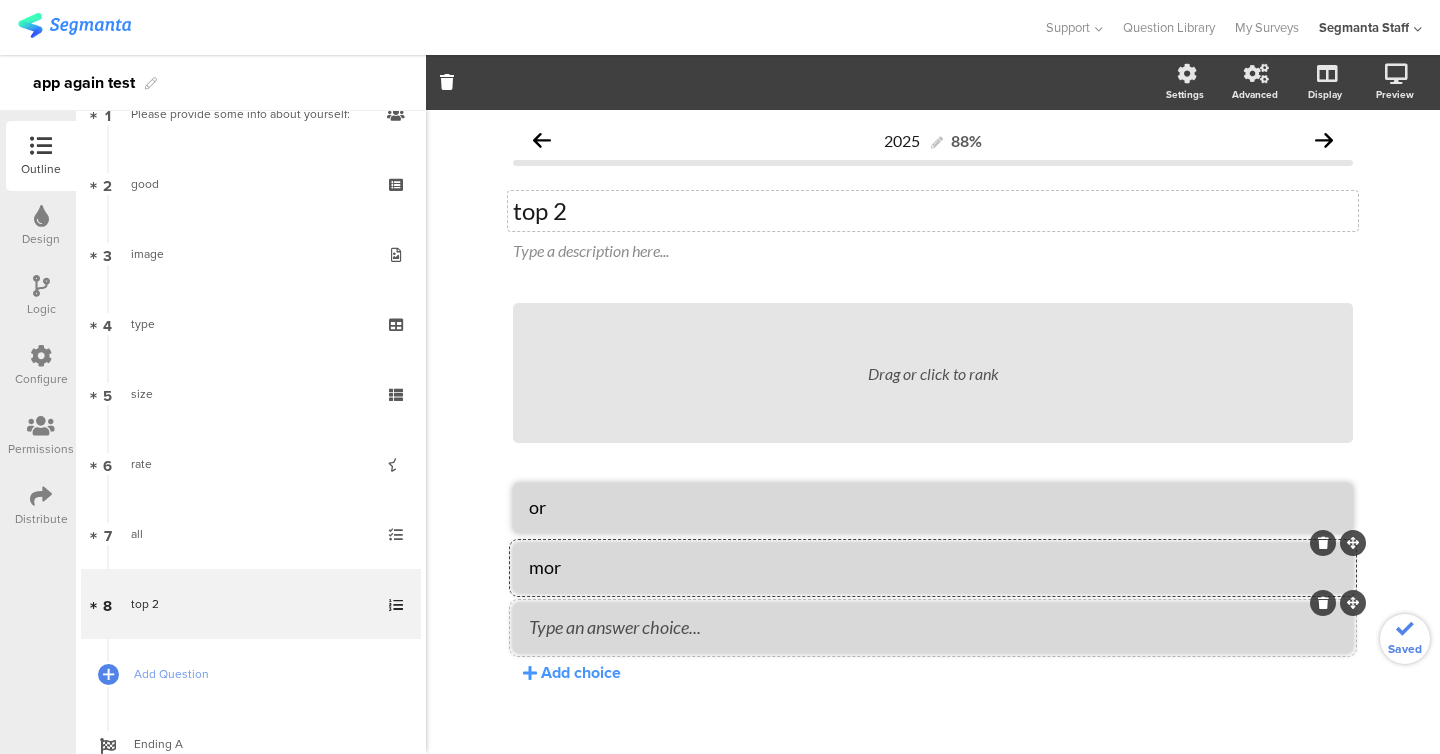 click 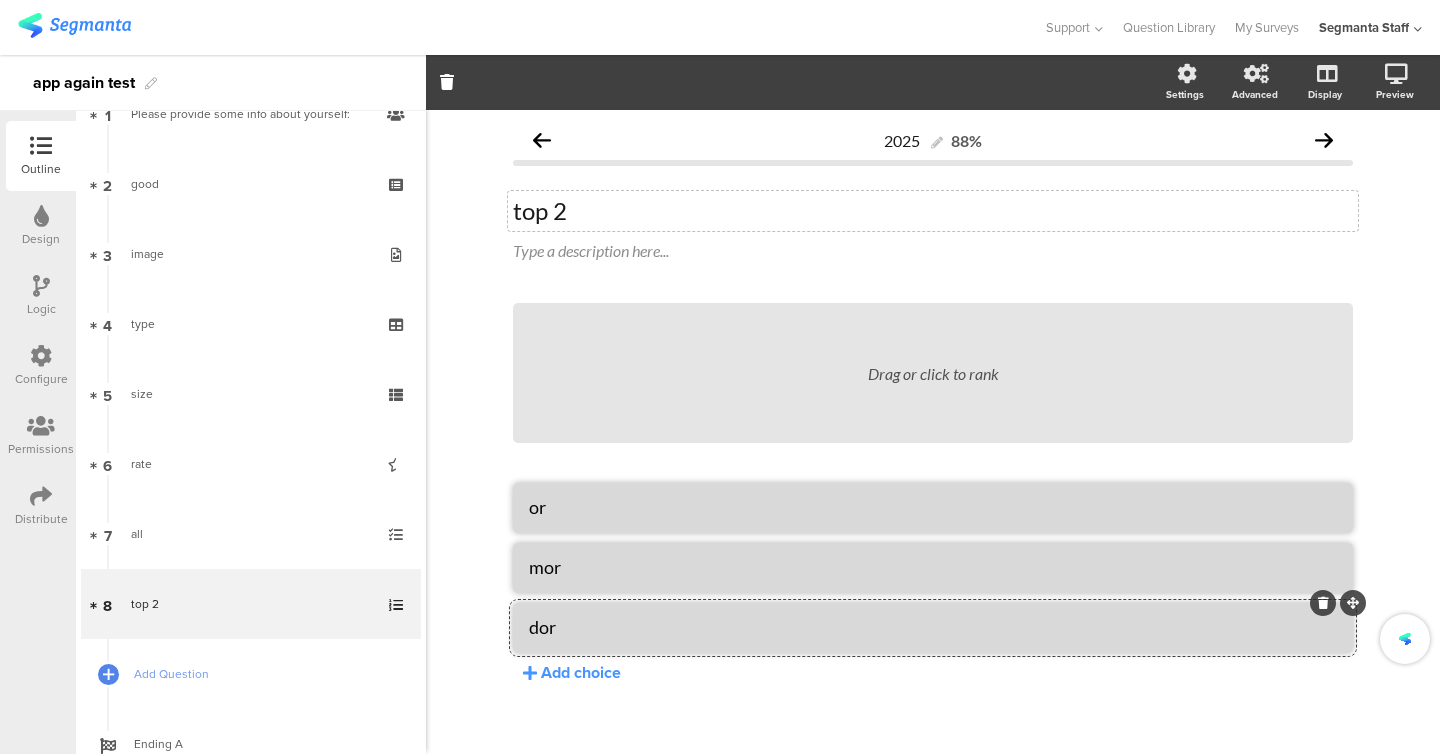 type on "dor" 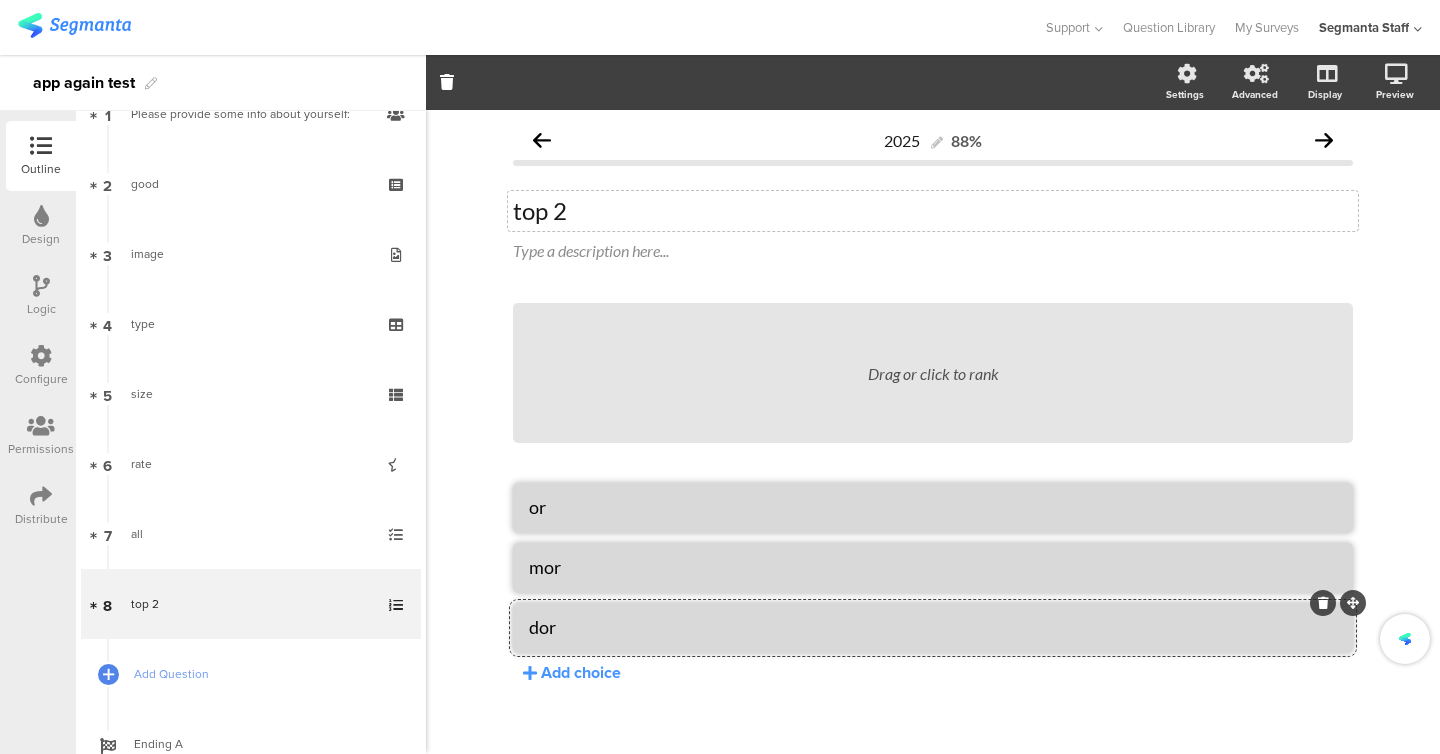 click on "2025
88%
top 2
top 2
Type a description here...
Drag or click to rank
or
mor
dor" 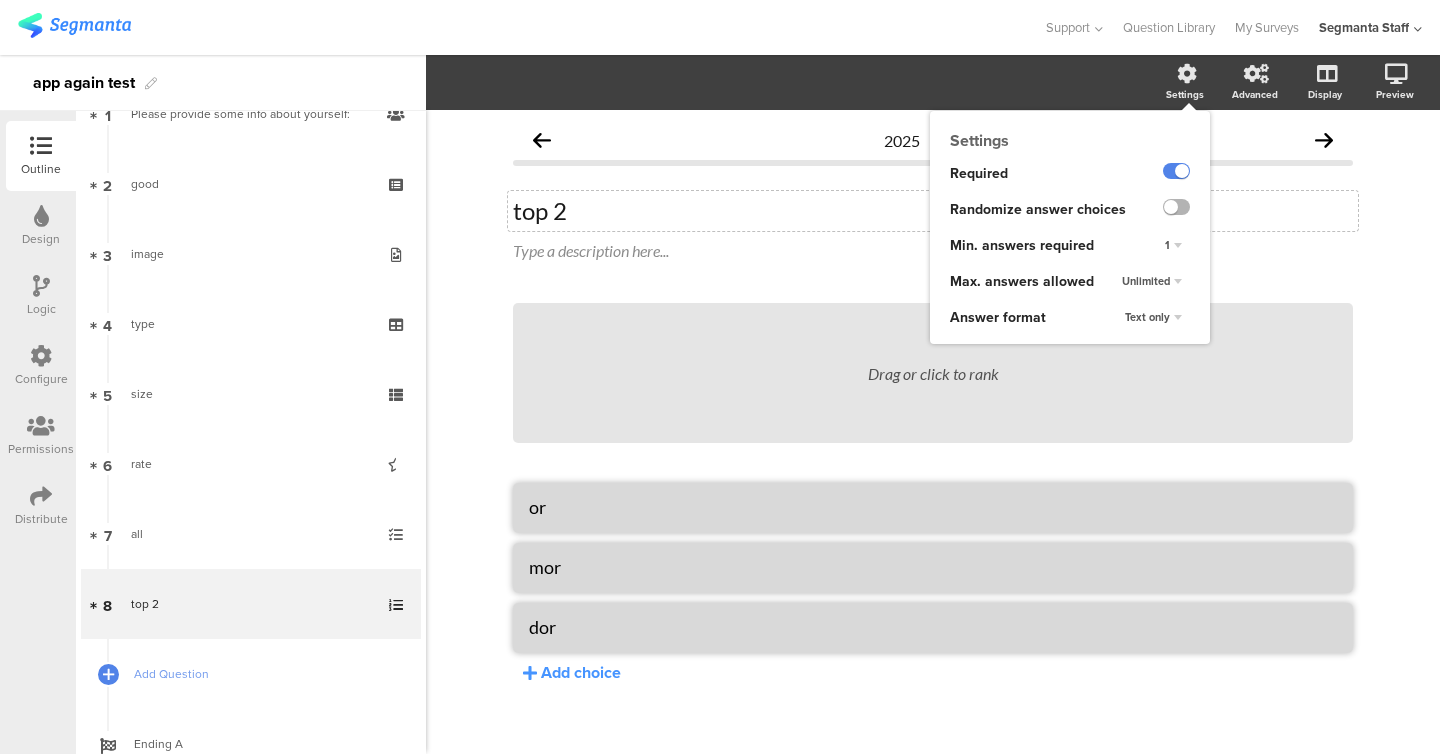 click 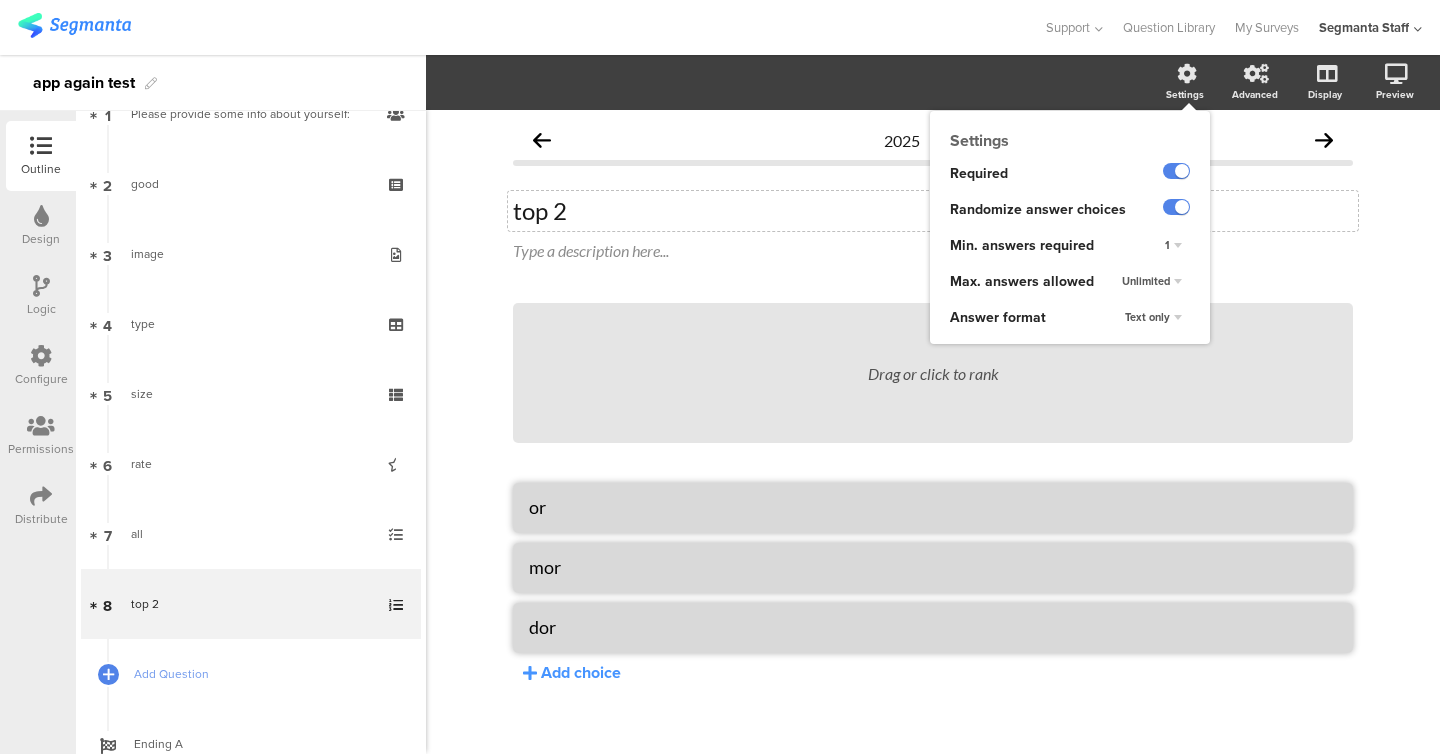 click on "1" 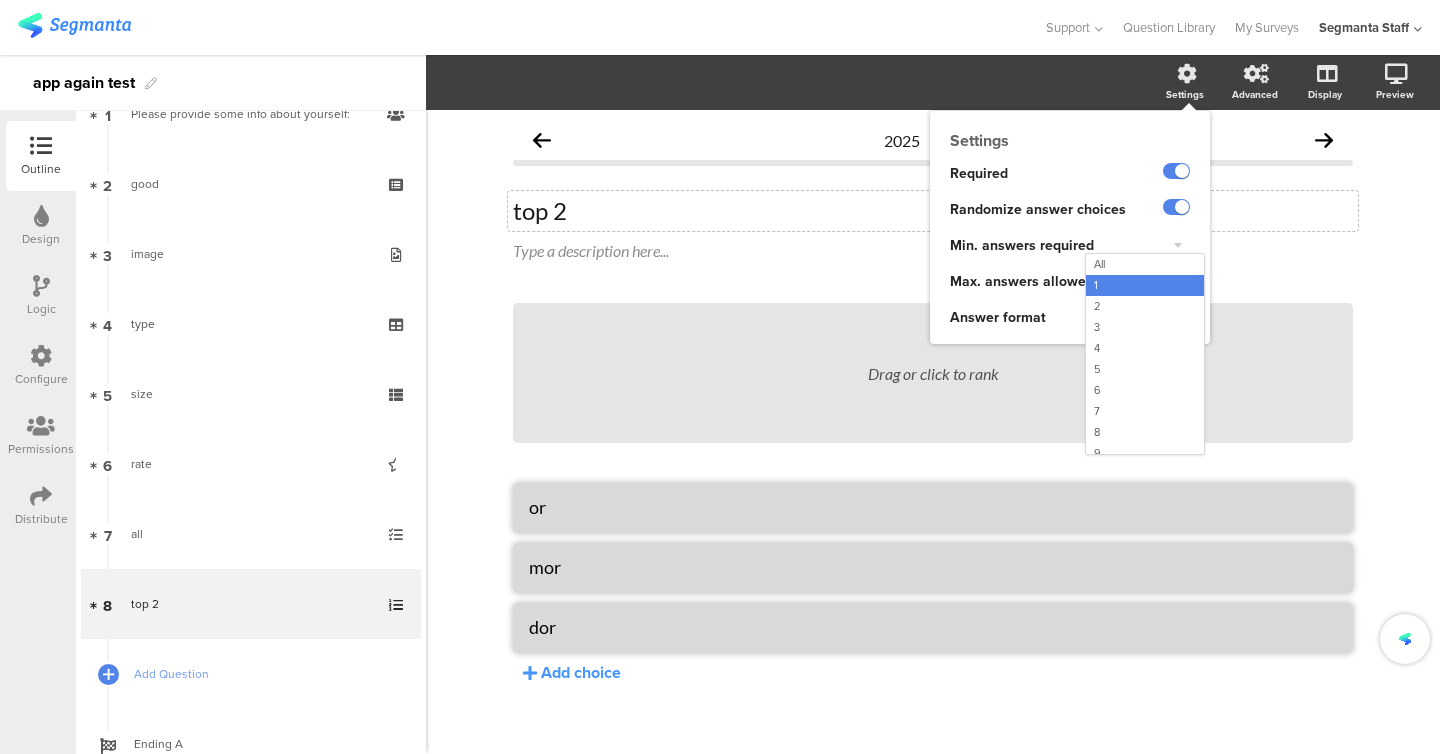 click on "1" 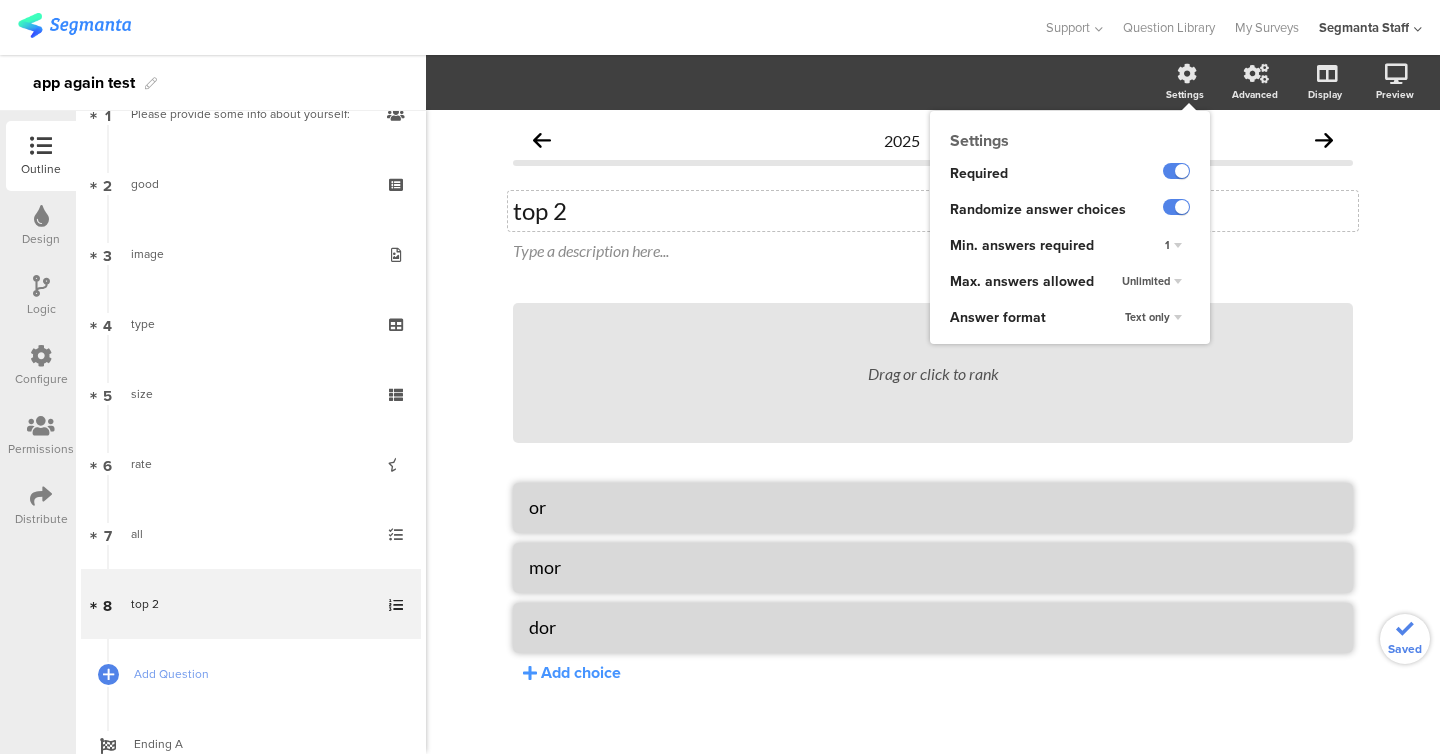 click on "Unlimited" 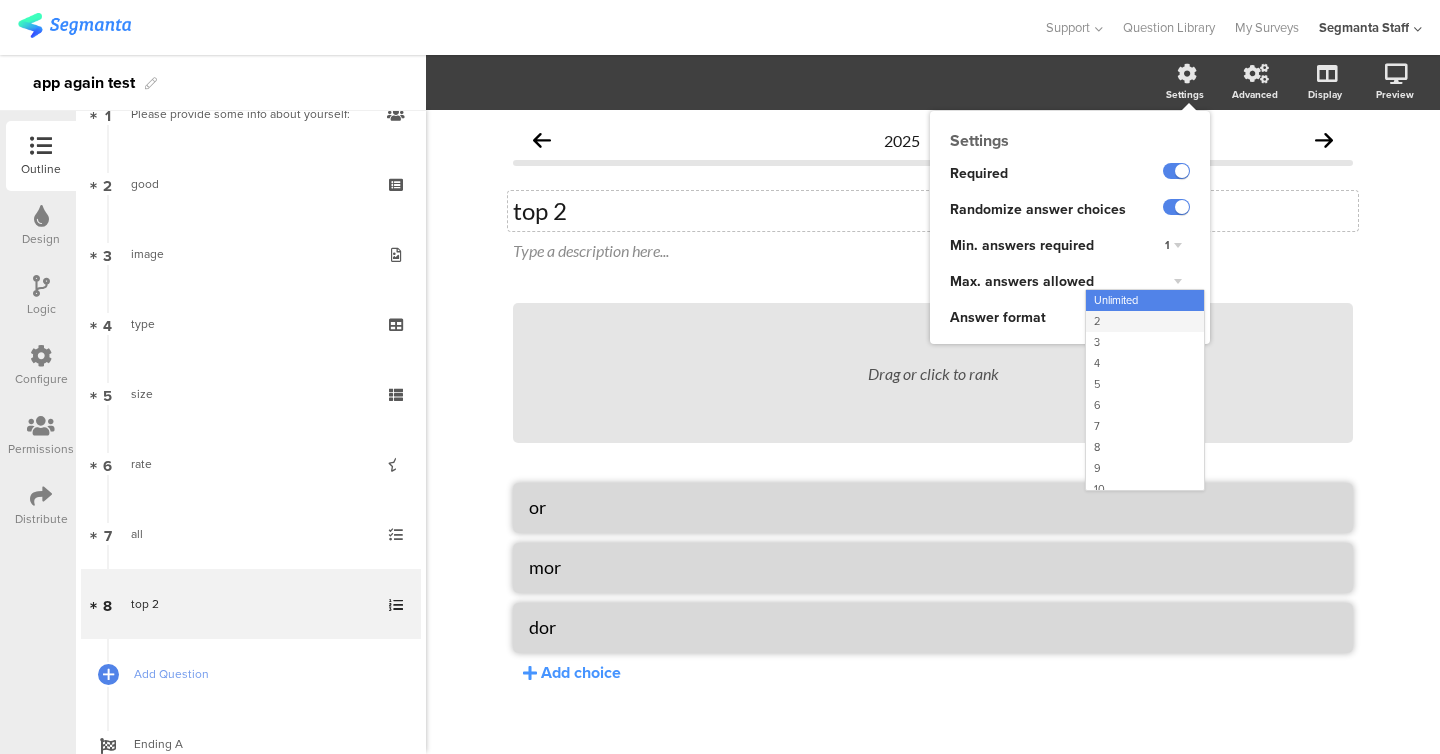 click on "2" 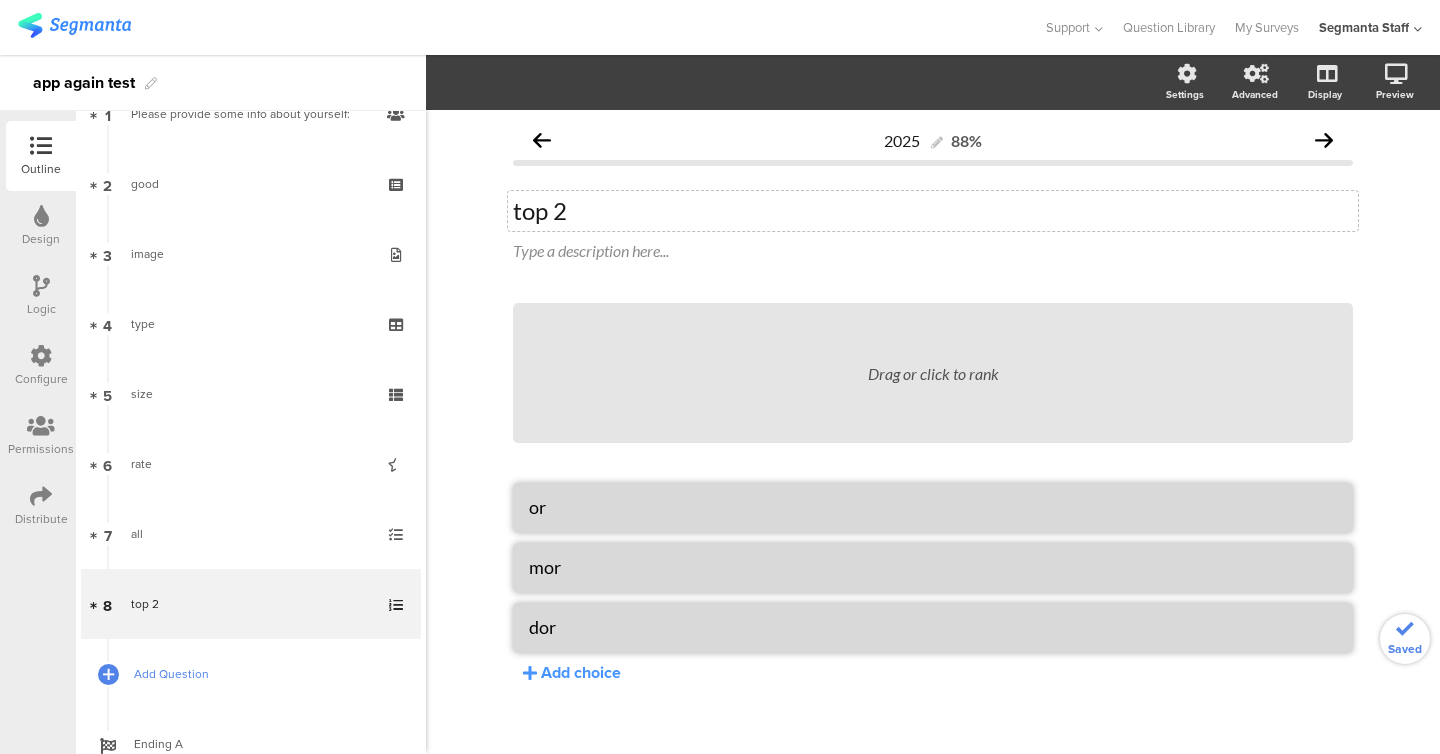 click on "Add Question" at bounding box center (251, 674) 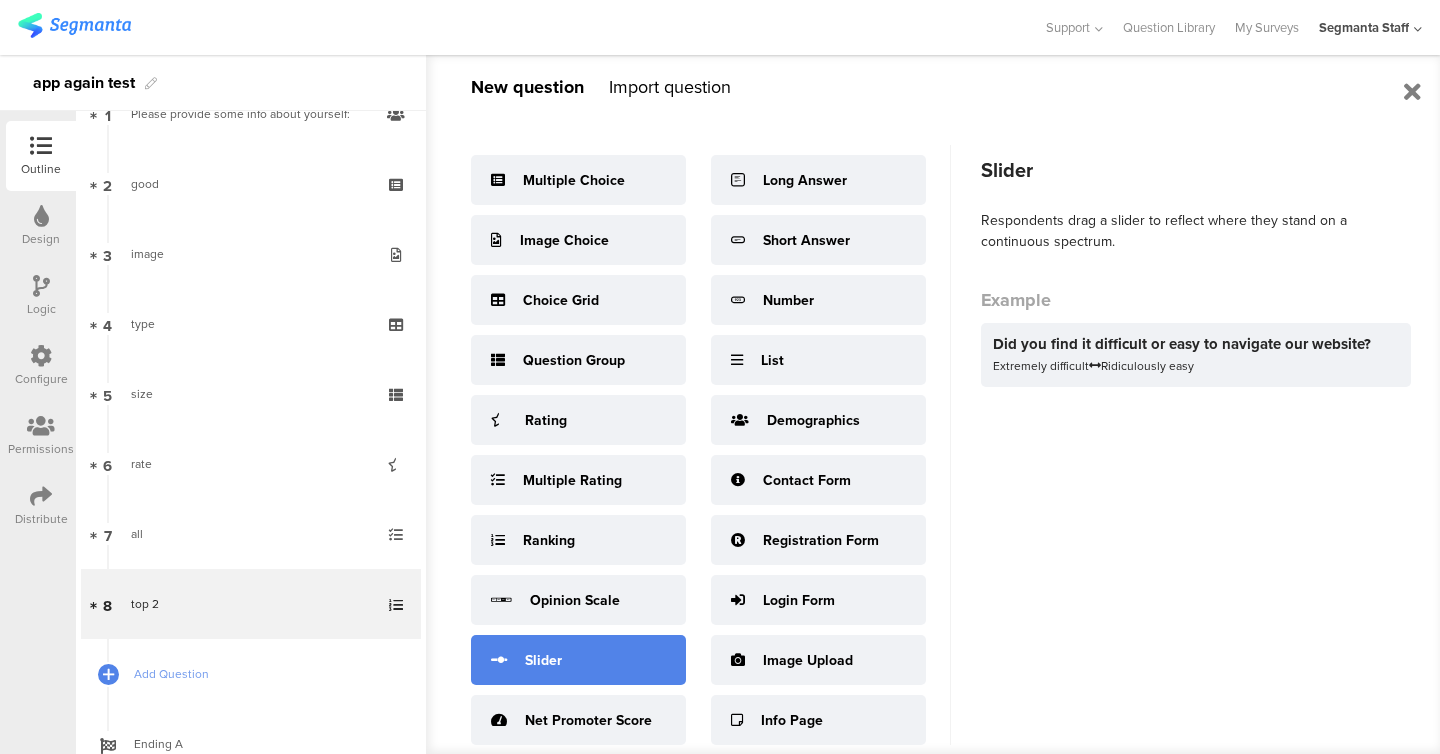click on "Slider" at bounding box center [578, 660] 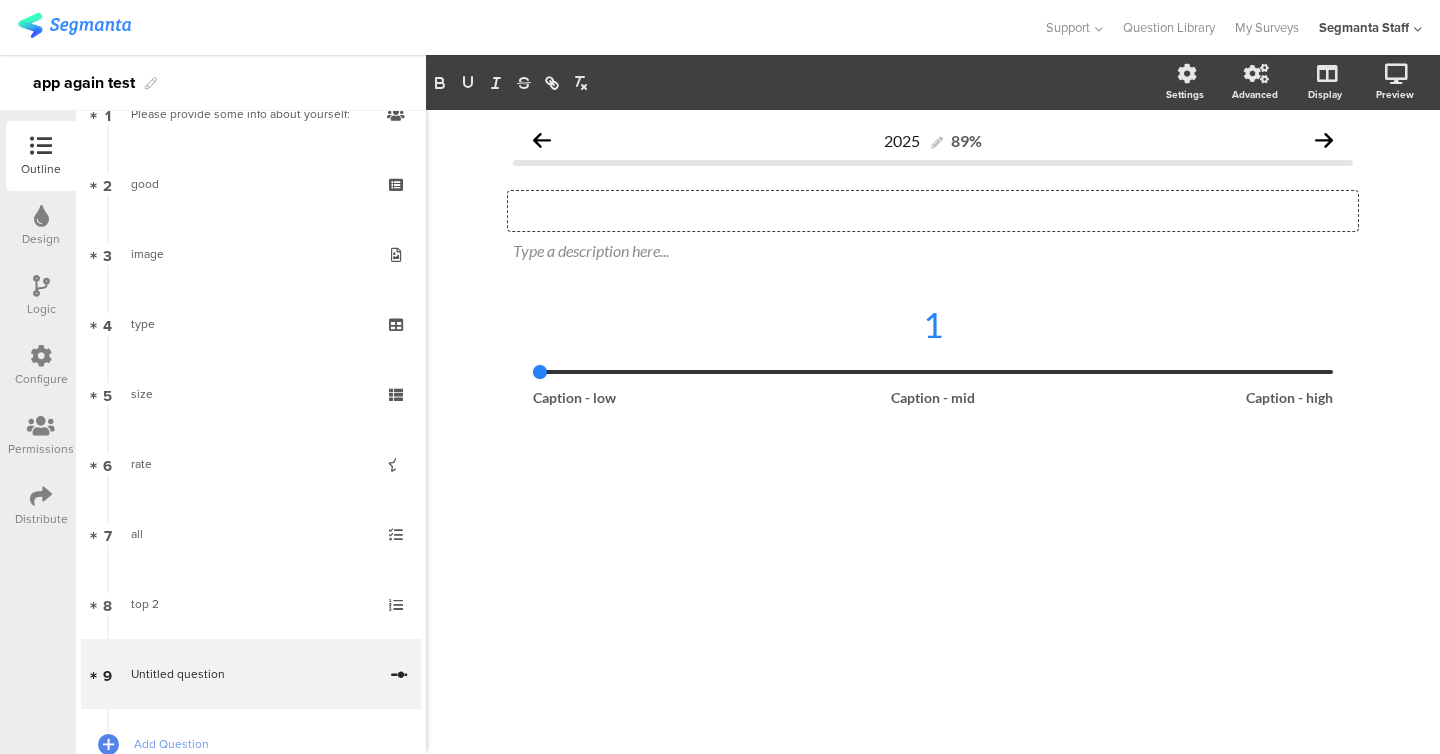 click on "Type your question here..." 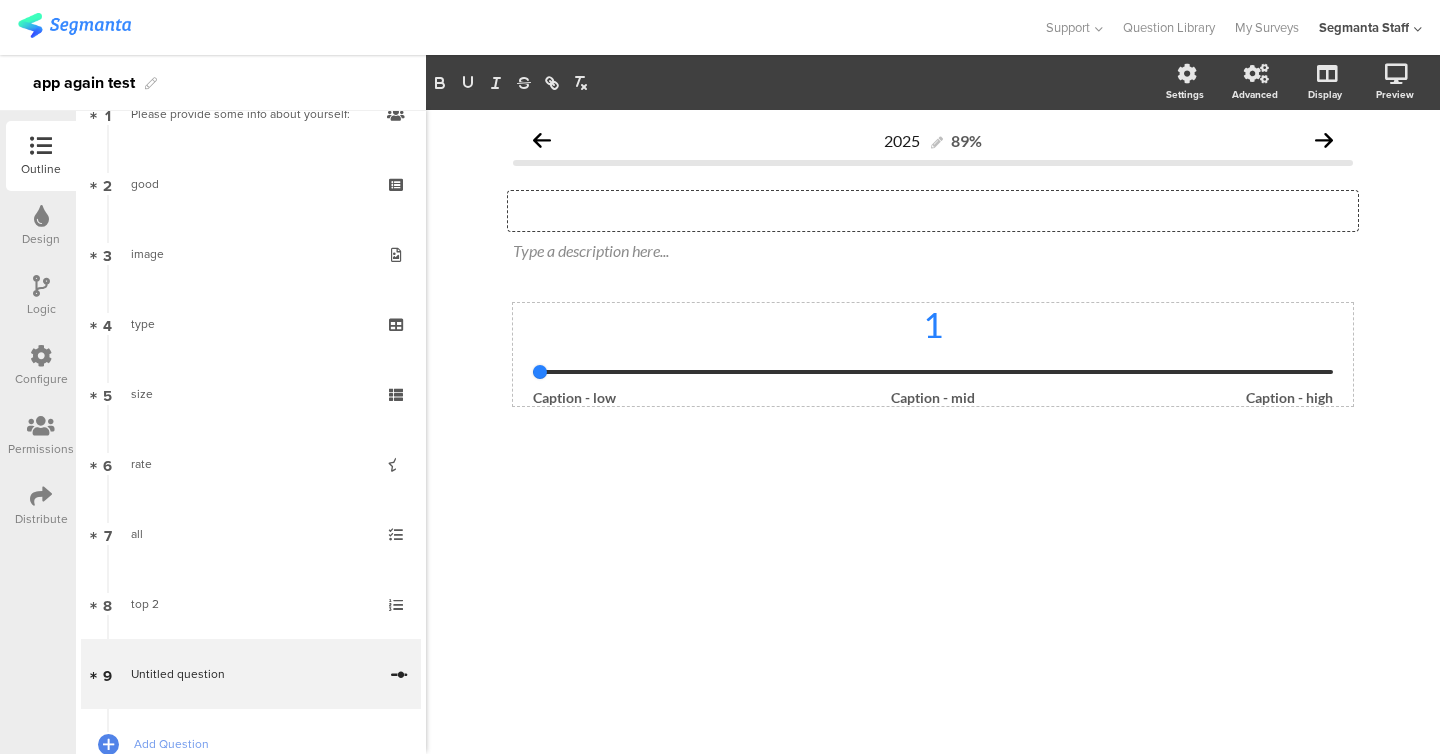 click on "1" 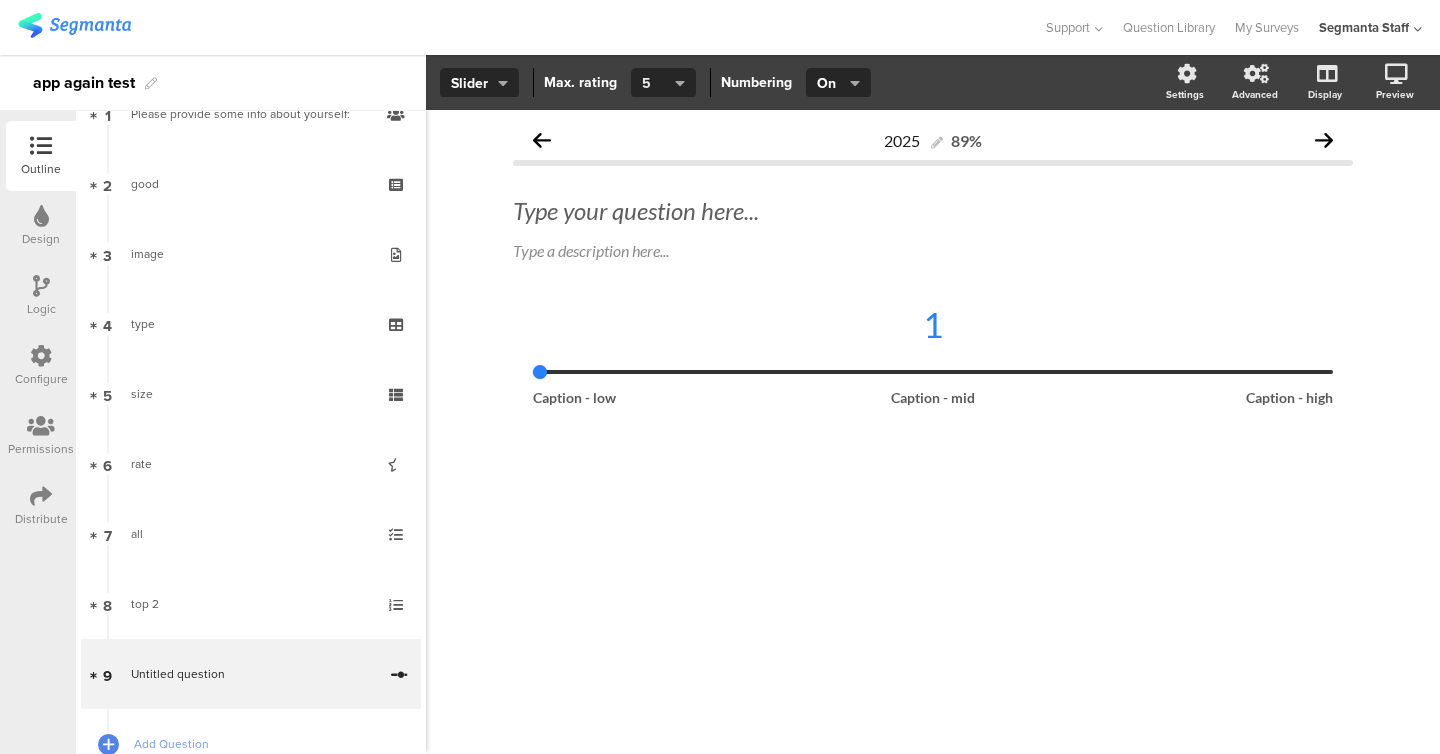 click on "5" 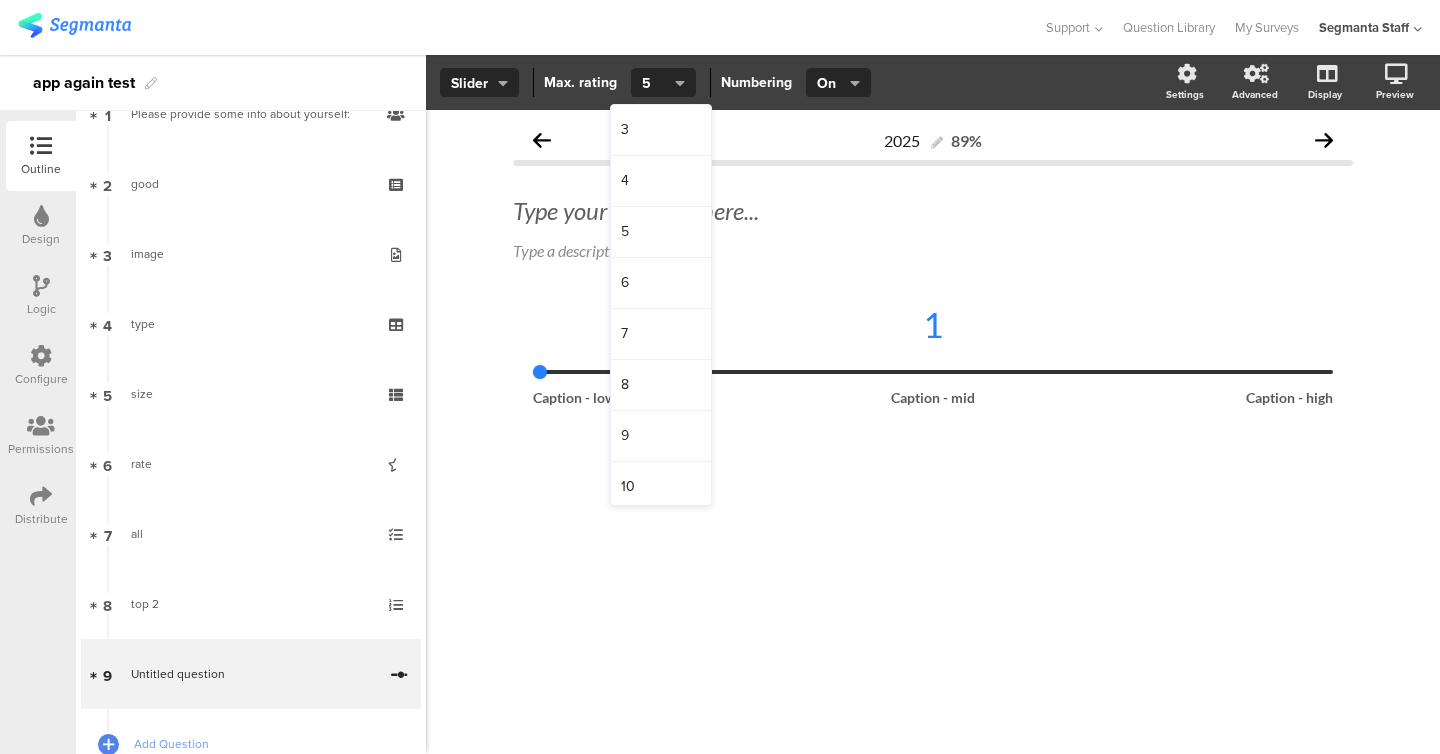 click on "Icons Slider   Slider       Max. rating   5     Numbering   On Off   On
Settings
Advanced
Display
Preview" 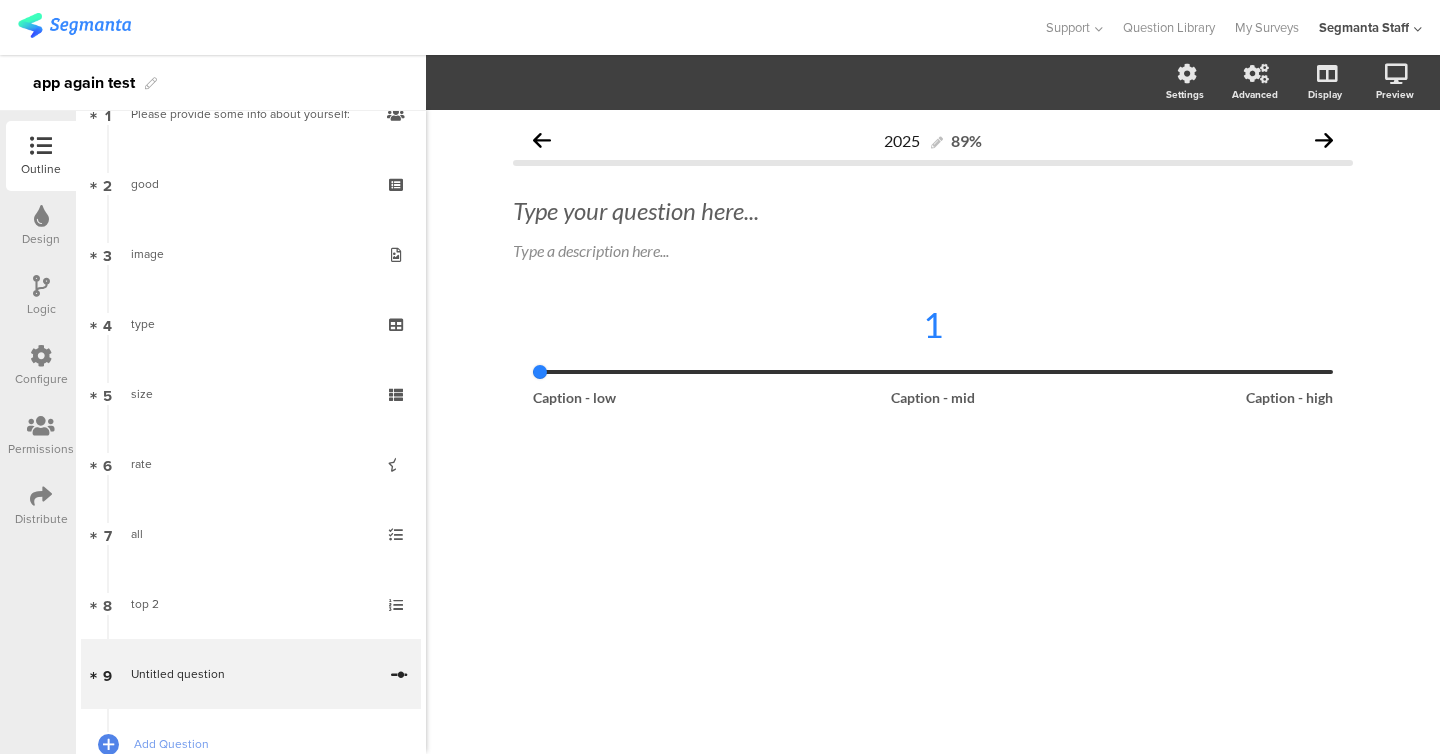 click on "2025
89%
Type your question here...
Type a description here...
1
Caption - low
Caption - mid
Caption - high" 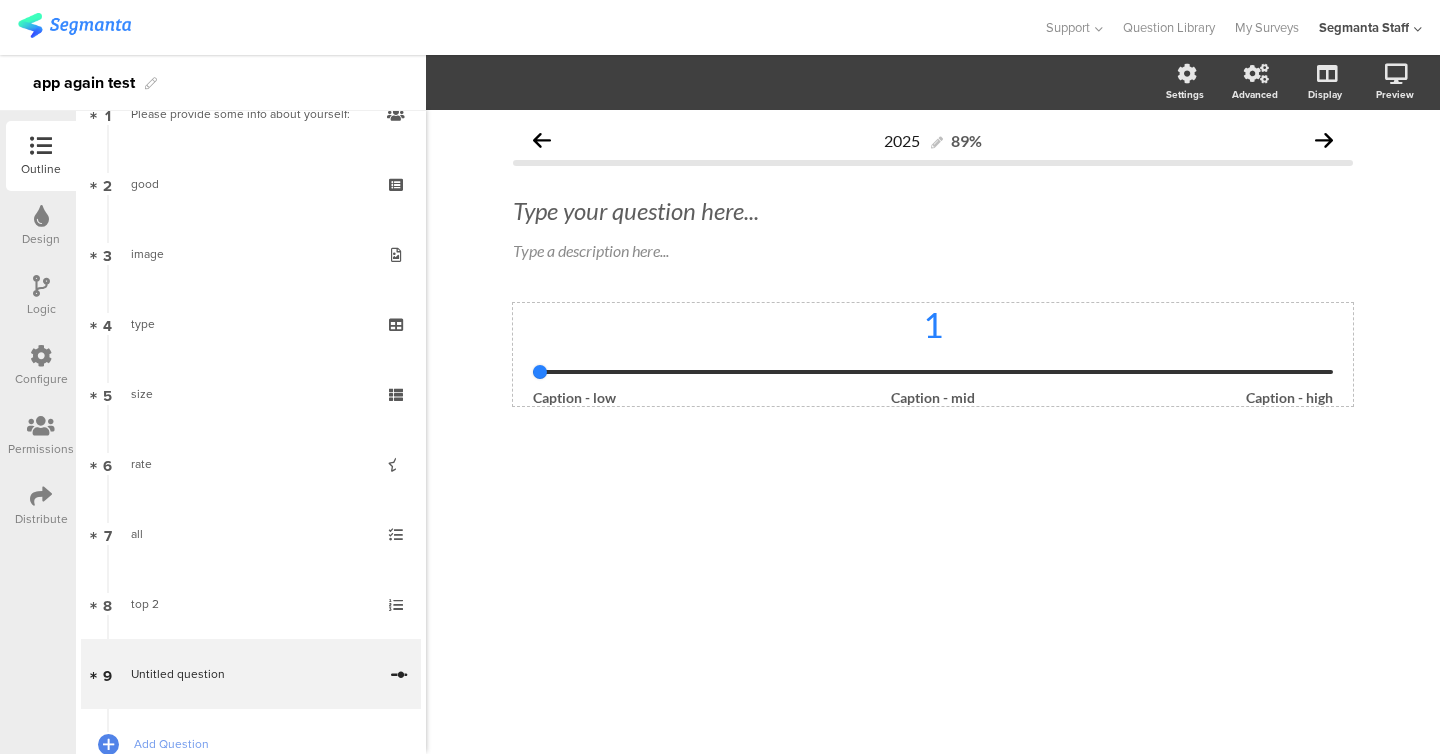 click on "1" 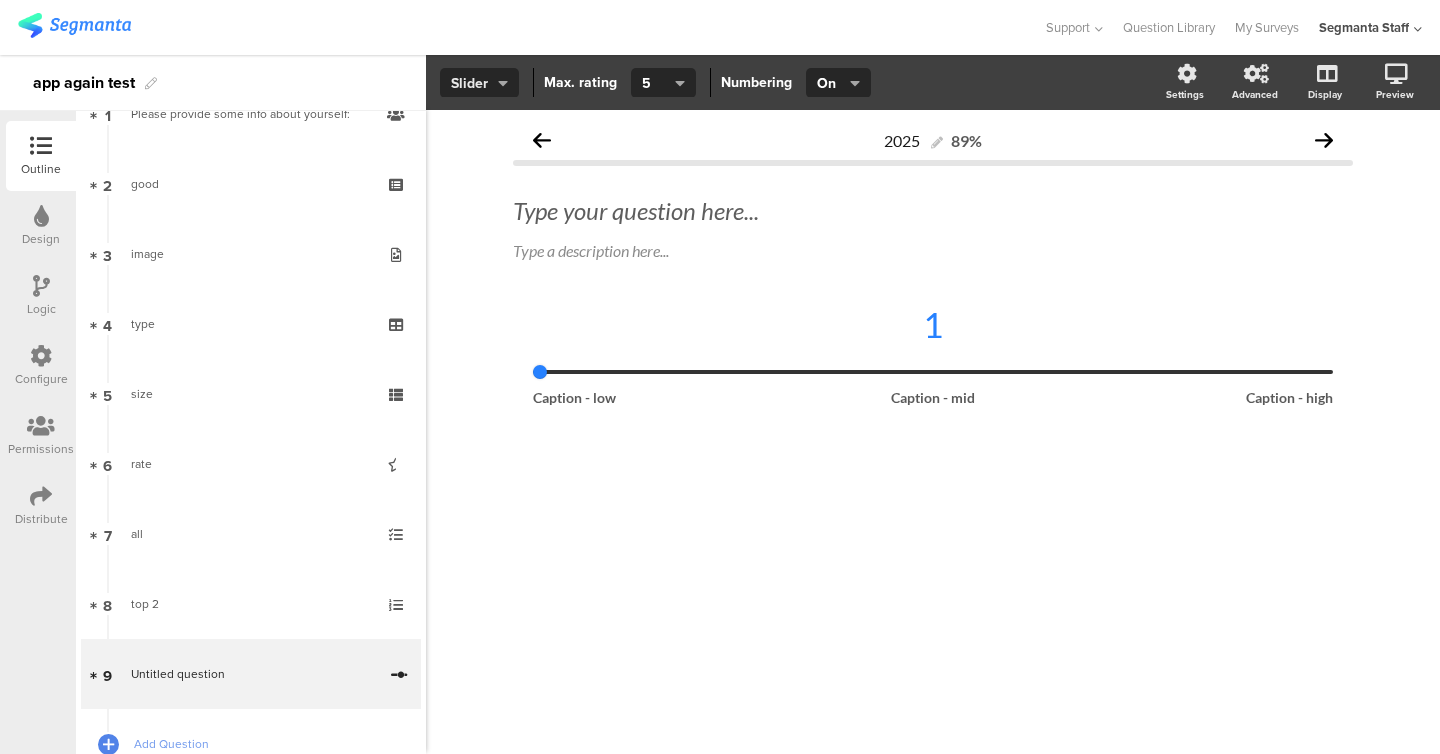 click 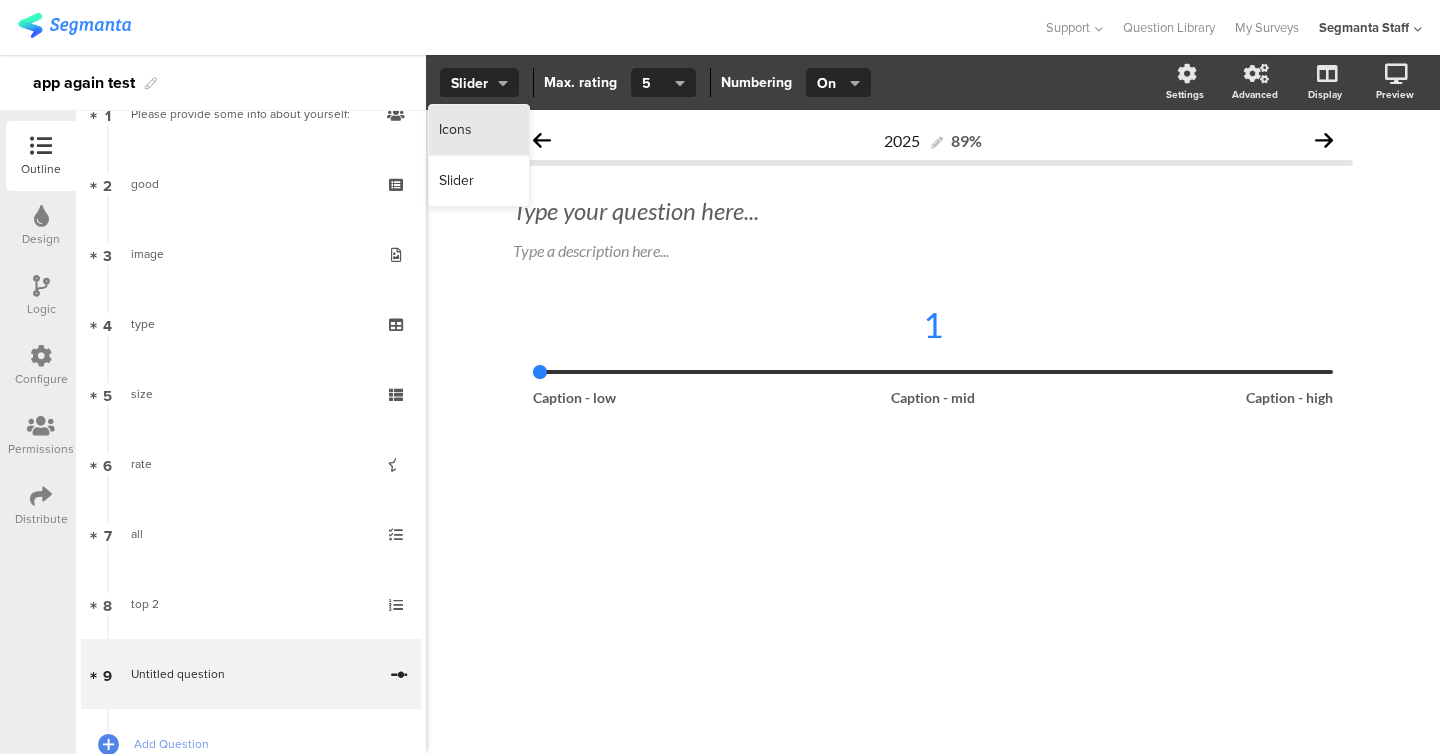 click on "Icons" at bounding box center [479, 130] 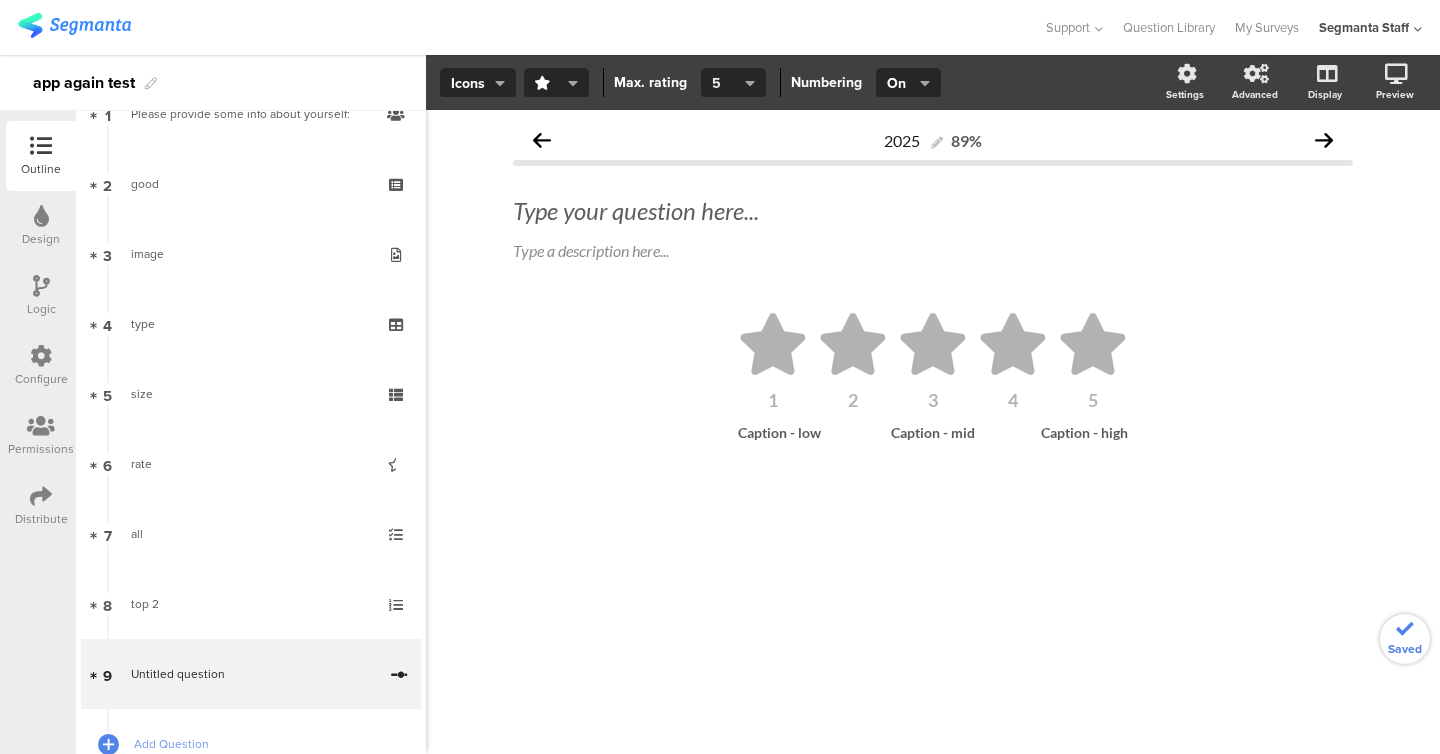 click on "5" 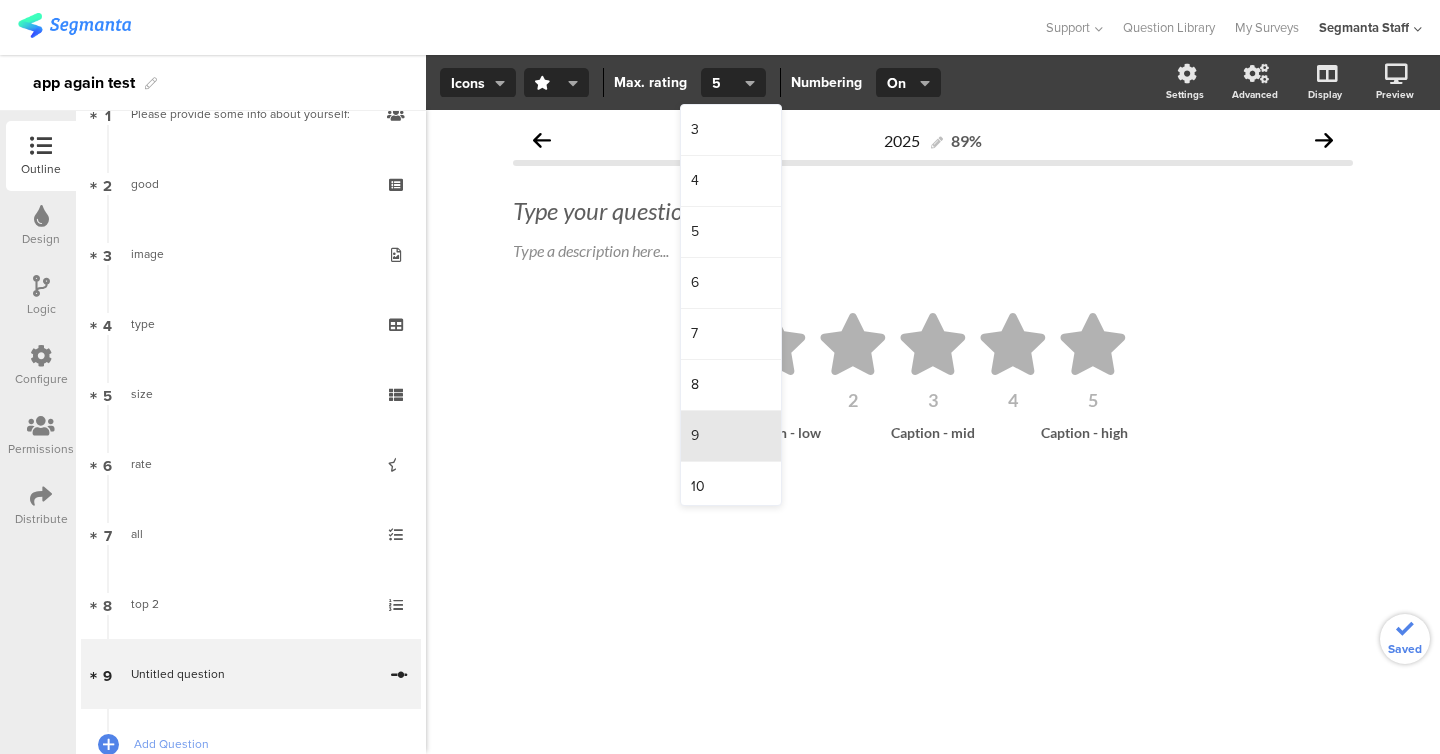 click on "9" at bounding box center [731, 436] 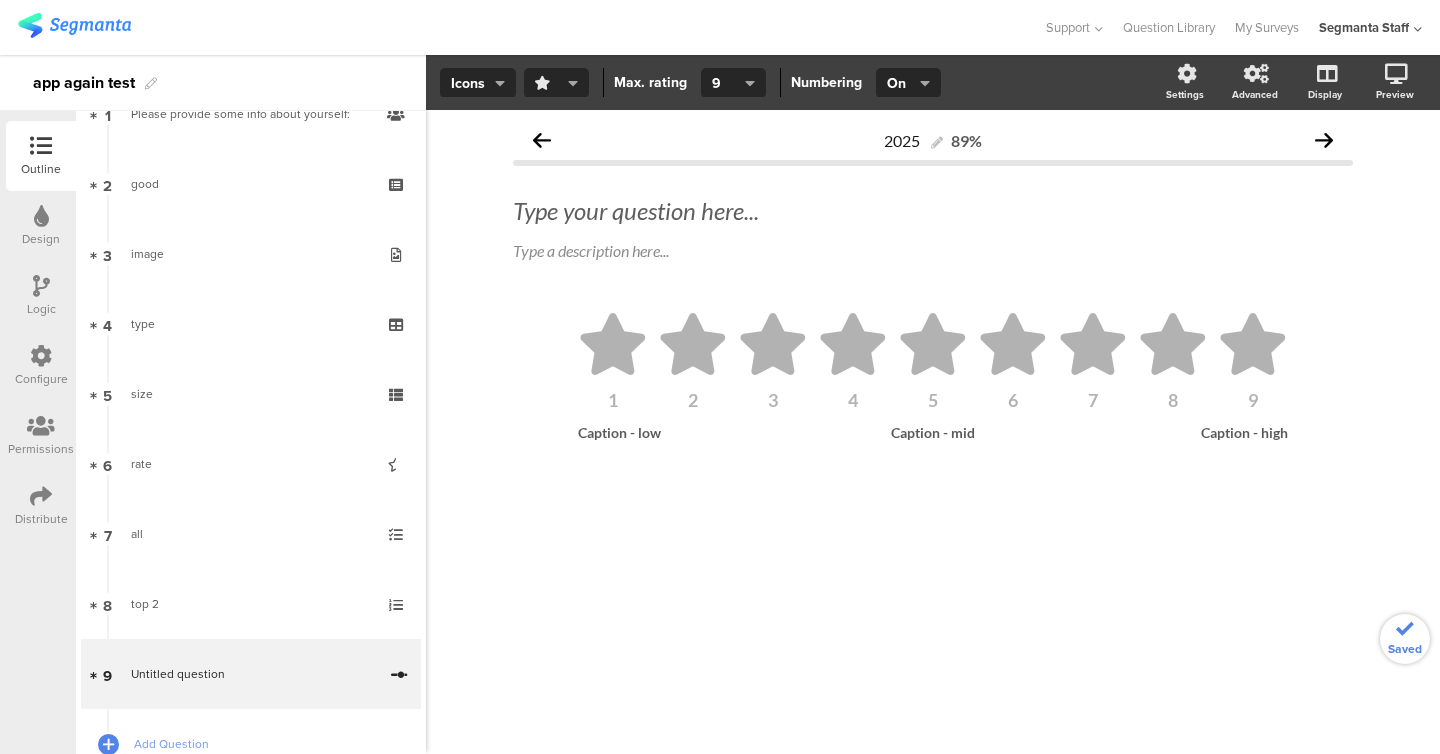 click 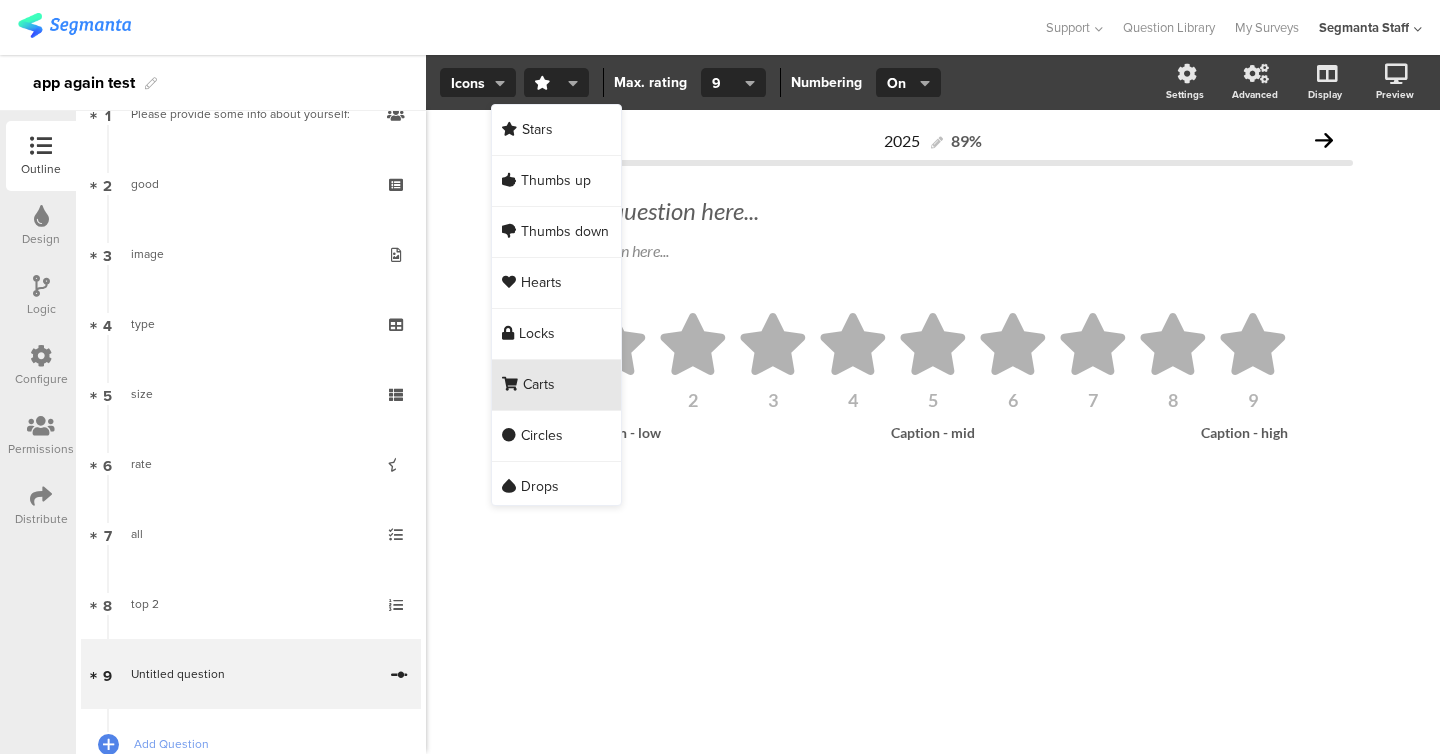 click on "Carts" at bounding box center (556, 385) 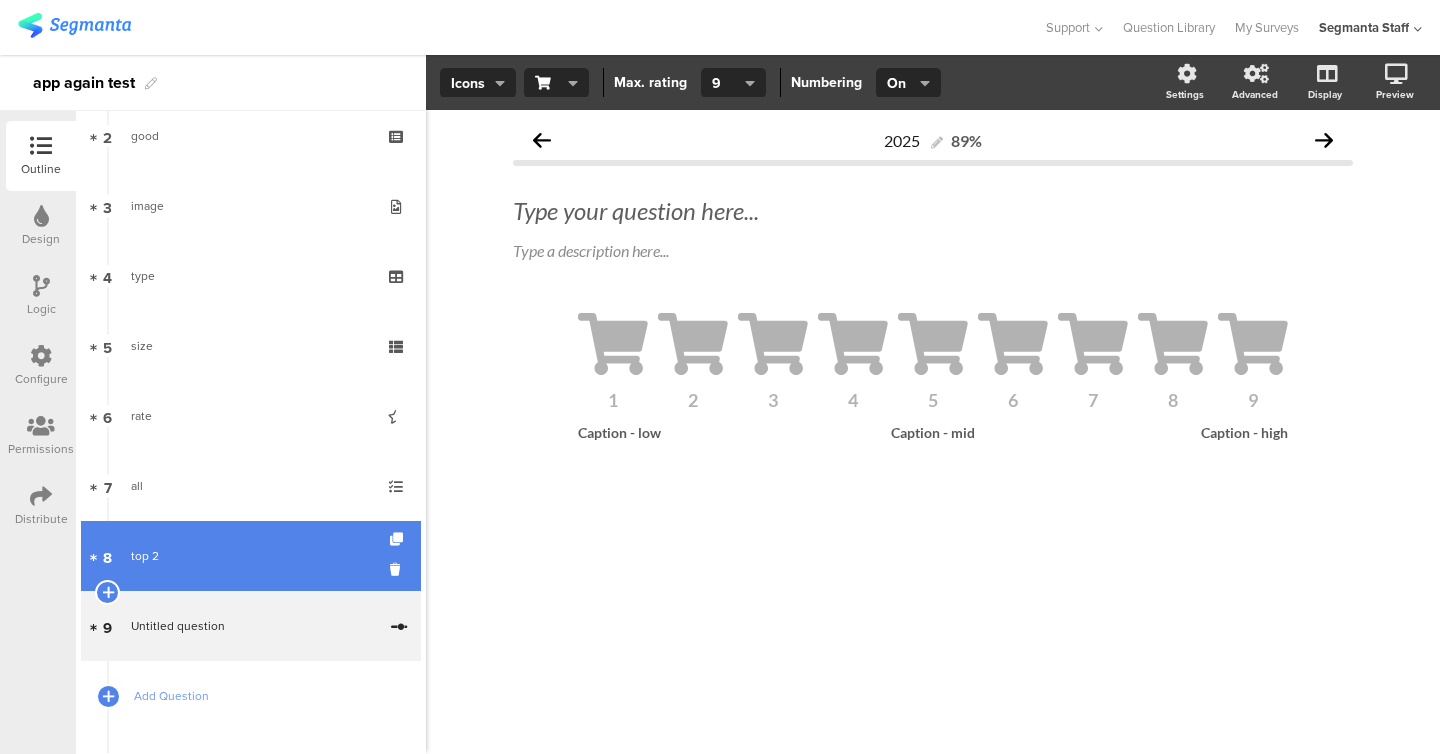 scroll, scrollTop: 195, scrollLeft: 0, axis: vertical 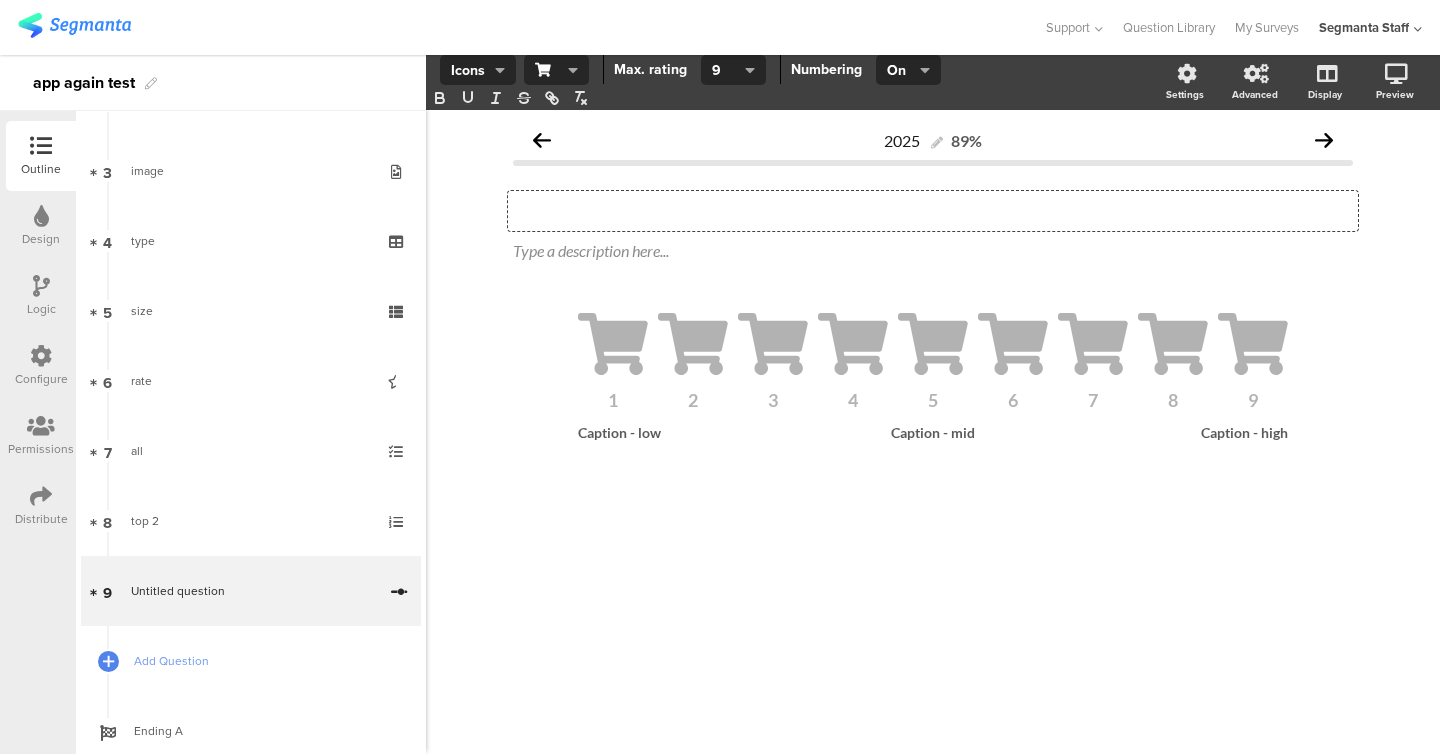 click on "Type your question here..." 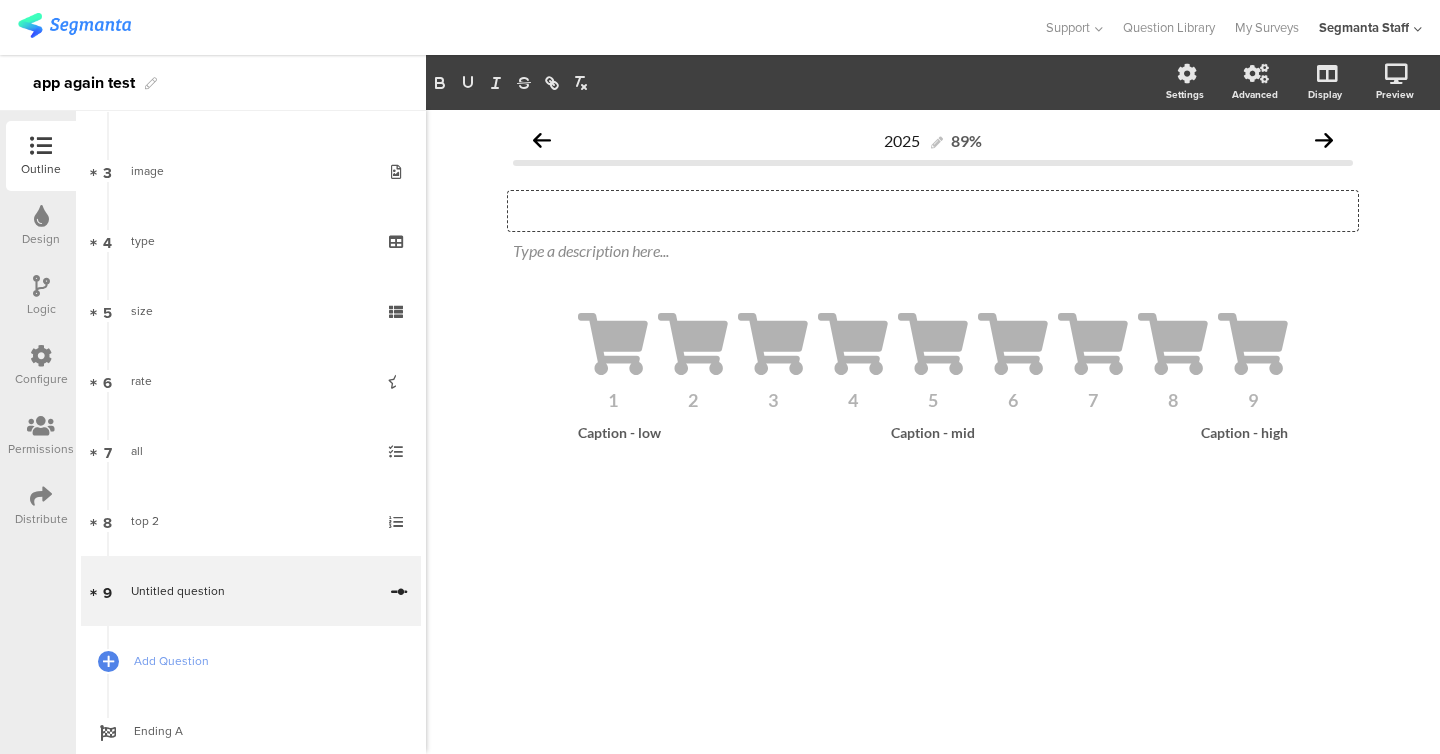 type 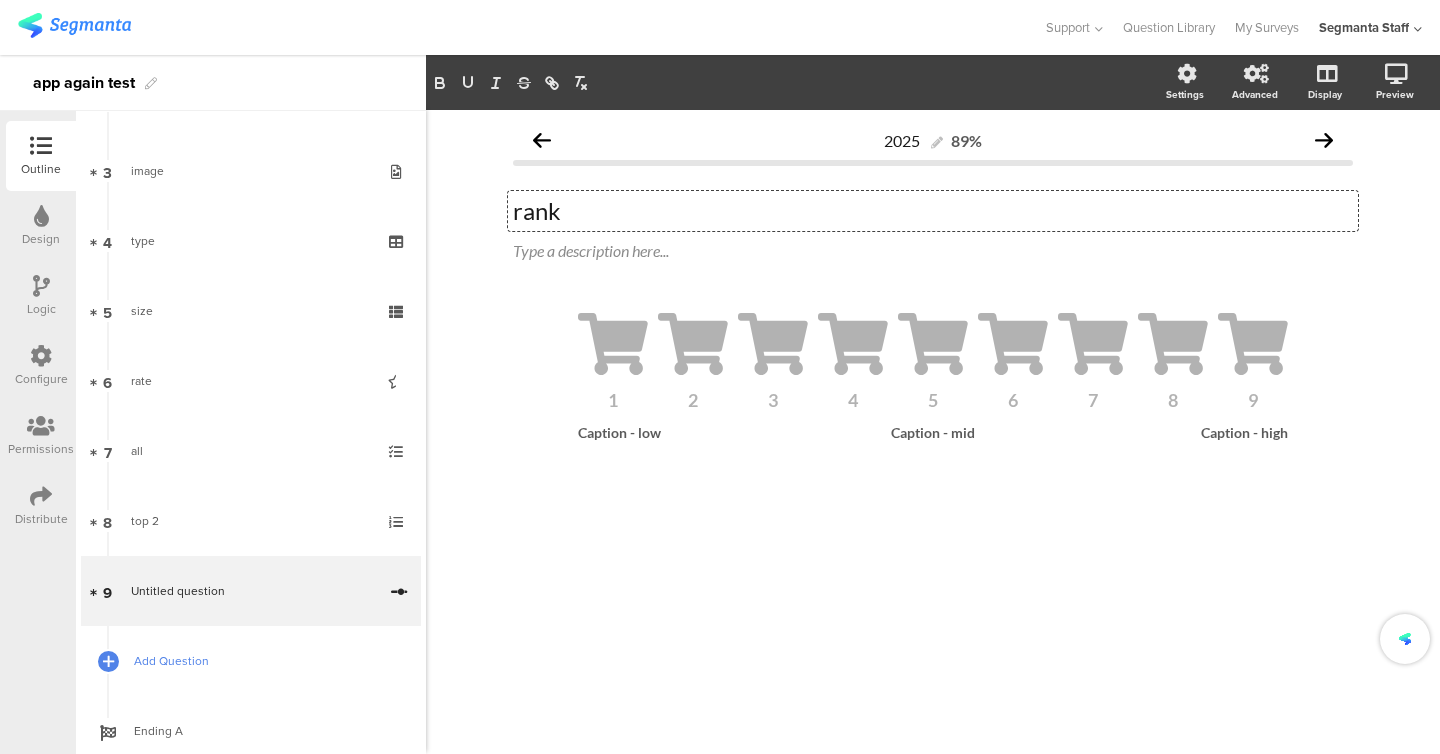 click on "Add Question" at bounding box center [262, 661] 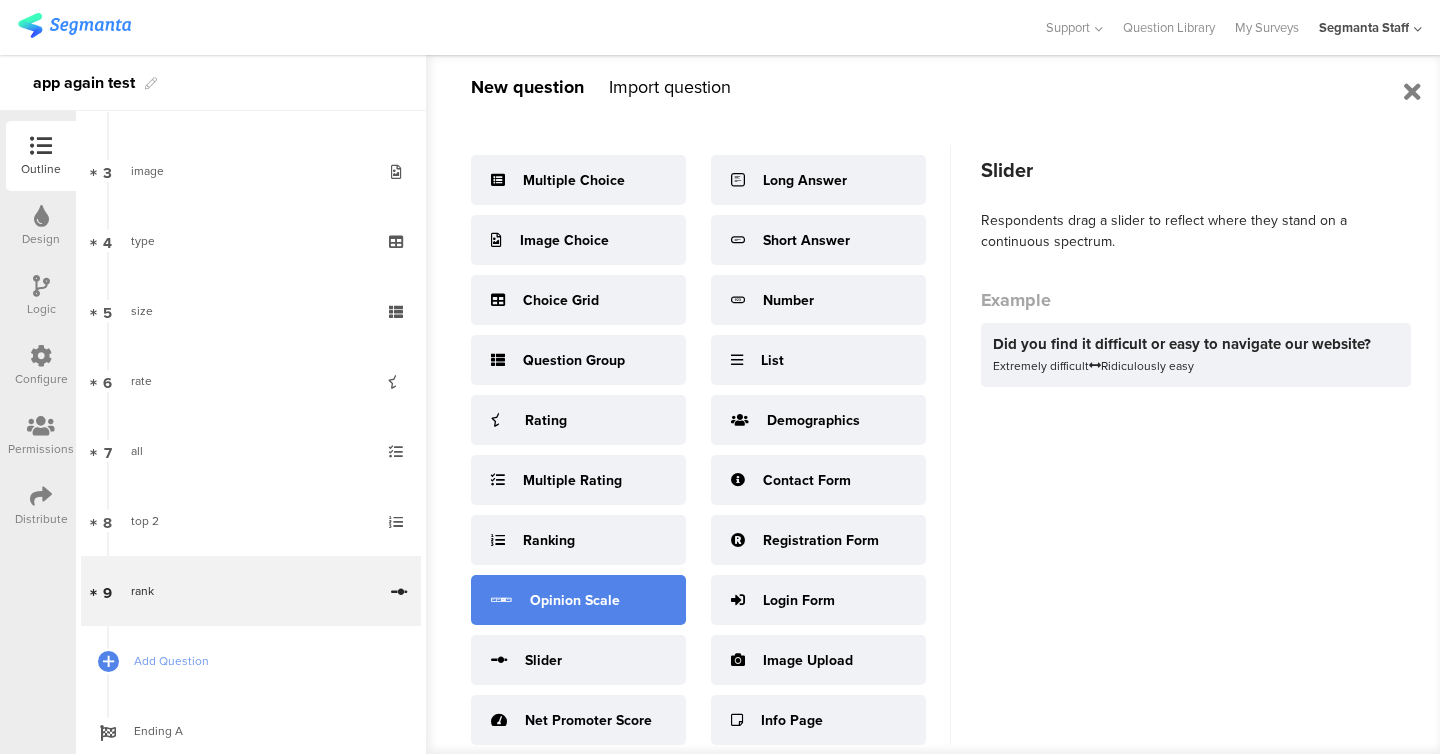 click on "Opinion Scale" at bounding box center [575, 600] 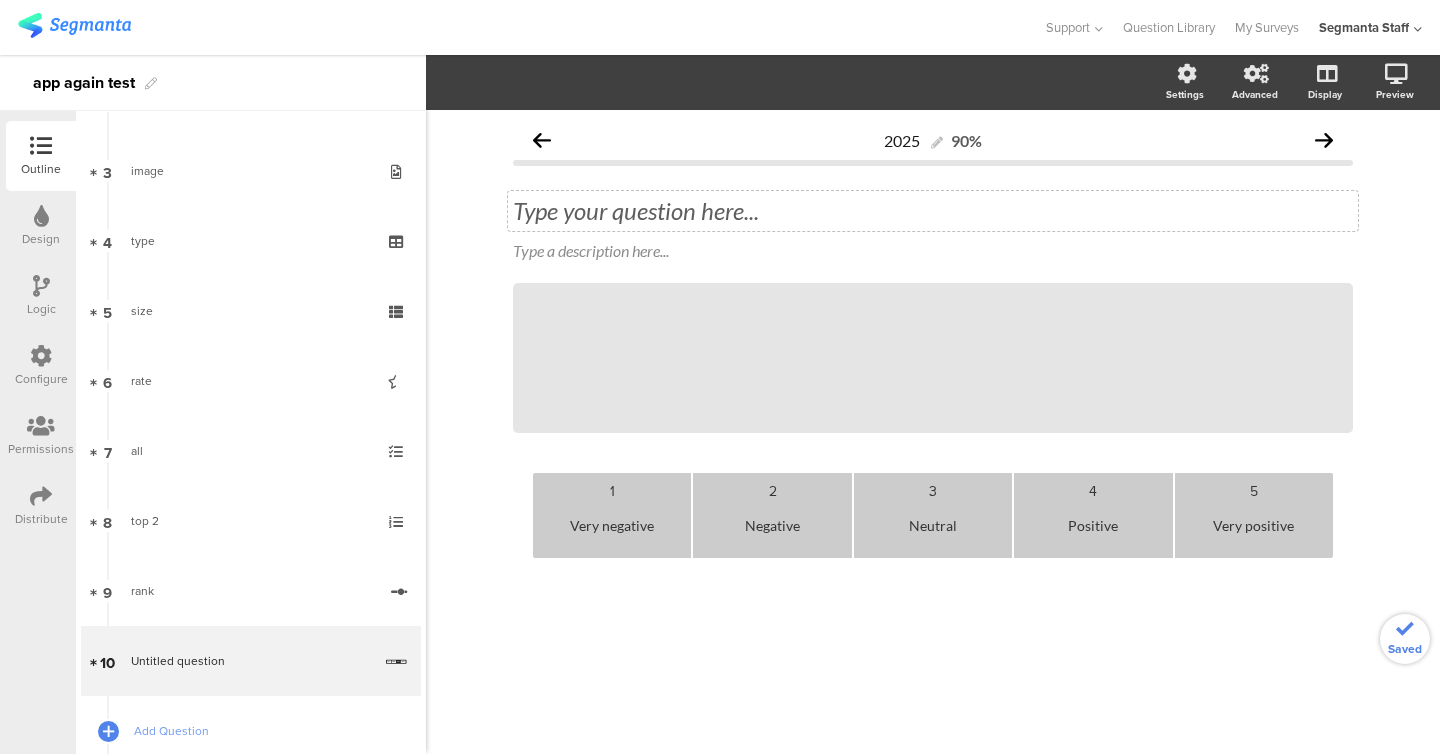 click on "Type your question here..." 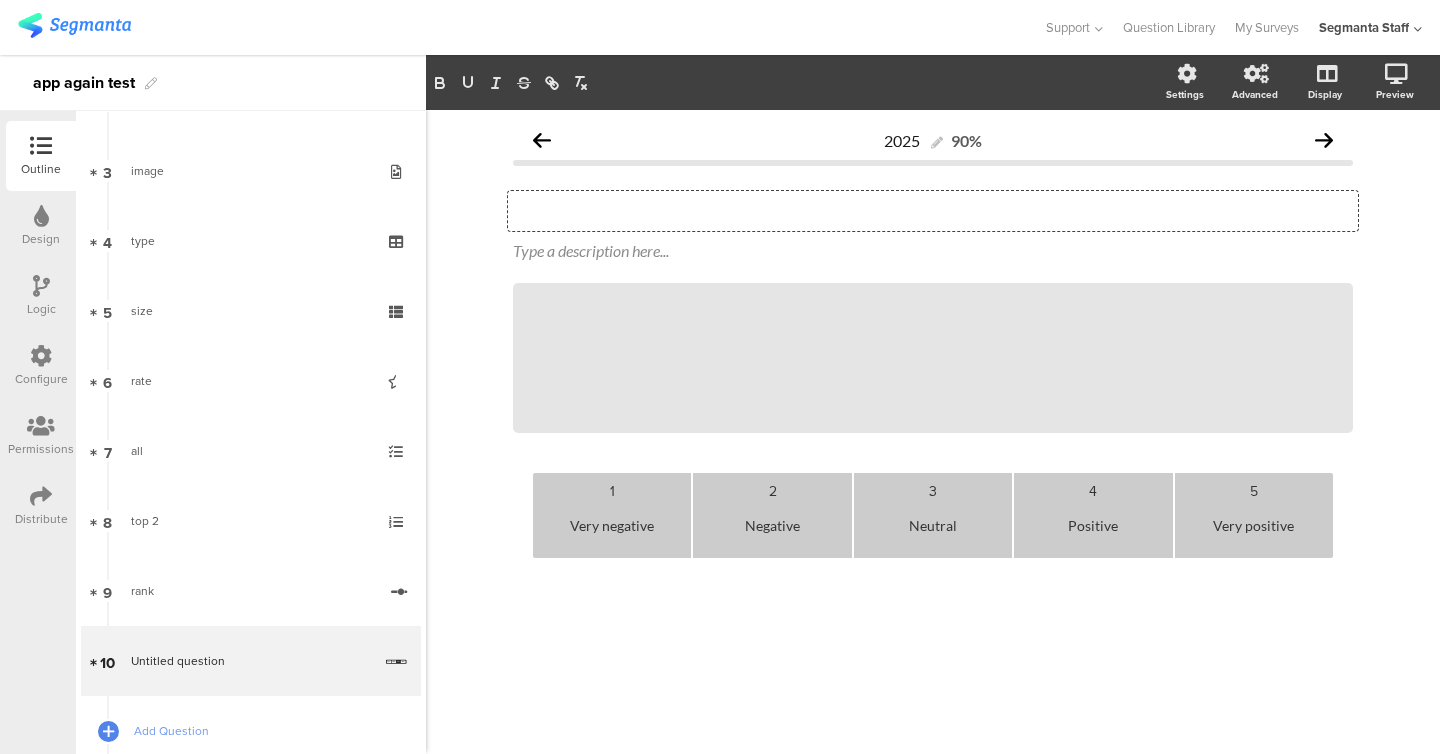 type 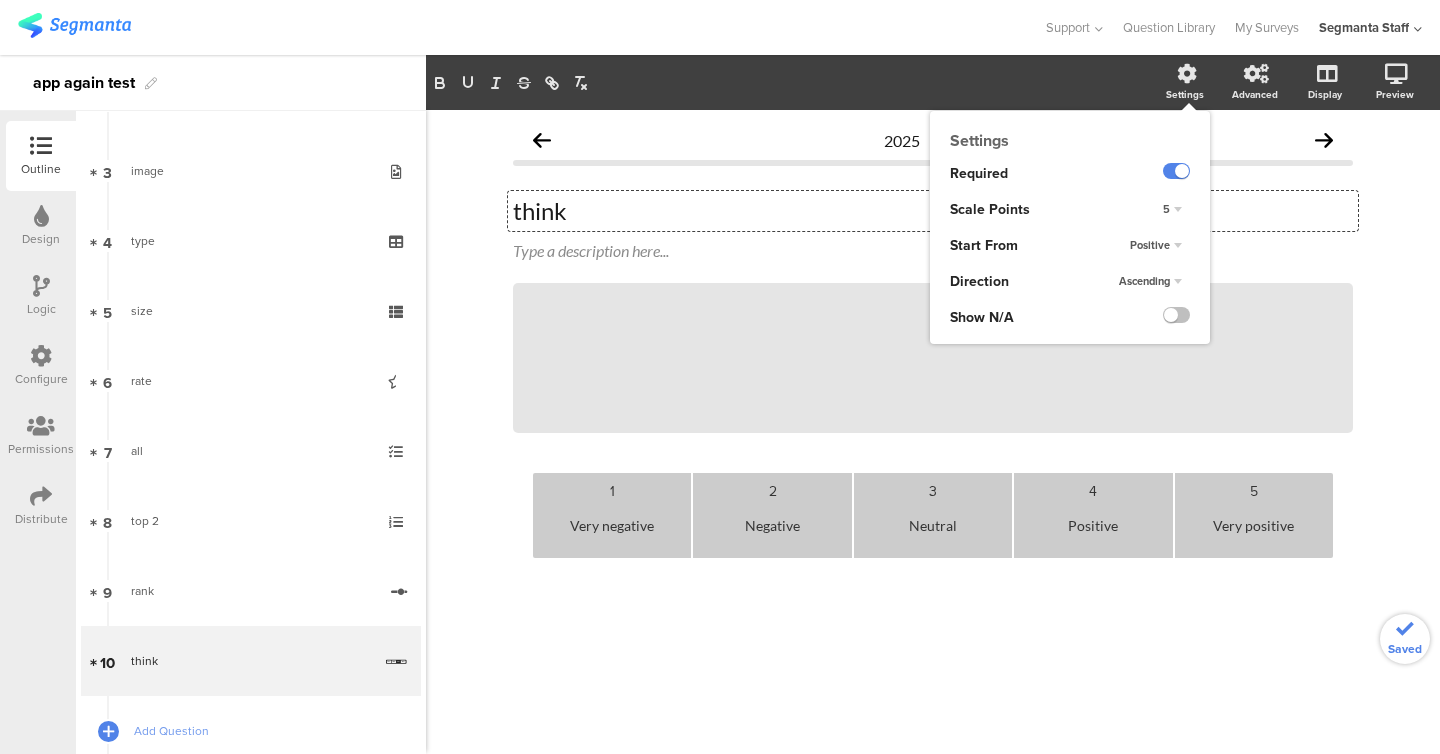 click on "5" 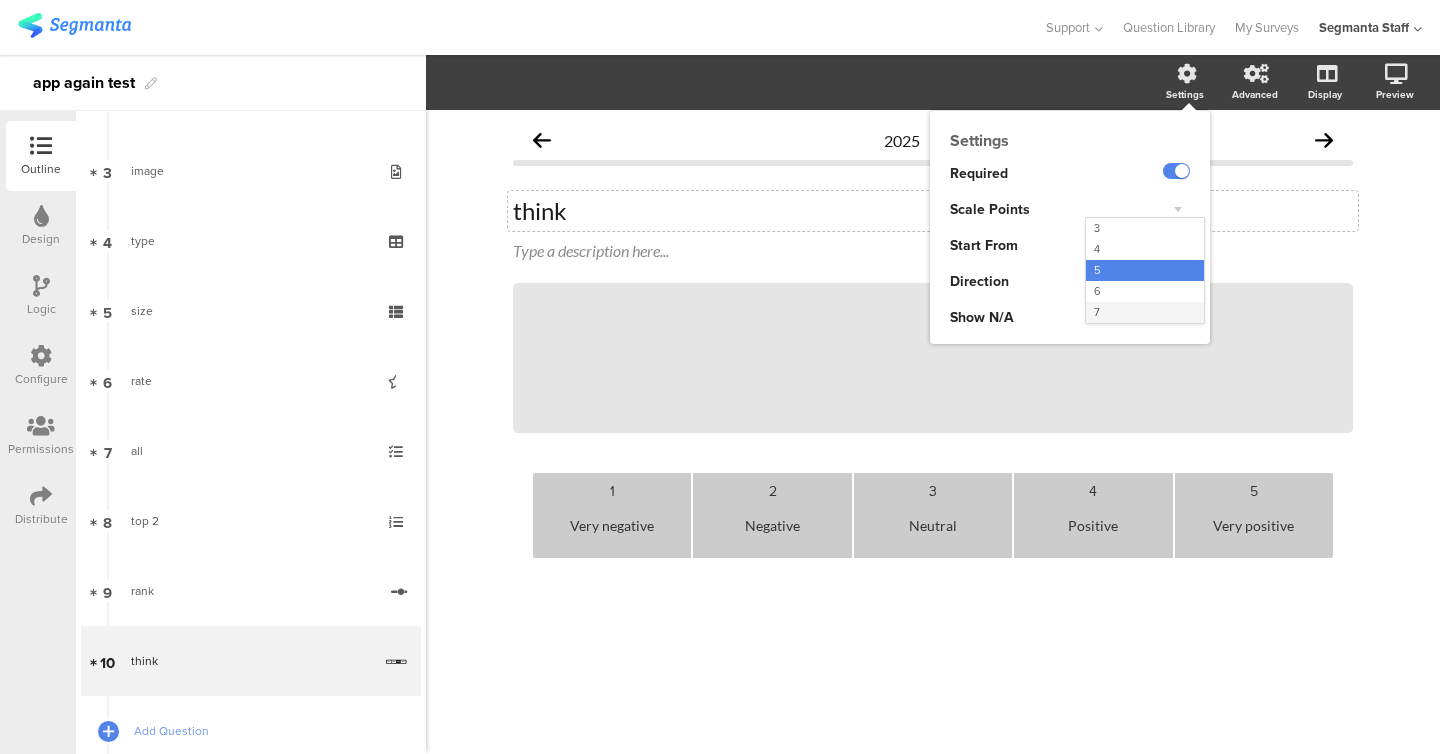click on "7" 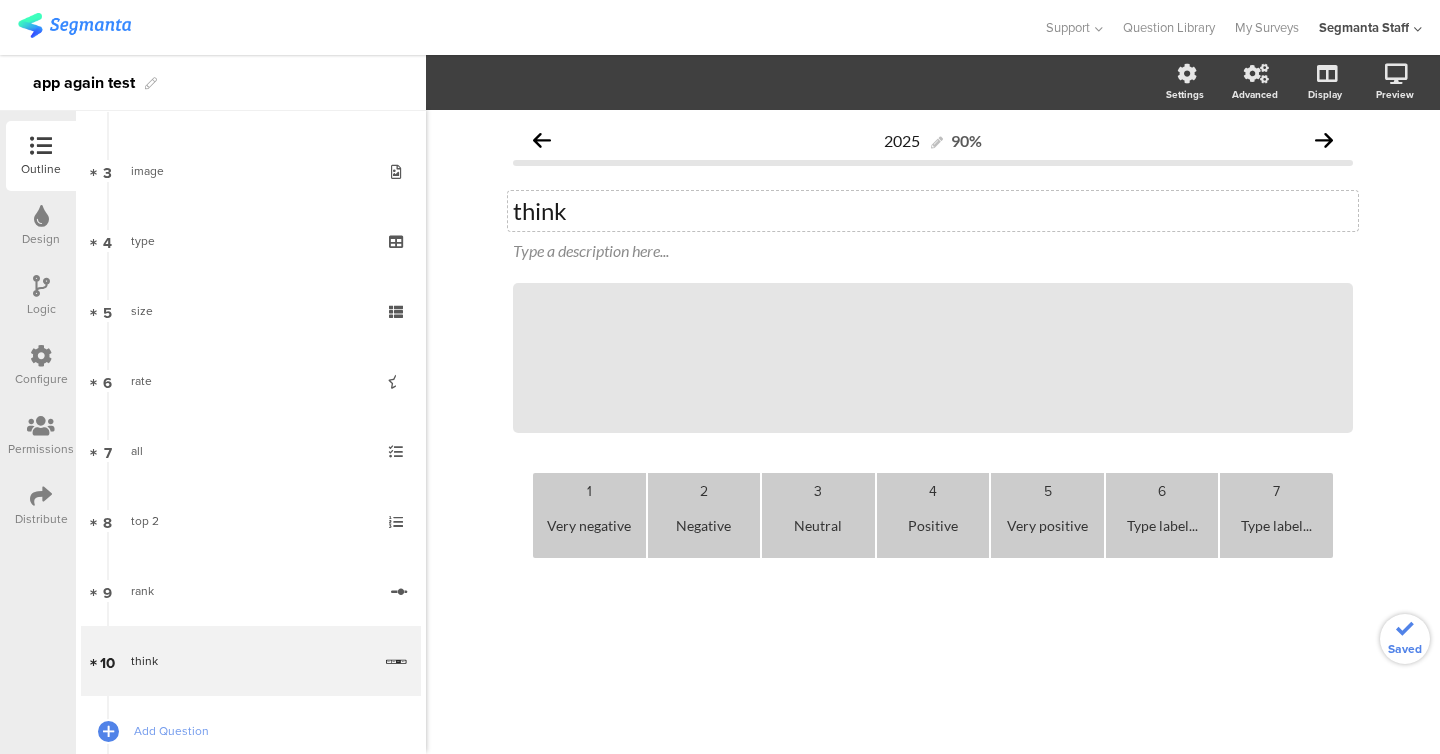 type 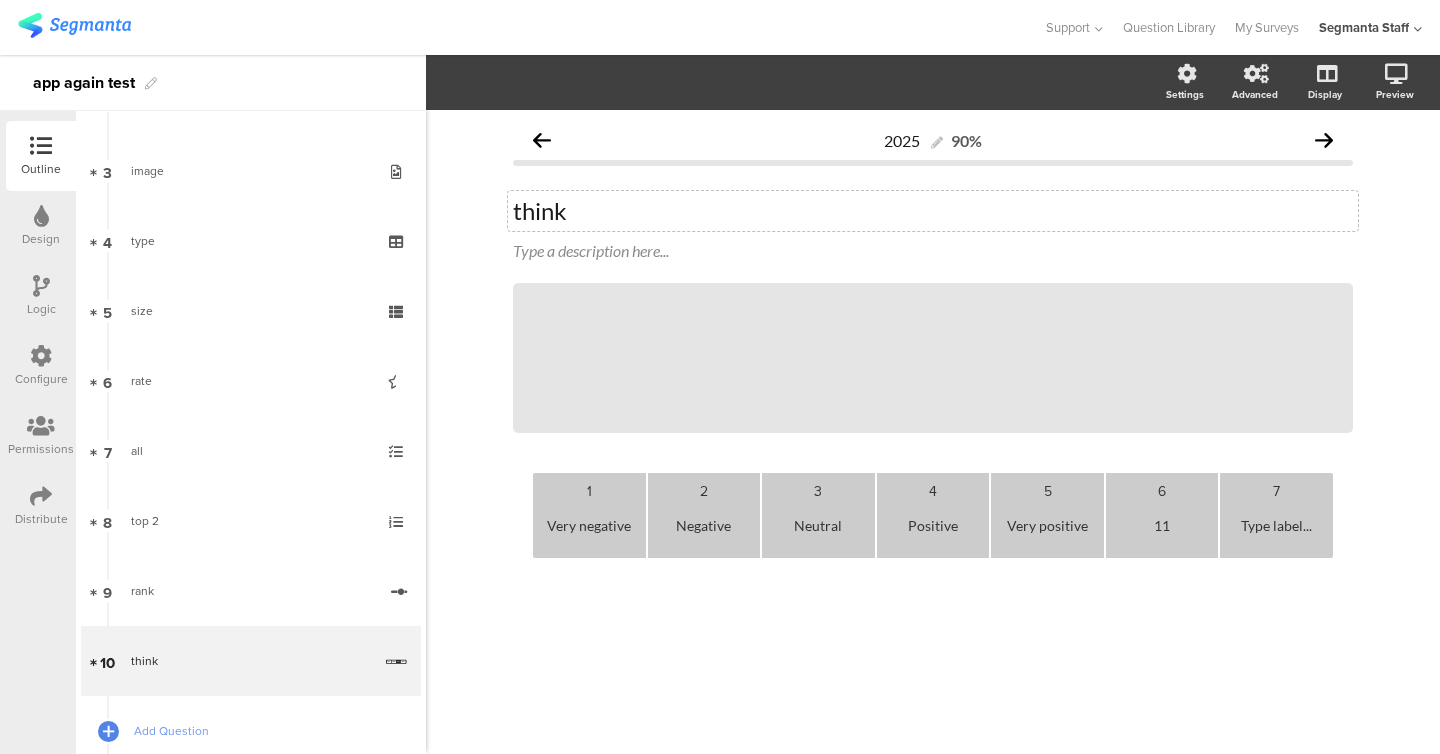 type 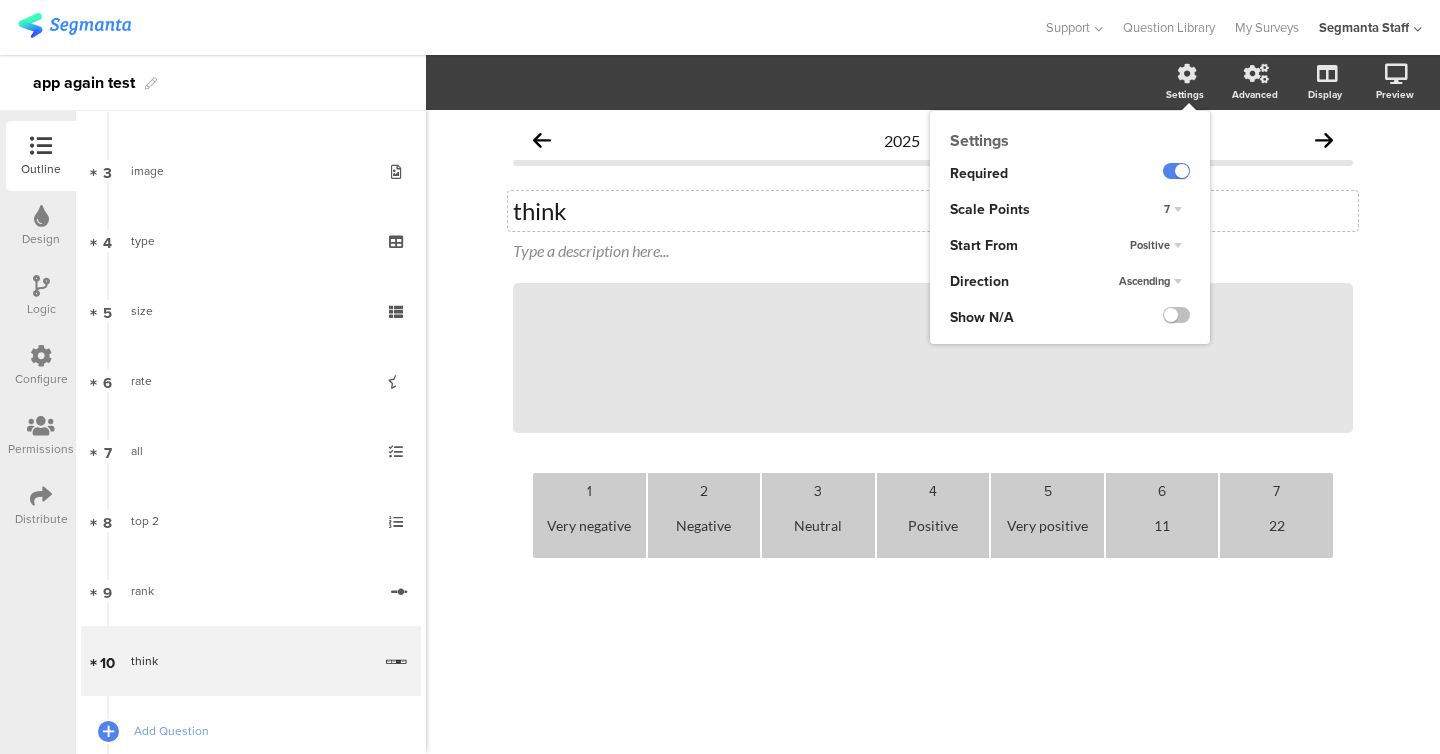 click on "Positive" 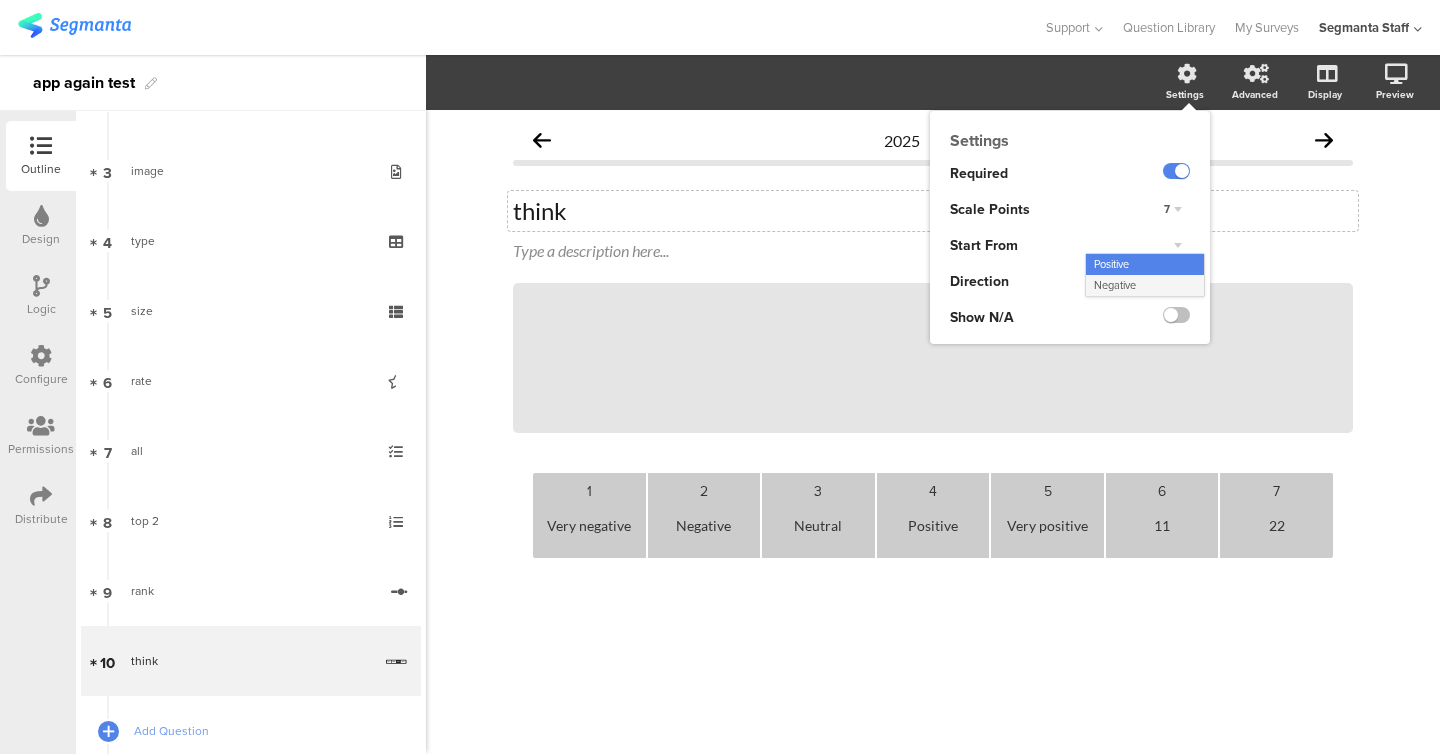 click on "Negative" 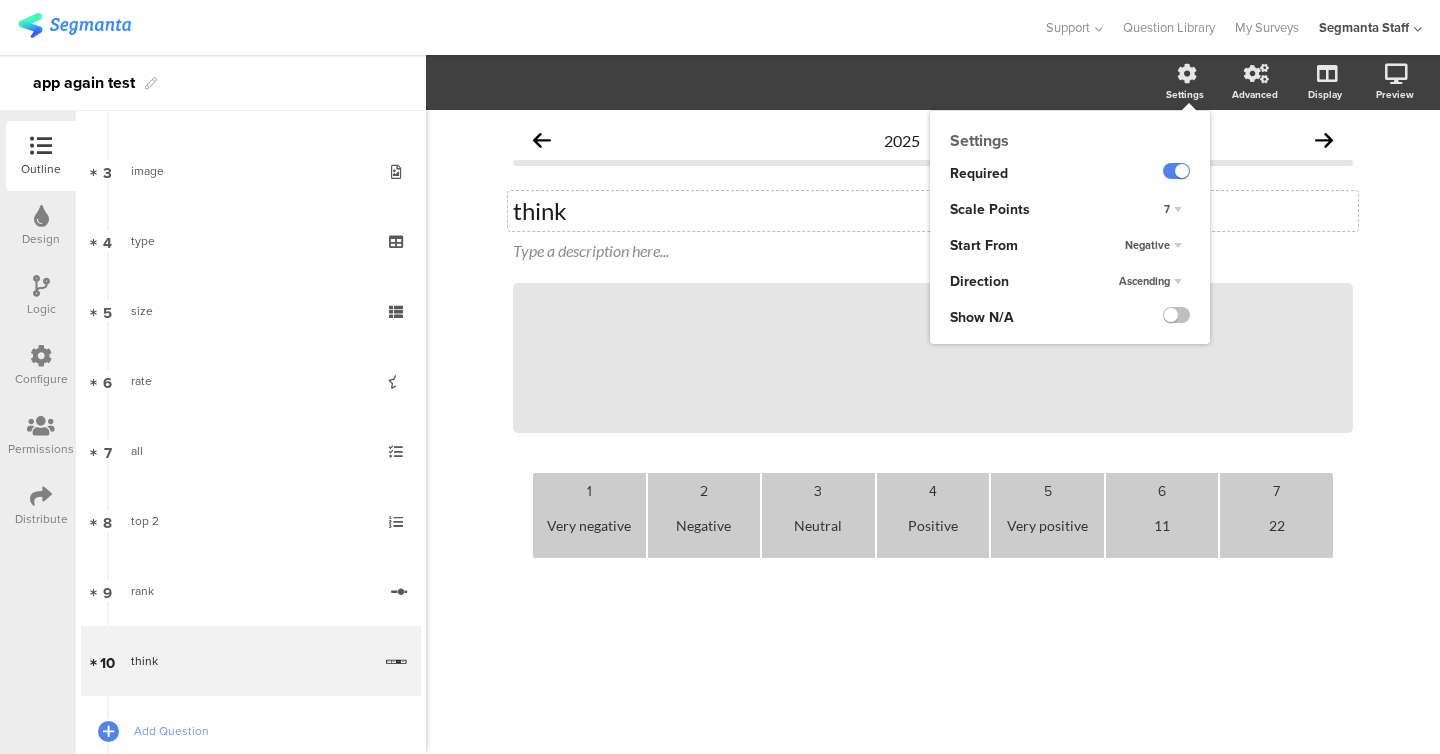 click on "Ascending" 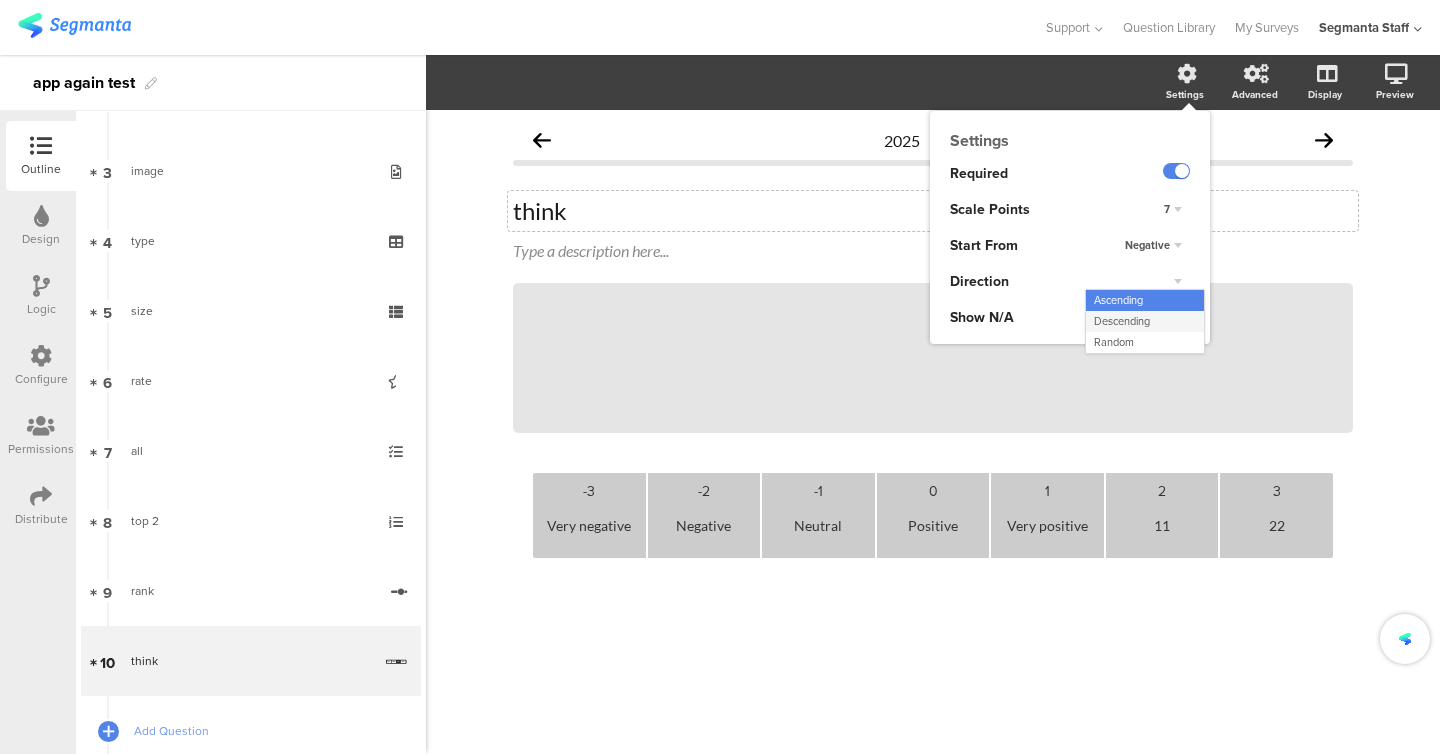 click on "Descending" 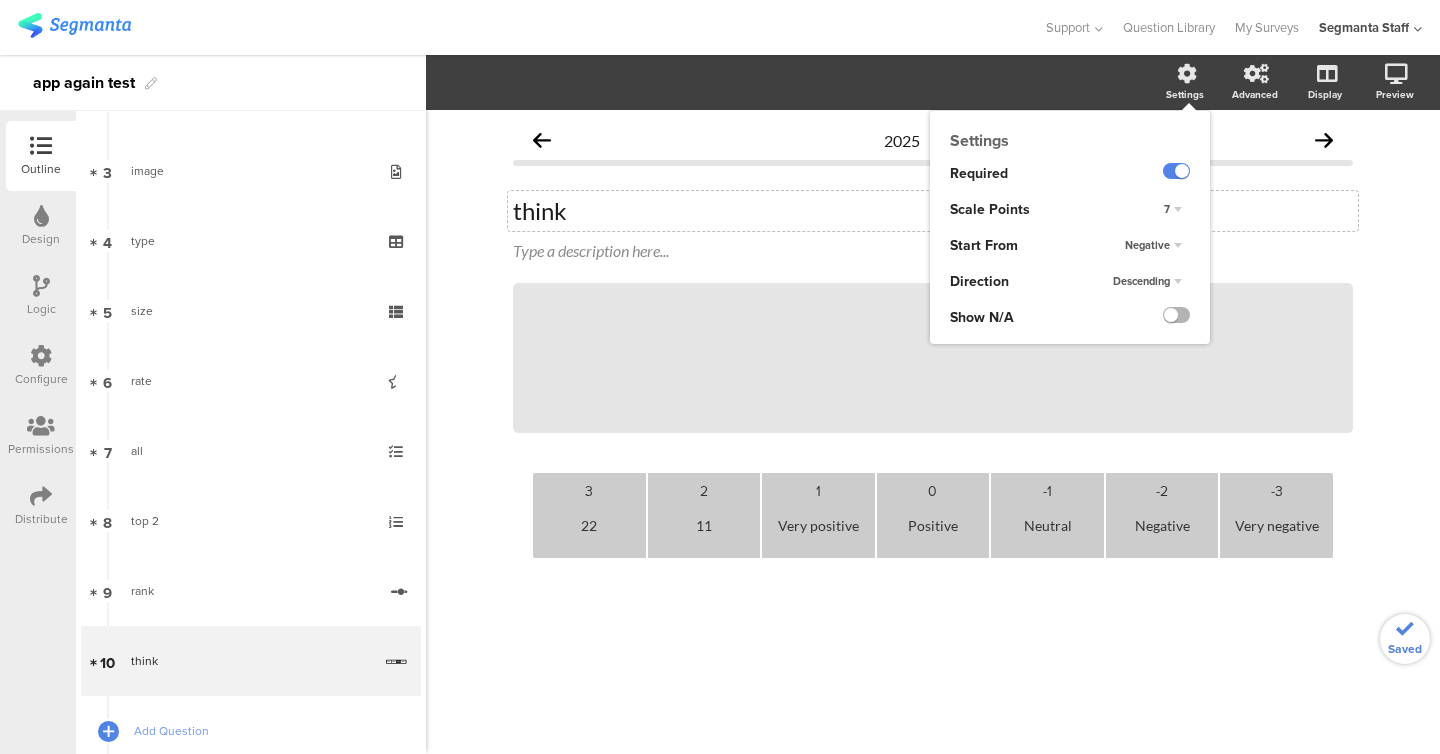 click 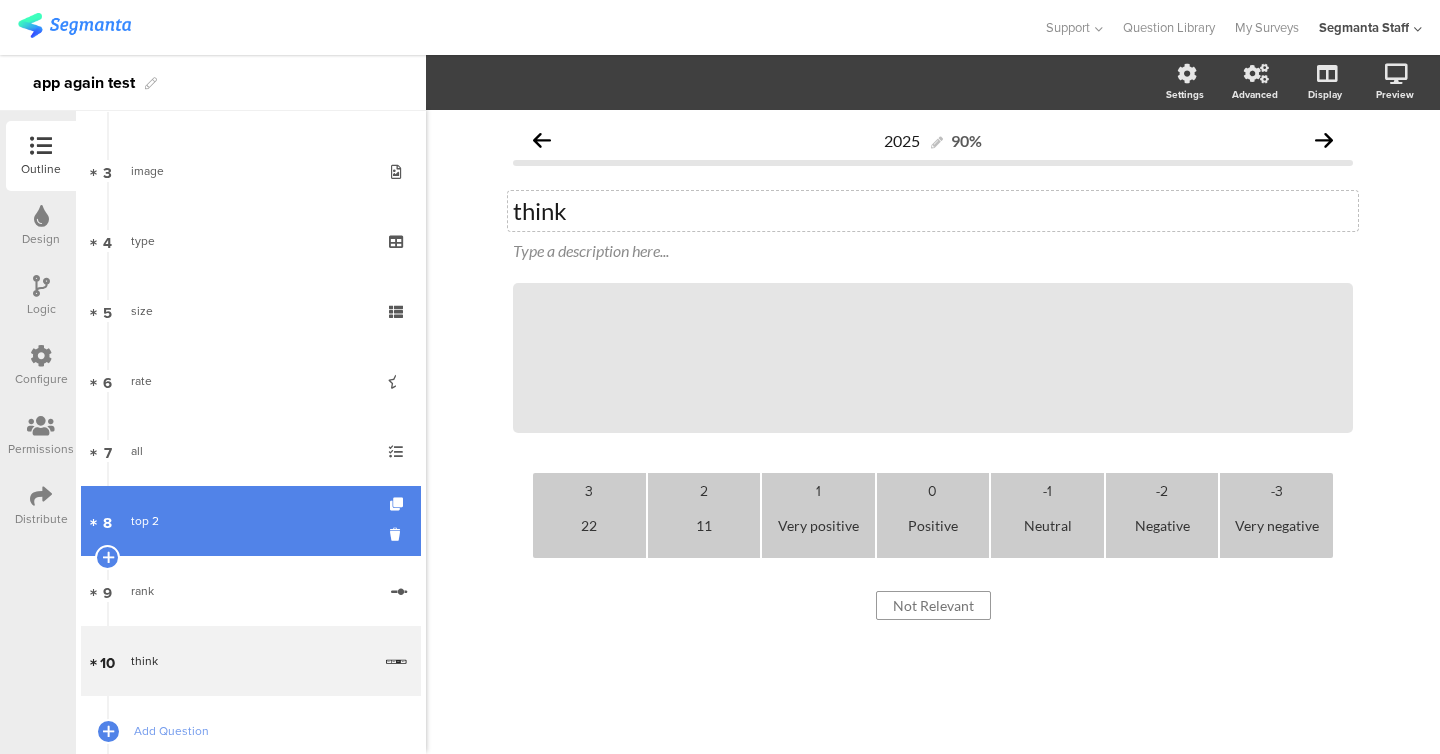 scroll, scrollTop: 322, scrollLeft: 0, axis: vertical 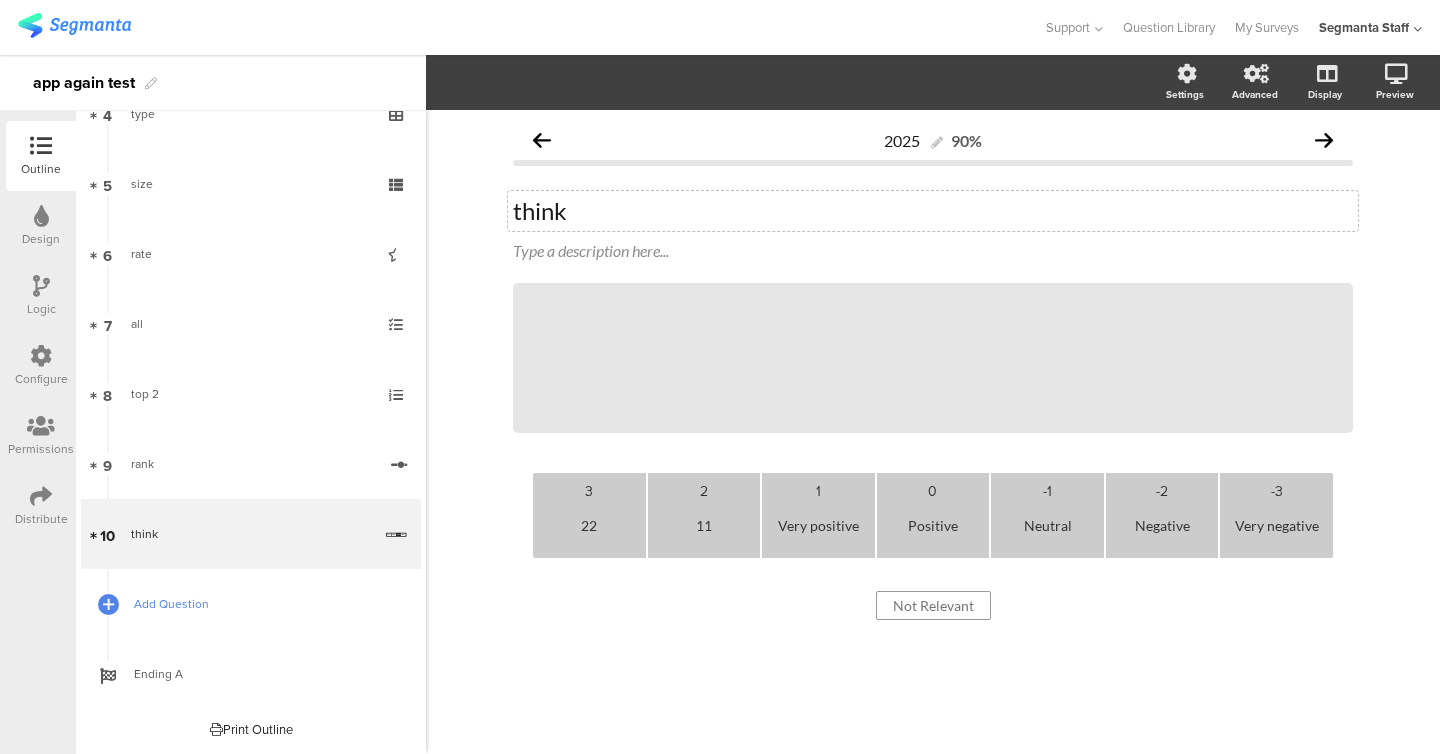 click on "Add Question" at bounding box center [251, 604] 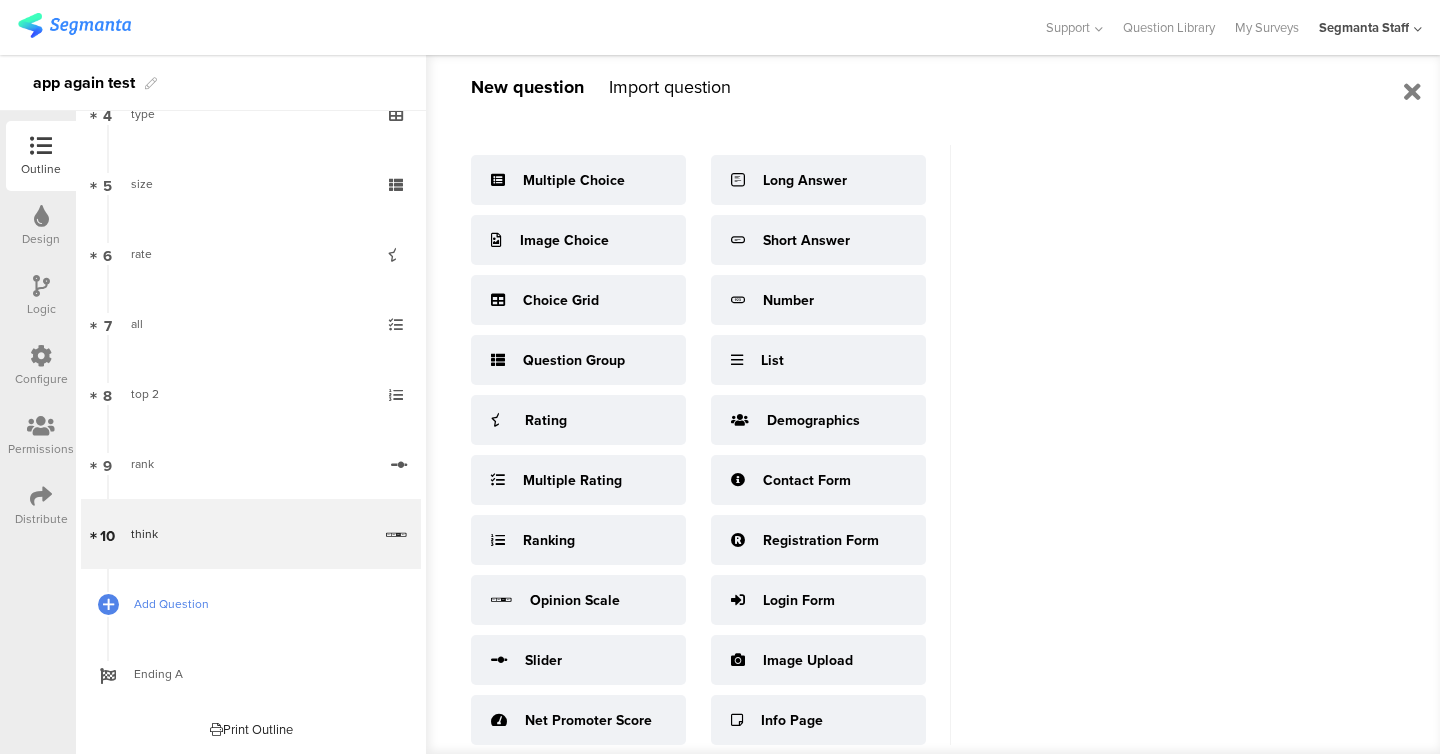 click on "Add Question" at bounding box center [262, 604] 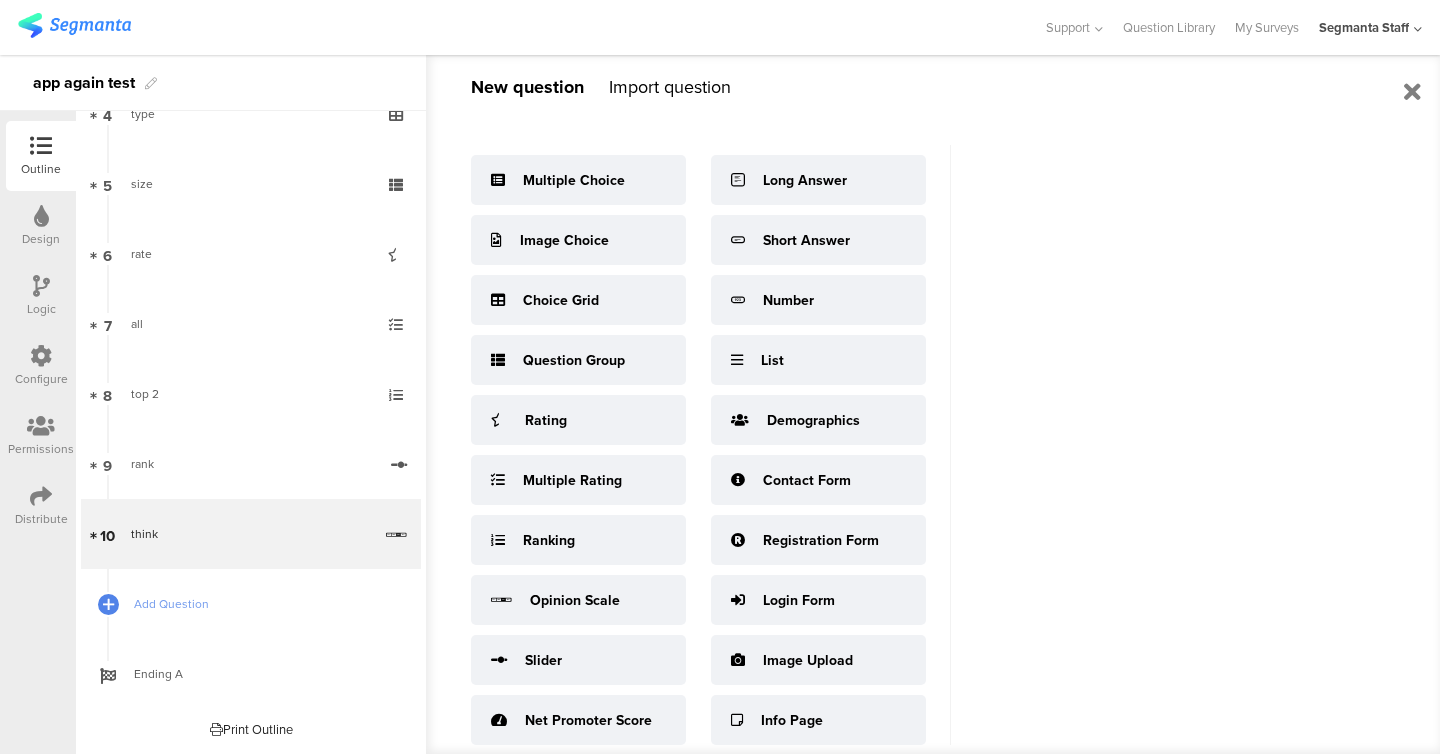 click on "Multiple Choice
Image Choice
Choice Grid
Question Group
Rating
Multiple Rating
Ranking
Opinion Scale
Slider
Net Promoter Score
Long Answer
Short Answer
Number
List" at bounding box center [711, 445] 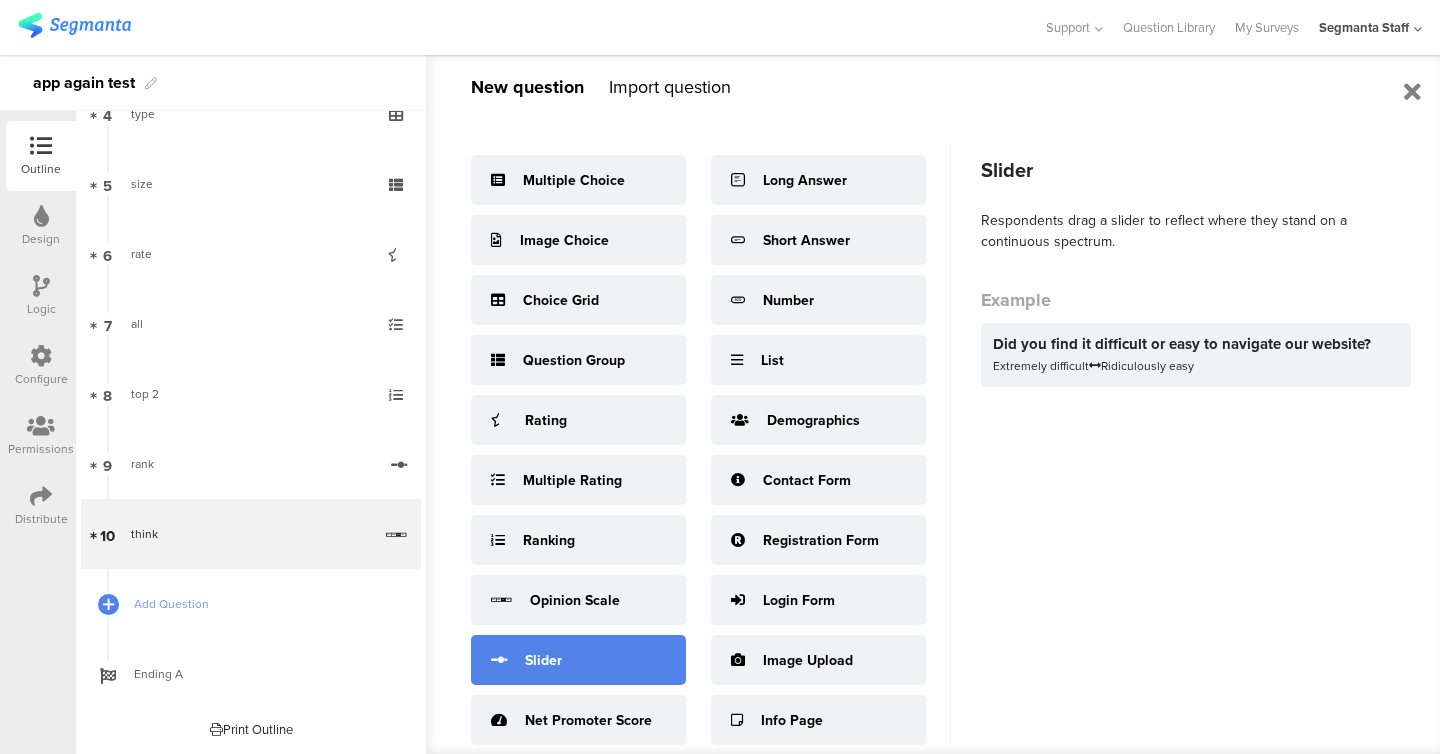 click on "Slider" at bounding box center (578, 660) 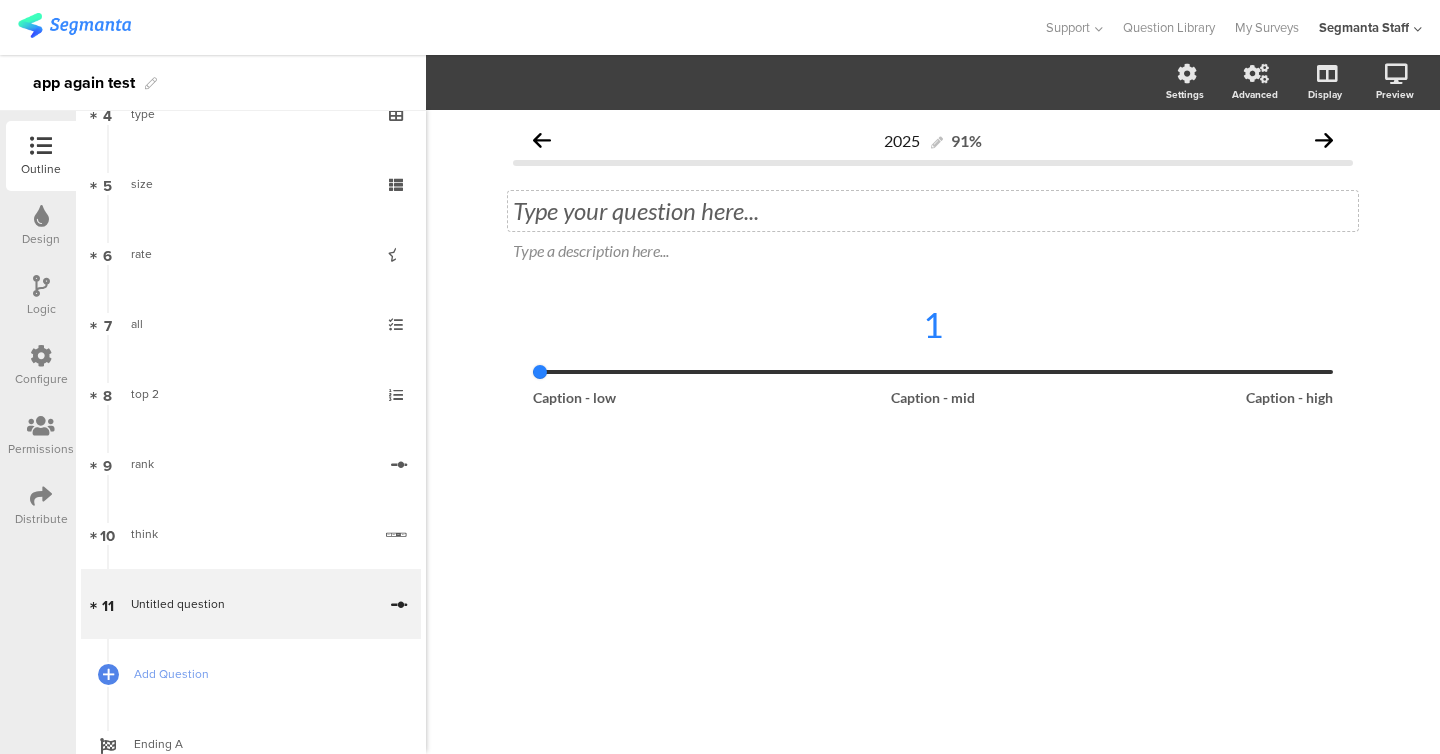 click on "Type your question here..." 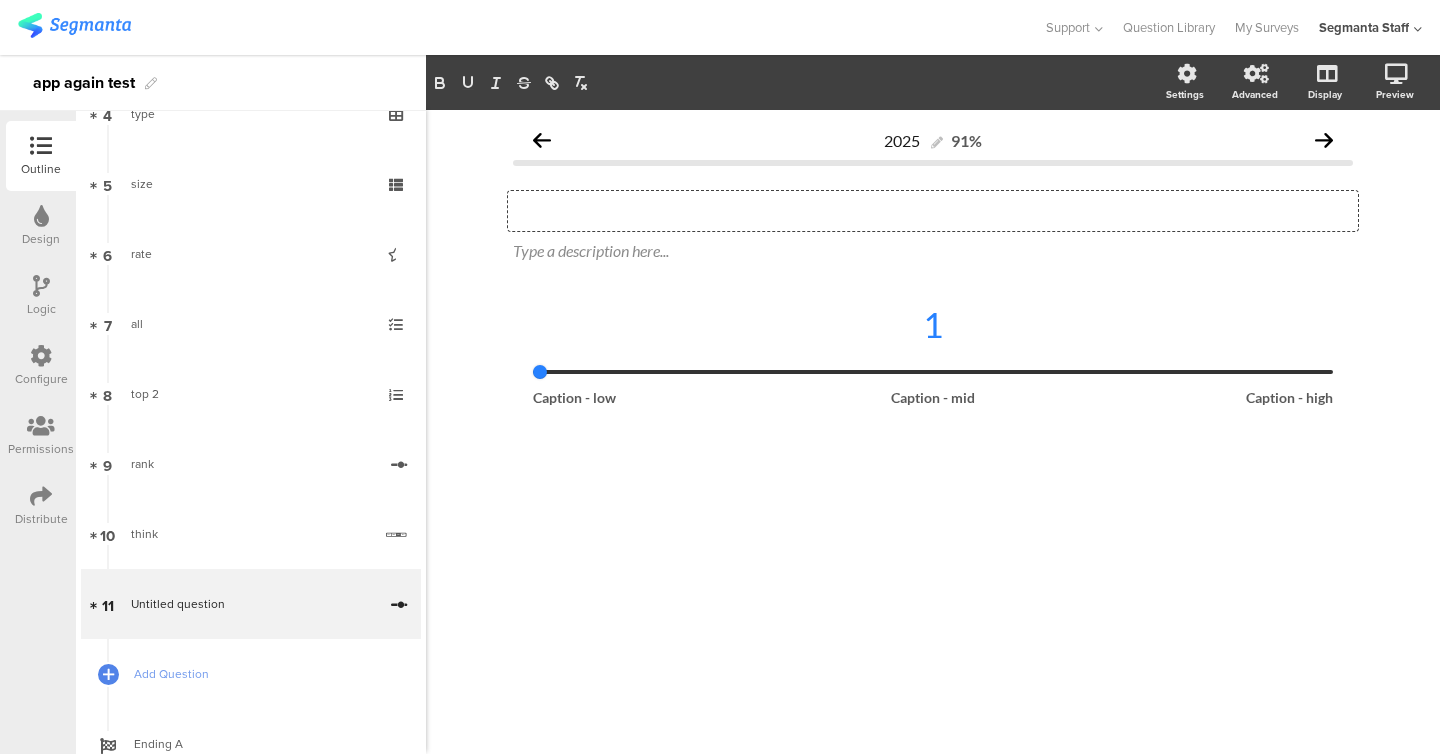 type 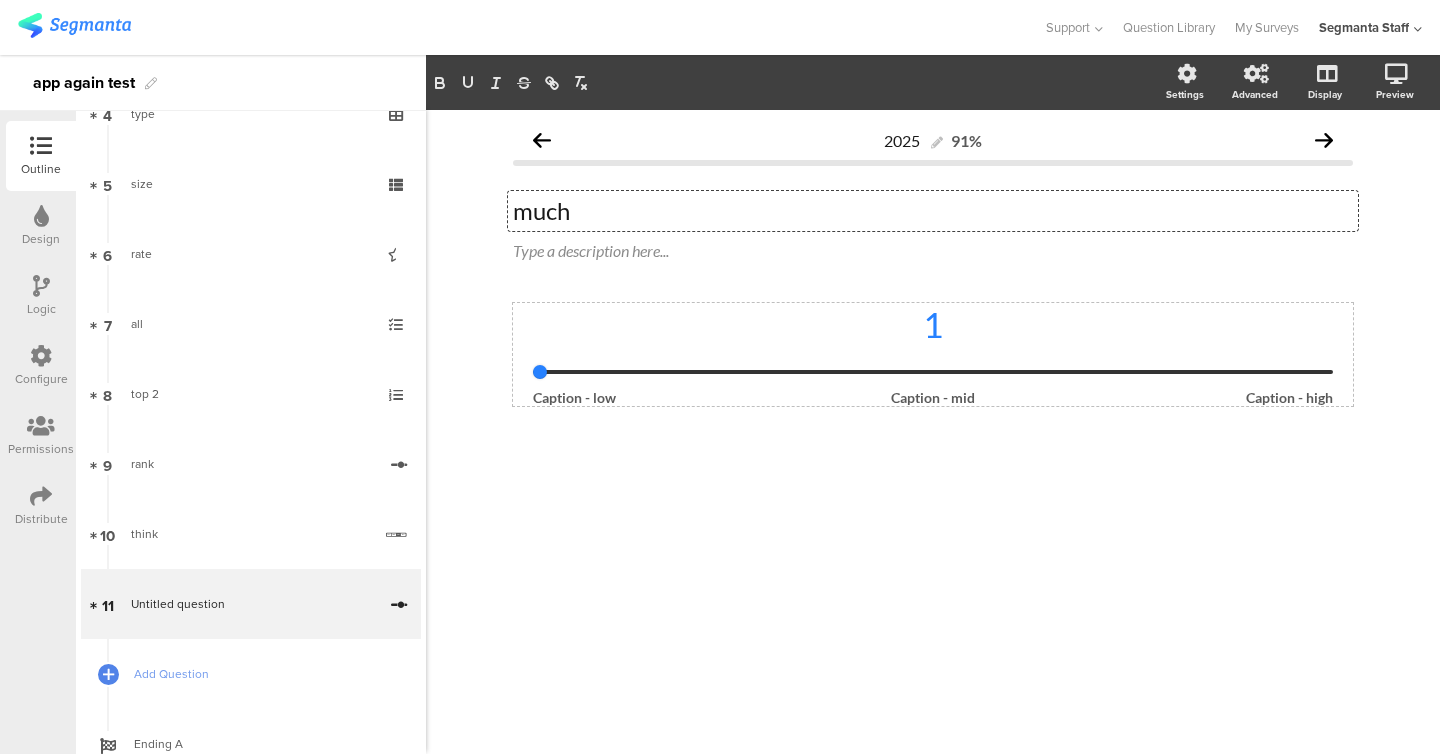 type on "2" 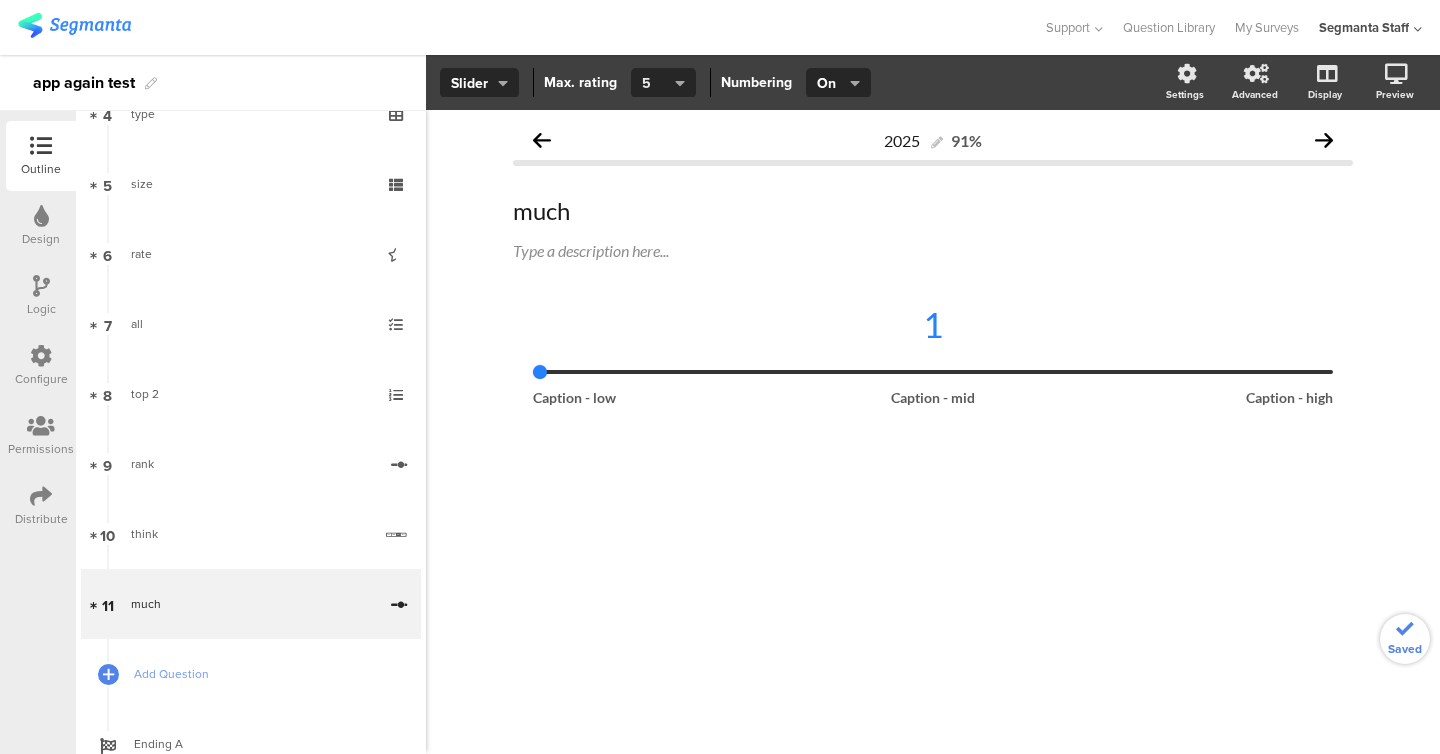 click on "5" 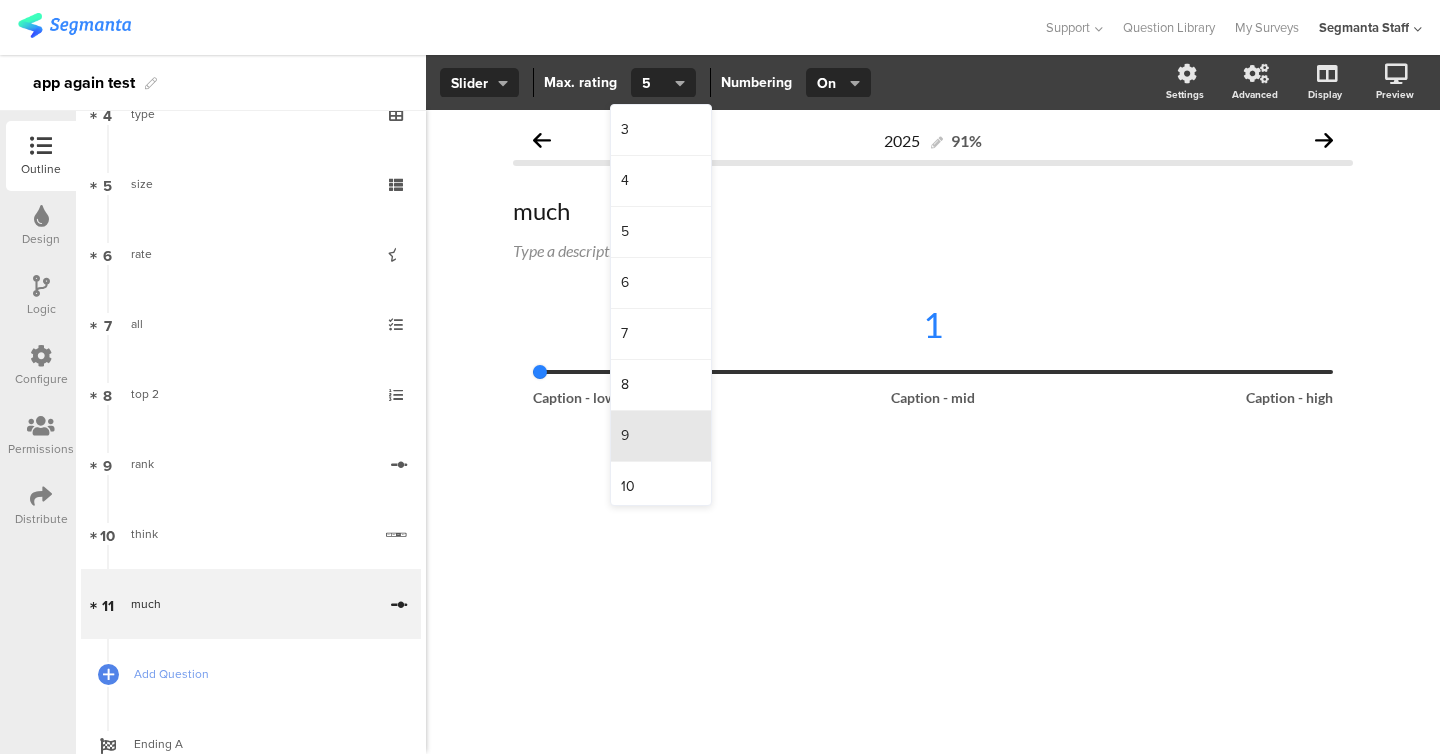 click on "9" at bounding box center (661, 436) 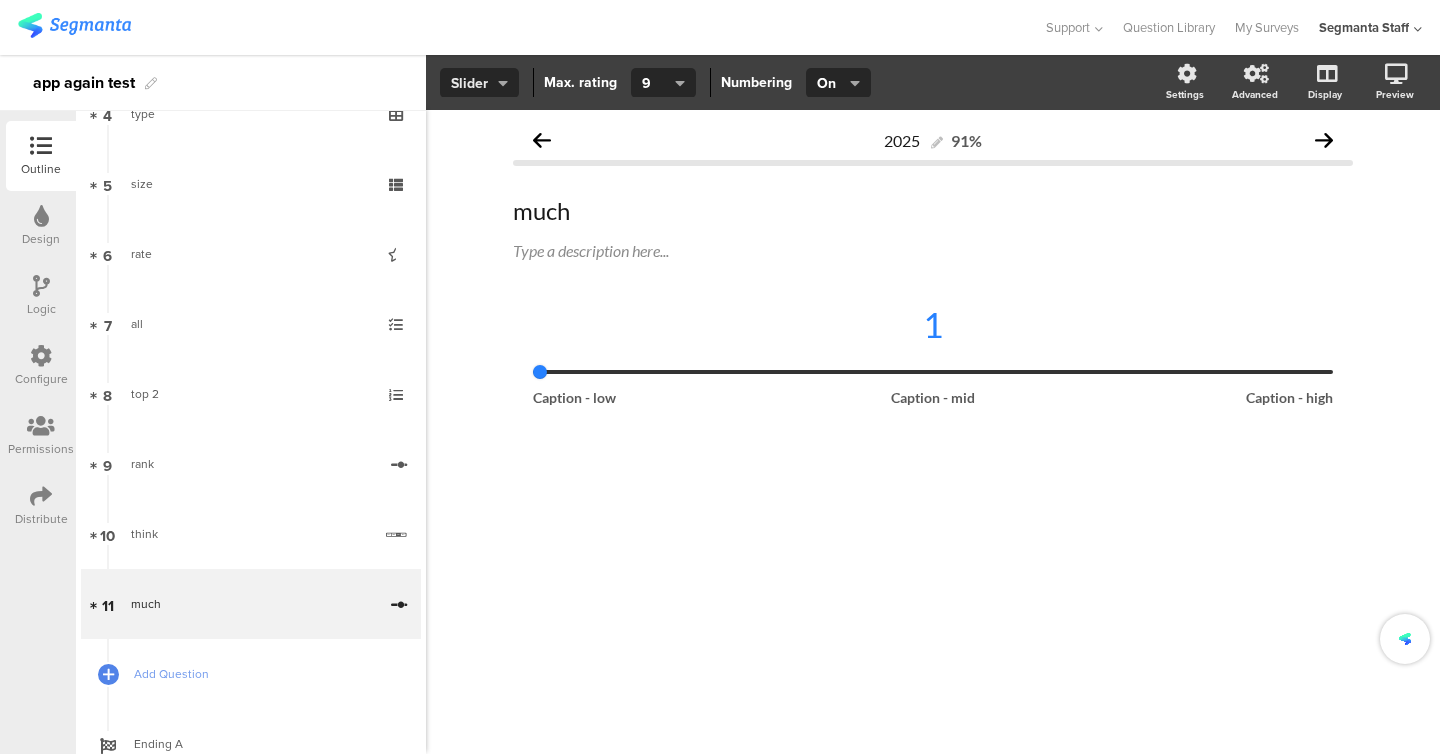 click on "Slider" 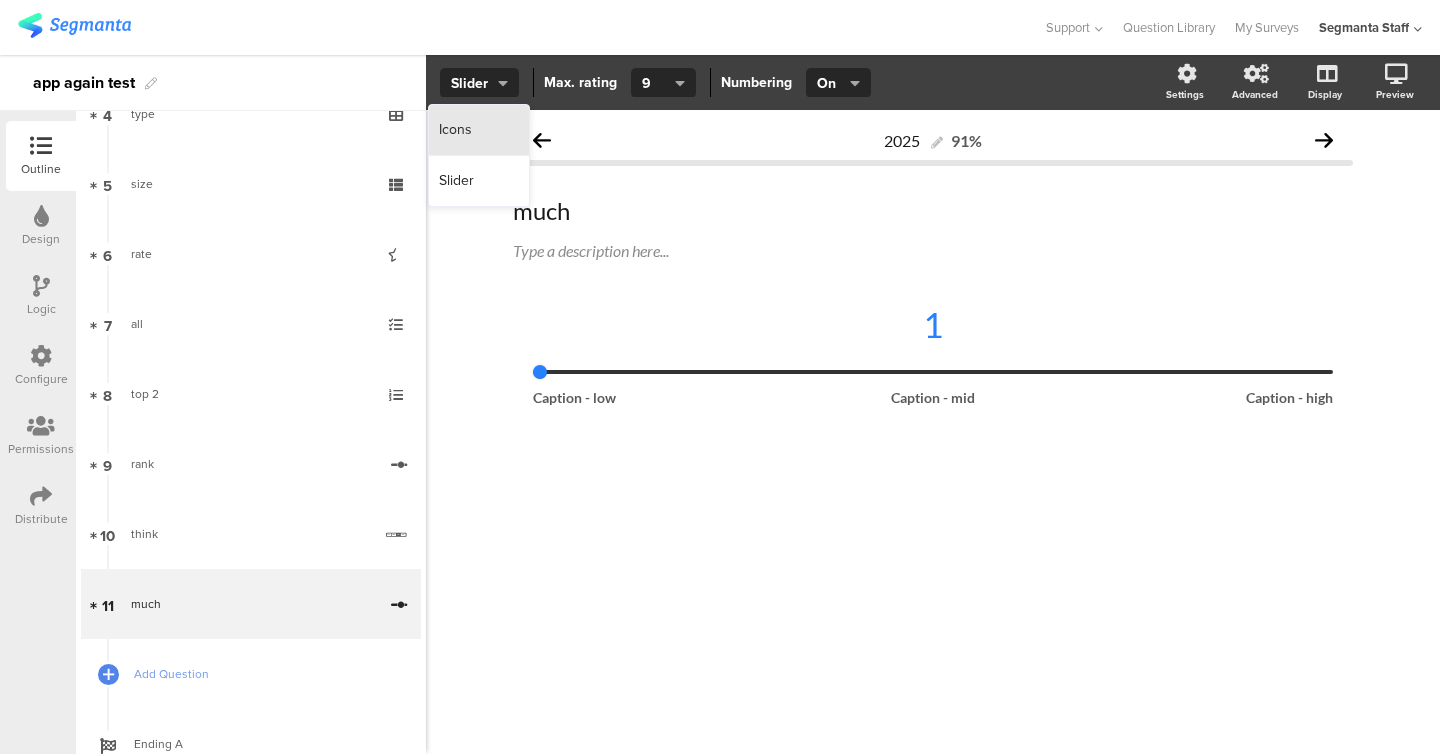 click on "Icons" at bounding box center (479, 130) 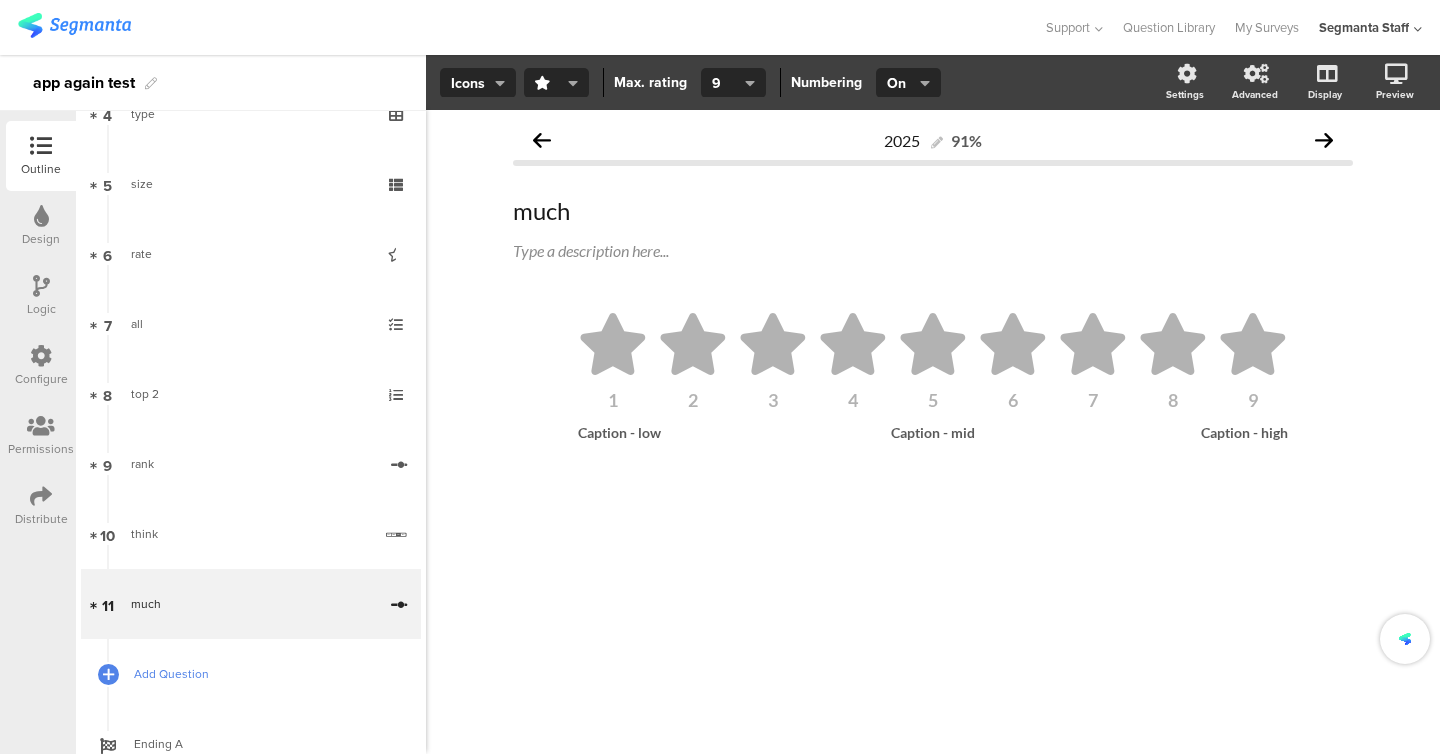 click on "Add Question" at bounding box center (262, 674) 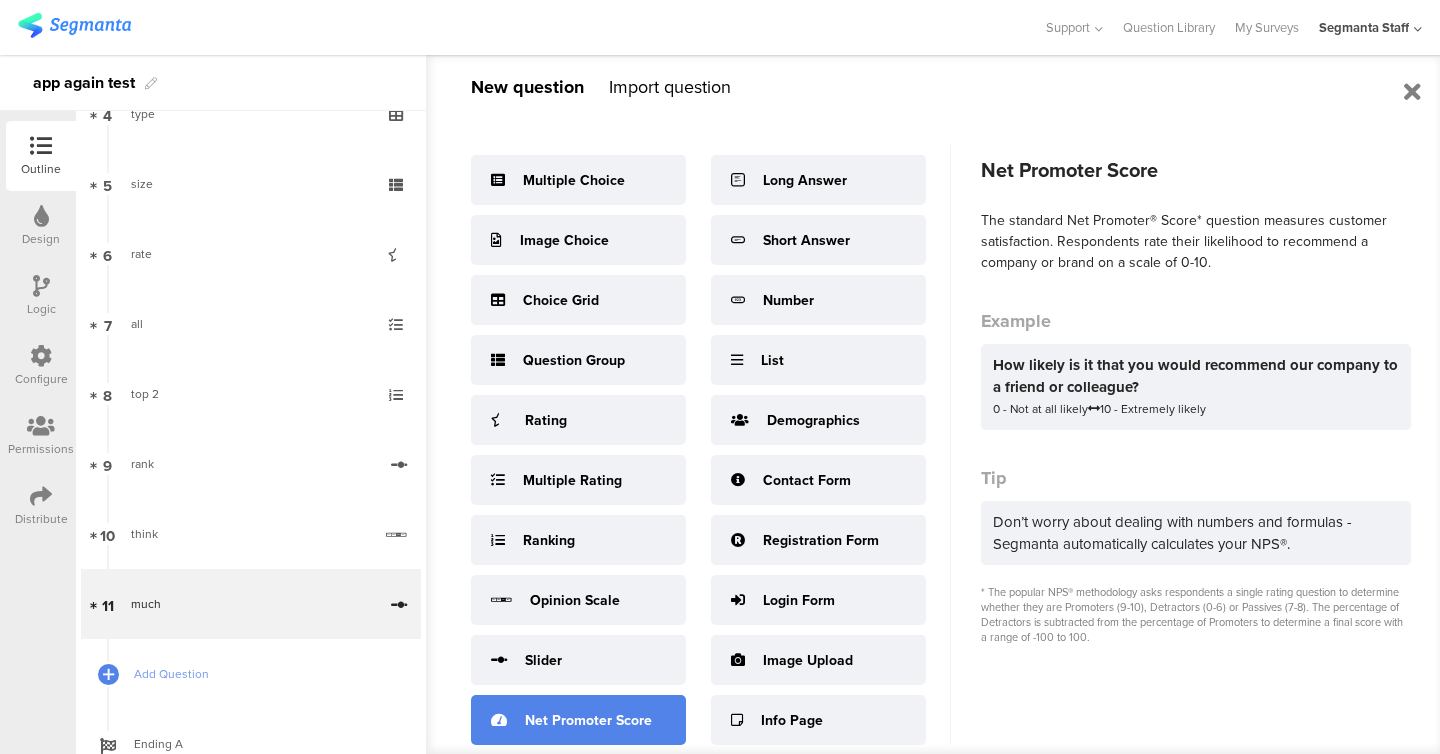 click on "Net Promoter Score" at bounding box center (588, 720) 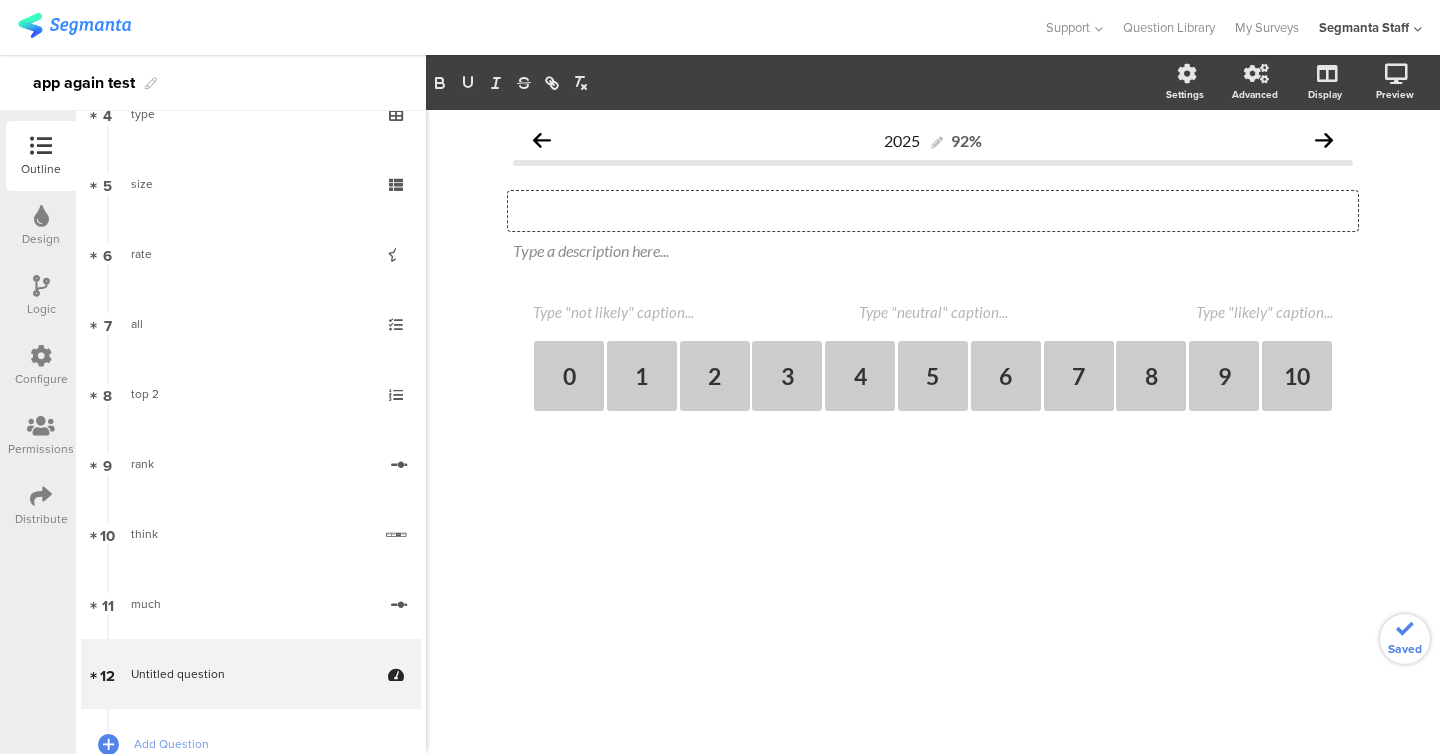 click on "Type your question here..." 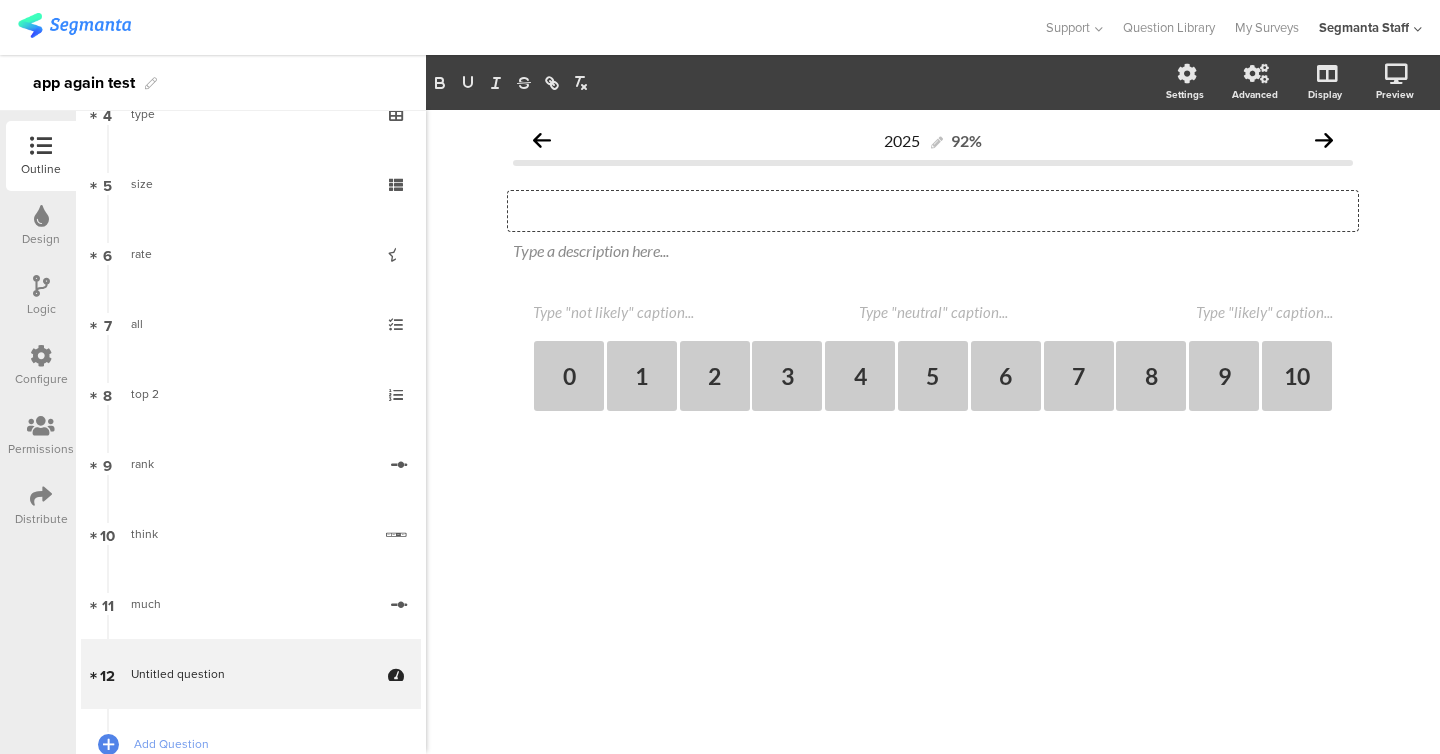 type 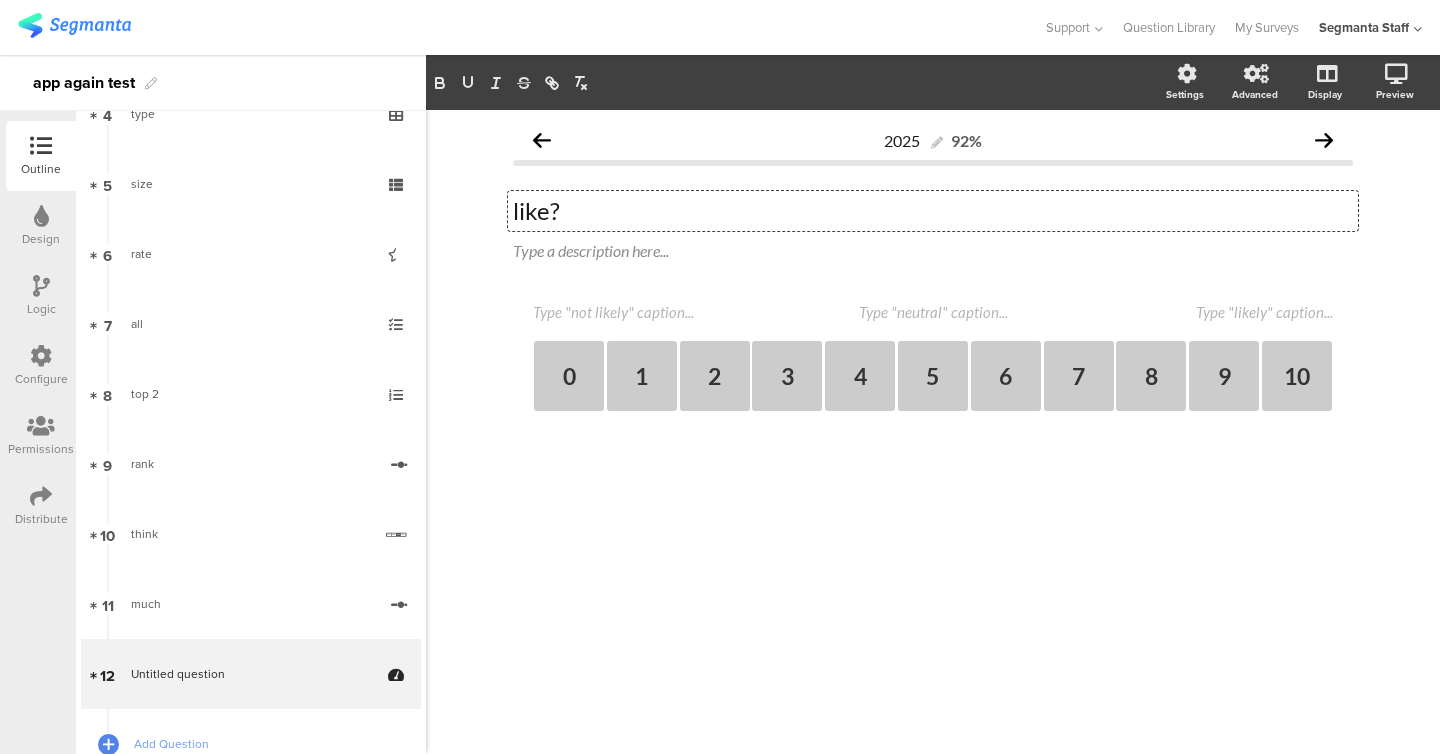 click on "0
1
2
3
4
5
6
7
8
9
10" 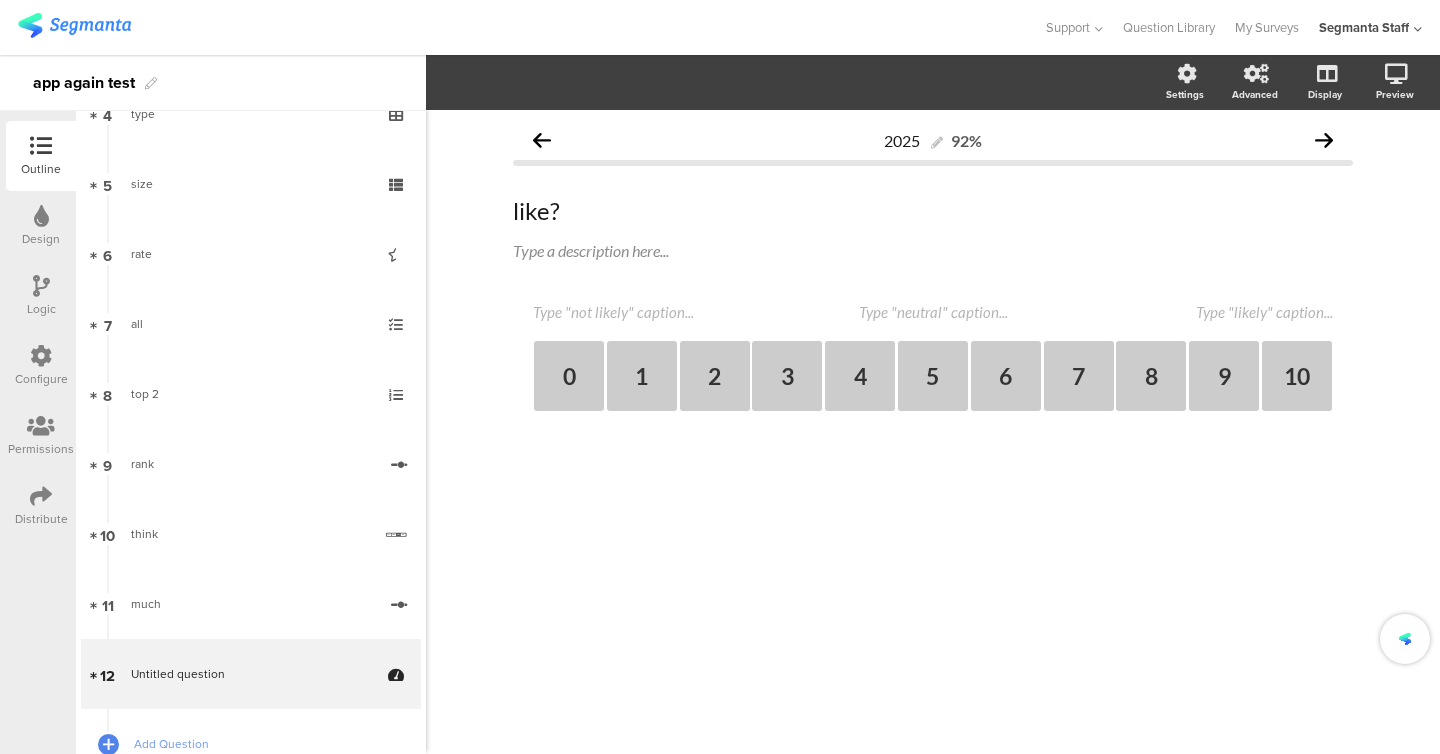 click 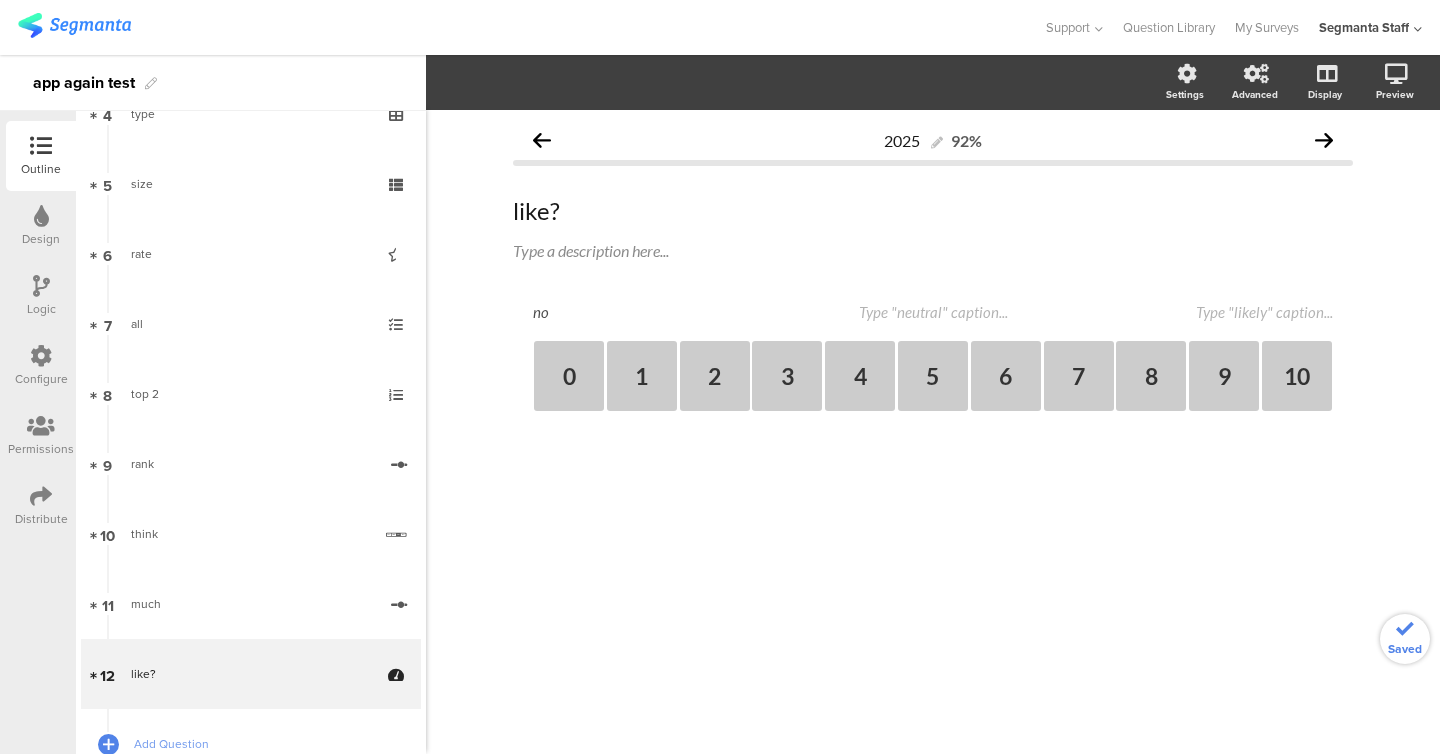 type on "no" 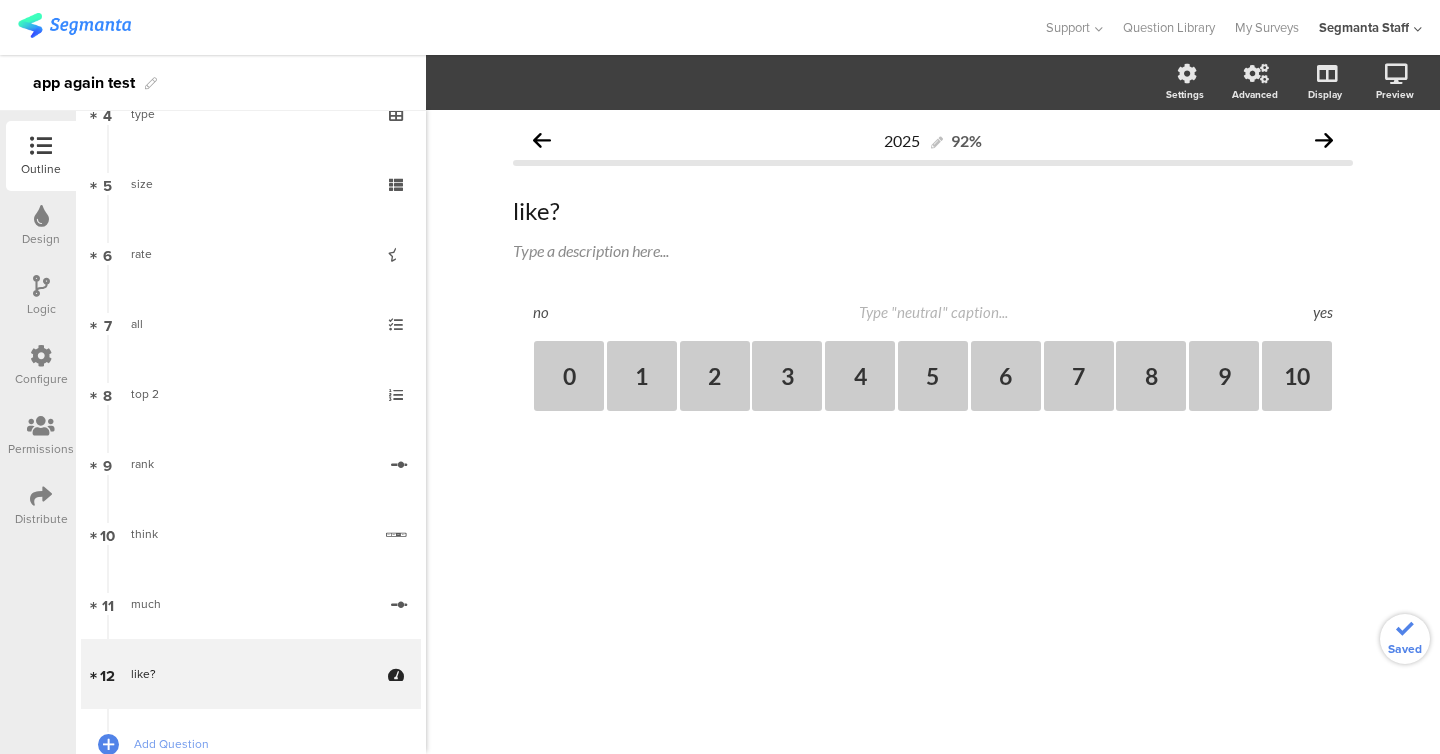 type on "yes" 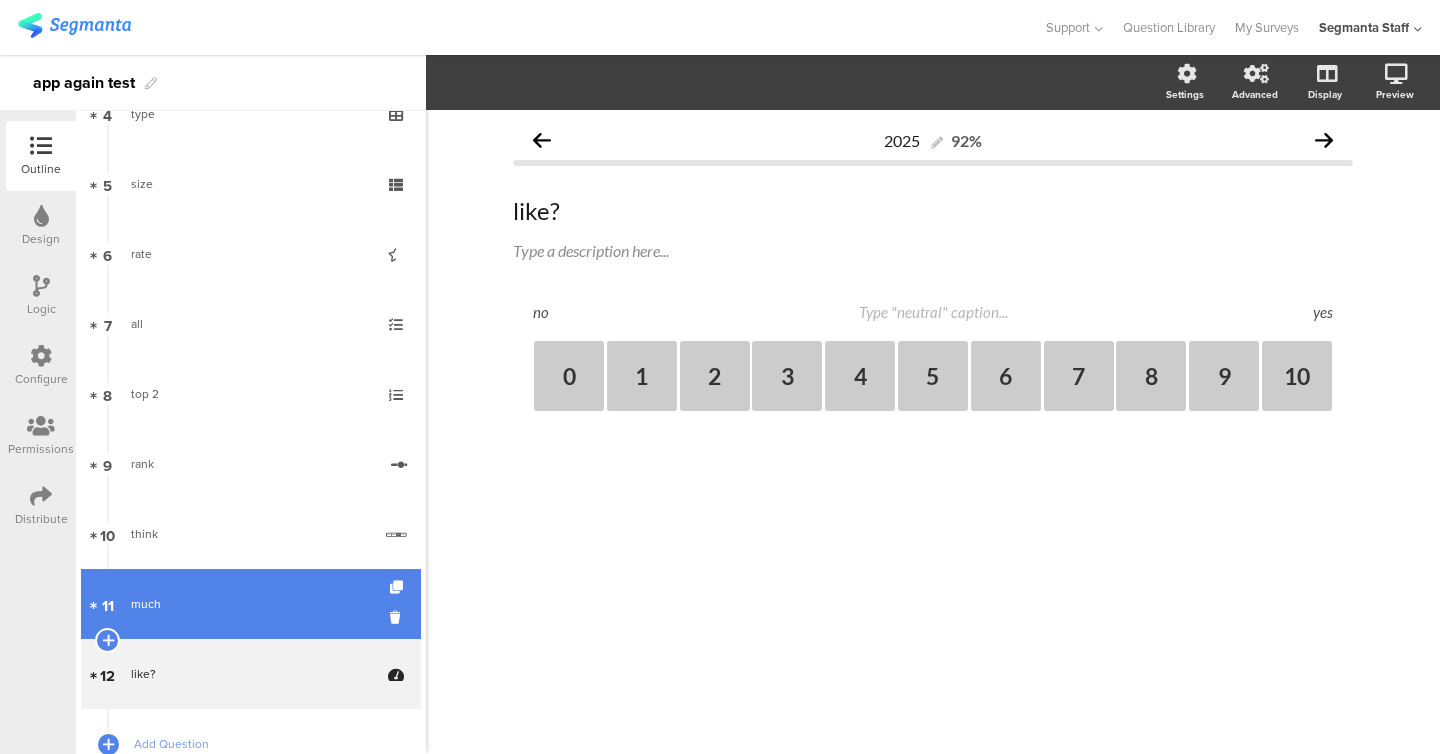 scroll, scrollTop: 462, scrollLeft: 0, axis: vertical 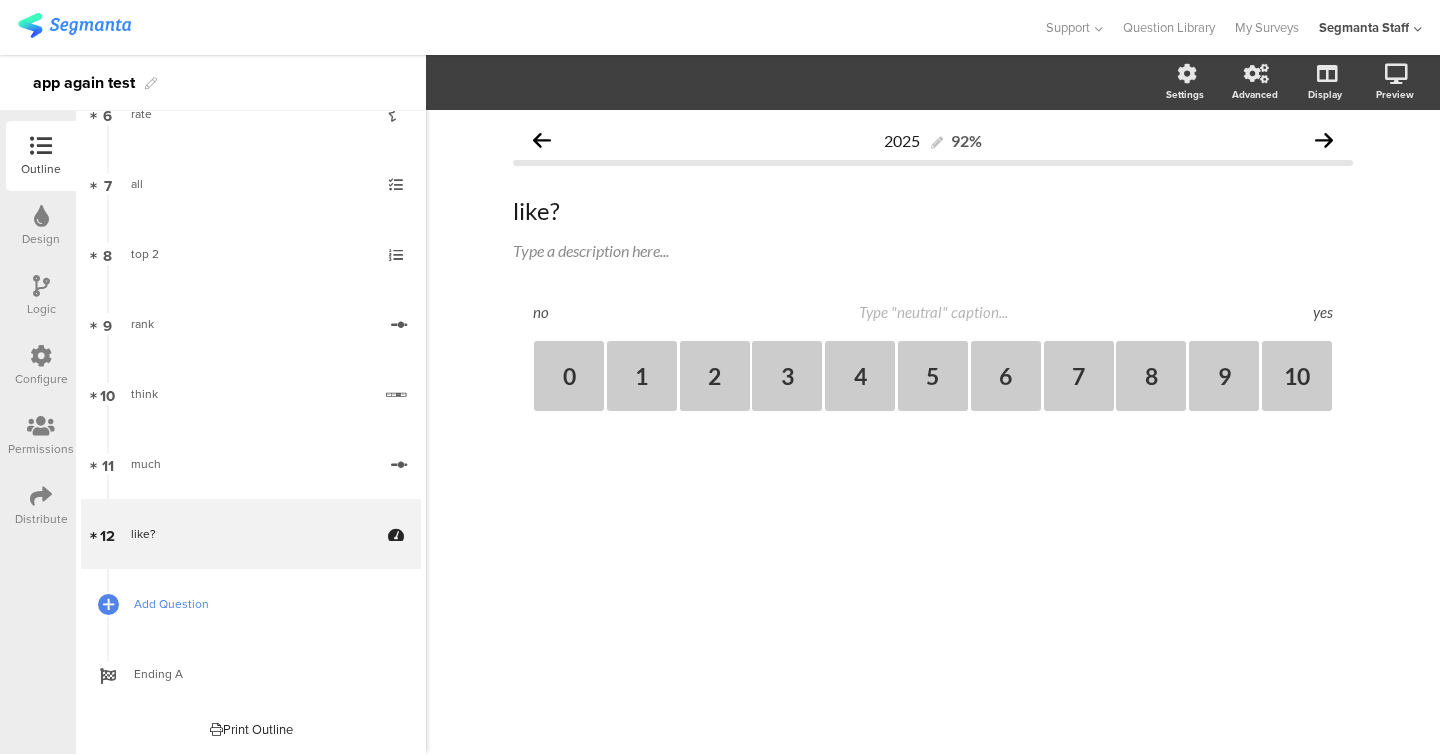 click on "Add Question" at bounding box center [251, 604] 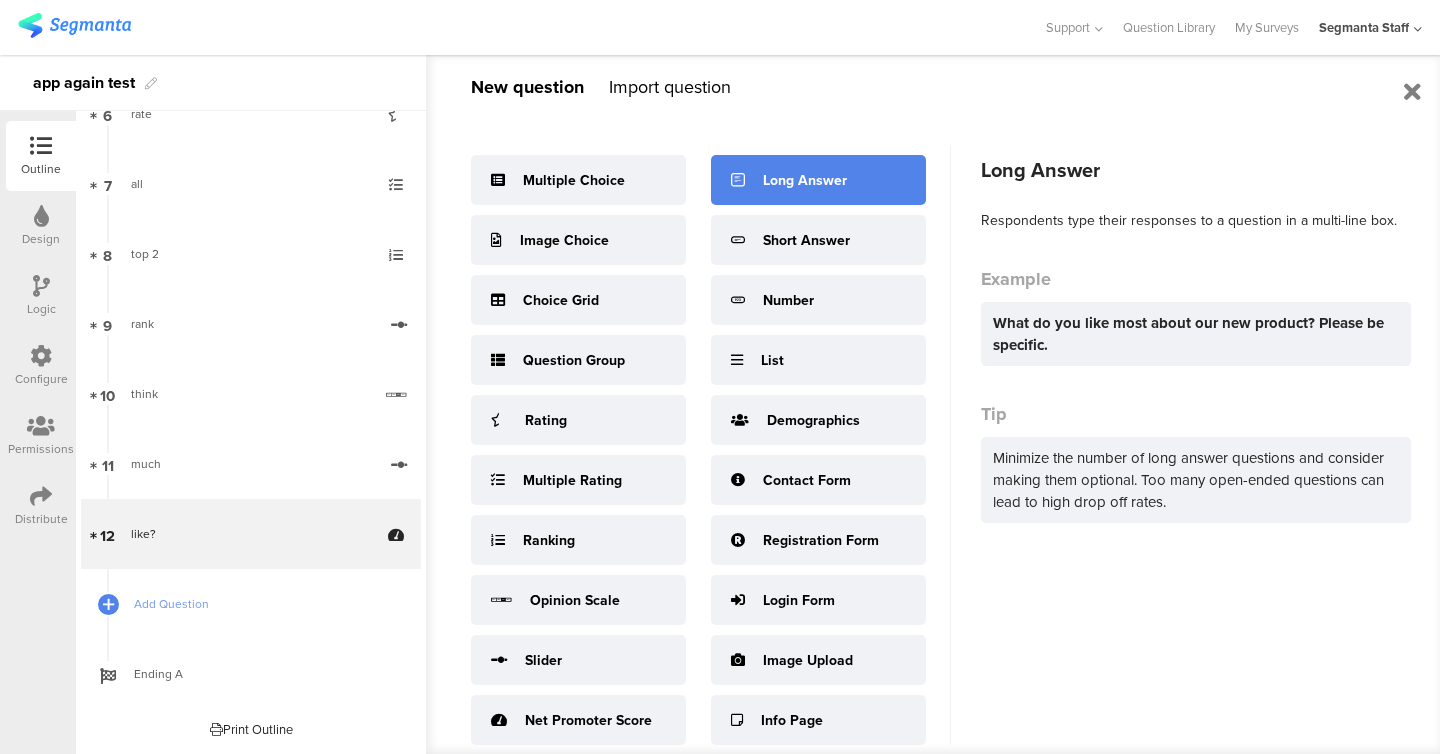 click on "Long Answer" at bounding box center [805, 180] 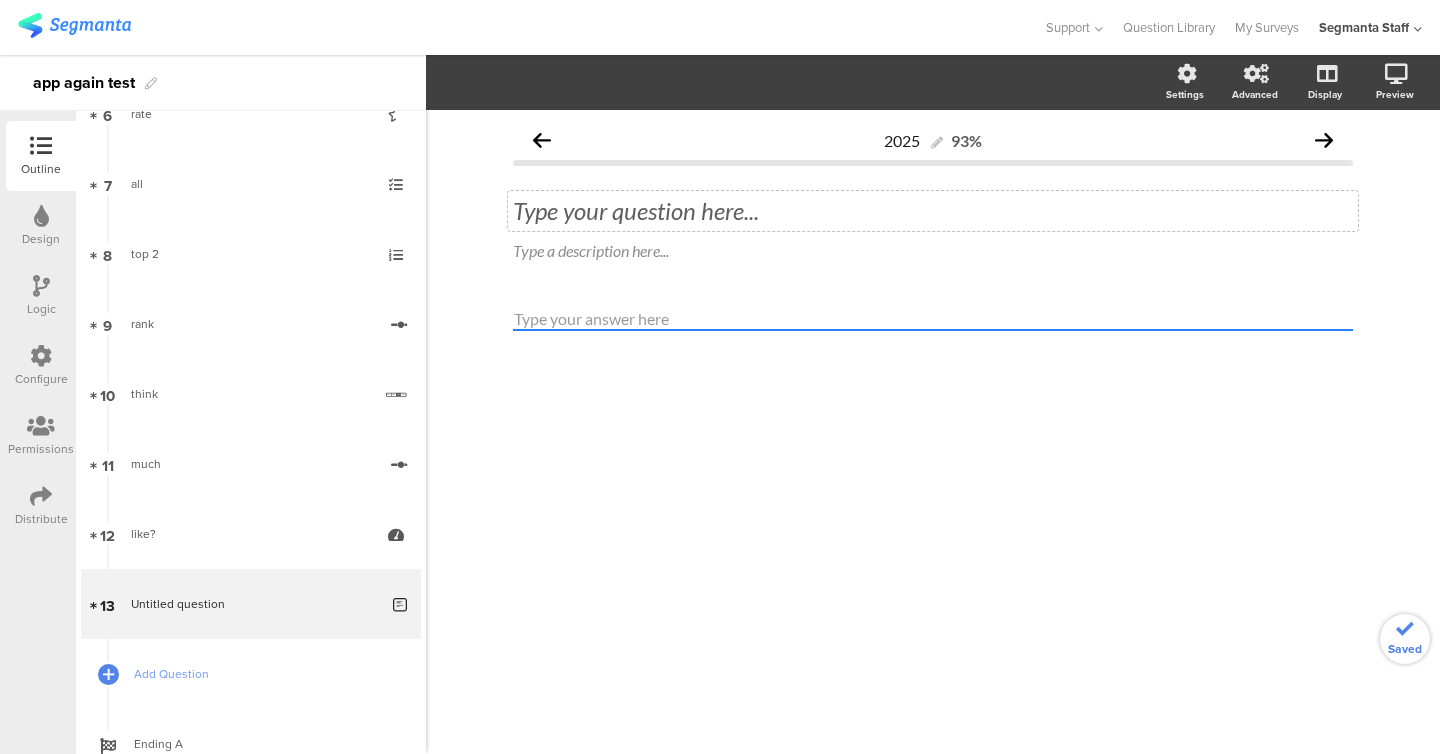 click on "Type your question here..." 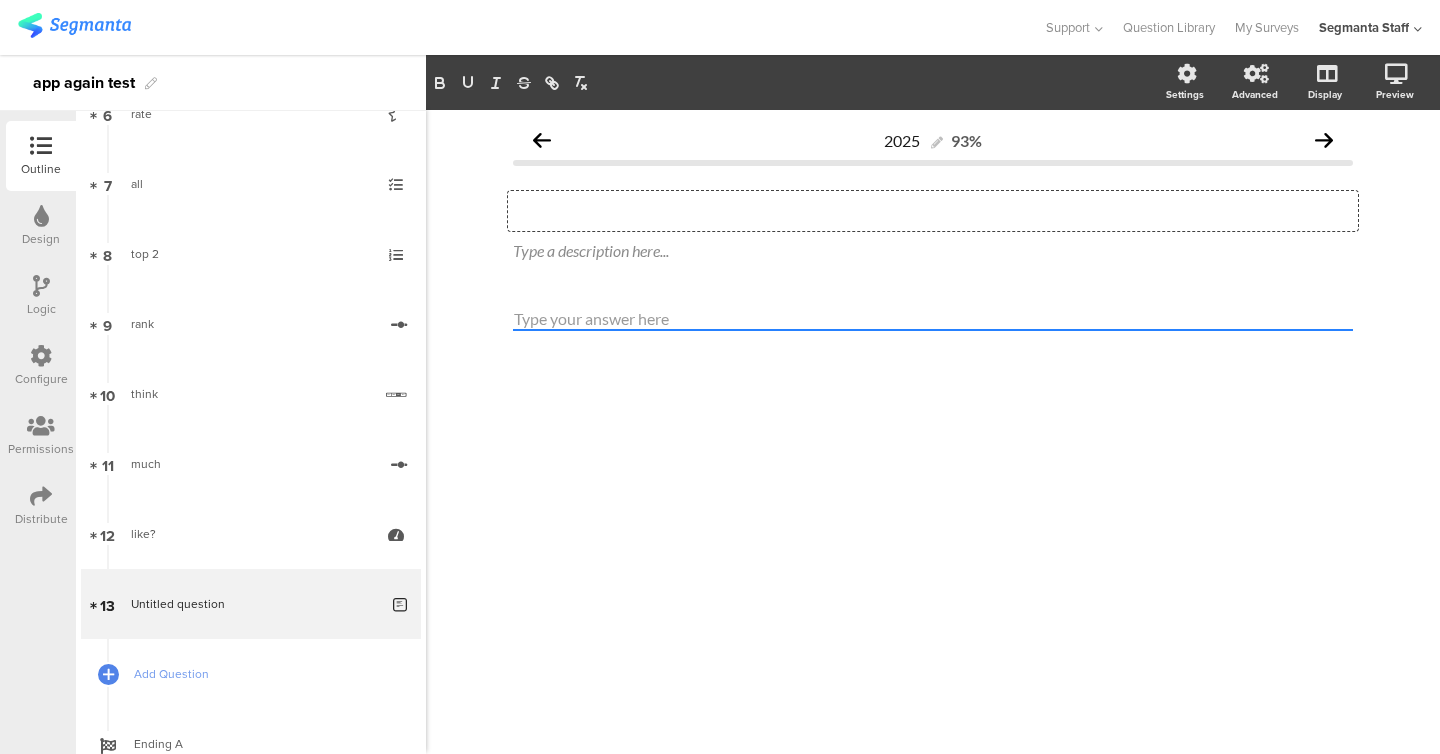 type 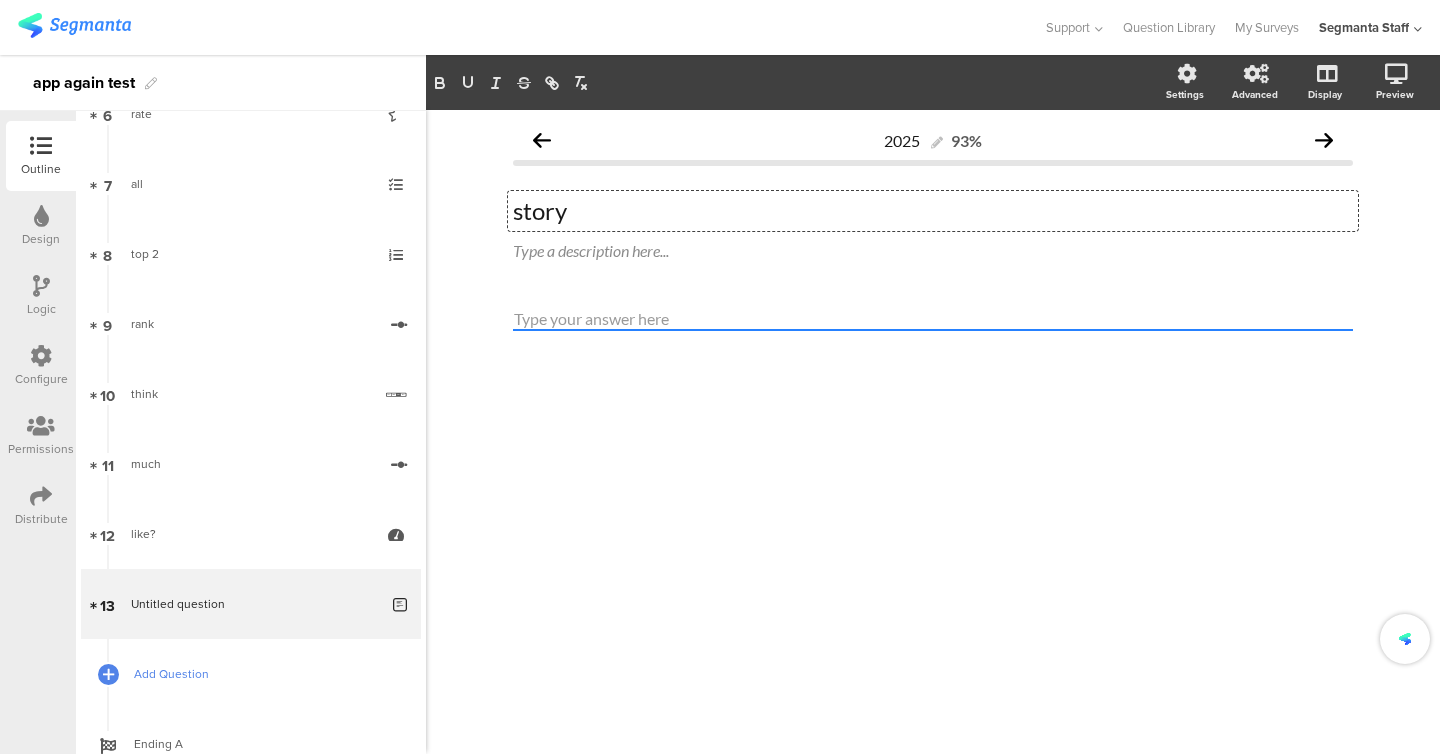 click on "Add Question" at bounding box center [251, 674] 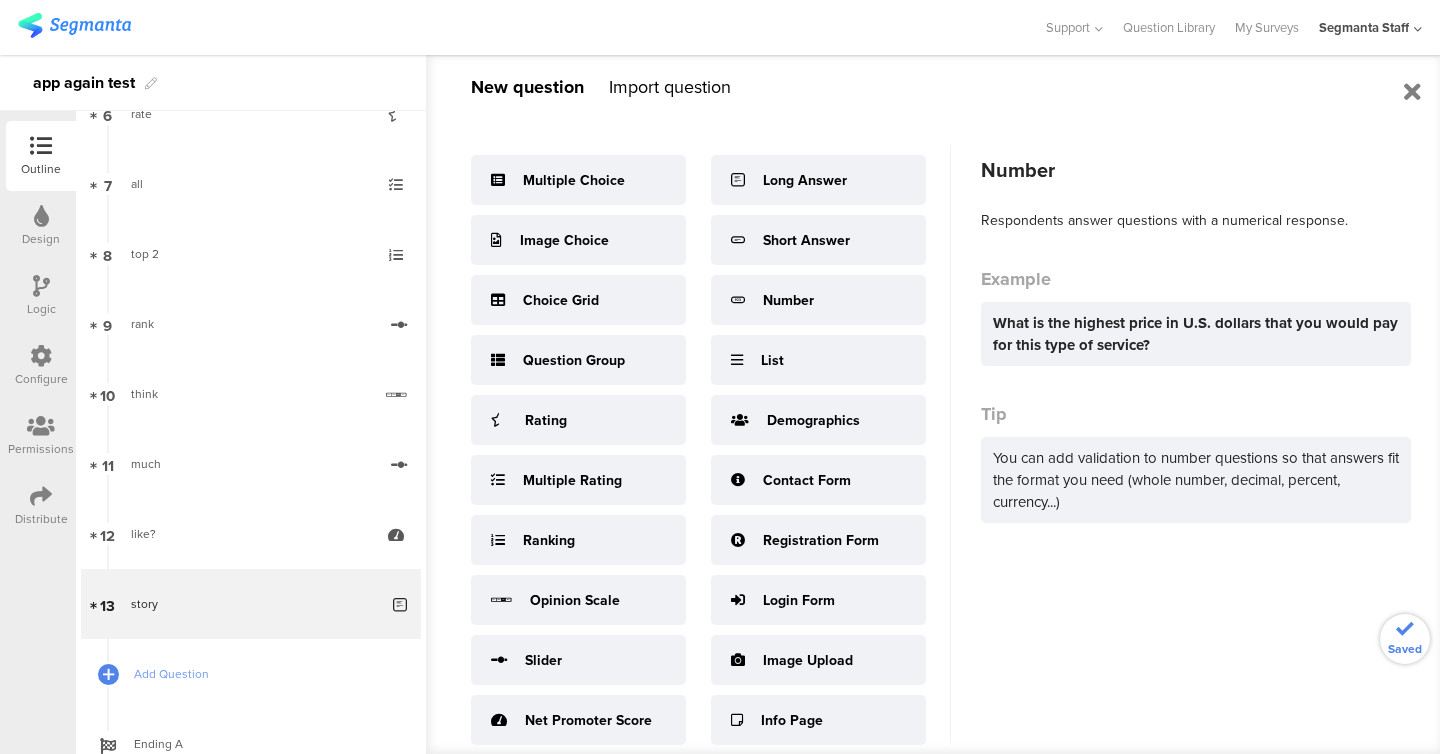 click on "Multiple Choice
Image Choice
Choice Grid
Question Group
Rating
Multiple Rating
Ranking
Opinion Scale
Slider
Net Promoter Score
Long Answer
Short Answer
Number
List" at bounding box center (711, 445) 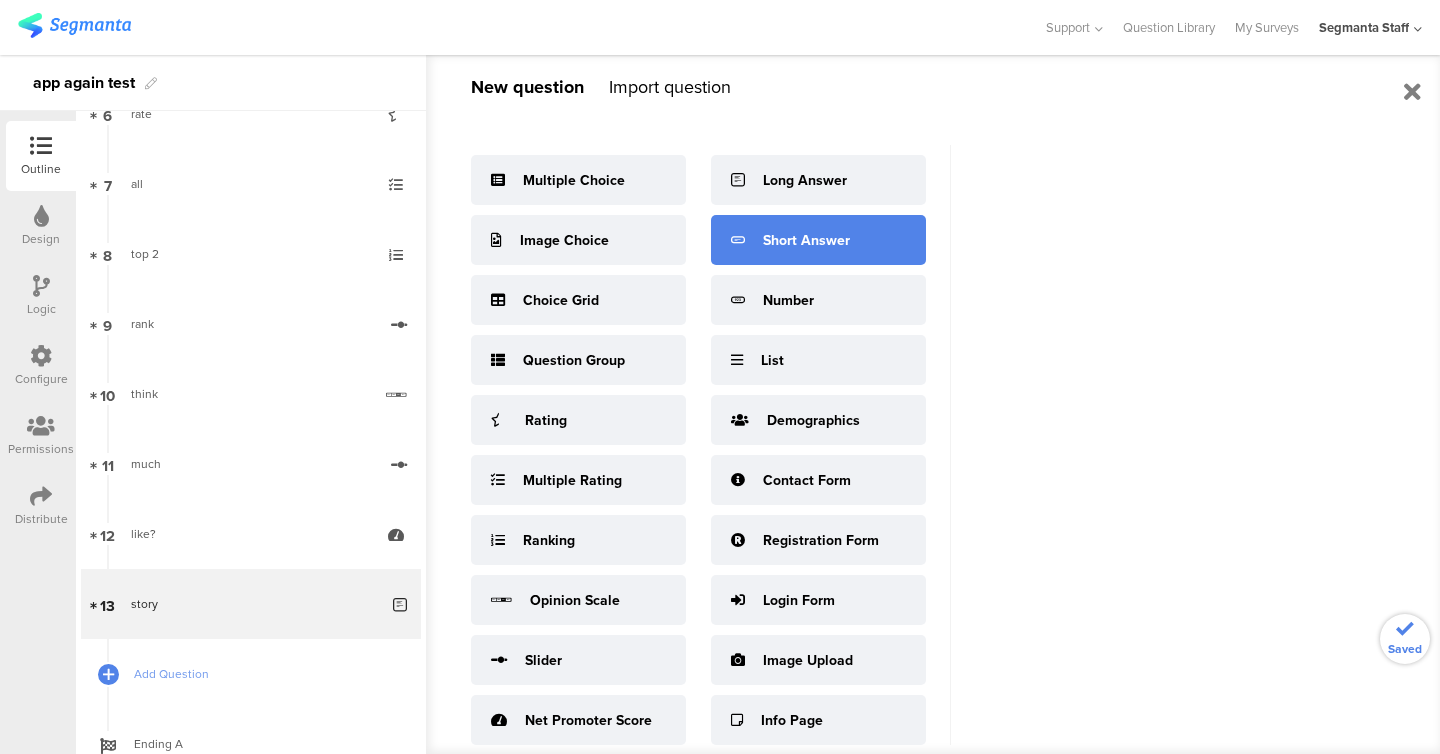 click on "Short Answer" at bounding box center (806, 240) 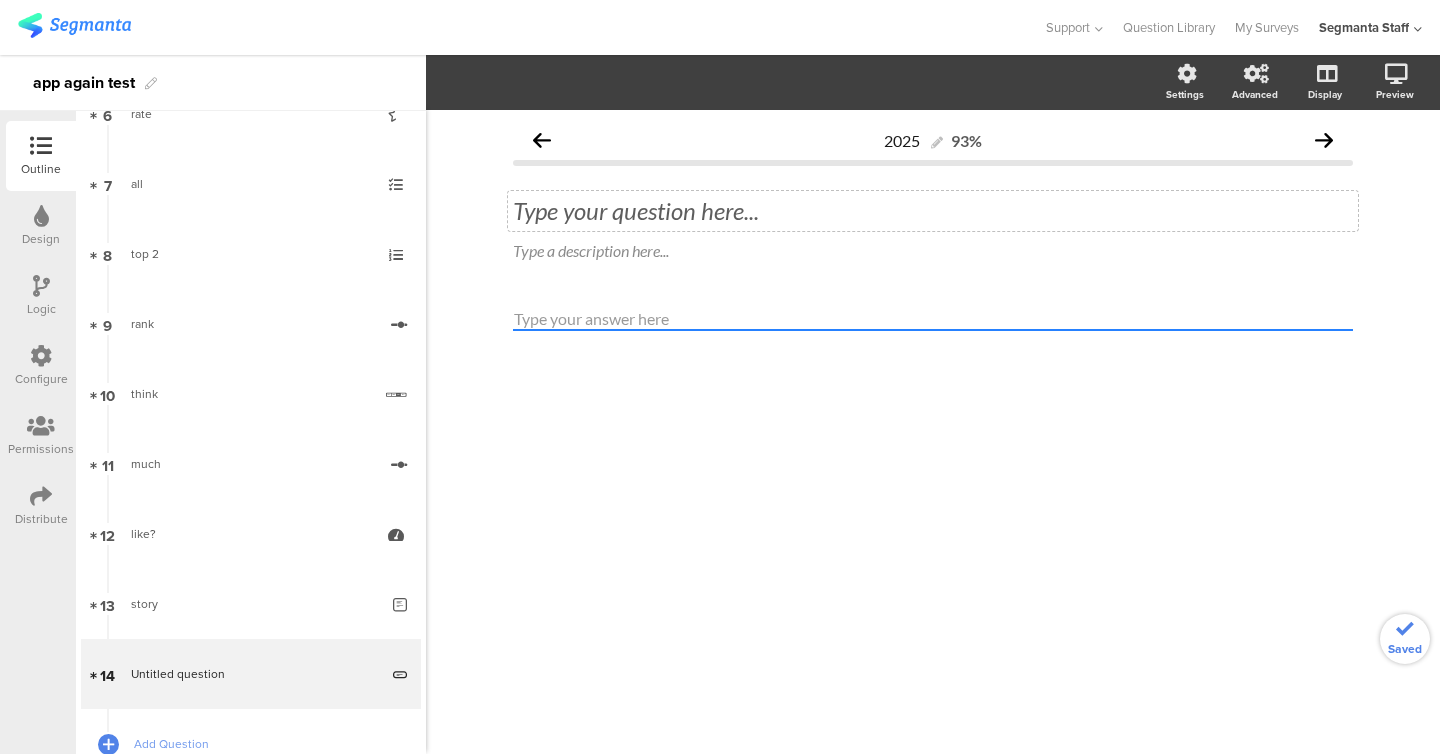 click on "Type your question here..." 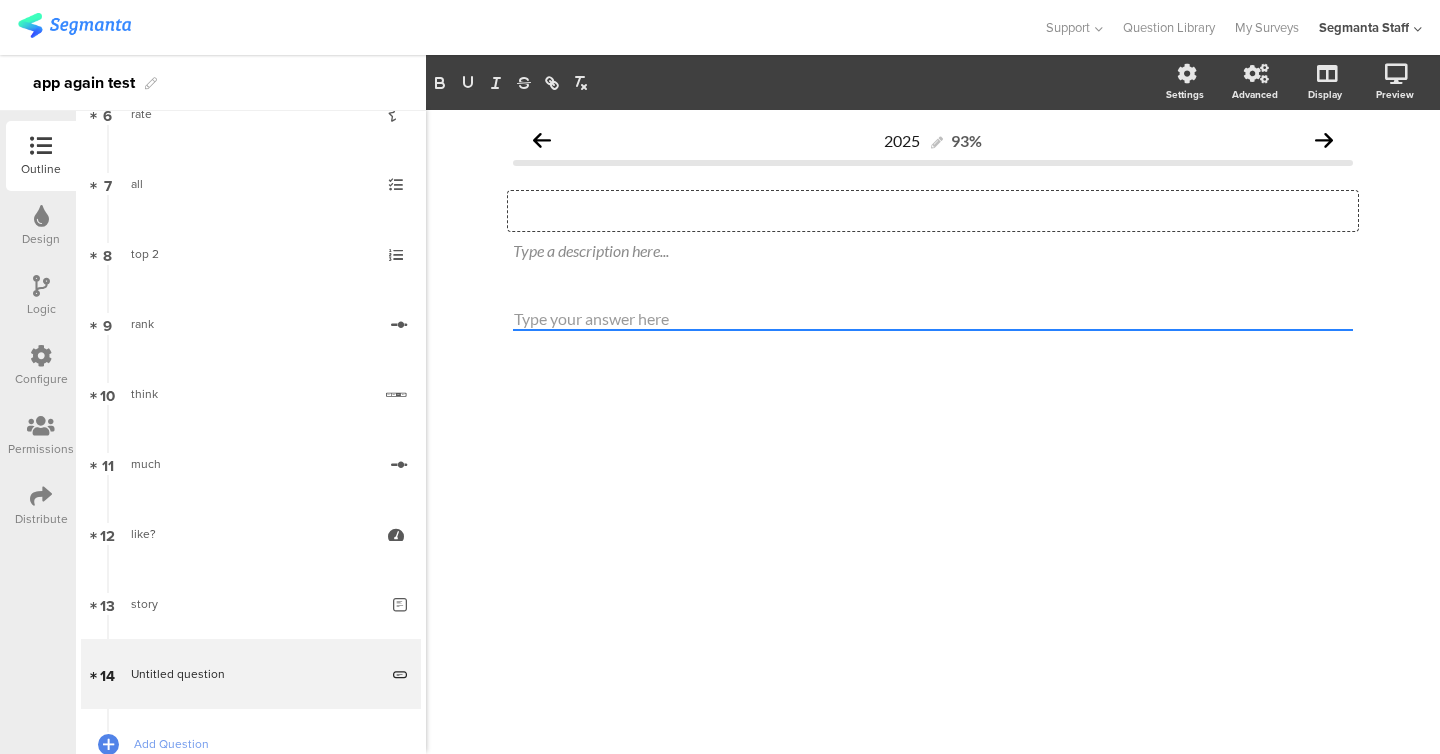type 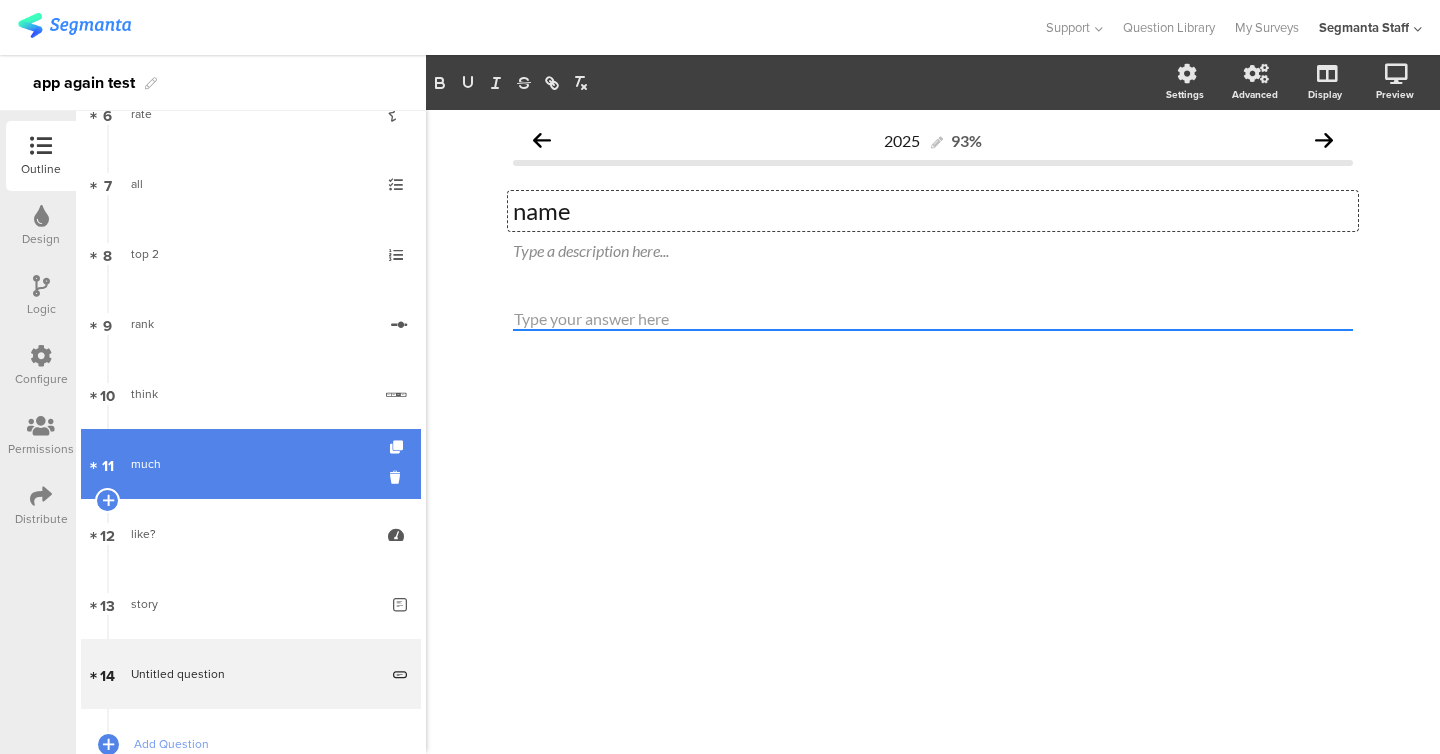 scroll, scrollTop: 602, scrollLeft: 0, axis: vertical 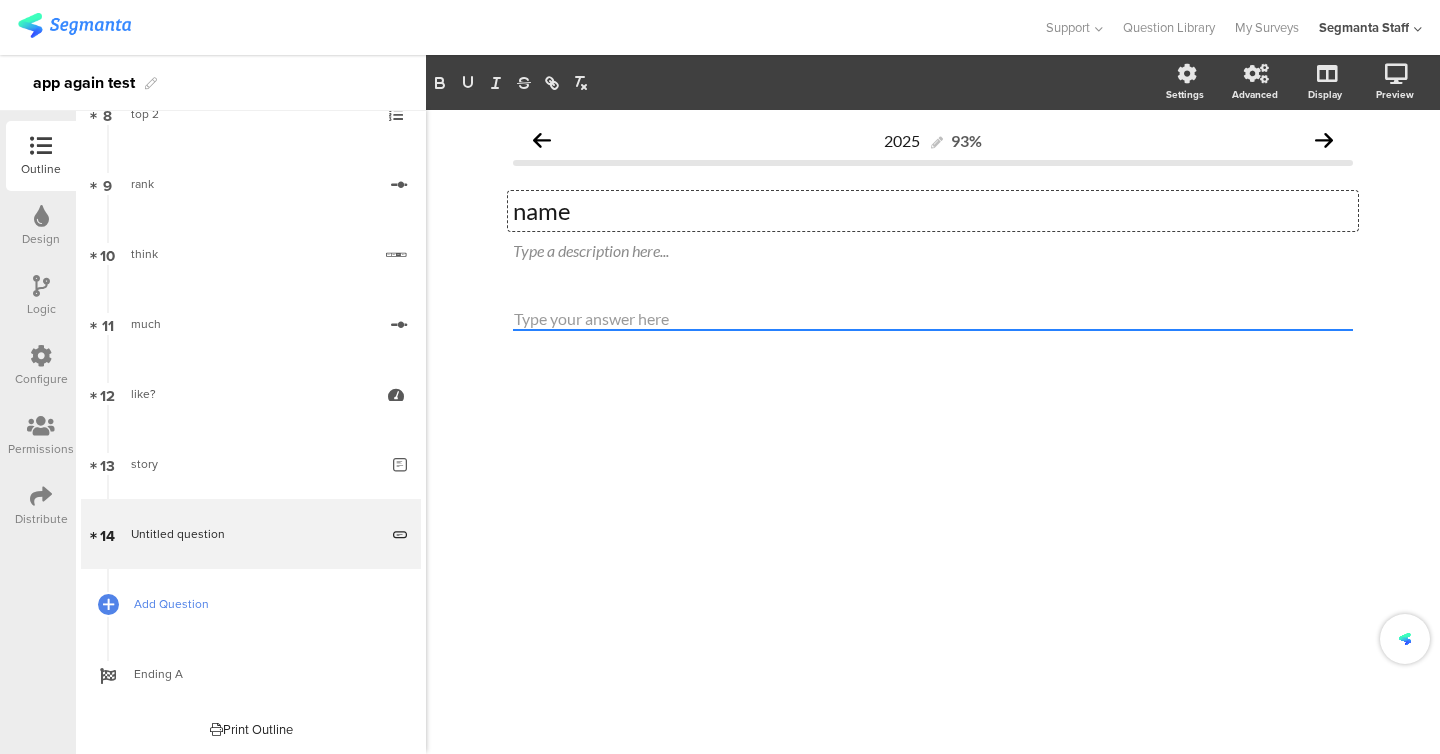 click on "Add Question" at bounding box center (262, 604) 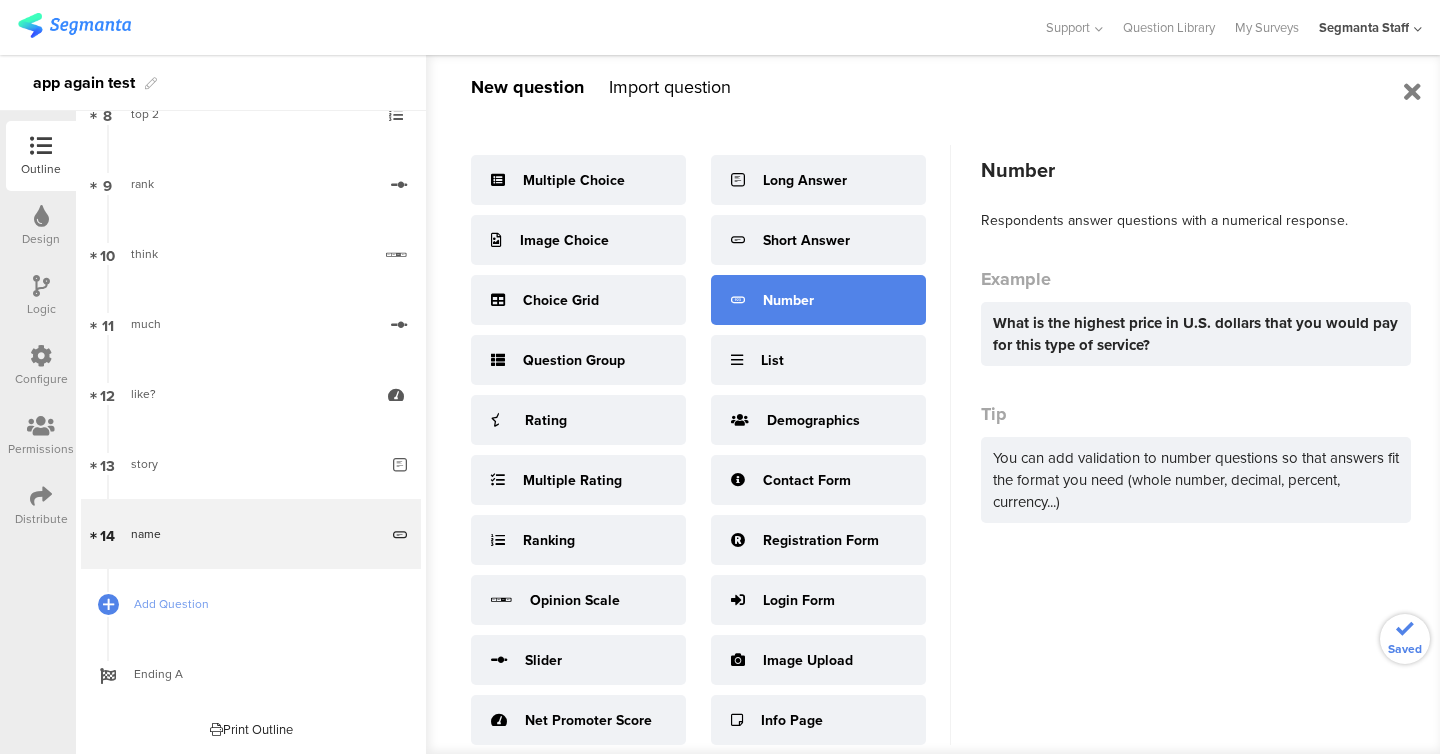 click on "Number" at bounding box center (818, 300) 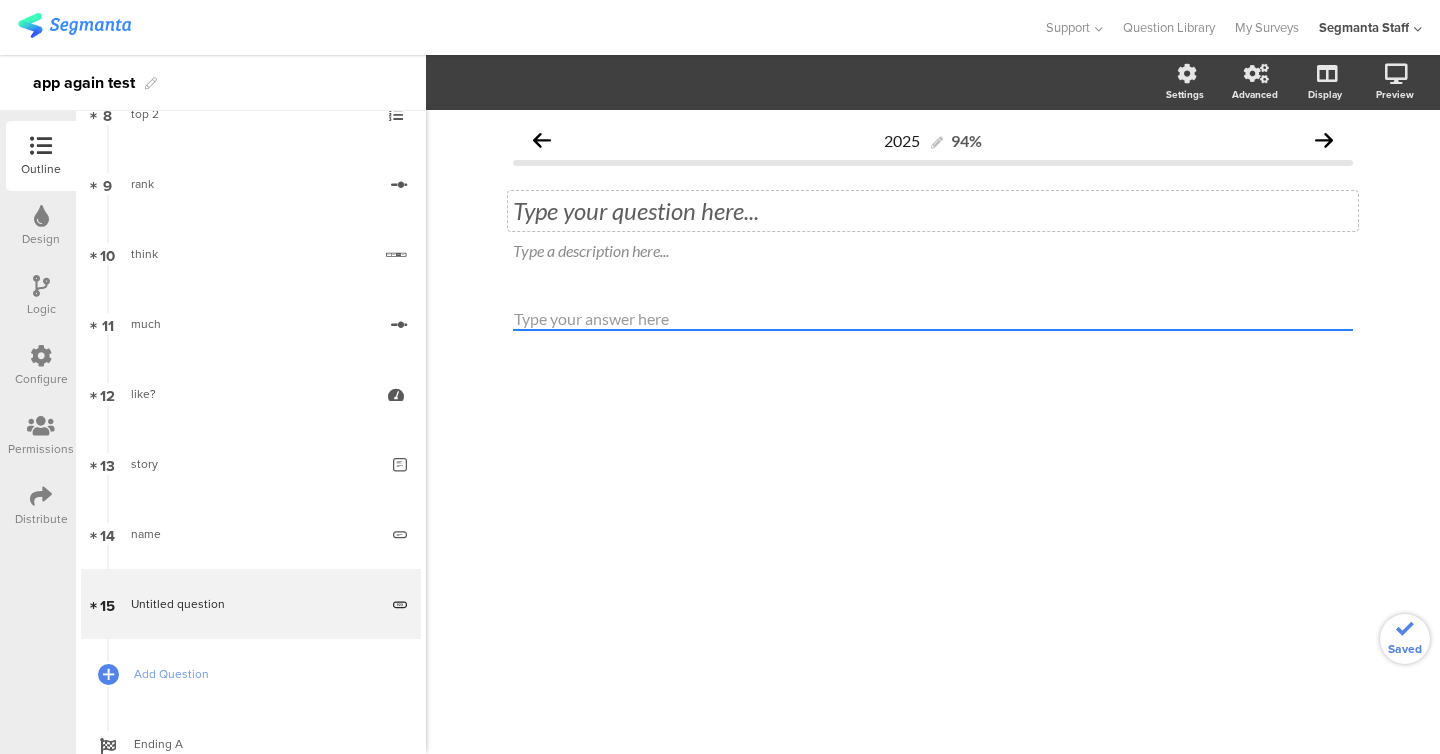click on "Type your question here..." 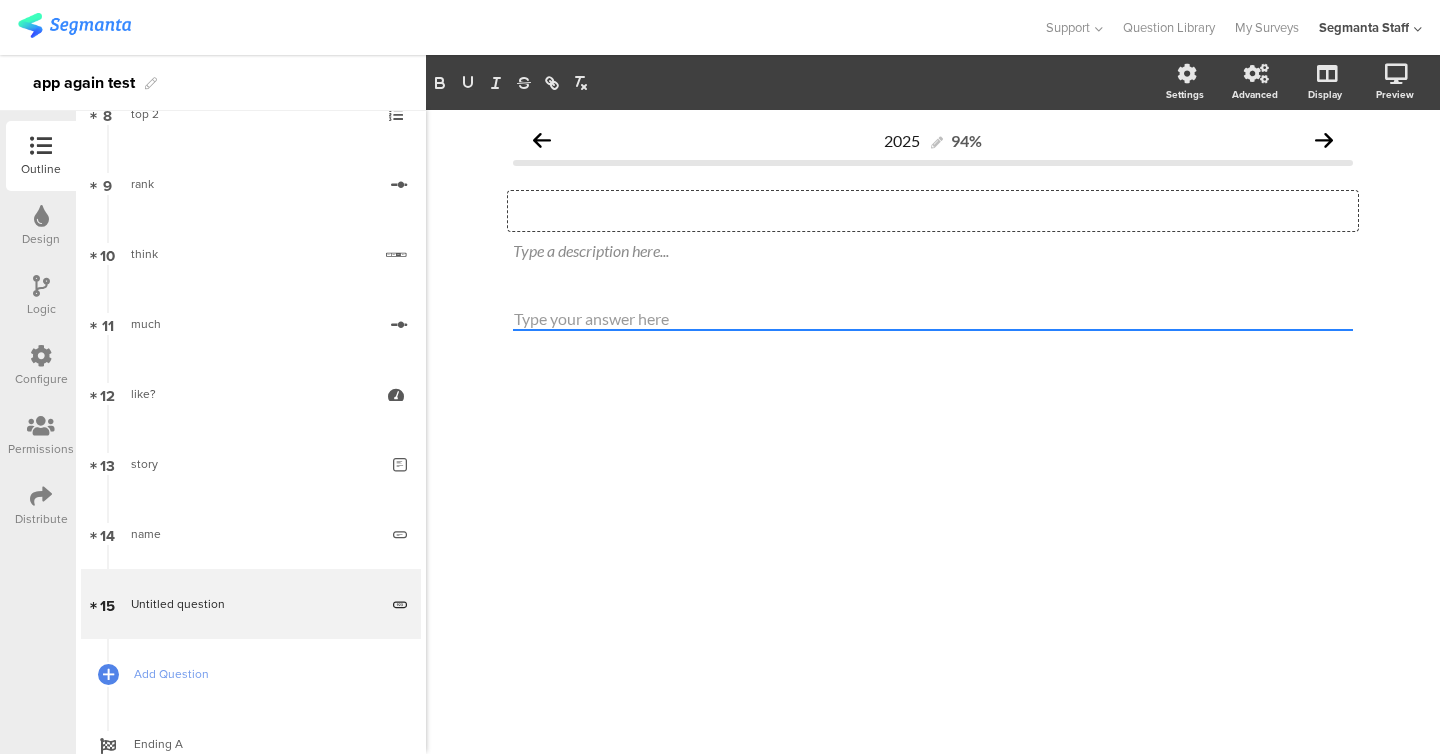 type 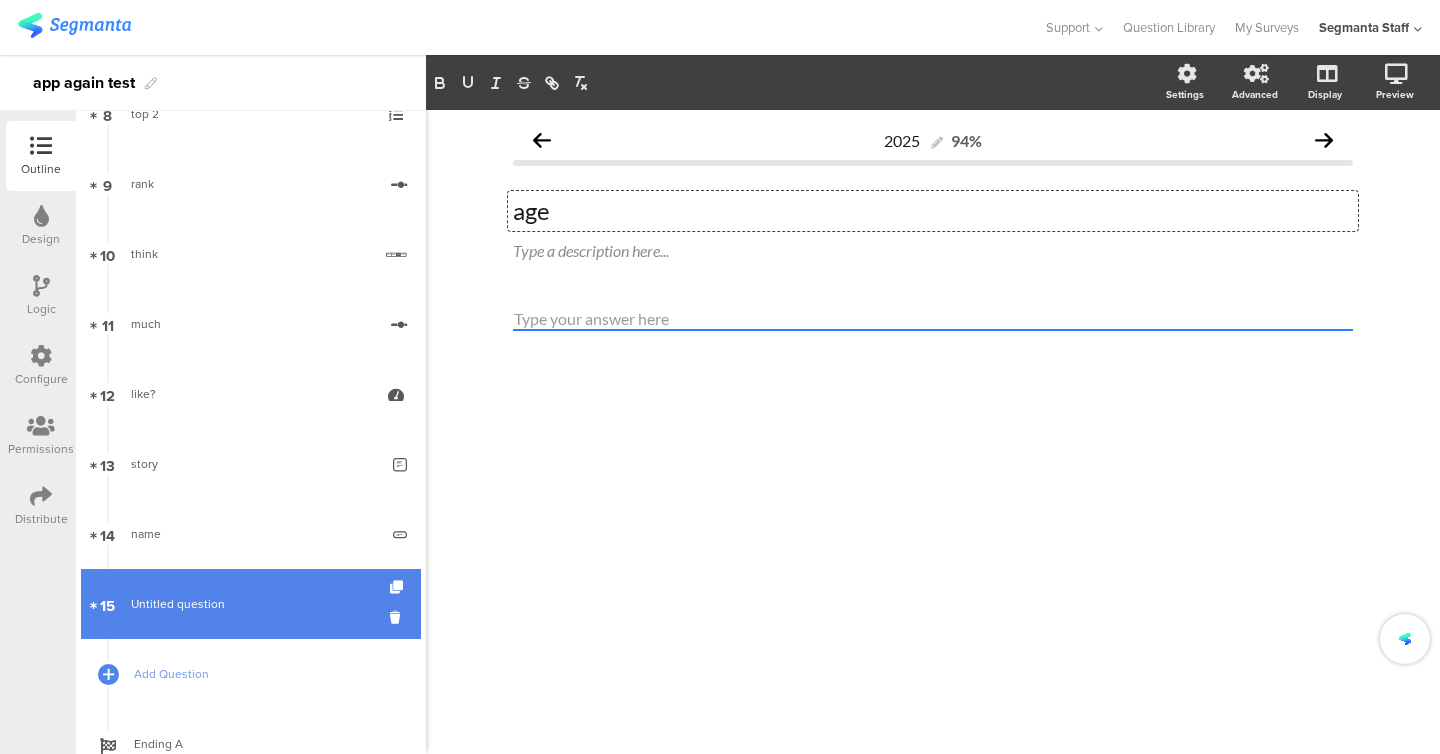 scroll, scrollTop: 672, scrollLeft: 0, axis: vertical 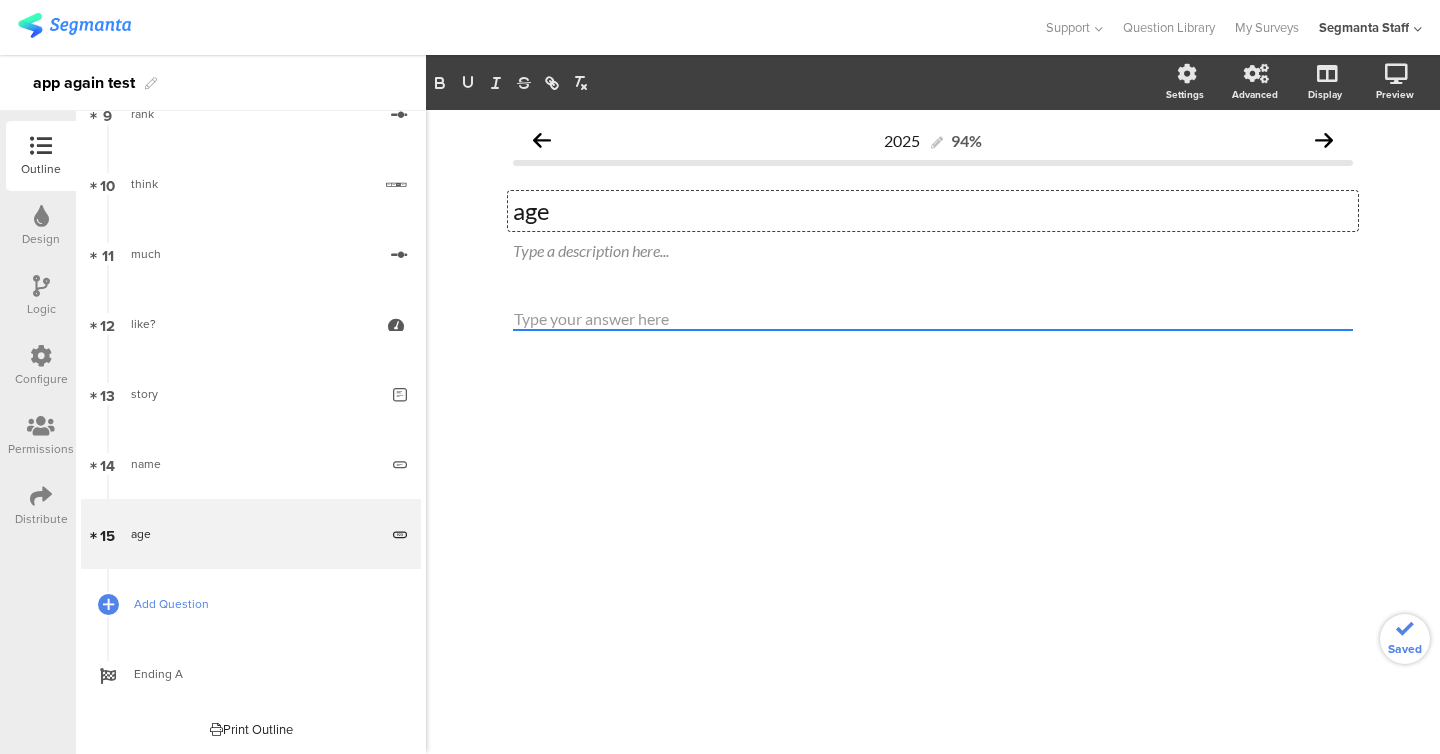 click on "Add Question" at bounding box center [262, 604] 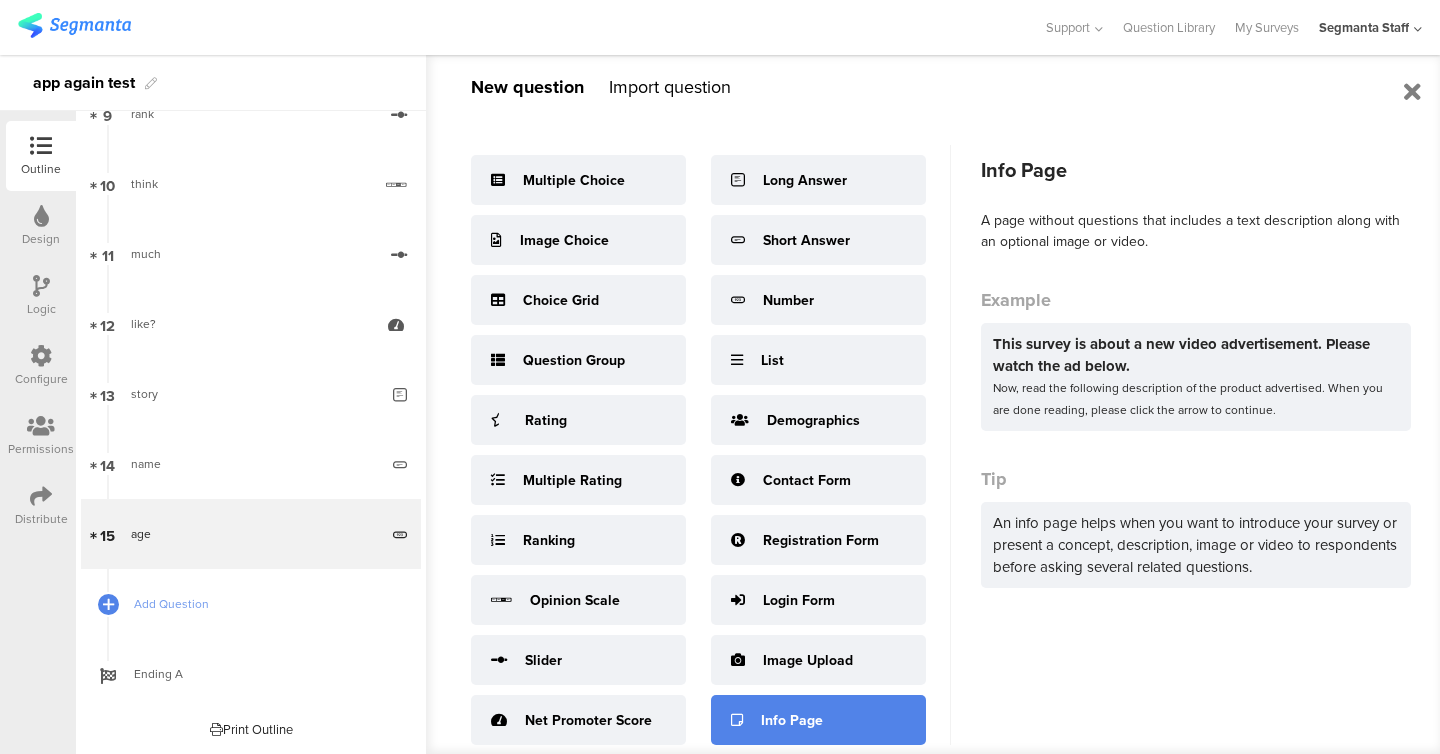 click on "Info Page" at bounding box center [792, 720] 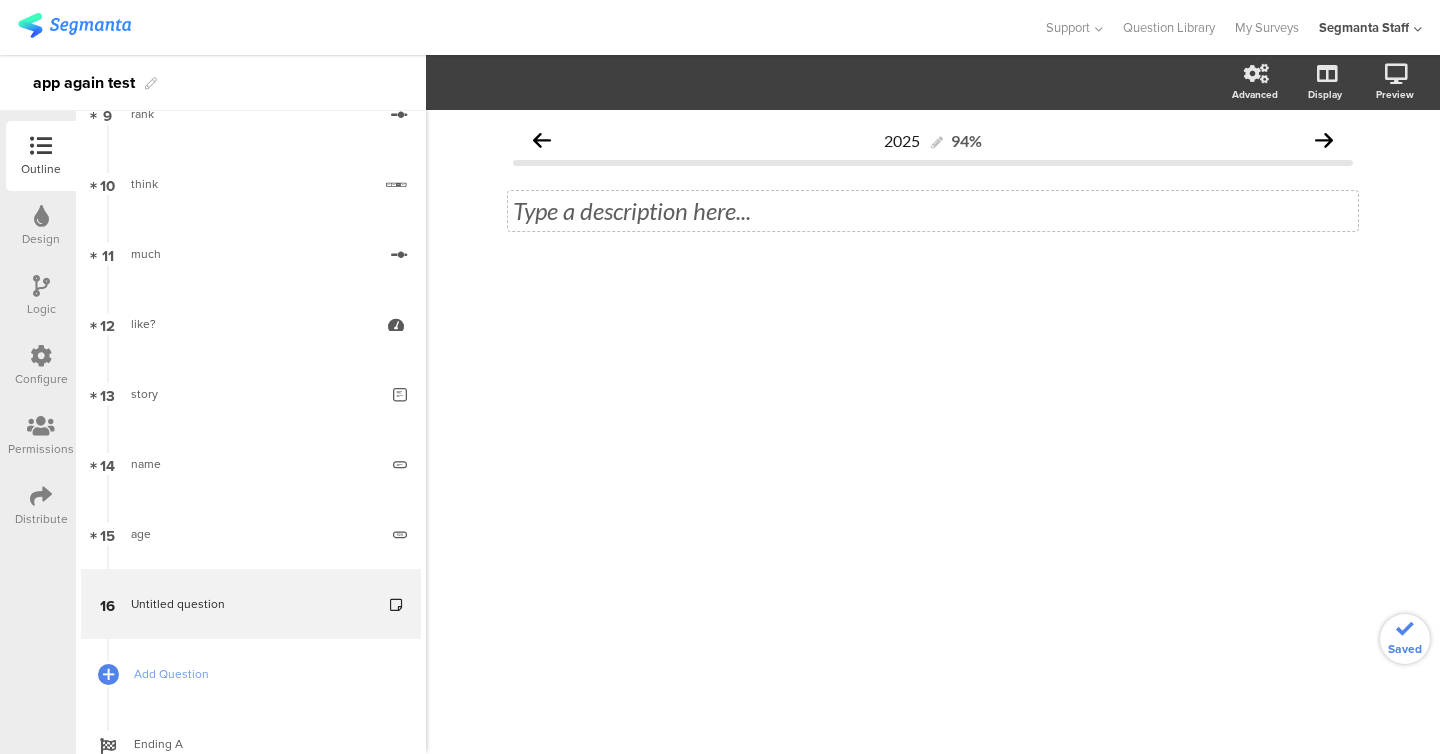 click on "Type a description here..." 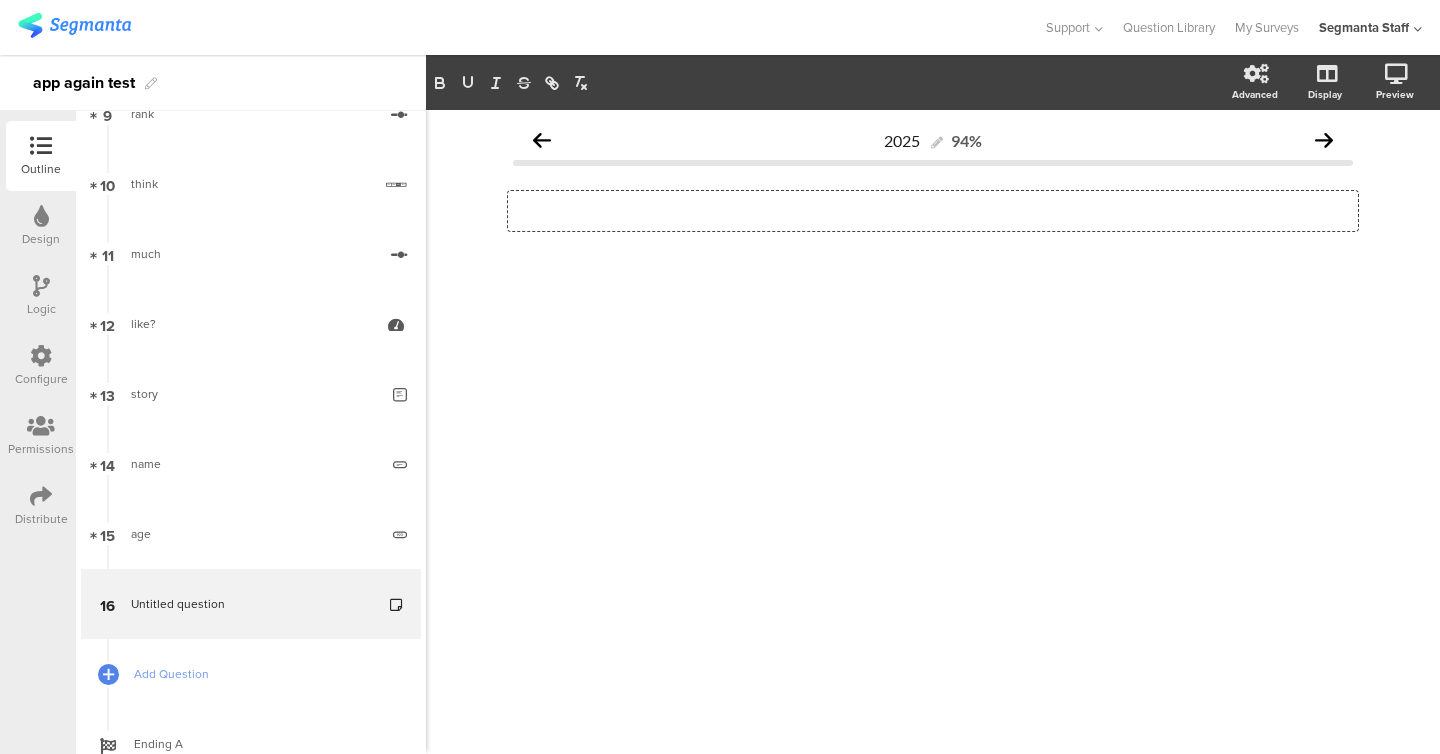 type 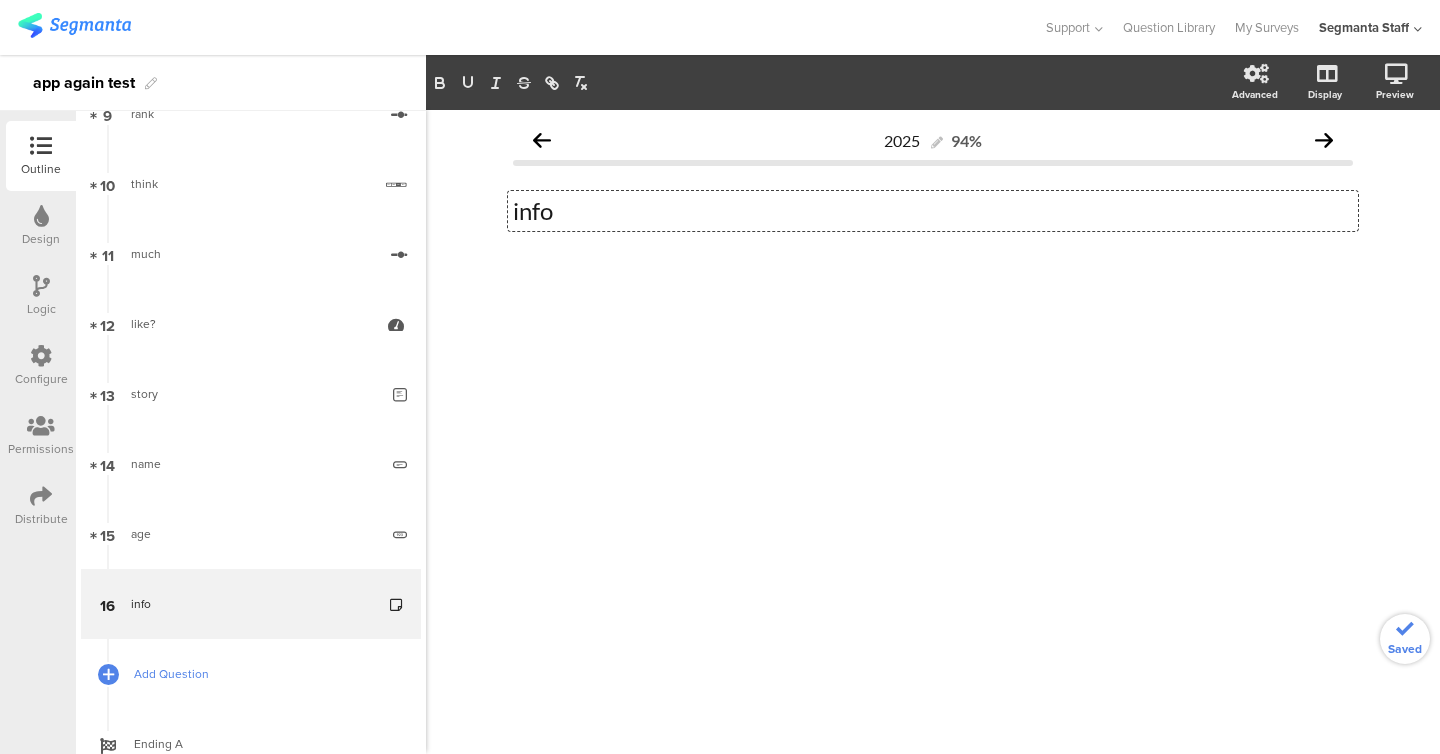 click on "Add Question" at bounding box center (262, 674) 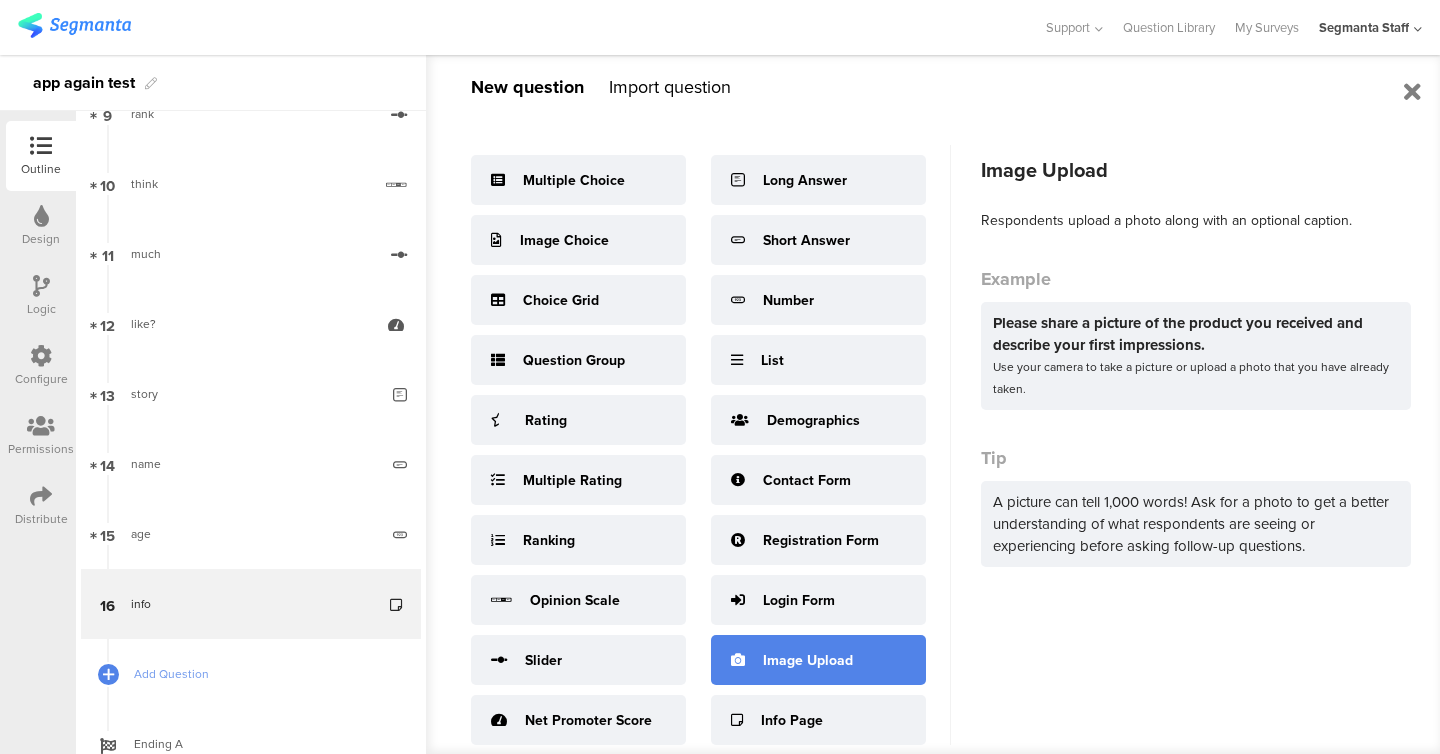 click on "Image Upload" at bounding box center (818, 660) 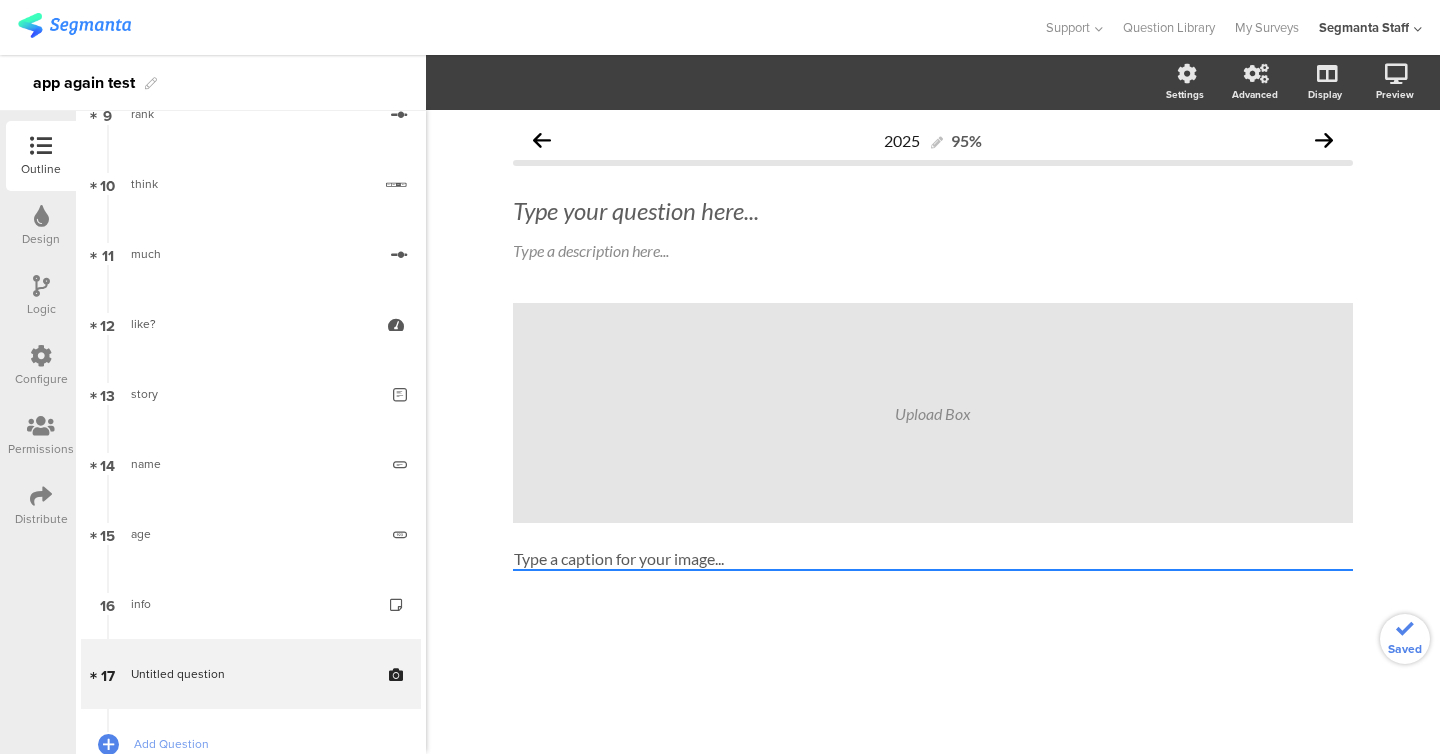 click on "Type your question here...
Type a description here..." 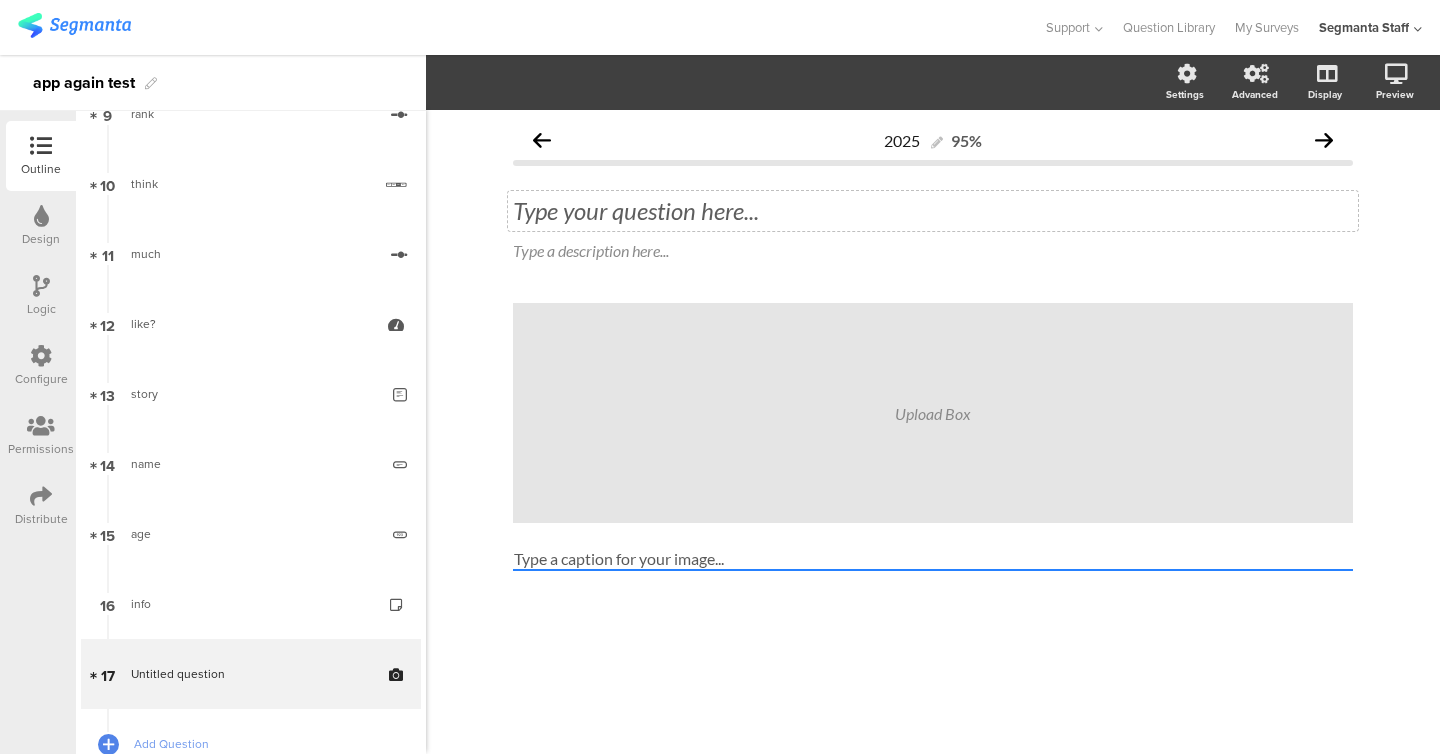 click on "Type your question here..." 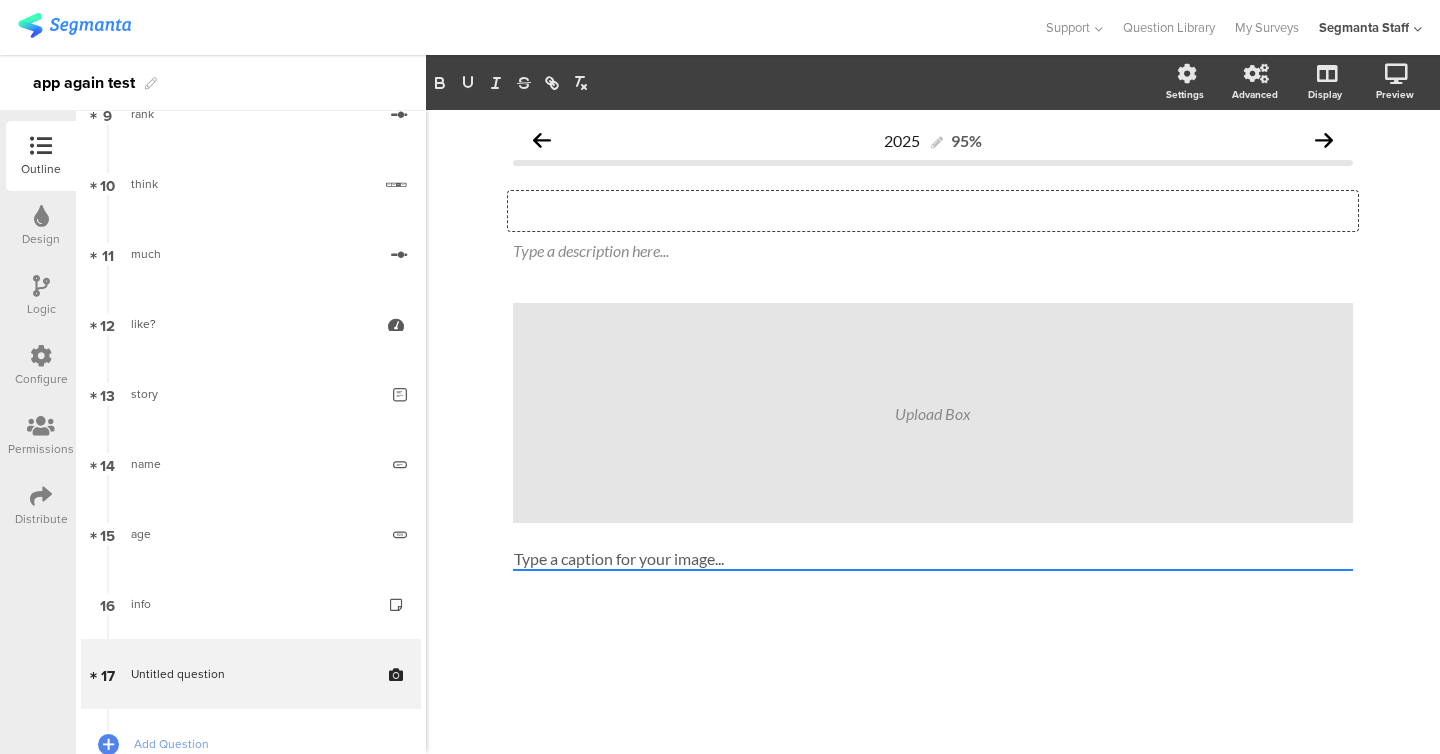 type 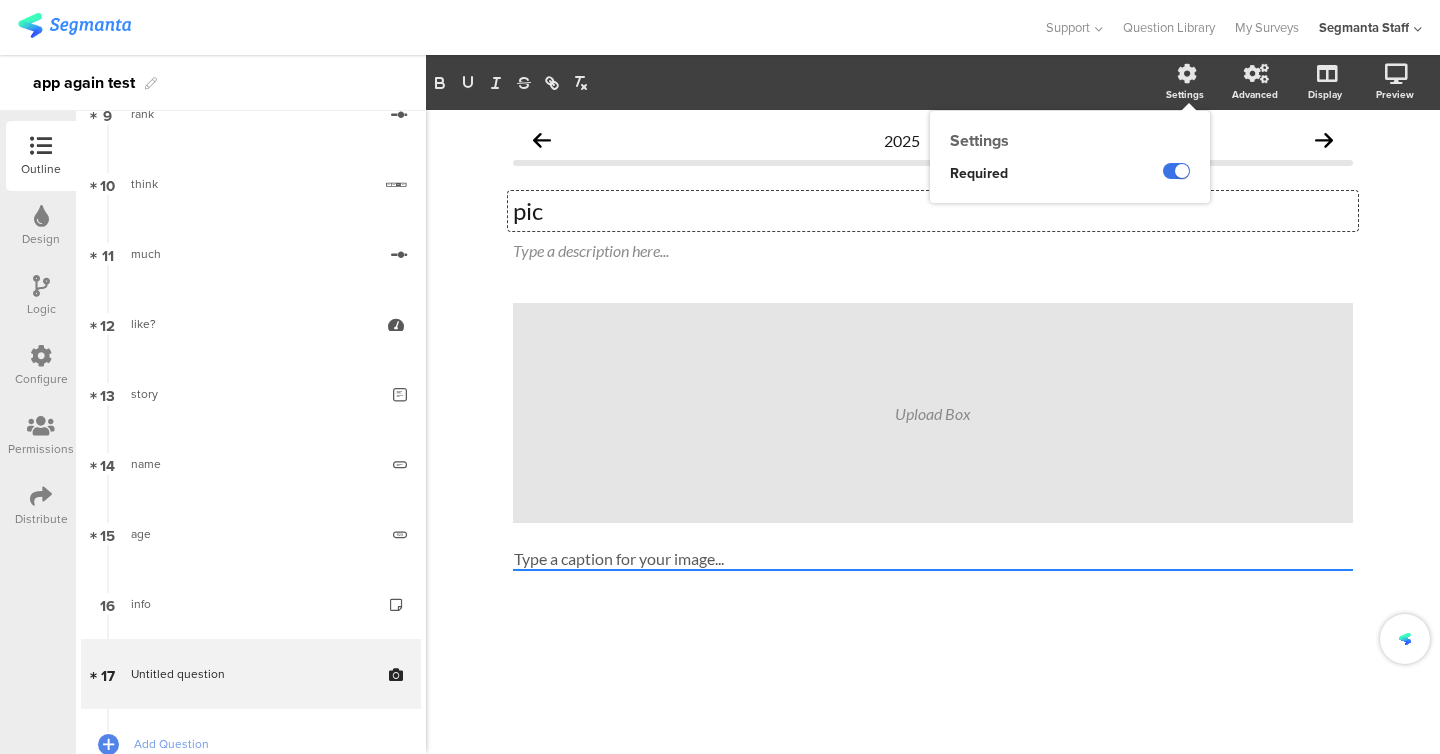 click 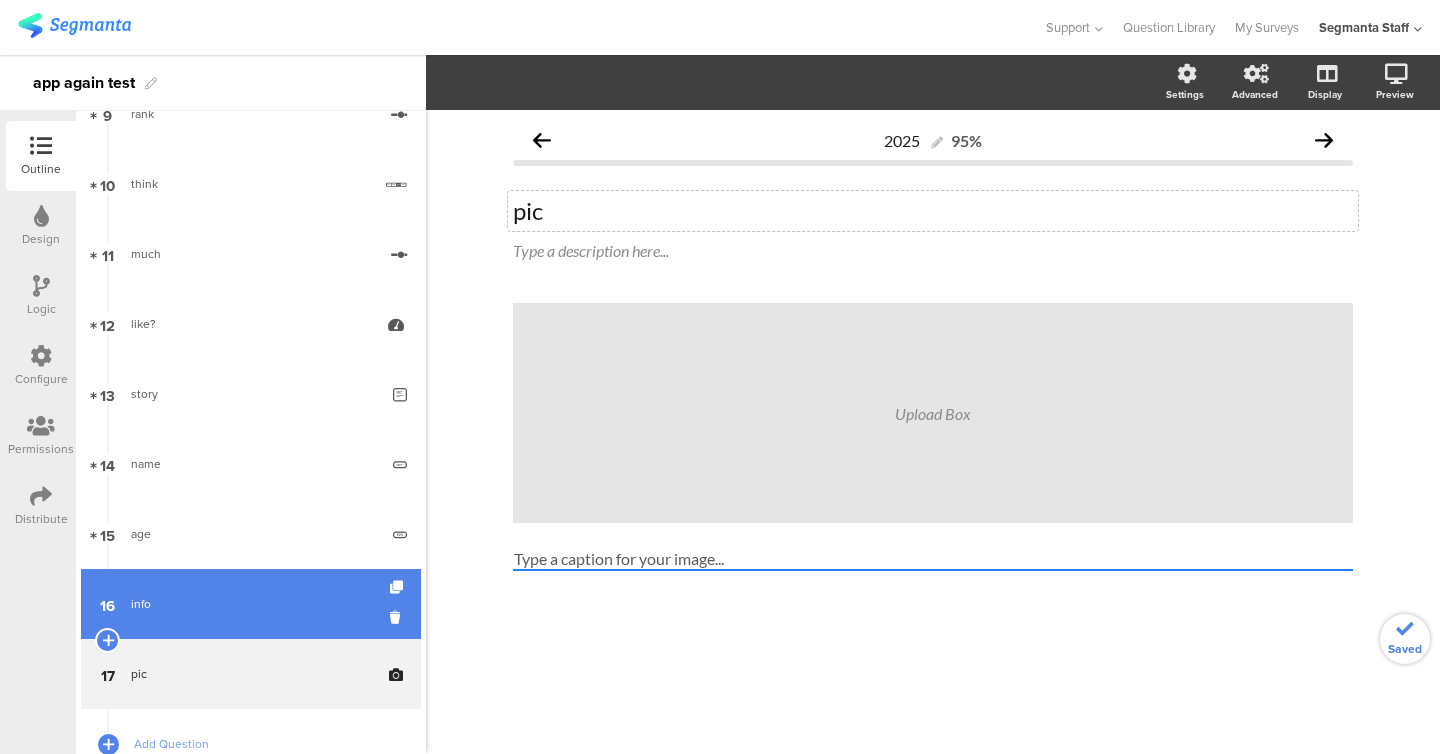 scroll, scrollTop: 812, scrollLeft: 0, axis: vertical 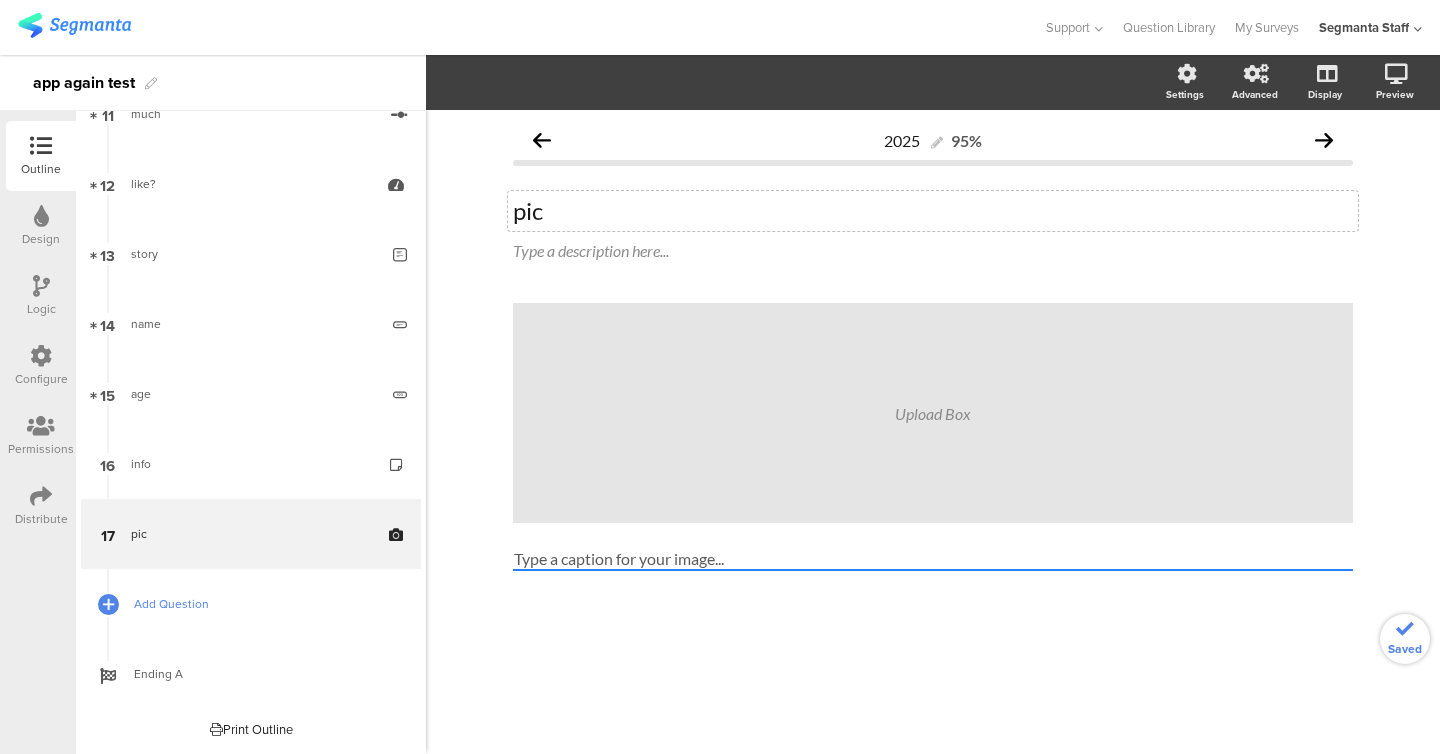 click on "Add Question" at bounding box center (251, 604) 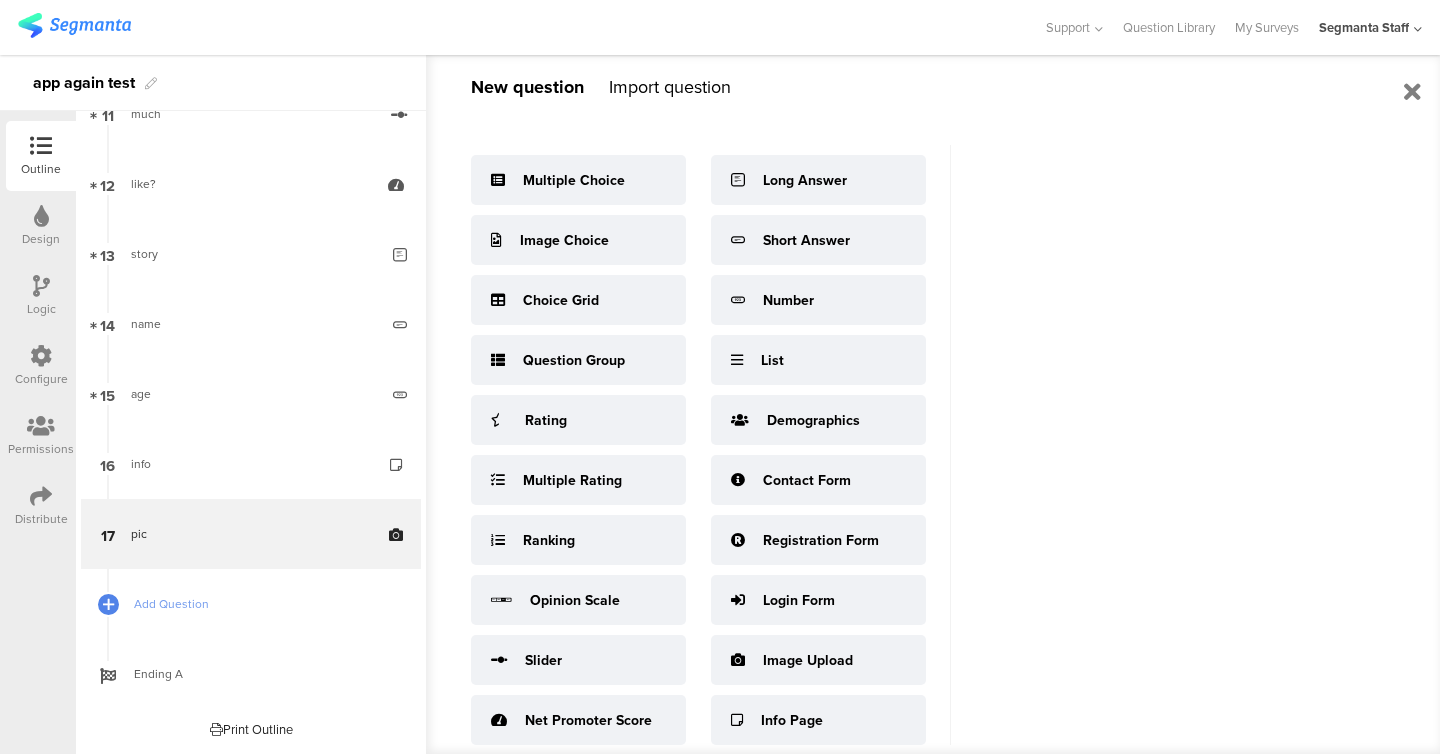 click on "Multiple Choice
Image Choice
Choice Grid
Question Group
Rating
Multiple Rating
Ranking
Opinion Scale
Slider
Net Promoter Score
Long Answer
Short Answer
Number
List" at bounding box center [711, 445] 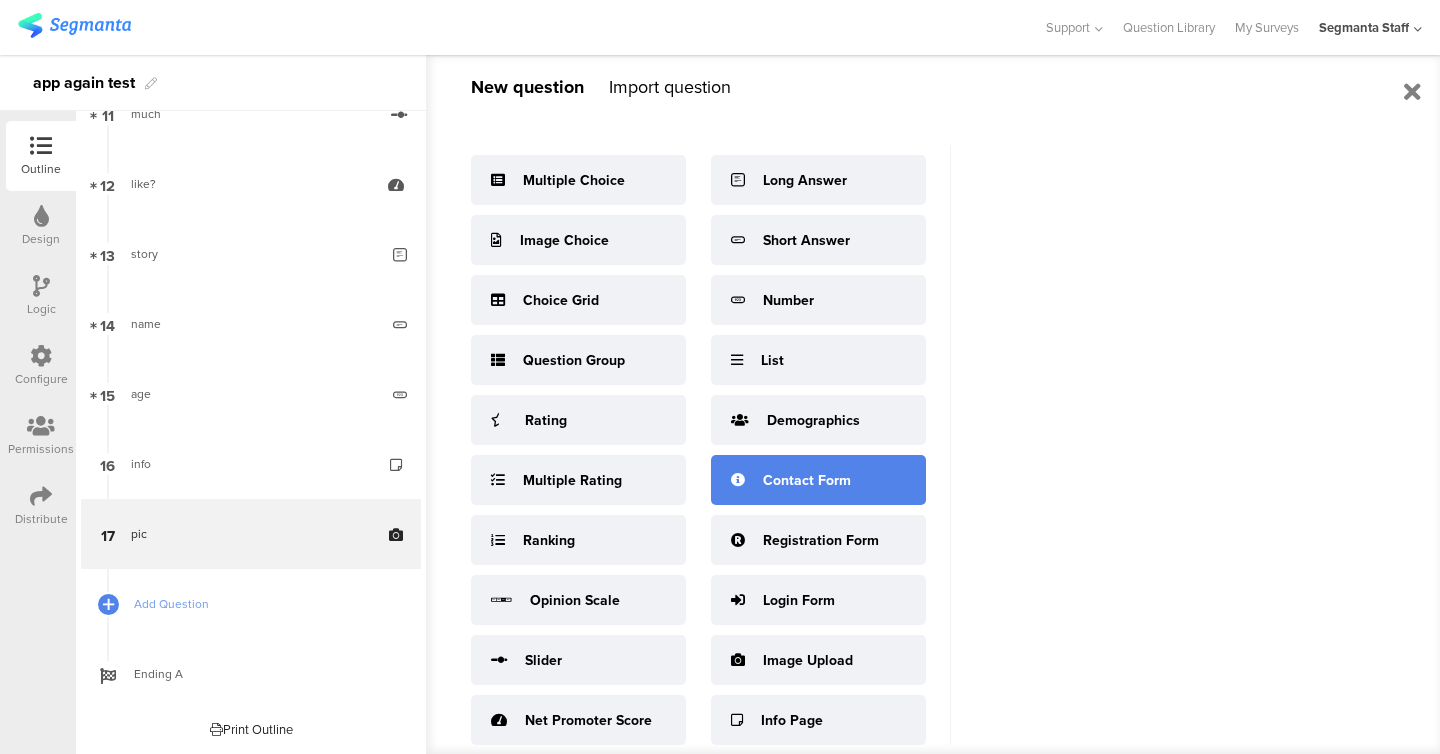 click on "Contact Form" at bounding box center [807, 480] 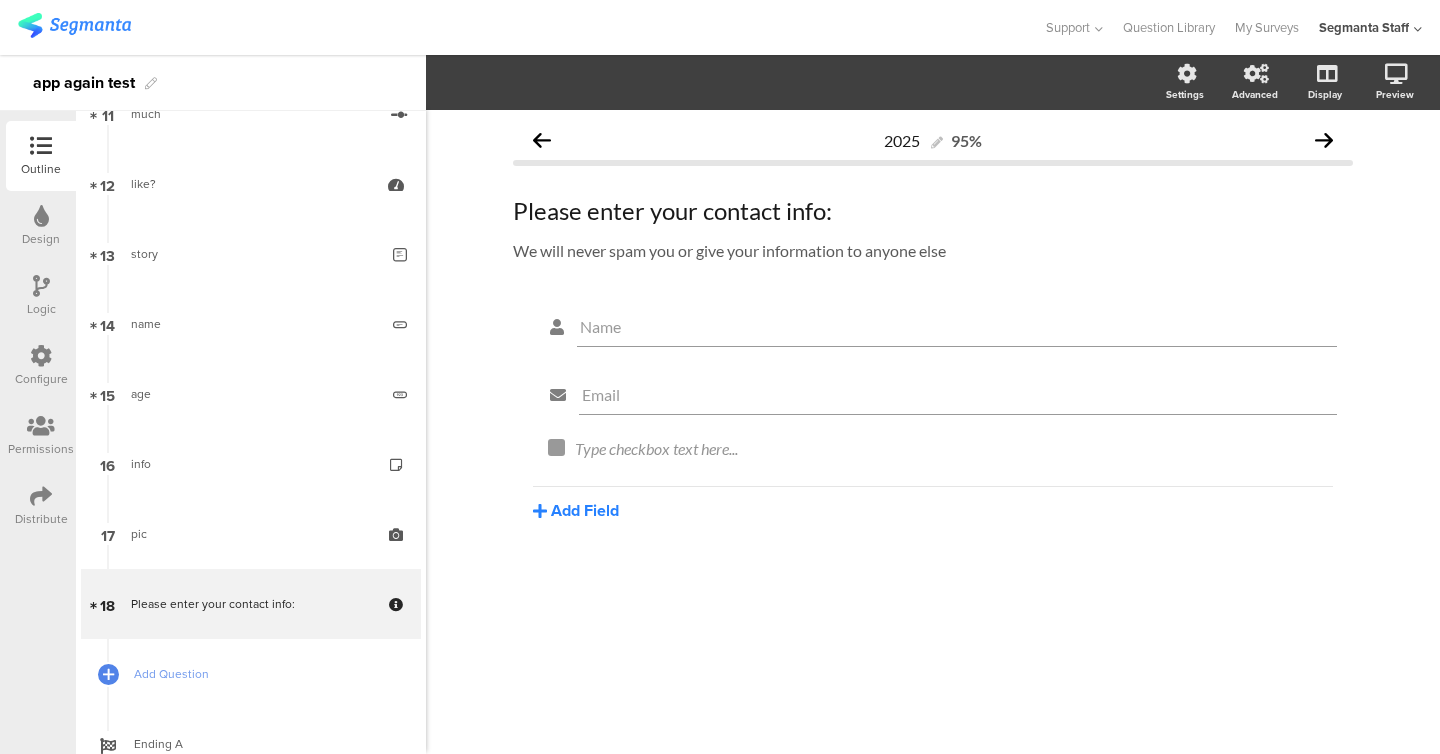 click on "Add Field" 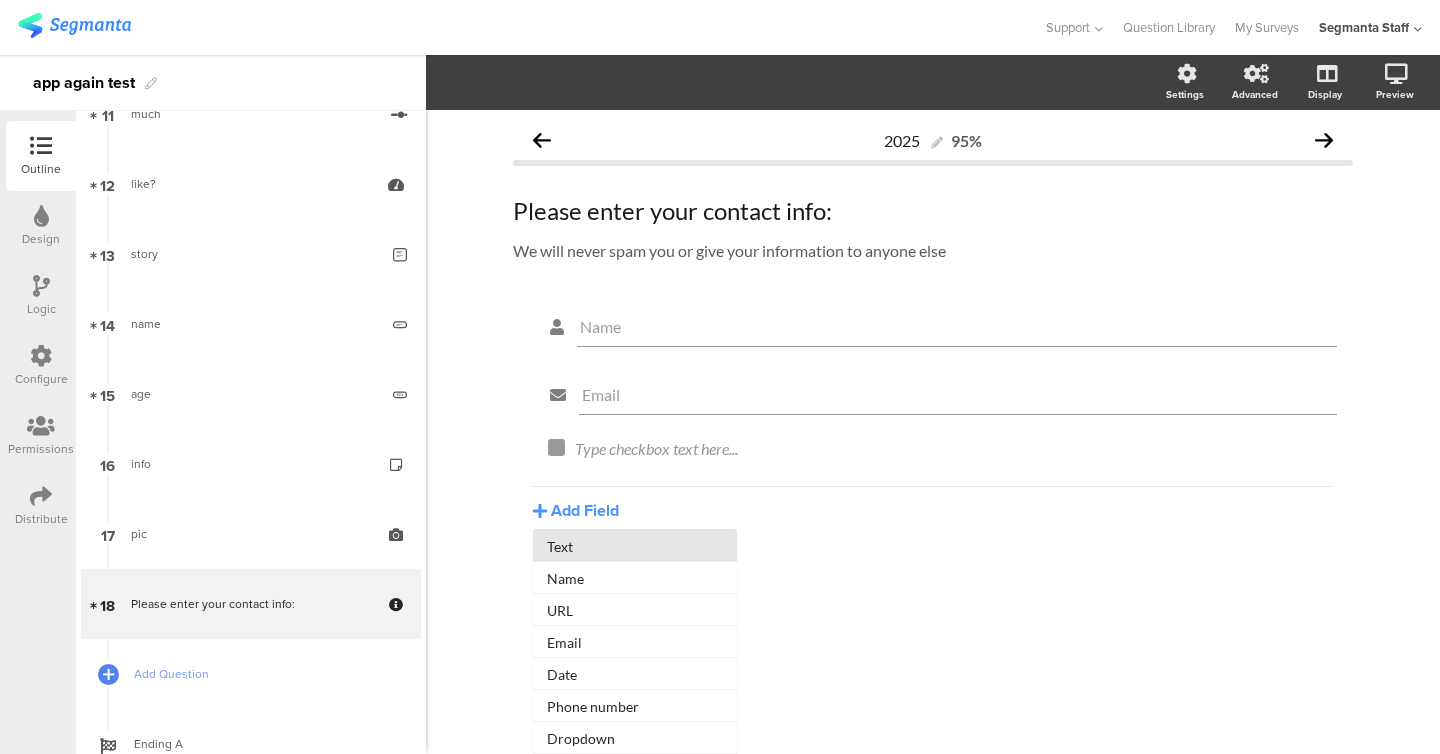 click on "Text" 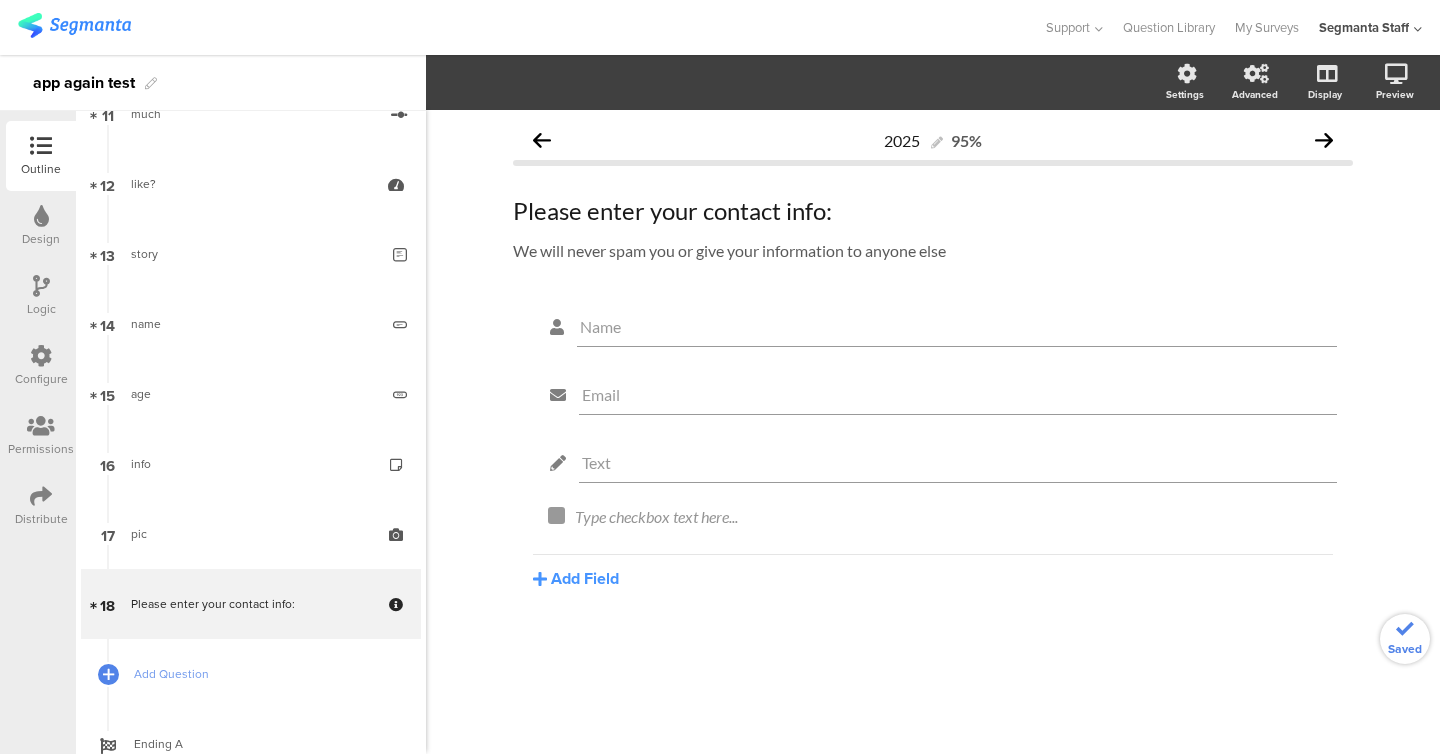 click on "Name
Email
Text
Type checkbox text here...
Add Field
Text
Name
URL
Email
Date
Phone number
Dropdown
US State
Country
Checkbox" 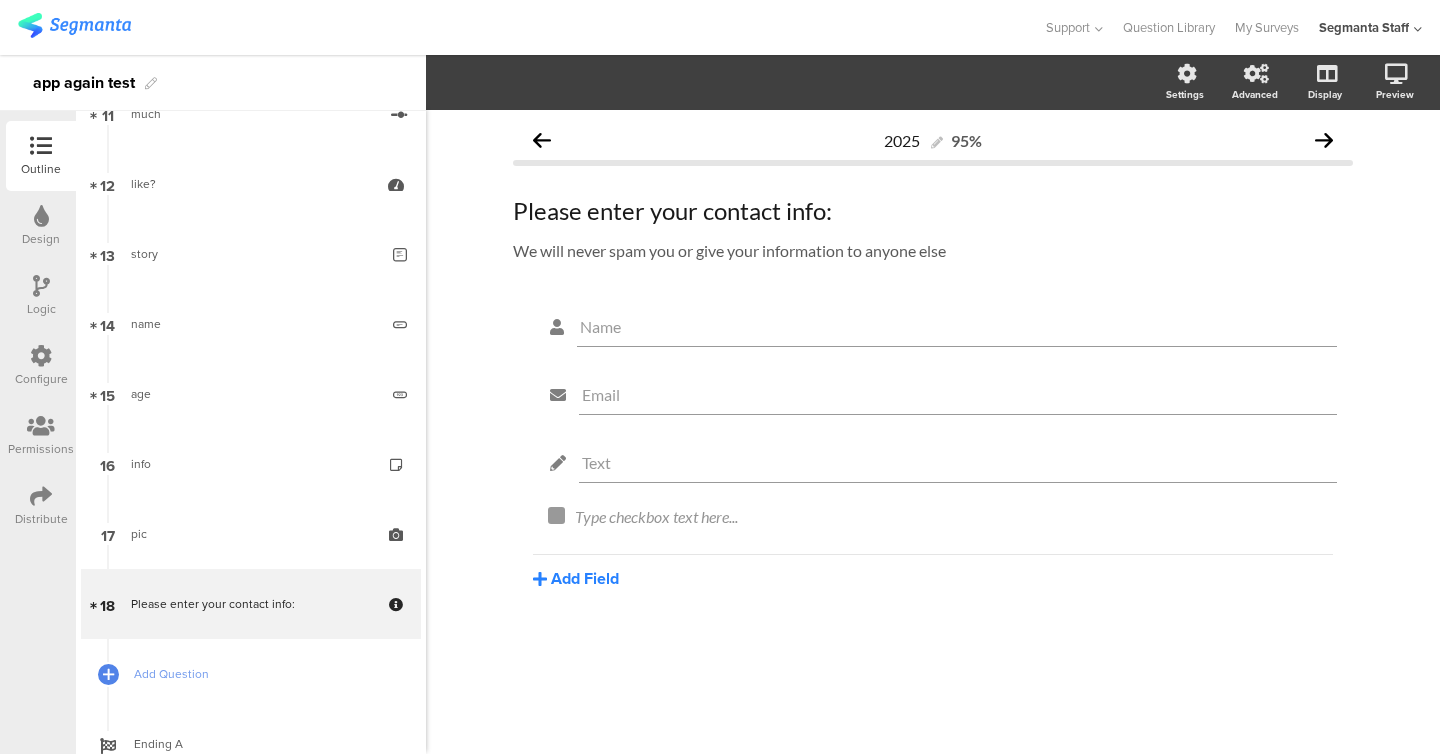 click on "Add Field" 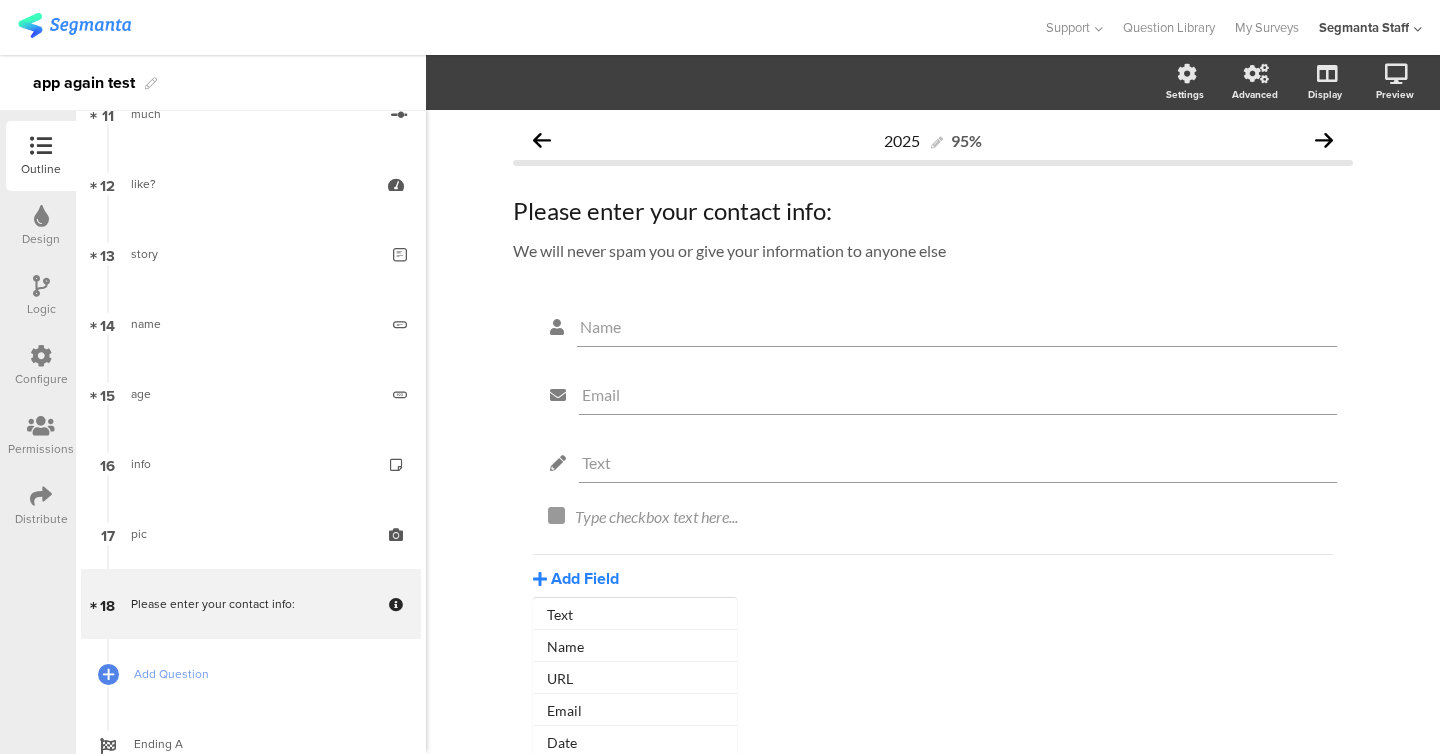 scroll, scrollTop: 166, scrollLeft: 0, axis: vertical 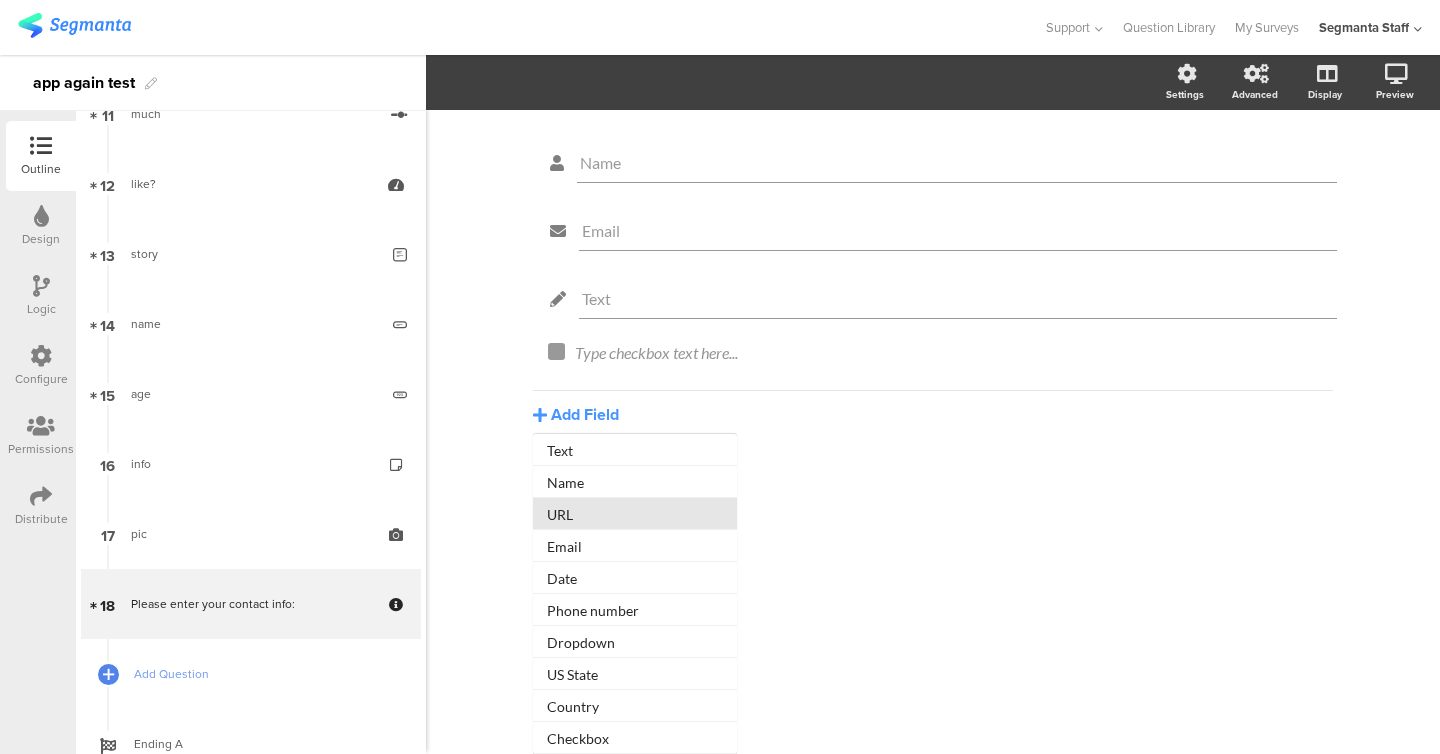 click on "URL" 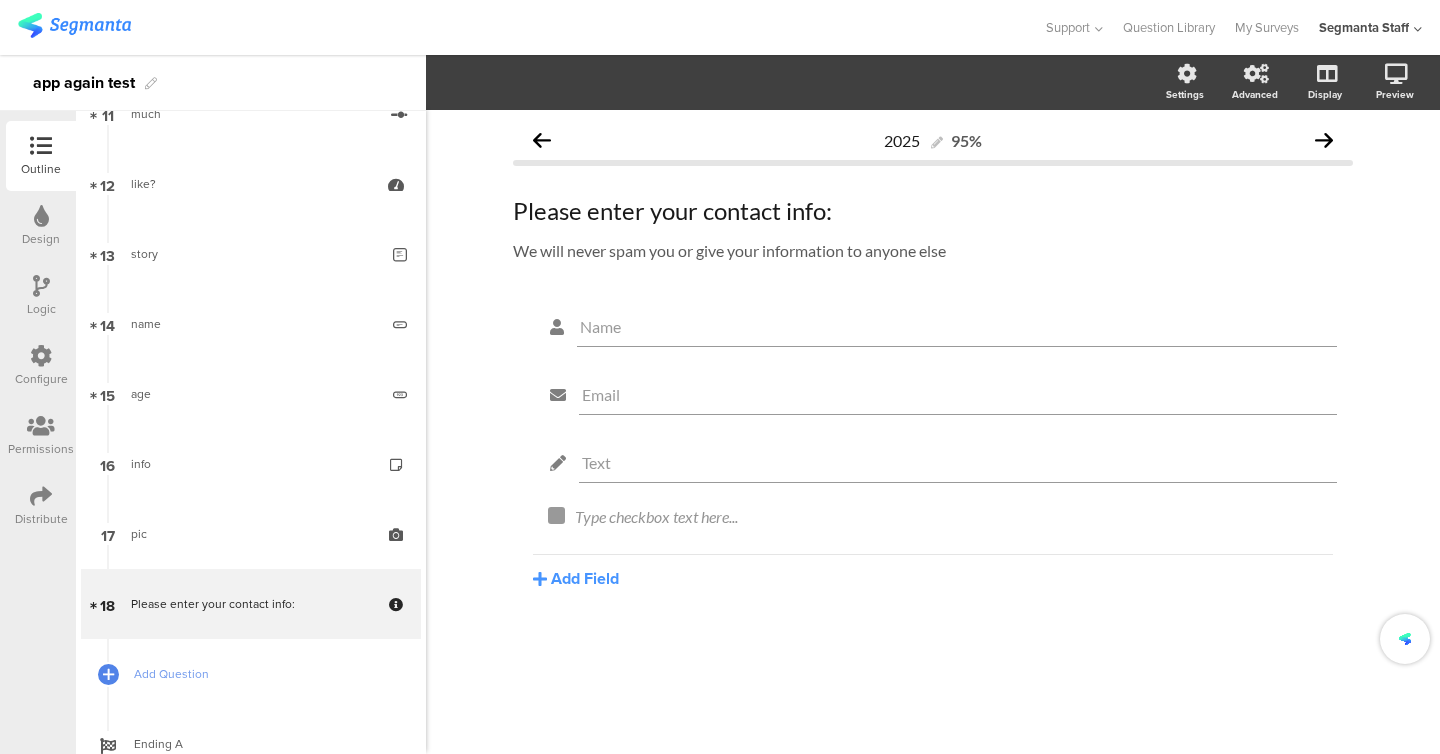 scroll, scrollTop: 0, scrollLeft: 0, axis: both 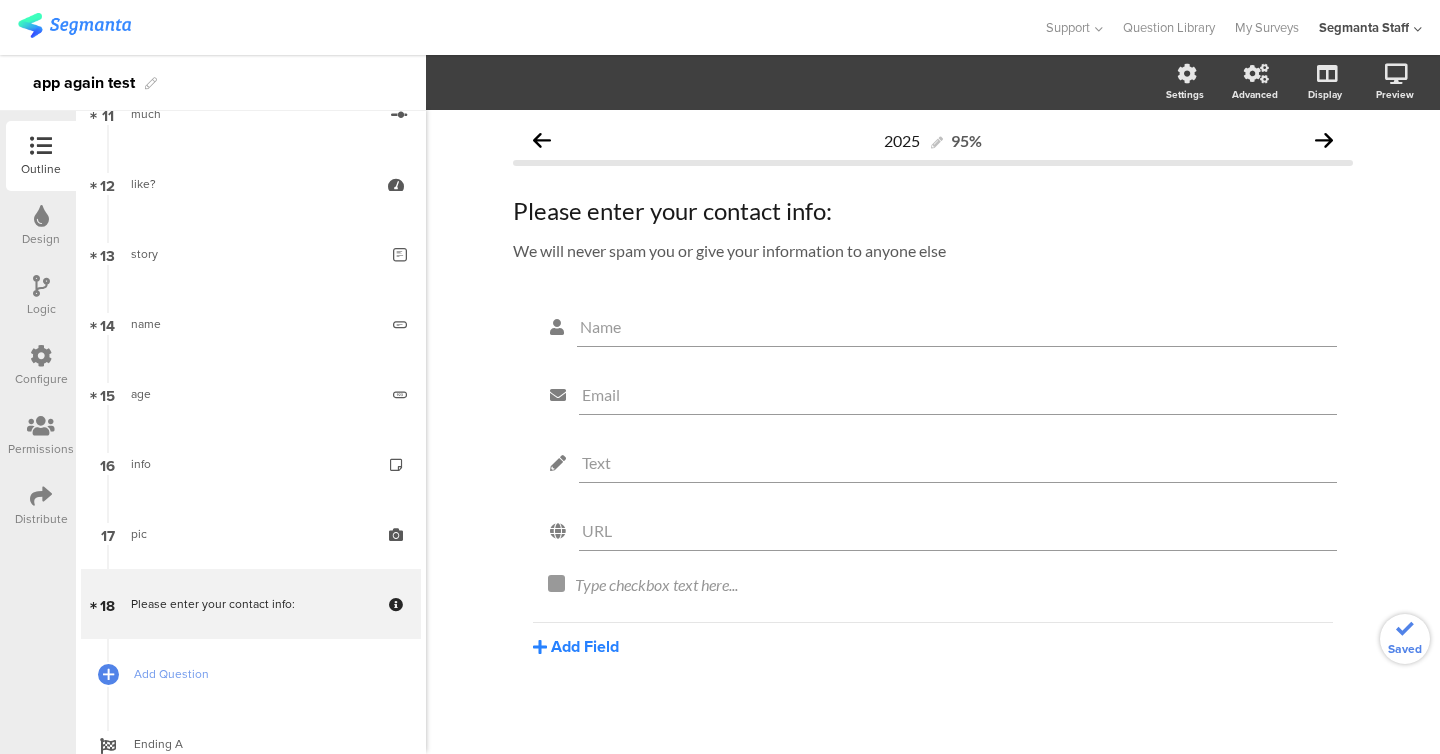 click on "Add Field" 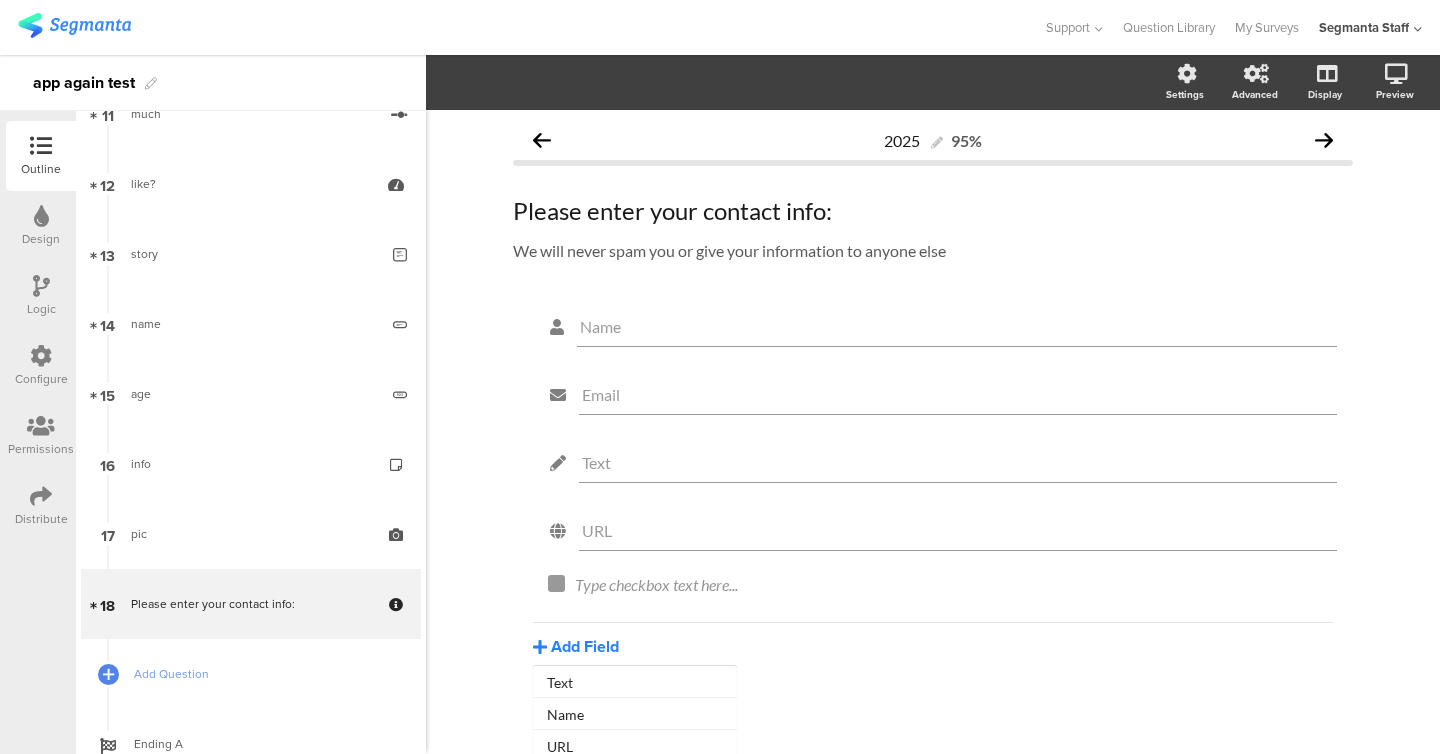 scroll, scrollTop: 223, scrollLeft: 0, axis: vertical 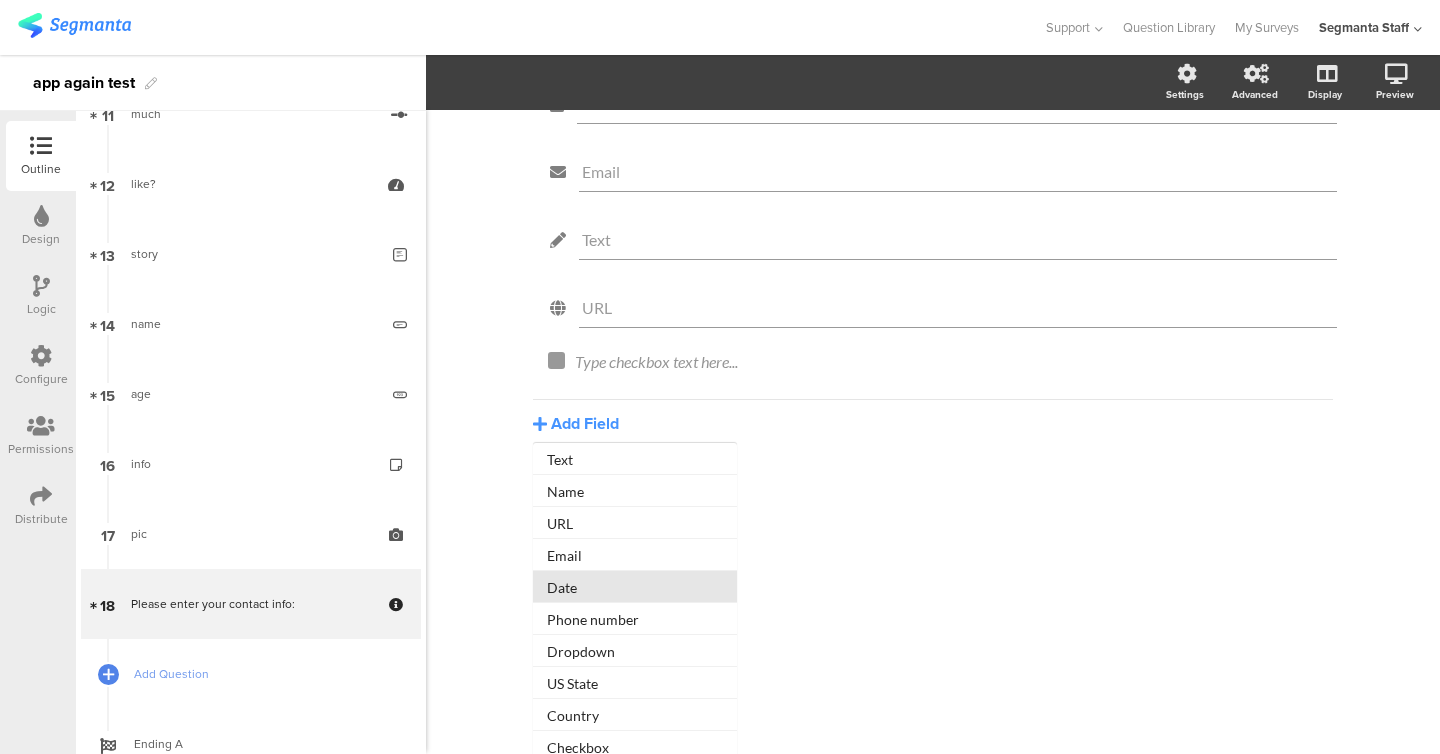 click on "Date" 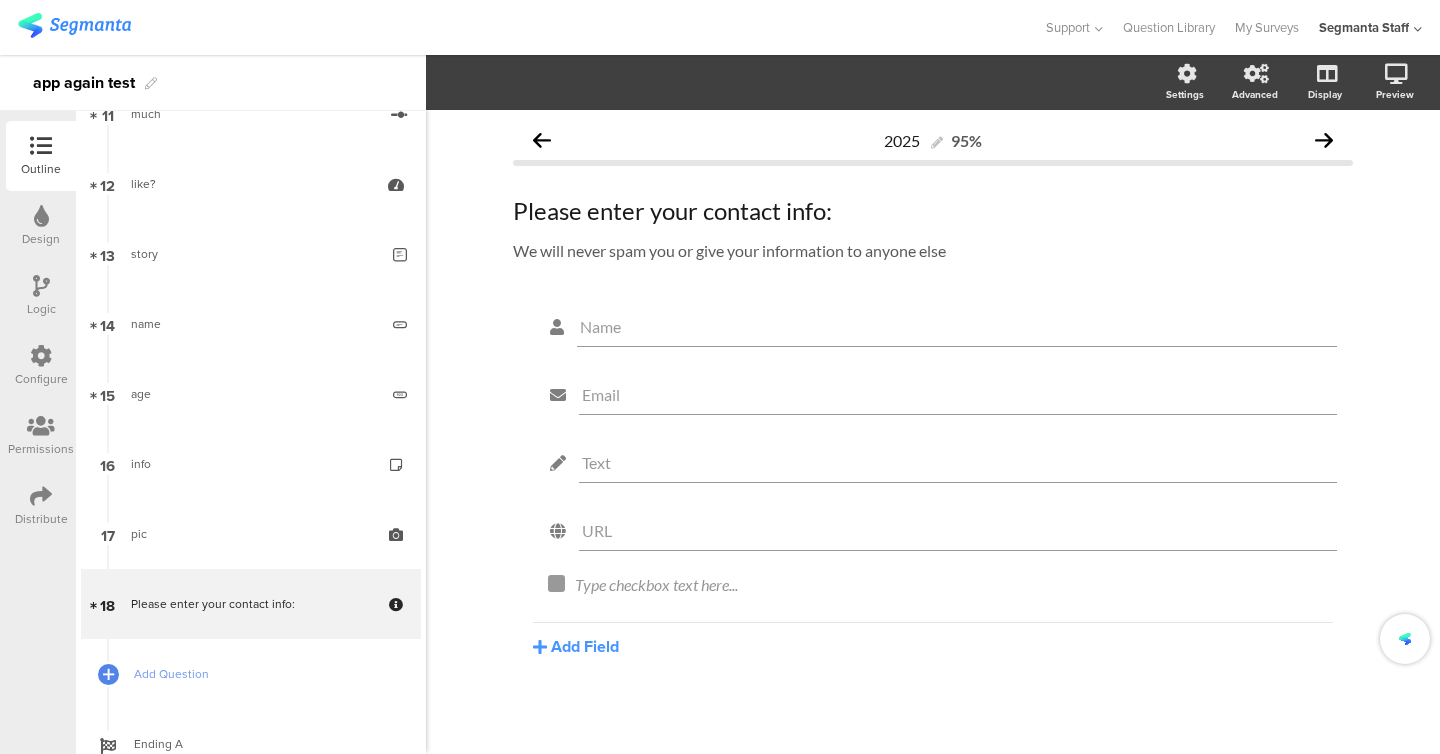 scroll, scrollTop: 0, scrollLeft: 0, axis: both 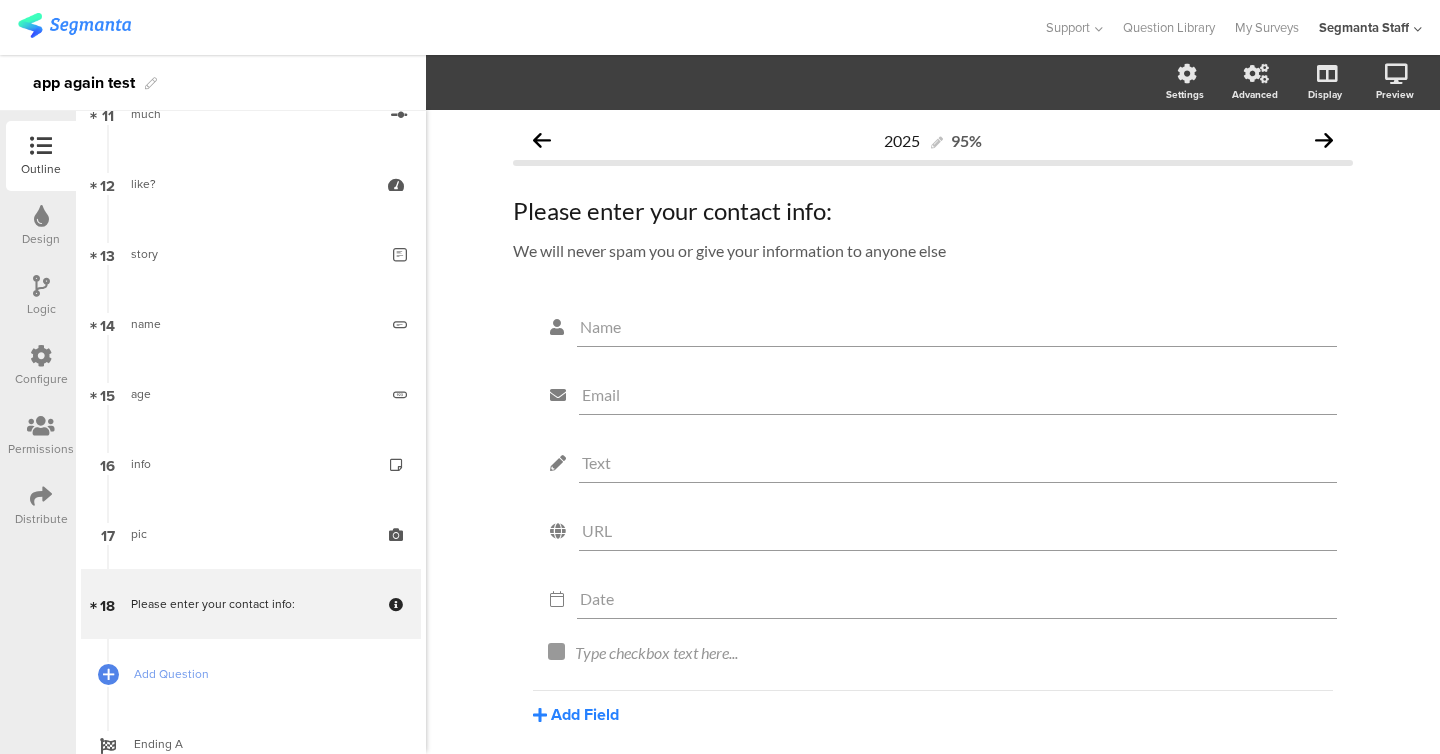 click on "Add Field" 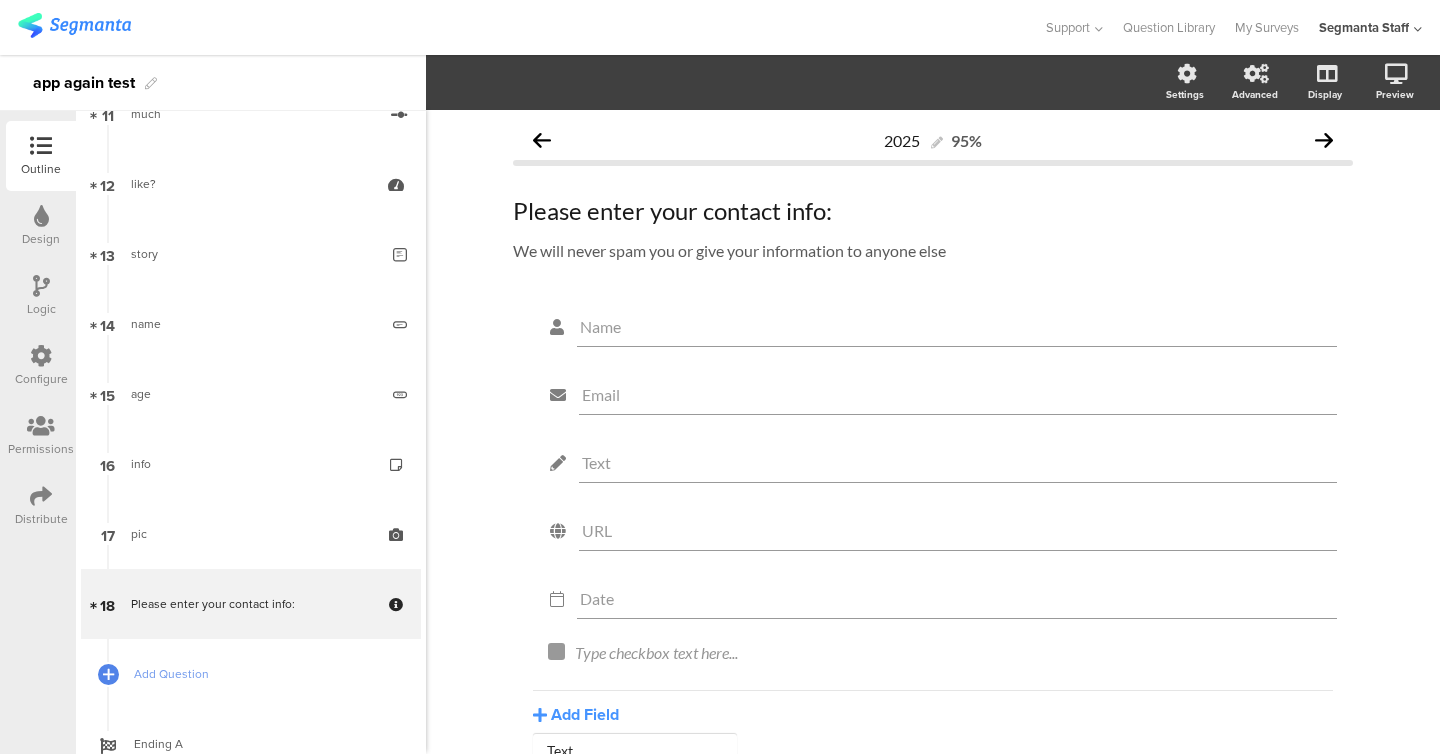 scroll, scrollTop: 223, scrollLeft: 0, axis: vertical 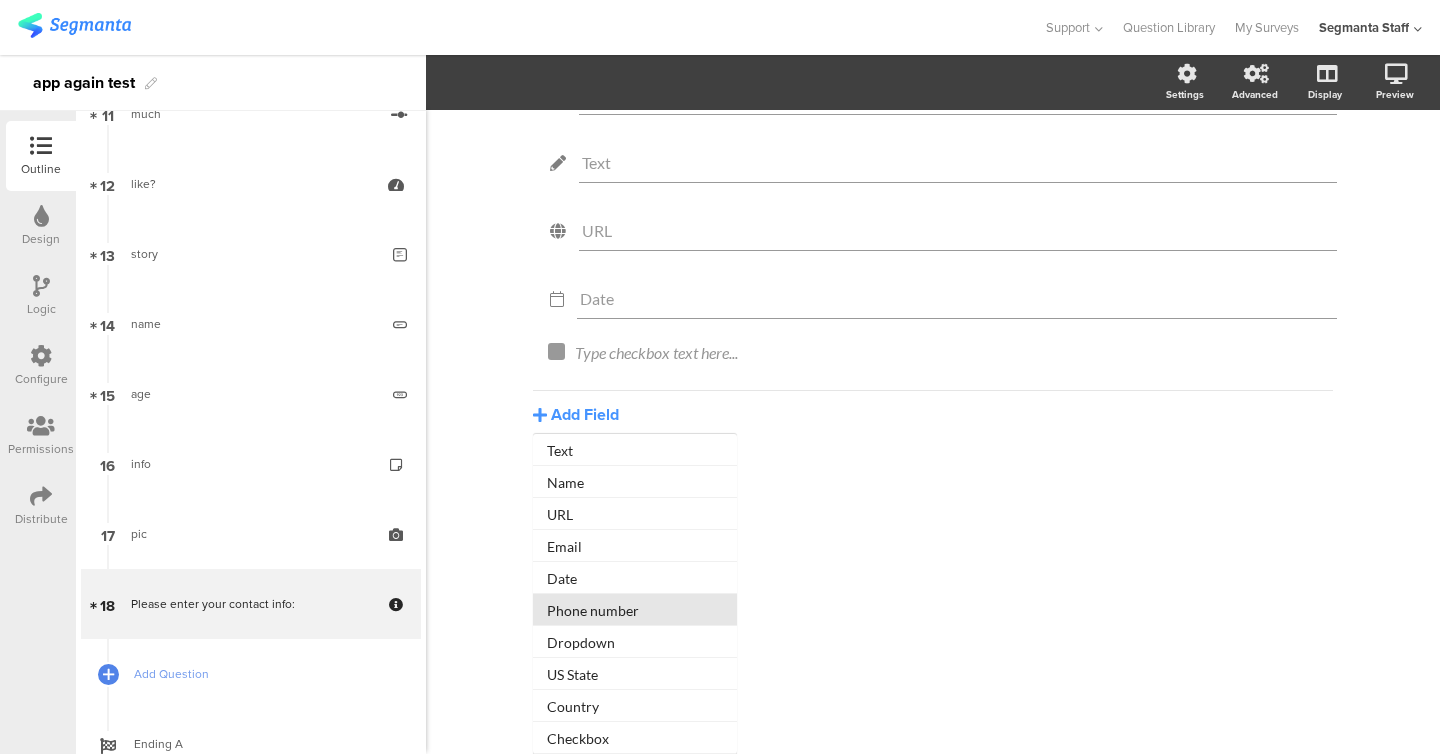 click on "Phone number" 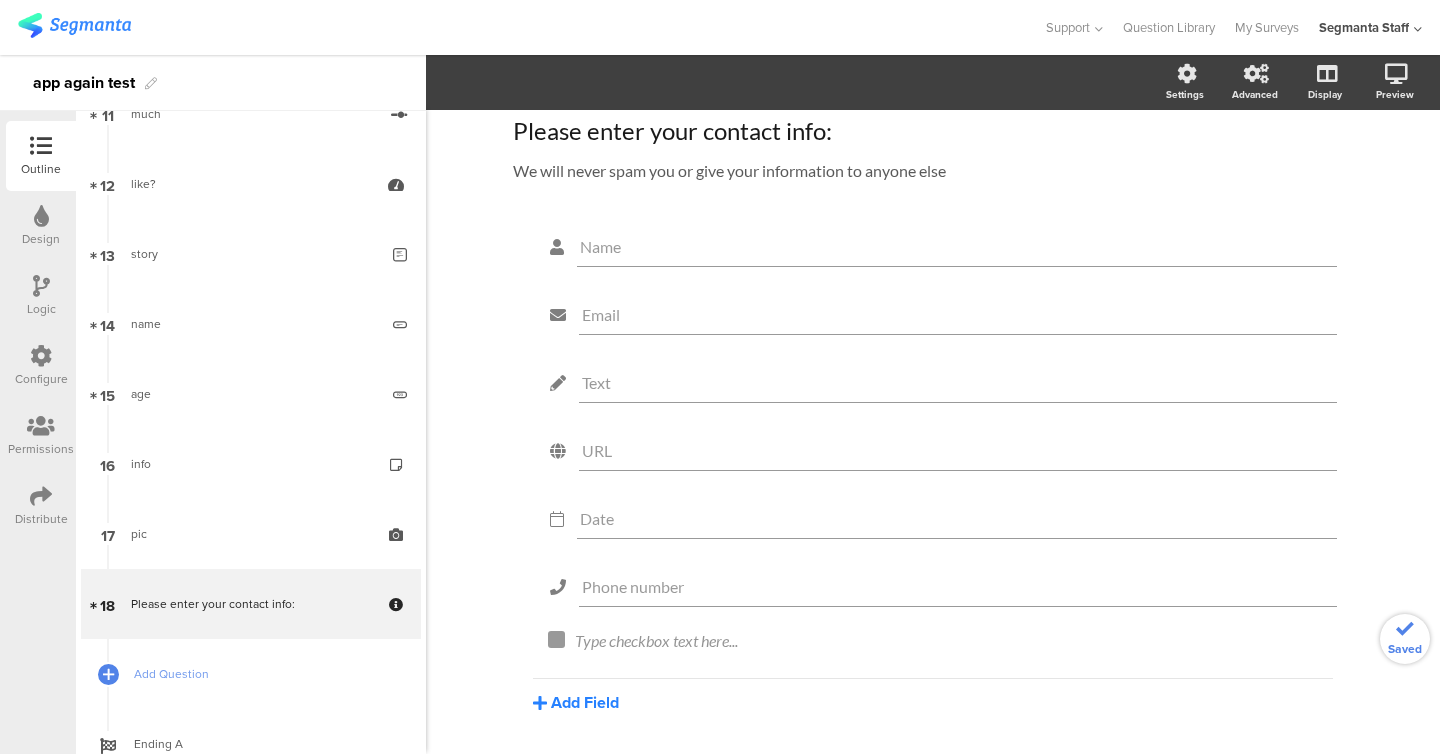 click on "Add Field" 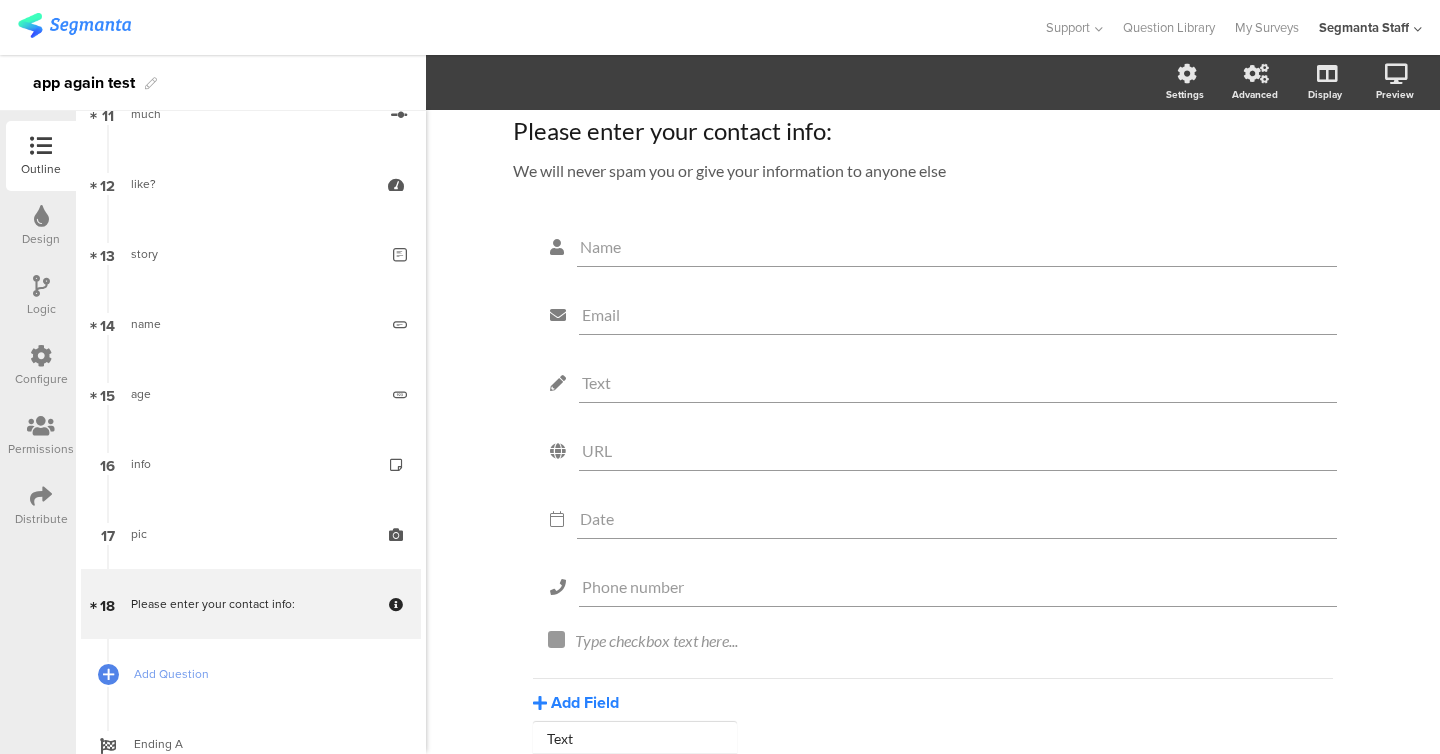scroll, scrollTop: 223, scrollLeft: 0, axis: vertical 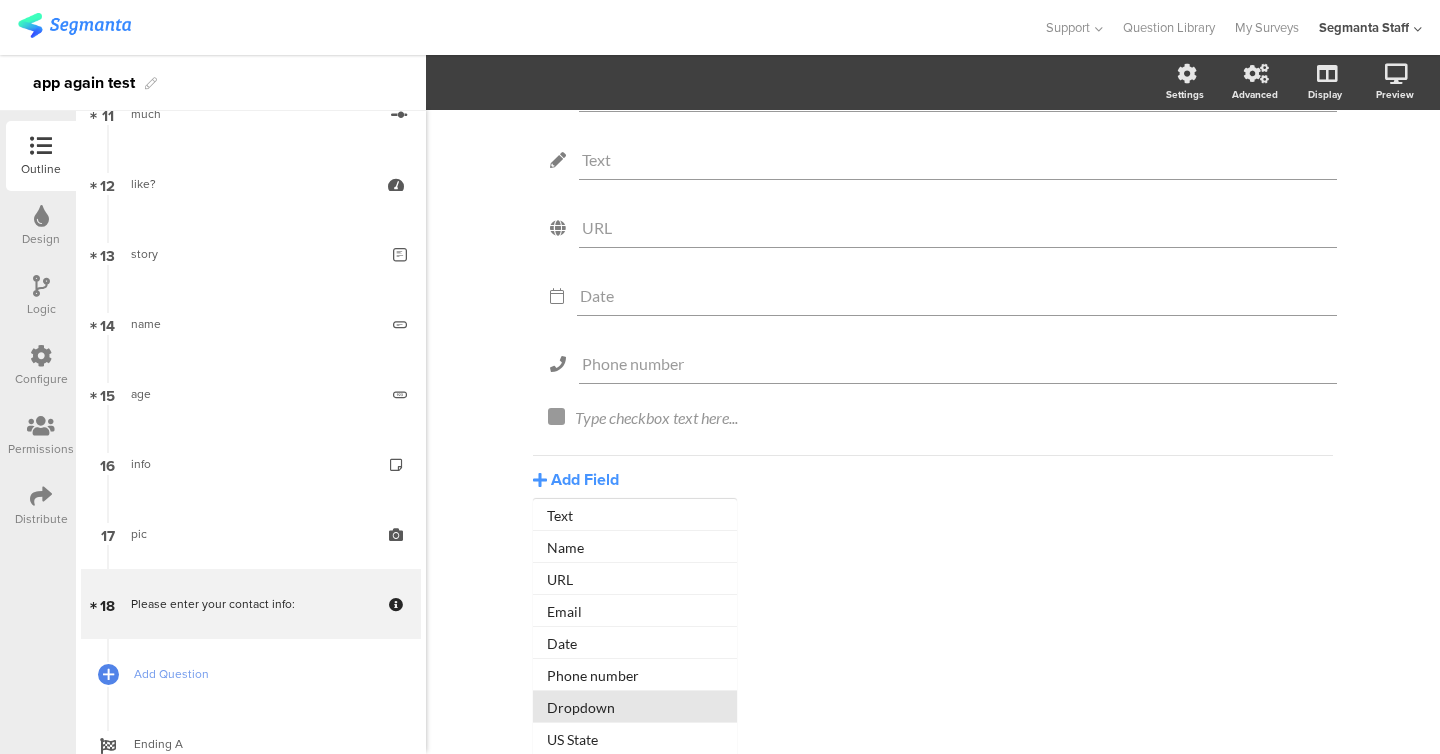 click on "Dropdown" 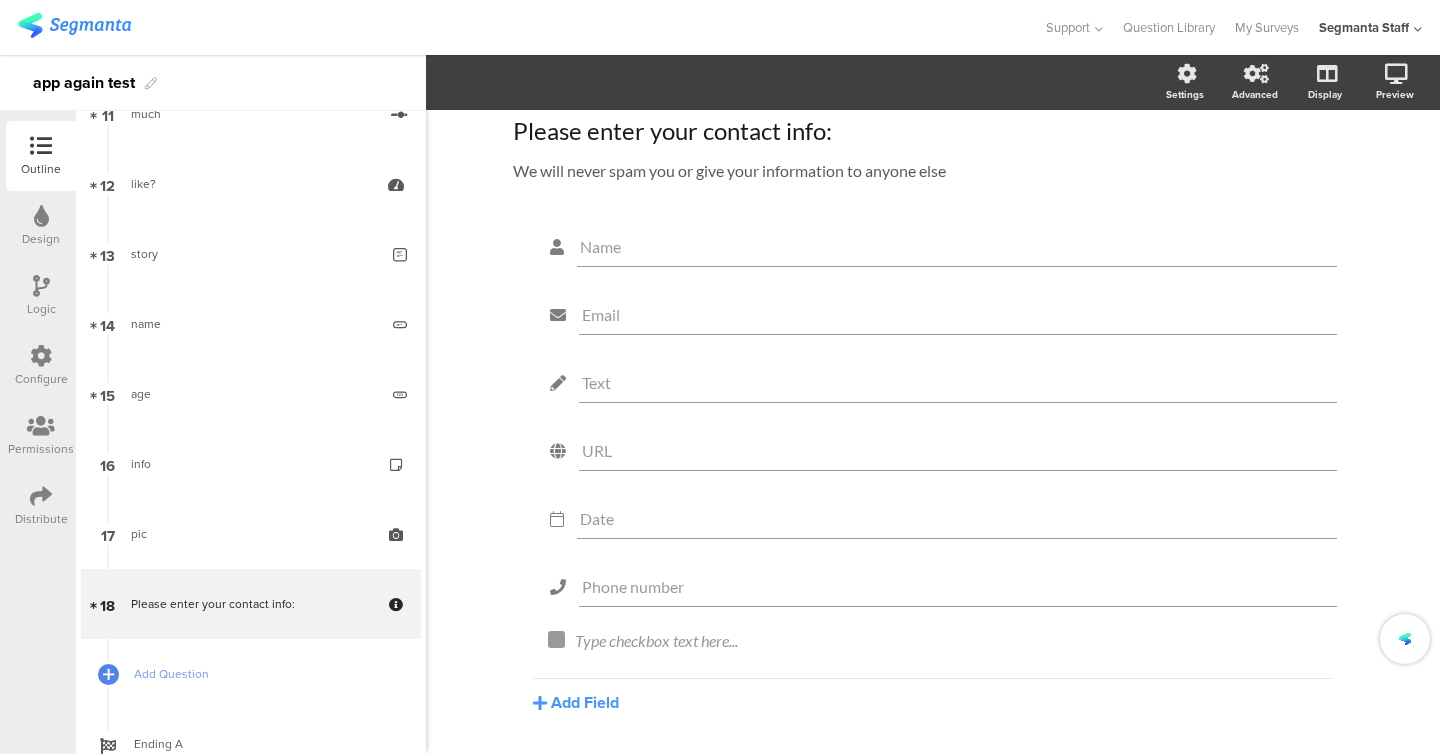 scroll, scrollTop: 0, scrollLeft: 0, axis: both 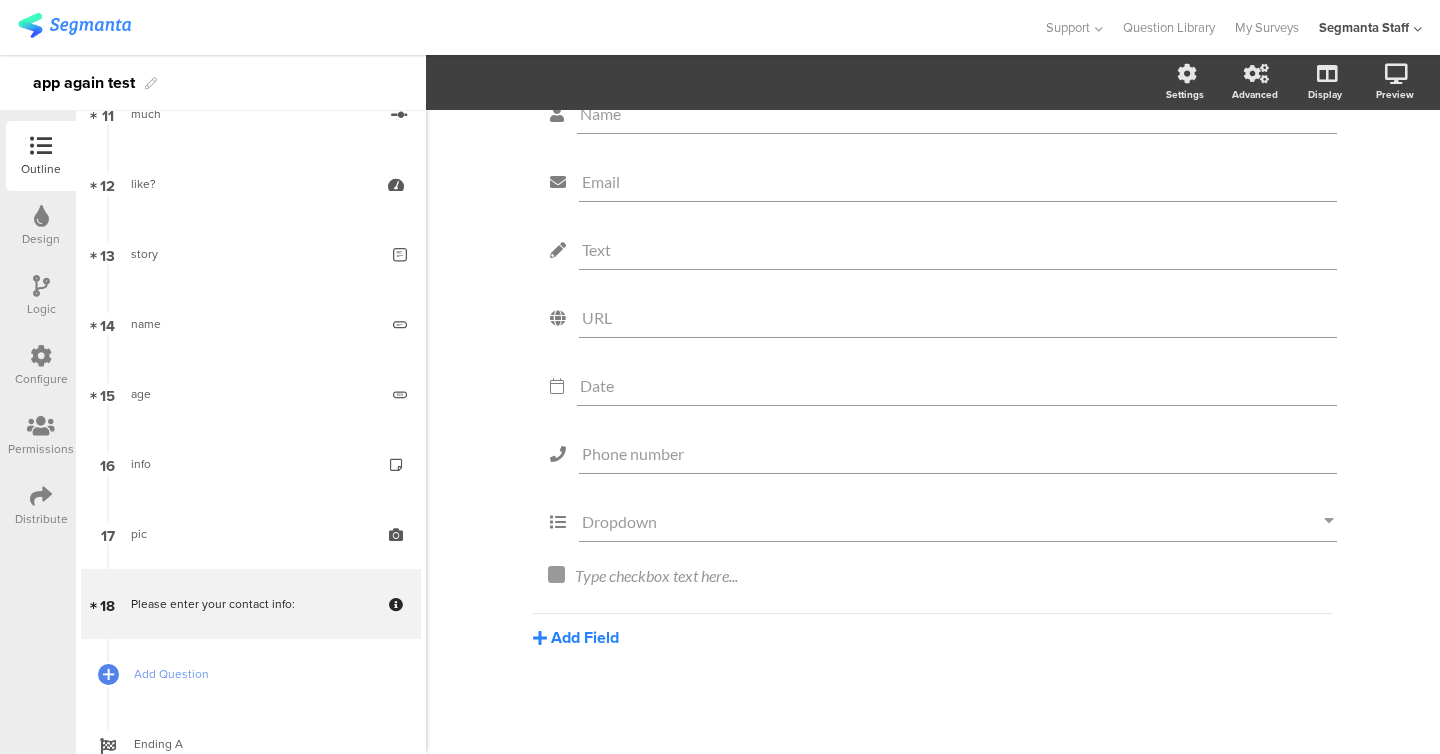 click on "Add Field" 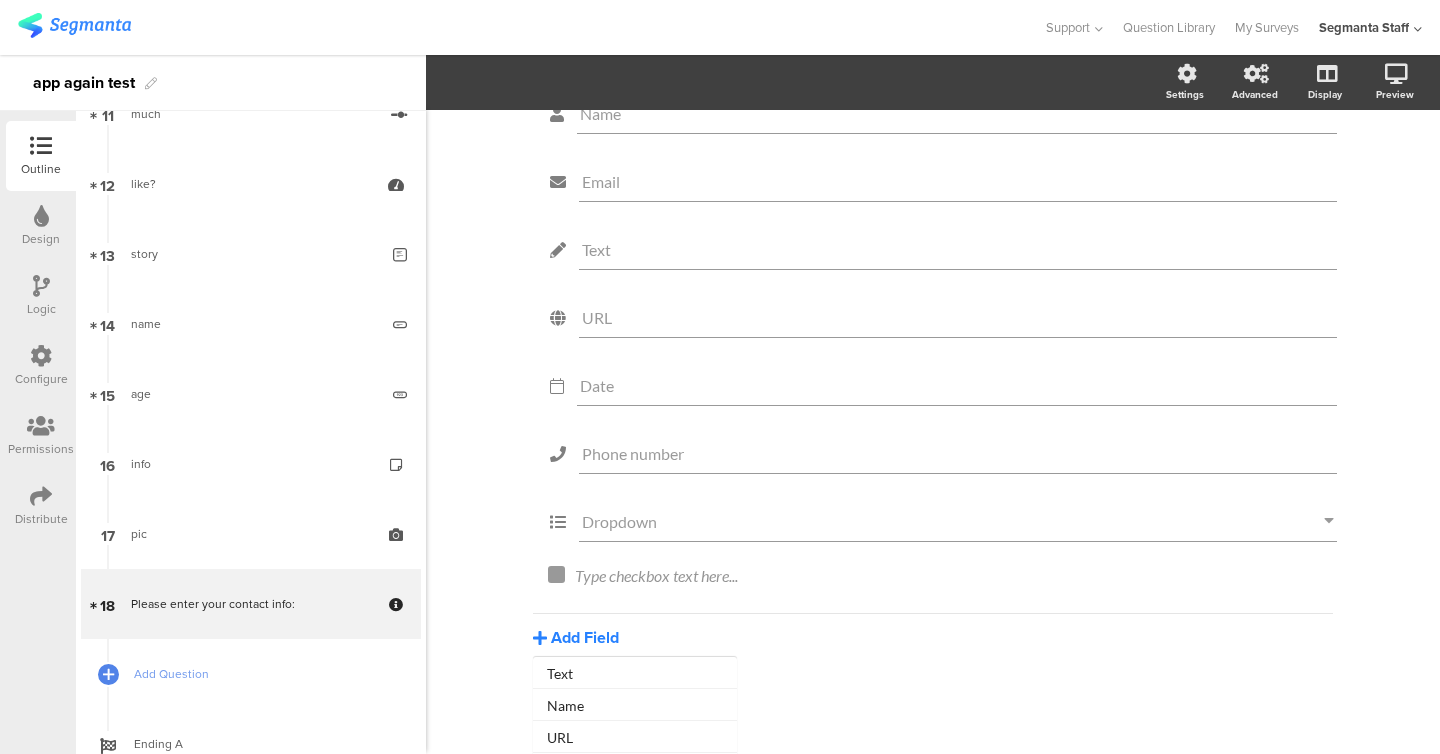scroll, scrollTop: 223, scrollLeft: 0, axis: vertical 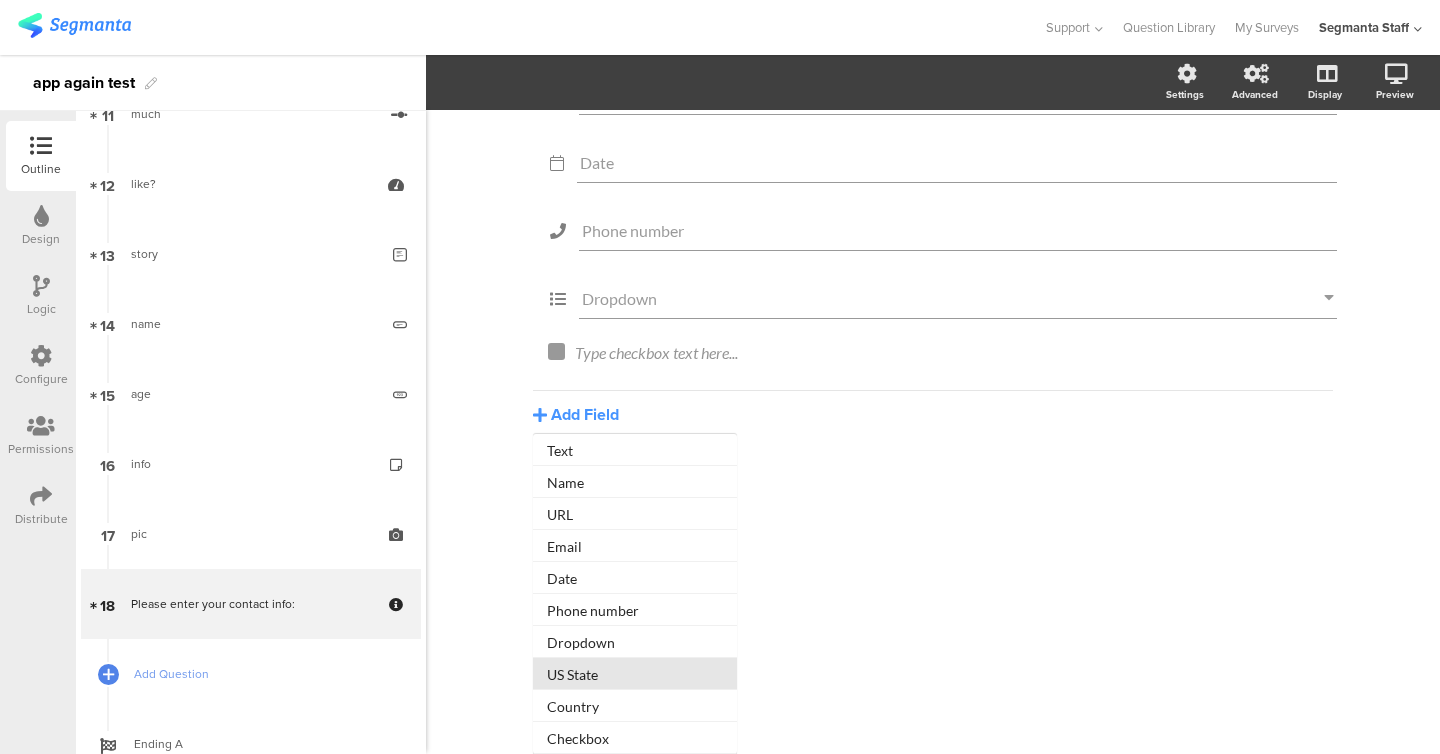 click on "US State" 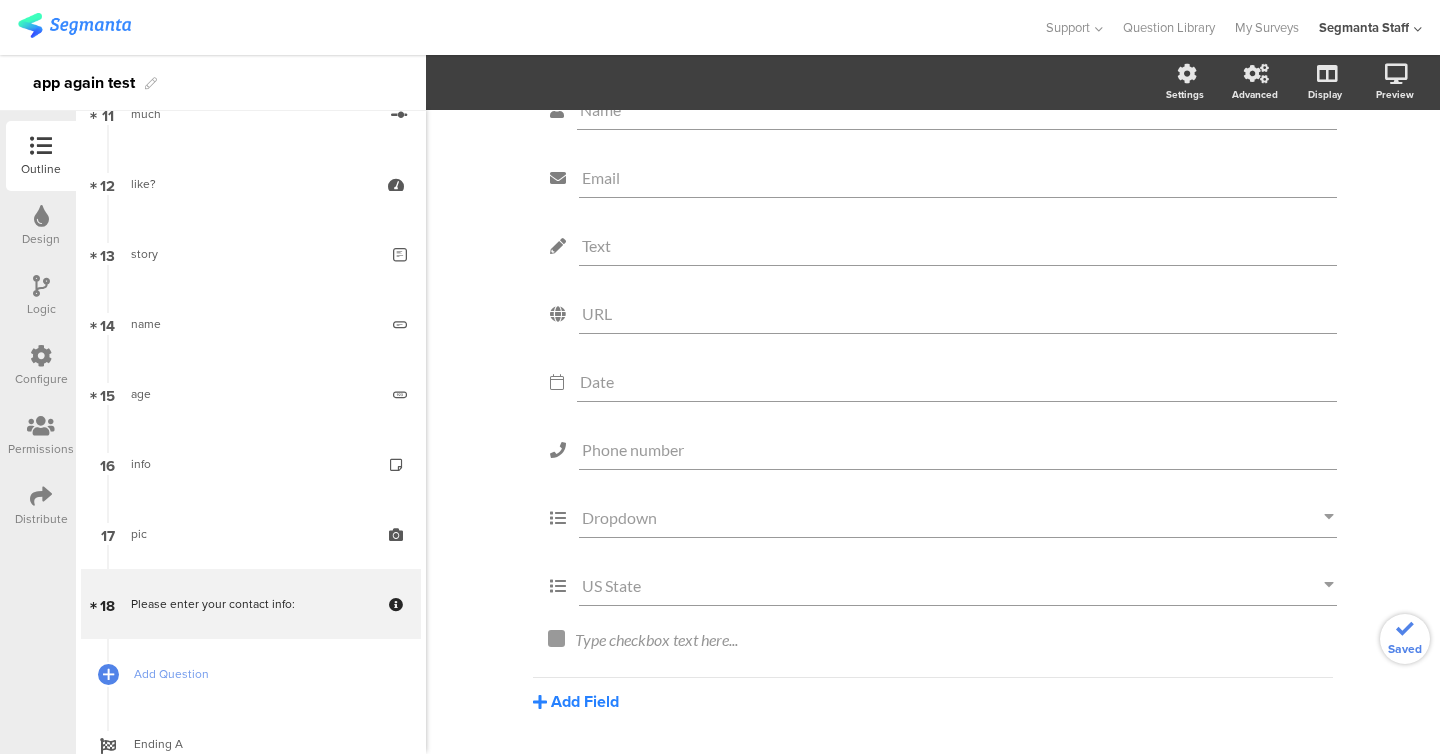 click on "Add Field" 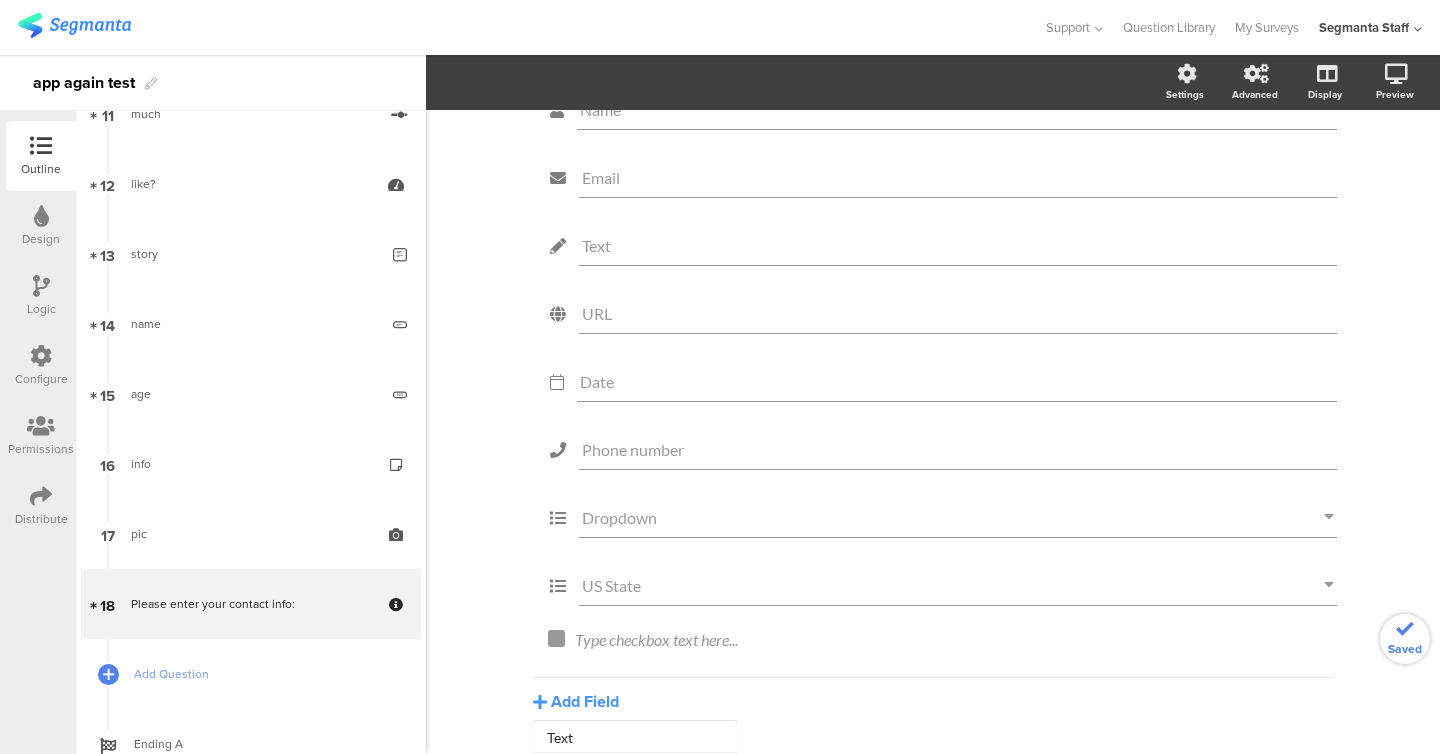 scroll, scrollTop: 223, scrollLeft: 0, axis: vertical 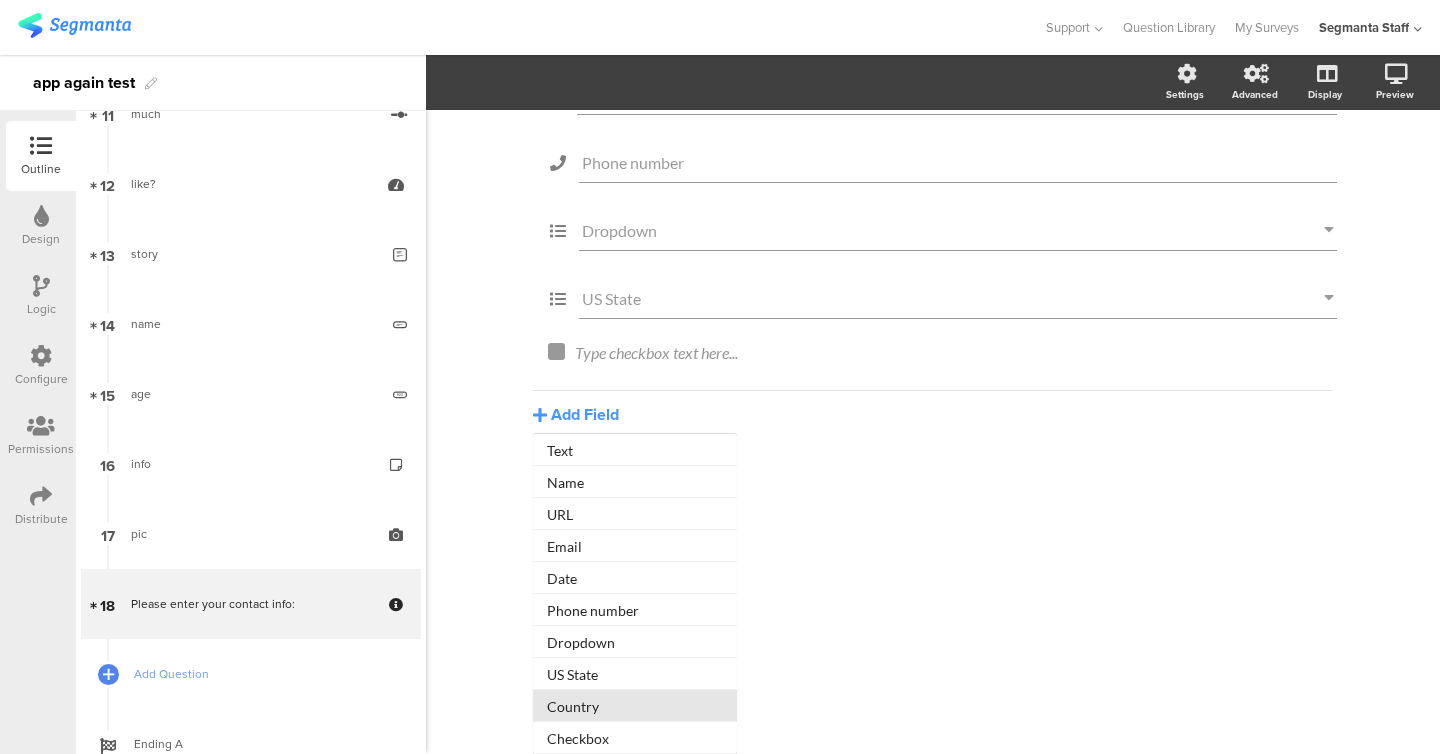 click on "Country" 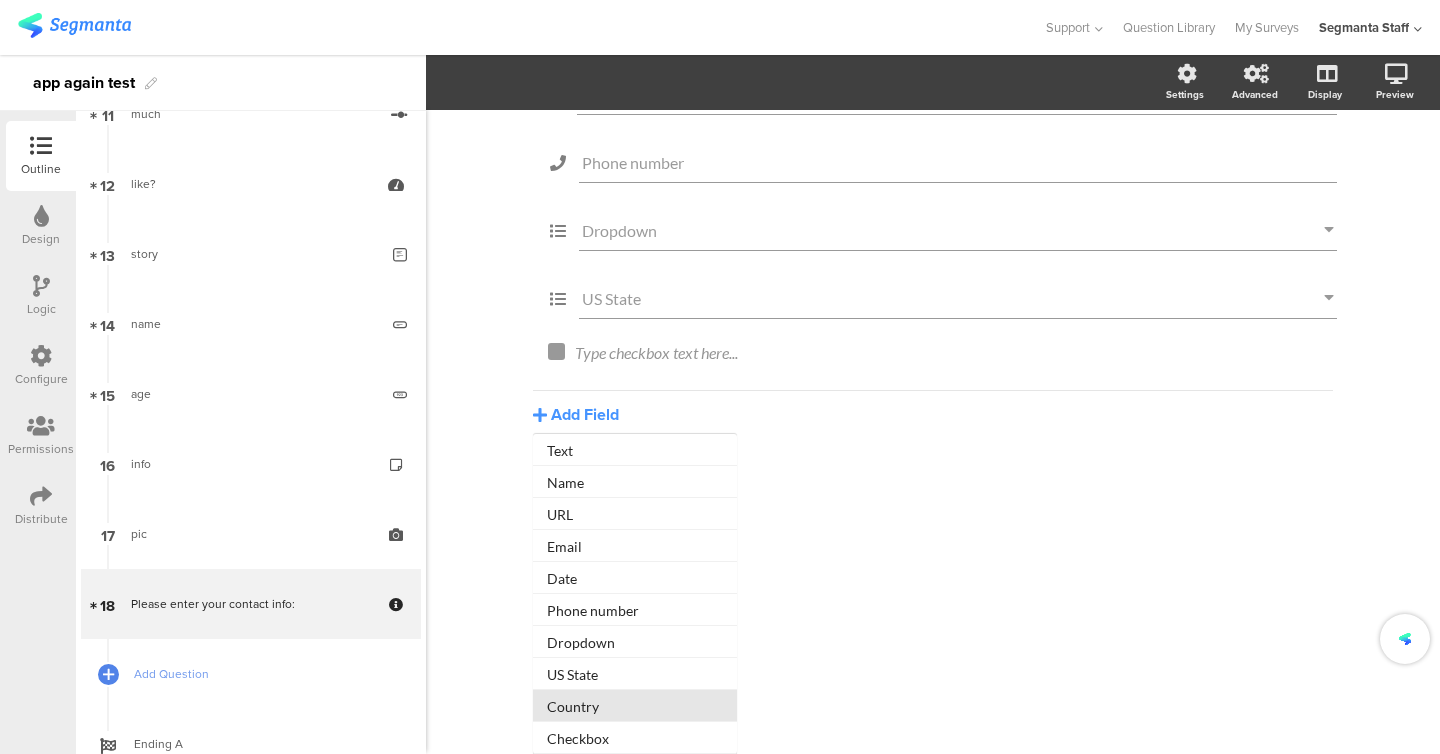 scroll, scrollTop: 0, scrollLeft: 0, axis: both 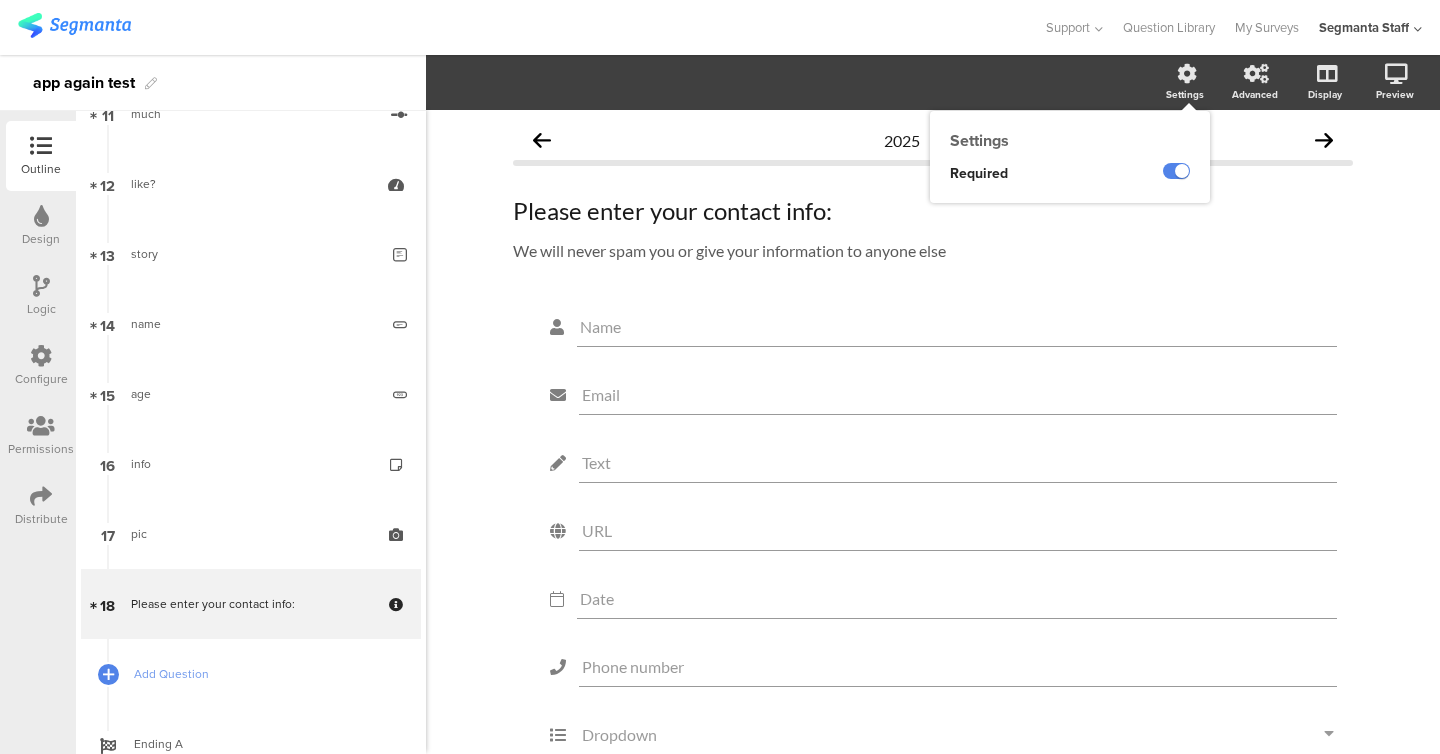 click 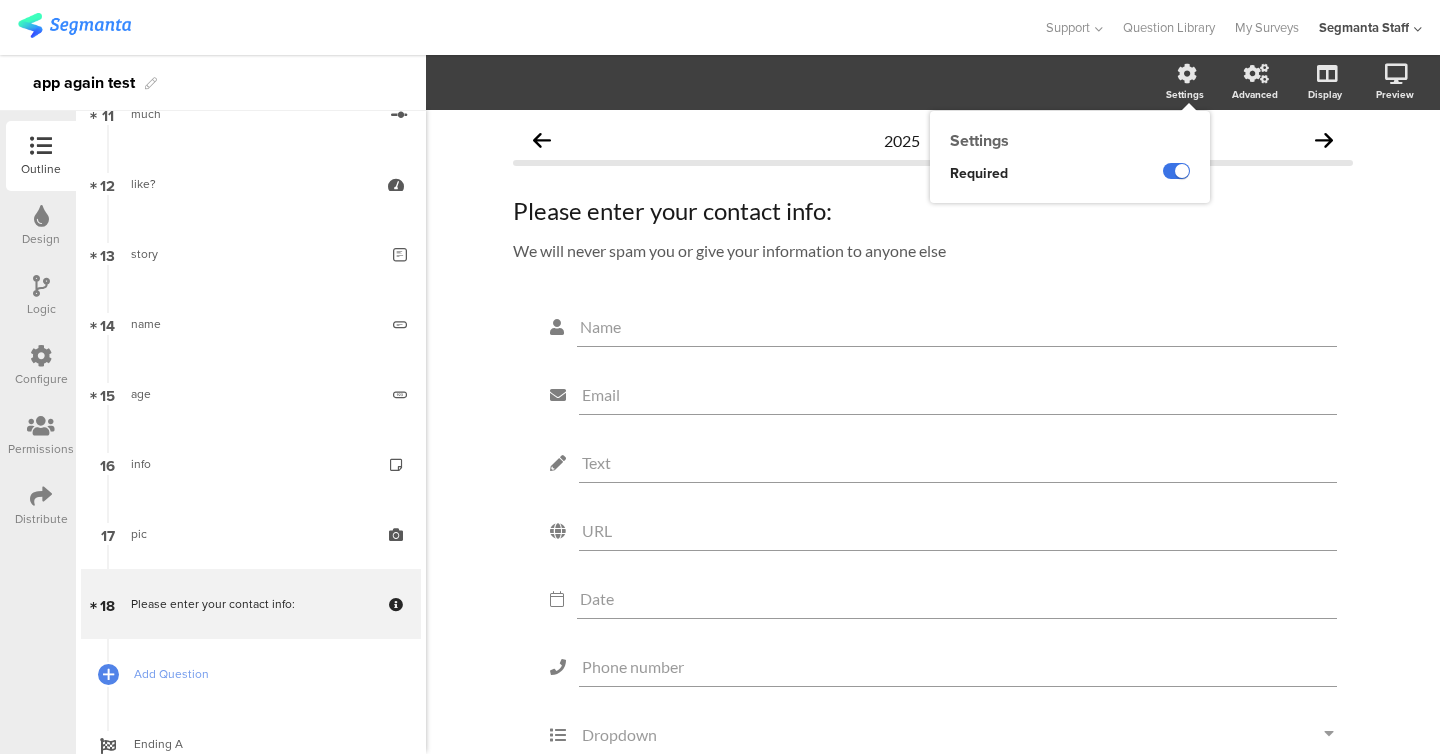 click 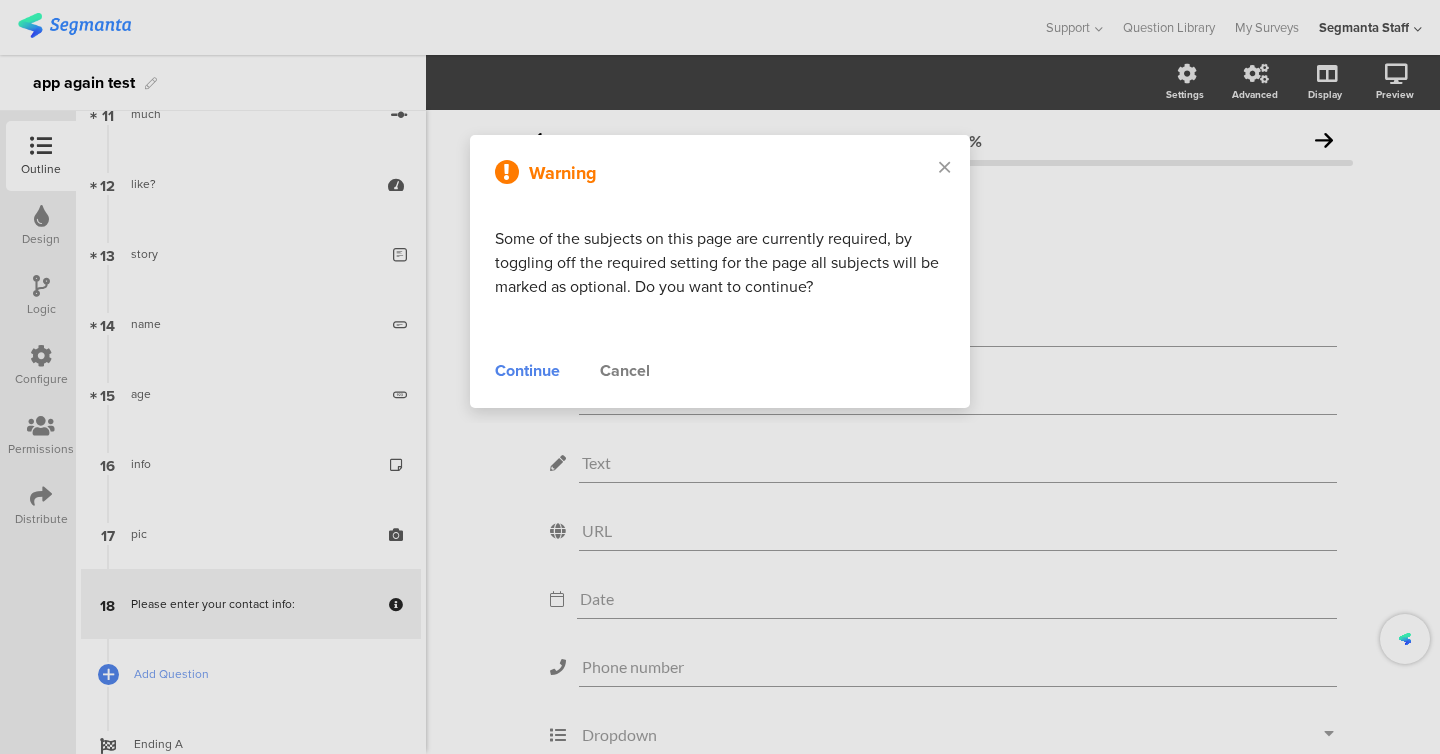 click on "Continue" at bounding box center (527, 371) 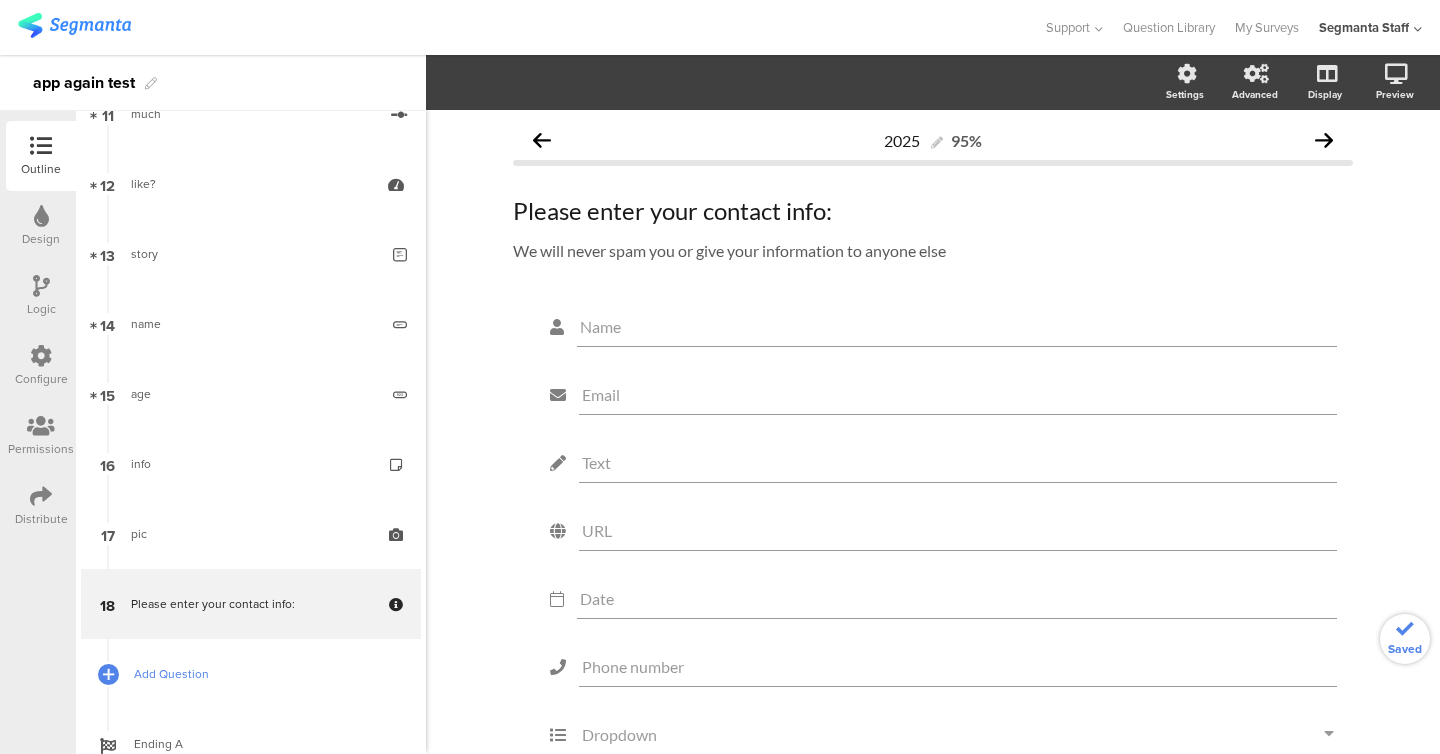 click on "Add Question" at bounding box center (262, 674) 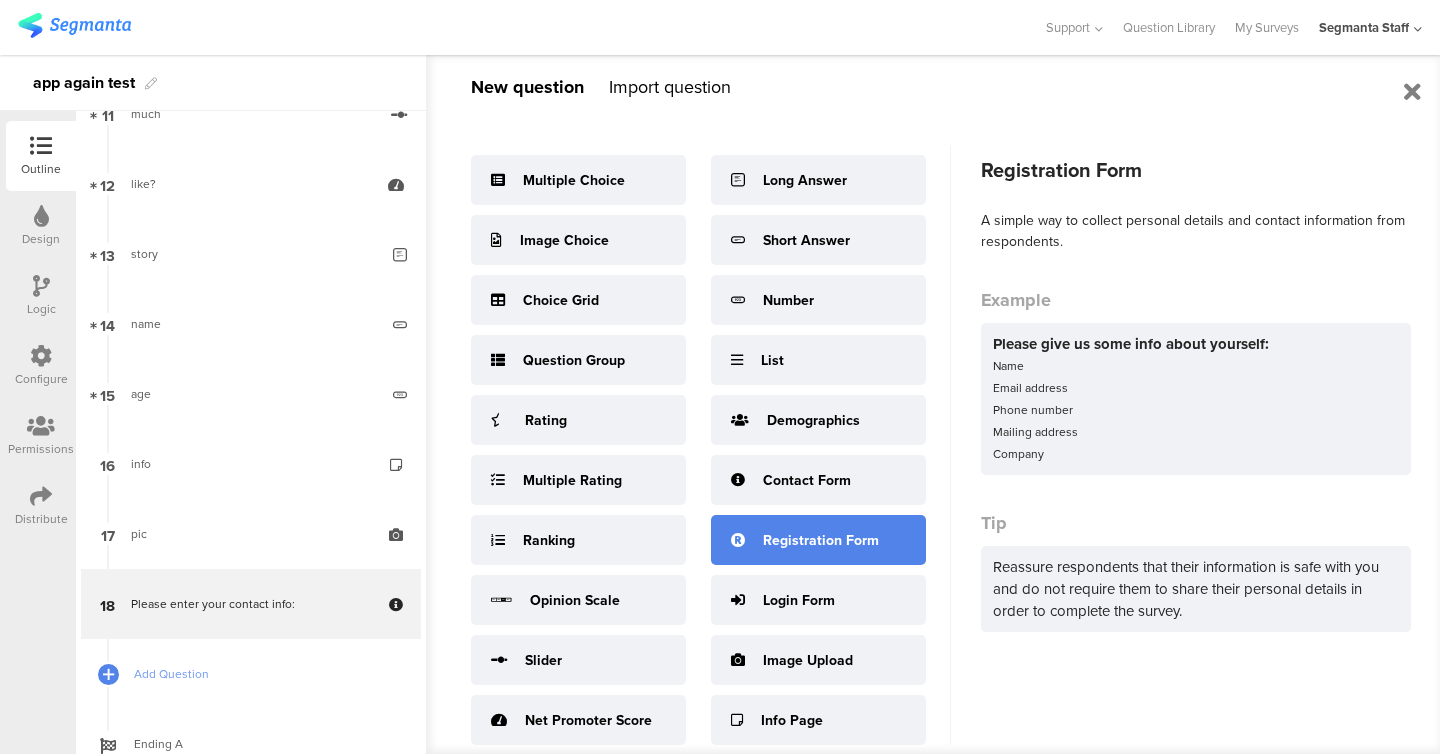 click on "Registration Form" at bounding box center (821, 540) 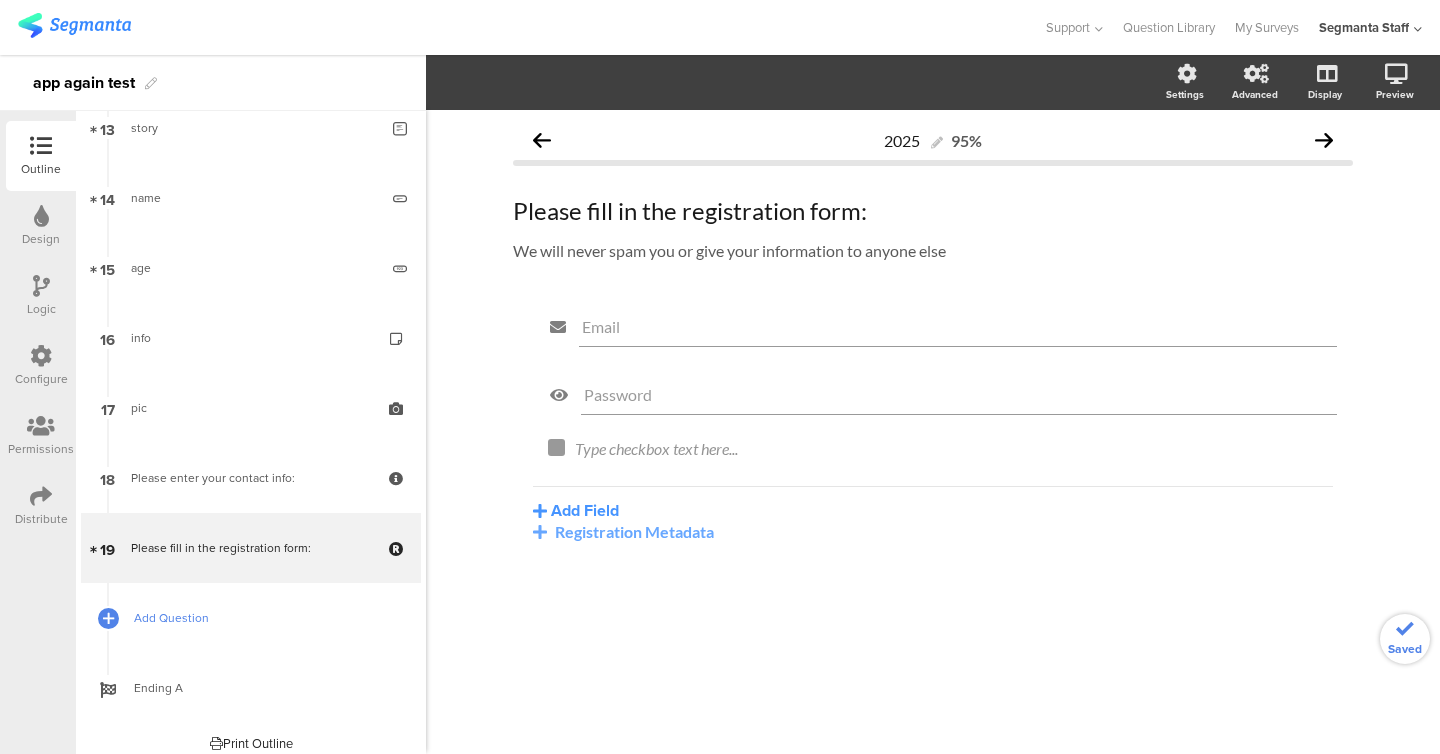 scroll, scrollTop: 952, scrollLeft: 0, axis: vertical 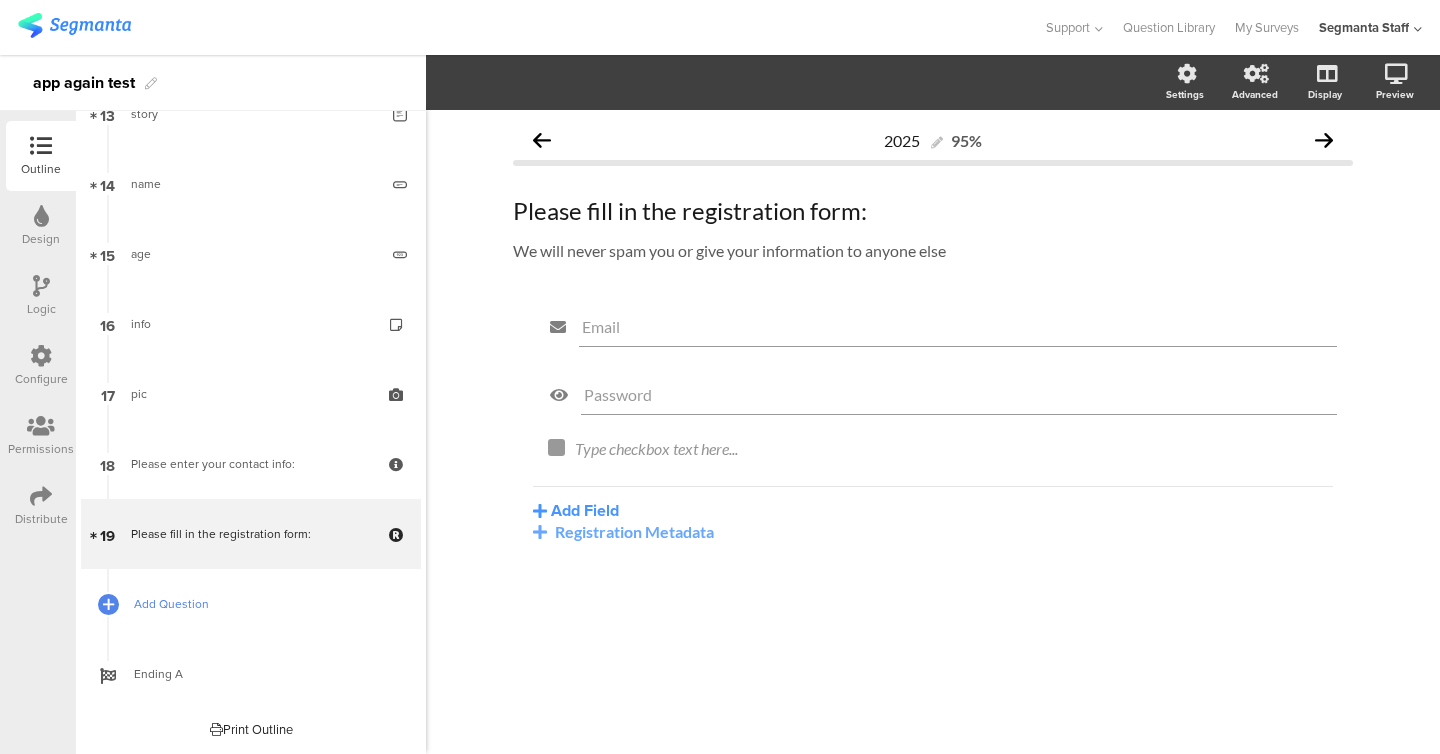 click on "Add Question" at bounding box center [262, 604] 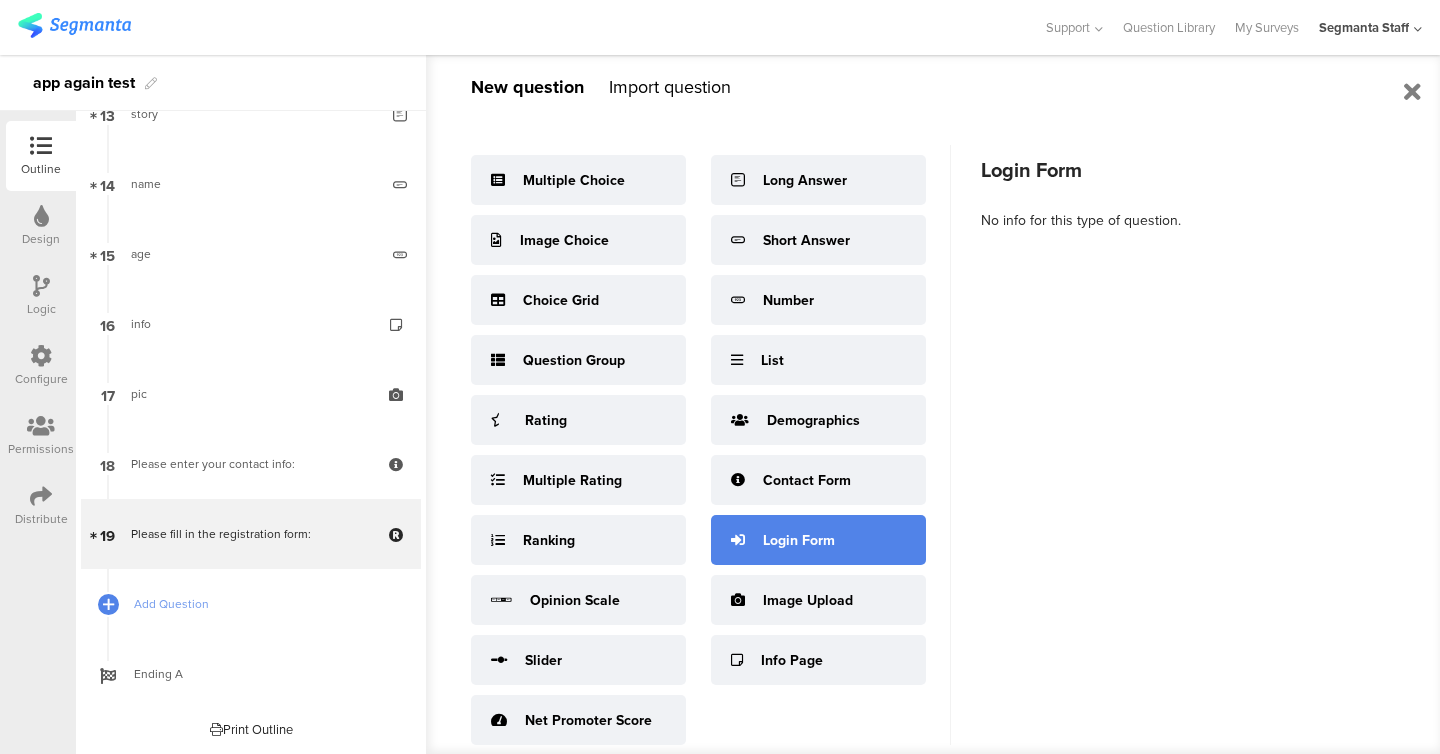 click on "Login Form" at bounding box center [818, 540] 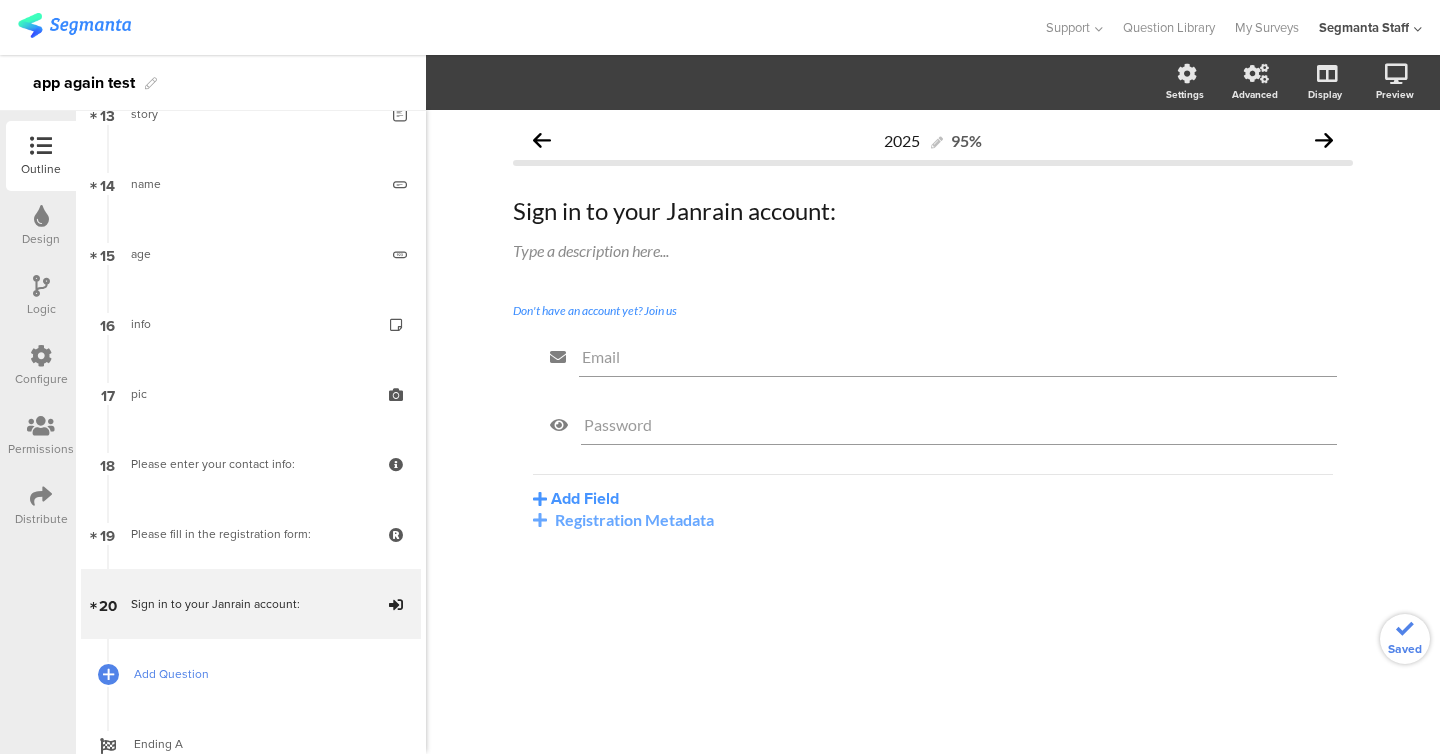 scroll, scrollTop: 1022, scrollLeft: 0, axis: vertical 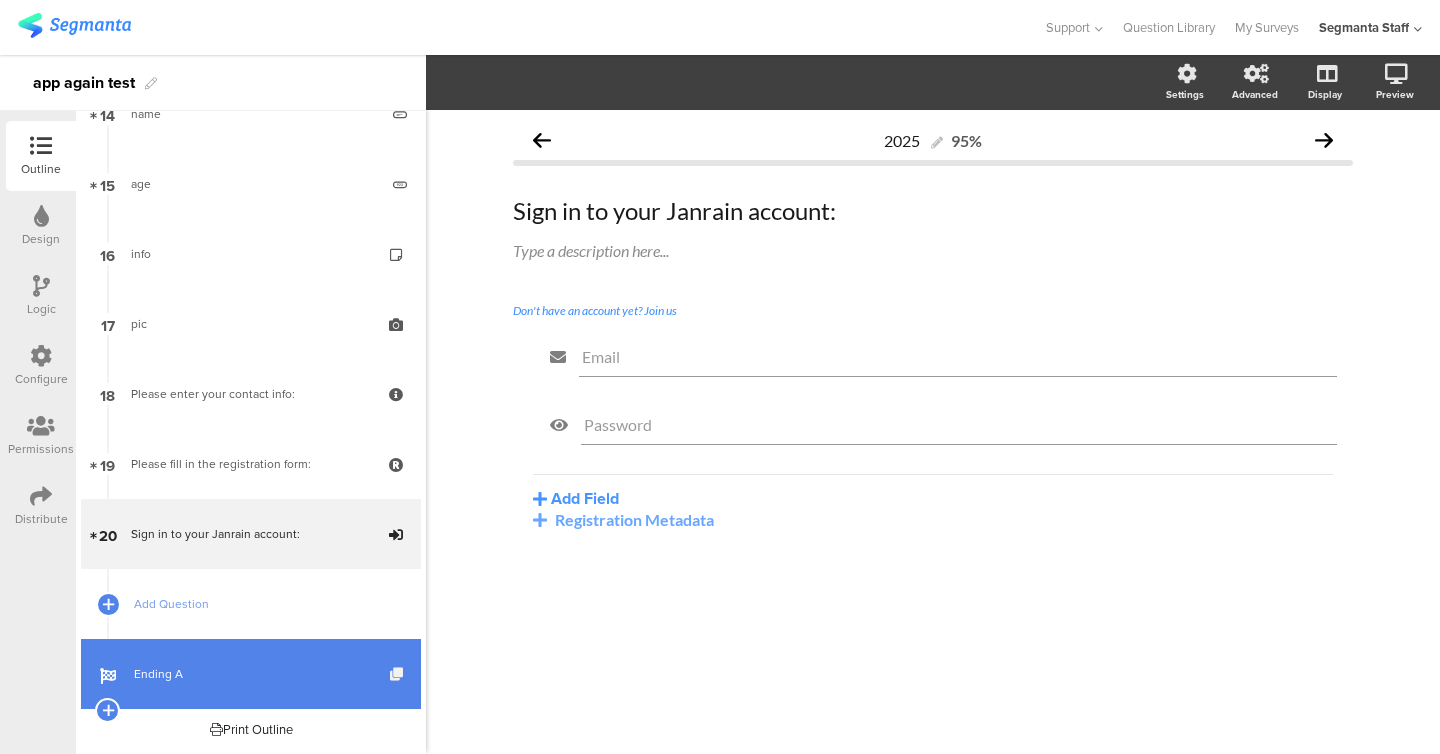 click at bounding box center [398, 674] 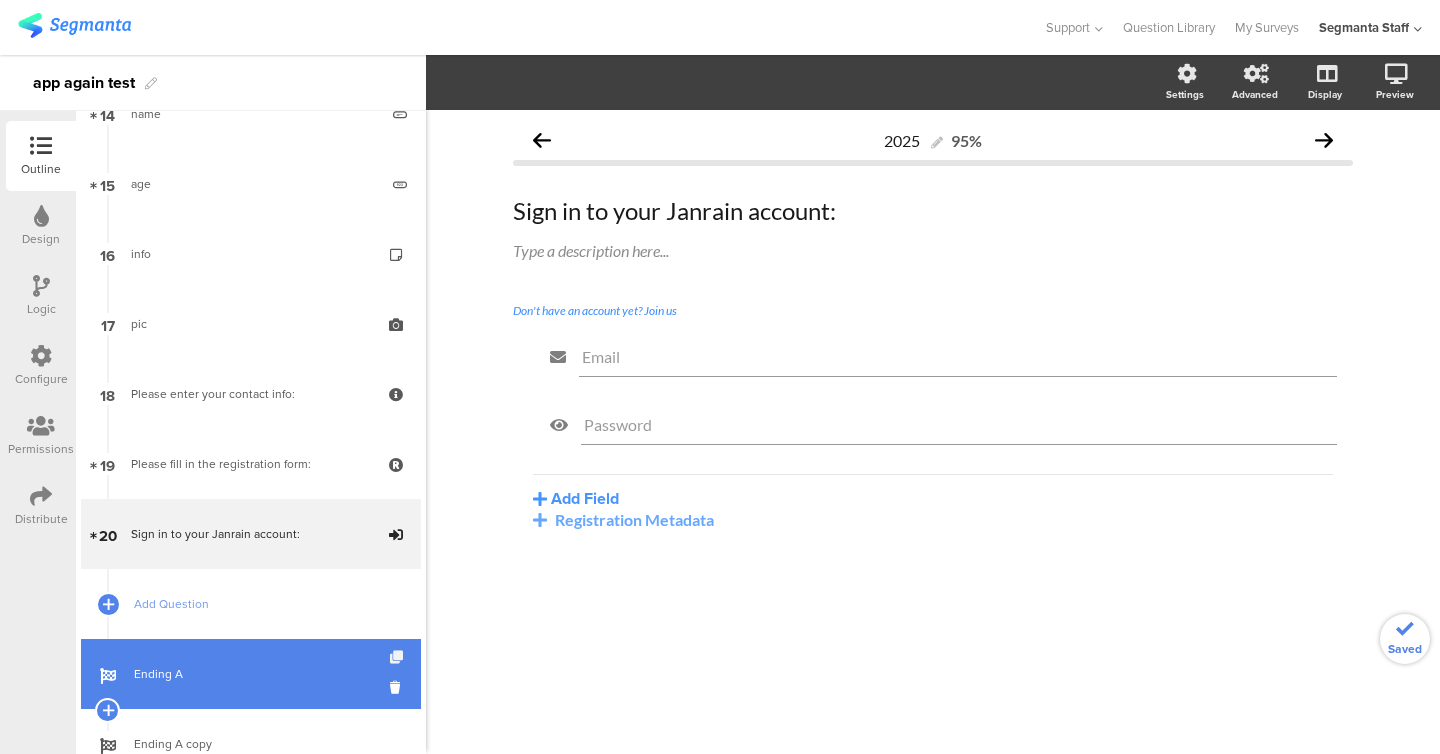 scroll, scrollTop: 1092, scrollLeft: 0, axis: vertical 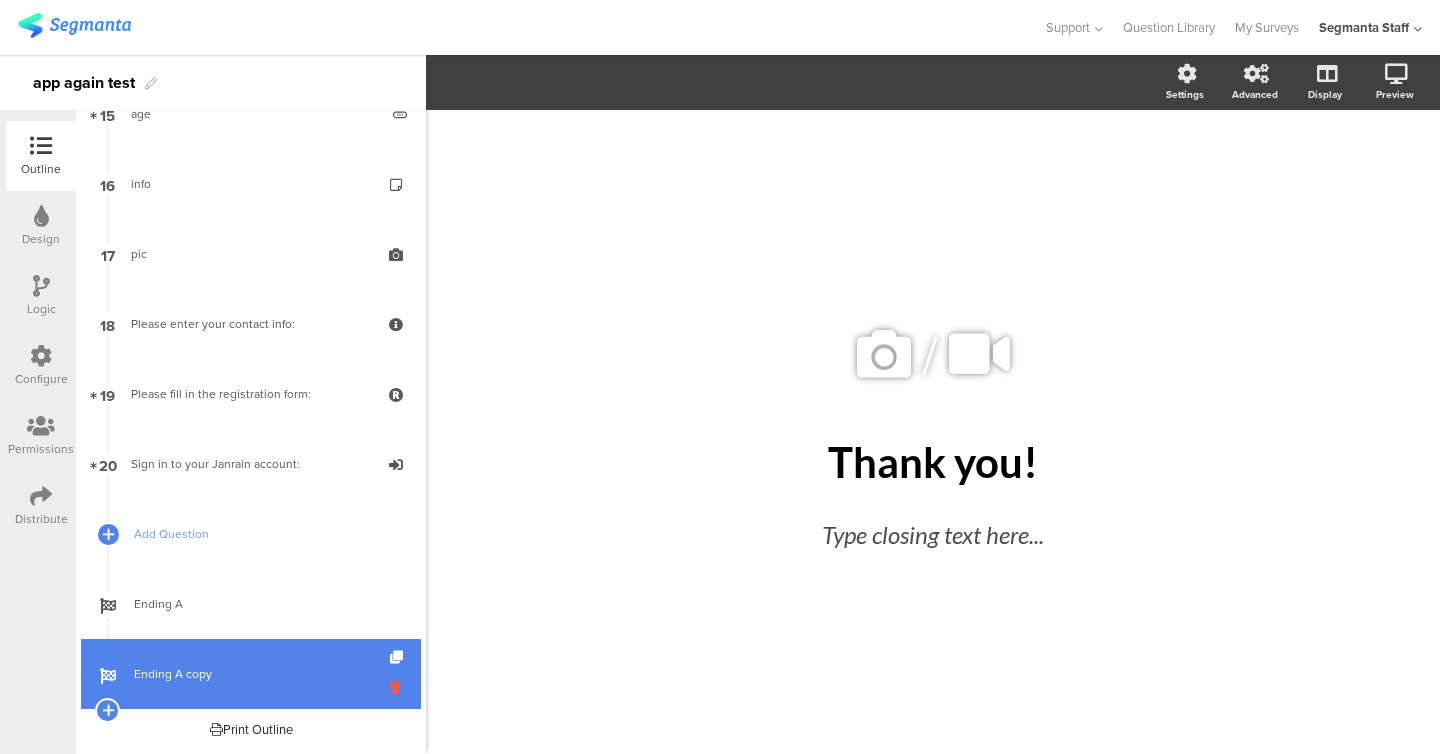 click at bounding box center [398, 687] 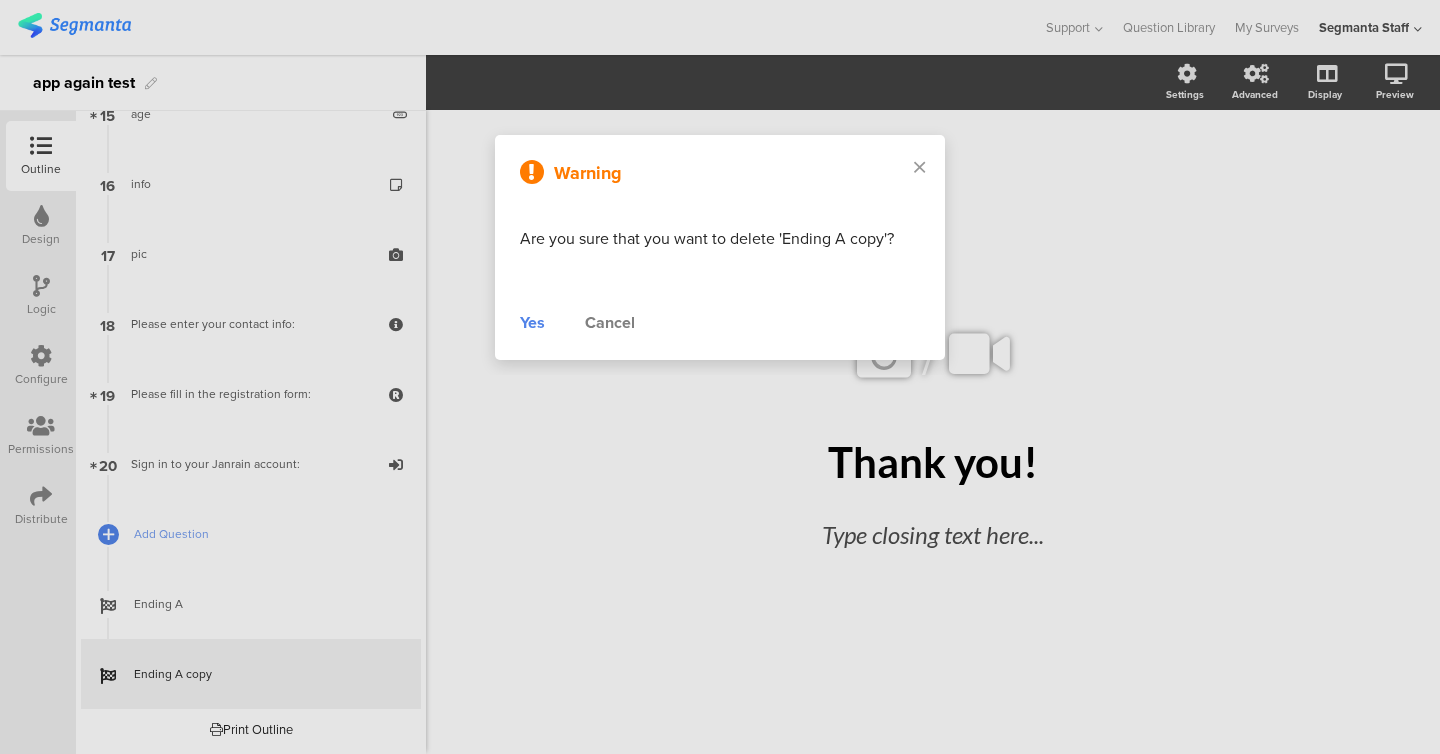 click on "Yes" at bounding box center (532, 323) 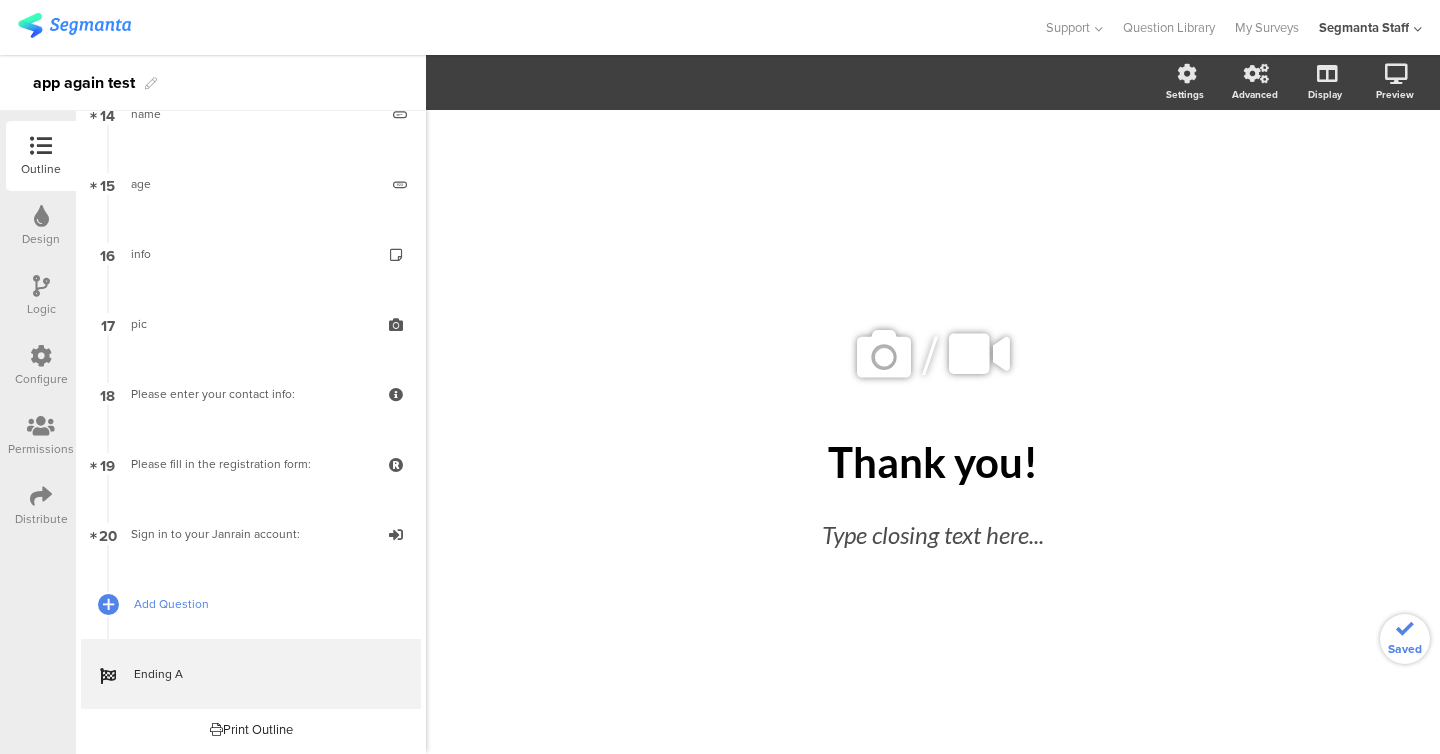 scroll, scrollTop: 1022, scrollLeft: 0, axis: vertical 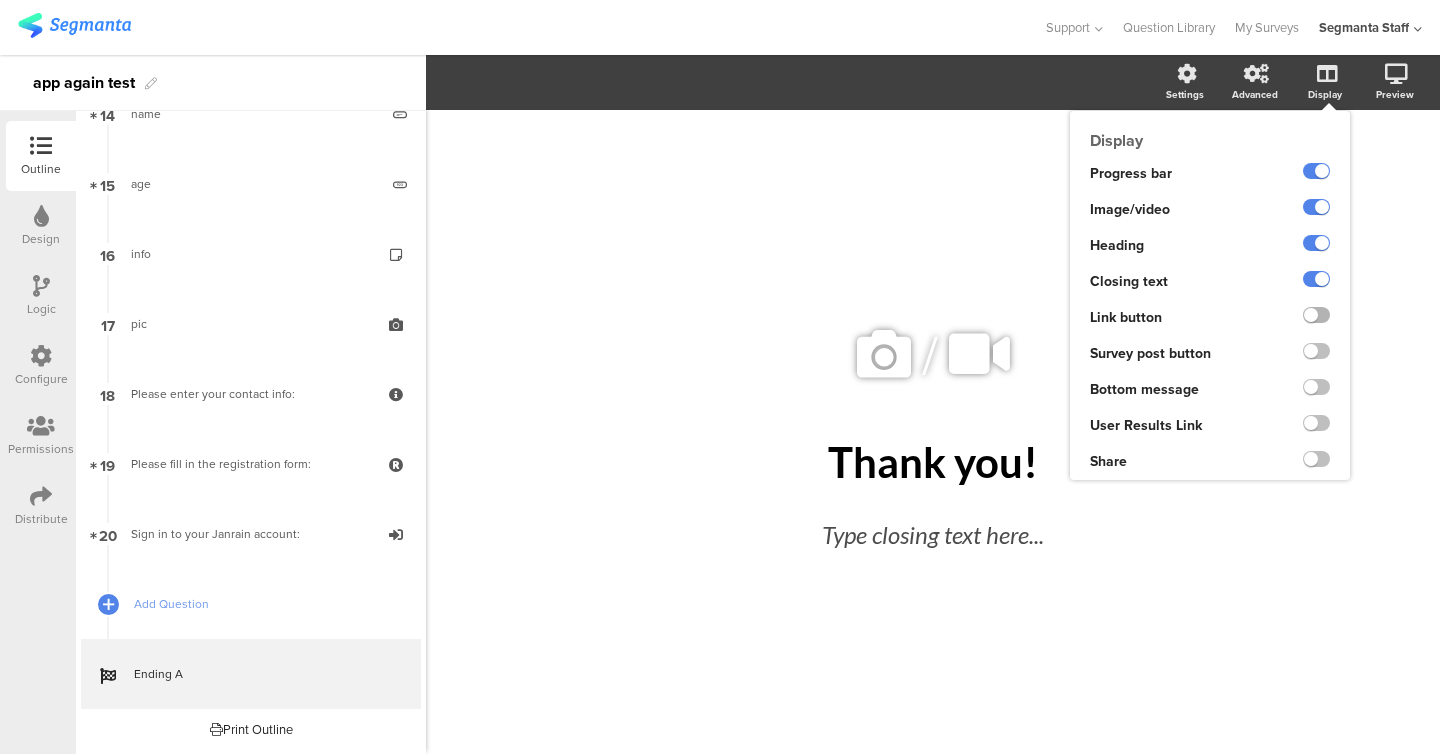 click 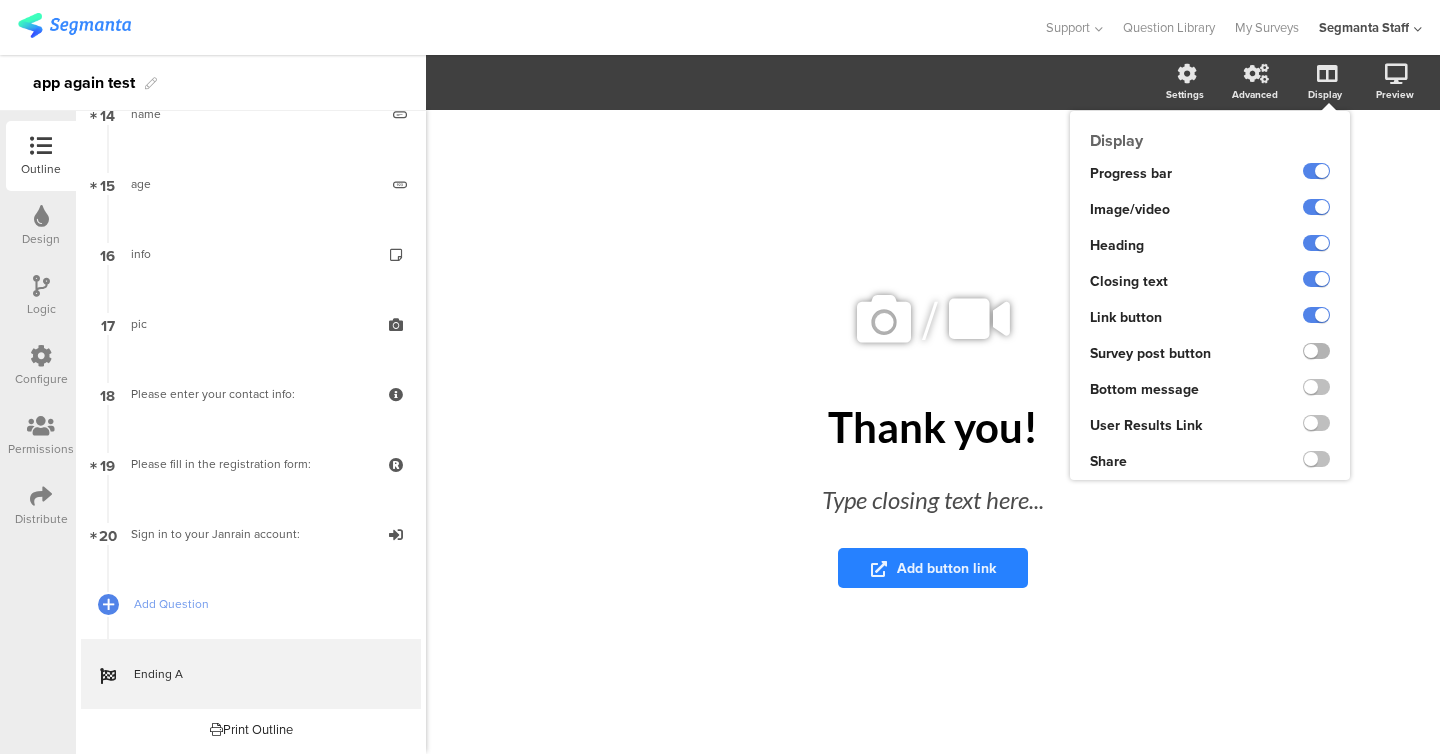 click 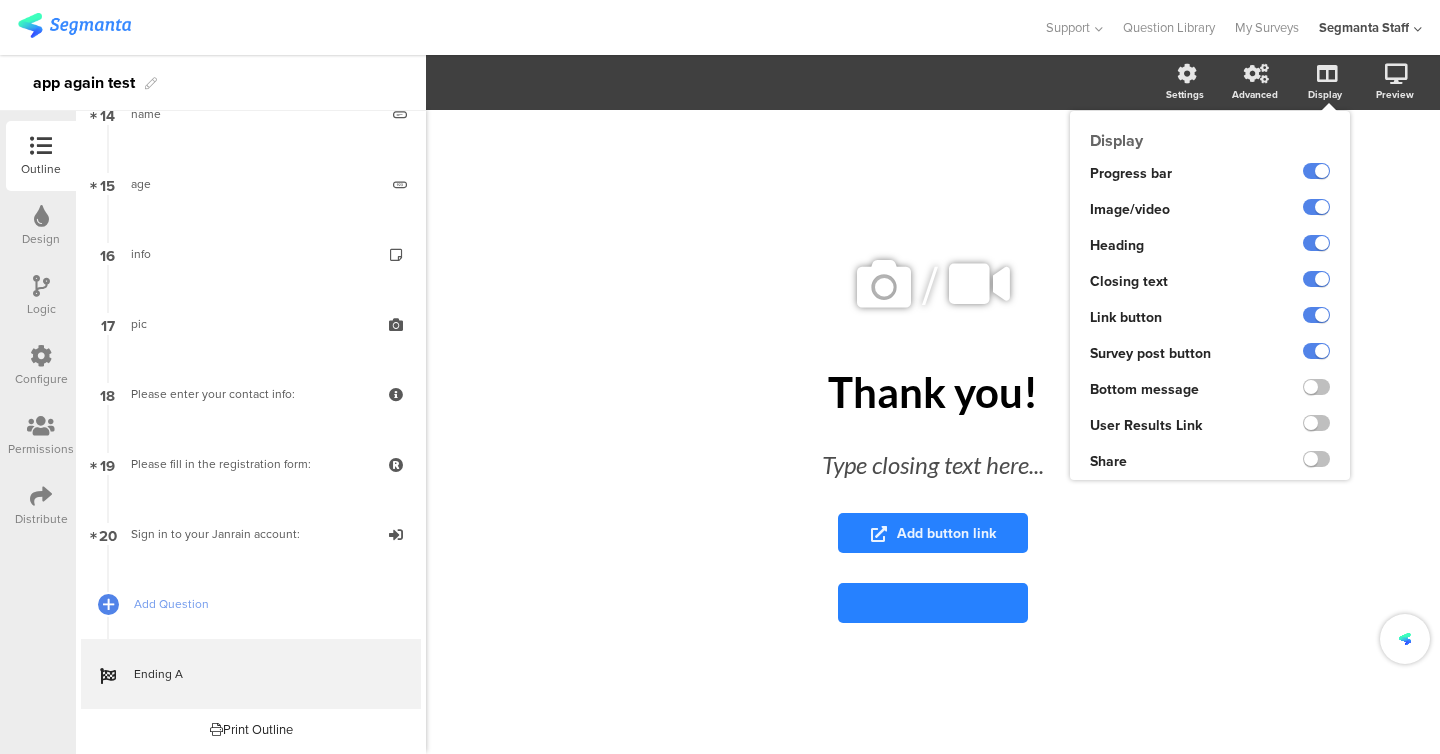 click 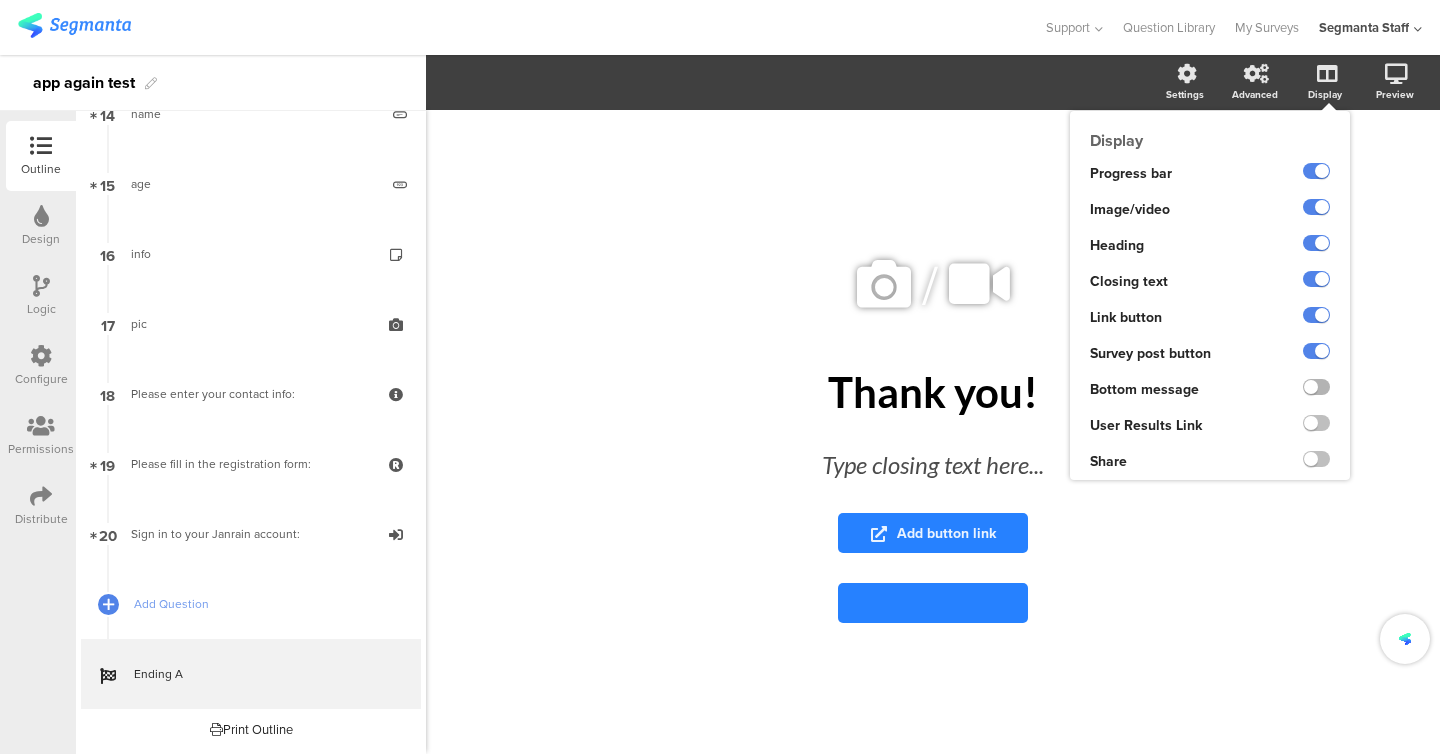 click 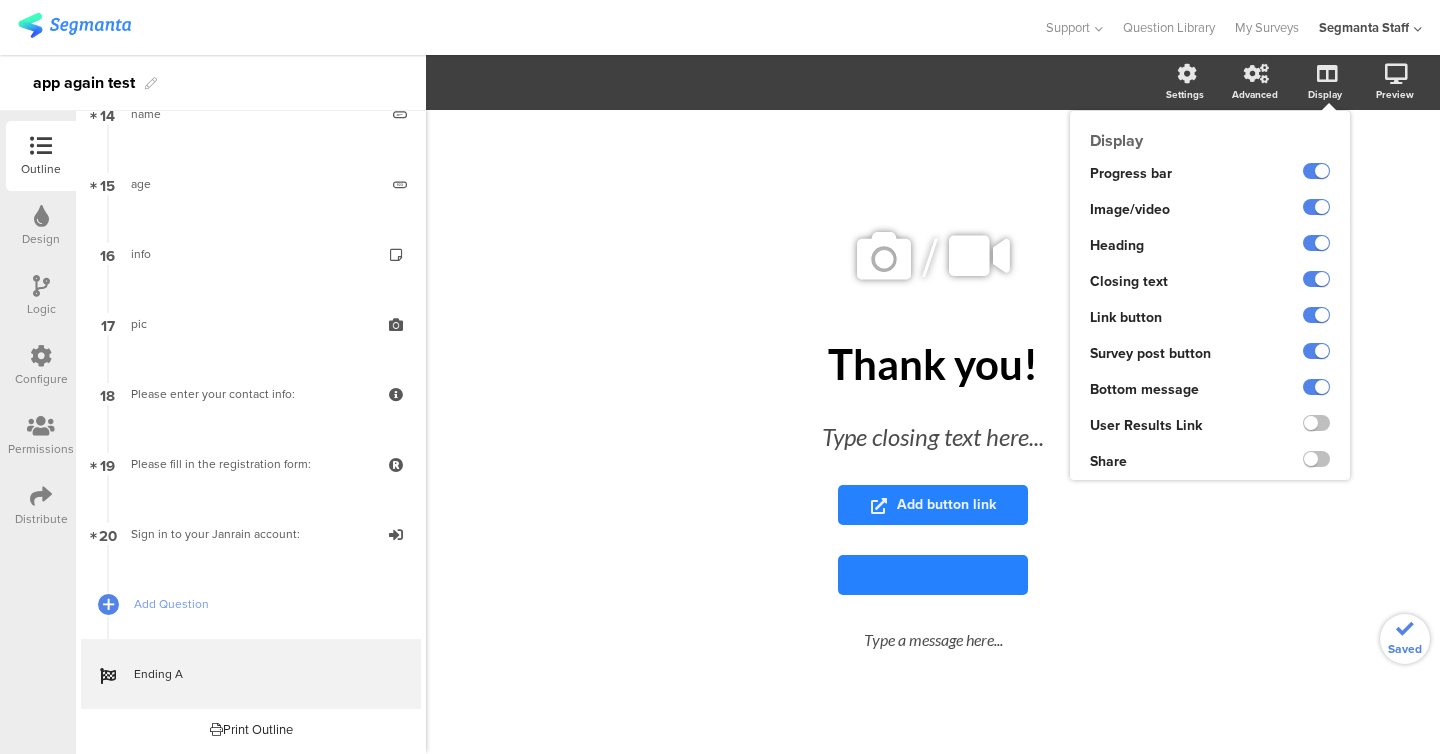 click 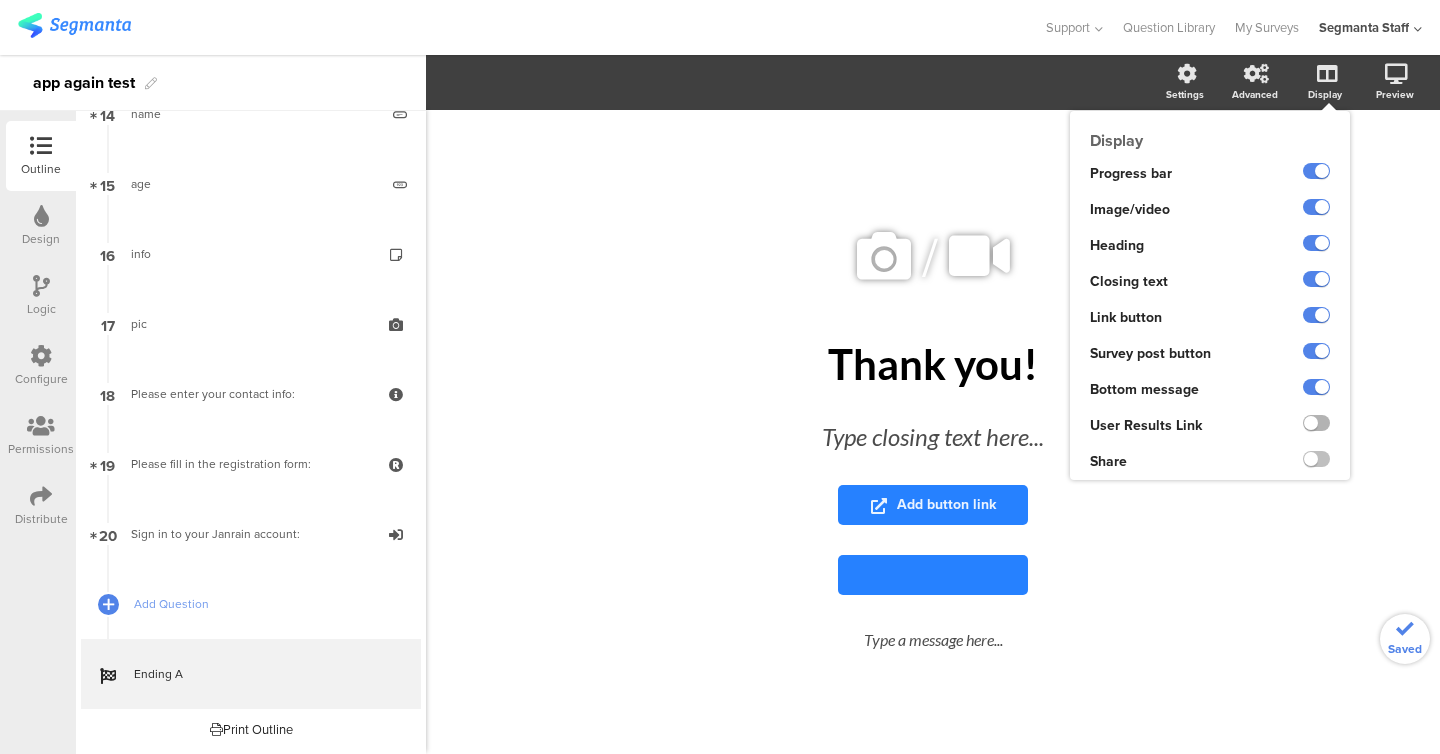 click 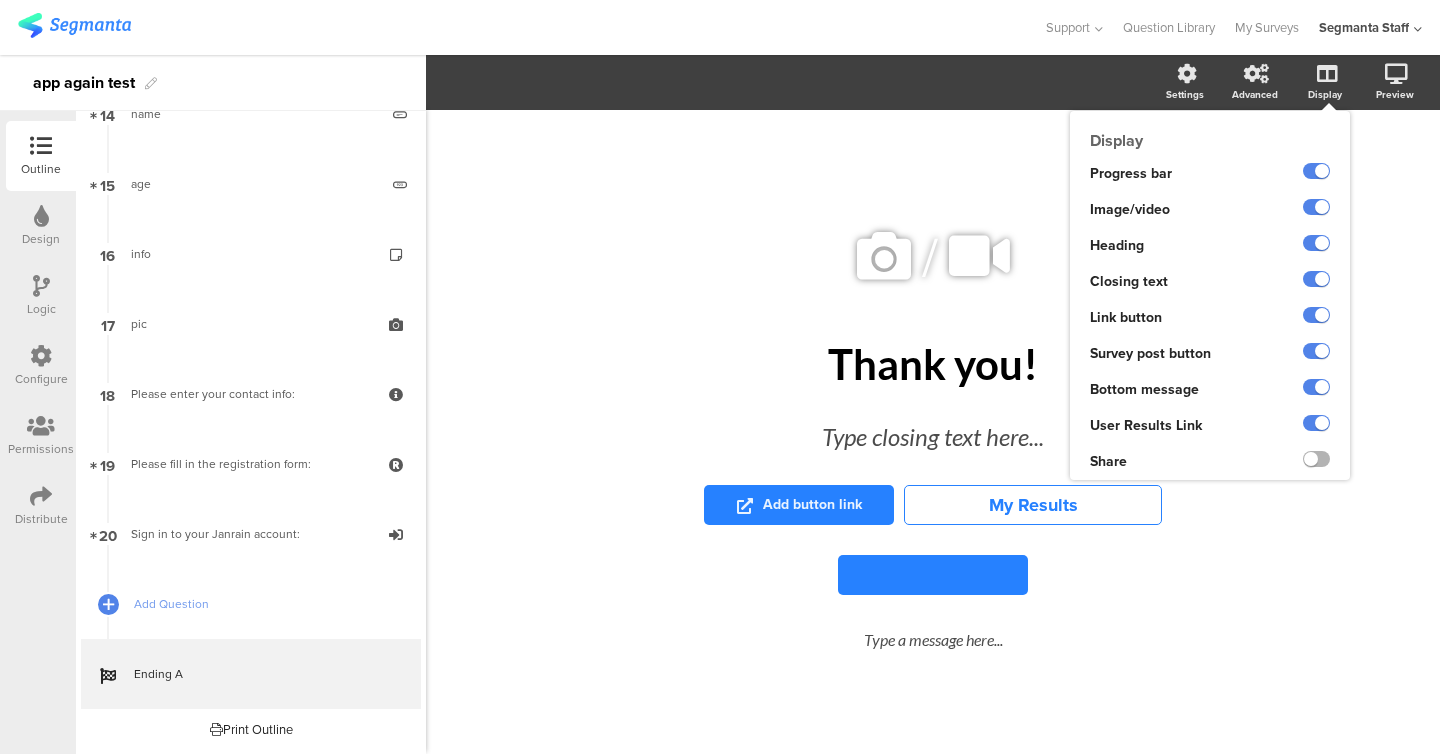click 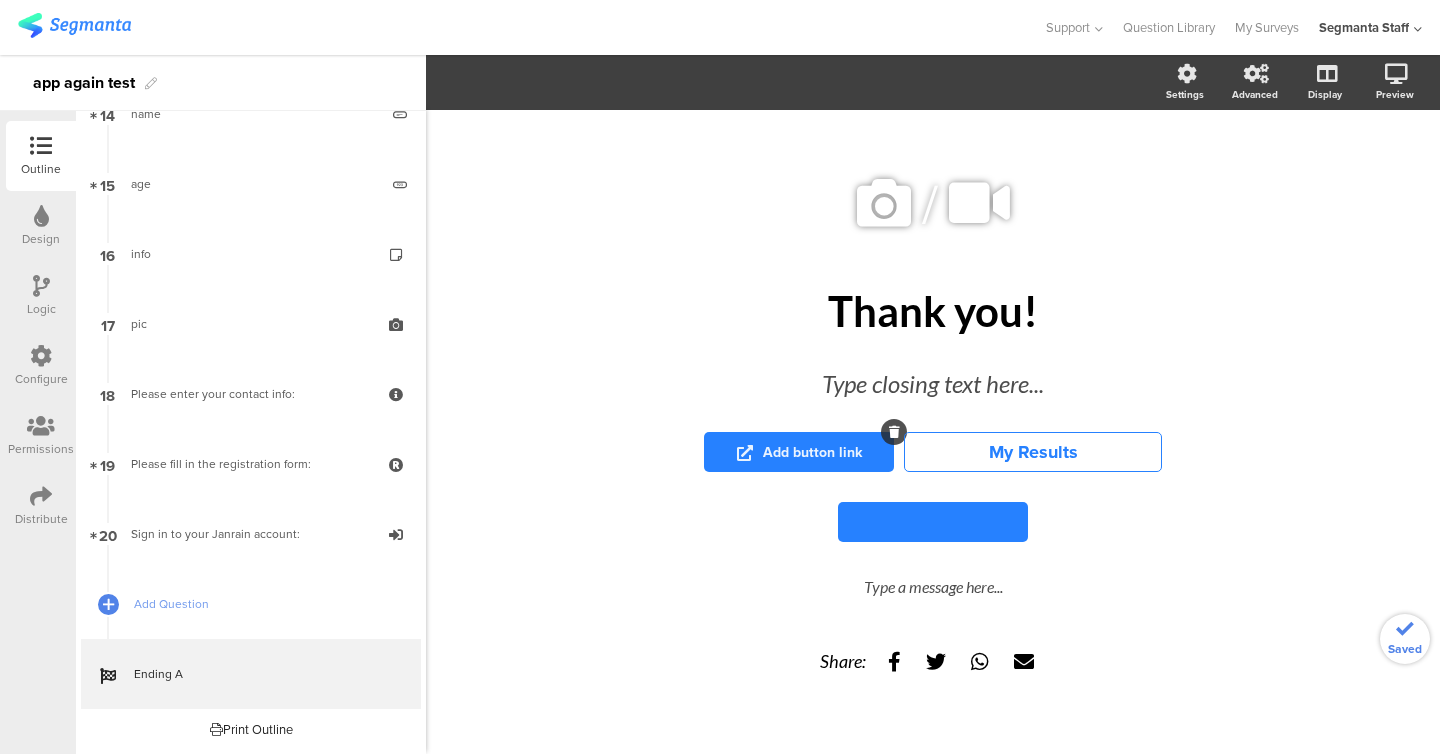 click on "Add button link" 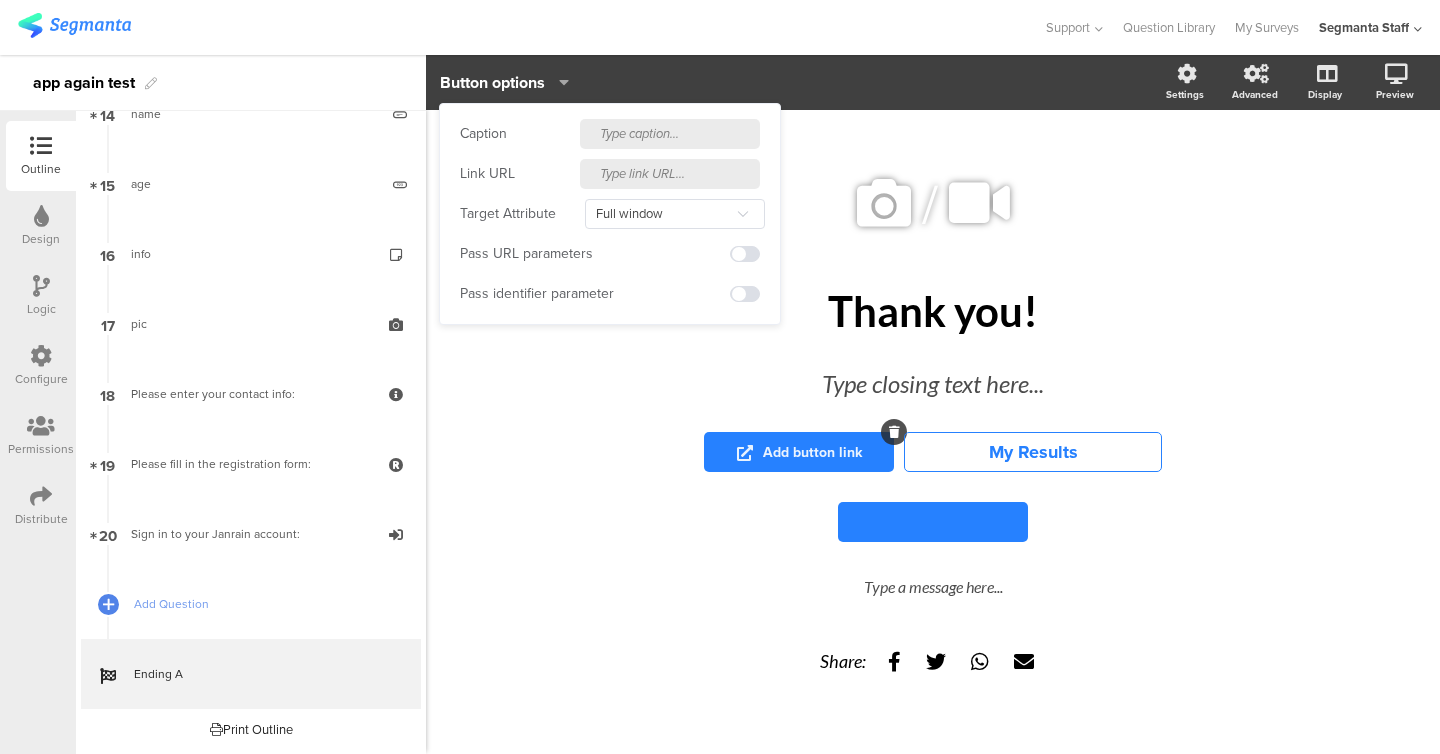 click at bounding box center (670, 174) 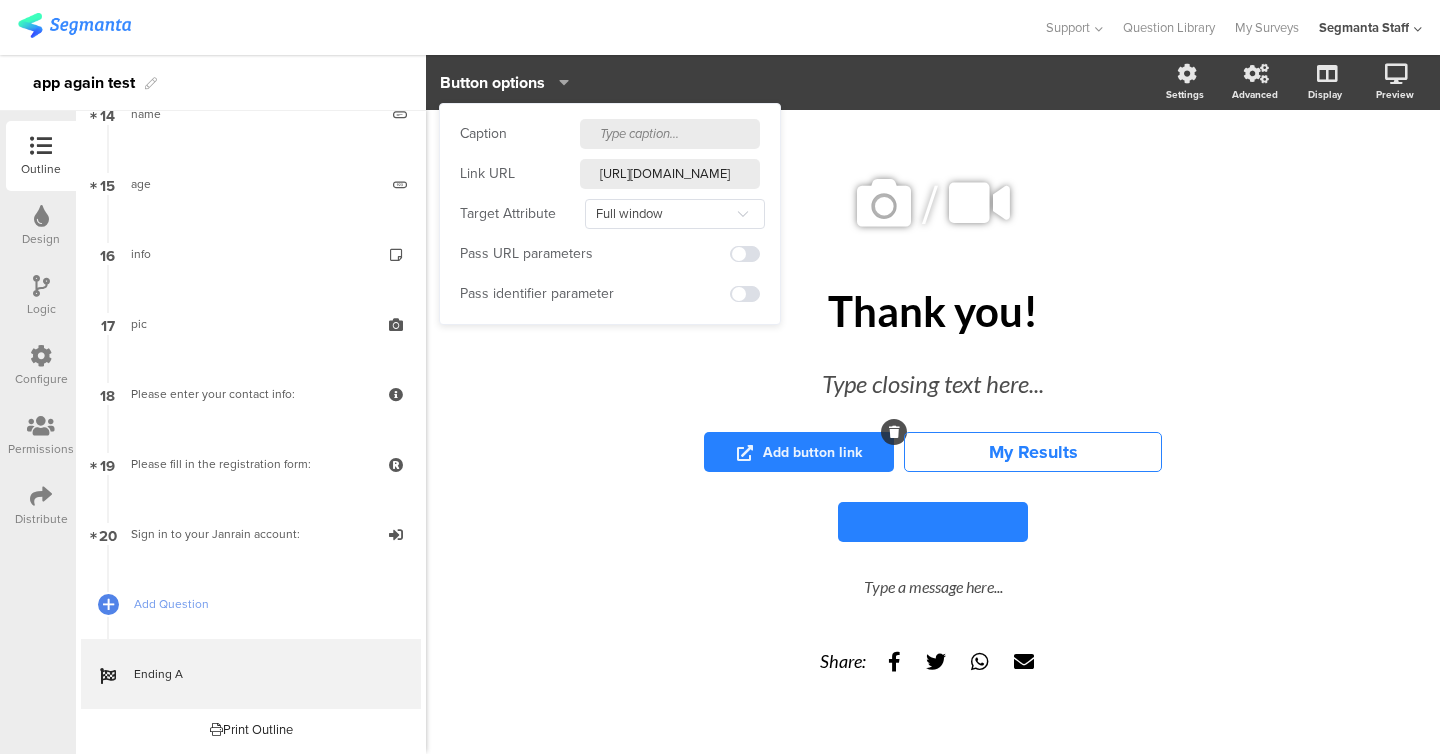 scroll, scrollTop: 0, scrollLeft: 283, axis: horizontal 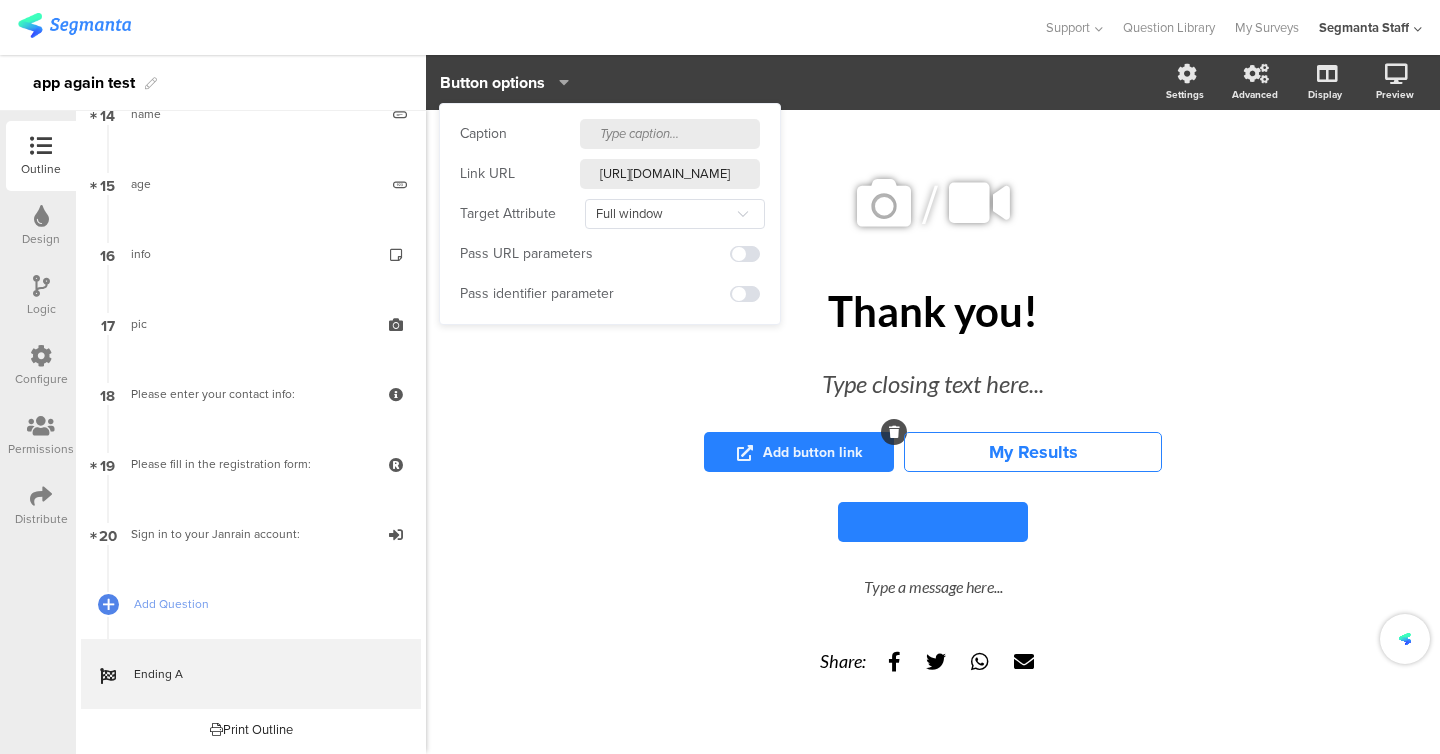 type on "https://cdn.pixabay.com/photo/2025/07/12/13/27/shellfish-9710628_1280.jpg" 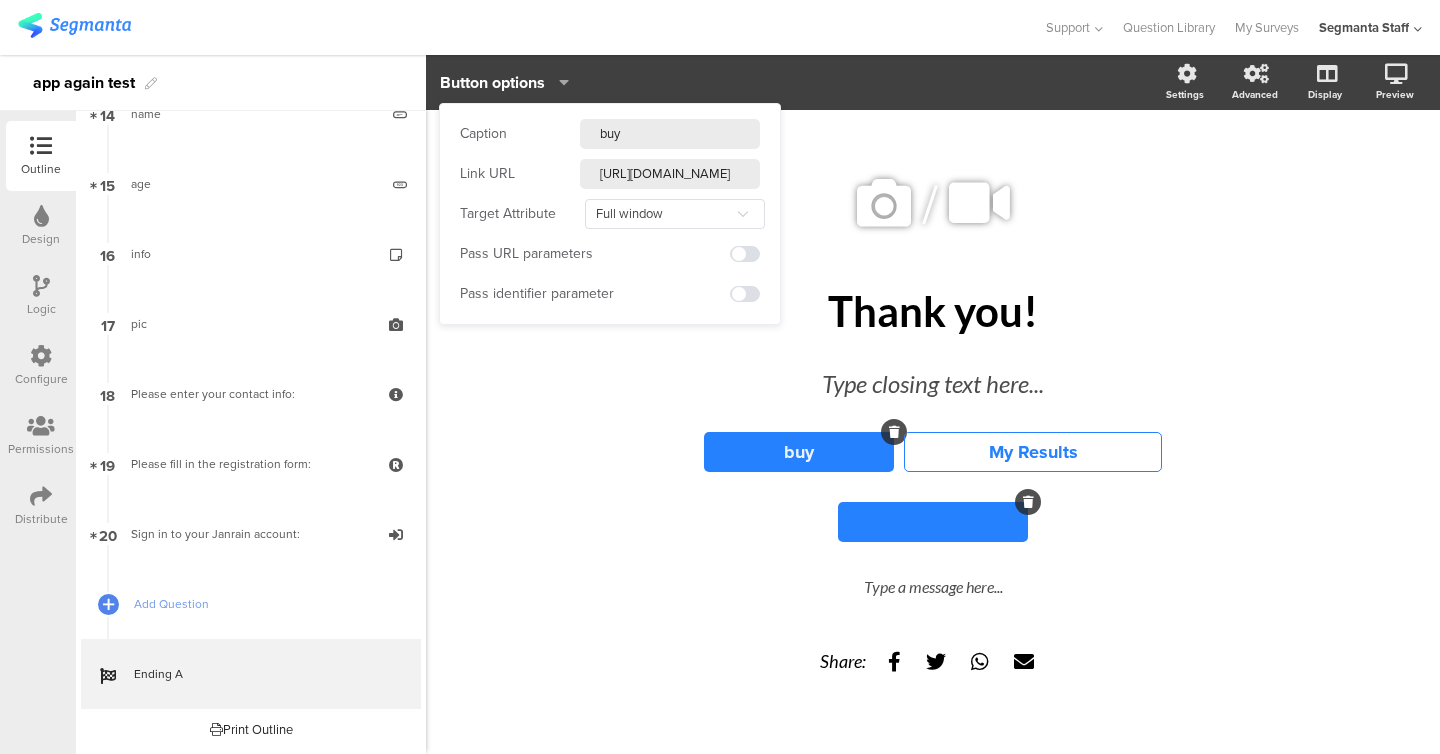 type on "buy" 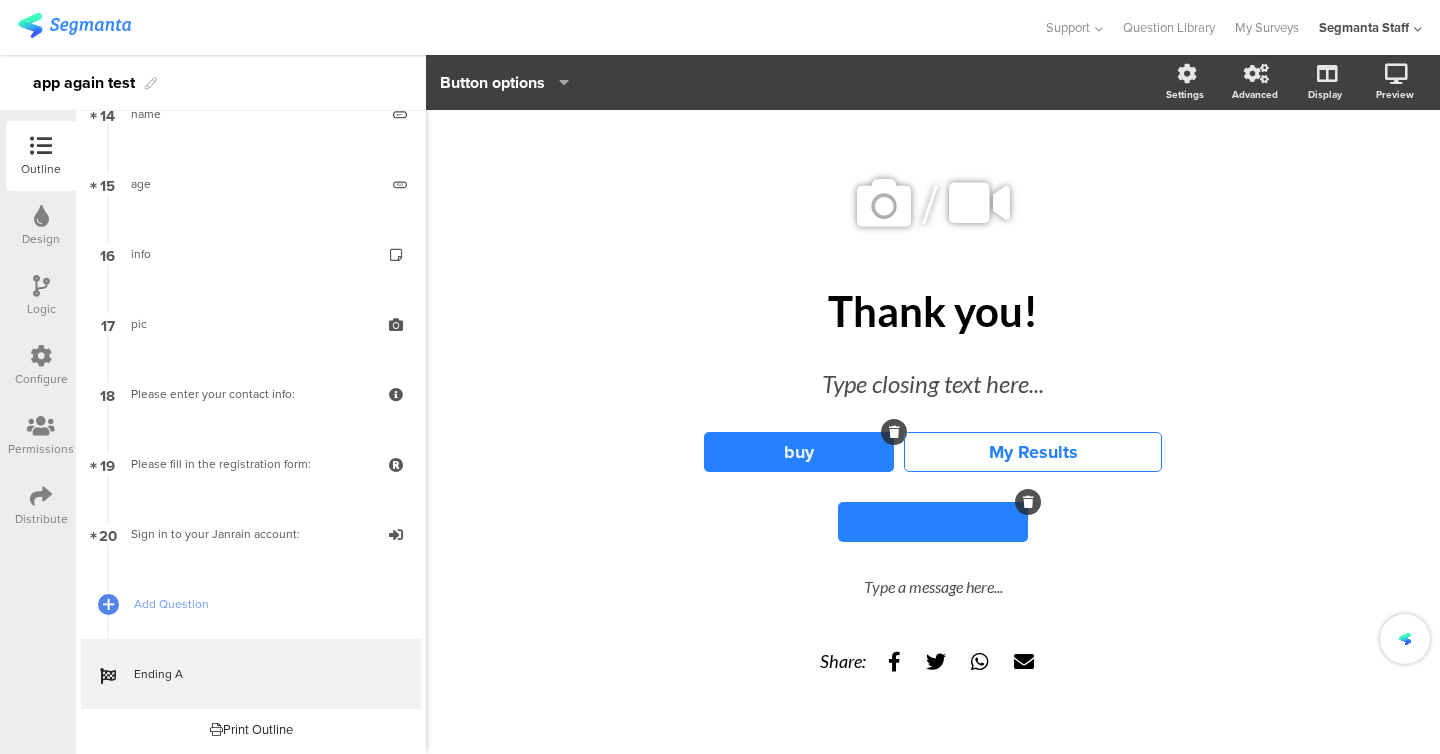 click 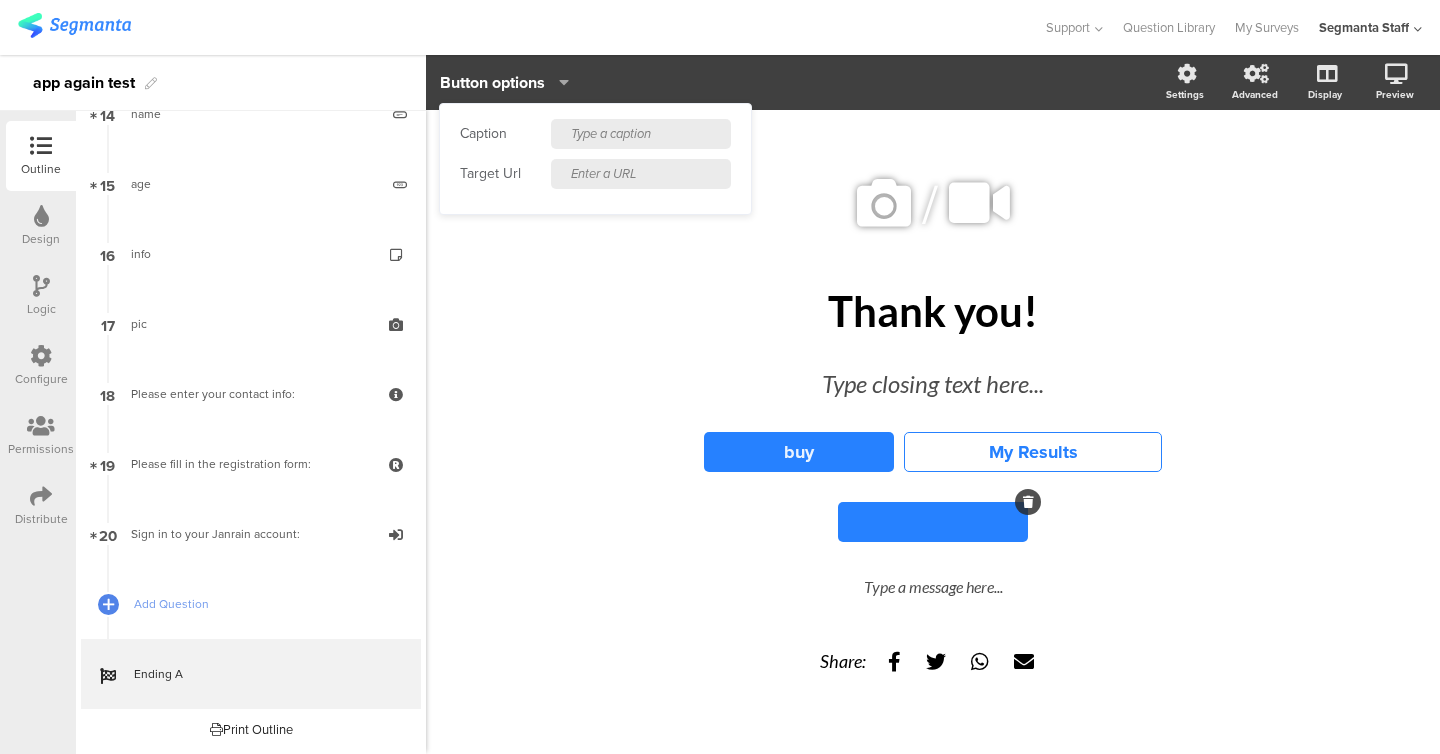 click at bounding box center [641, 174] 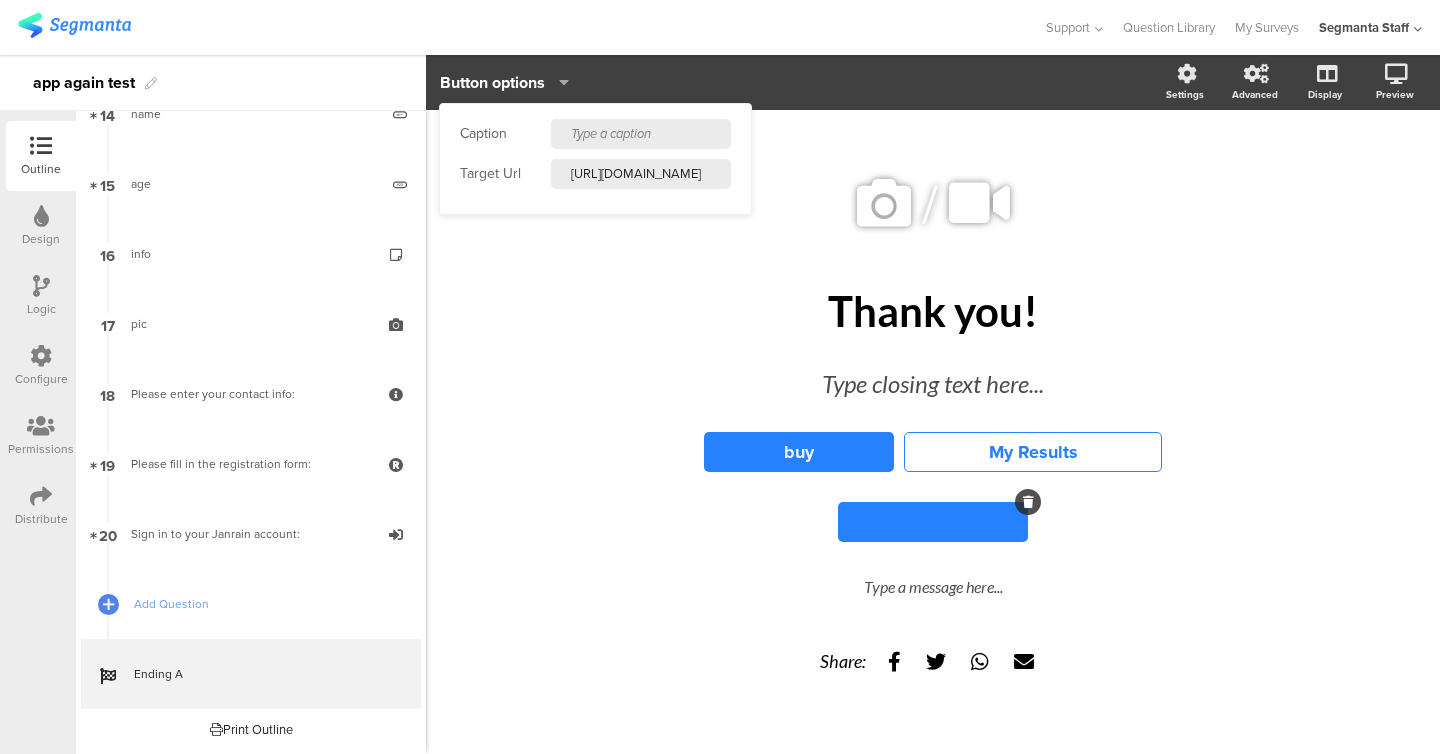 scroll, scrollTop: 0, scrollLeft: 283, axis: horizontal 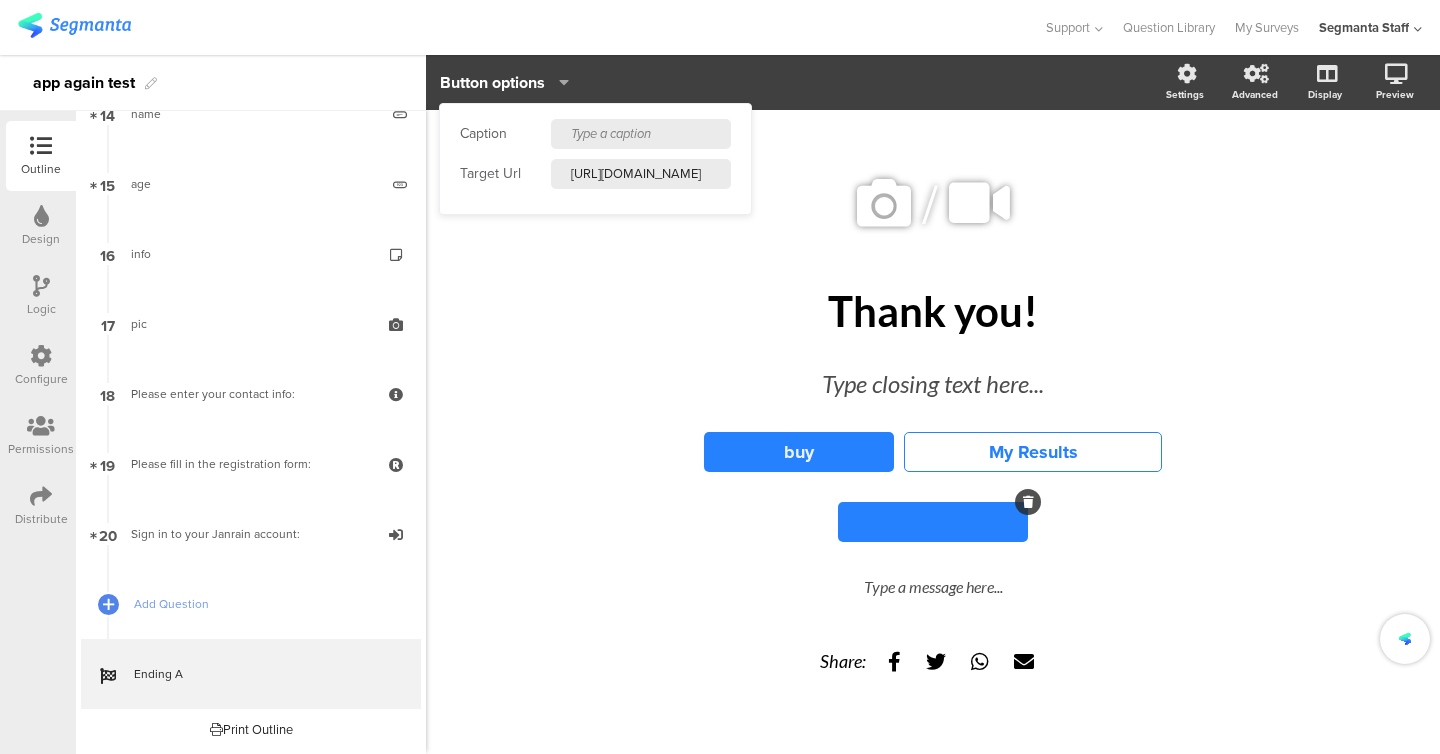 type on "https://cdn.pixabay.com/photo/2025/07/12/13/27/shellfish-9710628_1280.jpg" 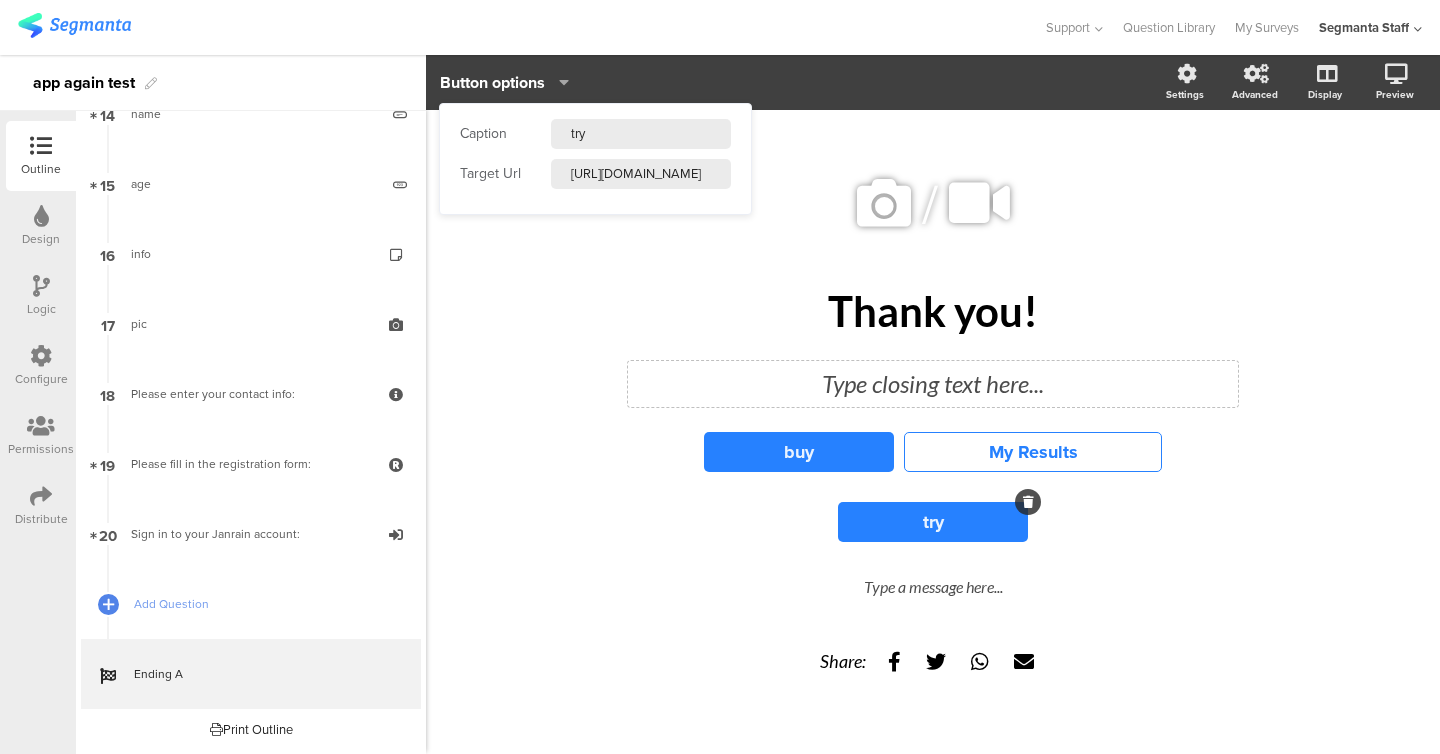 type on "try" 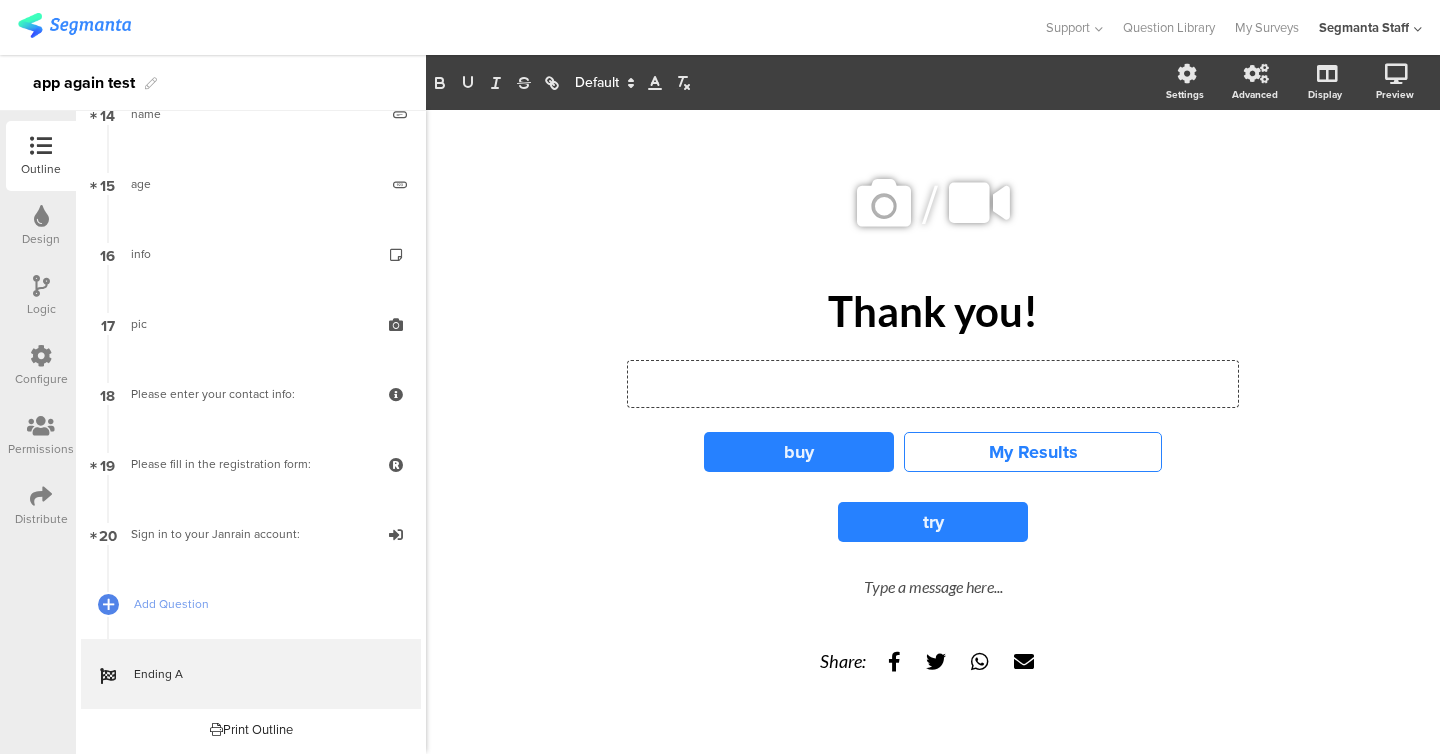 type 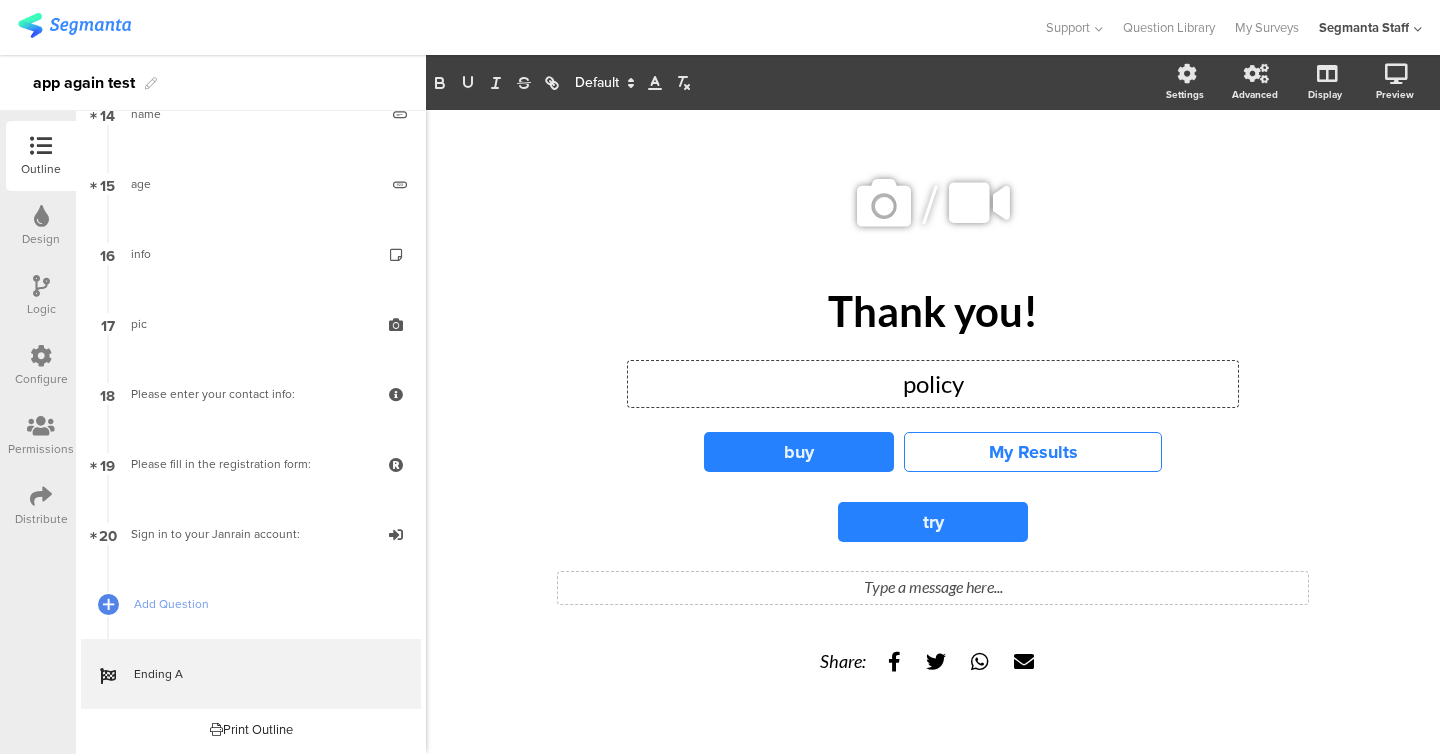 click on "Type a message here..." 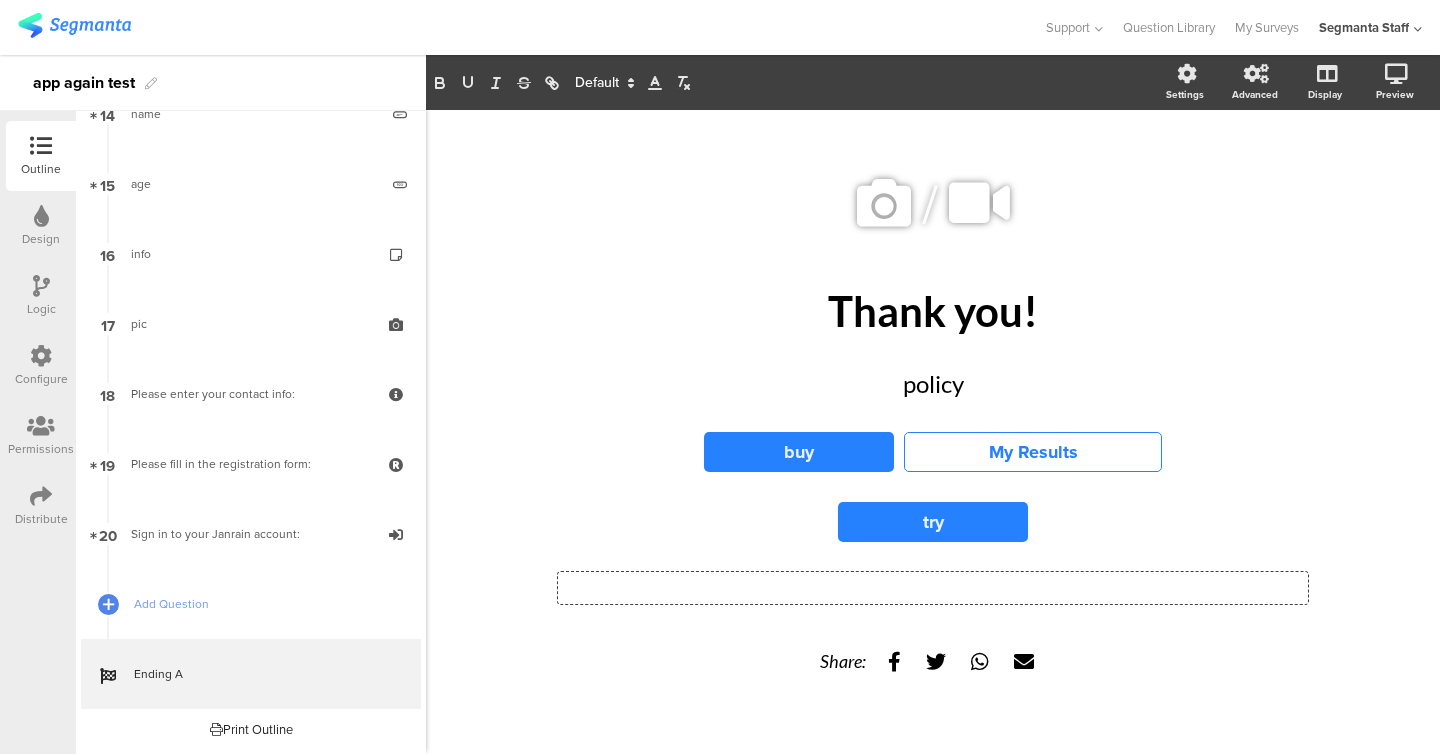 type 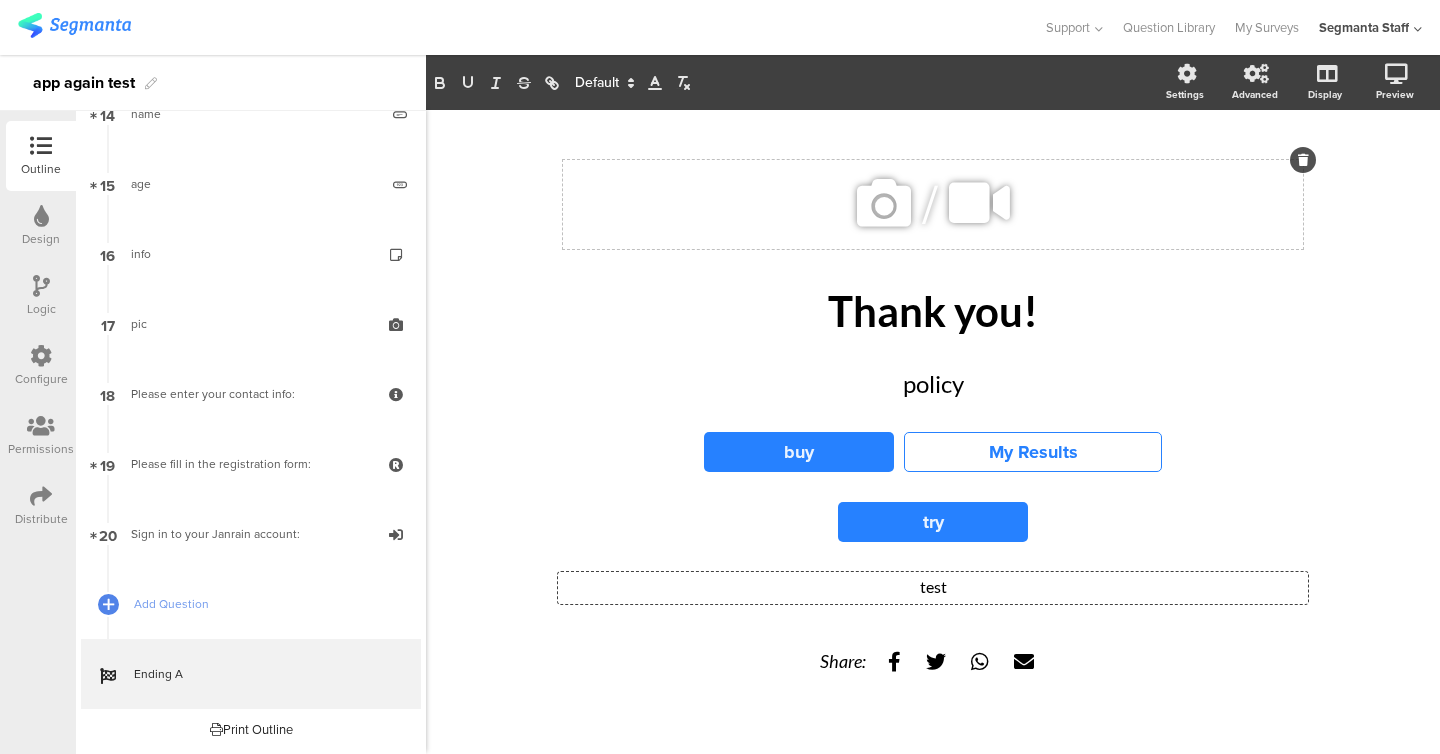 click 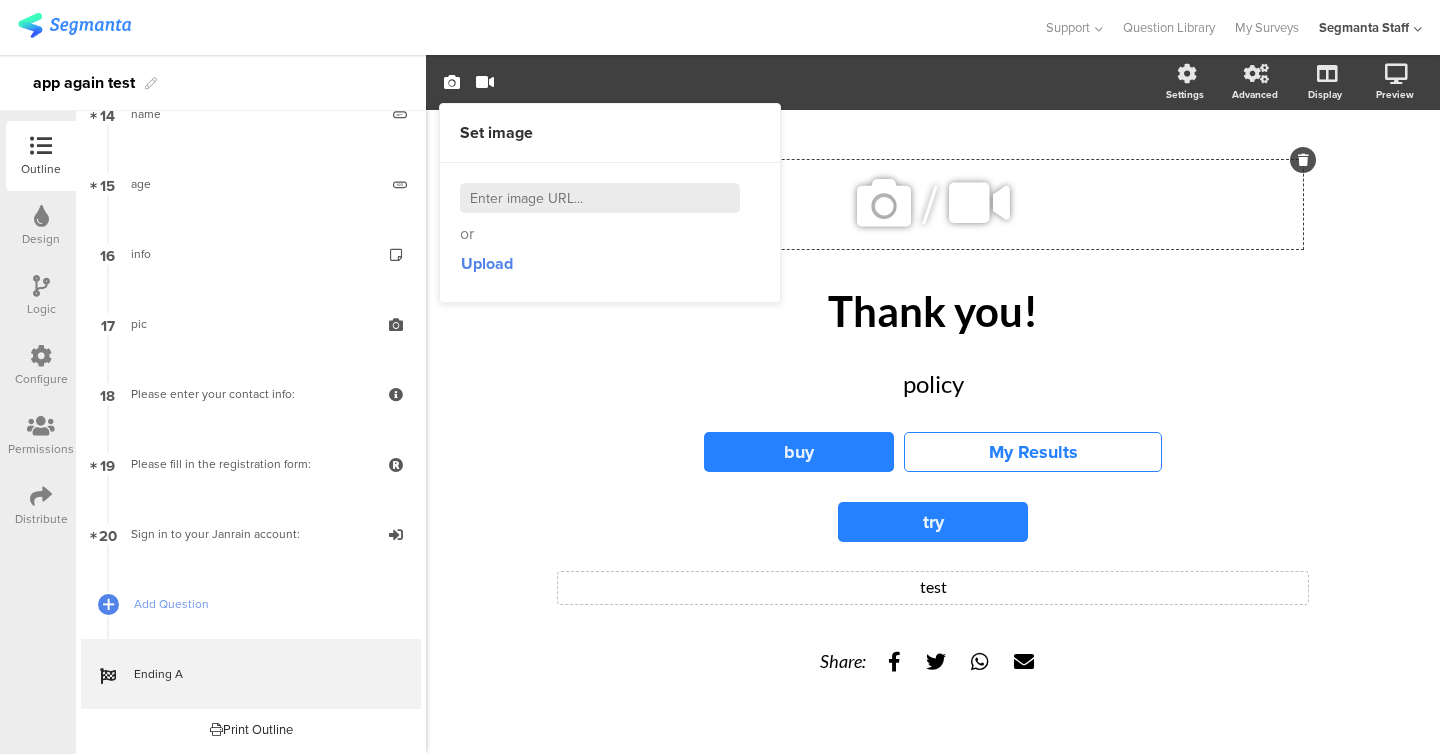 click at bounding box center [600, 198] 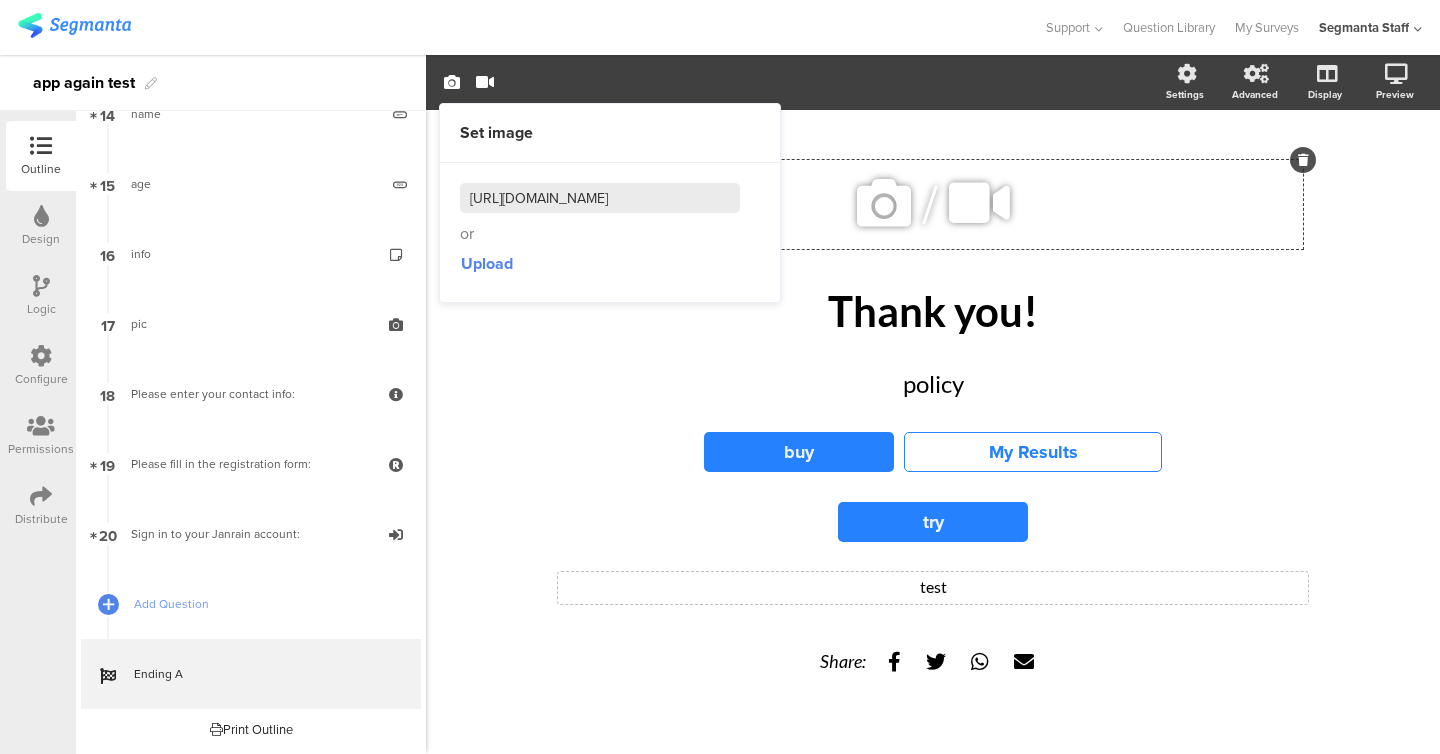 scroll, scrollTop: 0, scrollLeft: 196, axis: horizontal 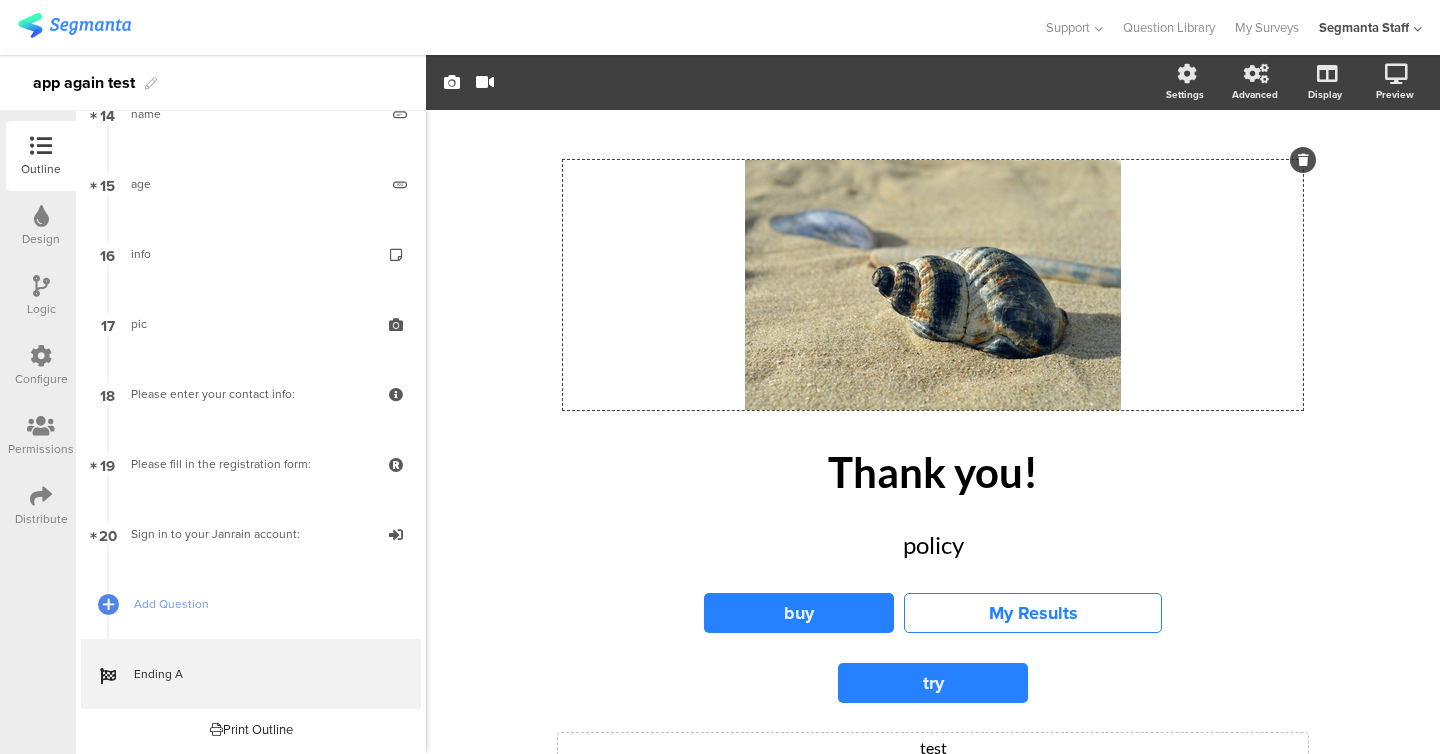 click on "/
Thank you!
Thank you!
policy
policy
buy
My Results
try
test
test
Share:" 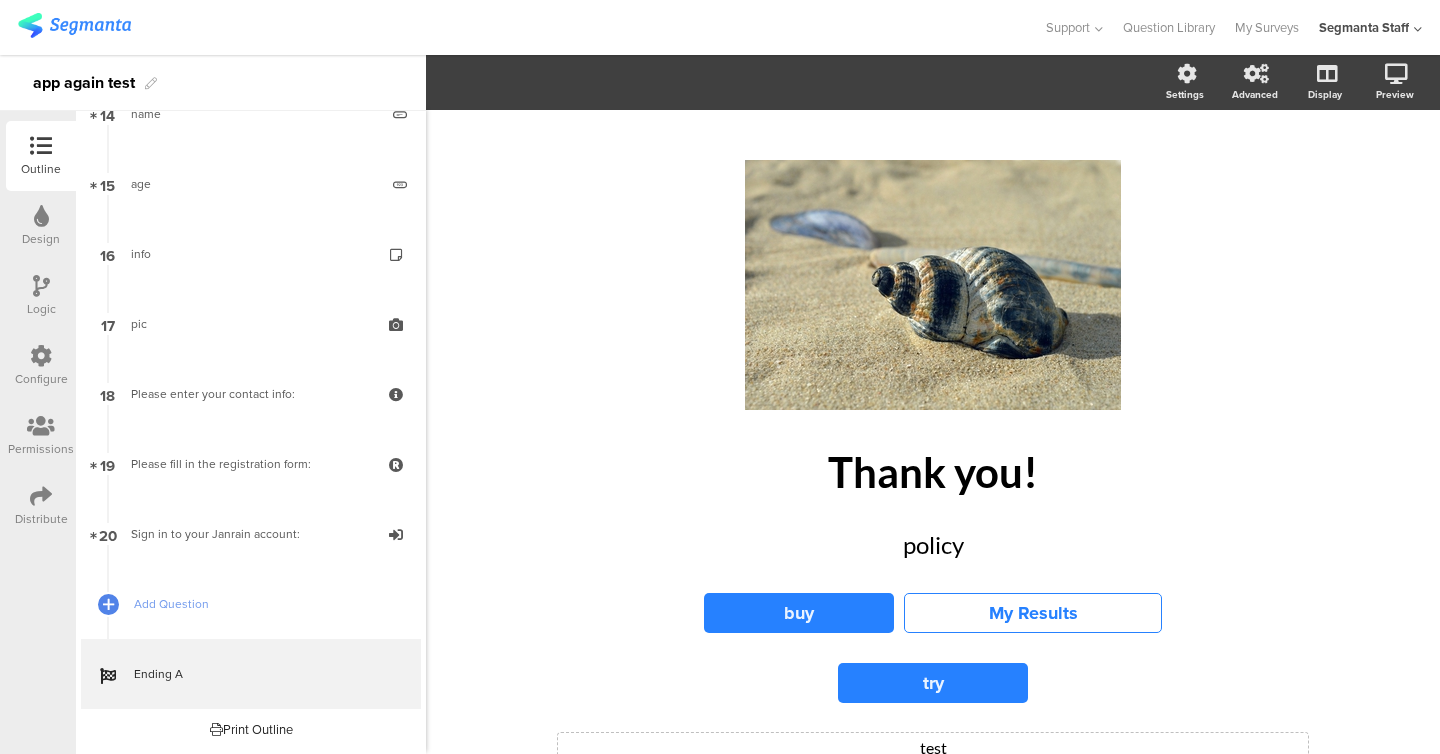 click at bounding box center (41, 216) 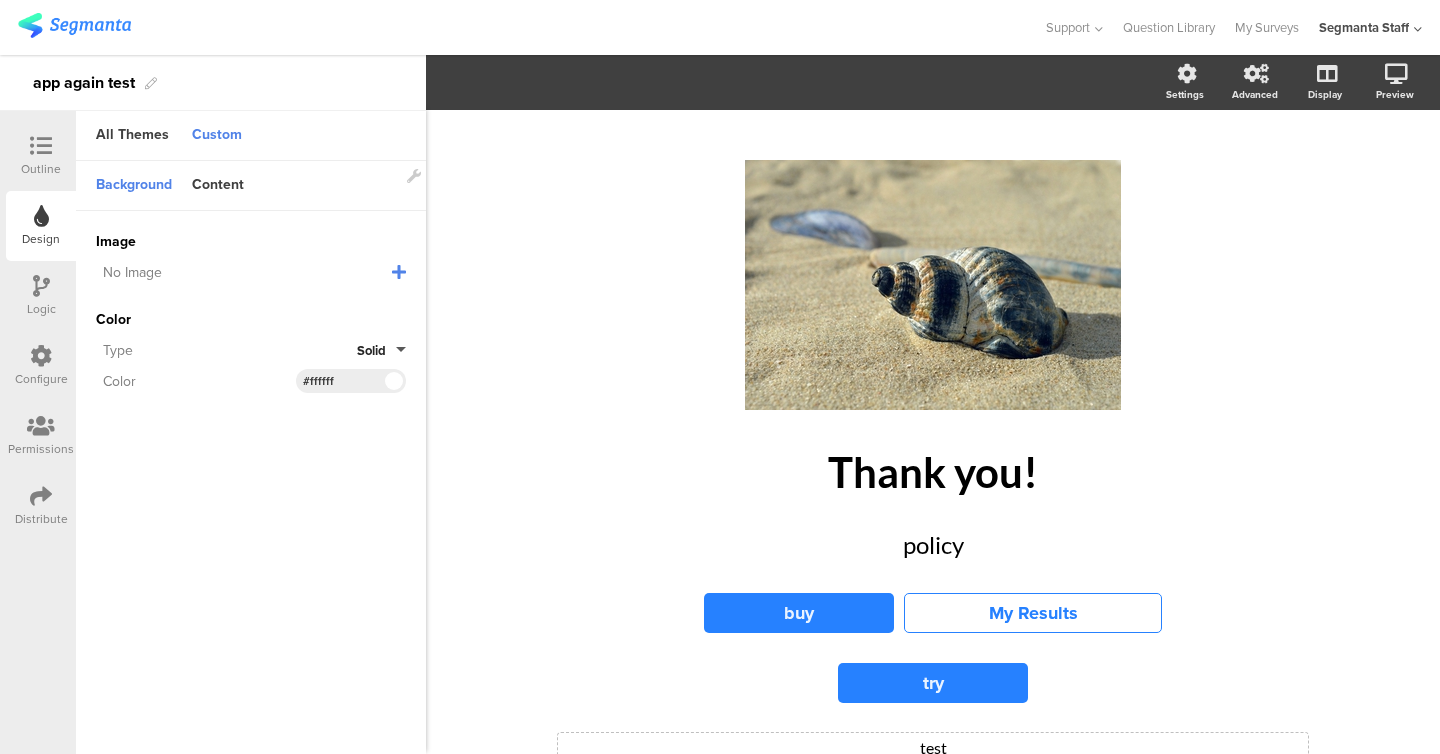 click at bounding box center [399, 272] 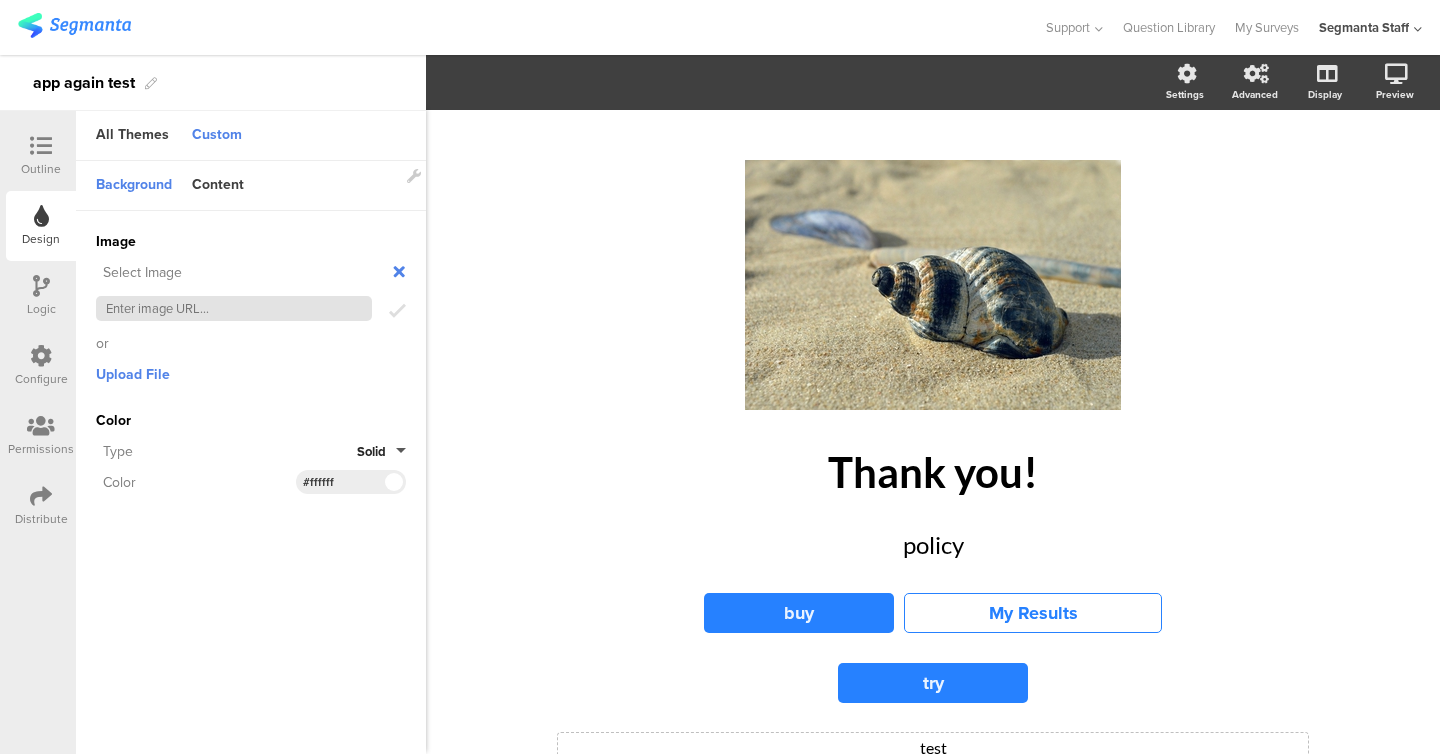 click at bounding box center [234, 308] 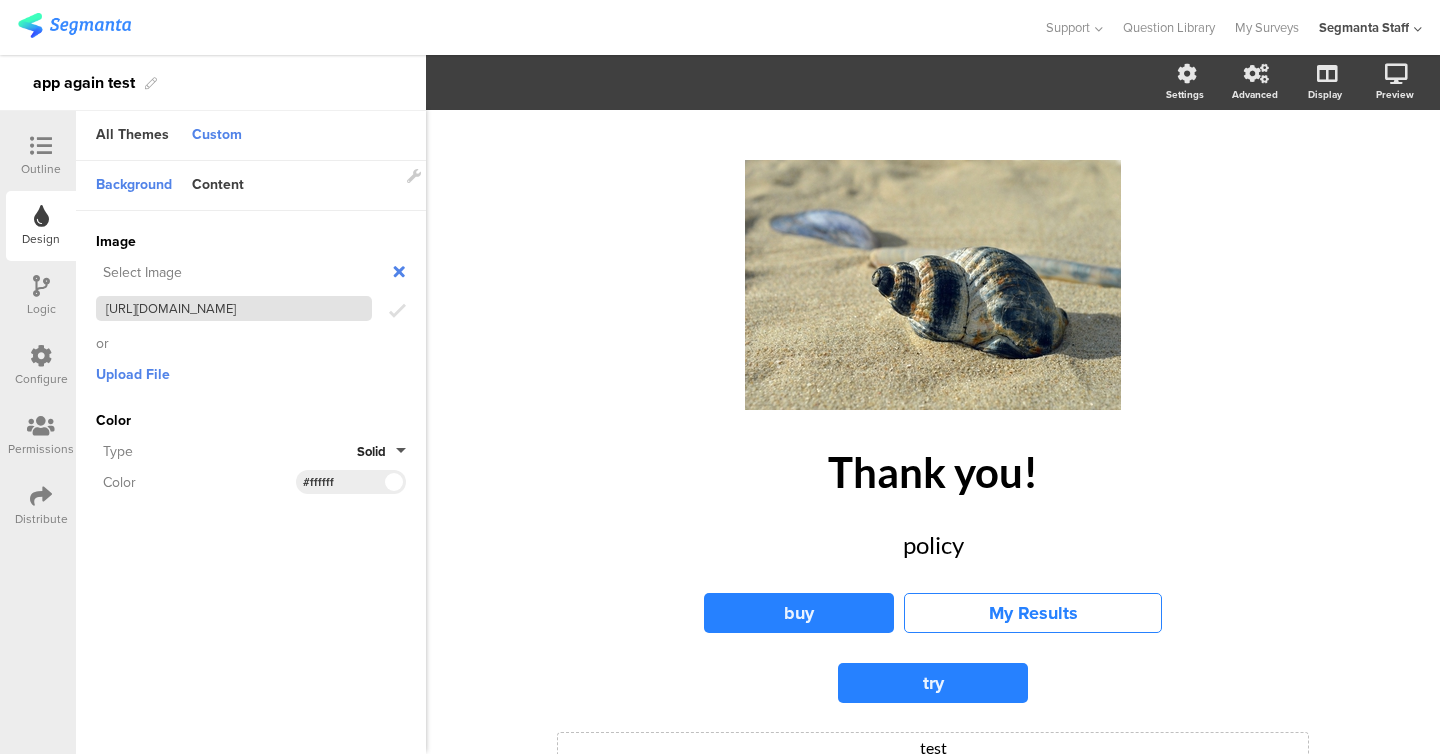 scroll, scrollTop: 0, scrollLeft: 177, axis: horizontal 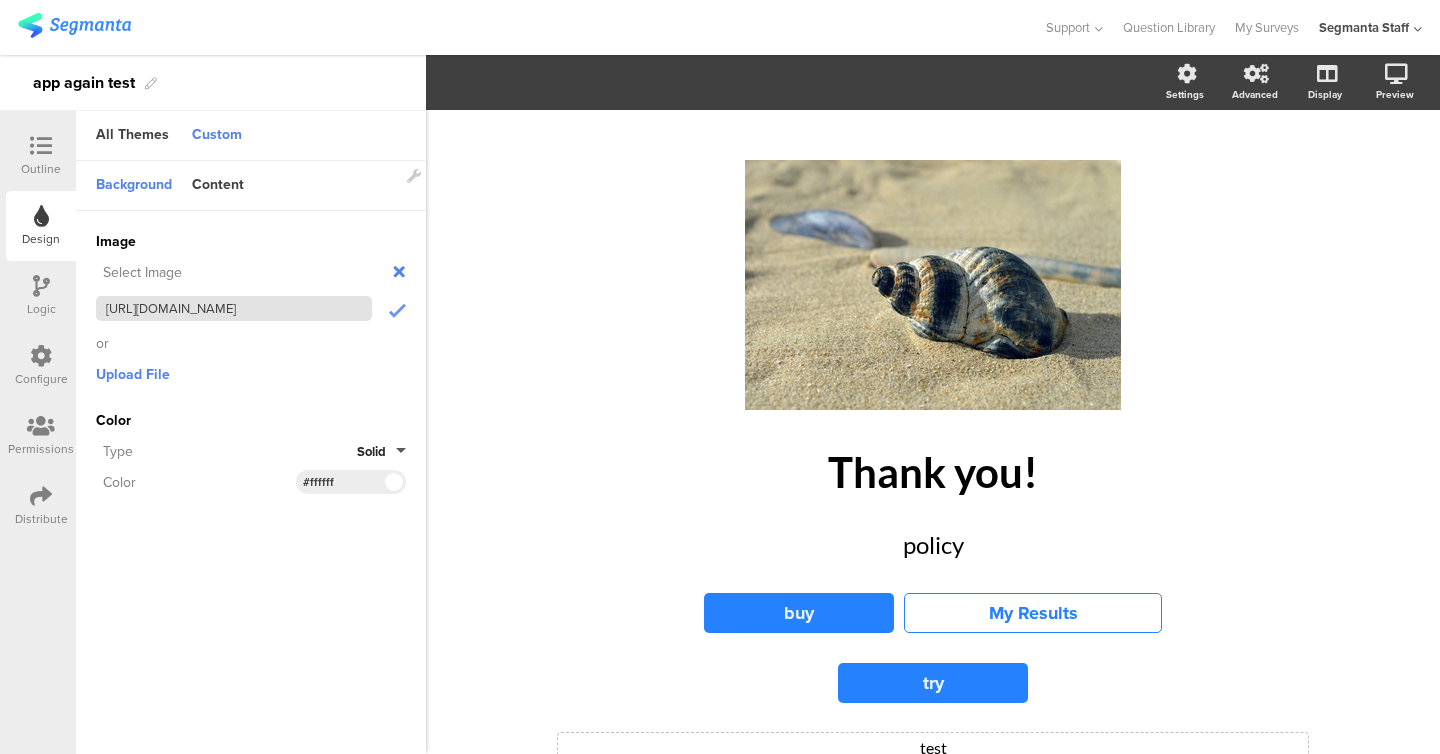 type on "https://cdn.pixabay.com/photo/2025/07/12/13/27/shellfish-9710628_1280.jpg" 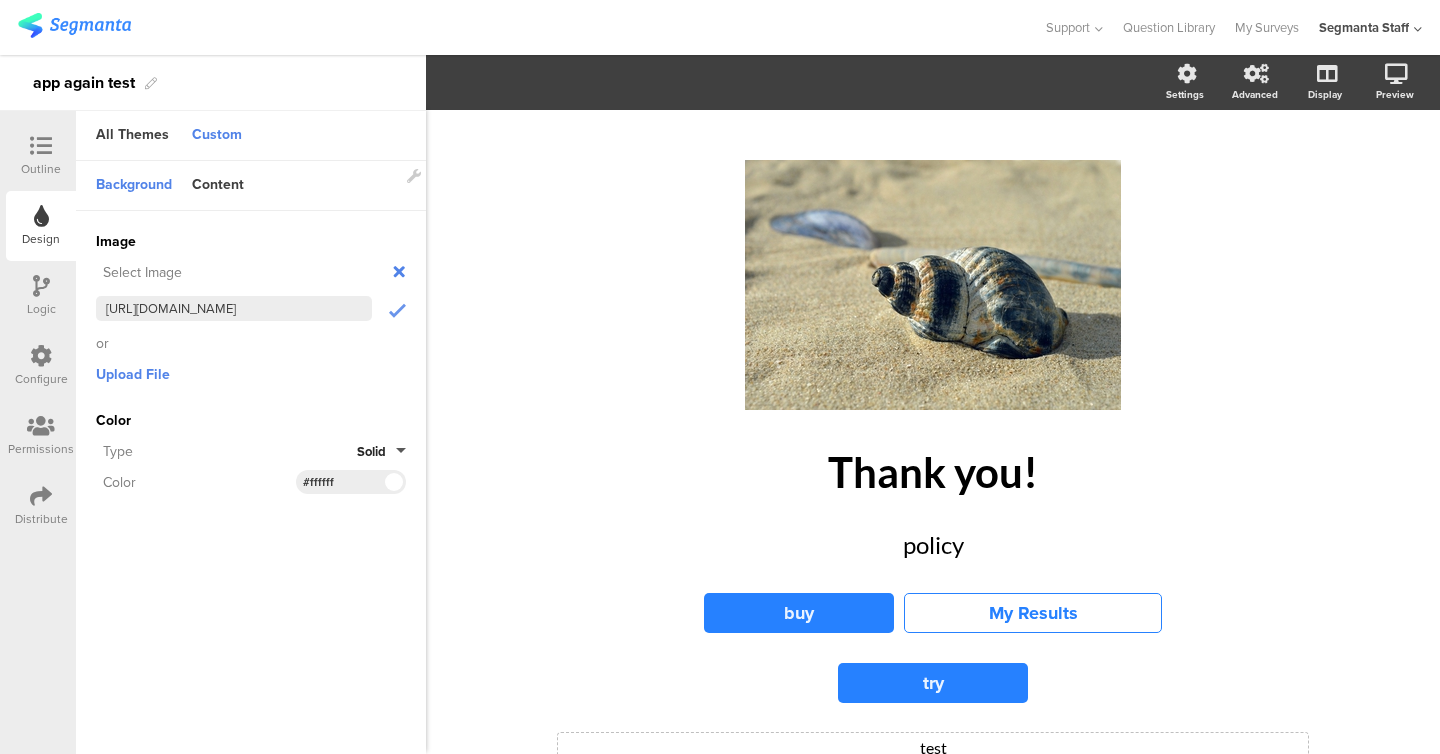 click on "Solid" 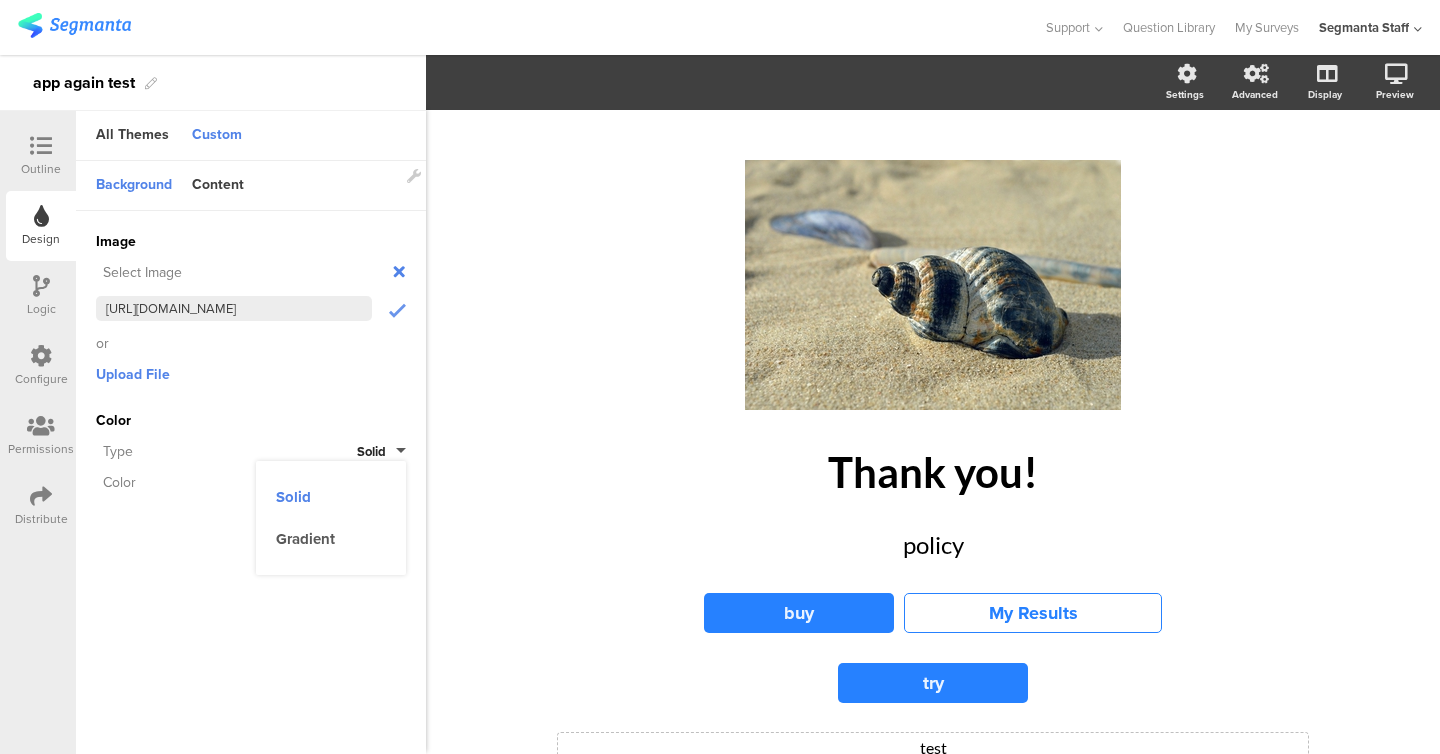 scroll, scrollTop: 0, scrollLeft: 0, axis: both 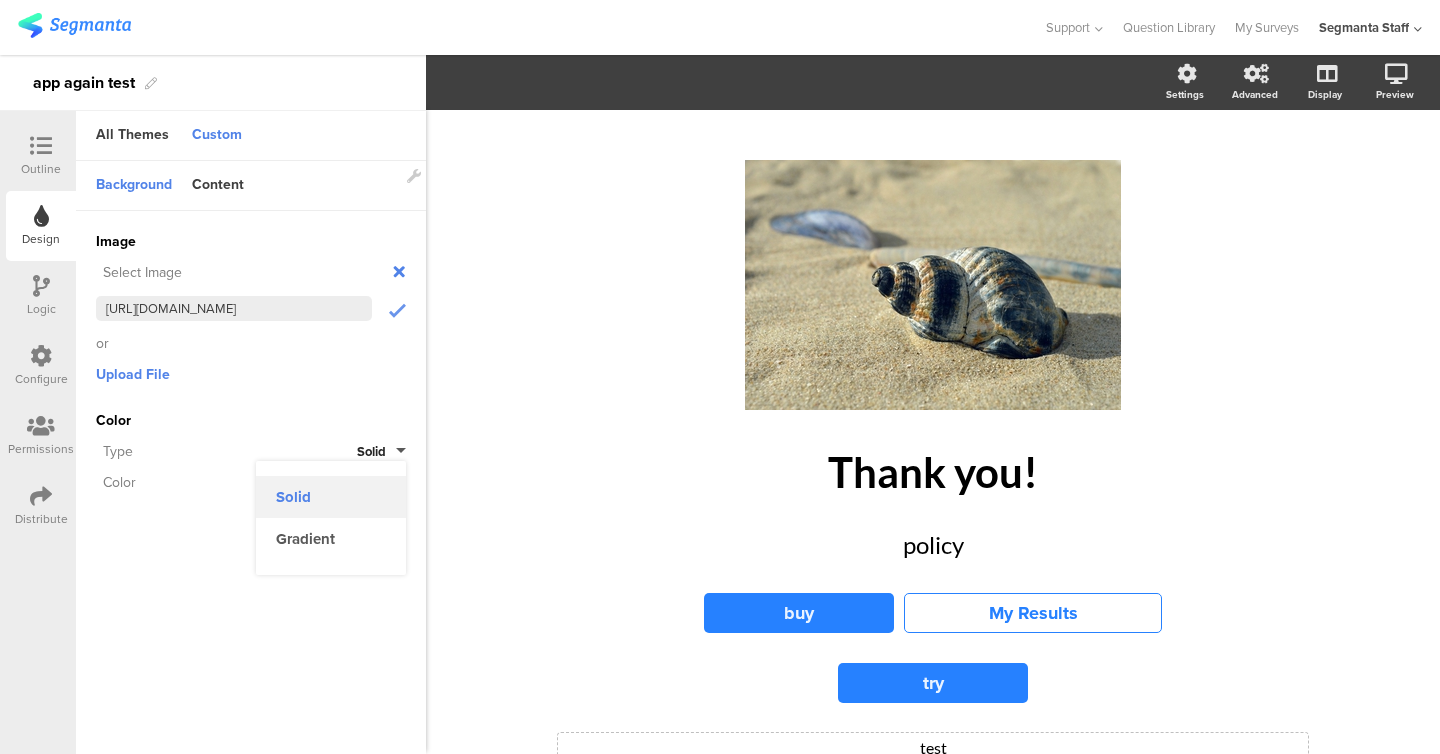 click on "Solid" 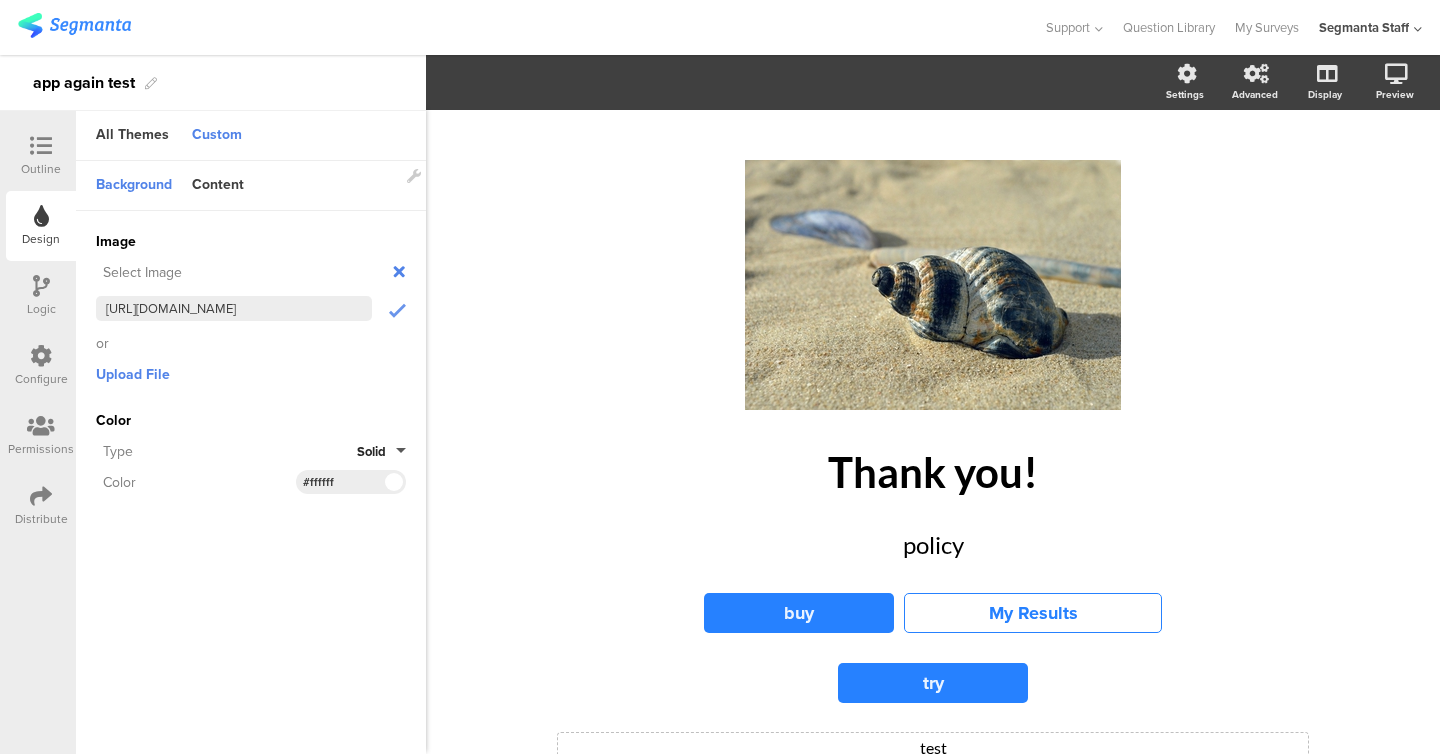 click on "Solid" 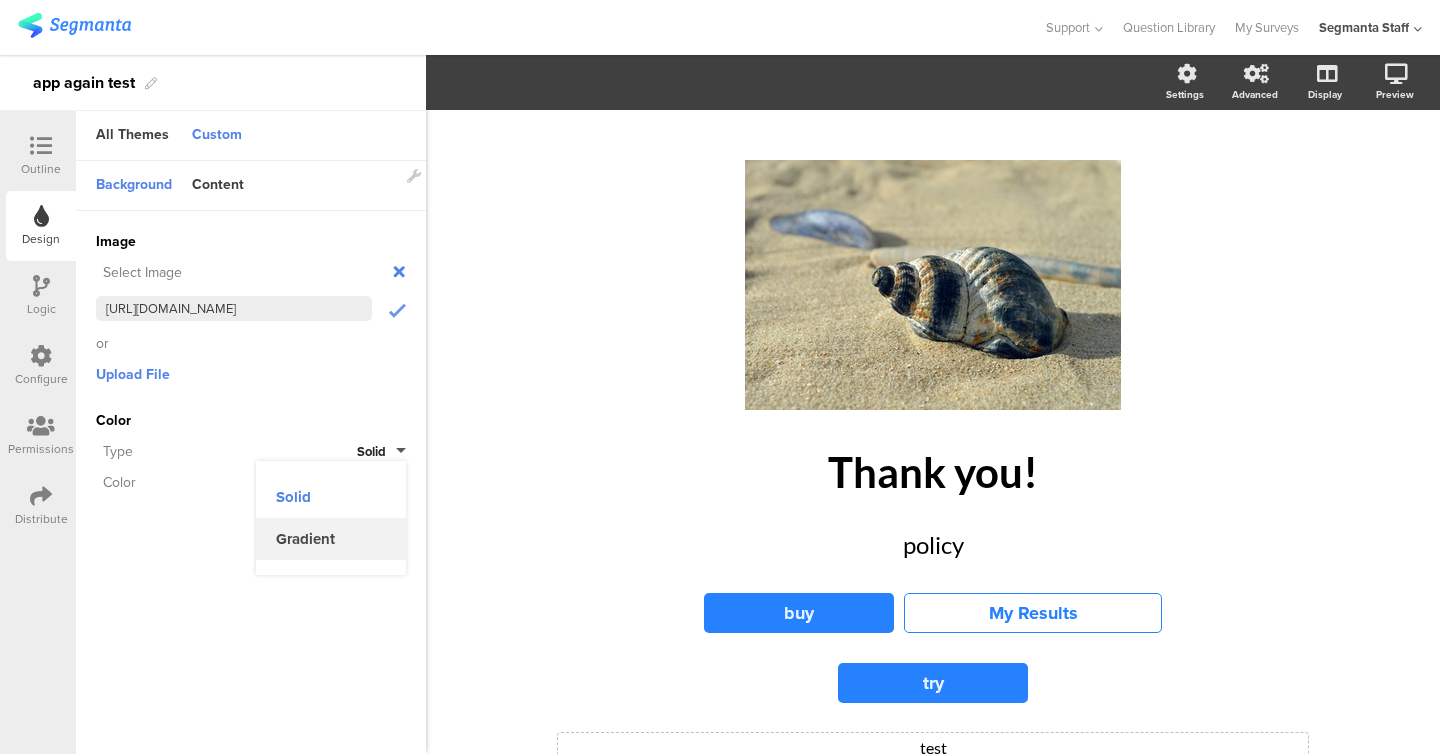 click on "Gradient" 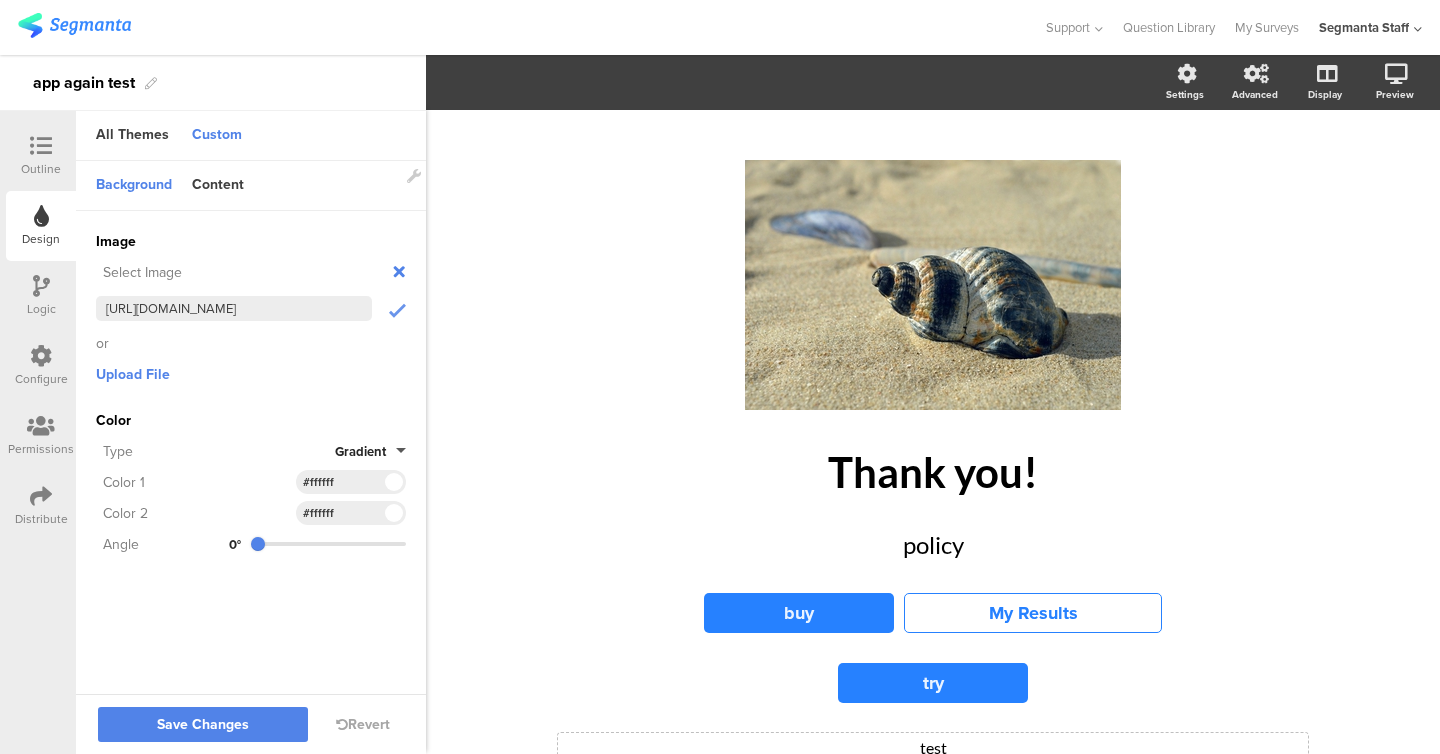 click 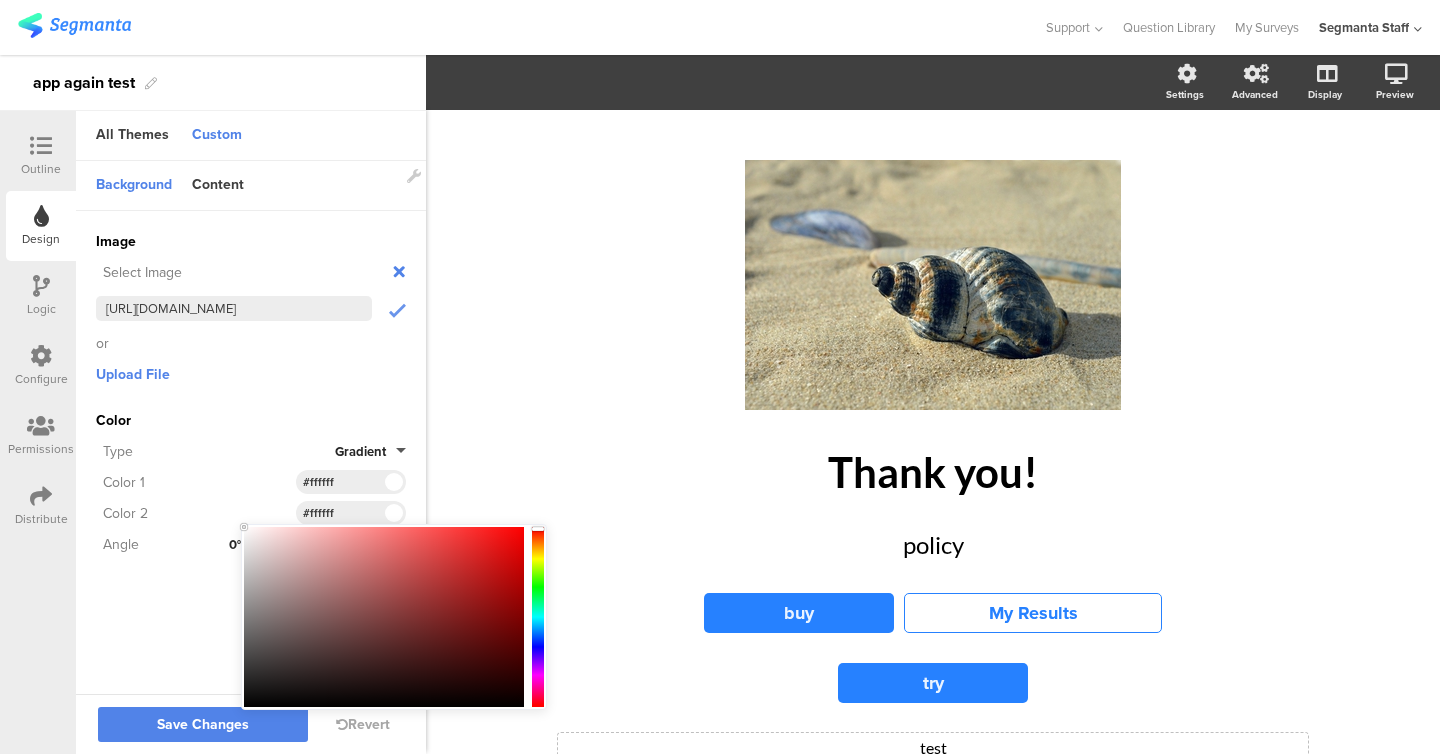 type on "#c16262" 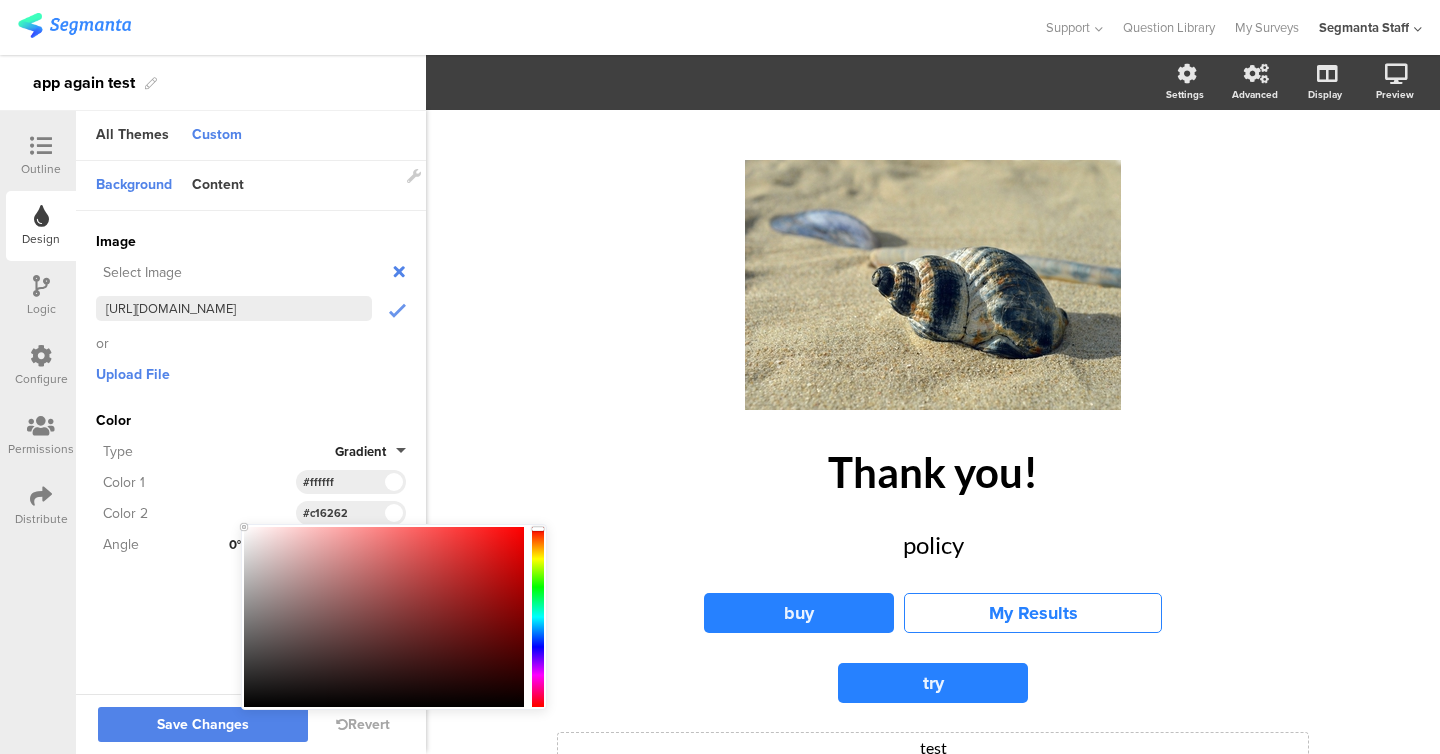click at bounding box center [384, 617] 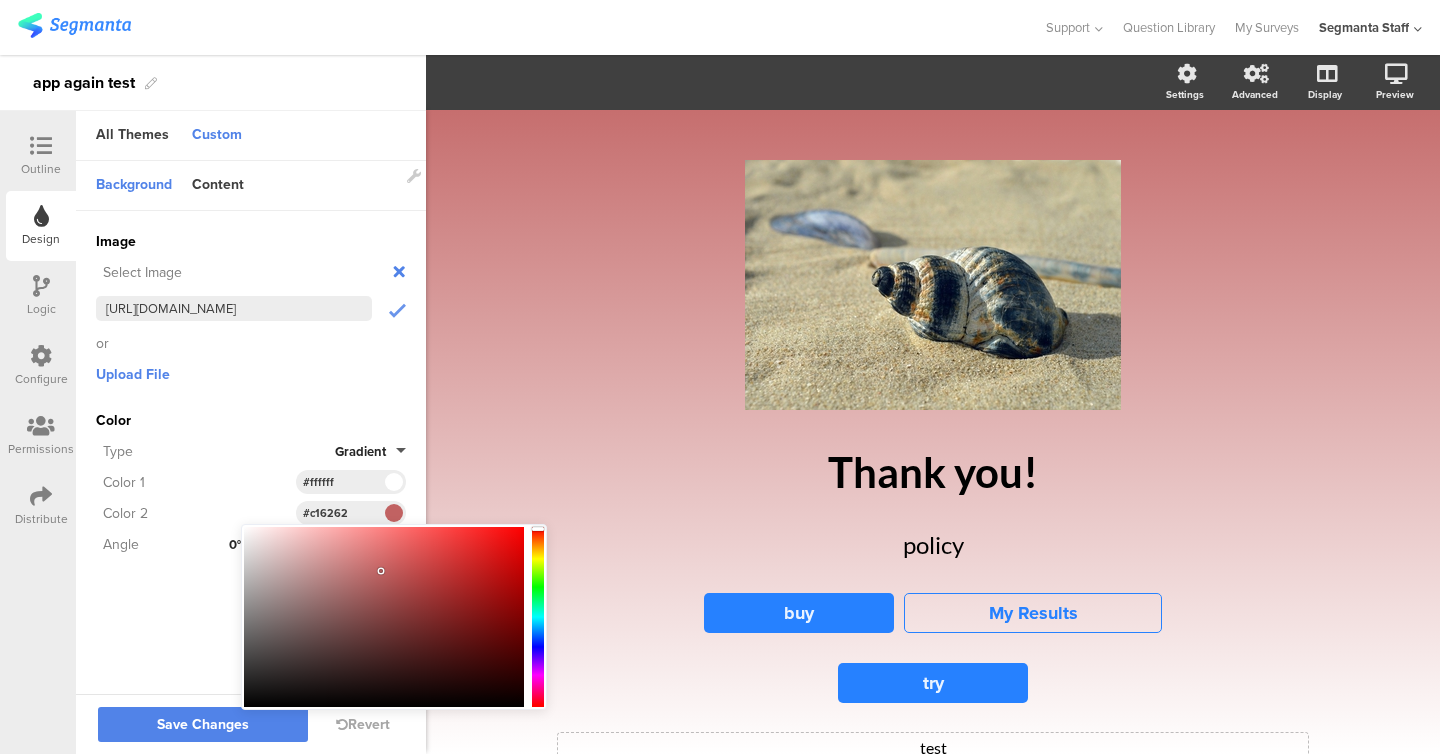 click on "Type" 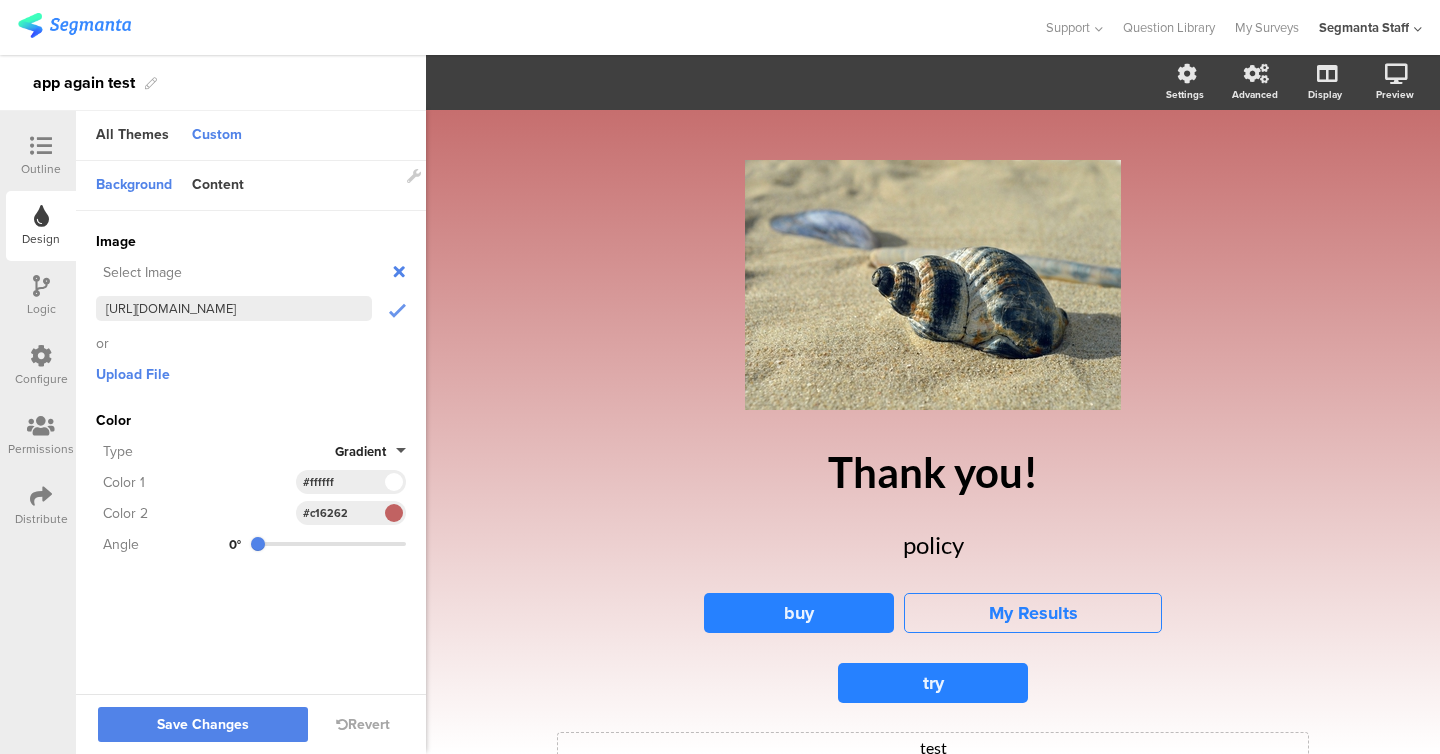 click on "Angle
0°" 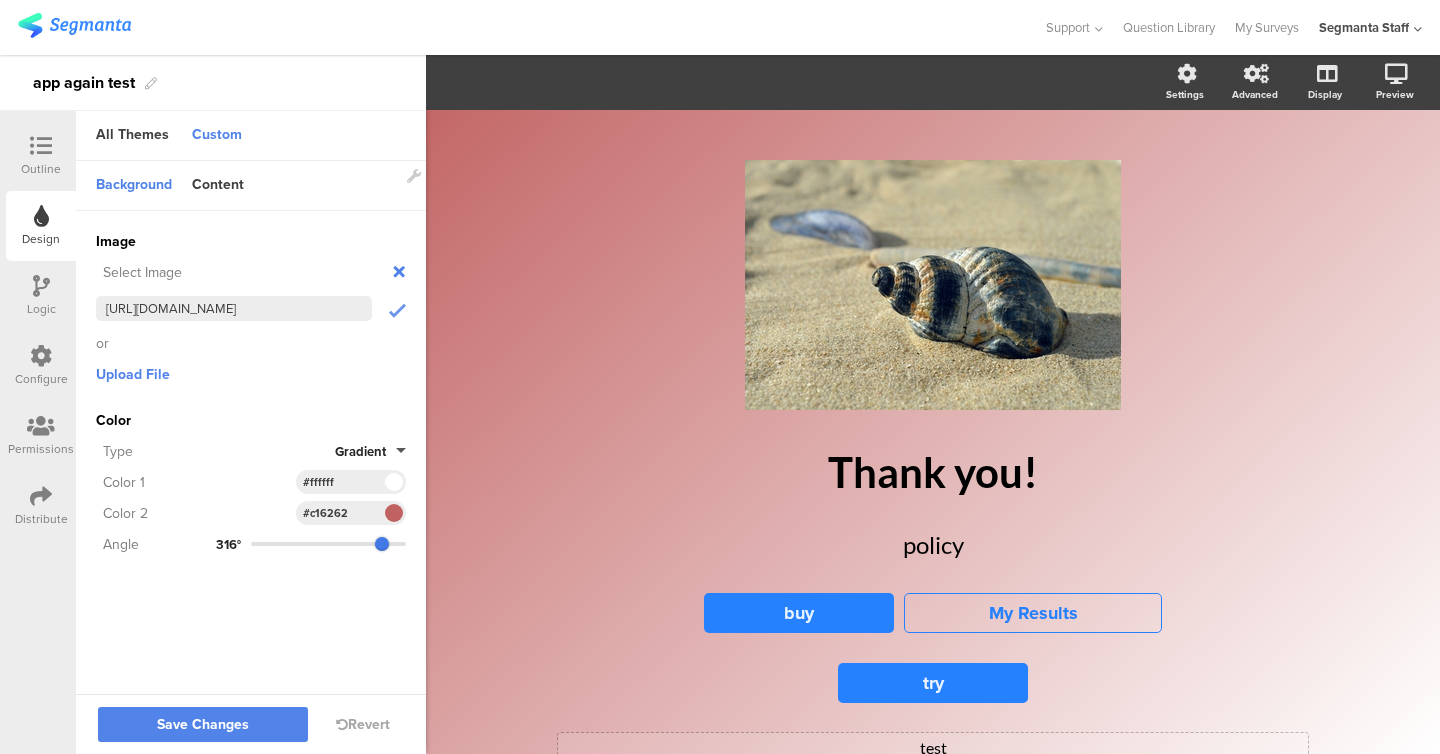 type on "320" 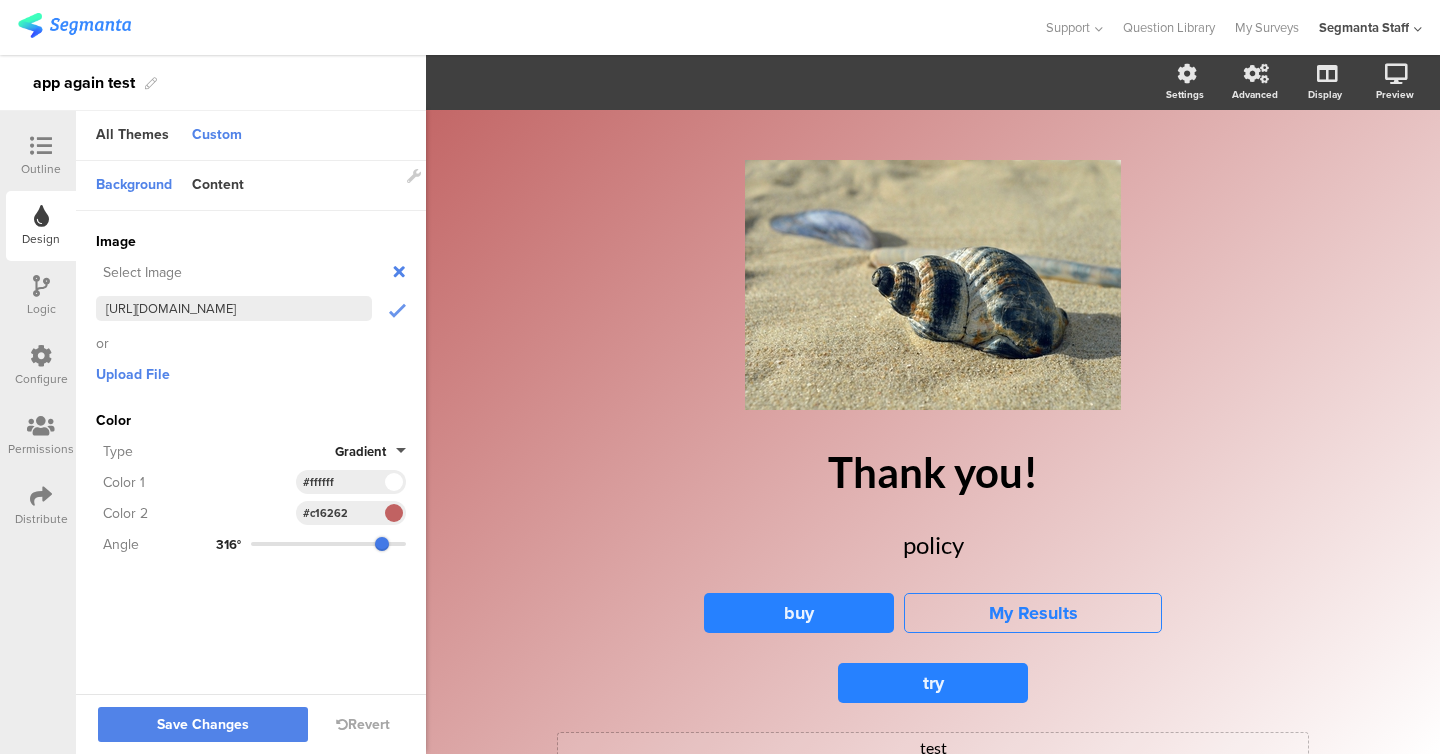 click 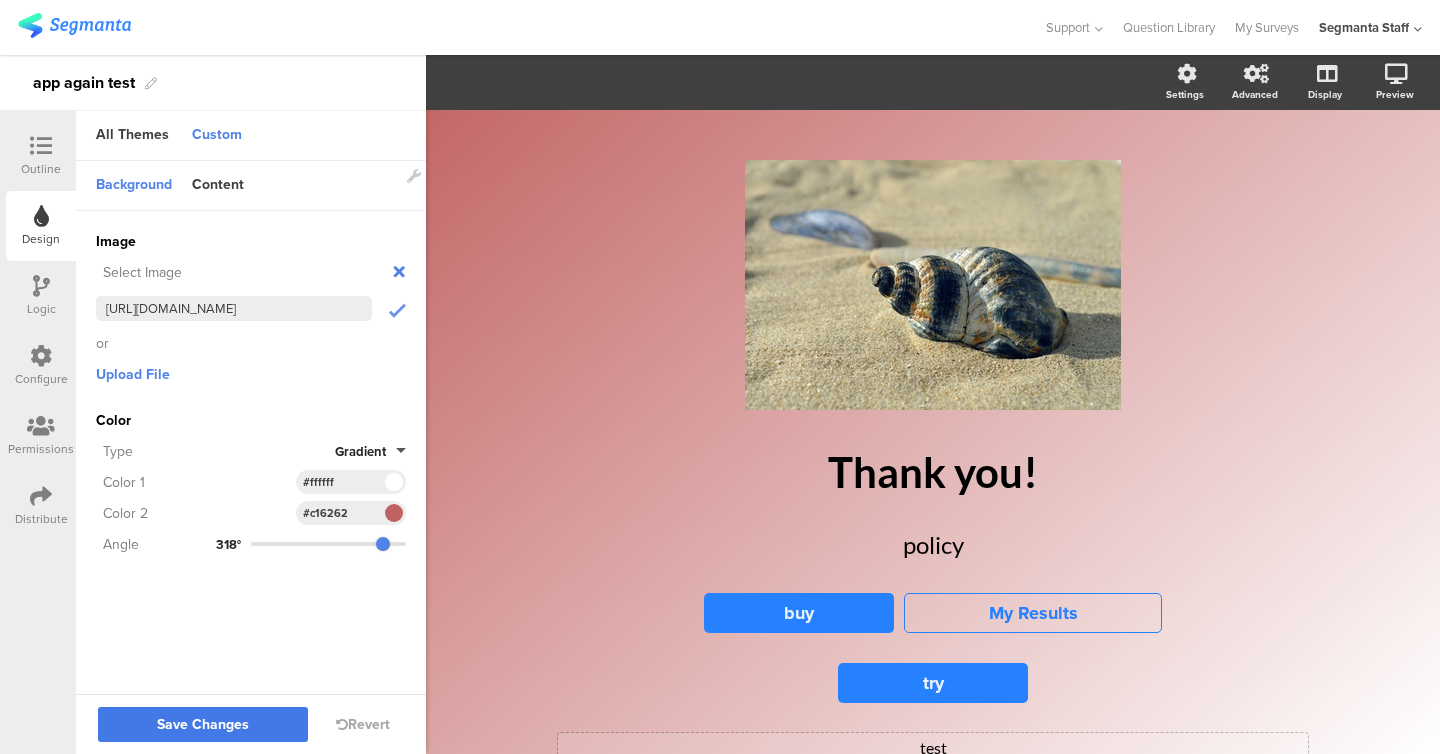click on "Save Changes" at bounding box center (203, 725) 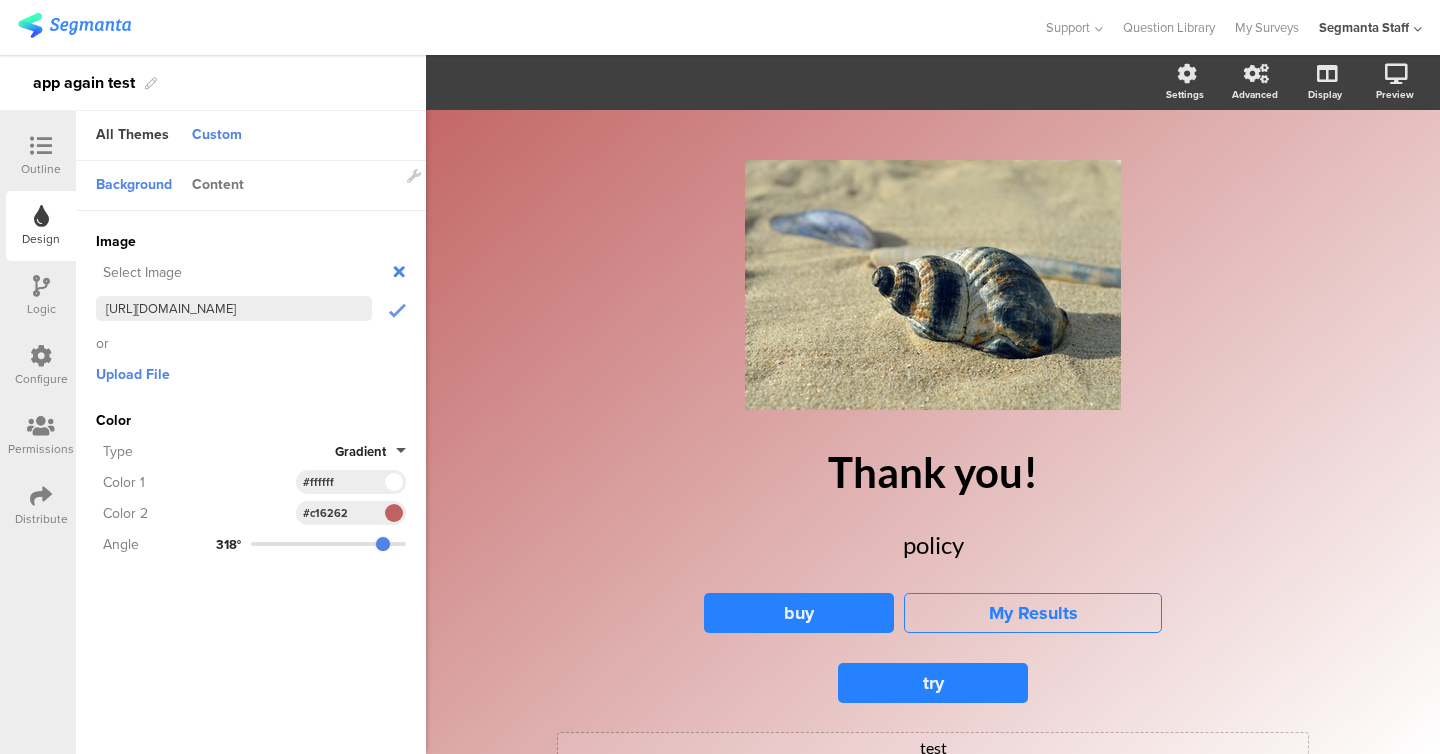 click on "Content" at bounding box center (218, 186) 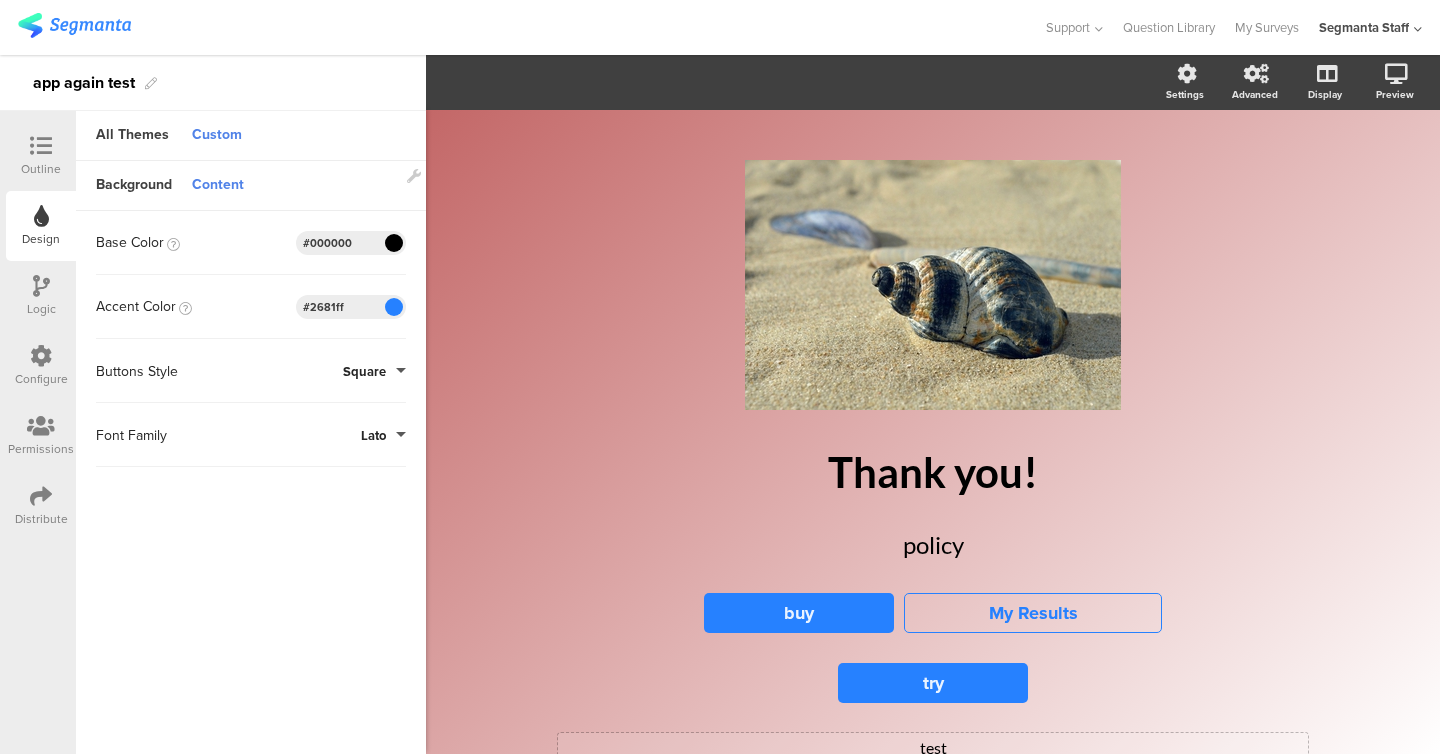 click at bounding box center (393, 307) 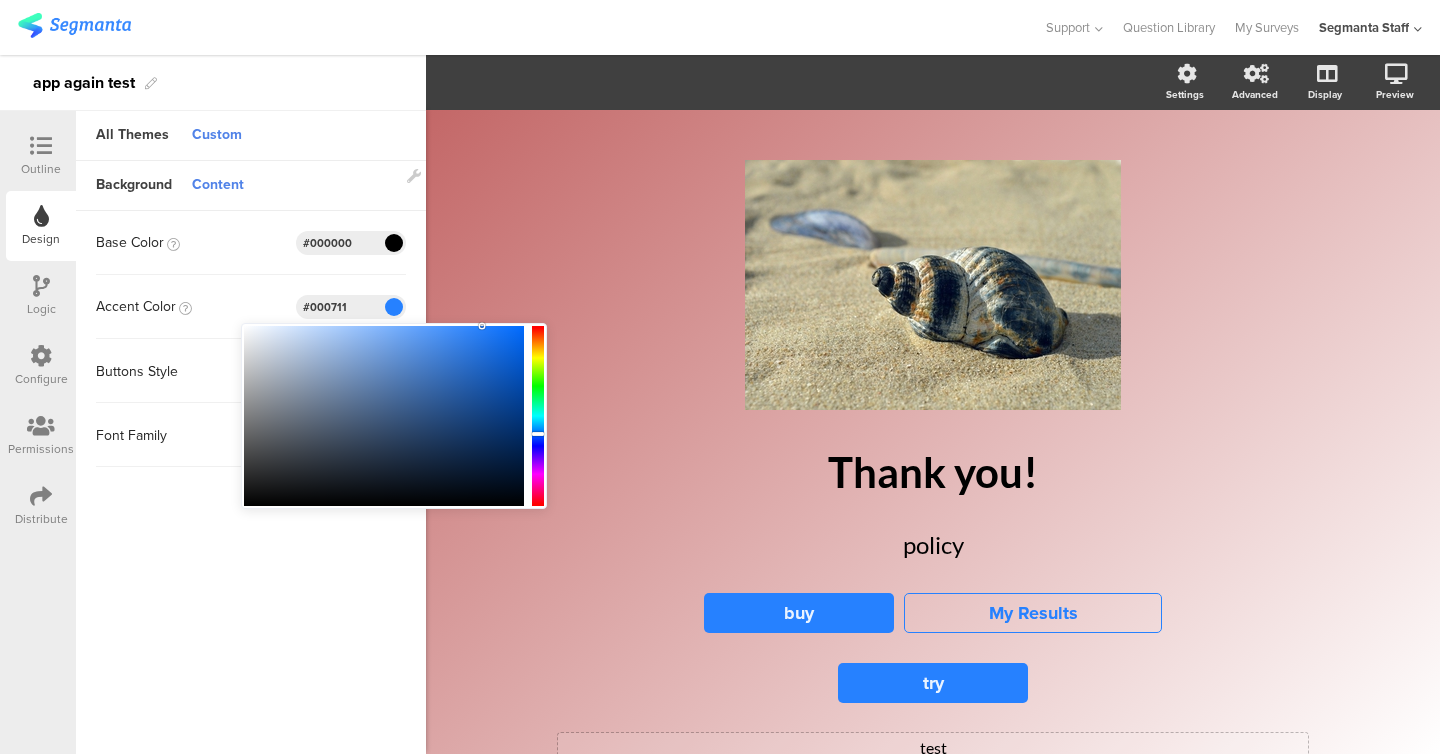 type on "#000000" 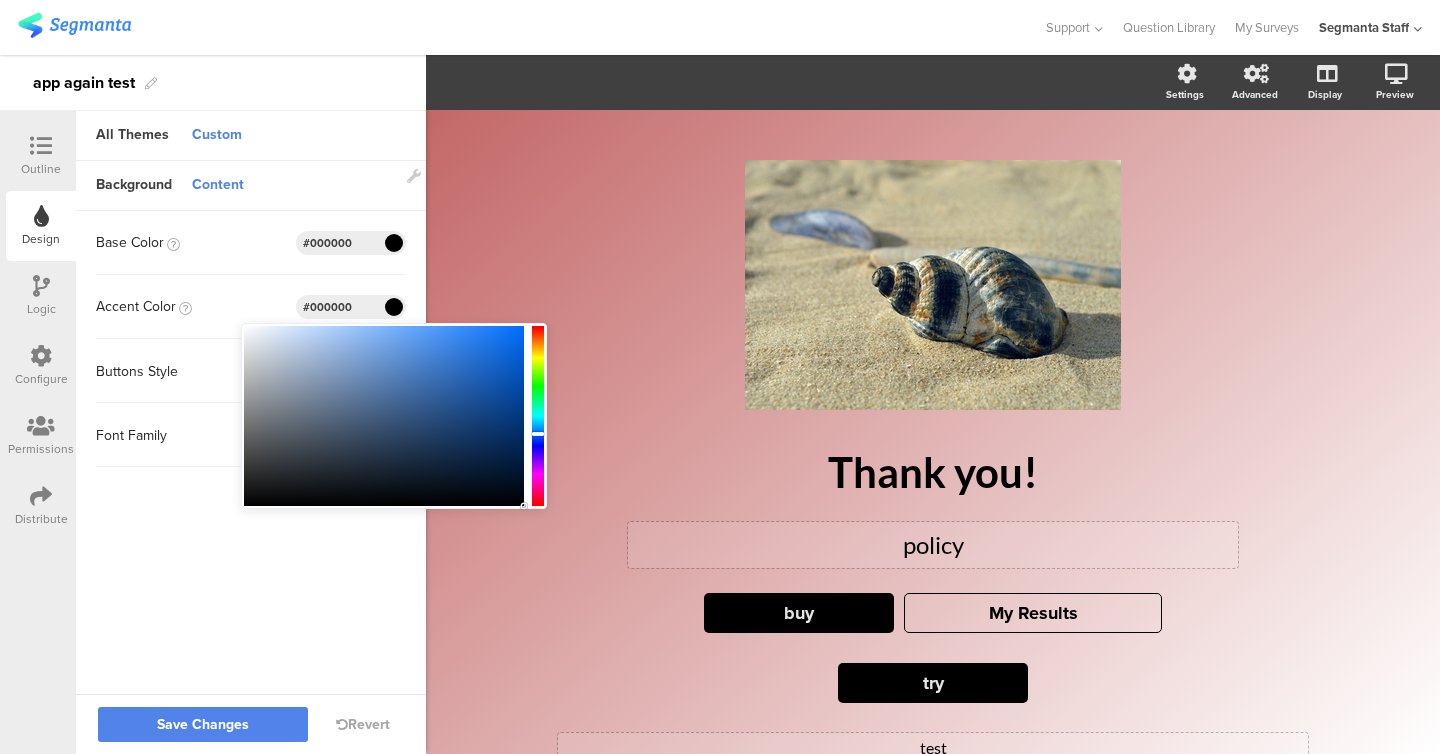 drag, startPoint x: 358, startPoint y: 441, endPoint x: 669, endPoint y: 530, distance: 323.48416 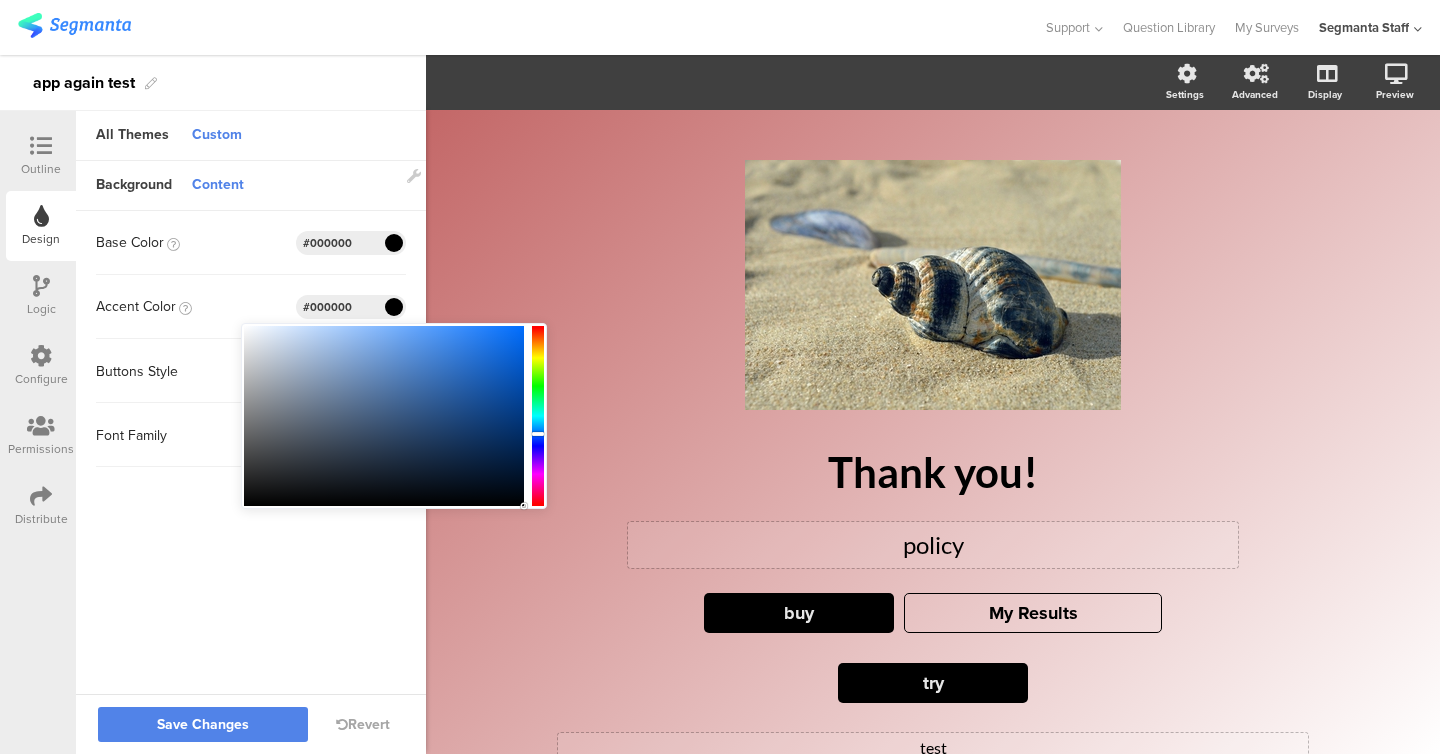 click on "You are using an unsupported version of Internet Explorer.
Unsupported browsers can put your security at risk, are slow and don't work with most of Segmanta's features. To get the latest Segmanta features, you will need to  upgrade to a modern browser.
Install   Google Chrome
Upgrade   Internet Explorer
Not now
Oops! Your browser or browser version isn't supported by Segmanta
To enjoy the best possible experience use the latest version of one of the browsers listed below:
Google Chrome
Mozilla Firefox
Microsoft Edge
Don't worry! Survey respondents will still be able to view & take surveys on this browser.
Support" at bounding box center (720, 377) 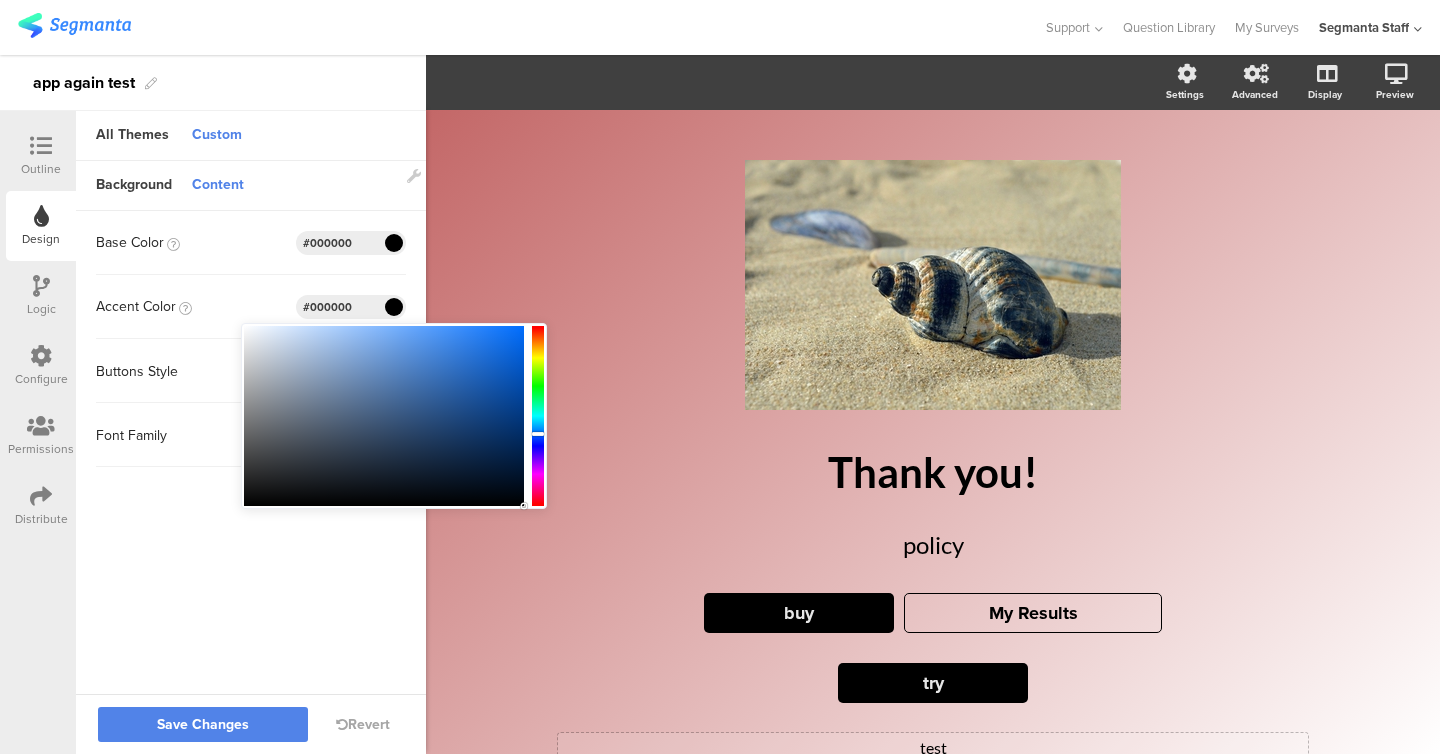 click at bounding box center (393, 243) 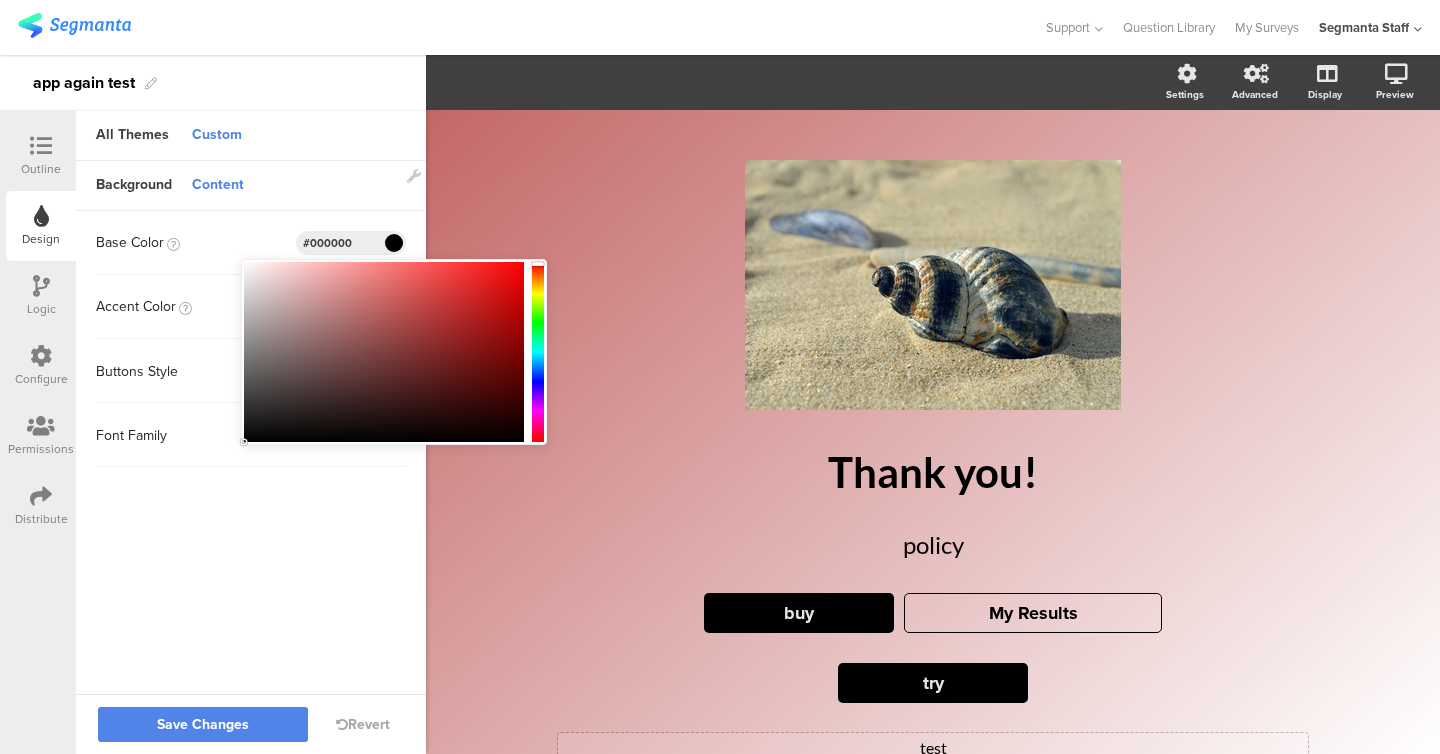 type on "#cd2525" 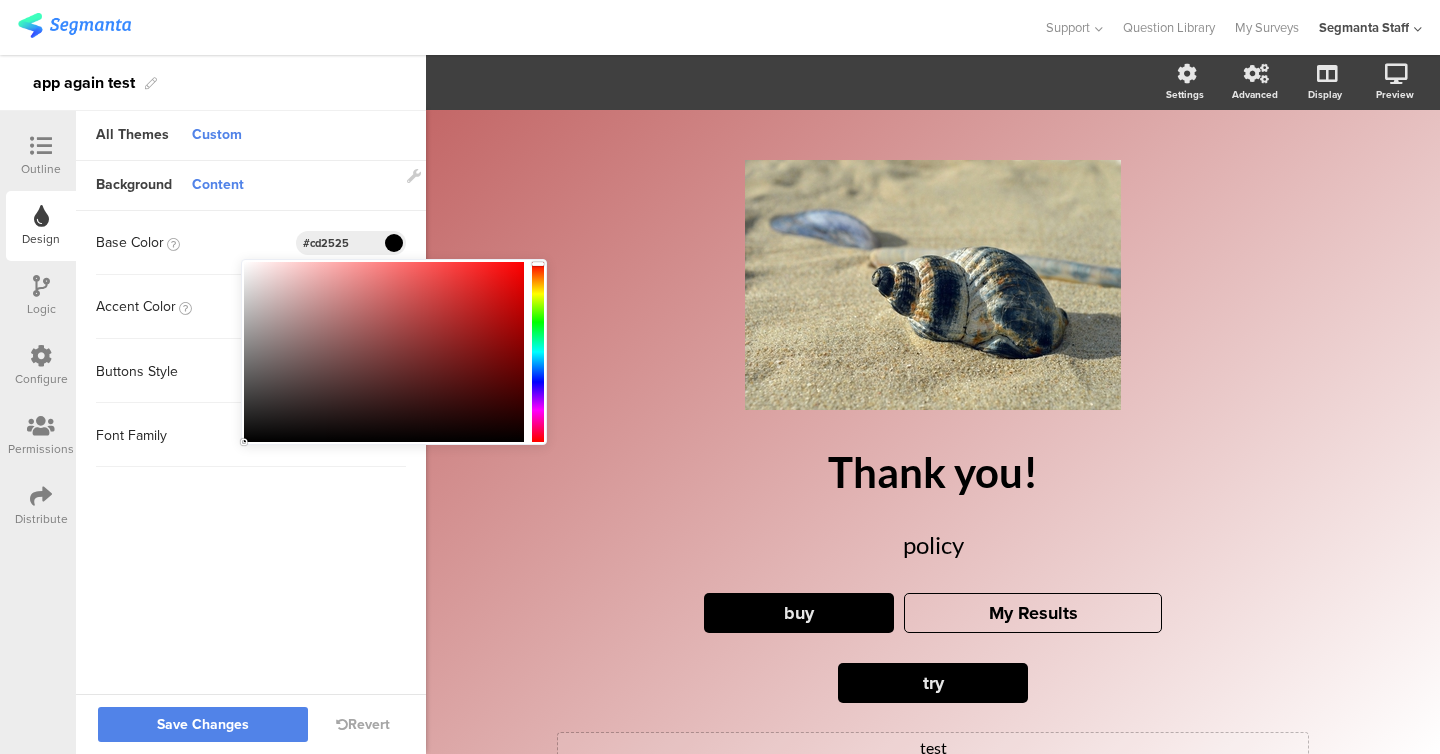 click at bounding box center [384, 352] 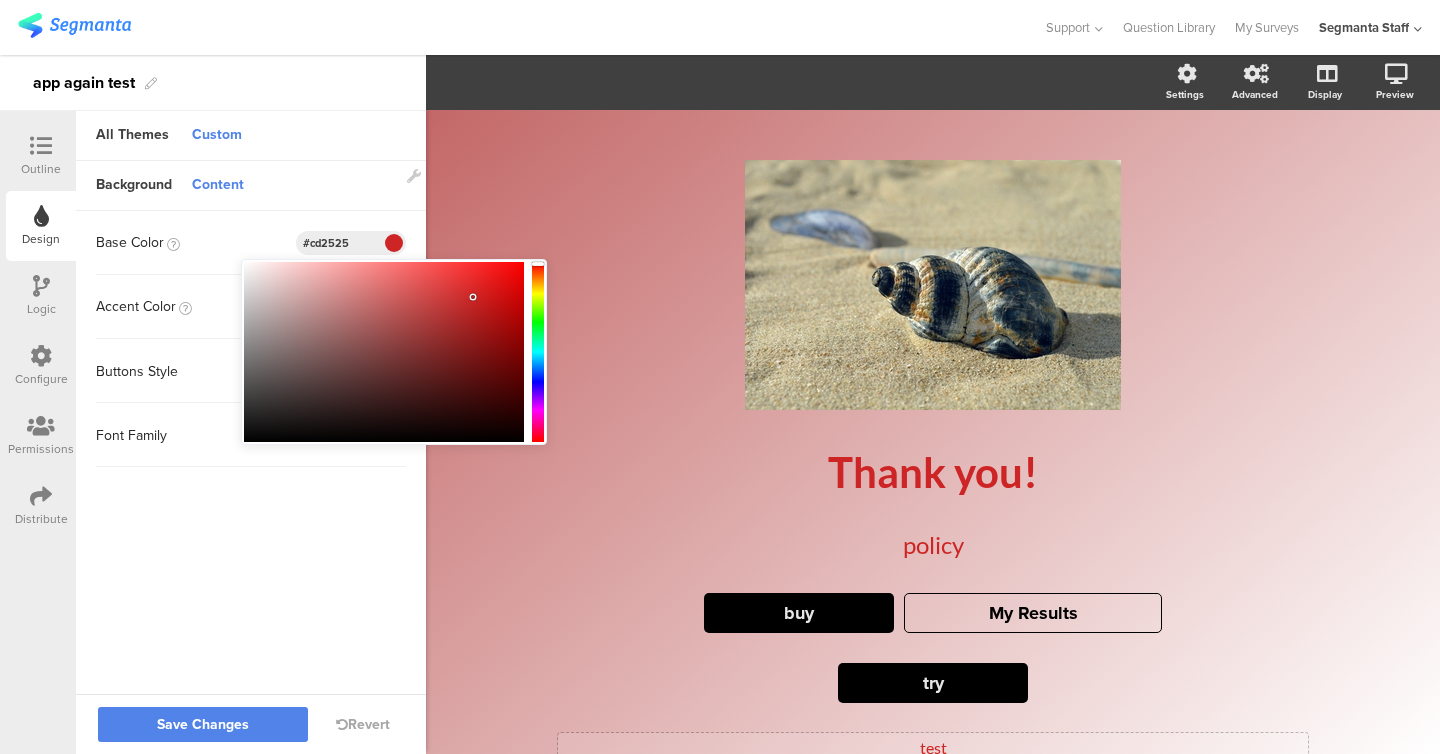 click on "Background
Content" at bounding box center (251, 186) 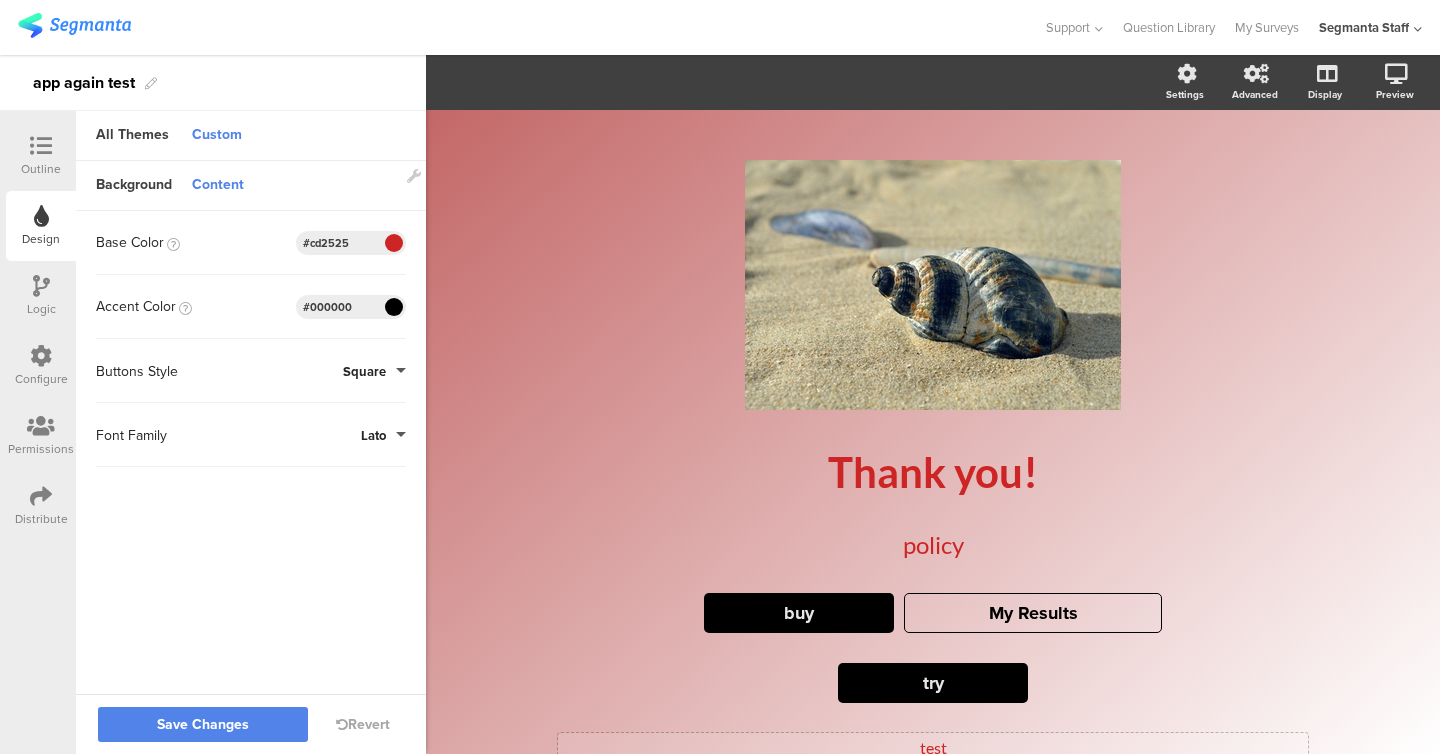 click on "Buttons Style
Square" at bounding box center (251, 371) 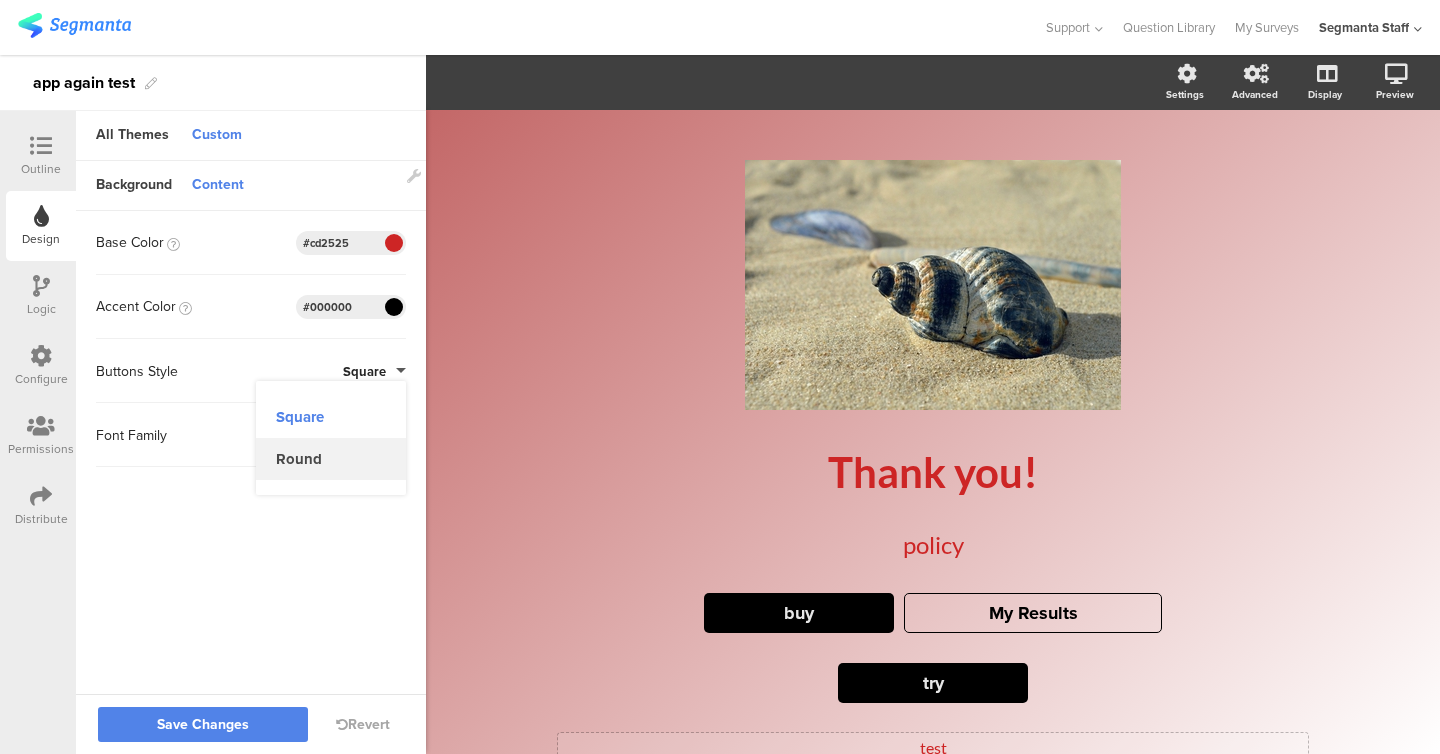 click on "Round" at bounding box center (331, 459) 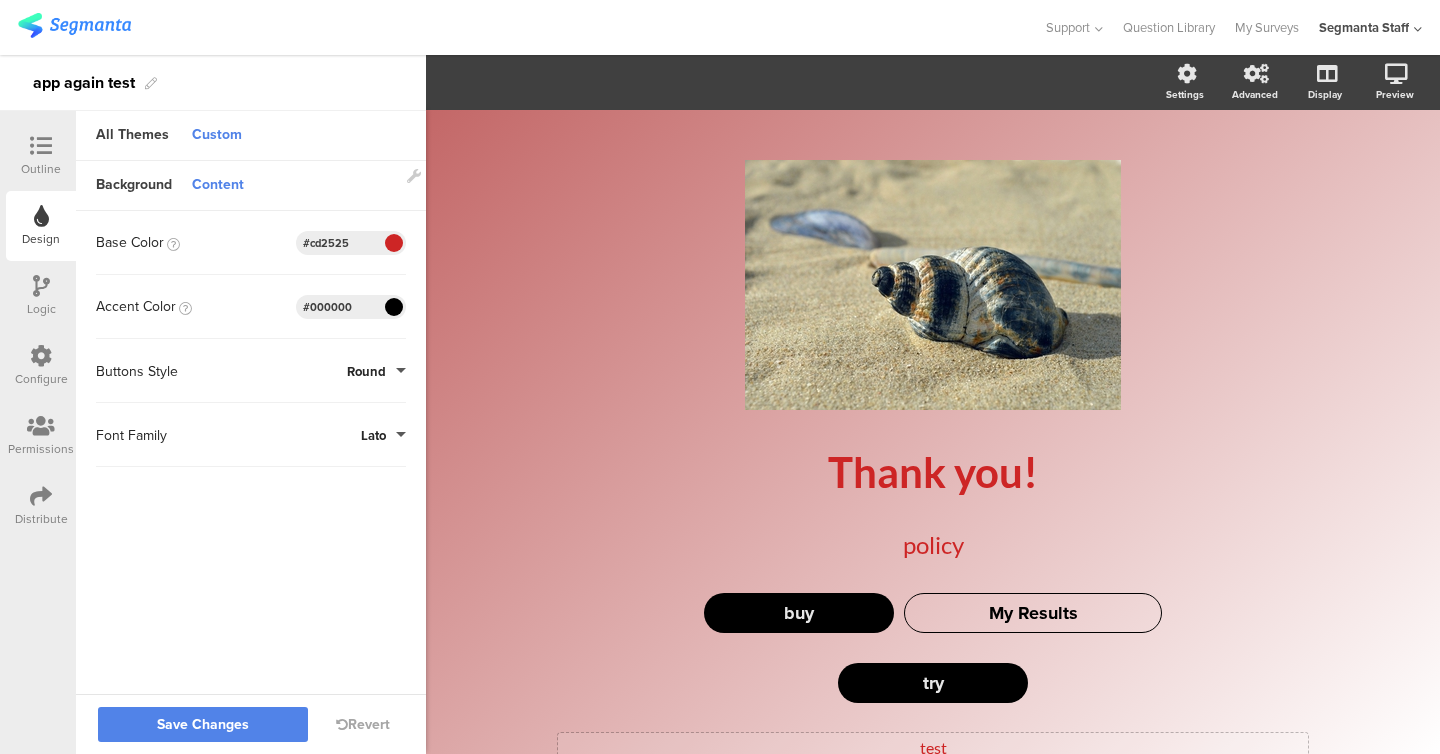 click on "Font Family
Lato" at bounding box center [251, 435] 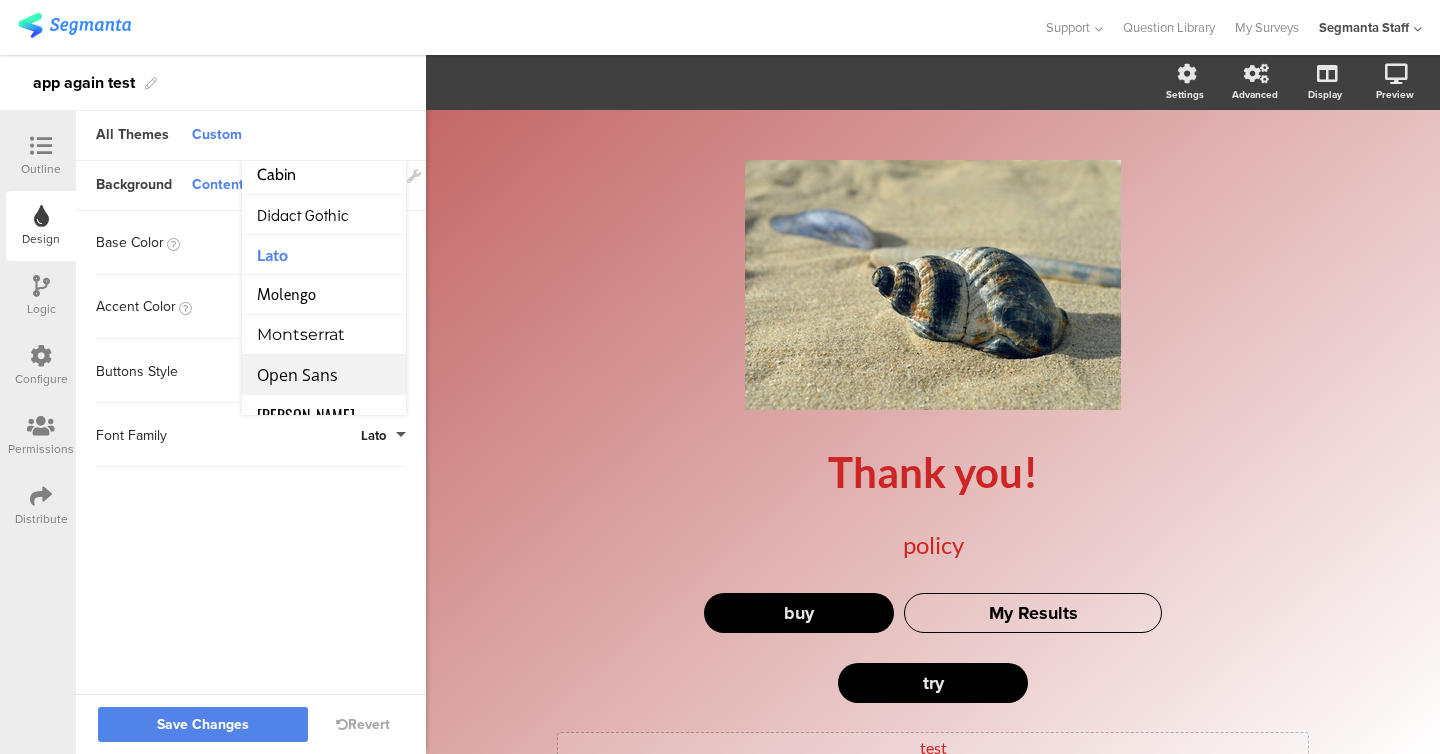click on "Open Sans" at bounding box center (297, 375) 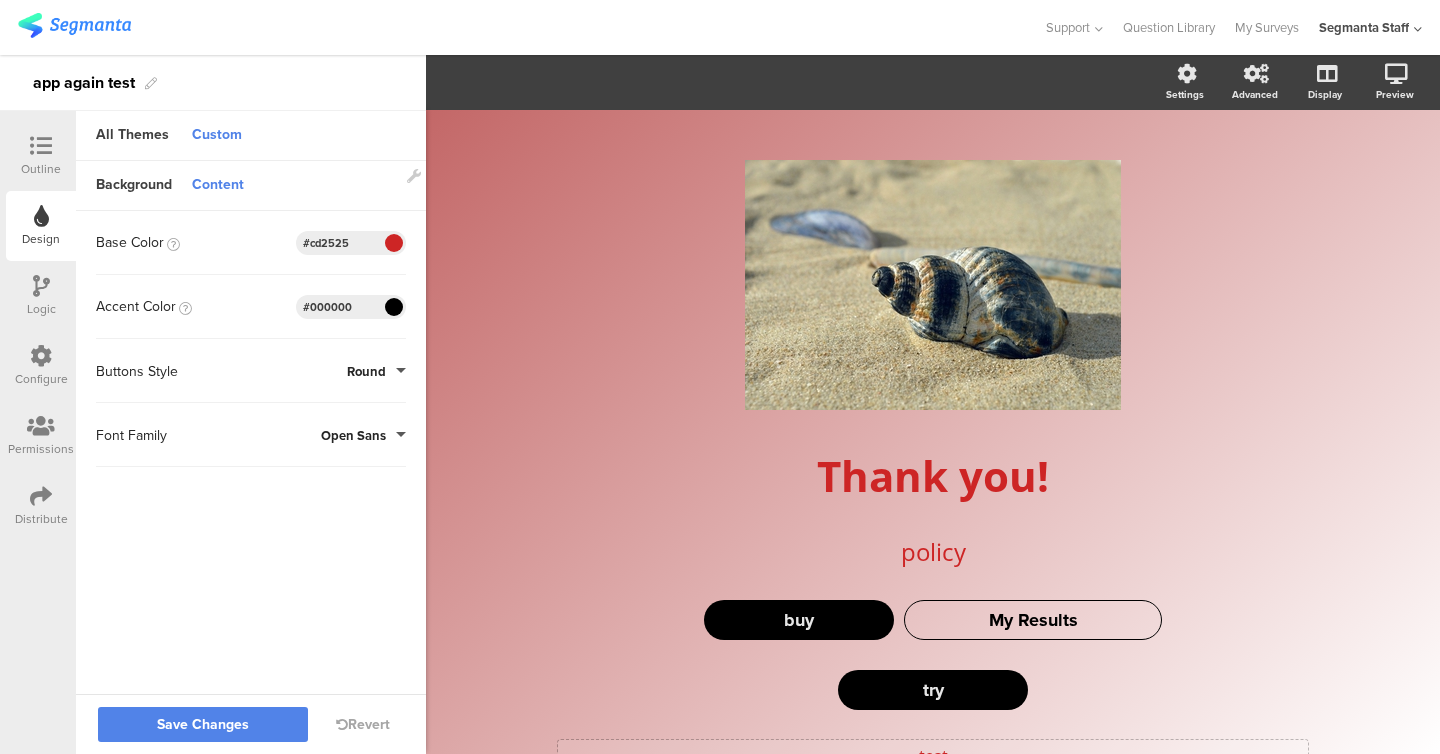 click on "Background
Content
Image
Select Image
https://cdn.pixabay.com/photo/2025/07/12/13/27/shellfish-9710628_1280.jpg
Invalid URL
or
Upload File
Color
Type
Gradient
Color 1
#FFFFFF
Clear
OK
#ffffff
Color 2
#c16262
Angle
318°
Base Color
#cd2525" at bounding box center (251, 429) 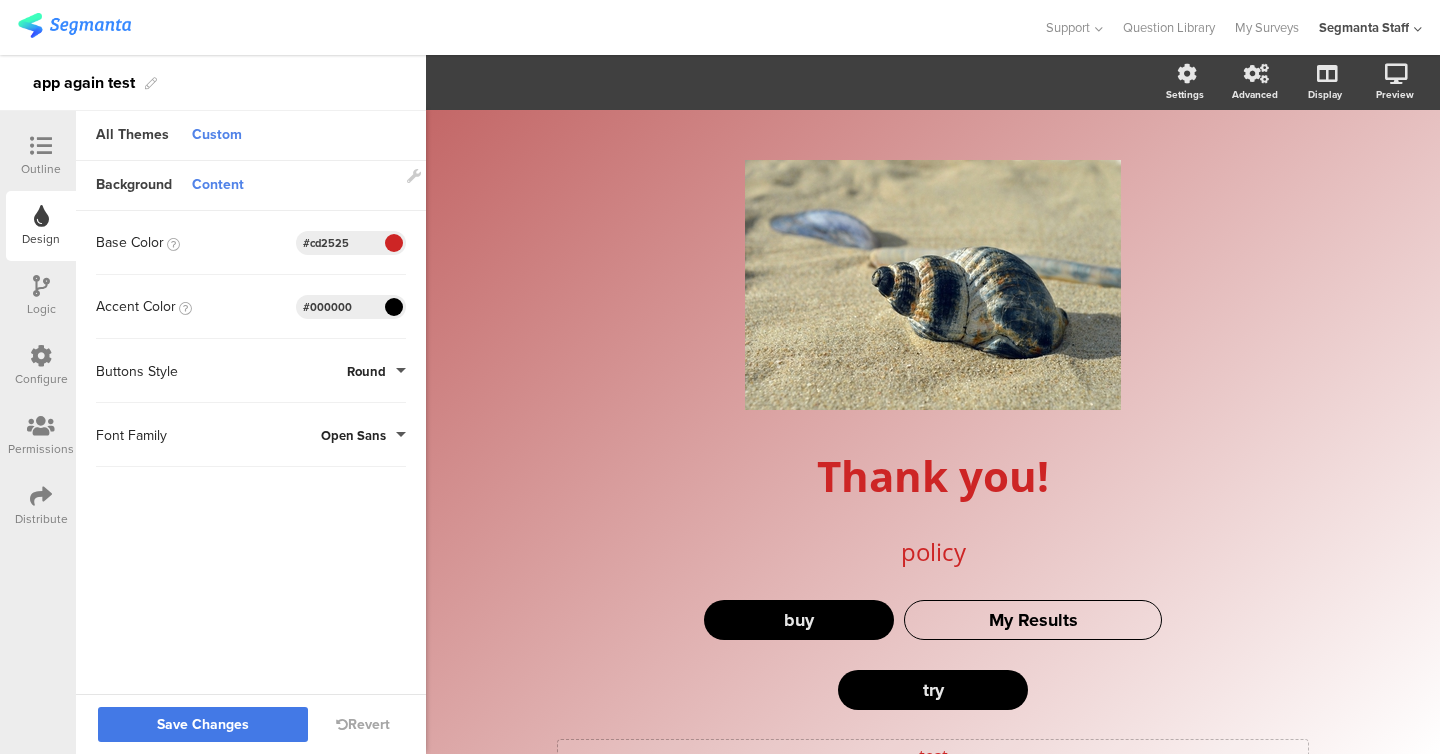 click on "Save Changes" at bounding box center [203, 725] 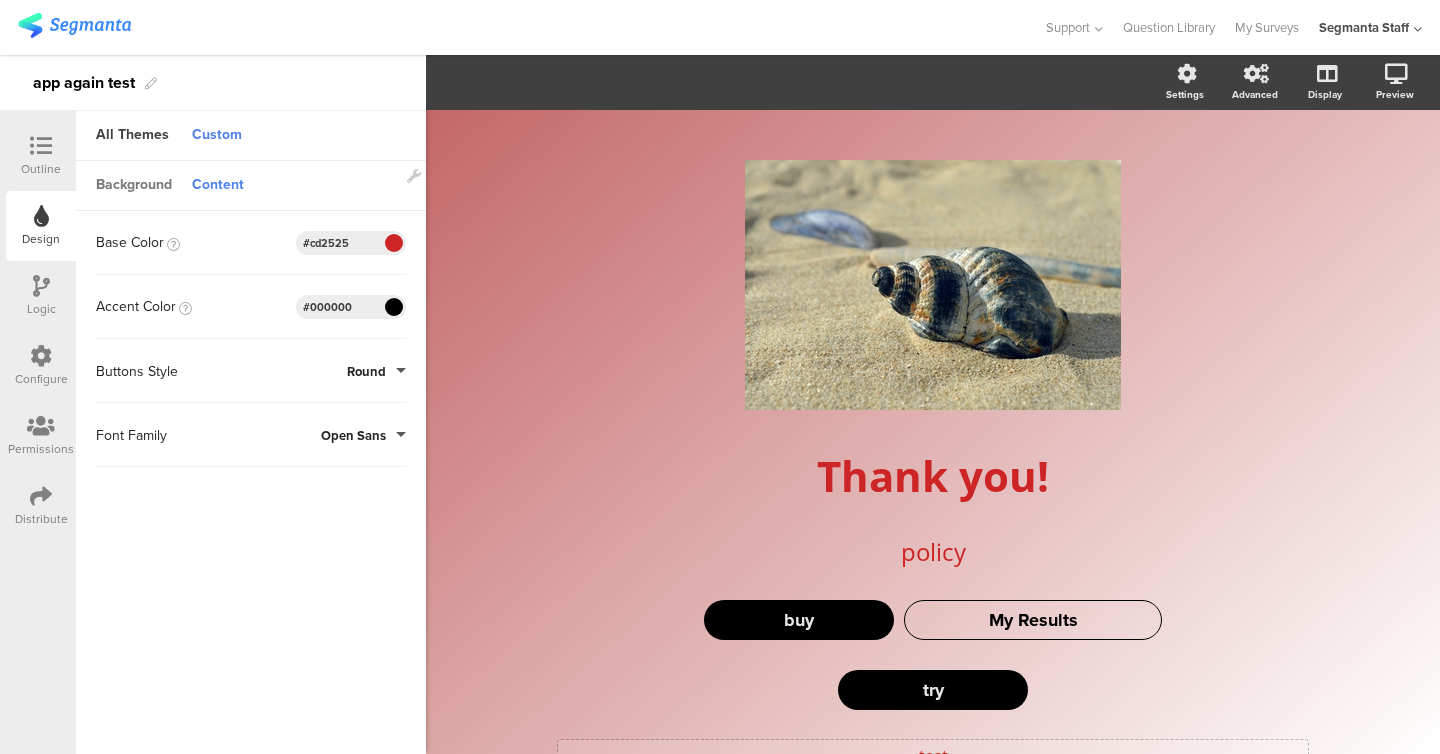 click on "Background" at bounding box center (134, 186) 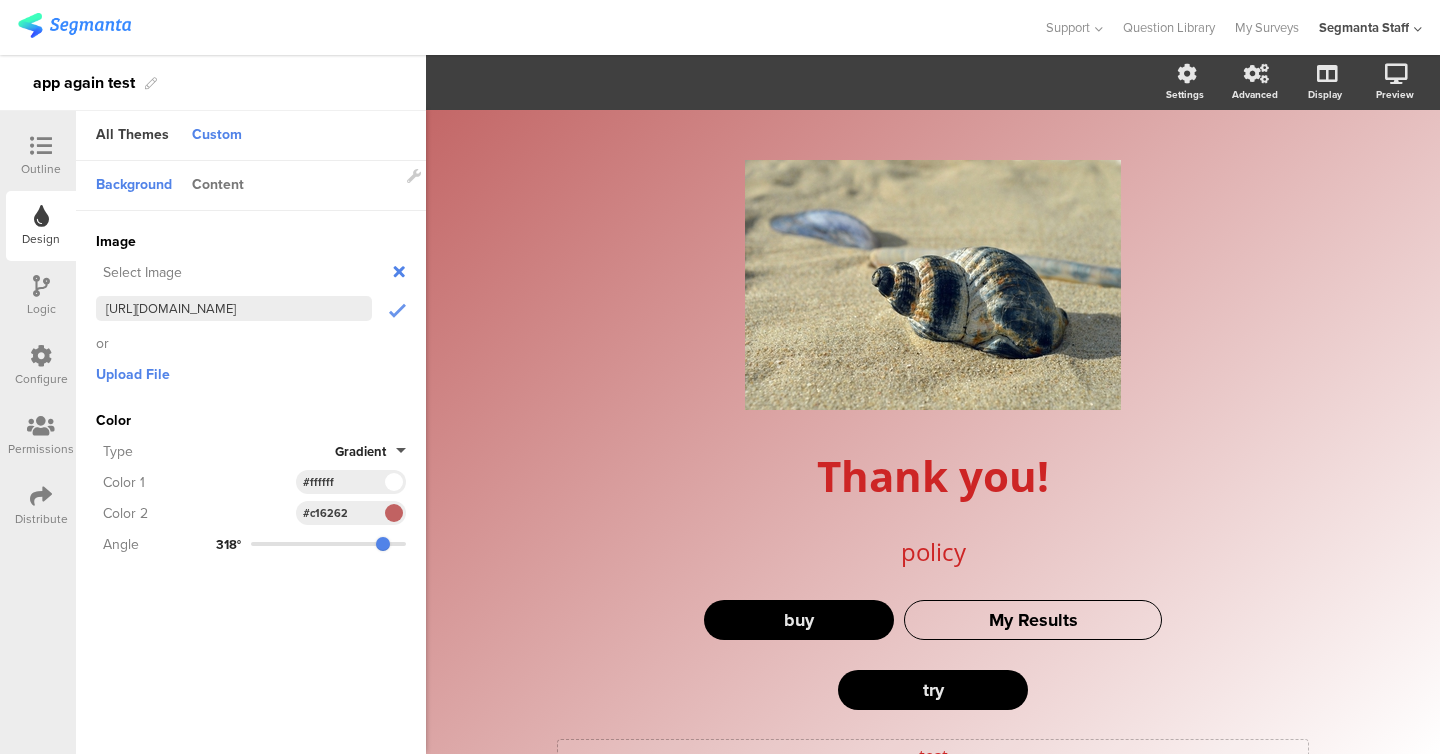 click on "Content" at bounding box center (218, 186) 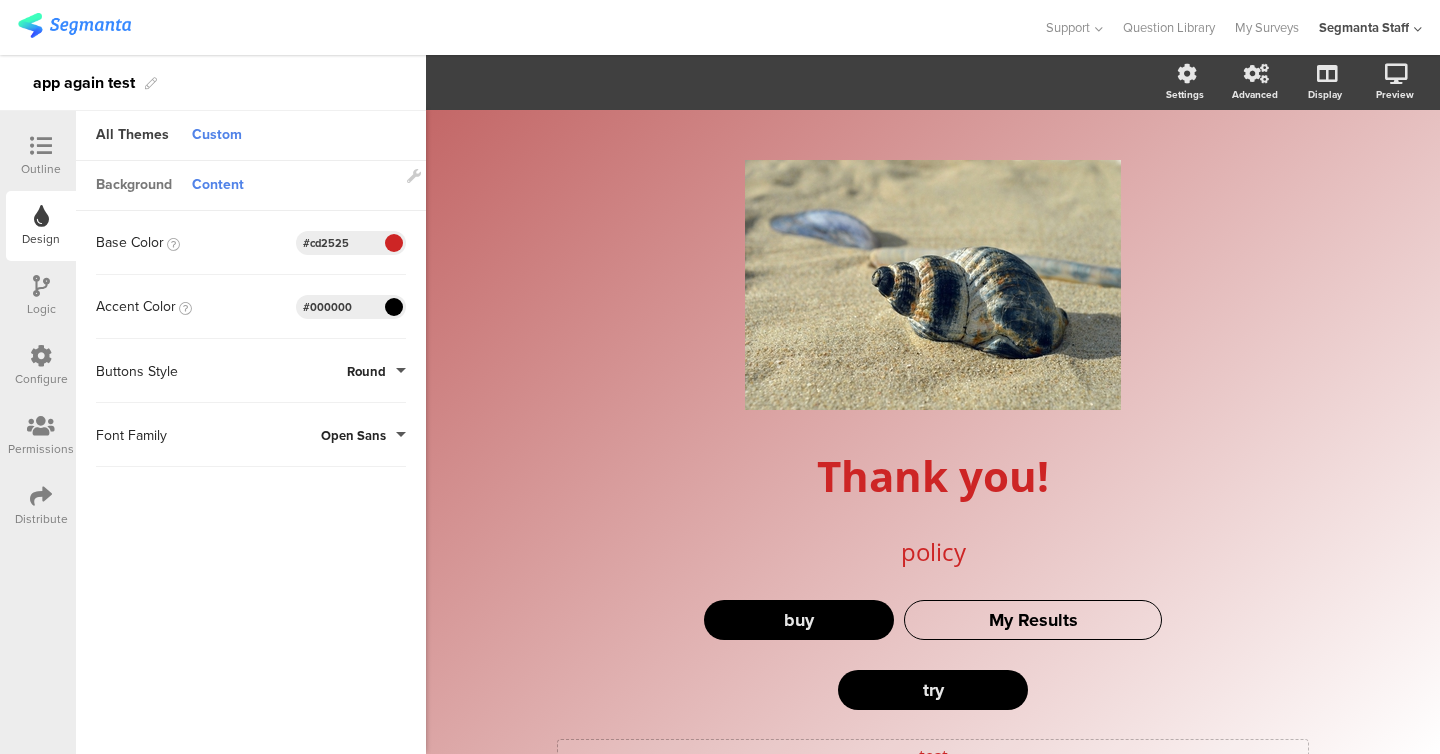 click on "Background" at bounding box center [134, 186] 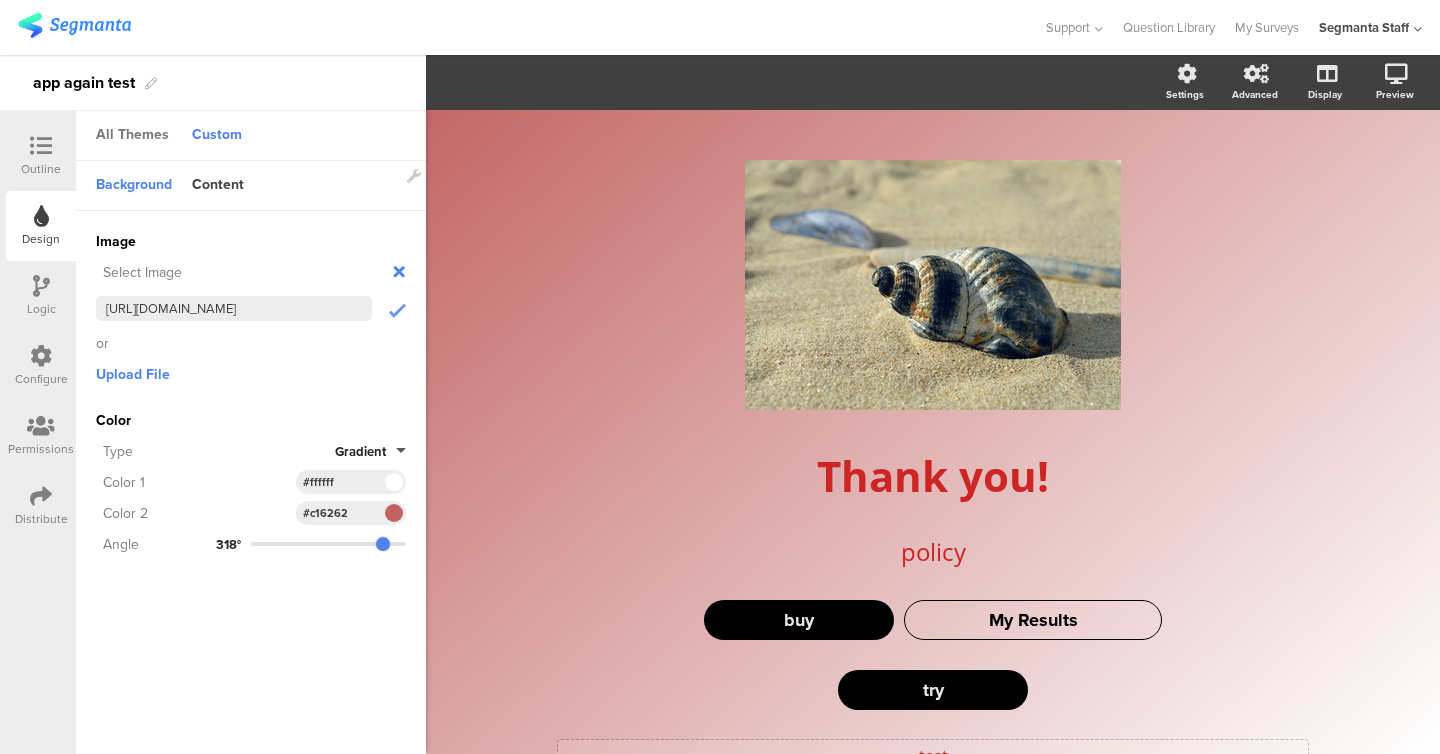 click on "All Themes" at bounding box center [132, 136] 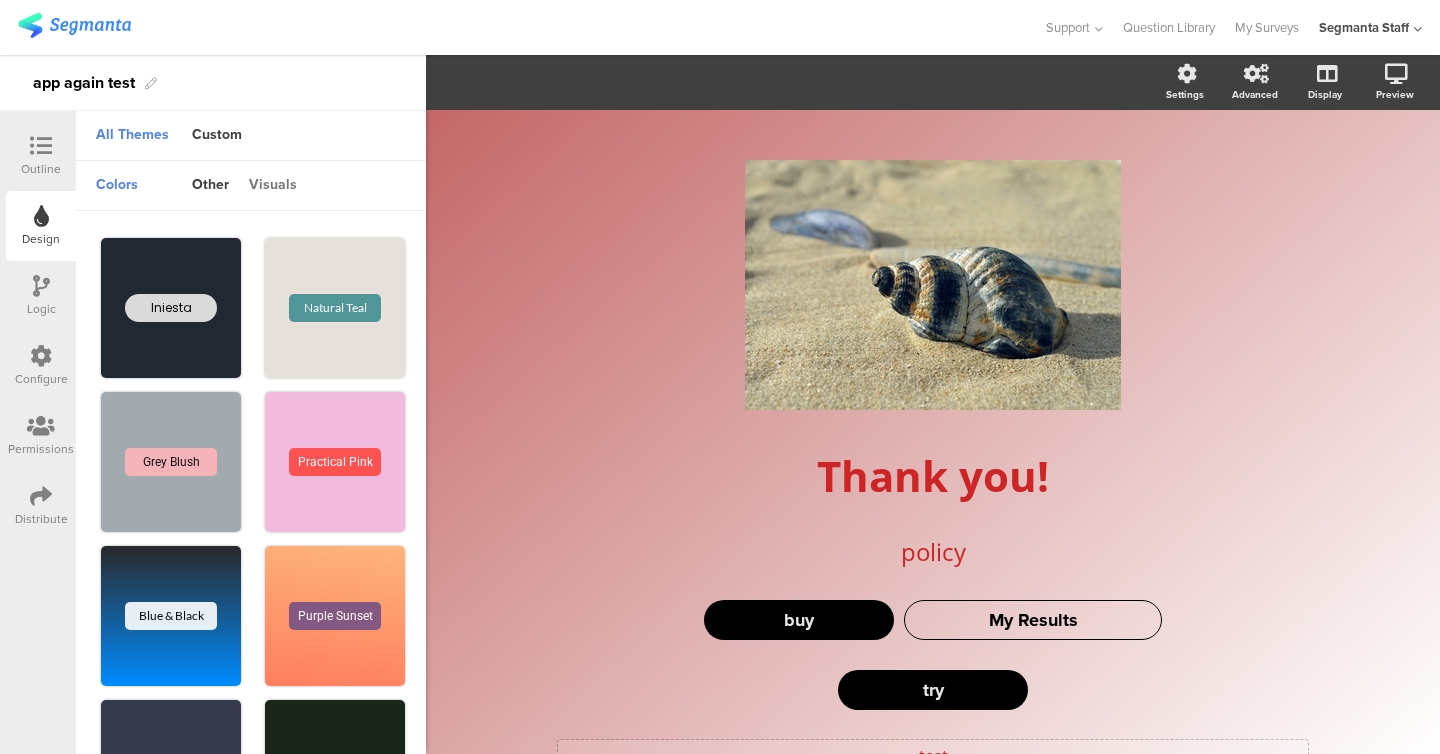 click on "visuals" at bounding box center (273, 186) 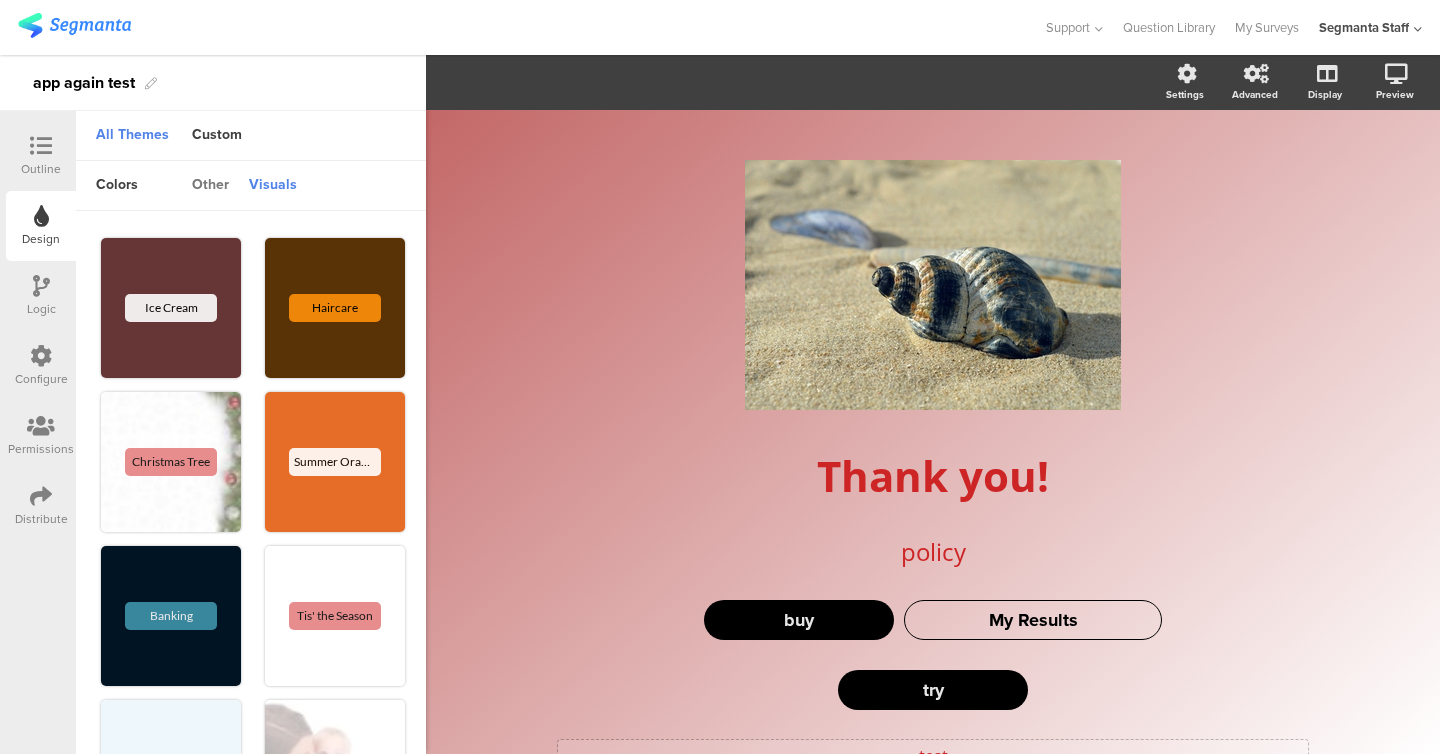 click on "other" at bounding box center [210, 186] 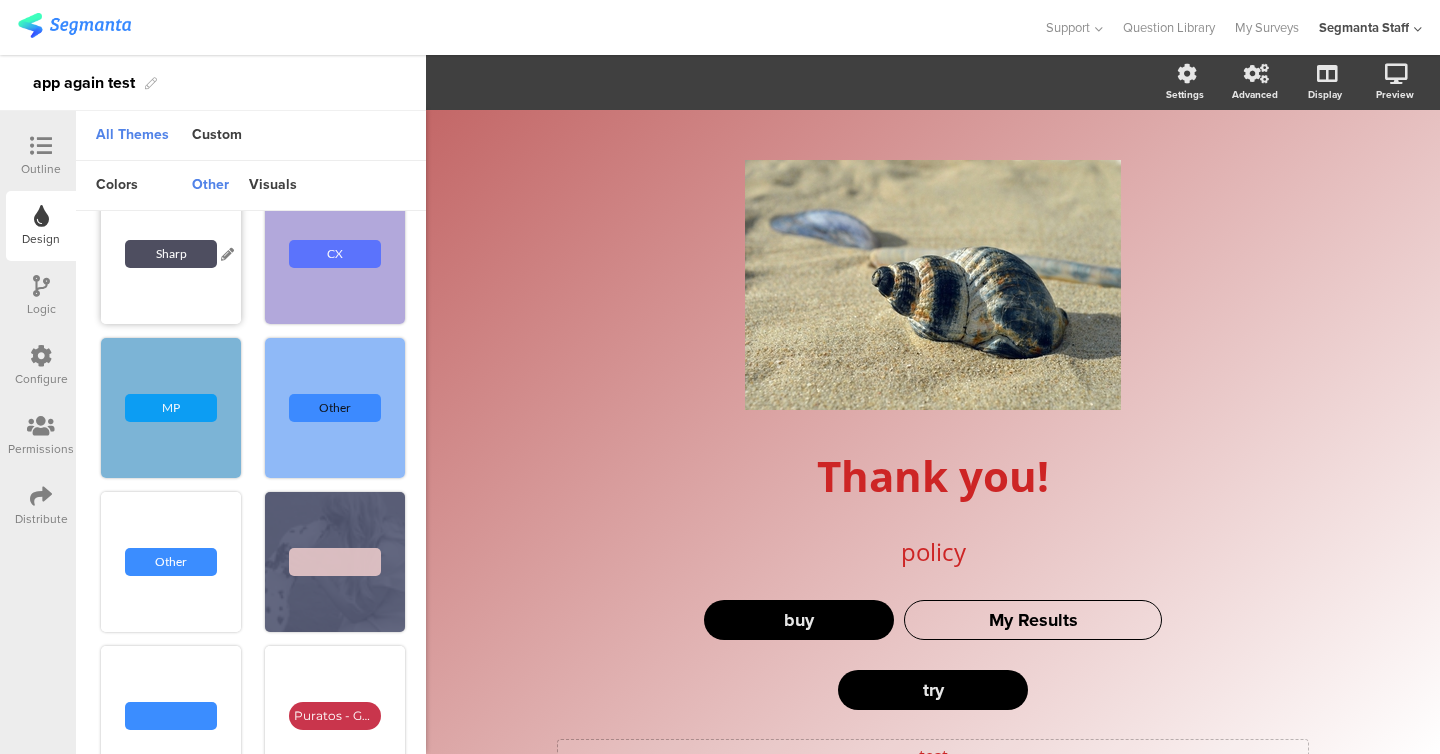 scroll, scrollTop: 575, scrollLeft: 0, axis: vertical 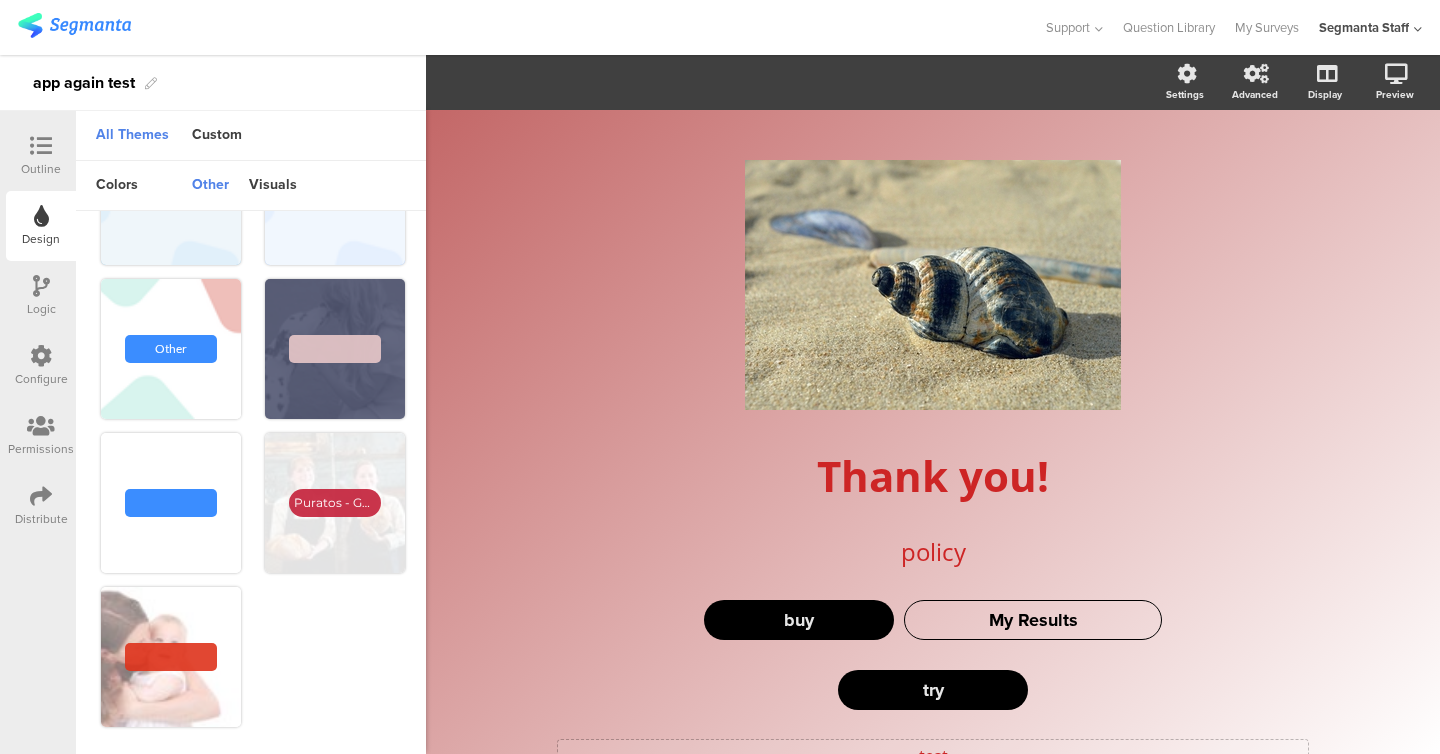 click at bounding box center (171, 503) 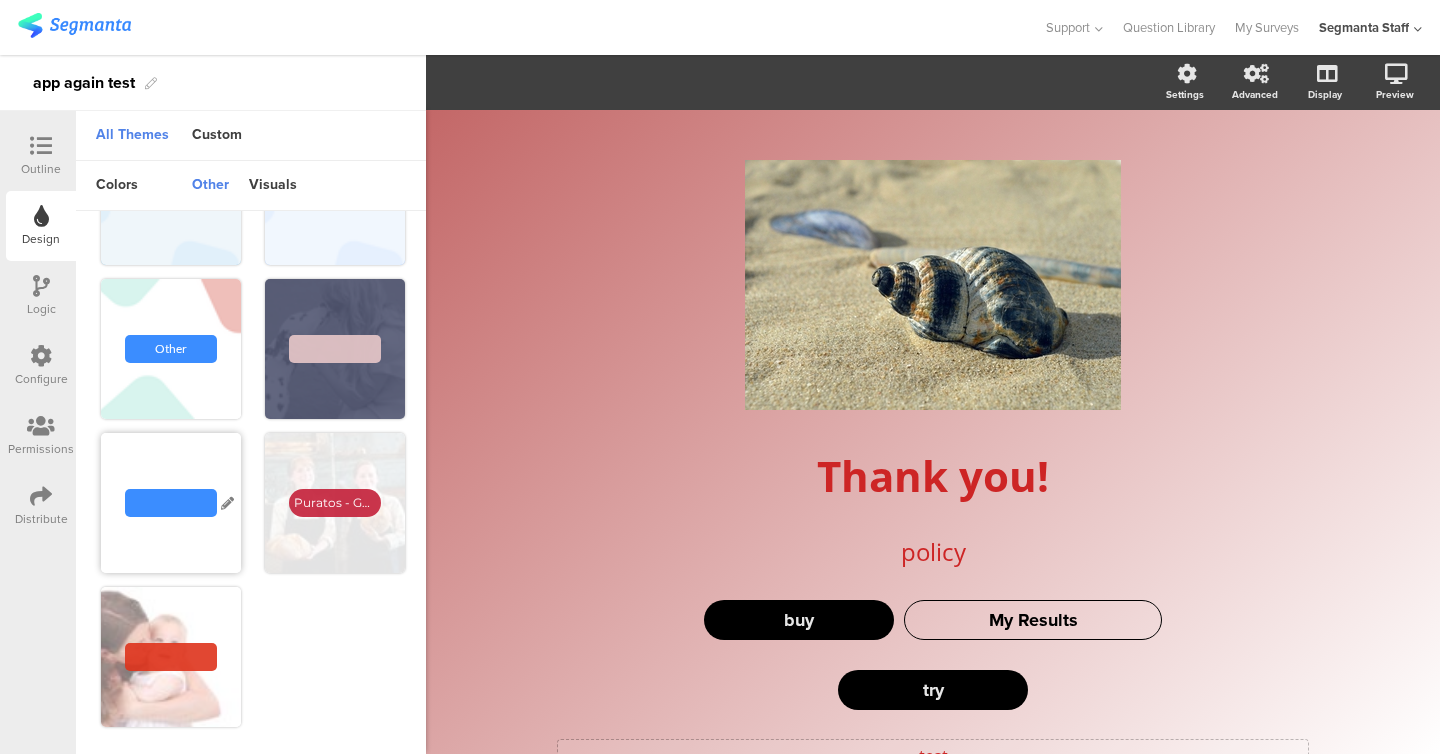 click at bounding box center [171, 503] 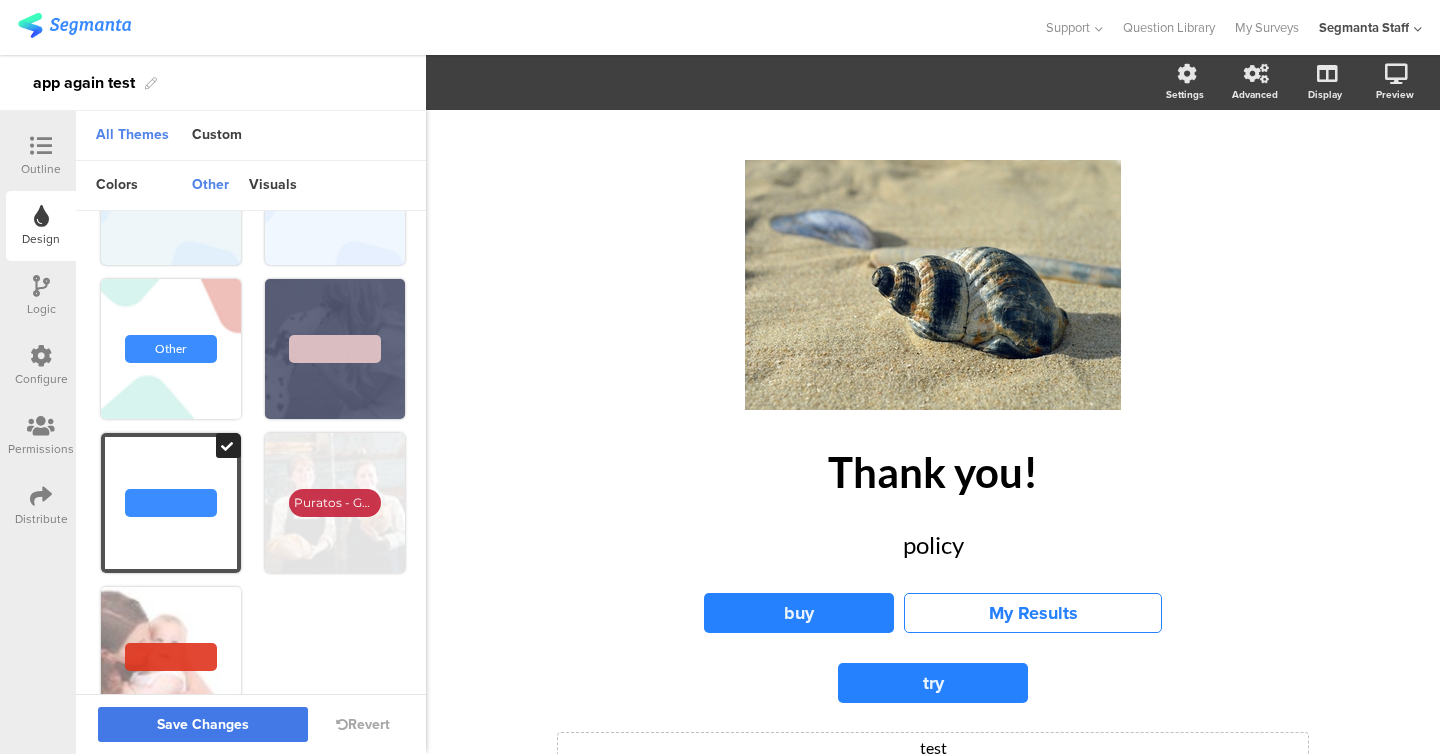 click on "Save Changes" at bounding box center (203, 725) 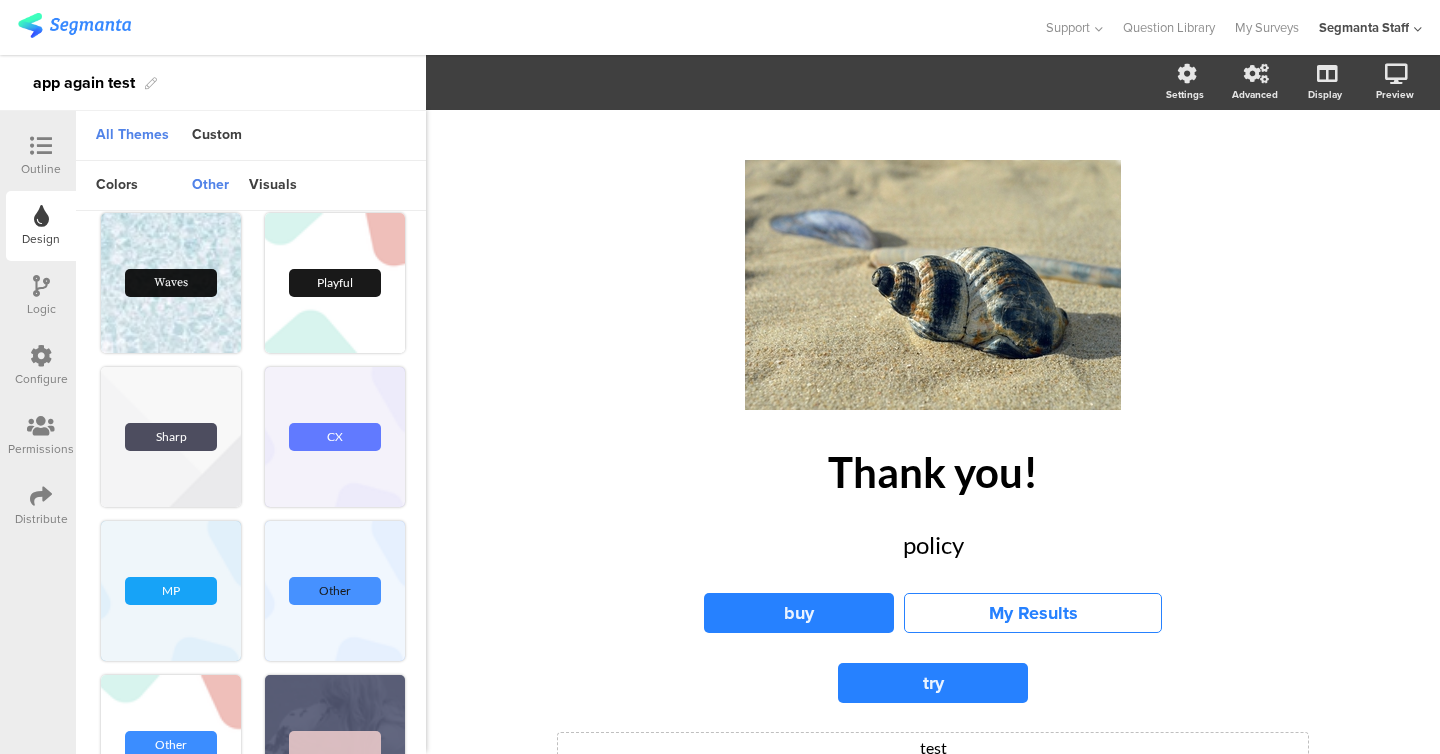 scroll, scrollTop: 0, scrollLeft: 0, axis: both 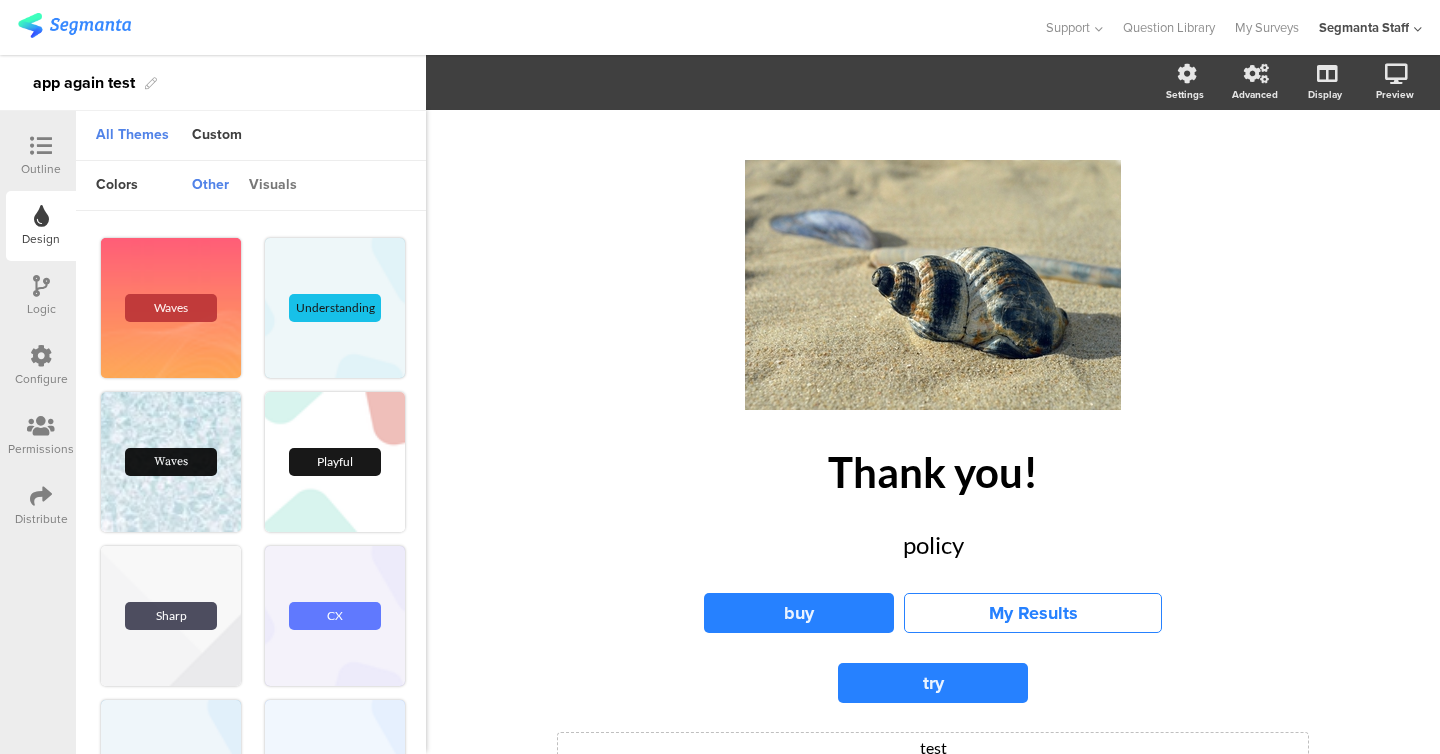 click on "visuals" at bounding box center [273, 186] 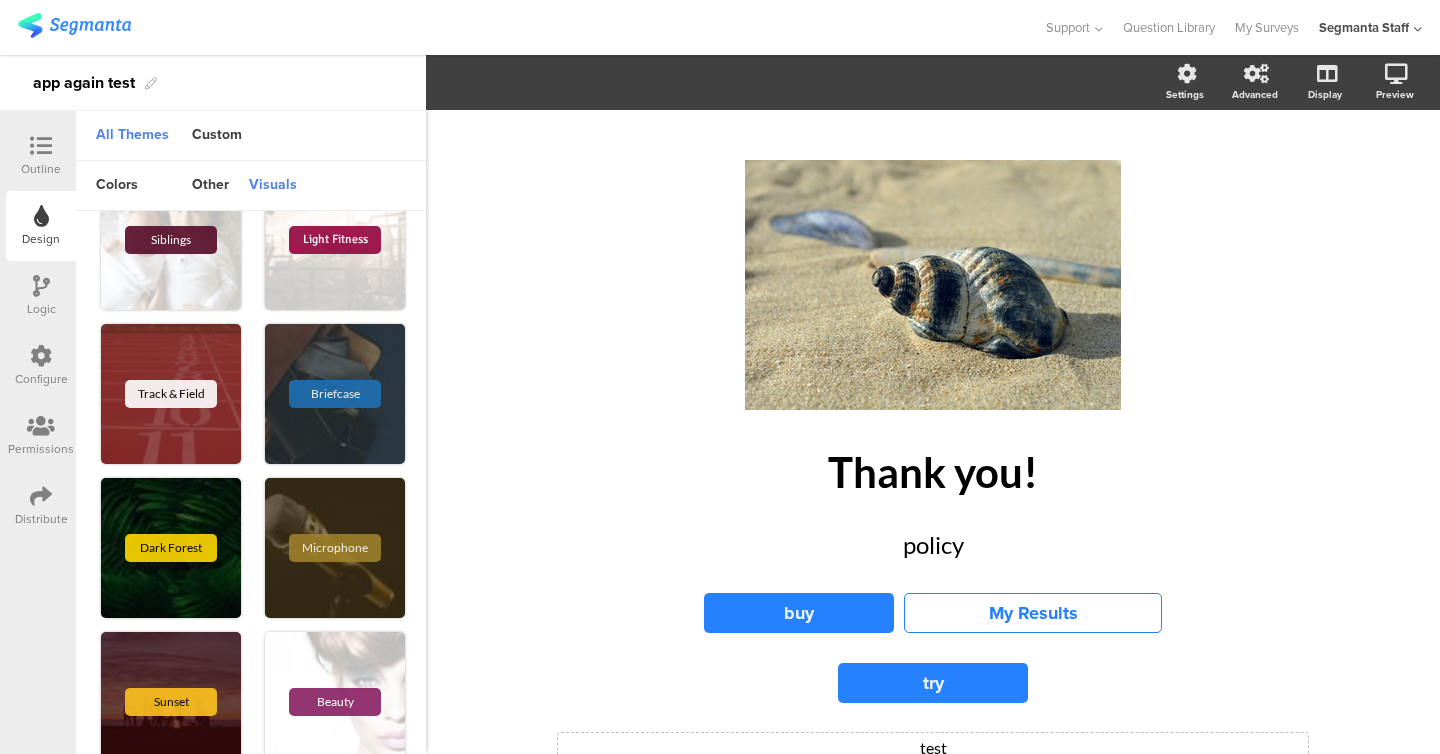 scroll, scrollTop: 756, scrollLeft: 0, axis: vertical 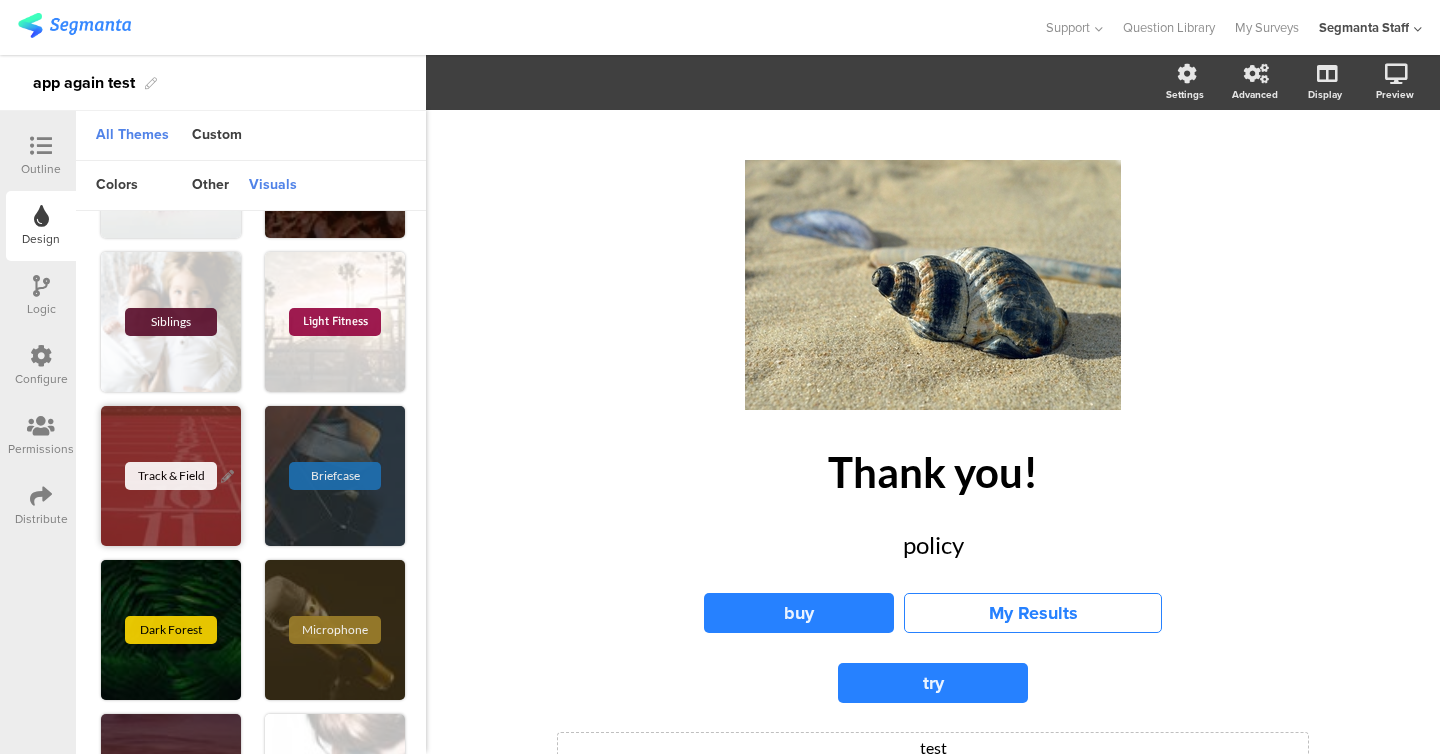 click on "Track & Field" at bounding box center [171, 476] 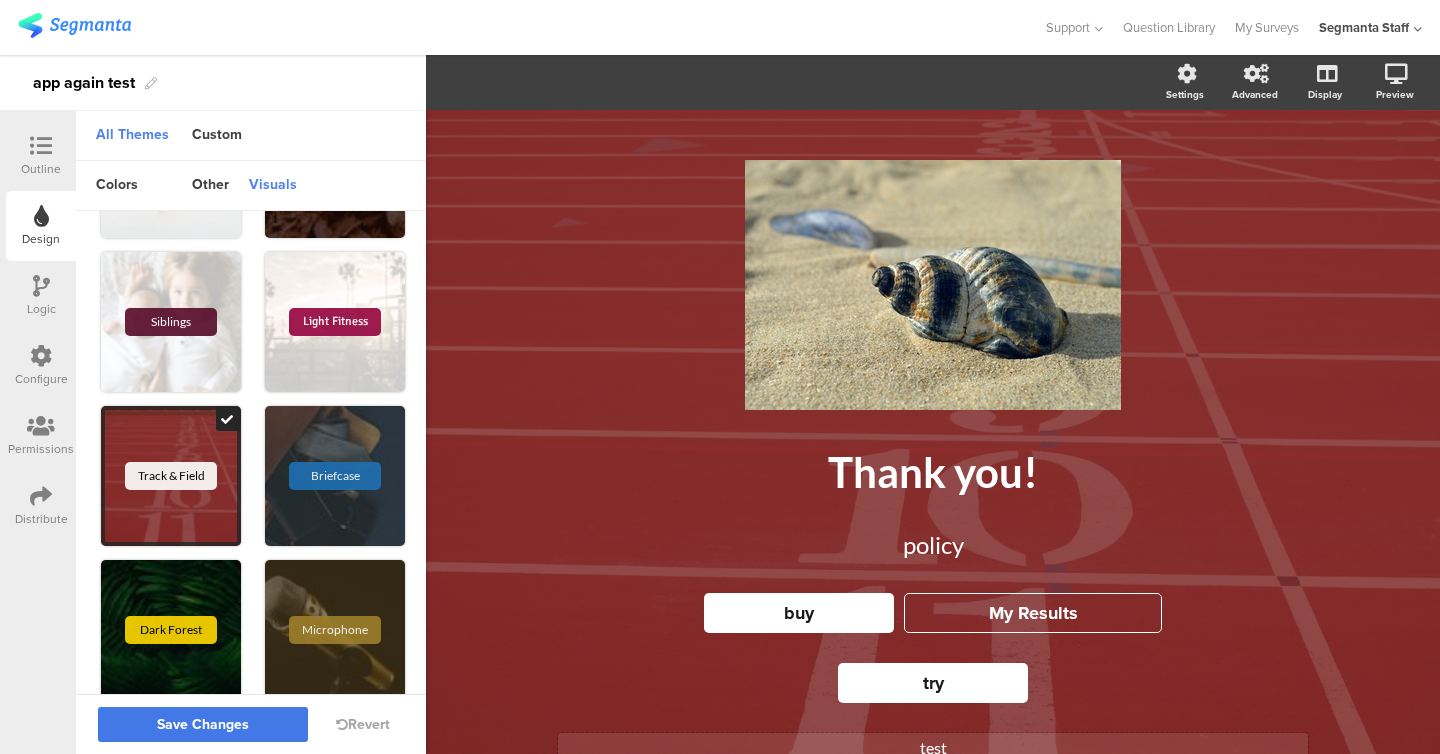 click on "Save Changes" at bounding box center (203, 725) 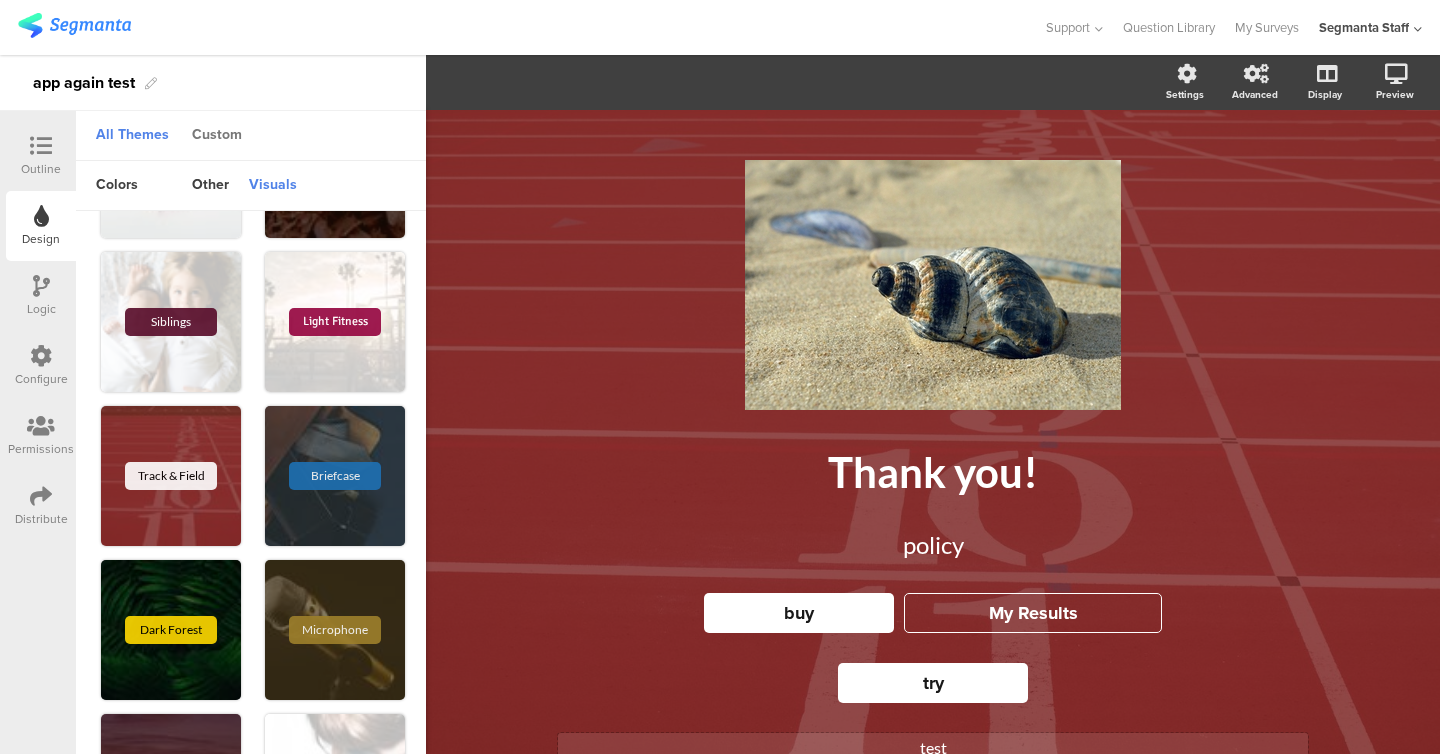 click on "Custom" at bounding box center [217, 136] 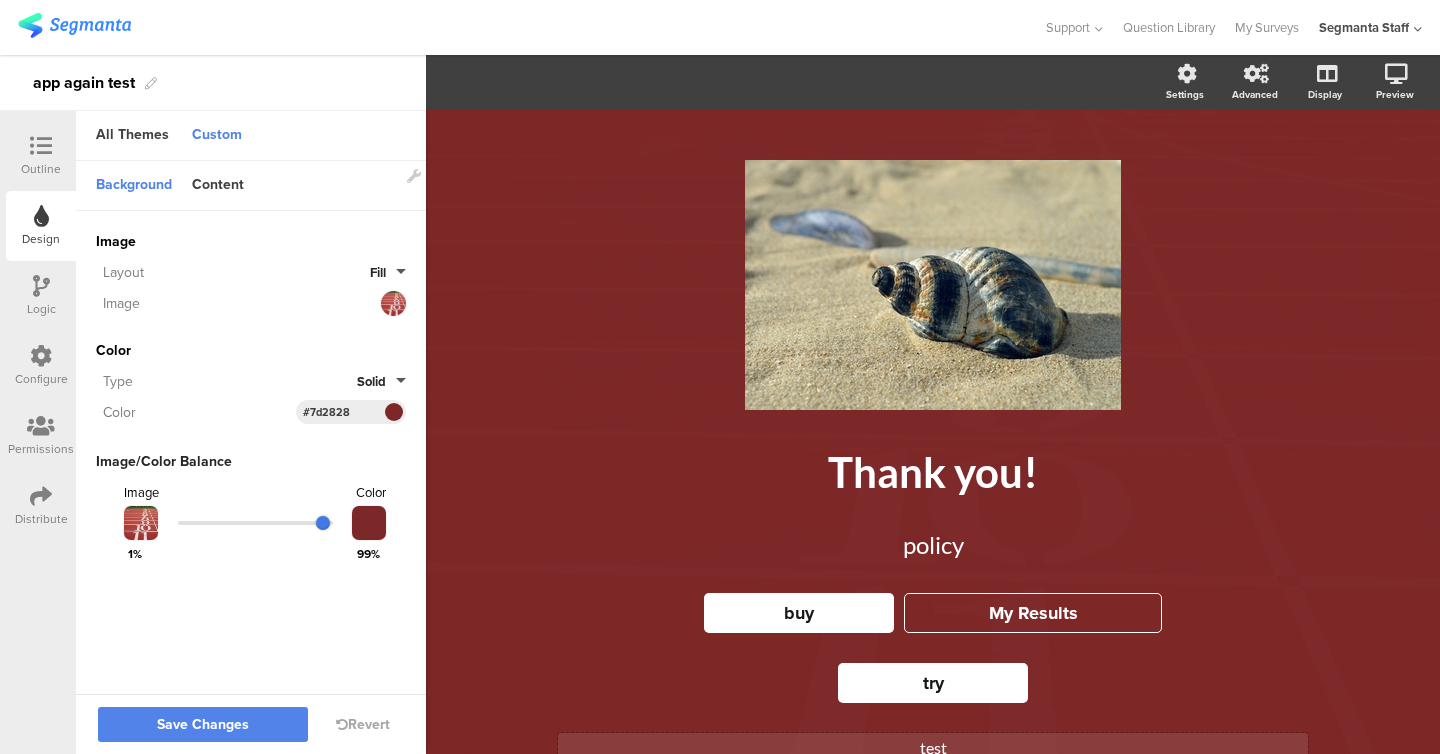 click at bounding box center [255, 523] 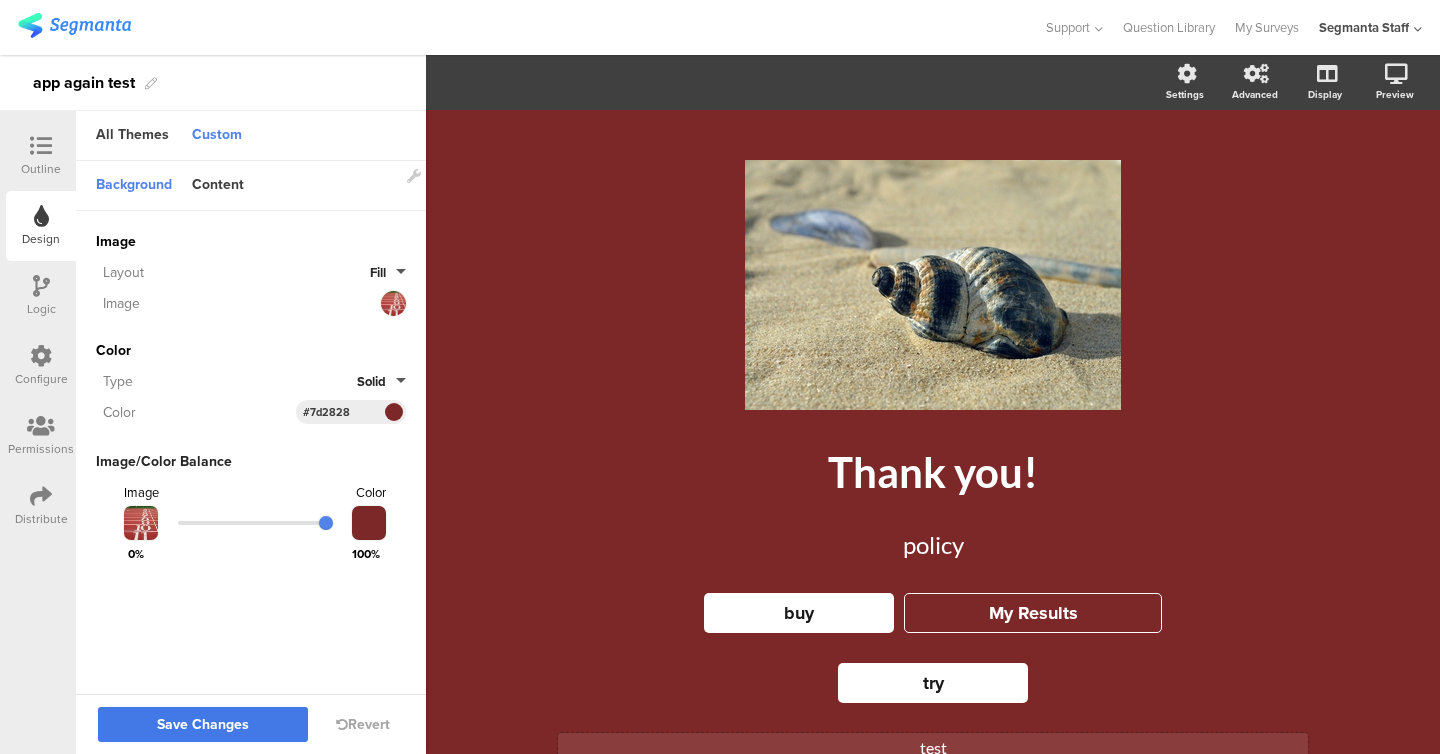 click on "Save Changes" at bounding box center (203, 724) 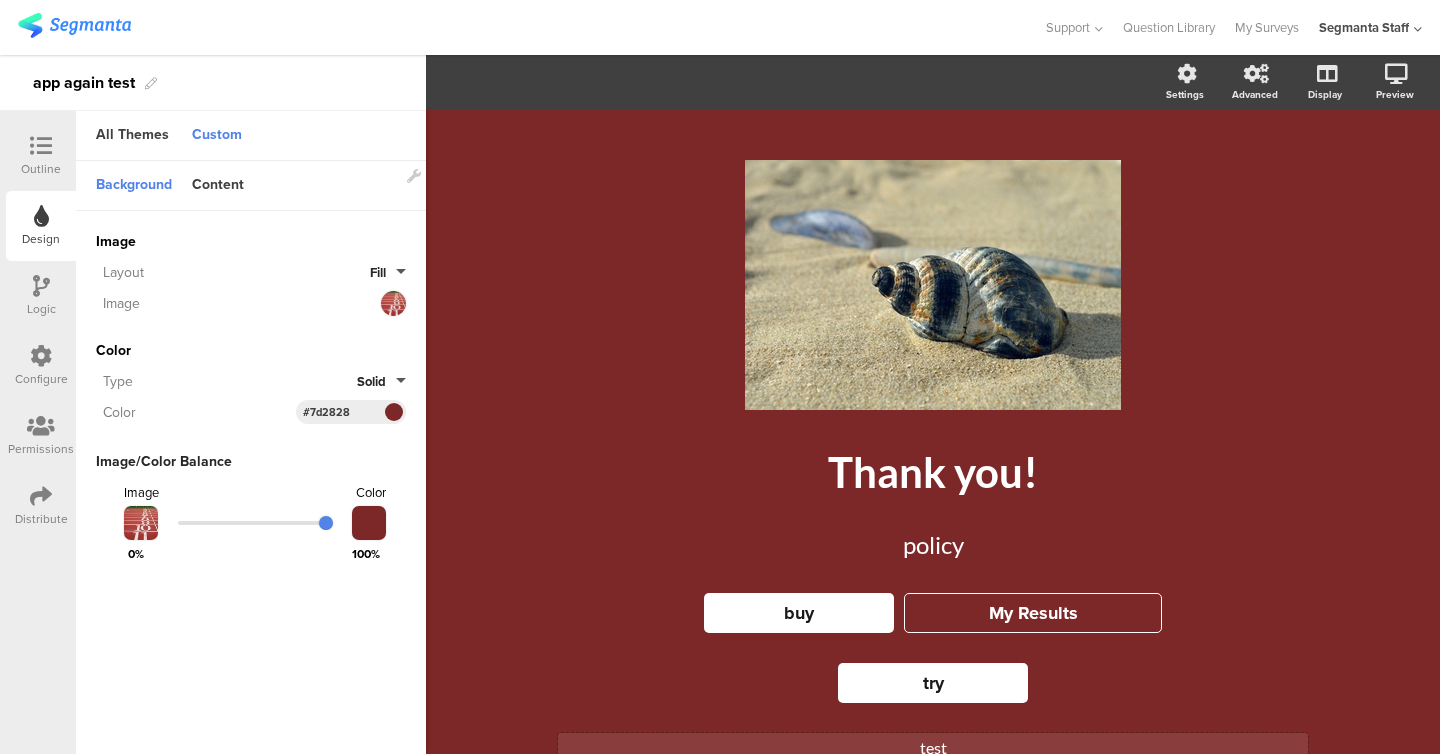 click on "Logic" at bounding box center [41, 296] 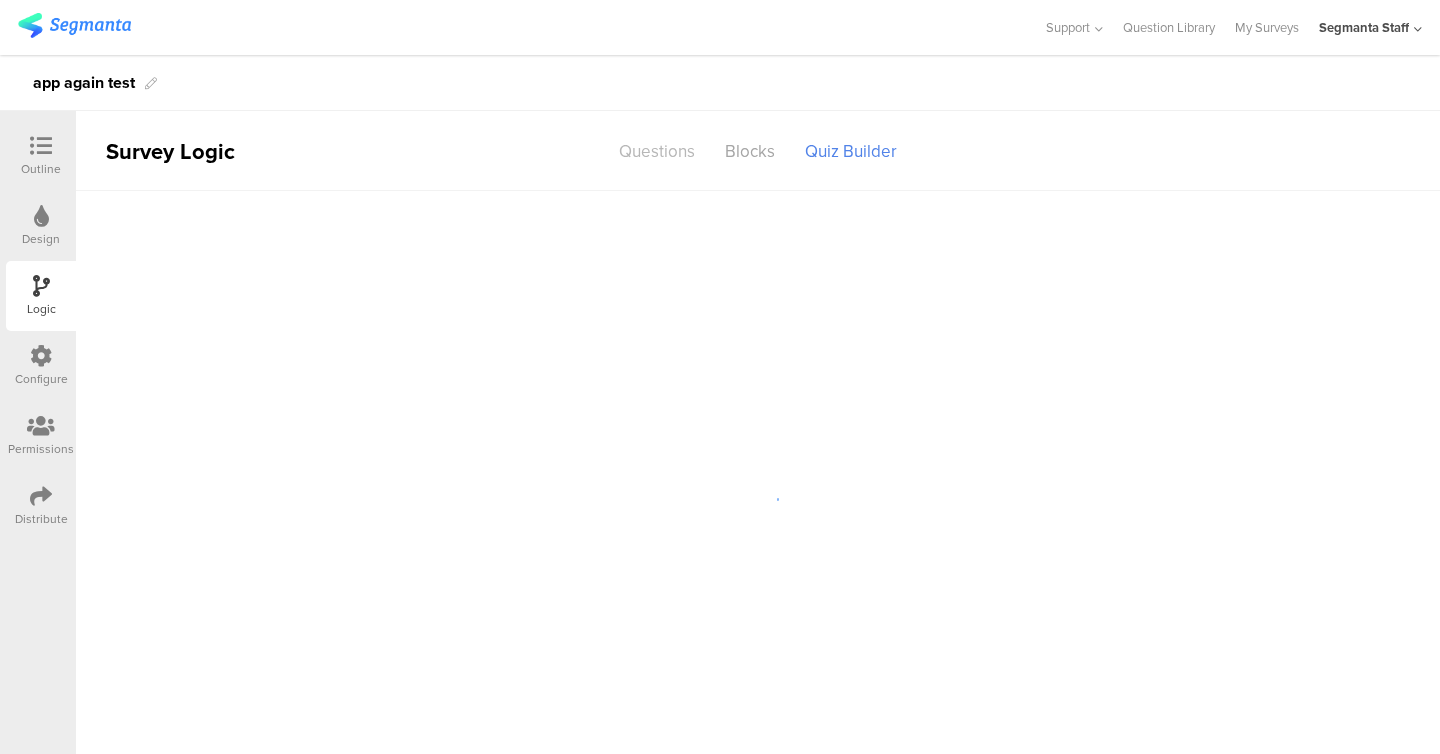 click on "Questions" at bounding box center [657, 151] 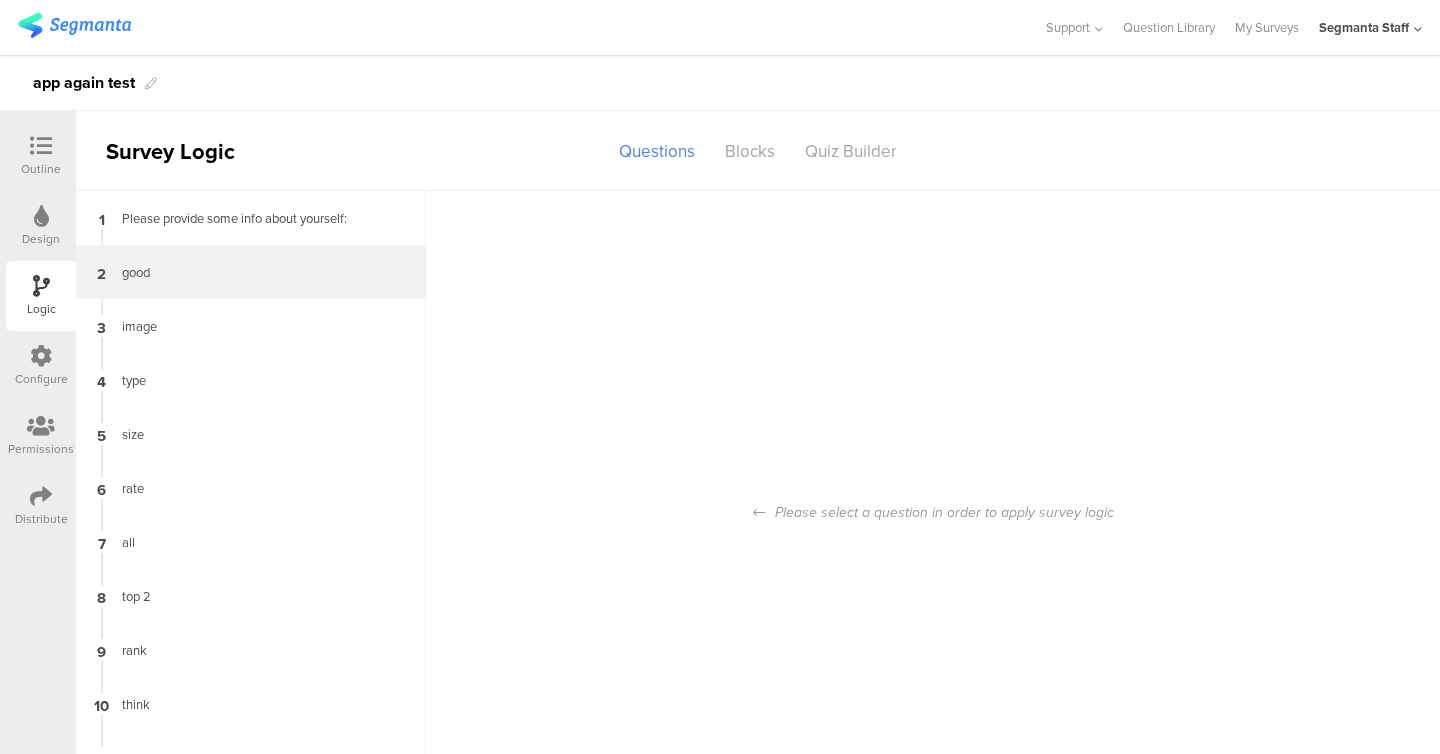 click on "2
good" at bounding box center [251, 272] 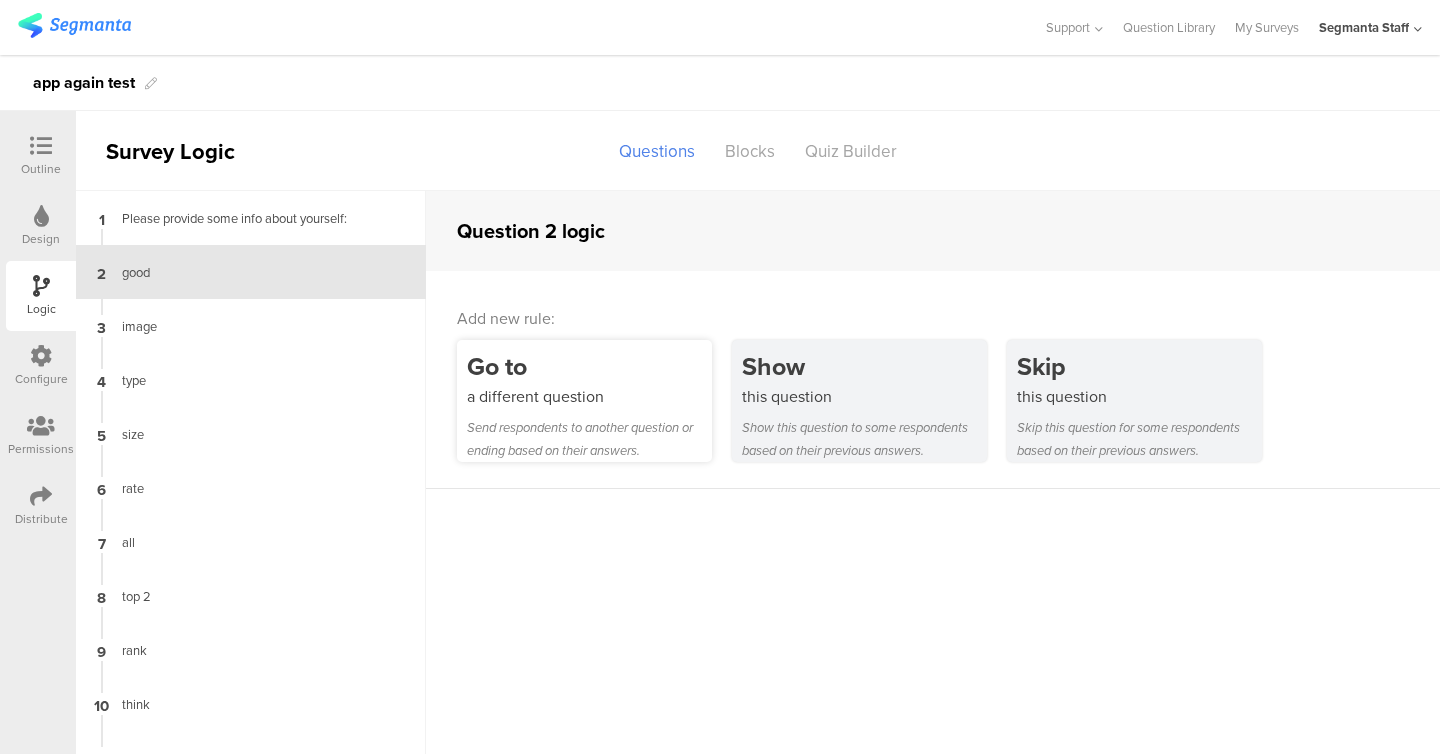 click on "Go to" at bounding box center (589, 366) 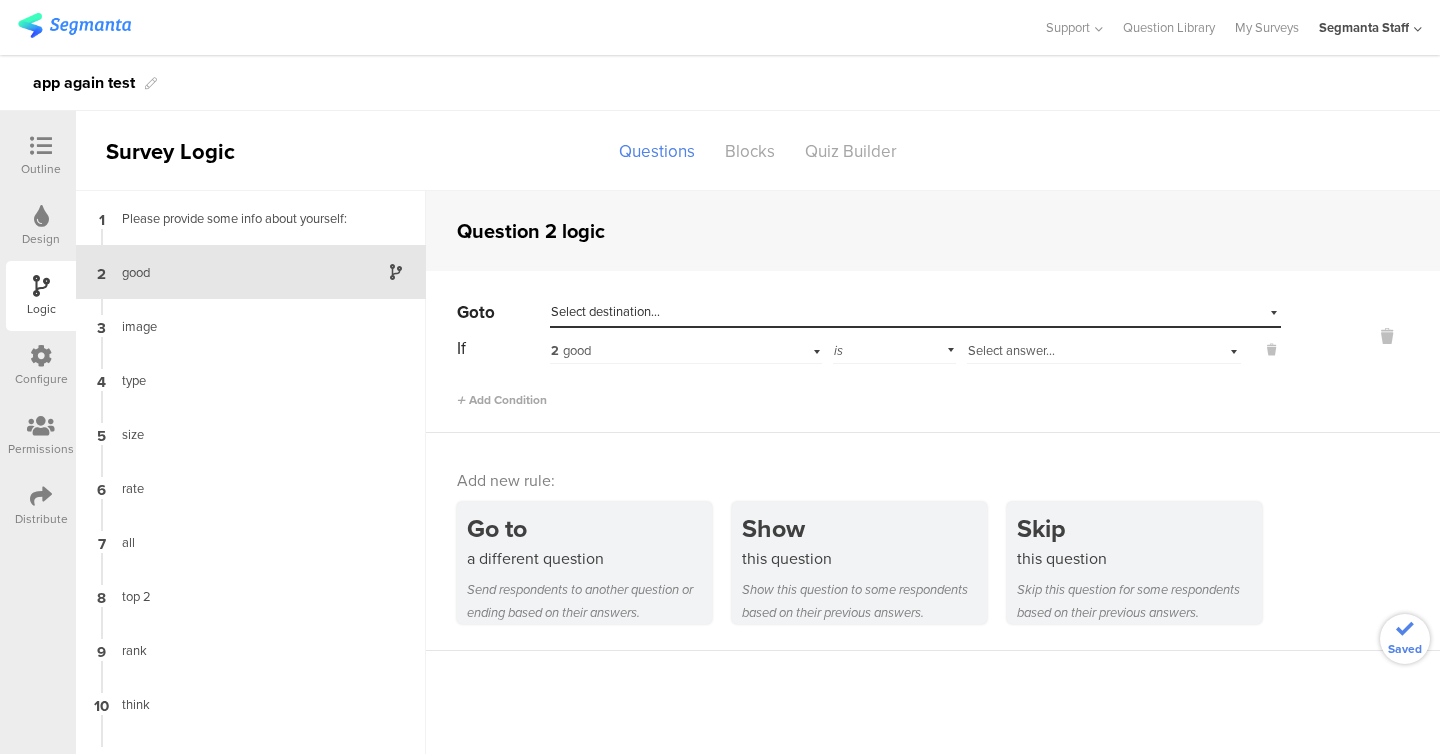 click on "Go  to Select destination...
If   2  good
is Select answer...
Add Condition" at bounding box center [869, 353] 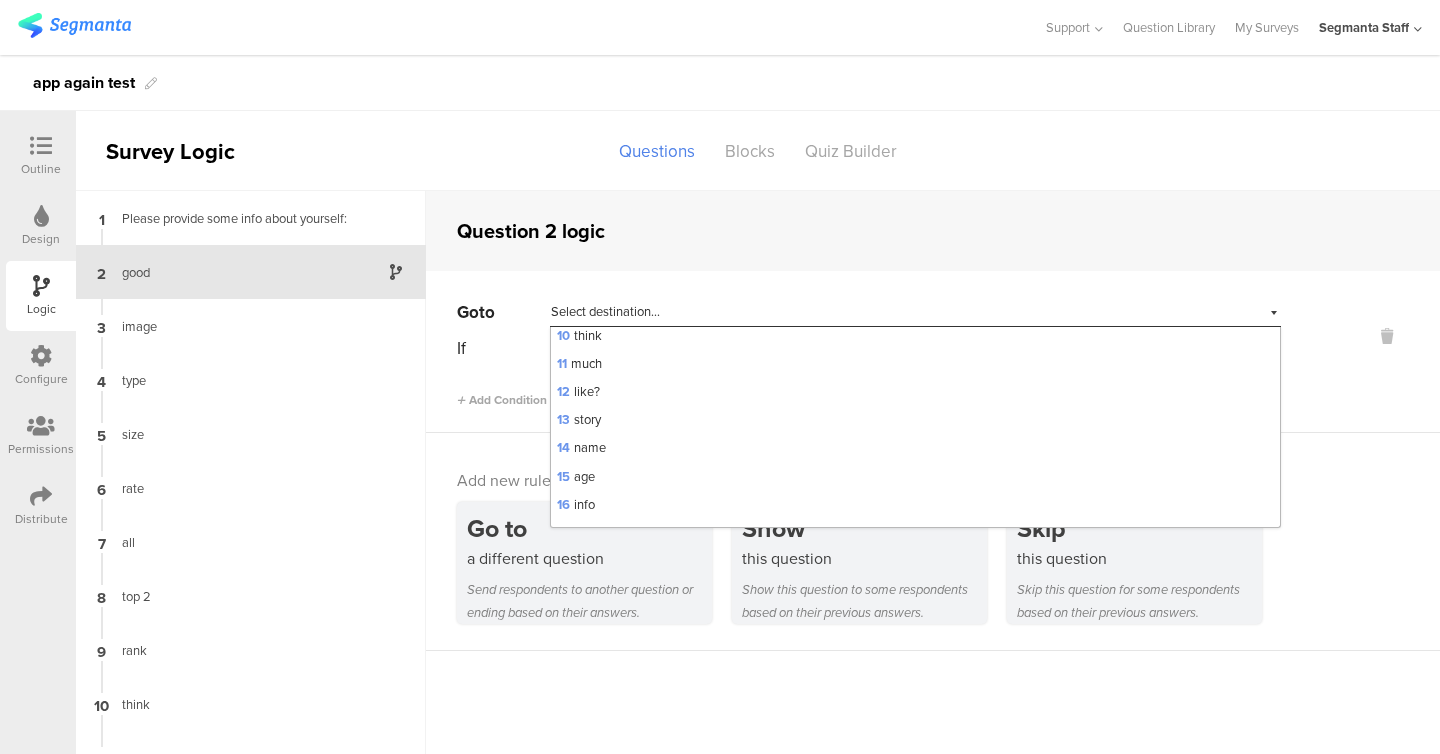 scroll, scrollTop: 402, scrollLeft: 0, axis: vertical 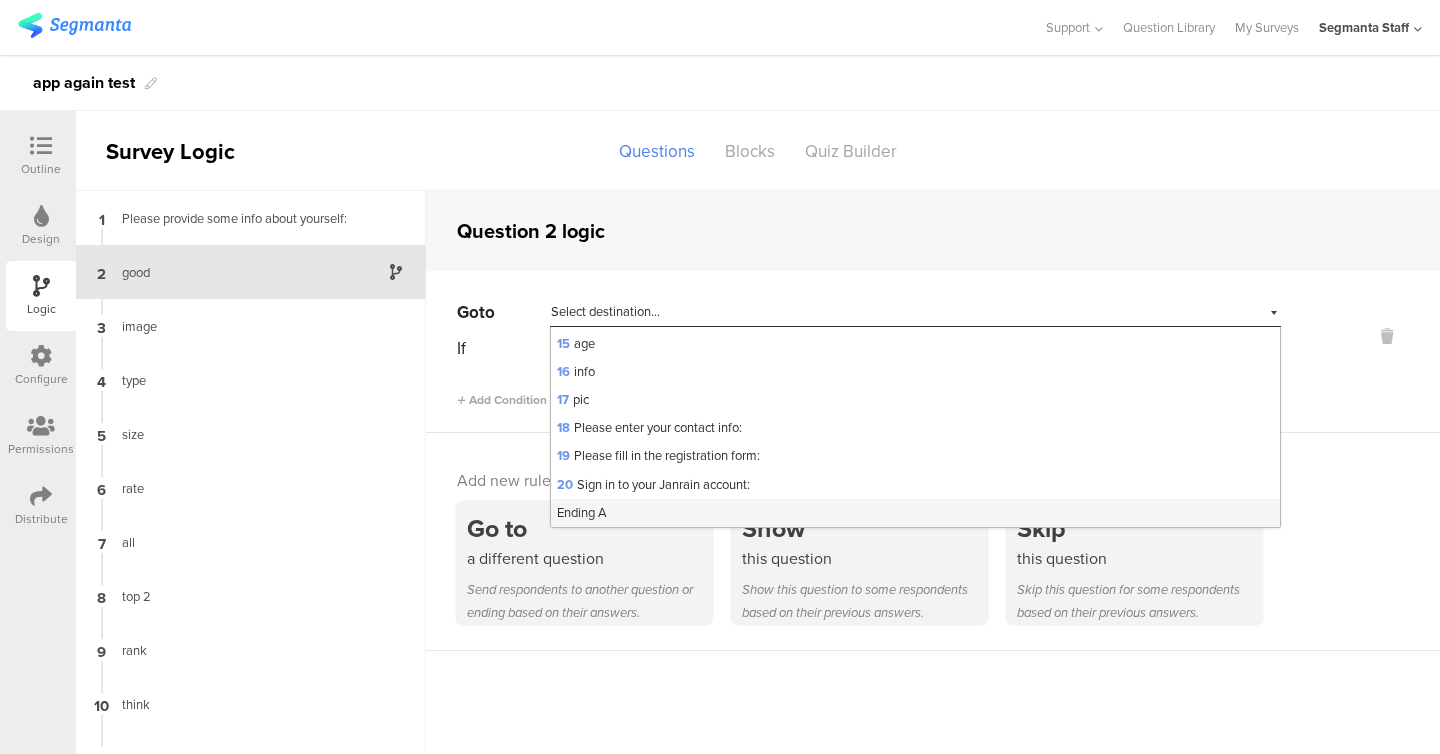 click on "Ending A" at bounding box center (582, 512) 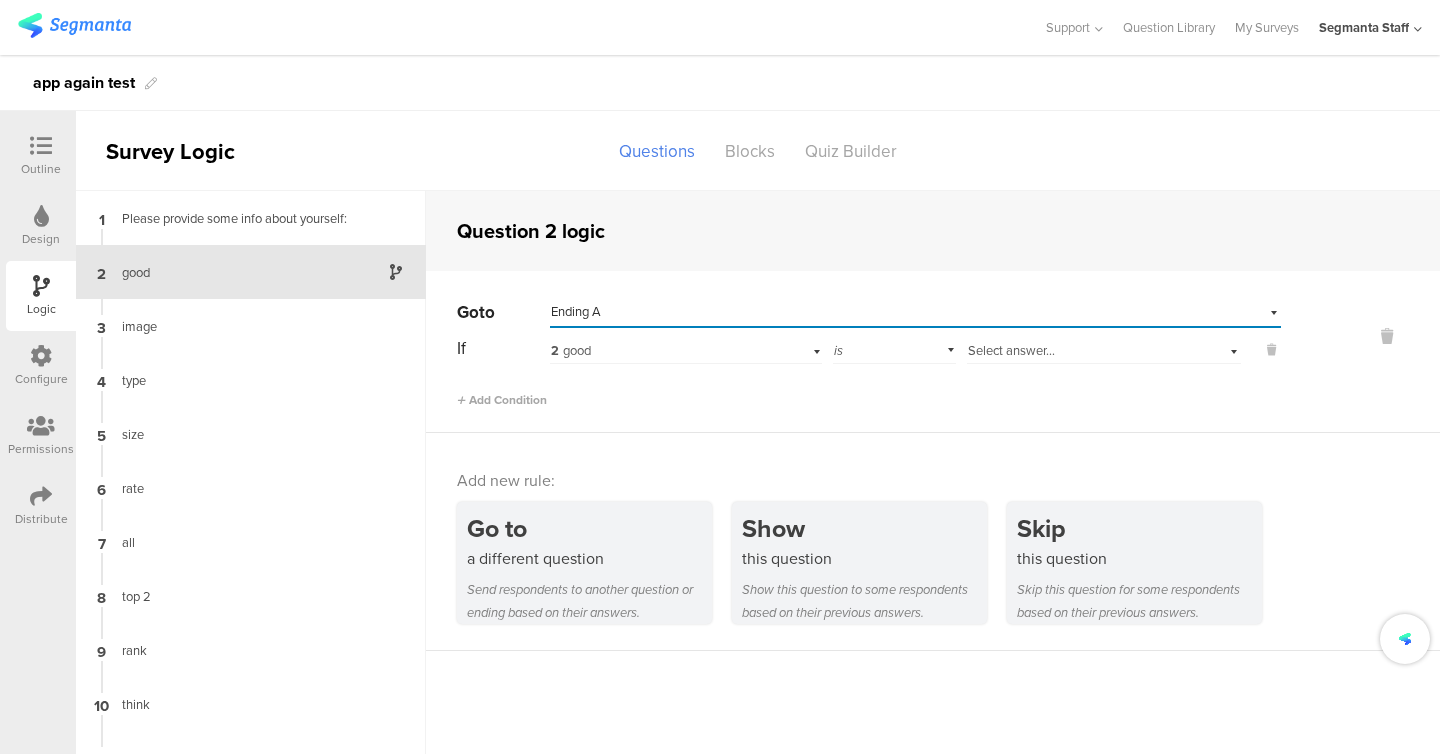 click on "Select answer..." at bounding box center (1011, 350) 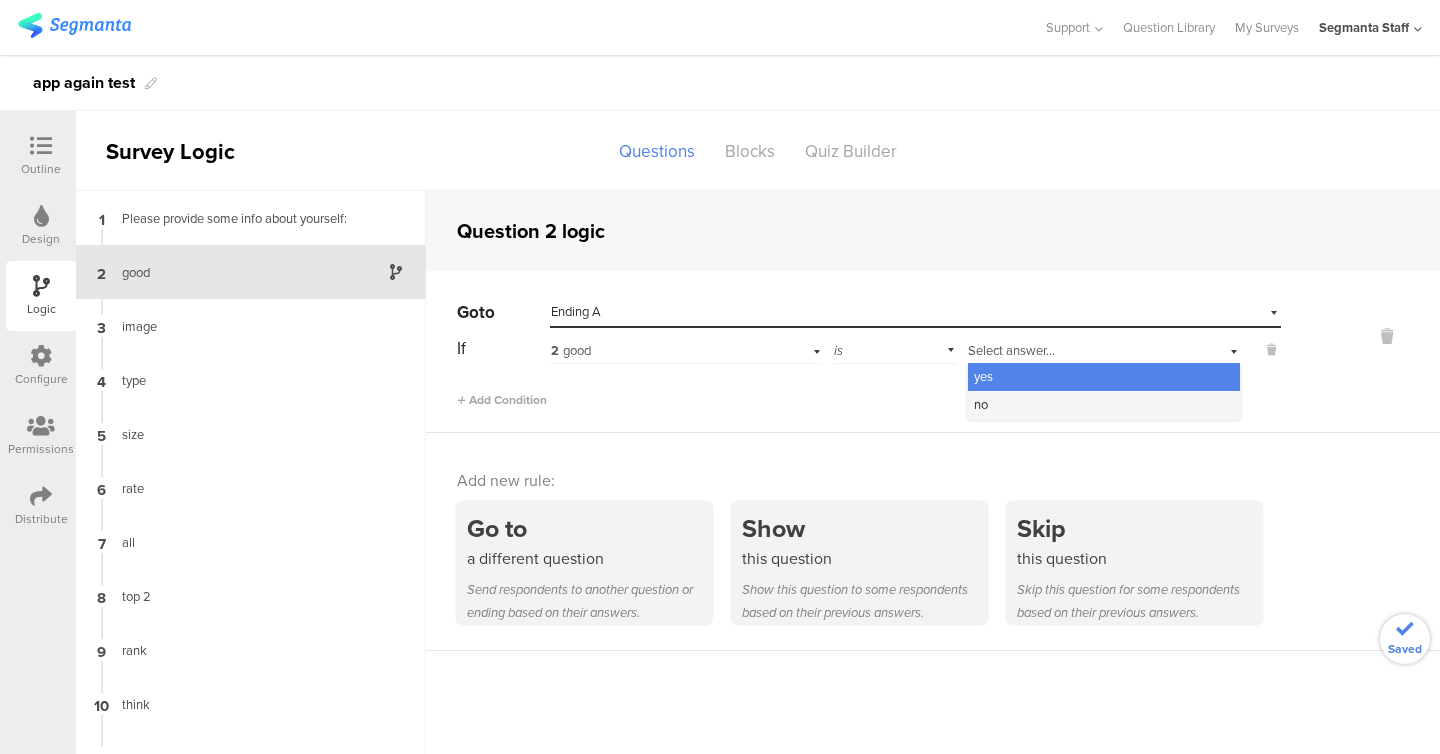 click on "no" at bounding box center [1104, 405] 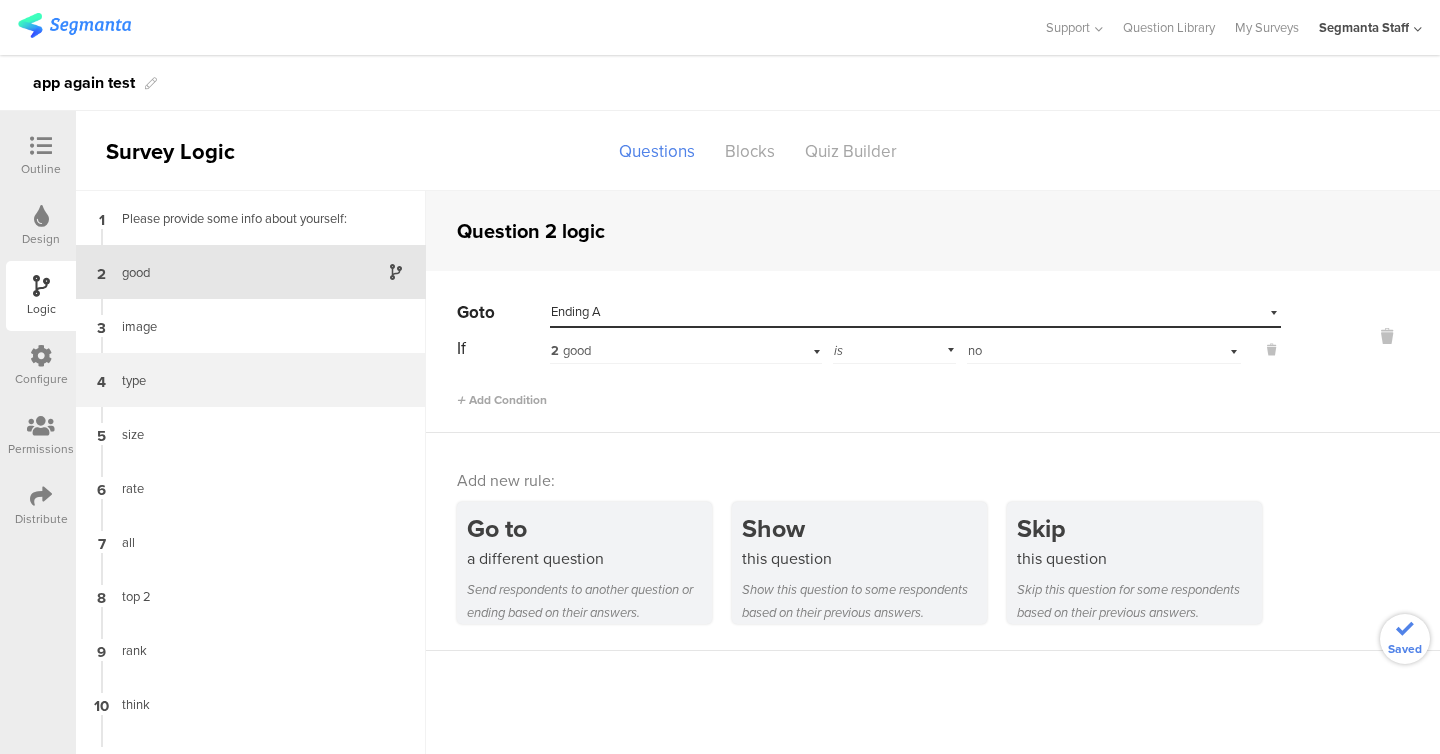click on "type" at bounding box center (235, 380) 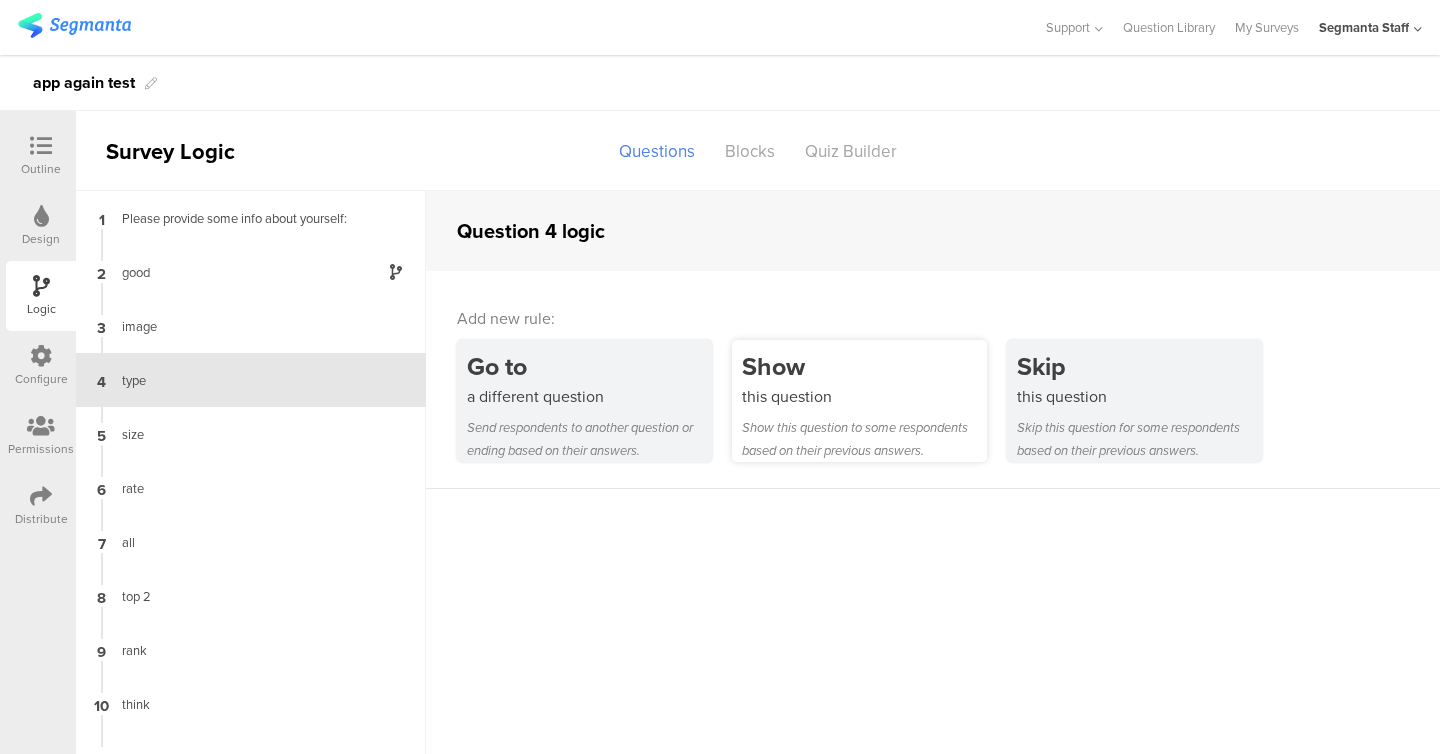 click on "Show
this question
Show this question to some respondents based on their previous answers." at bounding box center [859, 401] 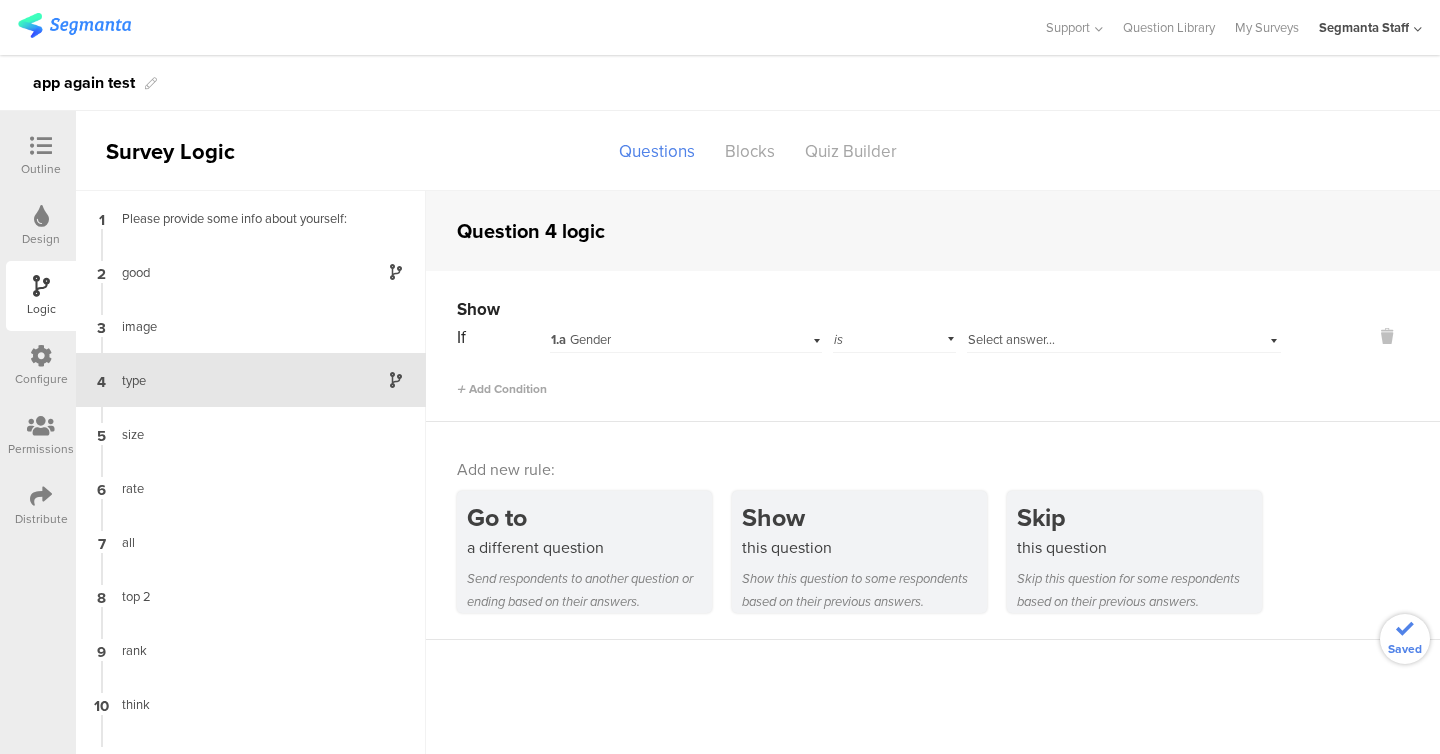 click on "1.a  Gender" at bounding box center (686, 337) 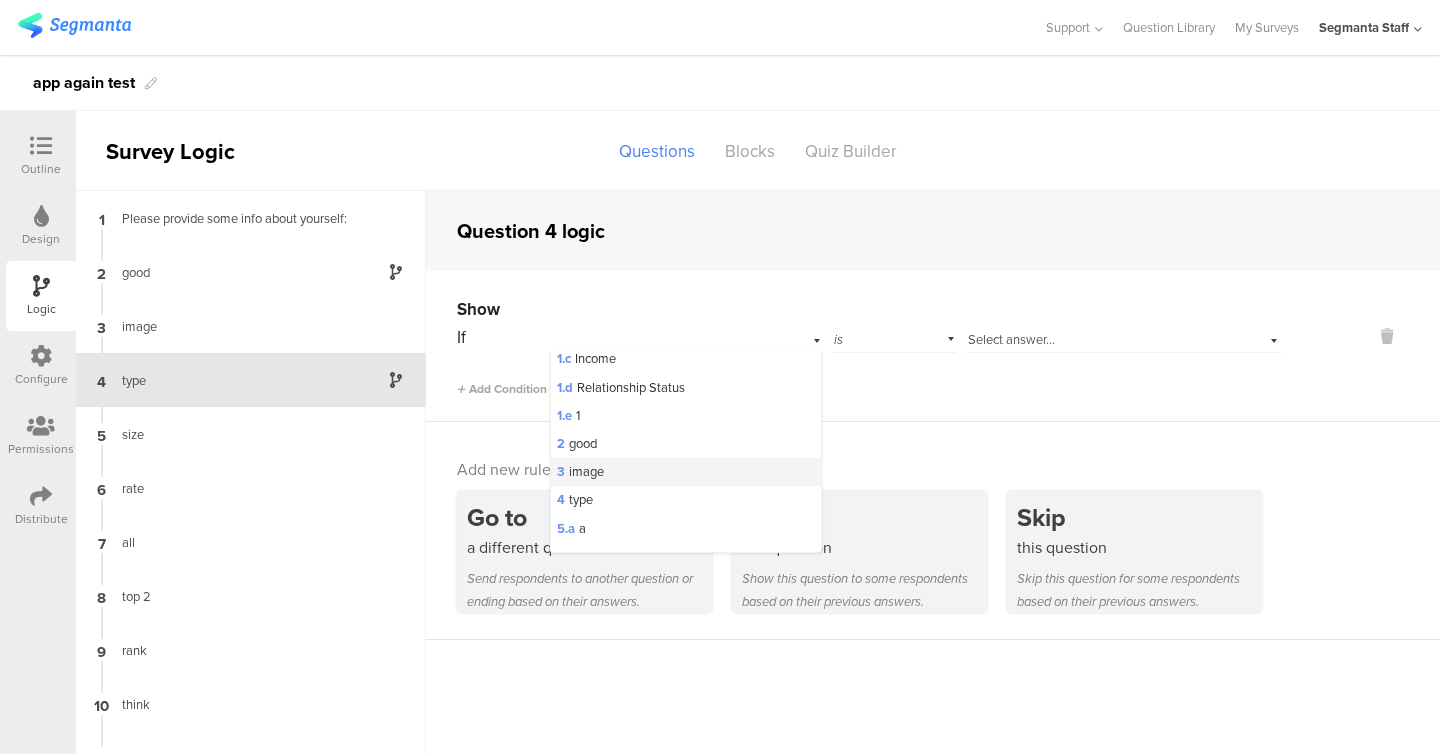 scroll, scrollTop: 64, scrollLeft: 0, axis: vertical 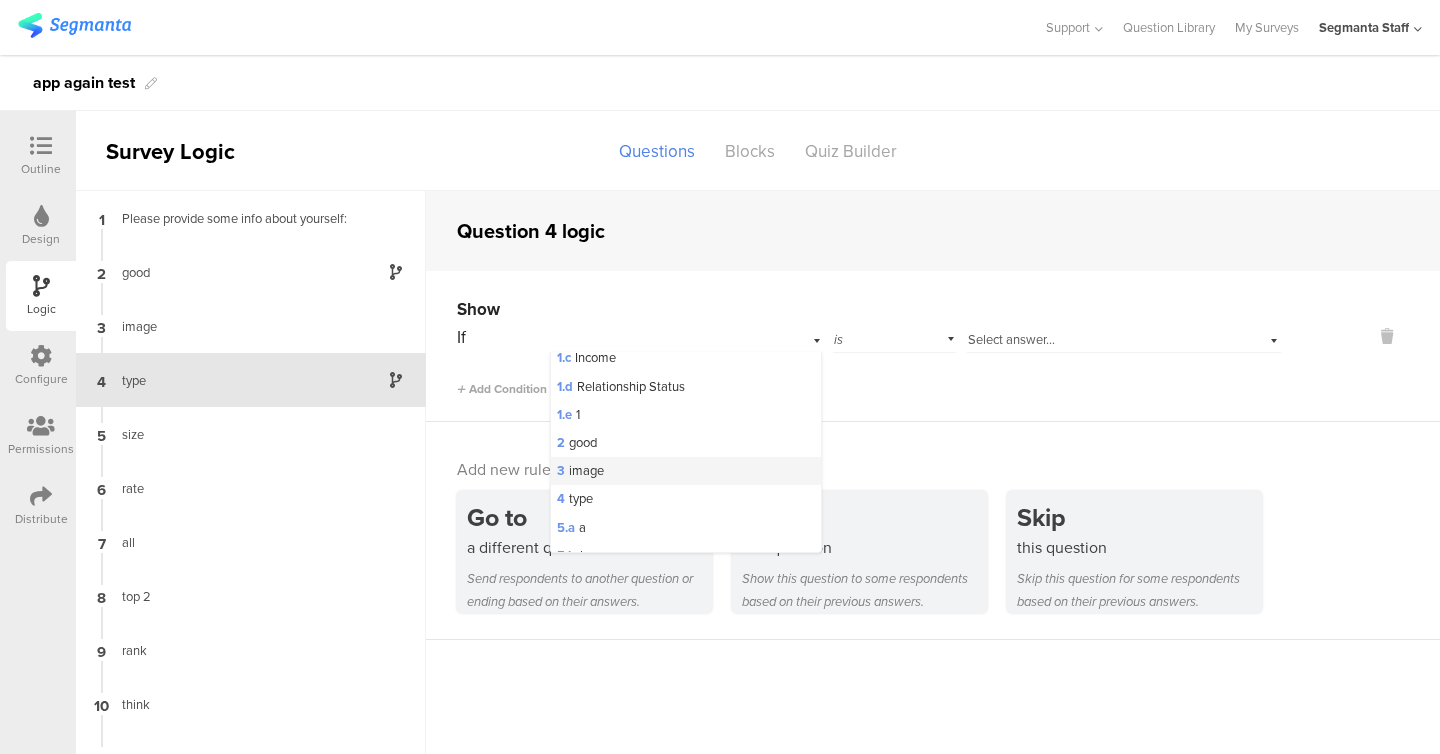 click on "3  image" at bounding box center (686, 471) 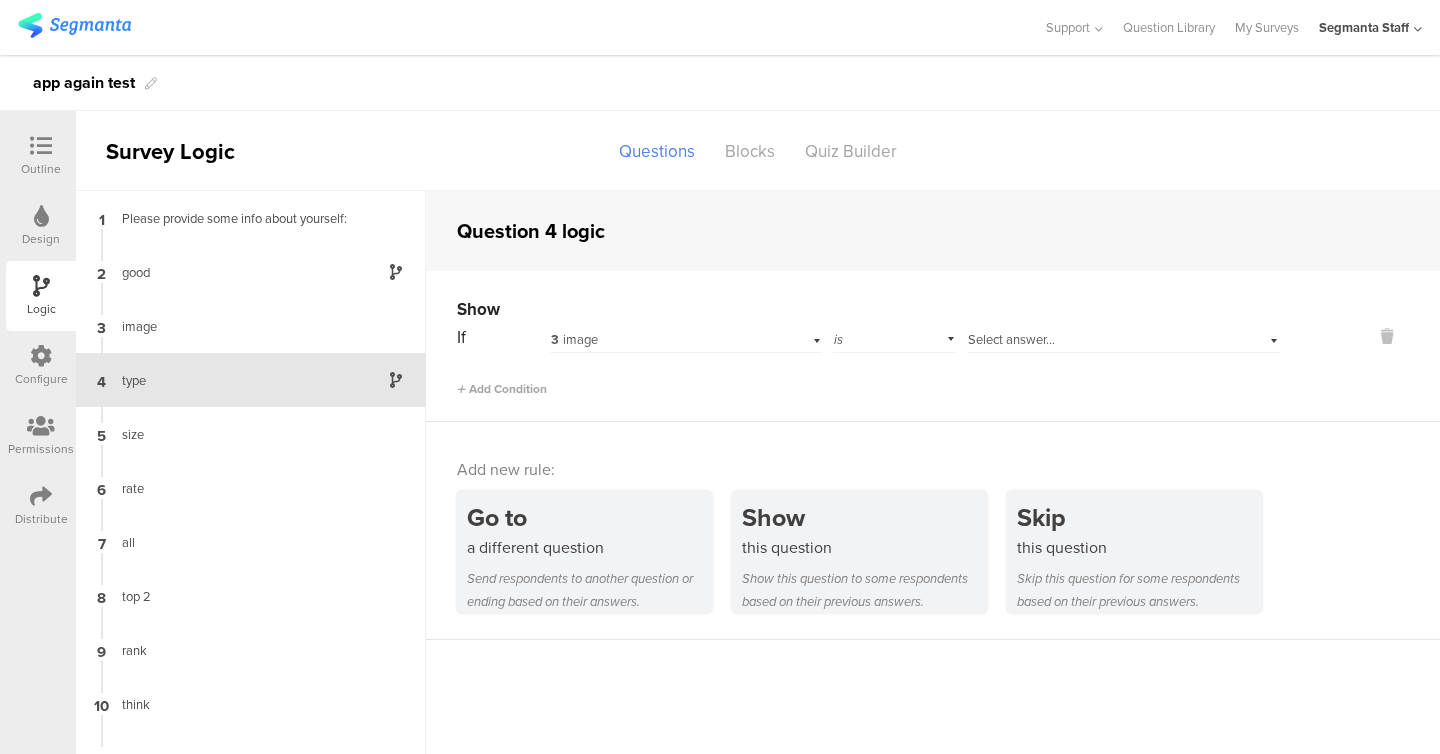 click on "Select answer..." at bounding box center [1011, 339] 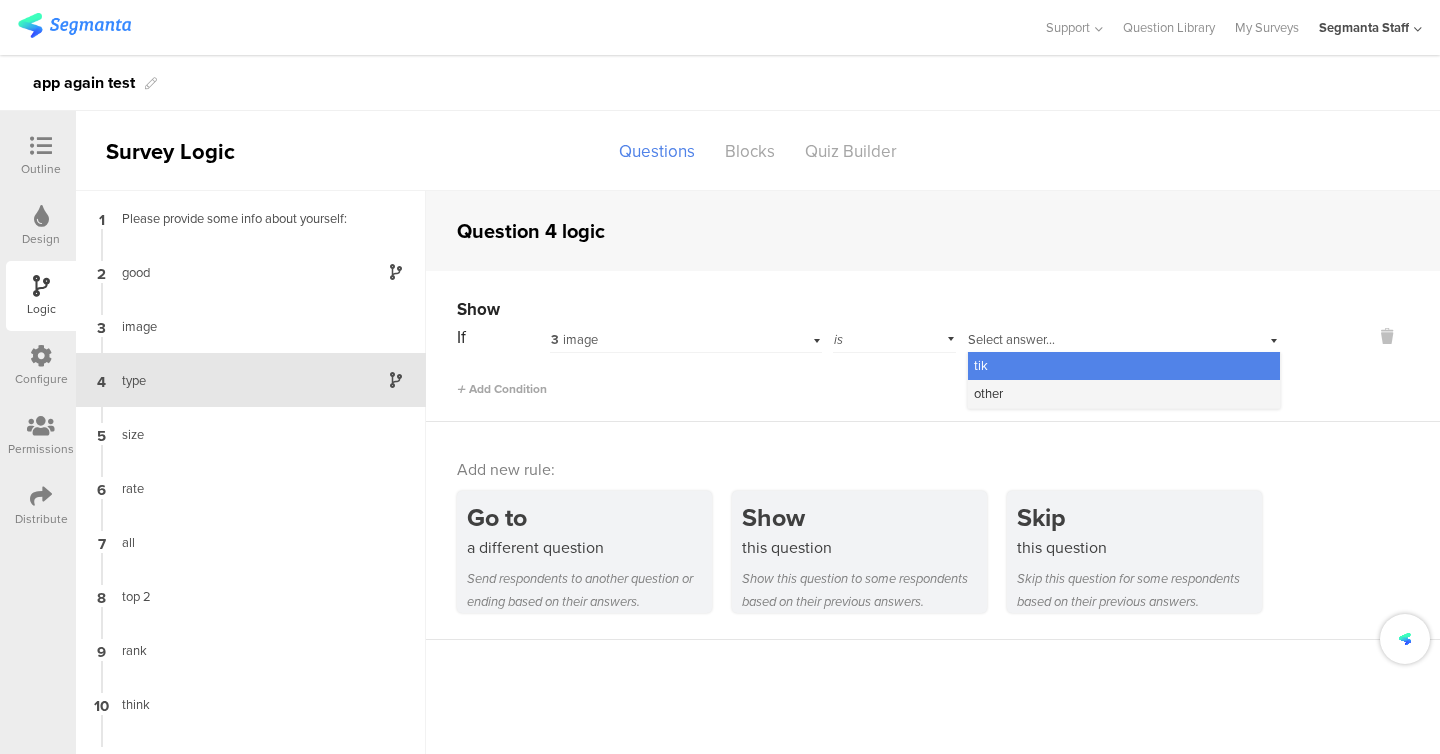 click on "other" at bounding box center (988, 393) 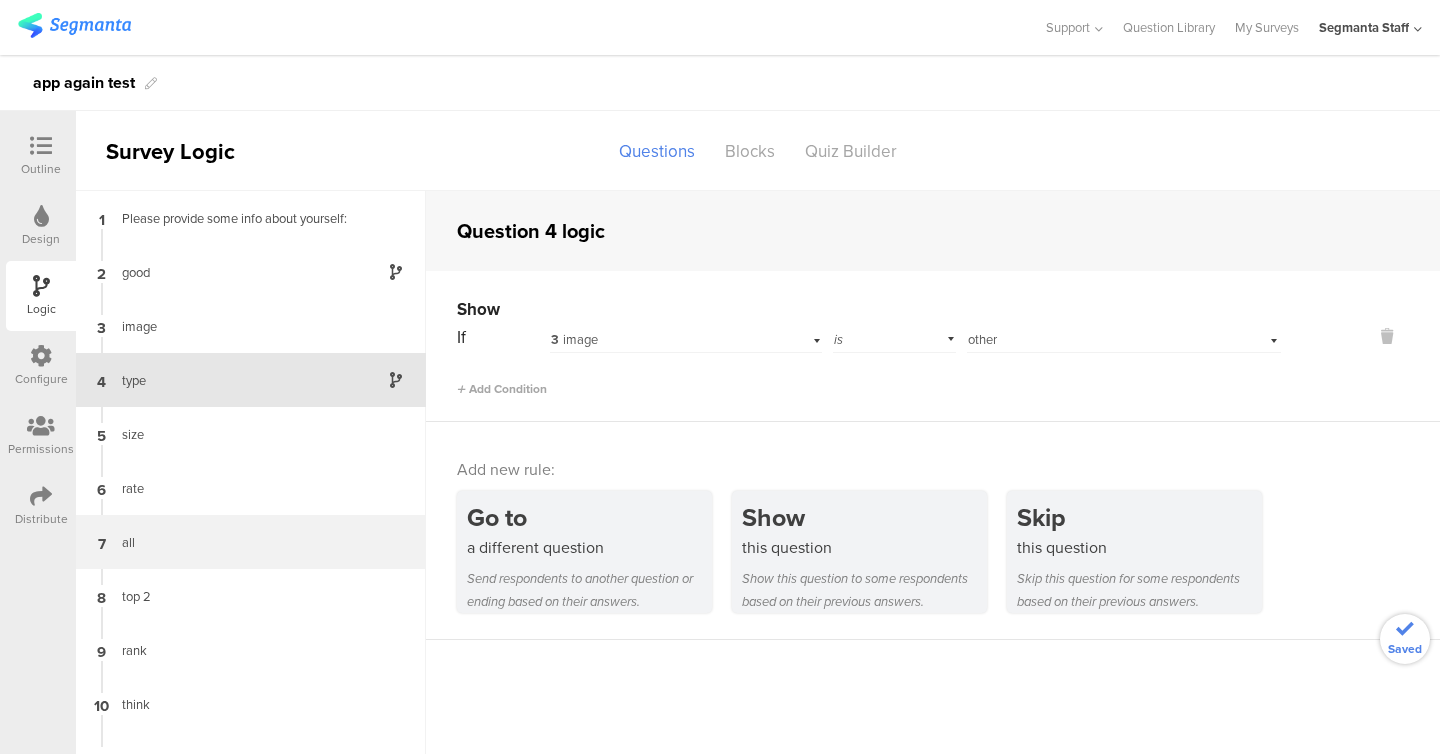 click on "7
all" at bounding box center [251, 542] 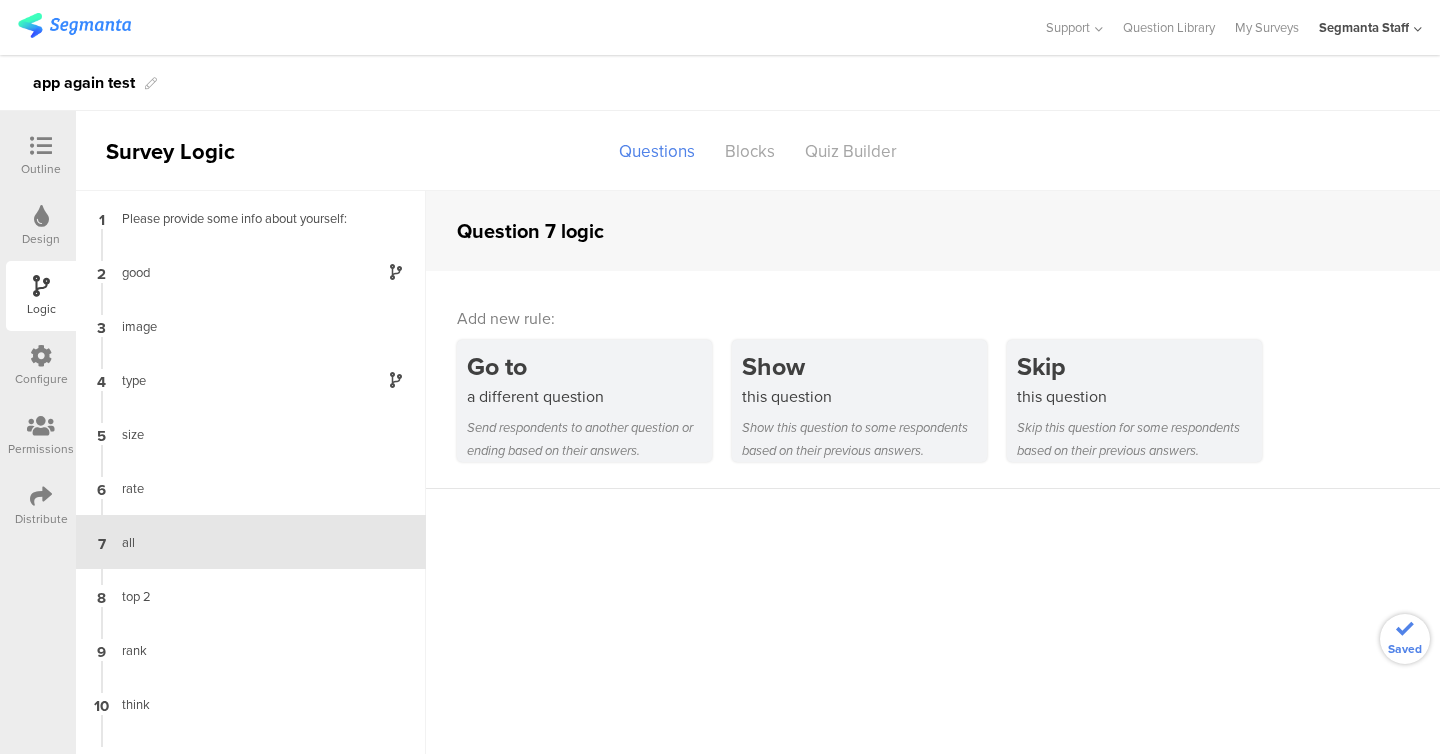 scroll, scrollTop: 47, scrollLeft: 0, axis: vertical 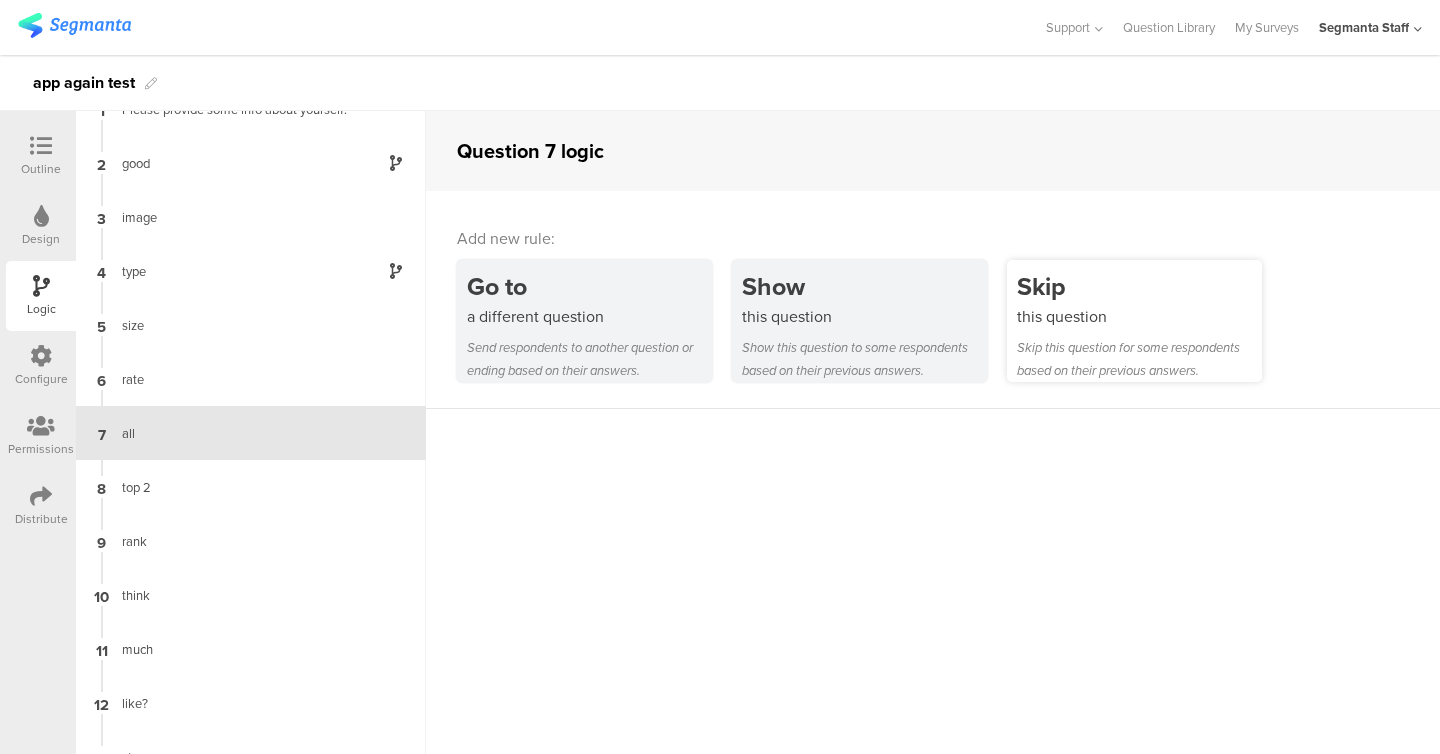 click on "this question" at bounding box center [1139, 316] 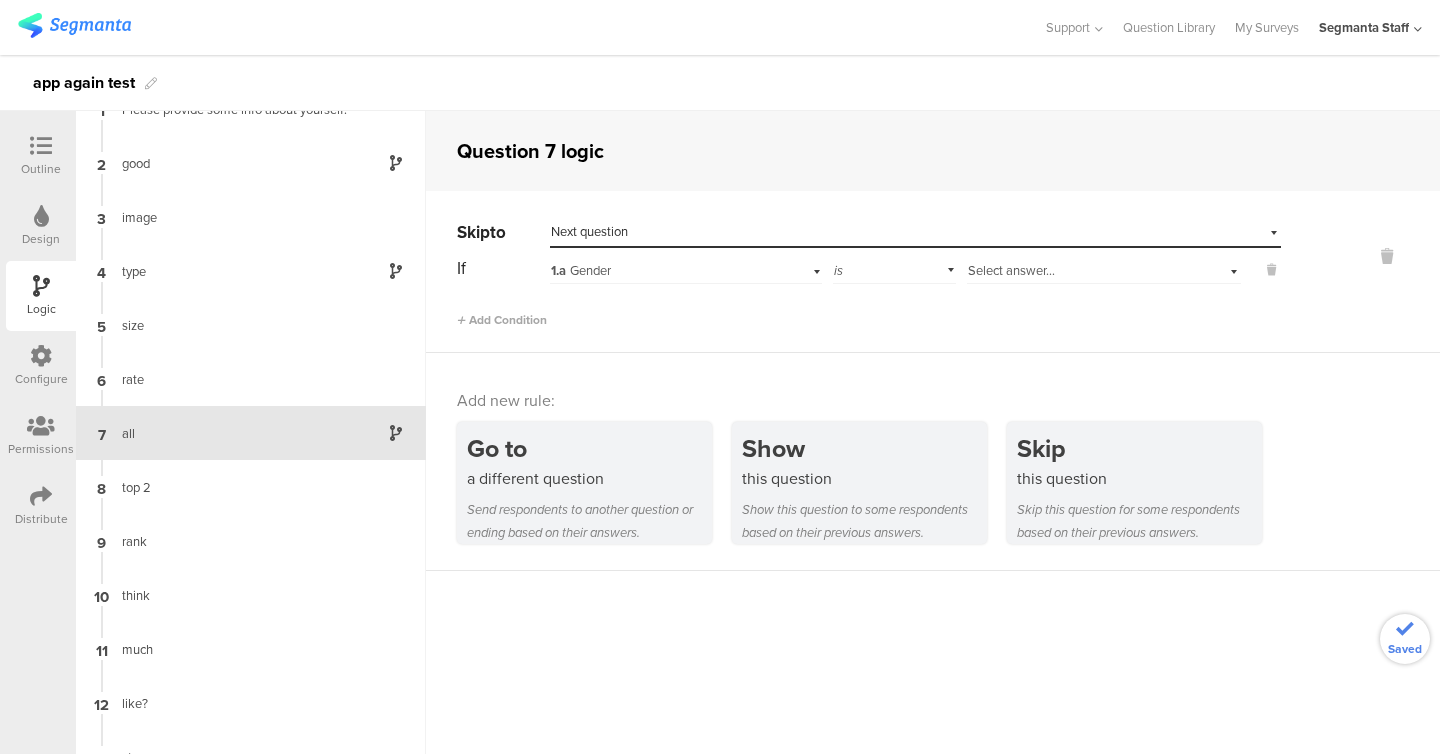 click on "1.a  Gender" at bounding box center [661, 271] 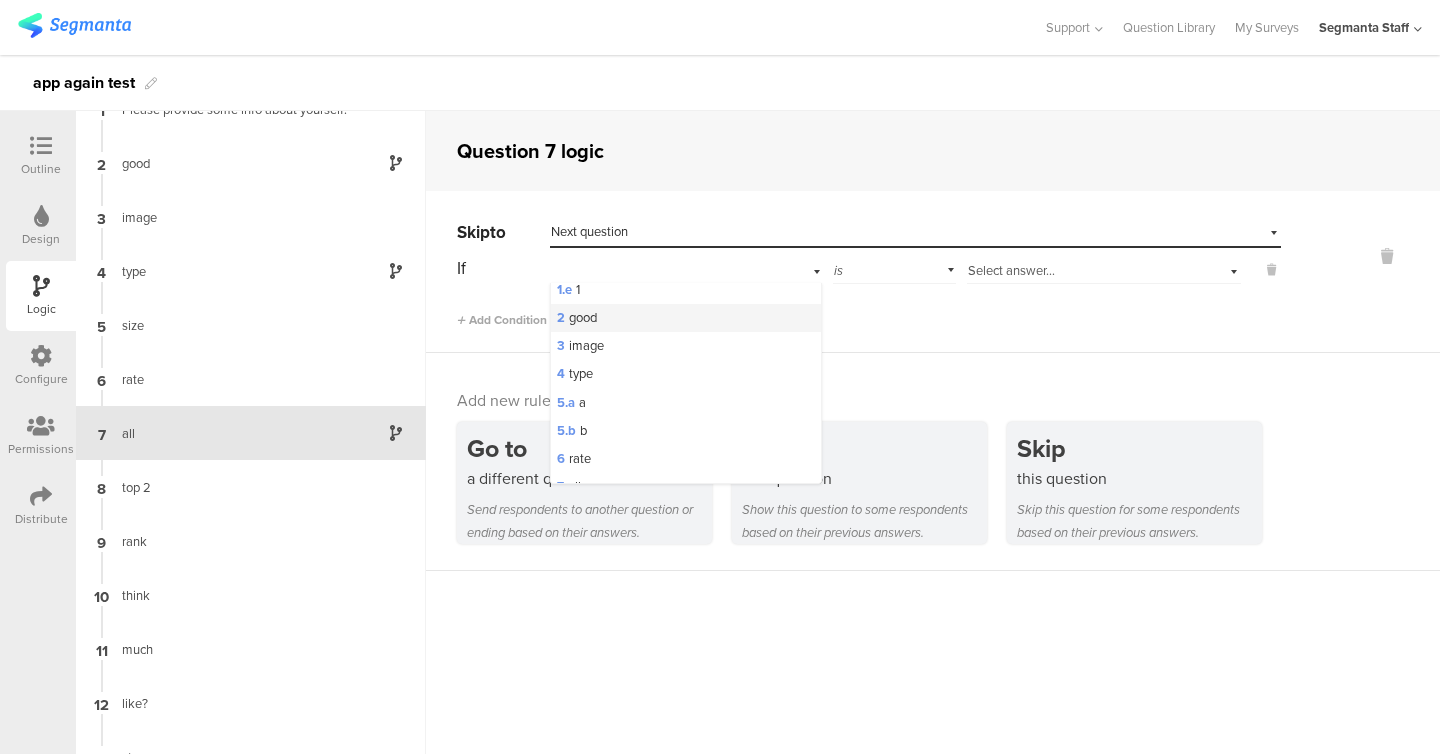 scroll, scrollTop: 126, scrollLeft: 0, axis: vertical 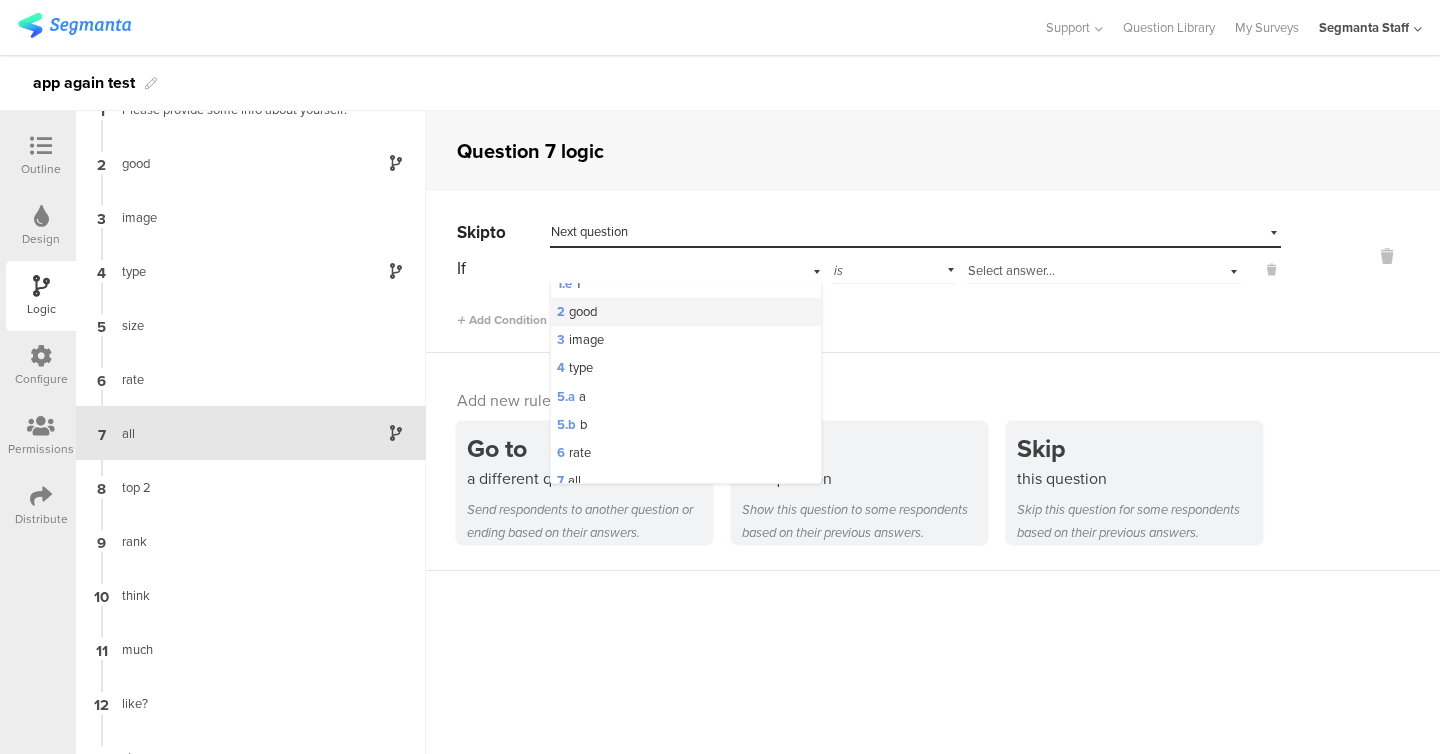 click on "6  rate" at bounding box center [686, 453] 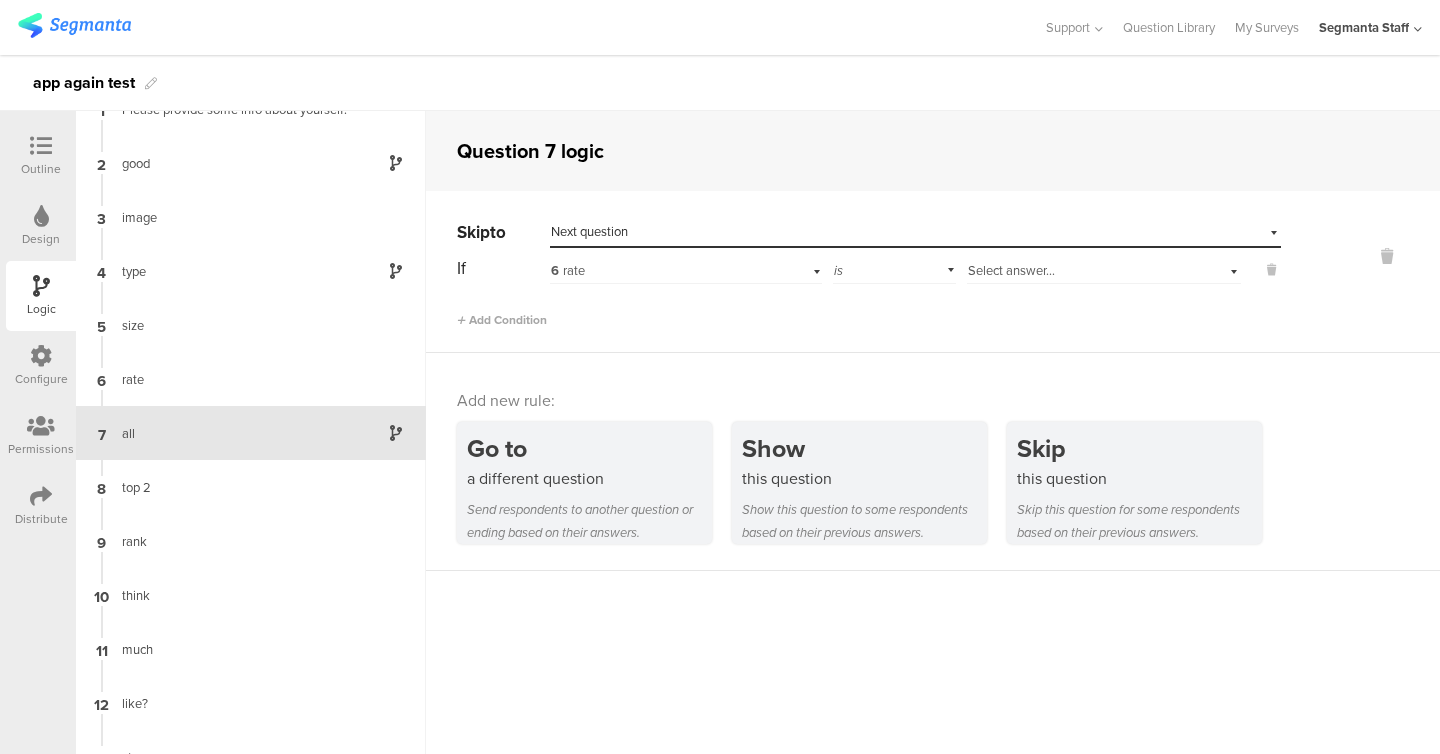 click on "Select answer..." at bounding box center (1104, 268) 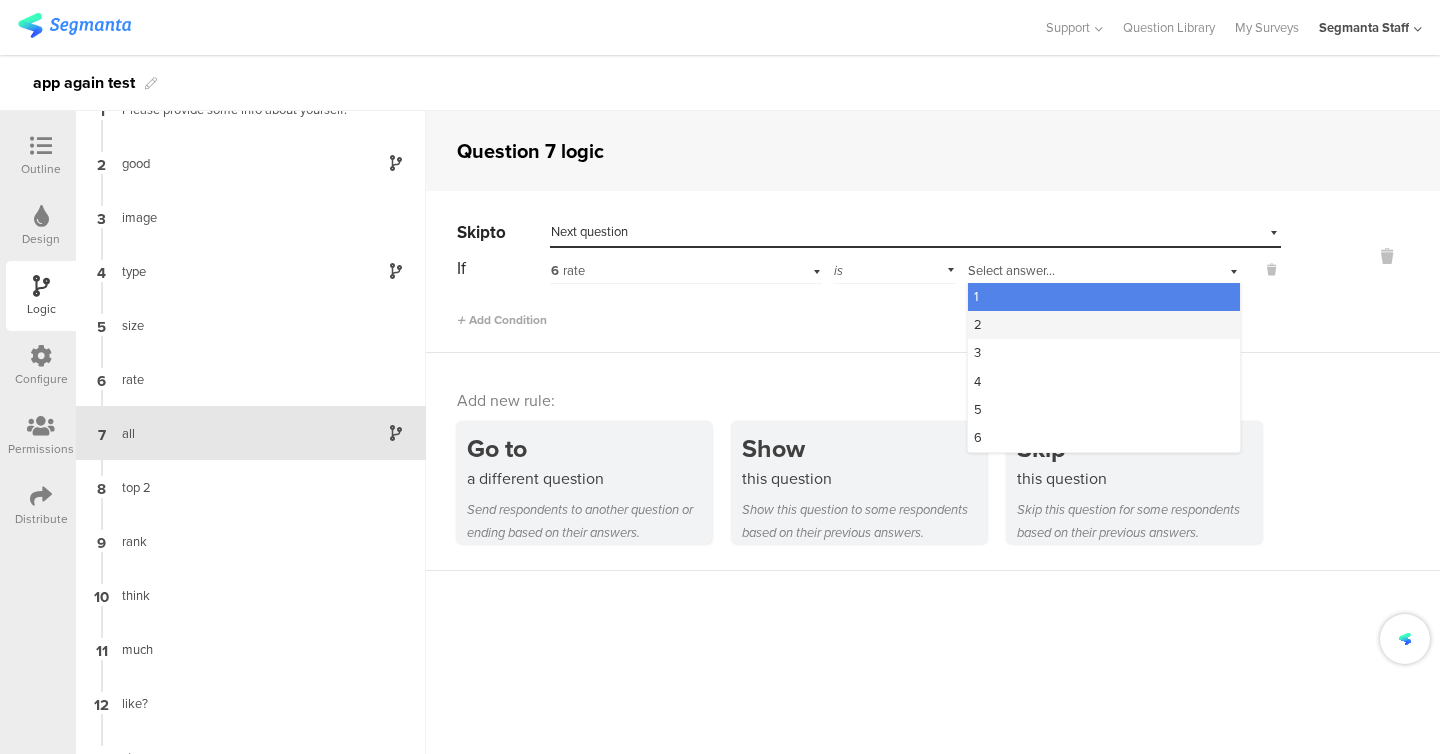 click on "2" at bounding box center (1104, 325) 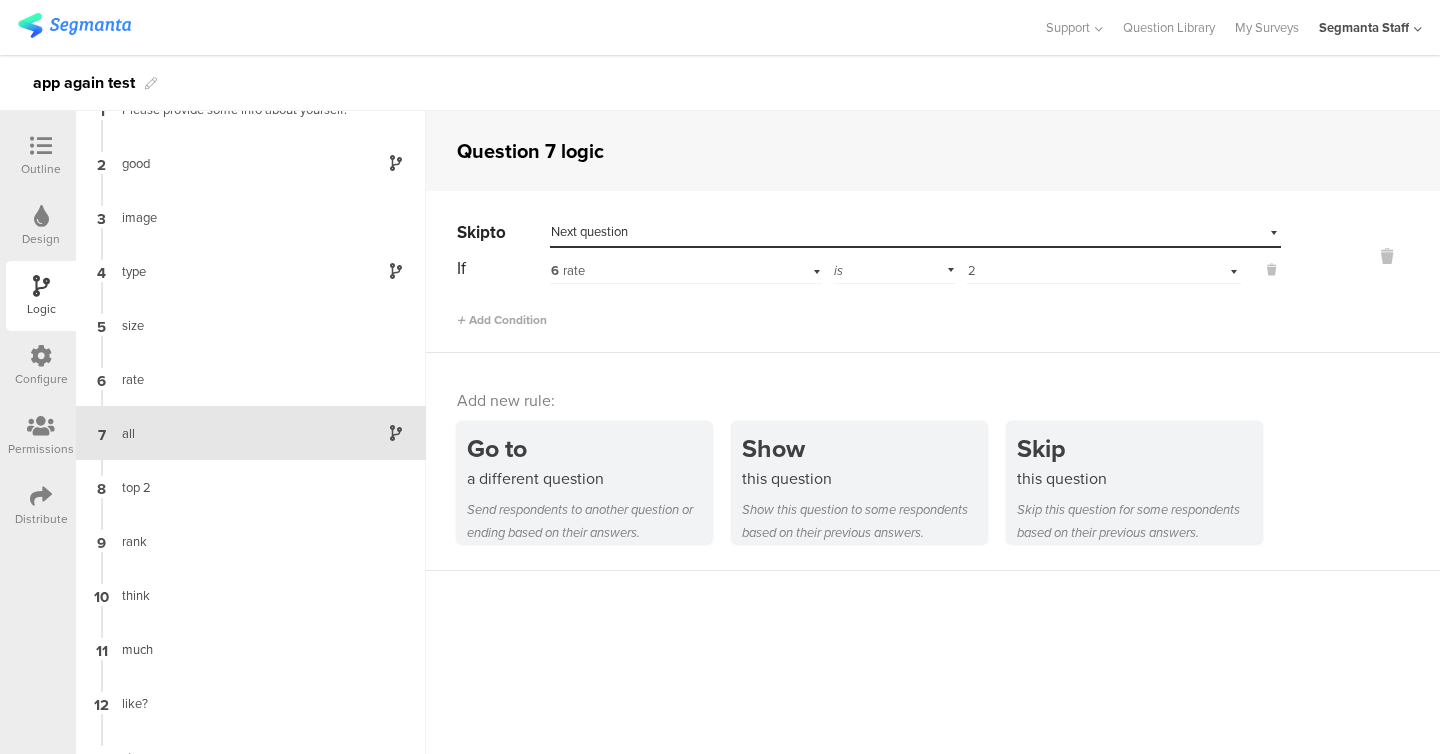 scroll, scrollTop: 0, scrollLeft: 0, axis: both 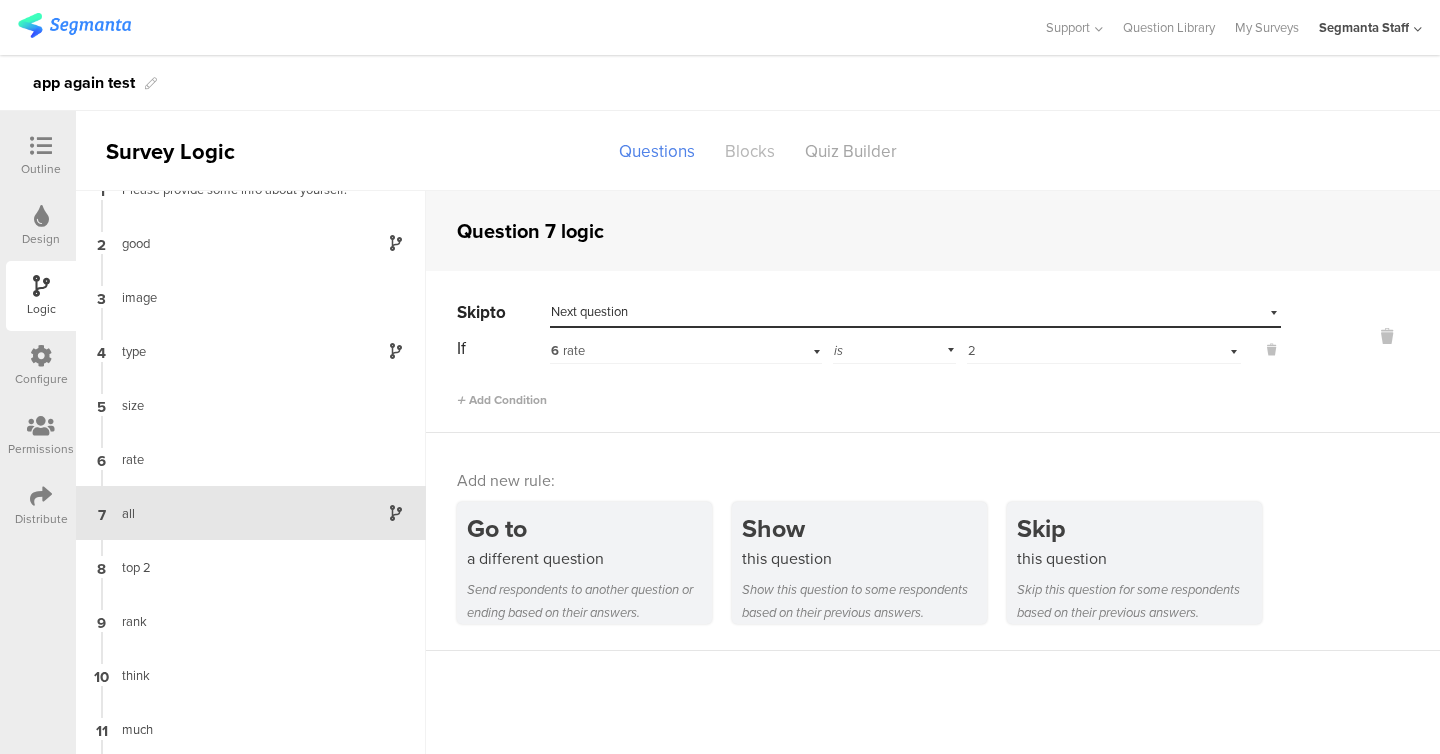 click on "Blocks" at bounding box center (750, 151) 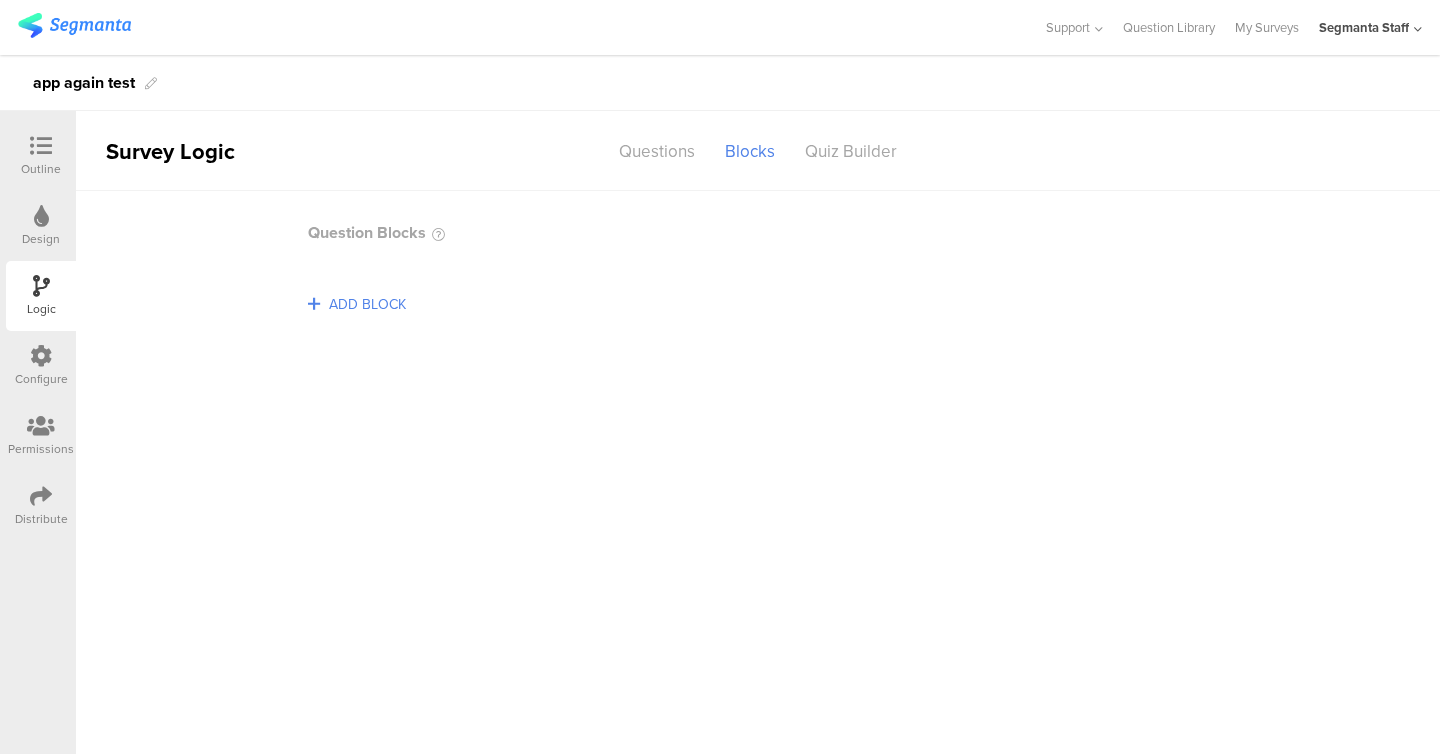 click on "ADD BLOCK" at bounding box center [367, 304] 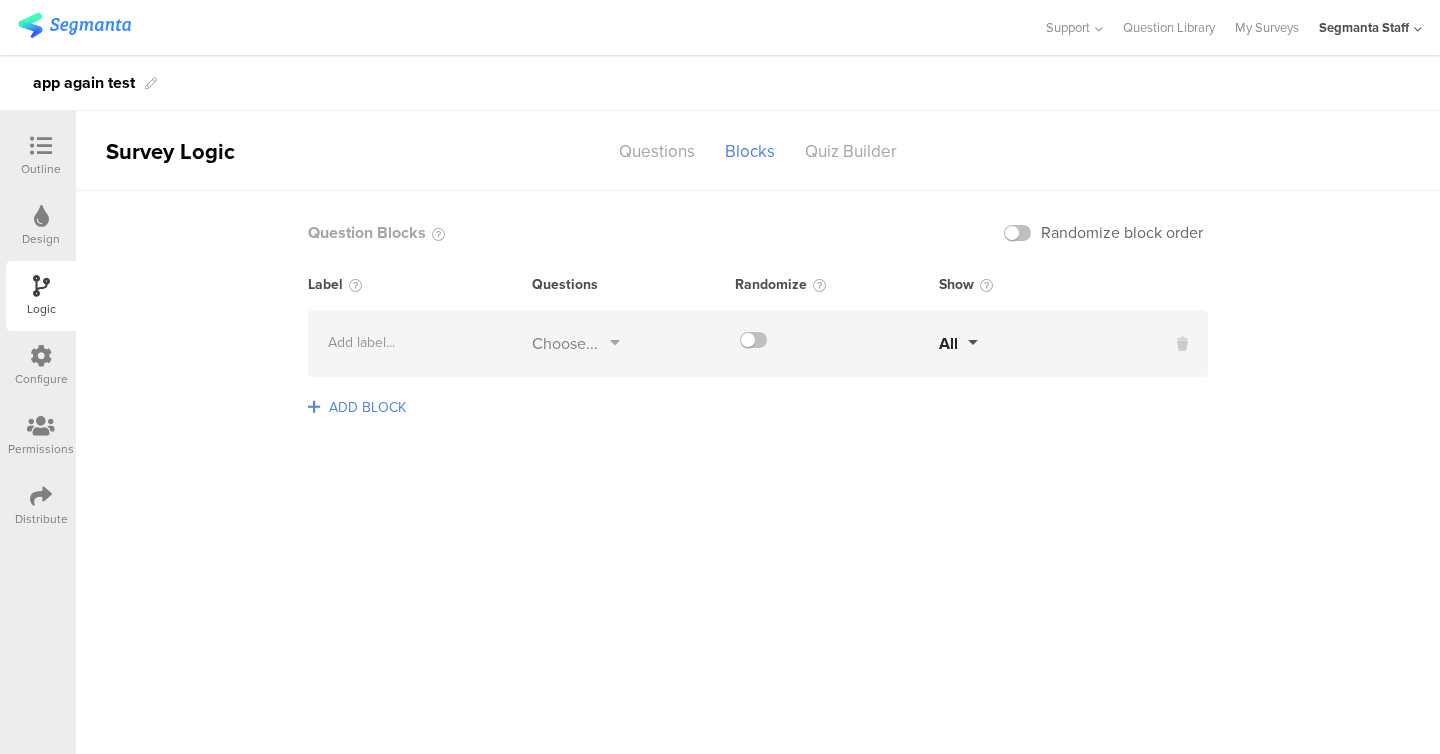 click on "ADD BLOCK" at bounding box center (758, 420) 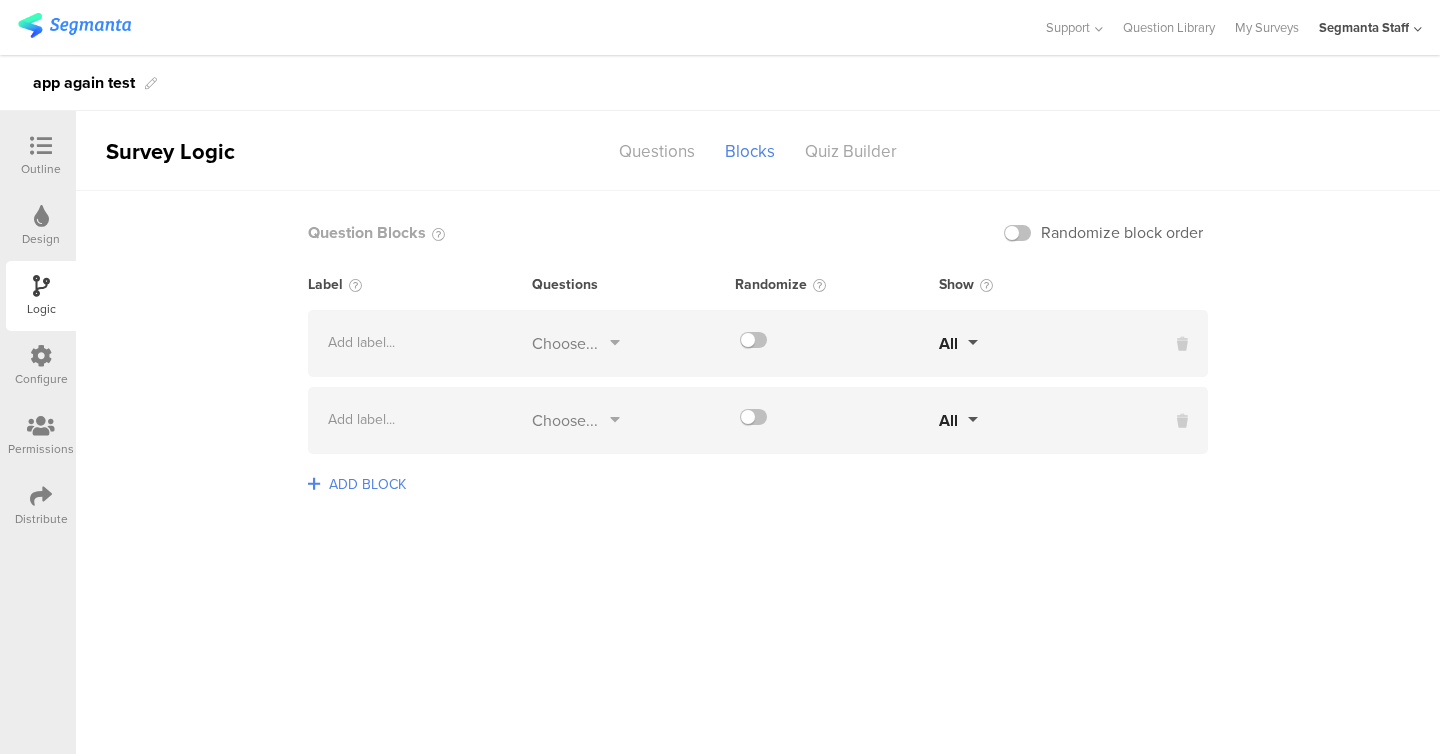 click on "Choose..." at bounding box center (576, 343) 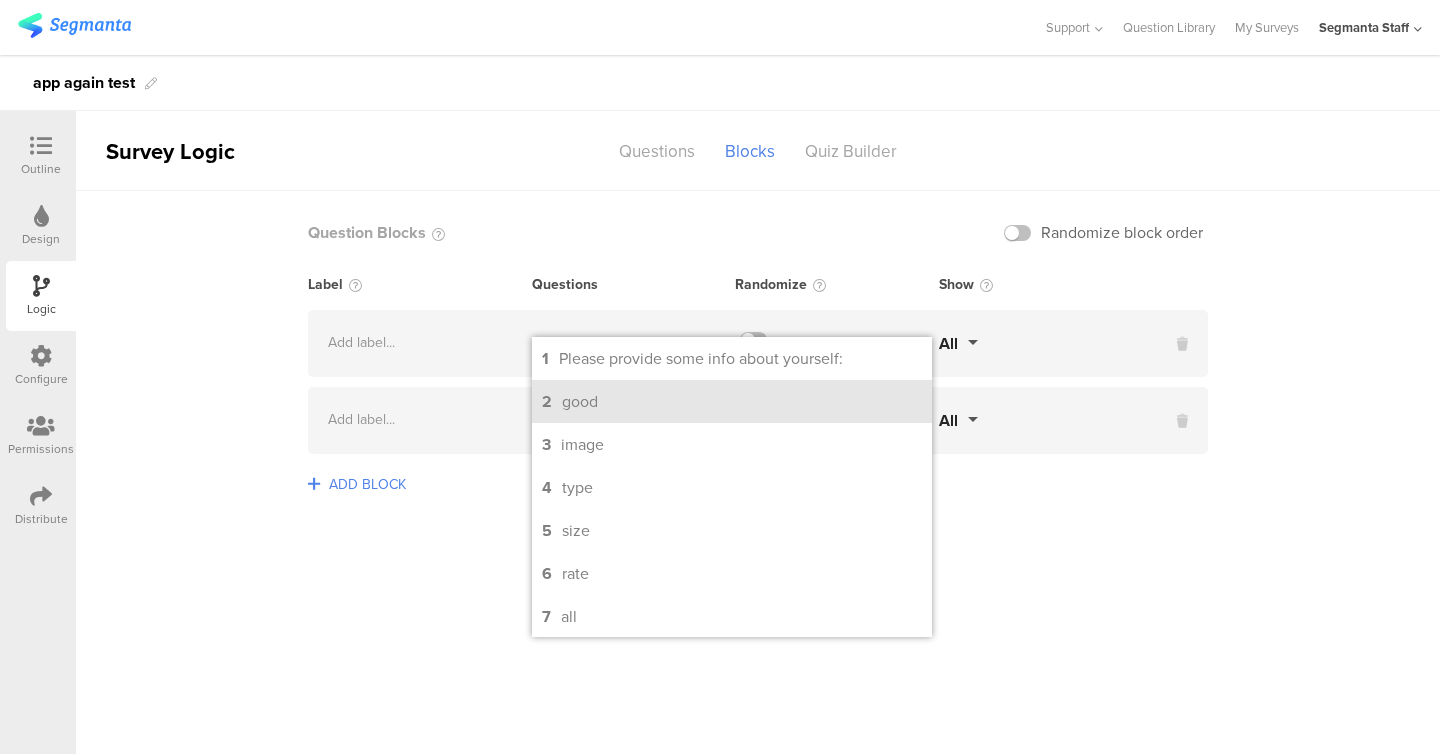 click on "good" at bounding box center [580, 401] 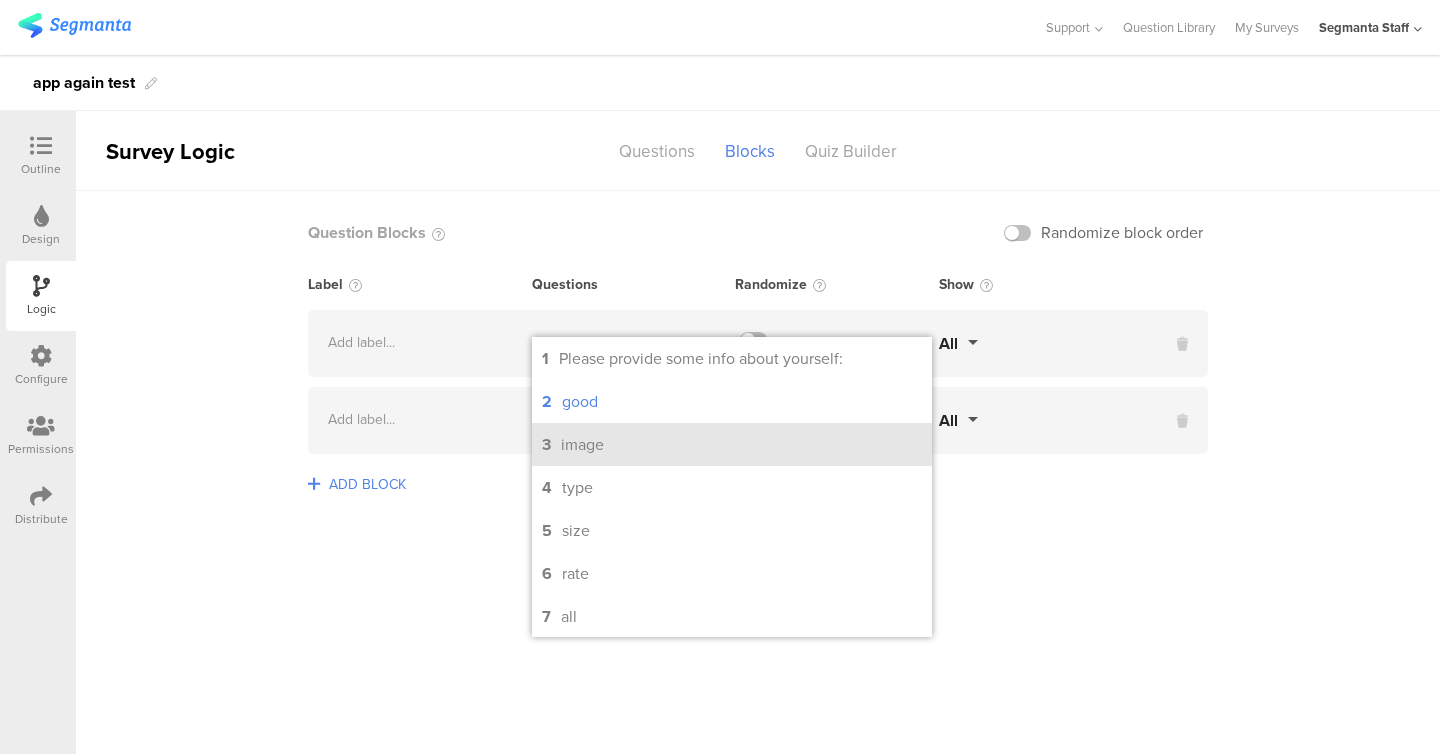 click on "image" at bounding box center (582, 444) 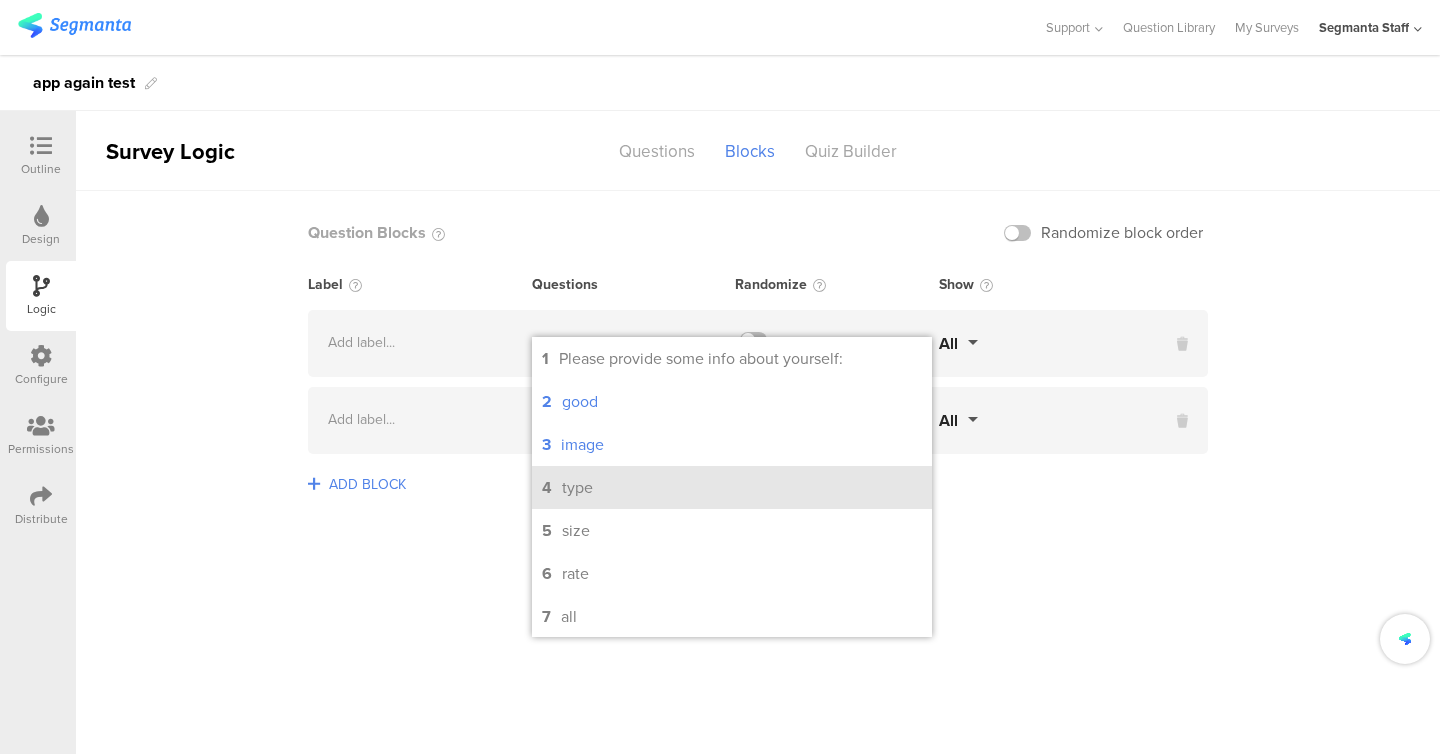 click on "type" at bounding box center [577, 487] 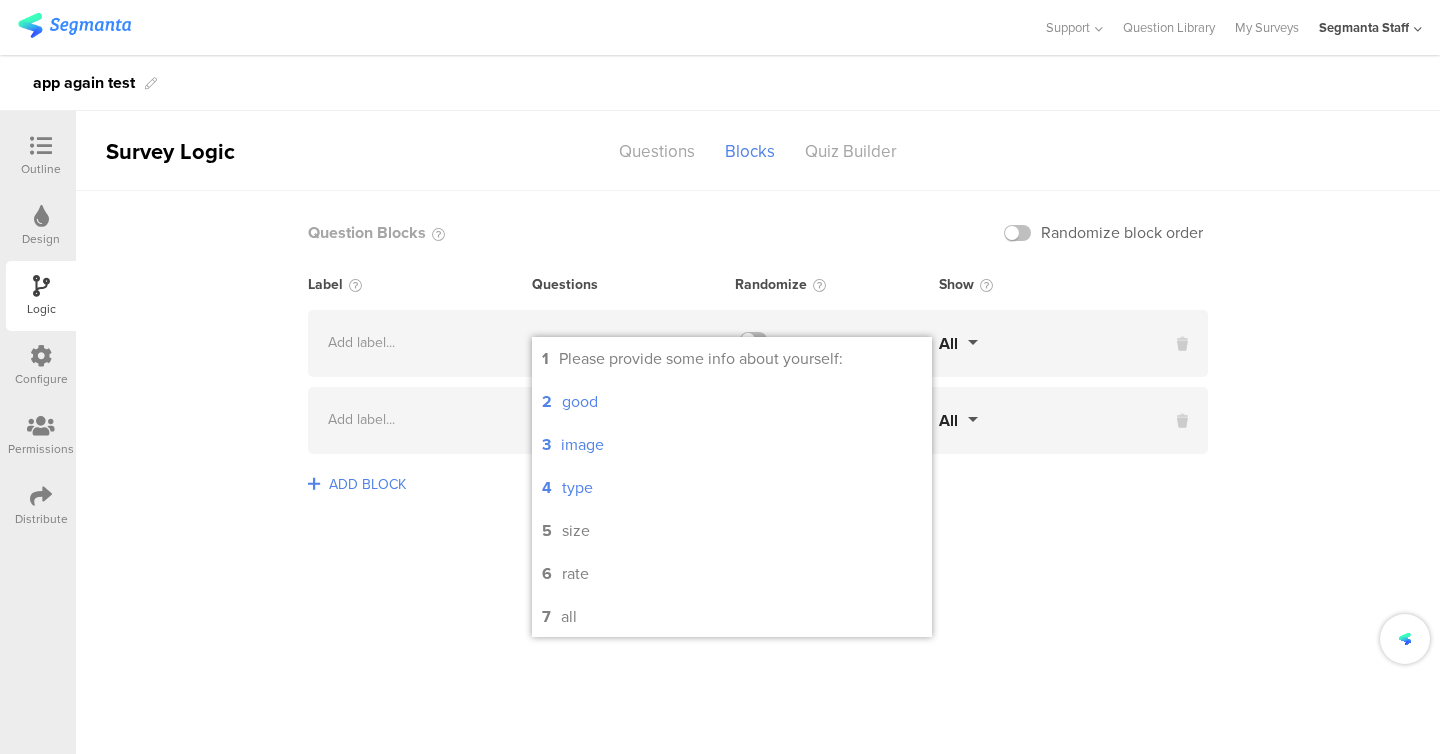click on "ADD BLOCK" at bounding box center [758, 497] 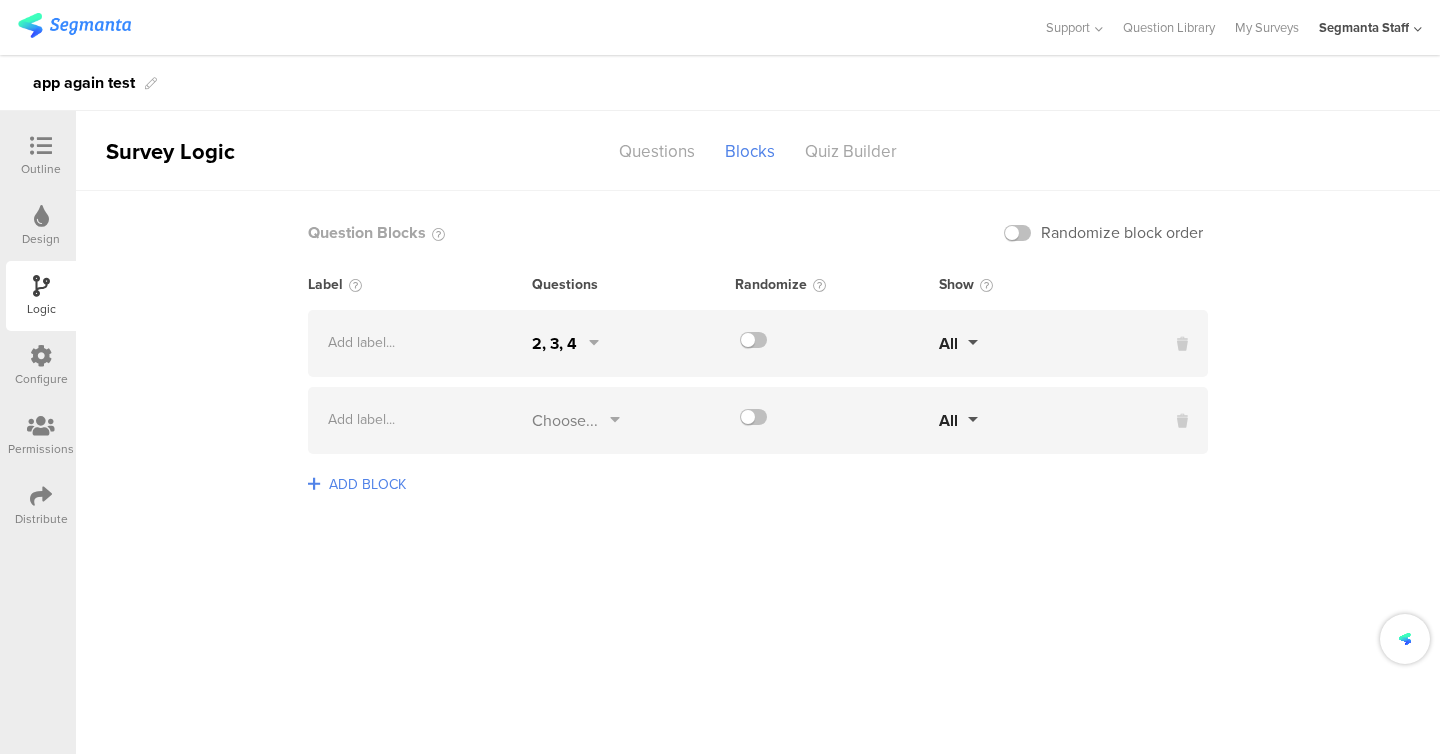 click on "Choose..." at bounding box center [565, 420] 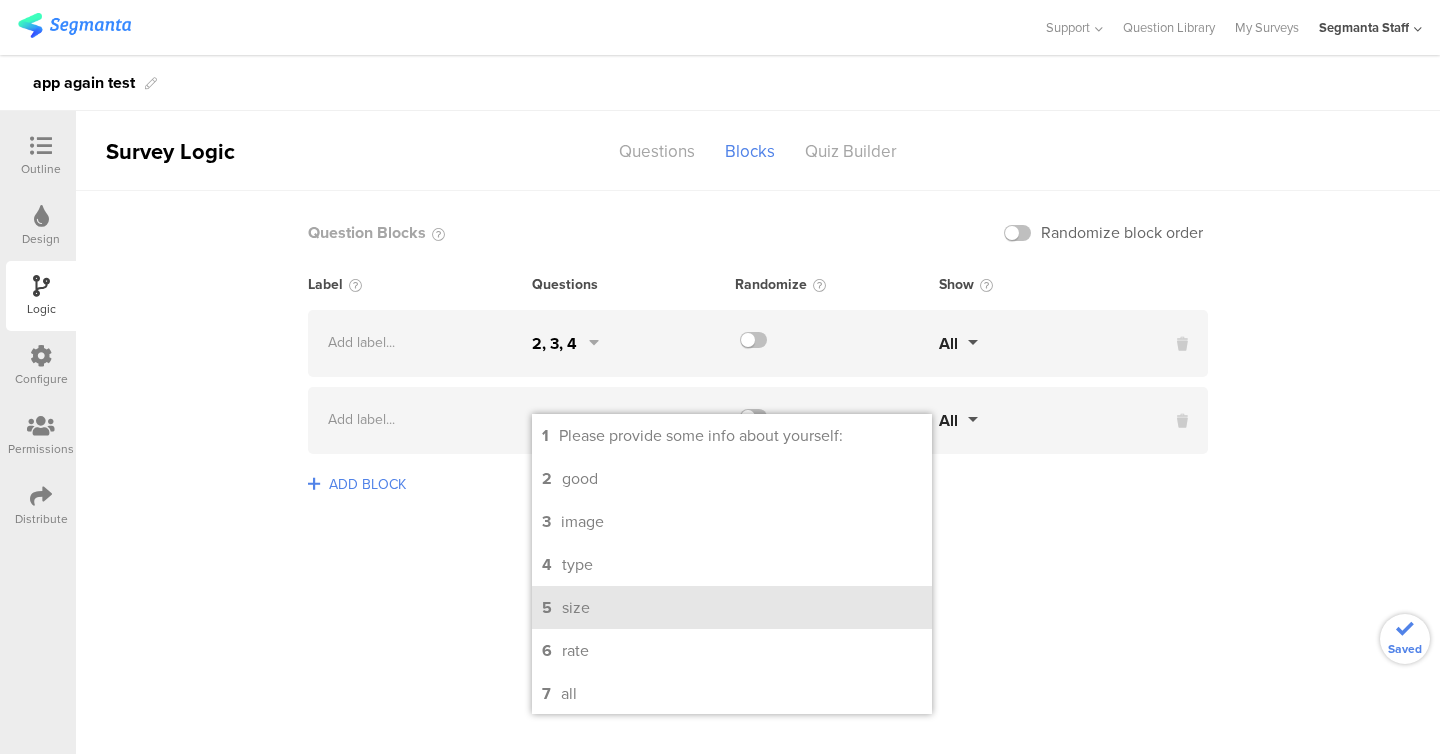 click on "5   size" at bounding box center [732, 607] 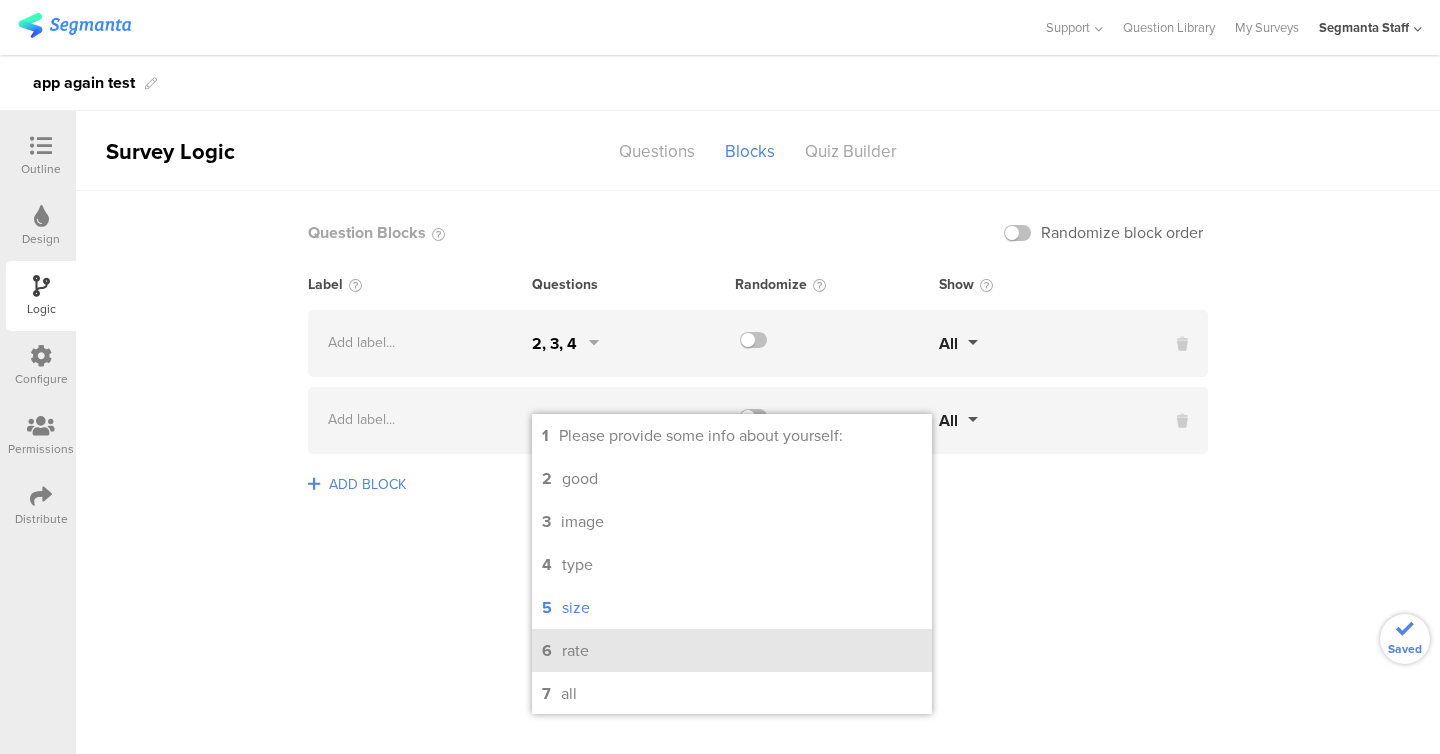 click on "6   rate" at bounding box center (732, 650) 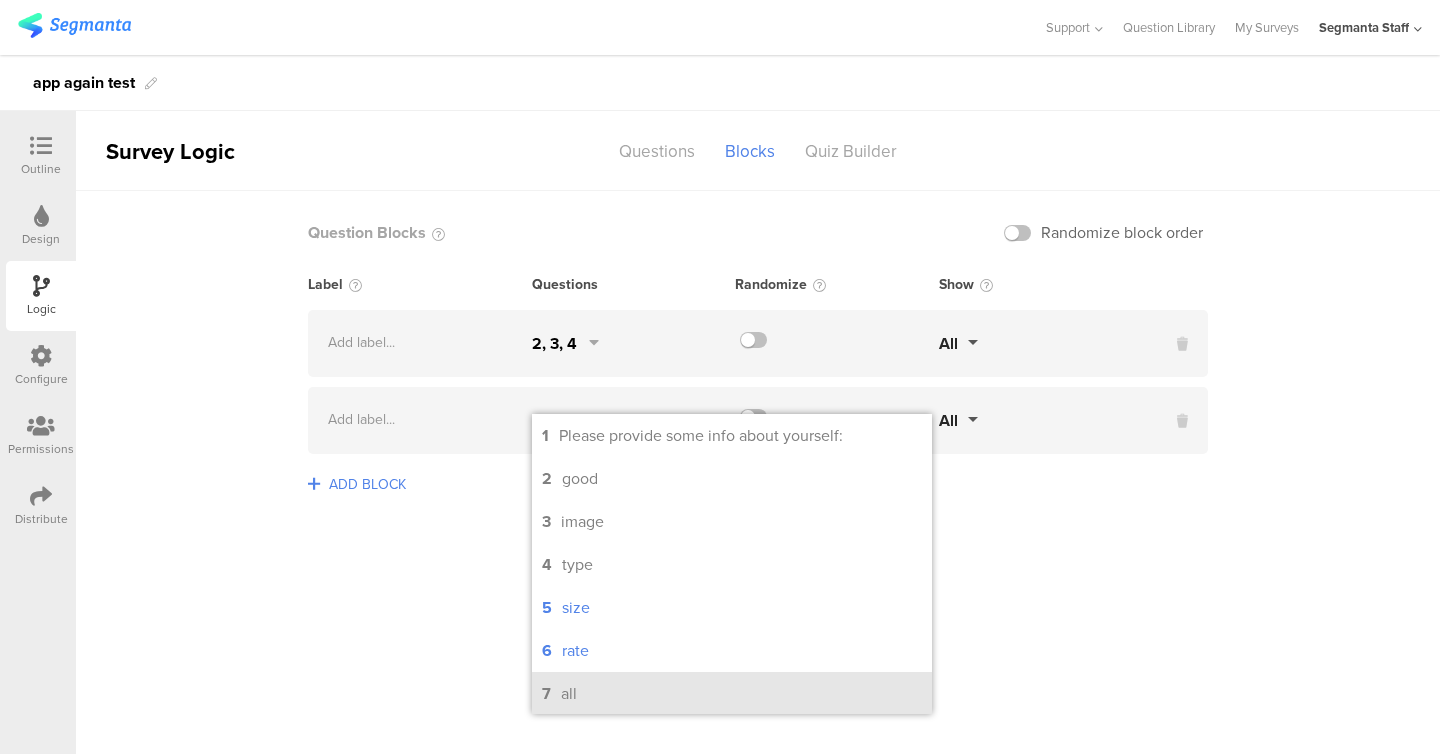 click on "7   all" at bounding box center [732, 693] 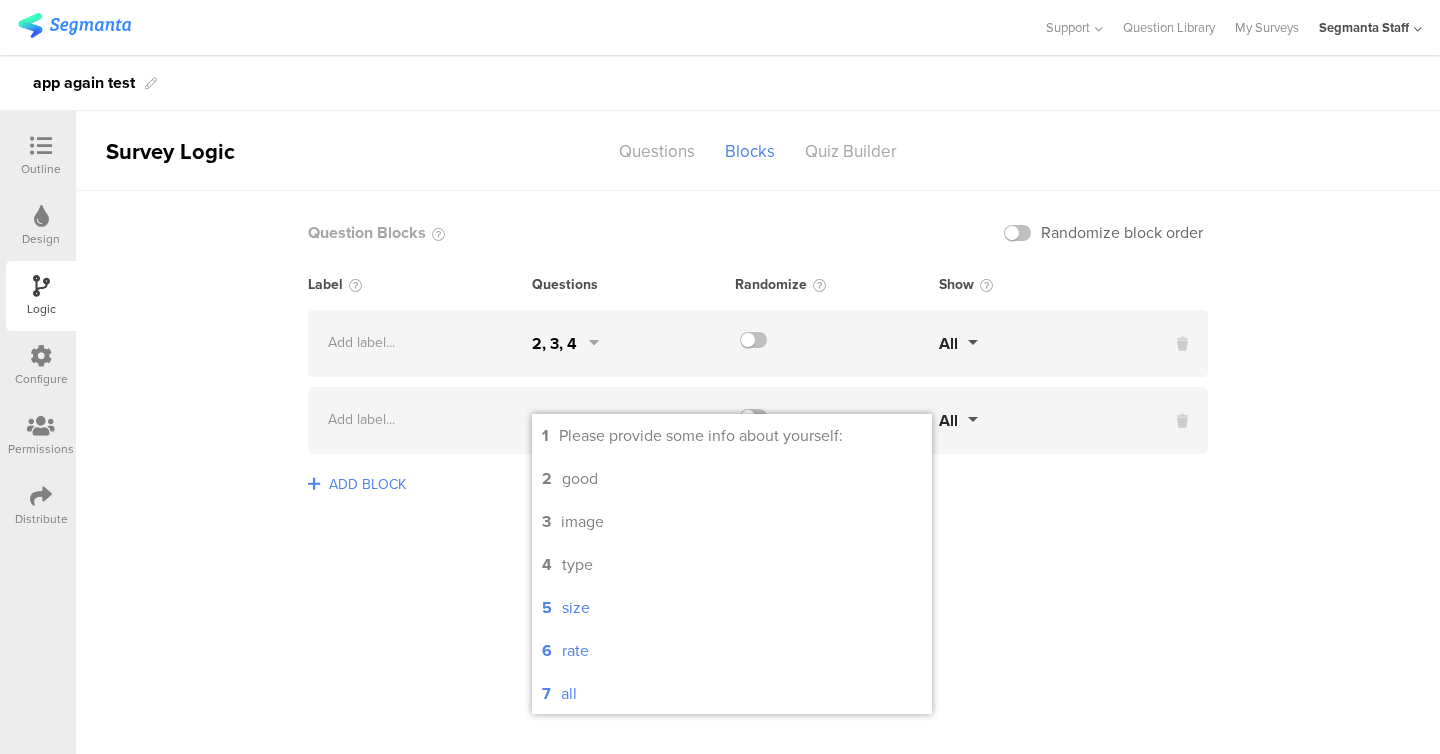 click on "Question Blocks
Randomize block order
Label
Questions
Randomize
Show
Add label...
2, 3, 4
All" at bounding box center (758, 472) 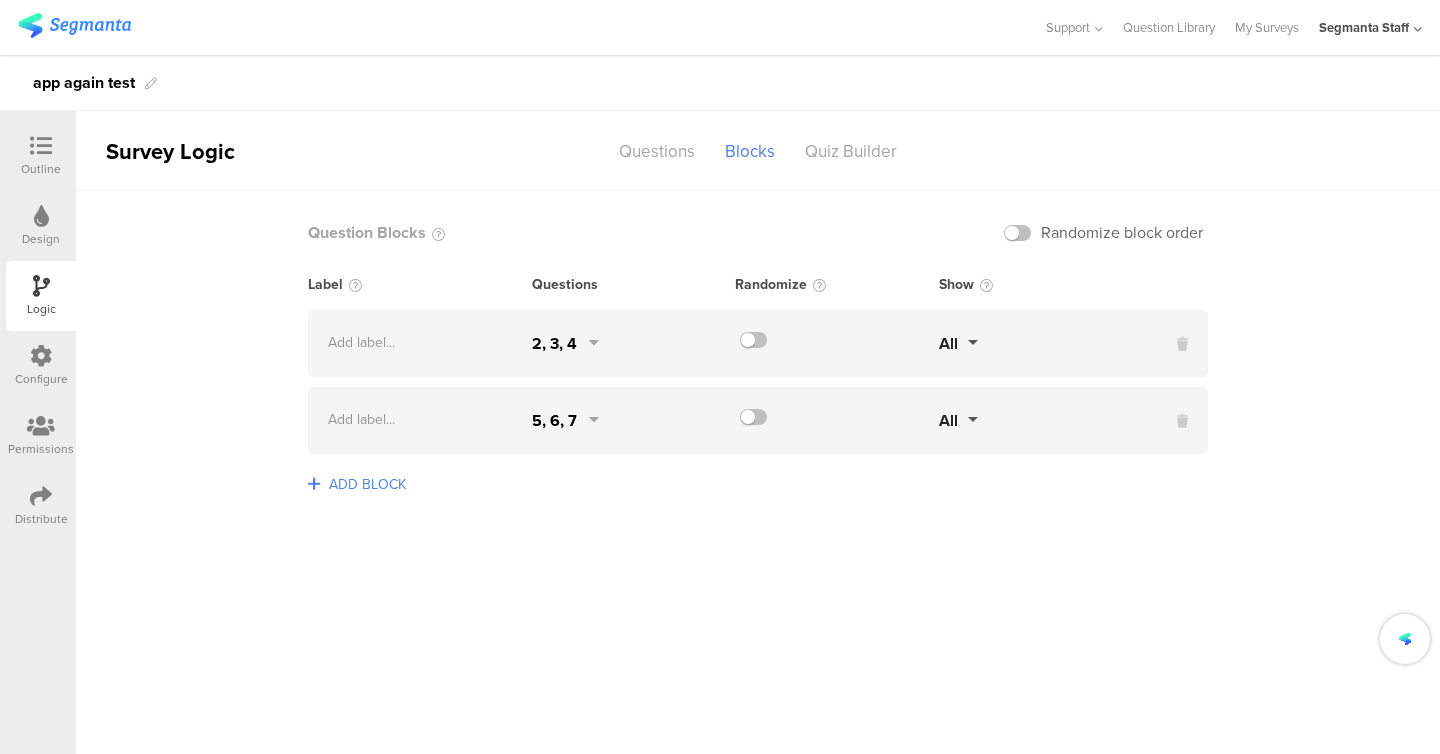 click on "Add label...
5, 6, 7
All" at bounding box center (758, 420) 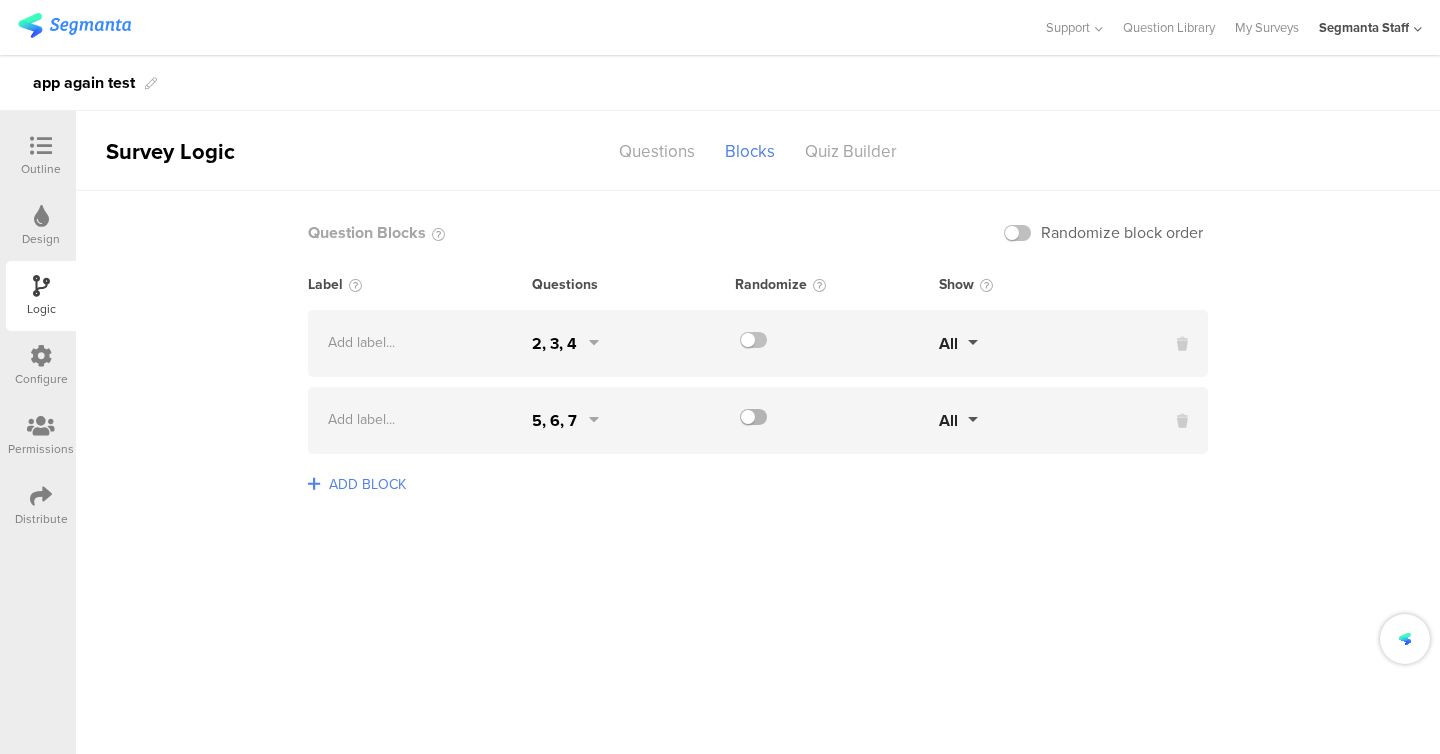 click at bounding box center (753, 417) 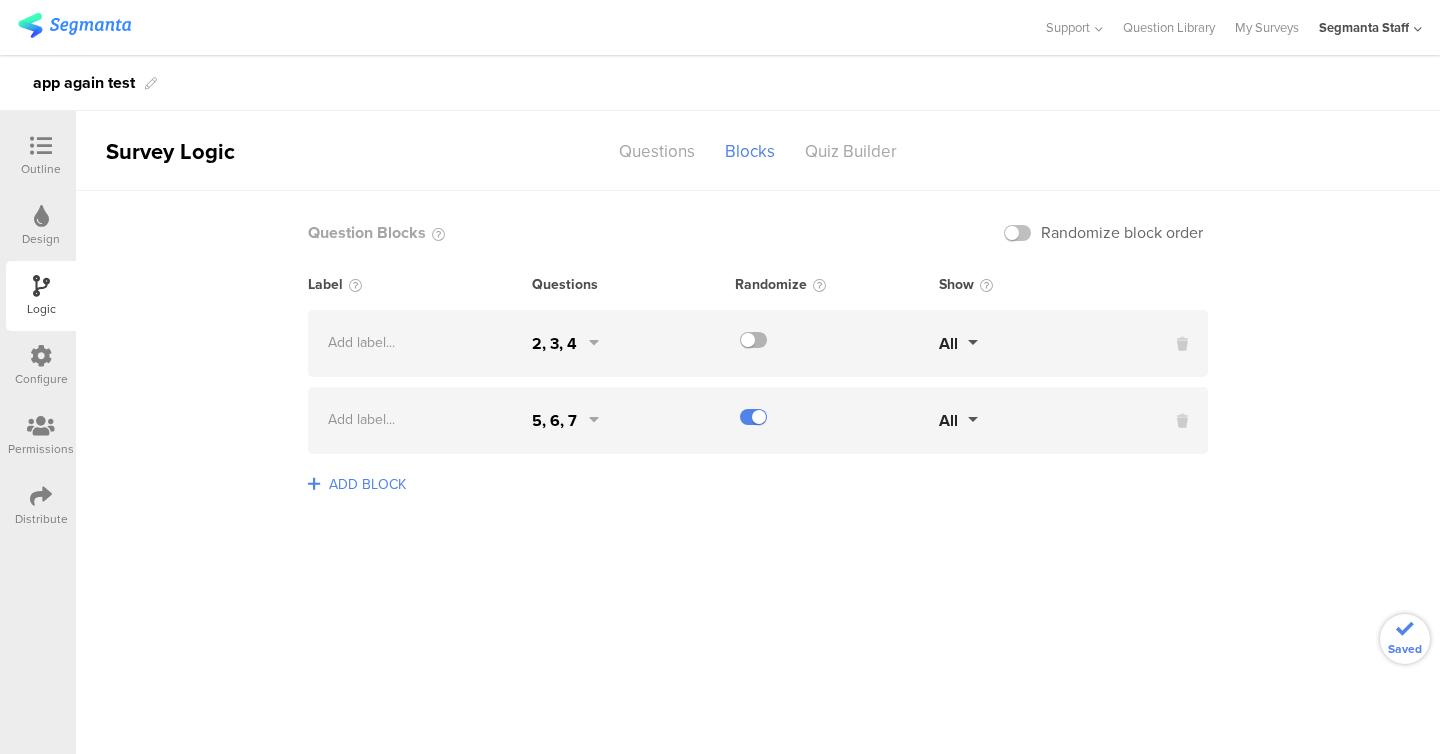 click at bounding box center [753, 340] 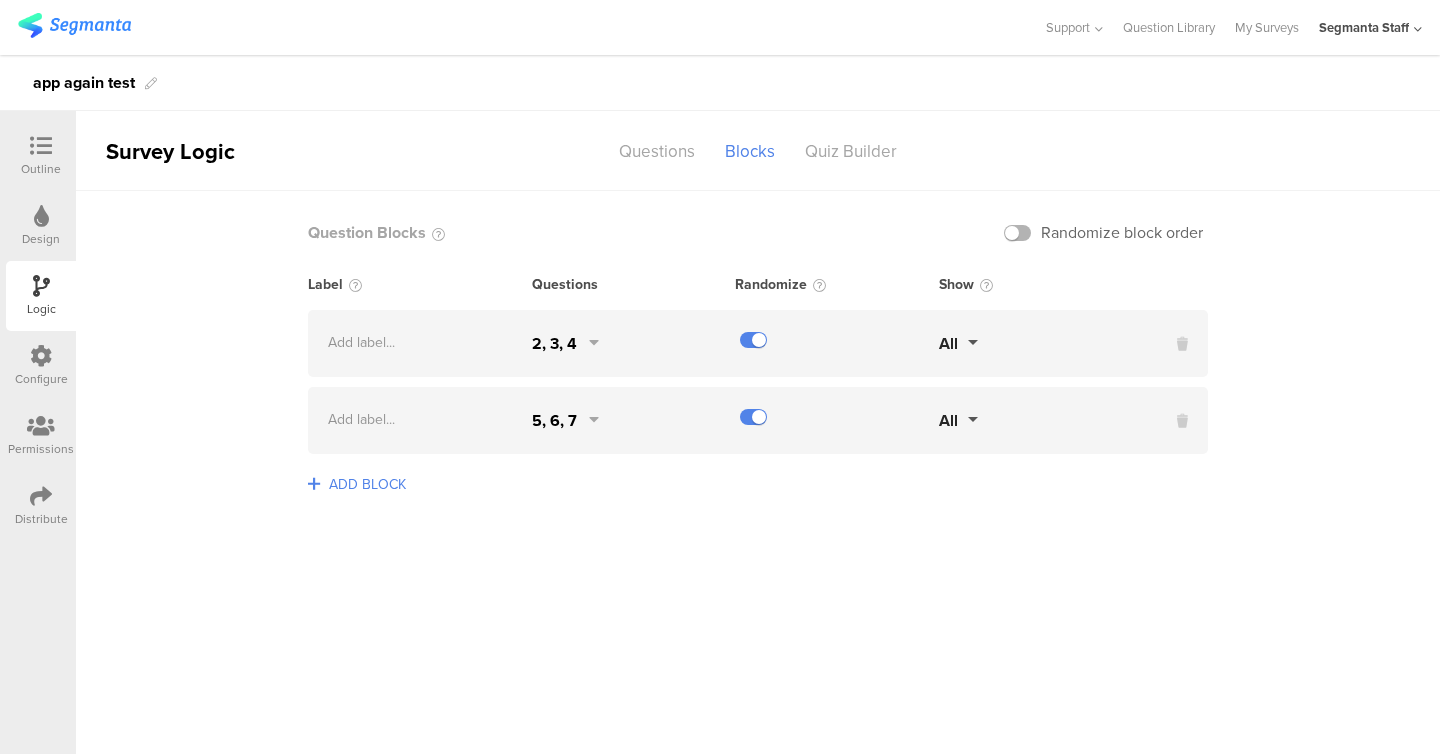 click at bounding box center [1017, 233] 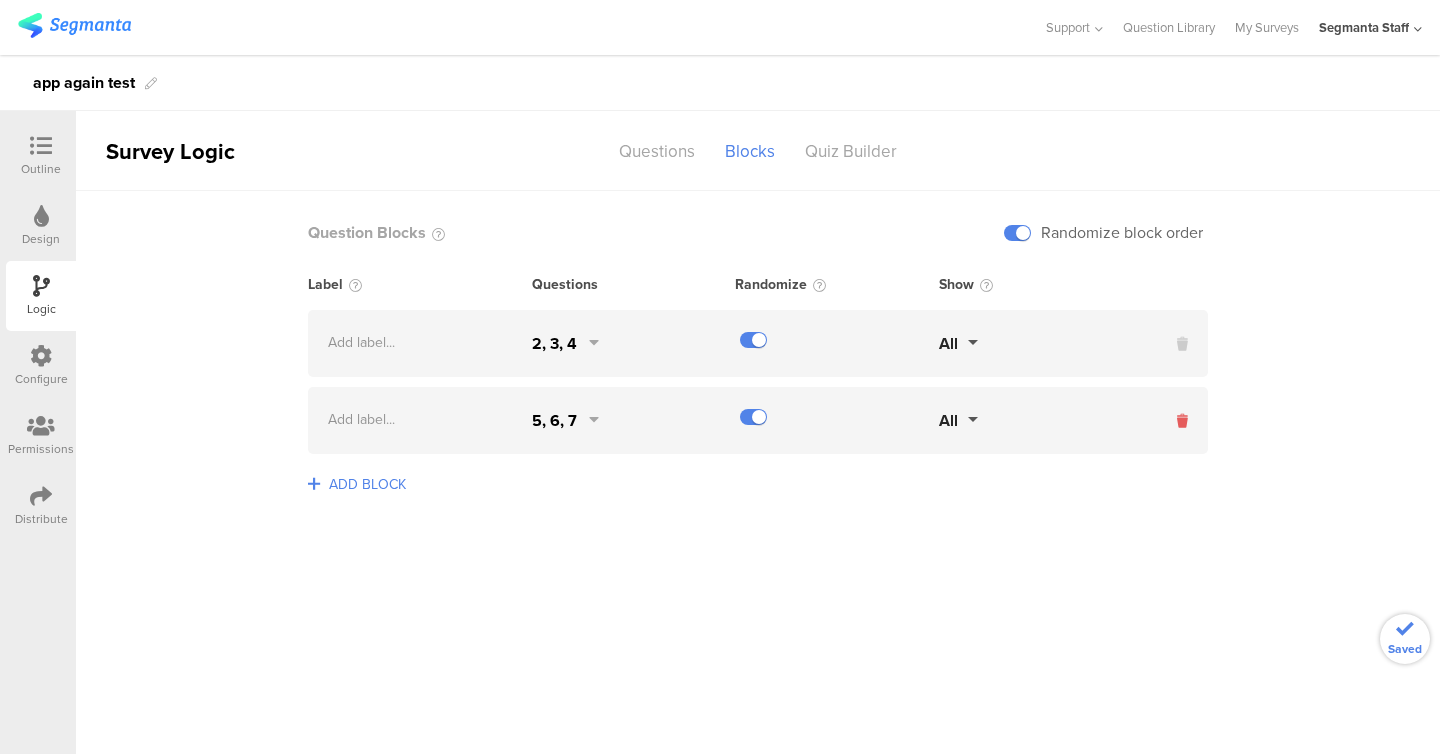 click at bounding box center (1182, 421) 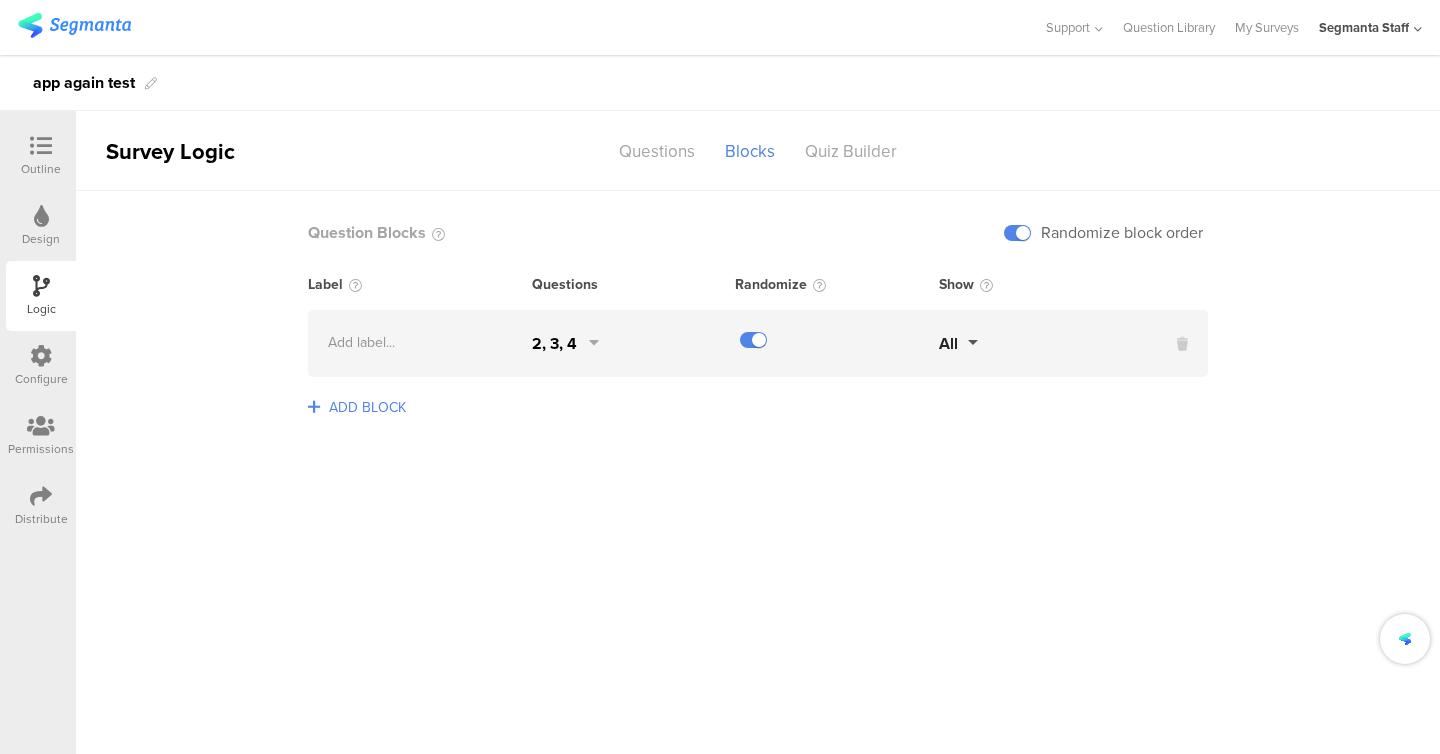 click on "ADD BLOCK" at bounding box center (367, 407) 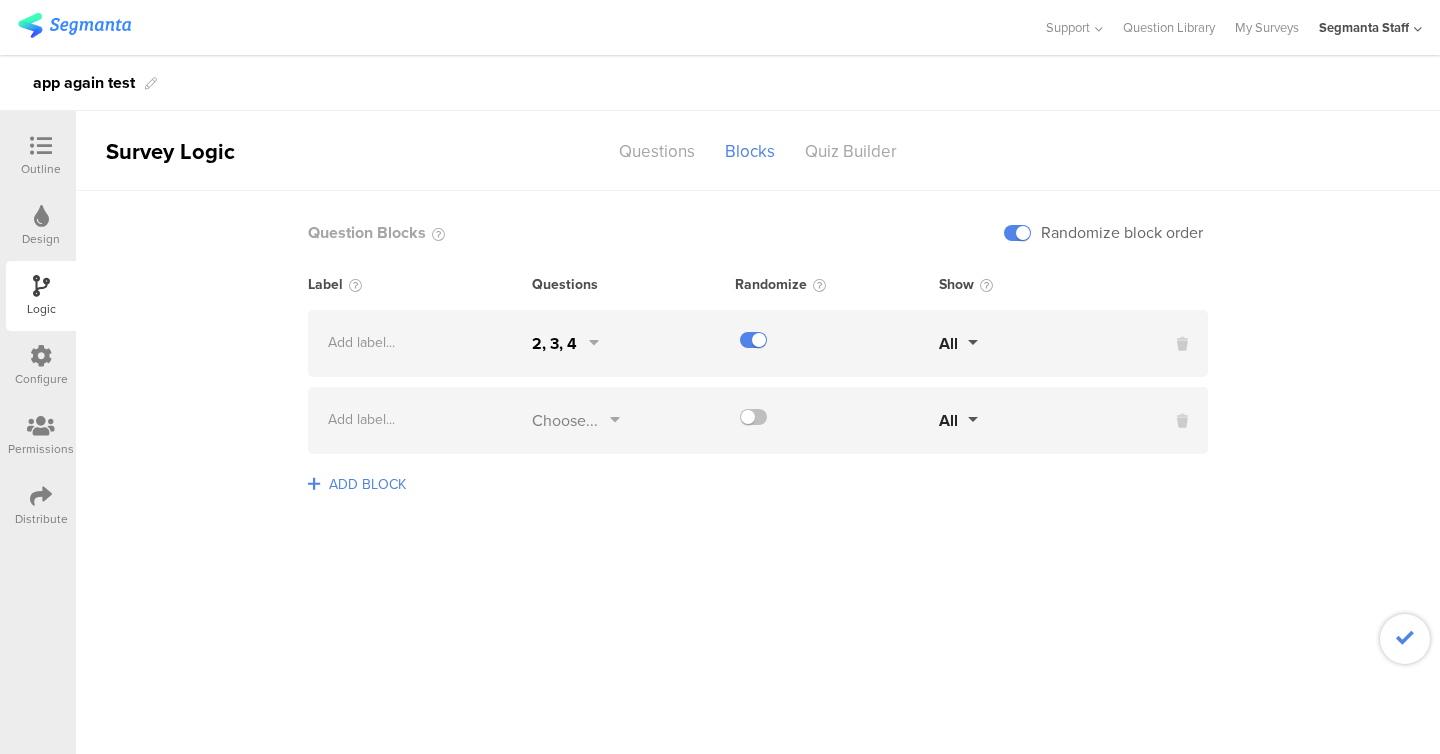 click on "Choose..." at bounding box center [565, 420] 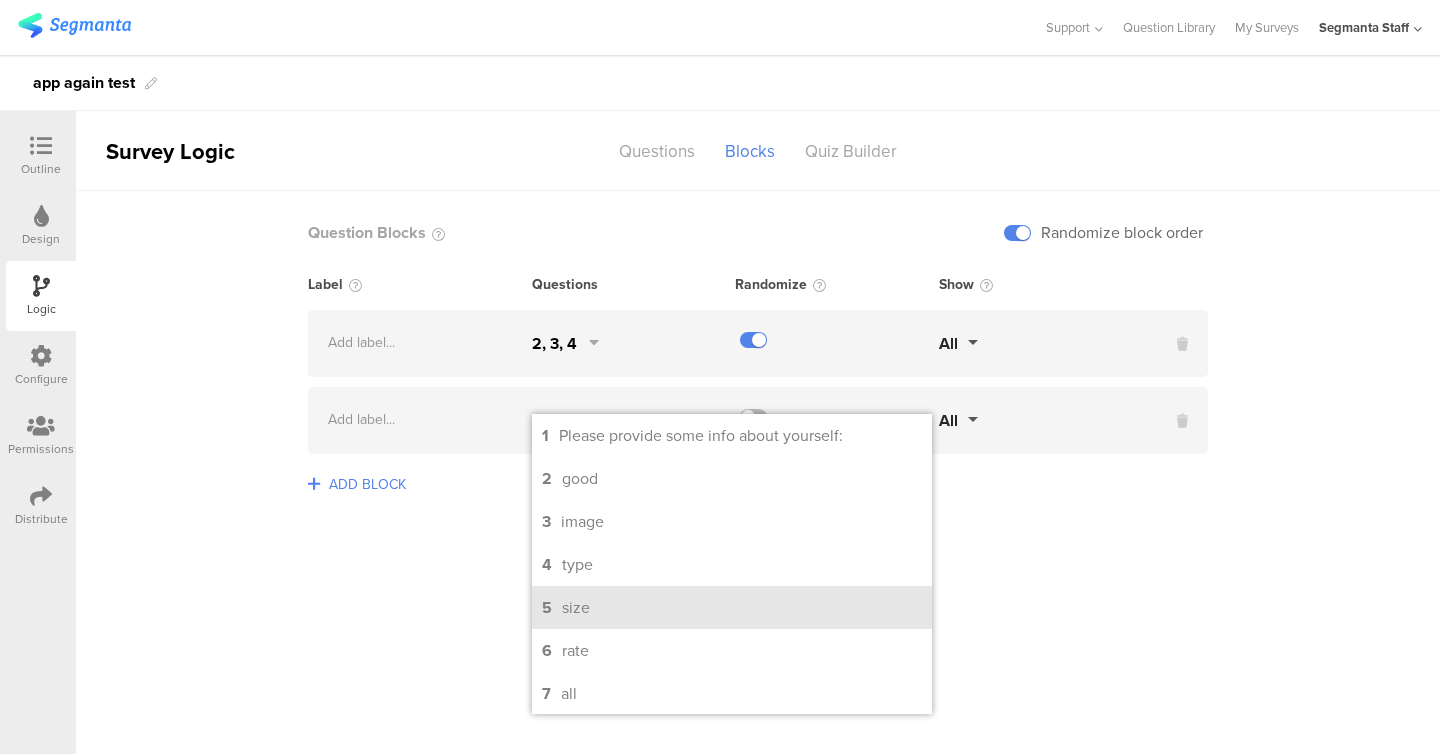 click on "size" at bounding box center (576, 607) 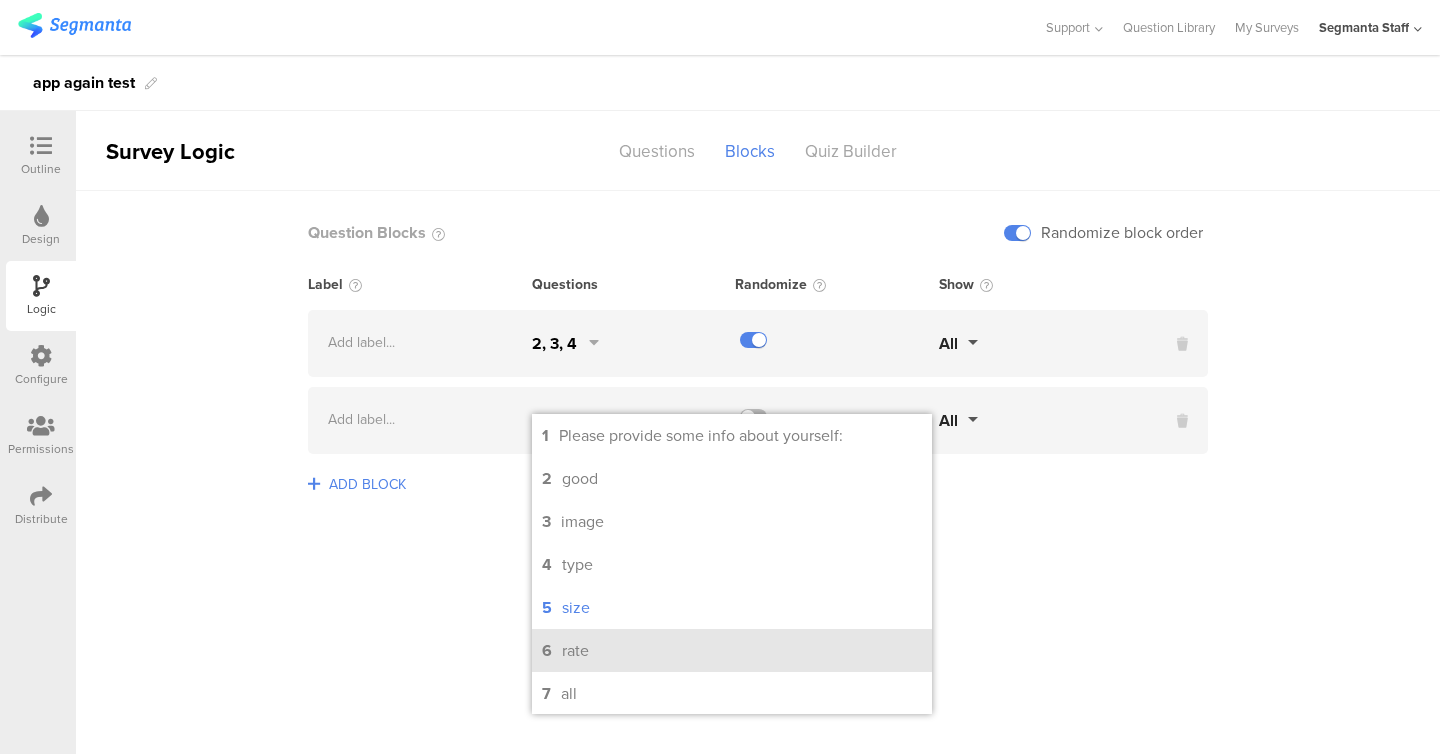 click on "rate" at bounding box center (575, 650) 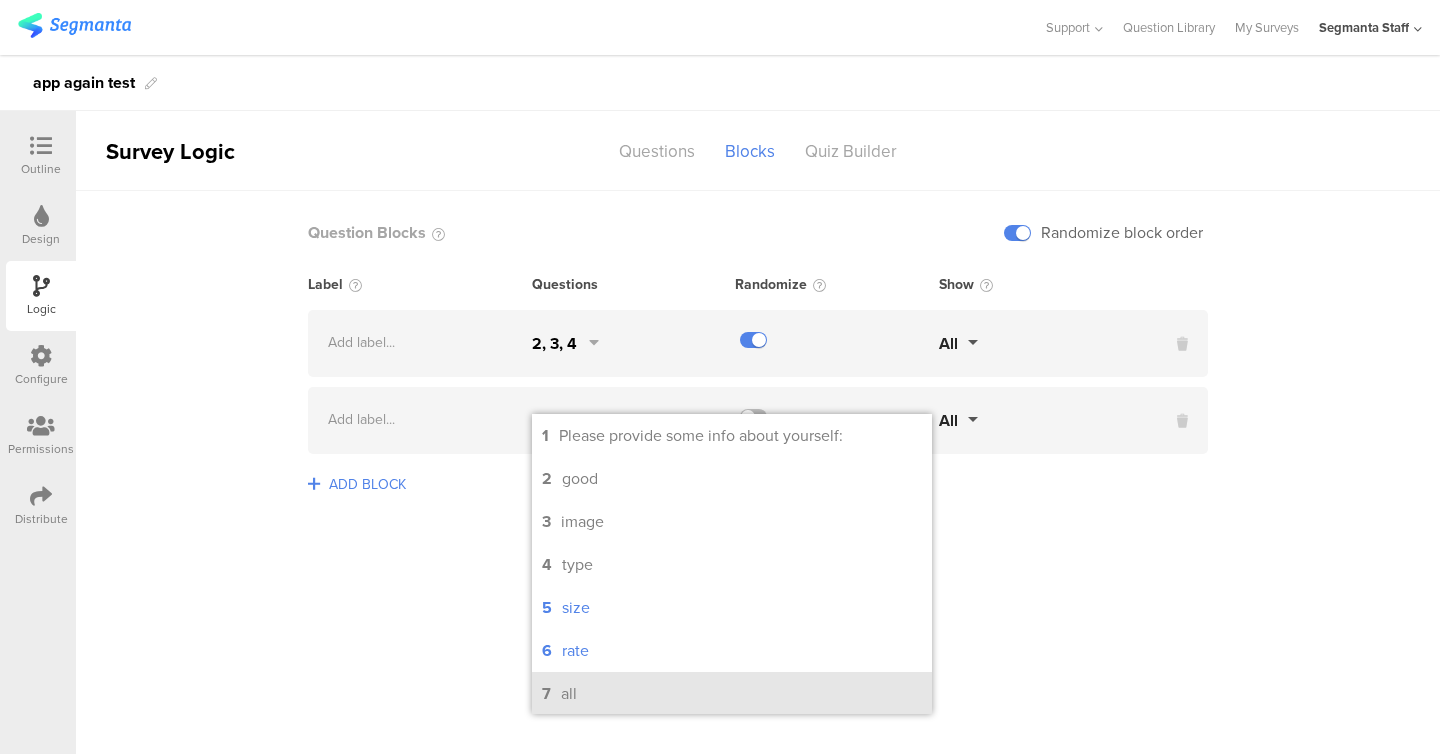 click on "7   all" at bounding box center [732, 693] 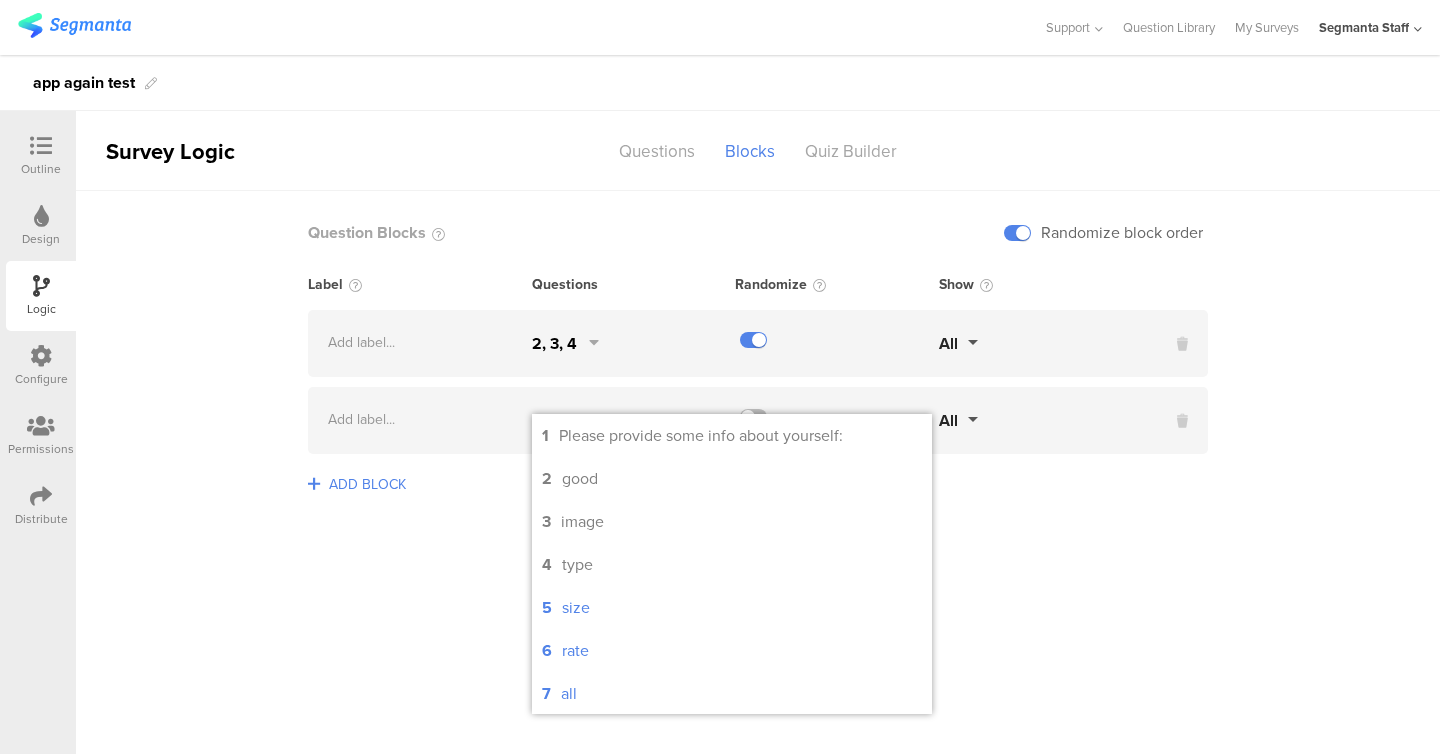 click on "Question Blocks
Randomize block order
Label
Questions
Randomize
Show
Add label...
2, 3, 4
All" at bounding box center (758, 472) 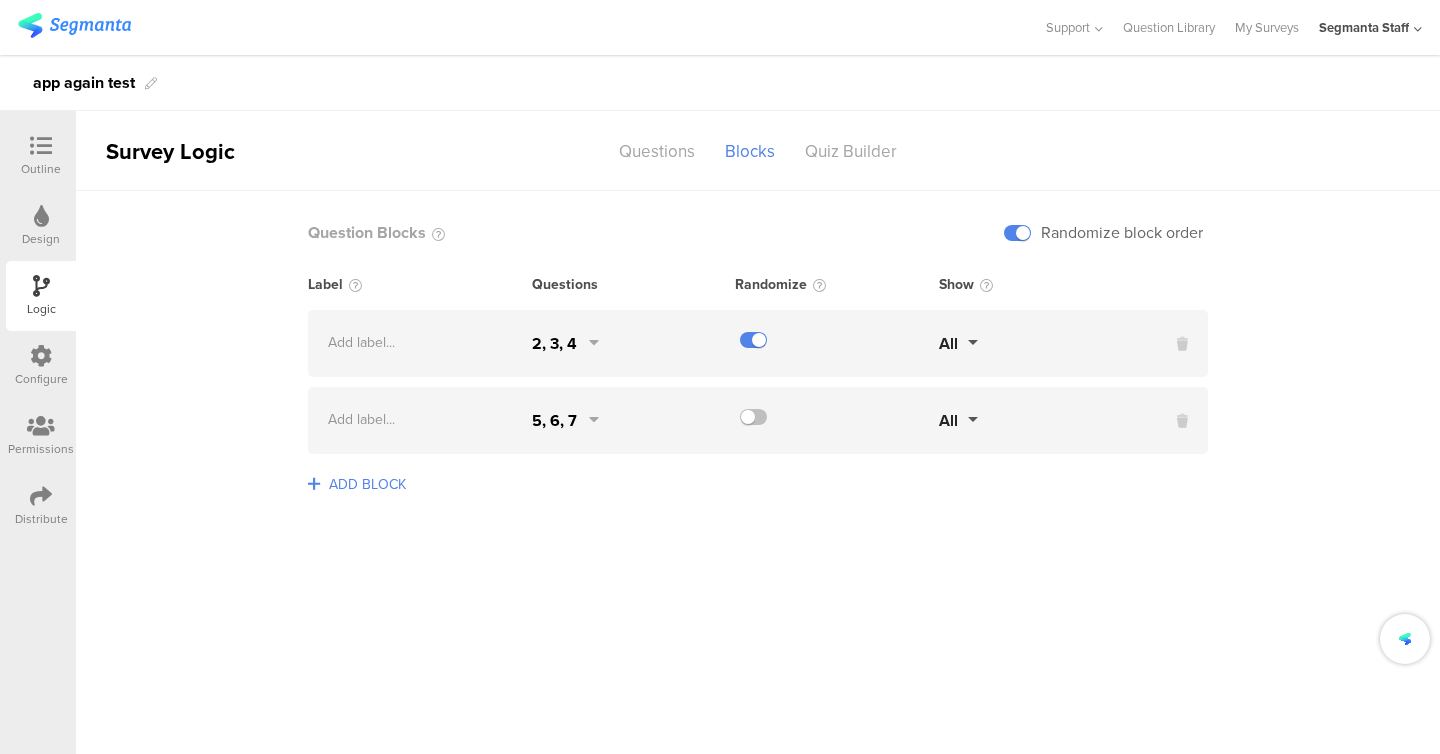 click at bounding box center [837, 420] 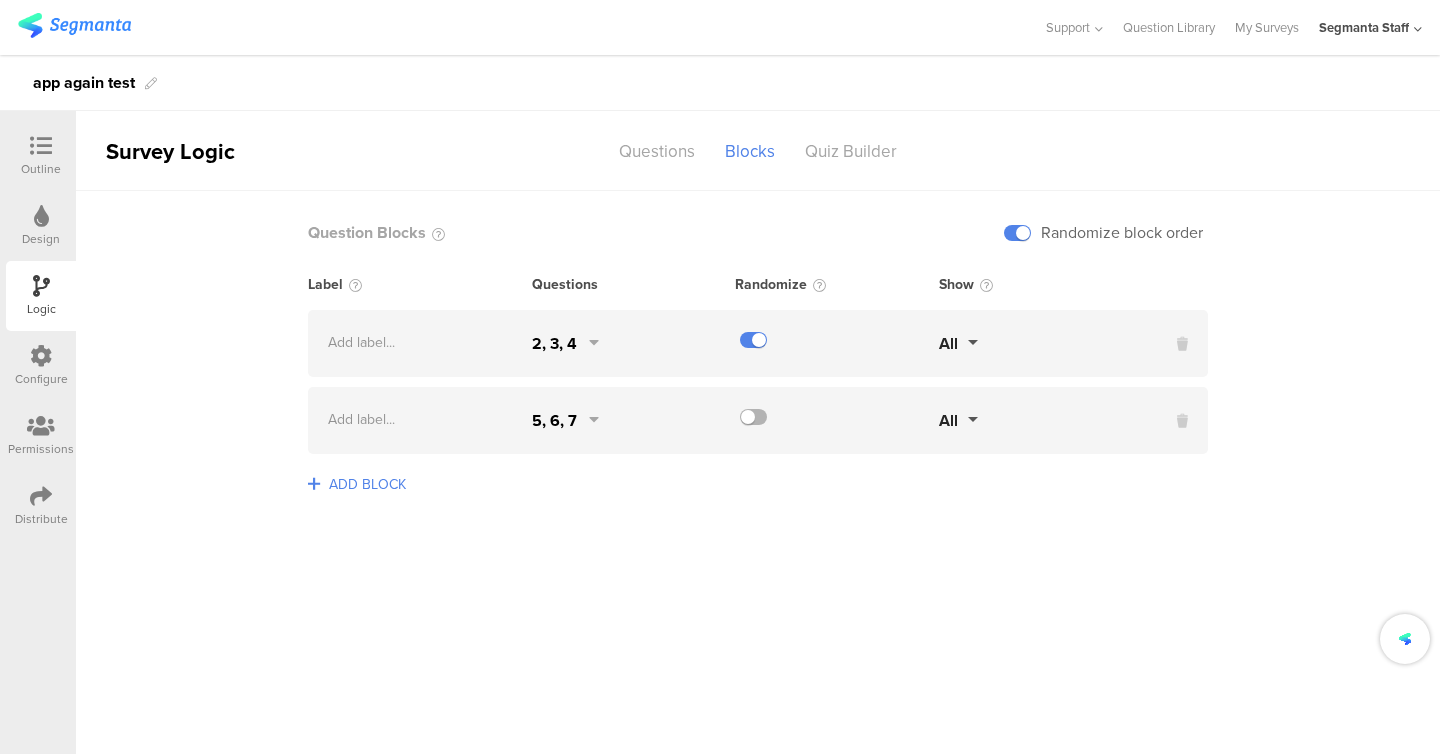click at bounding box center (753, 417) 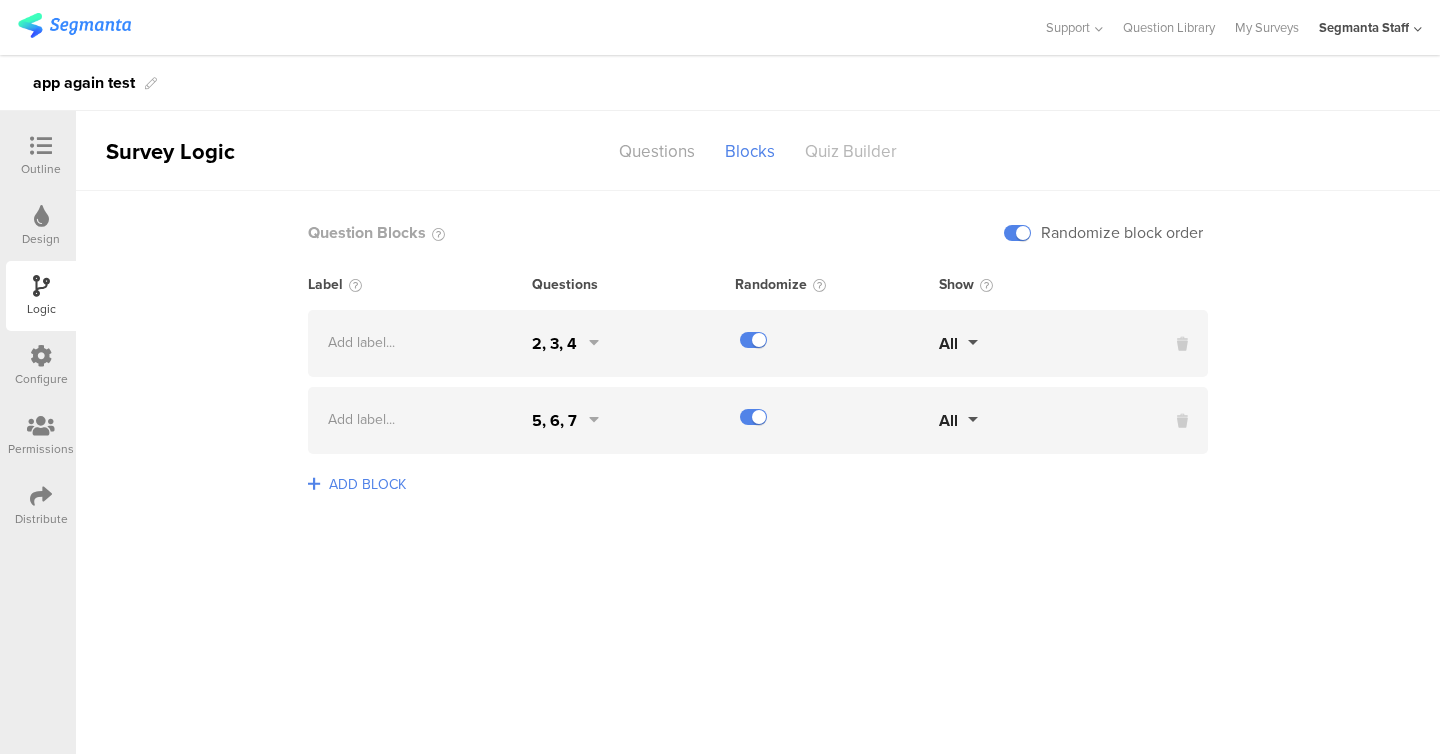 click on "Quiz Builder" at bounding box center [851, 151] 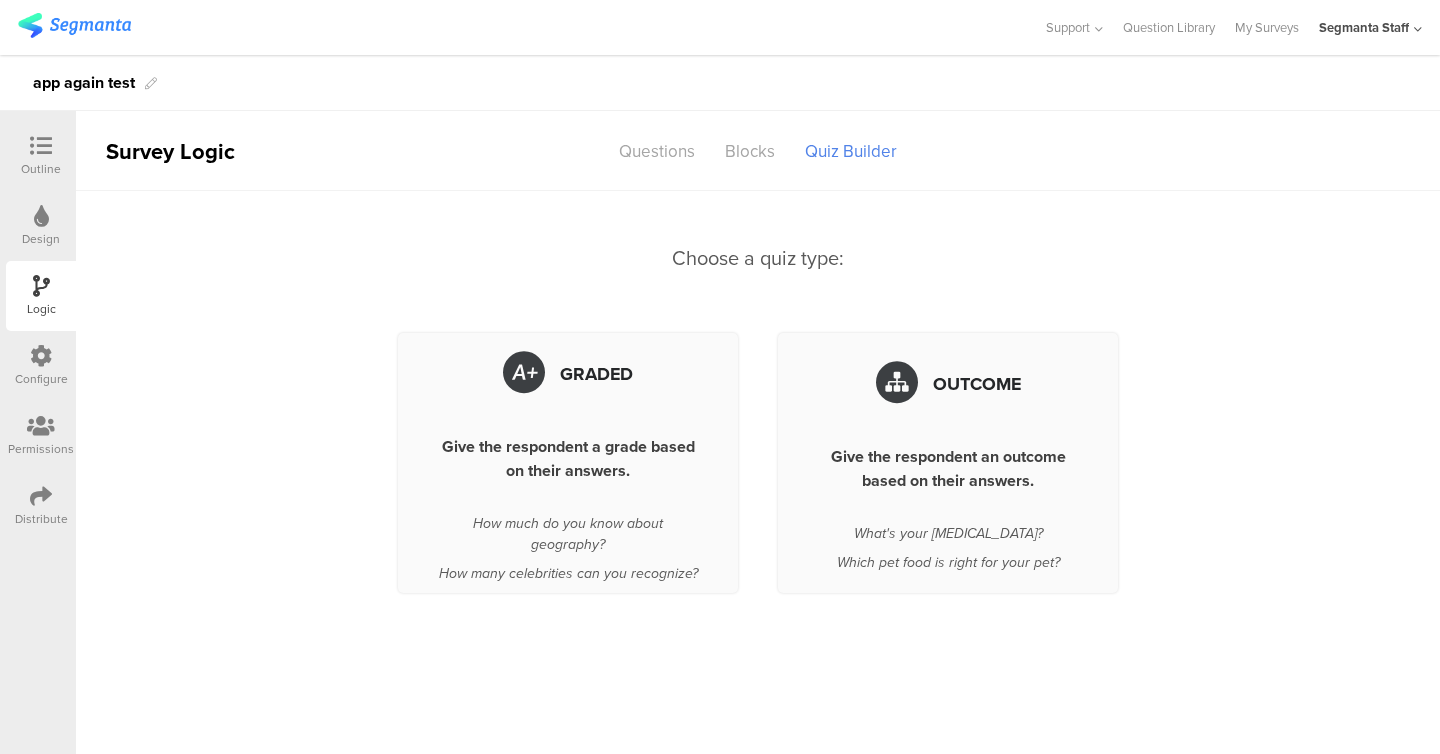 click on "Choose a quiz type:
Graded
Give the respondent a grade based on their answers.
How much do you know about geography? How many celebrities can you recognize?
Outcome
Give the respondent an outcome based on their answers.
What's your personality type? Which pet food is right for your pet?" at bounding box center (758, 498) 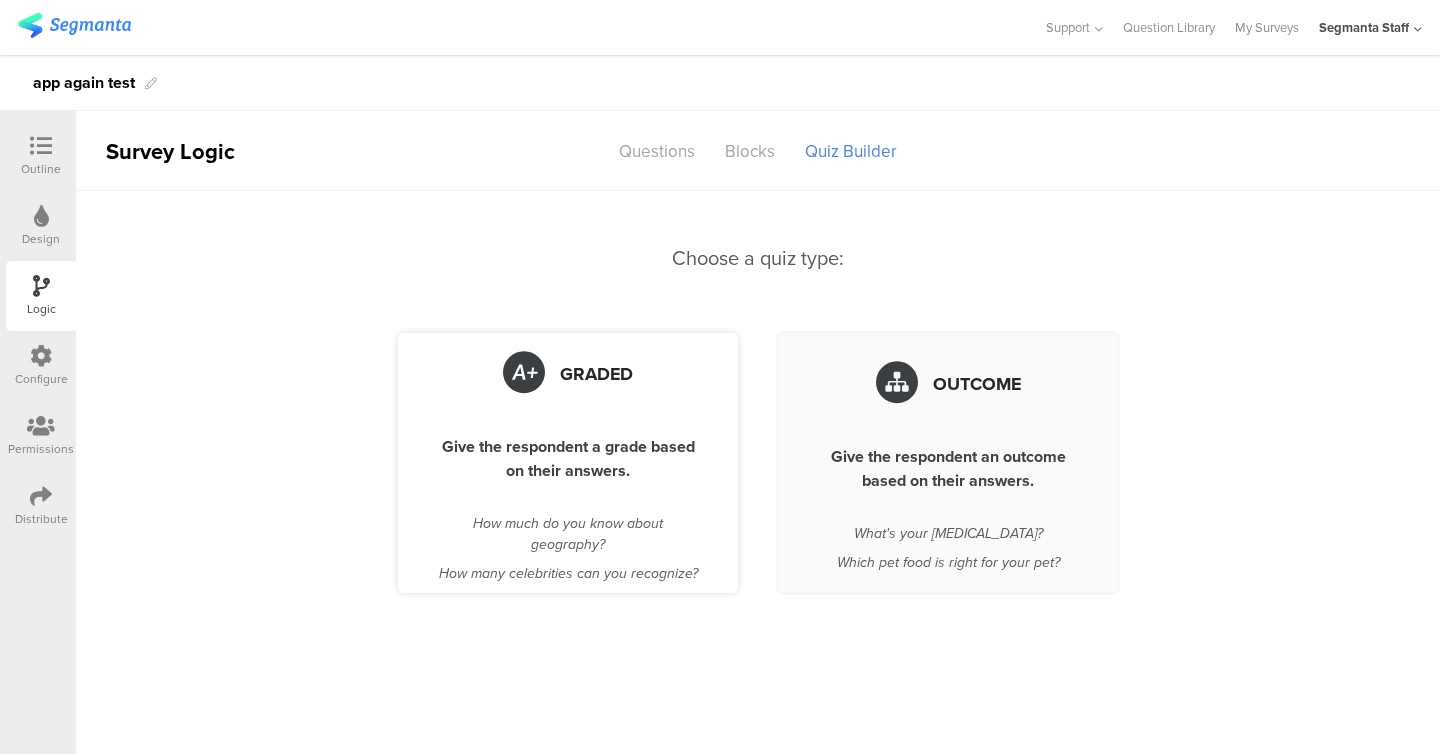 click on "Graded" at bounding box center [568, 374] 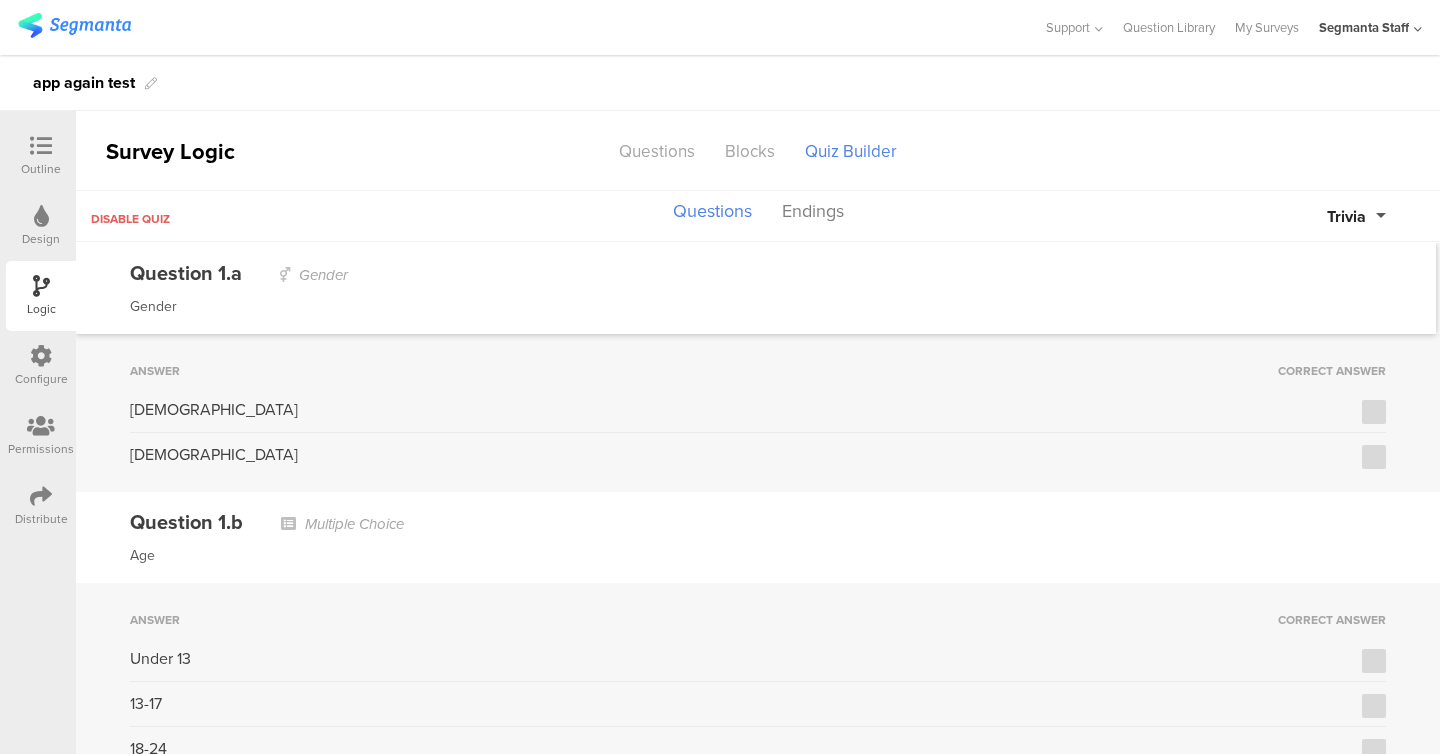 click on "Trivia" at bounding box center (1356, 216) 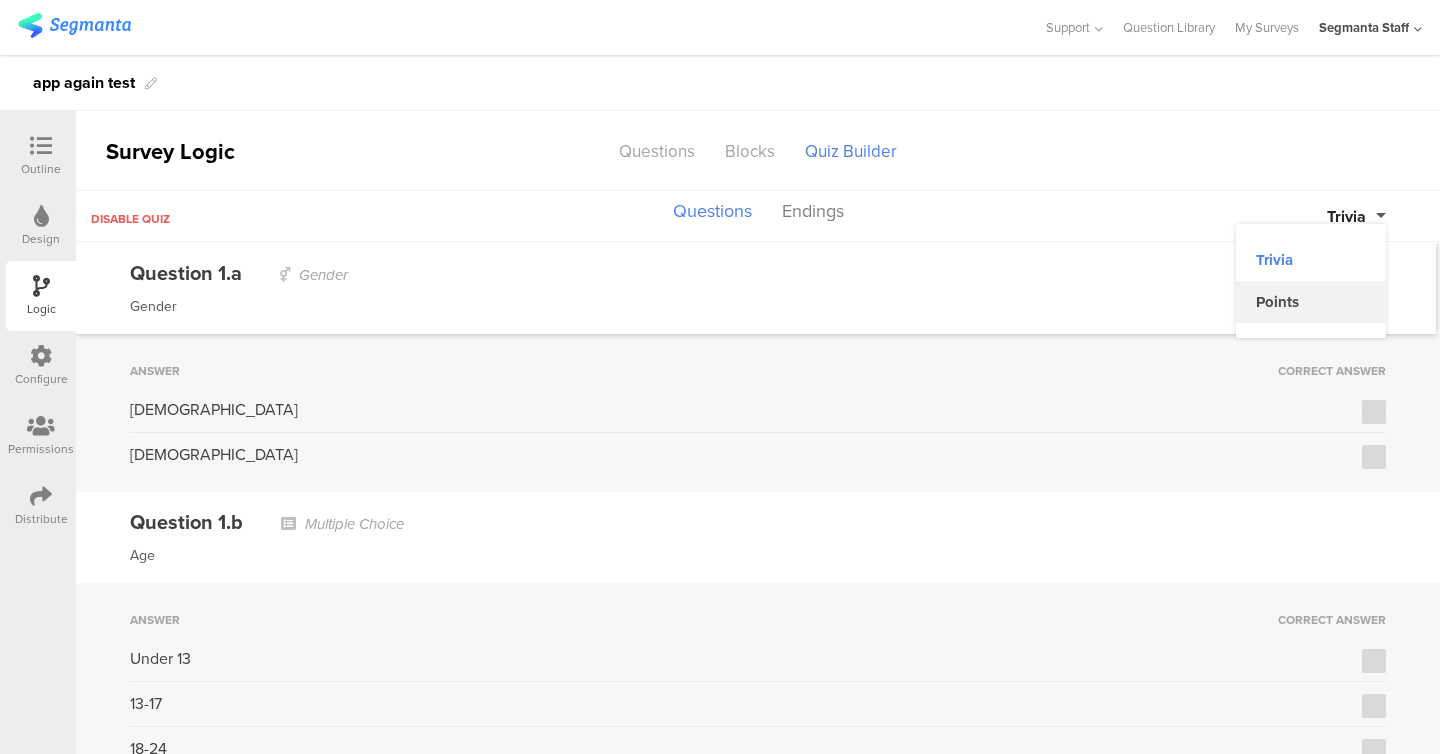 click on "Points" at bounding box center [1311, 302] 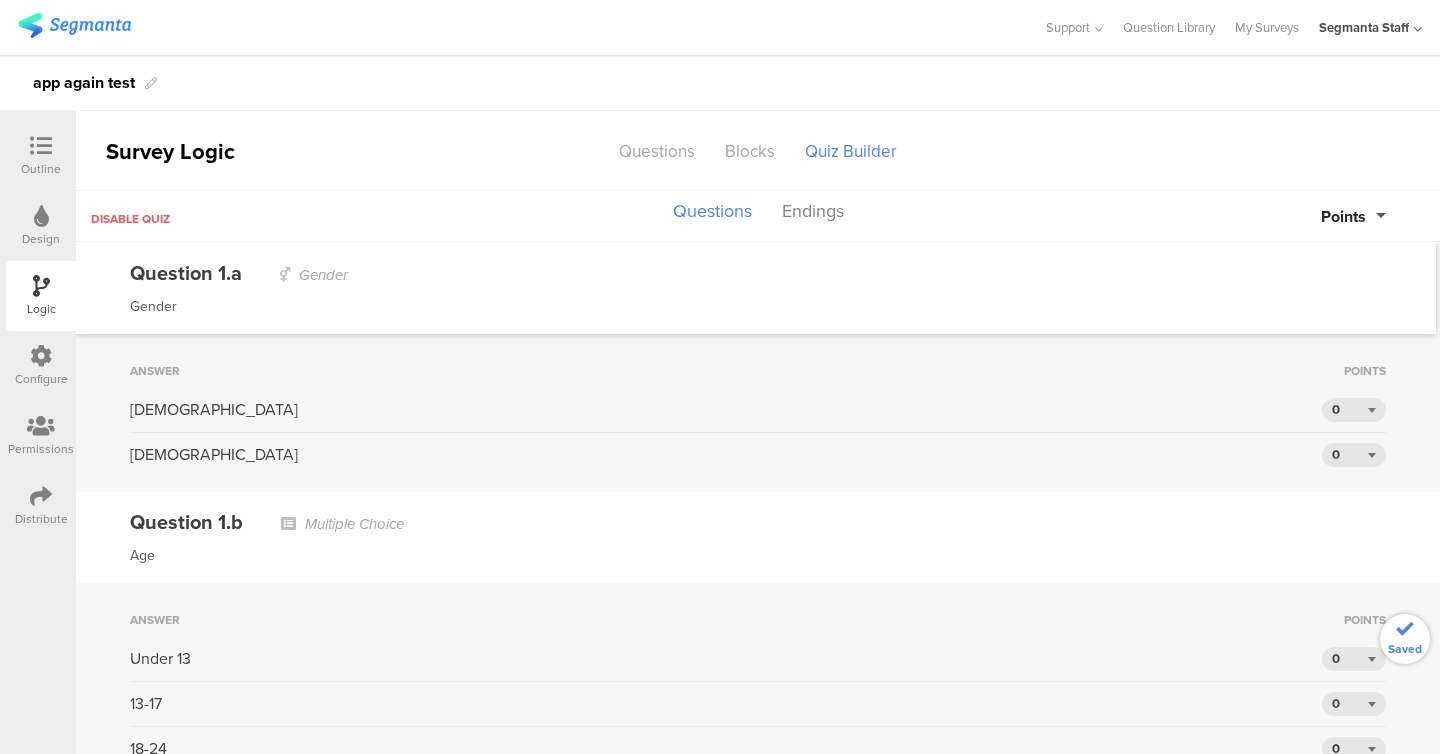 click on "Answer
Points
Male
0
Female
0" at bounding box center (758, 413) 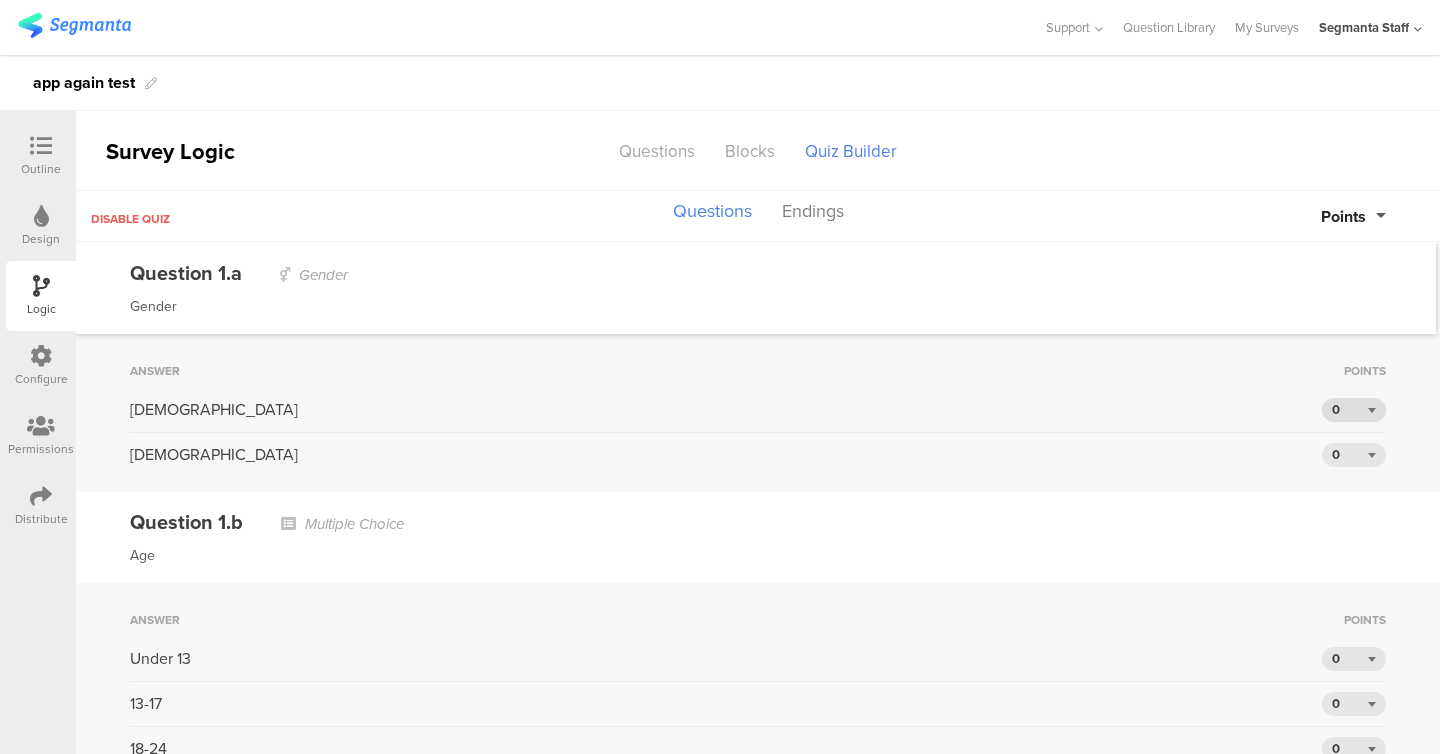 click on "0" at bounding box center [1354, 410] 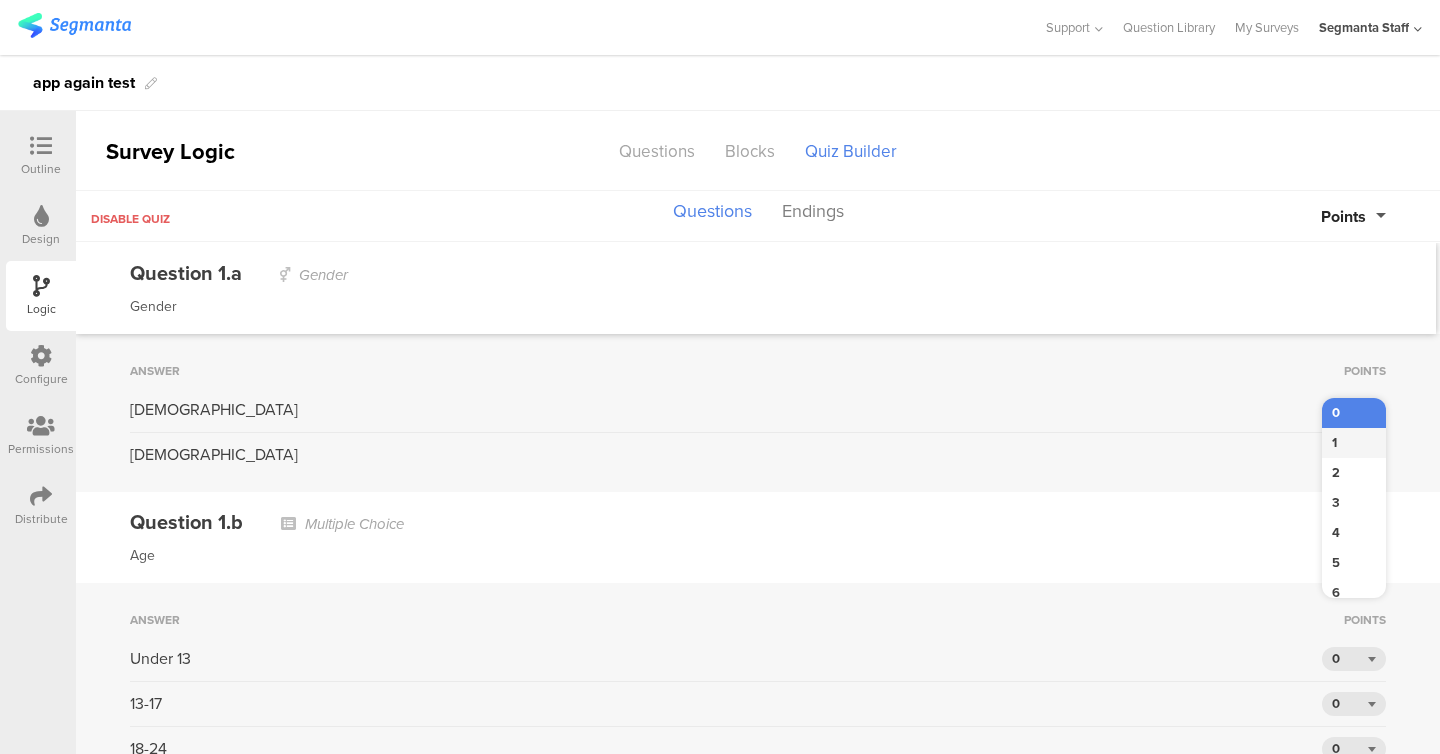 click on "1" at bounding box center [1354, 443] 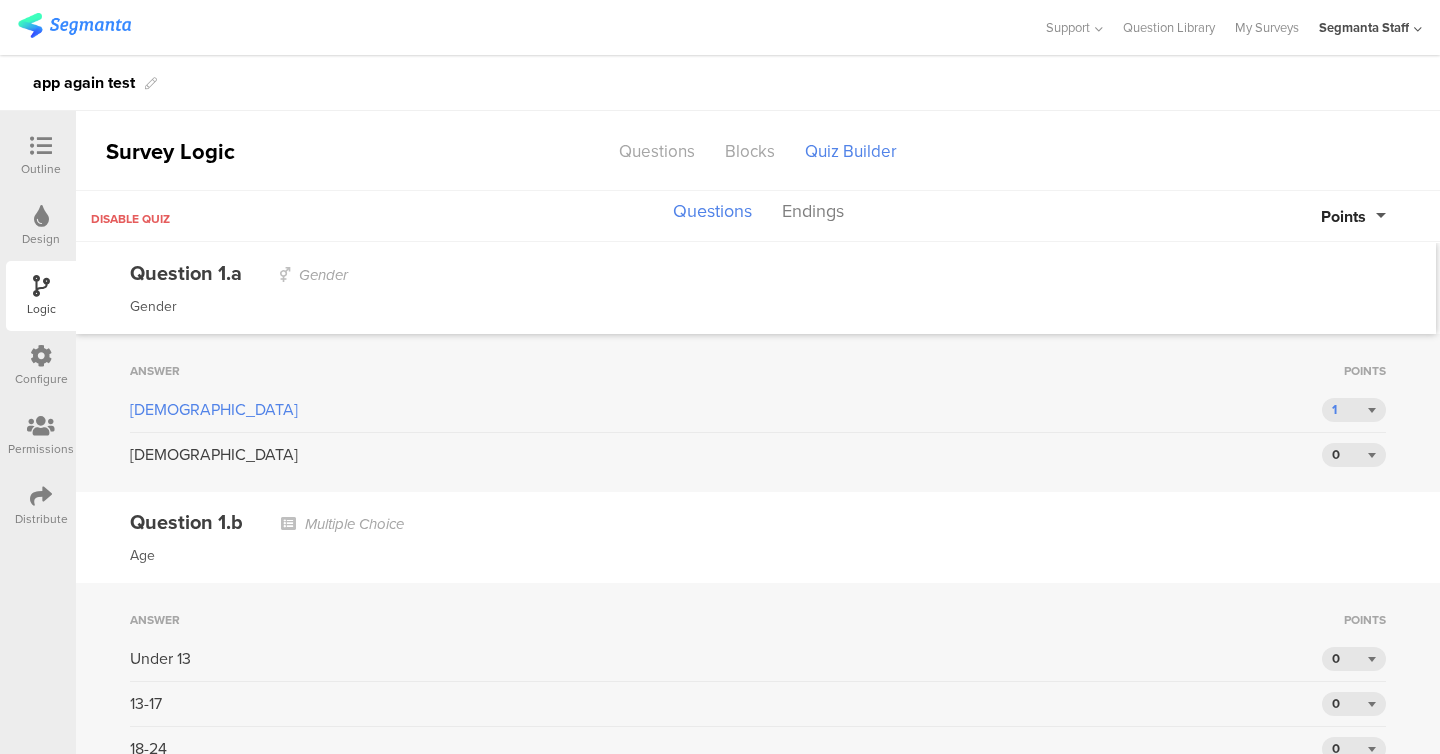click on "Points" at bounding box center [1343, 216] 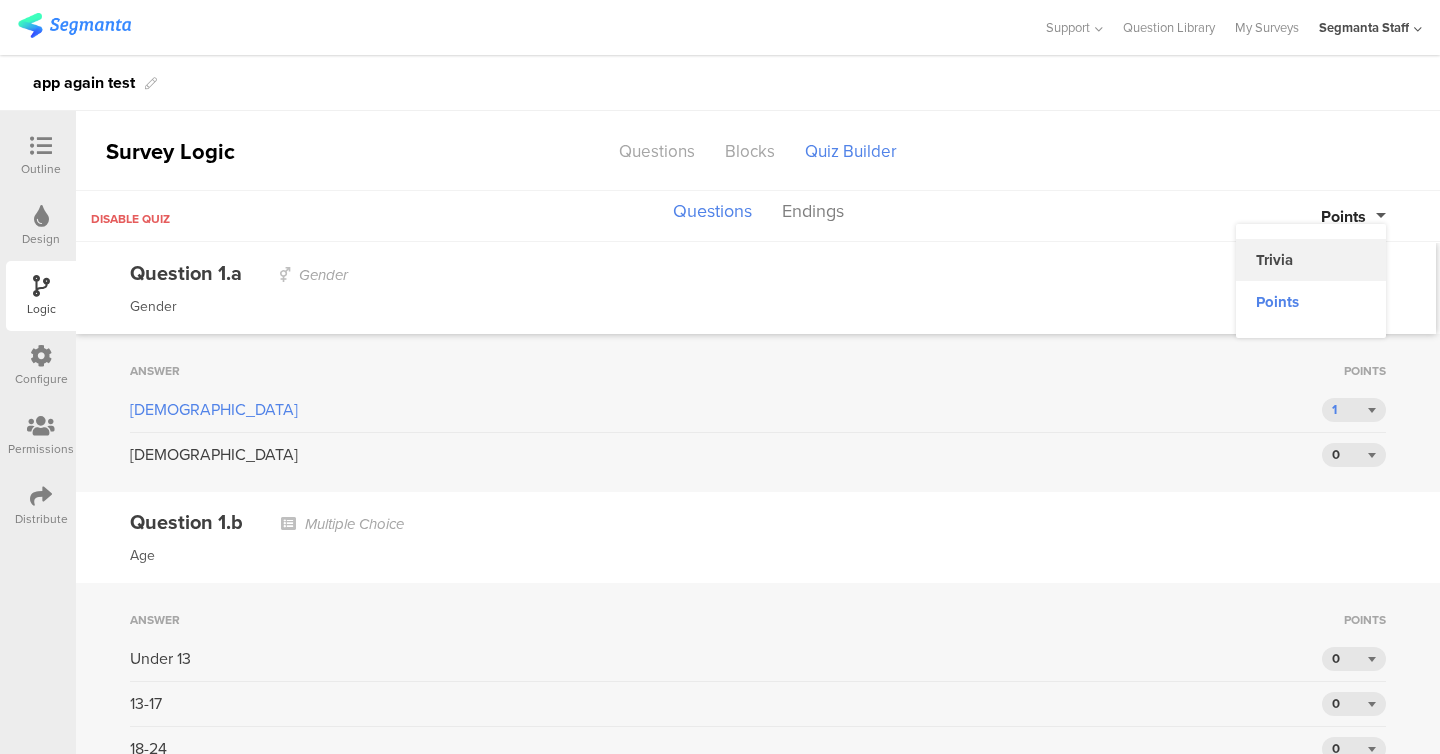 click on "Trivia" at bounding box center (1311, 260) 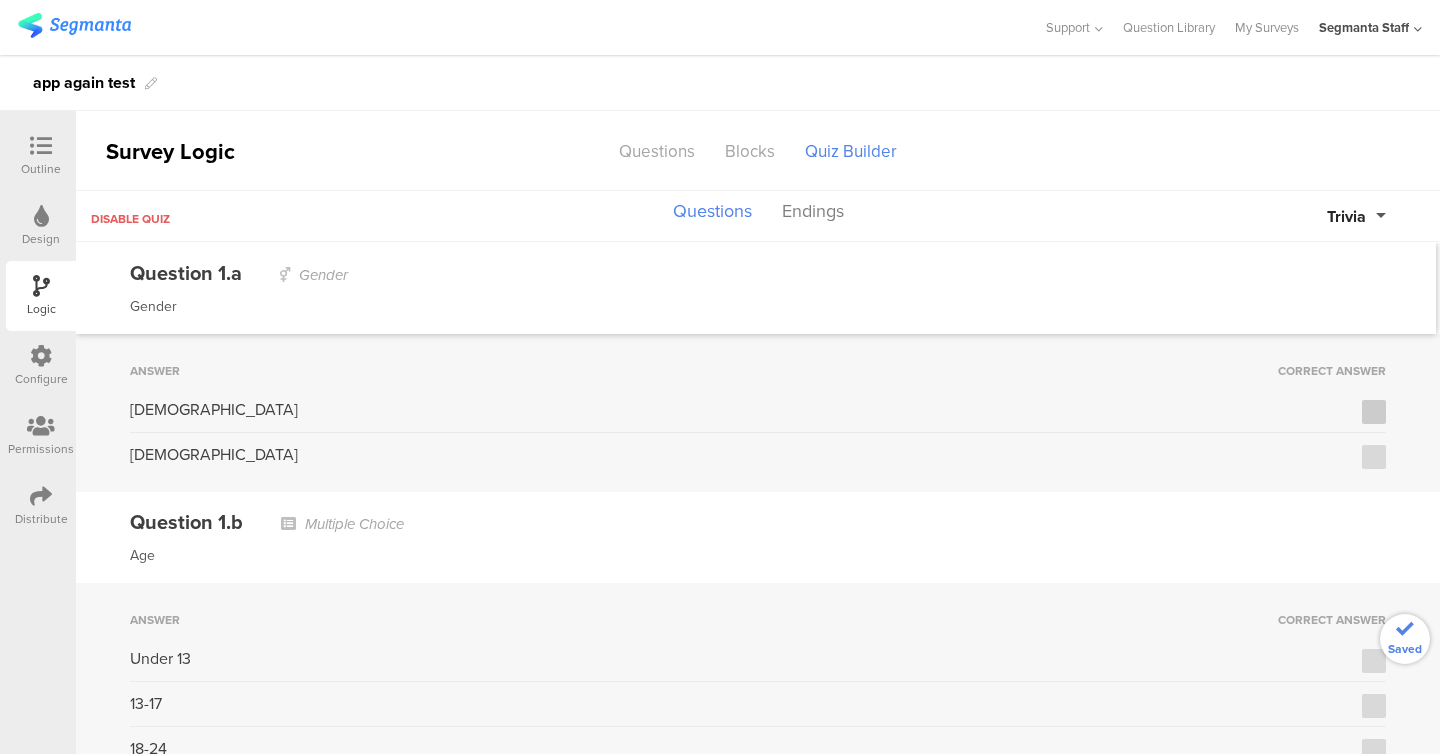 click at bounding box center (1374, 412) 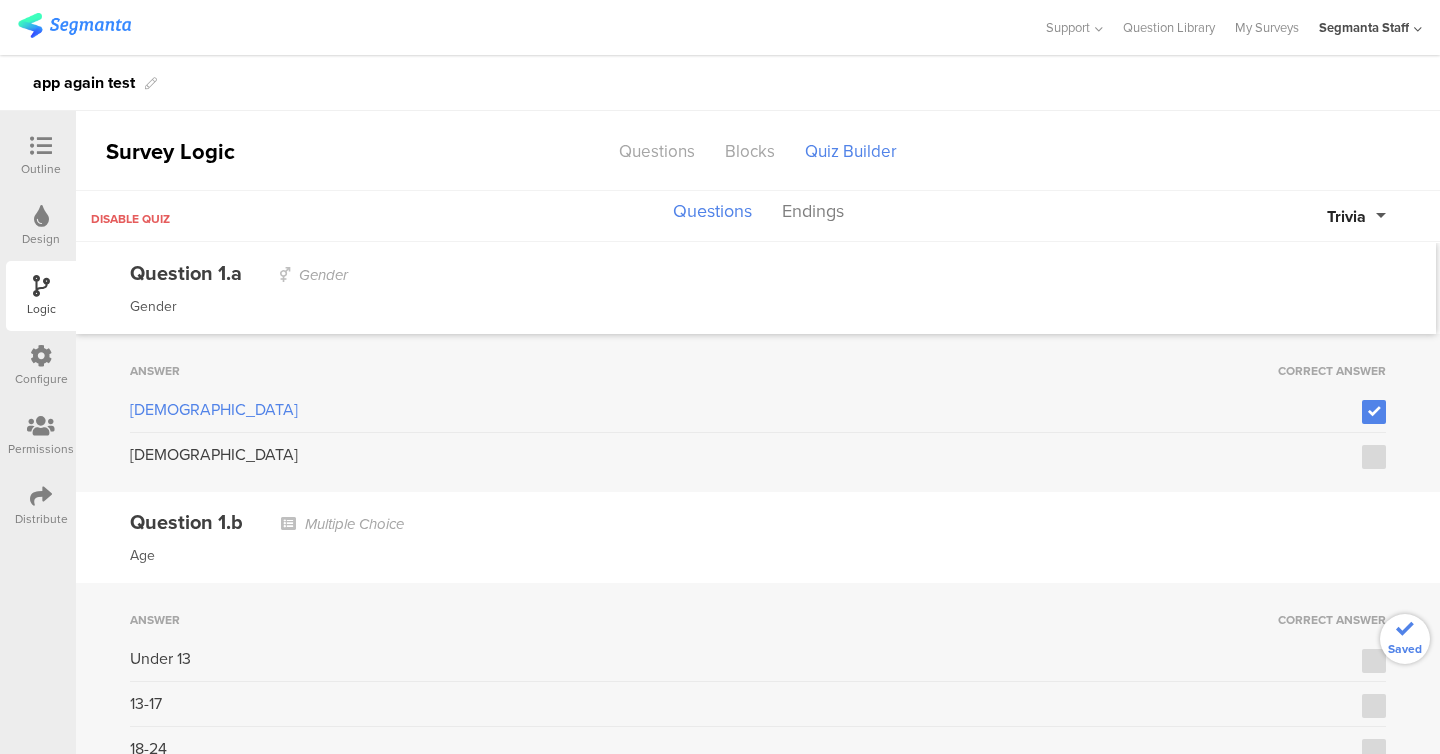 click on "Question 1.a
Gender
Gender" at bounding box center [756, 288] 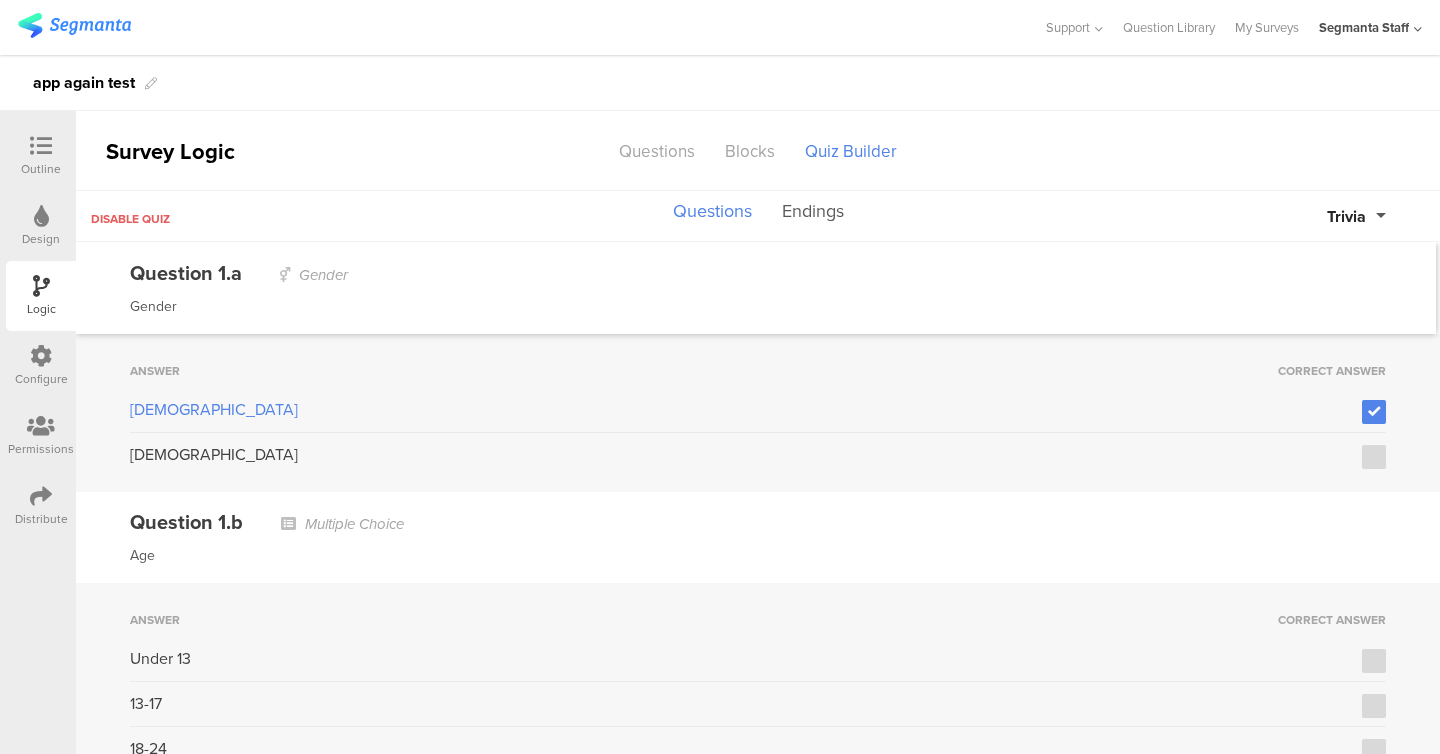 click on "Endings" at bounding box center [813, 212] 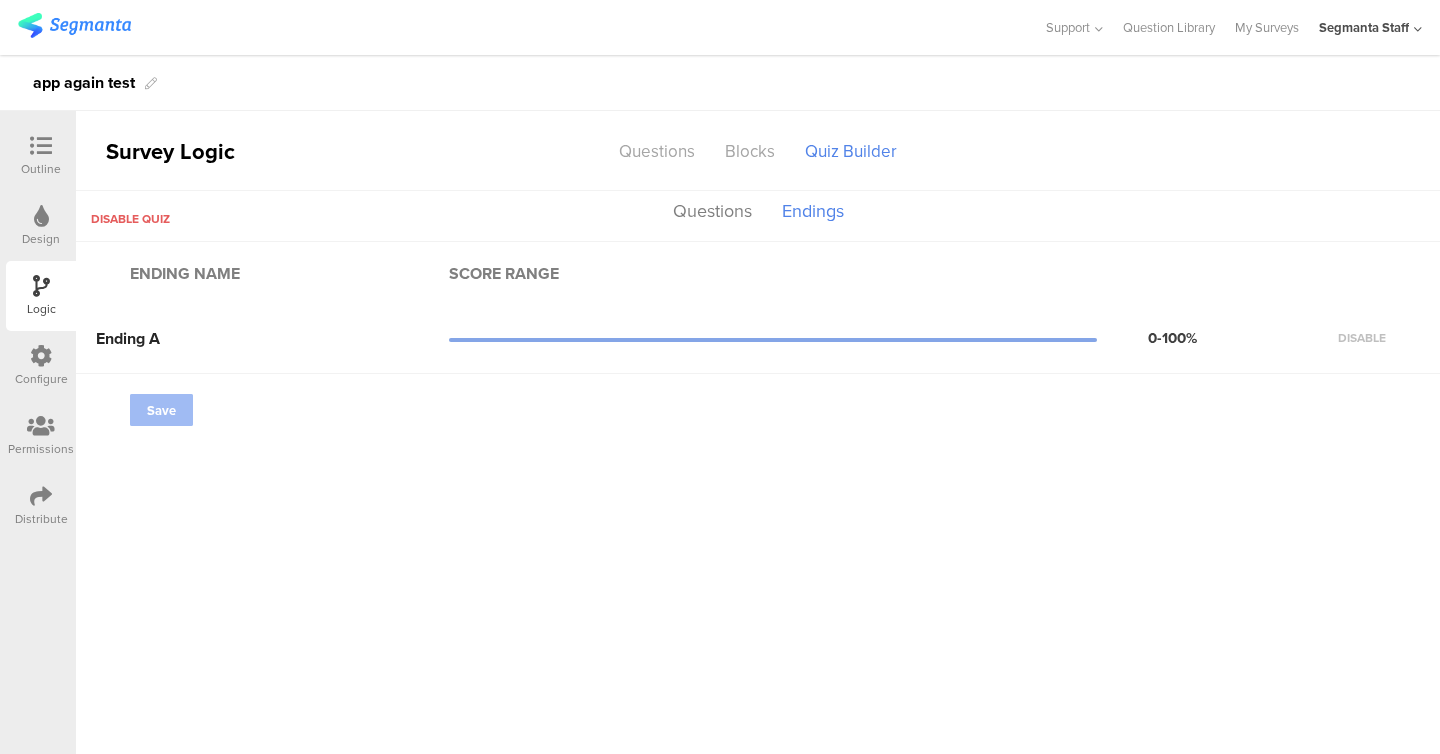 click on "Ending A
0-100%
Disable" 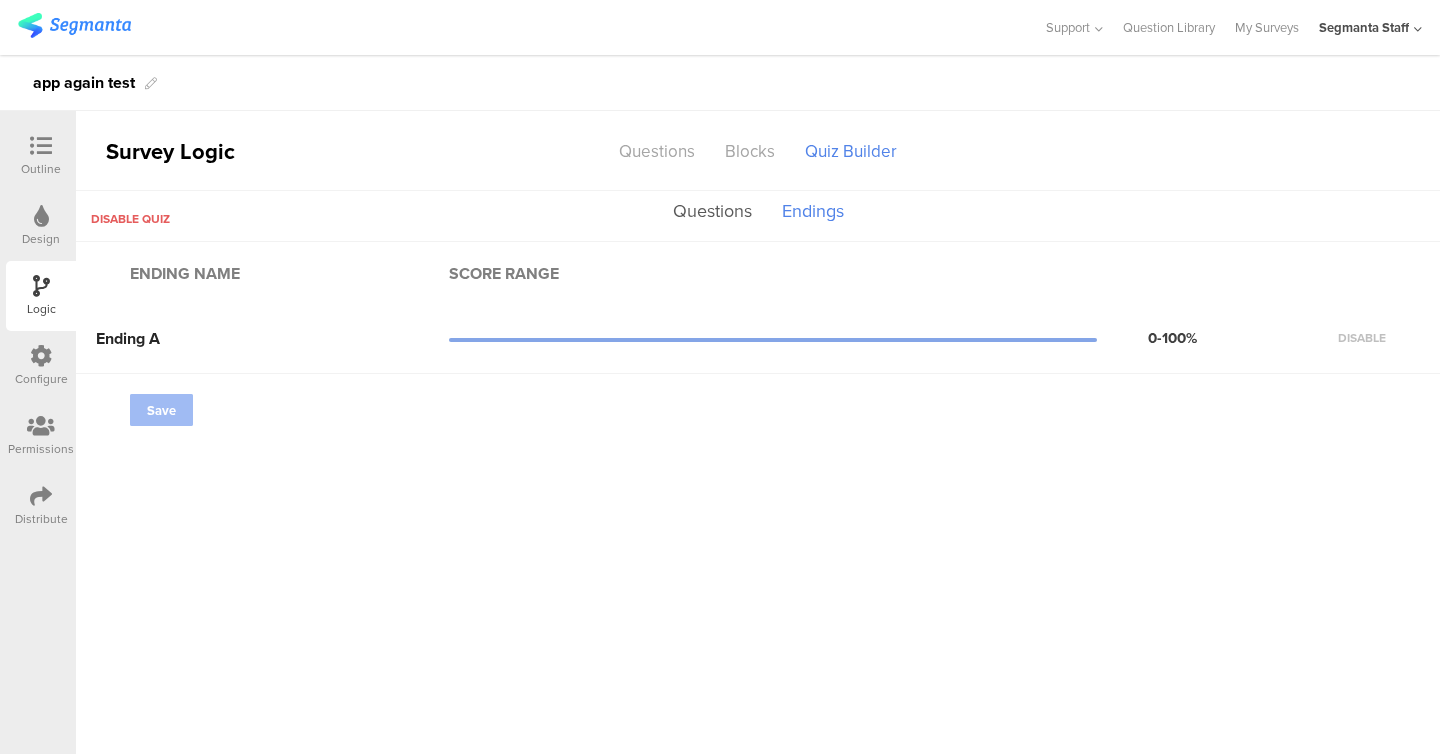 click on "Questions" at bounding box center [712, 212] 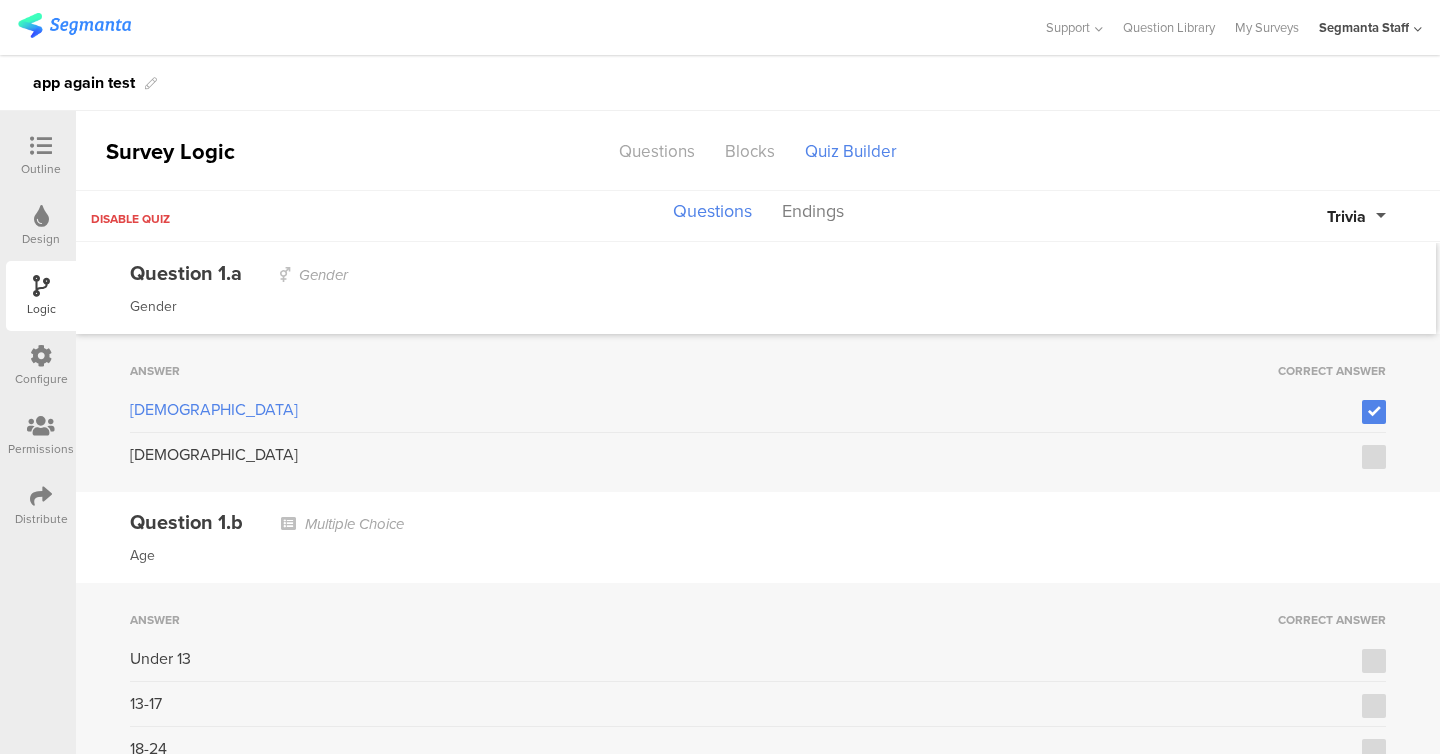 click on "Disable quiz" at bounding box center (130, 219) 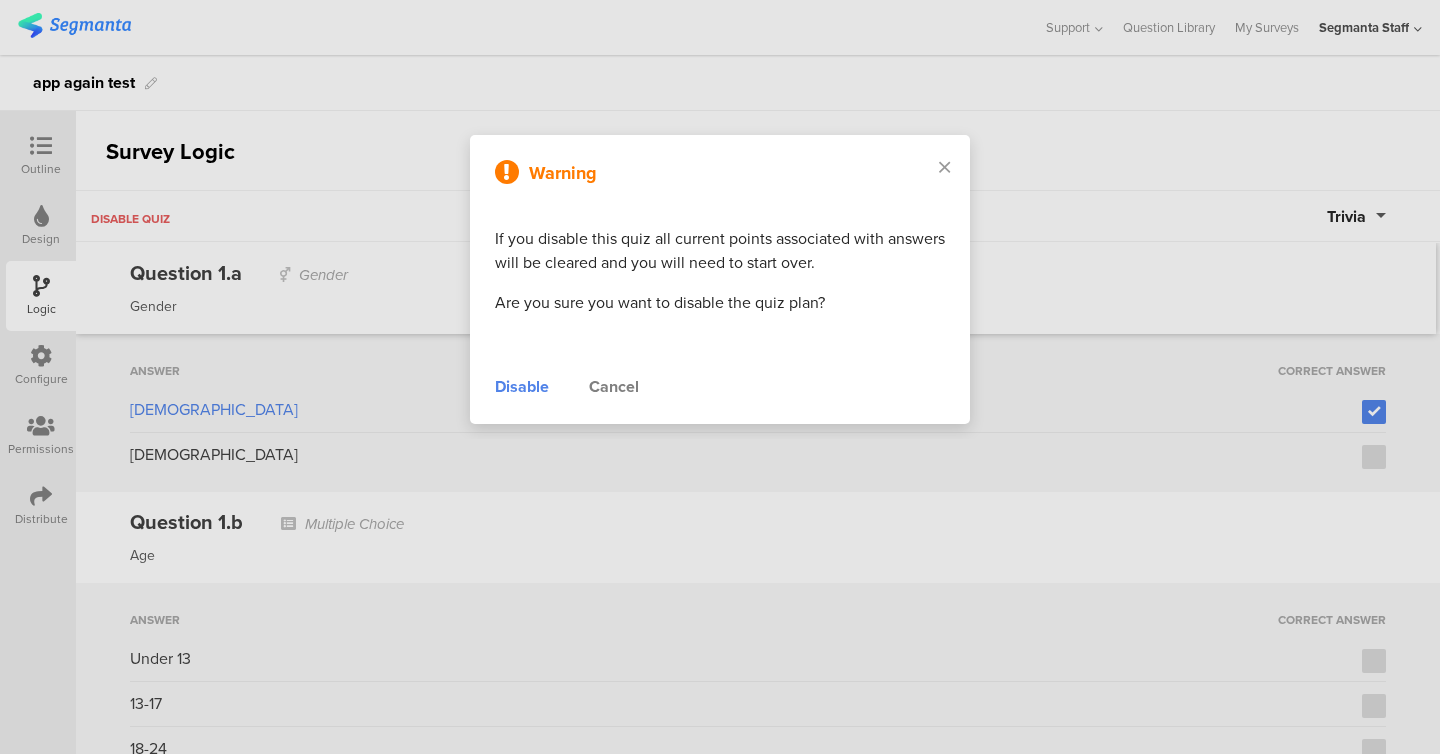 click on "Warning
If you disable this quiz  all current points associated with answers will be cleared and you will need to start over.
Are you sure you want to disable the quiz plan?
Disable
Cancel" at bounding box center (720, 279) 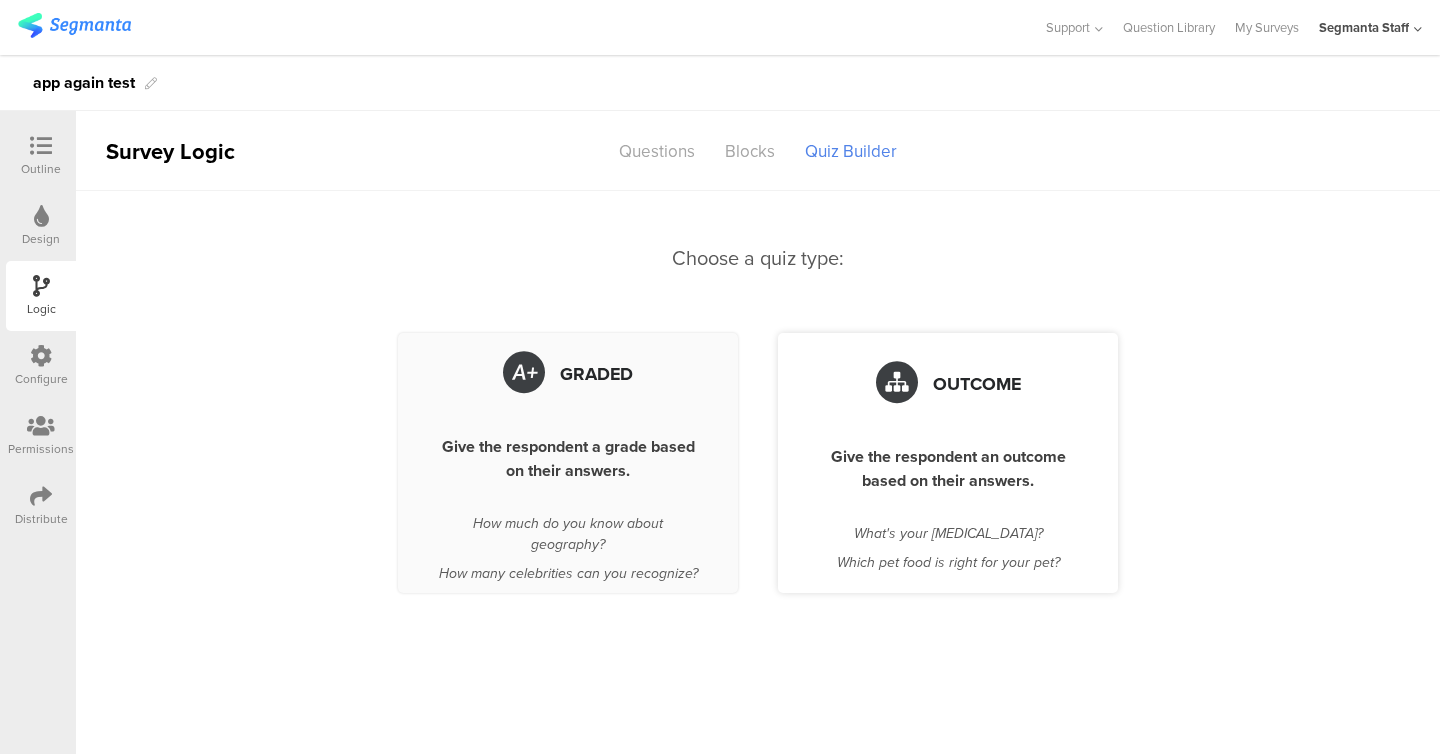 click on "Outcome
Give the respondent an outcome based on their answers.
What's your personality type? Which pet food is right for your pet?" at bounding box center [948, 463] 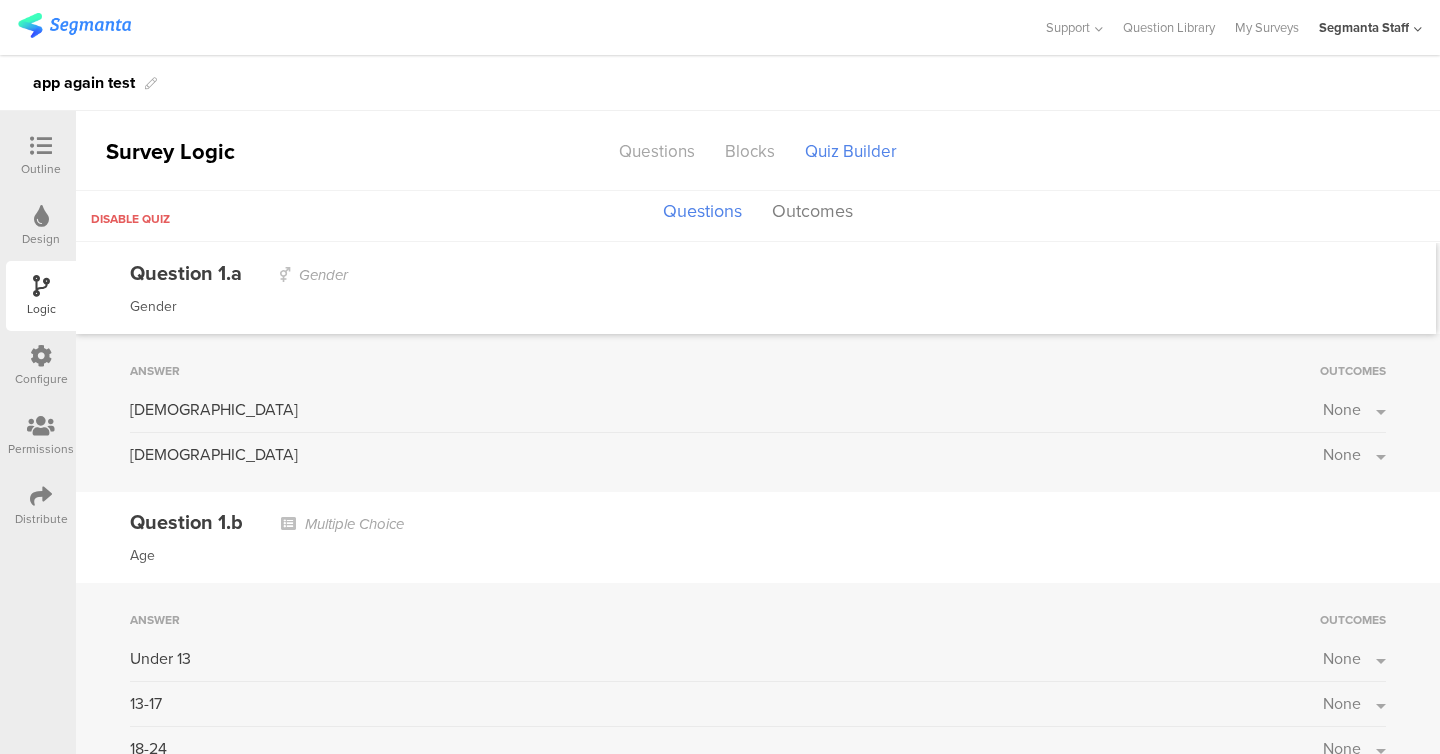 click on "Answer
Outcomes
Male
None
Female
None" at bounding box center (758, 413) 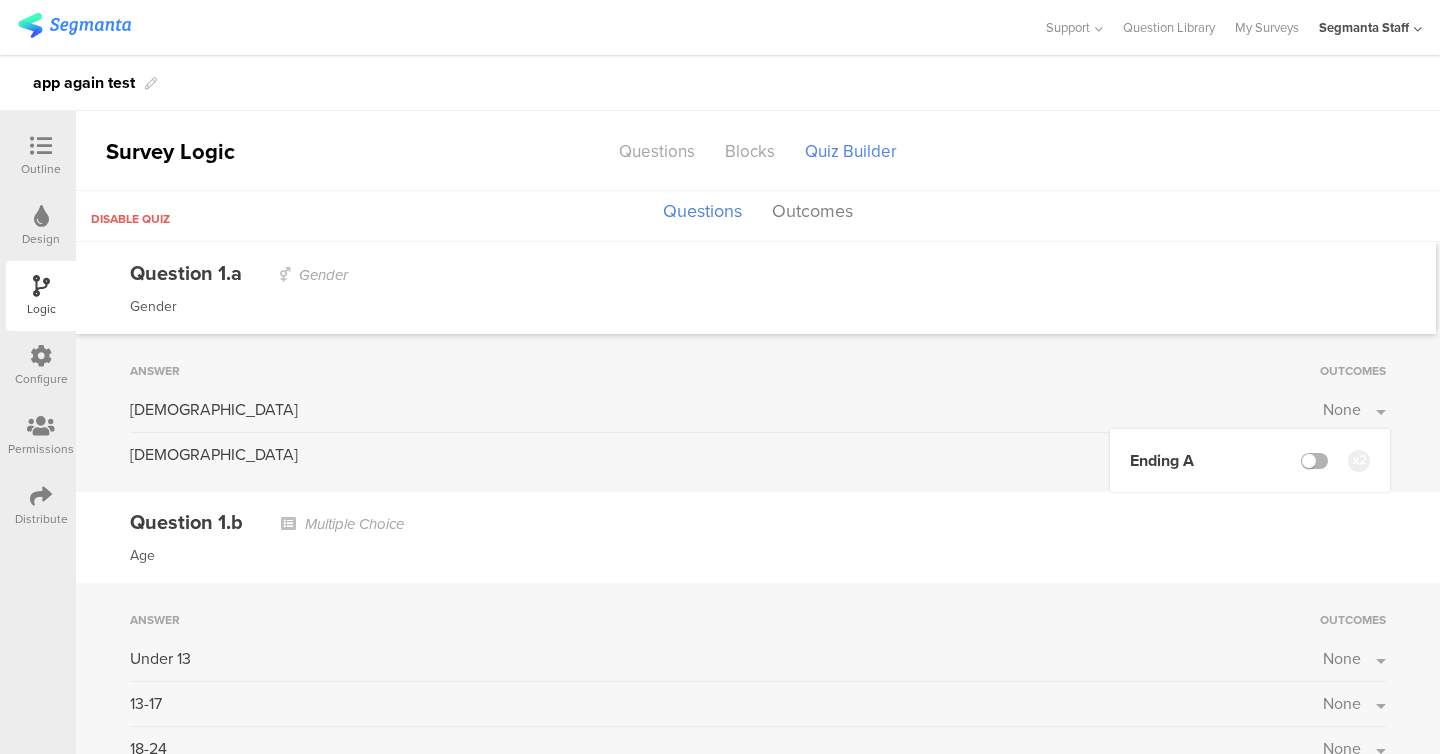 click at bounding box center [1314, 461] 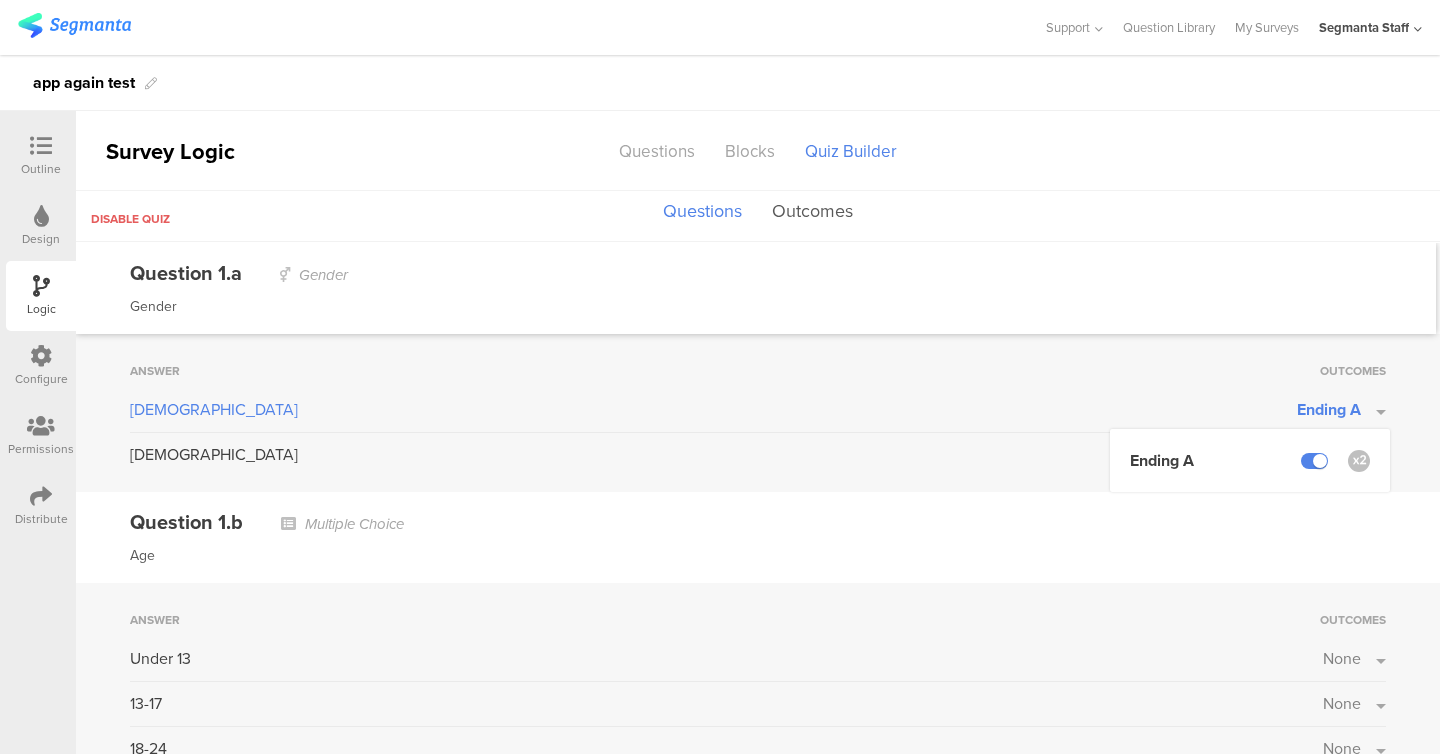 click on "Outcomes" at bounding box center [812, 212] 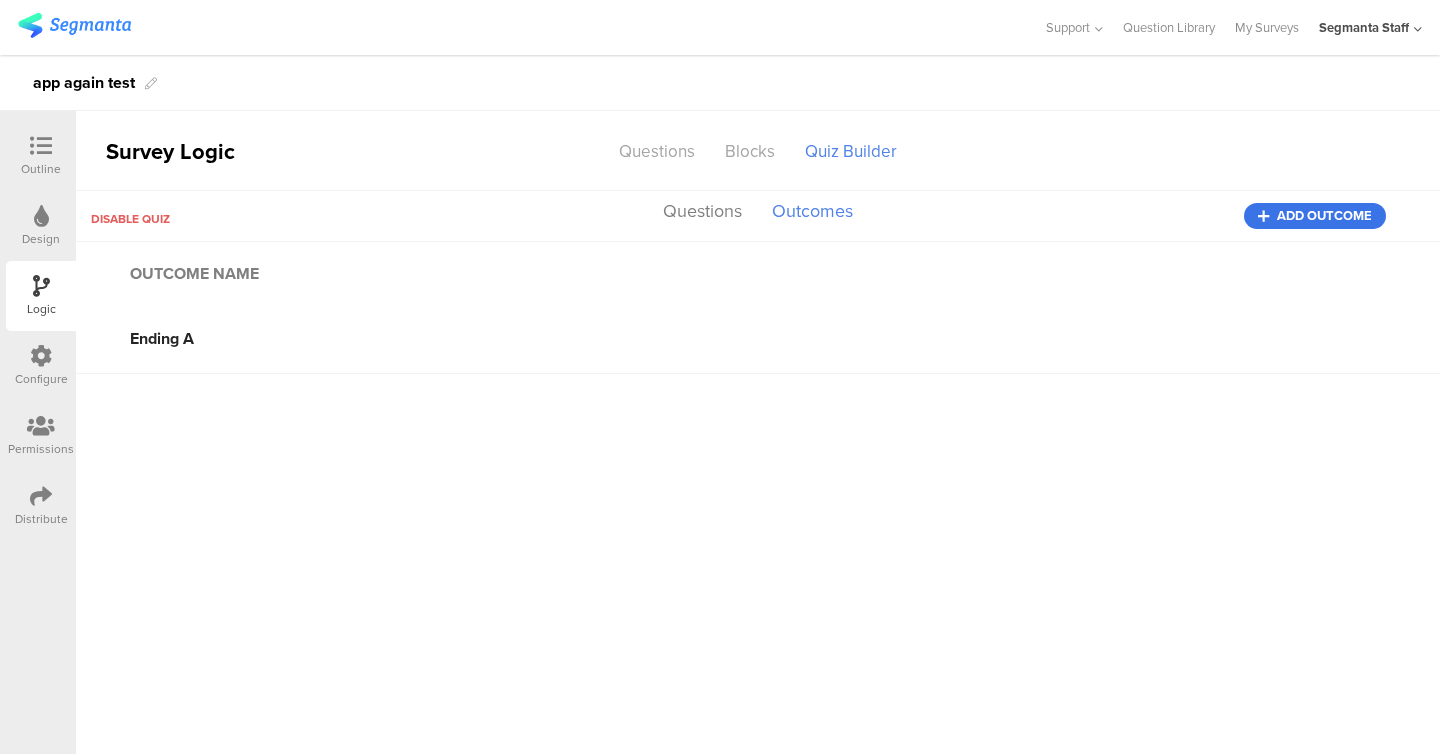 click on "Add outcome" at bounding box center [1324, 216] 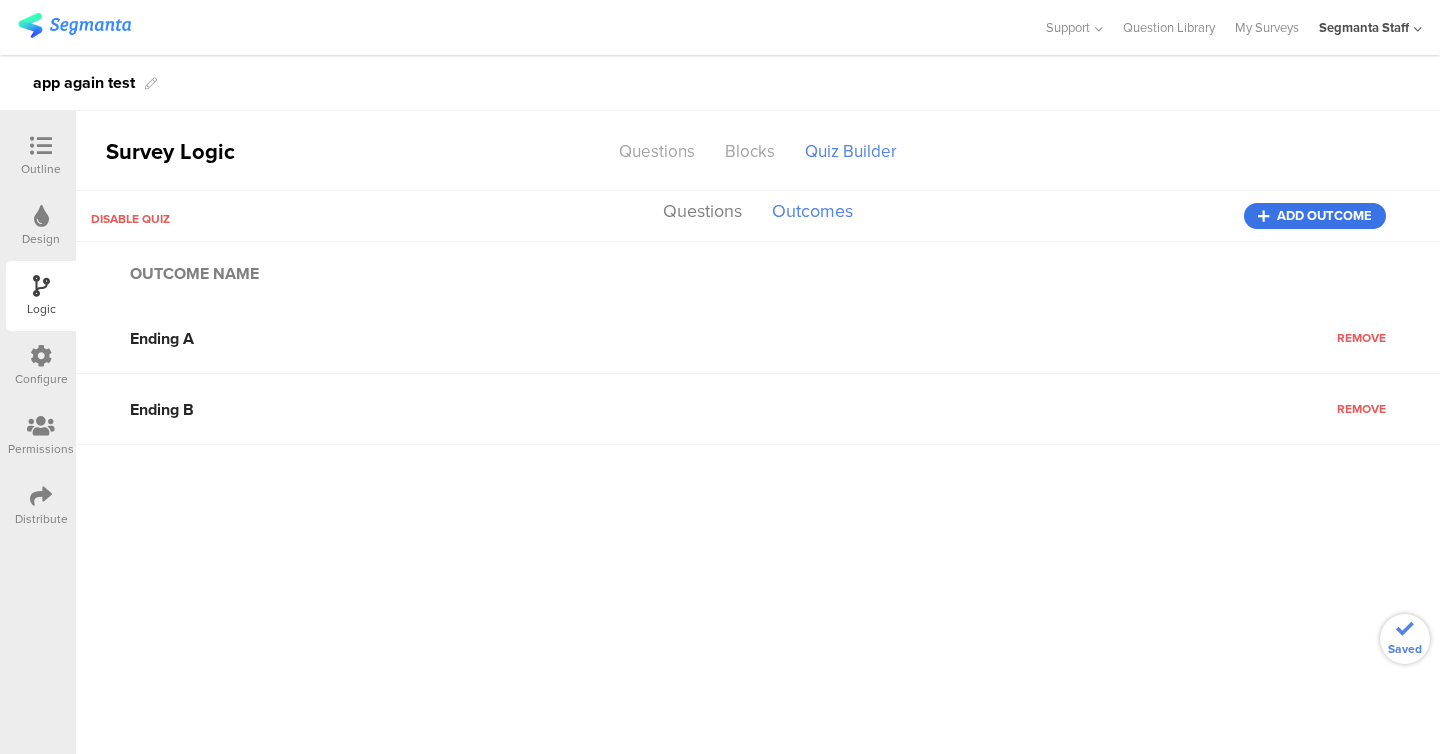 click on "Add outcome" at bounding box center (1324, 216) 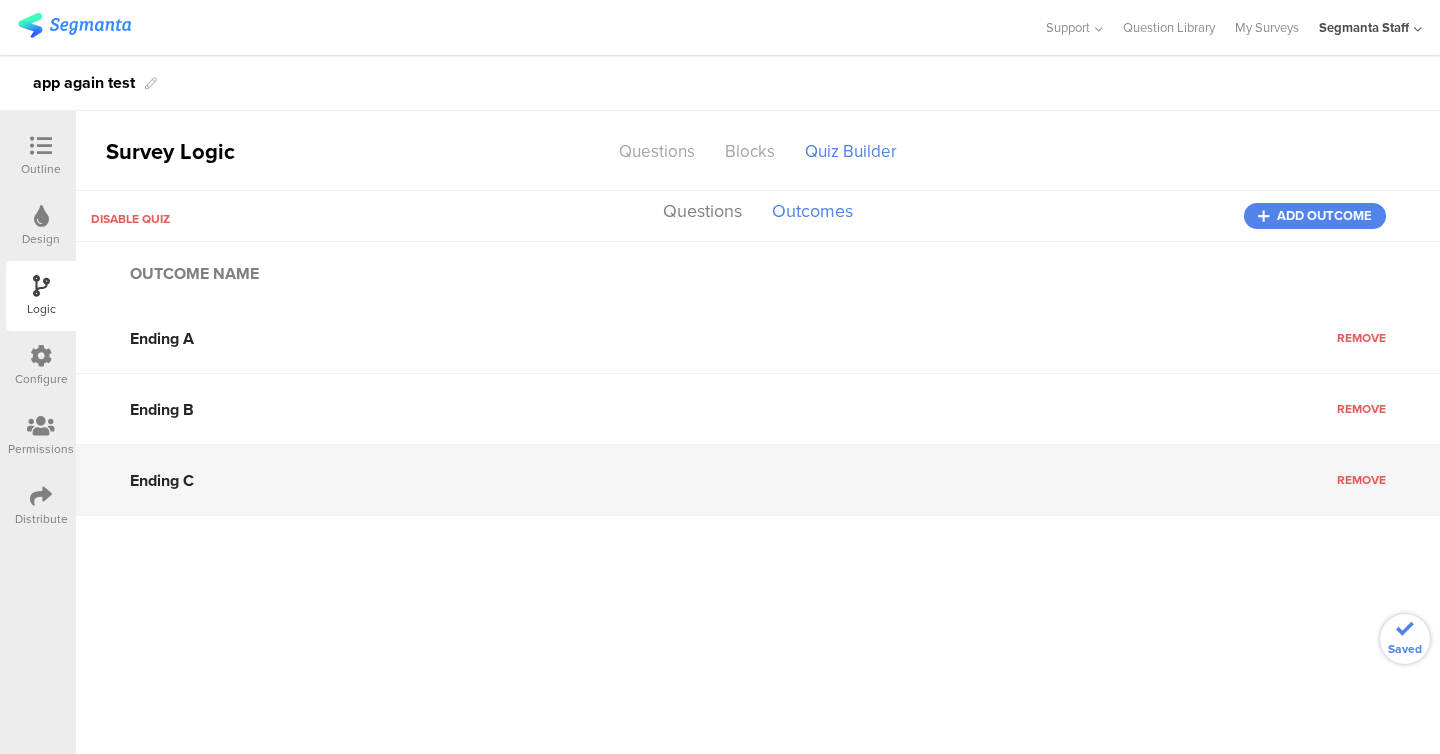 click on "Ending C" 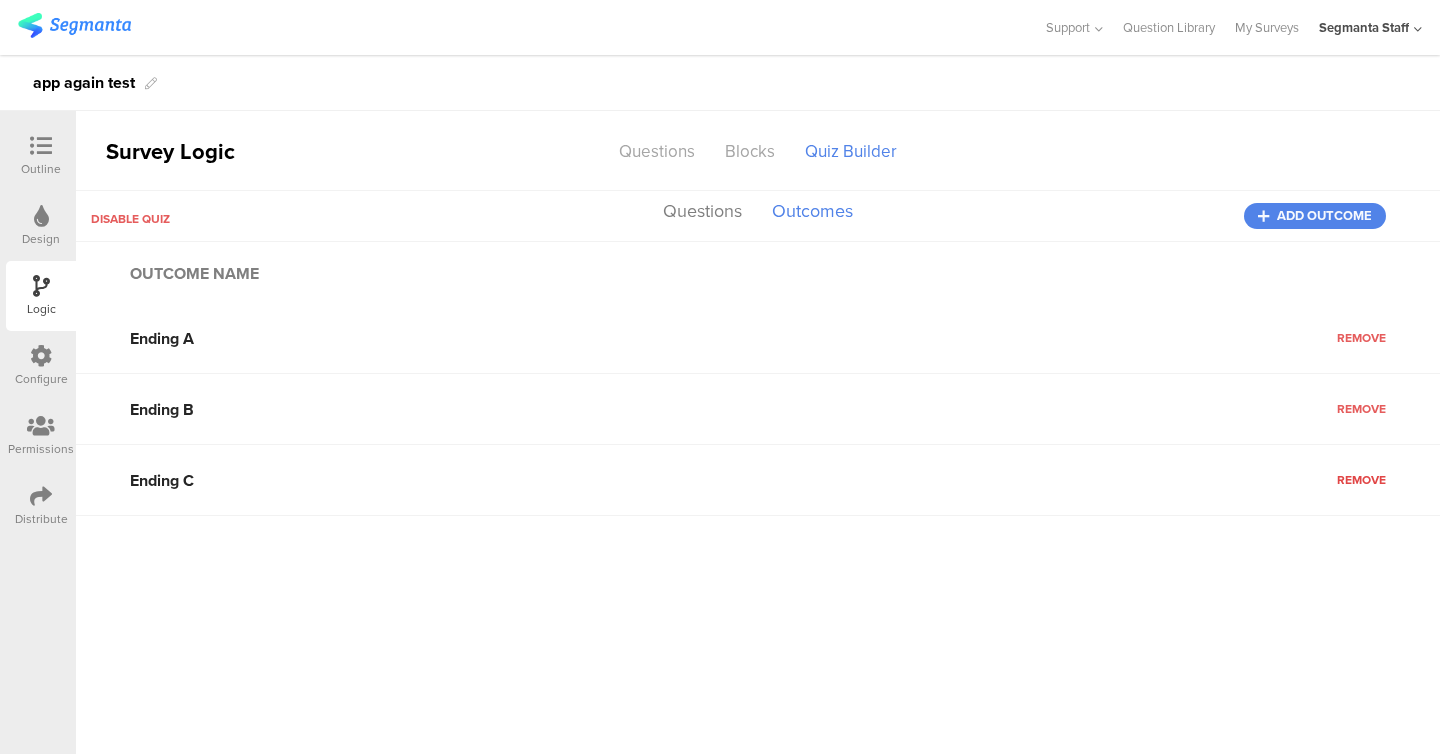 click on "Remove" 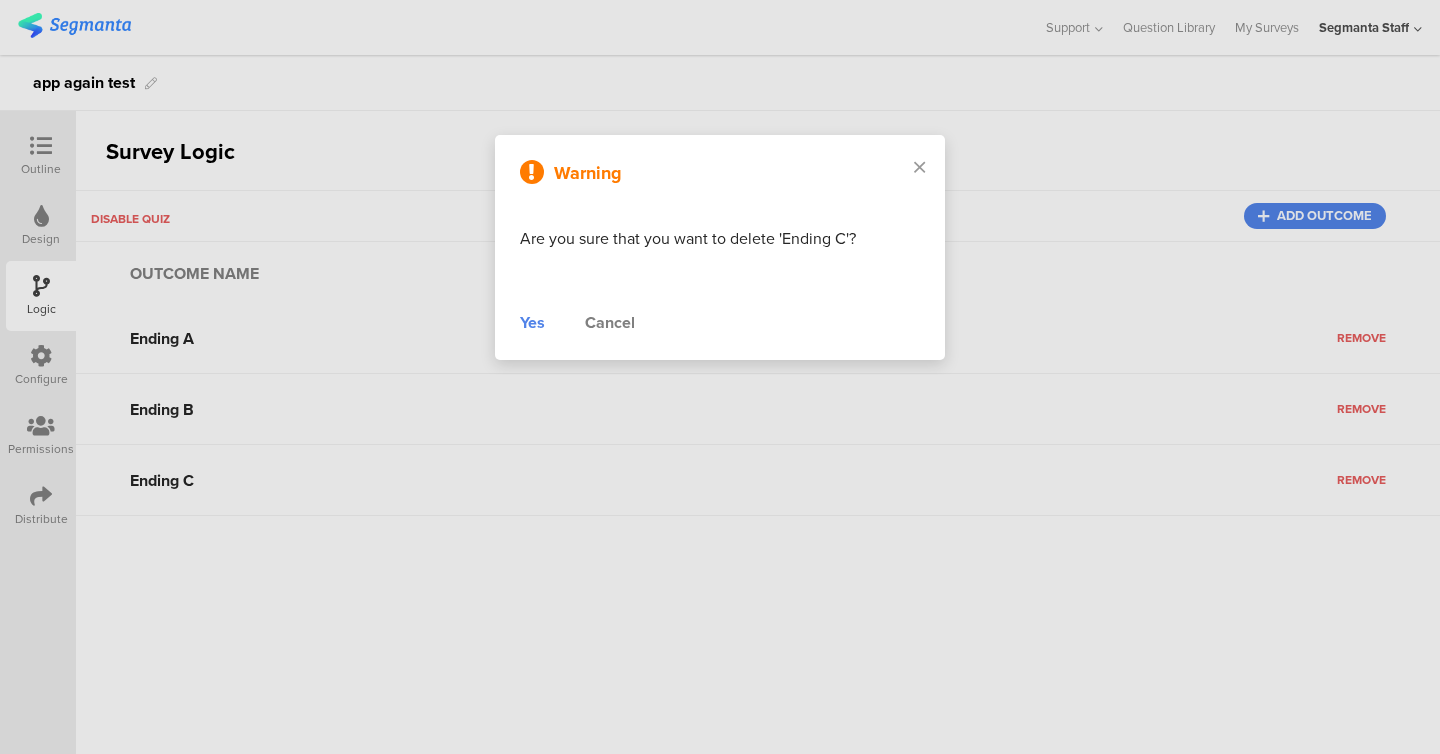 click on "Yes" at bounding box center [532, 323] 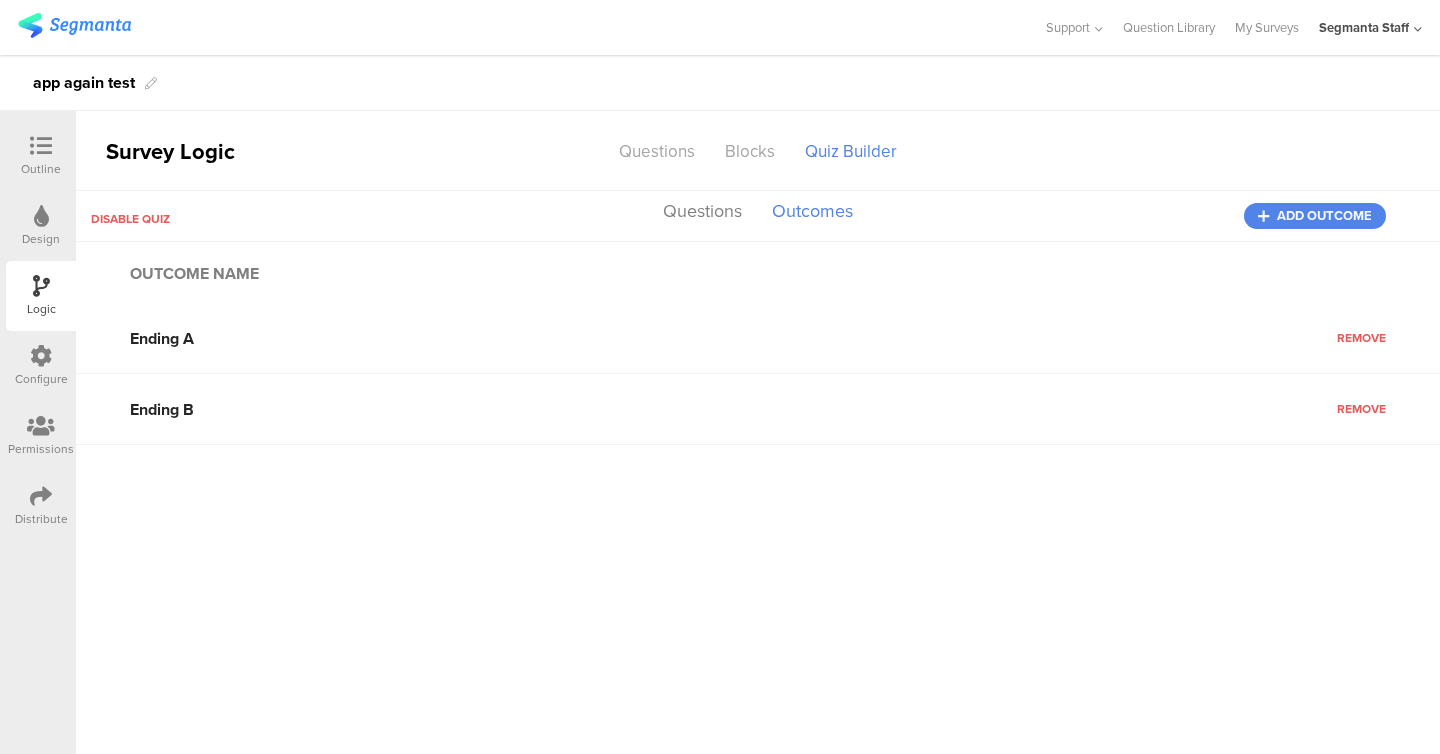 click at bounding box center (41, 496) 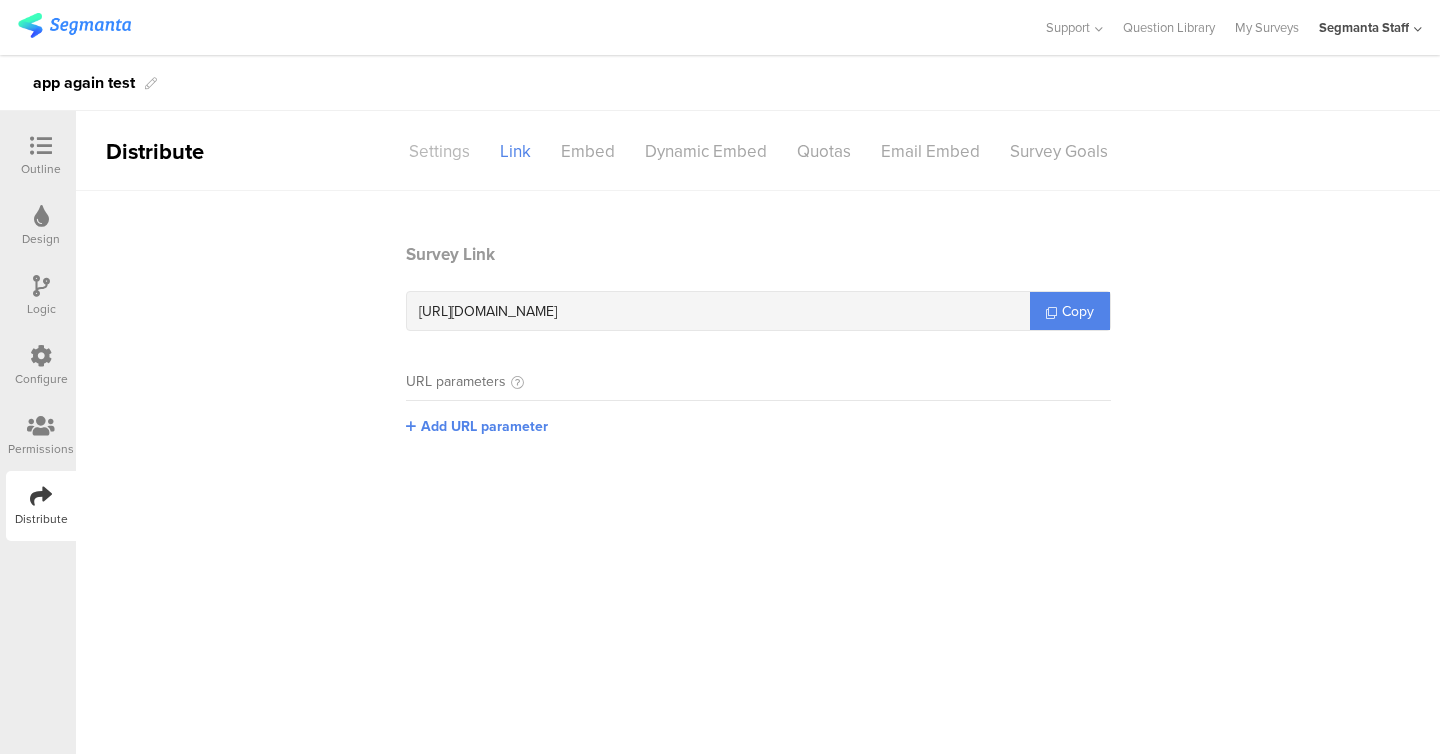 click on "Settings" at bounding box center (439, 151) 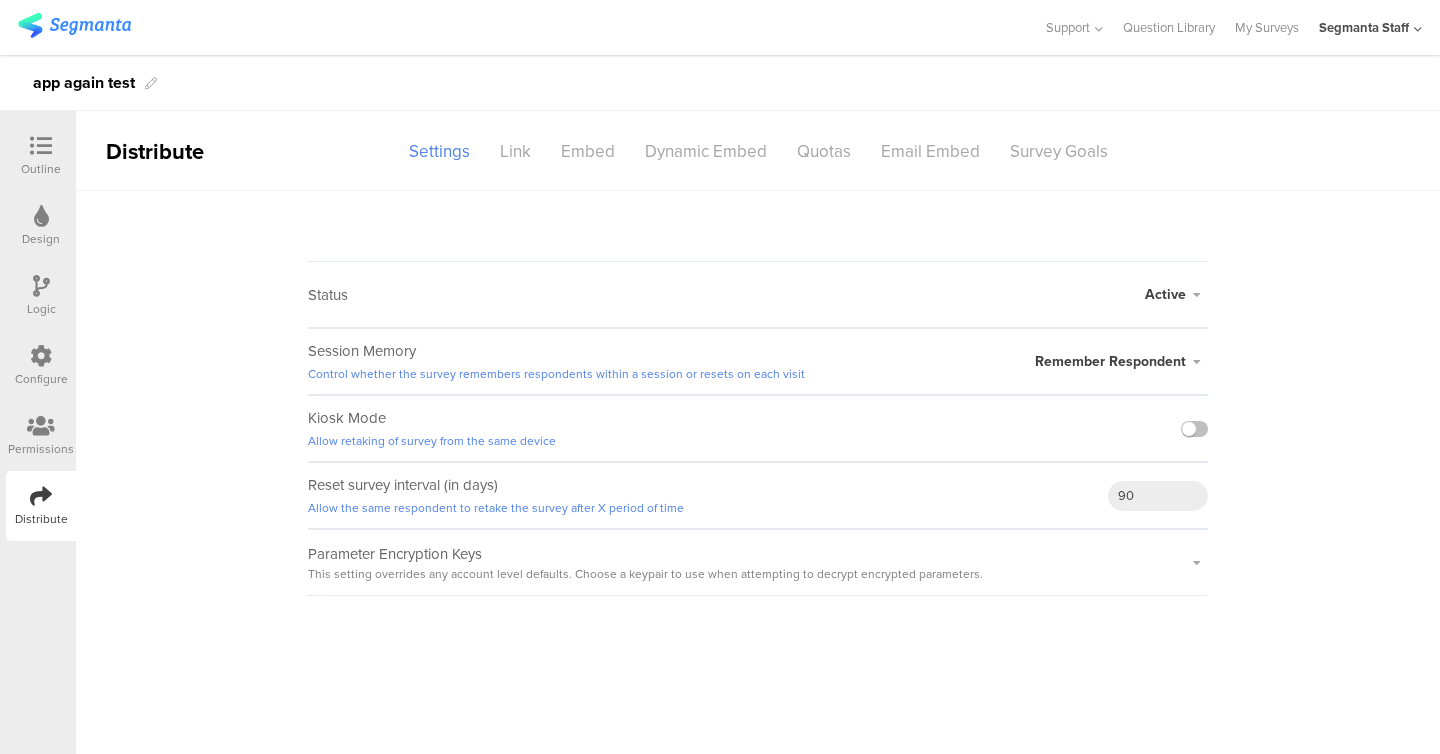 click at bounding box center [1194, 428] 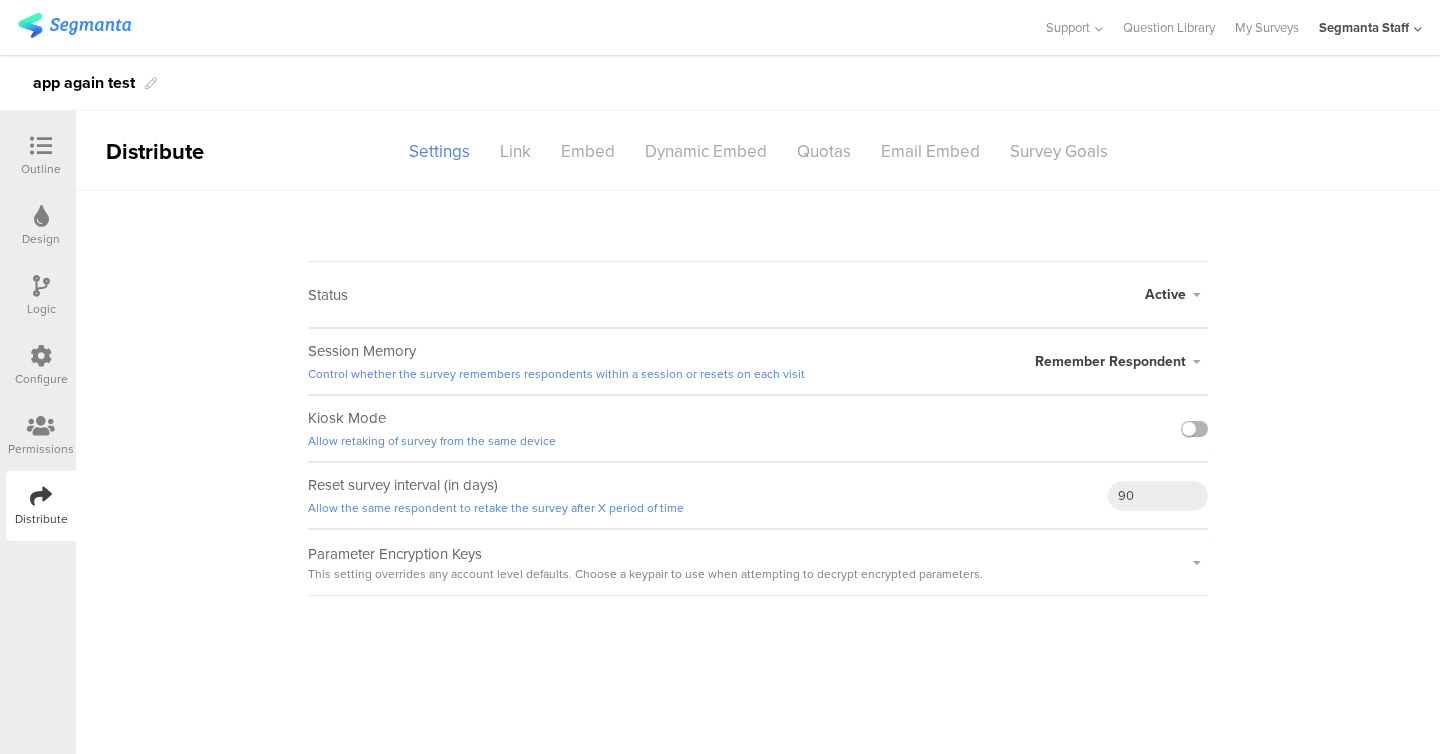 click at bounding box center [1194, 429] 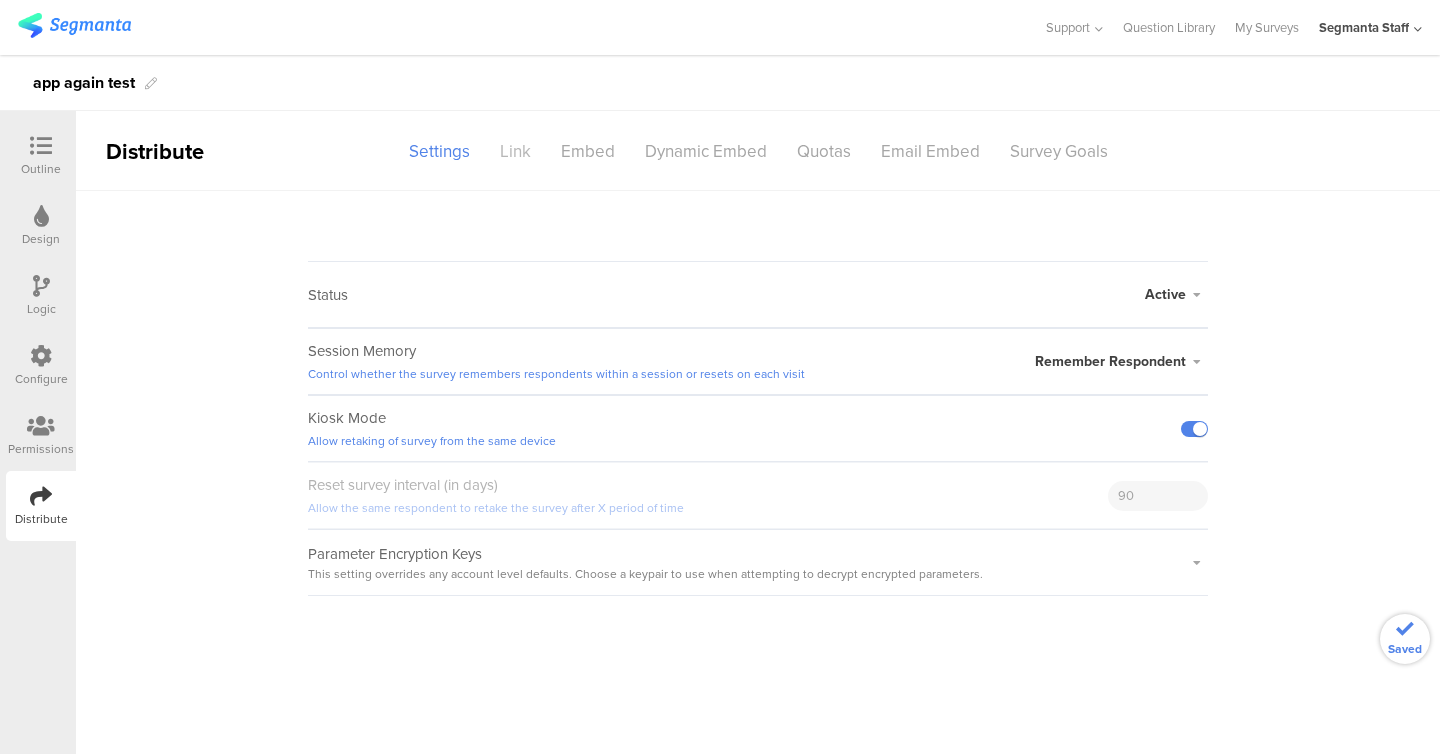 click on "Link" at bounding box center (515, 151) 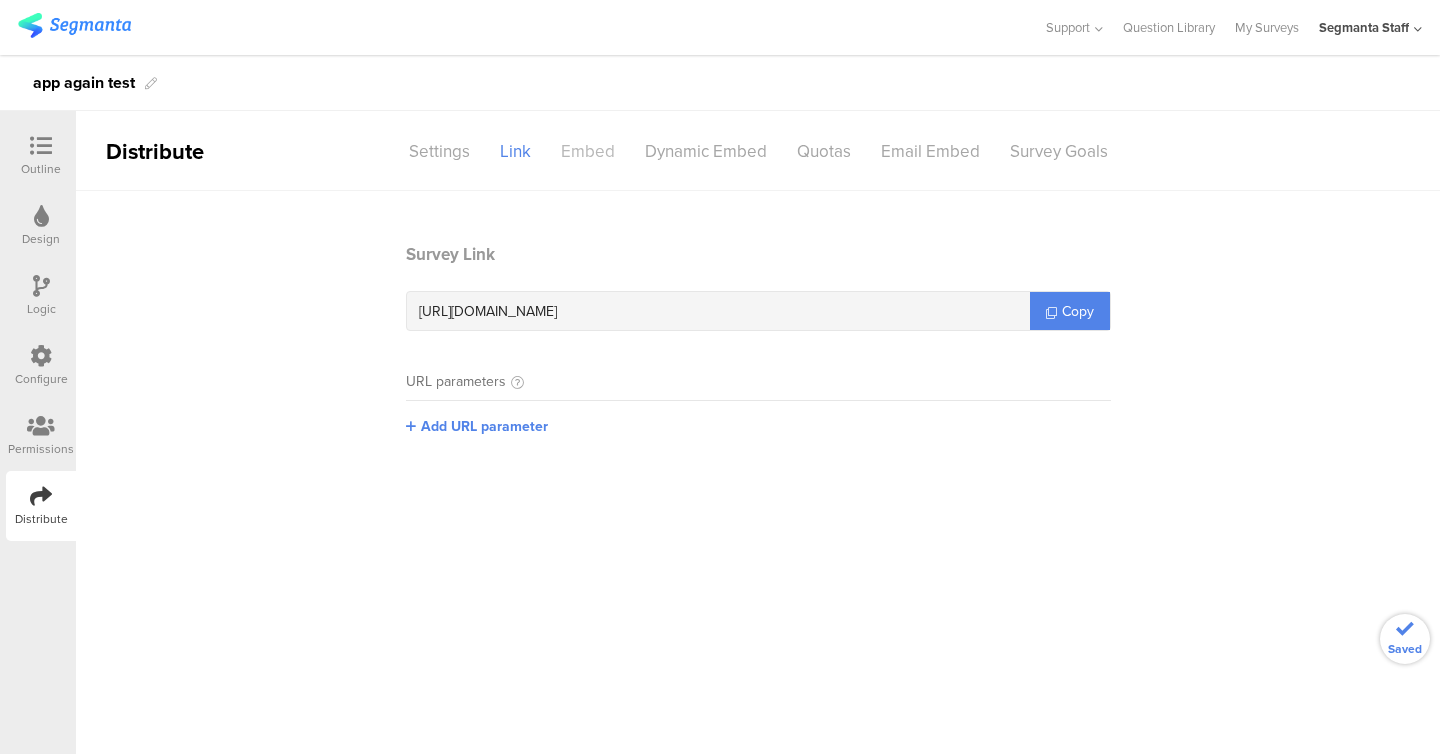 click on "Embed" at bounding box center (588, 151) 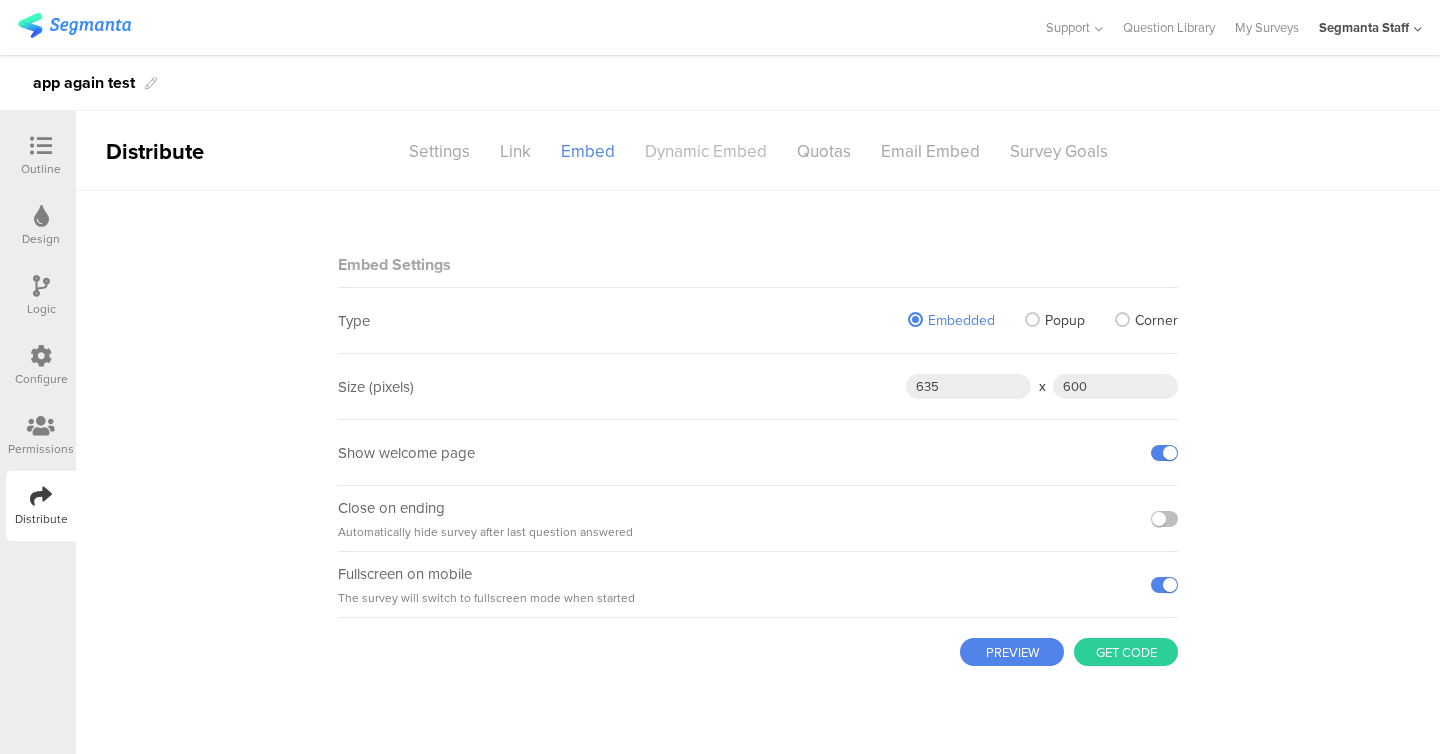 click on "Dynamic Embed" at bounding box center [706, 151] 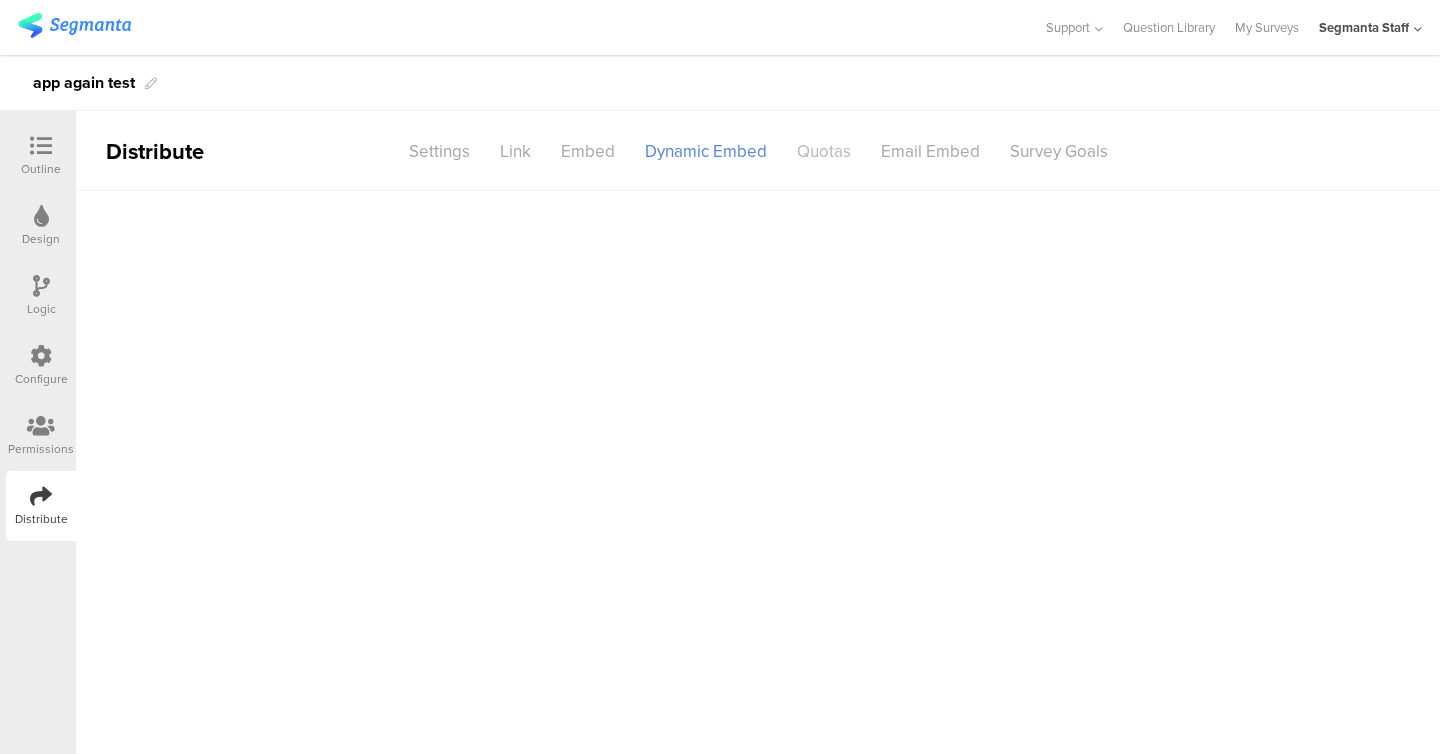 click on "Quotas" at bounding box center (824, 151) 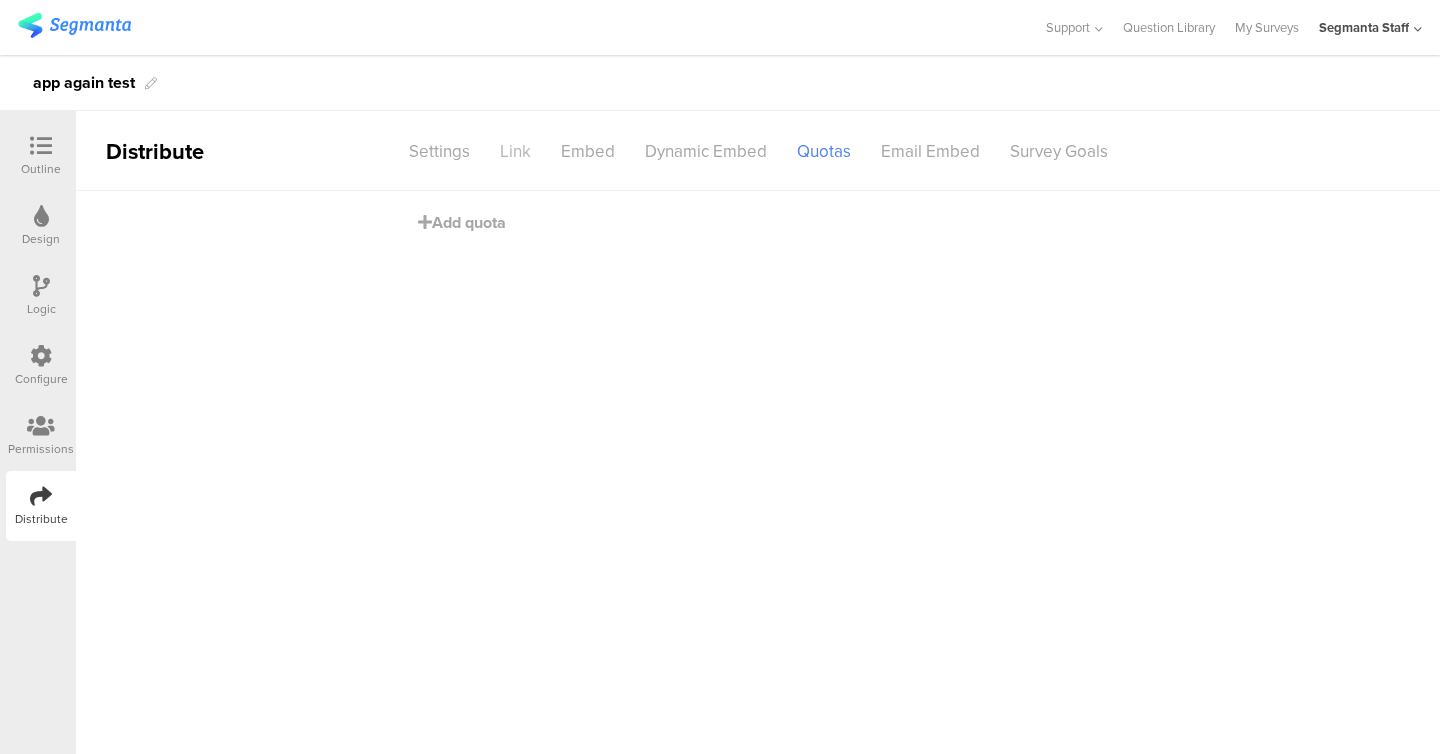 click on "Link" at bounding box center [515, 151] 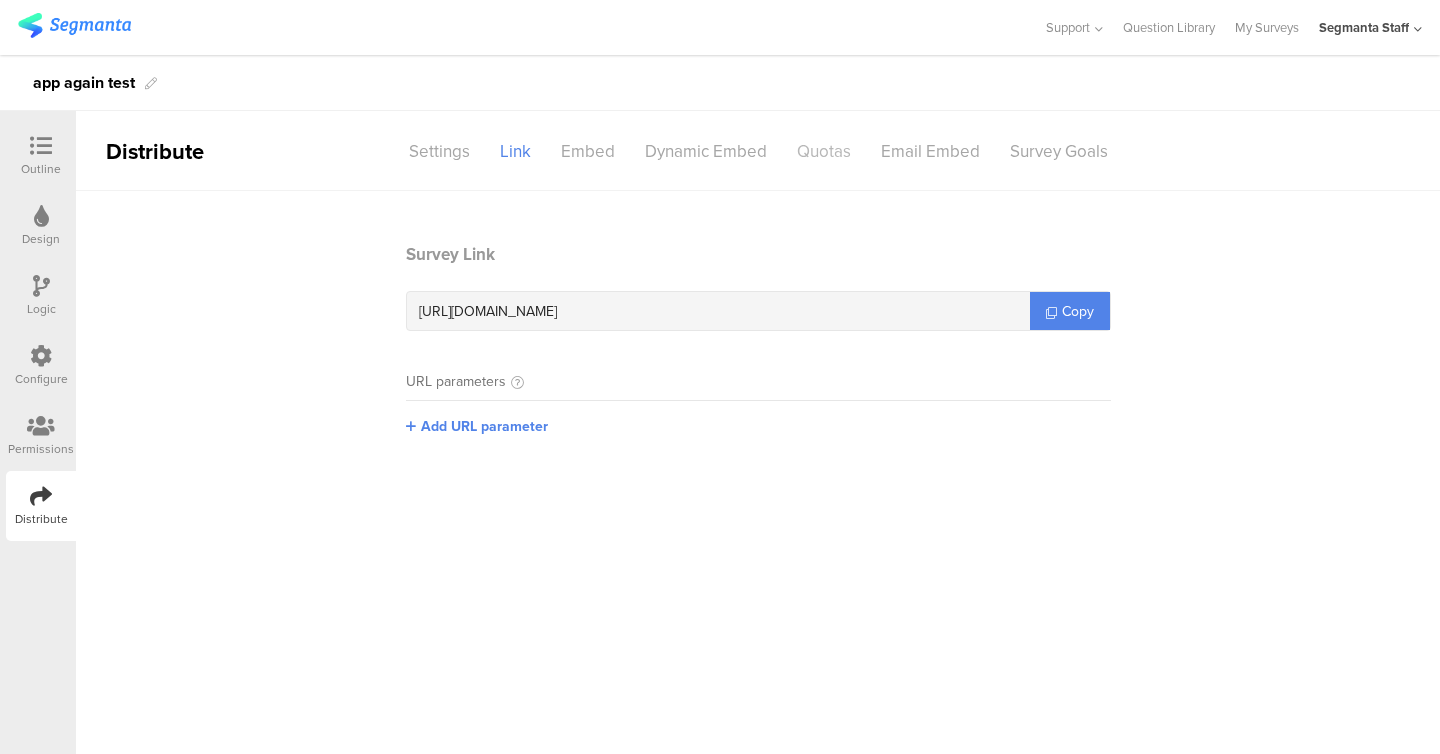 click on "Quotas" at bounding box center [824, 151] 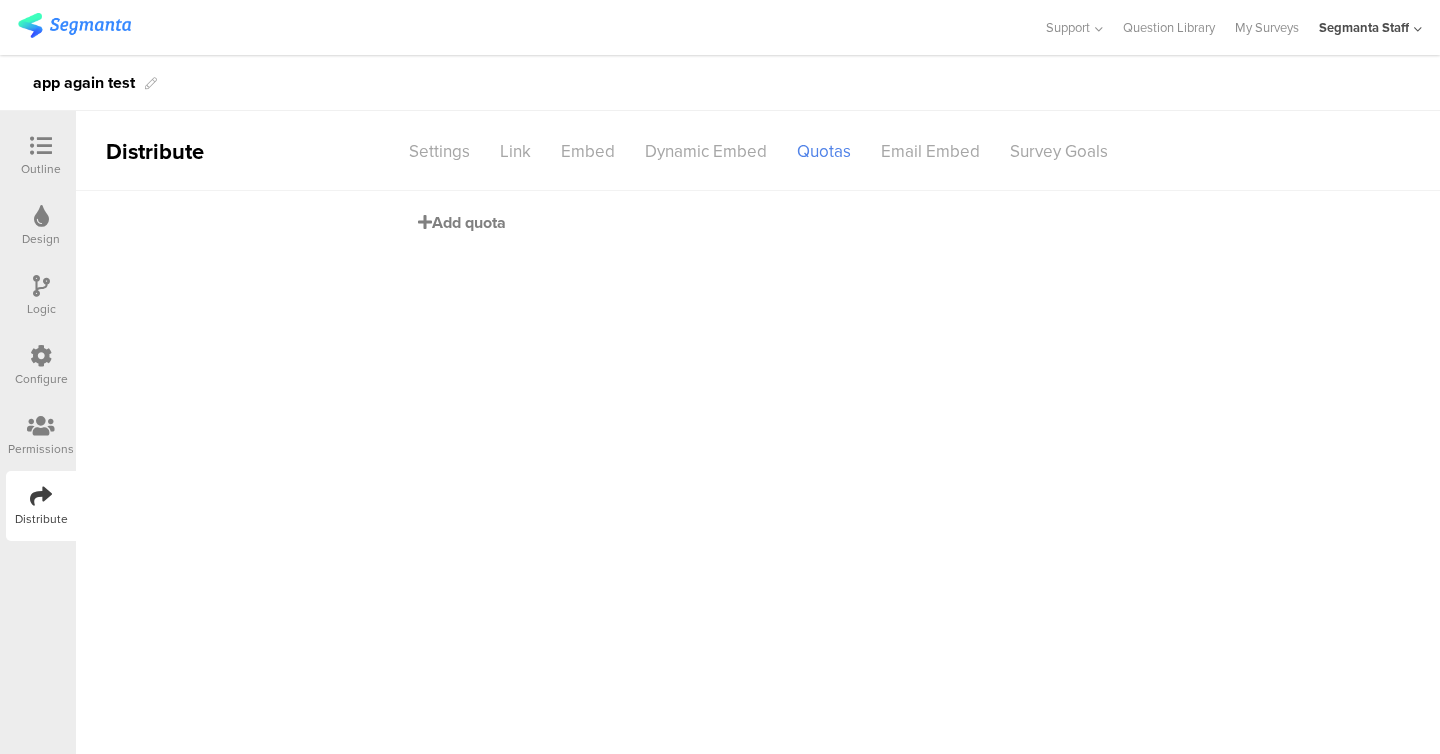 click on "Add quota" at bounding box center (462, 222) 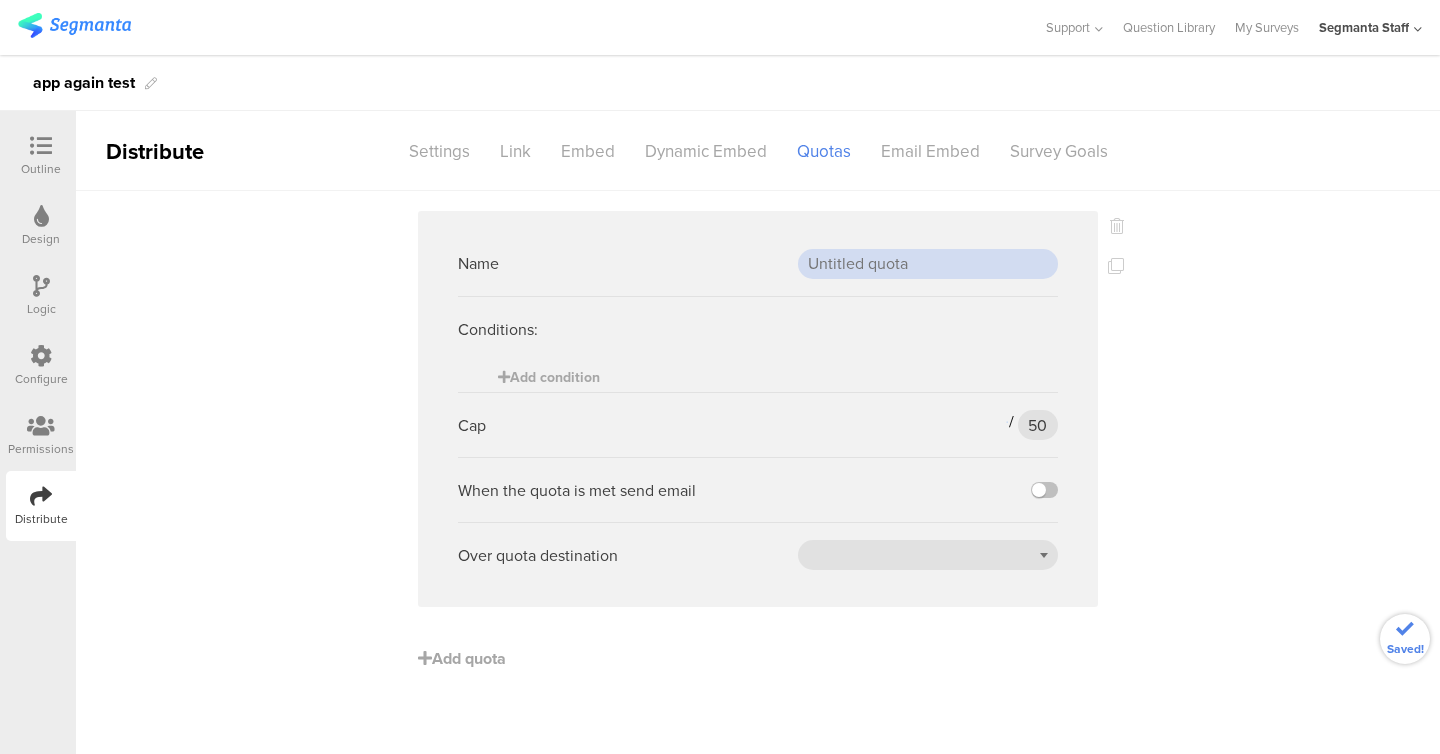 click at bounding box center (928, 264) 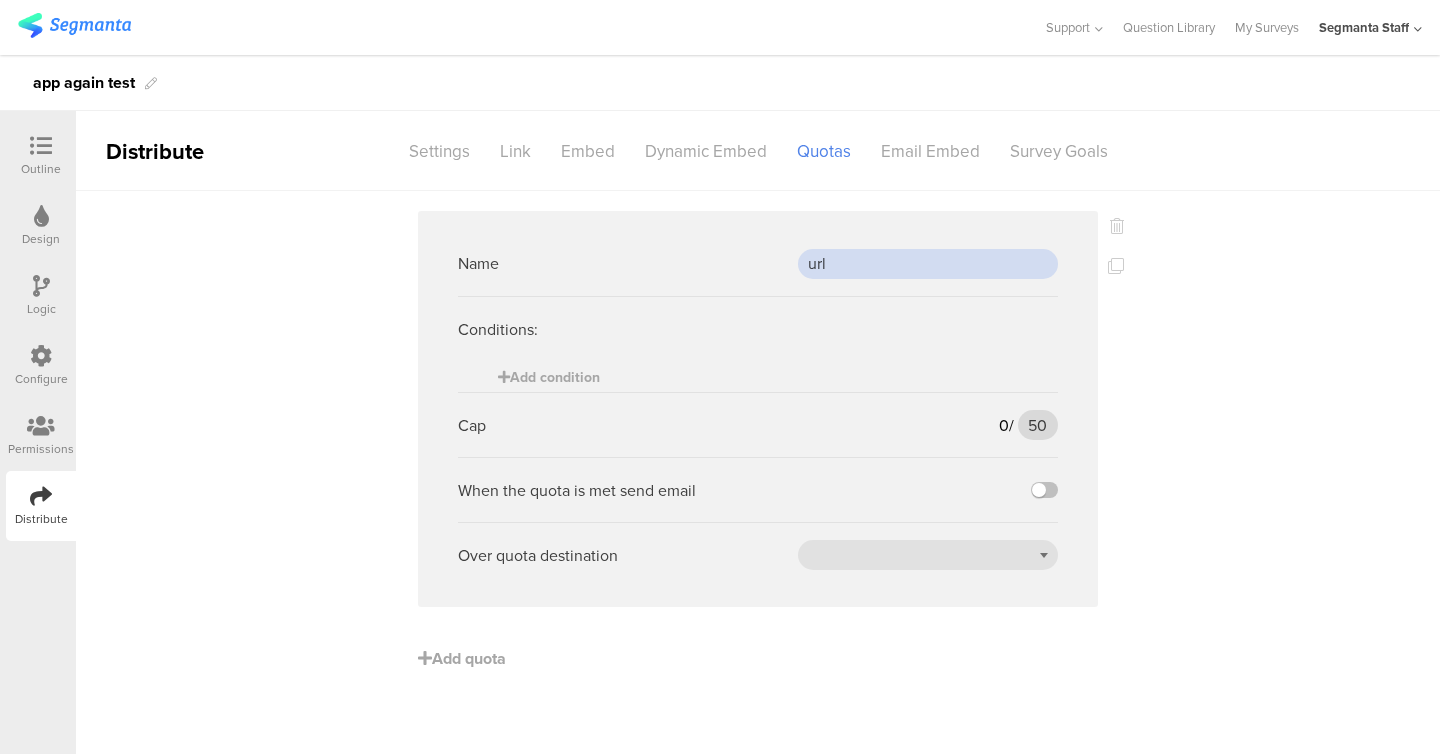 type on "url" 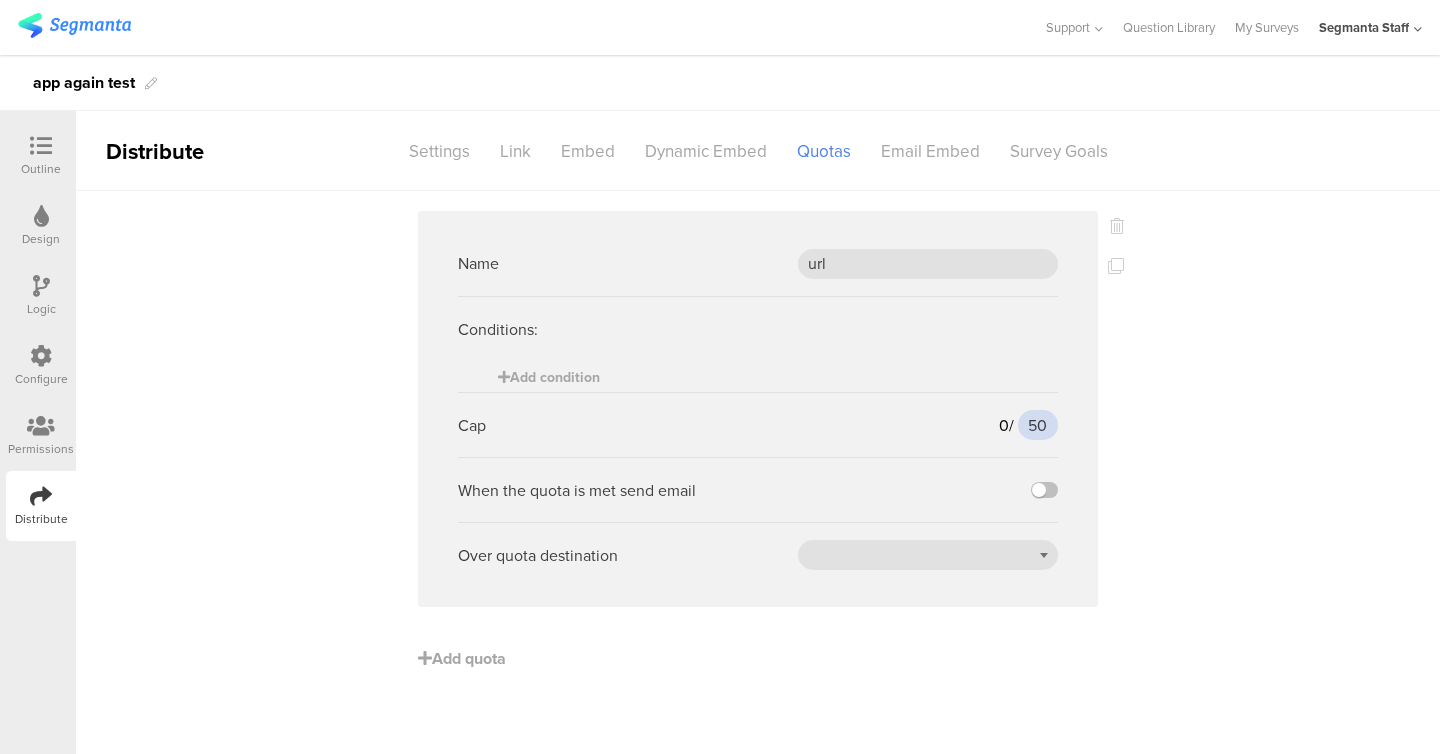 click on "50" at bounding box center [1038, 425] 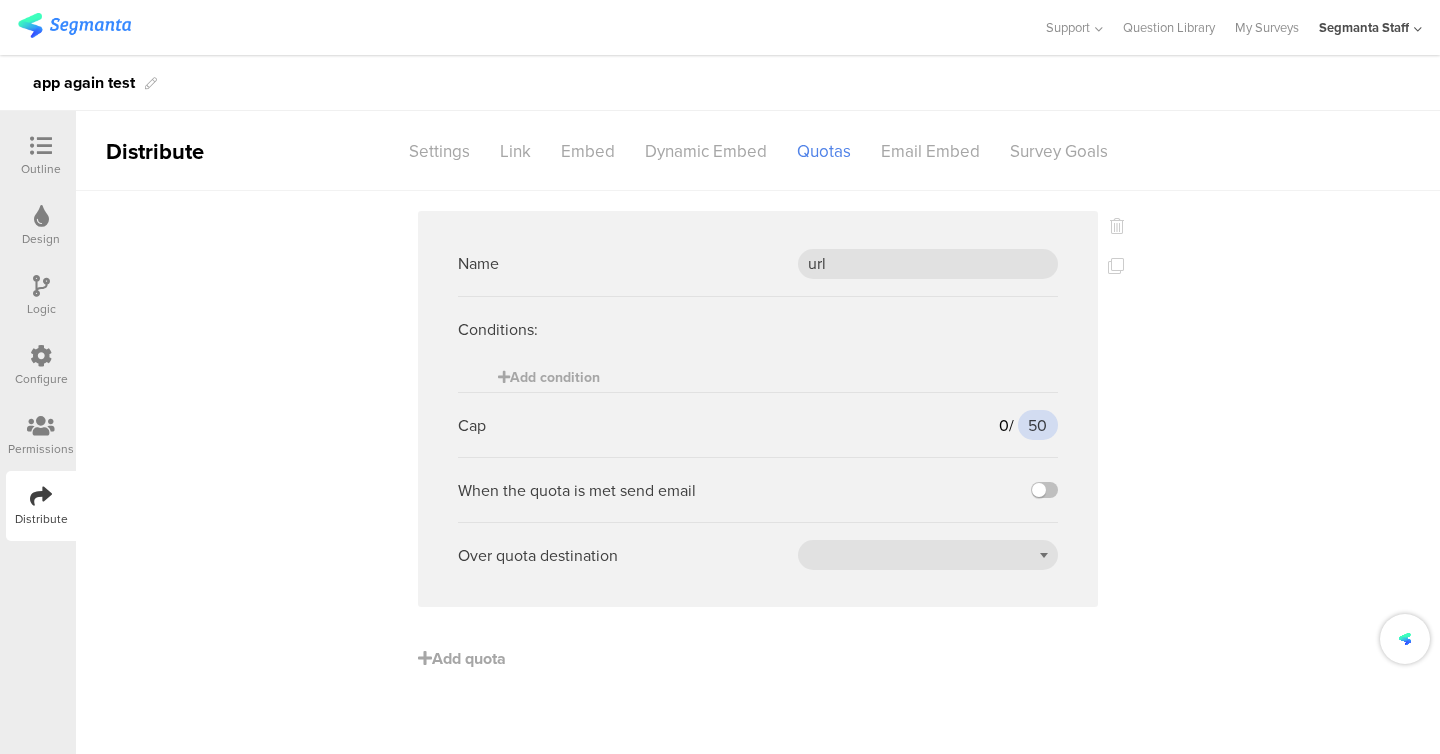 click on "50" at bounding box center [1038, 425] 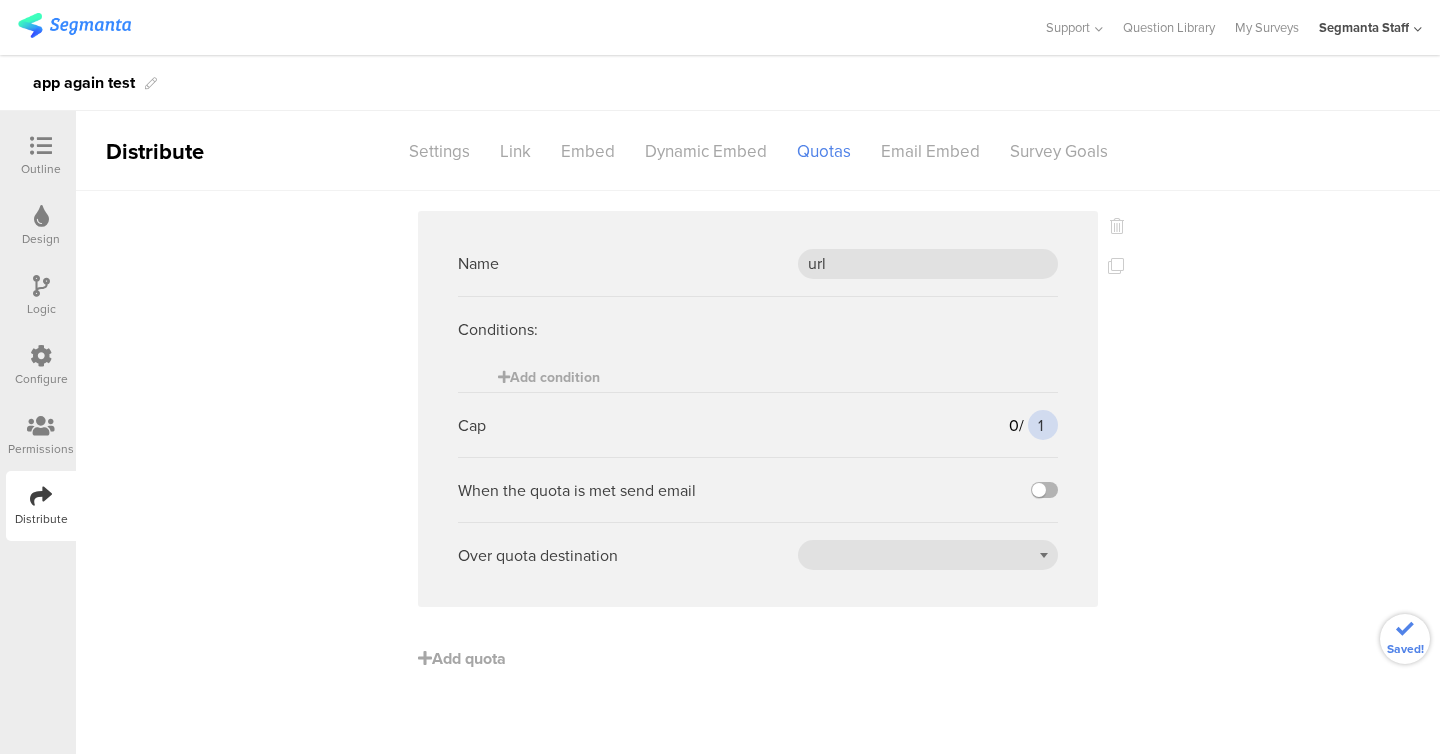 type on "1" 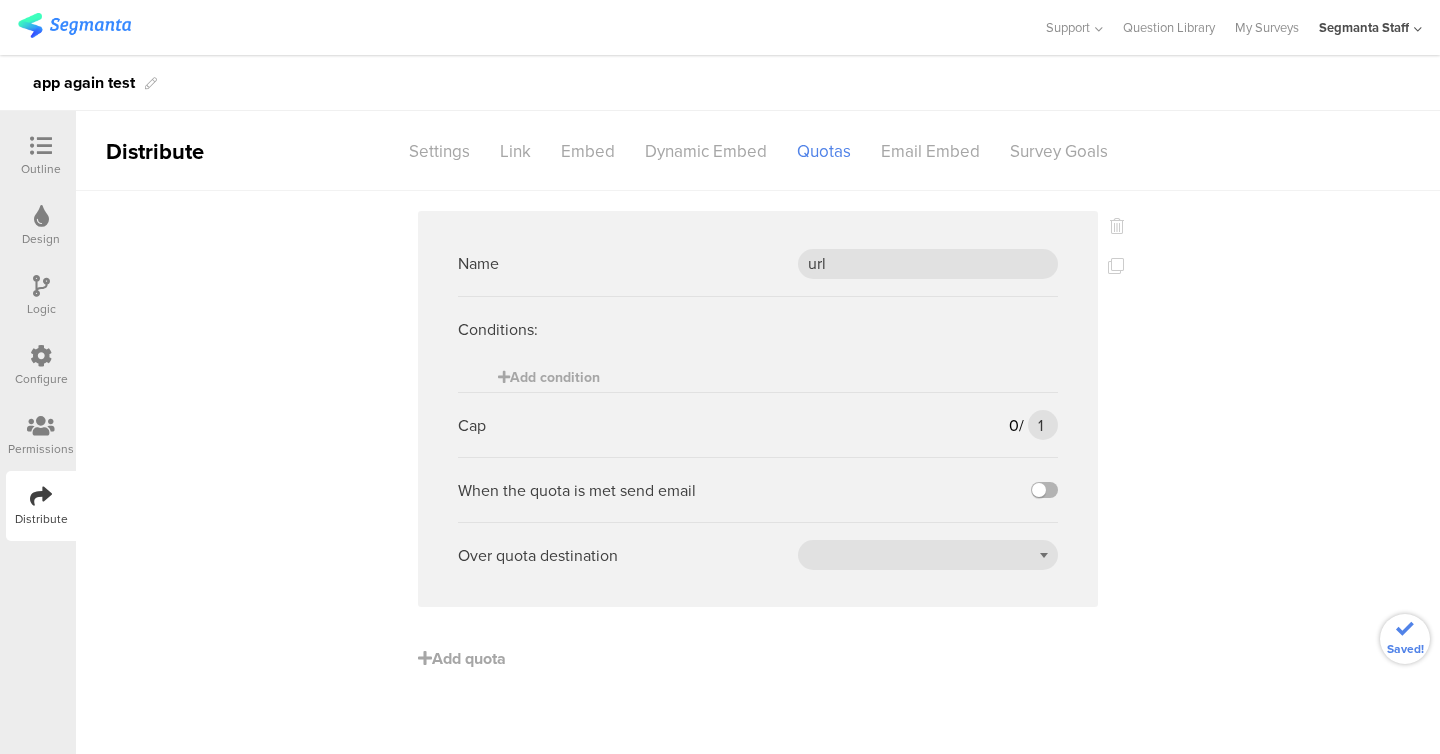 click at bounding box center [1044, 490] 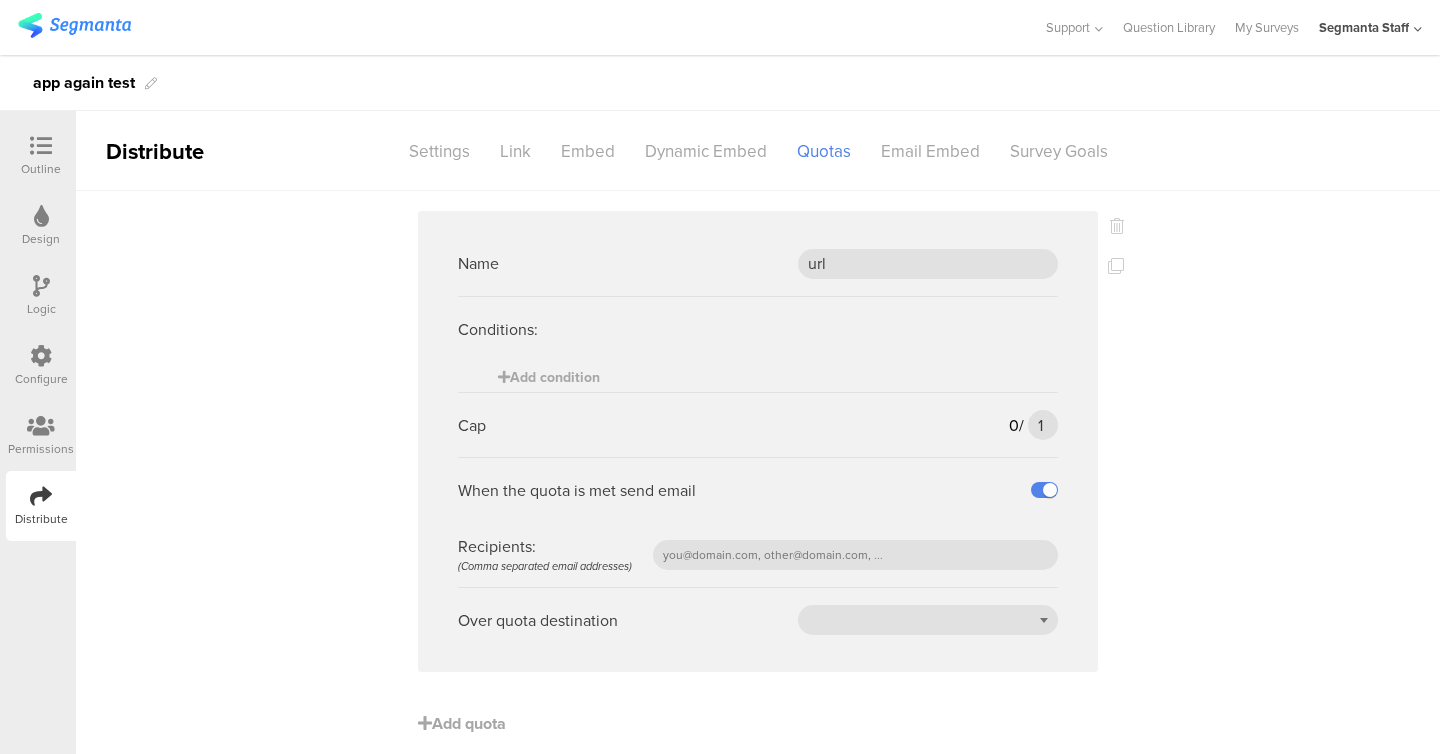 click on "Over quota destination" at bounding box center [758, 619] 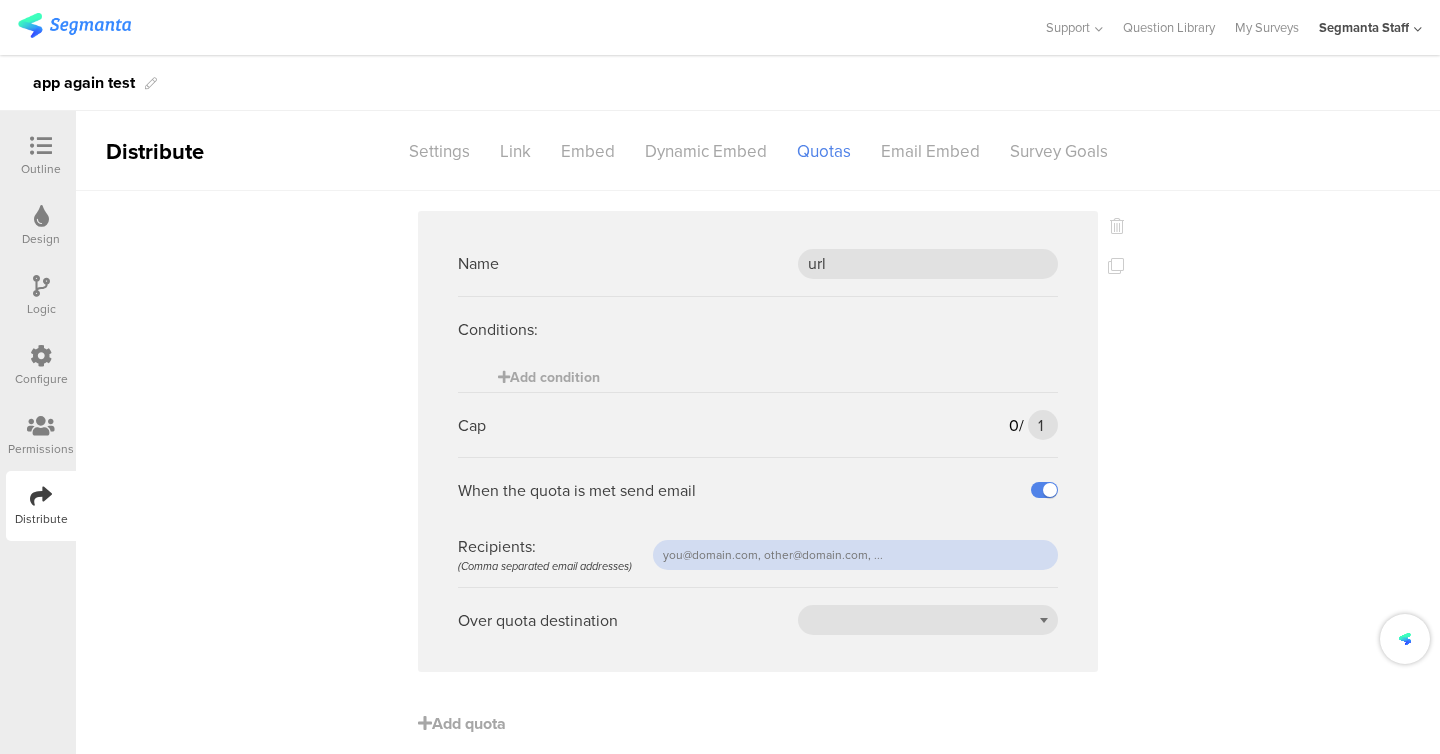 click at bounding box center [855, 555] 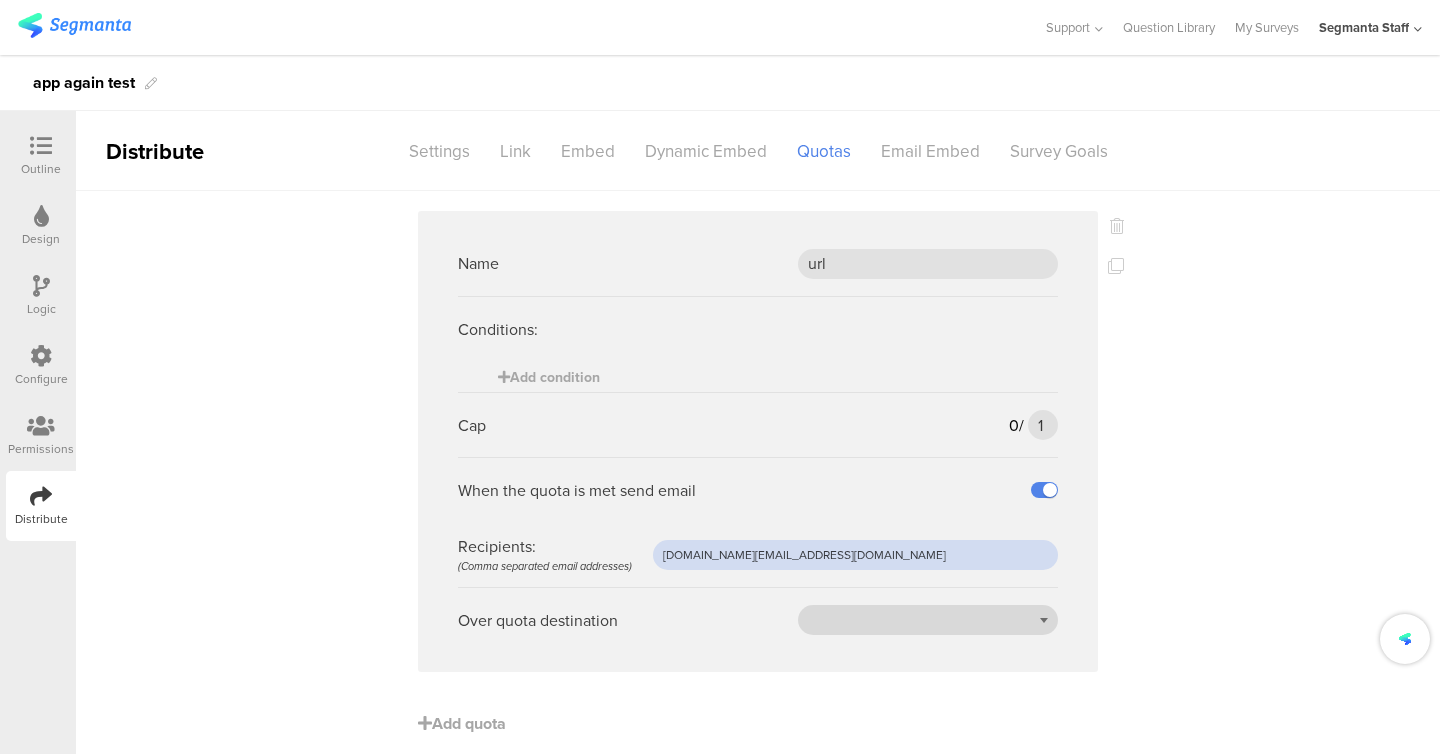 type on "eliran.one@gmail.com" 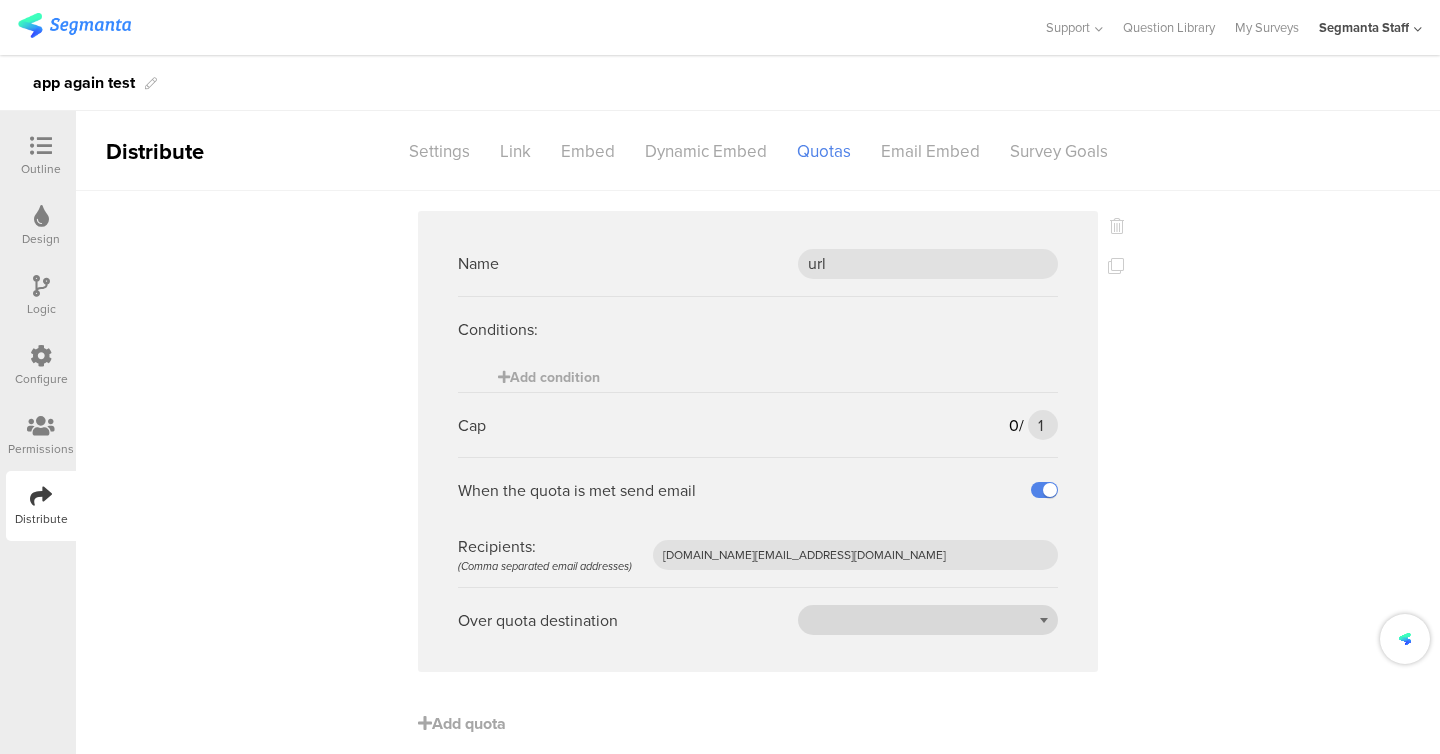 click at bounding box center (928, 620) 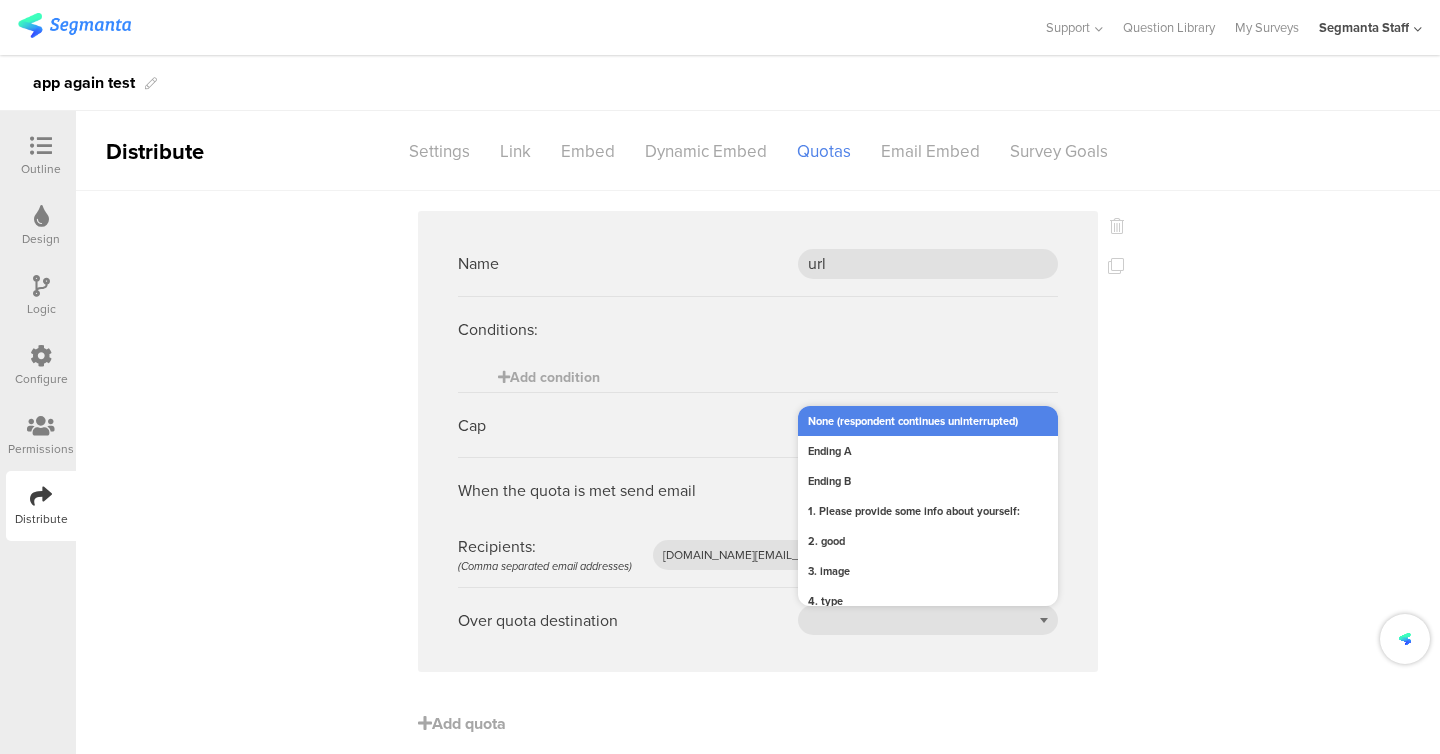 click on "None (respondent continues uninterrupted)" at bounding box center [928, 421] 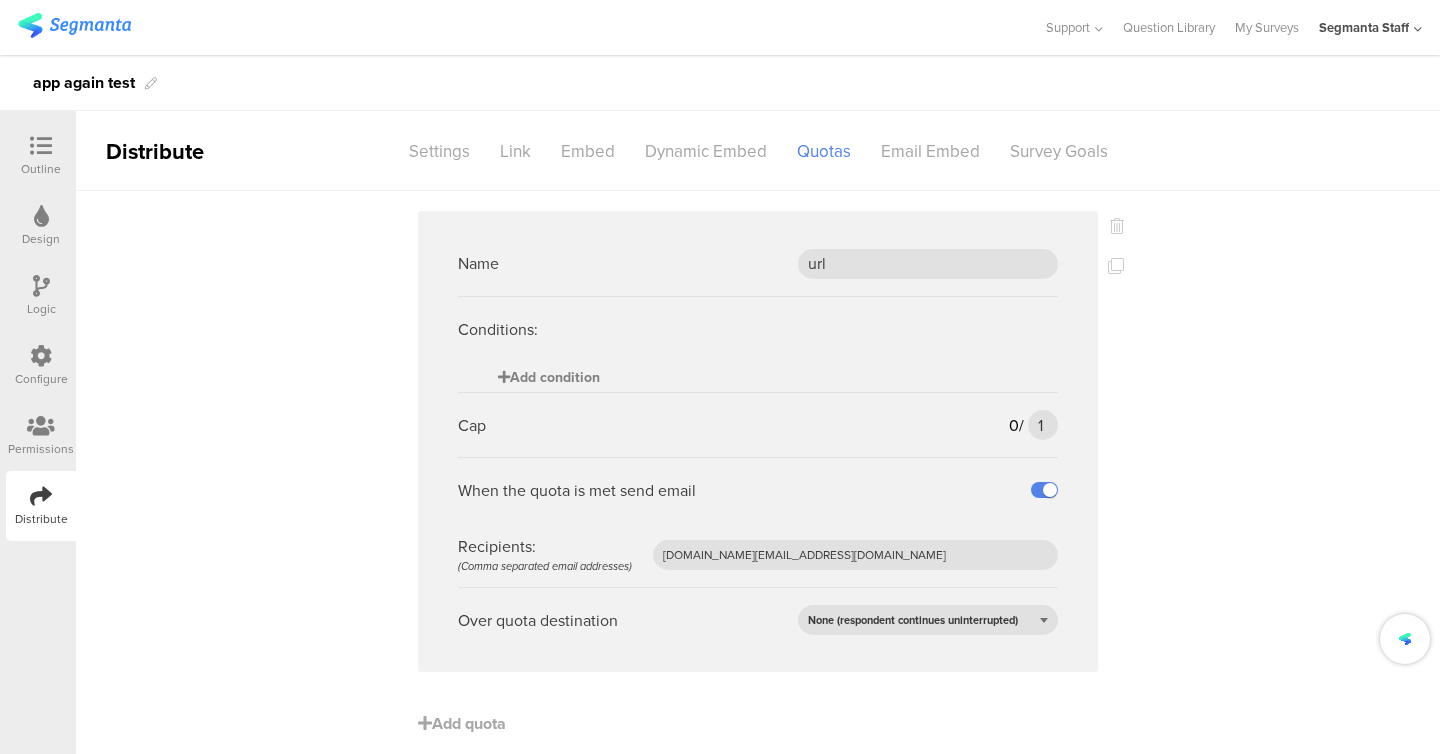 click on "Add condition" at bounding box center [549, 377] 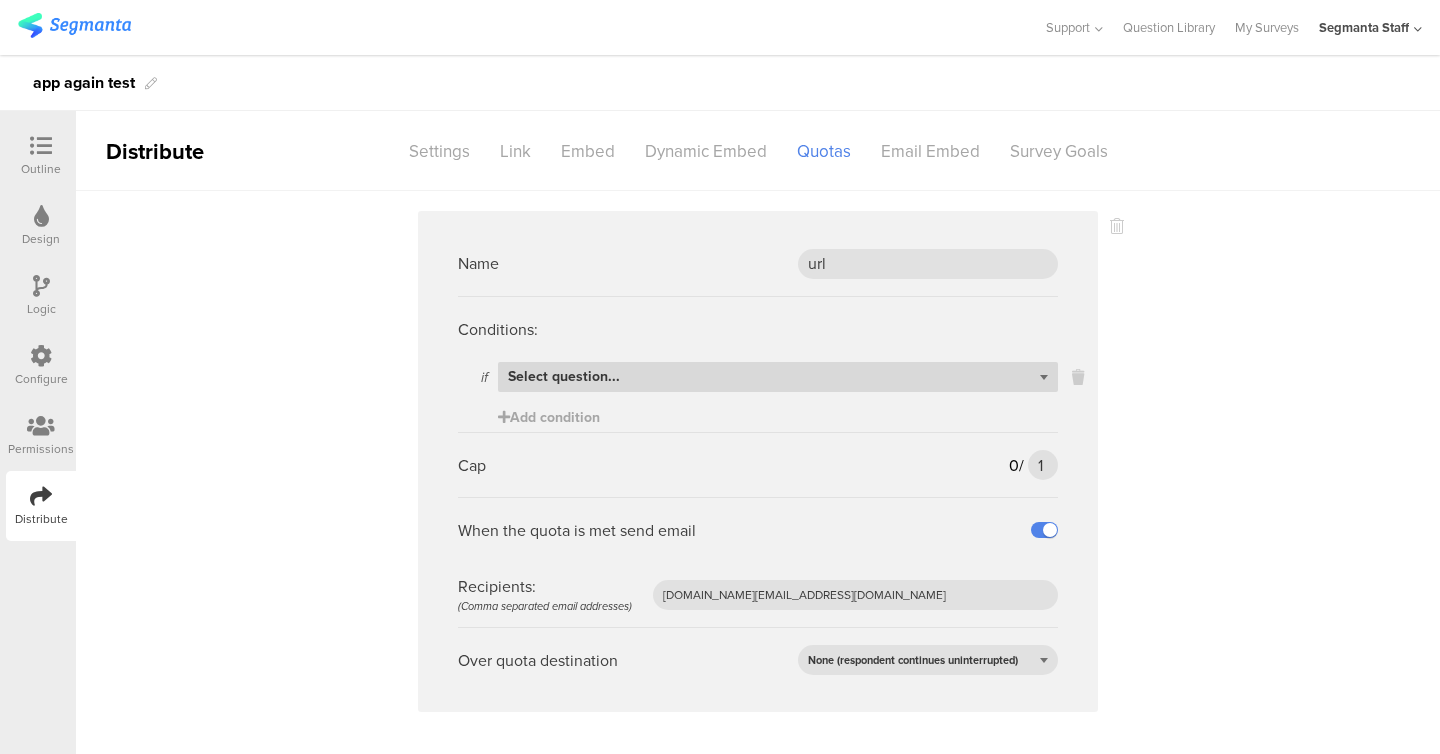 click on "Select question..." at bounding box center (778, 377) 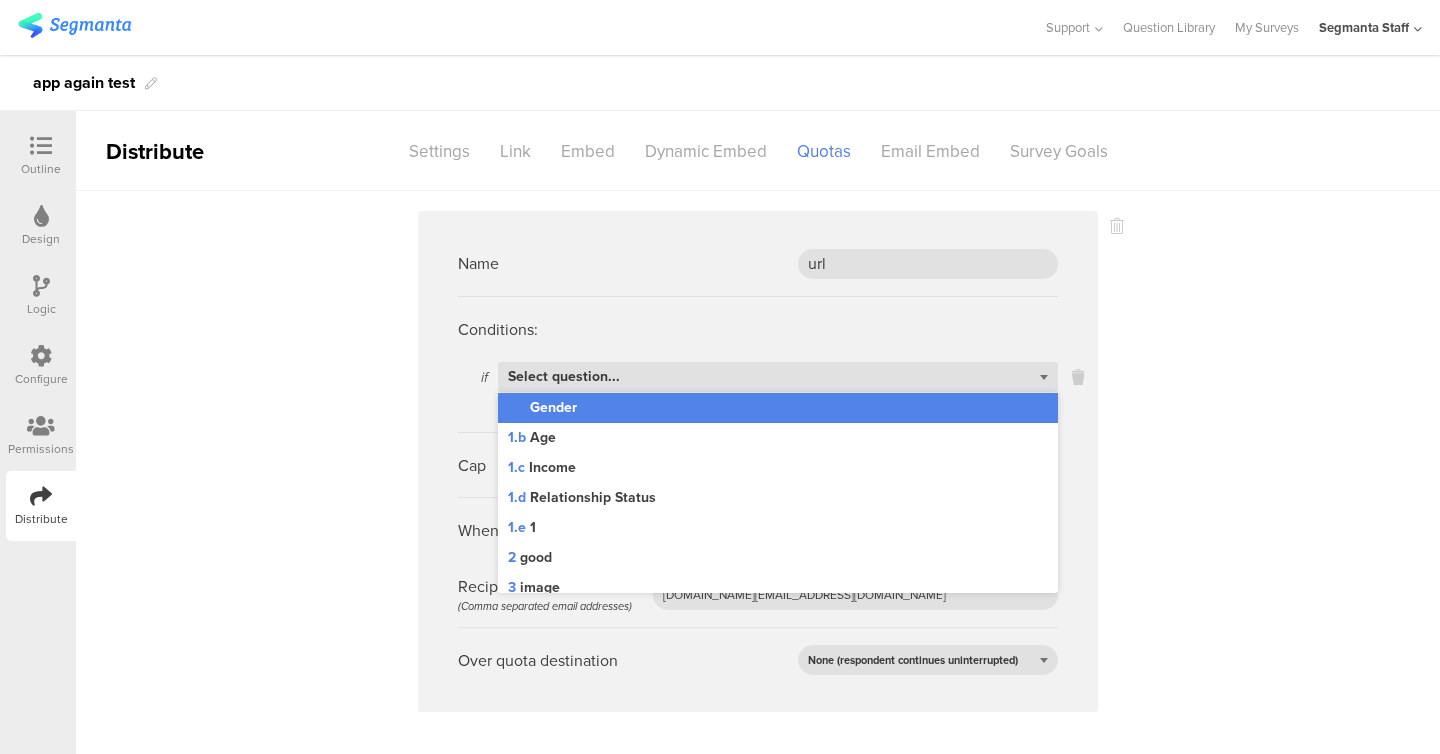 scroll, scrollTop: 790, scrollLeft: 0, axis: vertical 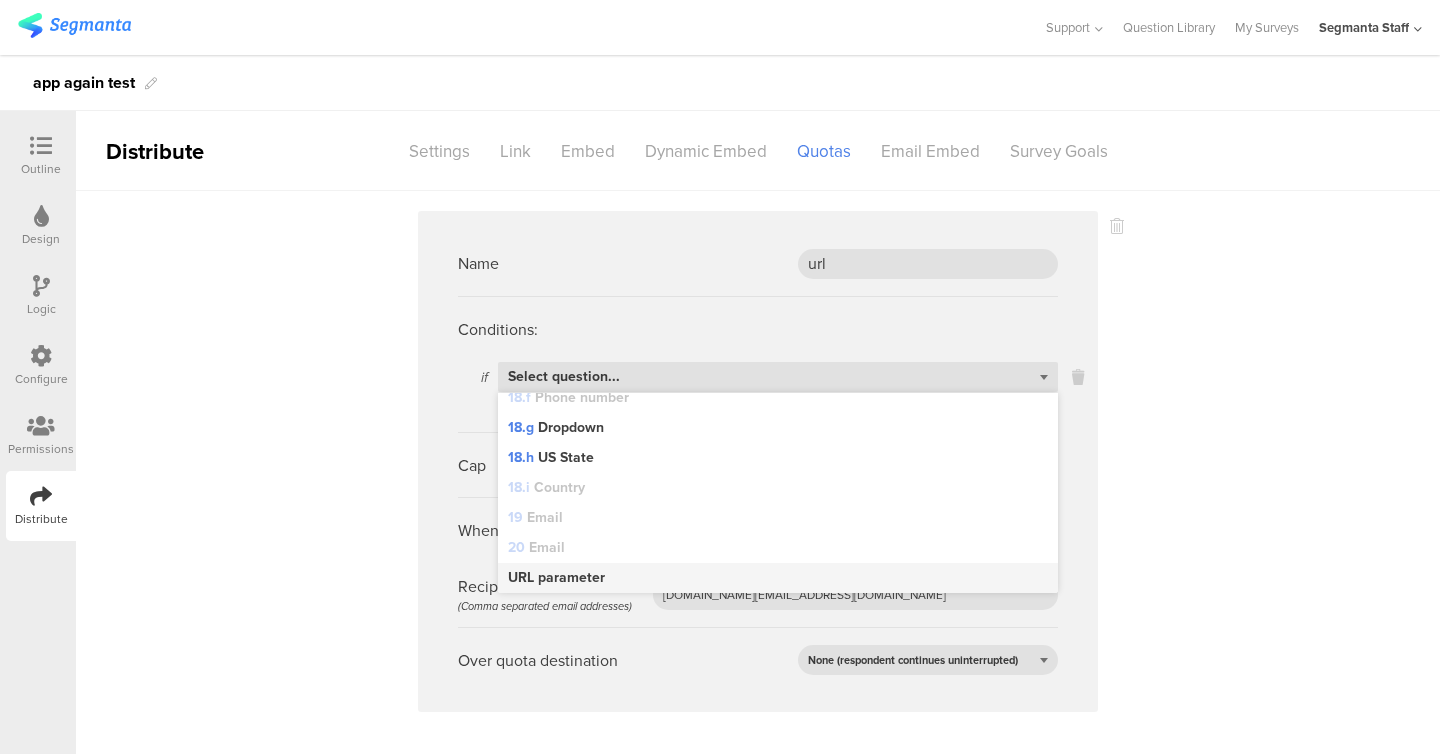 click on "URL parameter" at bounding box center [556, 578] 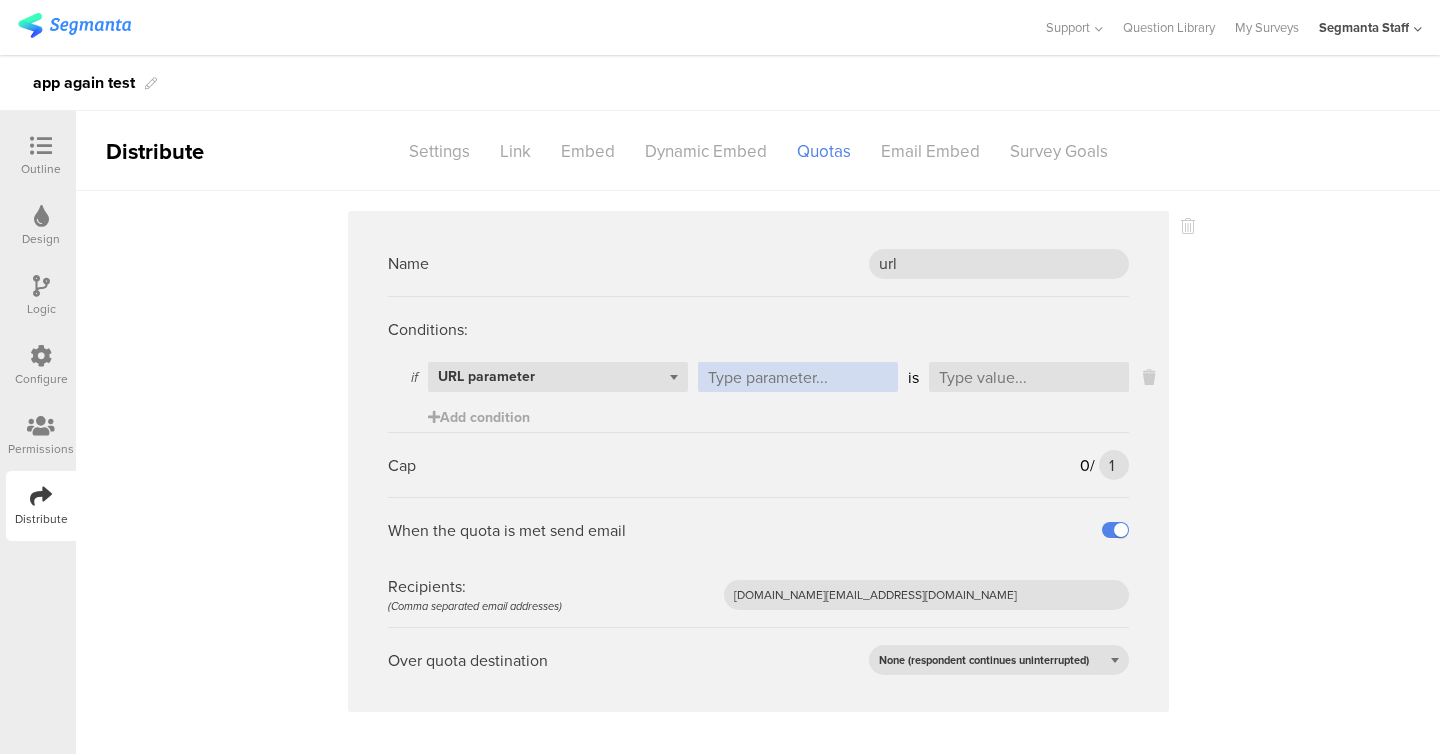 click at bounding box center [798, 377] 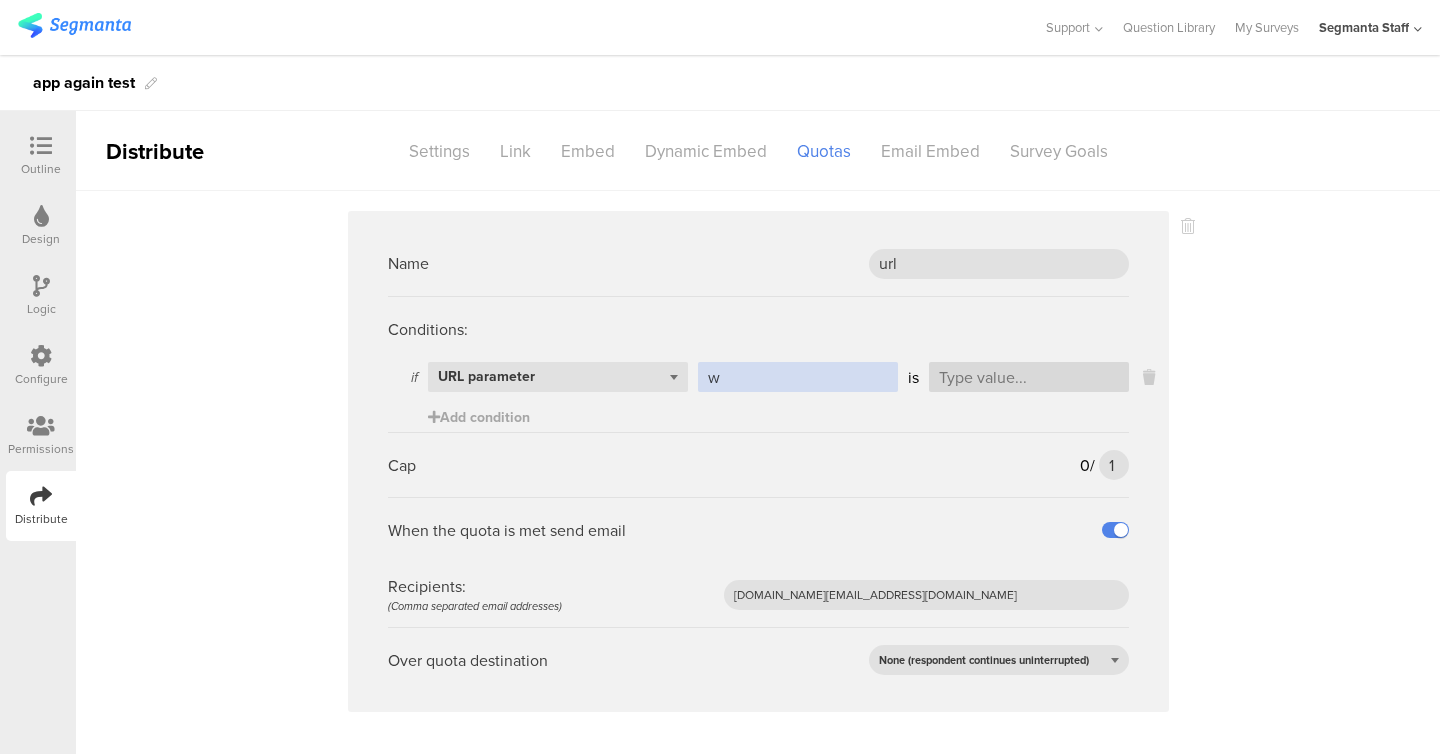 type on "w" 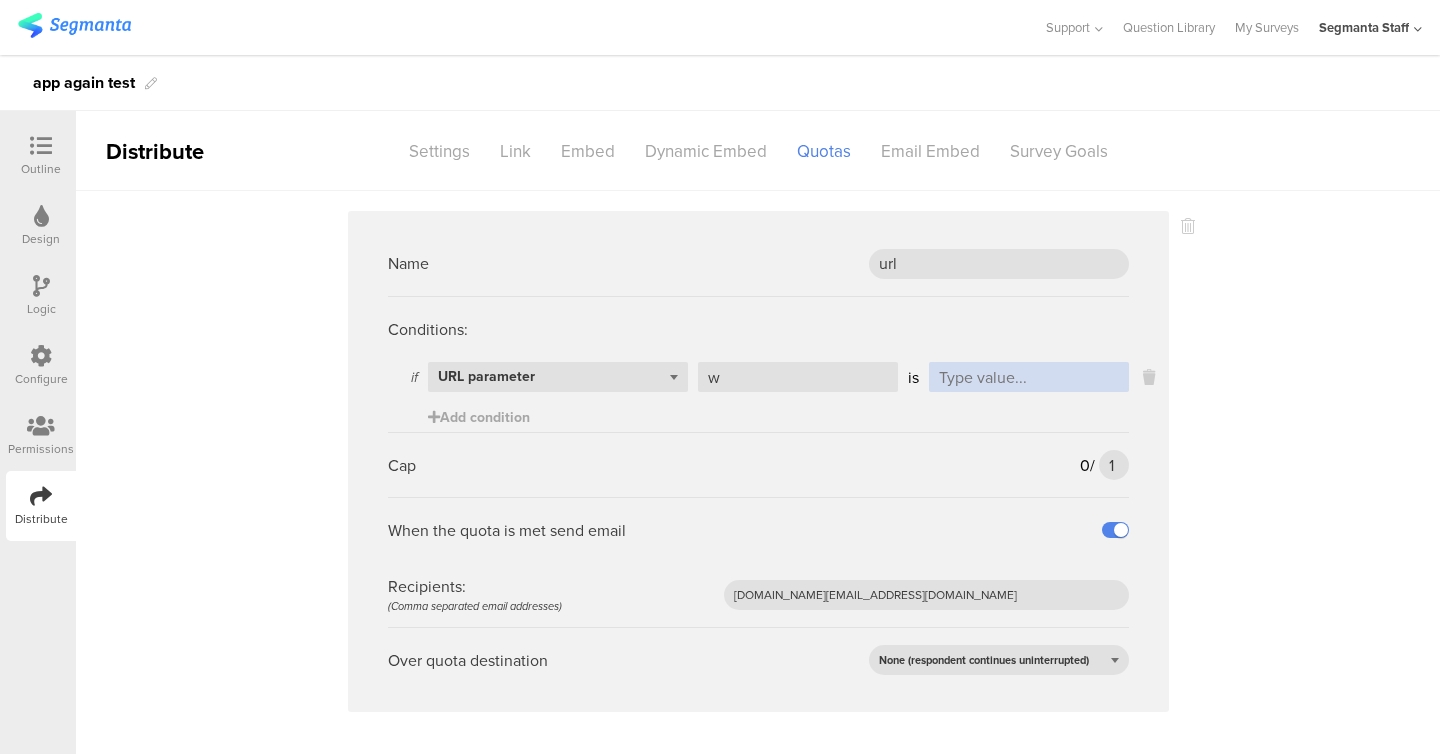 click at bounding box center [1029, 377] 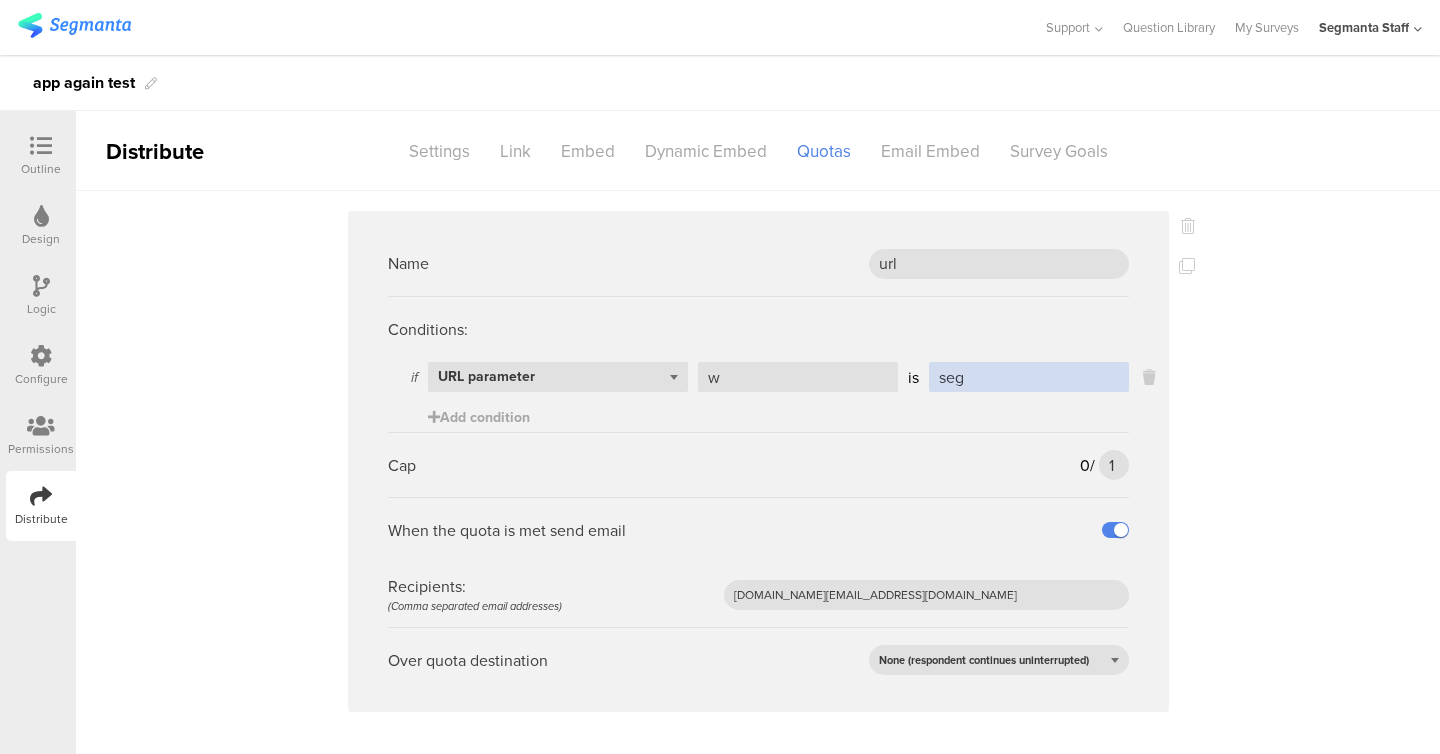 type on "seg" 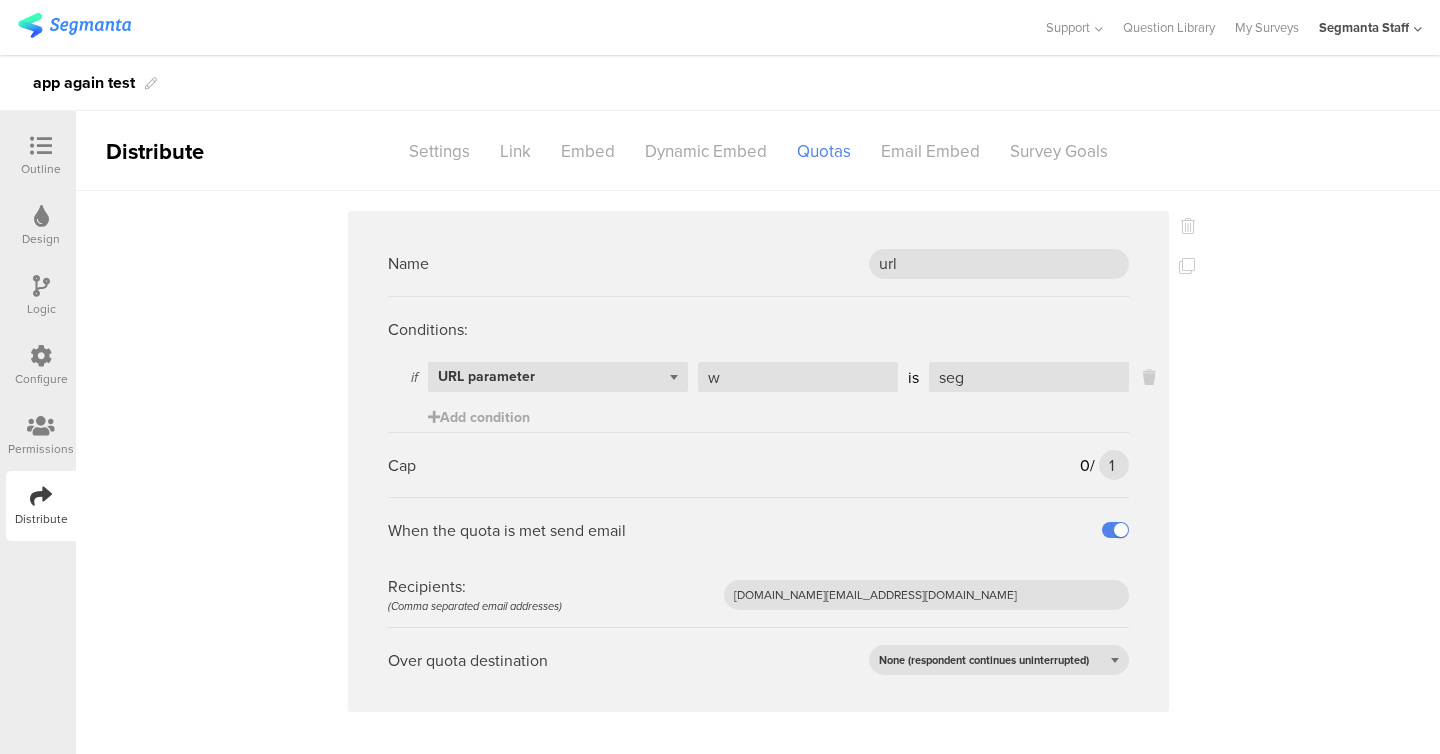 click on "Name
url
Conditions:
if
Select question...   URL parameter
w
is
seg
Add condition
Cap
0
/
1
1
When the quota is met send email
Recipients:  (Comma separated email addresses)
eliran.one@gmail.com
Over quota destination
None (respondent continues uninterrupted)
Add quota" at bounding box center (758, 503) 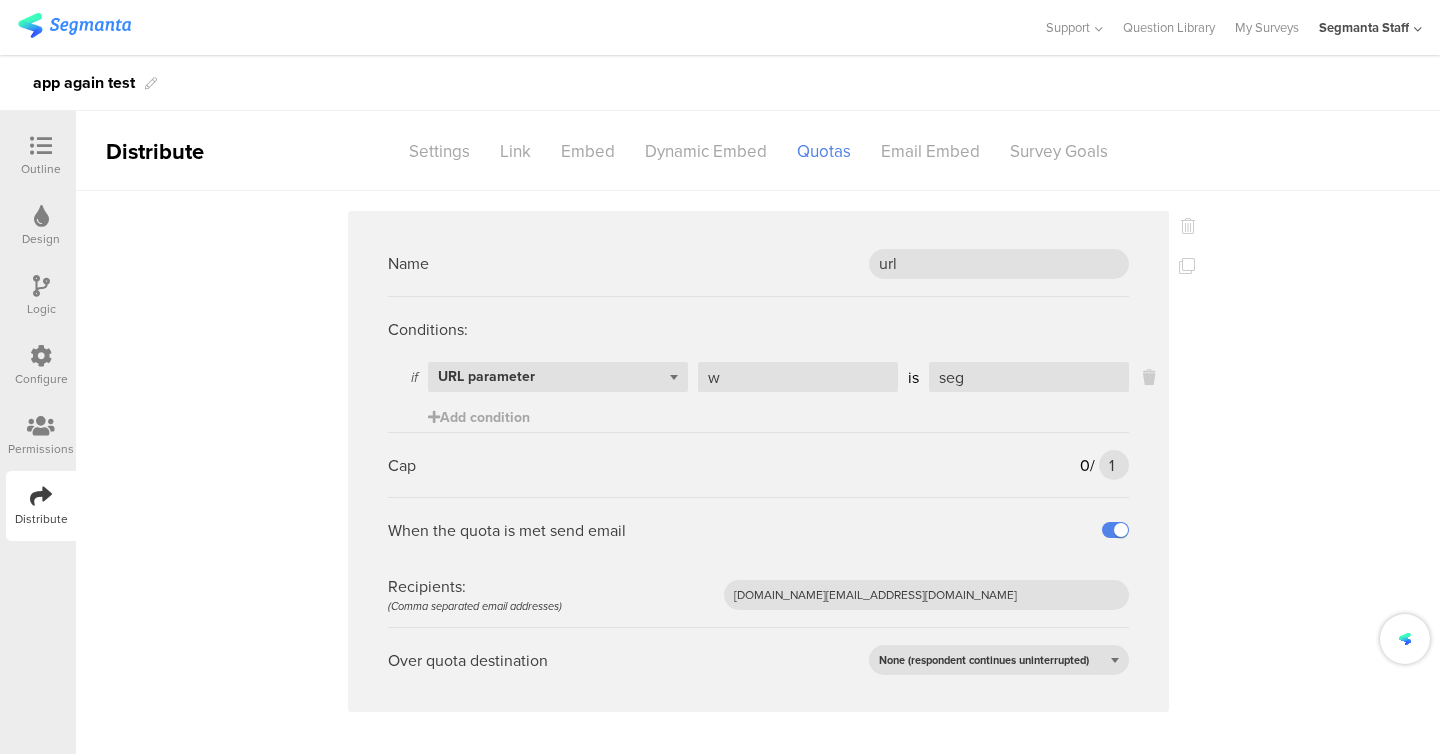 click on "Name
url
Conditions:
if
Select question...   URL parameter
w
is
seg
Add condition
Cap
0
/
1
1
When the quota is met send email
Recipients:  (Comma separated email addresses)
eliran.one@gmail.com
Over quota destination
None (respondent continues uninterrupted)
Add quota" at bounding box center [758, 503] 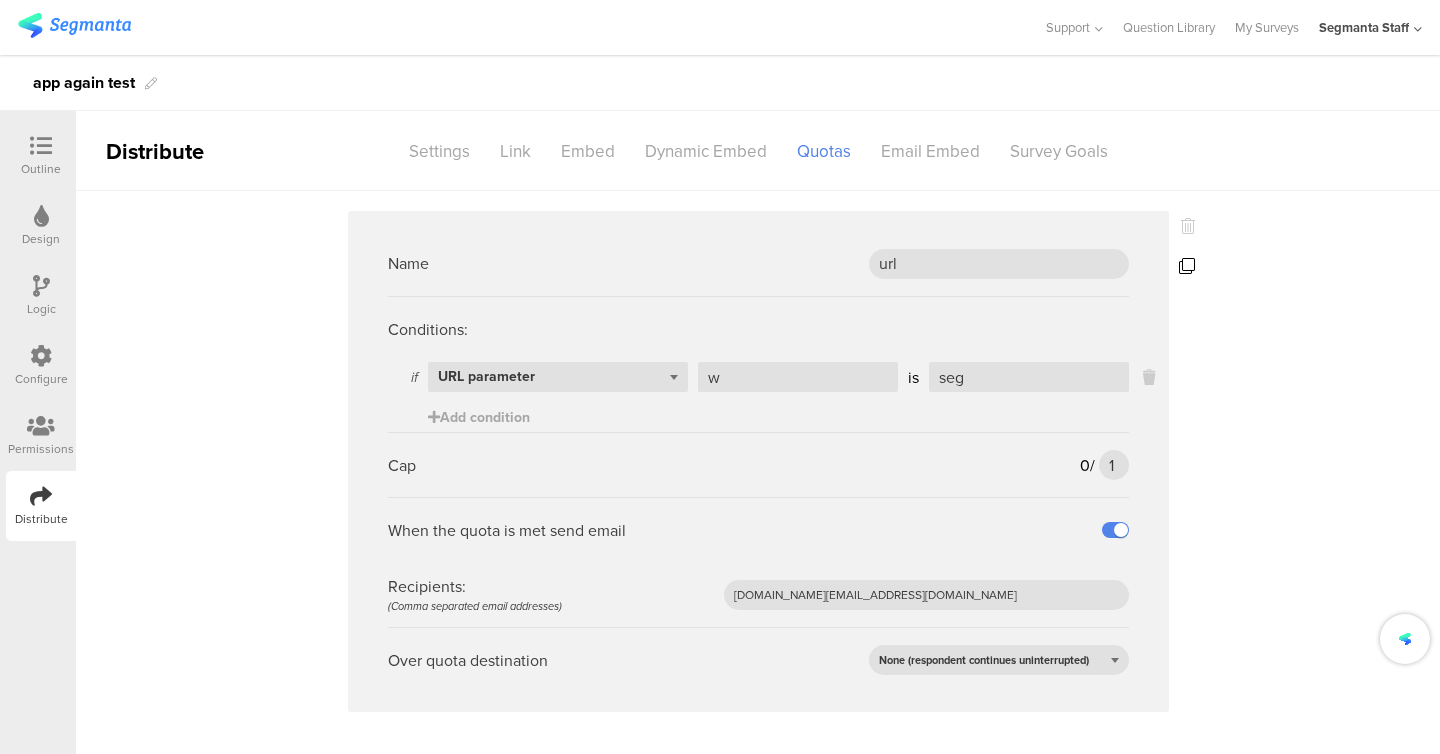 click at bounding box center (1187, 266) 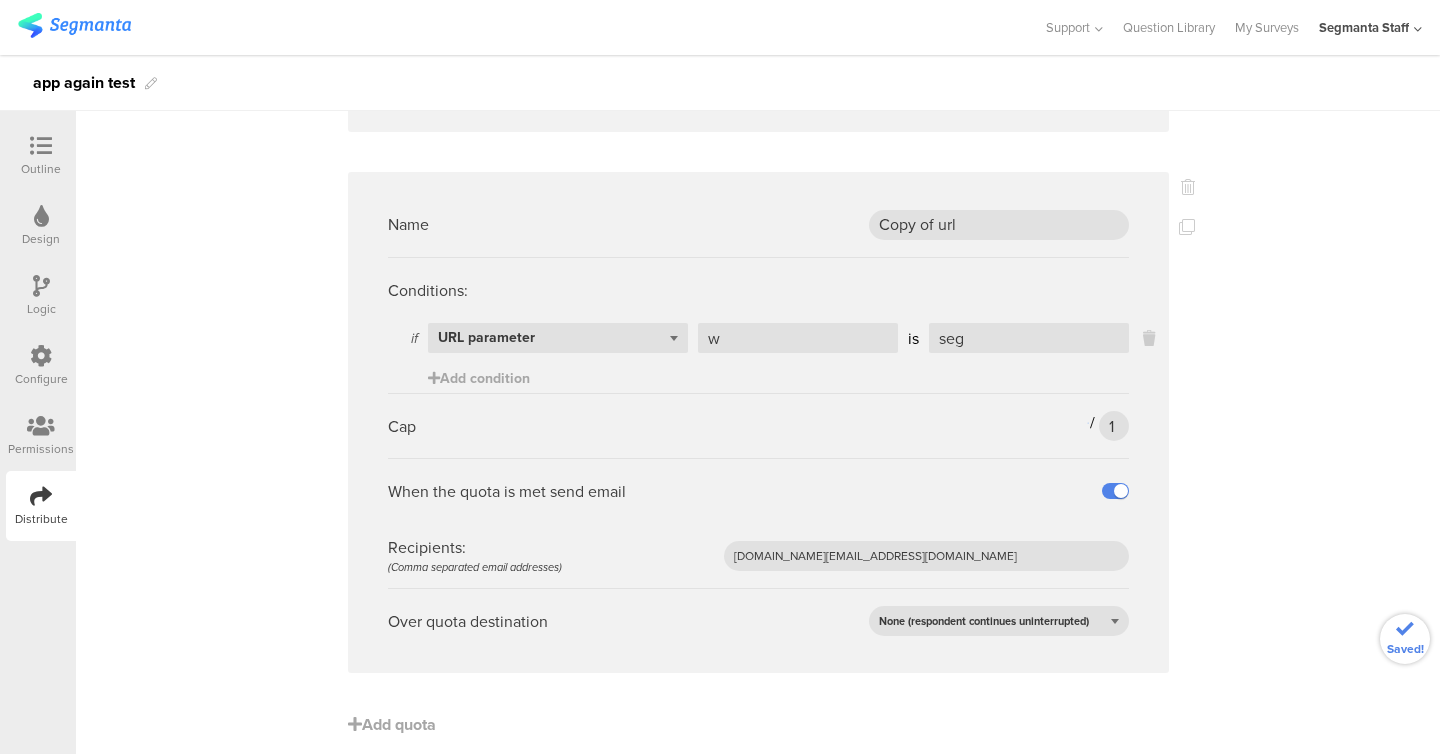 scroll, scrollTop: 602, scrollLeft: 0, axis: vertical 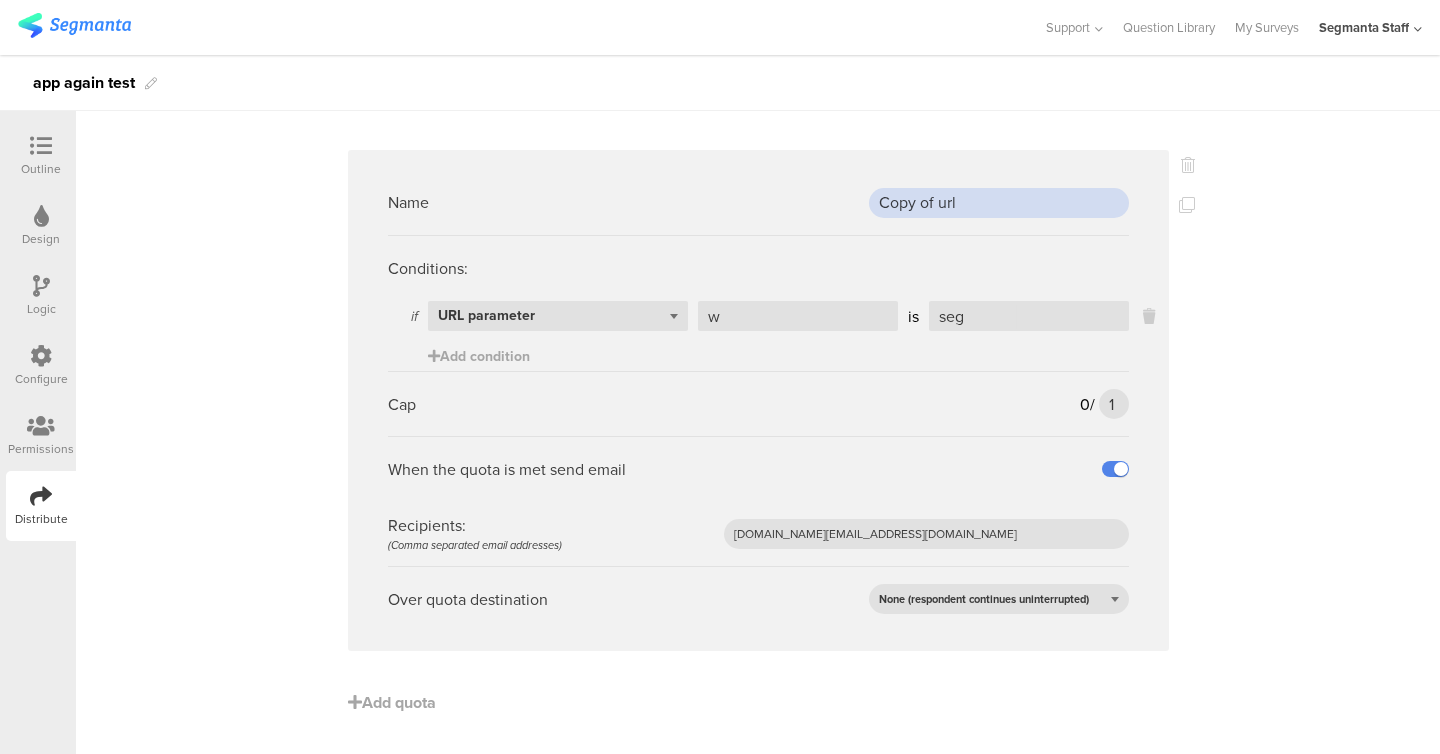click on "Copy of url" at bounding box center [999, 203] 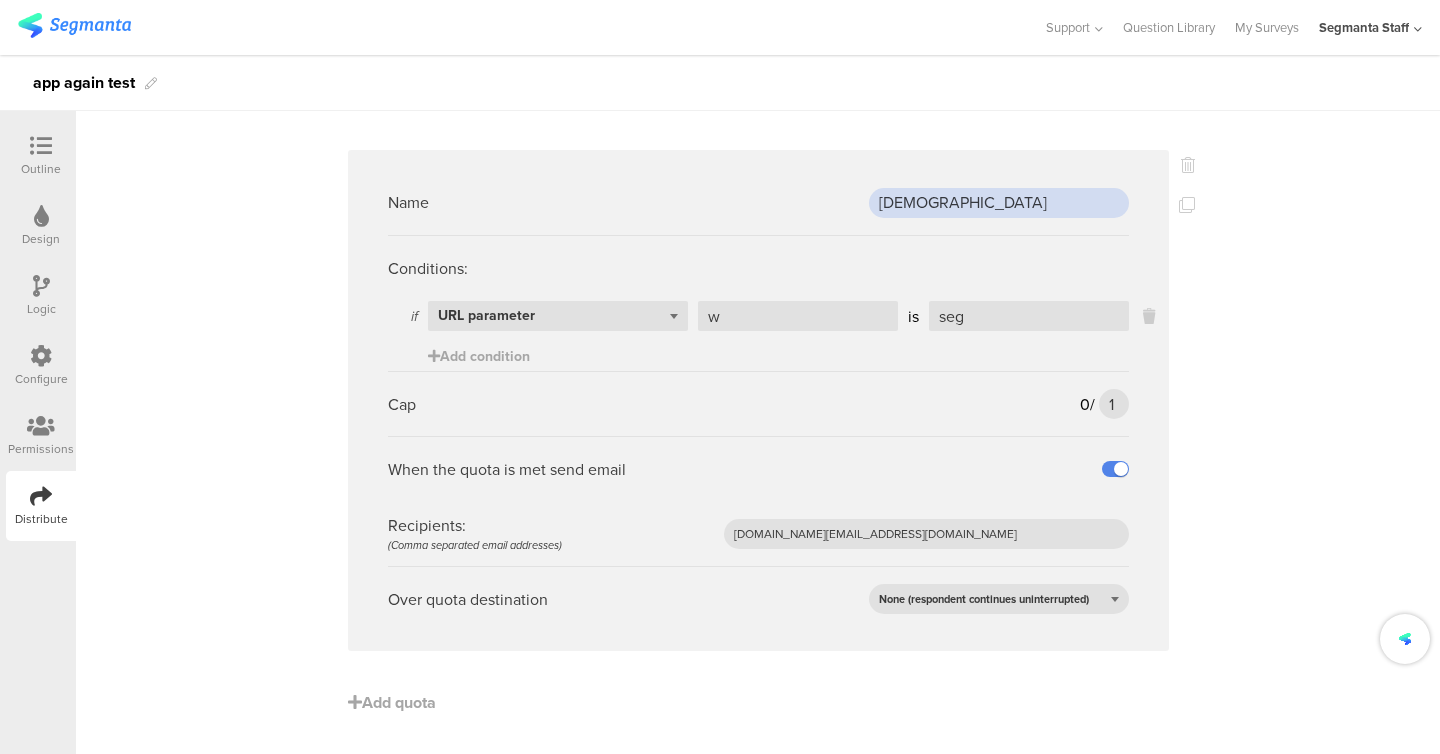 type on "male" 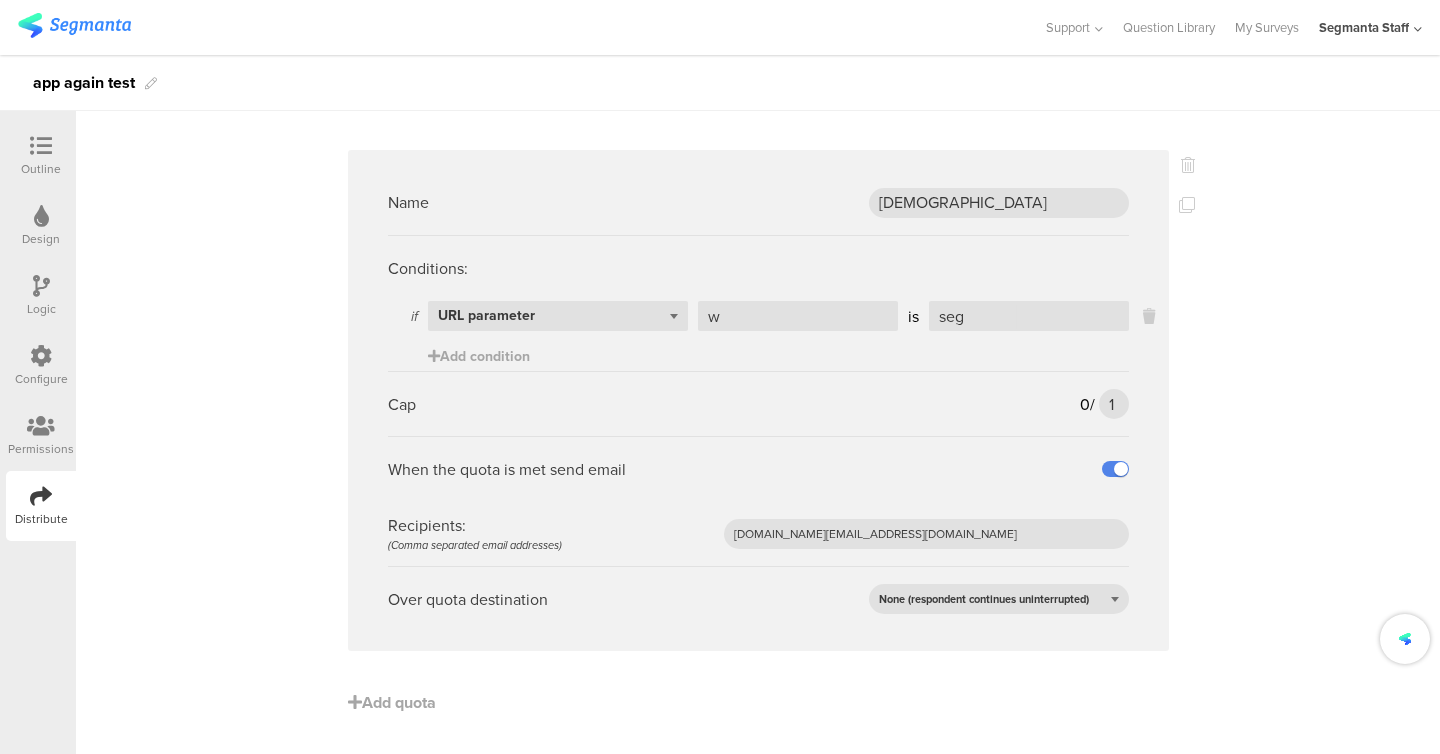 click on "Name
male
Conditions:
if
Select question...   URL parameter
w
is
seg
Add condition
Cap
0
/
1
1
When the quota is met send email
Recipients:  (Comma separated email addresses)
eliran.one@gmail.com
Over quota destination
None (respondent continues uninterrupted)" at bounding box center (758, 400) 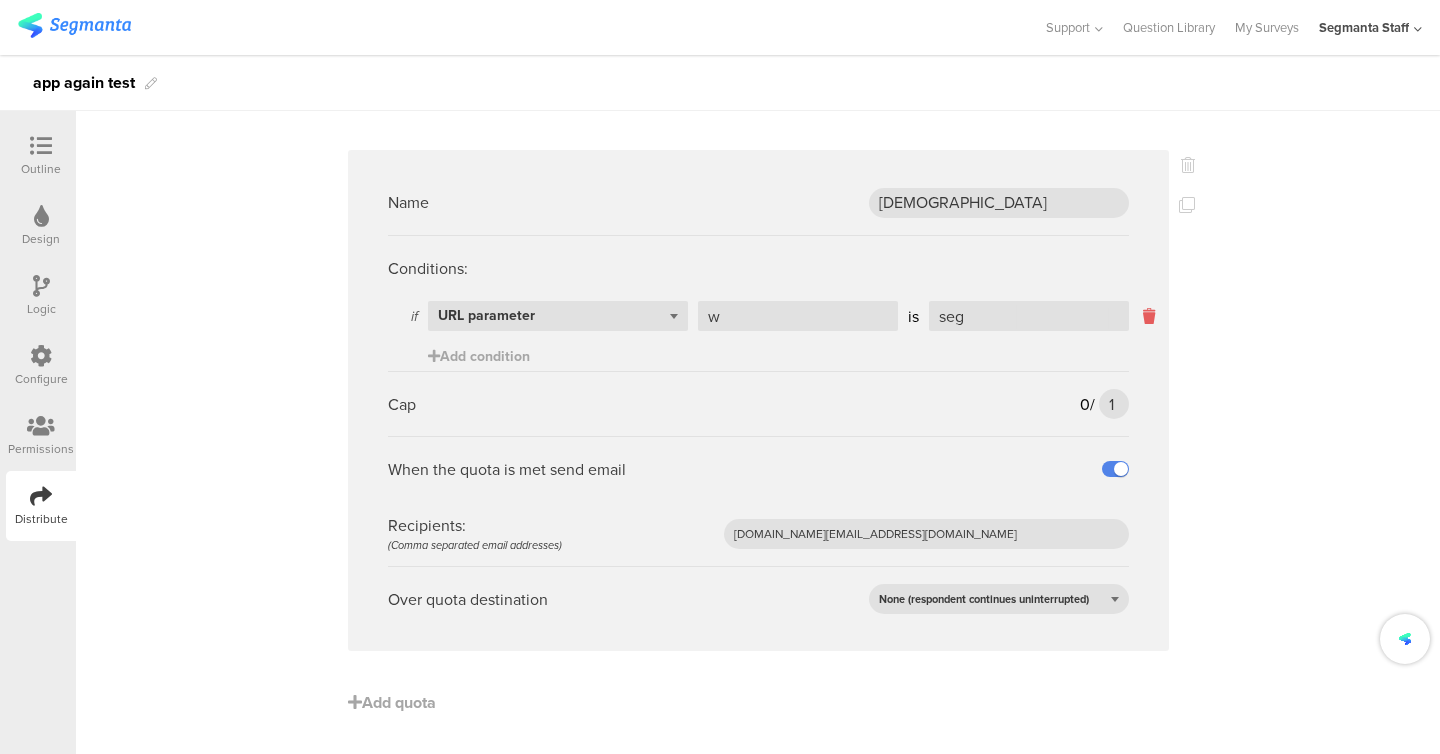 click at bounding box center (1149, 316) 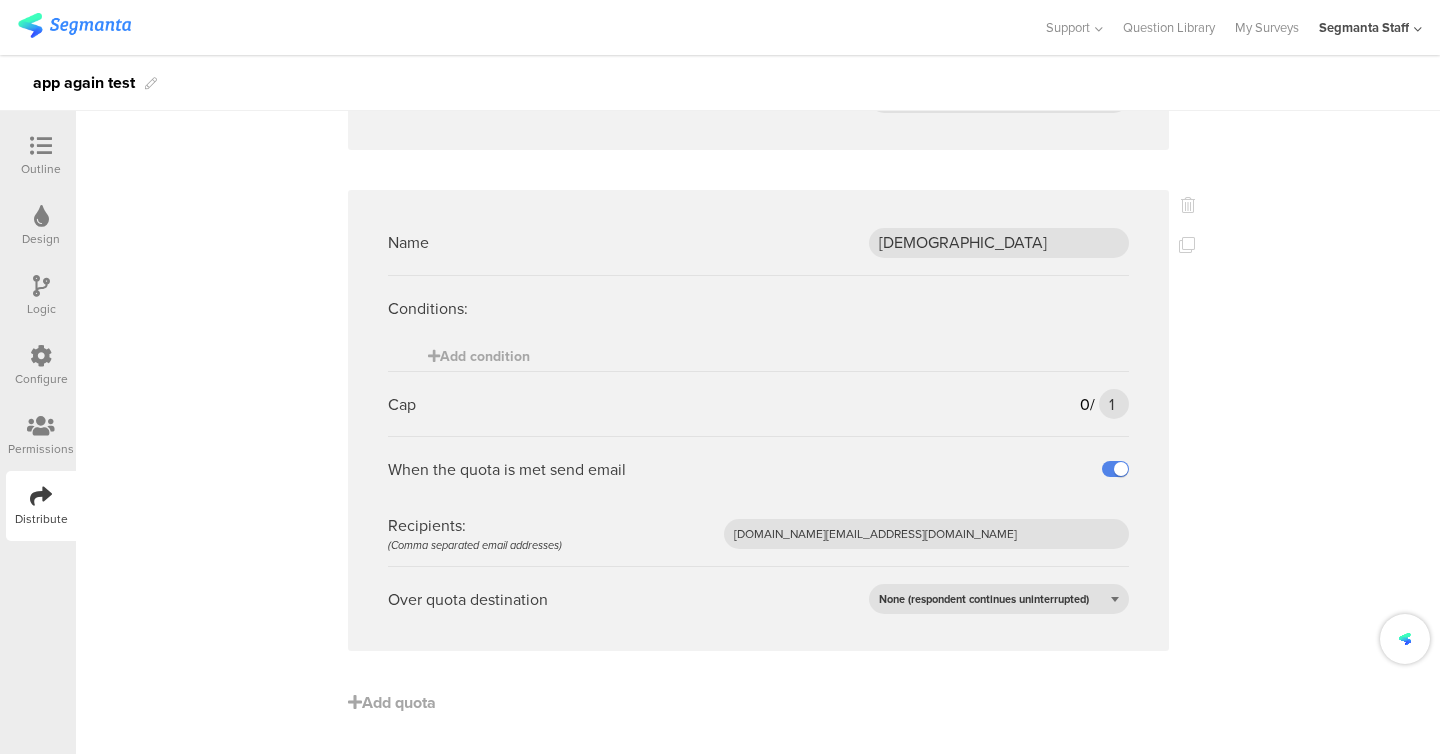 scroll, scrollTop: 562, scrollLeft: 0, axis: vertical 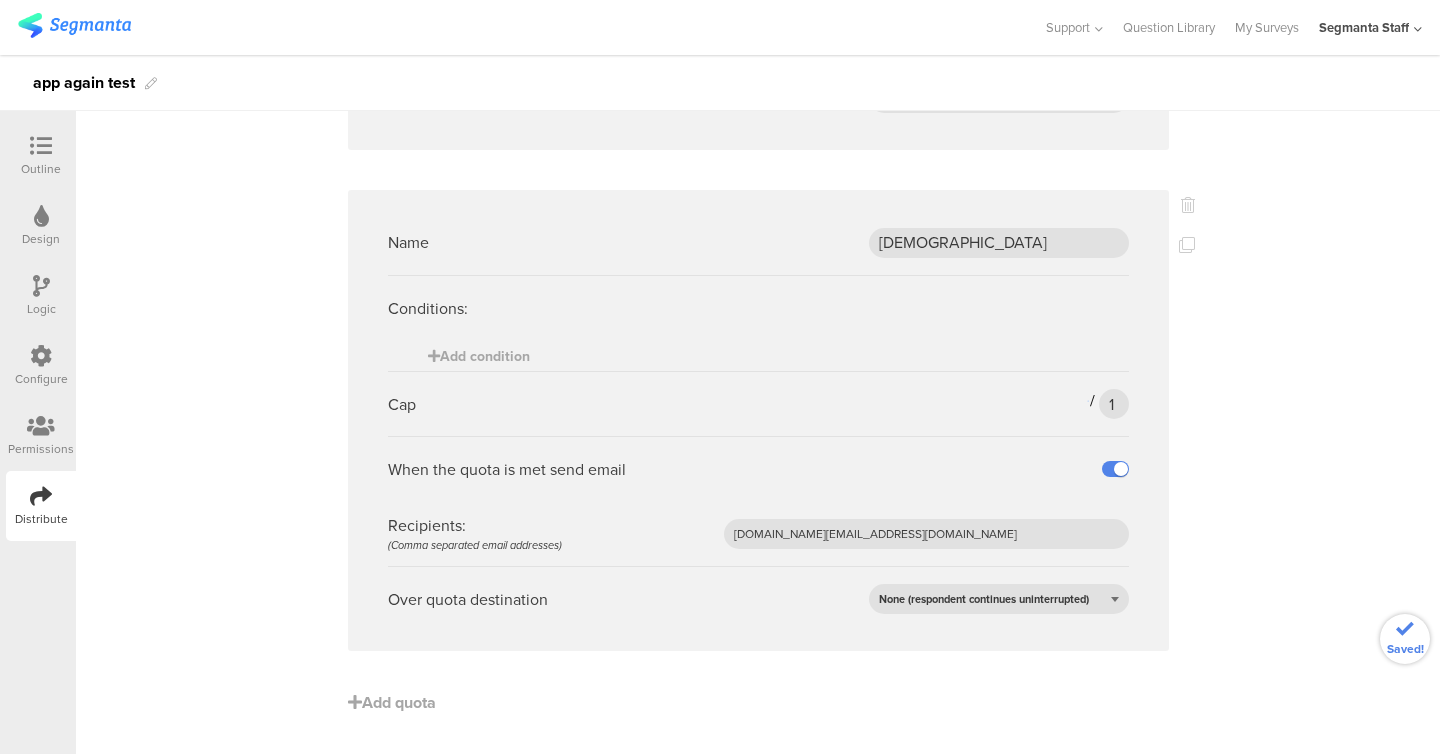 click on "Add condition" at bounding box center [758, 356] 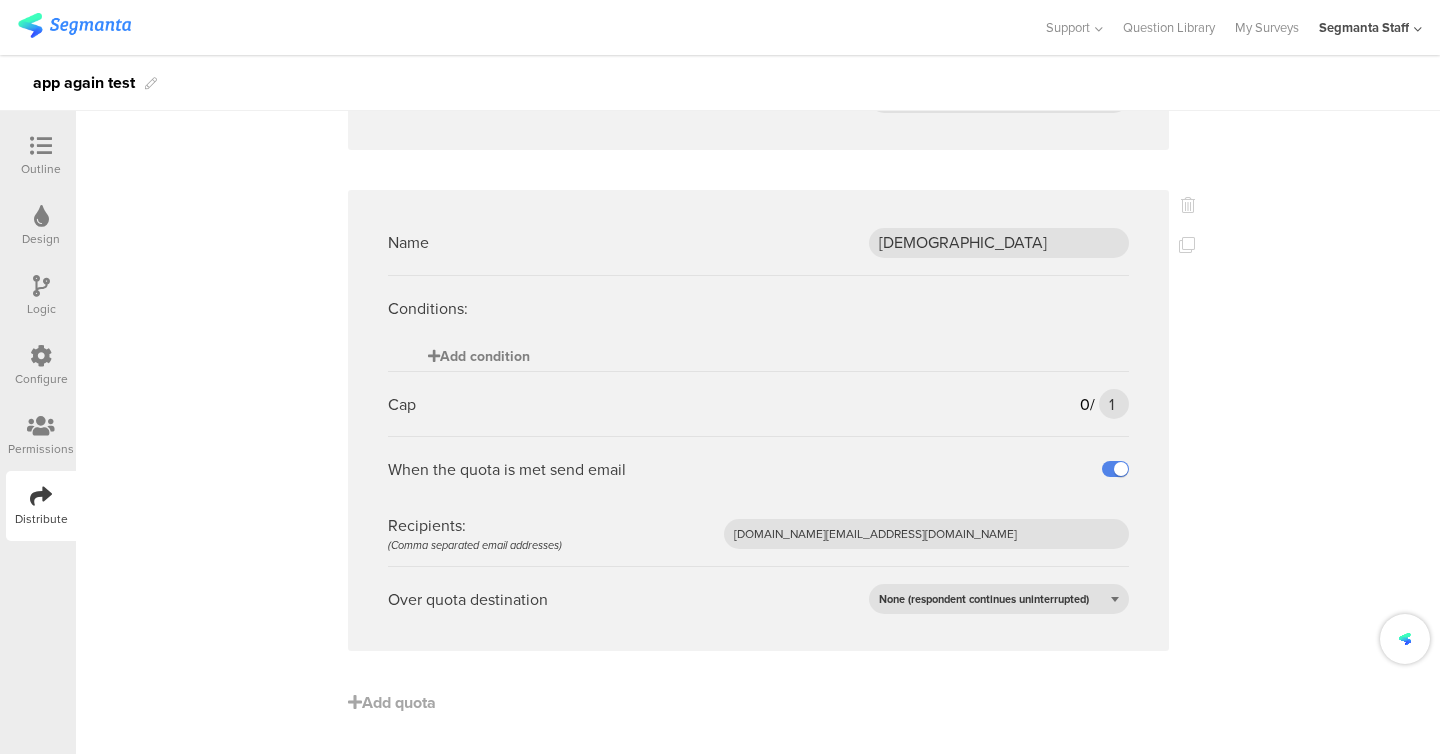 click on "Add condition" at bounding box center (479, 356) 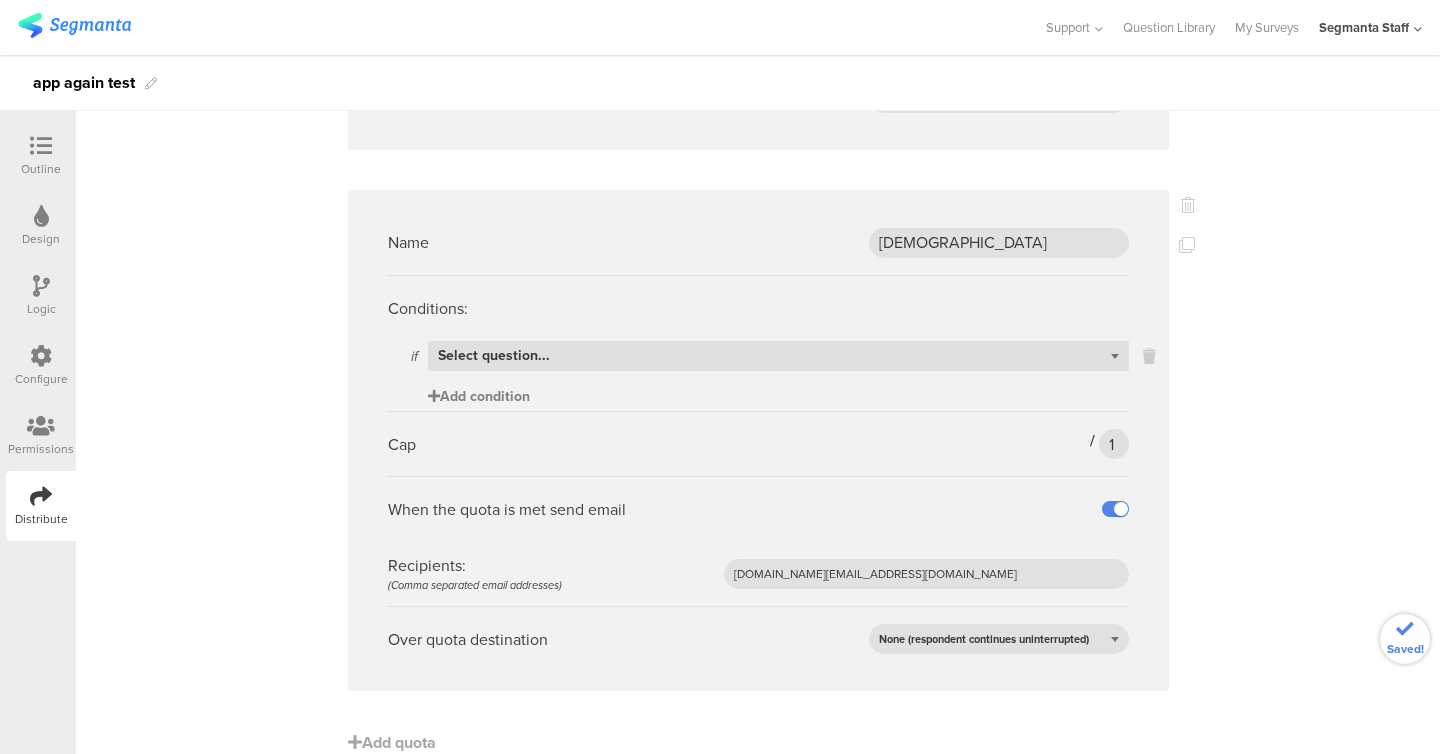 scroll, scrollTop: 602, scrollLeft: 0, axis: vertical 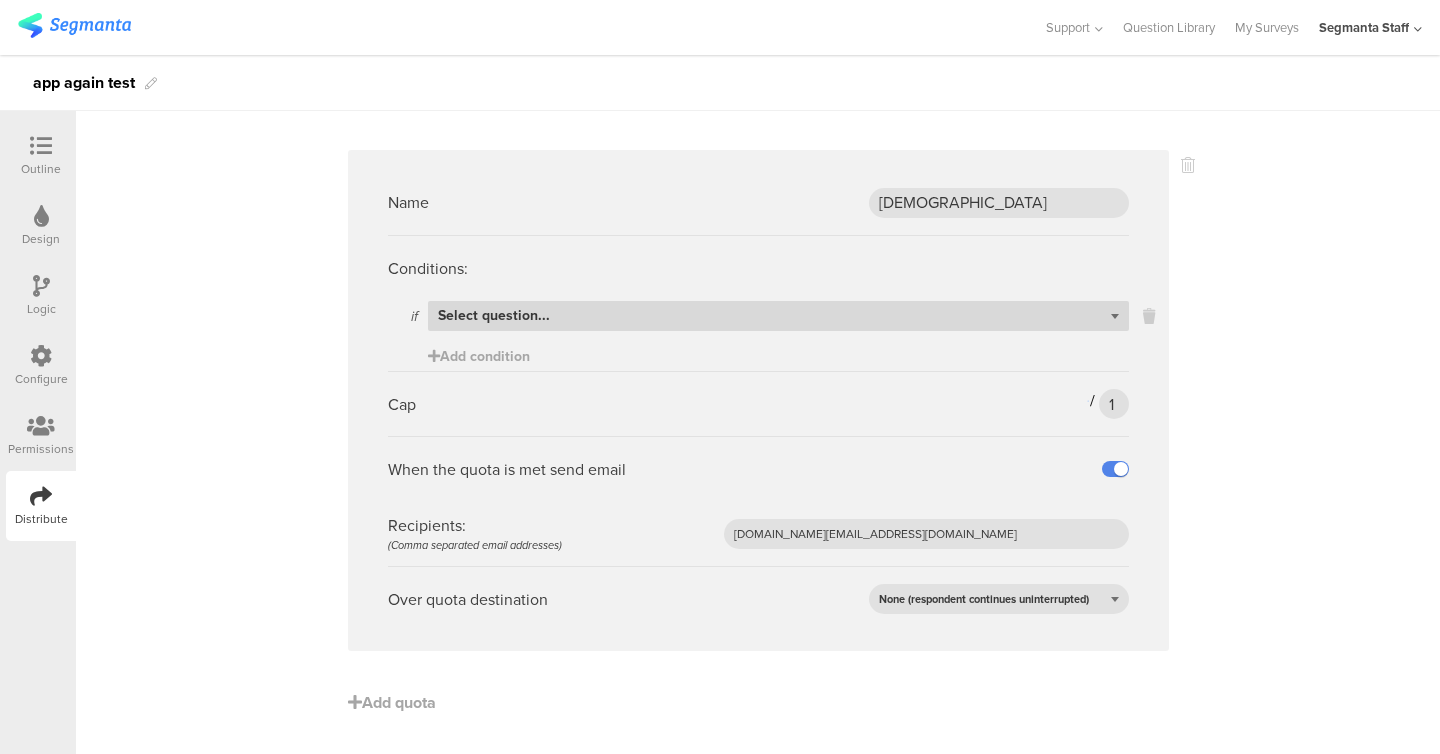 click on "Select question..." at bounding box center [778, 316] 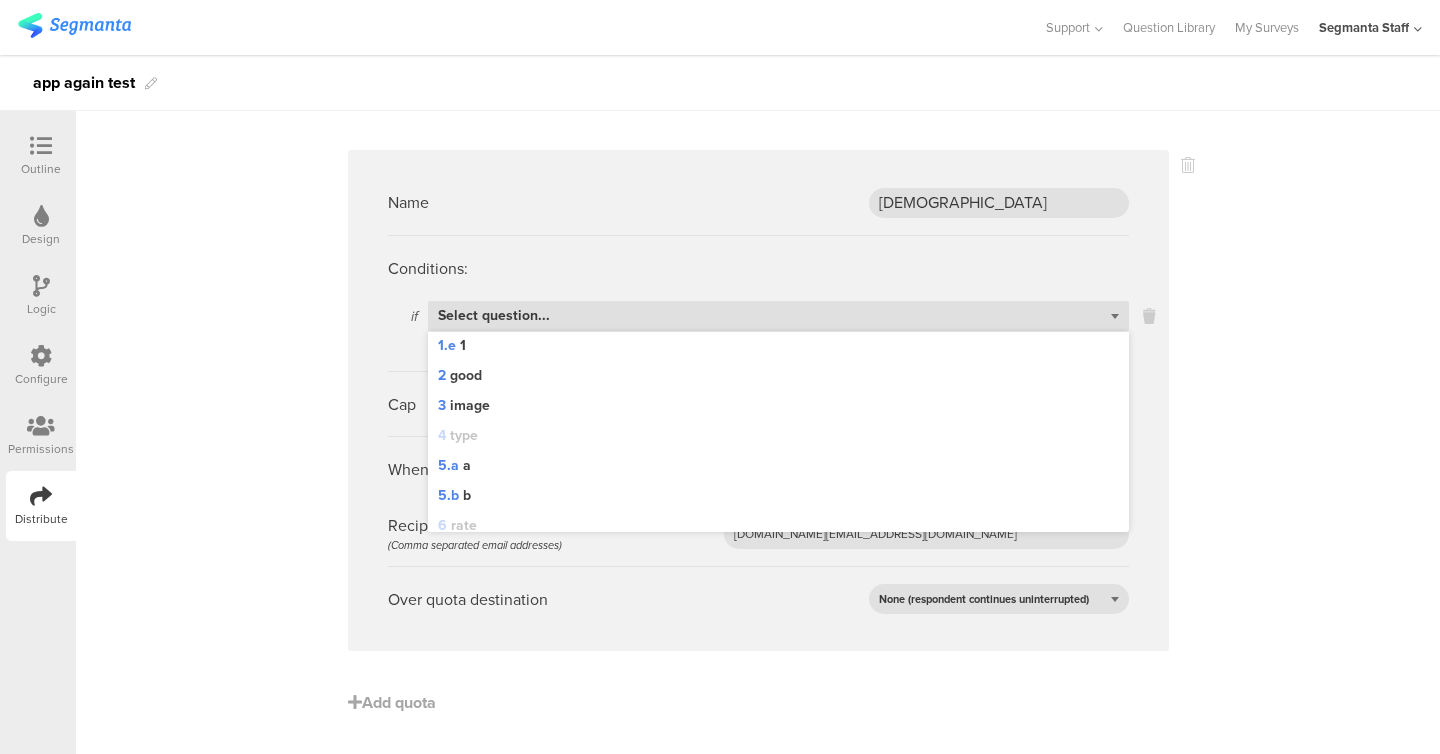 scroll, scrollTop: 0, scrollLeft: 0, axis: both 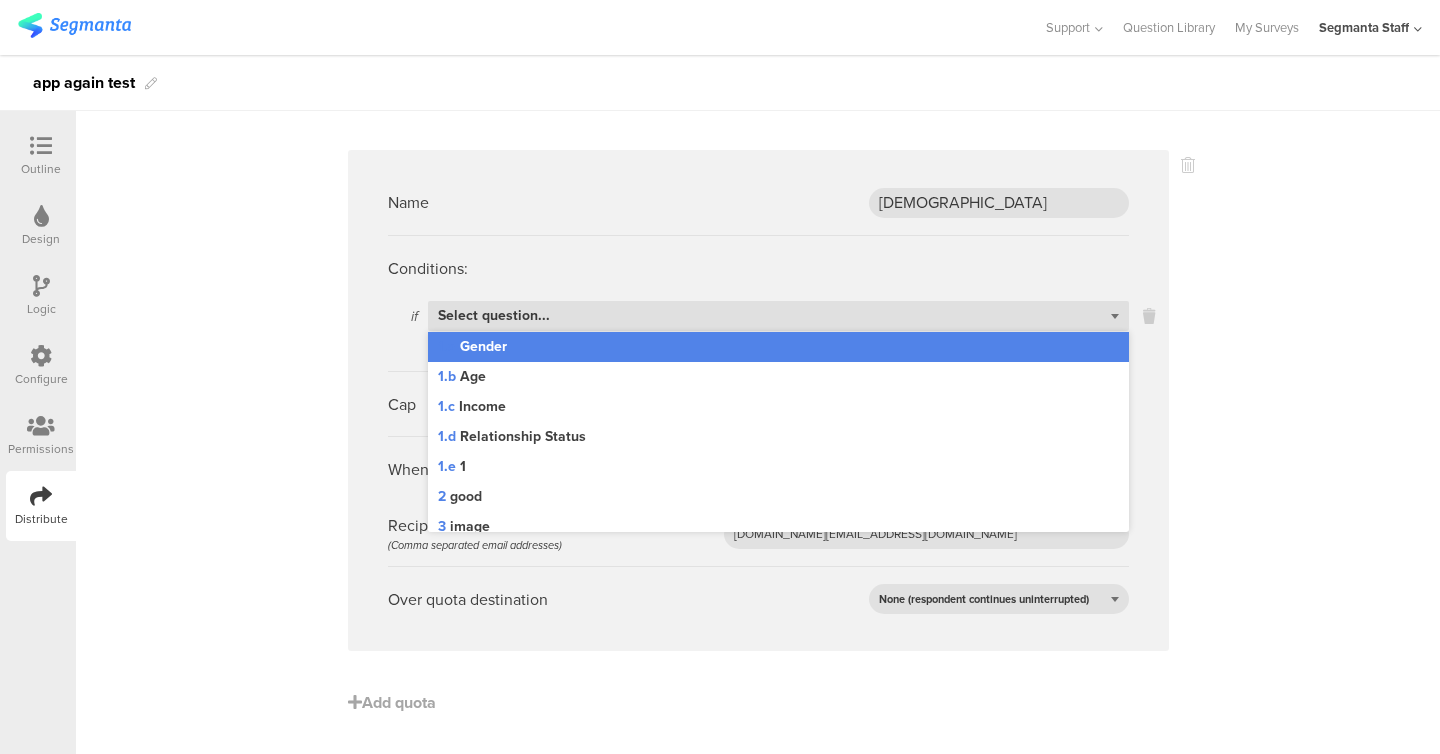 click on "1.a Gender" at bounding box center (778, 347) 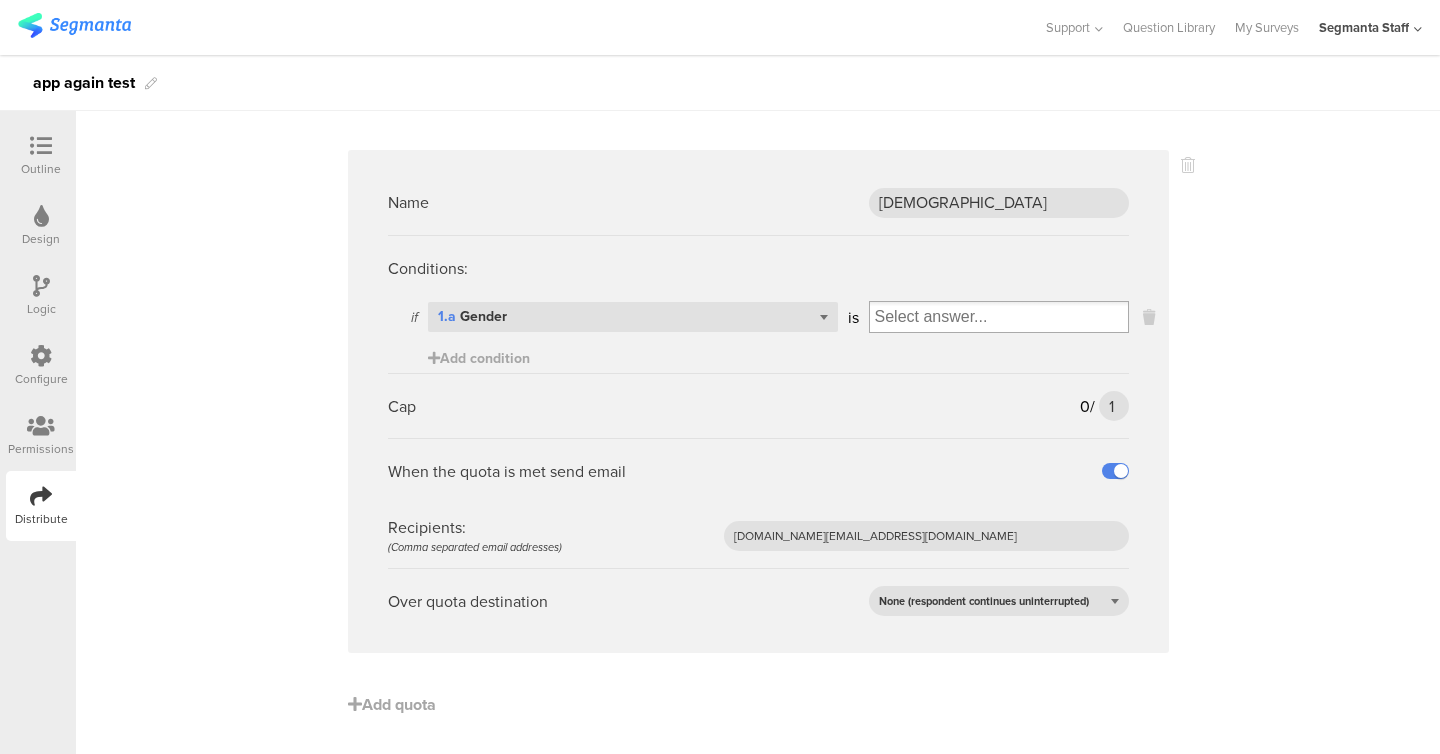 click at bounding box center (999, 317) 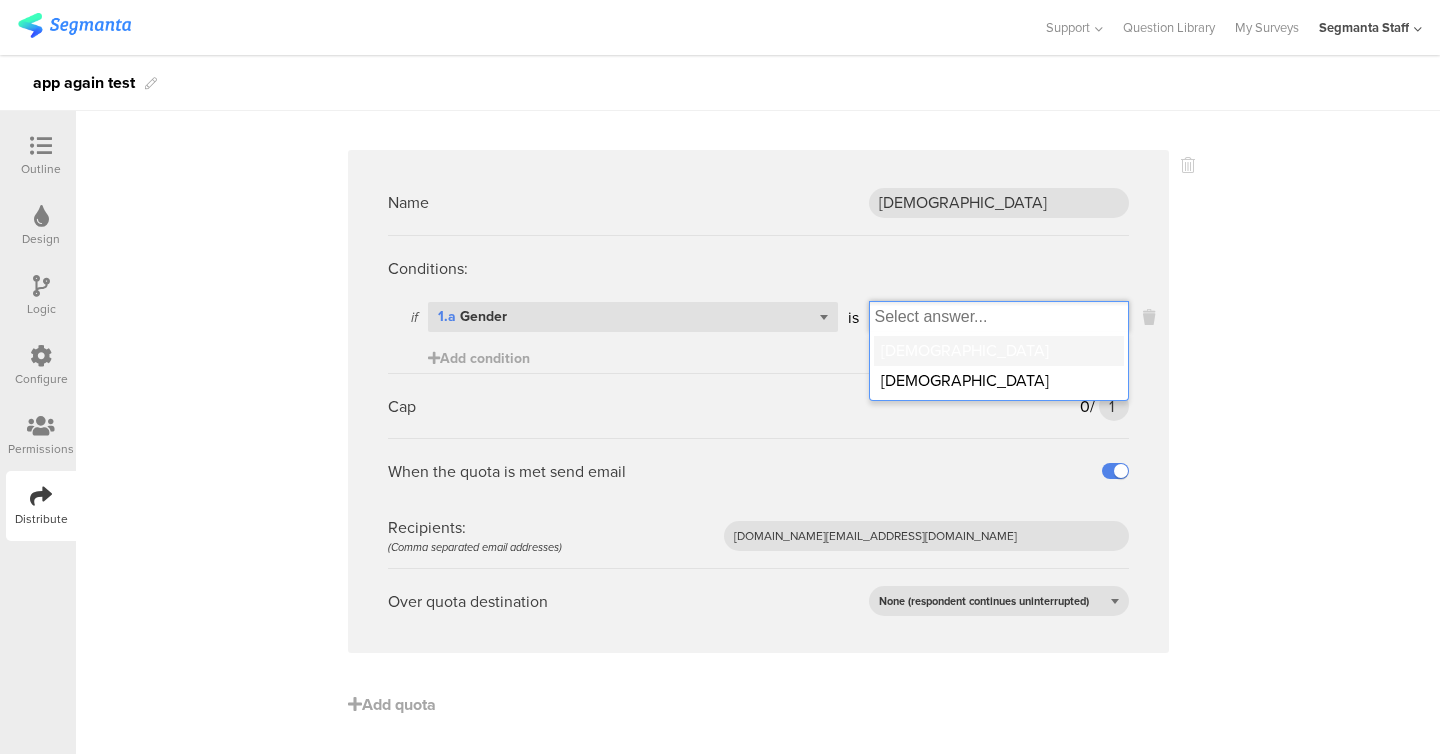 click on "Male" at bounding box center [999, 351] 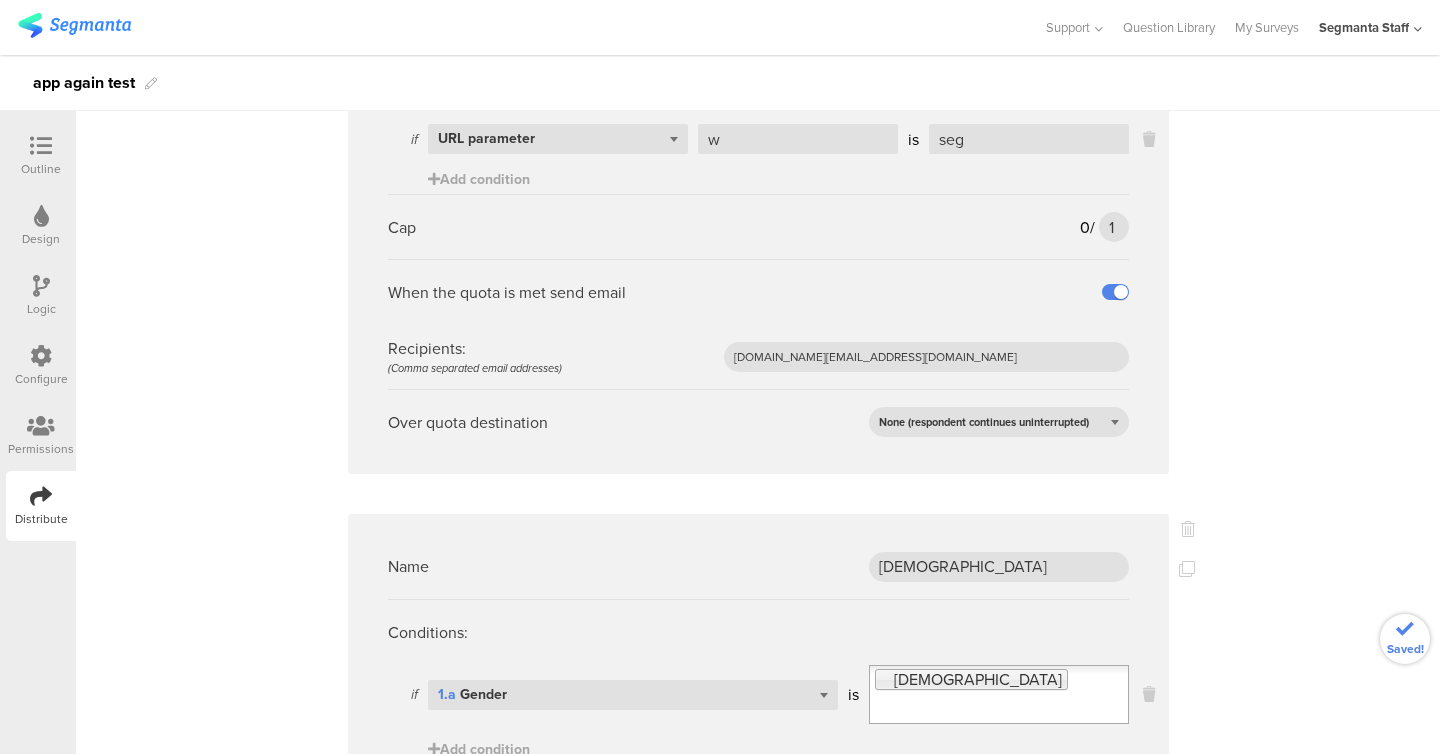 scroll, scrollTop: 0, scrollLeft: 0, axis: both 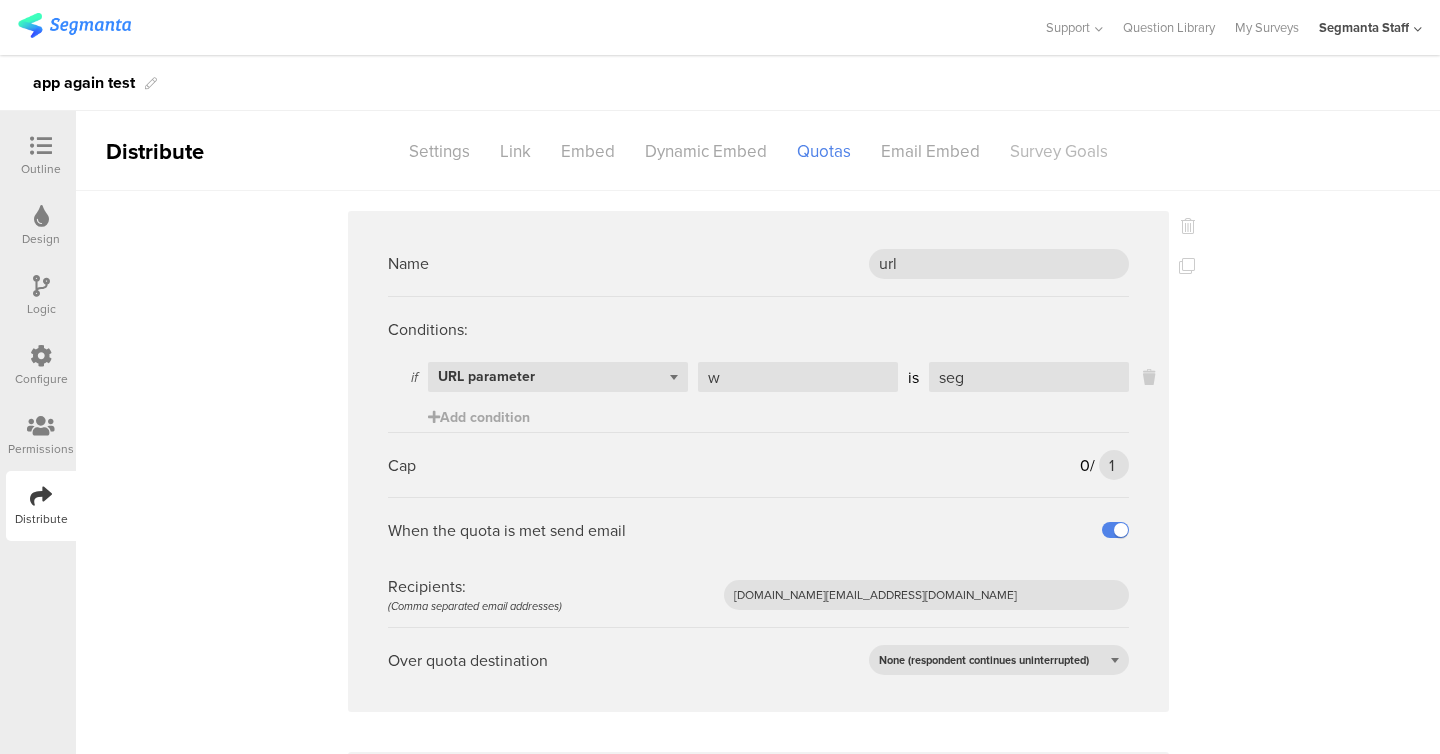 click on "Survey Goals" at bounding box center (1059, 151) 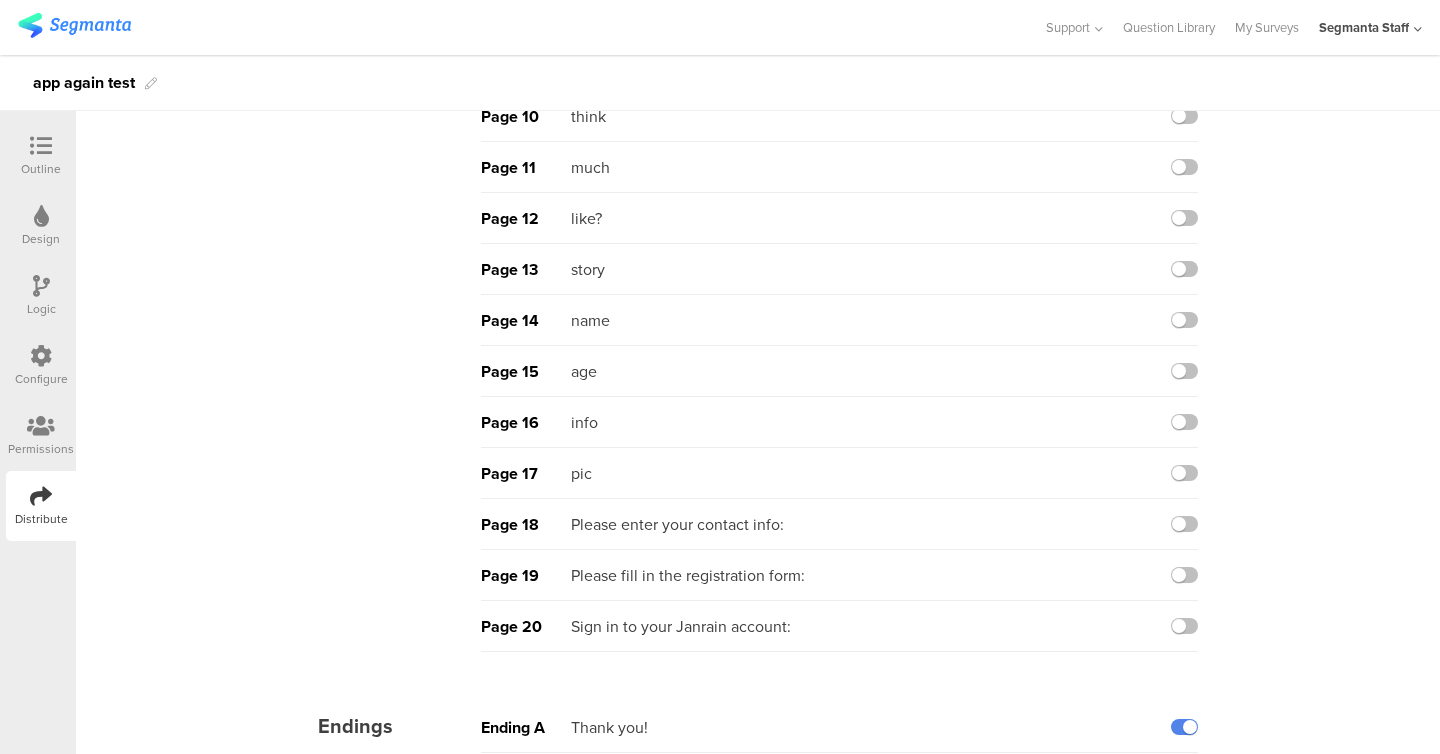scroll, scrollTop: 649, scrollLeft: 0, axis: vertical 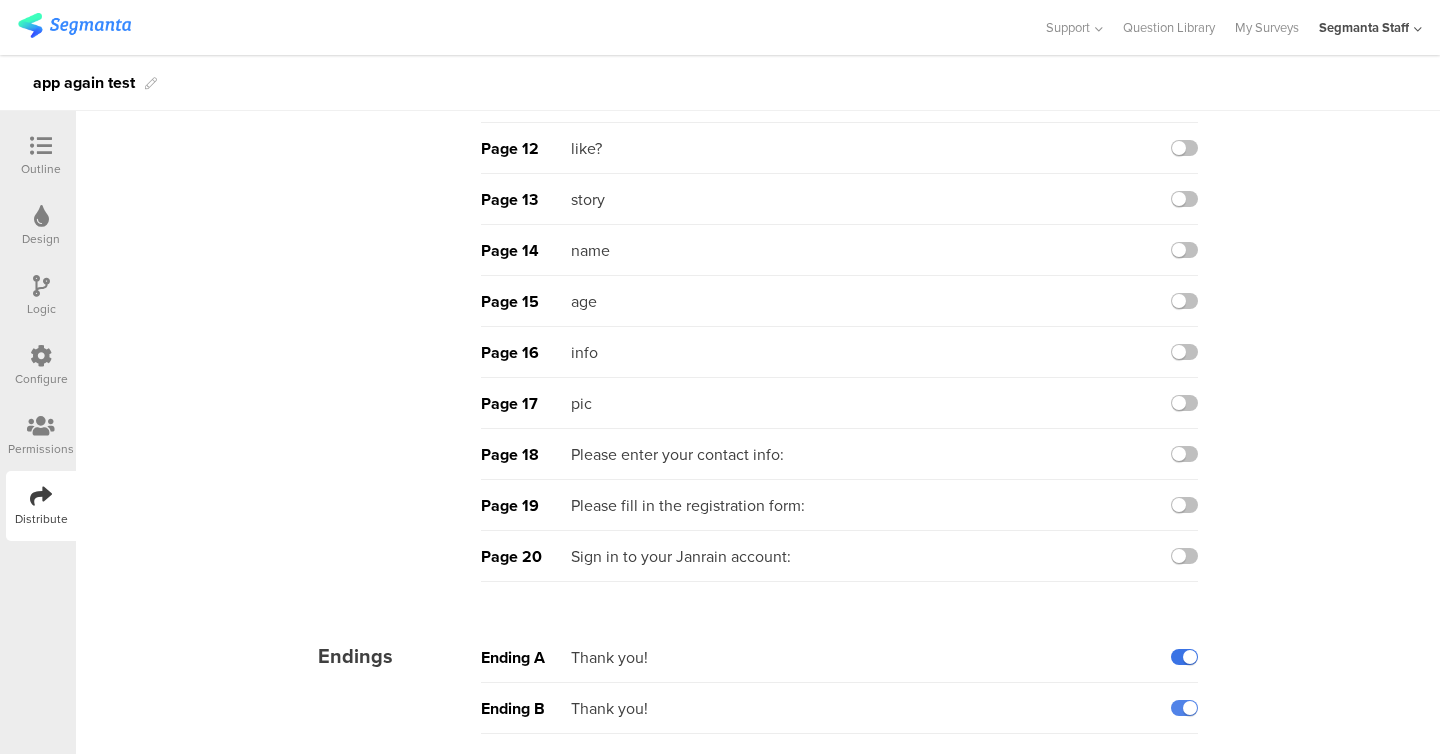 click at bounding box center [1184, 657] 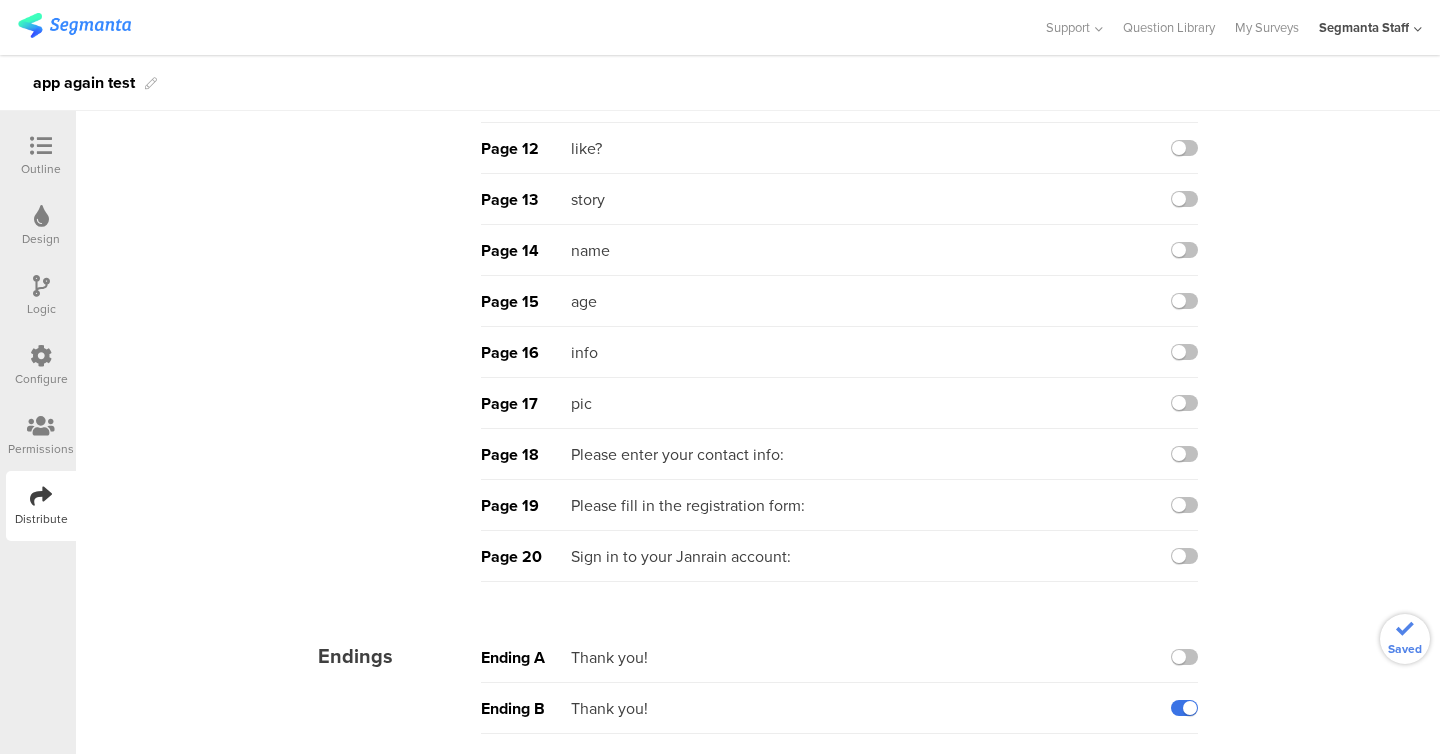 click at bounding box center [1184, 708] 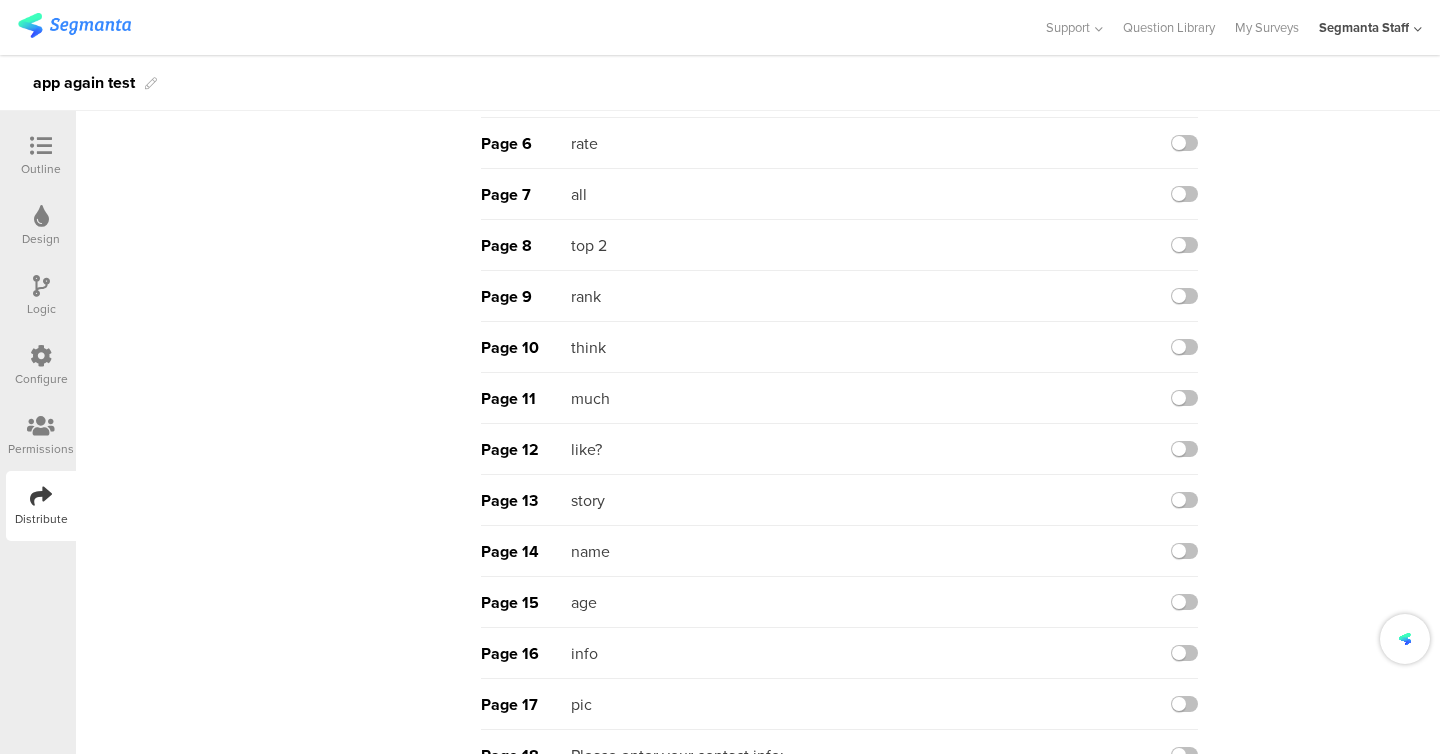 scroll, scrollTop: 312, scrollLeft: 0, axis: vertical 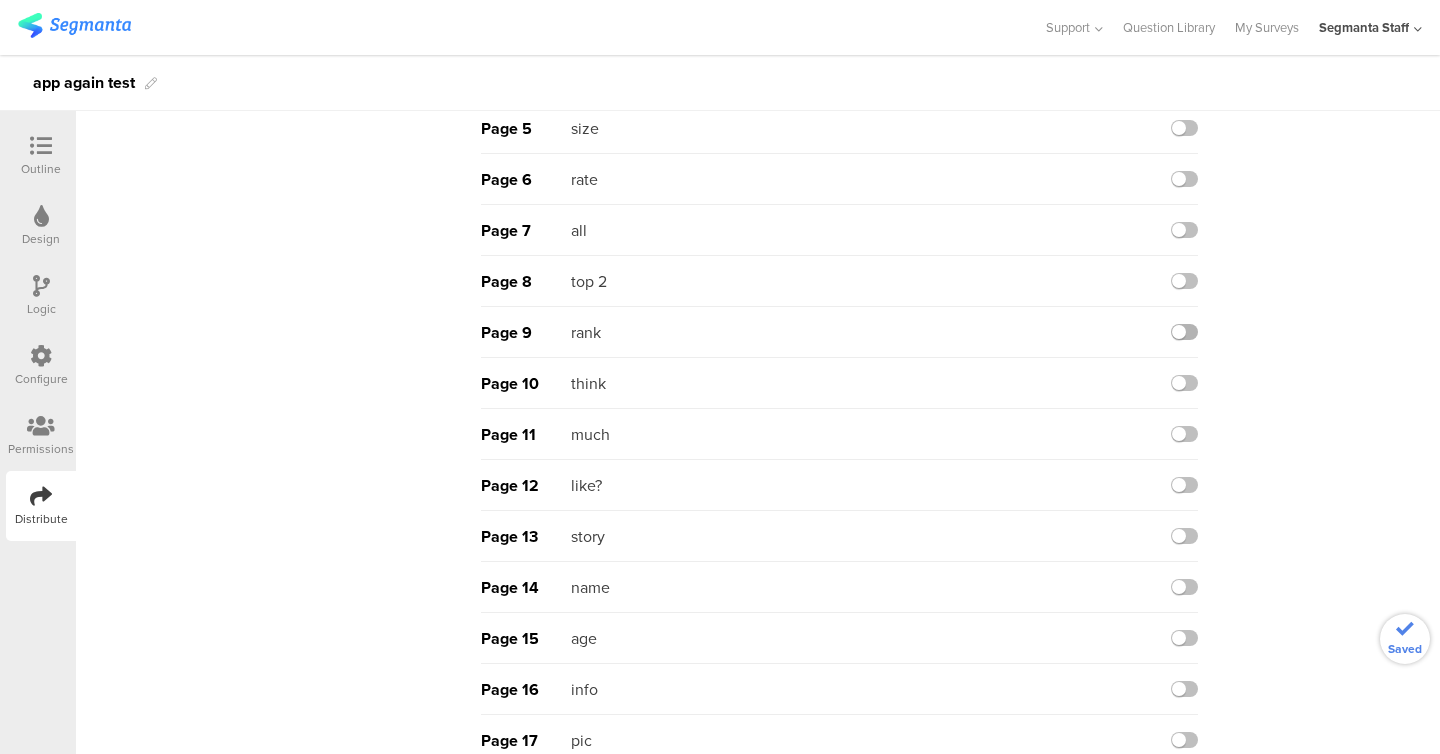 click at bounding box center [1184, 332] 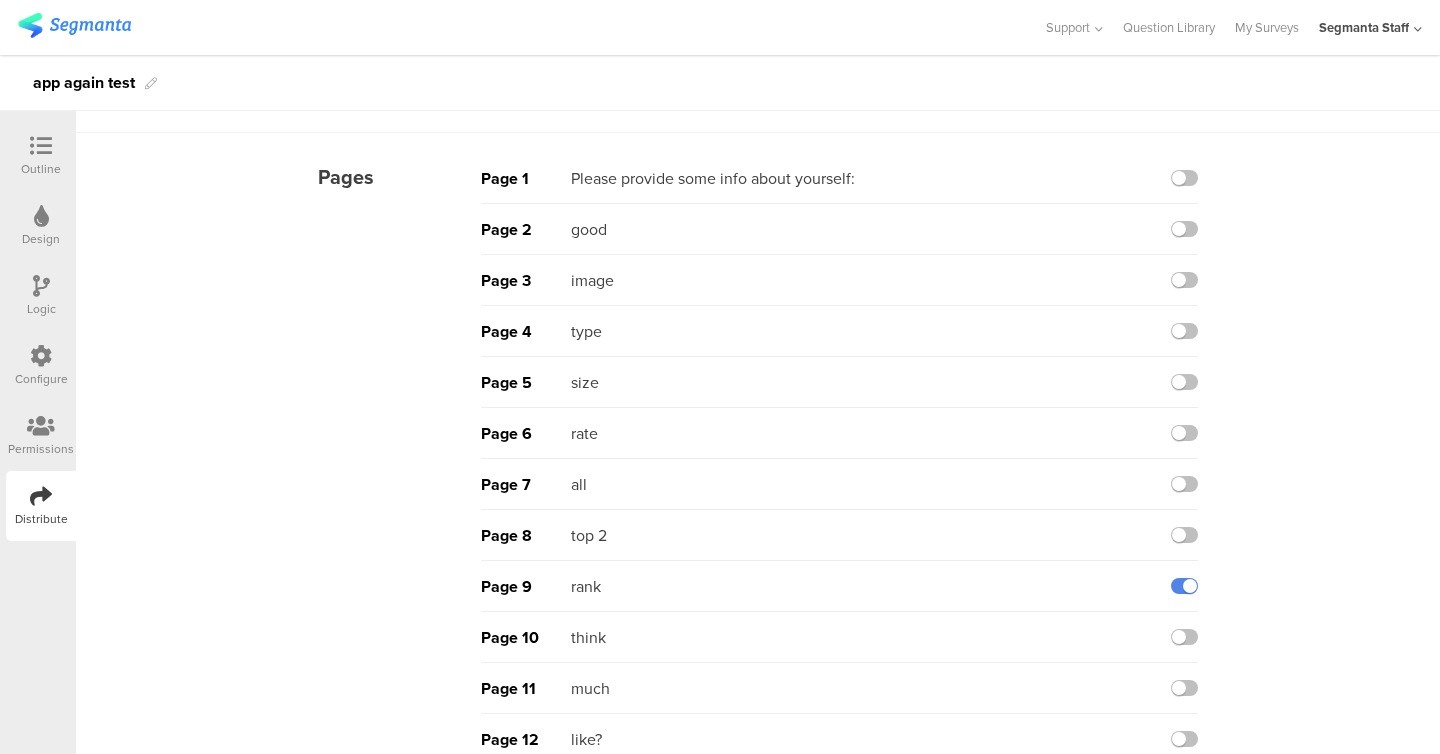 scroll, scrollTop: 0, scrollLeft: 0, axis: both 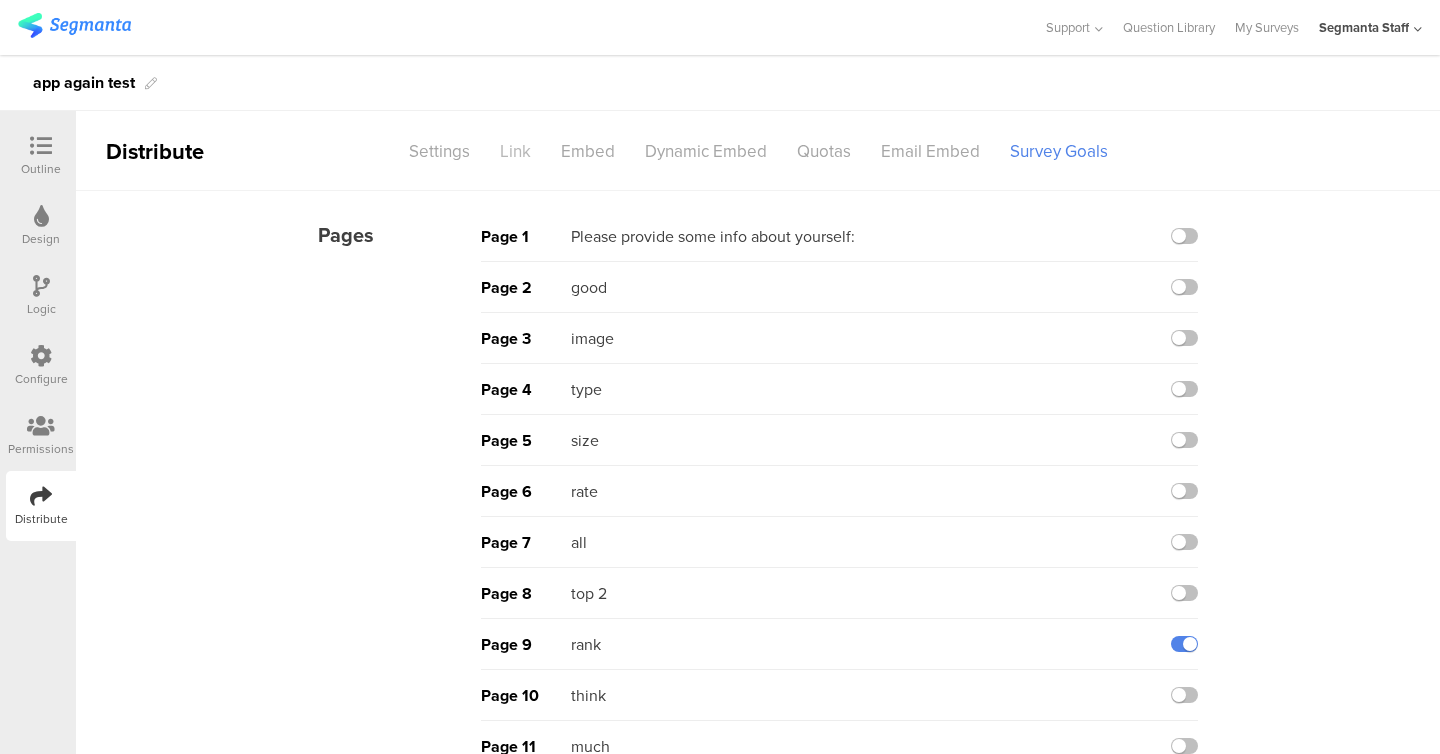 click on "Link" at bounding box center (515, 151) 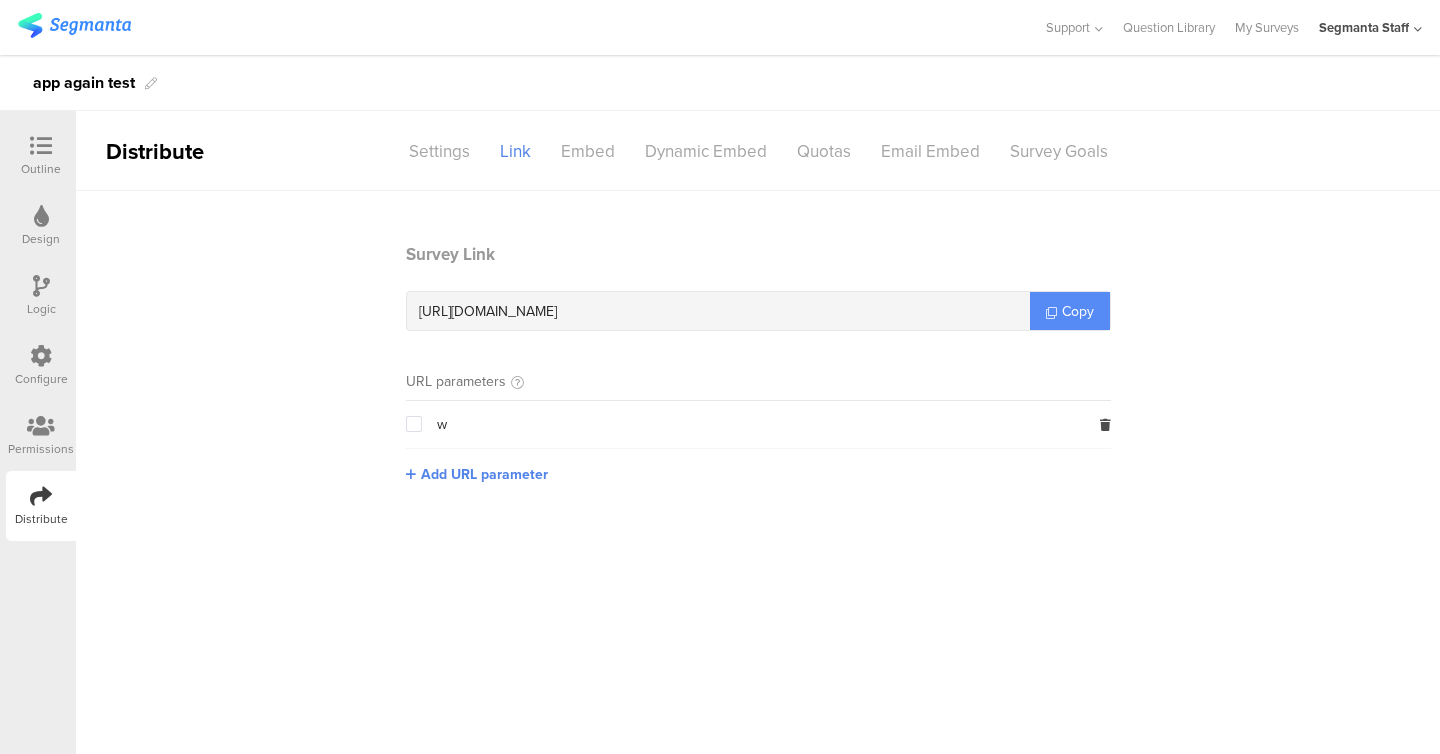 click on "Copy" at bounding box center (1070, 311) 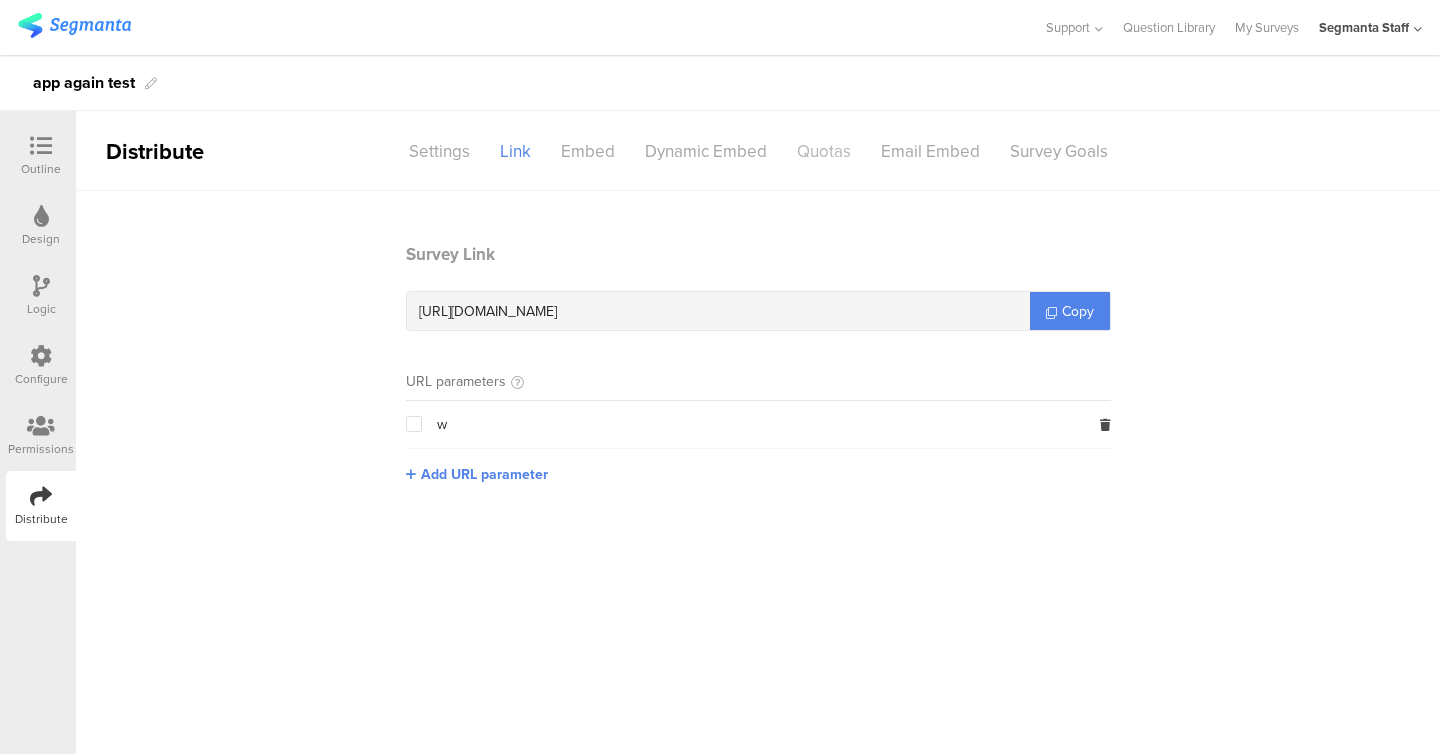 click on "Quotas" at bounding box center [824, 151] 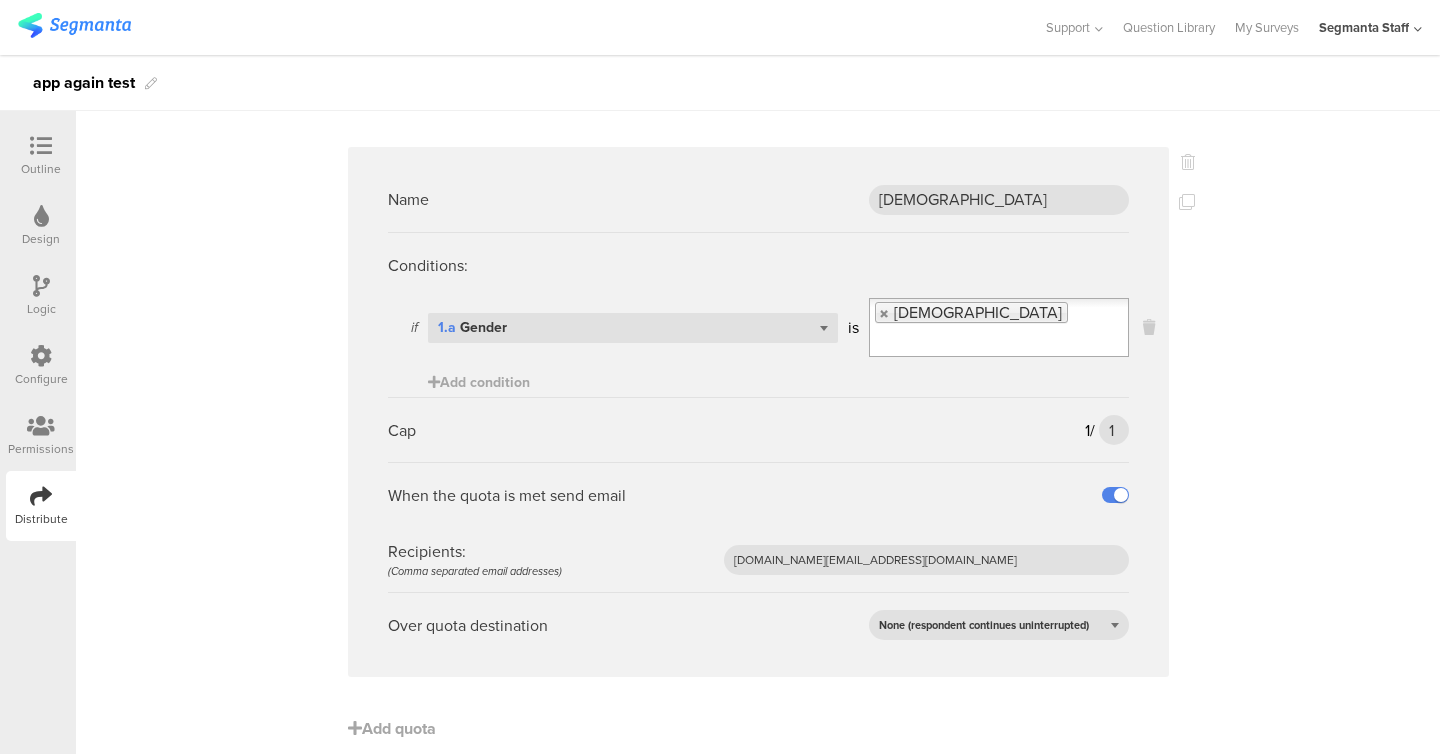 scroll, scrollTop: 0, scrollLeft: 0, axis: both 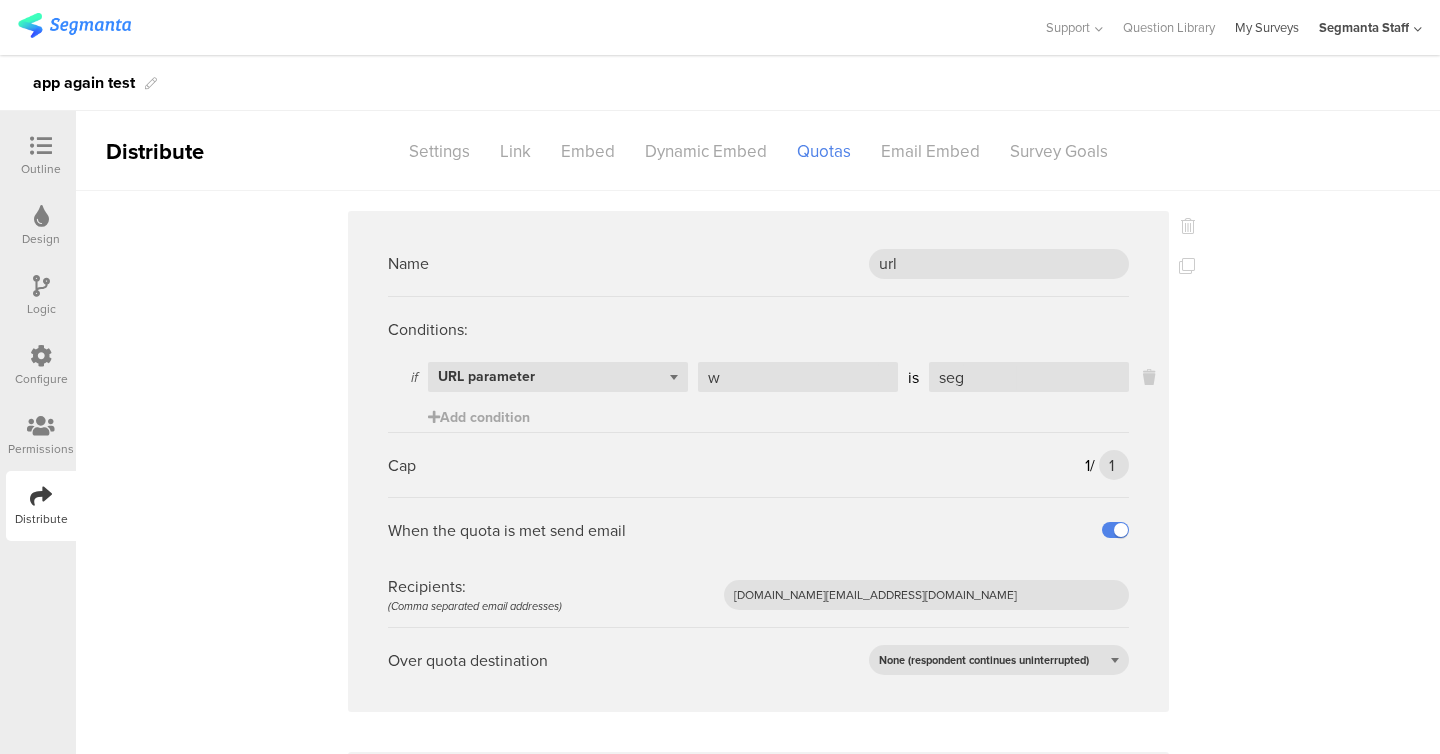 click on "My Surveys" at bounding box center [1267, 27] 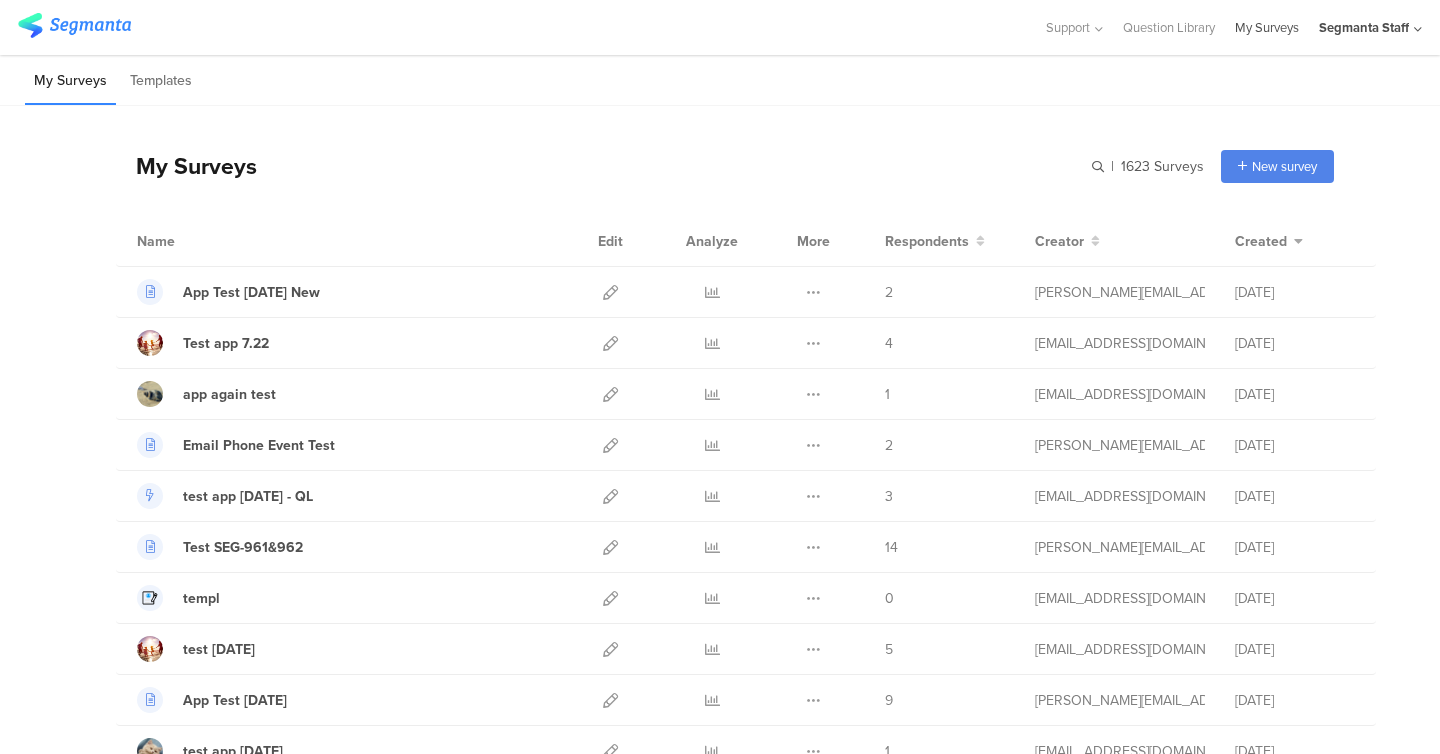 click on "My Surveys" at bounding box center [1267, 27] 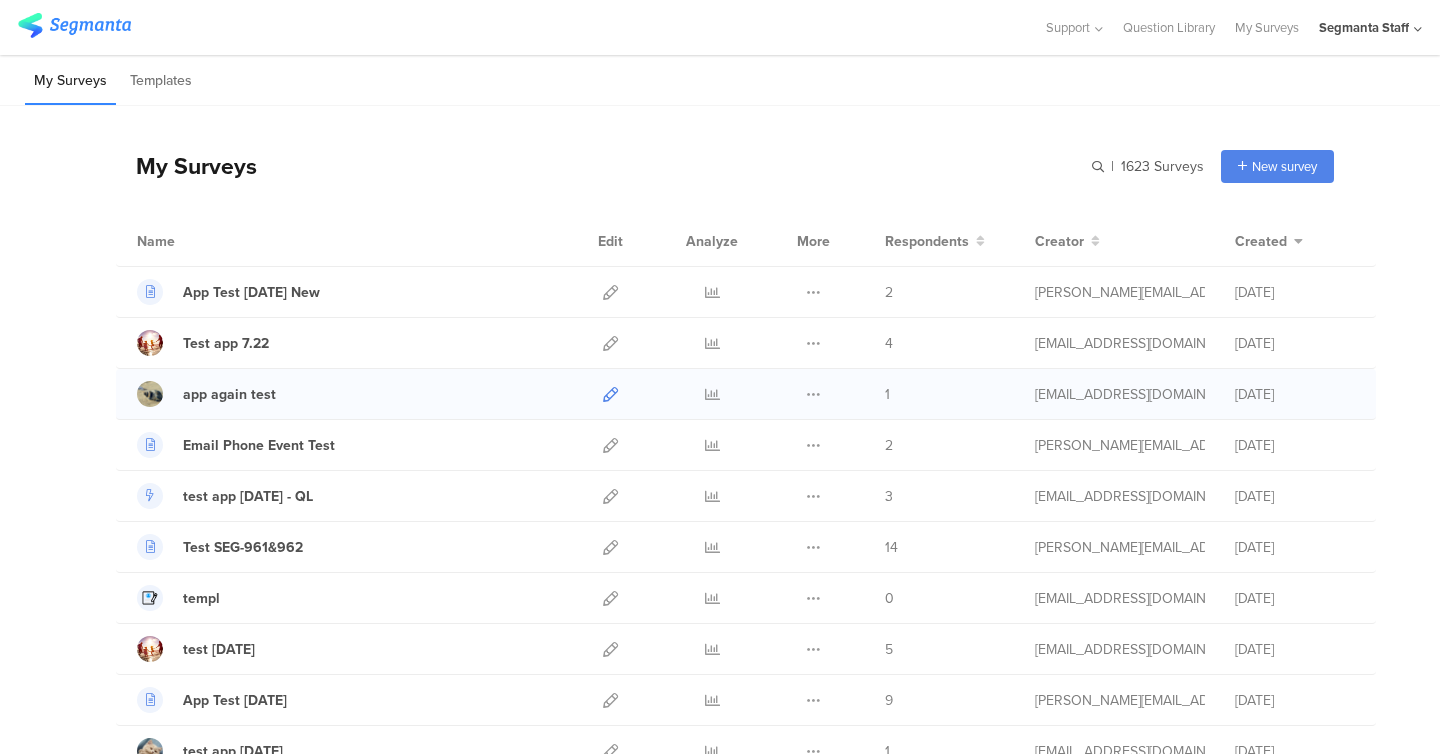 click at bounding box center [610, 394] 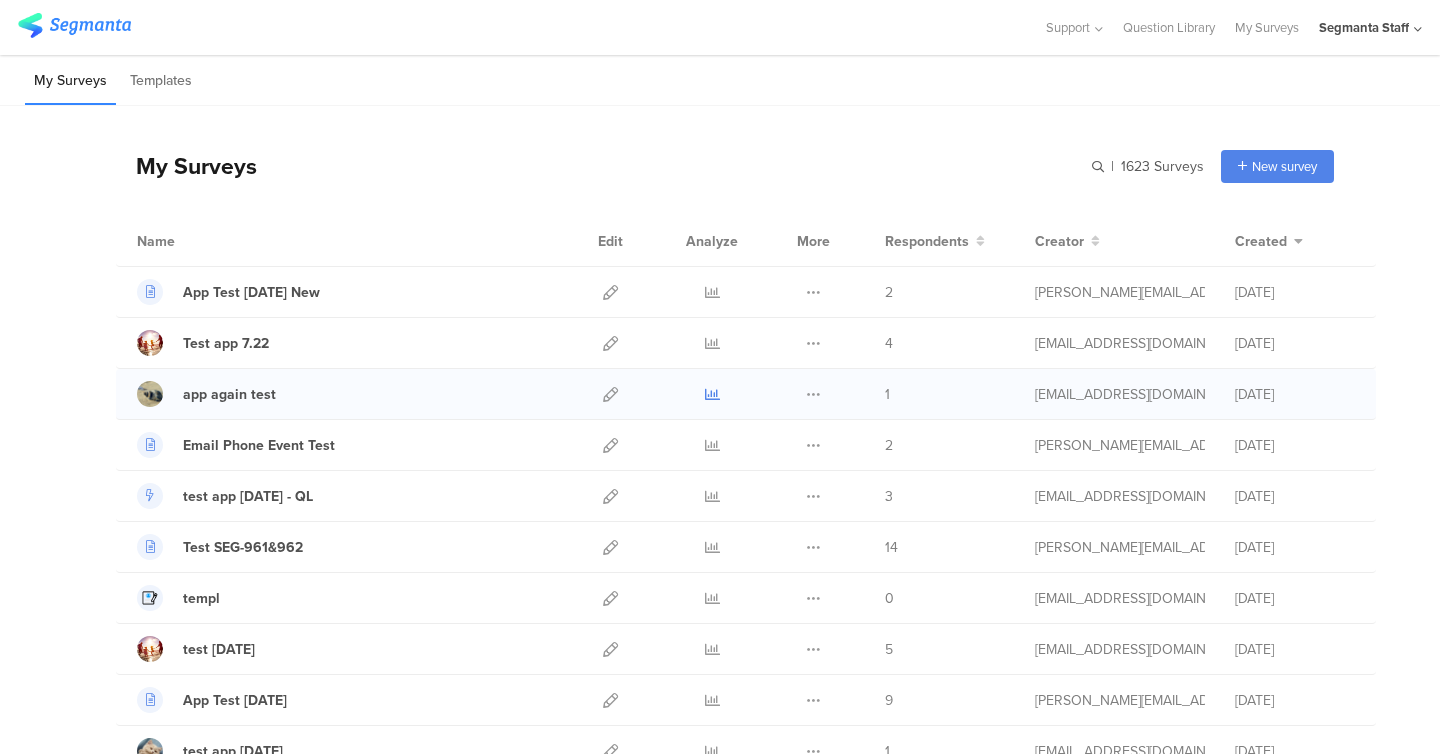 click at bounding box center [712, 394] 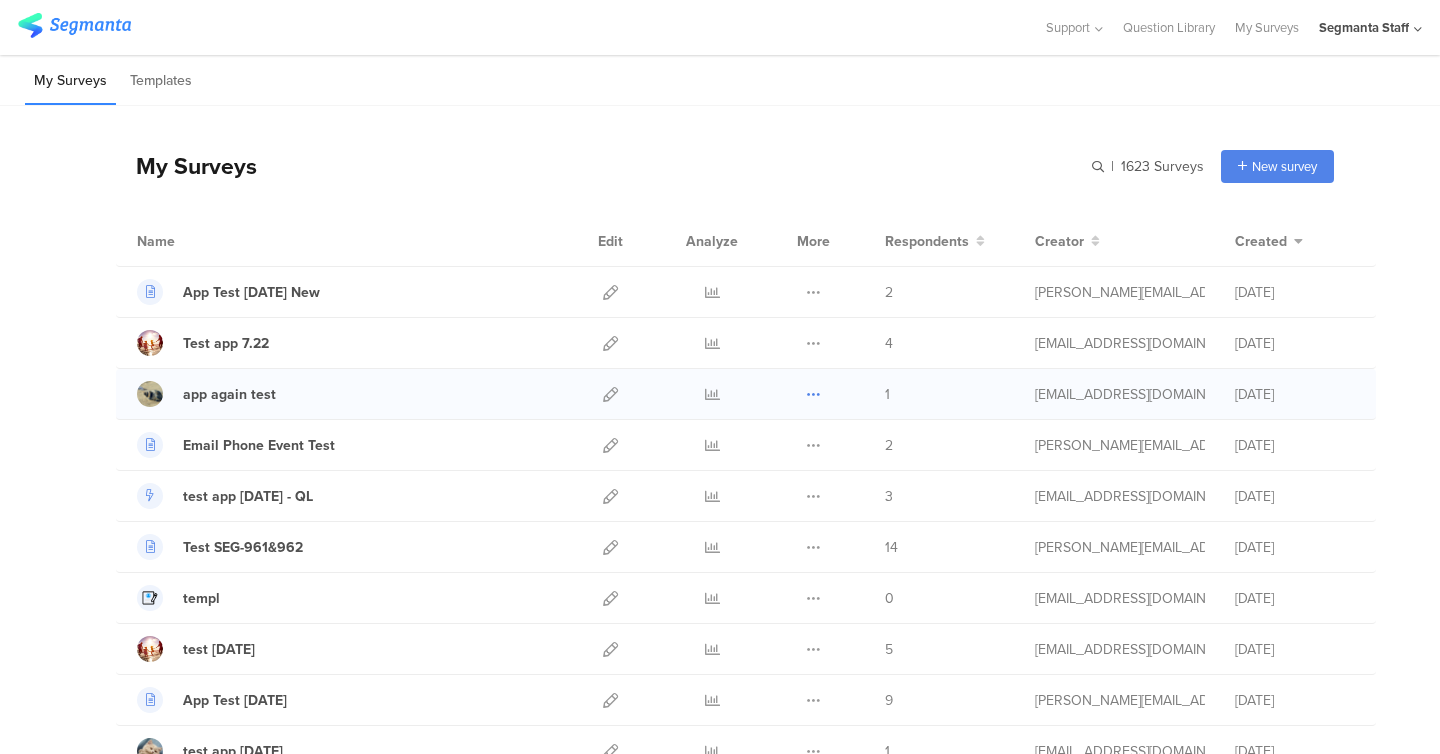 click at bounding box center [813, 394] 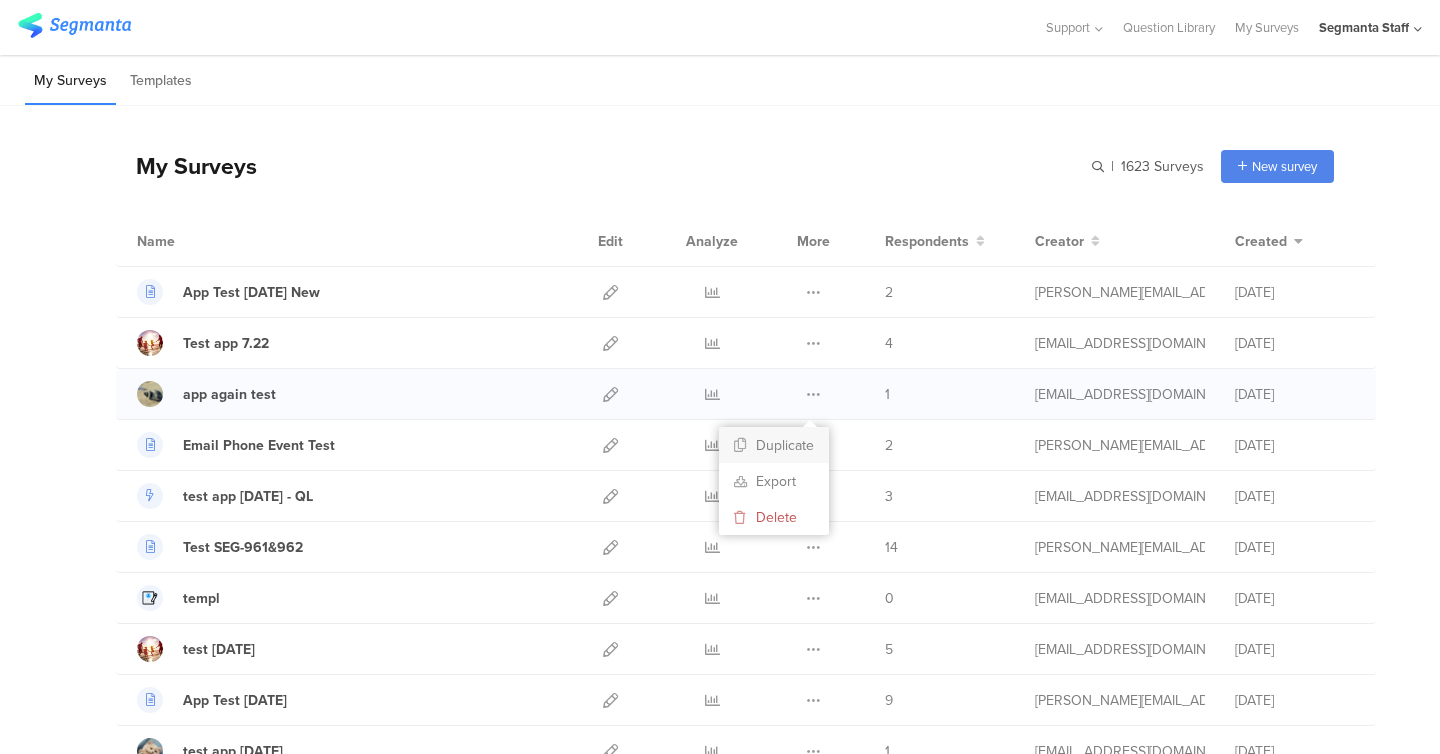 click on "Duplicate" at bounding box center [774, 445] 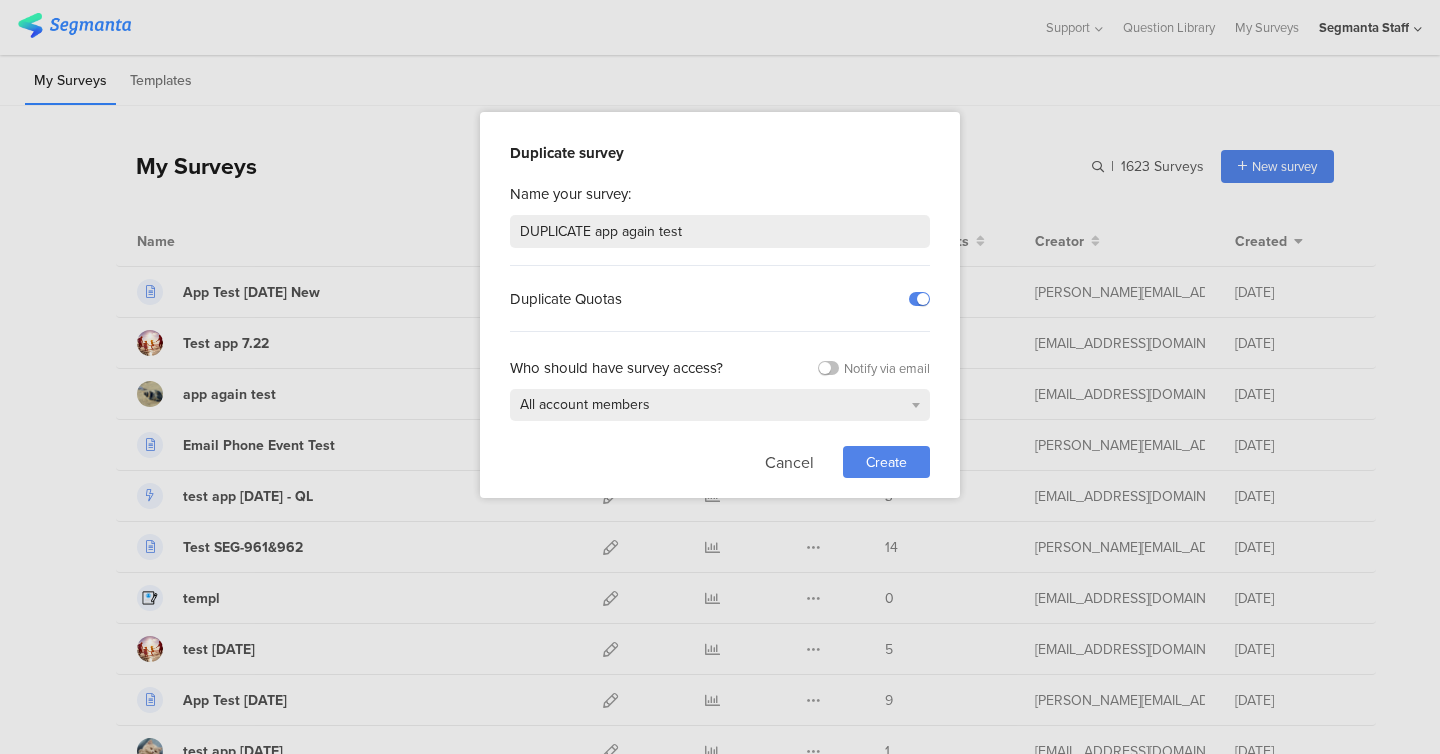 click on "Create" at bounding box center (886, 462) 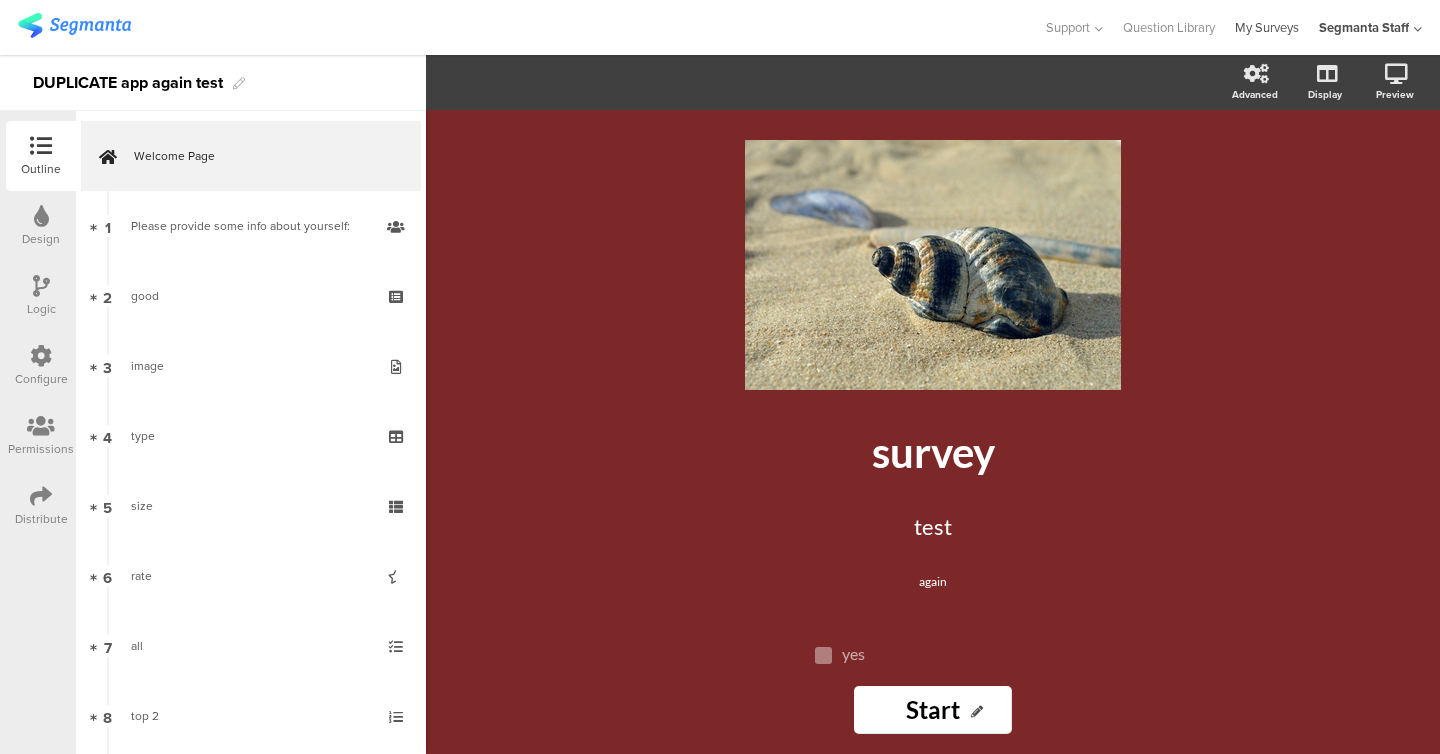 click on "My Surveys" at bounding box center (1267, 27) 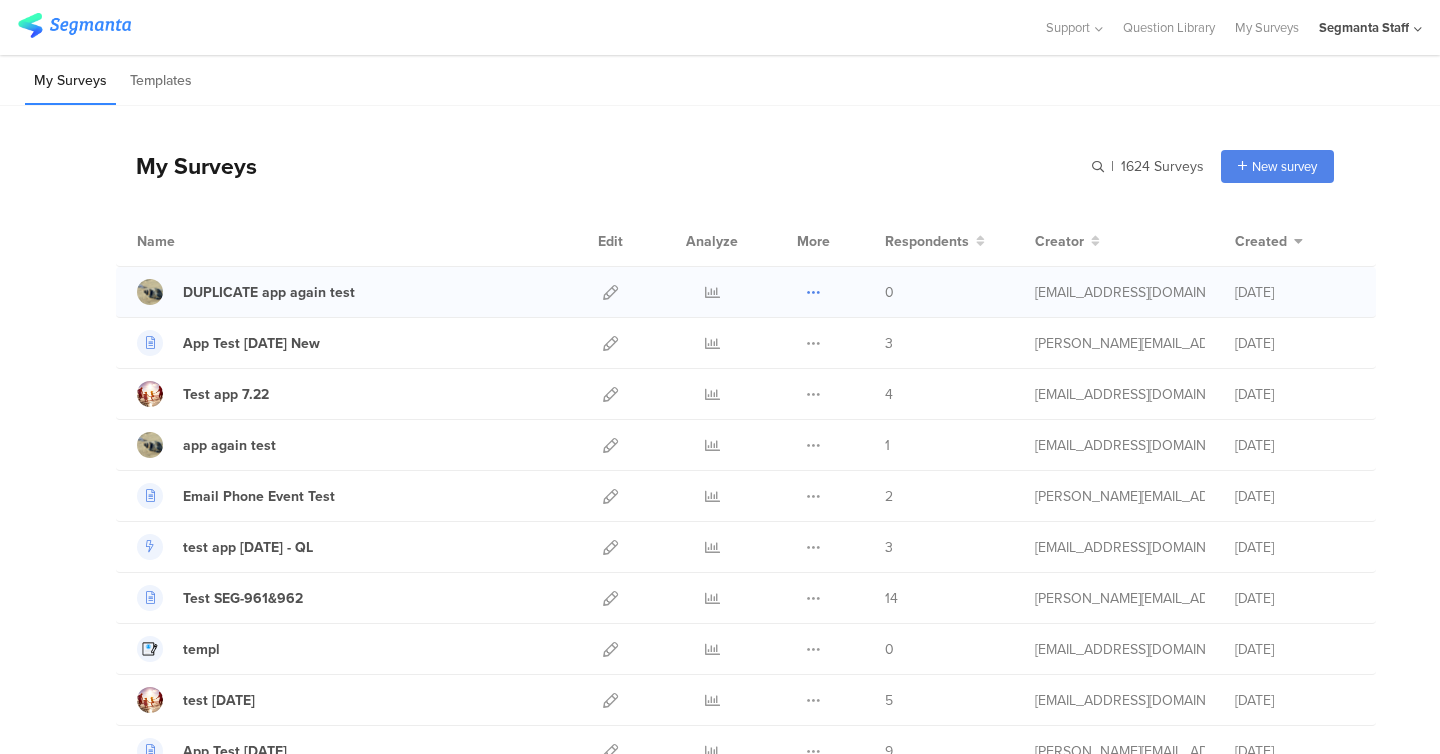 click at bounding box center (813, 292) 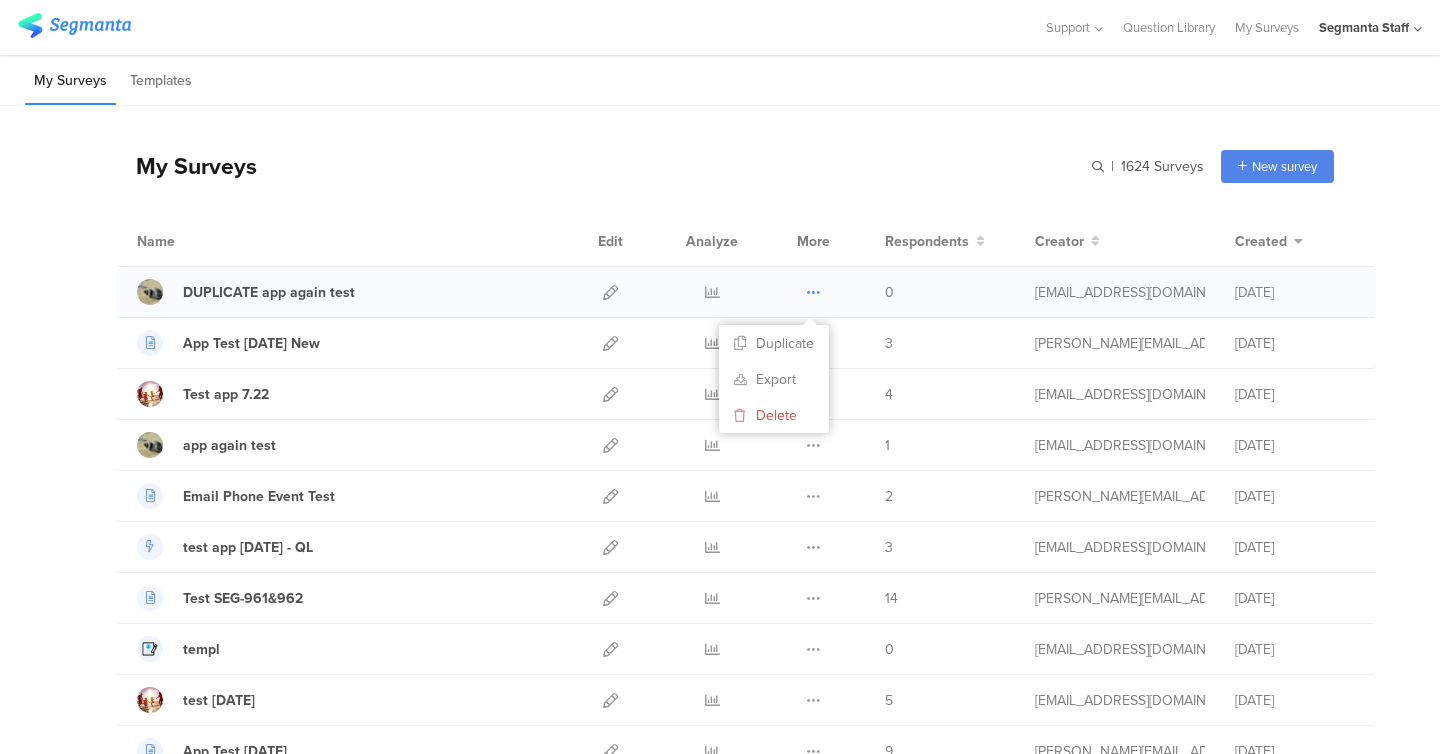 click at bounding box center (813, 292) 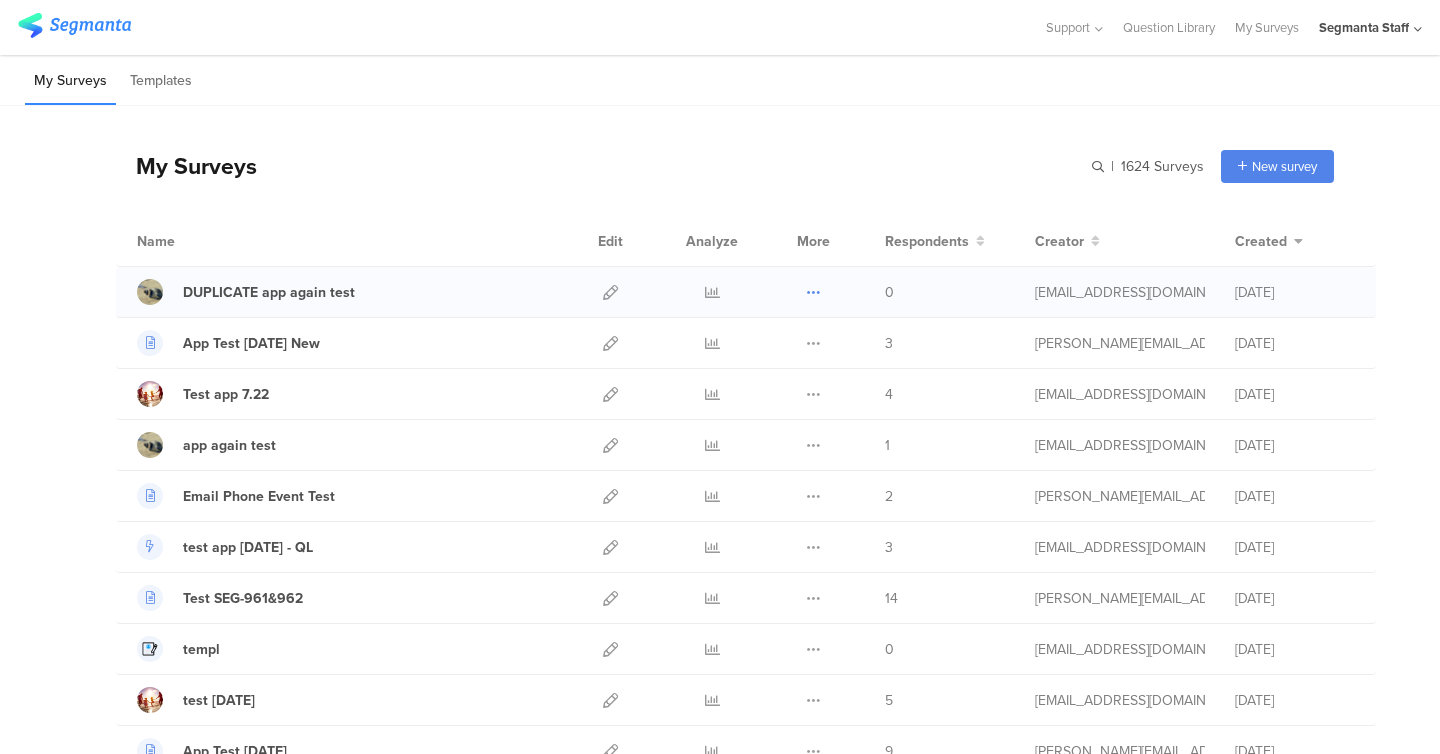 click at bounding box center (813, 292) 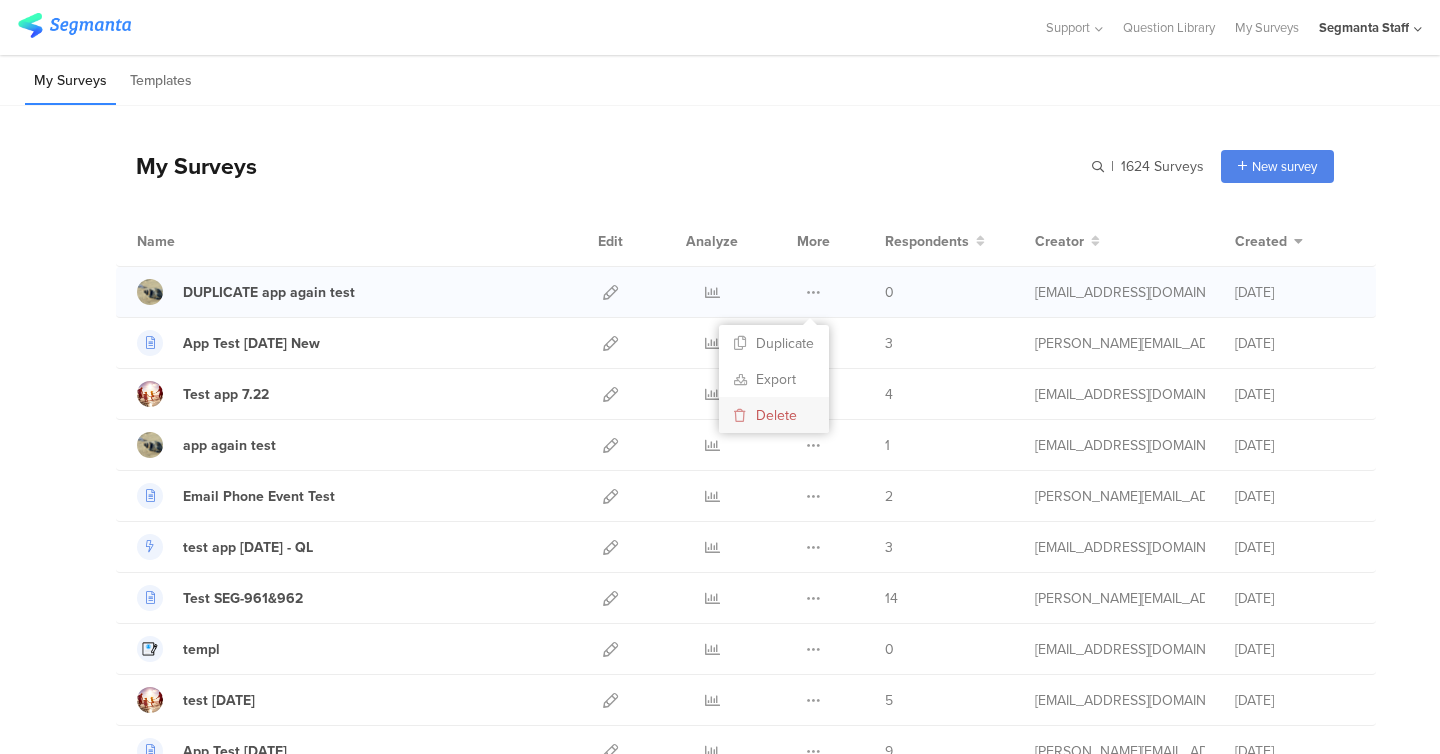 click on "Delete" at bounding box center (774, 415) 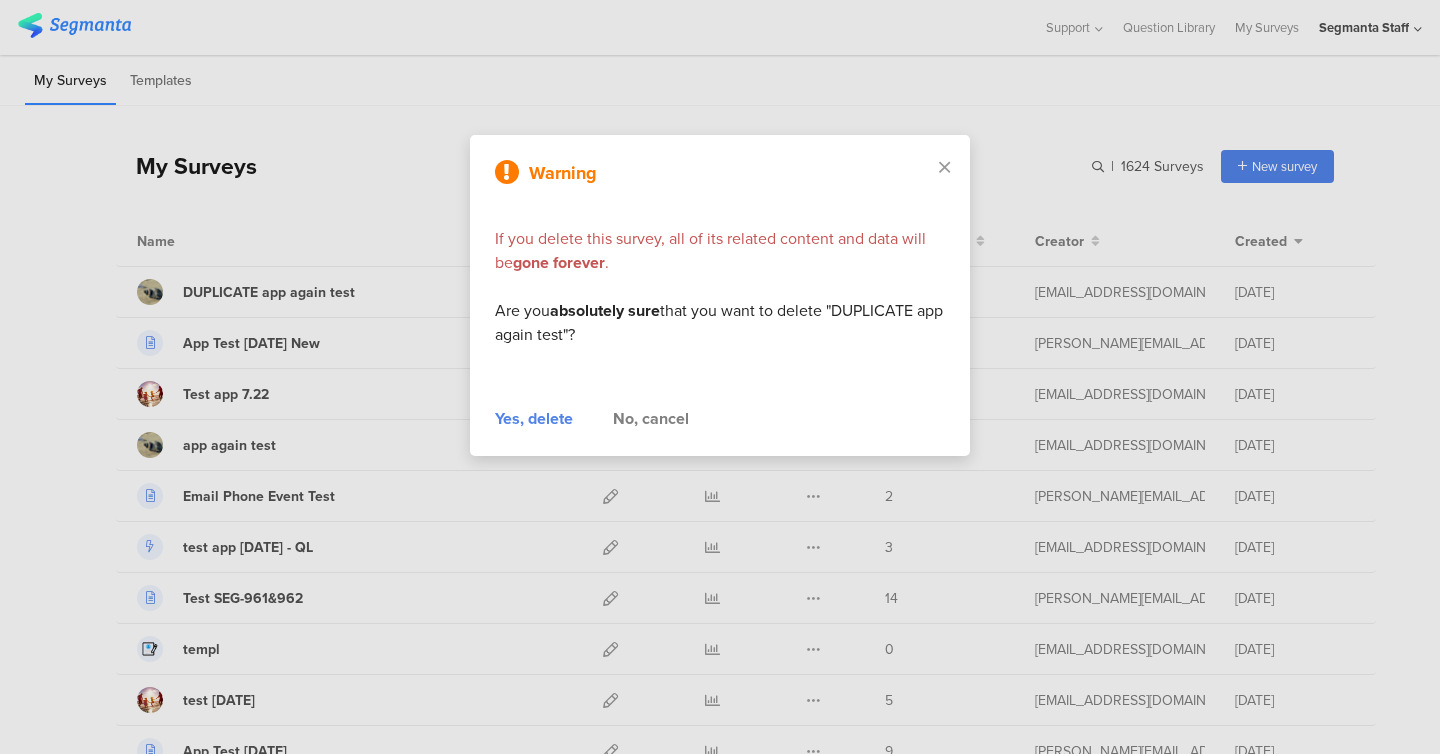 click on "Yes, delete" at bounding box center [534, 419] 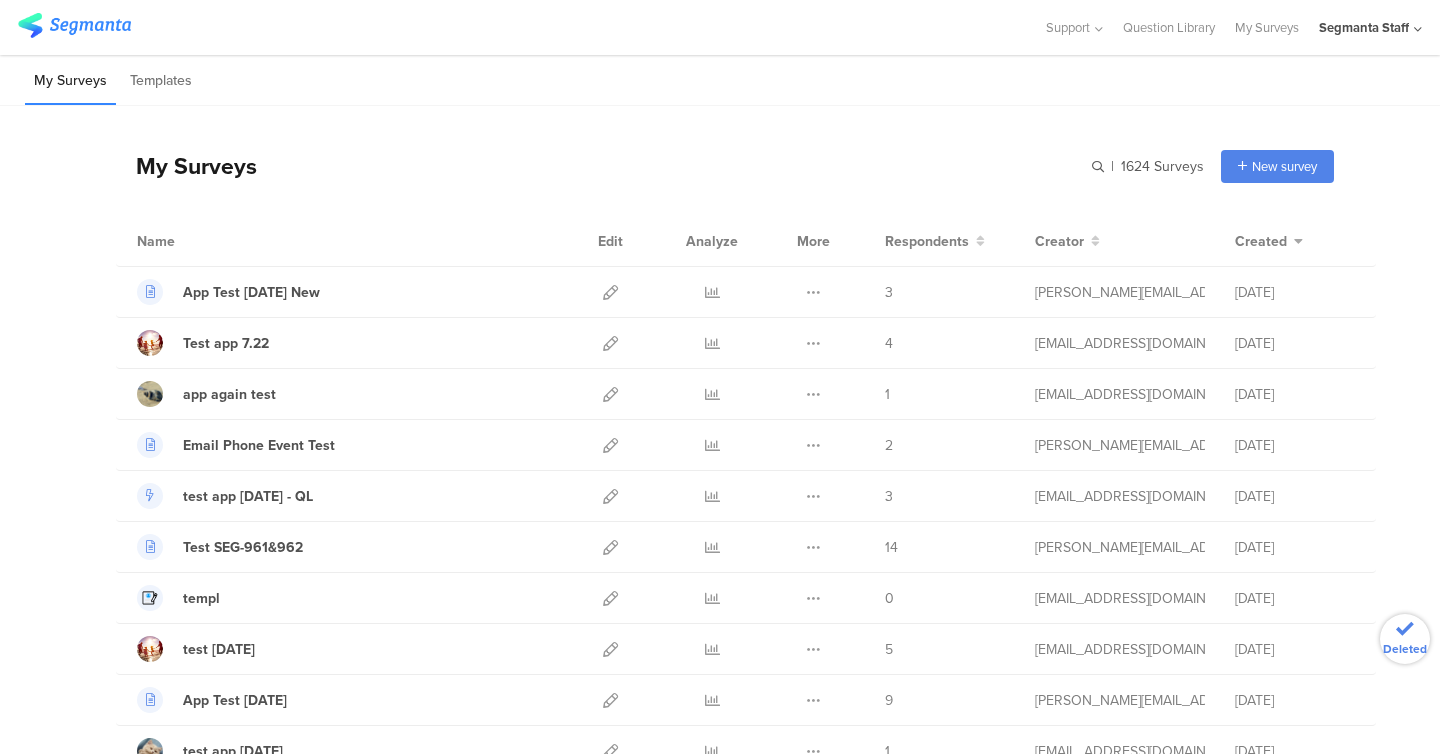 click on "Support
Help Center
Live Chat
Question Library
My Surveys
Segmanta Staff
ACCOUNTS
Segmanta Staff
Member
Segmanta Team
Admin
Segmanta Services
Admin" at bounding box center (720, 27) 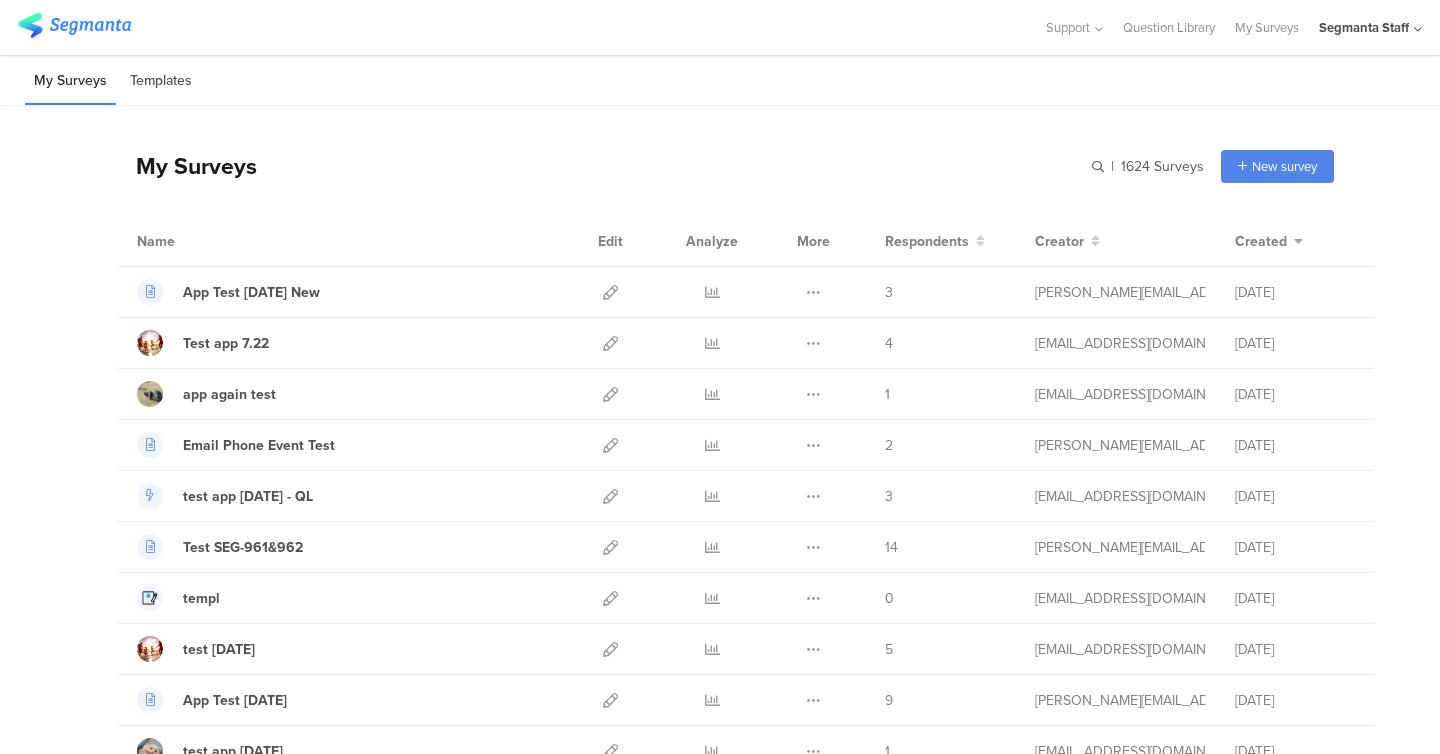 click on "Templates" at bounding box center (161, 81) 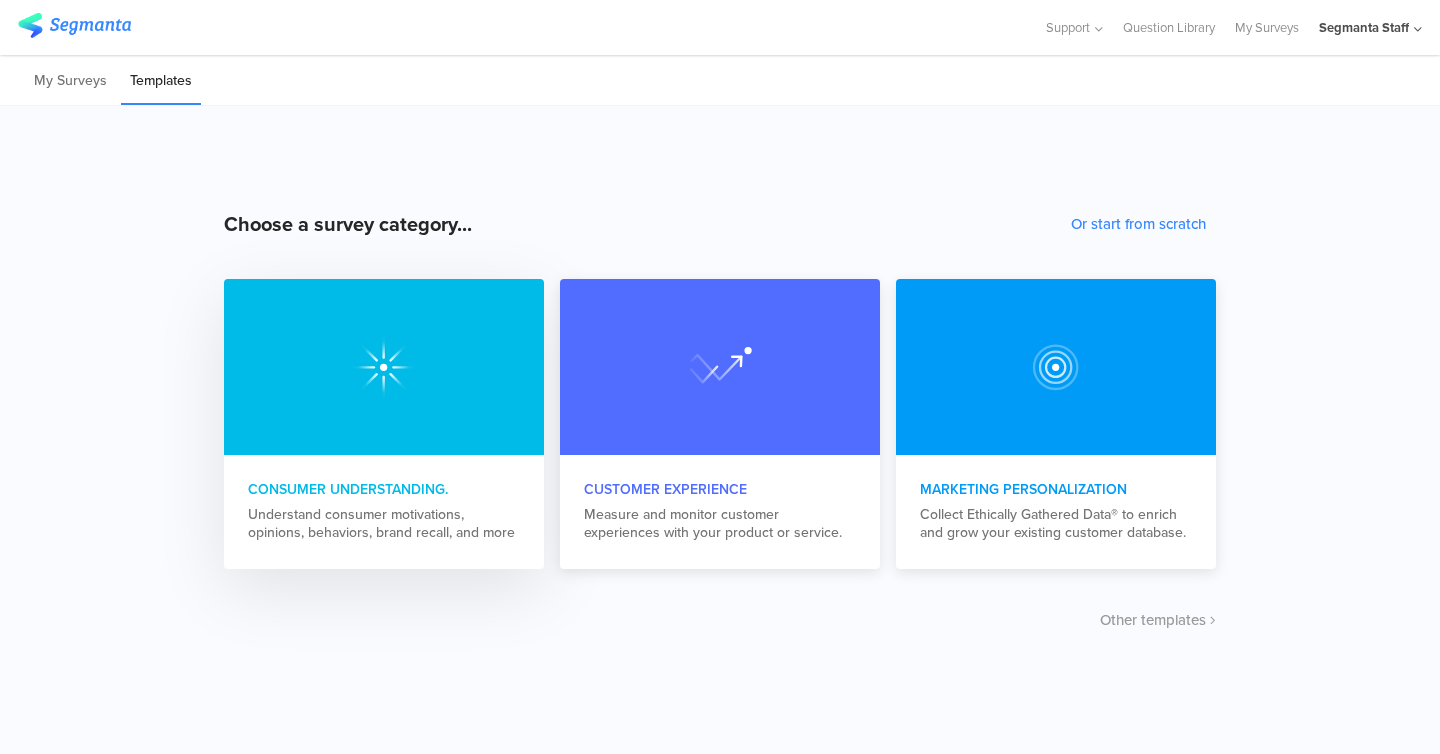 click at bounding box center [384, 367] 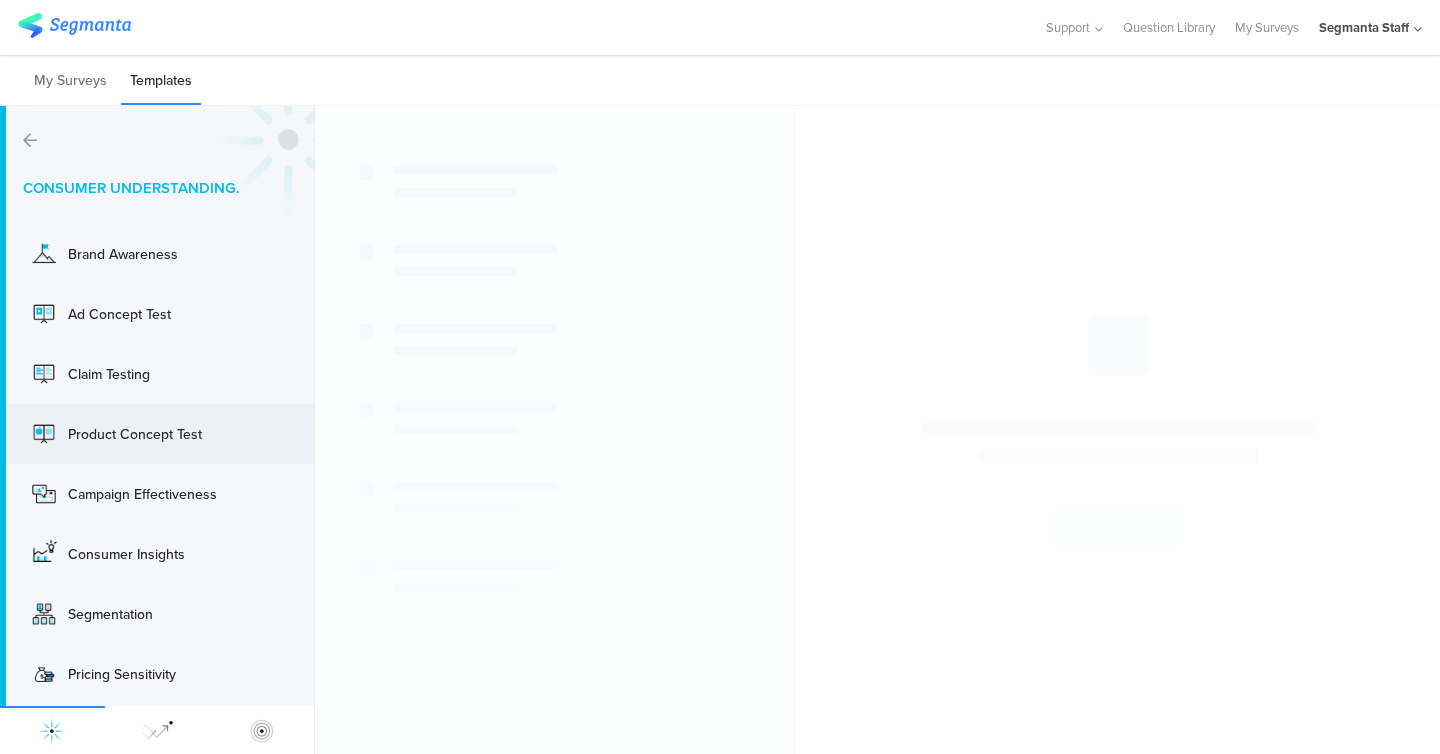 click on "Product Concept Test   Use" at bounding box center (157, 434) 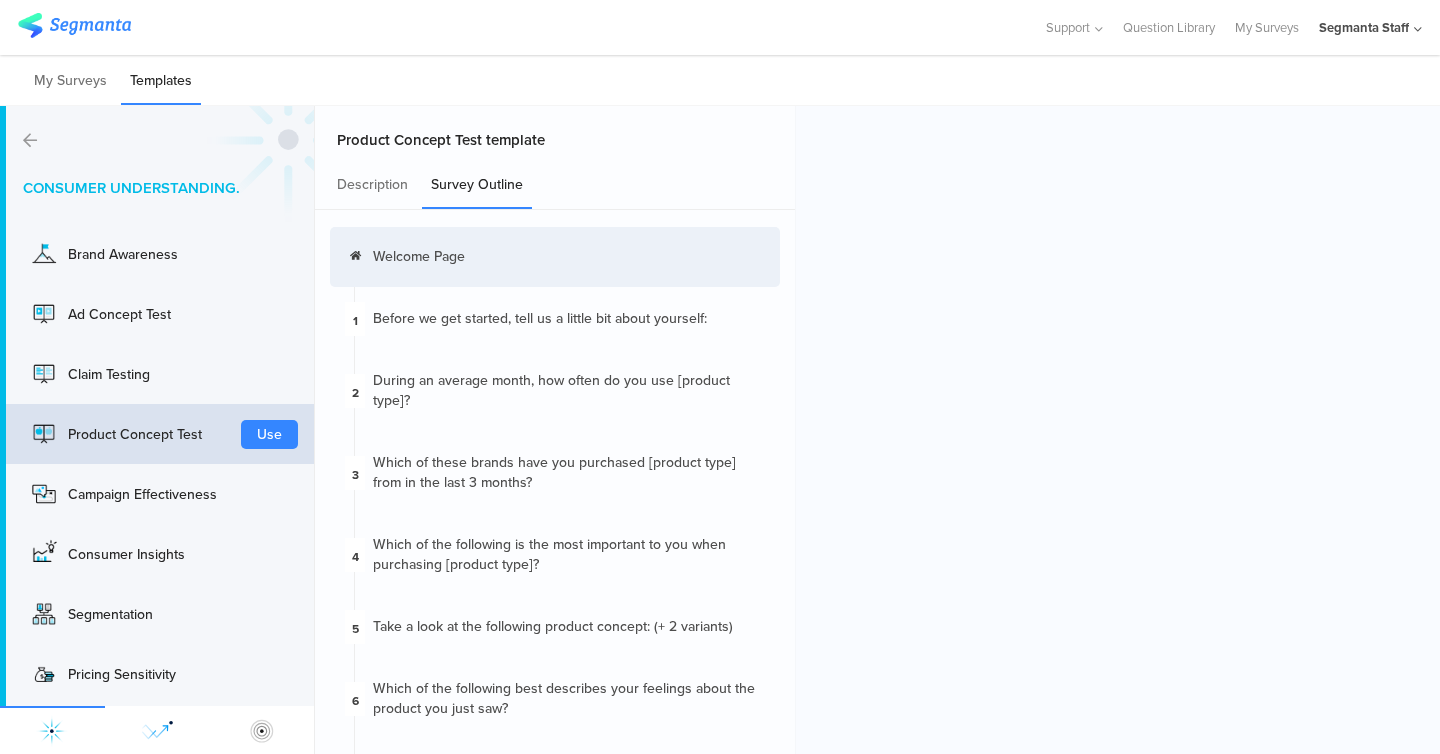 click at bounding box center (157, 731) 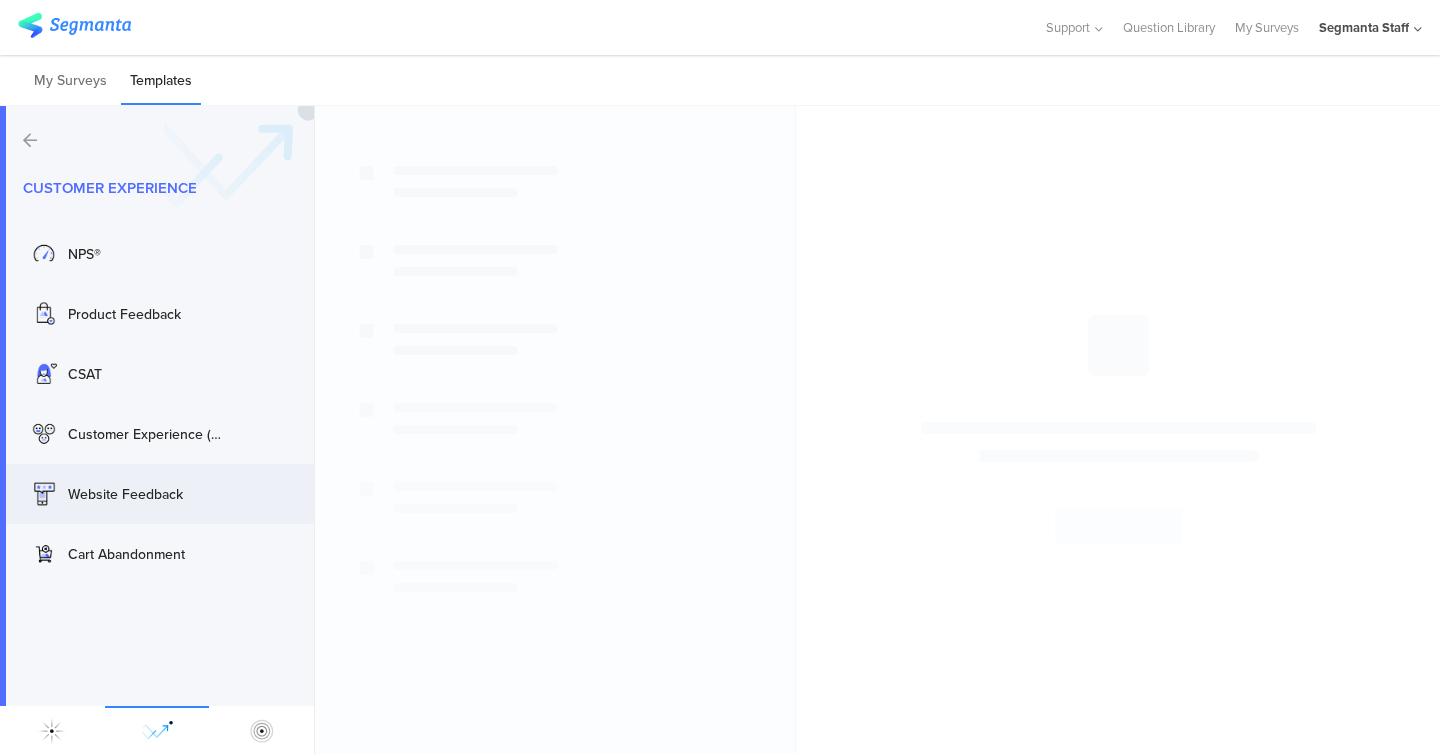 click on "Website Feedback   Use" at bounding box center [157, 494] 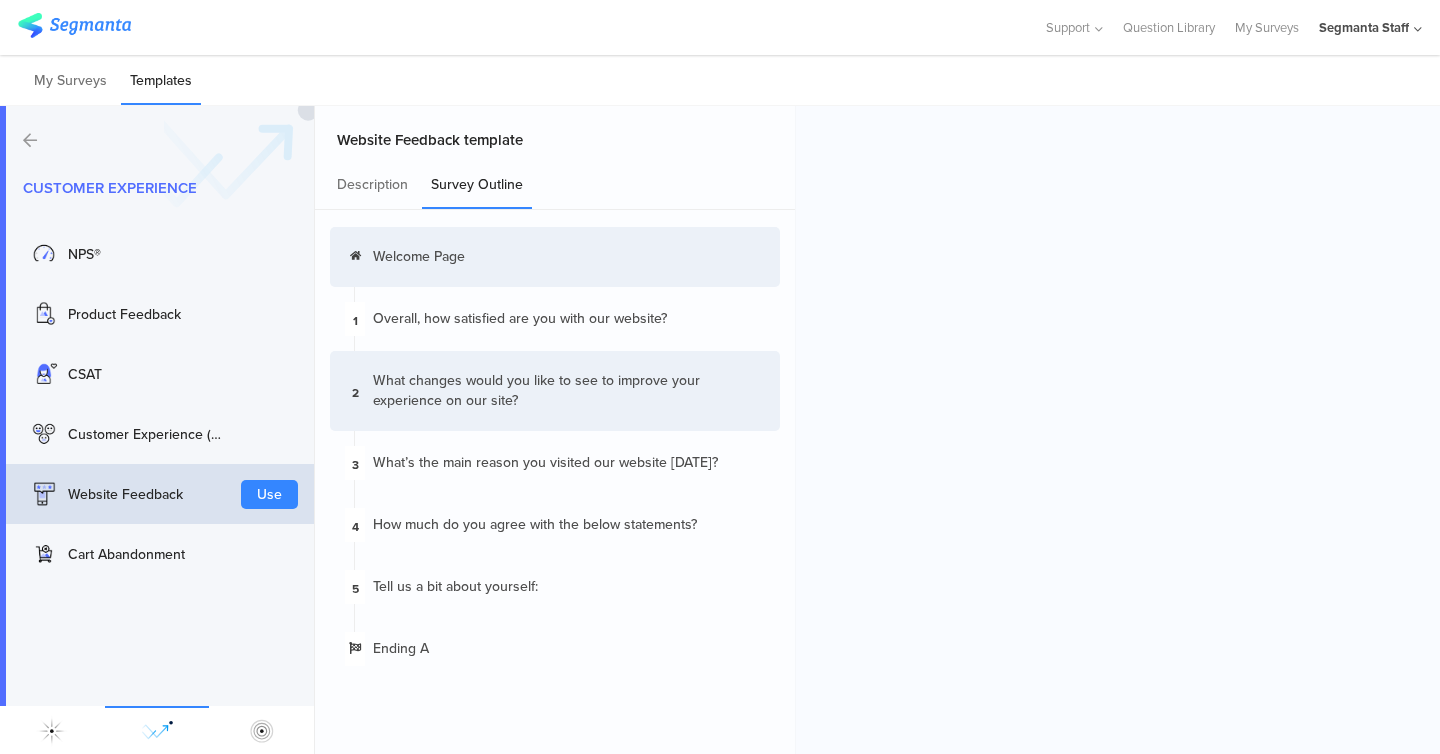 click on "What changes would you like to see to improve your experience on our site?" at bounding box center [569, 391] 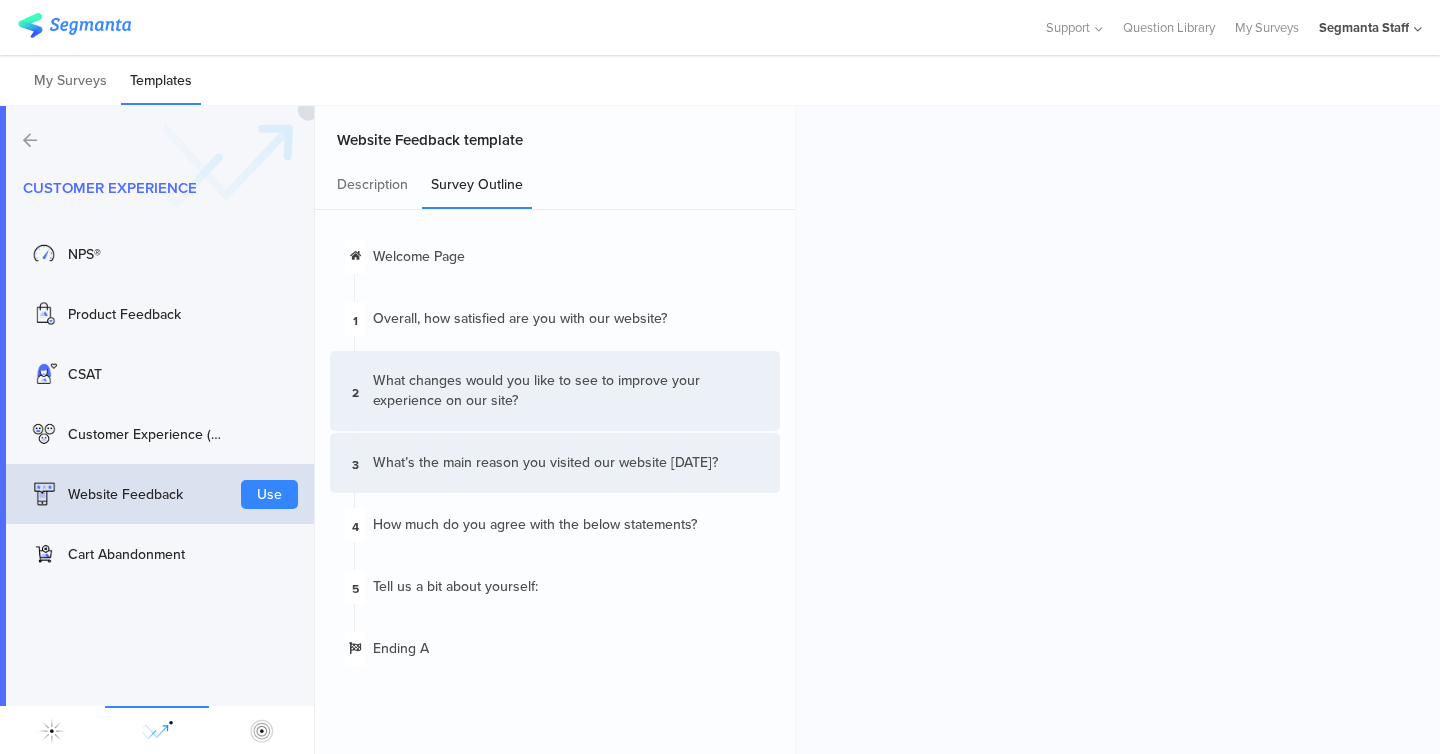 click on "What’s the main reason you visited our website today?" at bounding box center (545, 463) 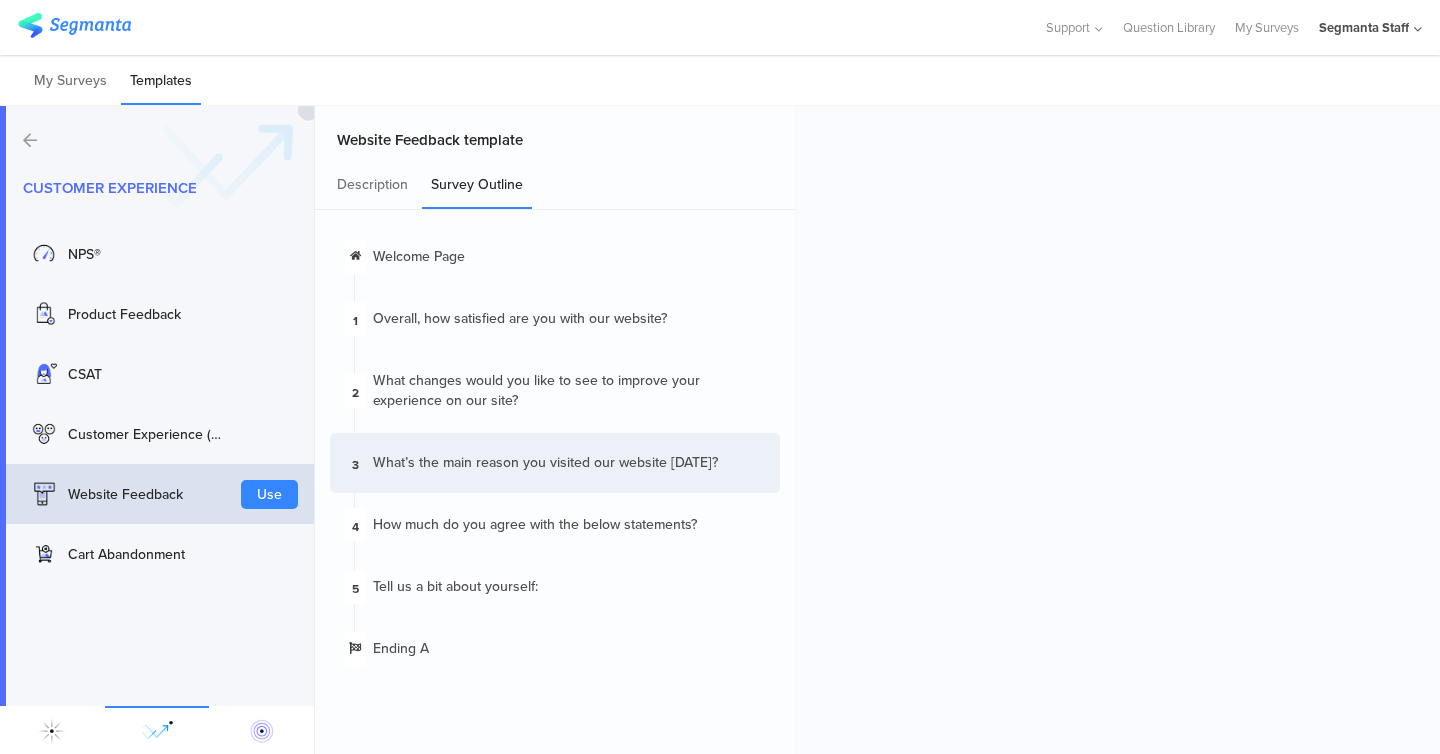 click at bounding box center [262, 731] 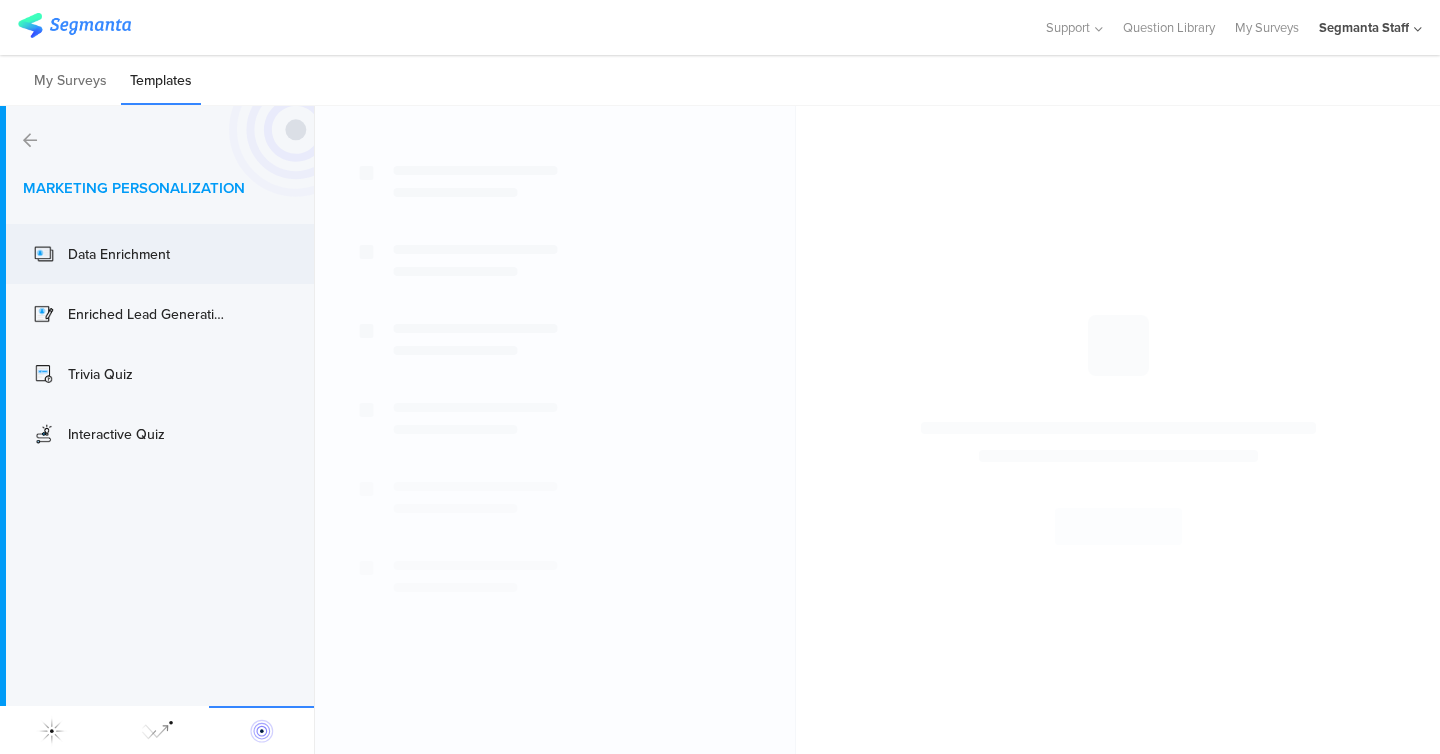 click on "Data Enrichment   Use" at bounding box center (157, 254) 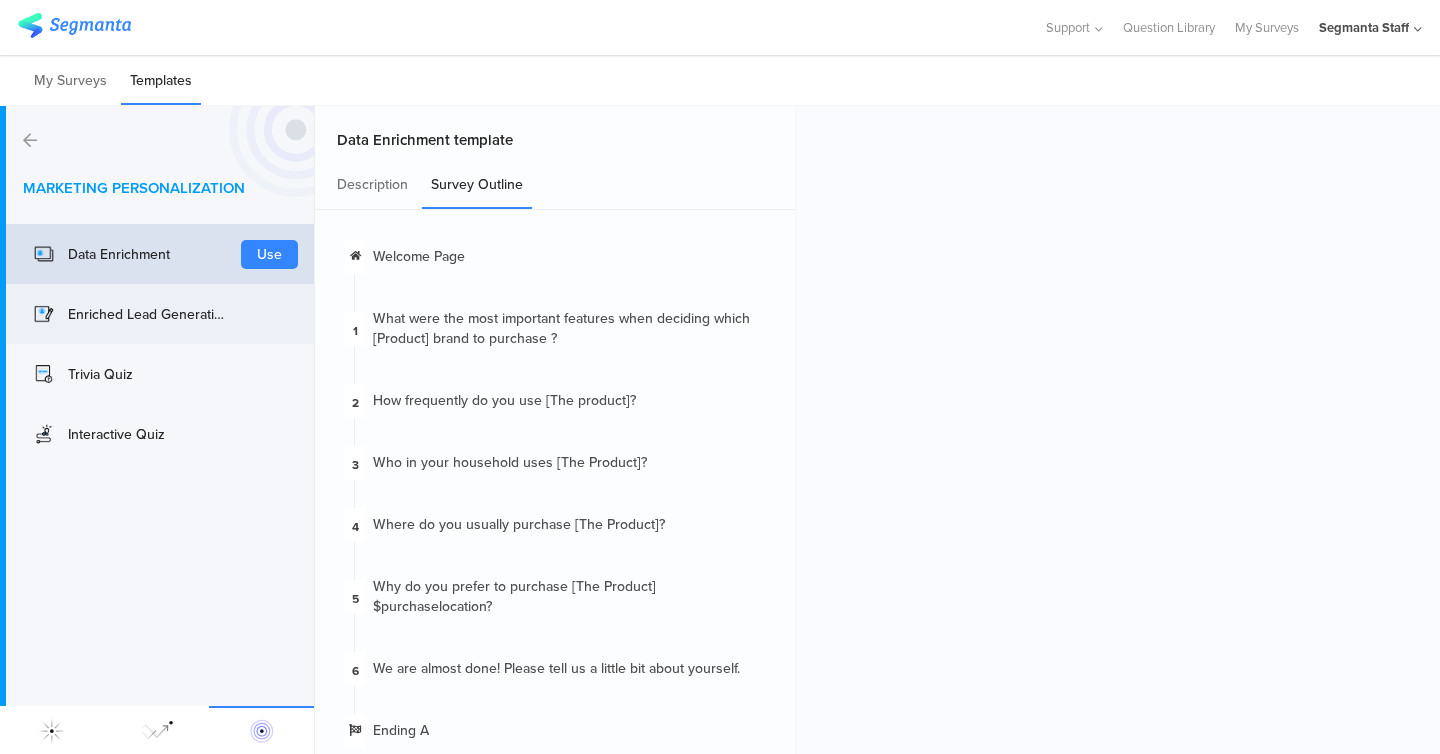 click on "Enriched Lead Generation   Use" at bounding box center [157, 314] 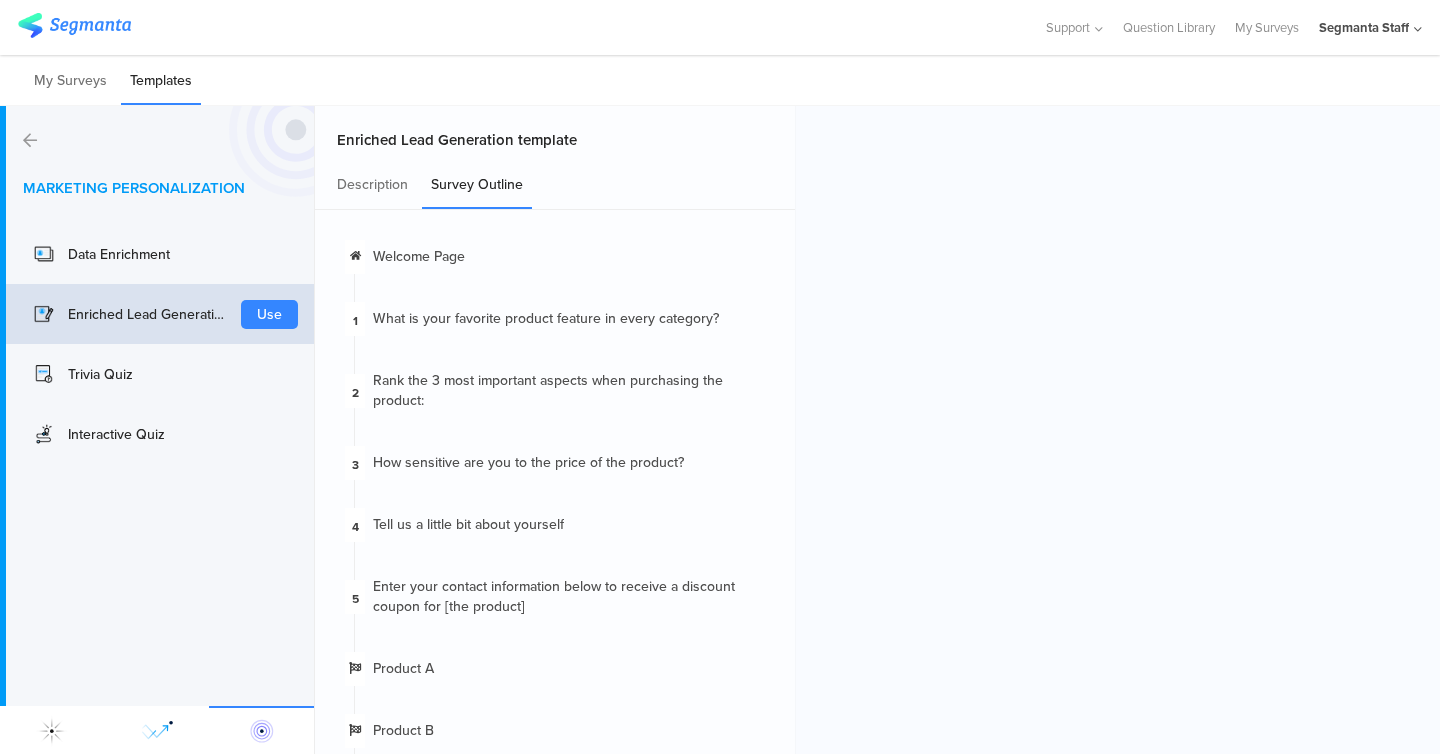 click at bounding box center (157, 731) 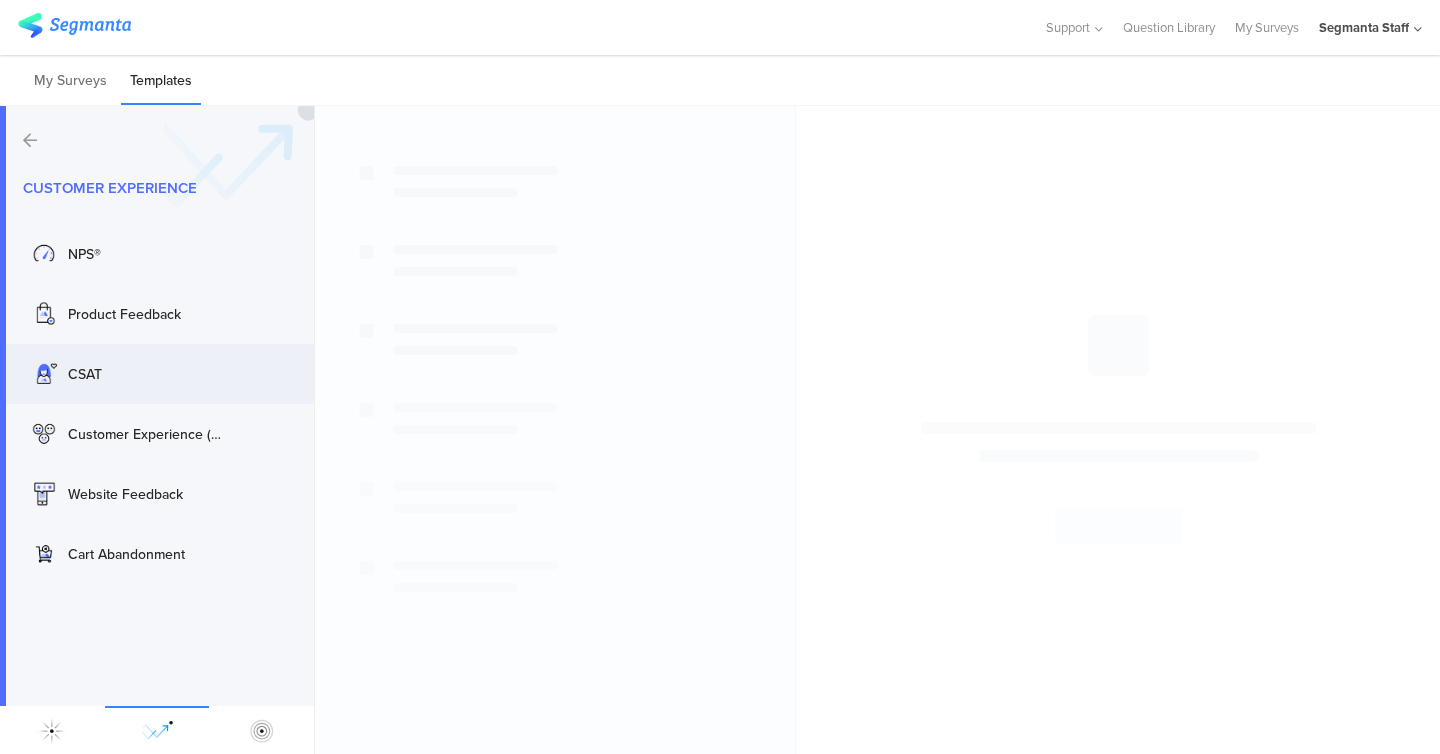 click on "CSAT   Use" at bounding box center (157, 374) 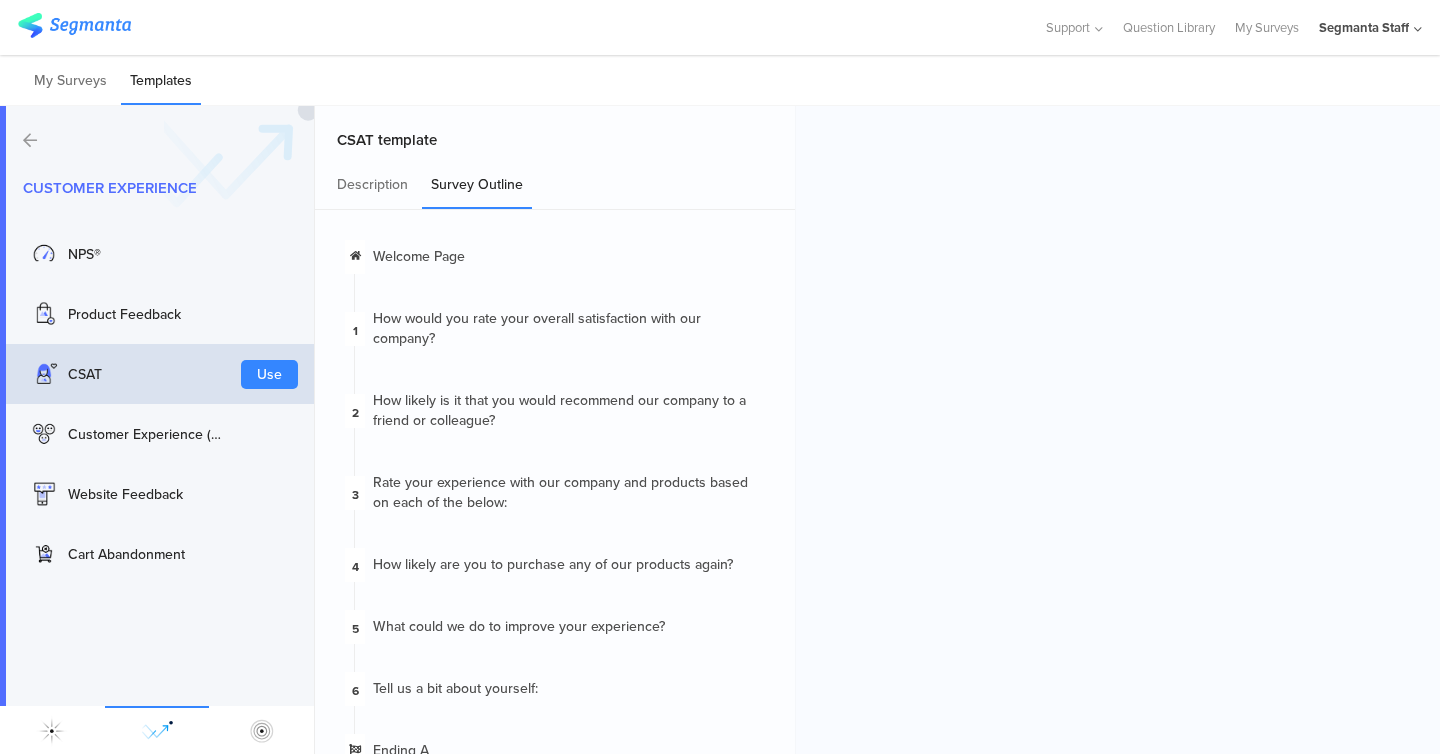click on "My Surveys
Templates" at bounding box center [720, 80] 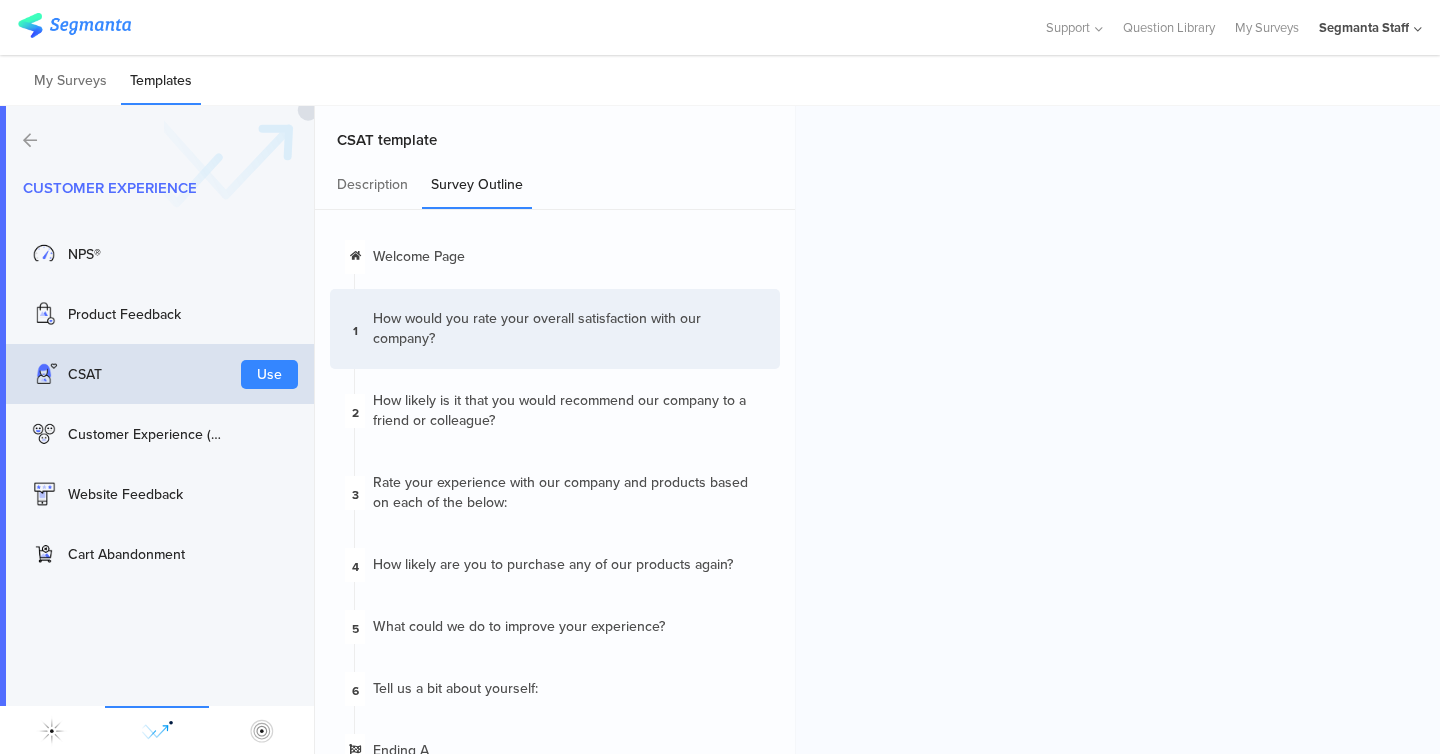 click on "How would you rate your overall satisfaction with our company?" at bounding box center (569, 329) 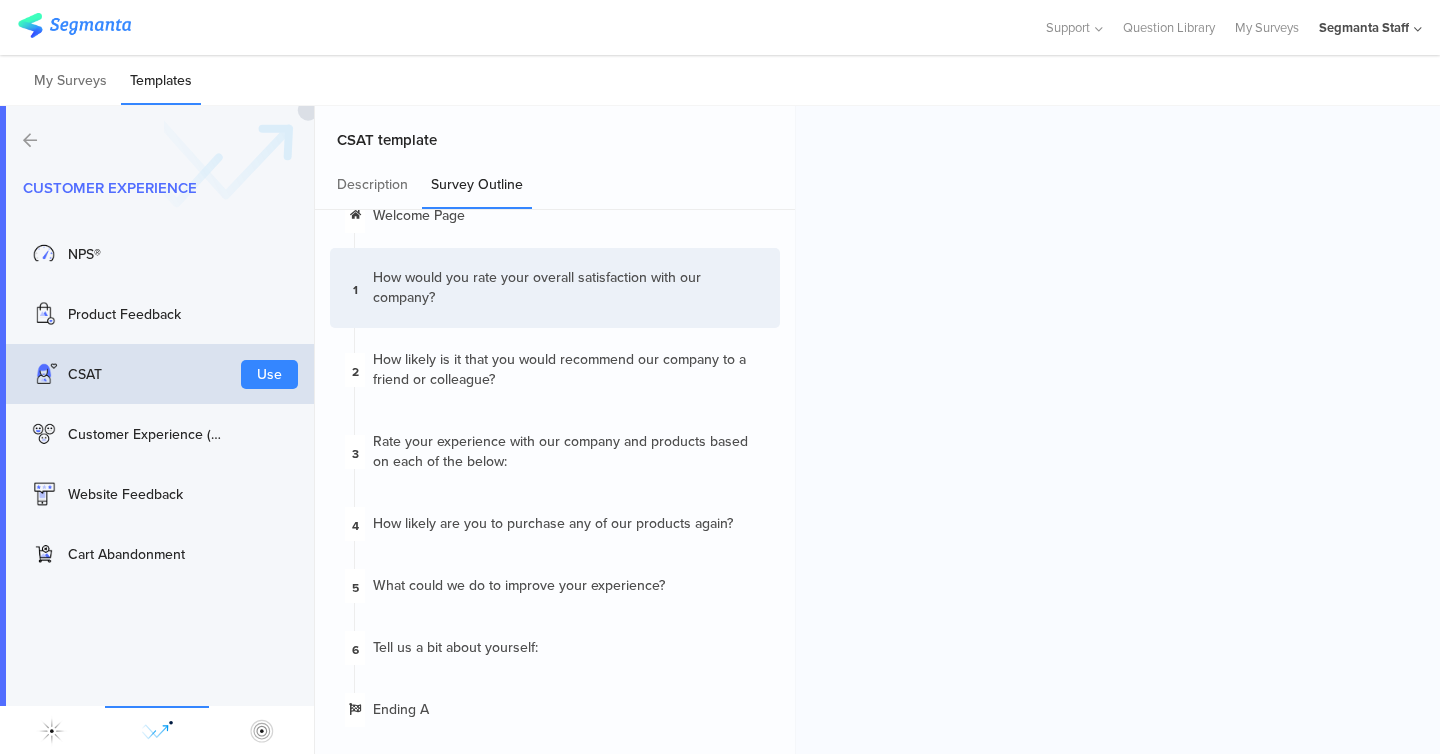 click on "How likely is it that you would recommend our company to a friend or colleague?" at bounding box center (569, 370) 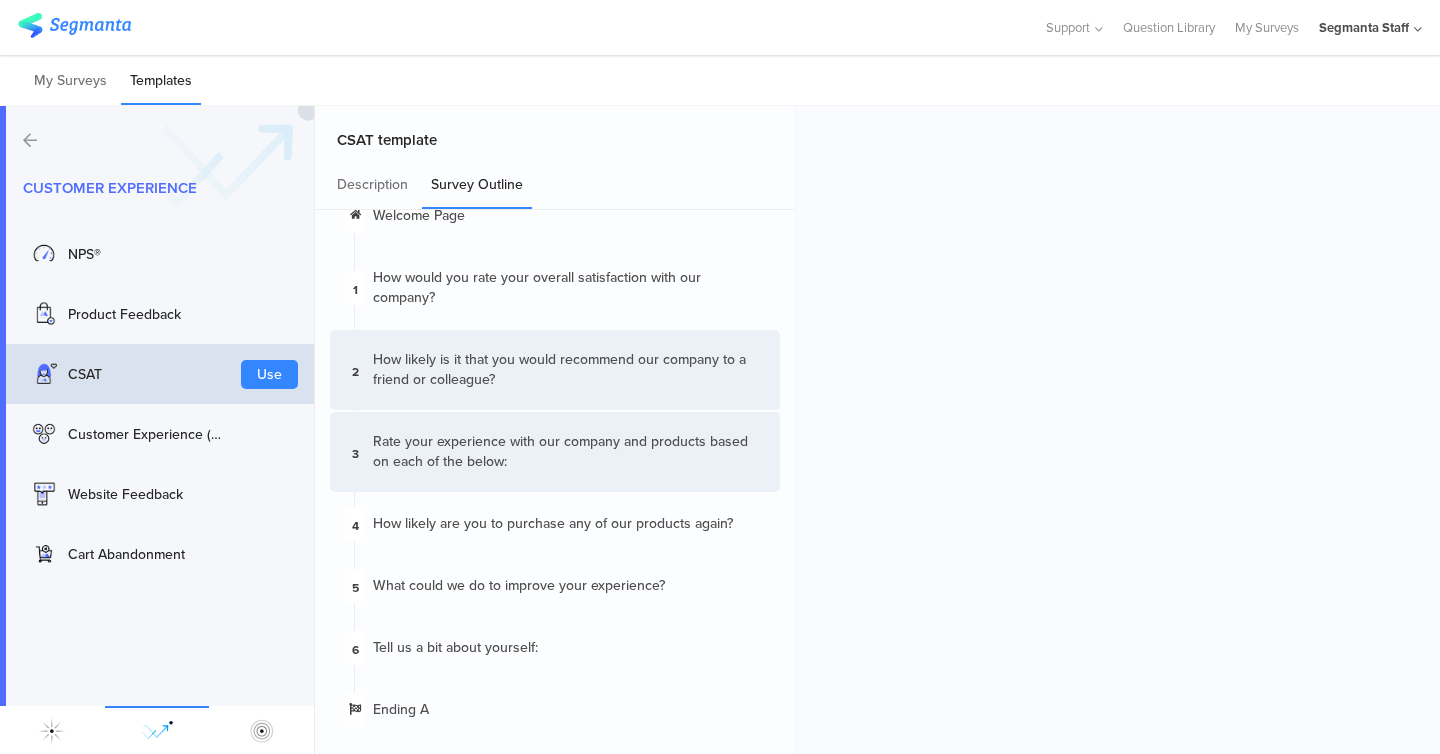 click on "Rate your experience with our company and products﻿ based on each of the below:" at bounding box center (569, 452) 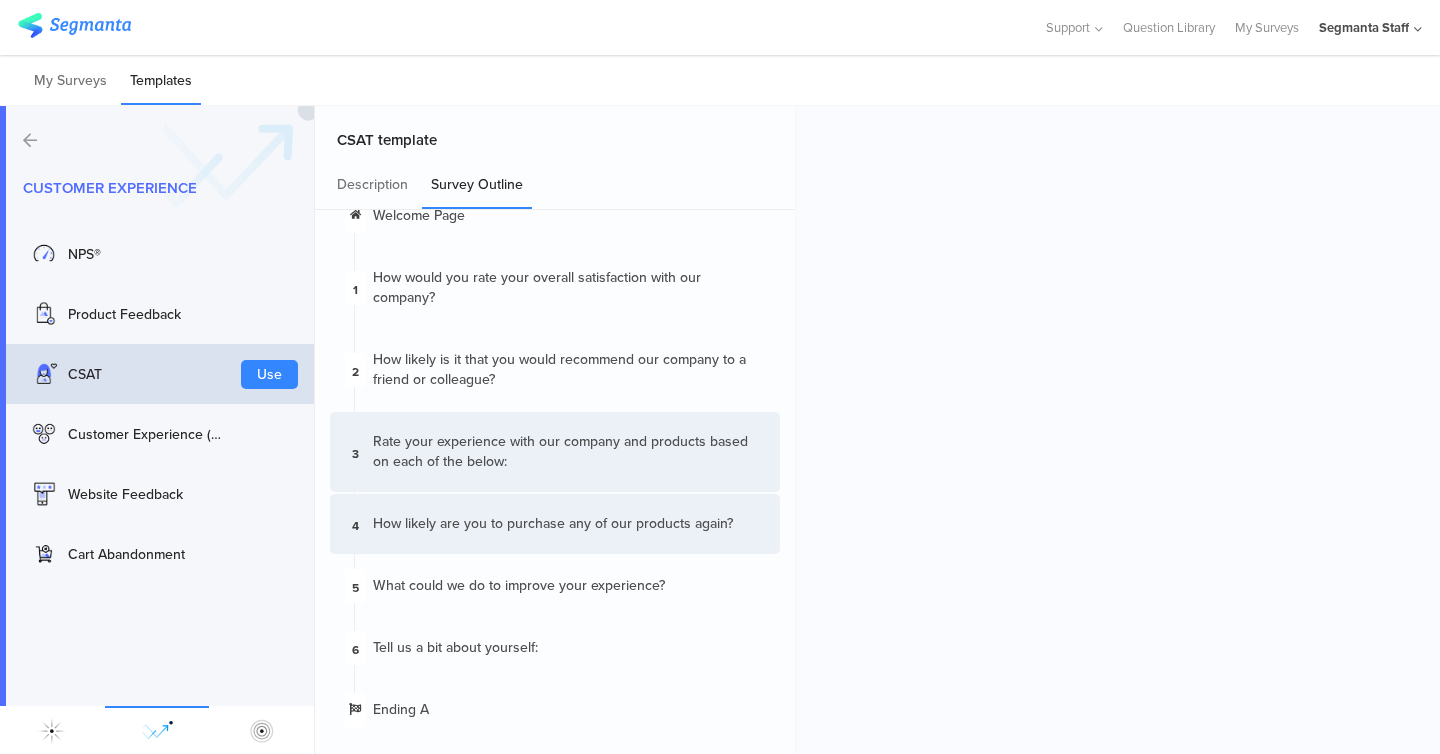 click on "How likely are you to purchase any of our products again?" at bounding box center [553, 524] 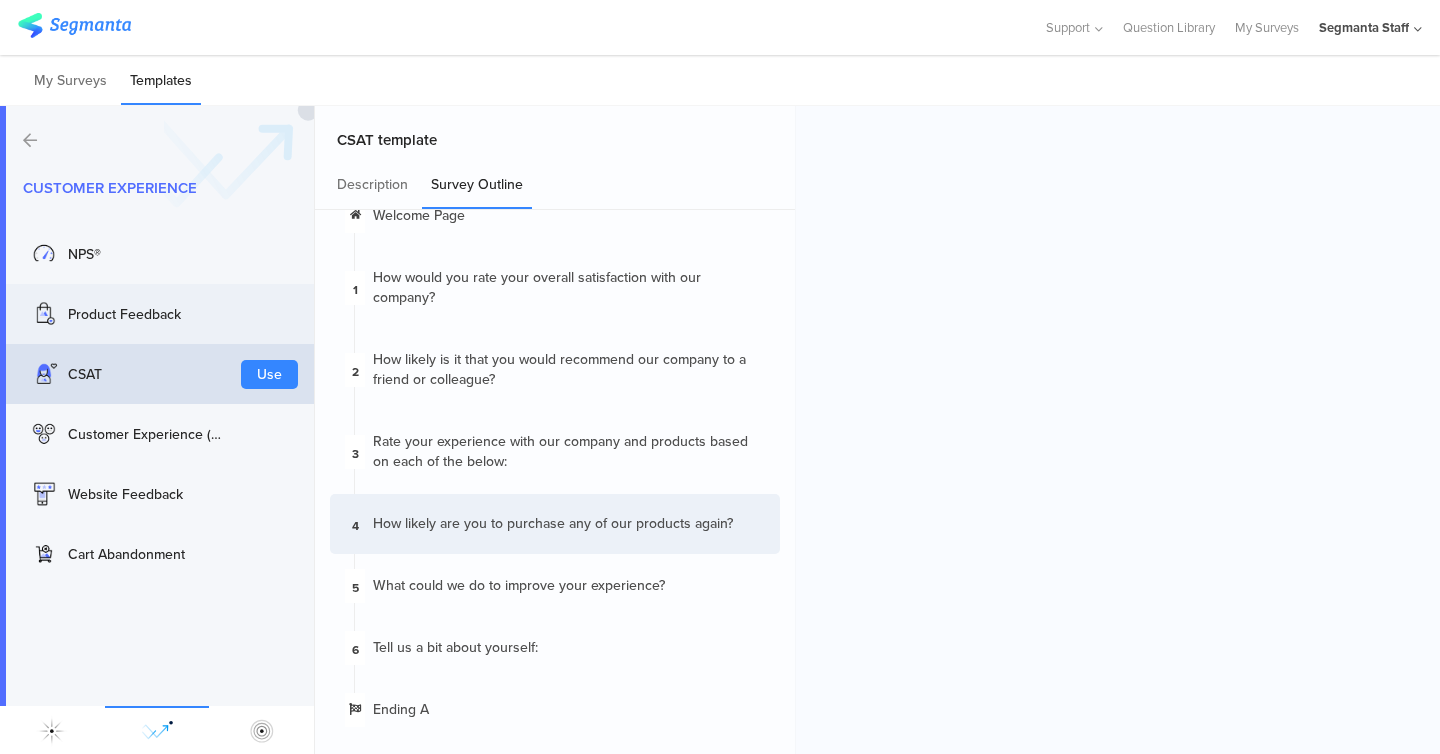 click on "Product Feedback   Use" at bounding box center (157, 314) 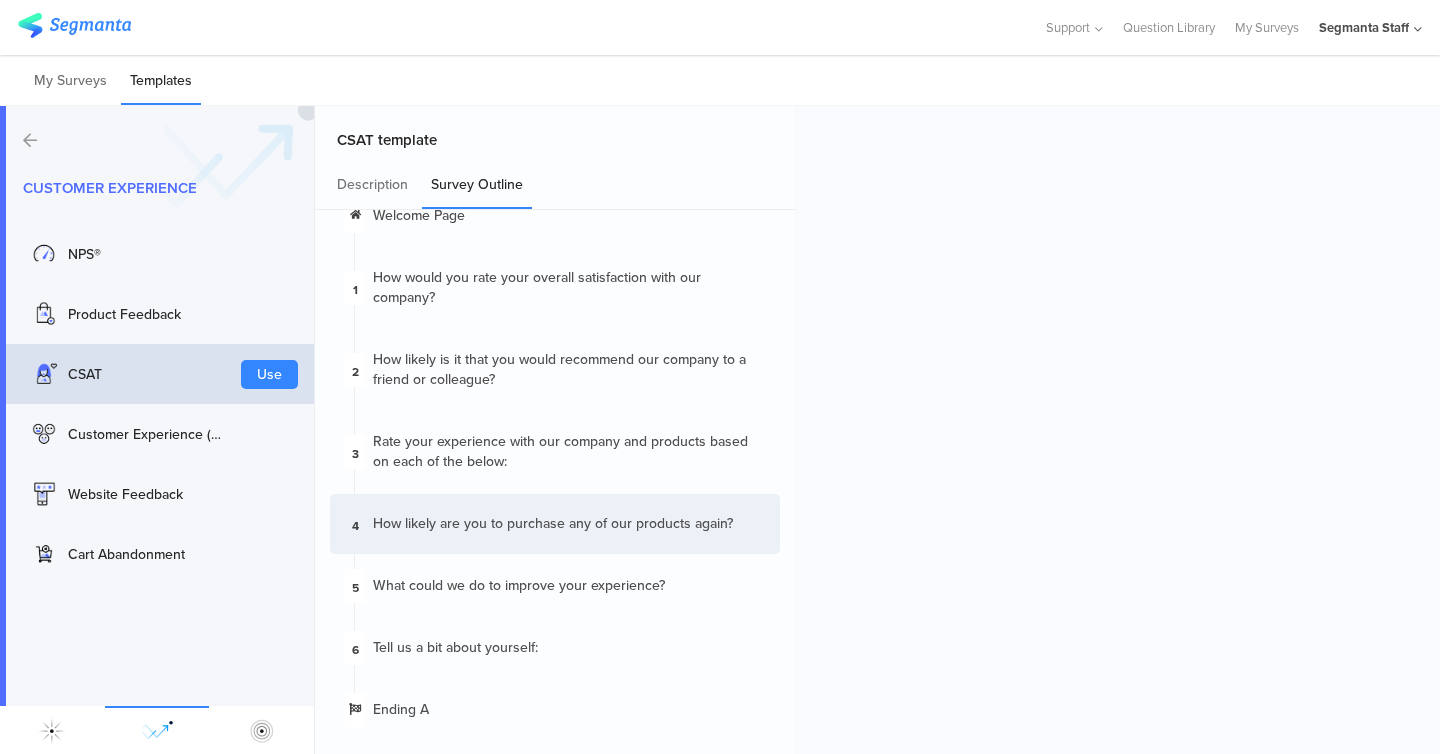scroll, scrollTop: 0, scrollLeft: 0, axis: both 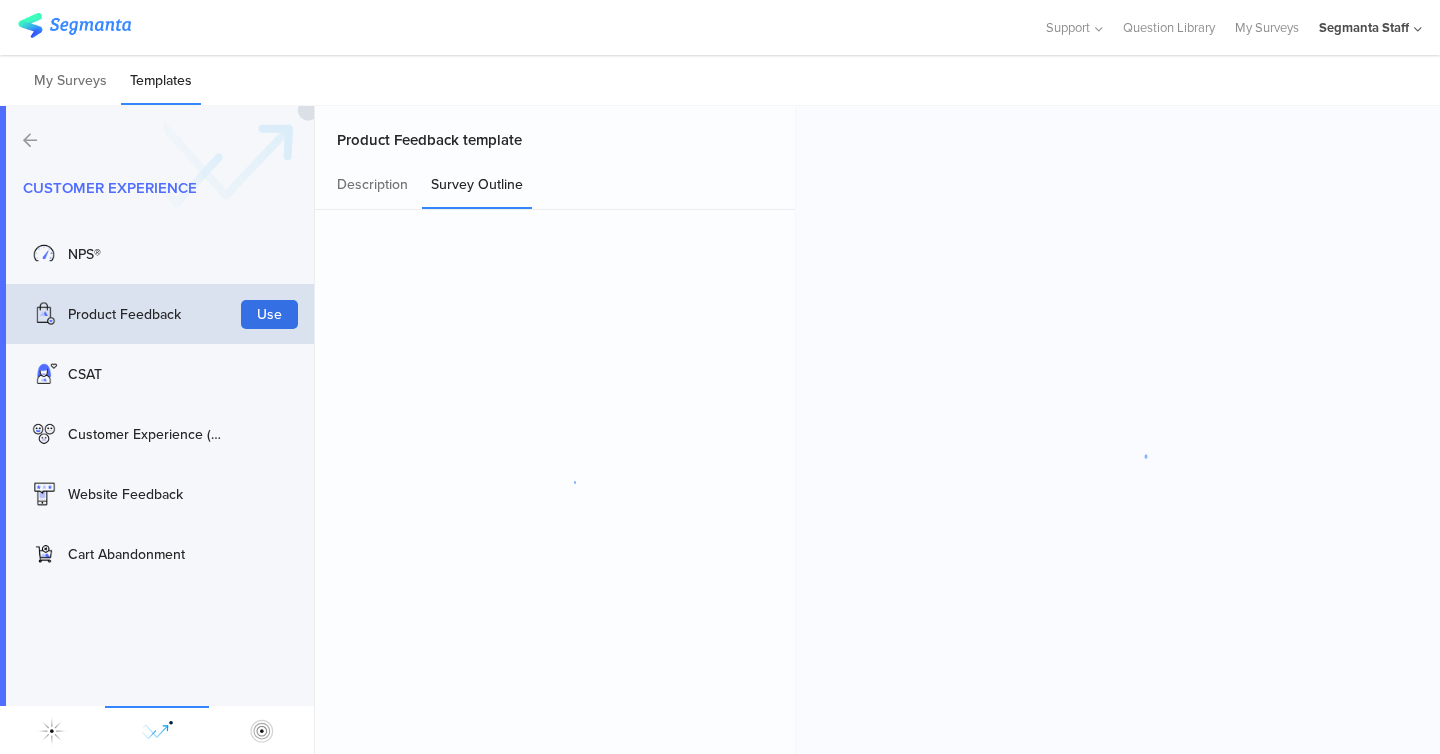 click on "Use" at bounding box center [269, 314] 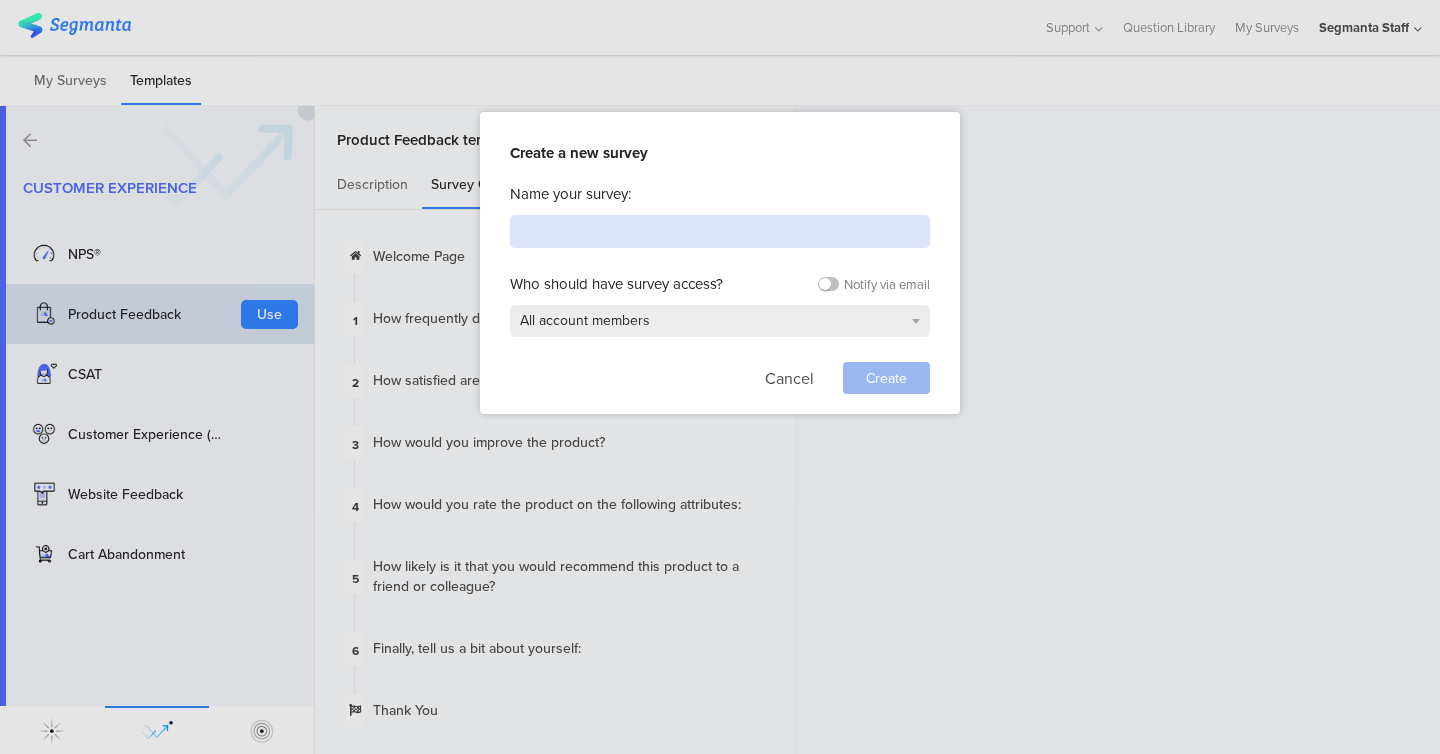 click at bounding box center [720, 231] 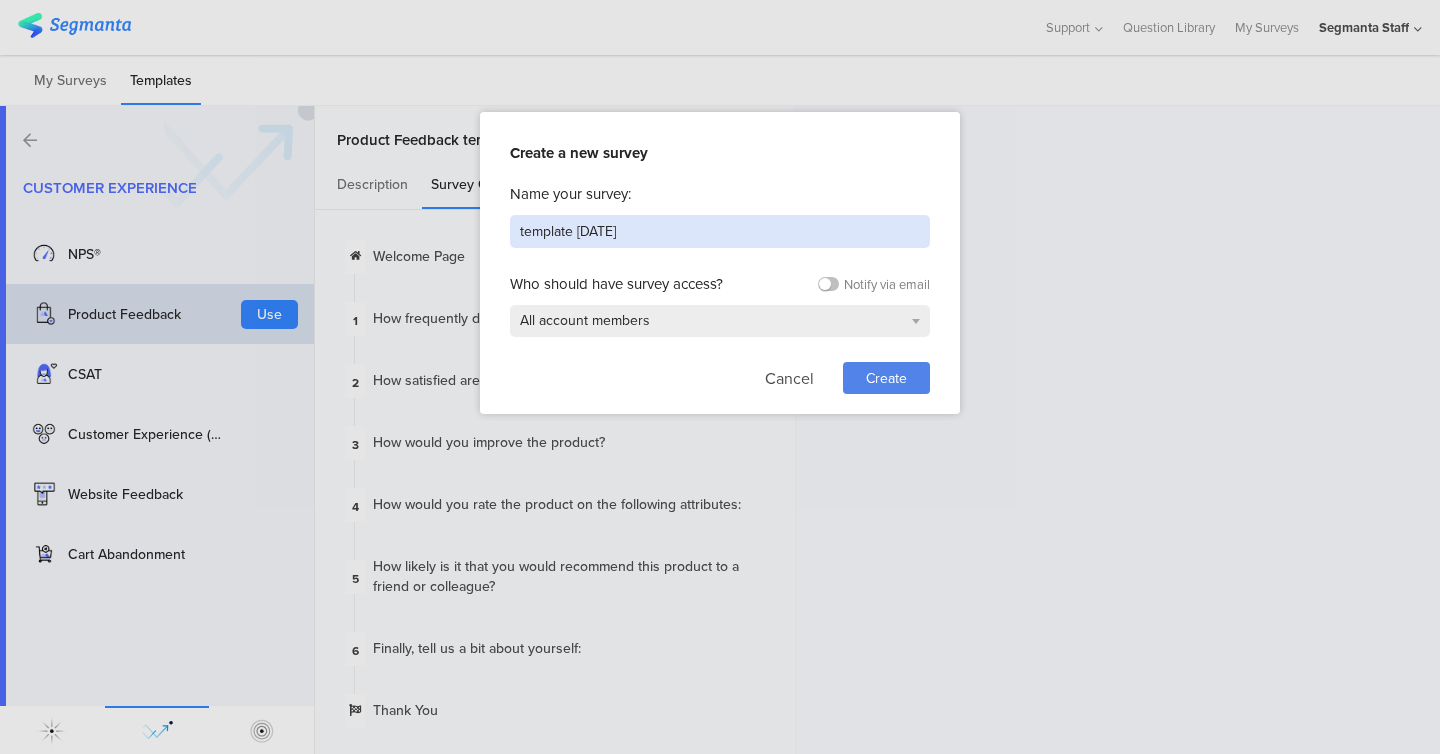 type on "template [DATE]" 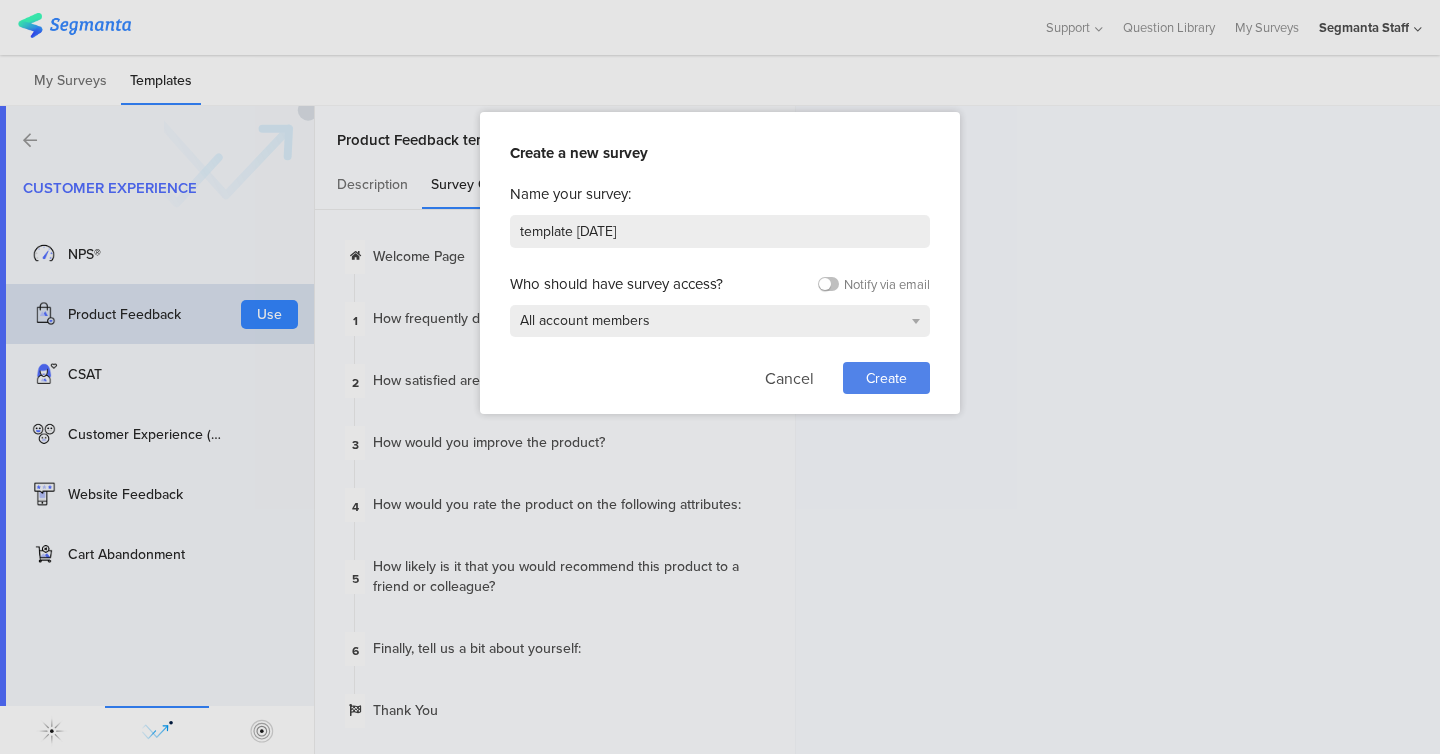 click on "Create" at bounding box center [886, 378] 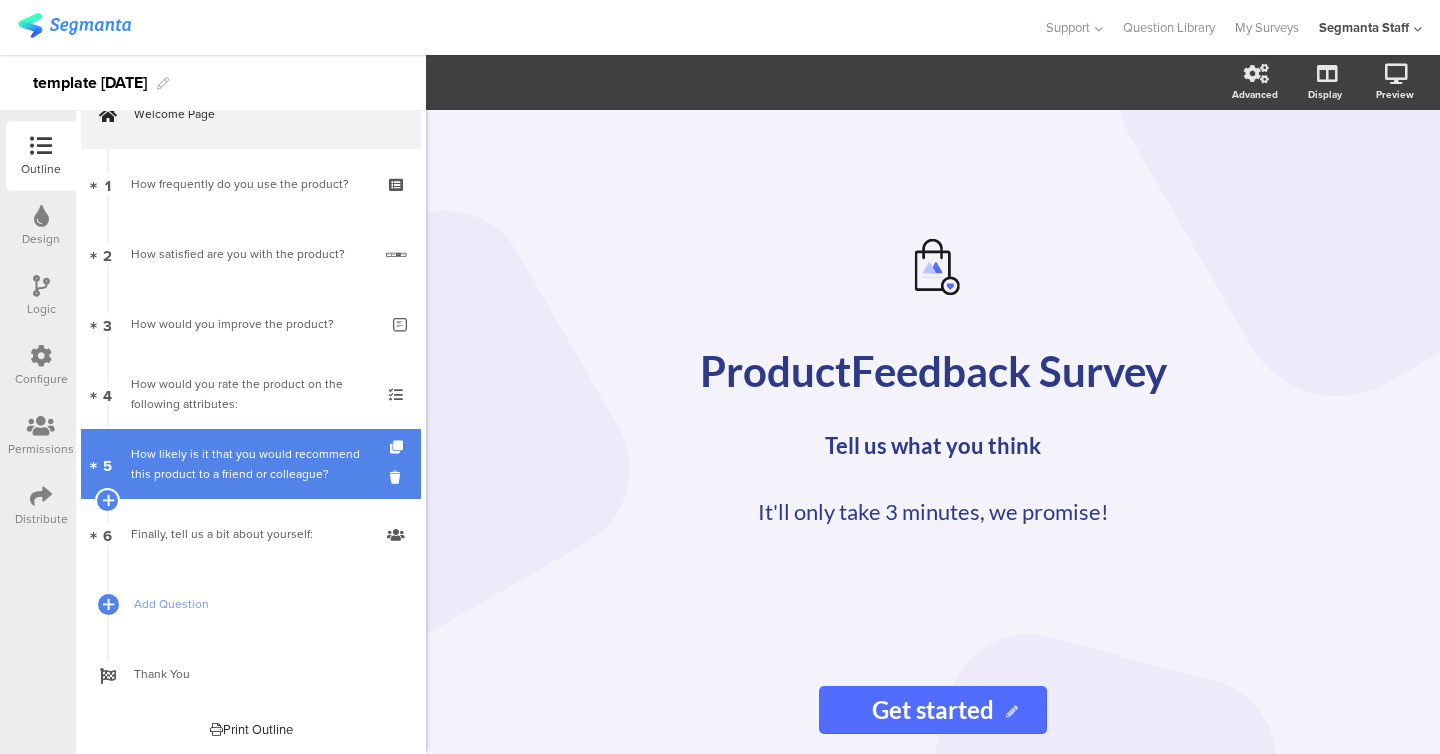scroll, scrollTop: 0, scrollLeft: 0, axis: both 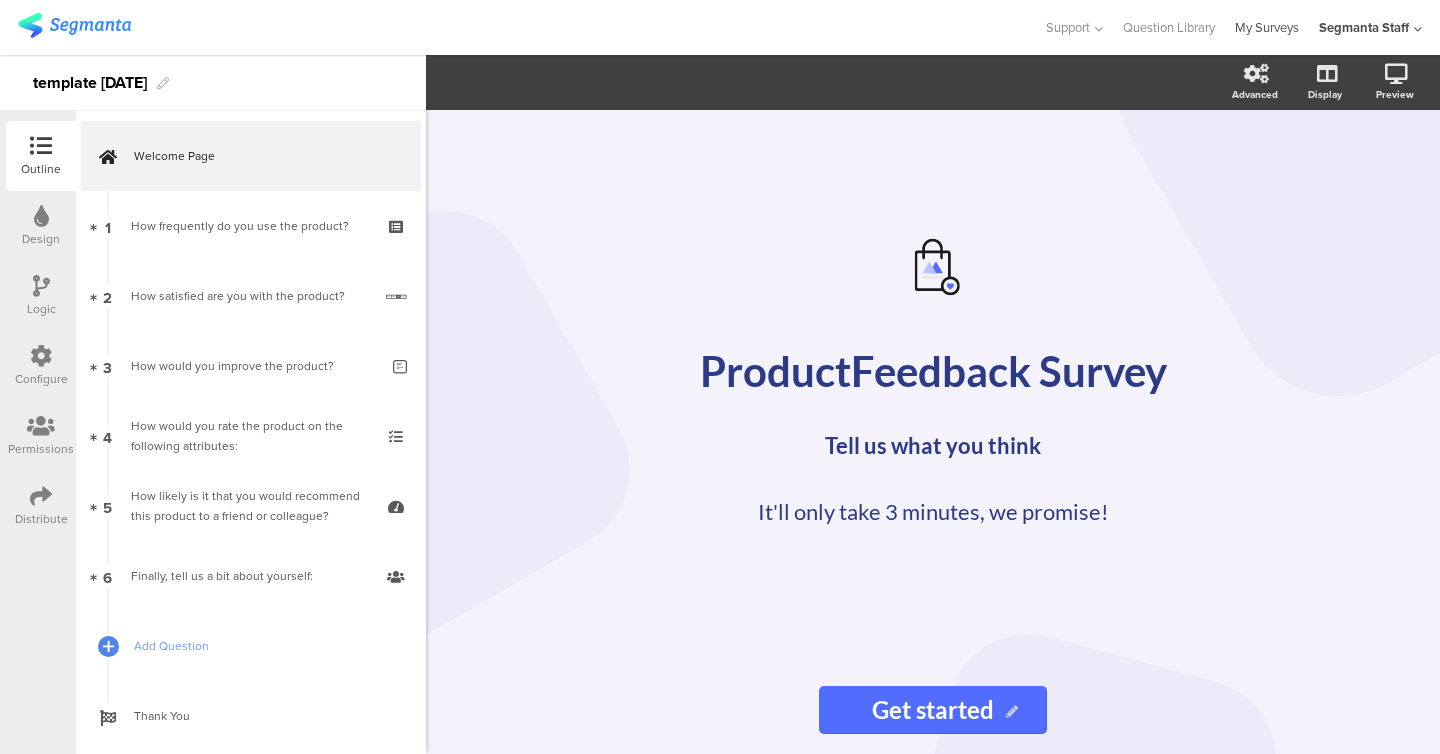 click on "My Surveys" at bounding box center (1267, 27) 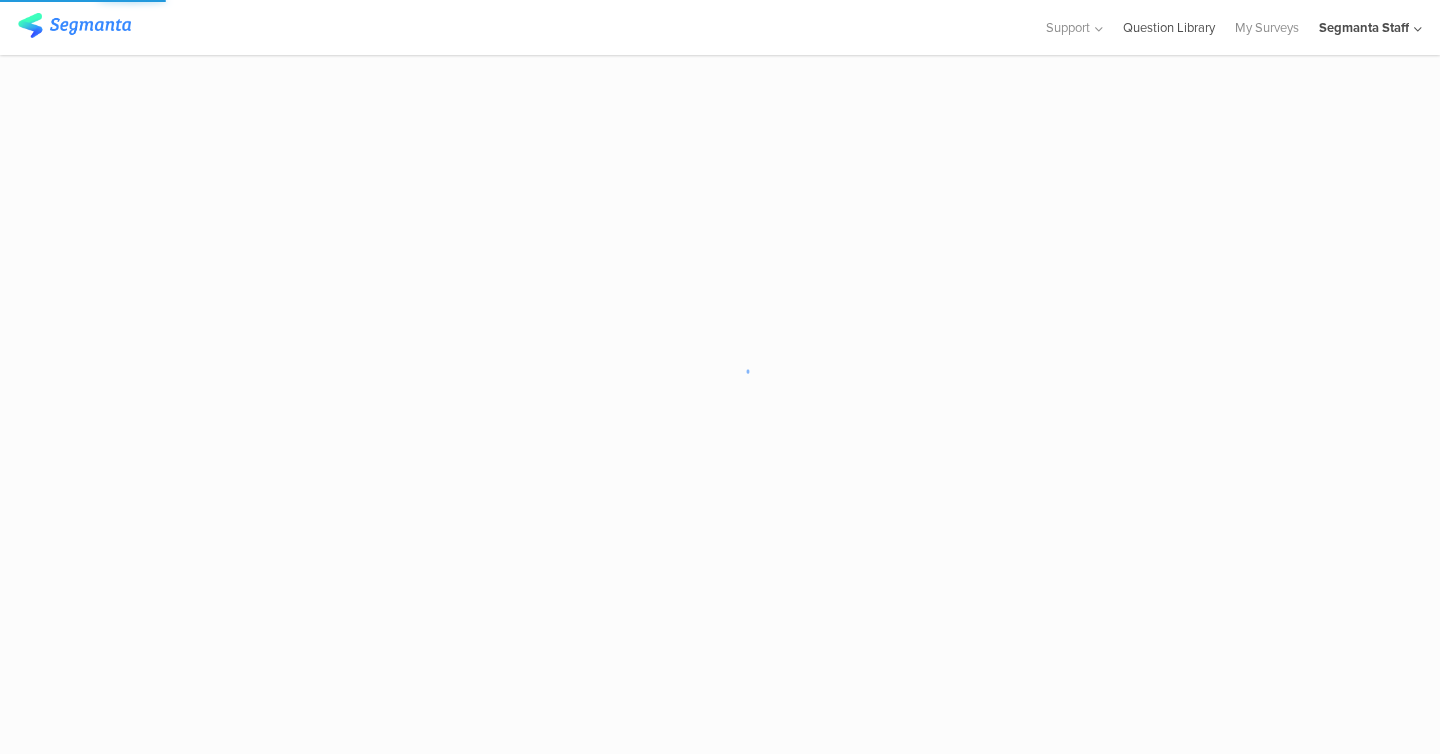 click on "Question Library" at bounding box center (1169, 27) 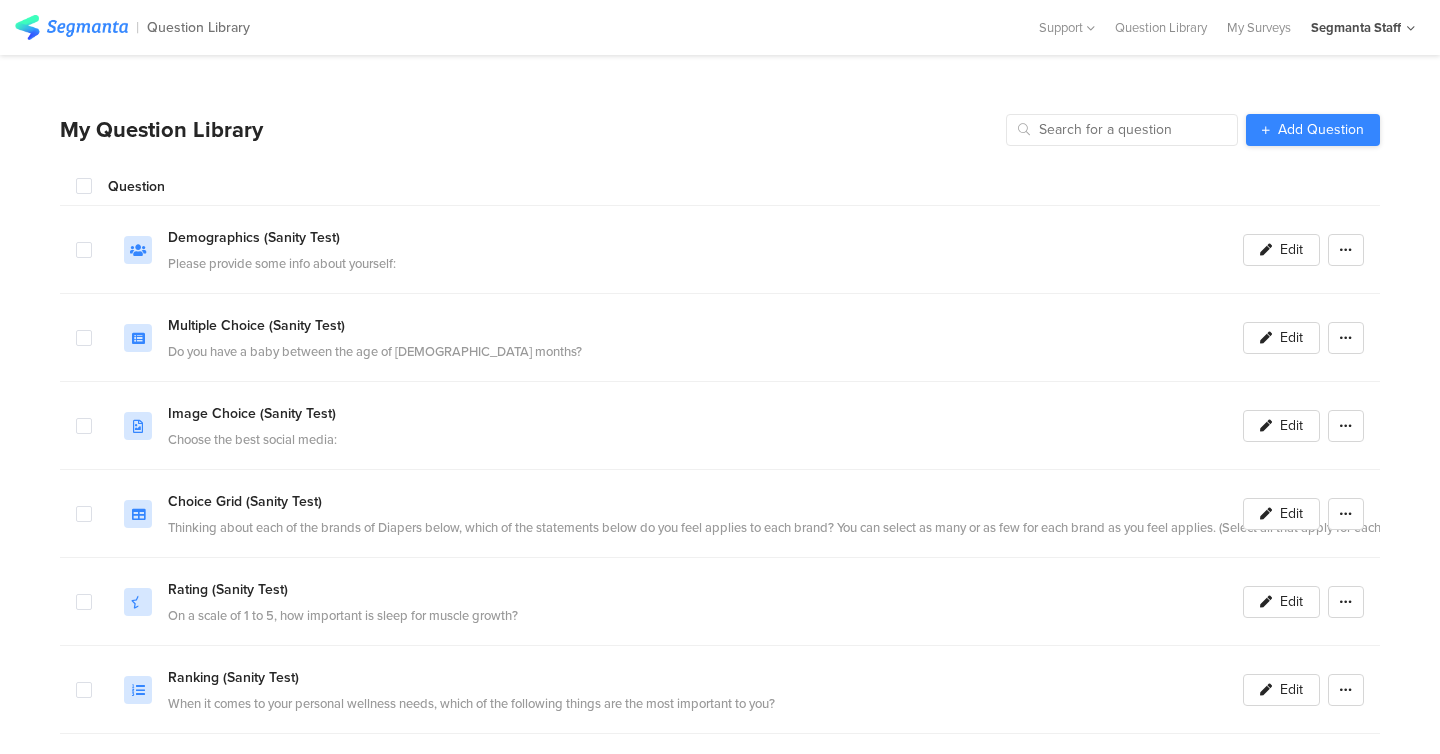 click on "Add Question" at bounding box center [1321, 130] 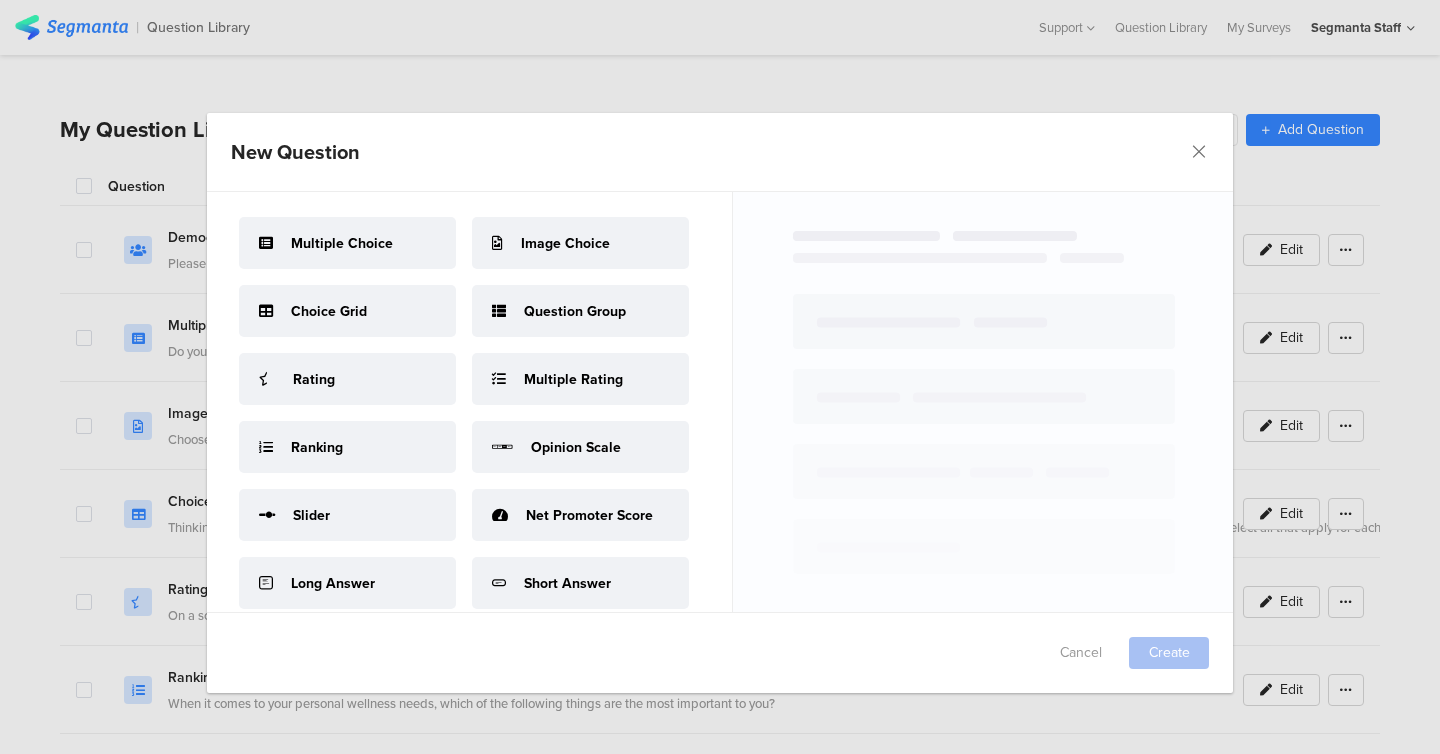 scroll, scrollTop: 277, scrollLeft: 0, axis: vertical 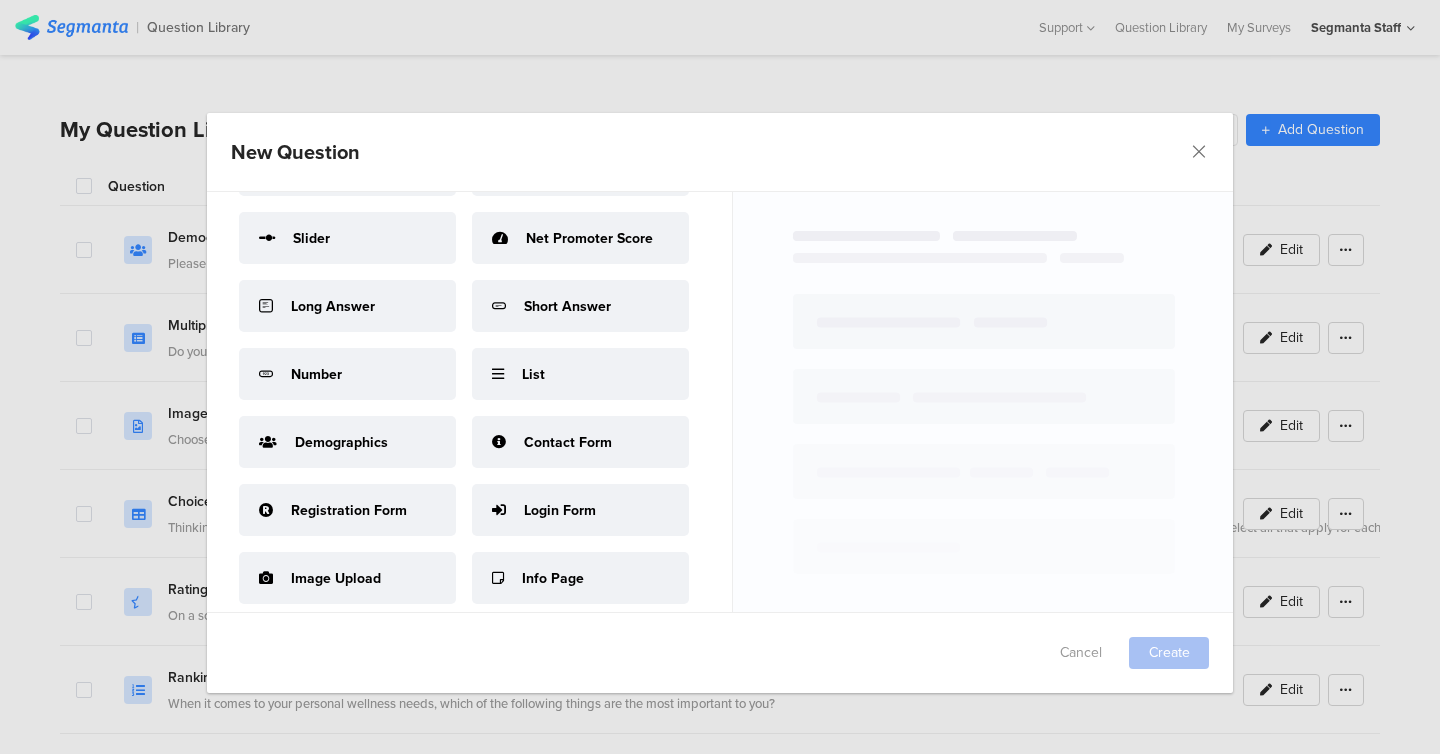 click on "Demographics" at bounding box center [347, 442] 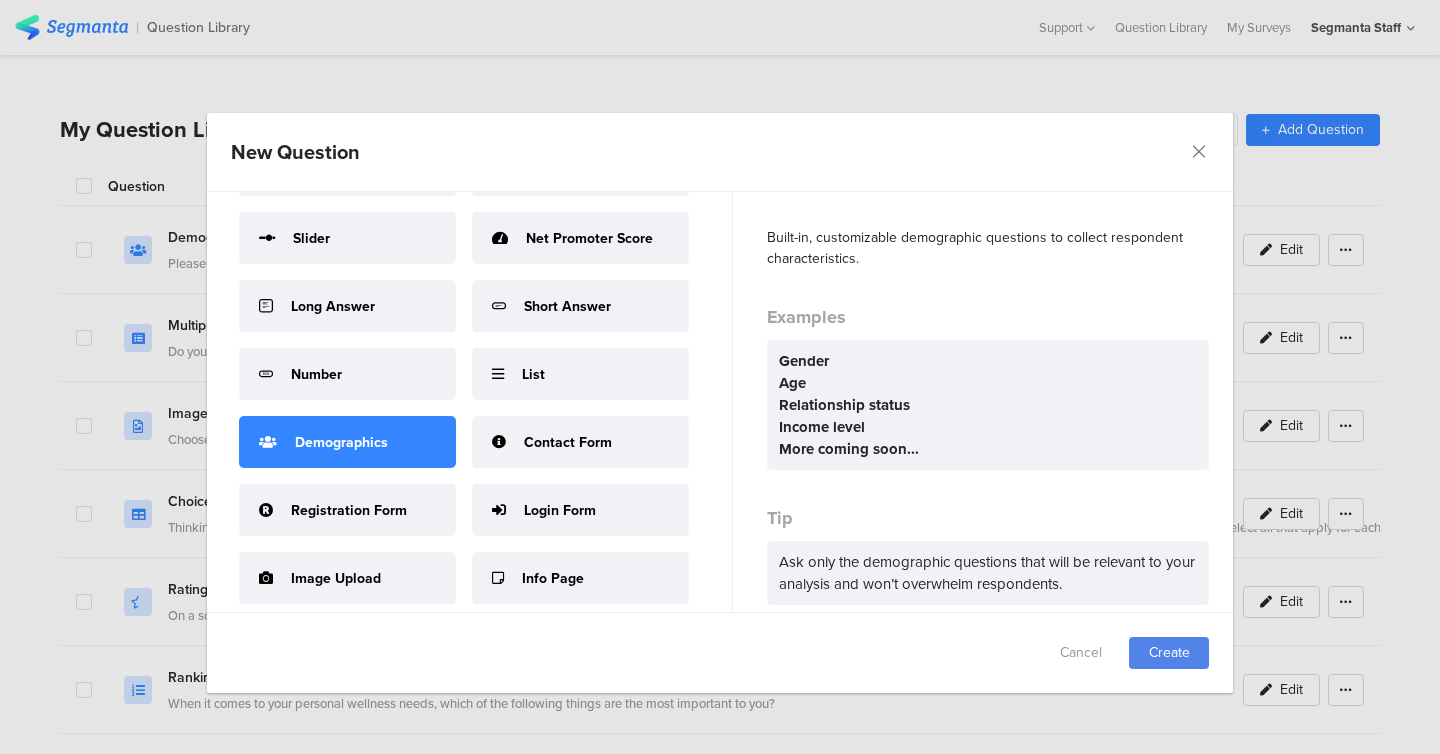 click on "Cancel     Create" at bounding box center (720, 653) 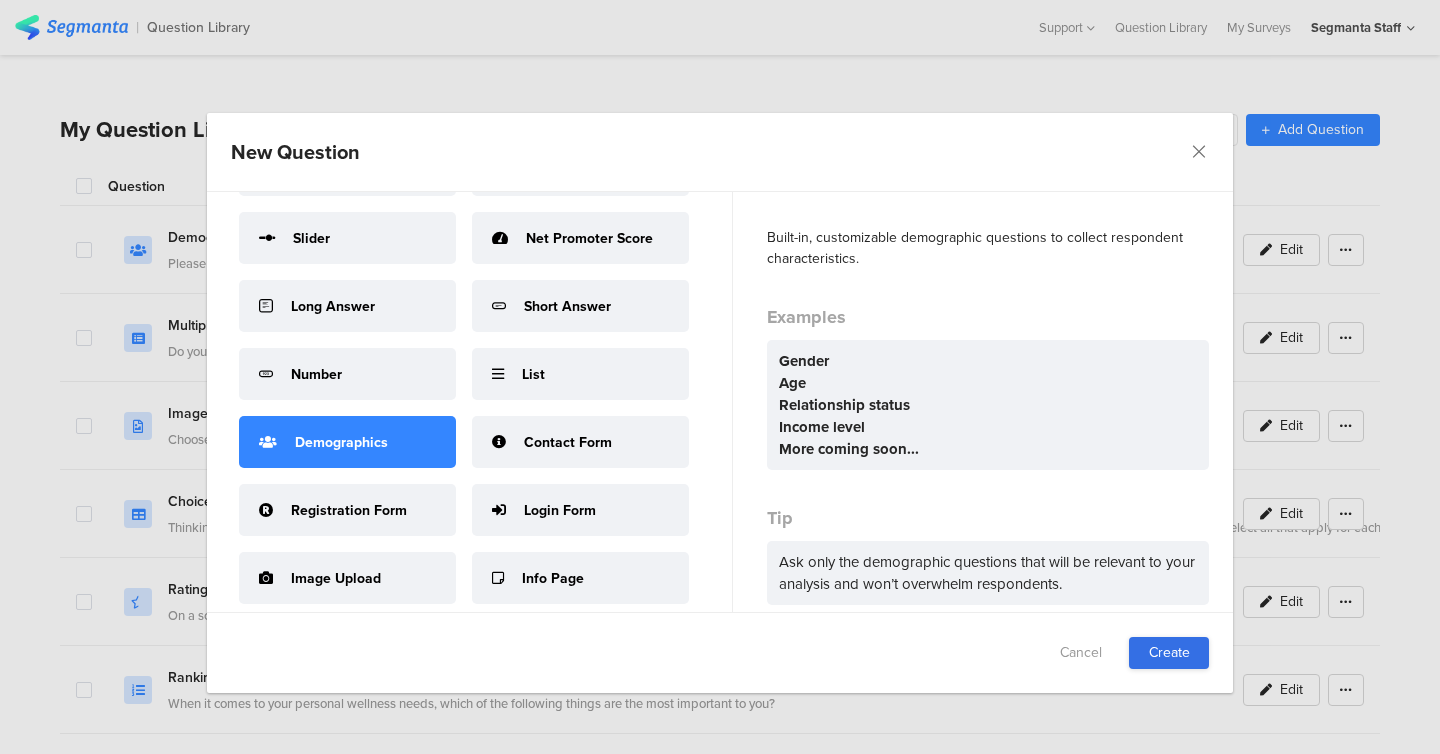 click on "Create" at bounding box center [1169, 653] 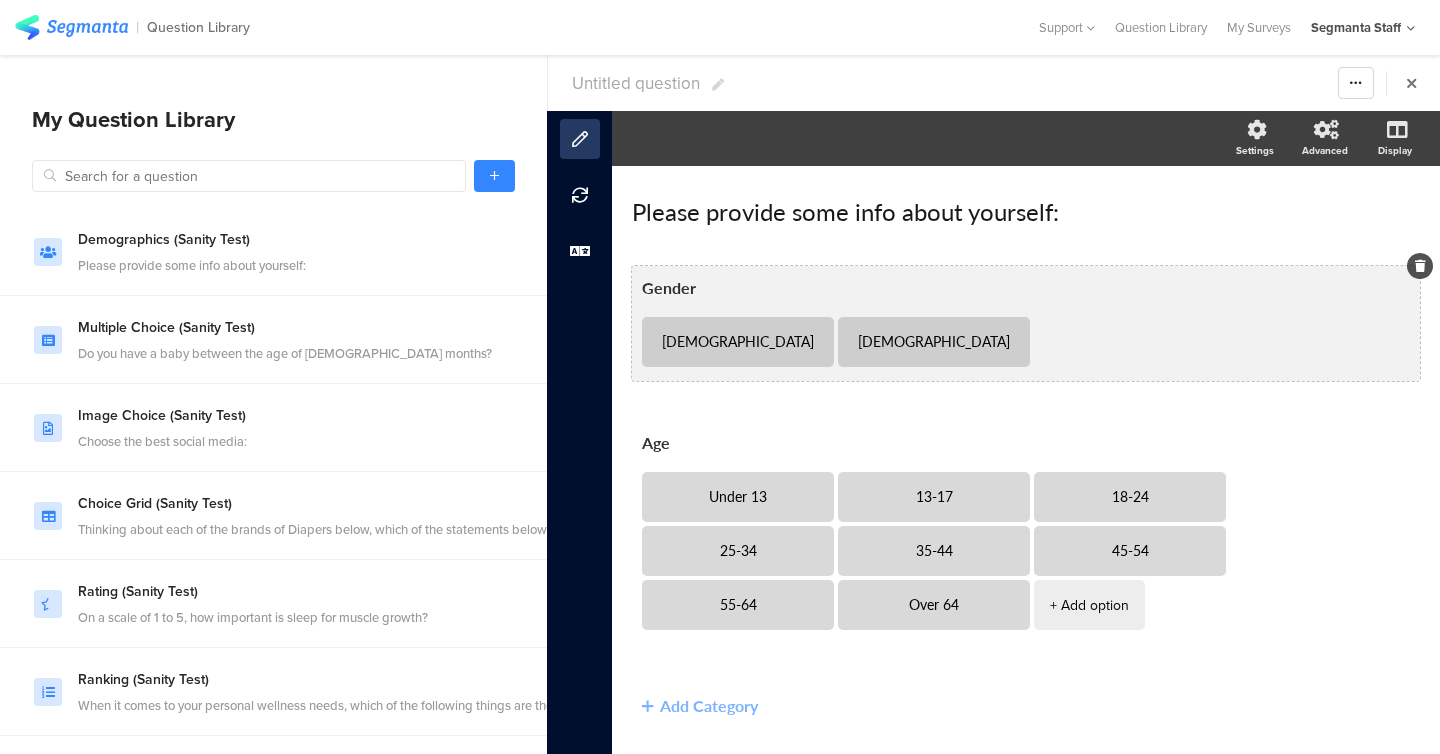 scroll, scrollTop: 53, scrollLeft: 0, axis: vertical 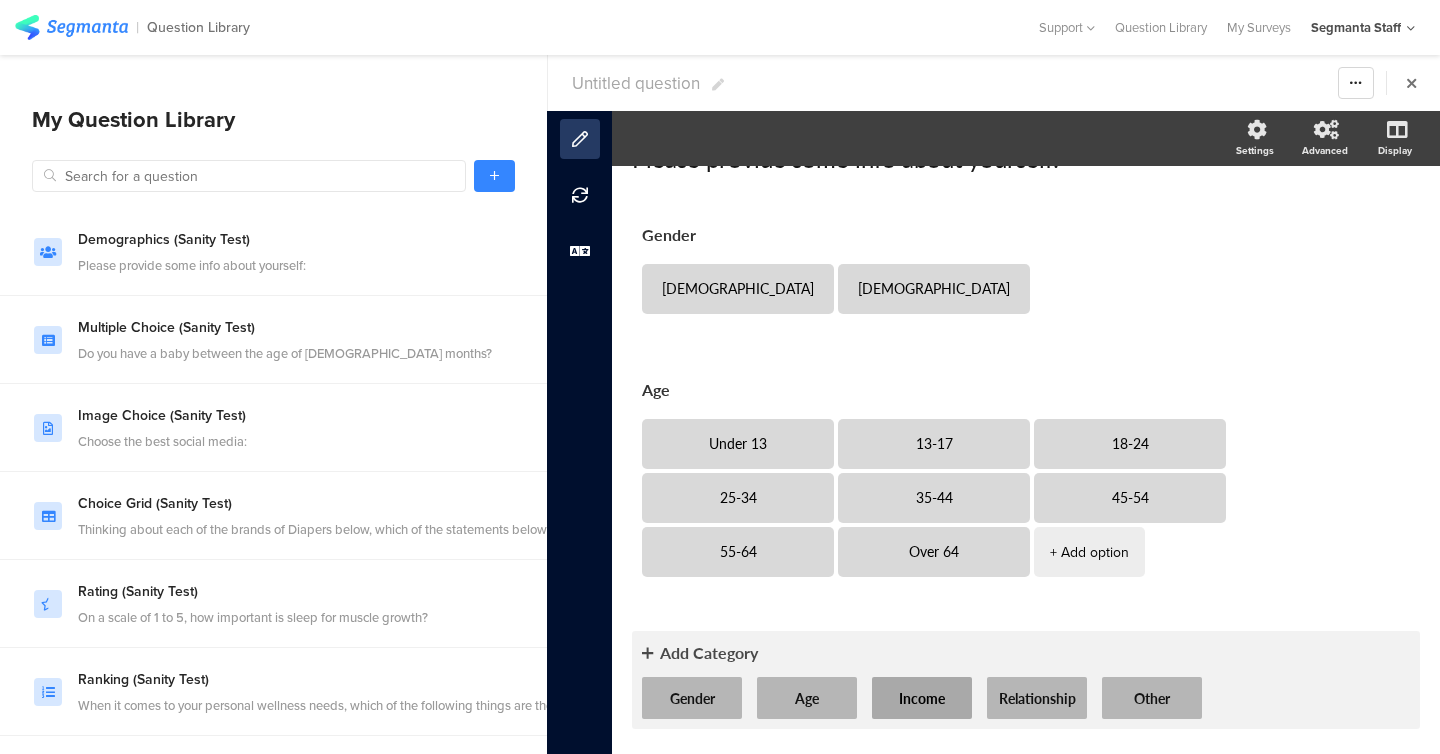 click on "Income" 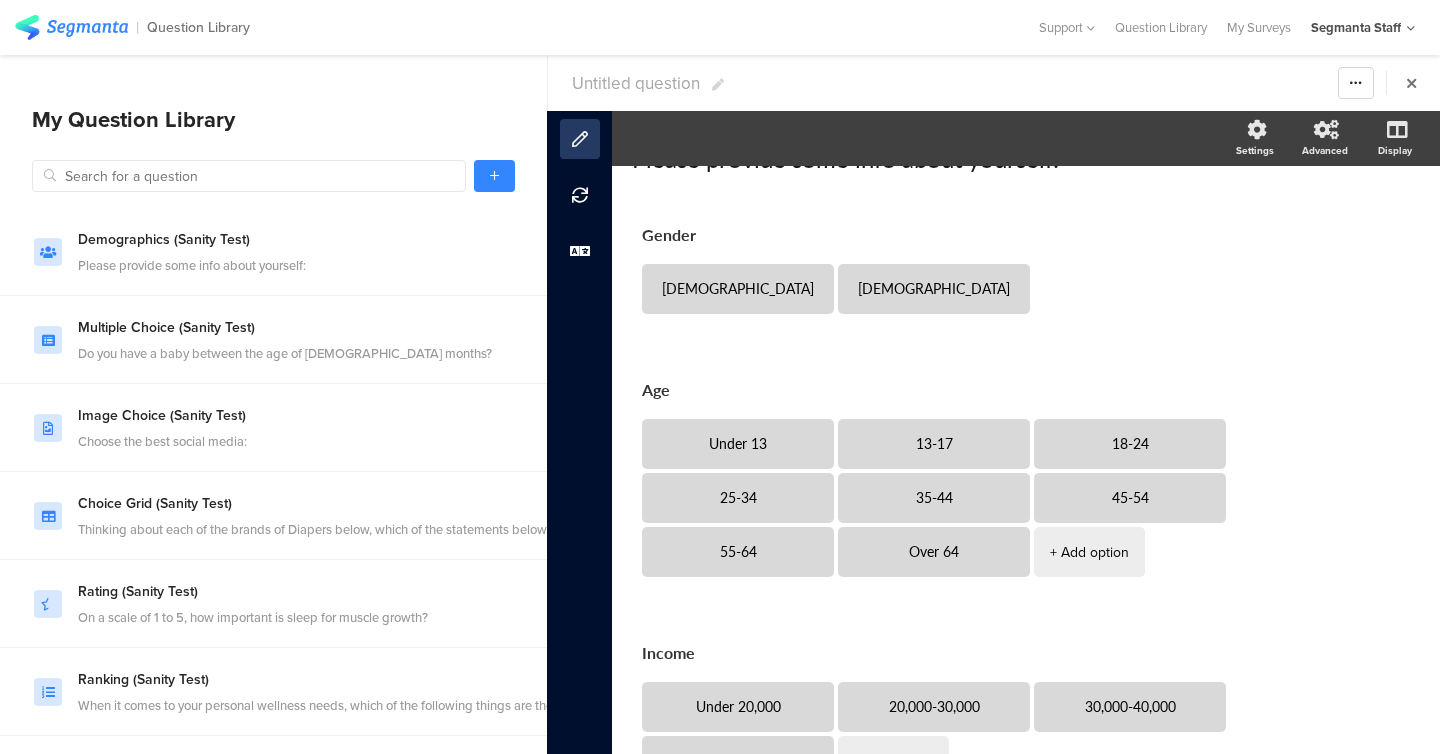 scroll, scrollTop: 262, scrollLeft: 0, axis: vertical 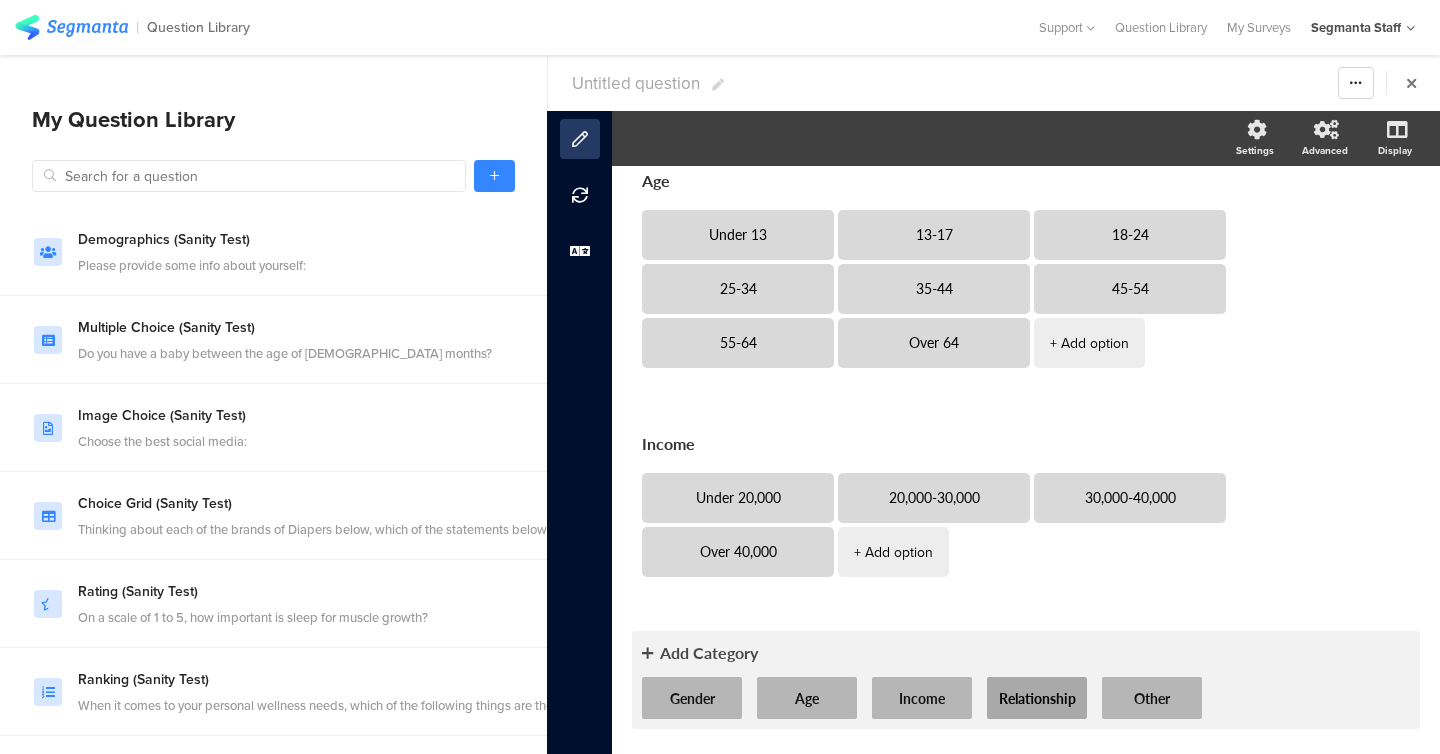 click on "Relationship" 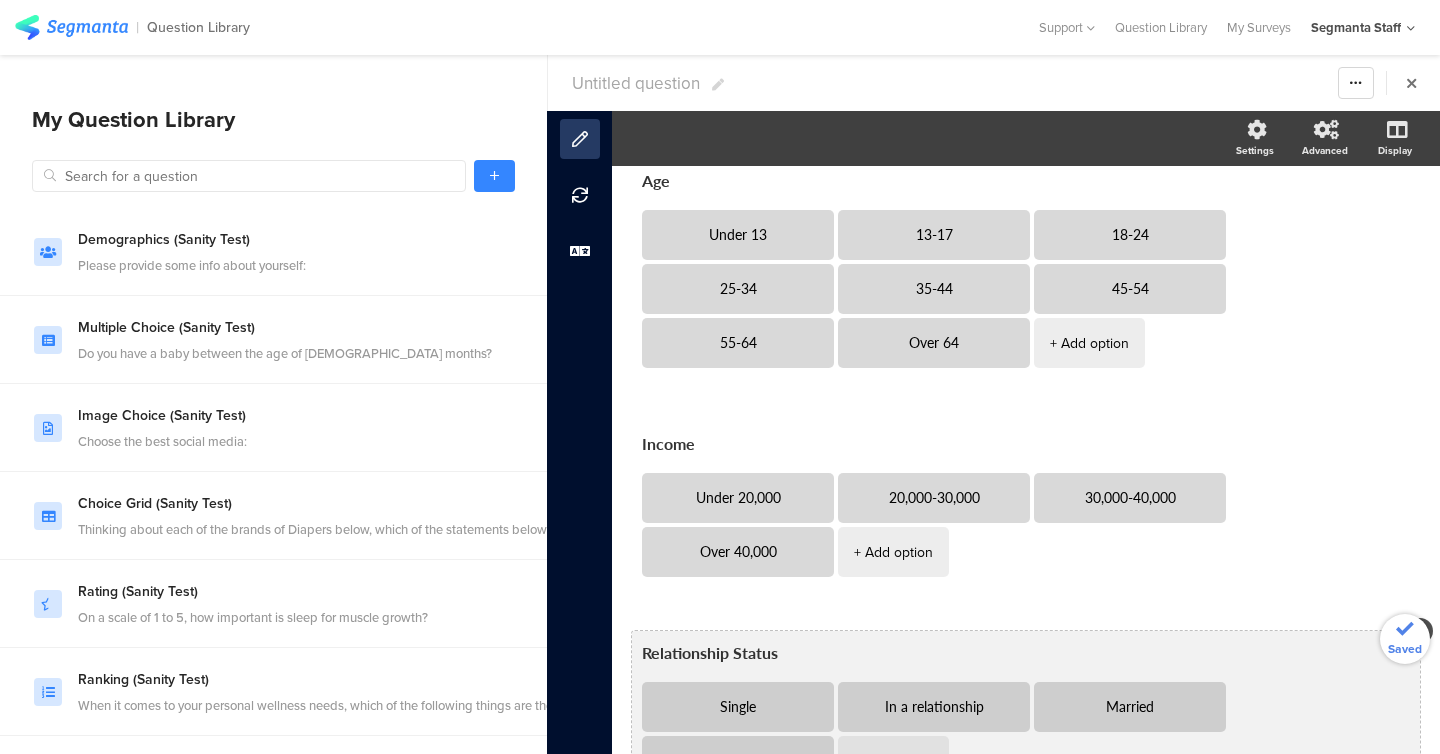 scroll, scrollTop: 471, scrollLeft: 0, axis: vertical 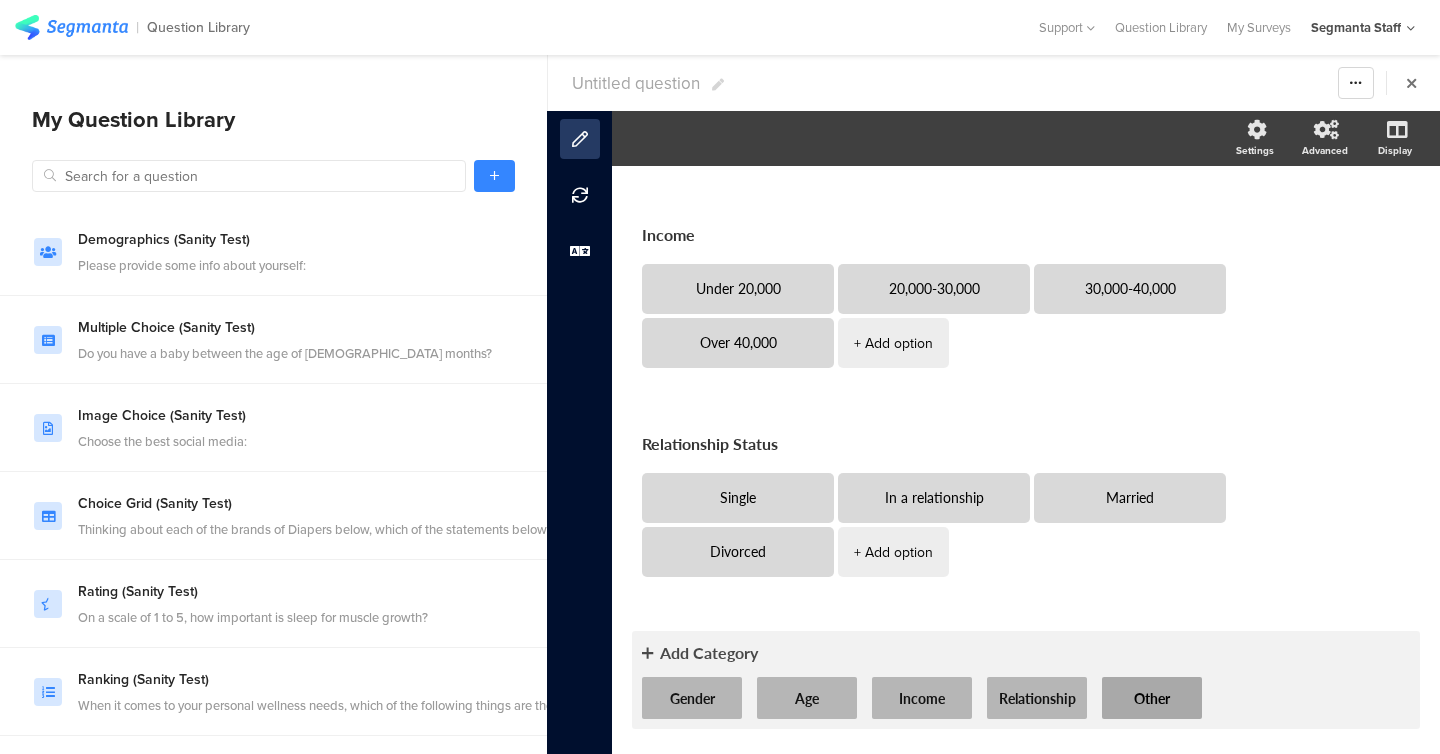 click on "Other" 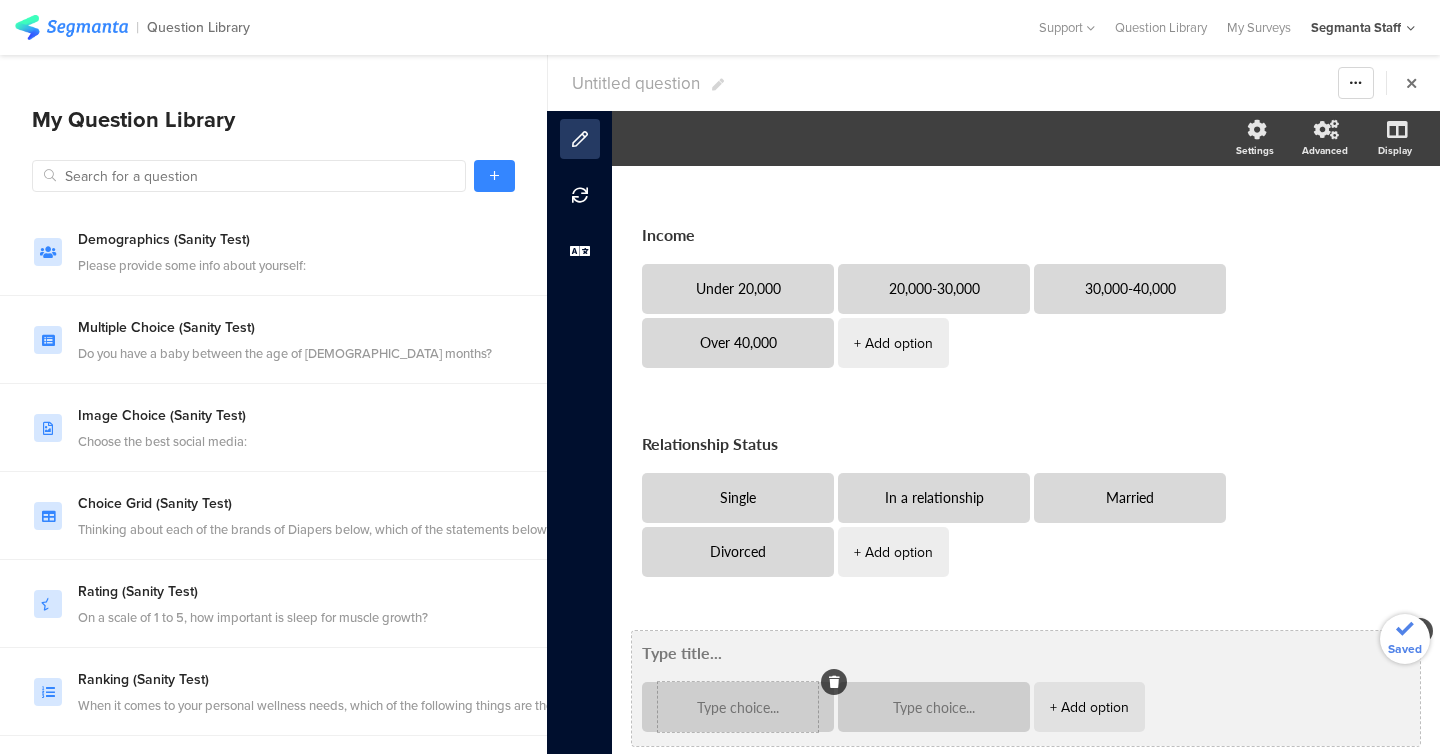 click at bounding box center (738, 707) 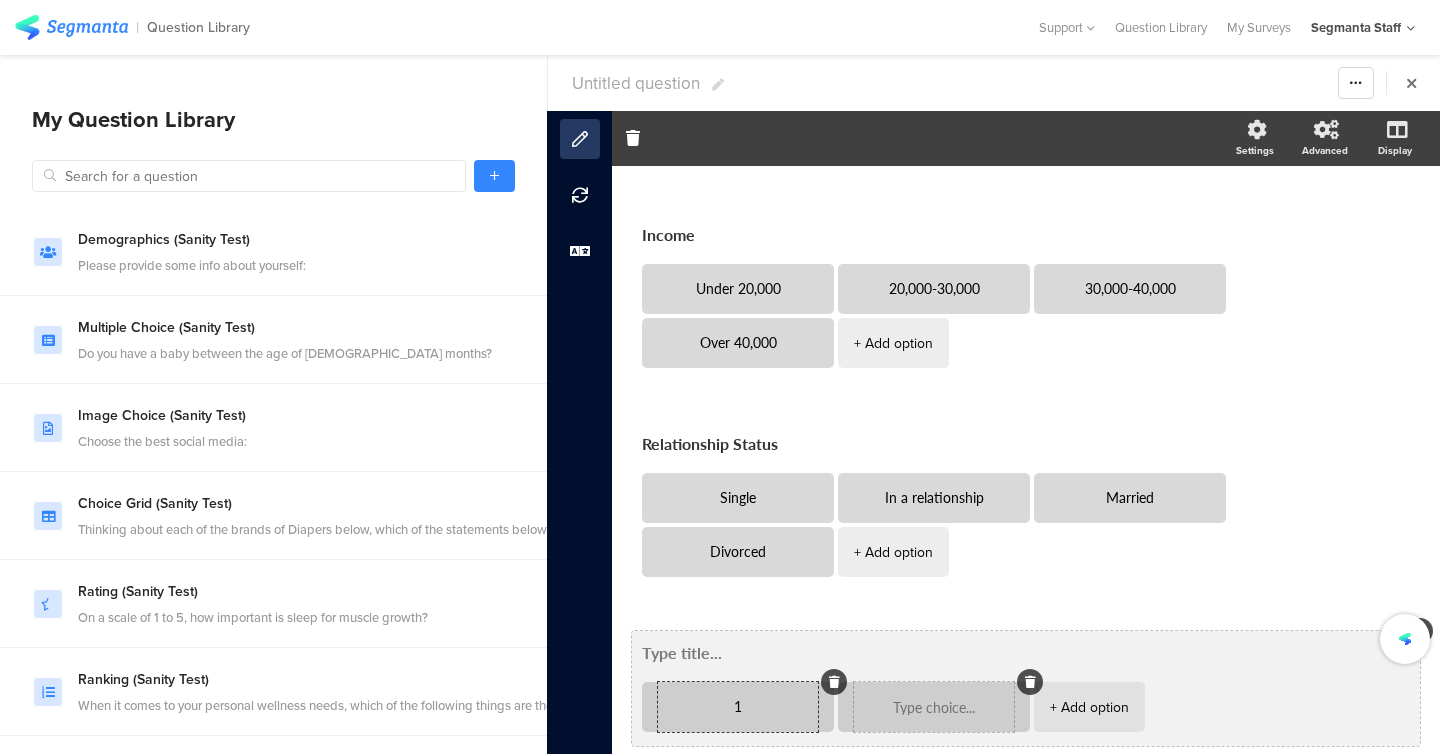 type on "1" 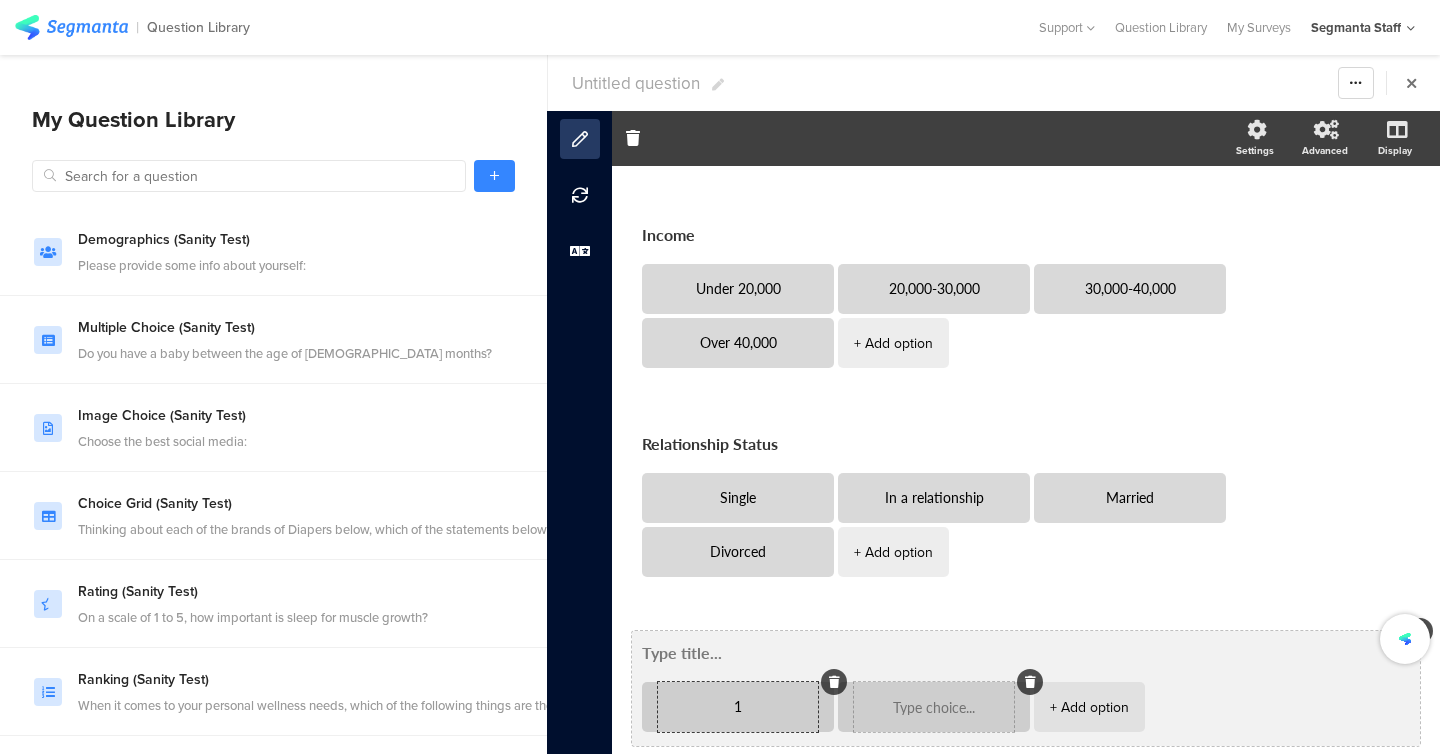 click at bounding box center (934, 707) 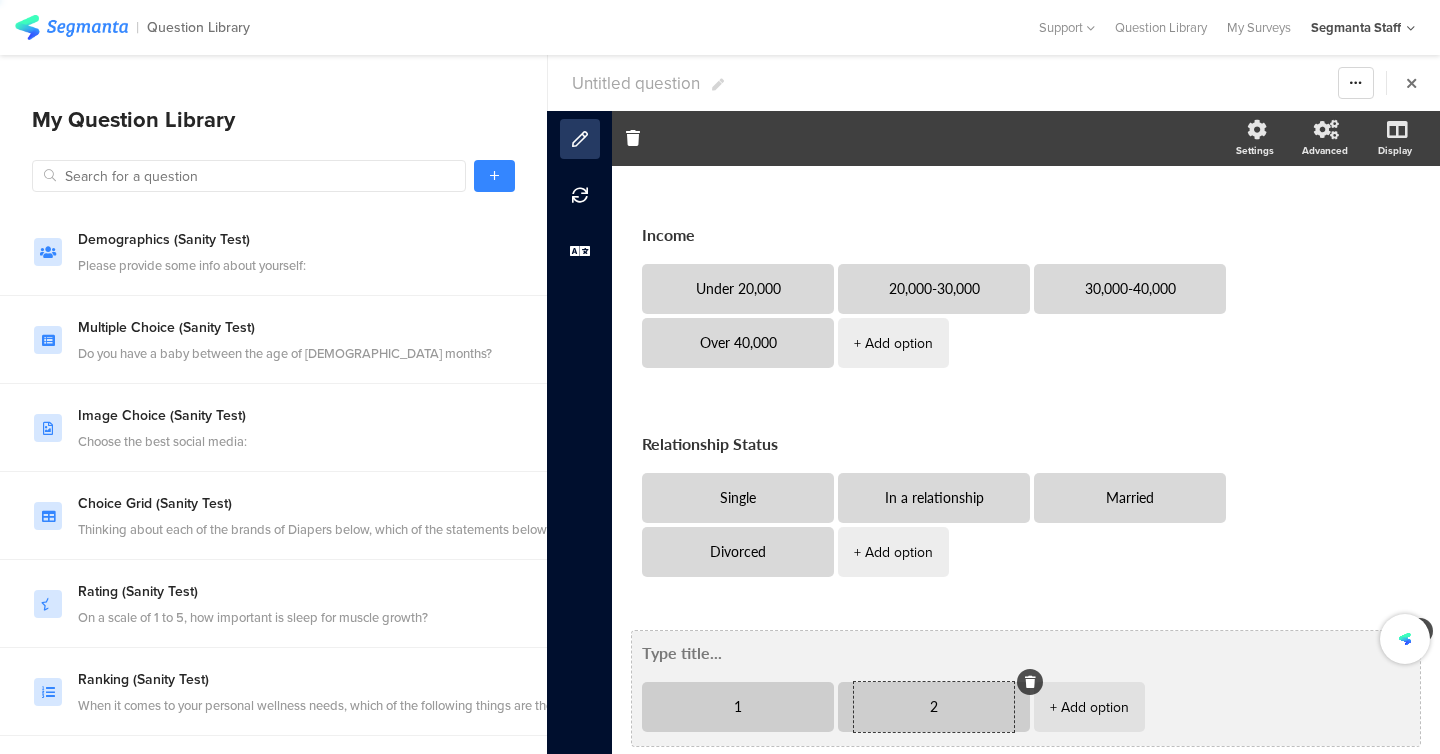 type on "2" 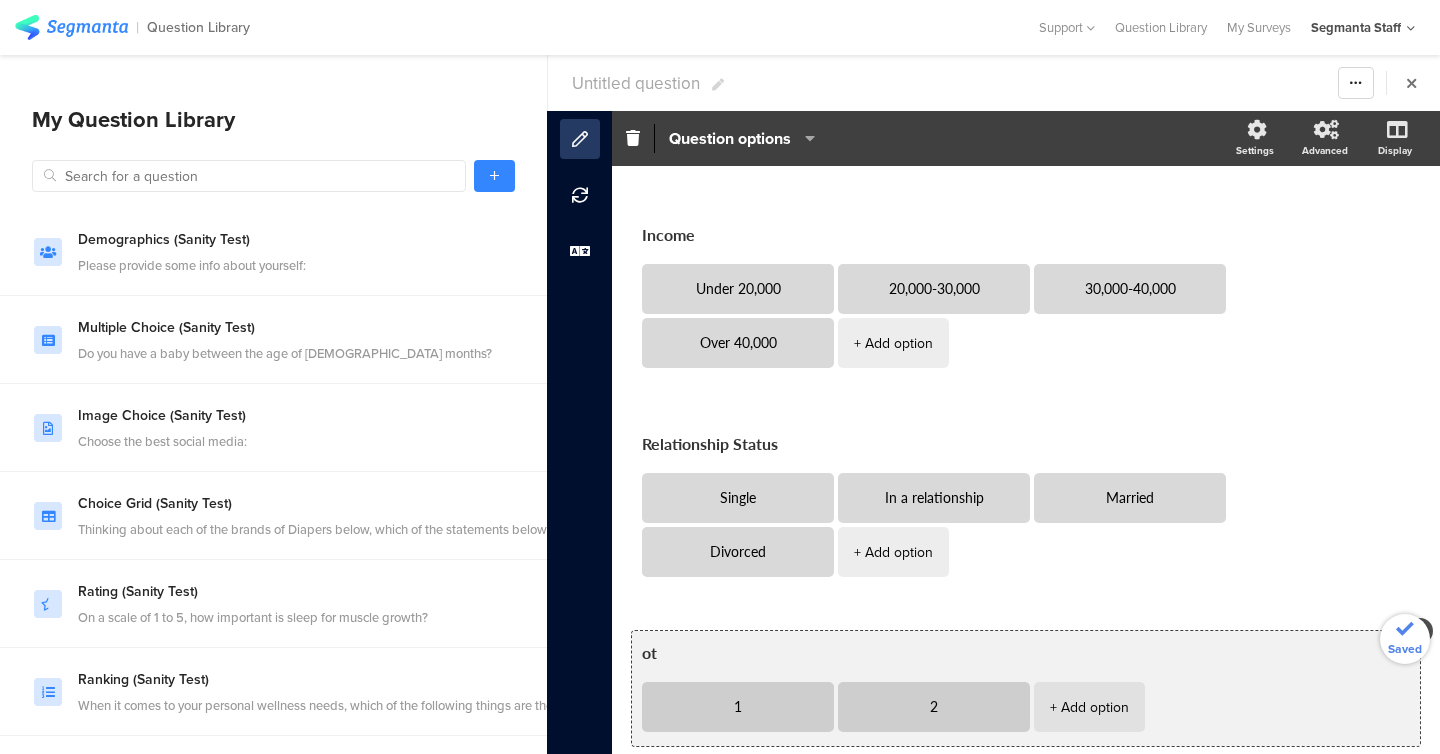type on "o" 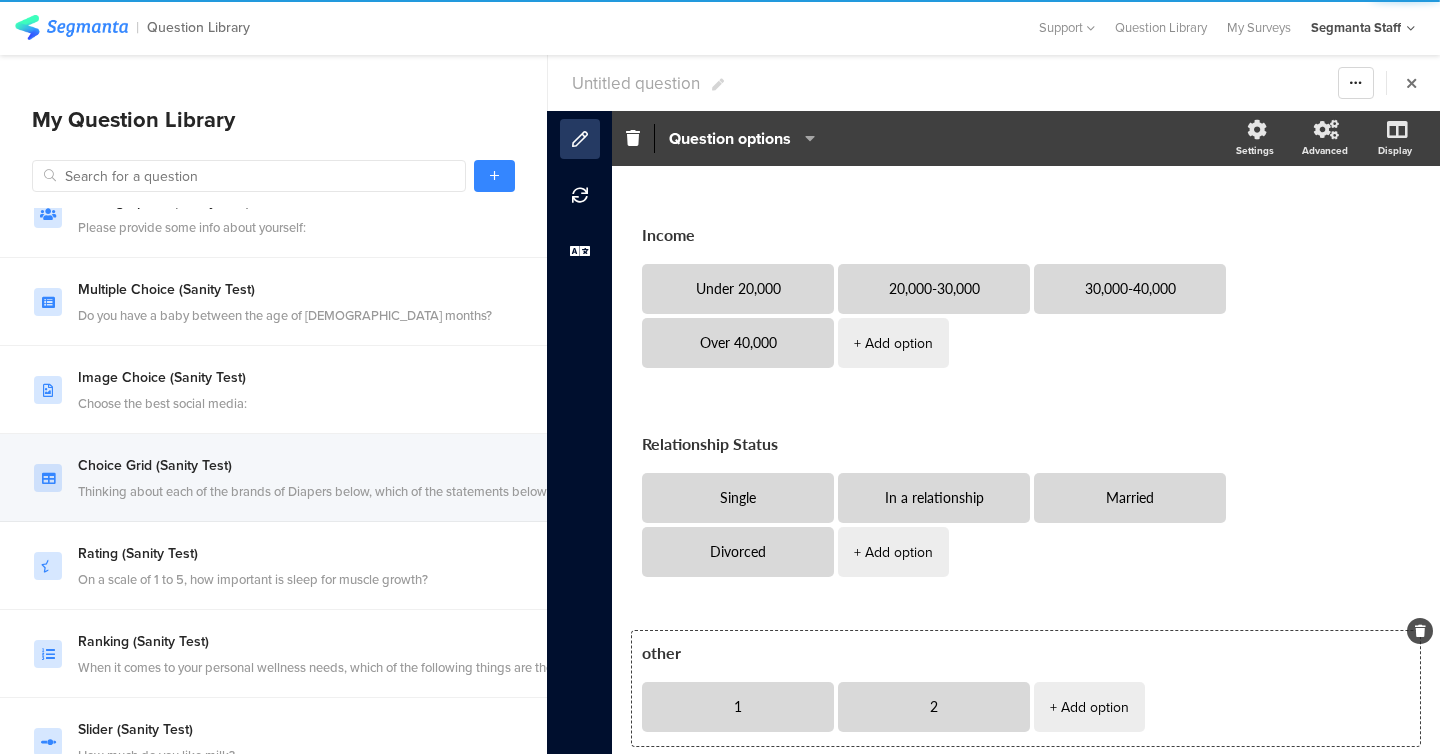 scroll, scrollTop: 43, scrollLeft: 0, axis: vertical 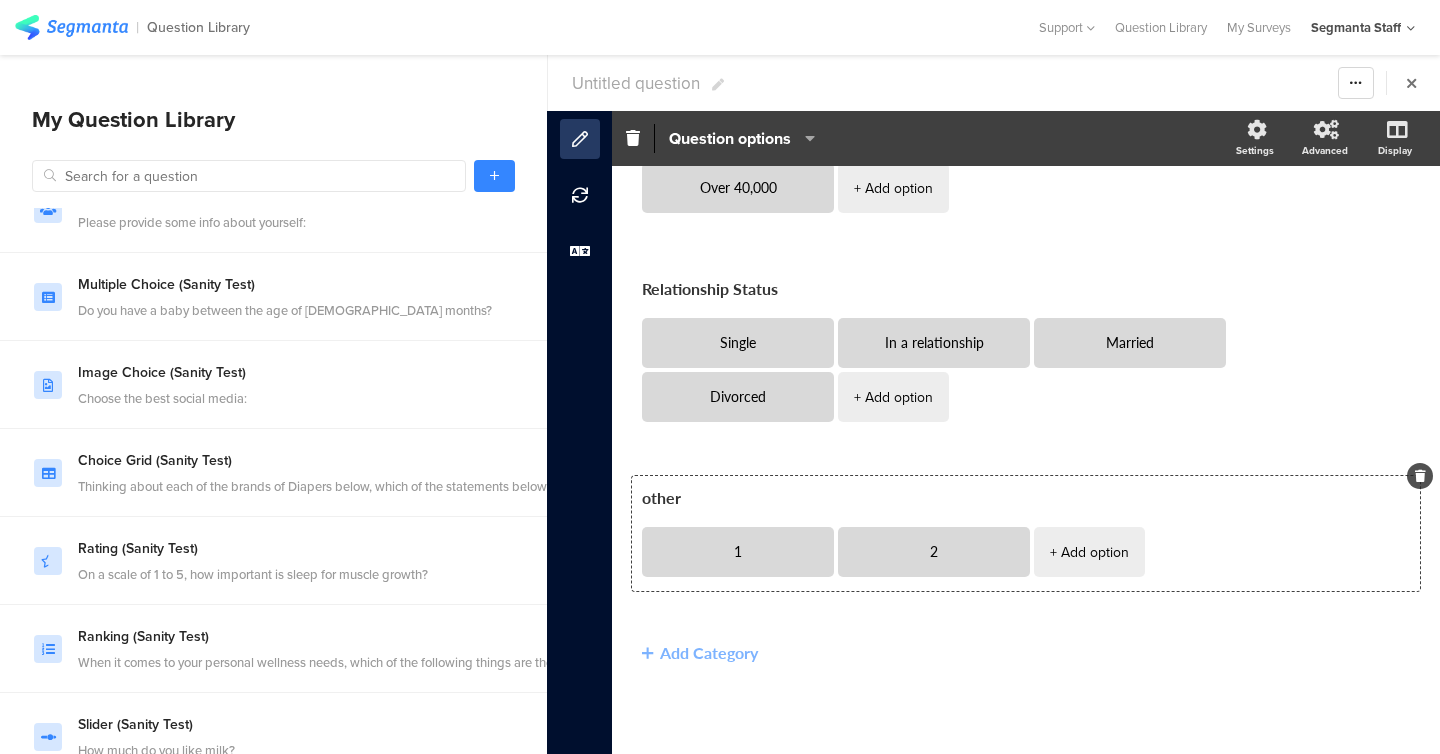 type on "other" 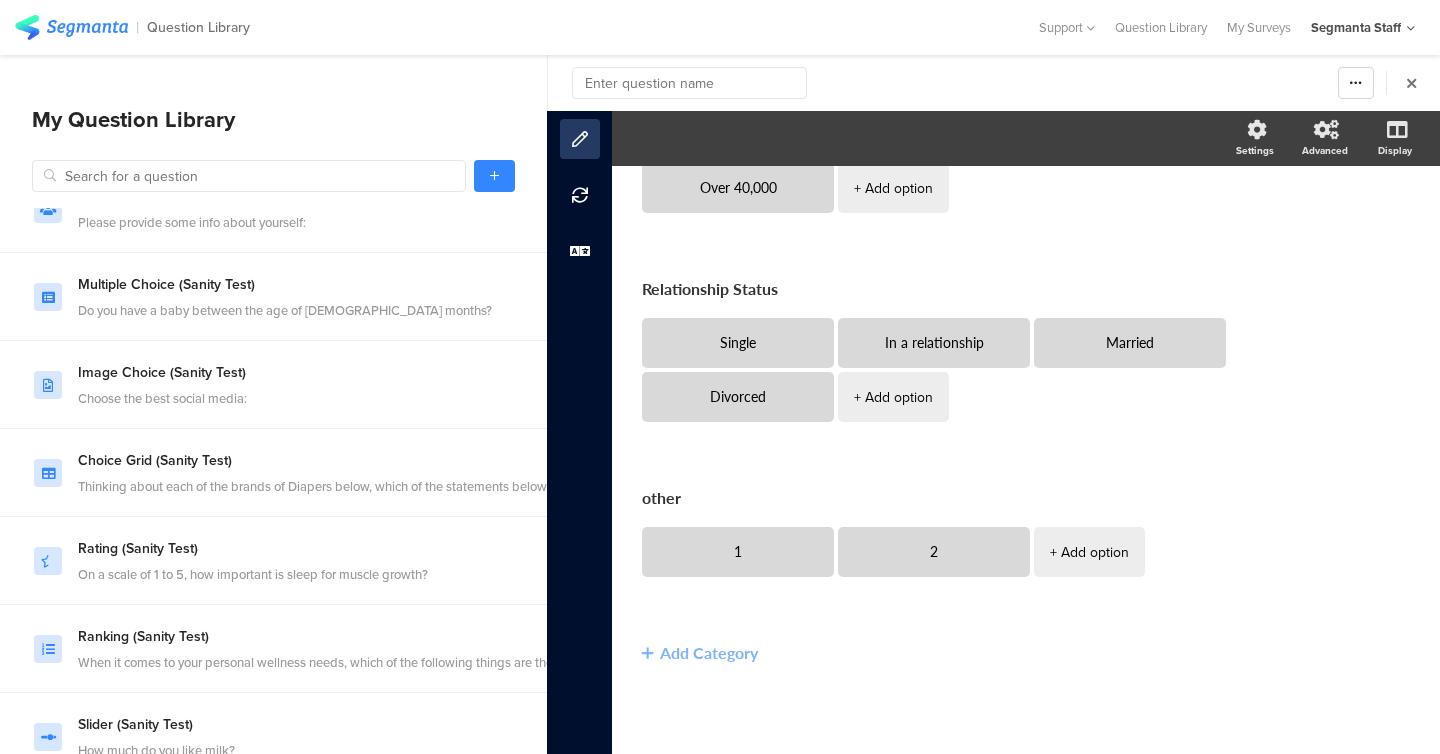 click on "|
Question Library
Help Center
Live Chat
Support
Question Library
My Surveys
My Accounts
Segmanta Team   Admin   Segmanta Services   Admin   Segmanta Demos   Admin   Segmanta Staff   Member   Segmanta Technology & Product   Admin
My Profile
Logout
Segmanta Staff" at bounding box center (720, 27) 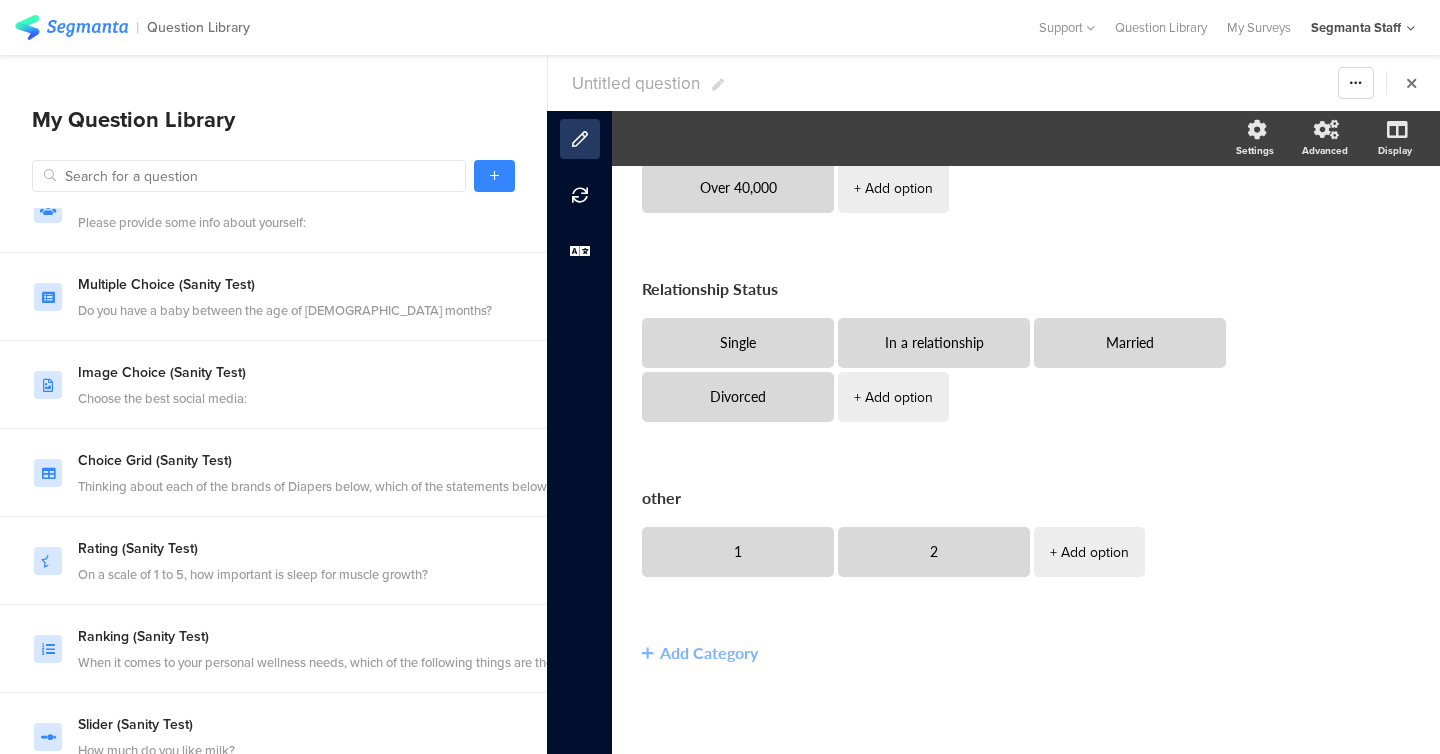 click on "|
Question Library
Help Center
Live Chat
Support
Question Library
My Surveys
My Accounts
Segmanta Team   Admin   Segmanta Services   Admin   Segmanta Demos   Admin   Segmanta Staff   Member   Segmanta Technology & Product   Admin
My Profile
Logout
Segmanta Staff" at bounding box center [720, 27] 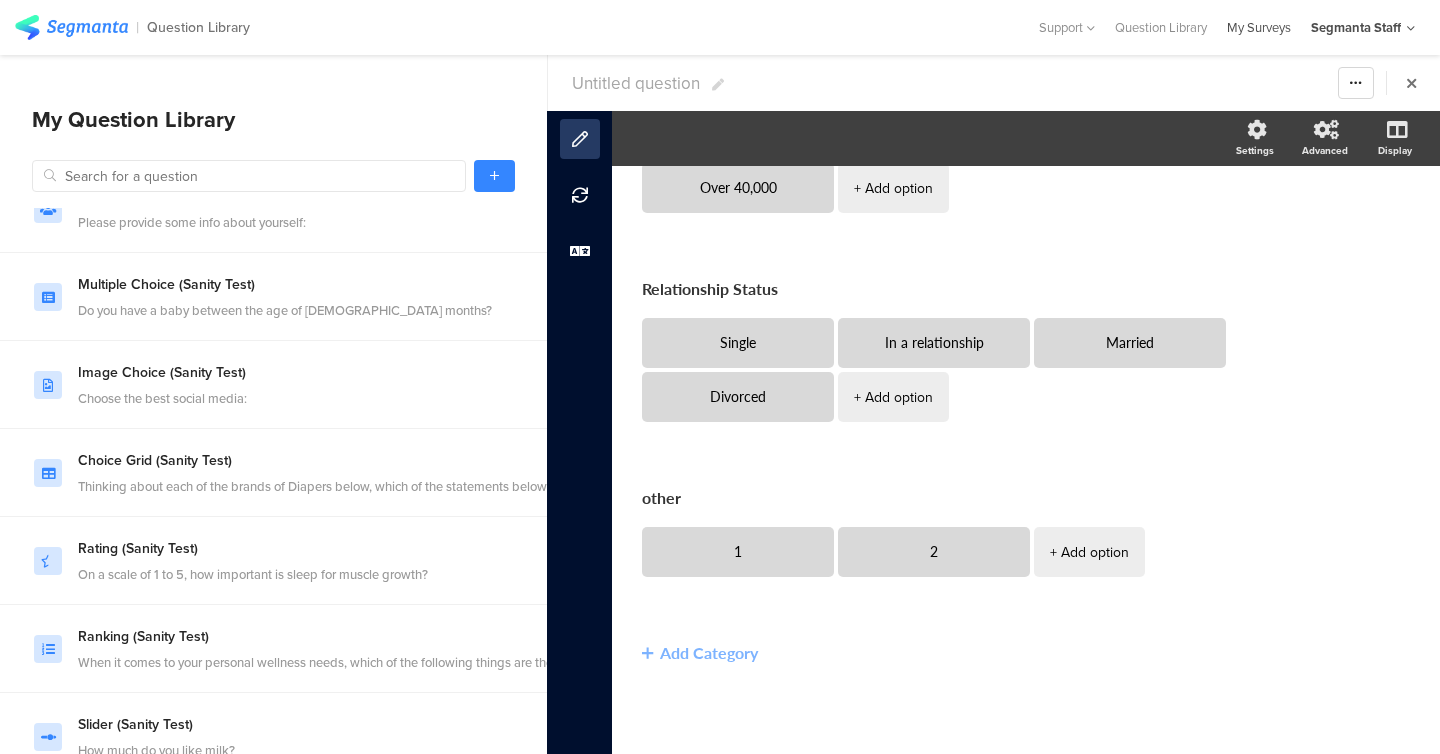 click on "My Surveys" at bounding box center (1259, 27) 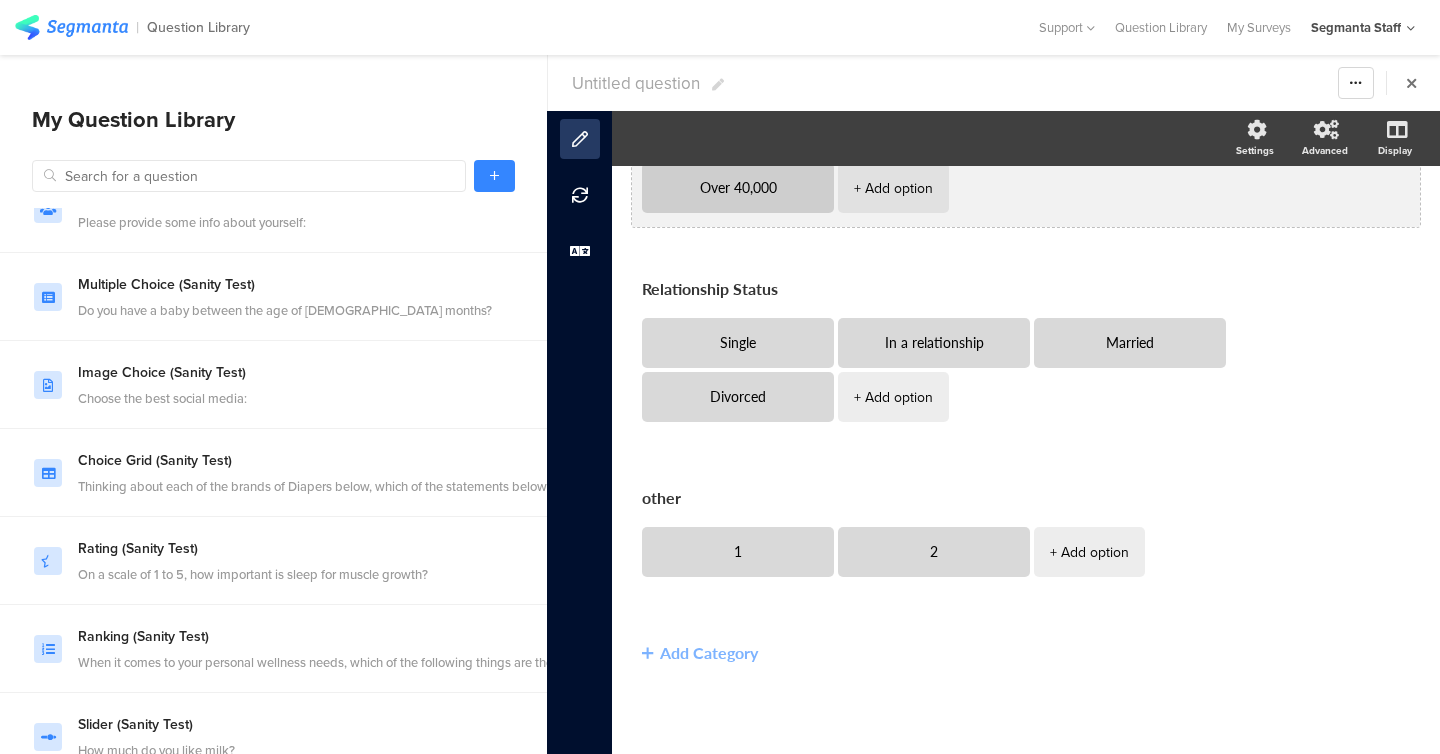 scroll, scrollTop: 0, scrollLeft: 0, axis: both 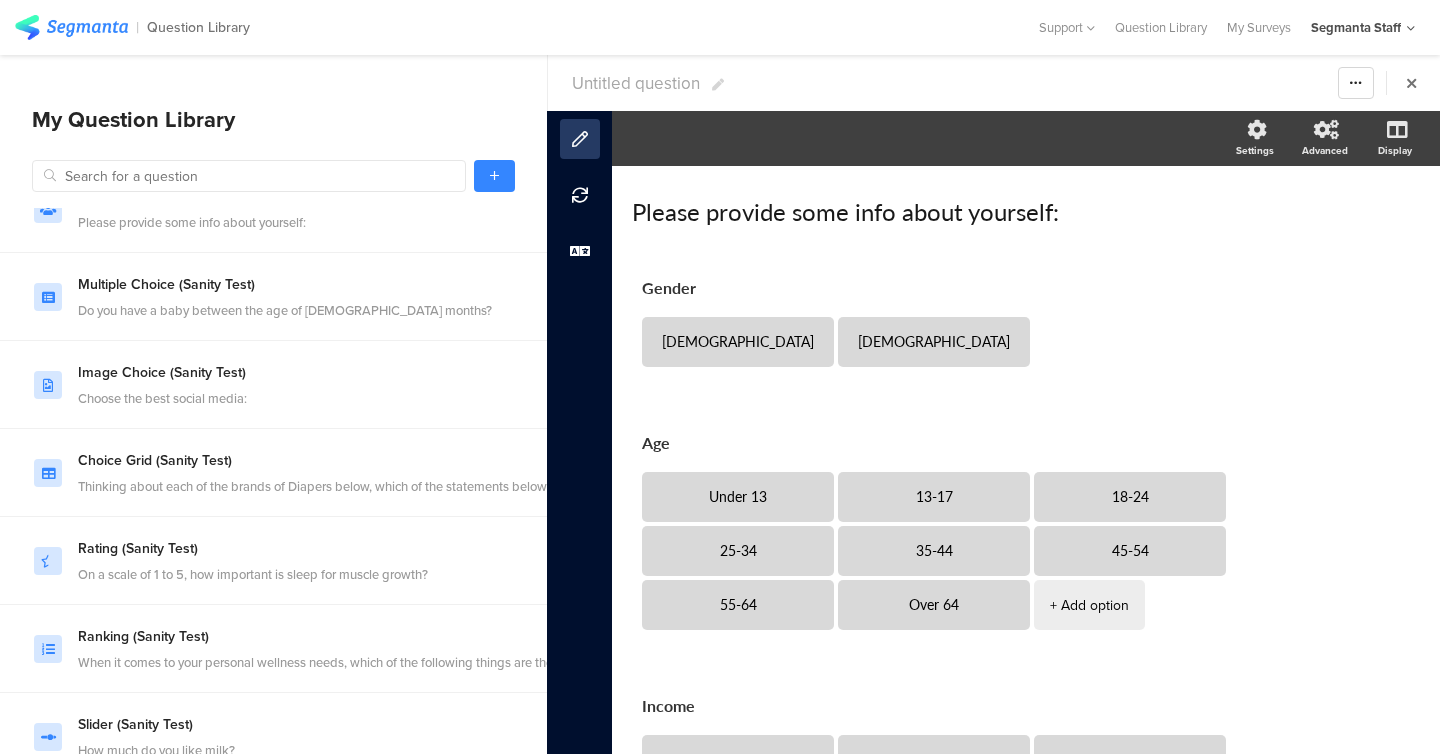 click on "Untitled question" at bounding box center (636, 83) 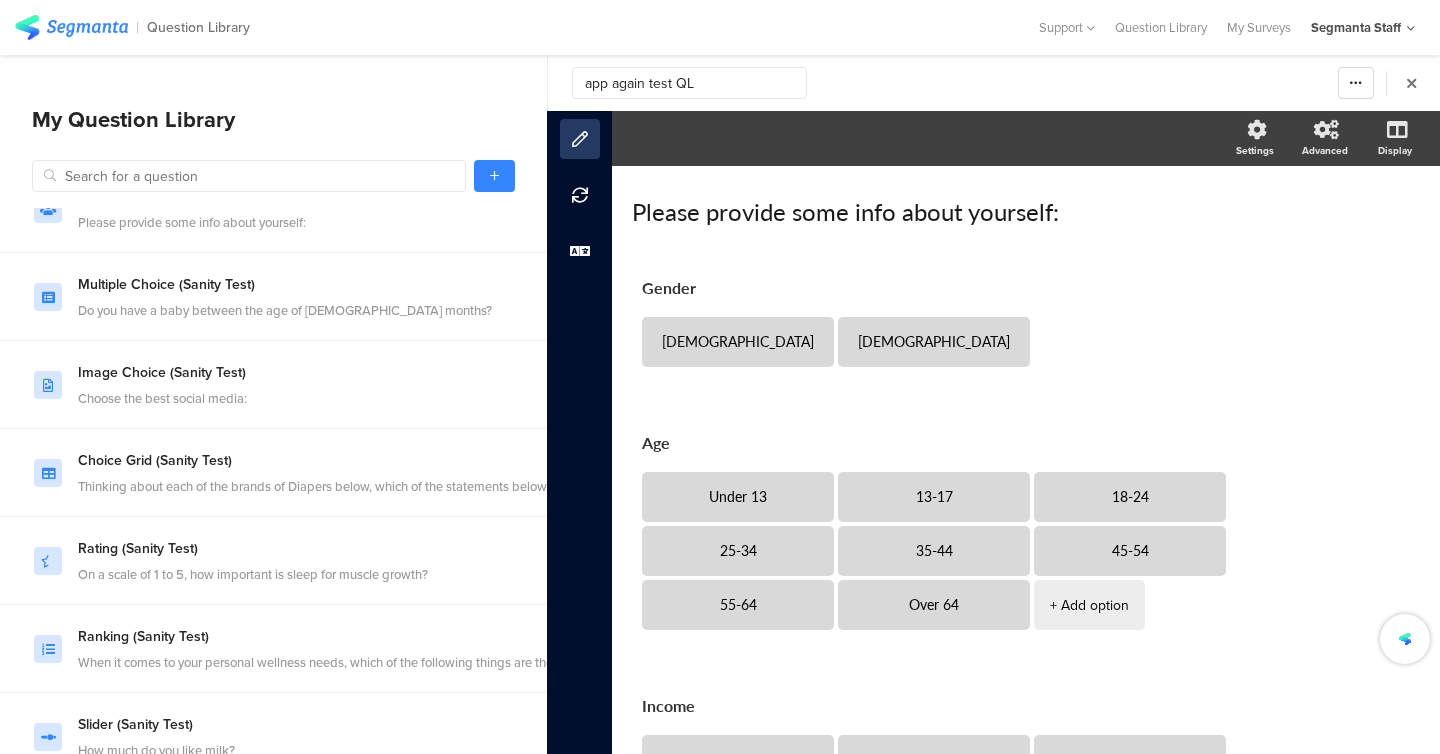click on "app again test QL" at bounding box center (689, 83) 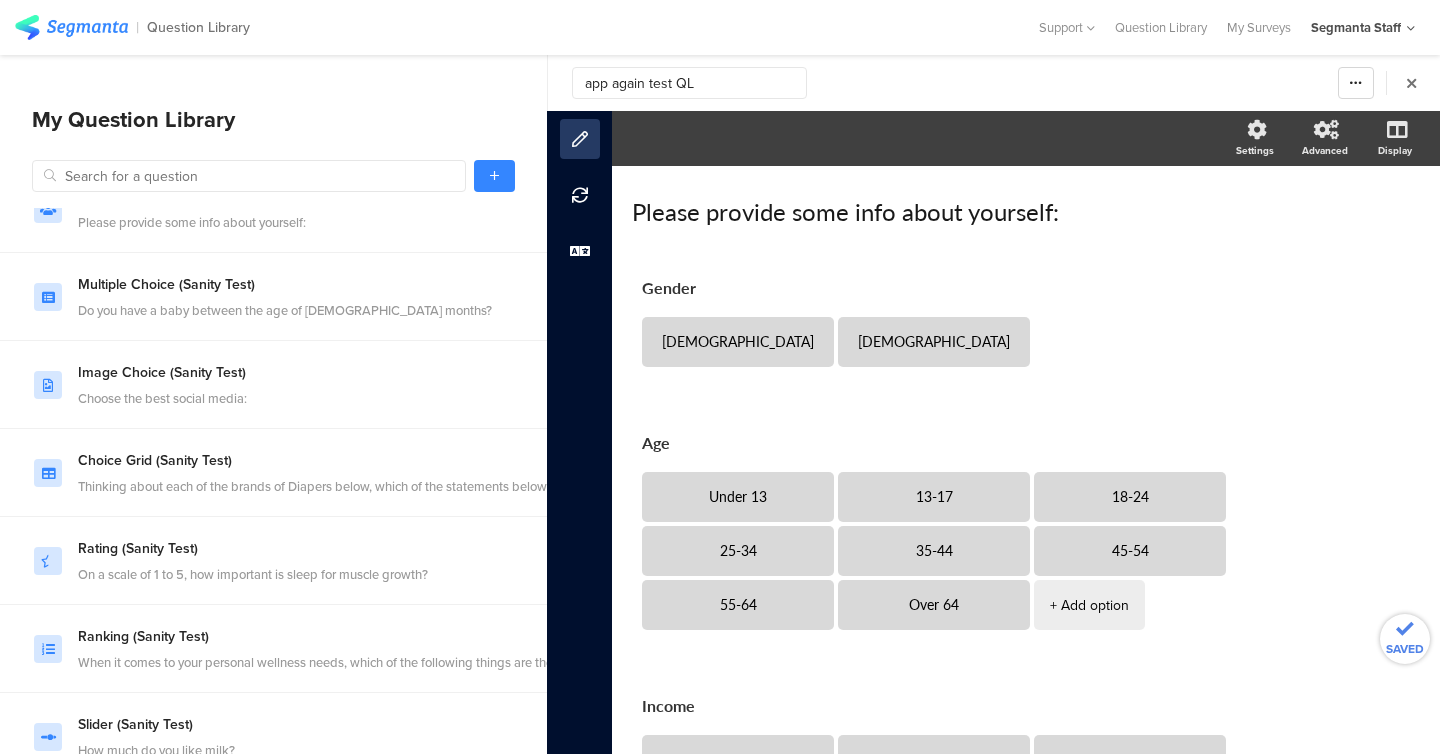 click on "app again test QL" at bounding box center [689, 83] 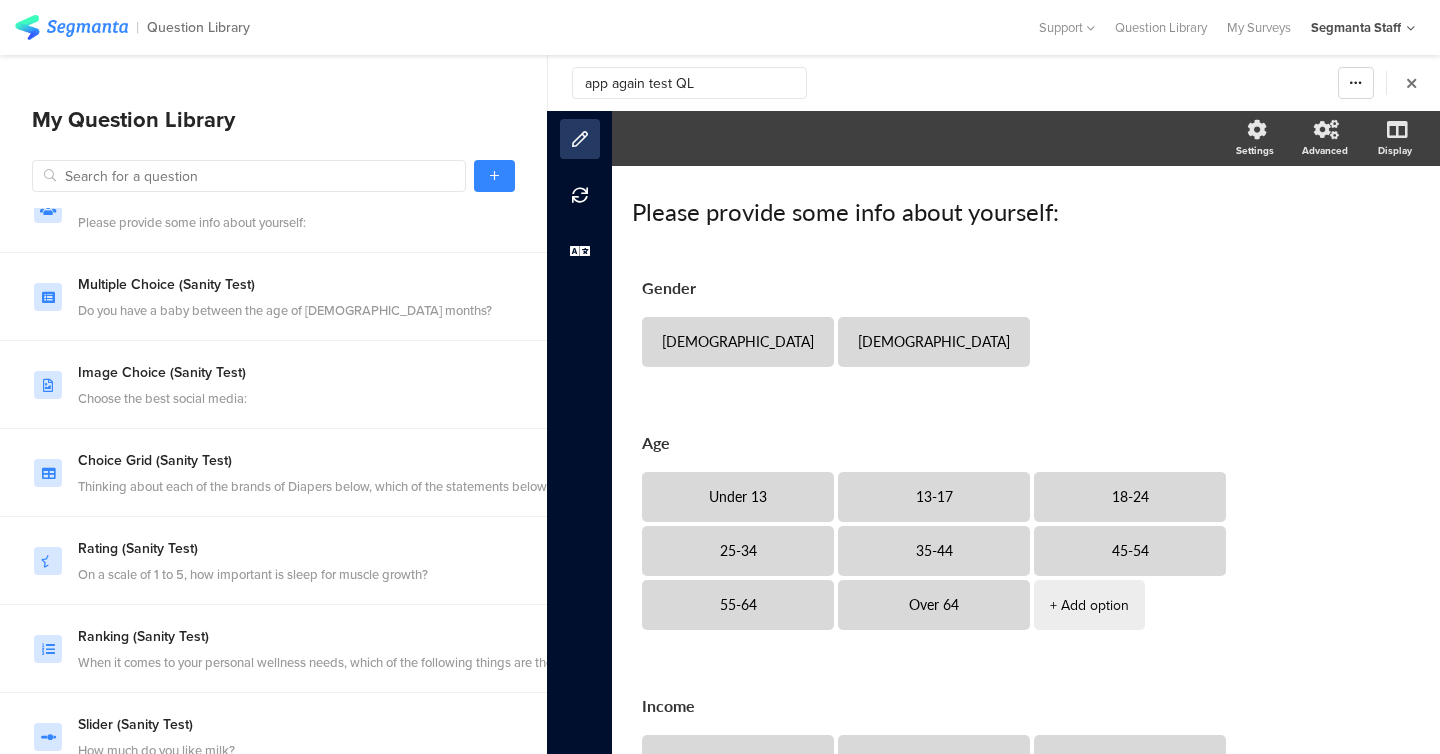 type on "app again test QL" 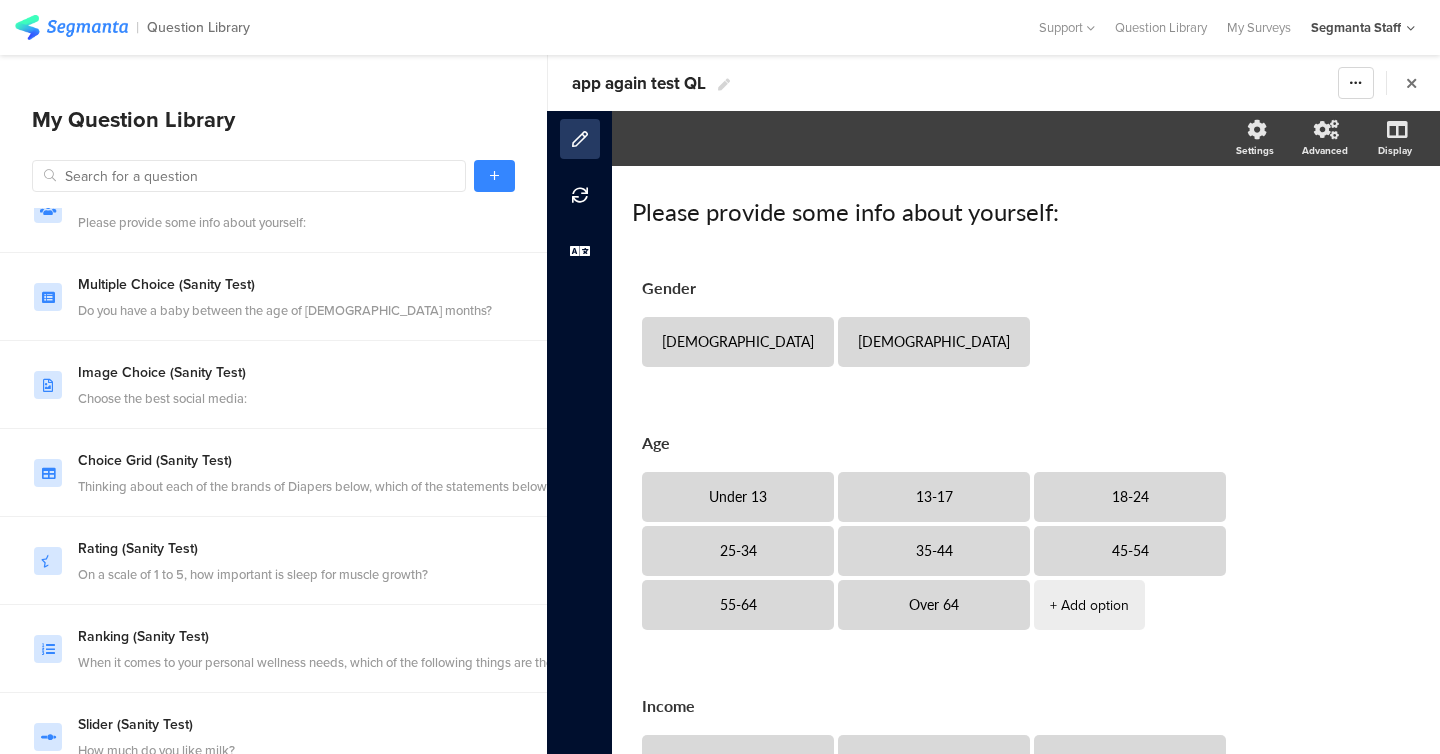 click on "app again test QL" at bounding box center [639, 83] 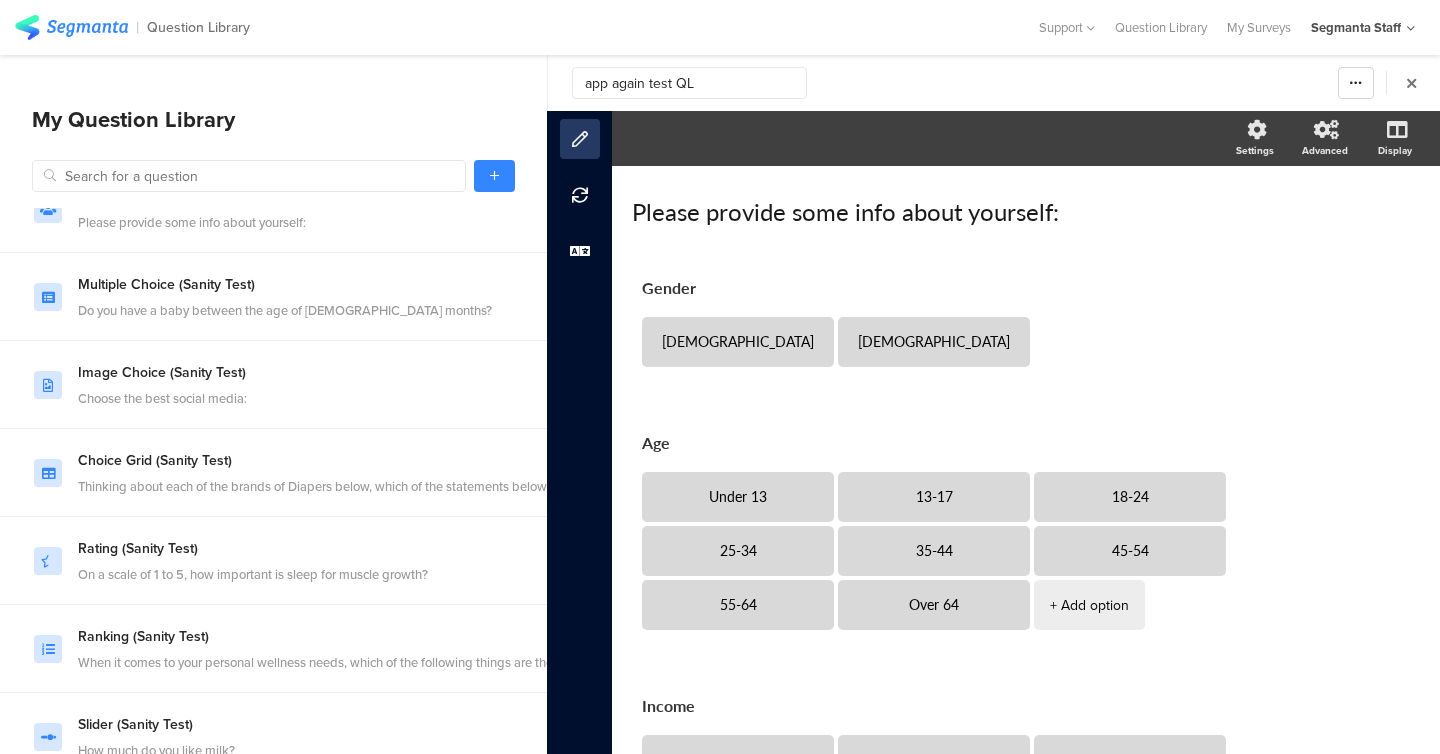 click on "app again test QL" at bounding box center [689, 83] 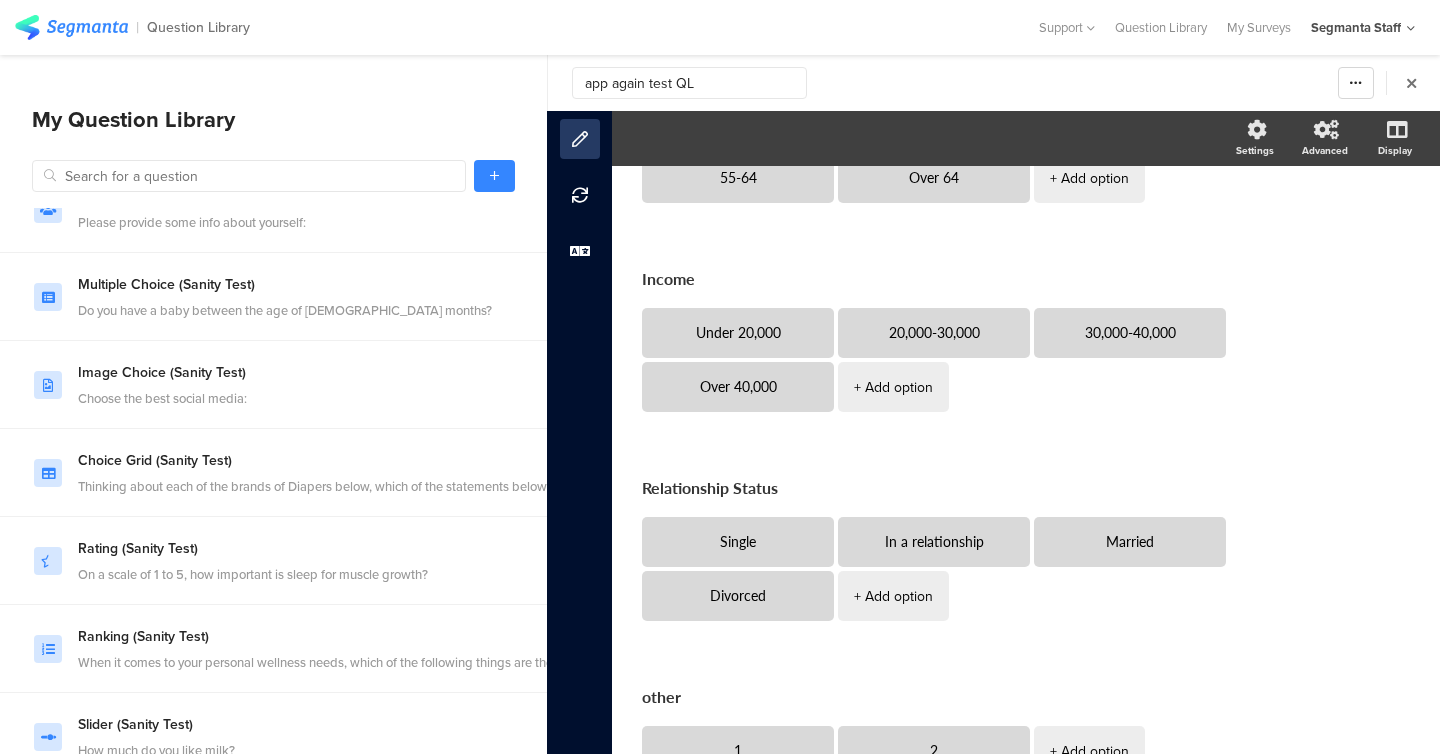 scroll, scrollTop: 626, scrollLeft: 0, axis: vertical 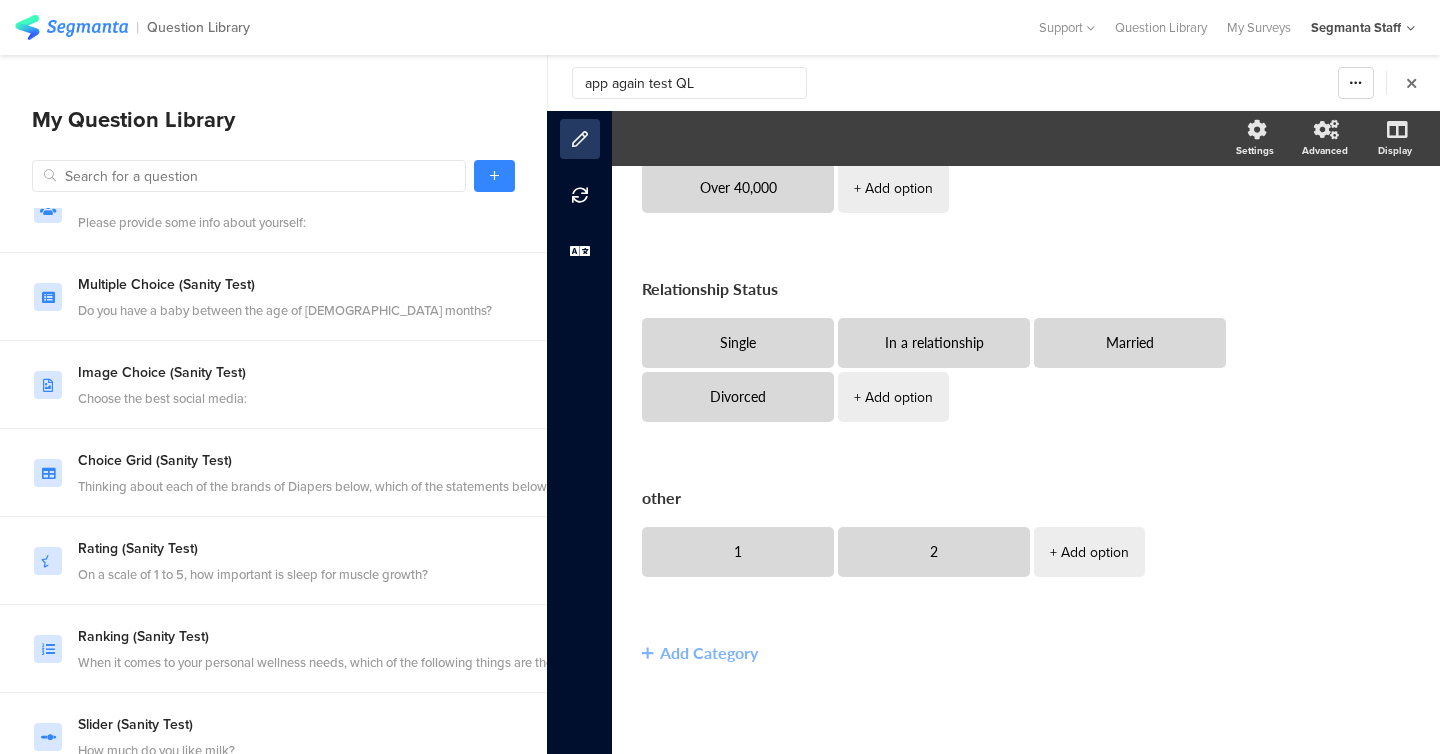 click on "app again test QL         Warning Cancel     Yes       Duplicate       Permanently Archive" at bounding box center (994, 83) 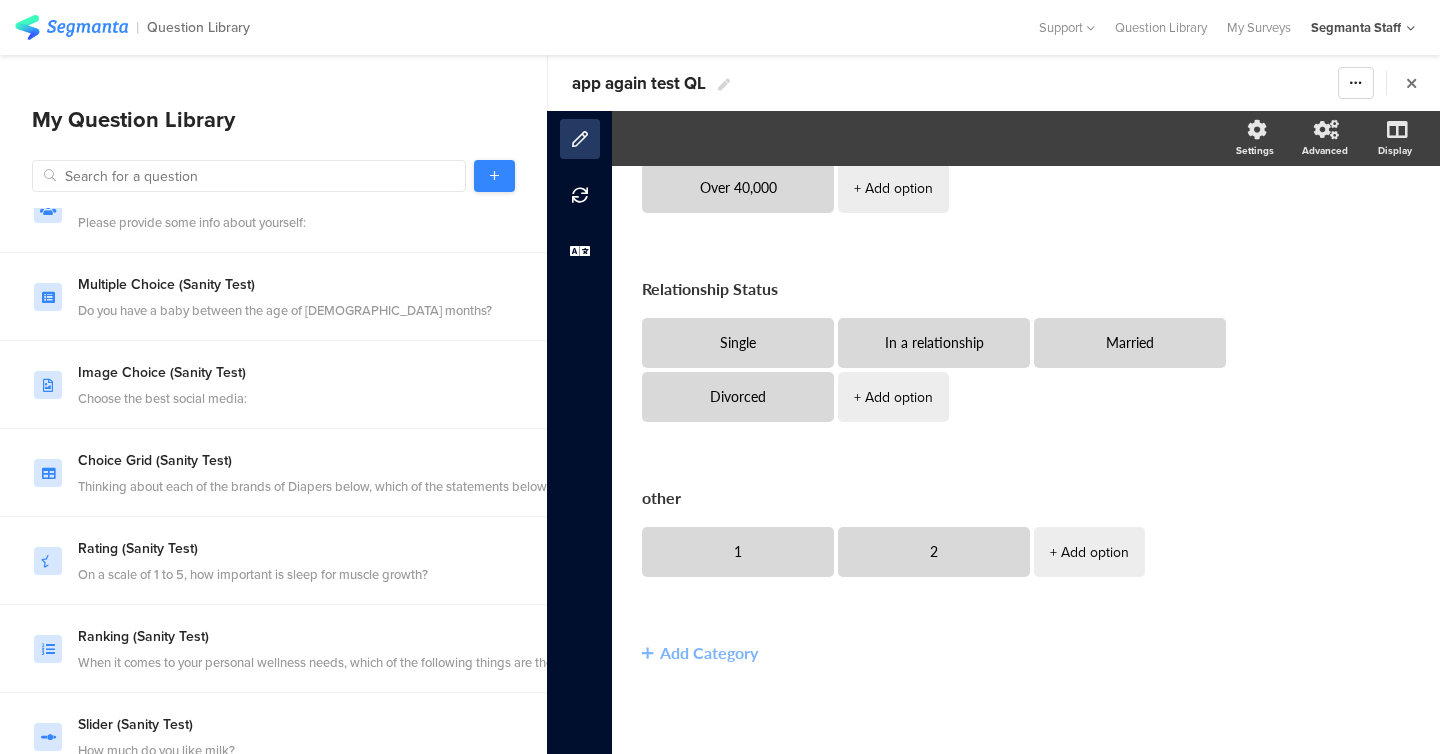 click at bounding box center [494, 176] 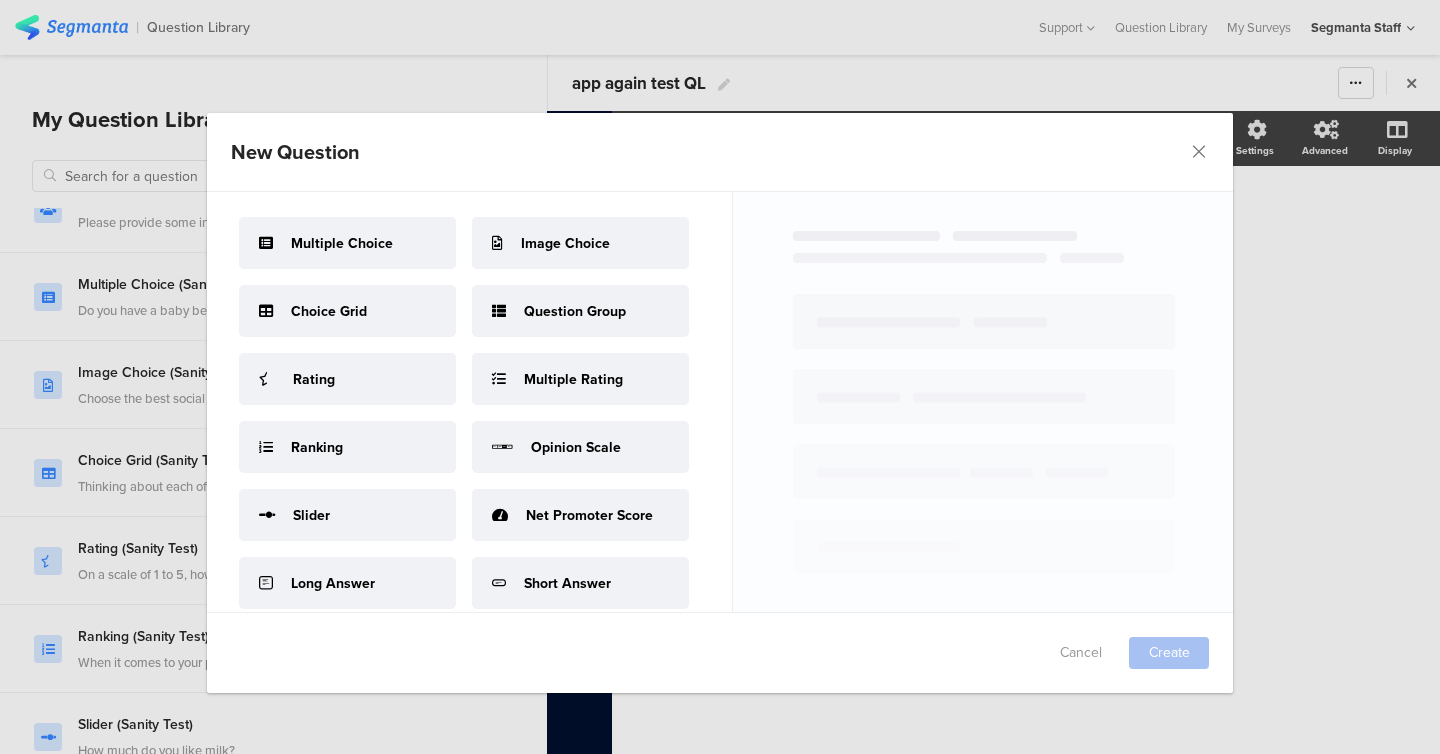 click on "Multiple Choice" at bounding box center [347, 243] 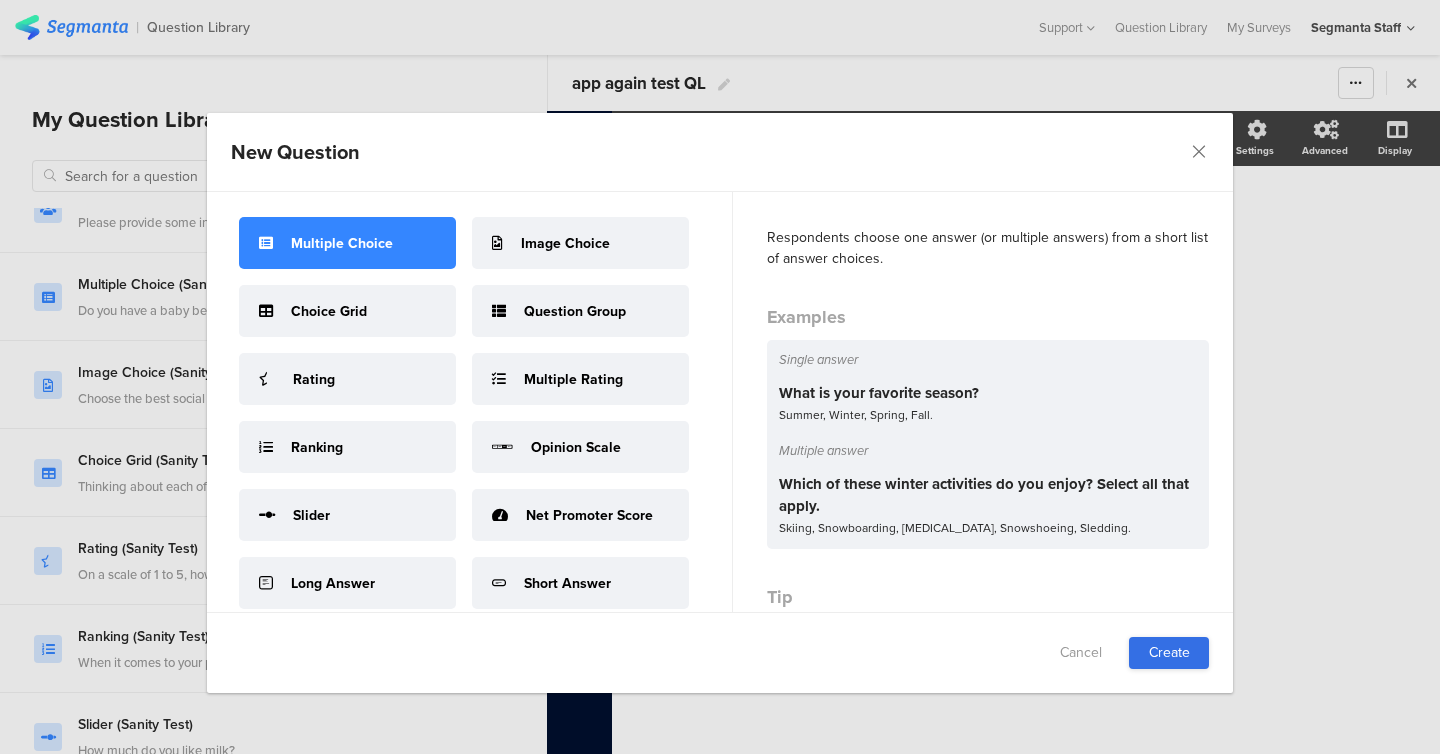 click on "Create" at bounding box center [1169, 653] 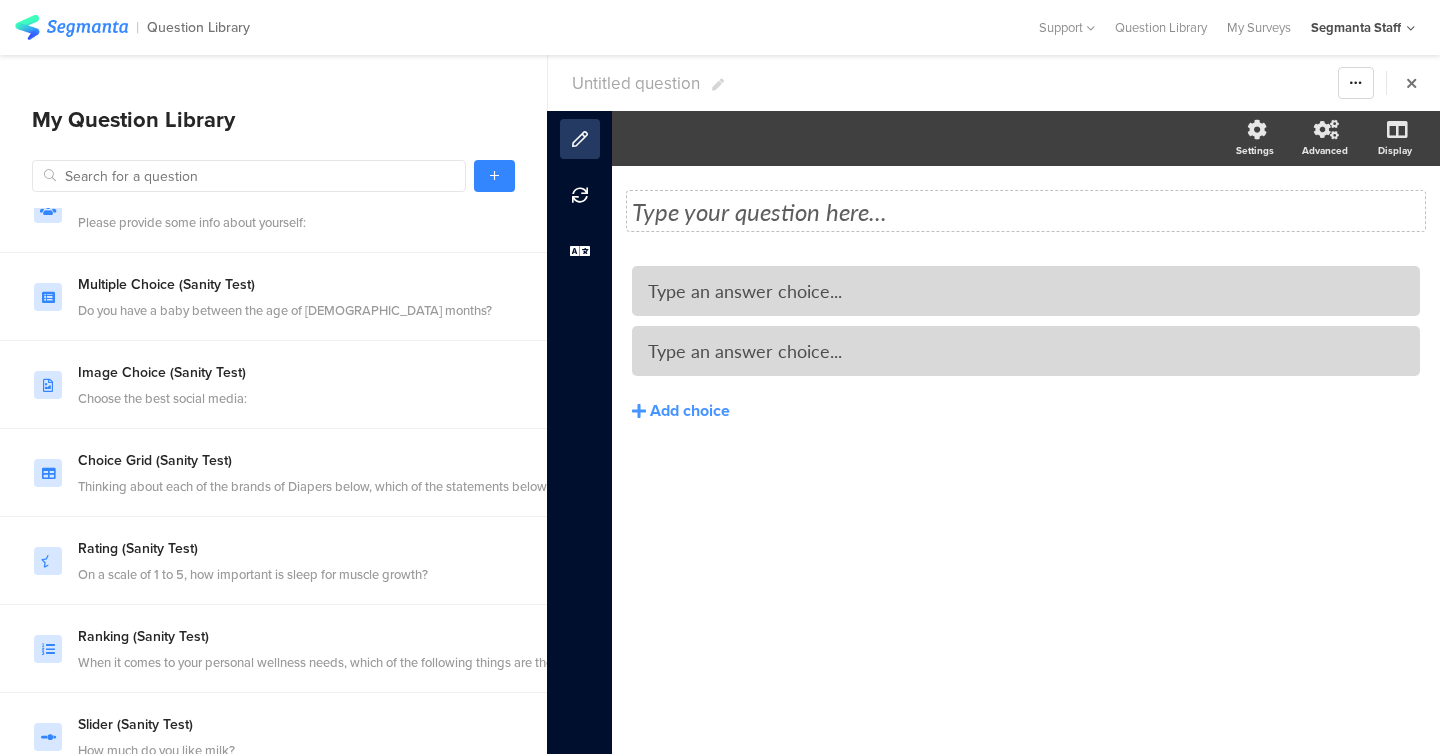 click on "Type your question here..." 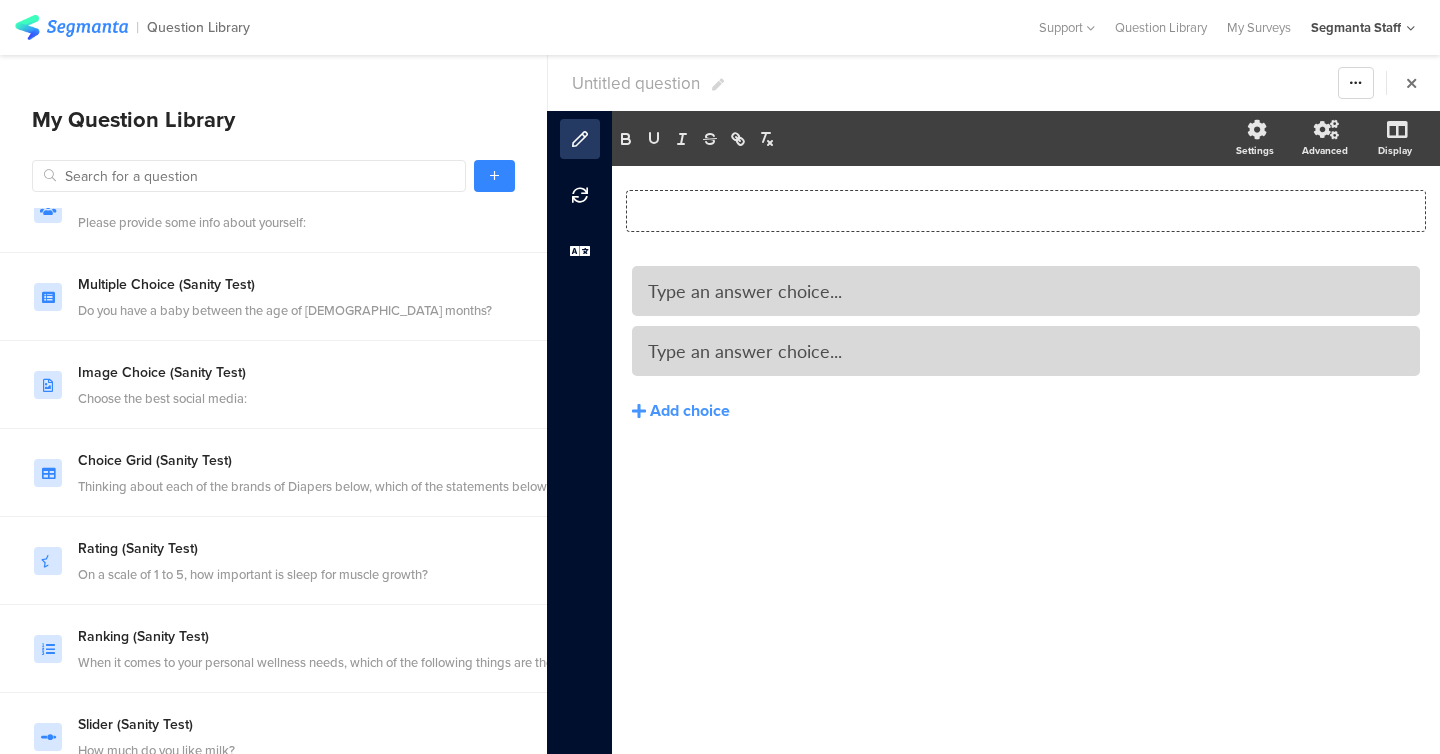 type 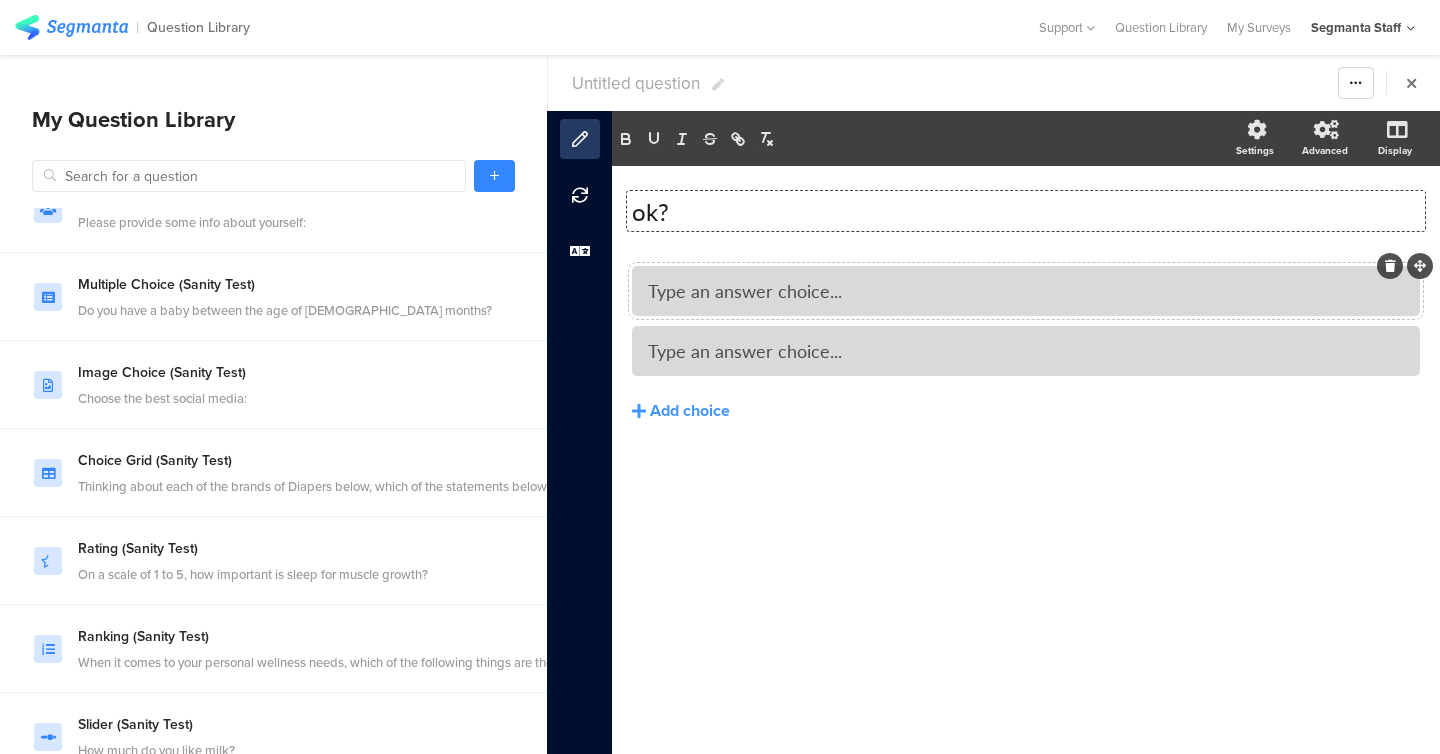 type 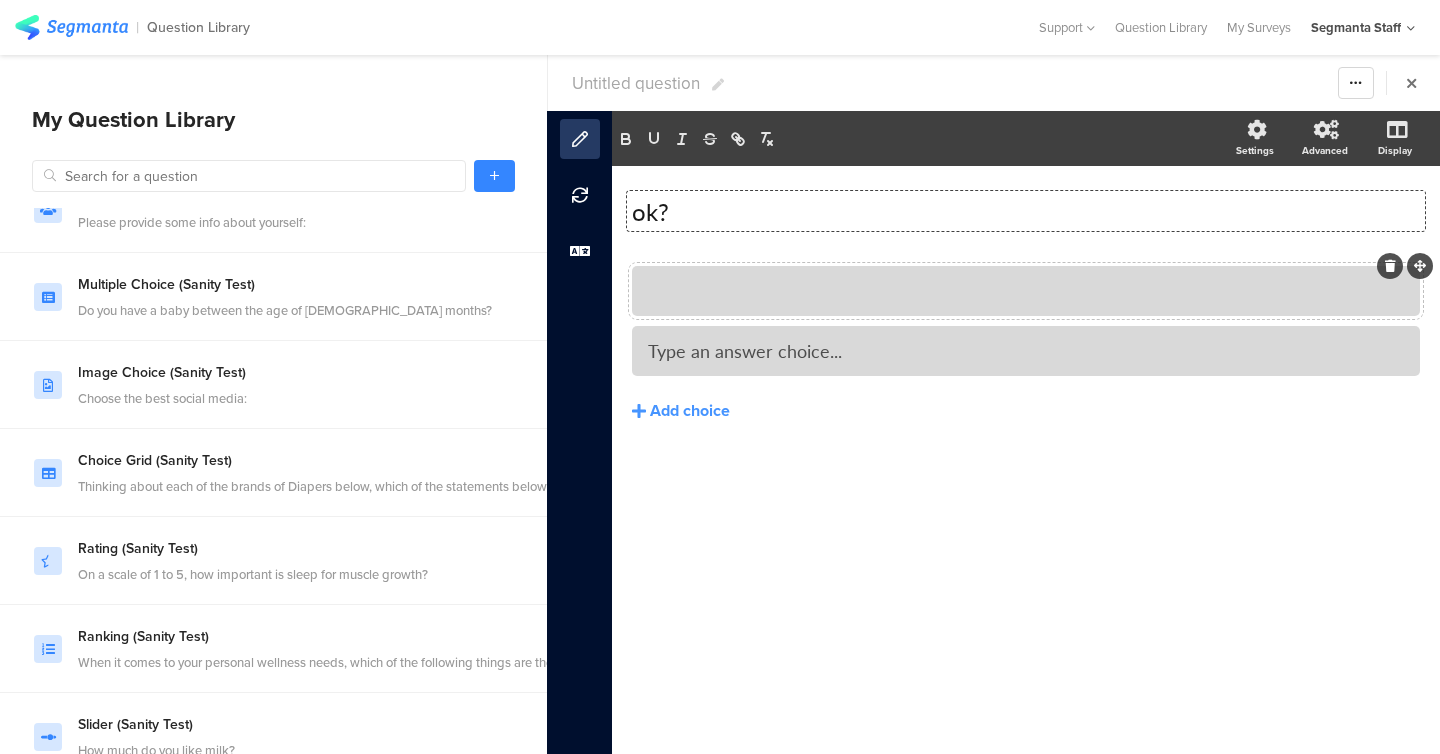 click 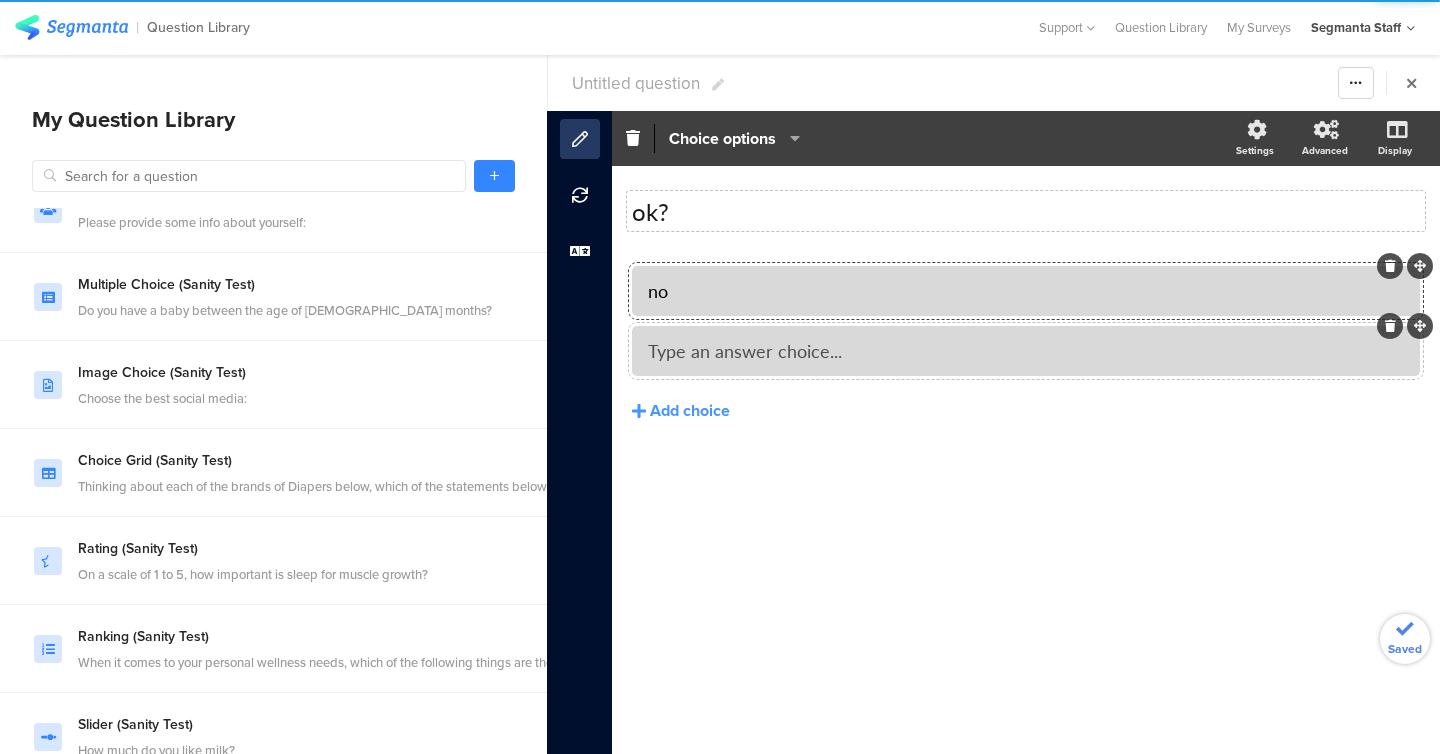 type 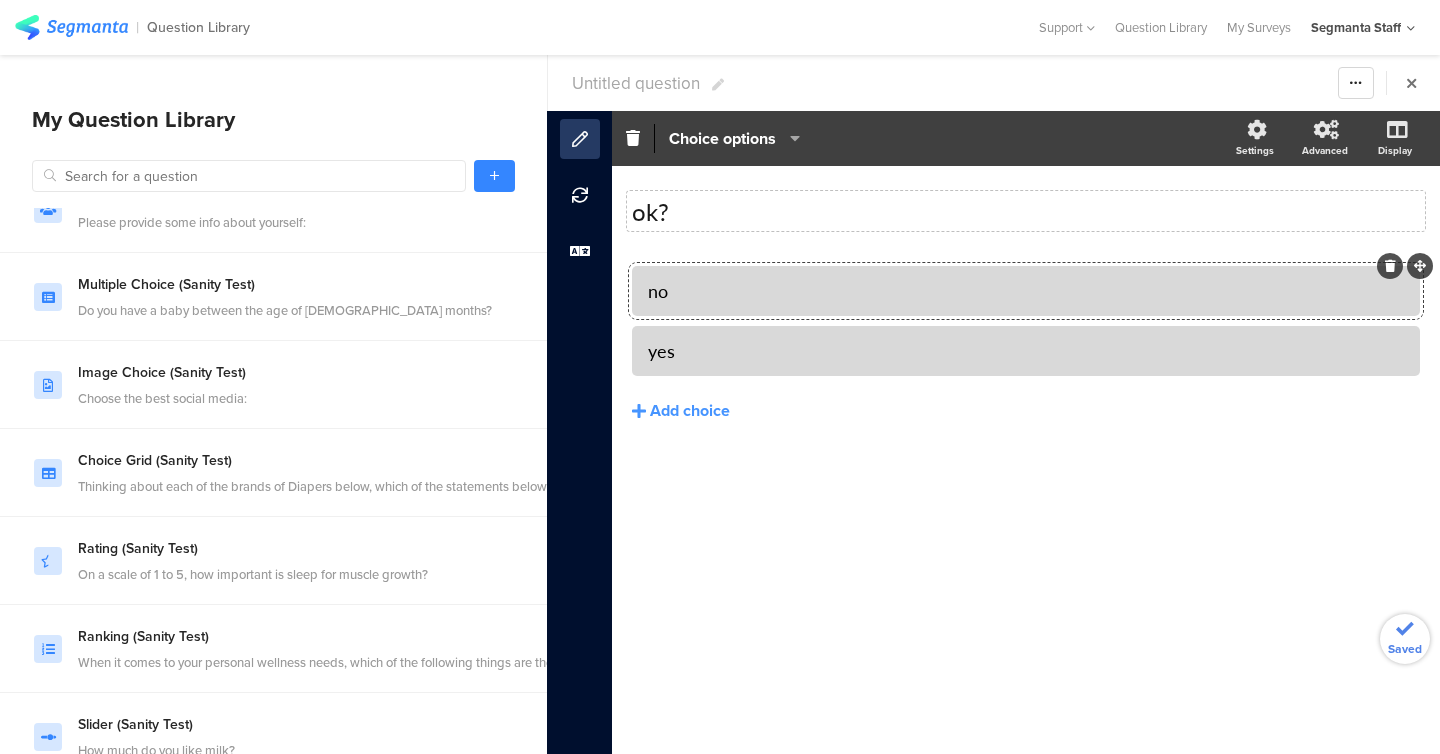 click on "Untitled question" at bounding box center [636, 83] 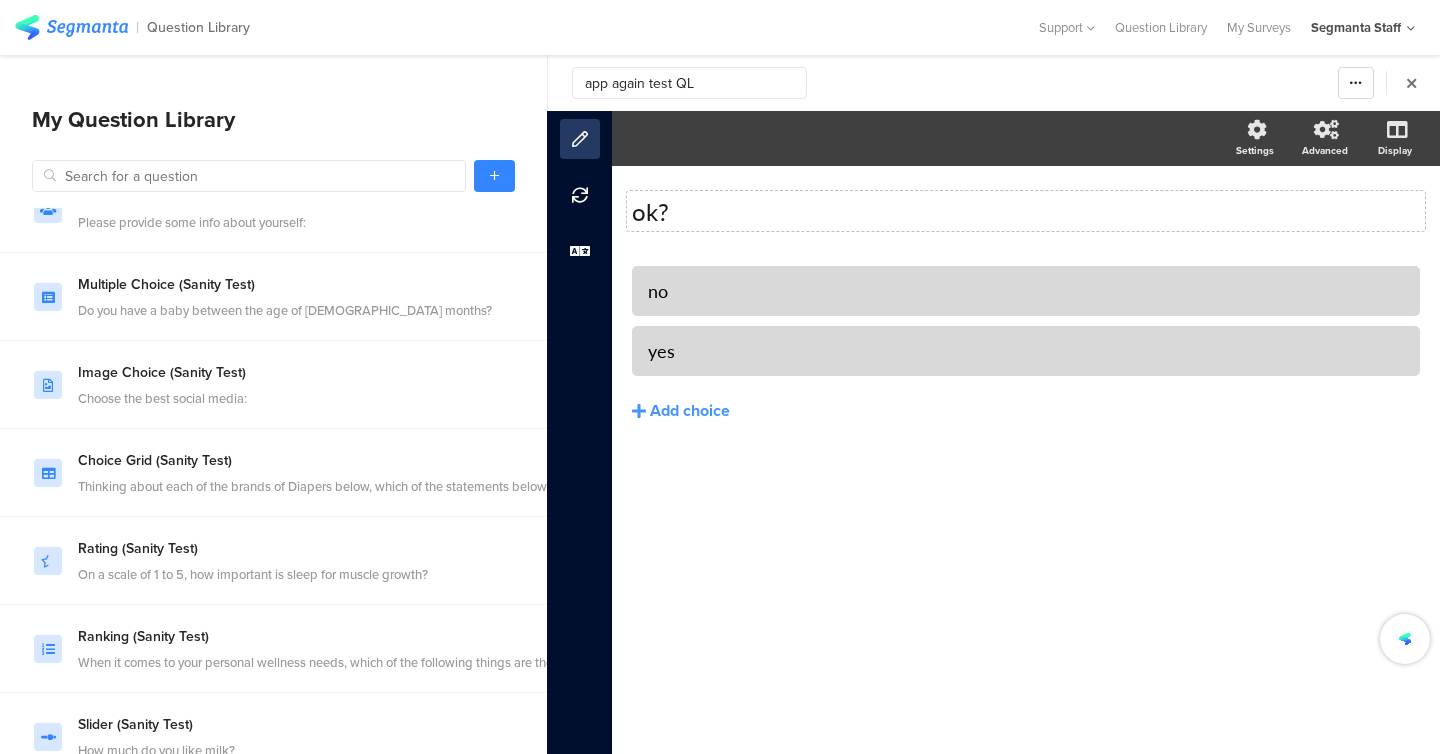 type on "app again test QL" 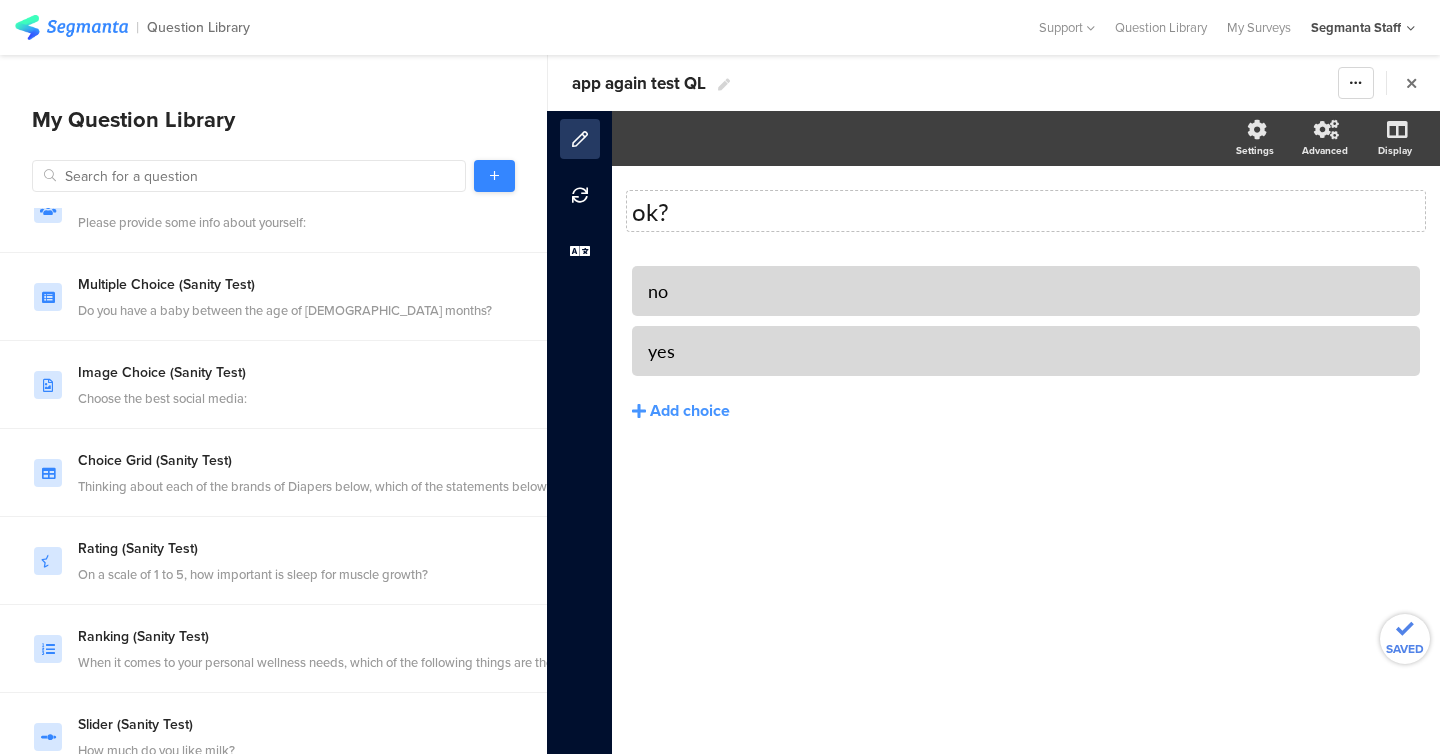 click at bounding box center [494, 176] 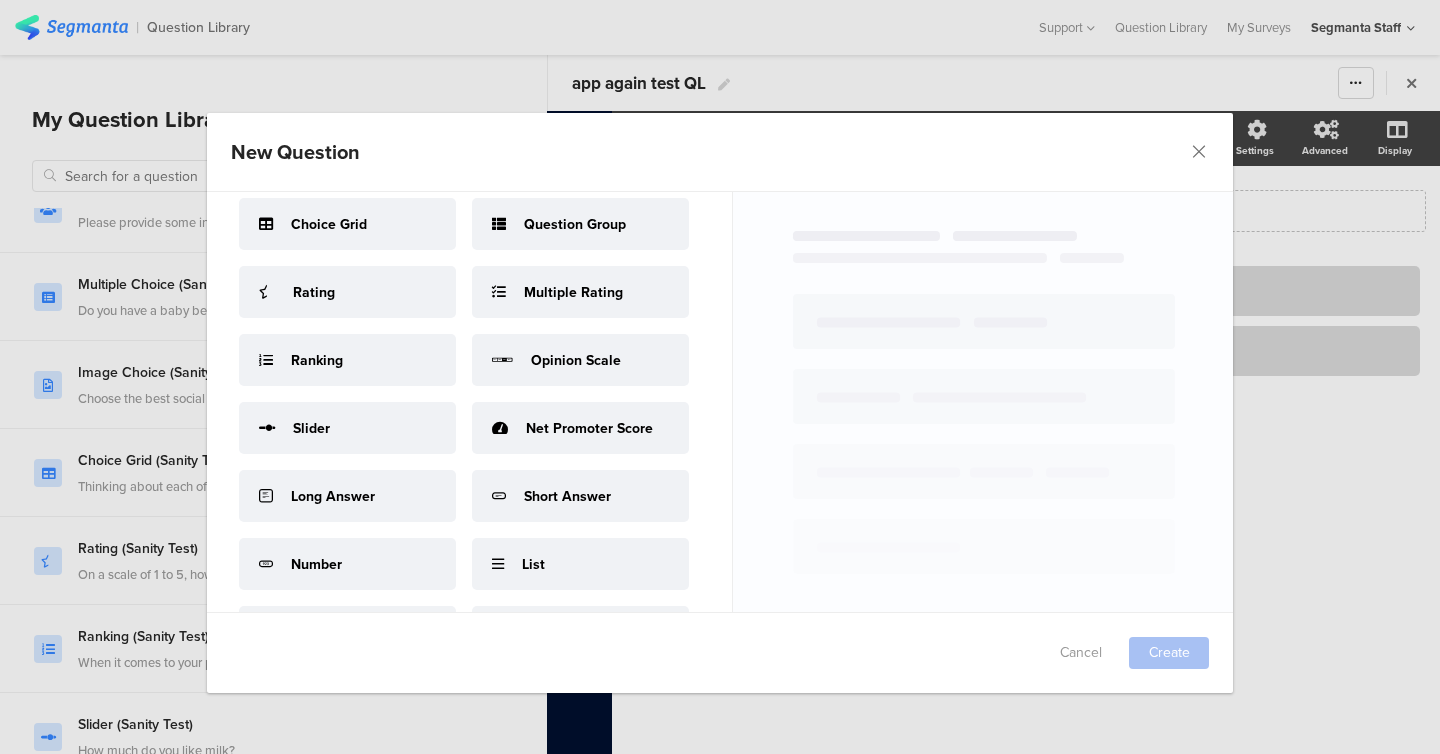 scroll, scrollTop: 0, scrollLeft: 0, axis: both 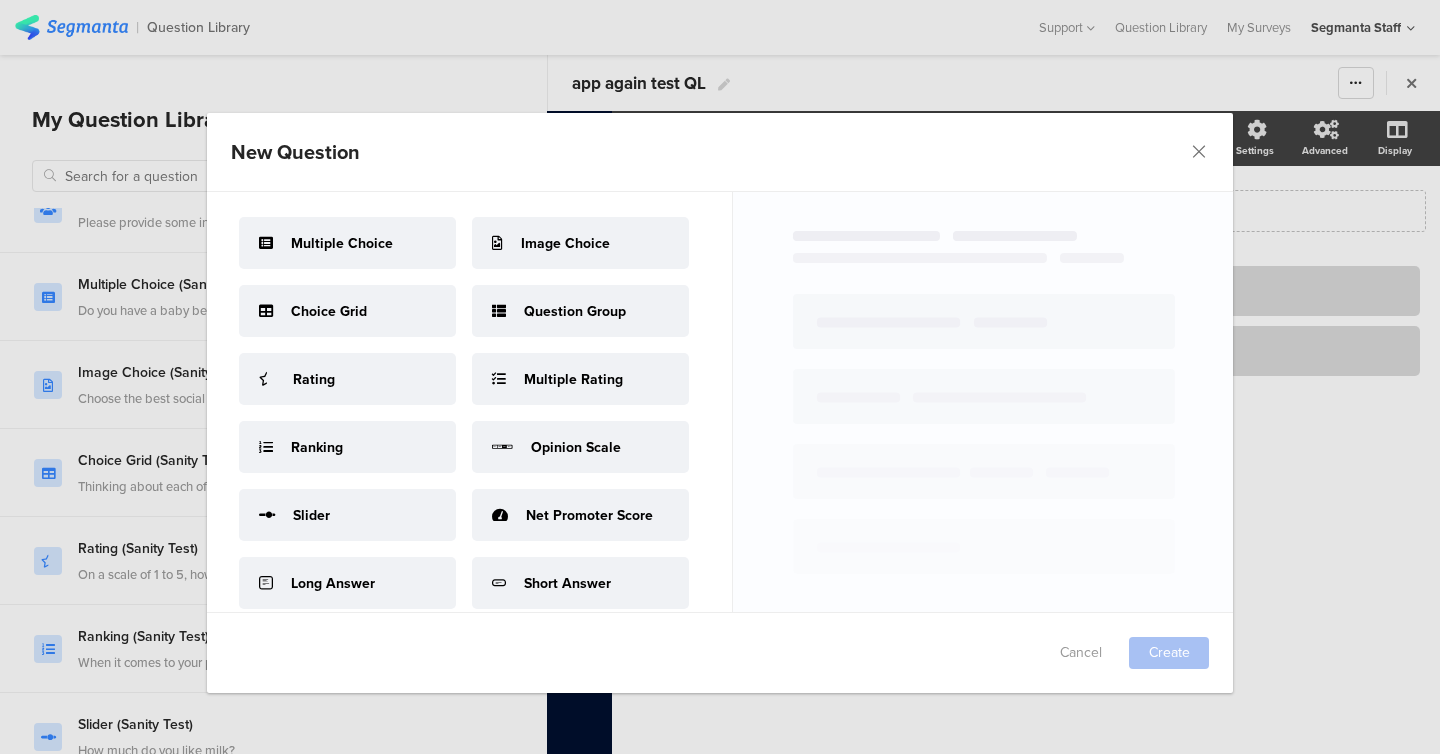 click on "Image Choice" at bounding box center (580, 243) 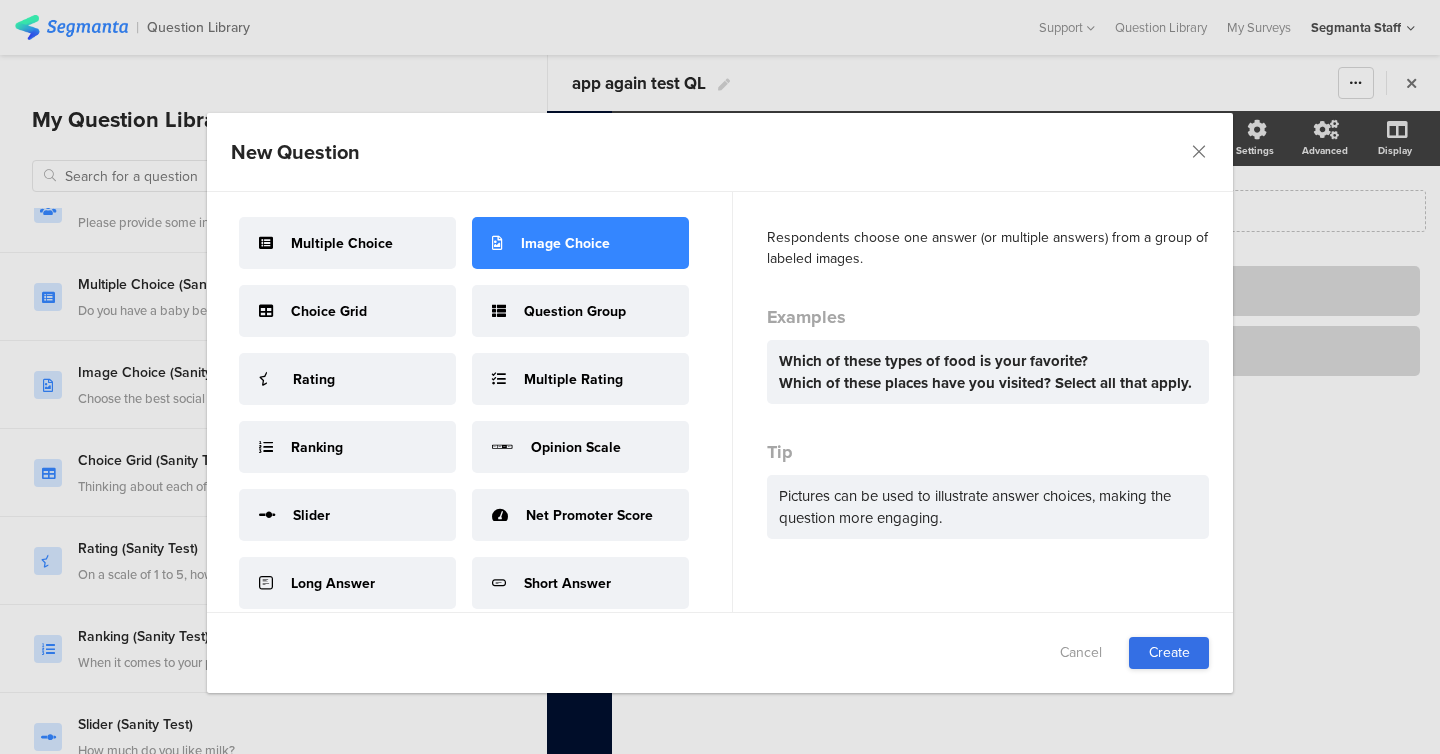 click on "Create" at bounding box center [1169, 653] 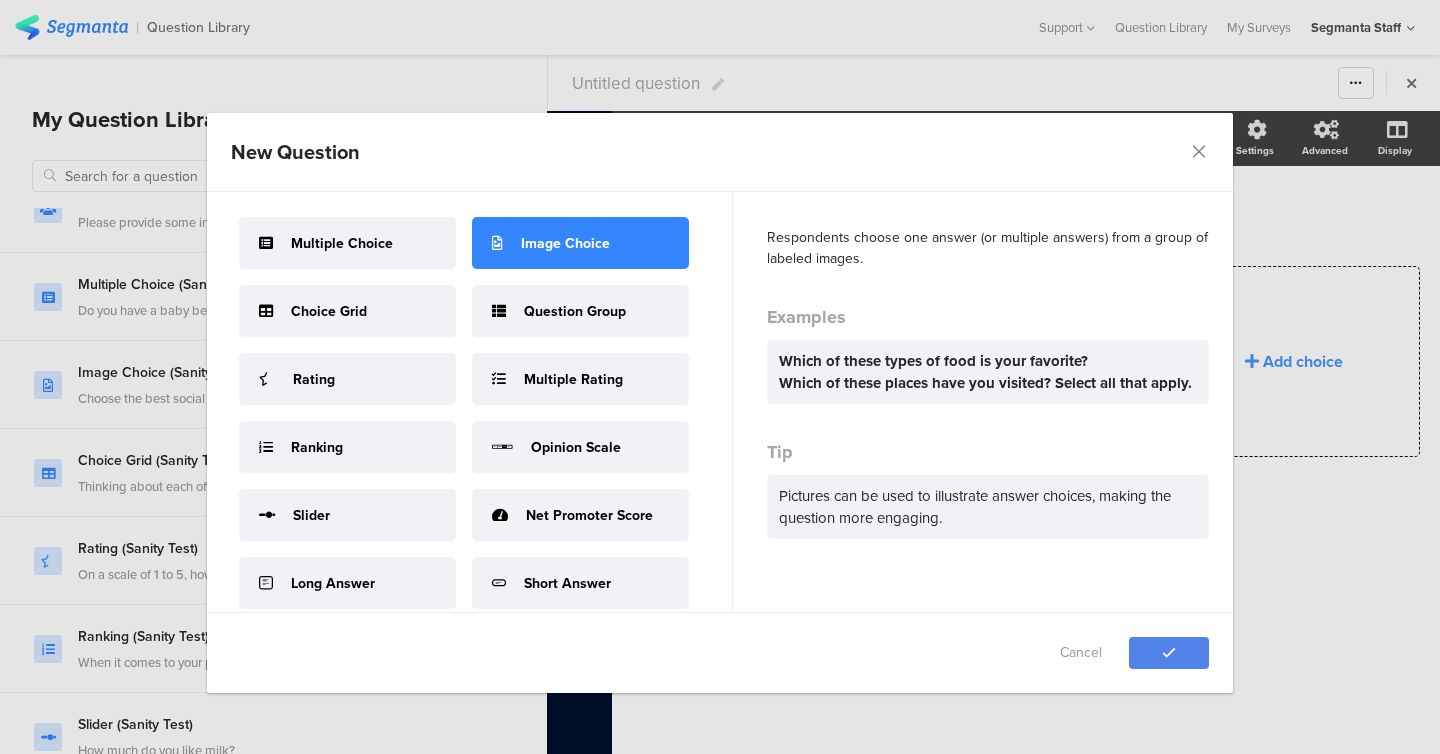 click on "New Question       Failed saving changes.  If the problem persists please contact us at  team@segmanta.com .          Multiple Choice   Image Choice   Choice Grid   Question Group   Rating   Multiple Rating   Ranking   Opinion Scale   Slider   Net Promoter Score   Long Answer   Short Answer   Number   List   Demographics   Contact Form   Registration Form   Login Form   Image Upload   Info Page   Respondents choose one answer (or multiple answers) from a group of labeled images.   Examples   Which of these types of food is your favorite?   Which of these places have you visited? Select all that apply.   Tip   Pictures can be used to illustrate answer choices, making the question more engaging.   Cancel" at bounding box center [720, 377] 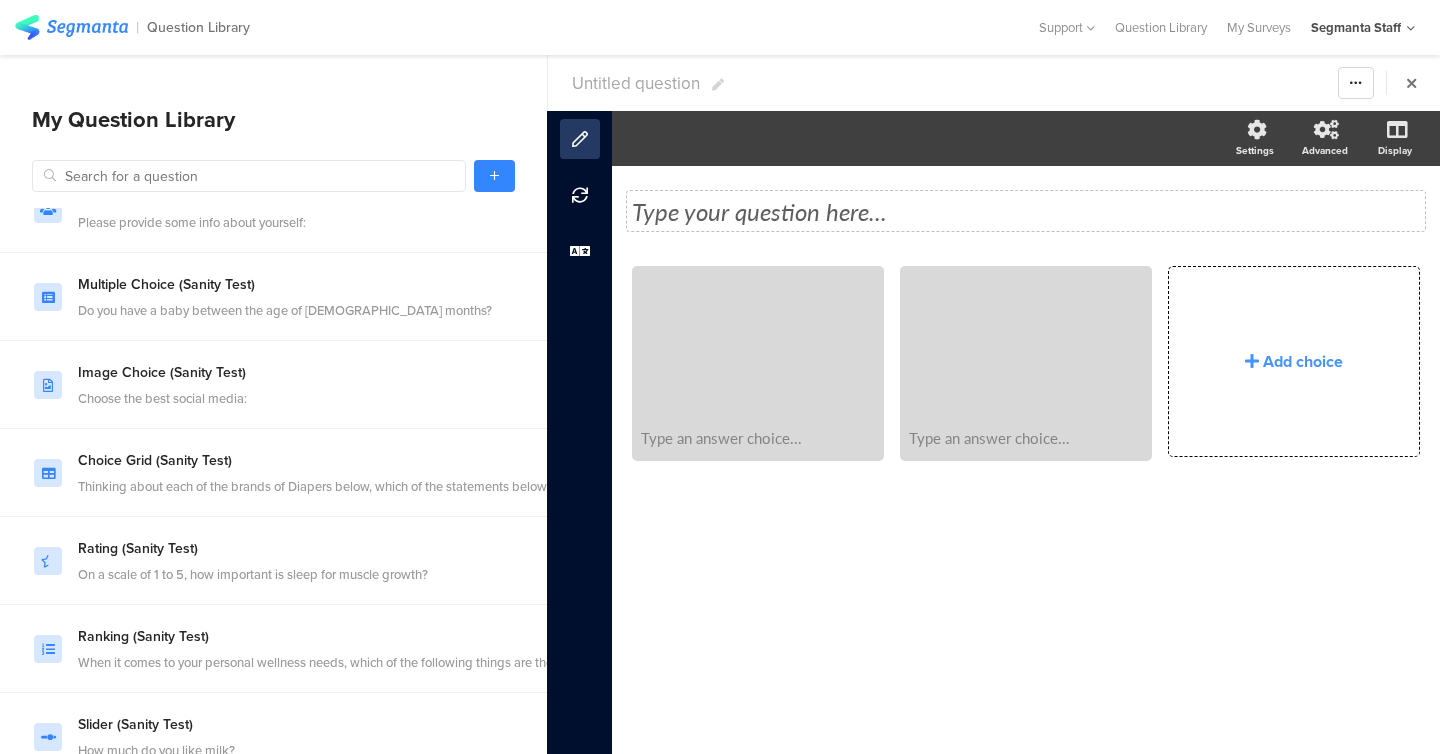 click on "Type your question here..." 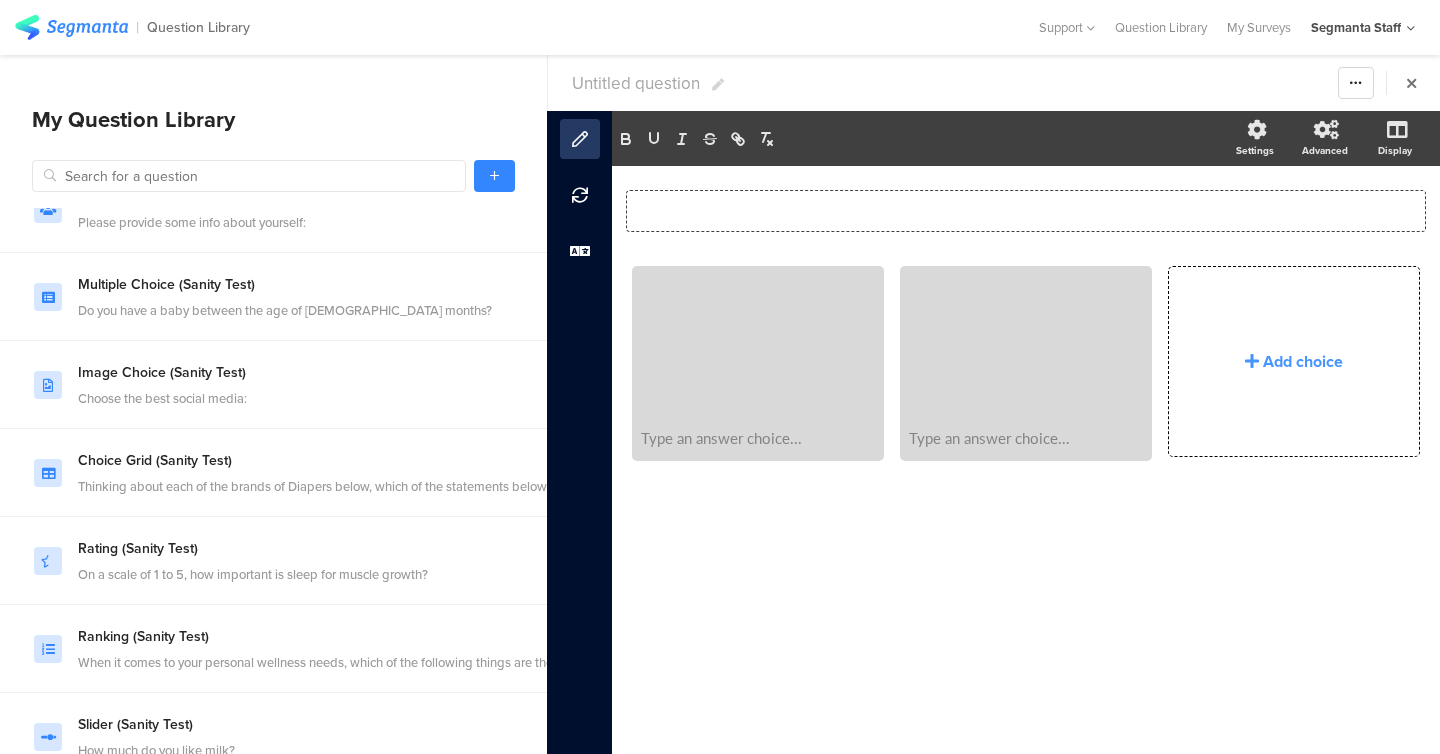 type 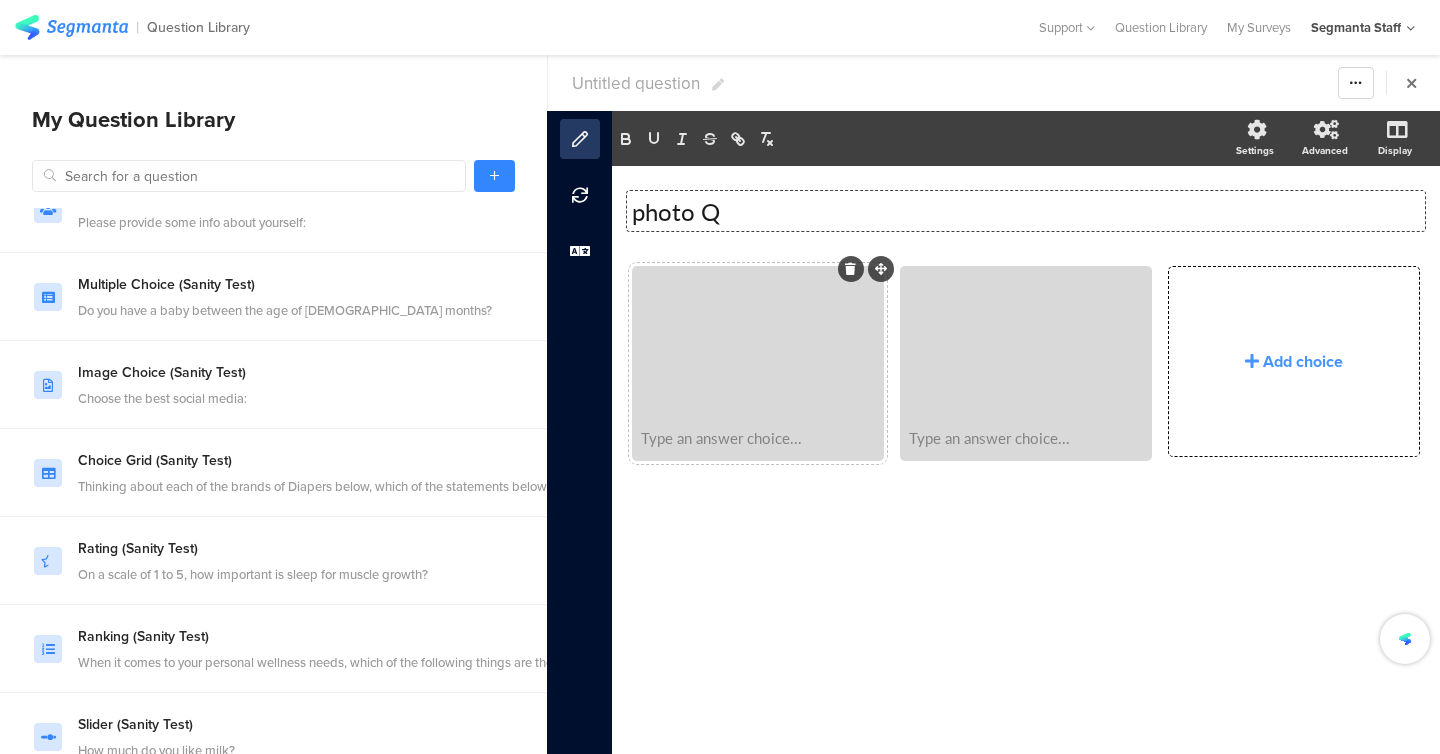 click on "Type an answer choice..." 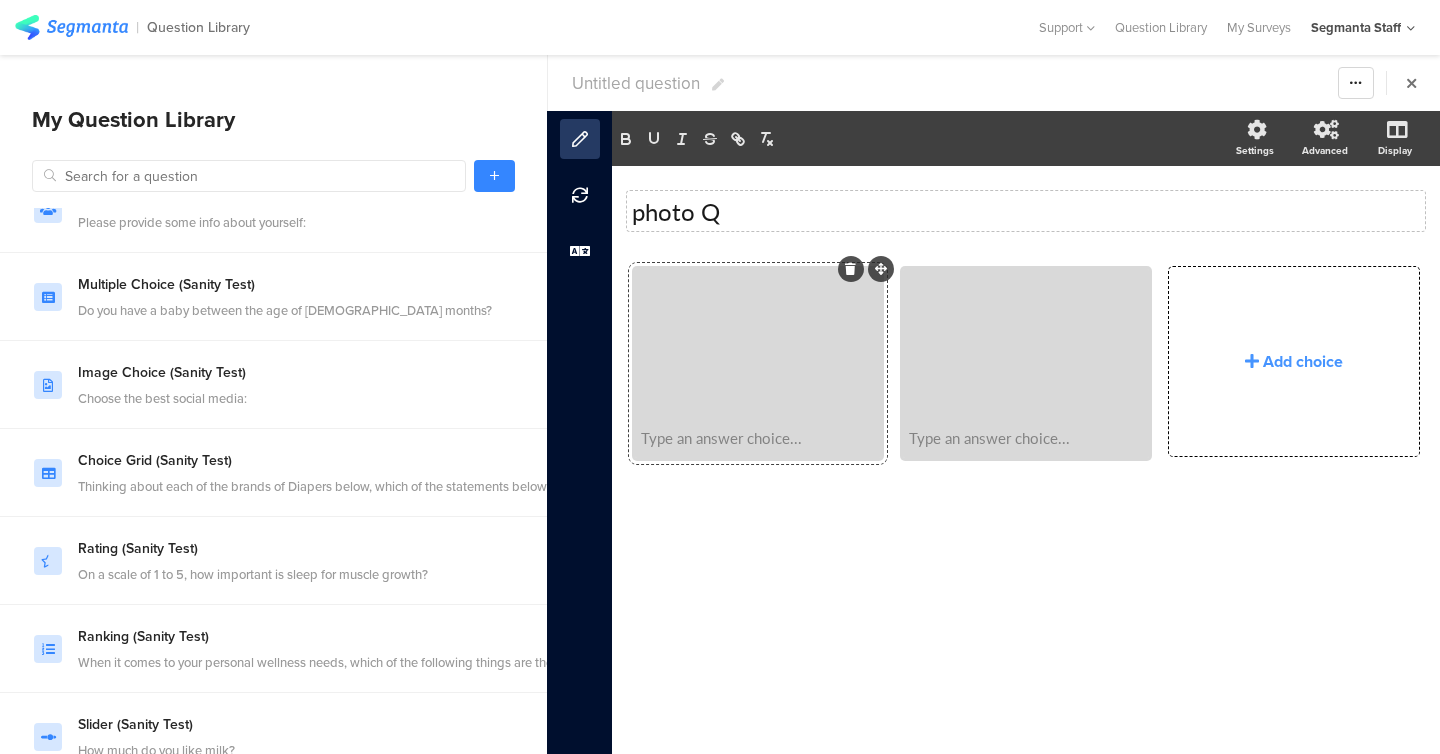 type 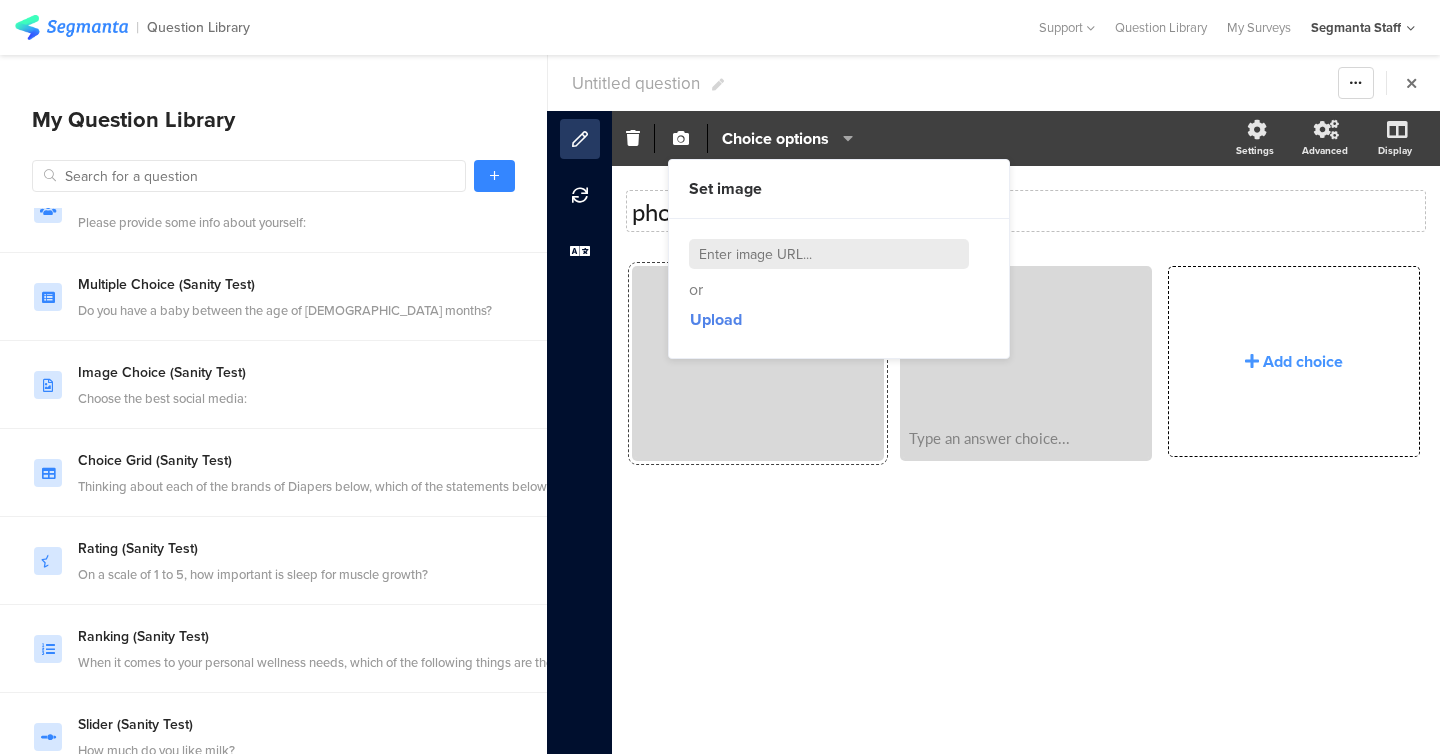 click 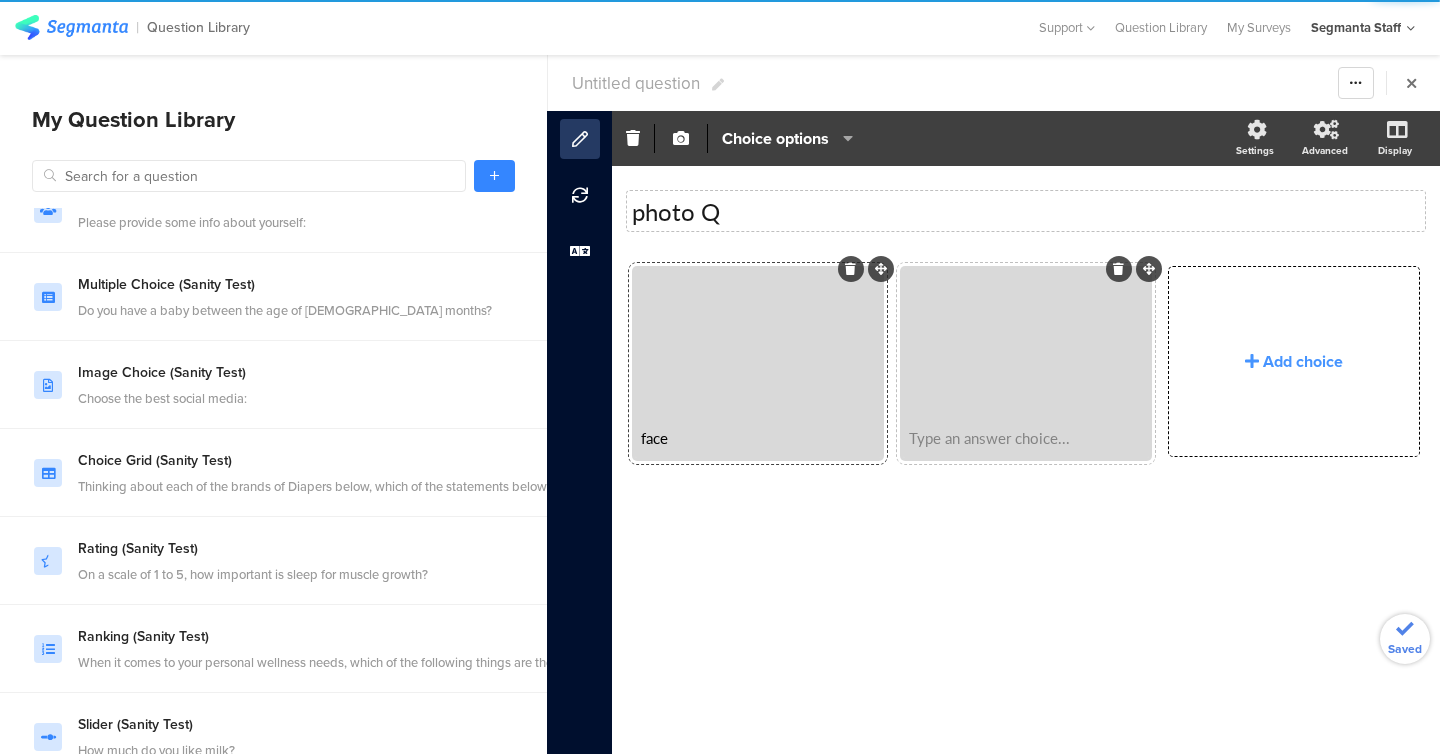 type 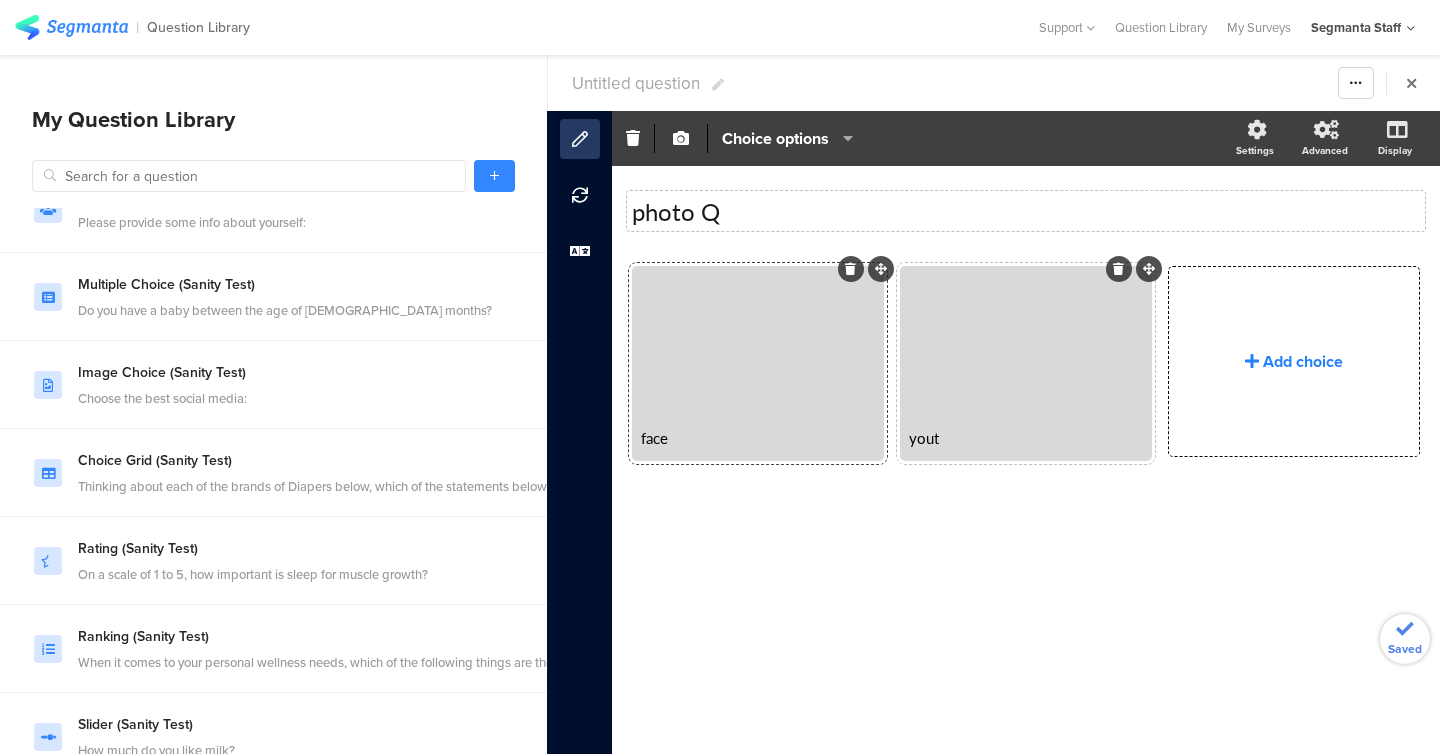 click on "Add choice" 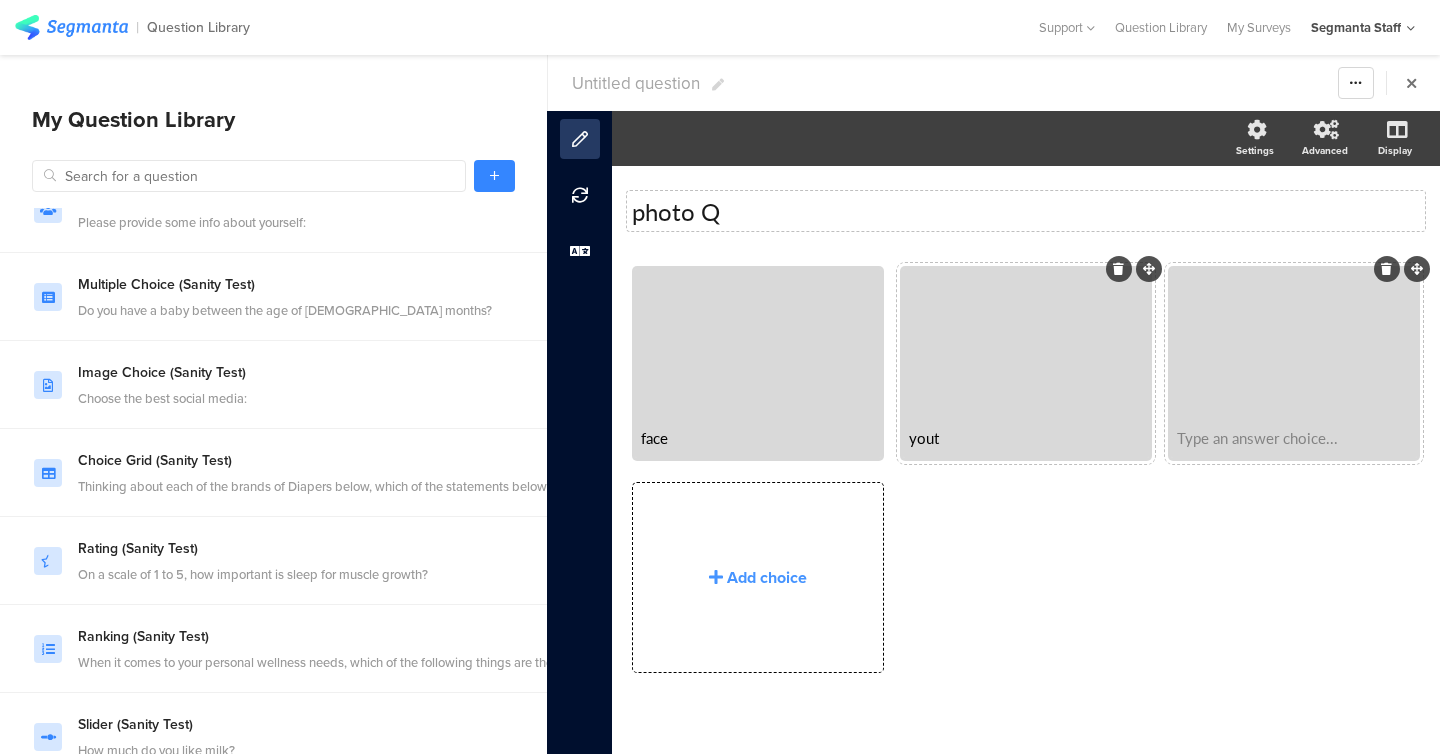 click on "Type an answer choice..." 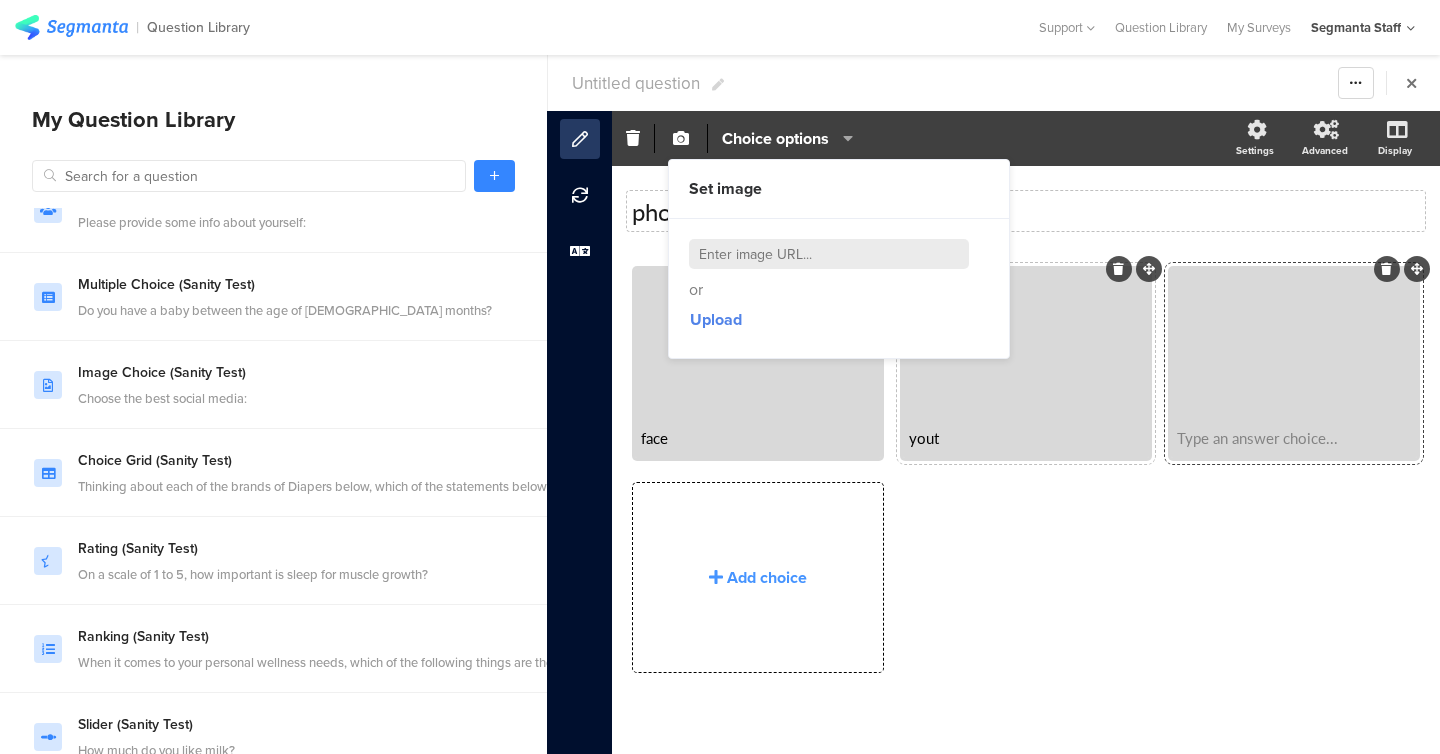 type 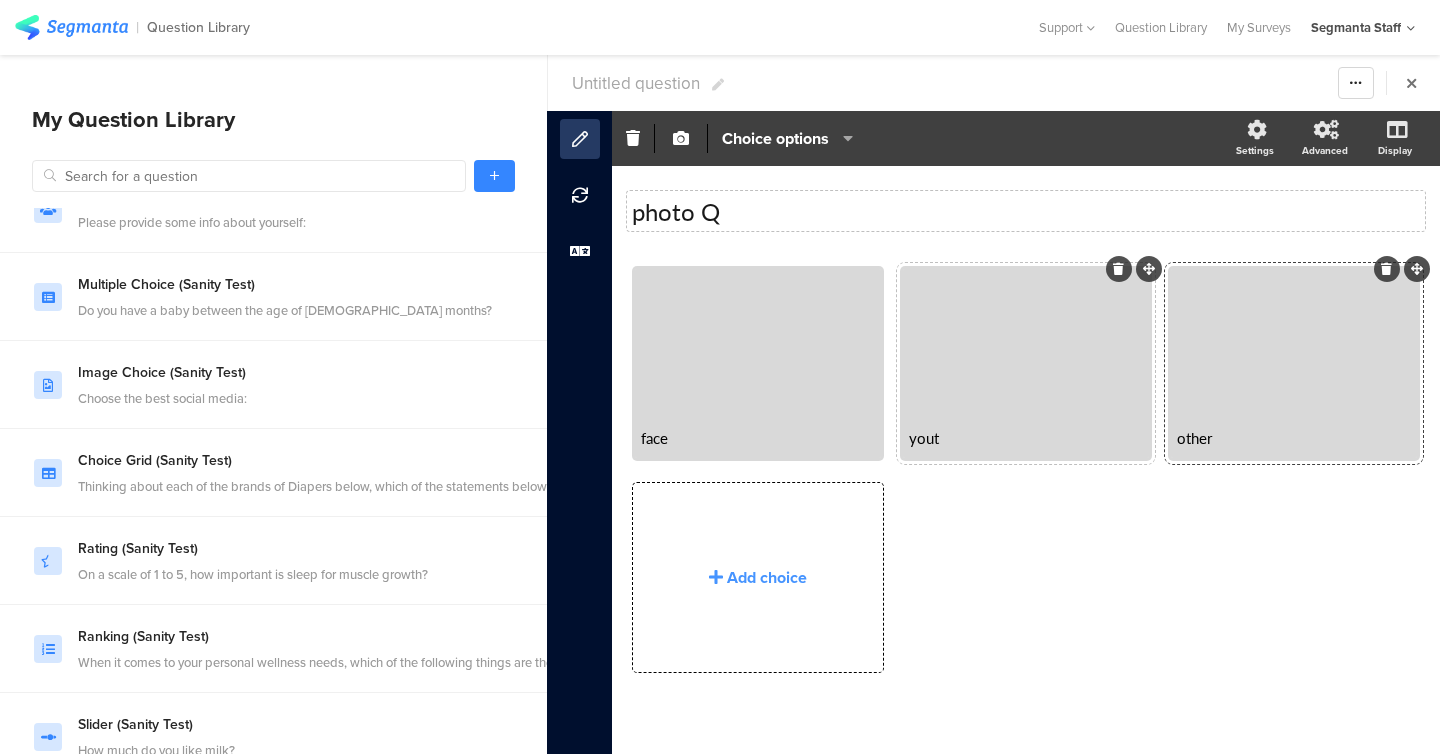 click 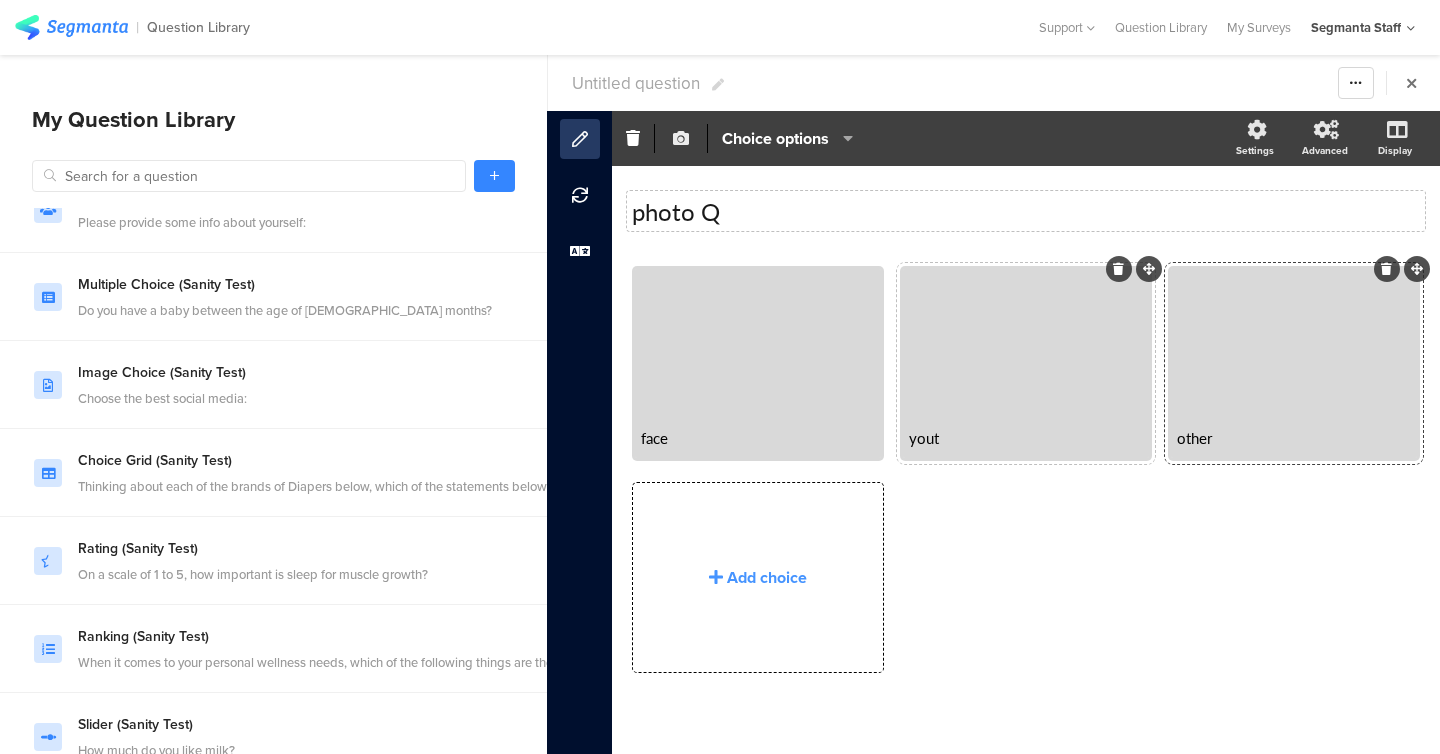 click 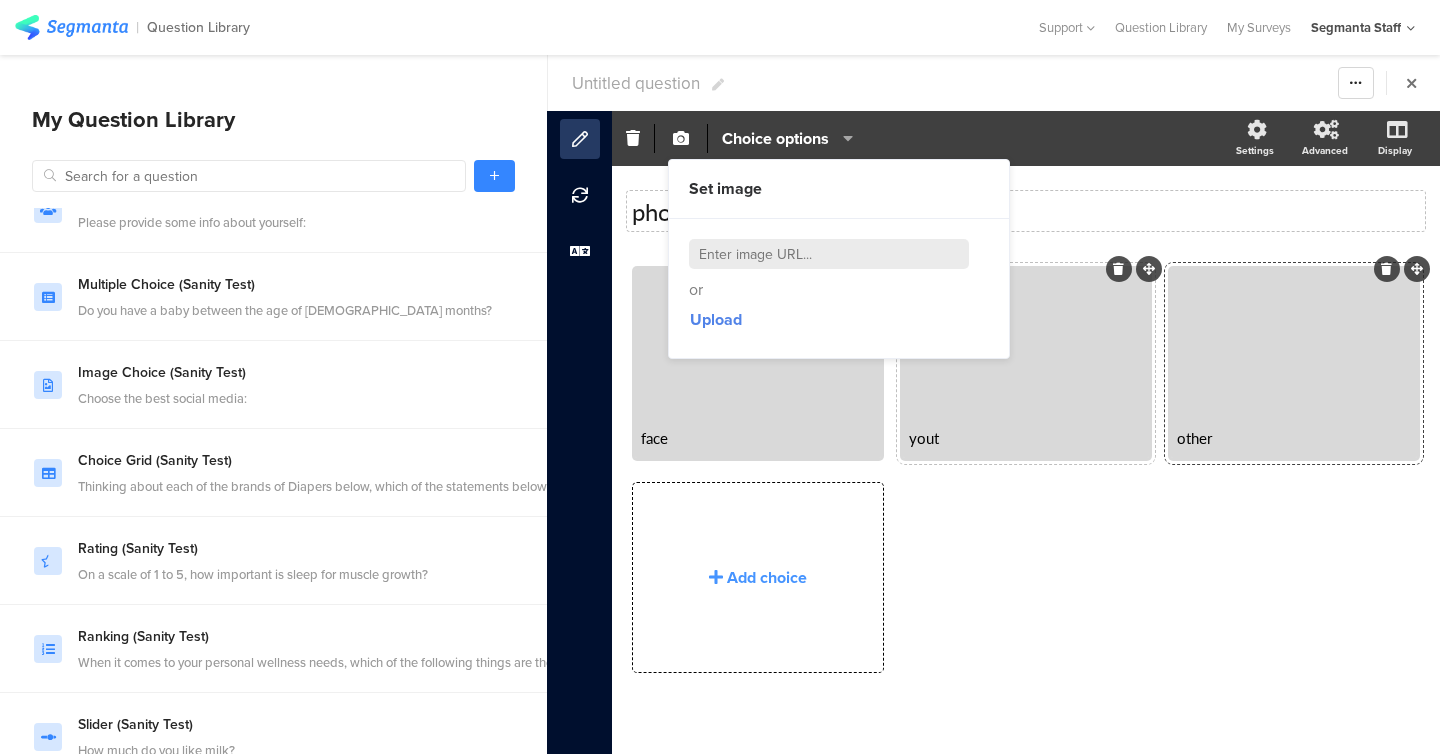 click on "photo Q" 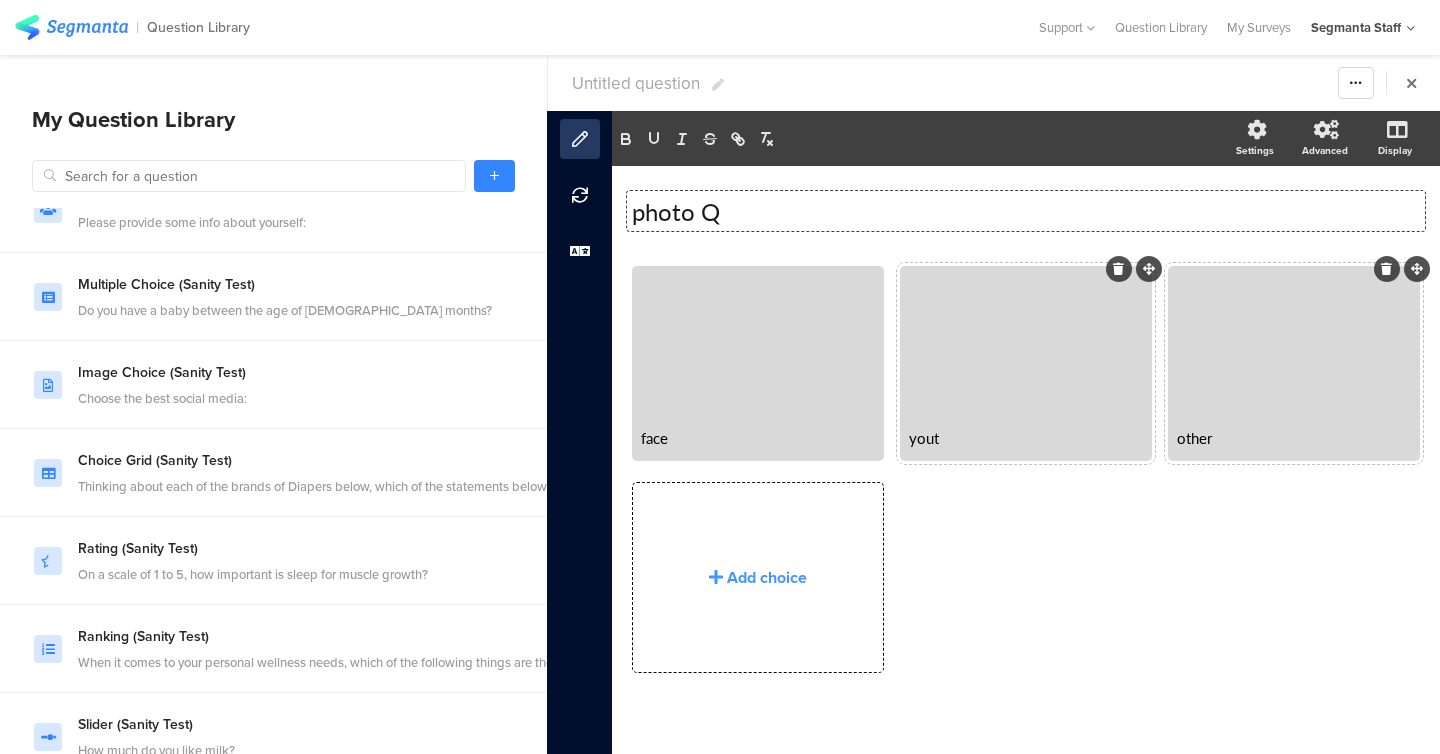 click 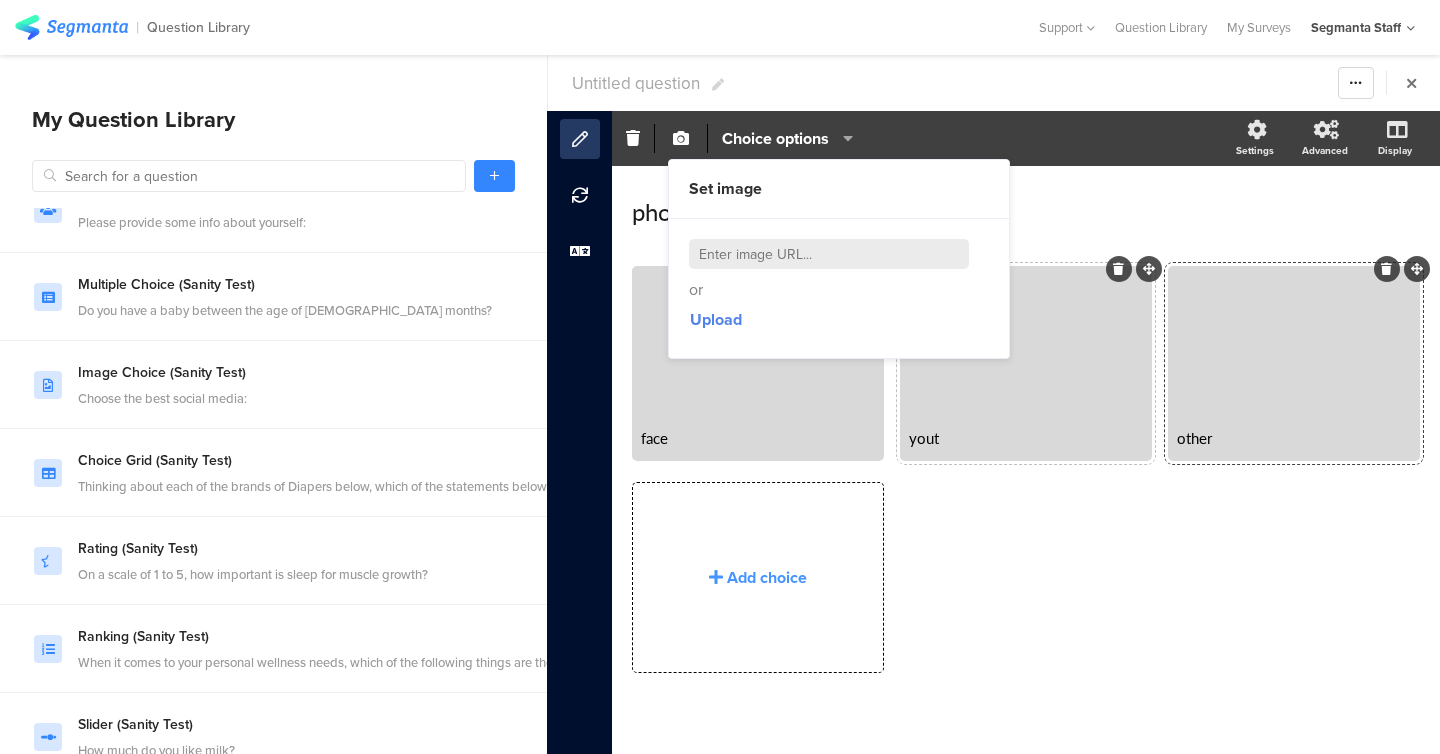 click at bounding box center [829, 254] 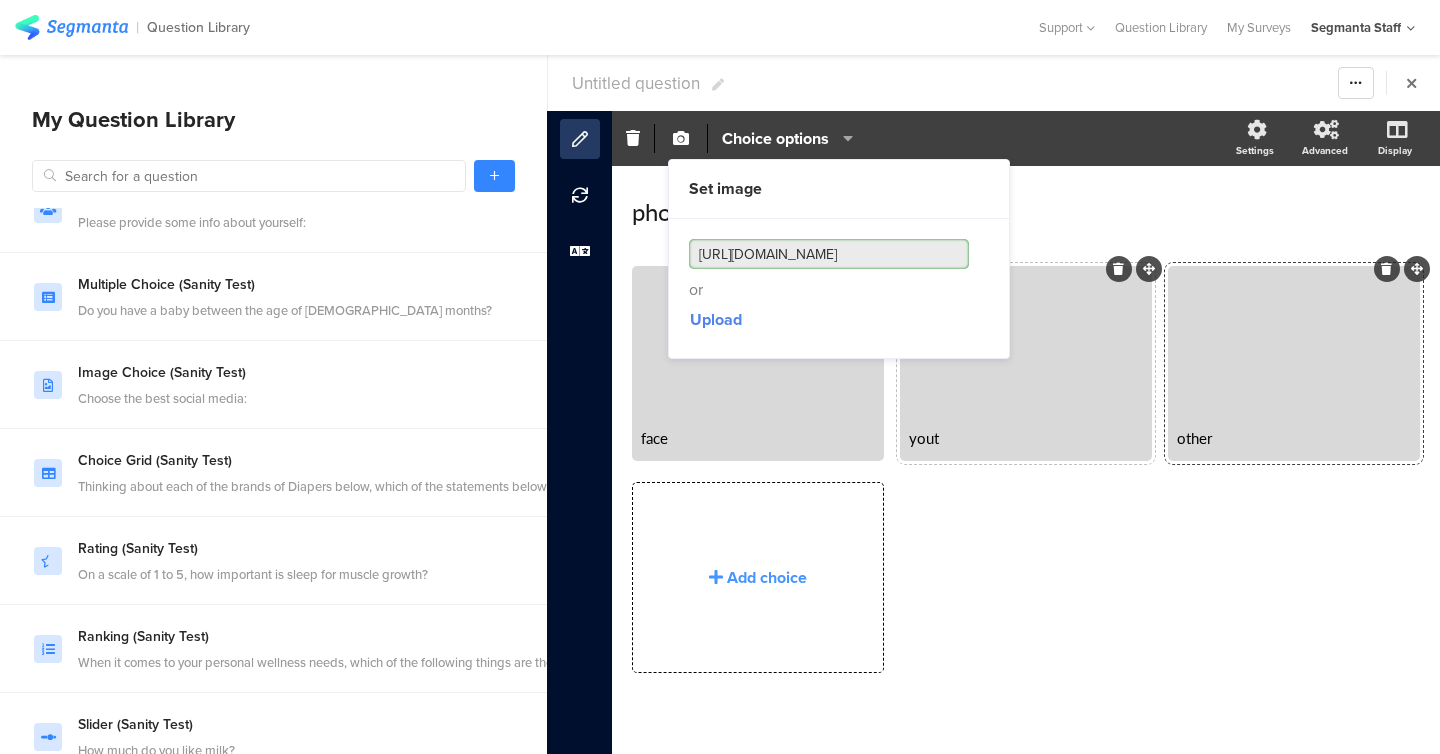 scroll, scrollTop: 0, scrollLeft: 196, axis: horizontal 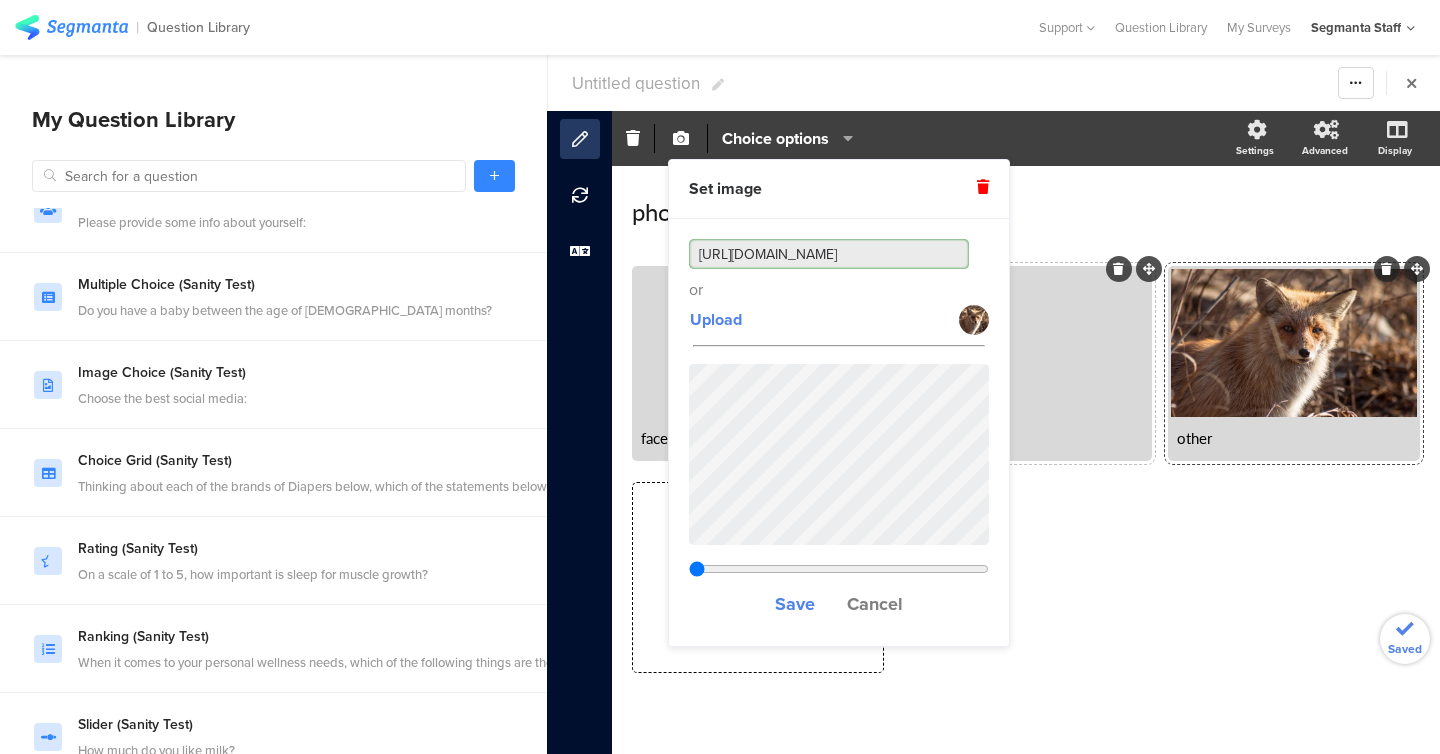 type on "0.468375" 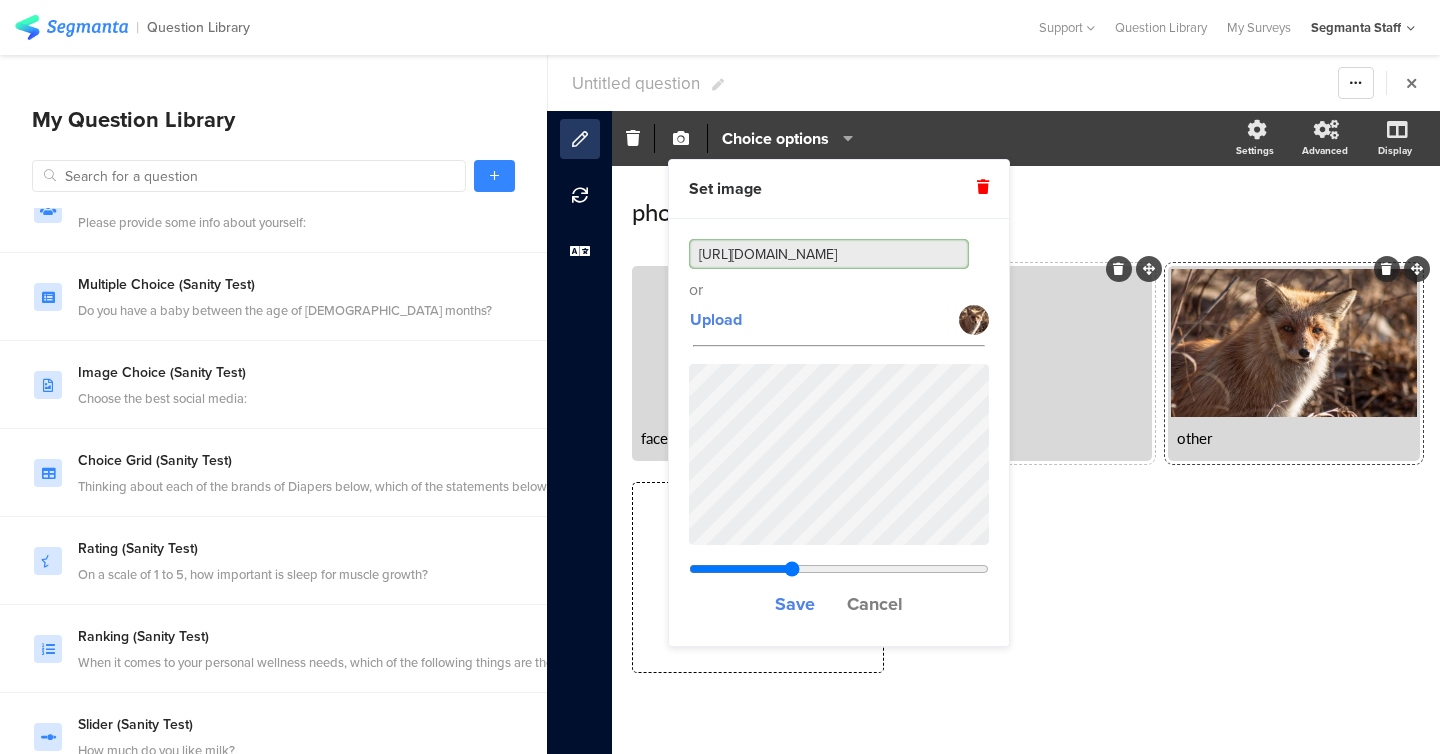 type on "https://cdn.pixabay.com/photo/2022/08/21/08/02/animal-7400625_1280.jpg" 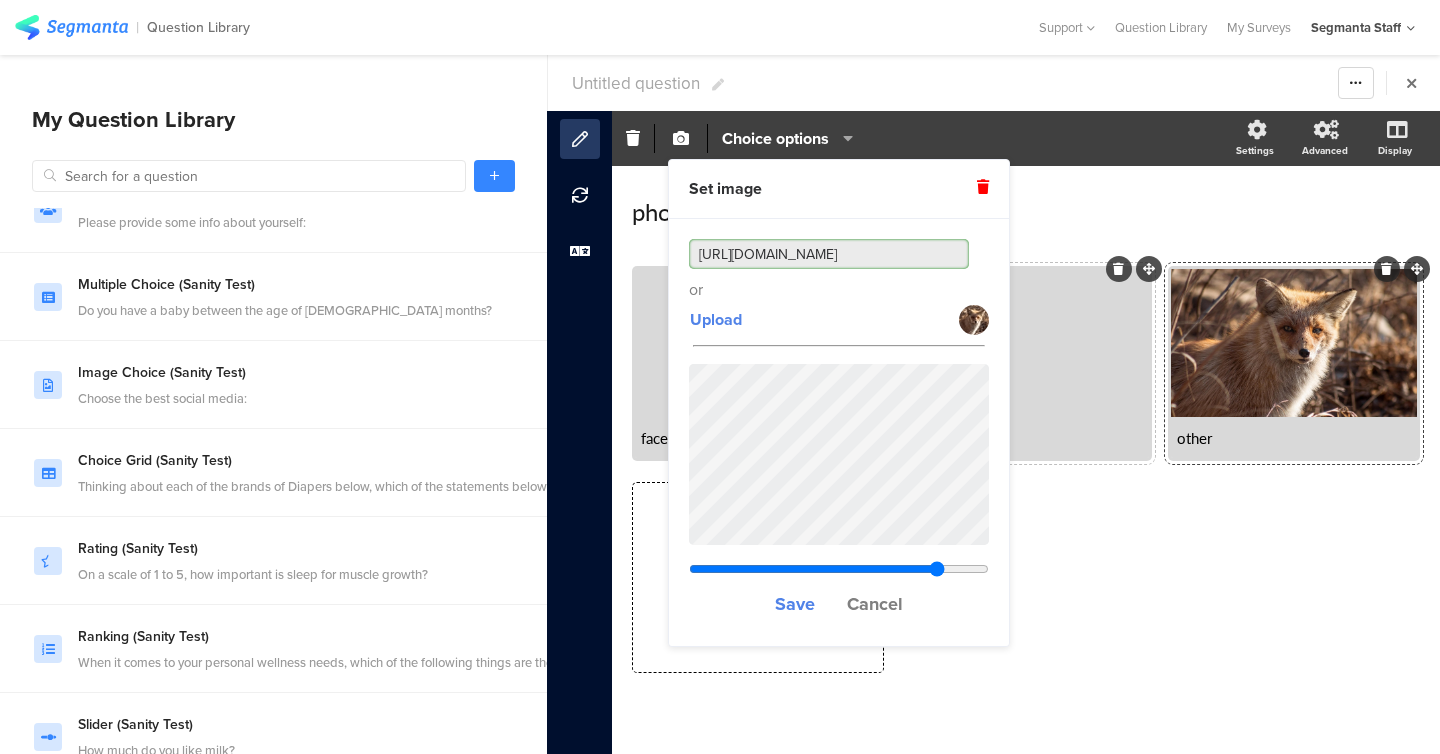type on "0.827375" 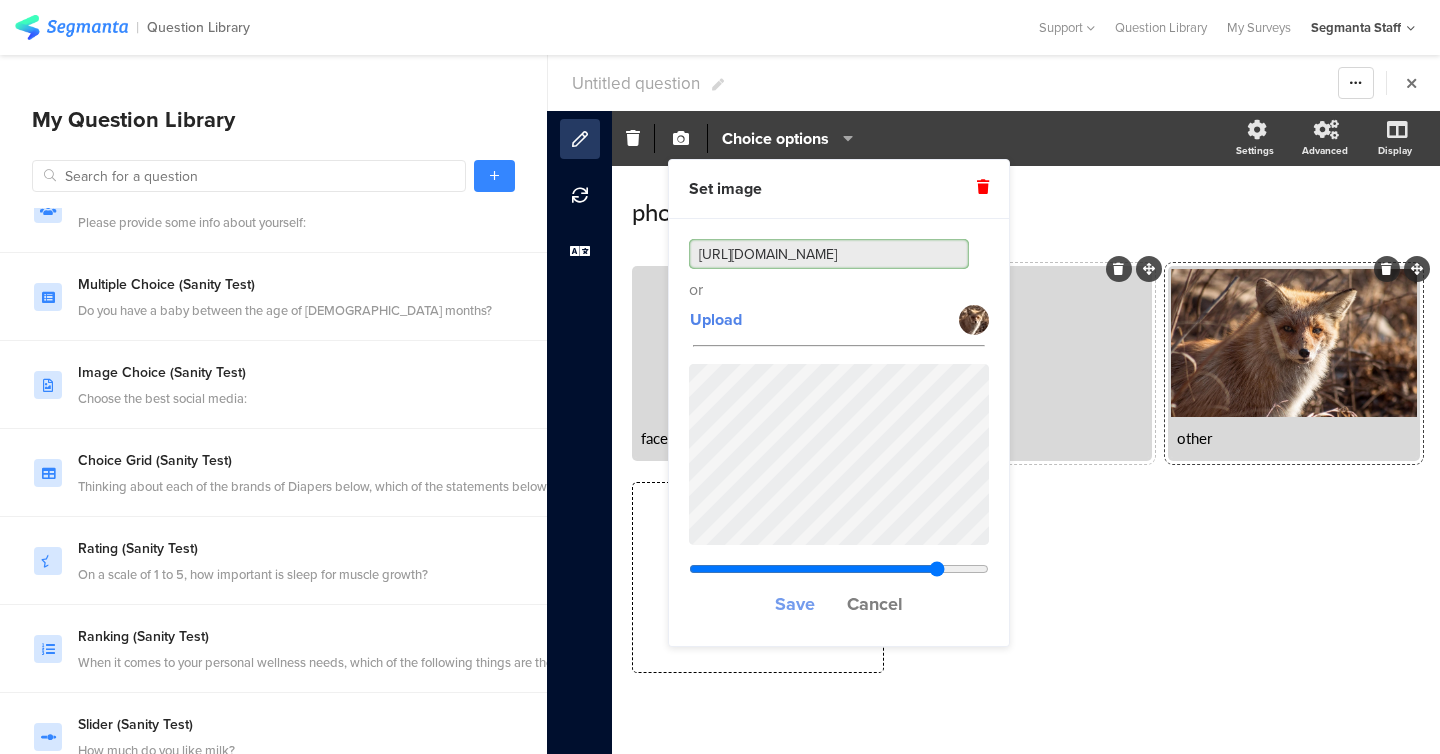 click on "Save" at bounding box center (795, 604) 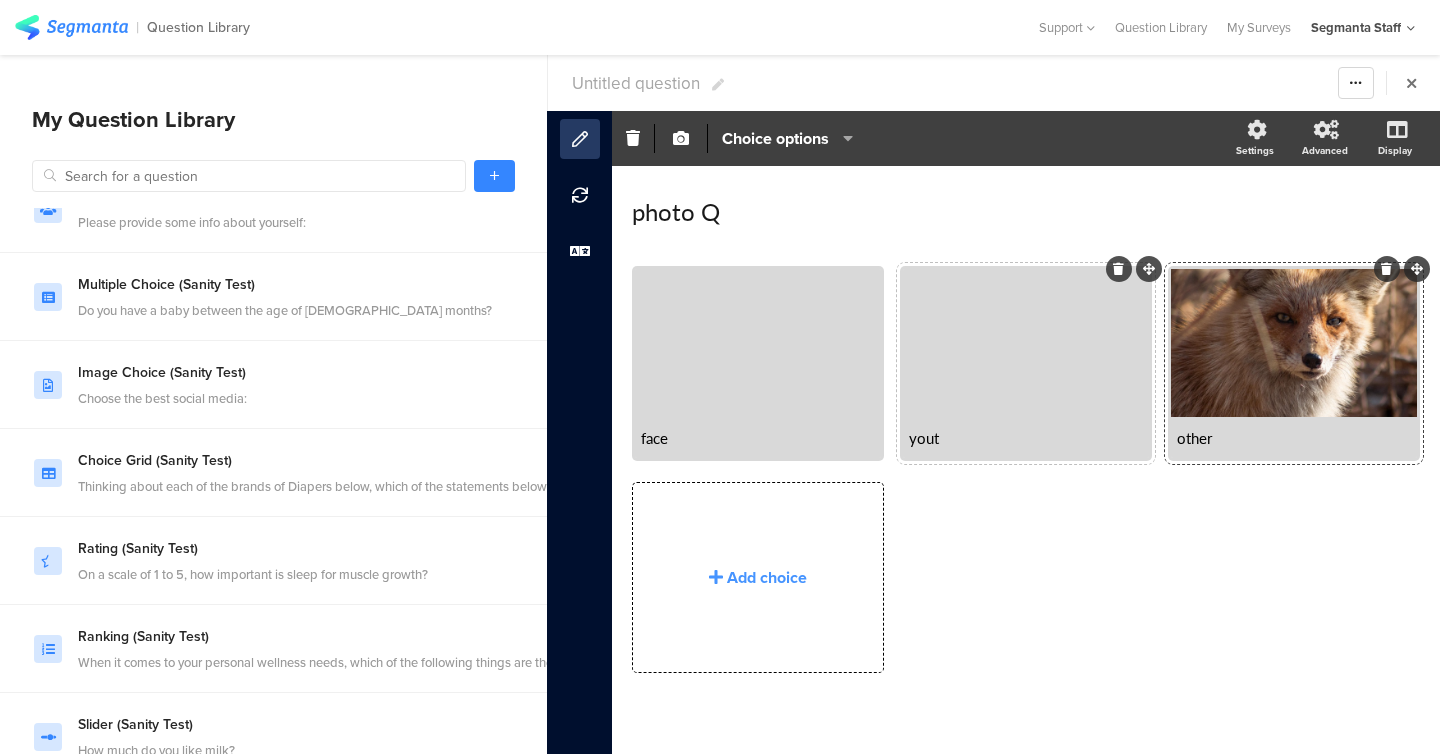 click 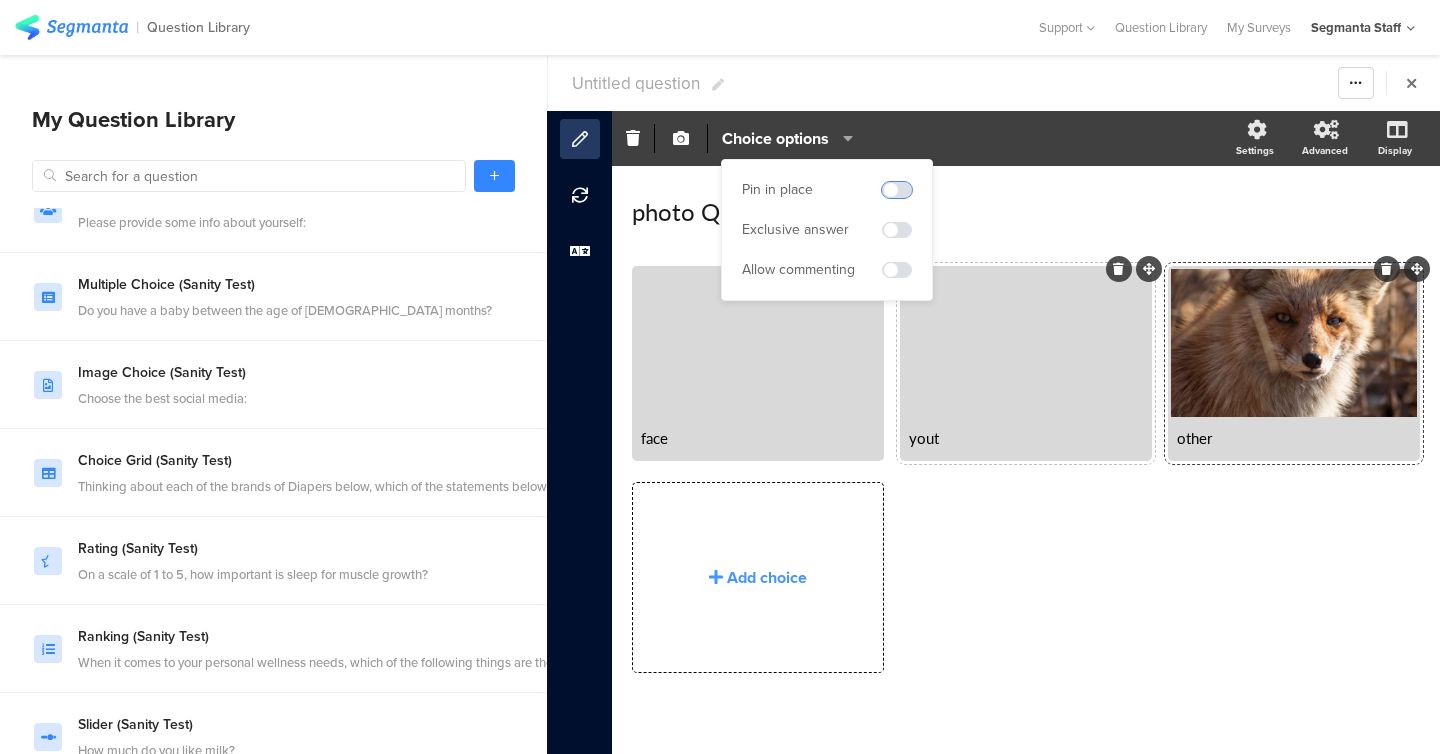 click at bounding box center (897, 190) 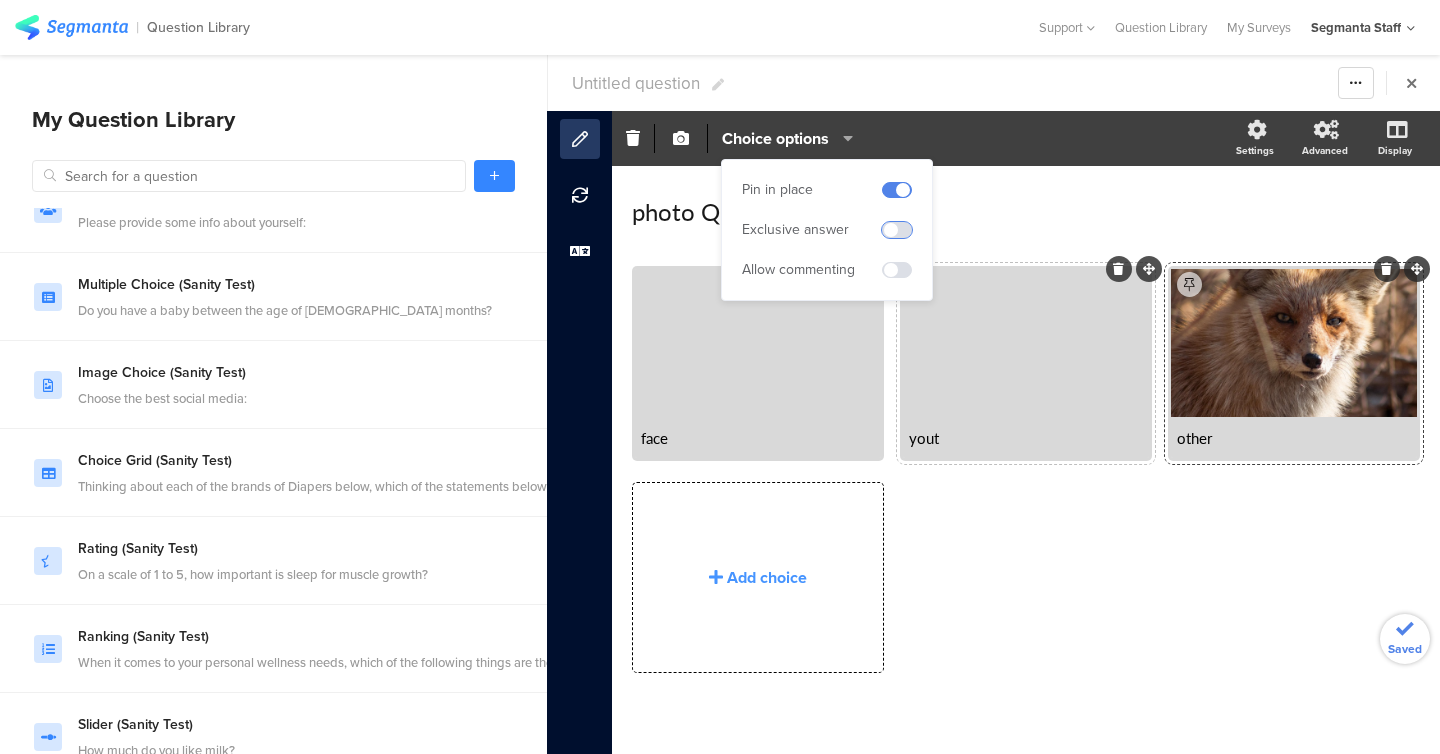 click at bounding box center [897, 230] 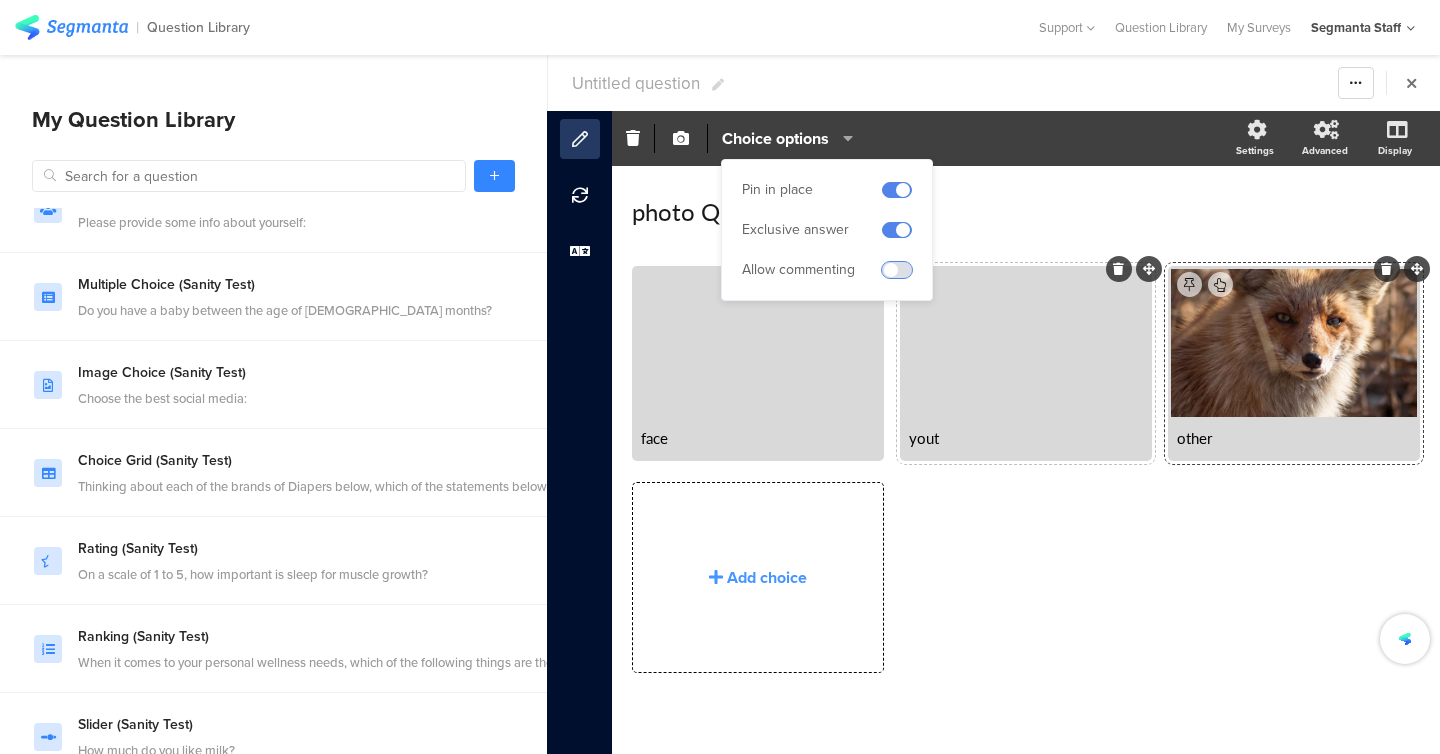 click at bounding box center [897, 270] 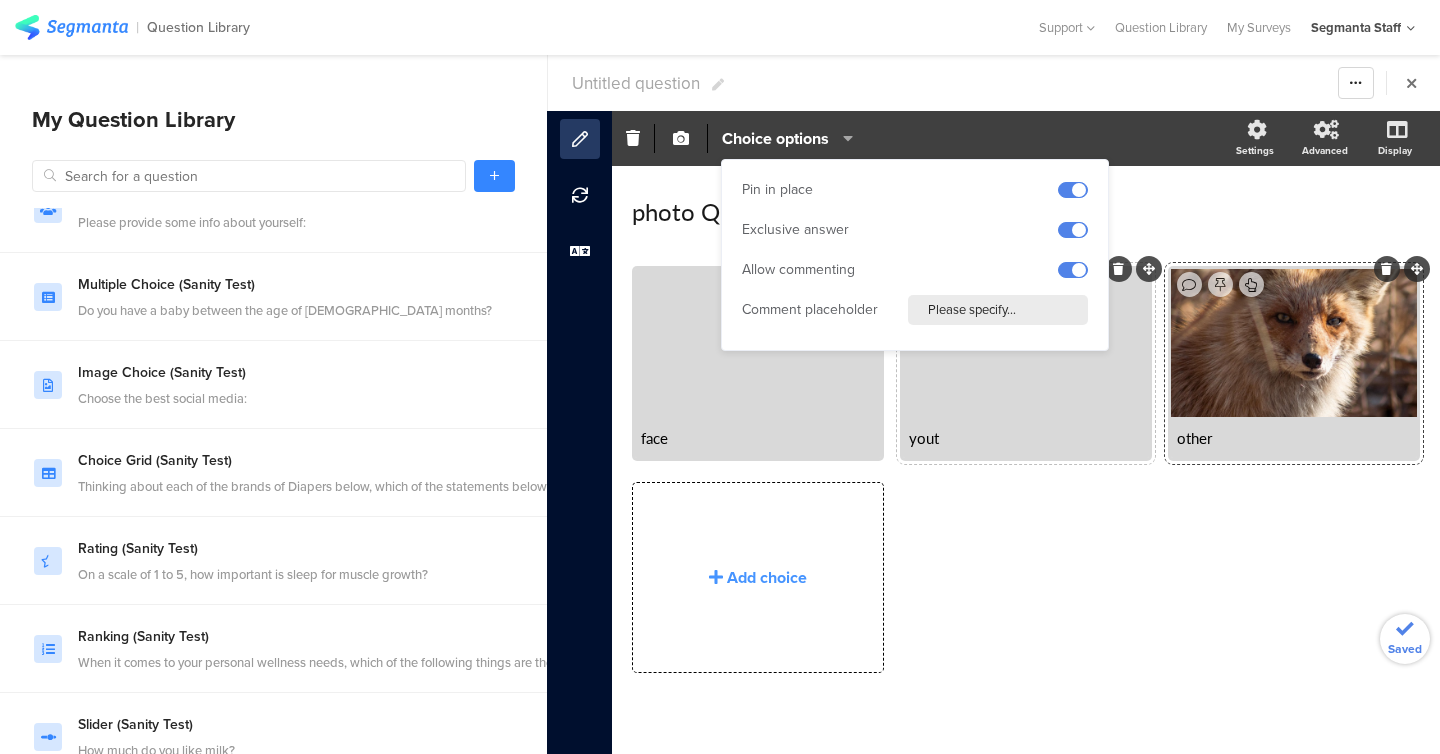 click on "Please specify..." at bounding box center [998, 310] 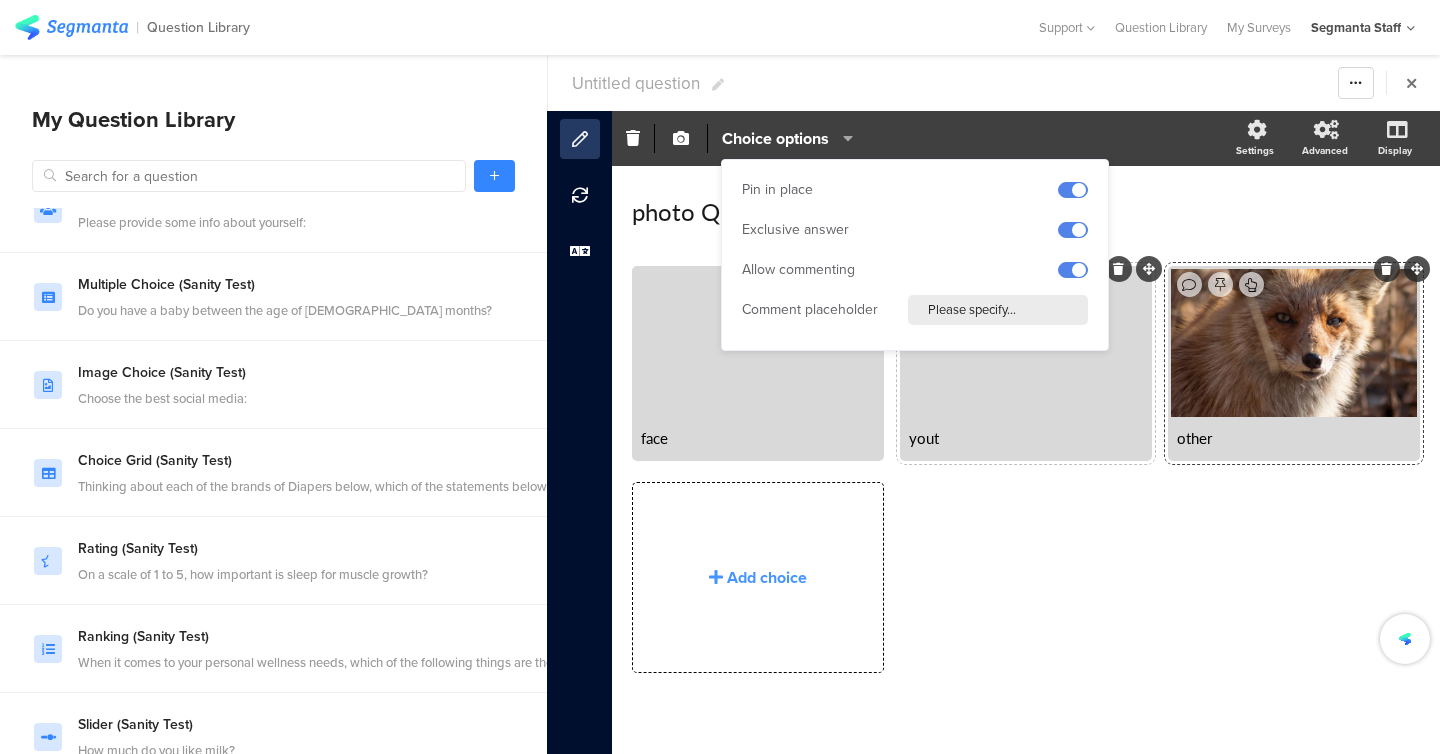 click on "Please specify..." at bounding box center [998, 310] 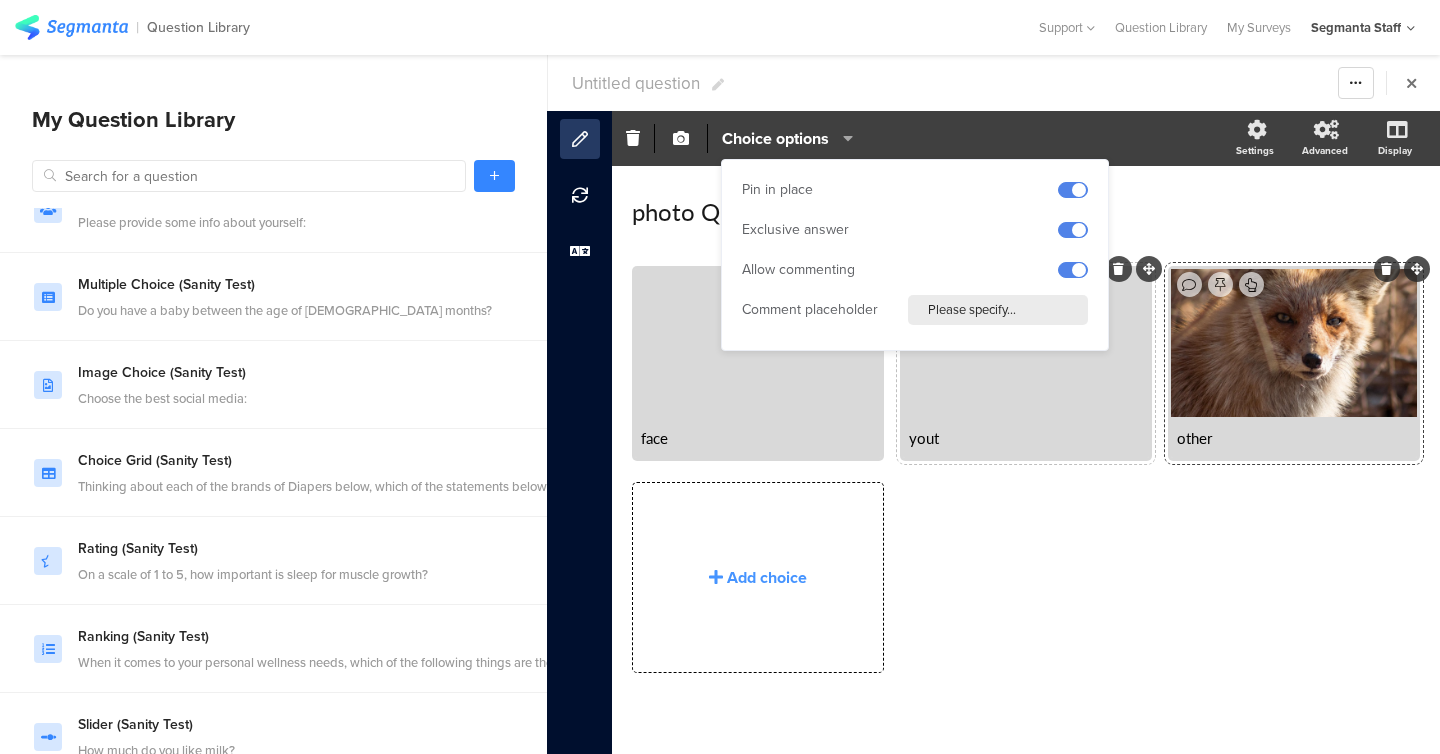 click on "Please specify..." at bounding box center (998, 310) 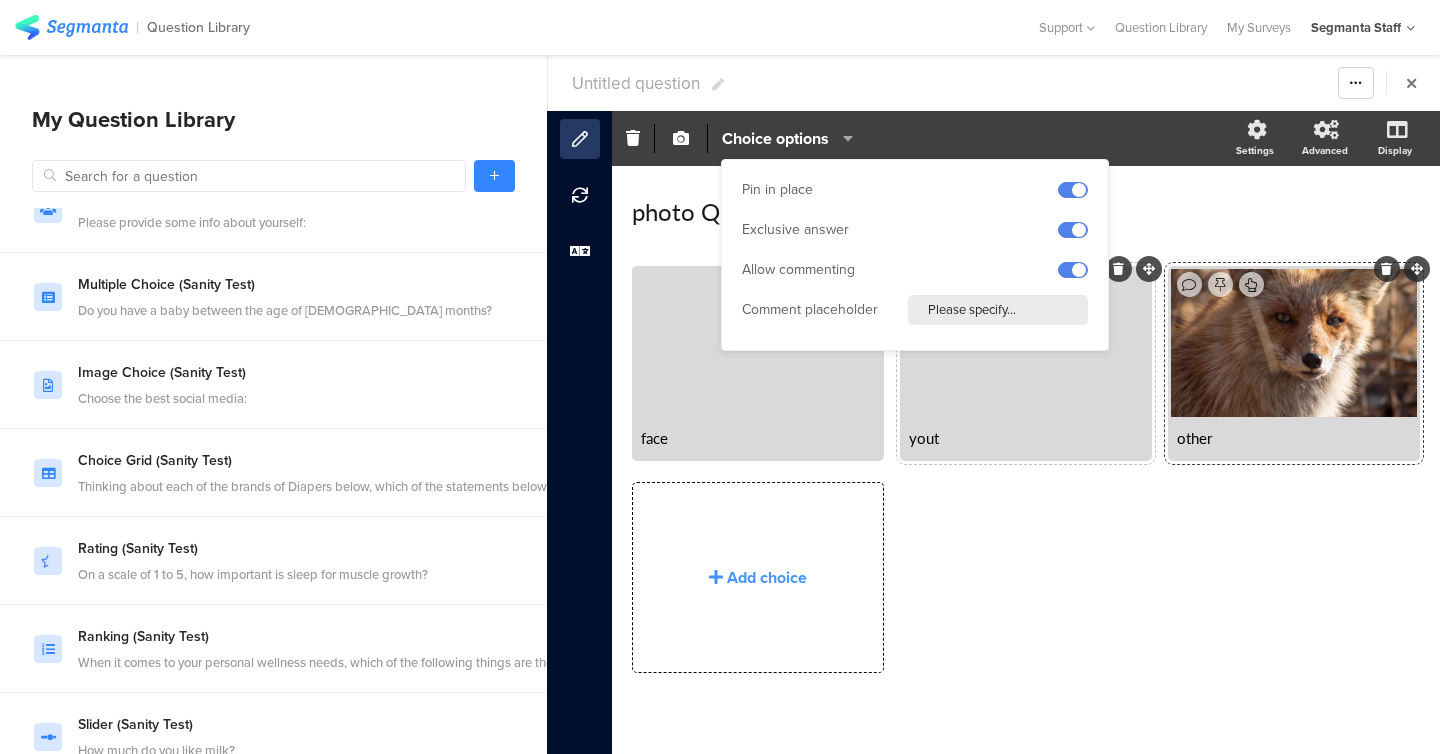 drag, startPoint x: 1037, startPoint y: 312, endPoint x: 967, endPoint y: 305, distance: 70.34913 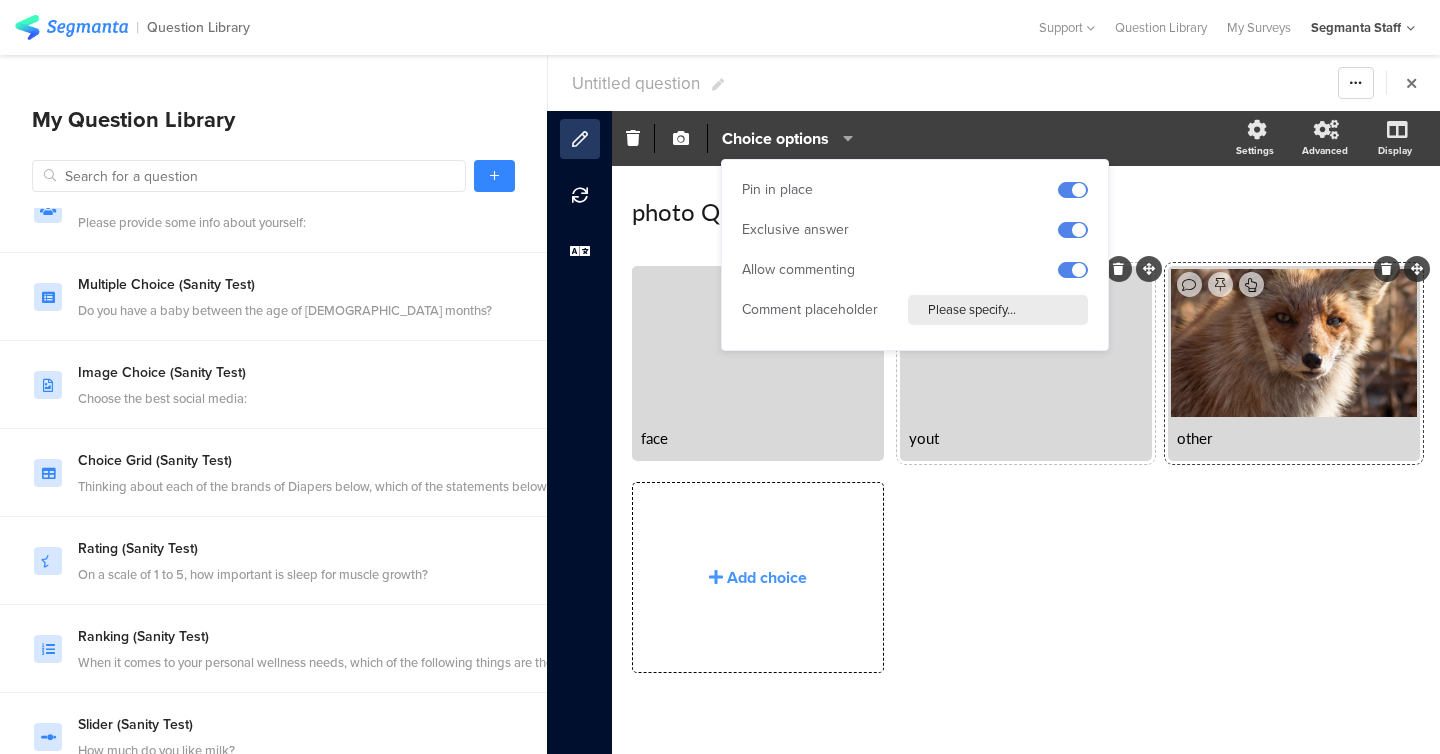 click on "Please specify..." at bounding box center (998, 310) 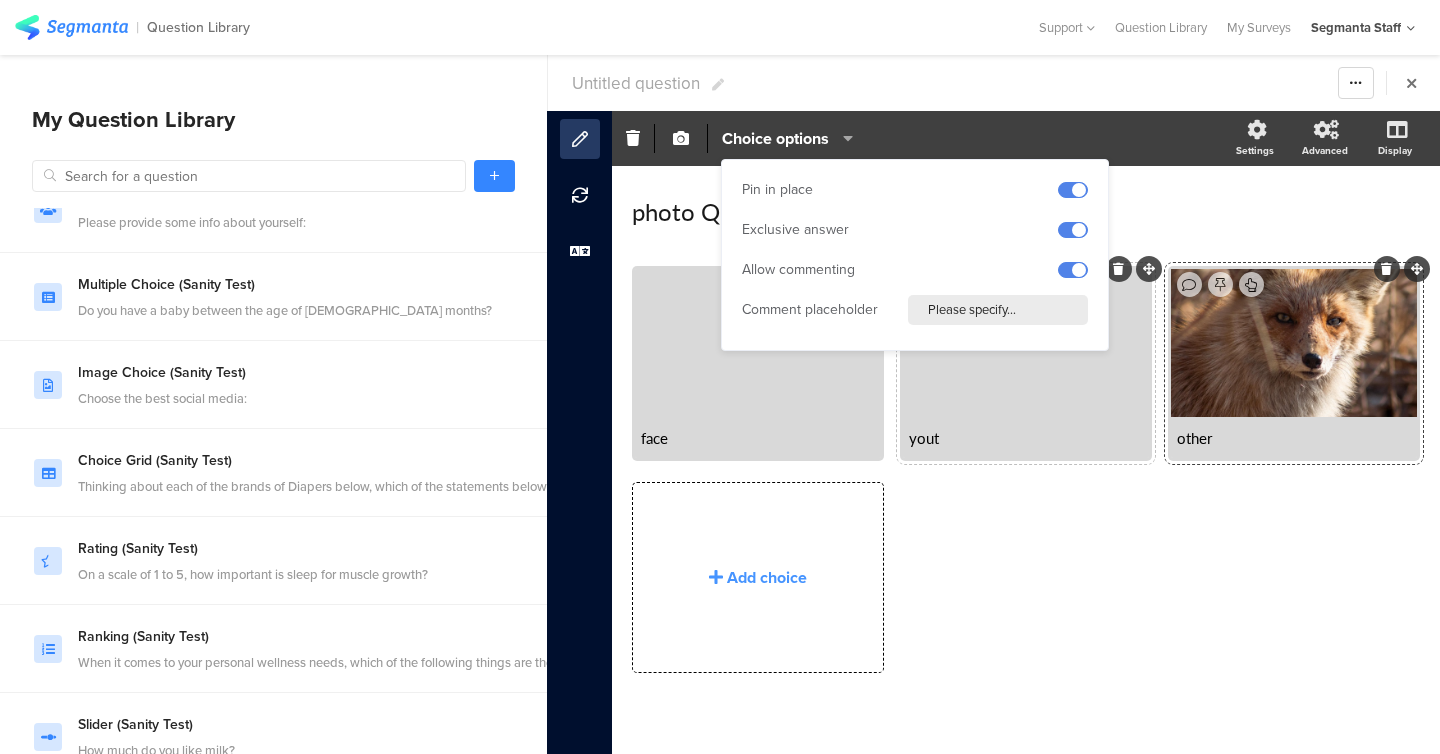 click on "Please specify..." at bounding box center (998, 310) 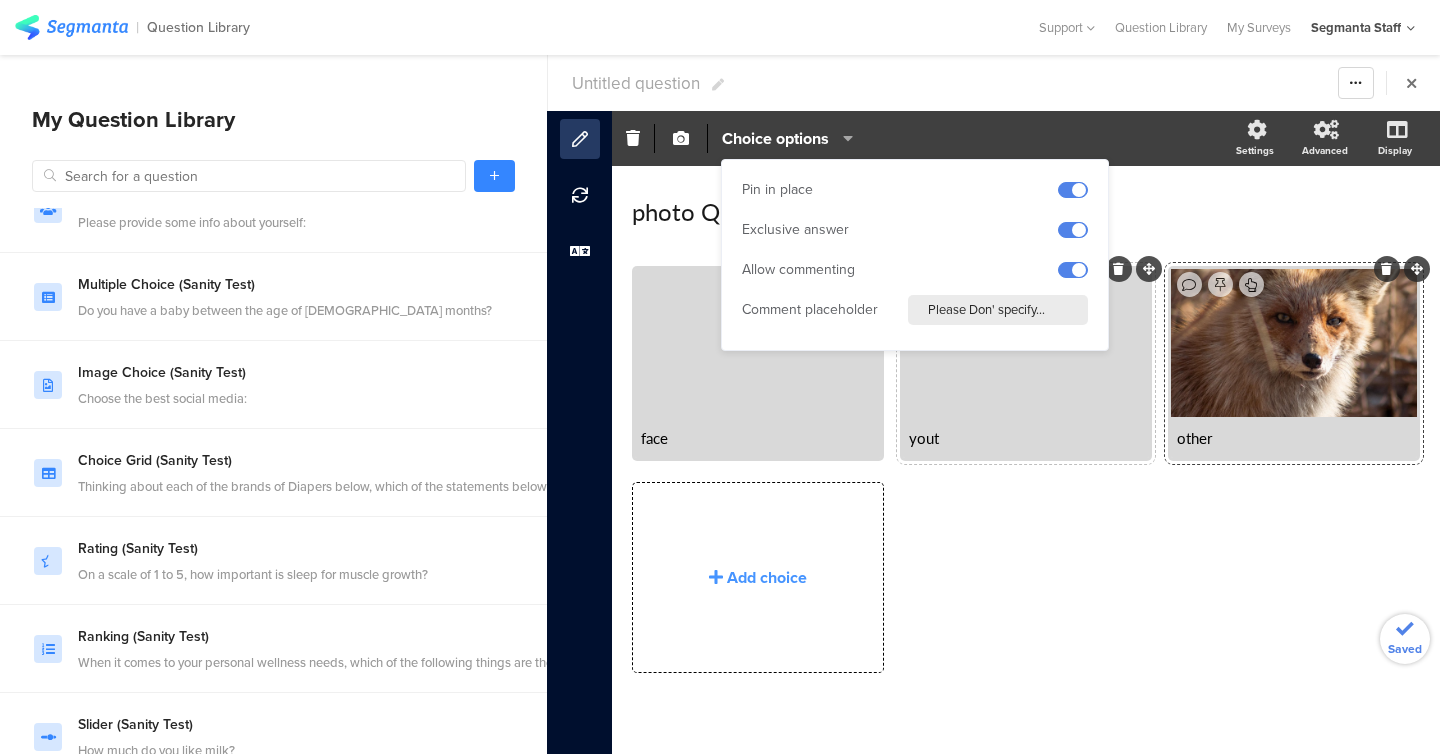 type on "Please Don't specify..." 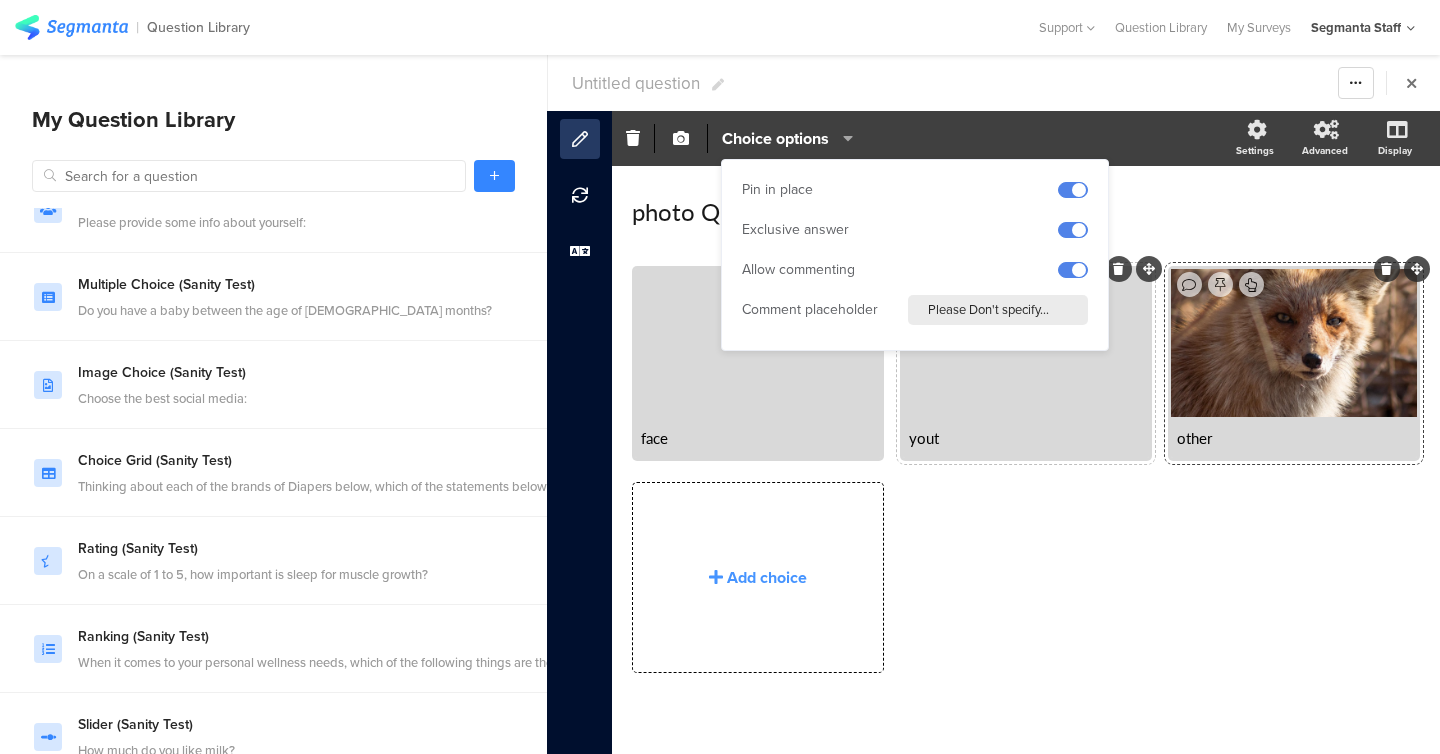 click on "face
yout
other" 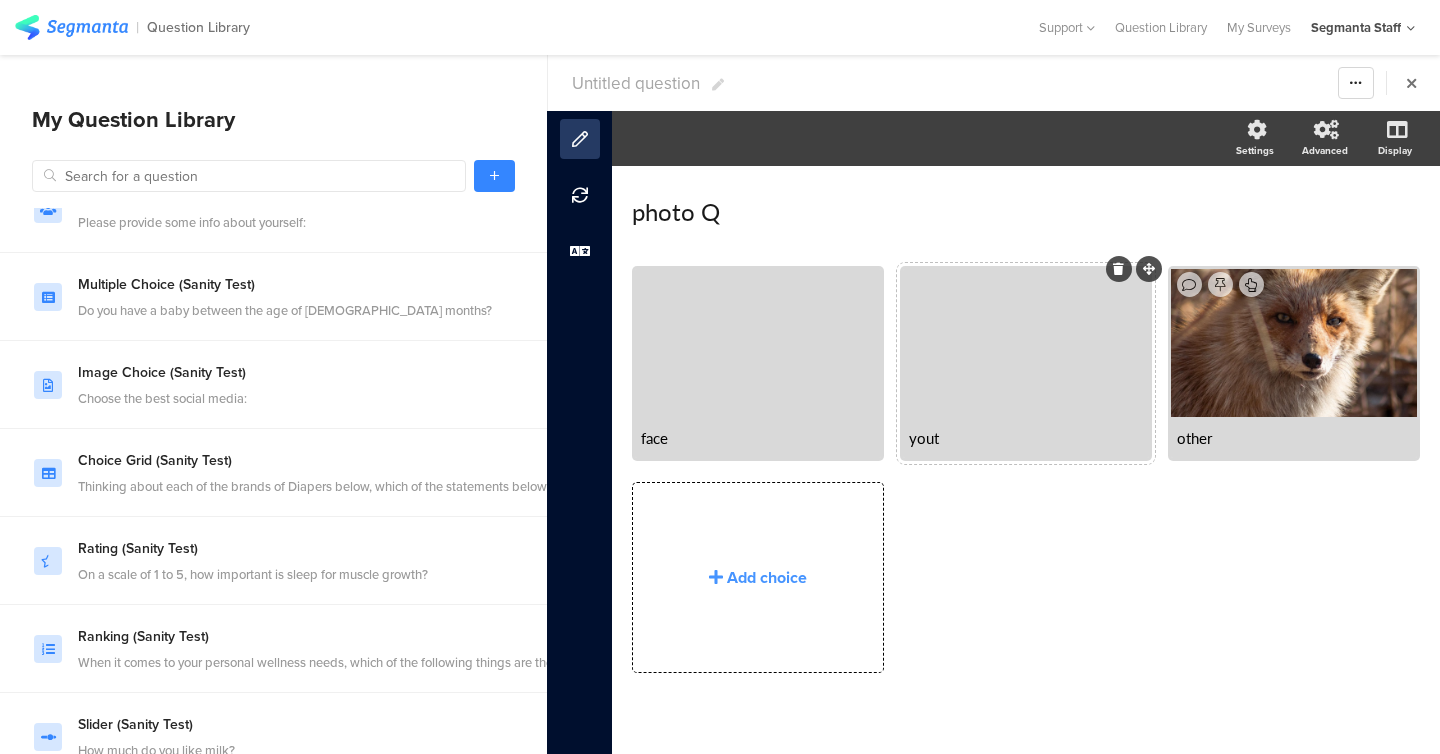 click on "Untitled question" at bounding box center (636, 83) 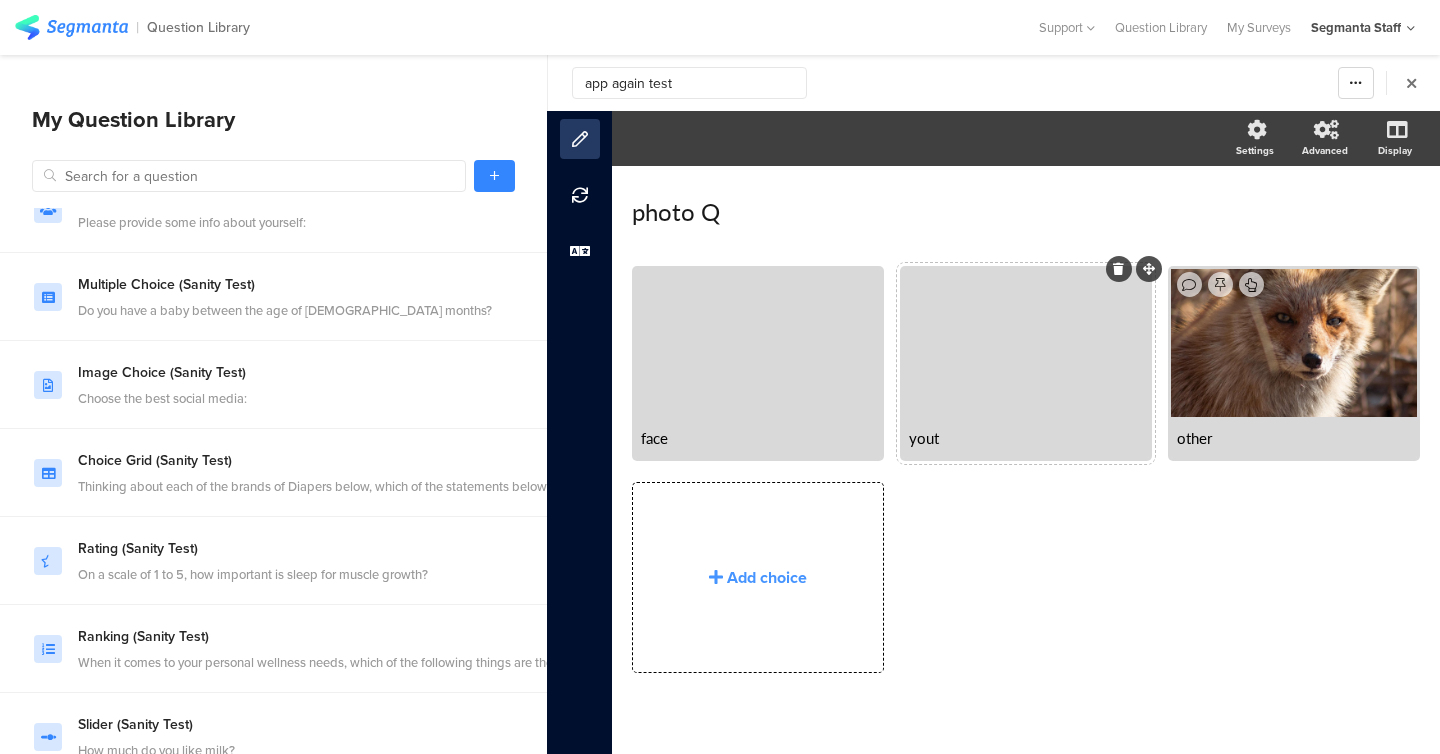 click on "app again test" at bounding box center (689, 83) 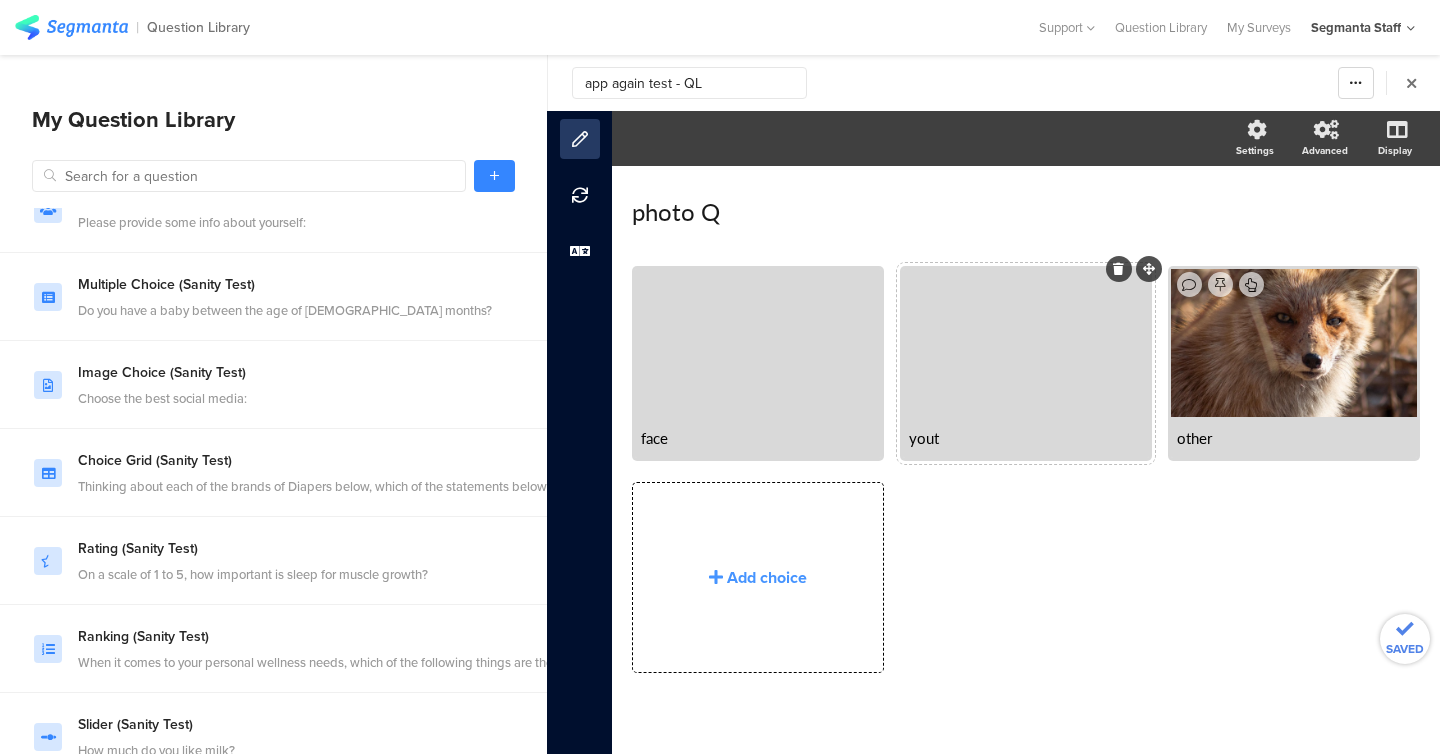 click on "app again test - QL" at bounding box center (689, 83) 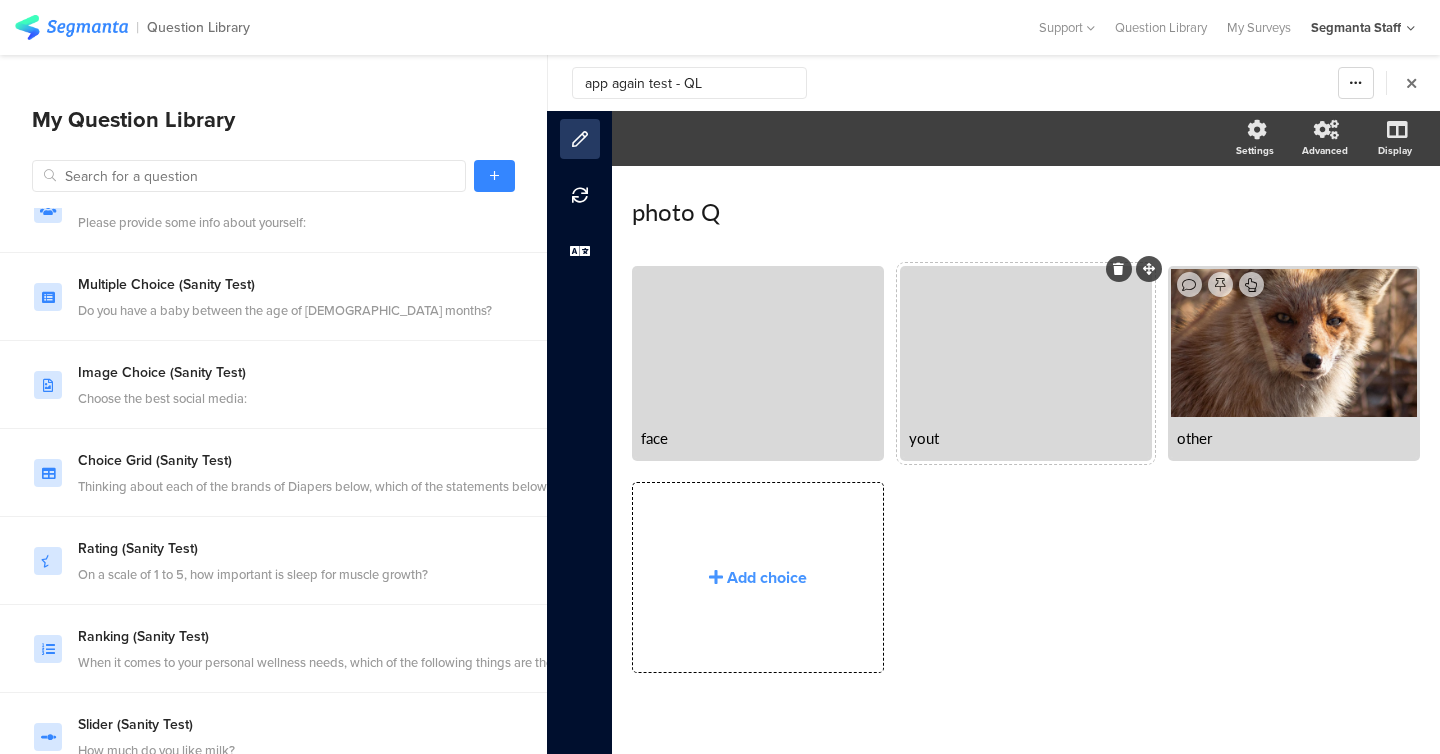type on "app again test - QL" 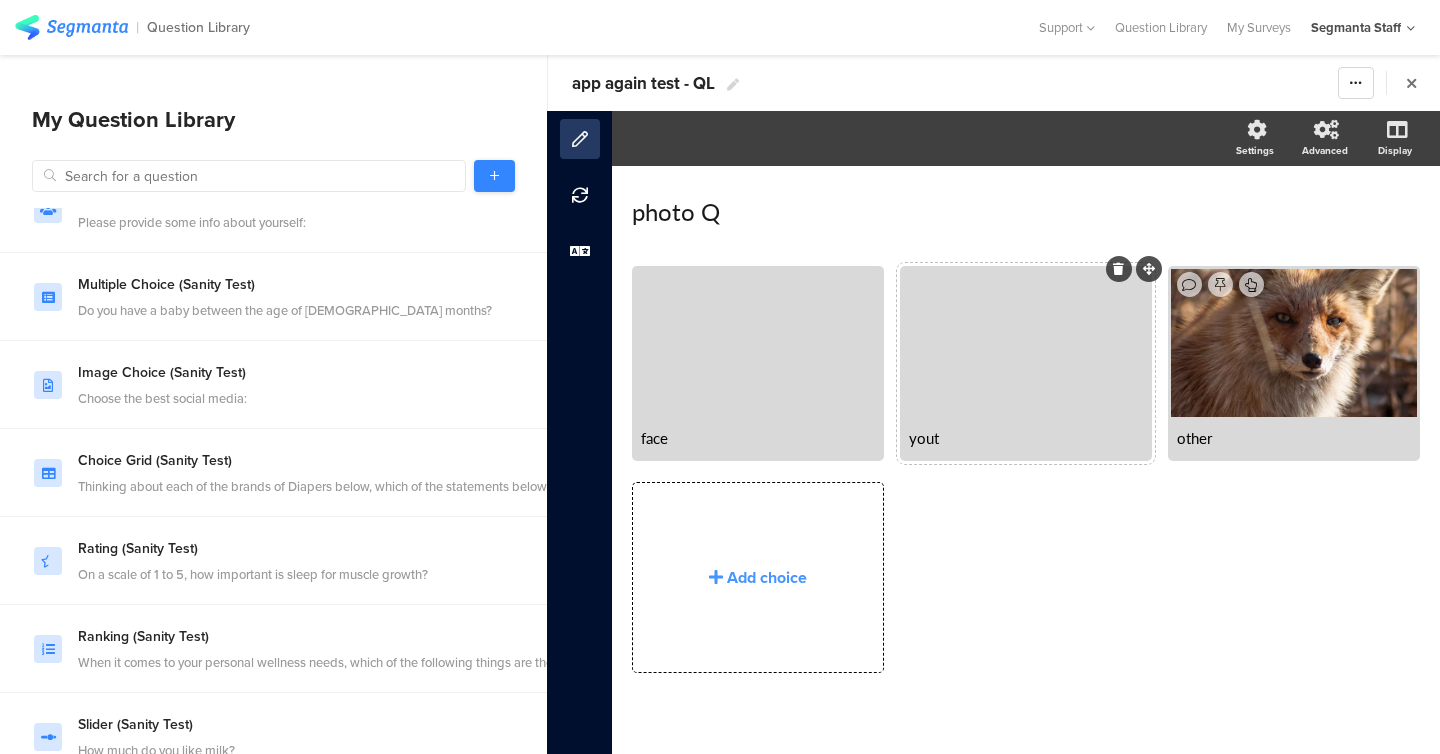 click at bounding box center [494, 176] 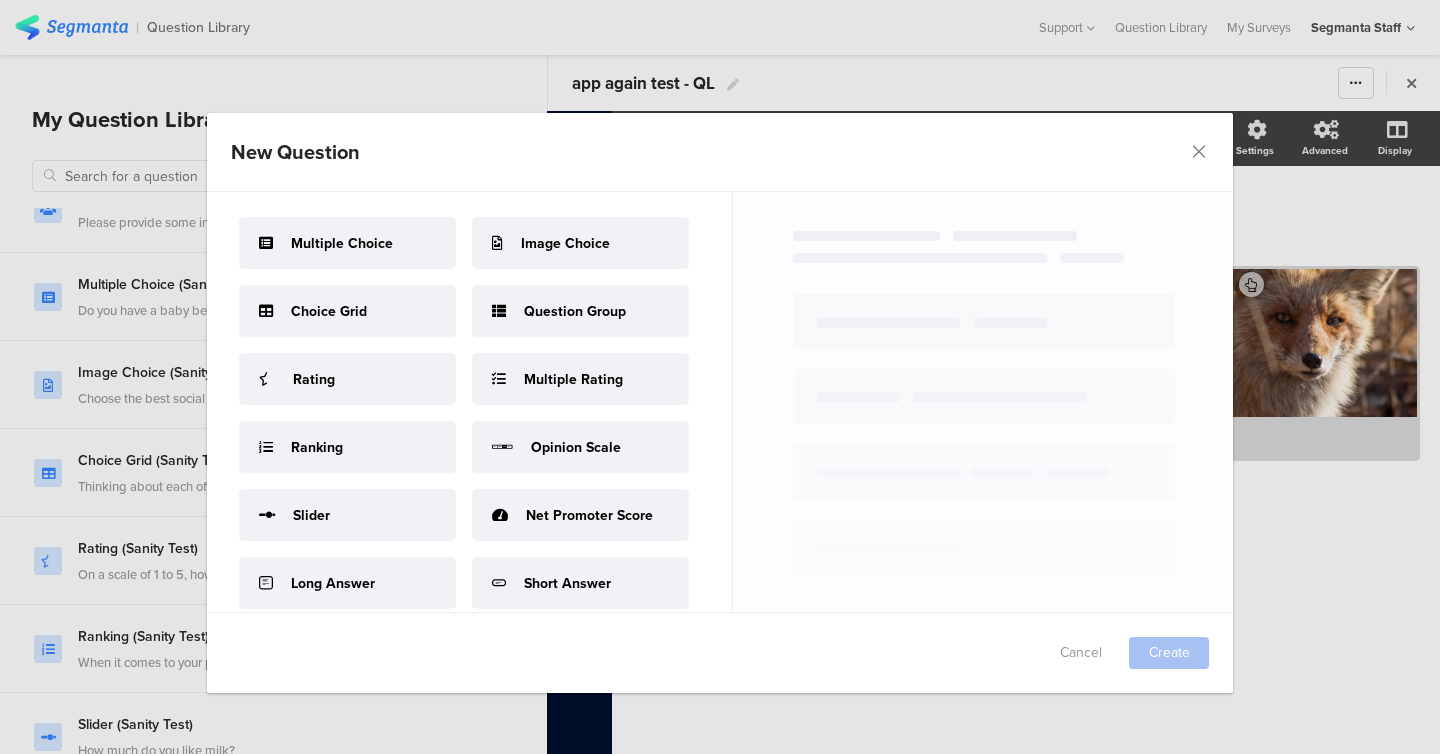 click on "Rating" at bounding box center (314, 379) 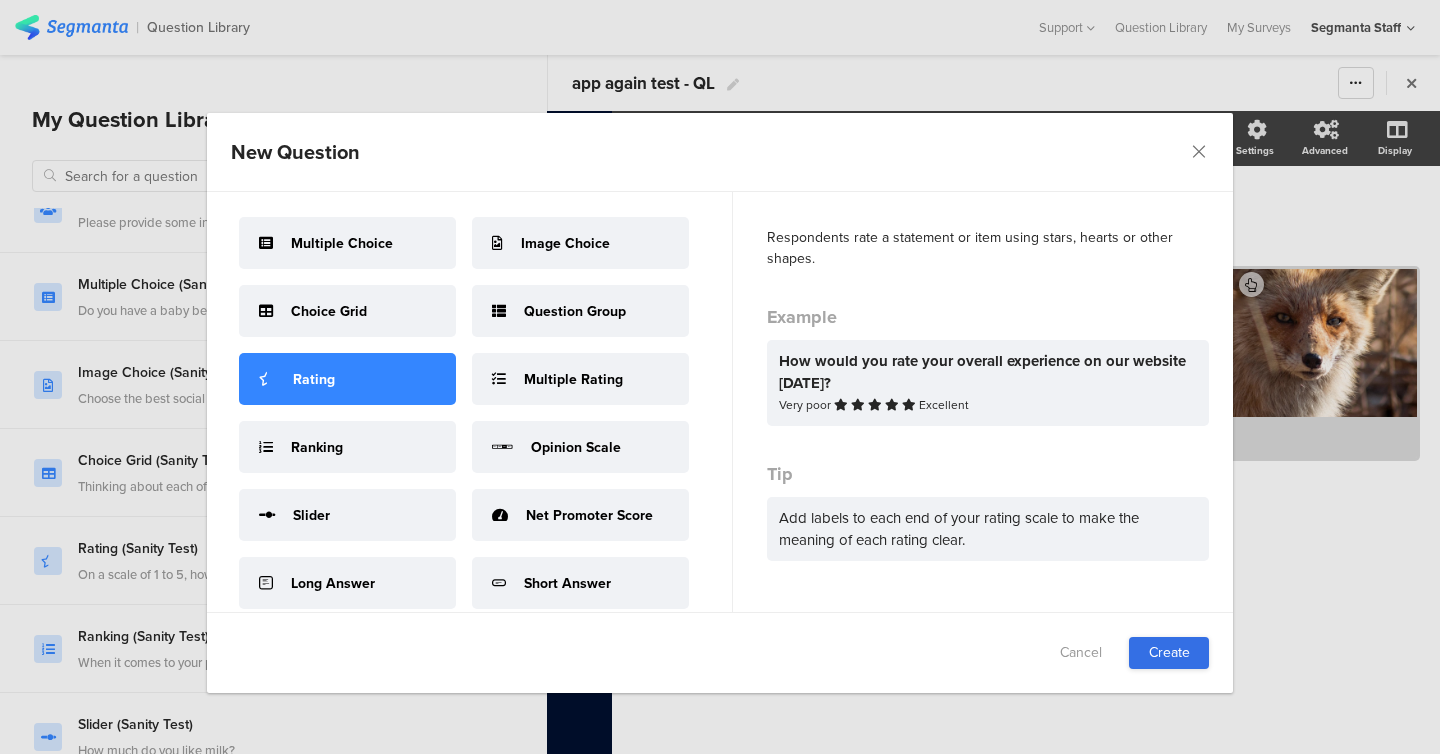 click on "Create" at bounding box center (1169, 653) 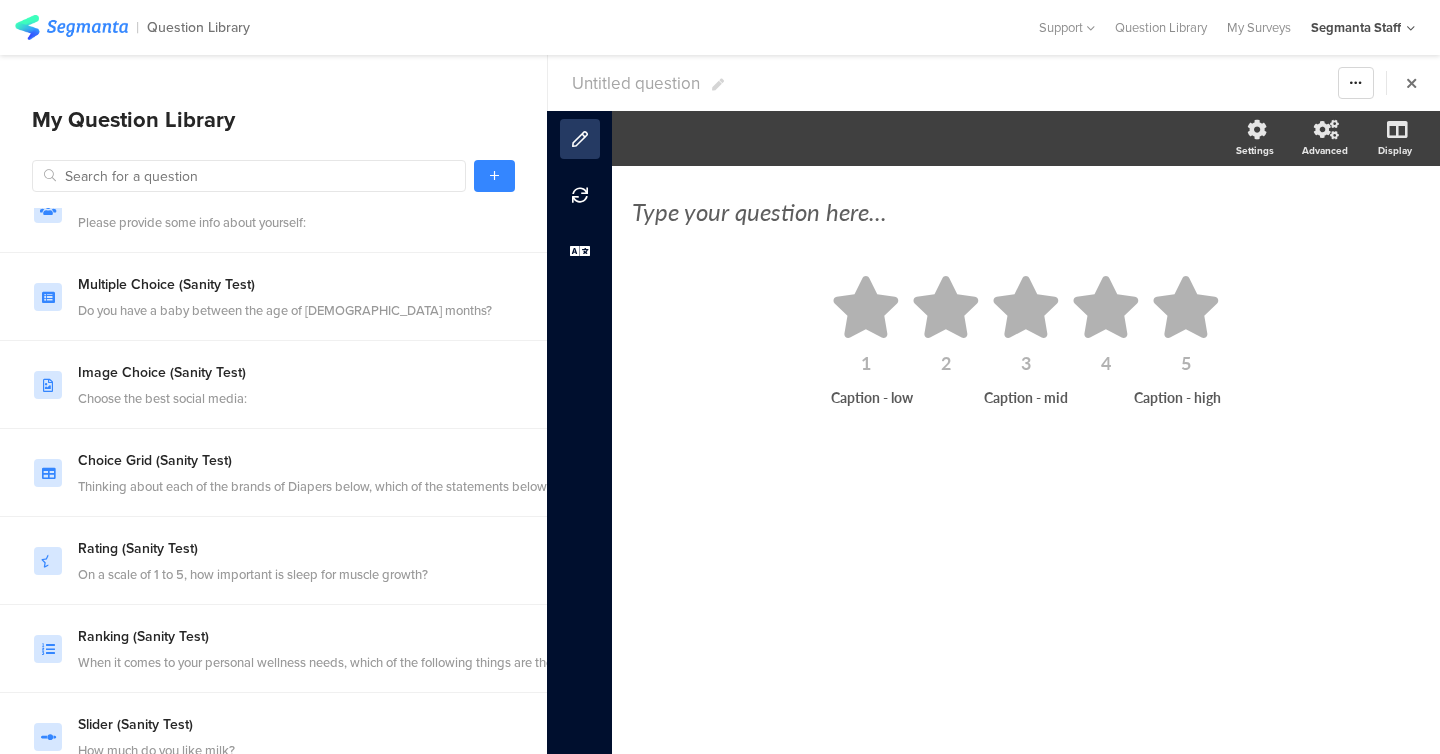 click on "Type your question here..." 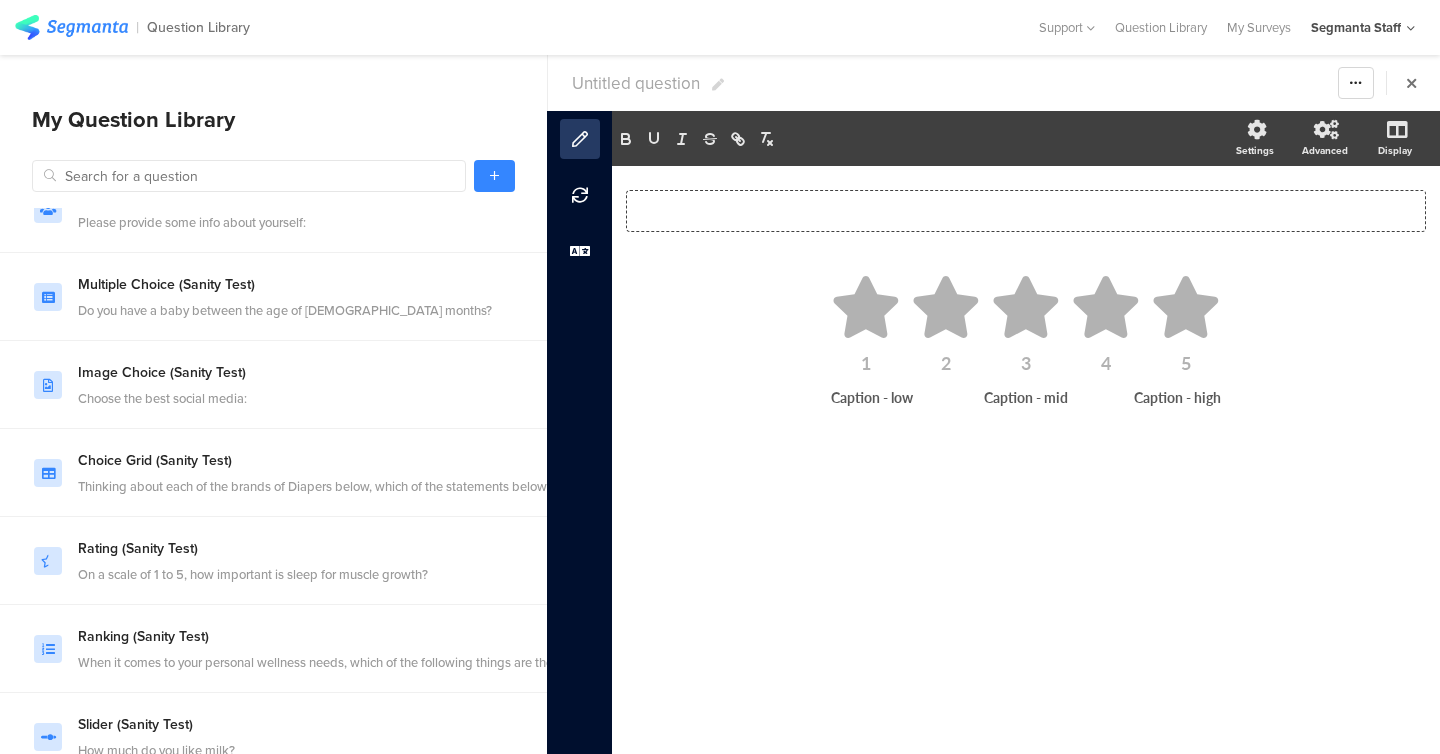 click on "Type your question here..." 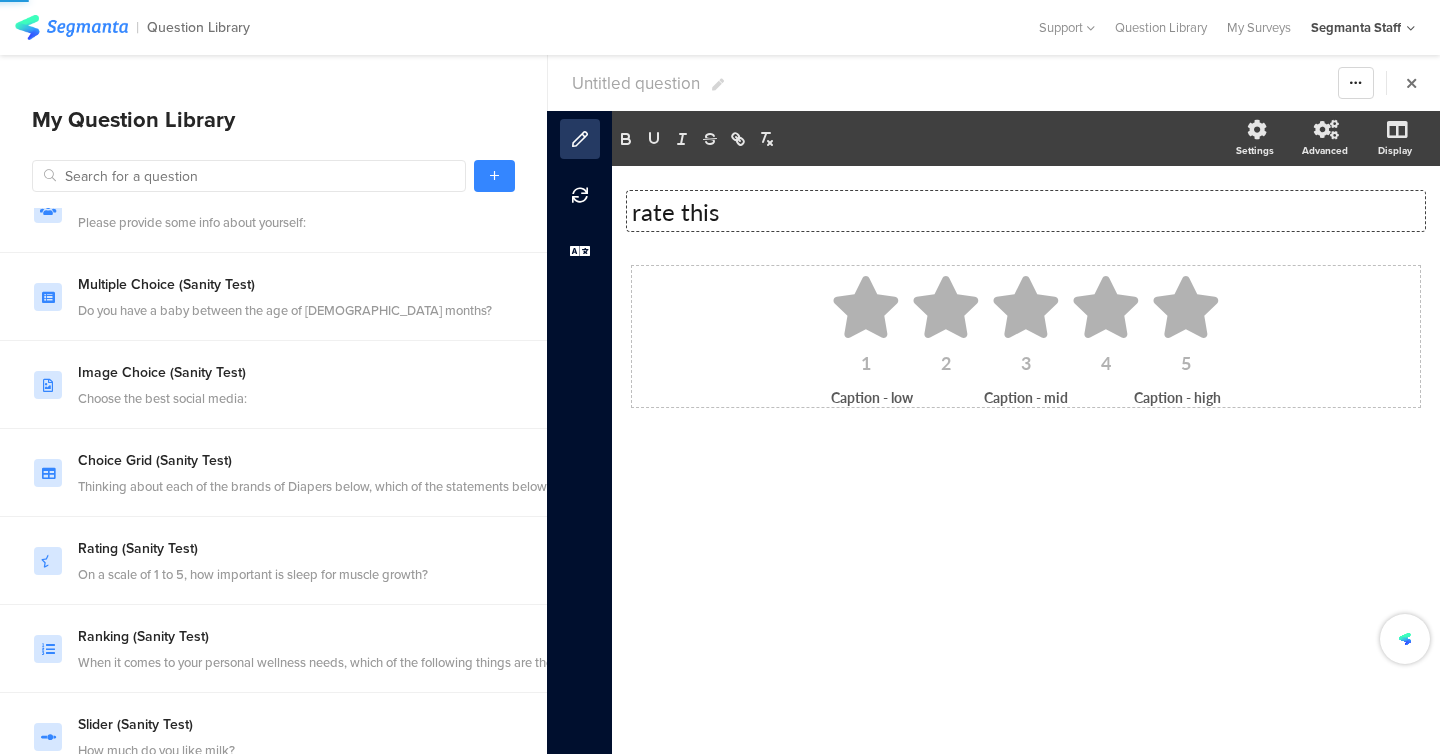 click 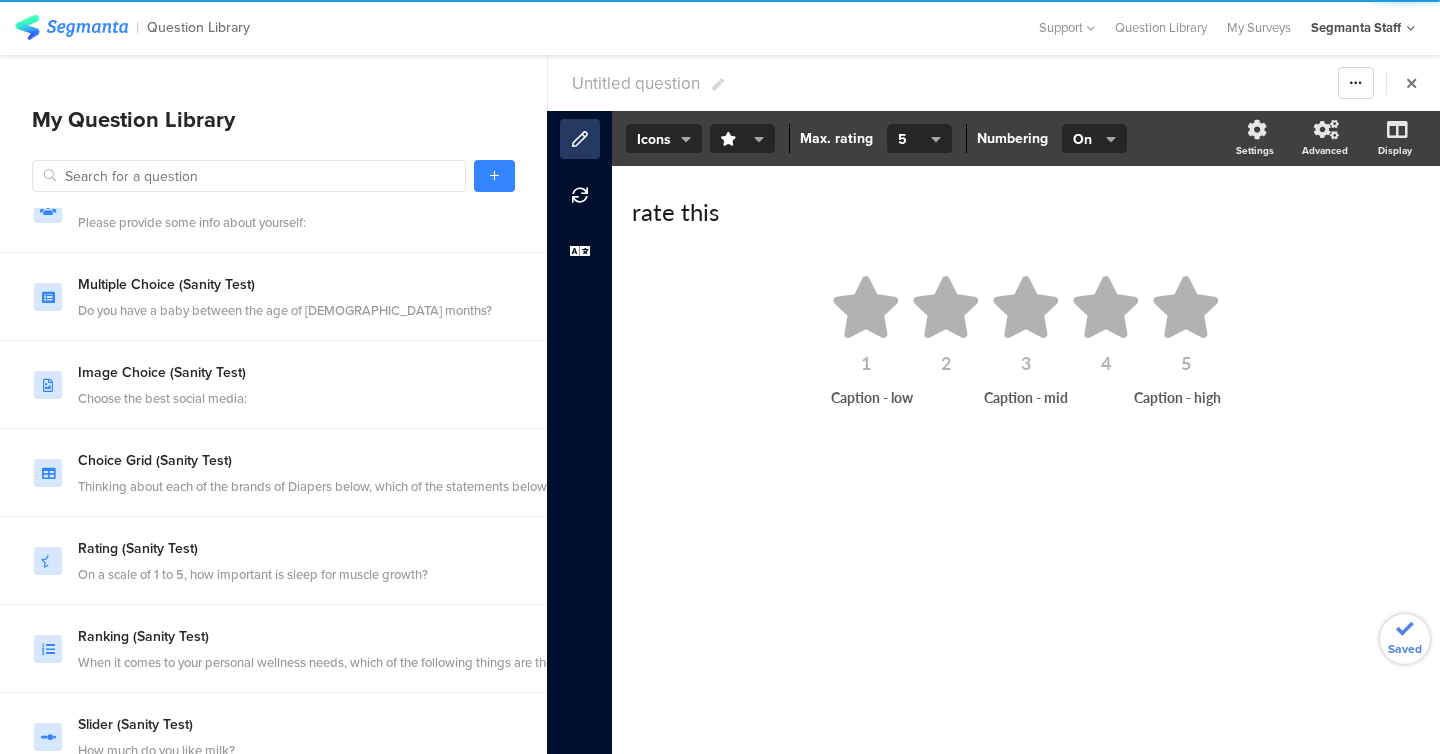 click on "Icons Slider   Icons     Stars Thumbs up Thumbs down Hearts Locks Carts Circles Drops Graduate caps       Max. rating   3 4 5 6 7 8 9 10   5     Numbering   On Off   On
Settings
Advanced
Display" 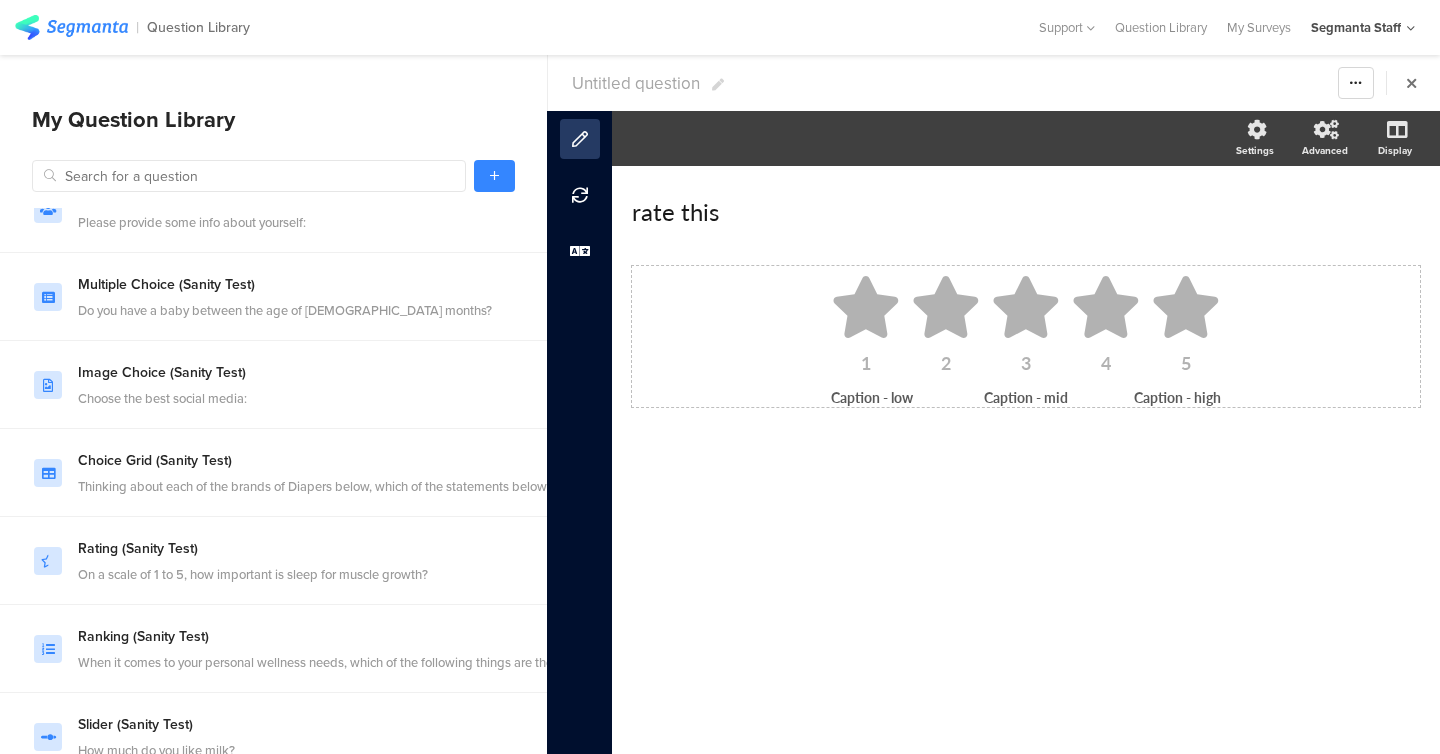 click on "2" 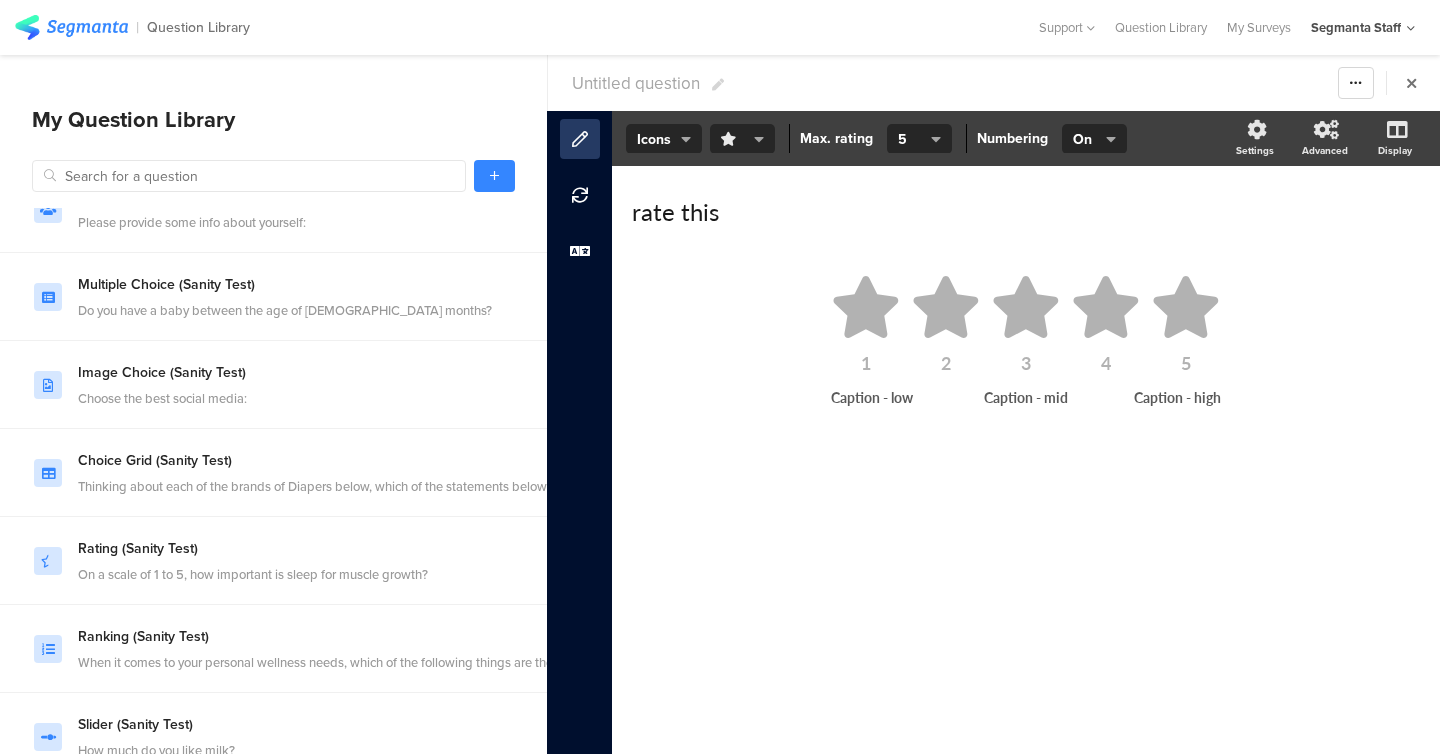click 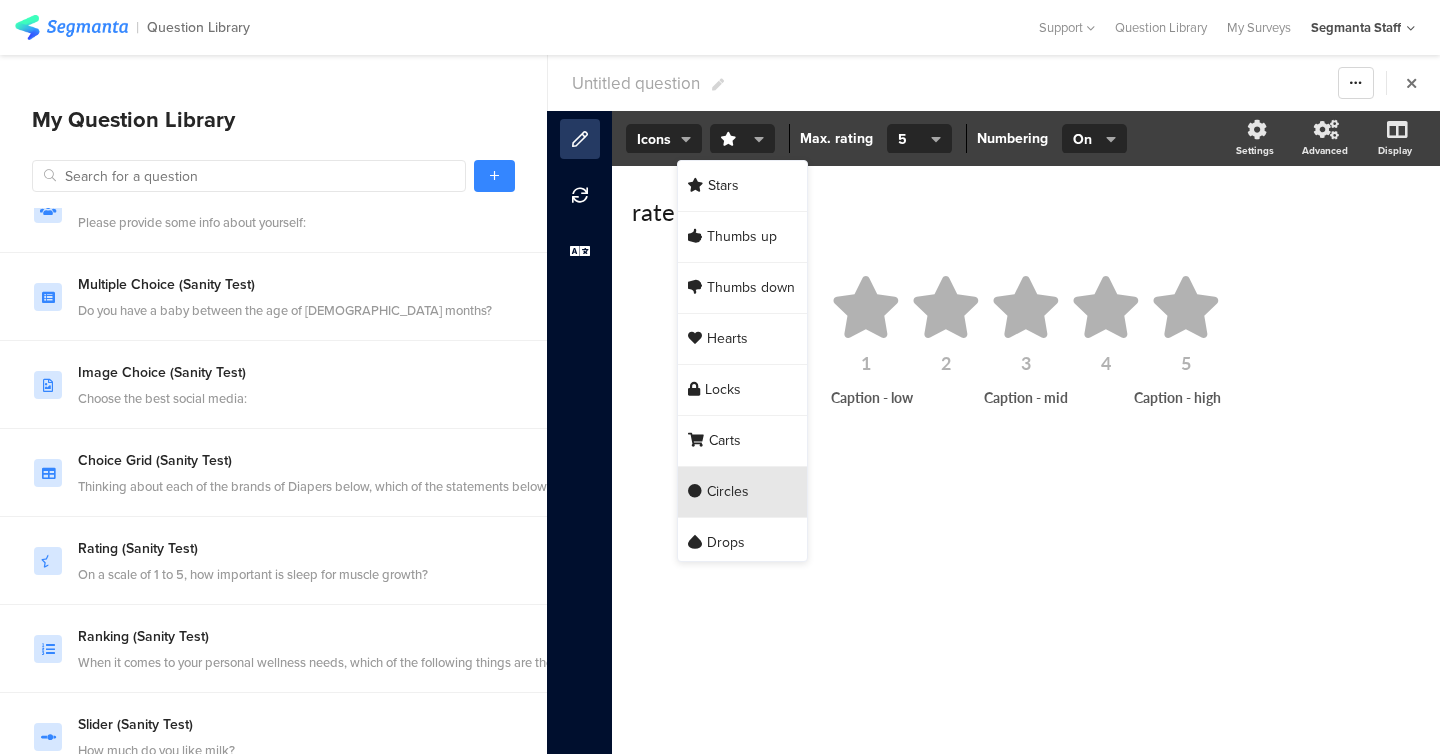 click on "Circles" at bounding box center [742, 492] 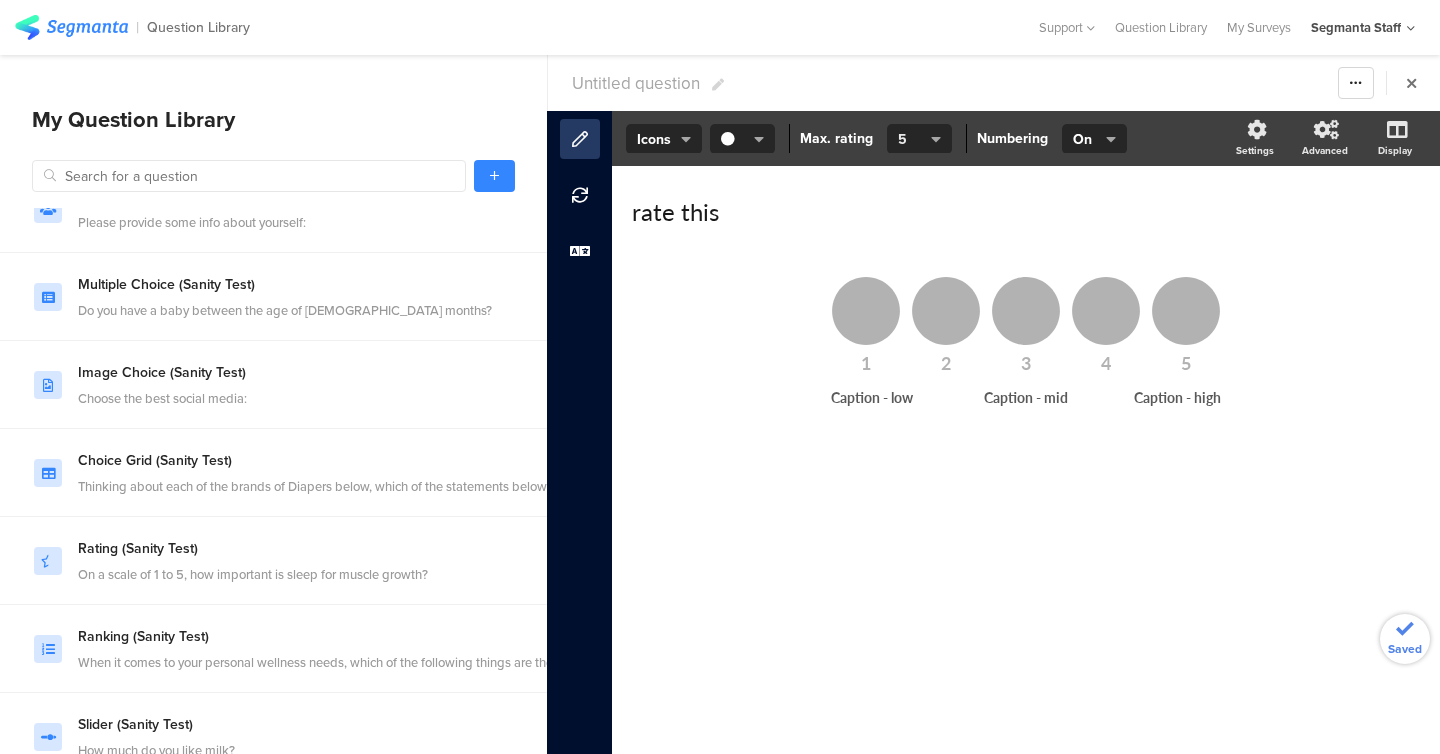 click on "5" 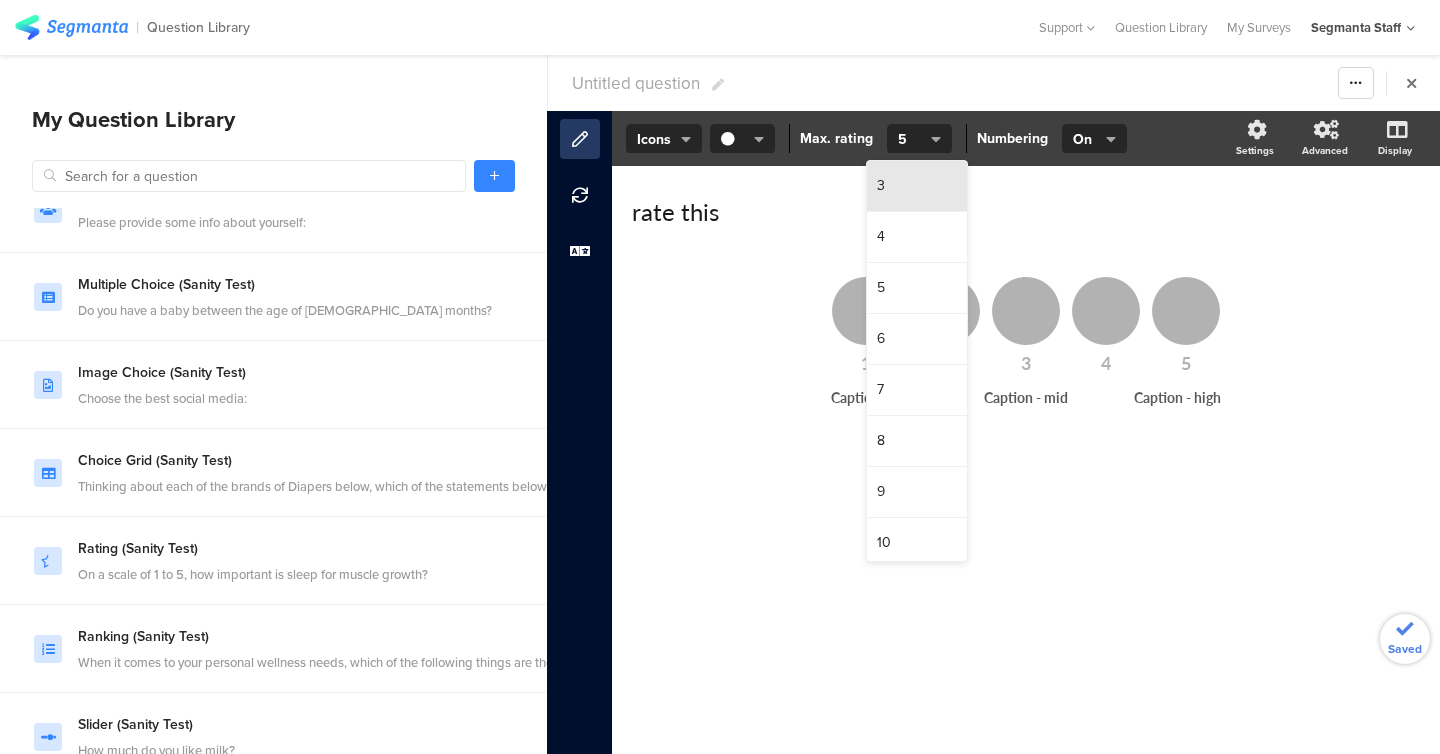 click on "3" at bounding box center (917, 186) 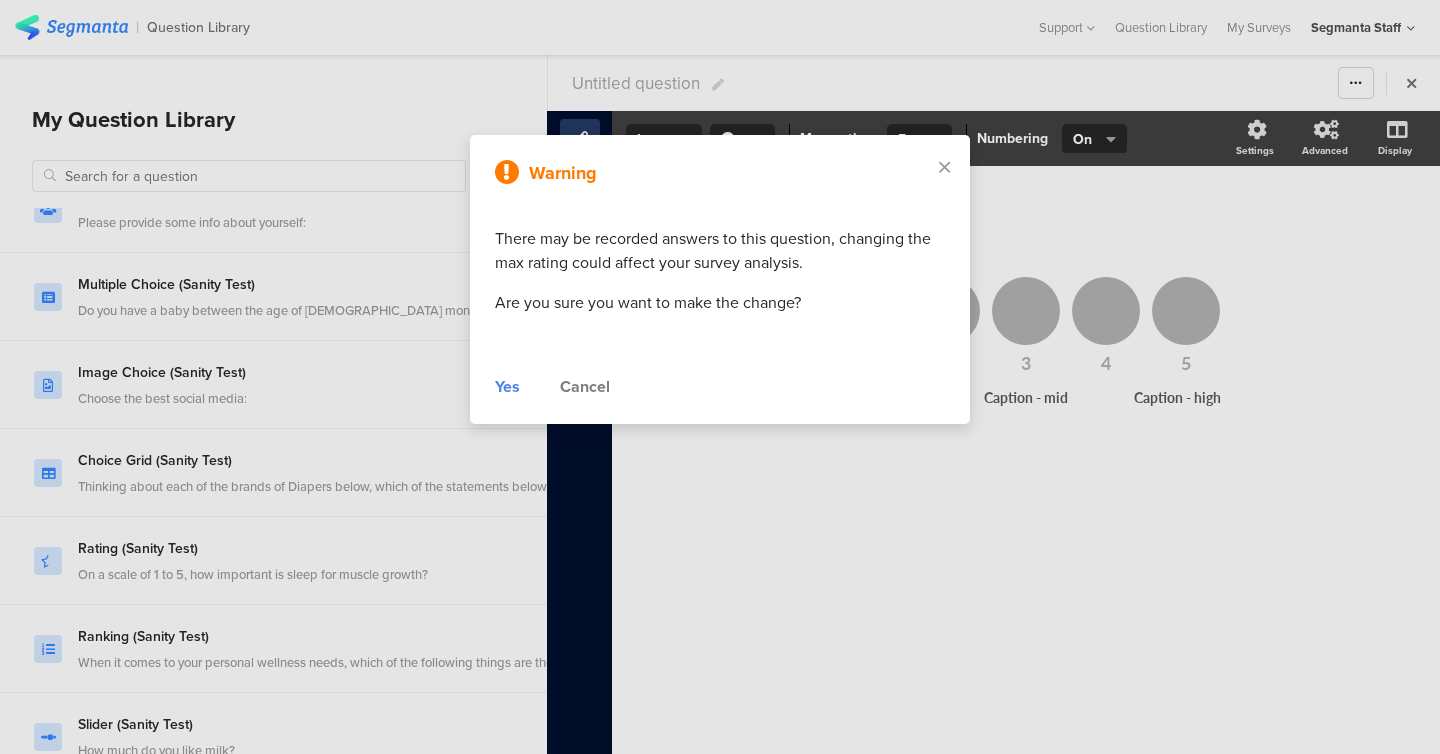 click at bounding box center (720, 377) 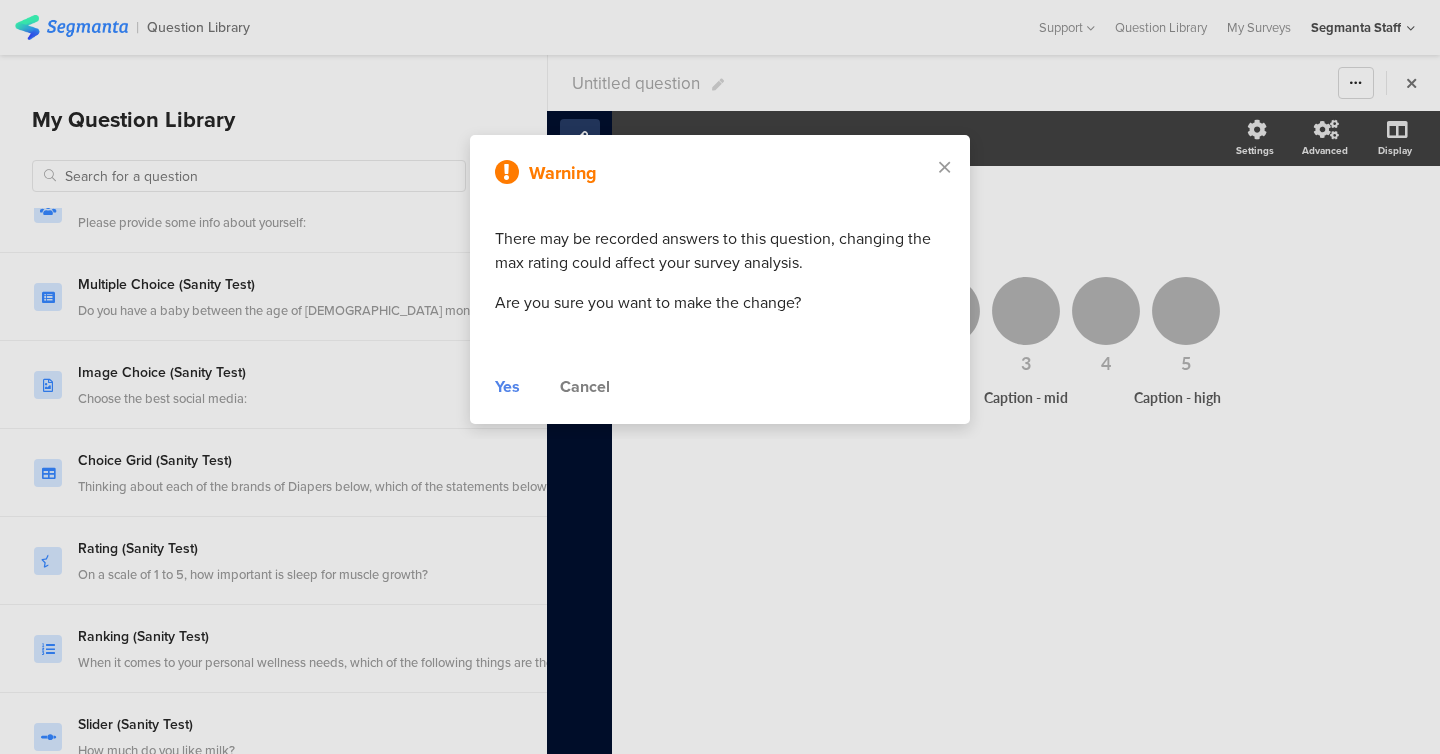 click on "Yes
Cancel" at bounding box center (720, 387) 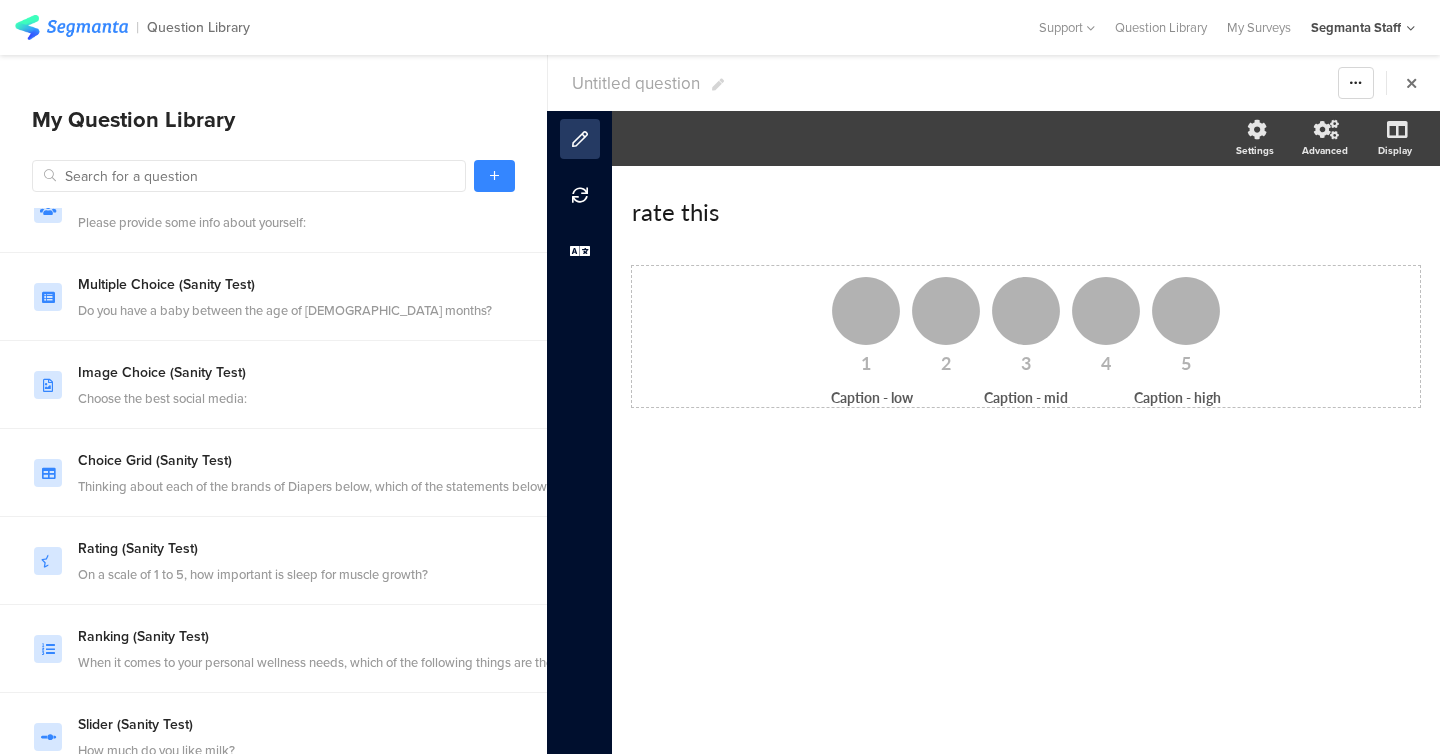 click 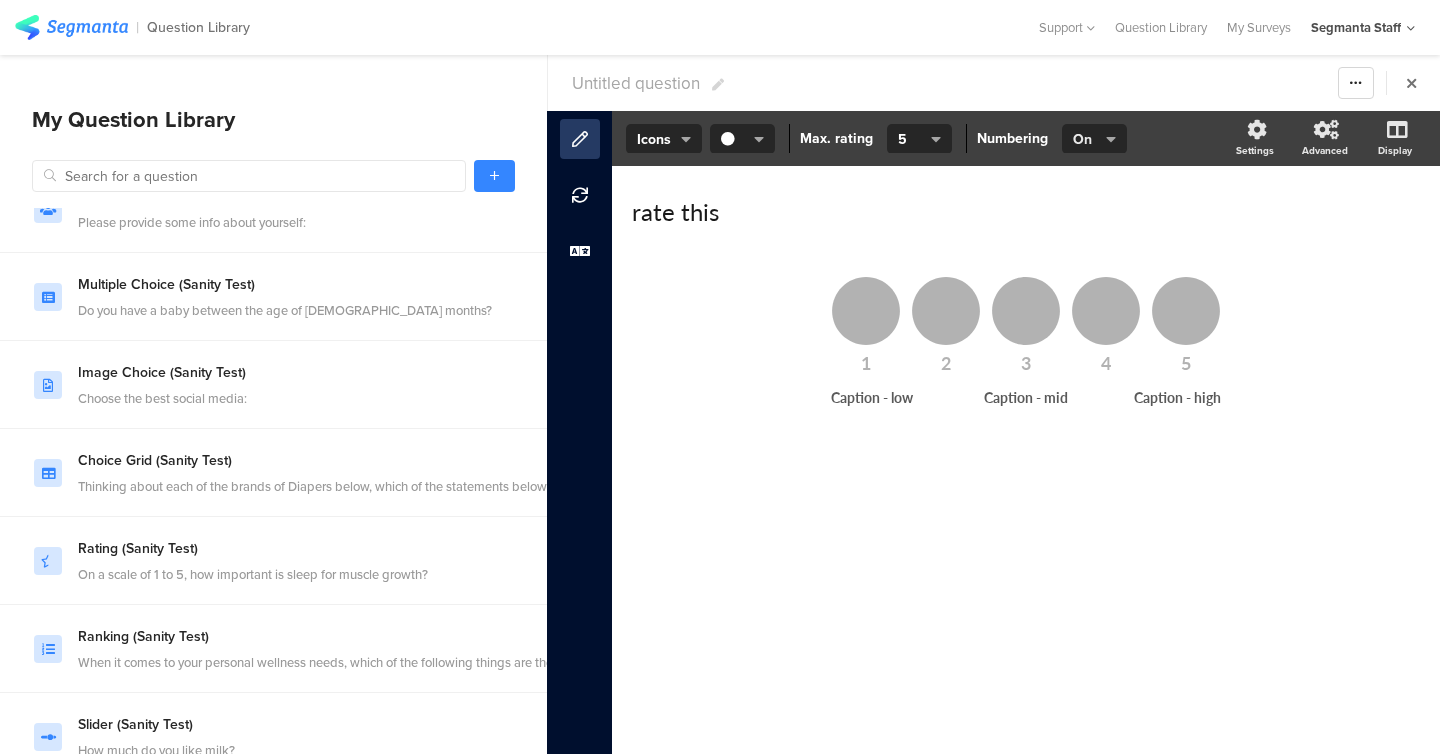 click on "On" 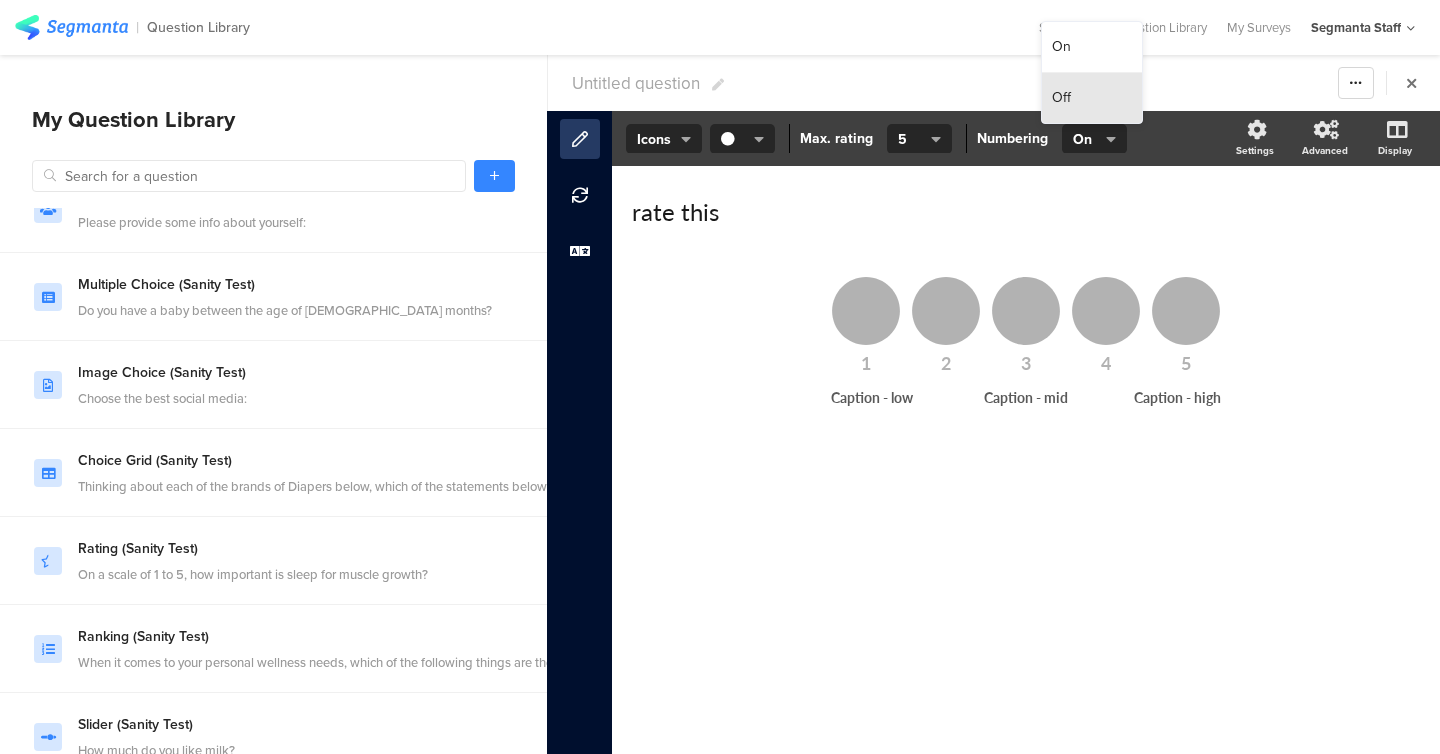 click on "Off" at bounding box center [1092, 98] 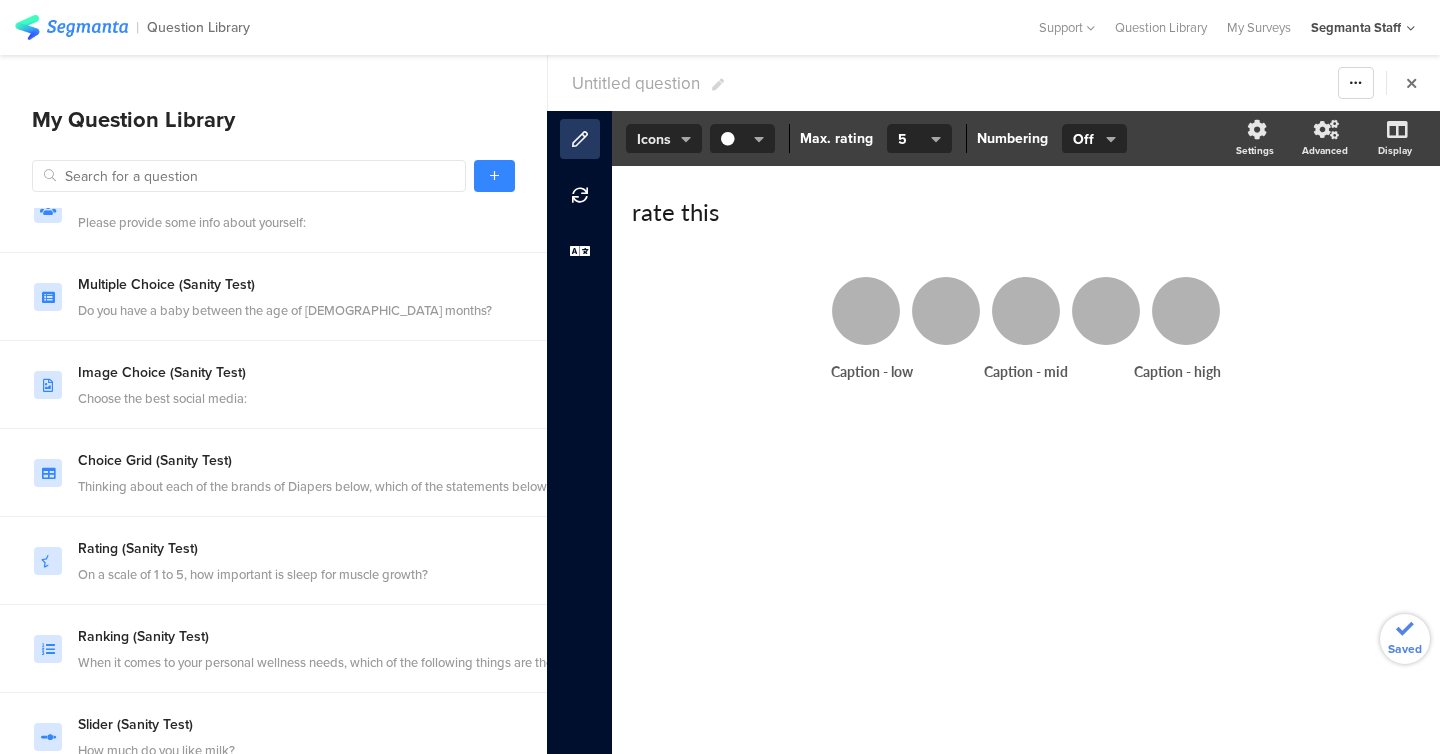click on "Icons" 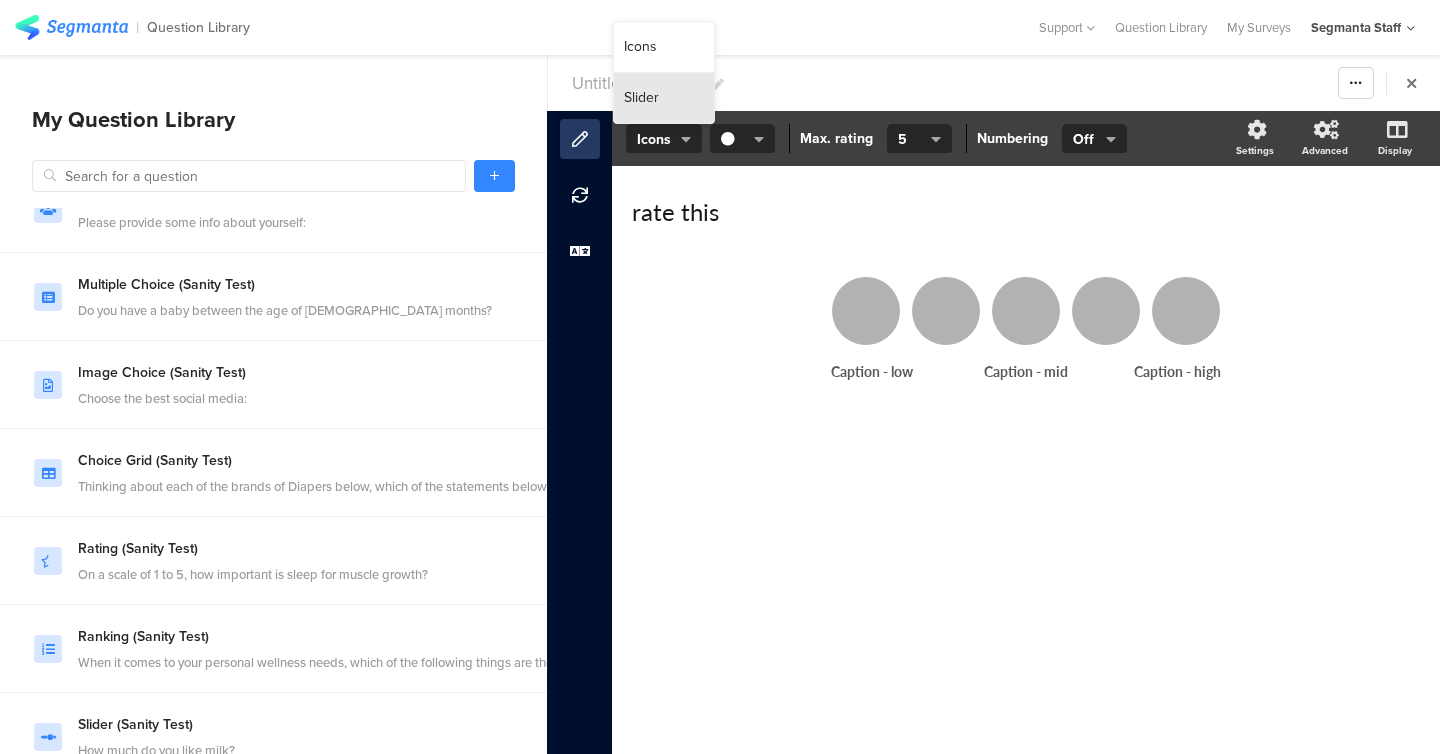 click on "Slider" at bounding box center [664, 98] 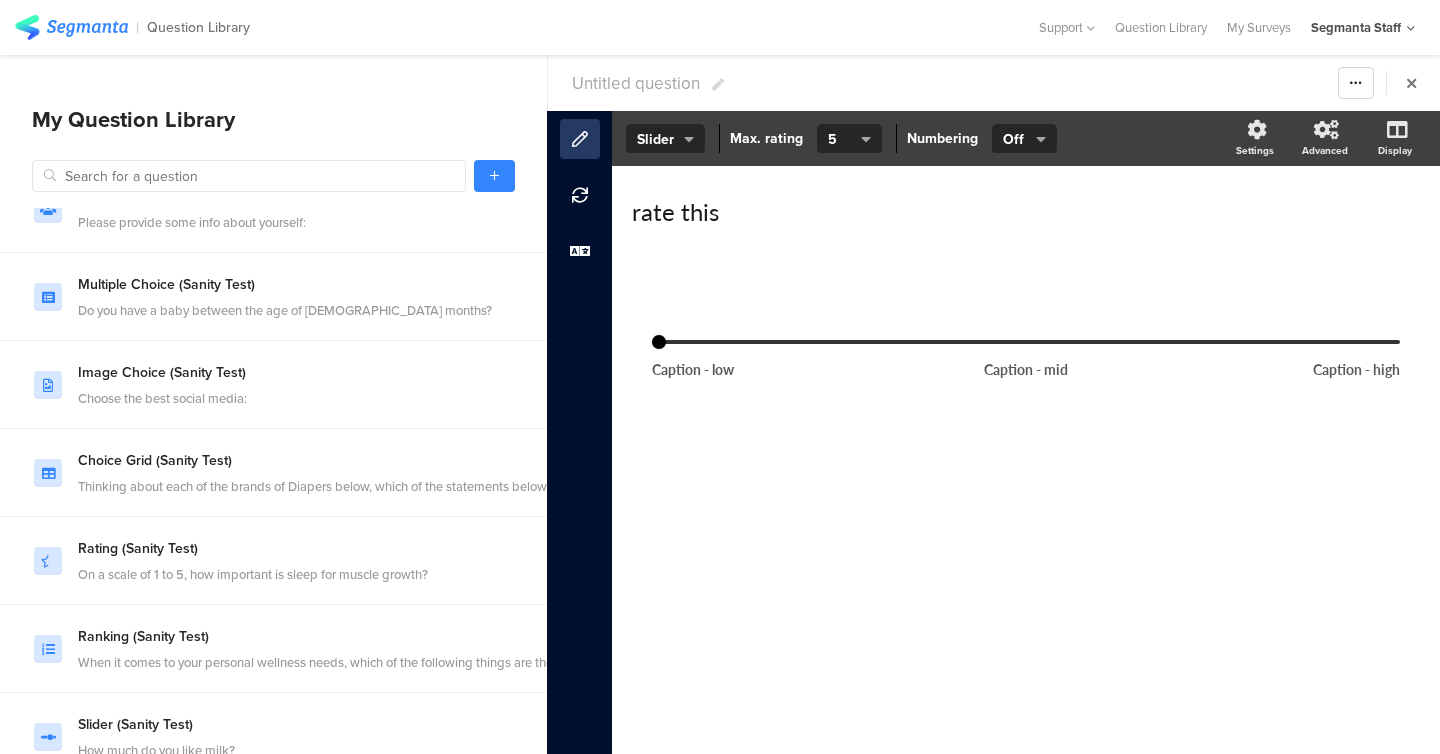 click on "Untitled question" at bounding box center [636, 83] 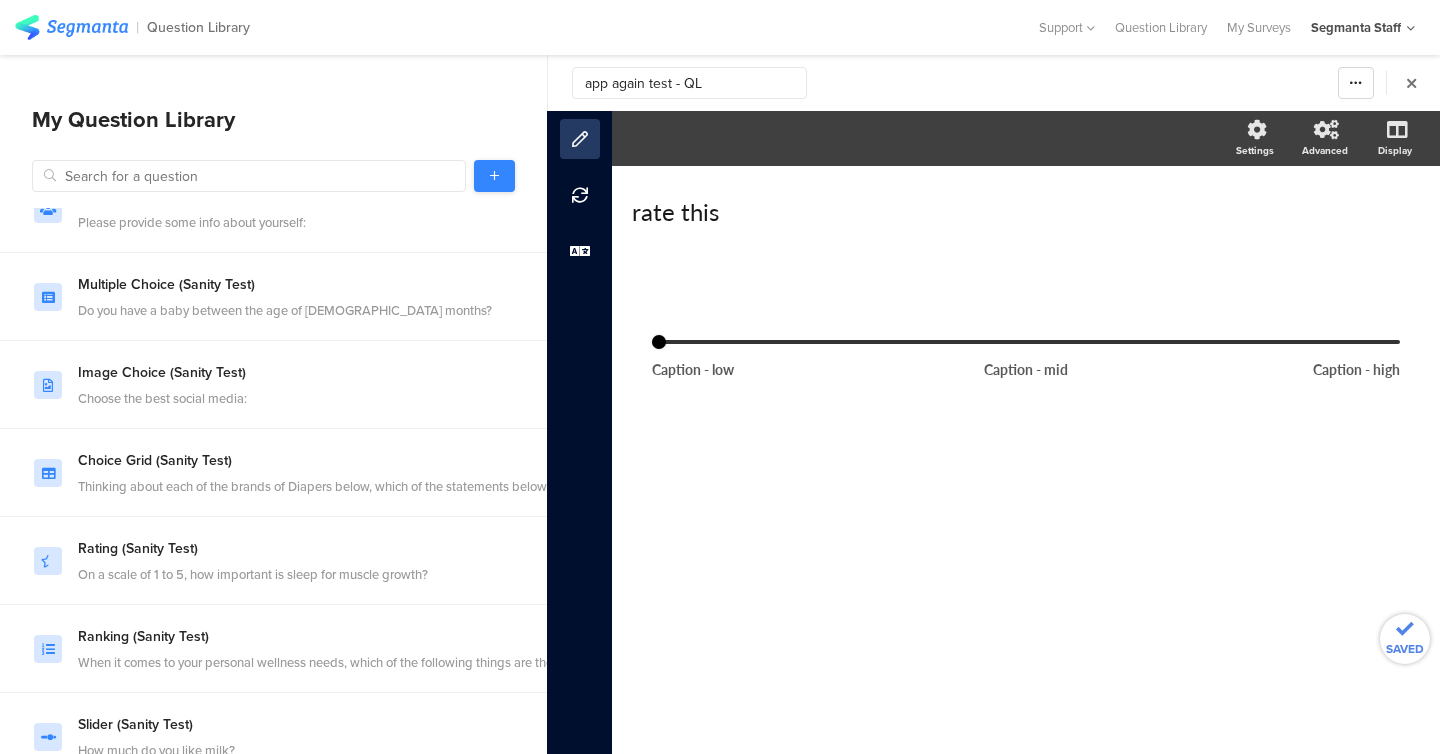 type on "app again test - QL" 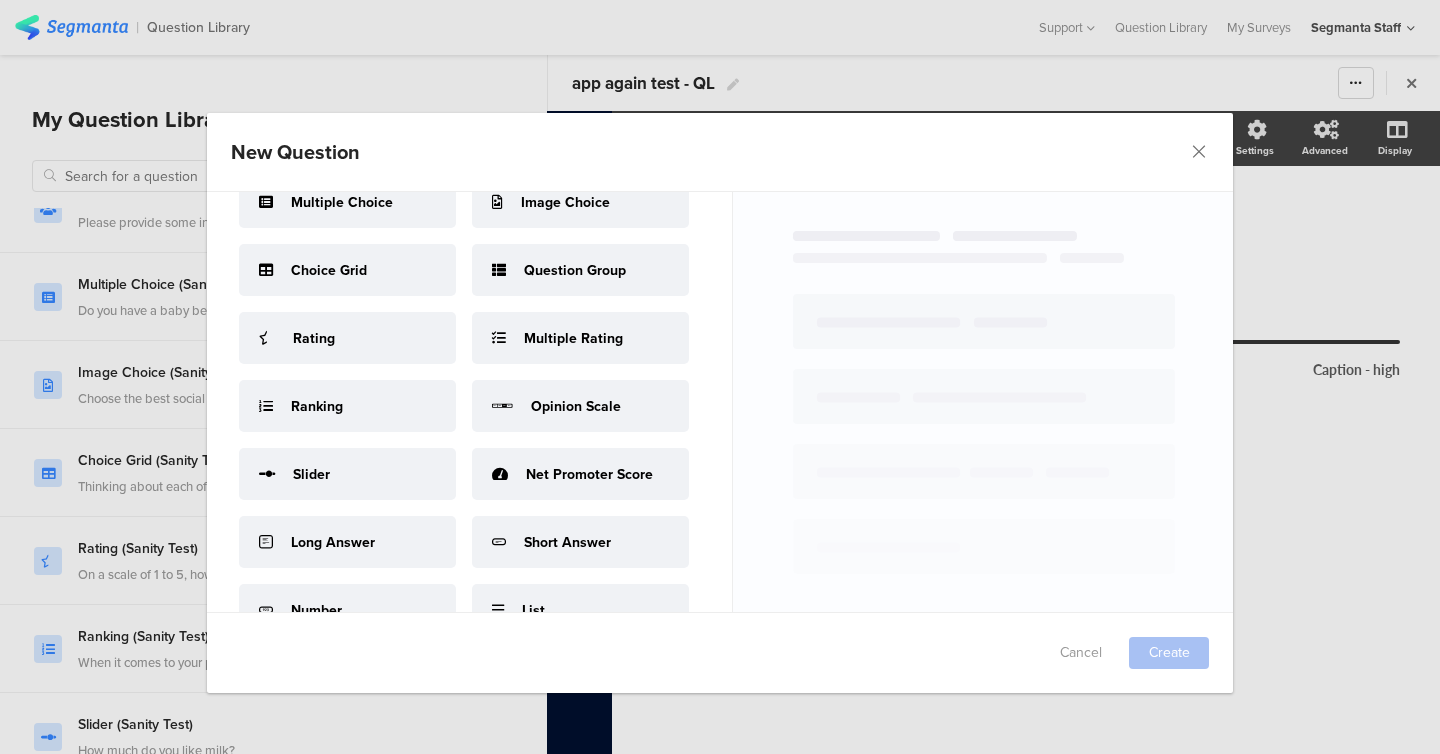 scroll, scrollTop: 42, scrollLeft: 0, axis: vertical 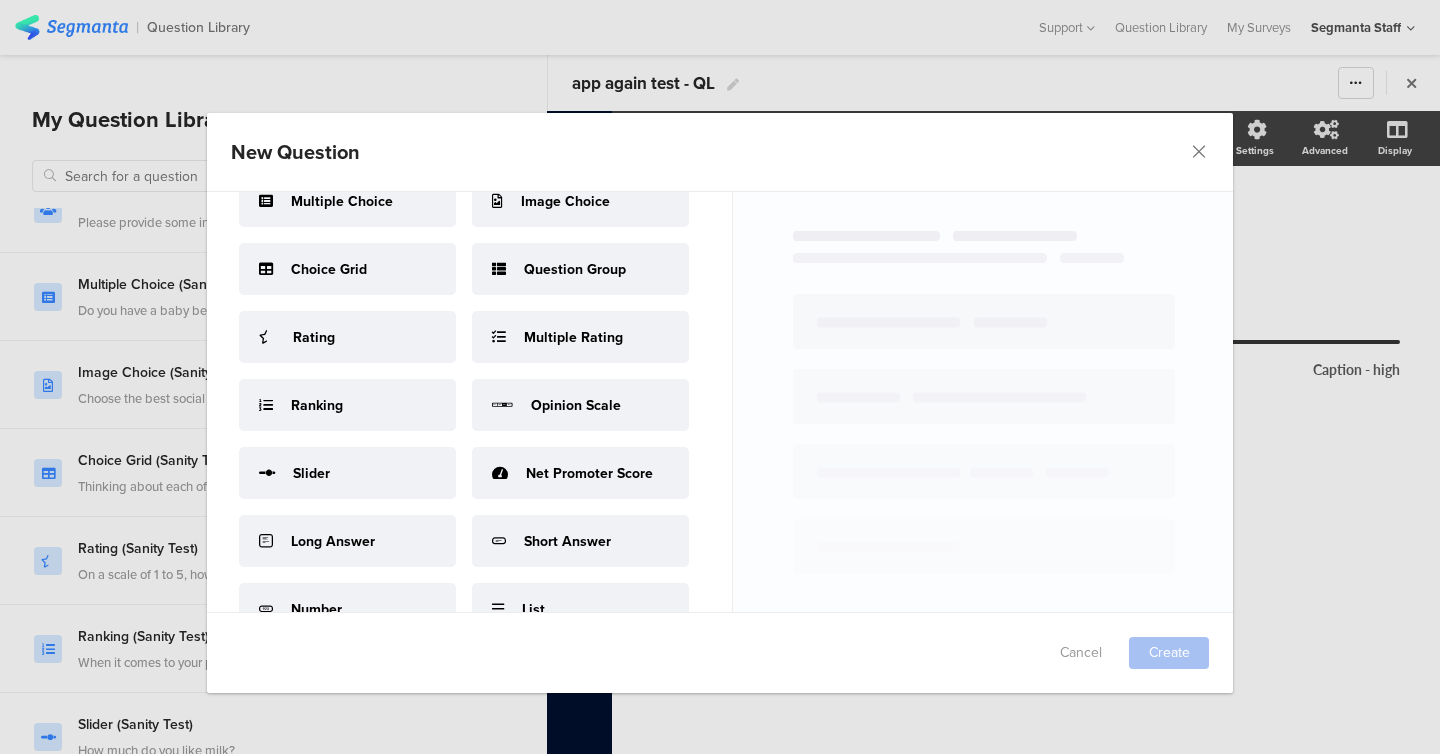 click on "Net Promoter Score" at bounding box center [580, 473] 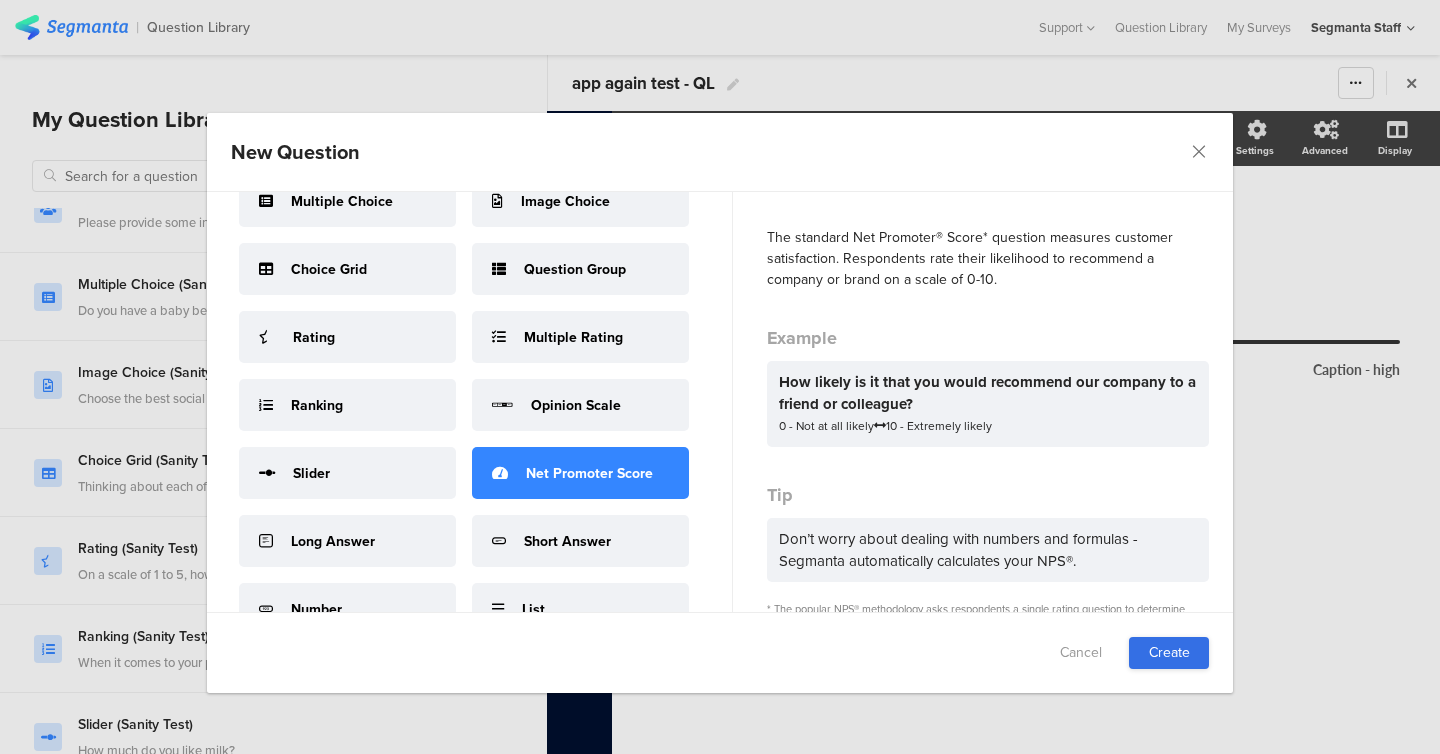 click on "Create" at bounding box center [1169, 653] 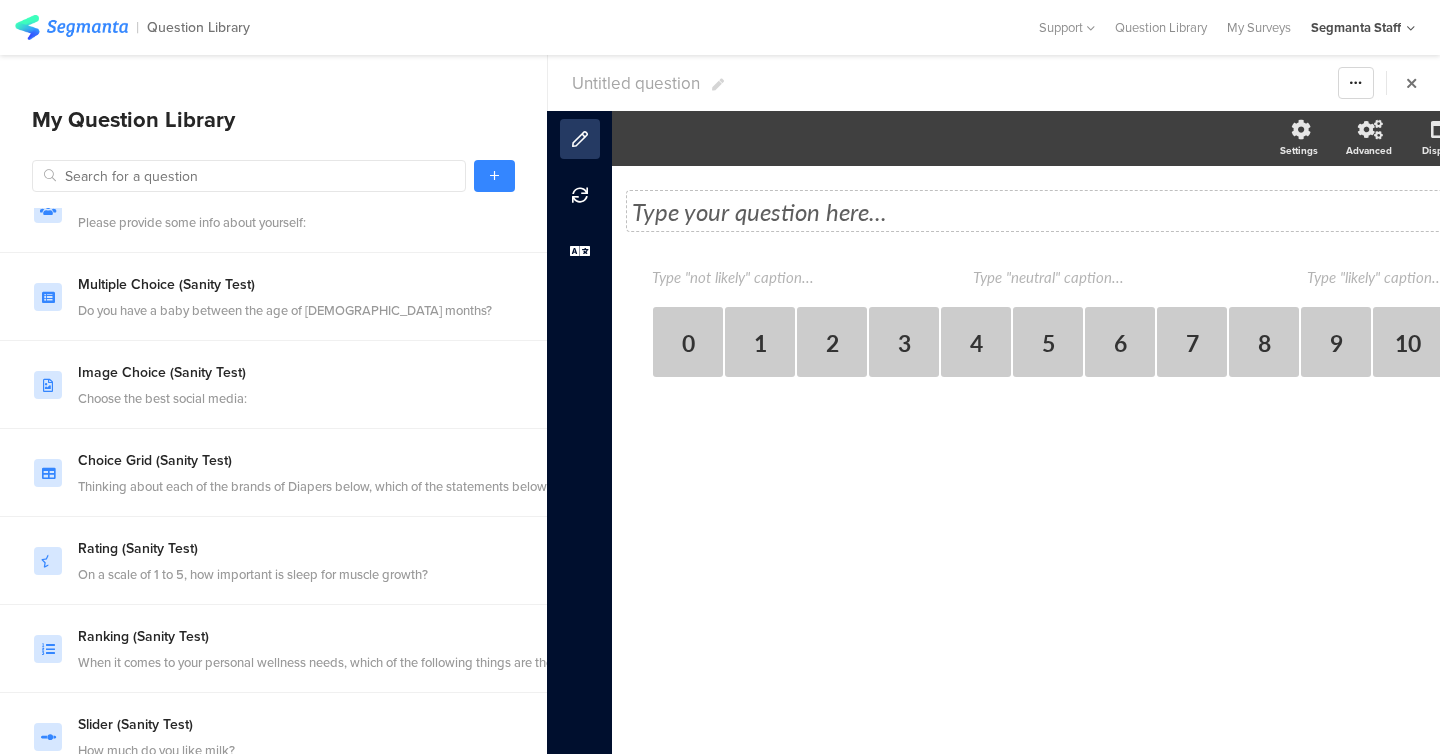 click on "Type your question here..." 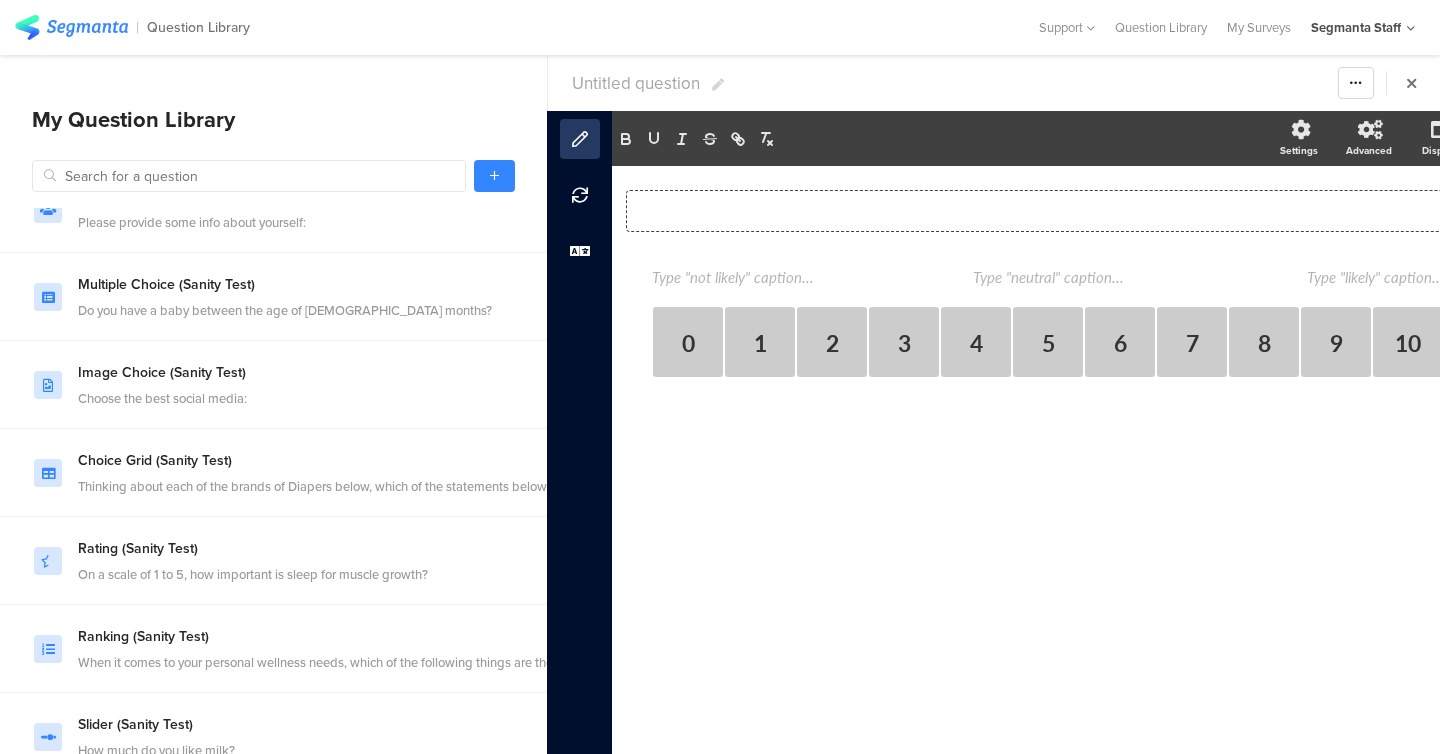 type 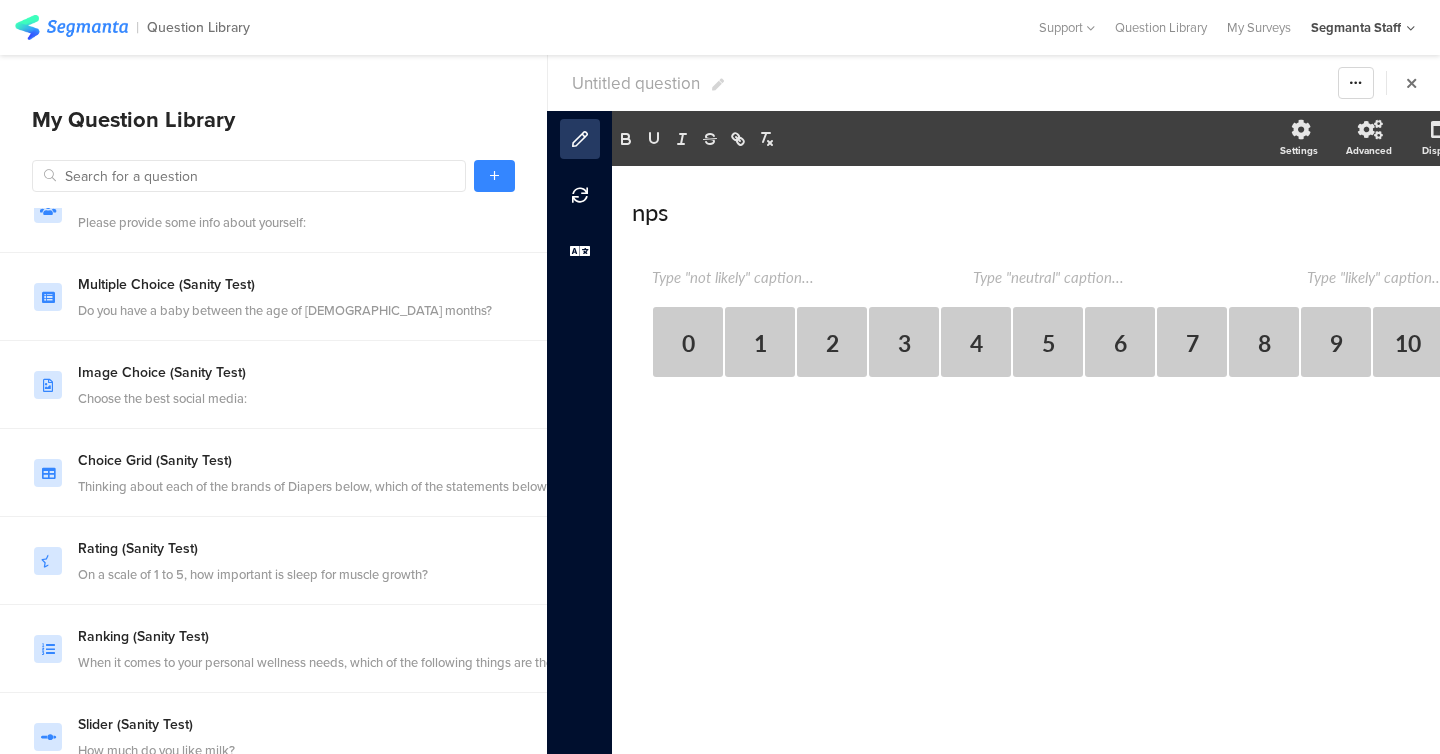 click 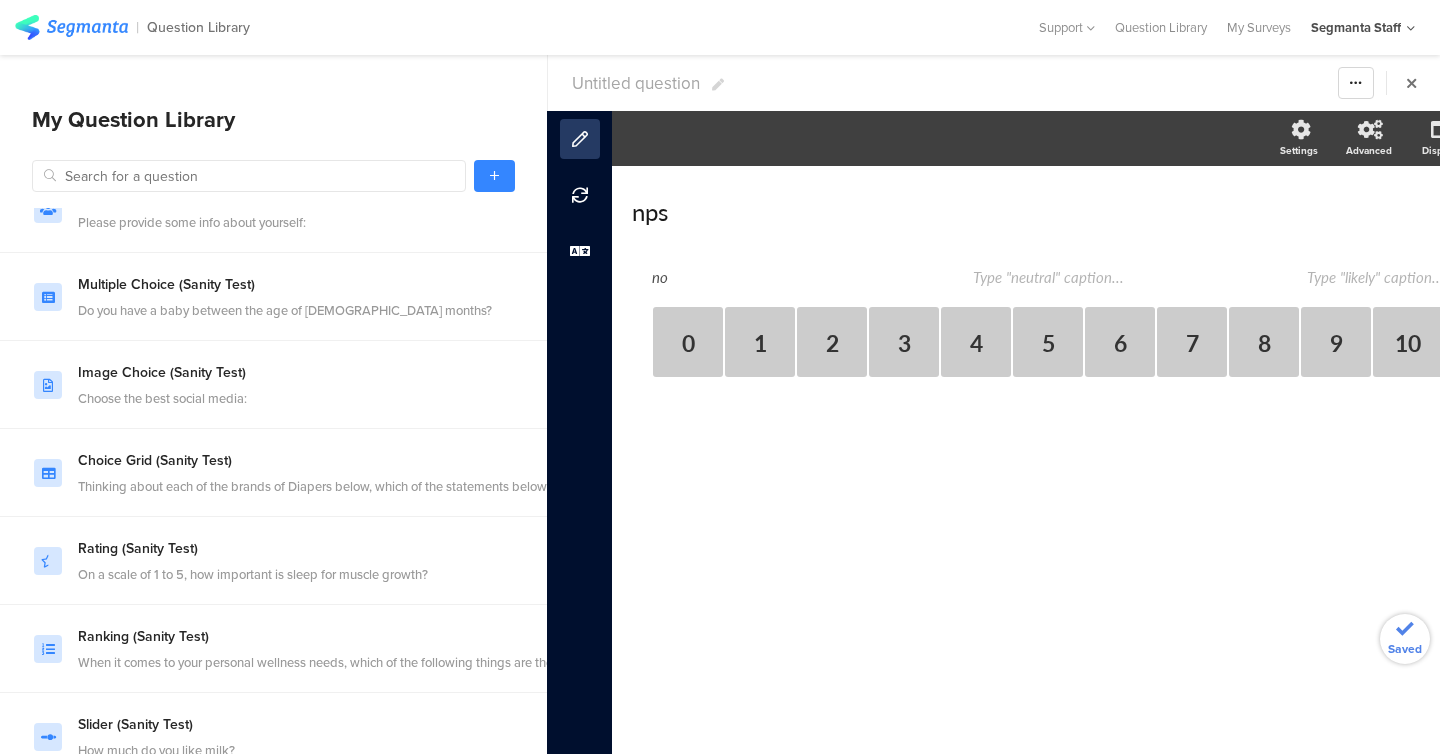 type on "no" 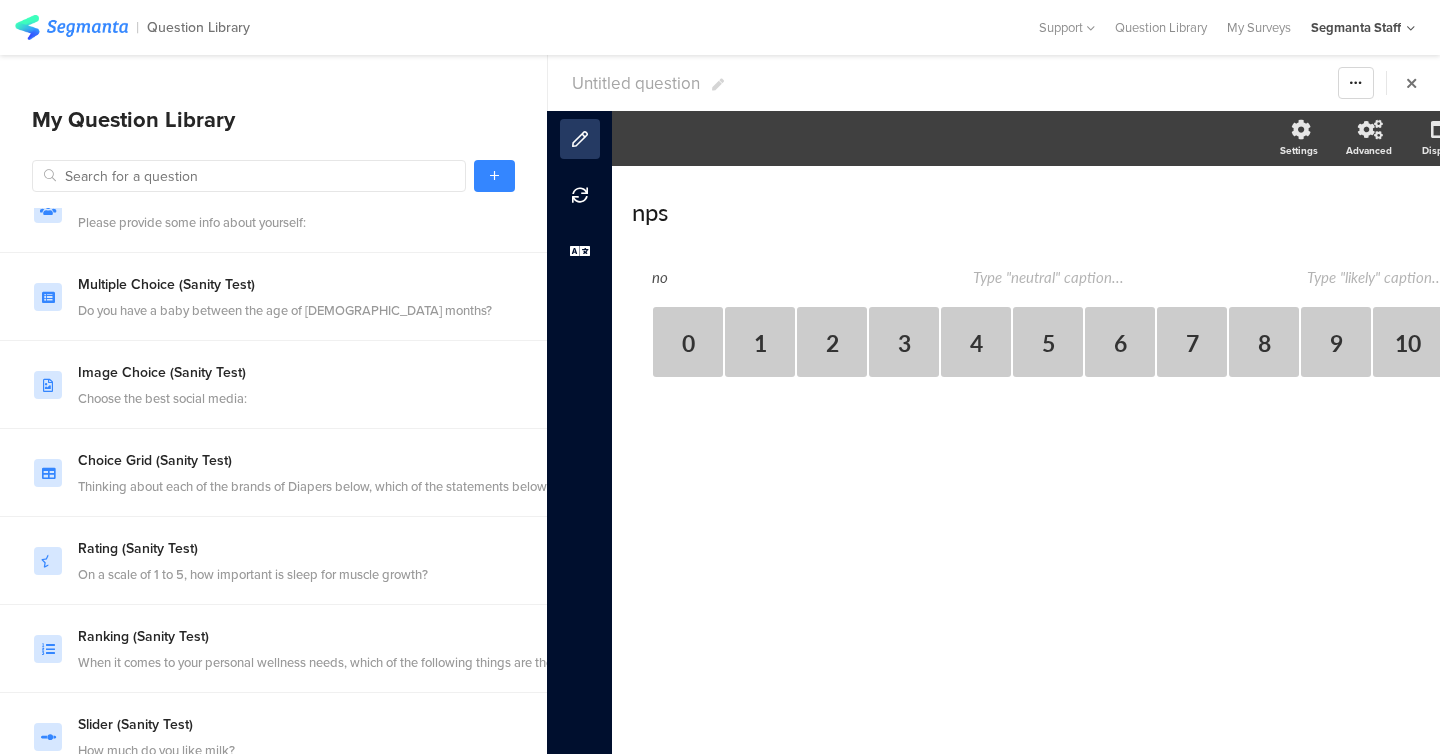 click 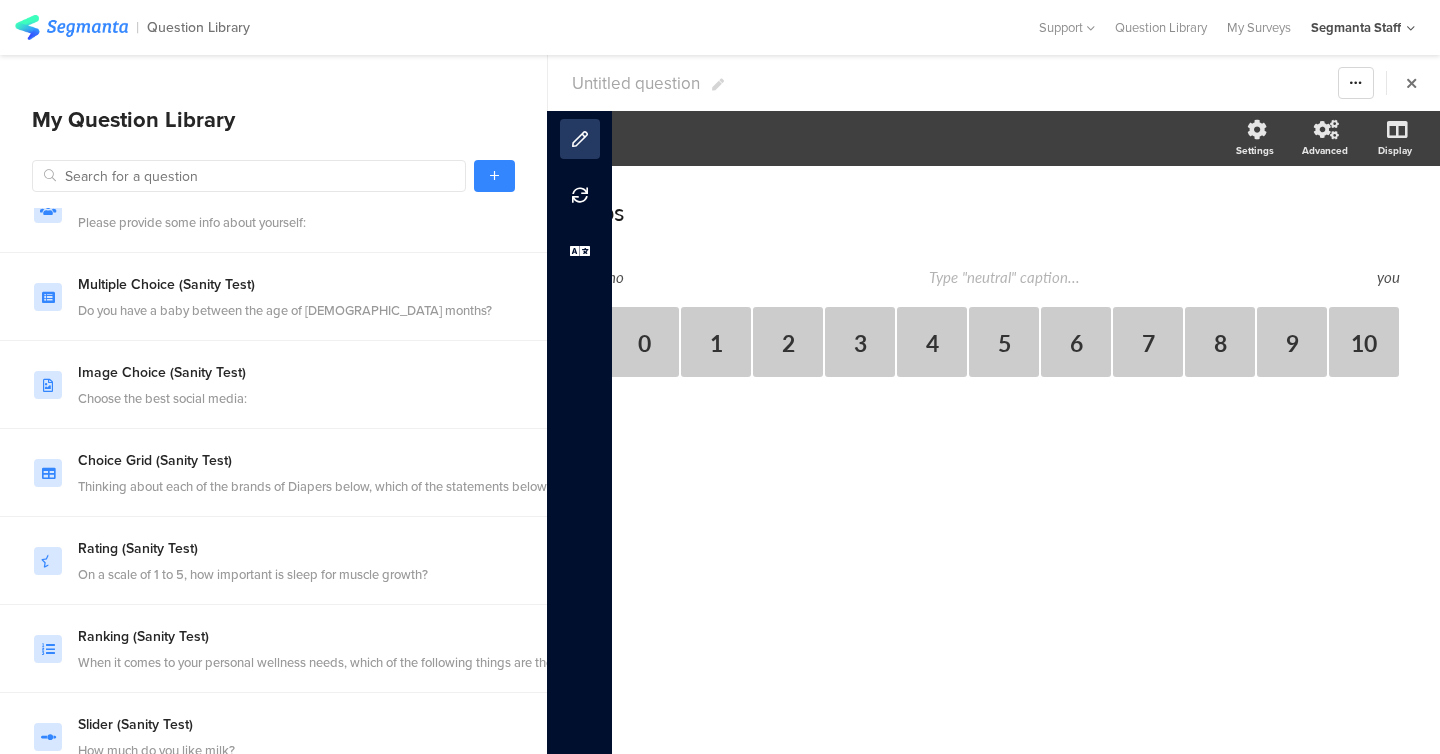 scroll, scrollTop: 0, scrollLeft: 0, axis: both 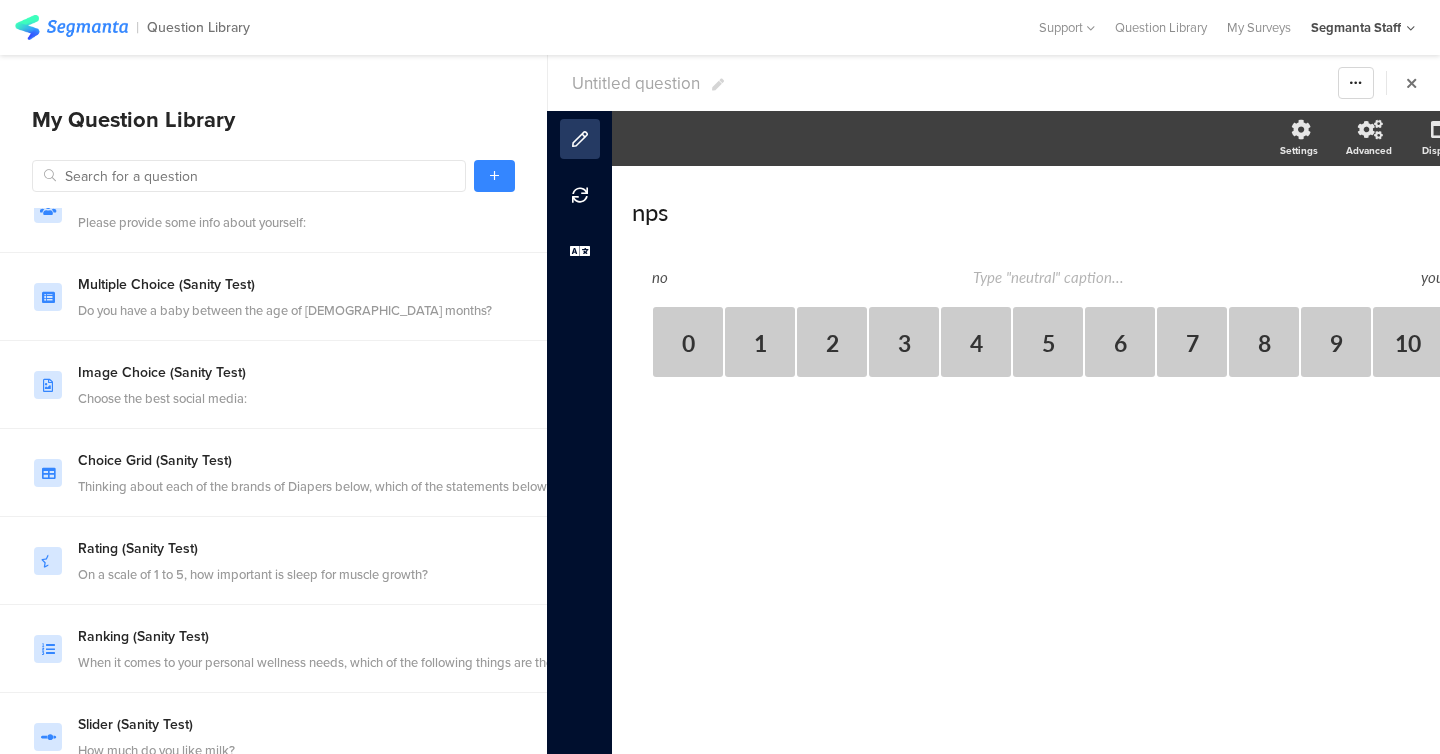 click on "you" 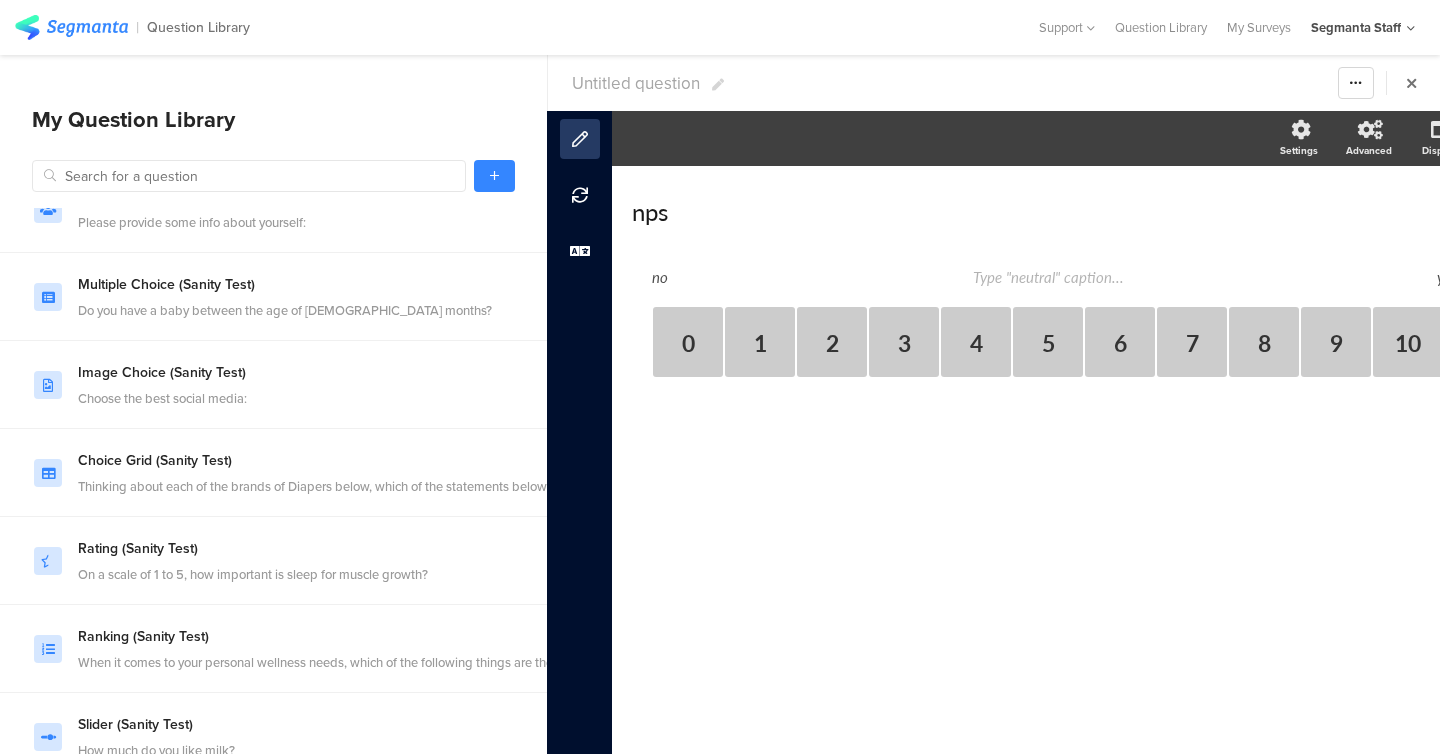 scroll, scrollTop: 0, scrollLeft: 4, axis: horizontal 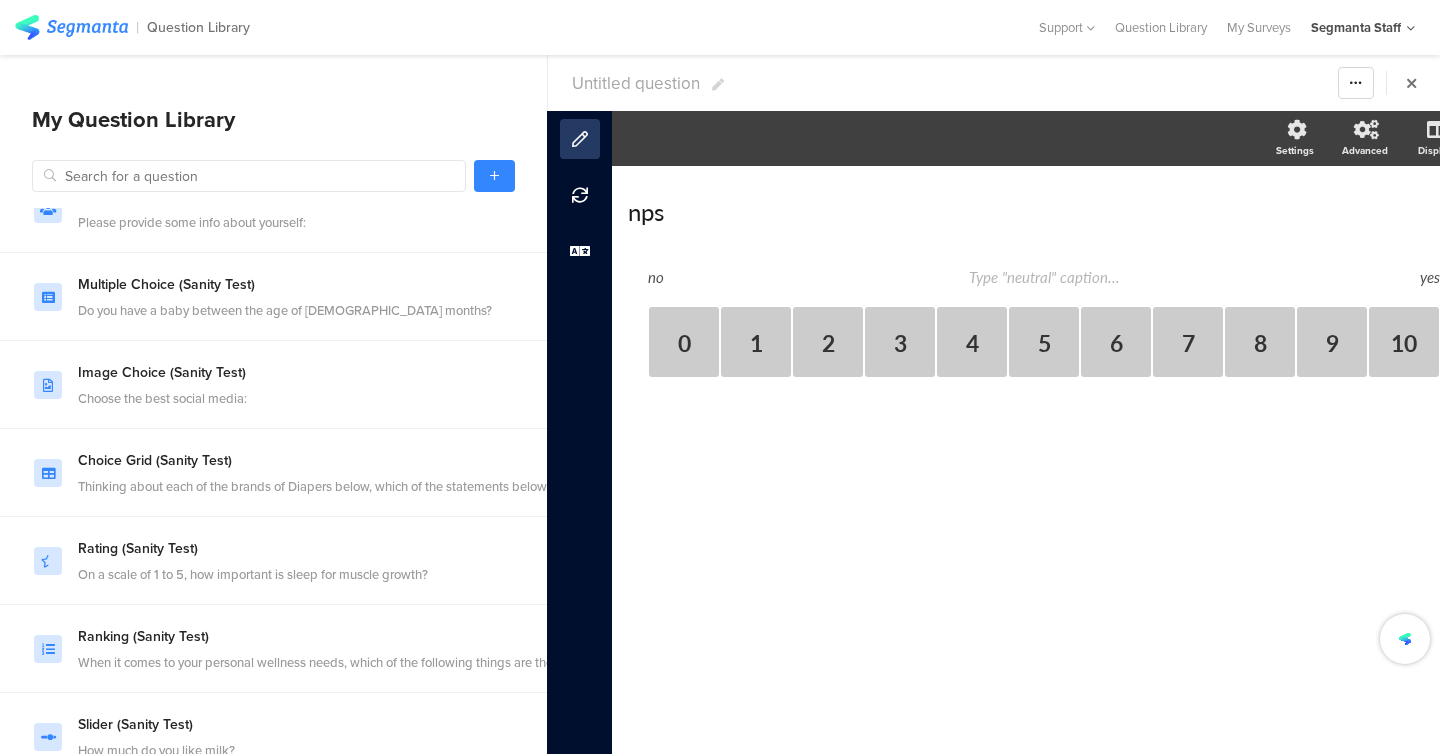 type on "yes" 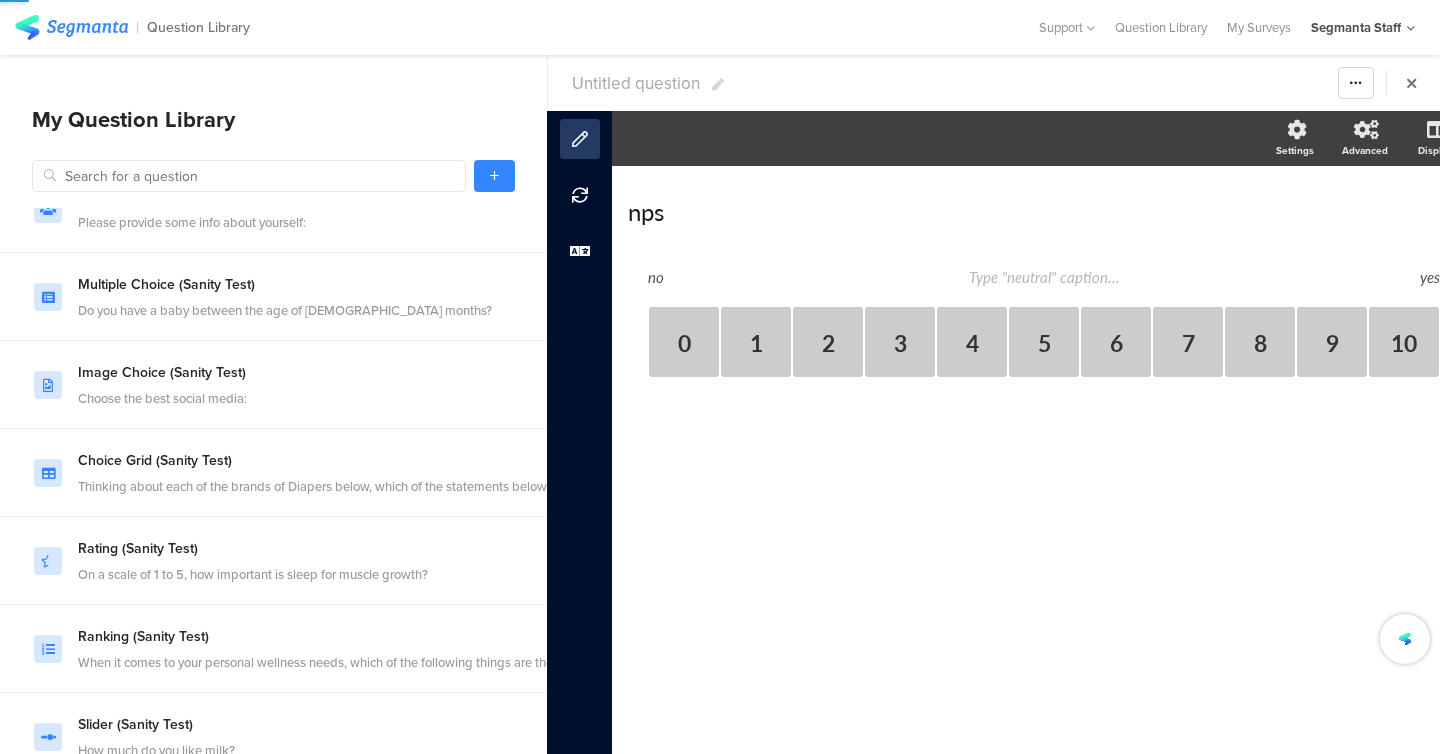 click on "no
yes
0
1
2
3
4
5
6
7
8
9
10" 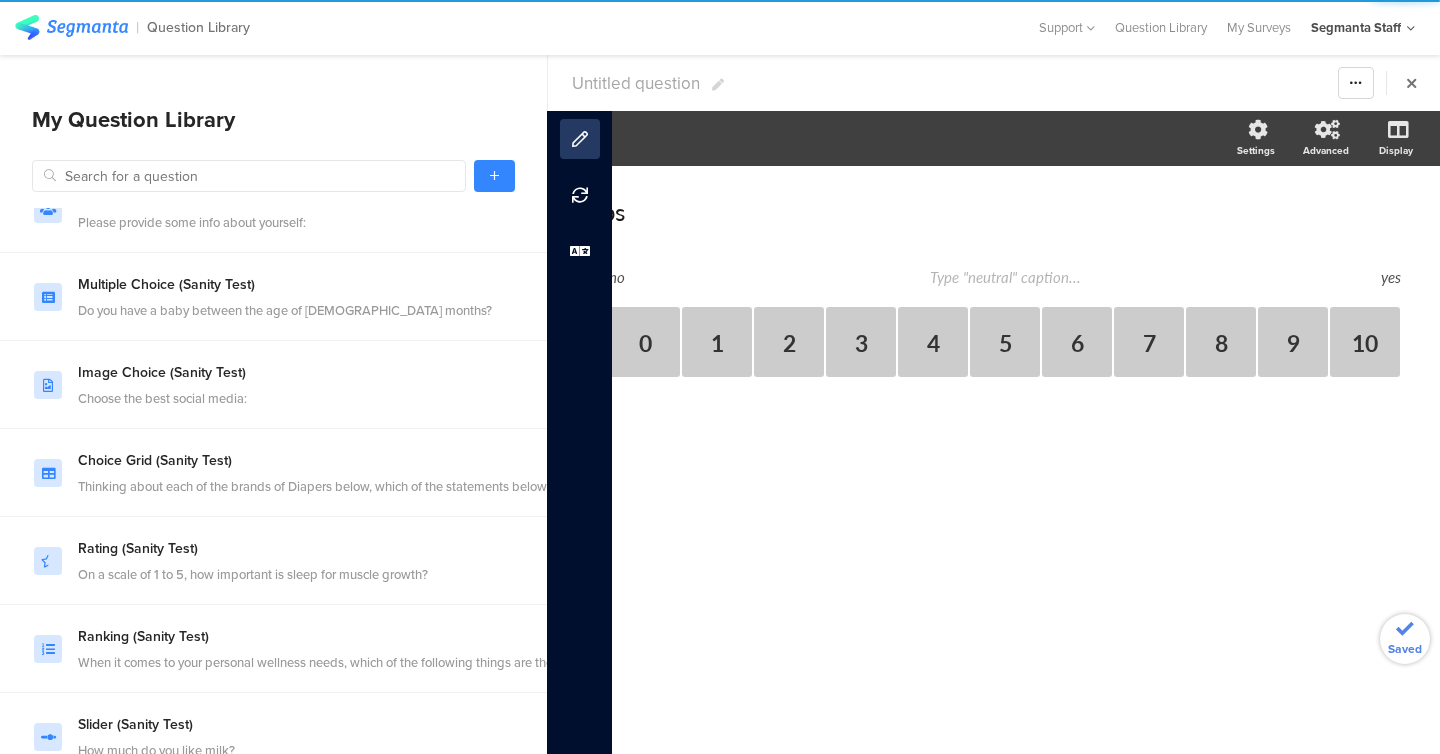 scroll, scrollTop: 0, scrollLeft: 44, axis: horizontal 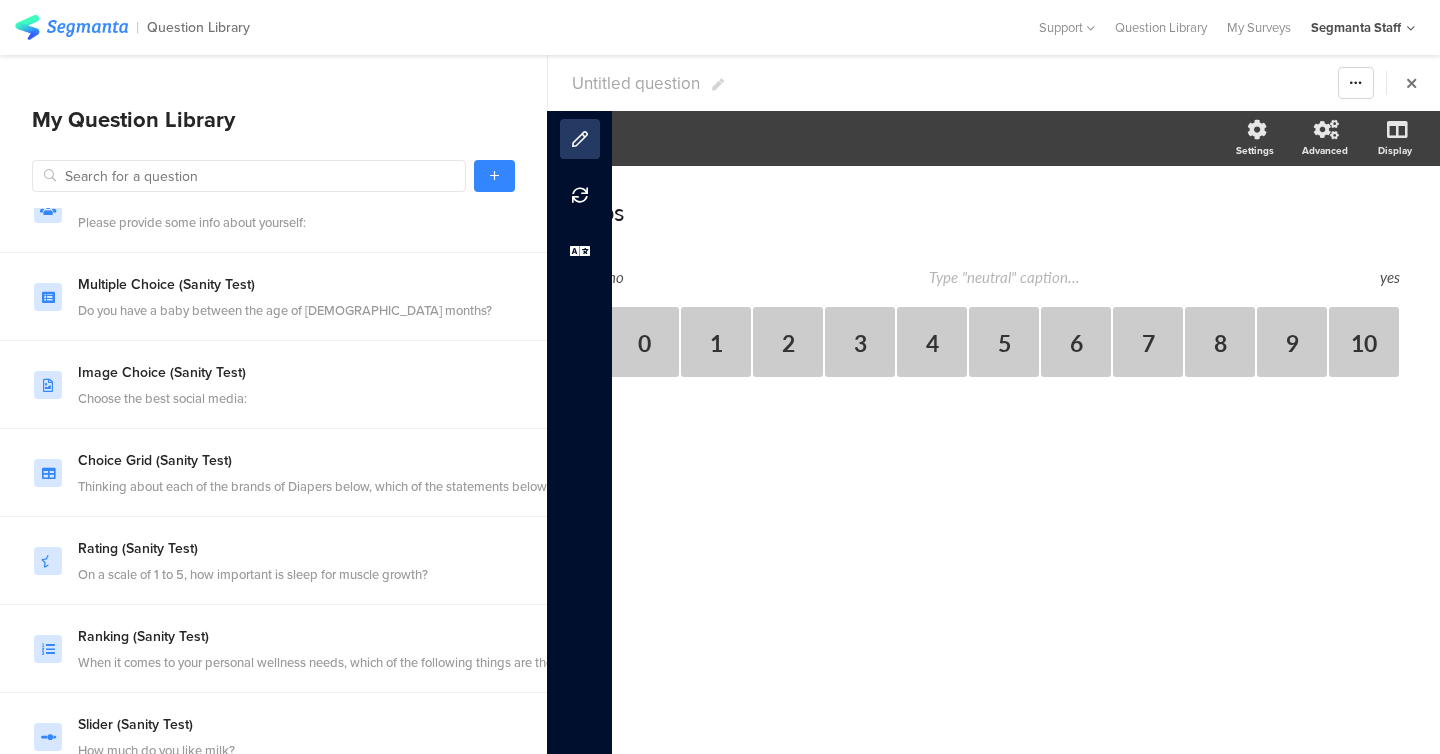 click on "Untitled question" at bounding box center (636, 83) 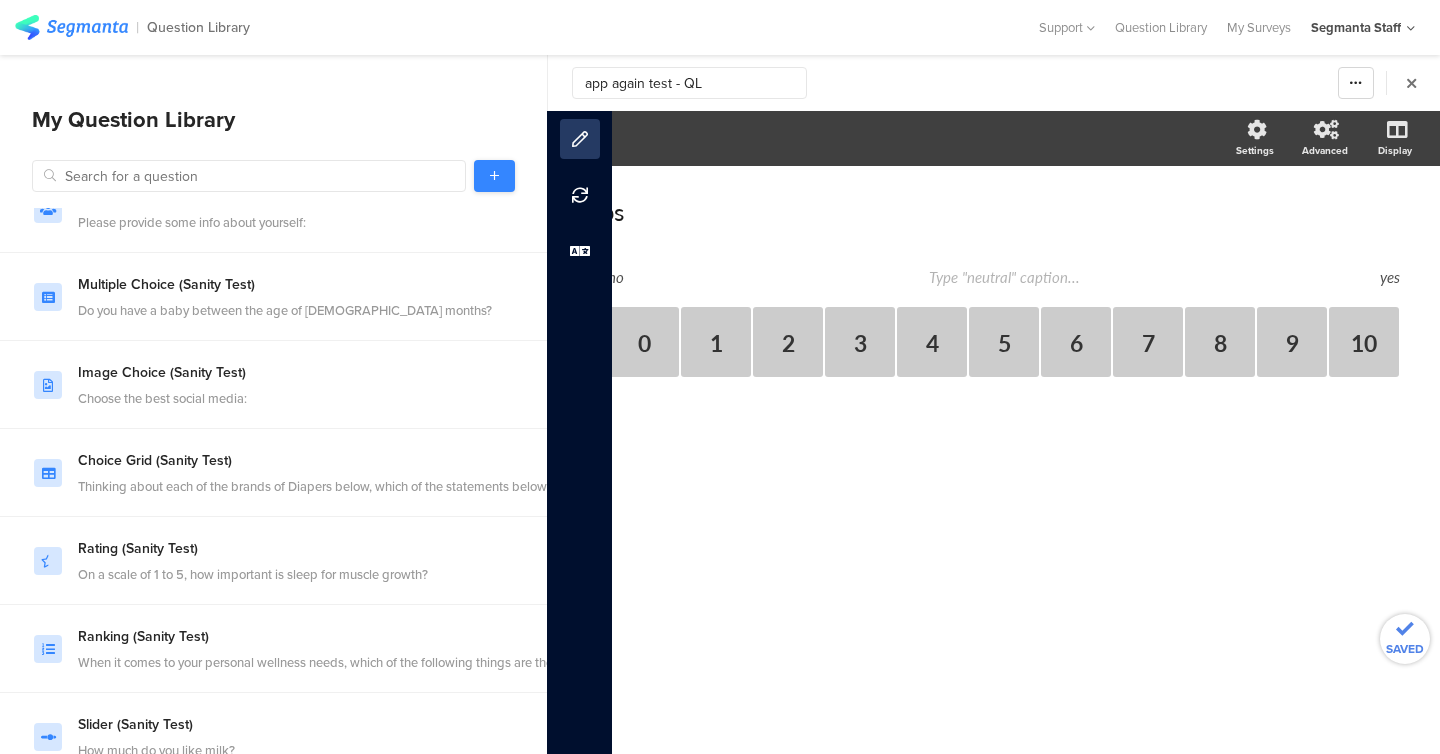 type on "app again test - QL" 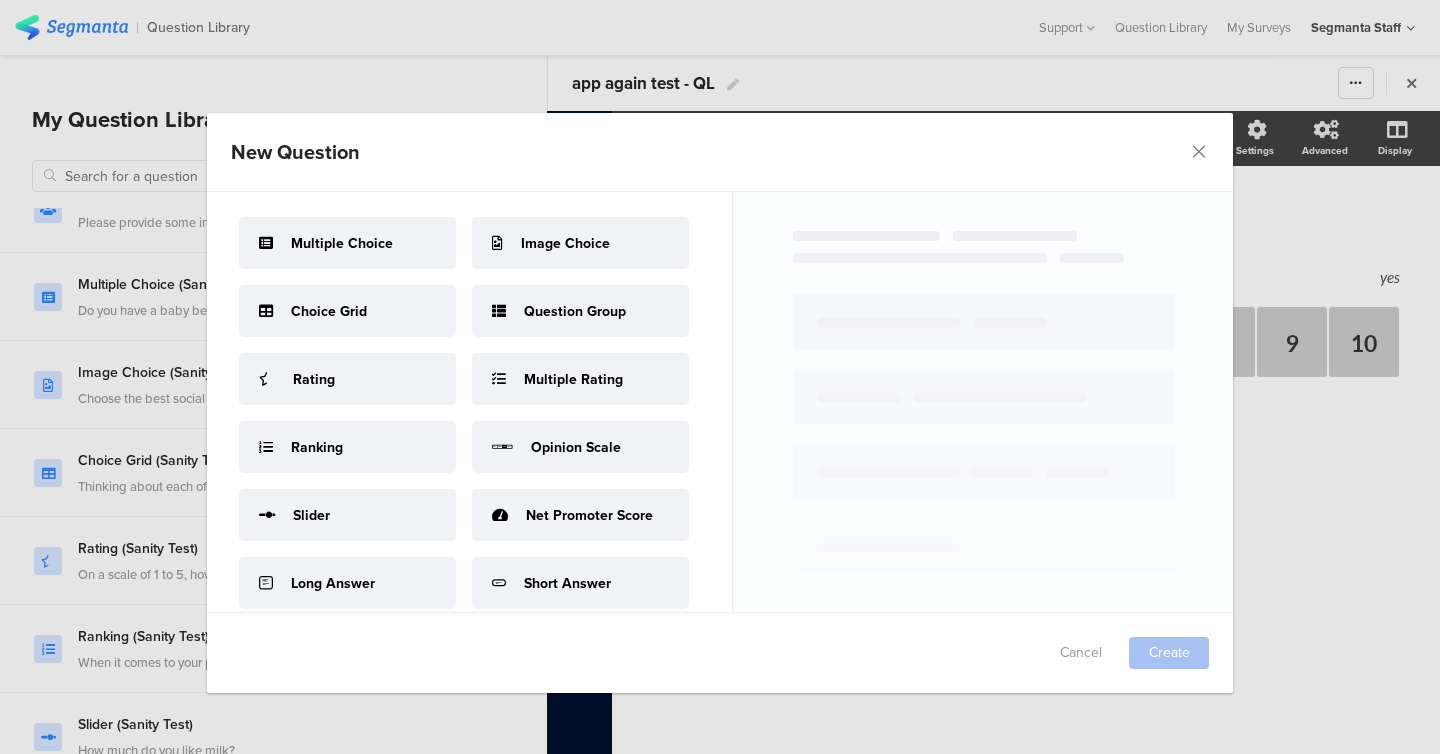 click on "Net Promoter Score" at bounding box center (589, 515) 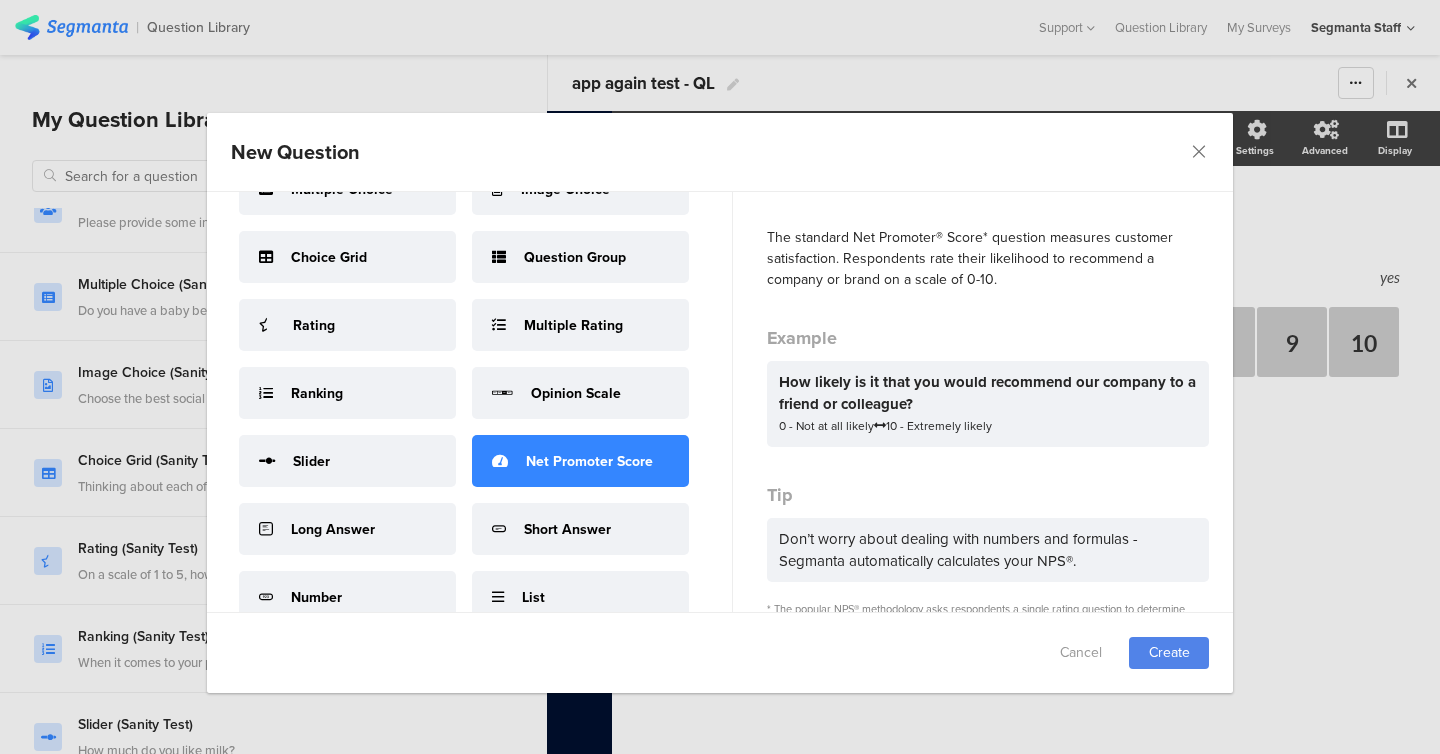 scroll, scrollTop: 66, scrollLeft: 0, axis: vertical 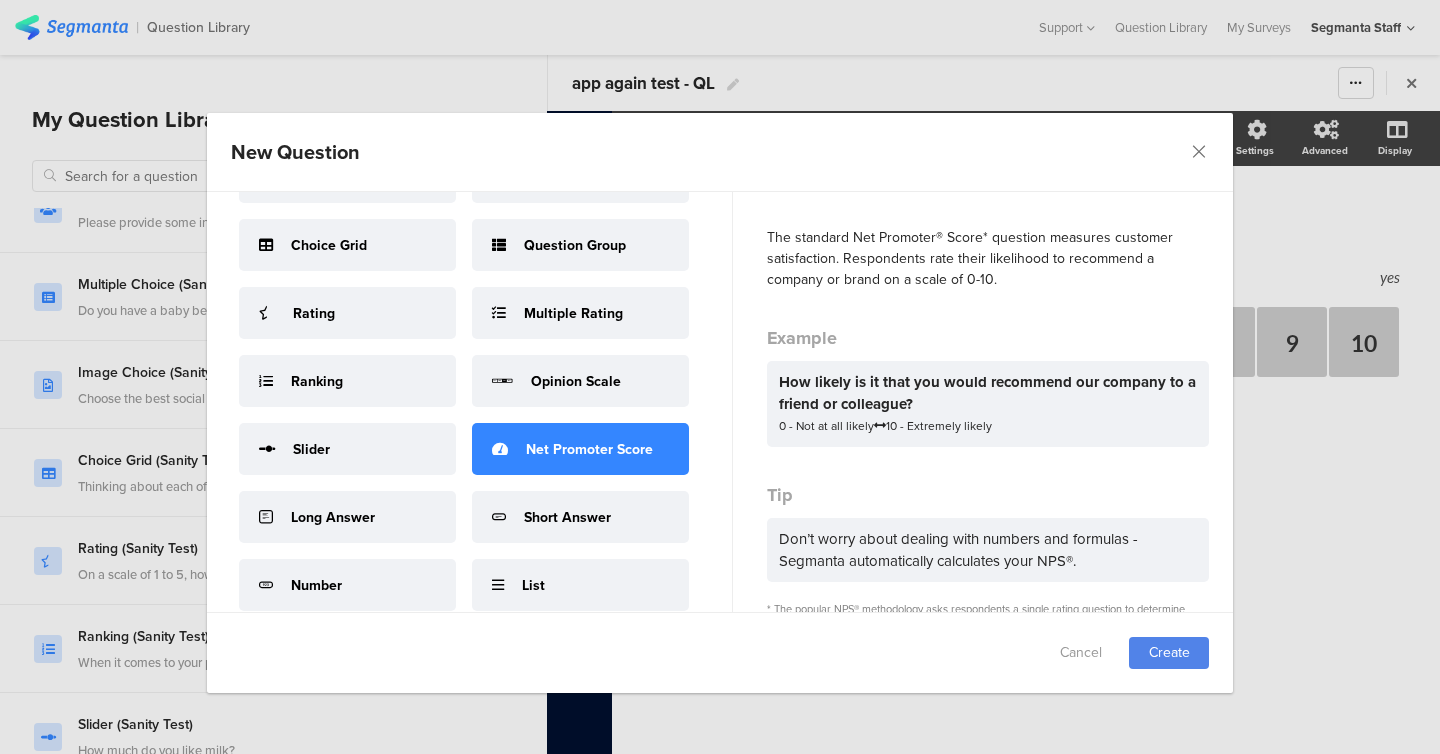 click on "Long Answer" at bounding box center (333, 517) 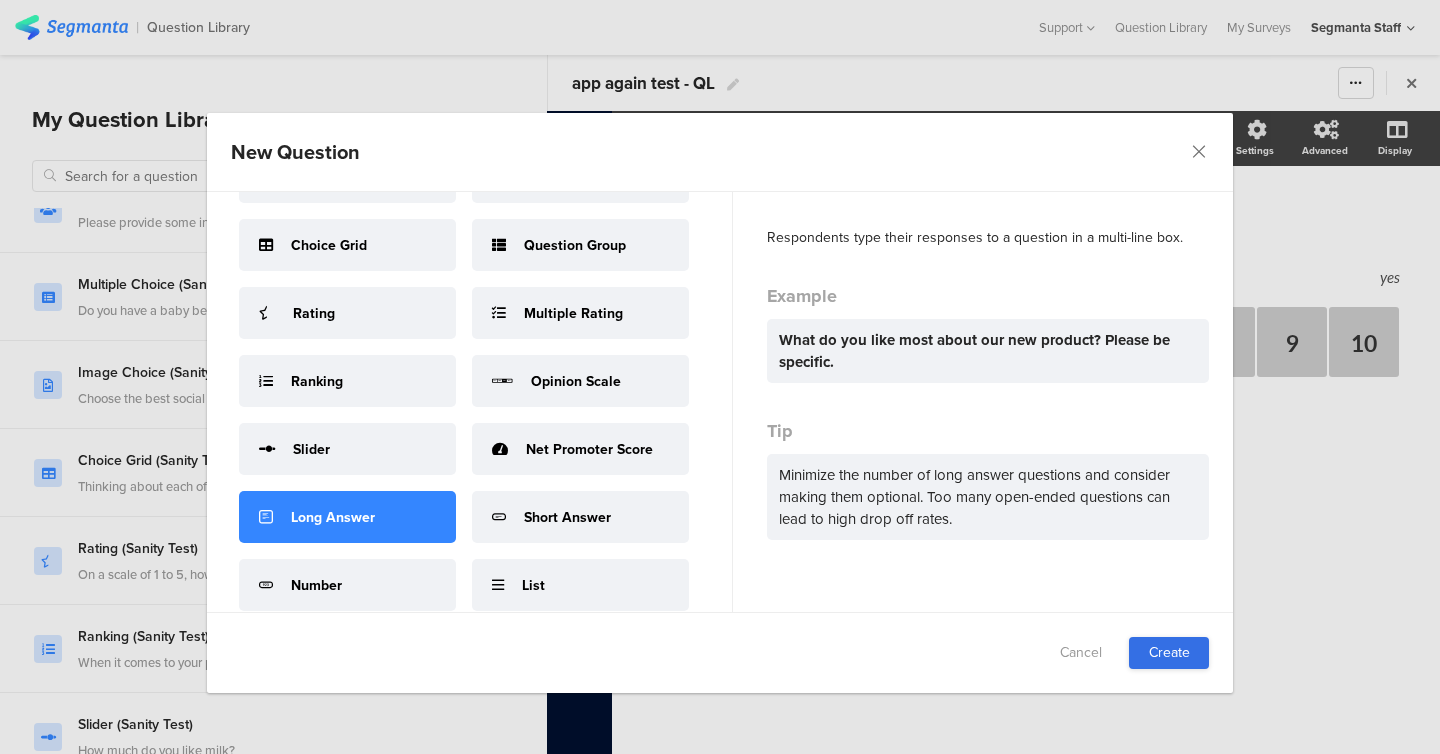 click on "Cancel     Create" at bounding box center (720, 653) 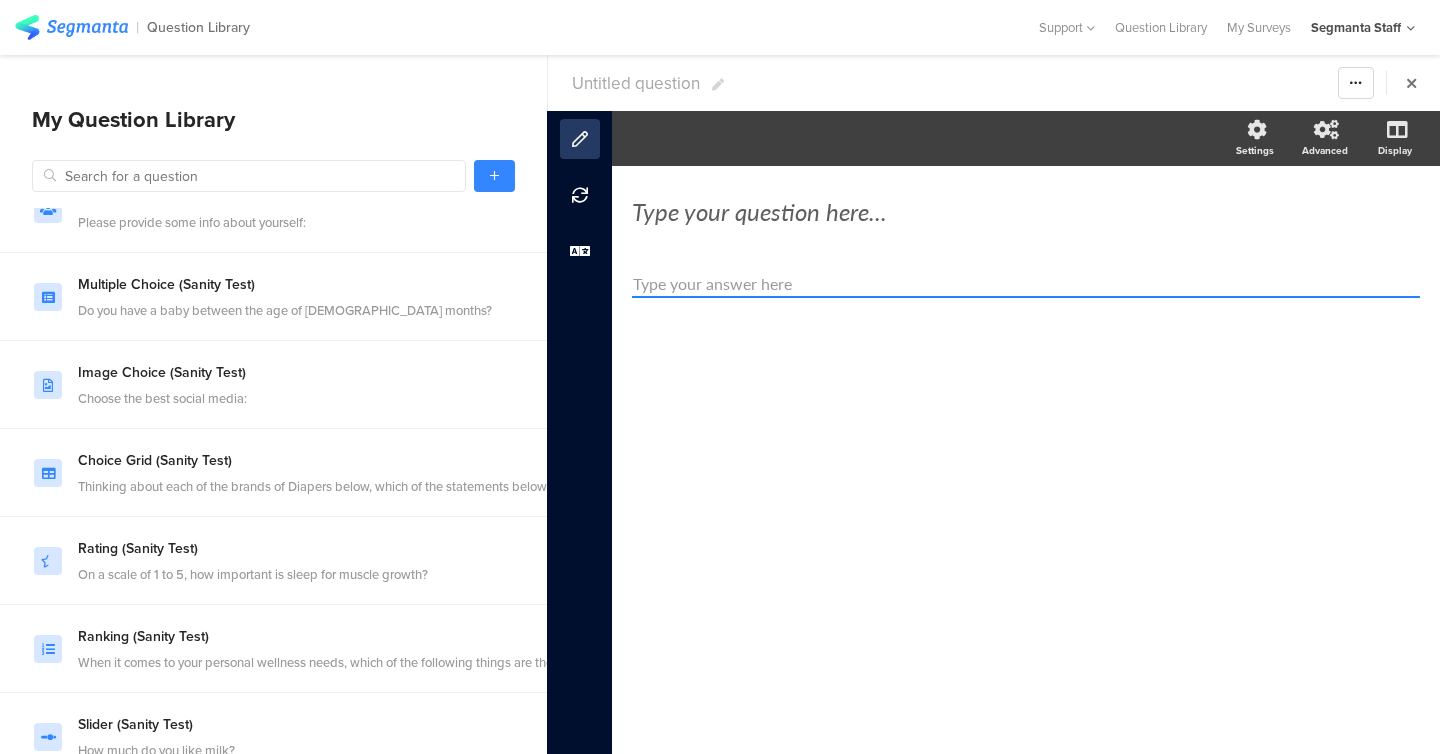 click on "Untitled question" at bounding box center (636, 83) 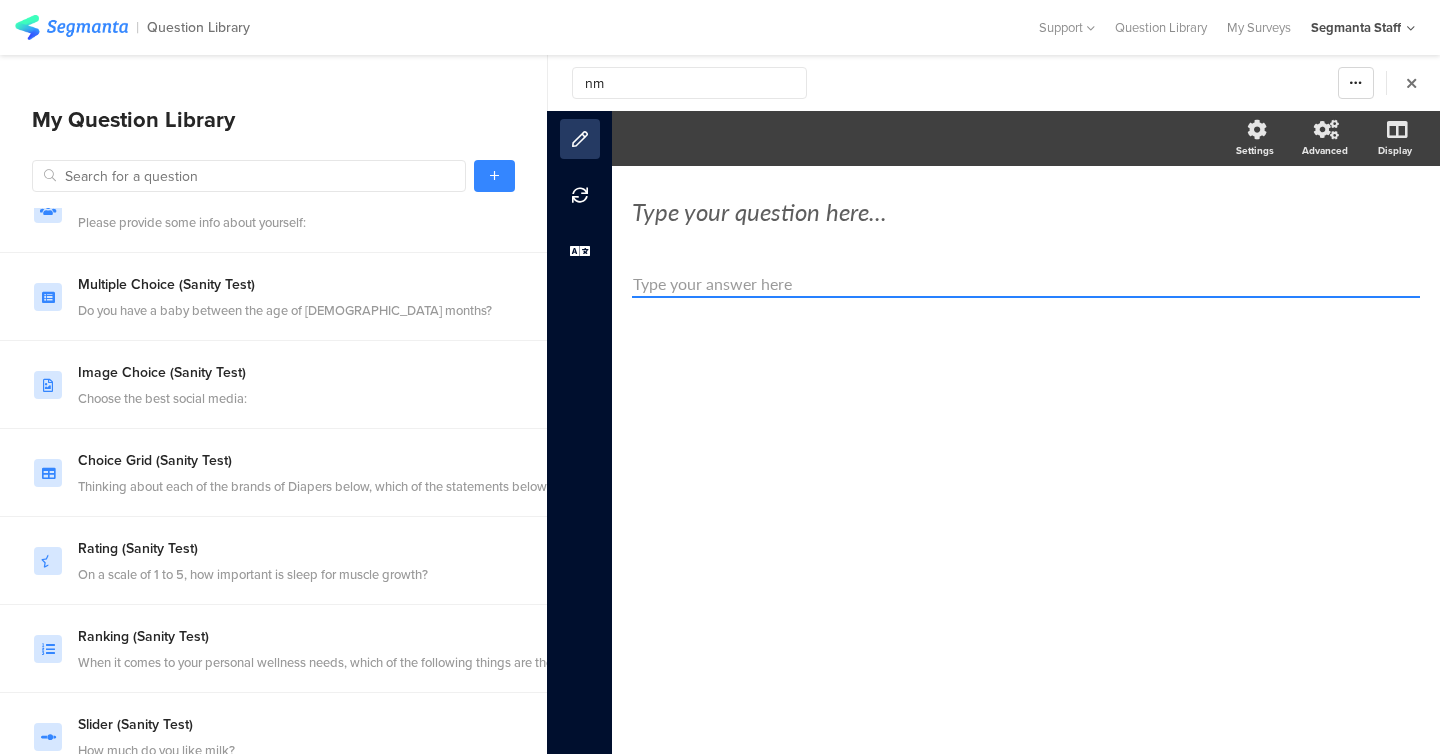 type on "n" 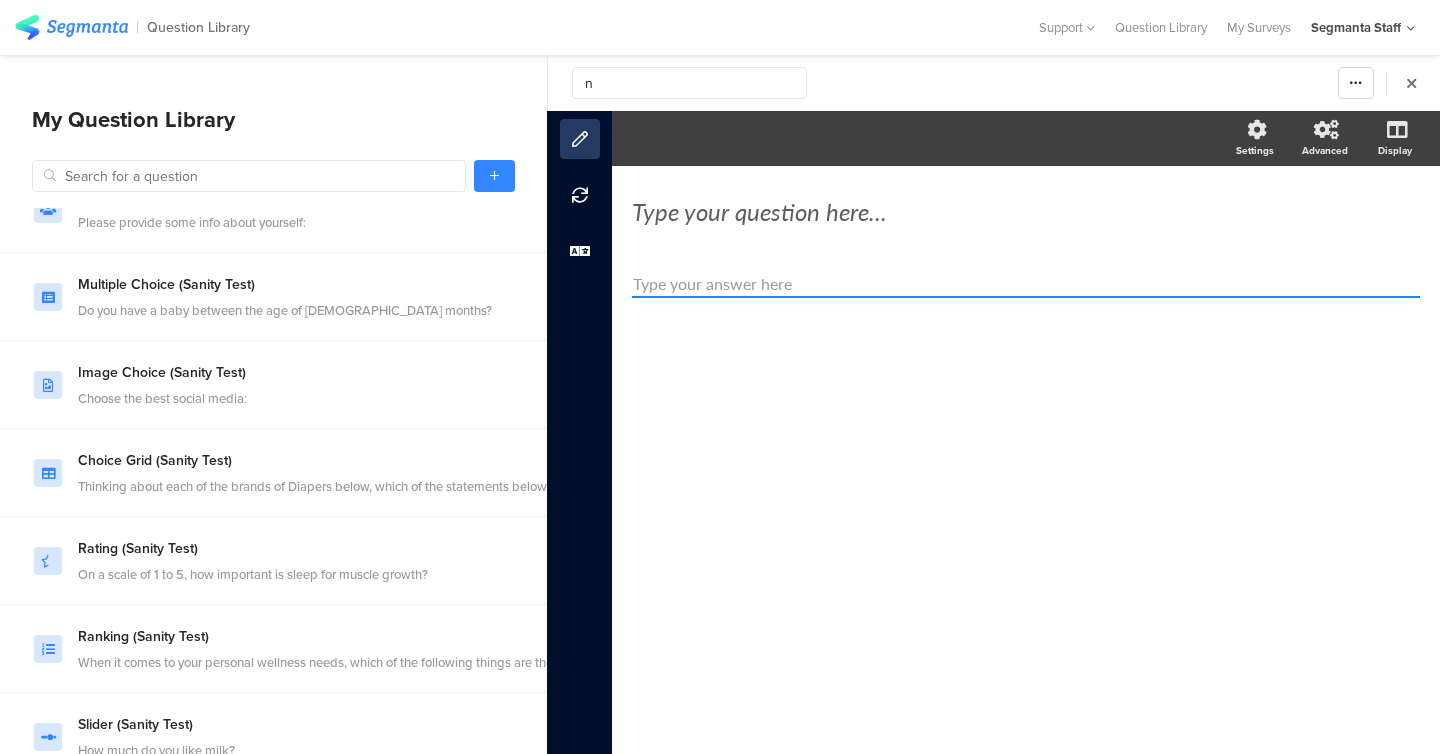 type 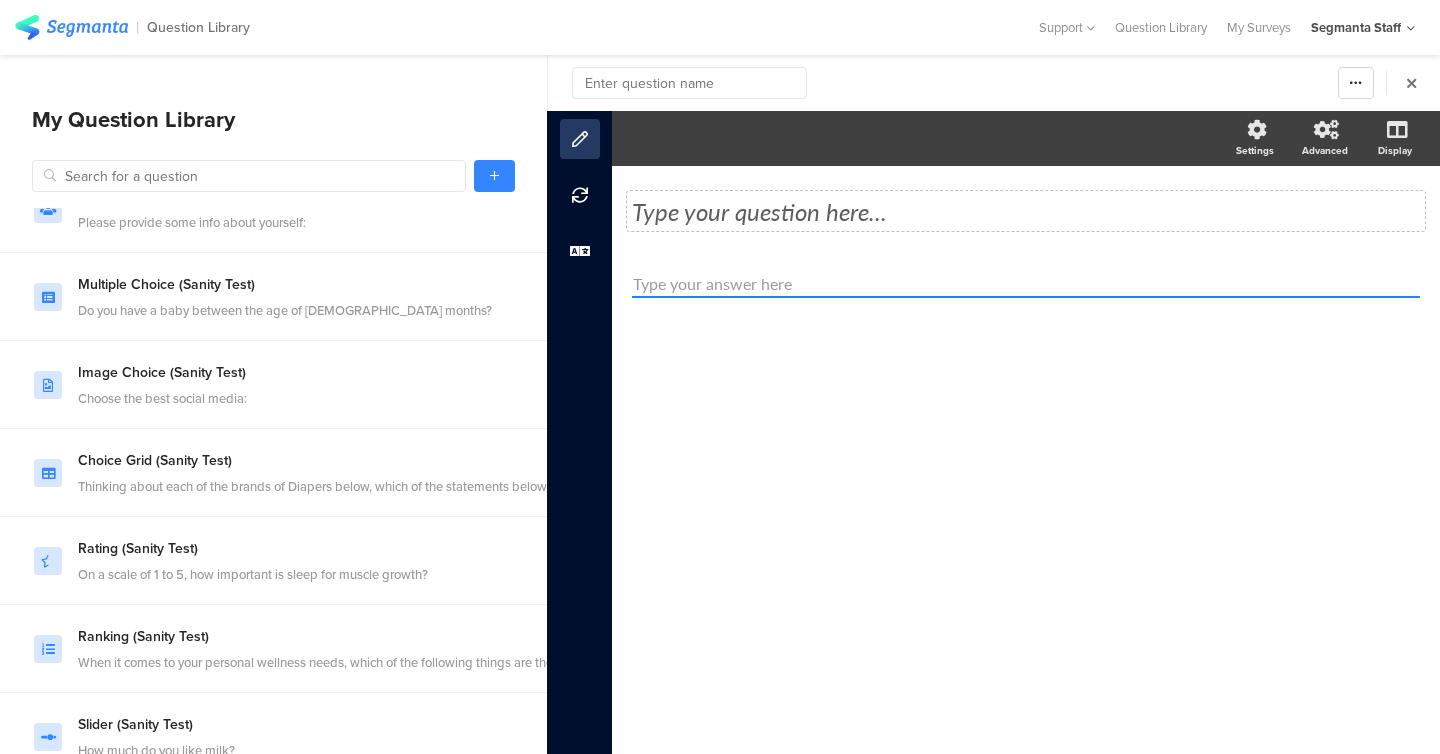 click on "Type your question here..." 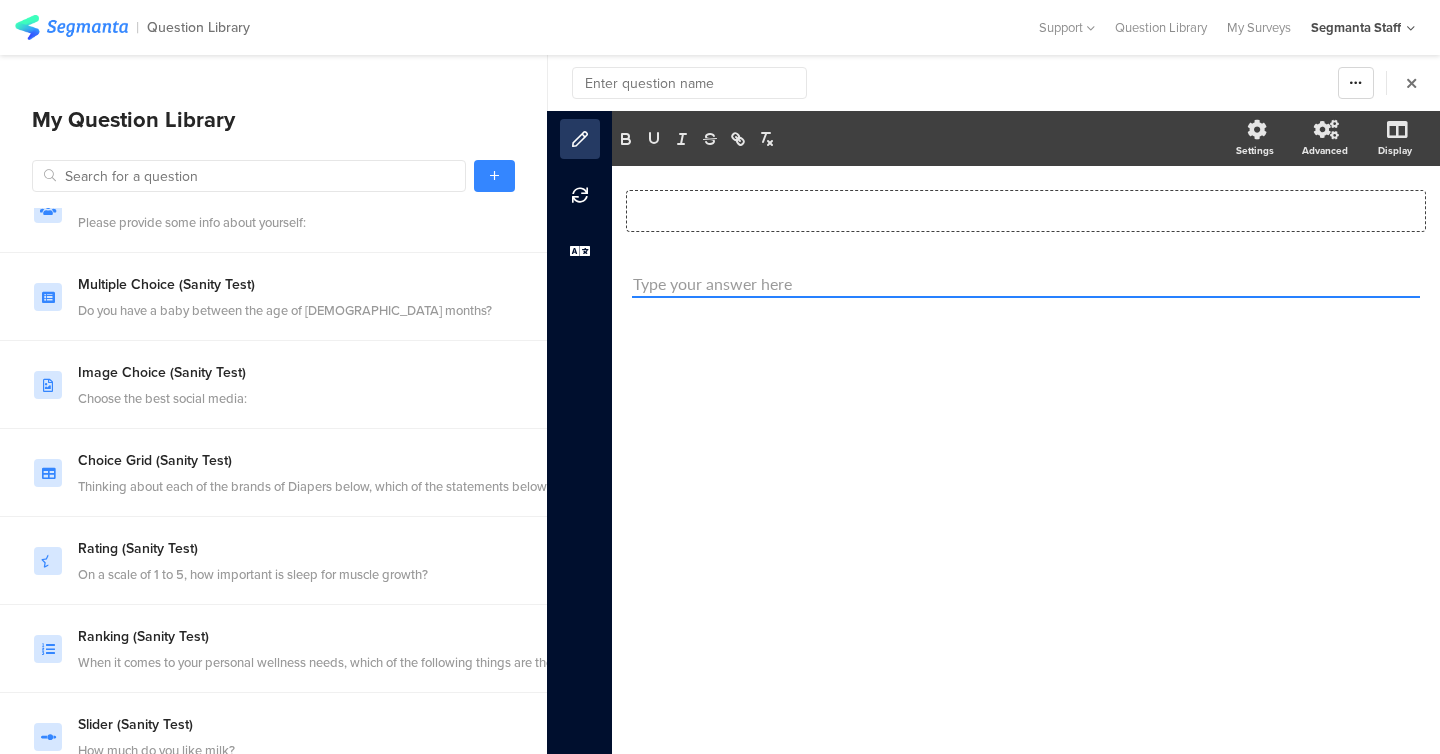 type 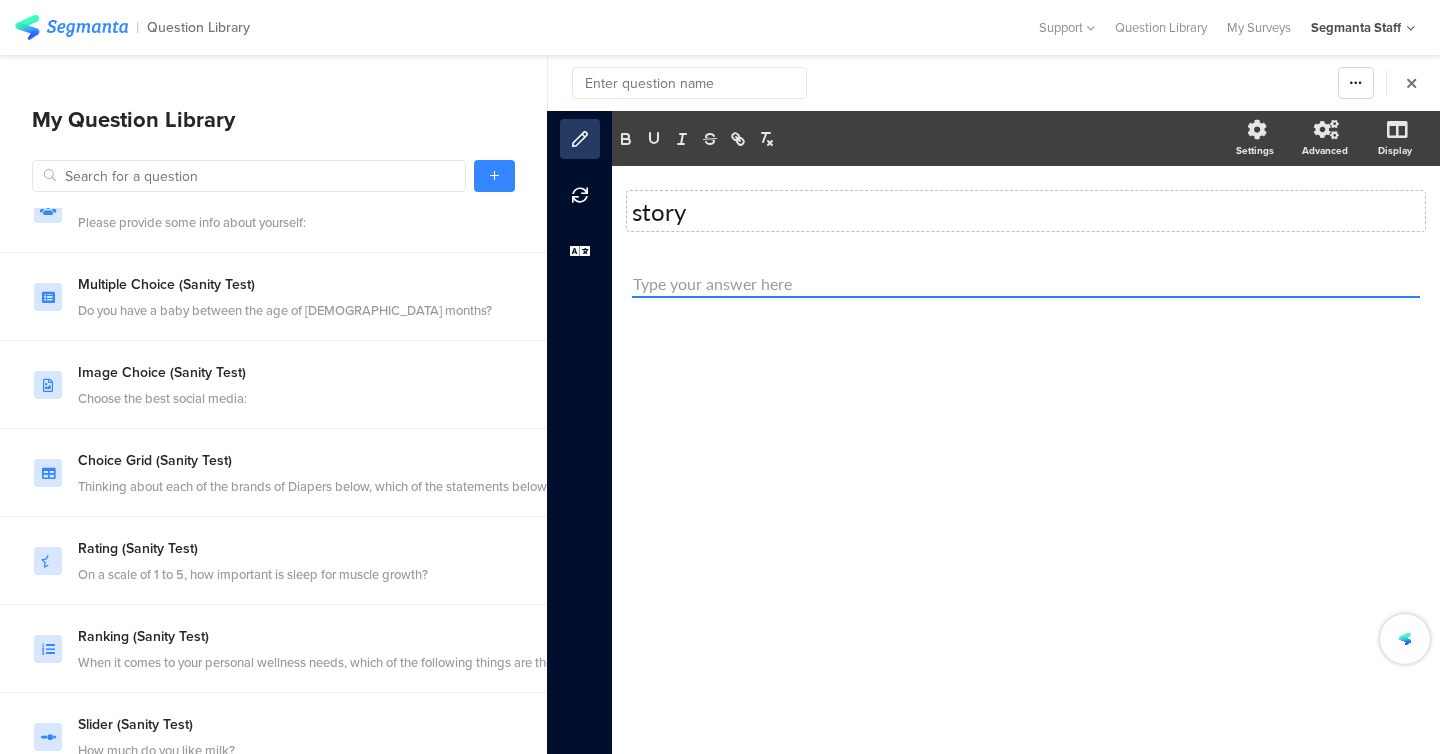 click on "Settings
Advanced
Display" 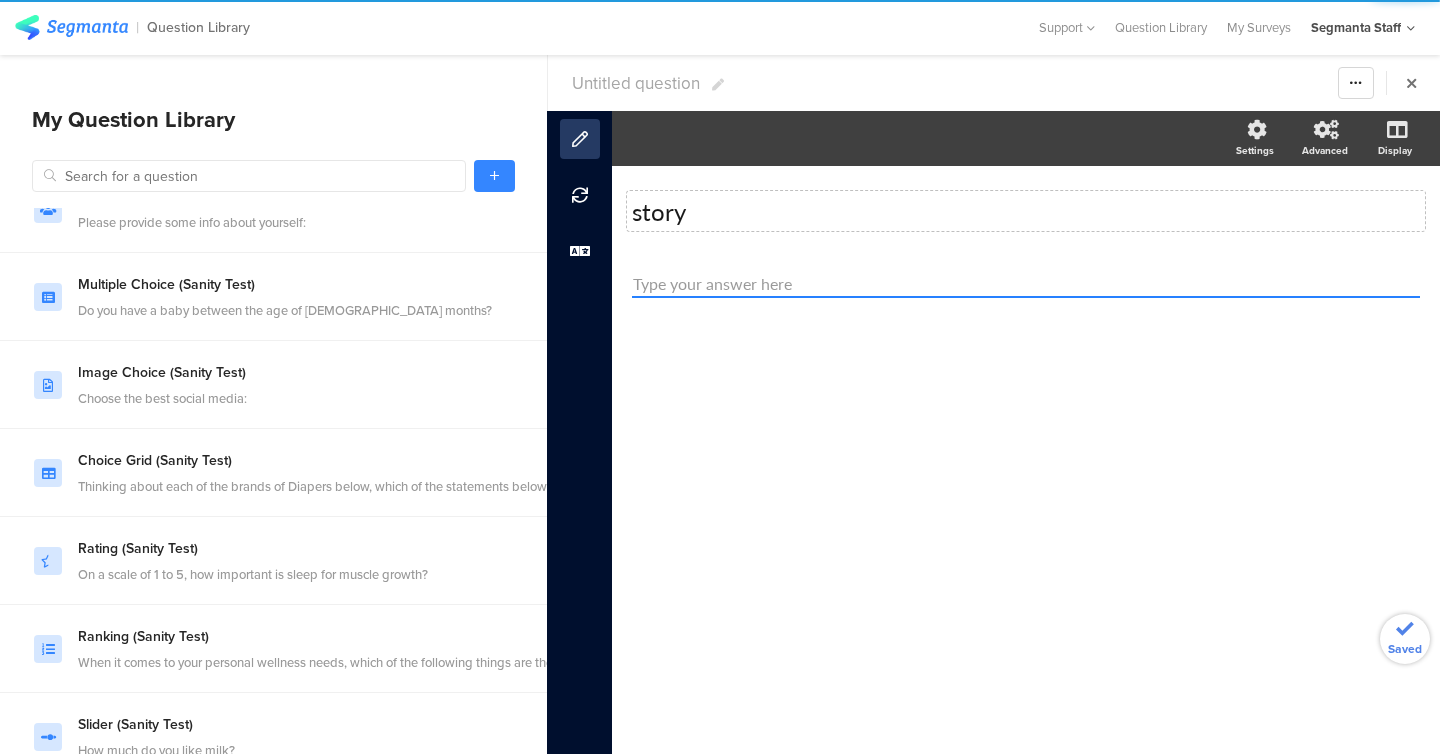 click on "story" 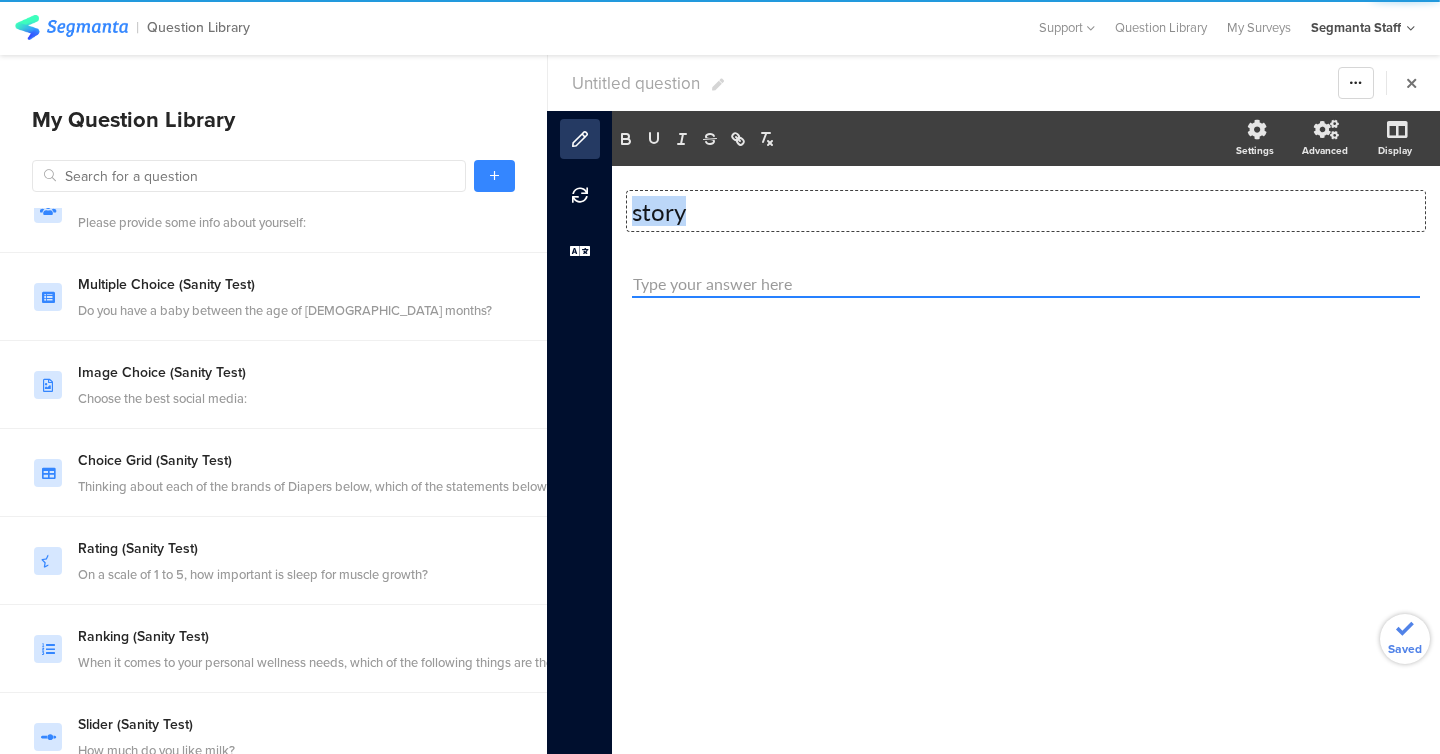 click on "story" 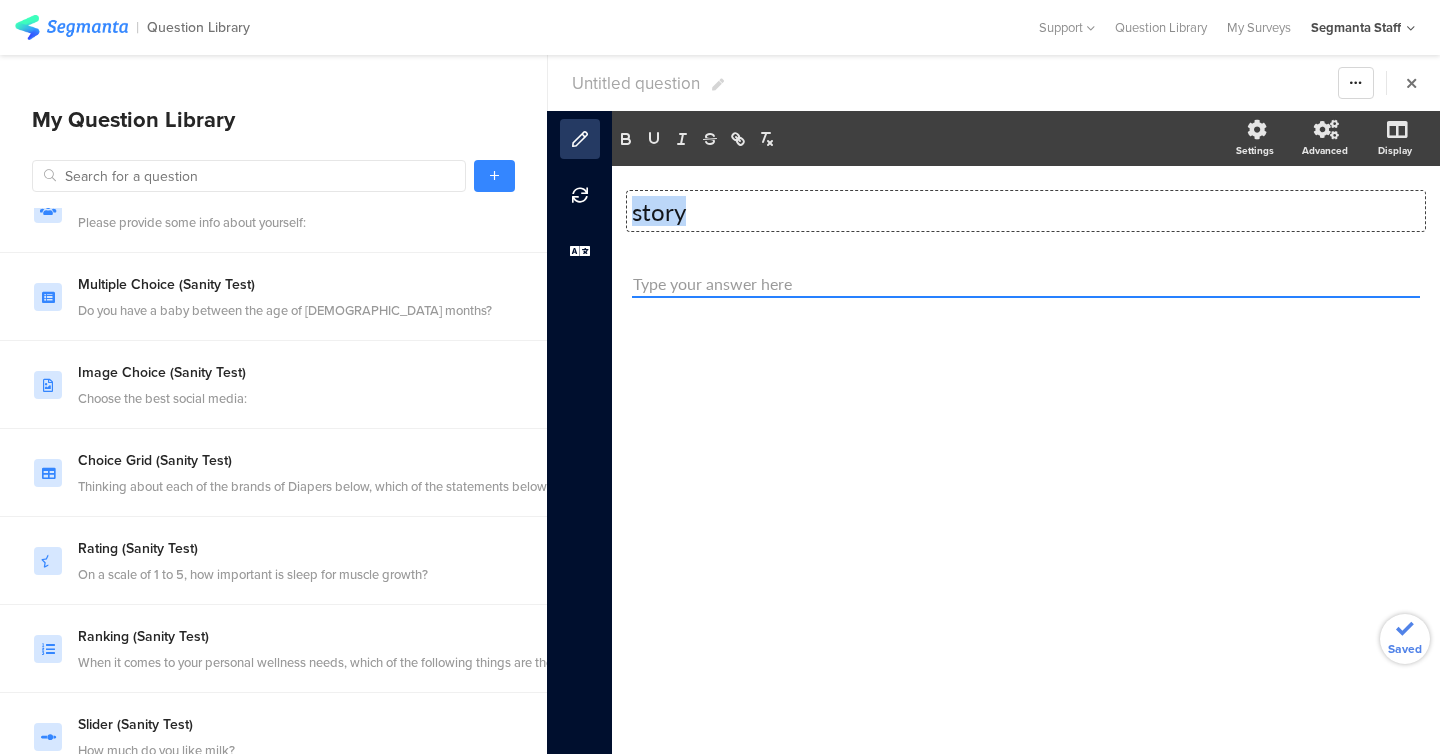 click on "story" 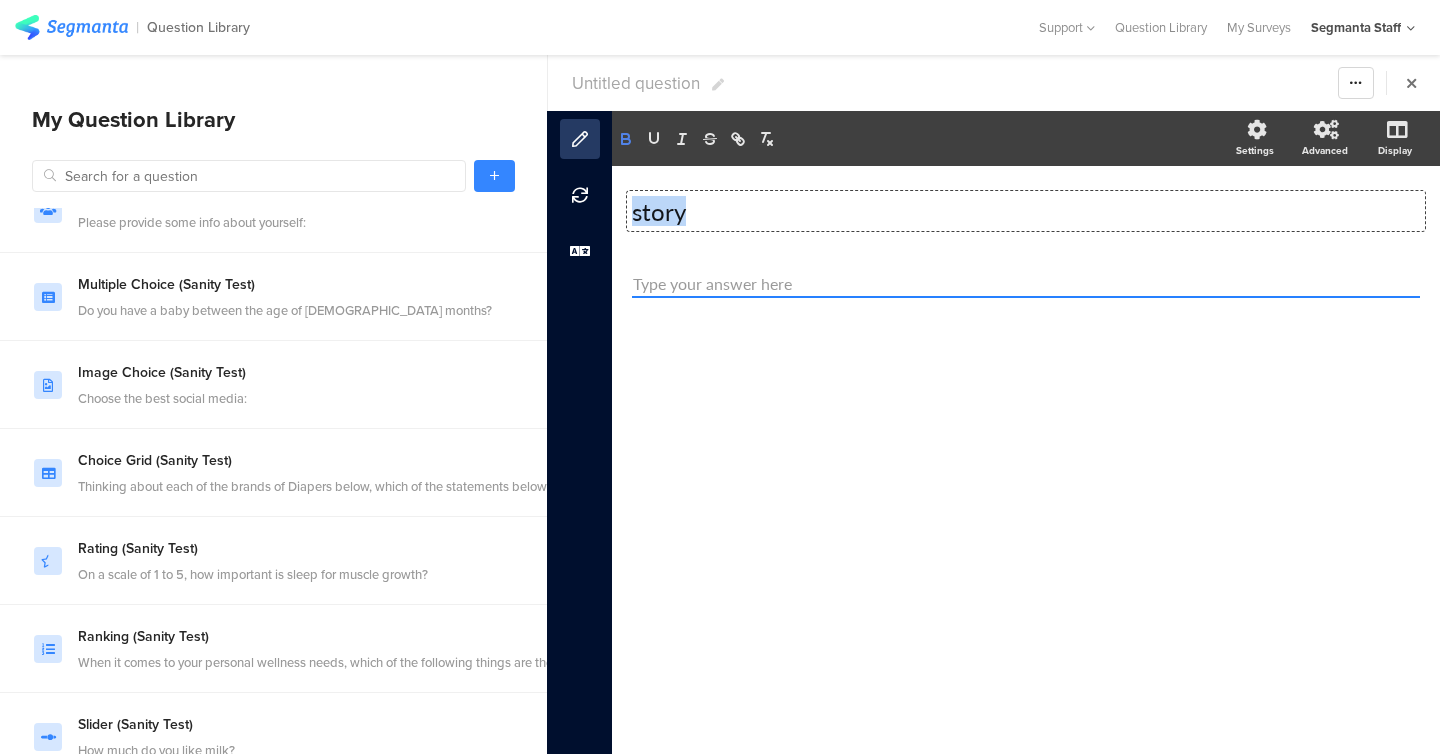 click 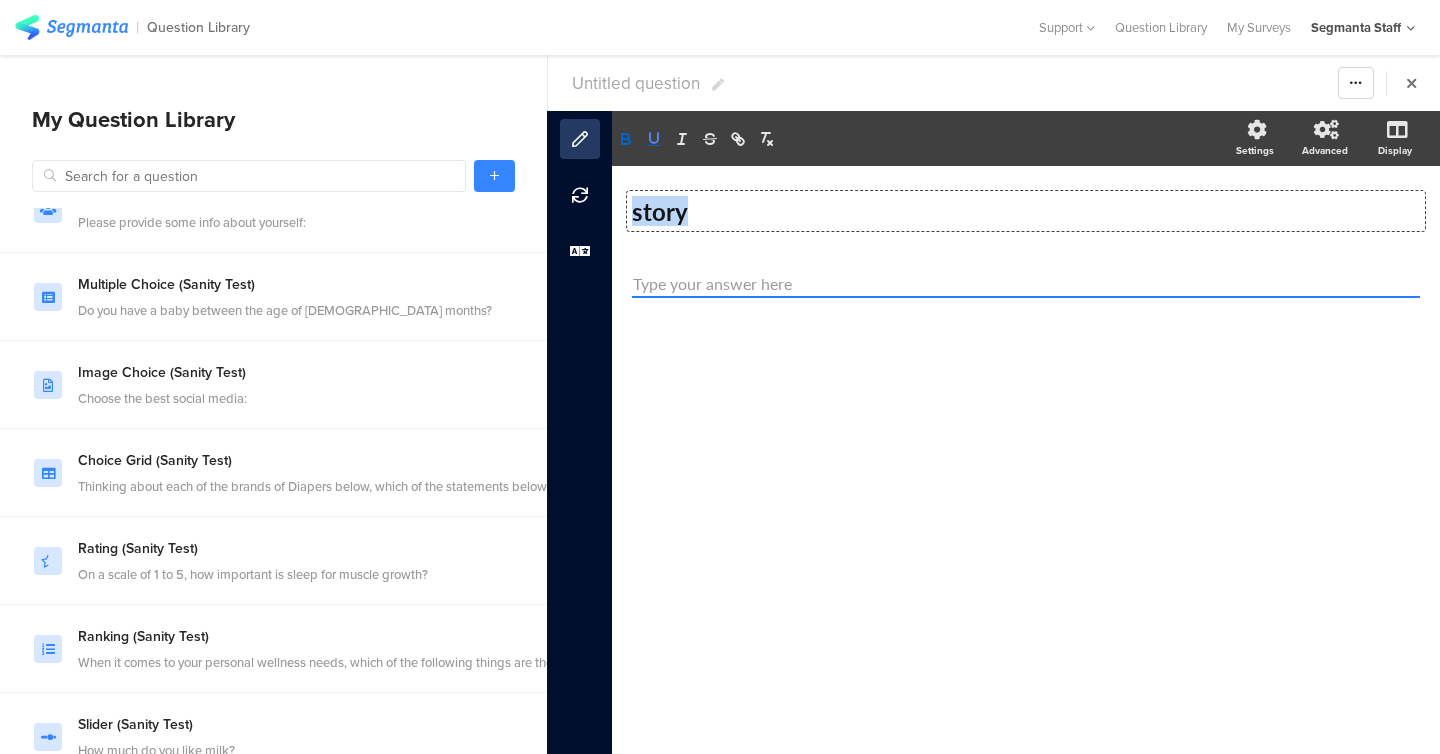 click 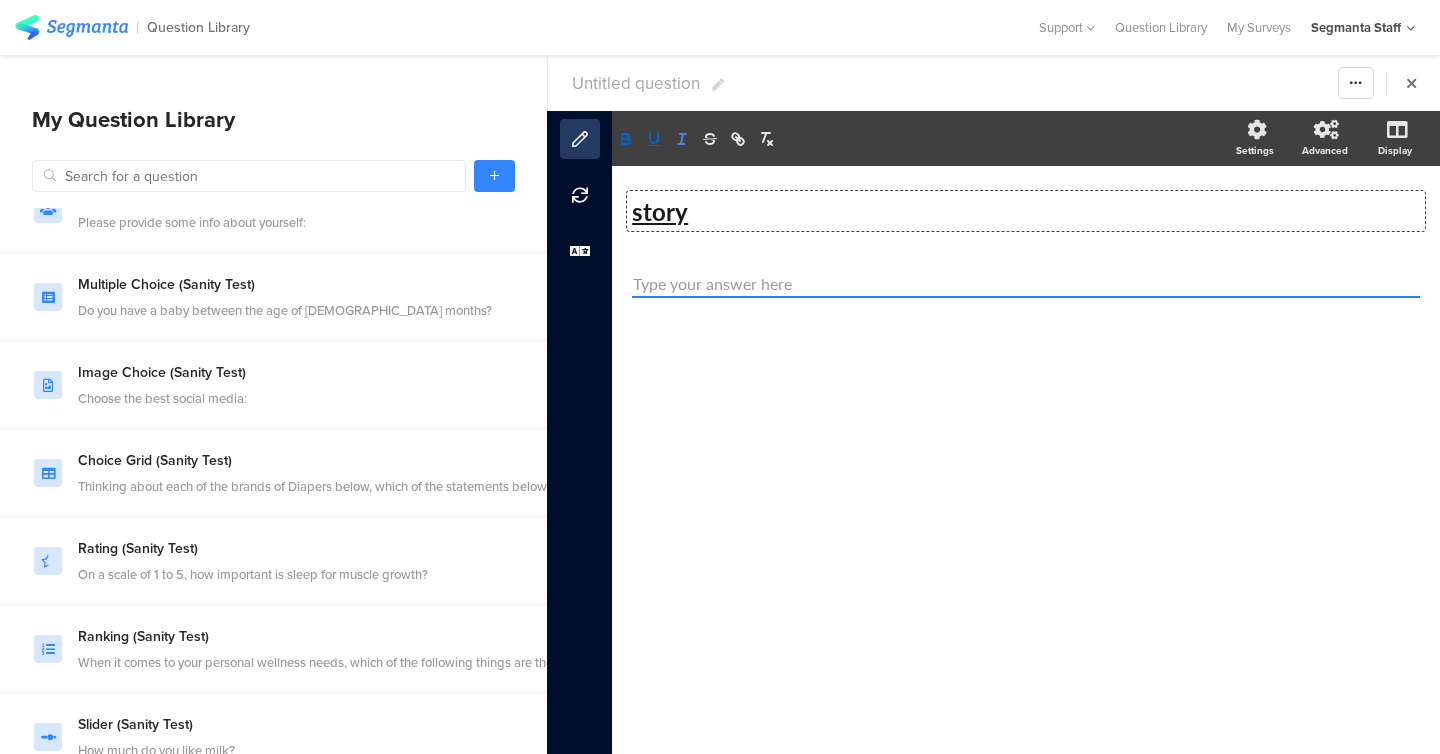 click 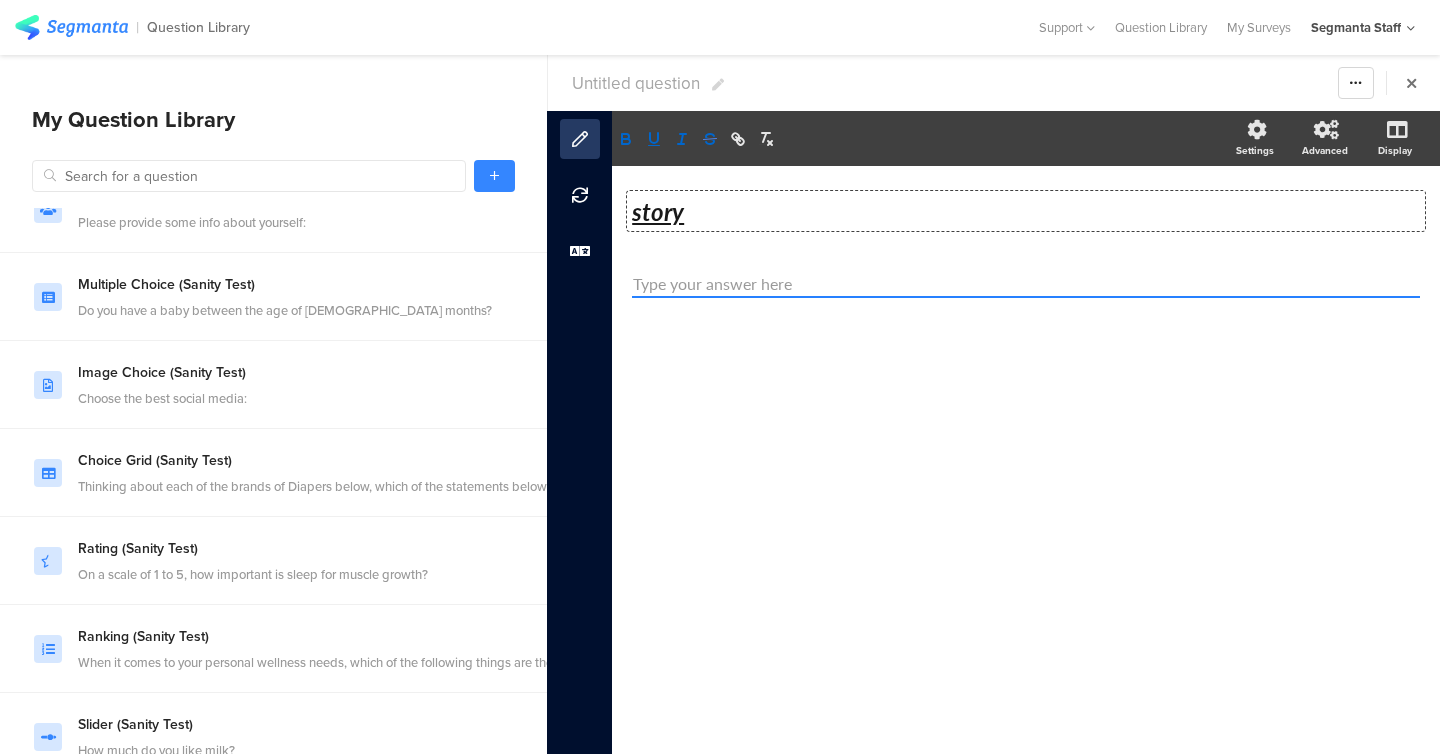 click 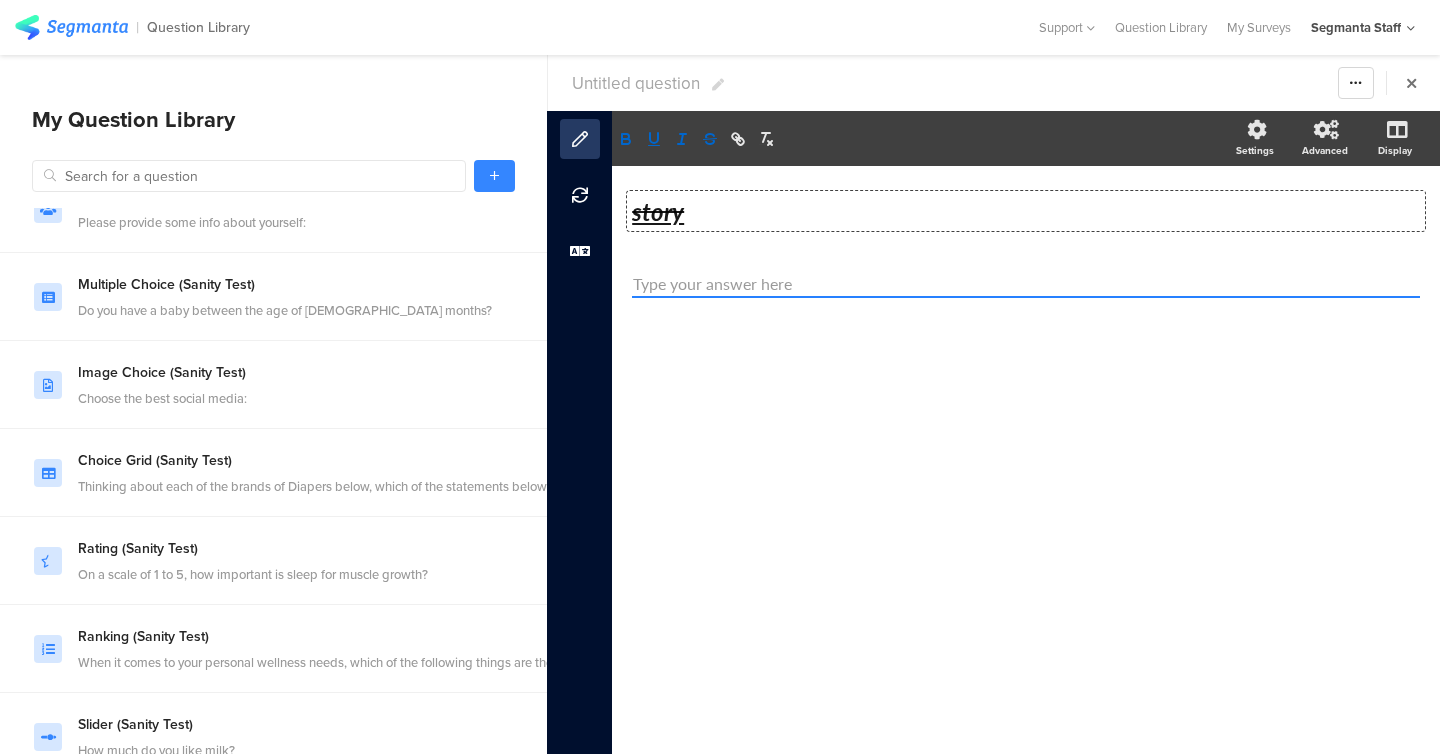 click on "story
story
story" 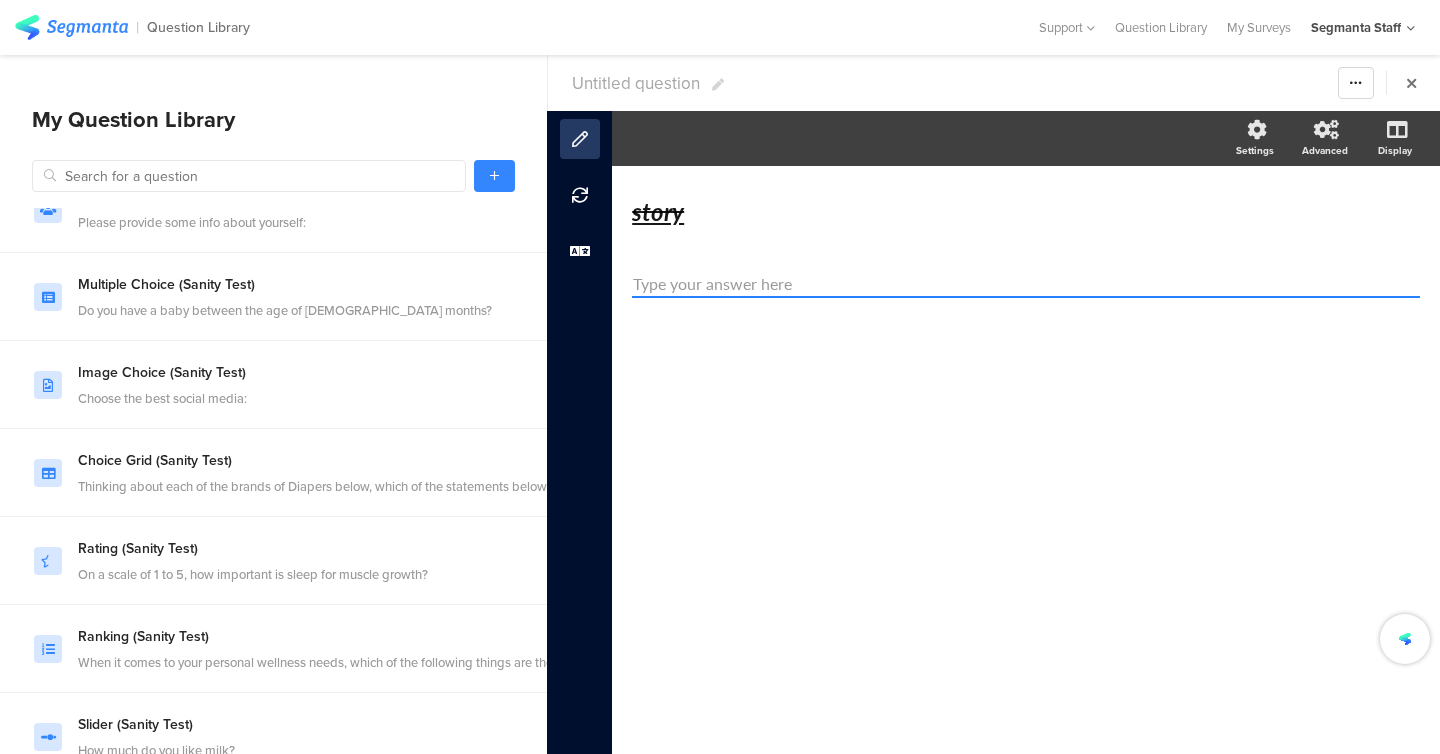 click on "Untitled question" at bounding box center (636, 83) 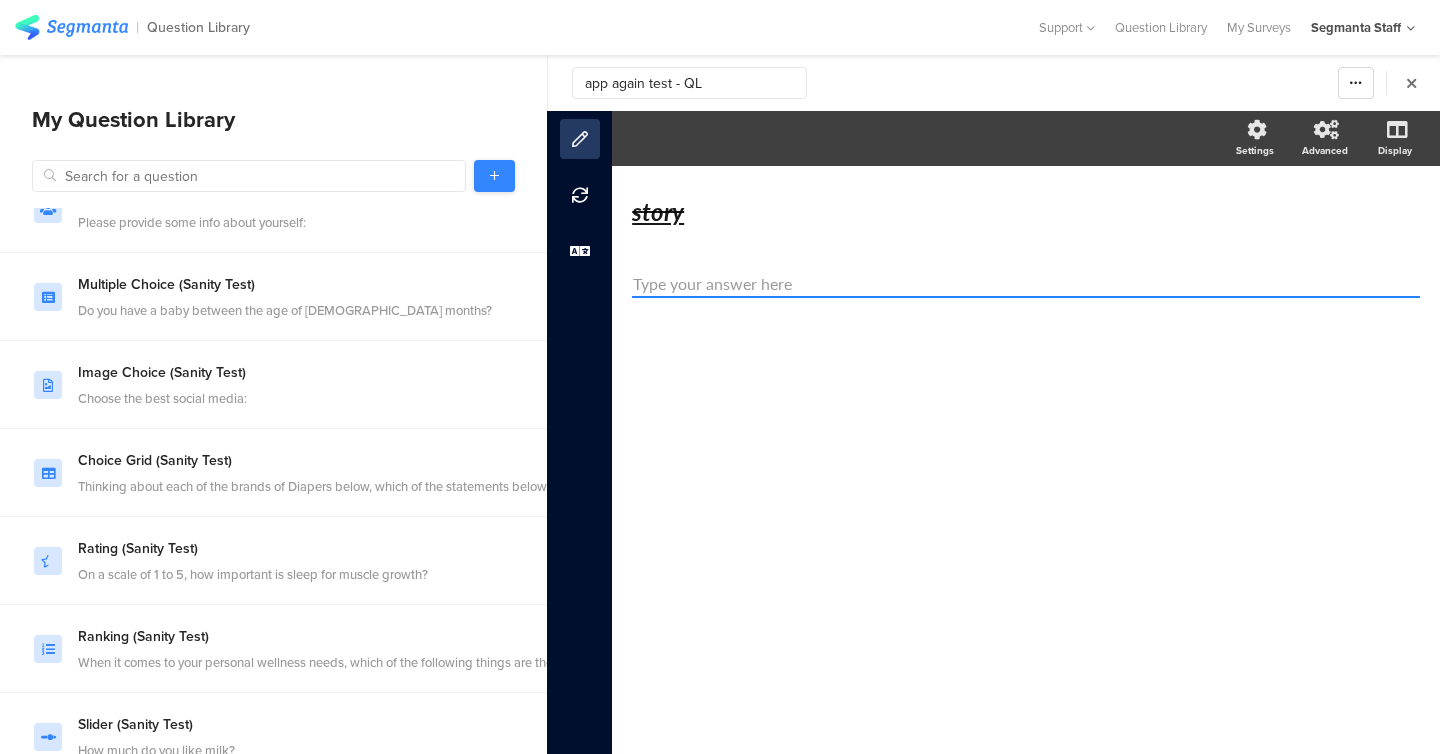 type on "app again test - QL" 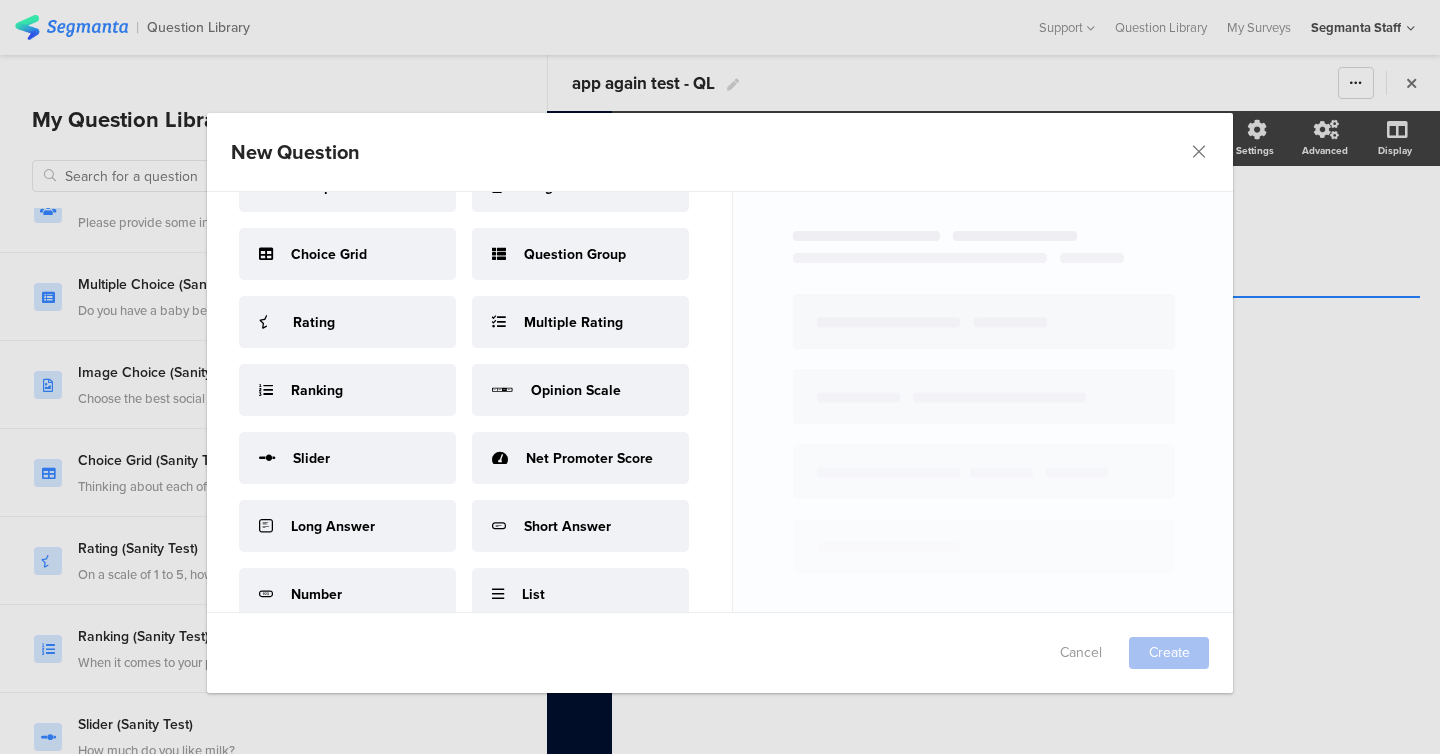 scroll, scrollTop: 113, scrollLeft: 0, axis: vertical 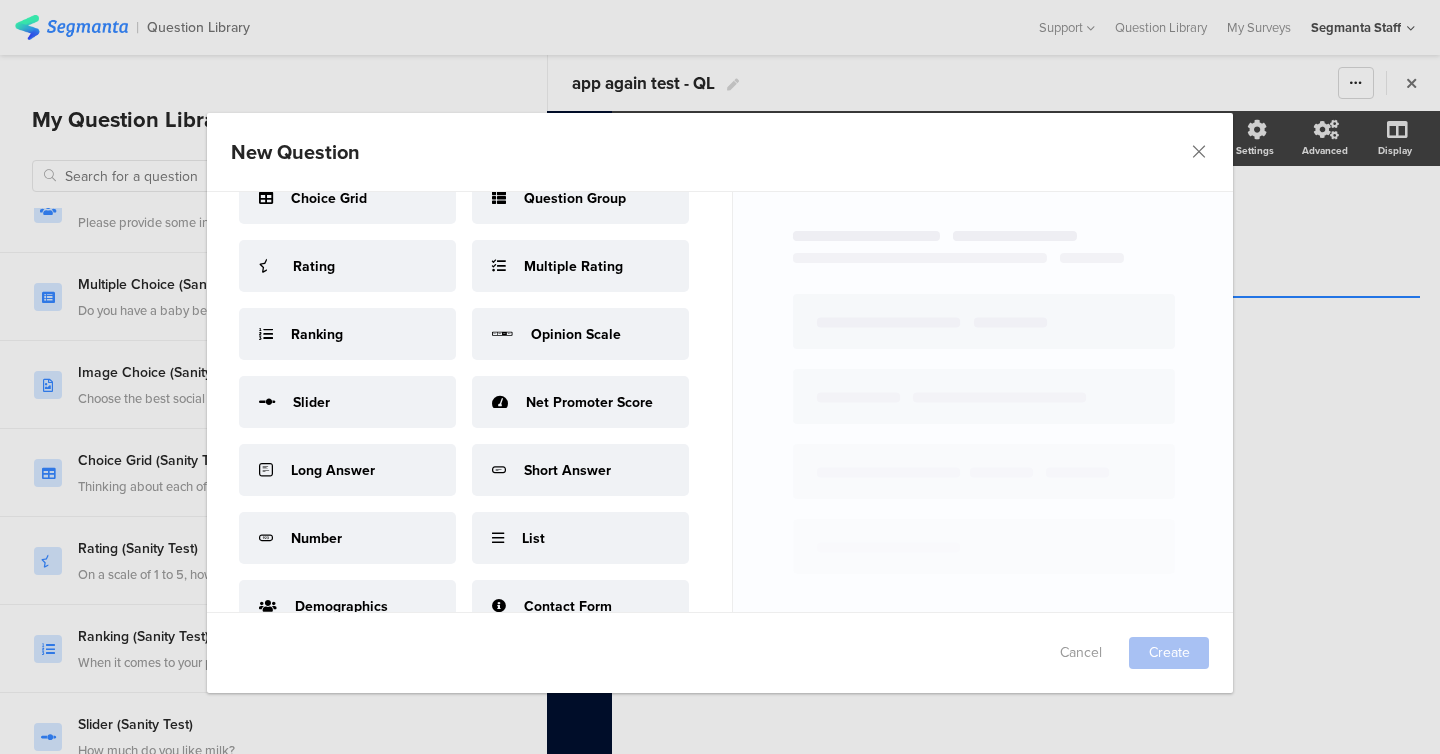 click on "List" at bounding box center [580, 538] 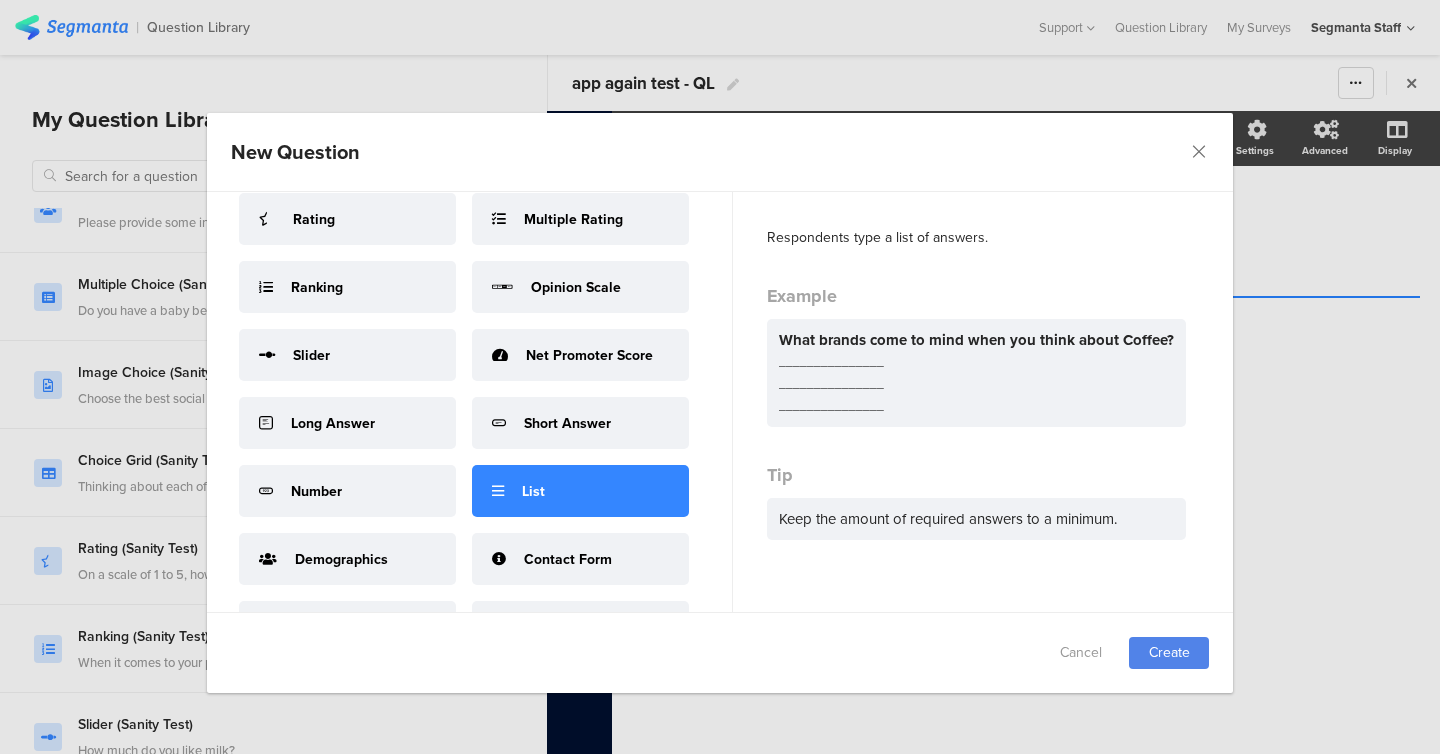 scroll, scrollTop: 171, scrollLeft: 0, axis: vertical 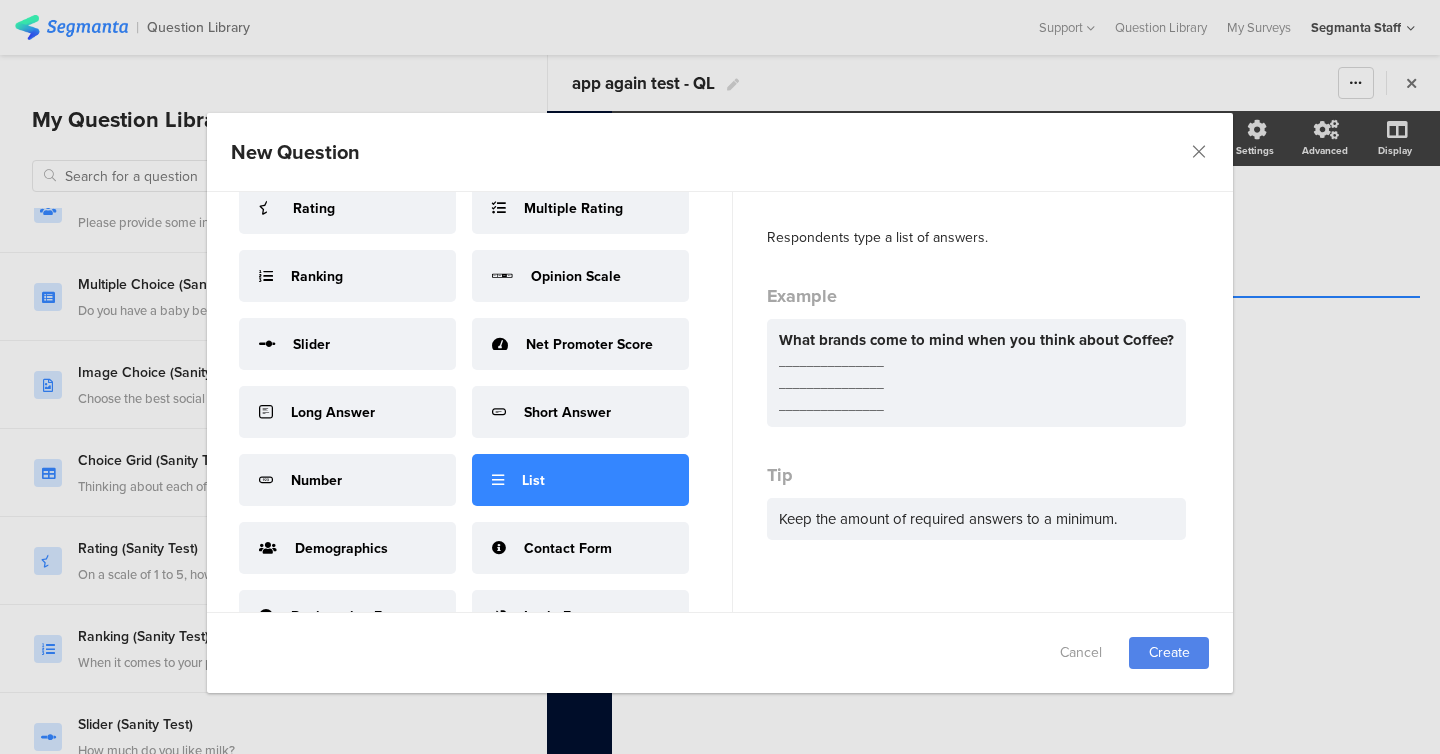 click on "Demographics" at bounding box center [347, 548] 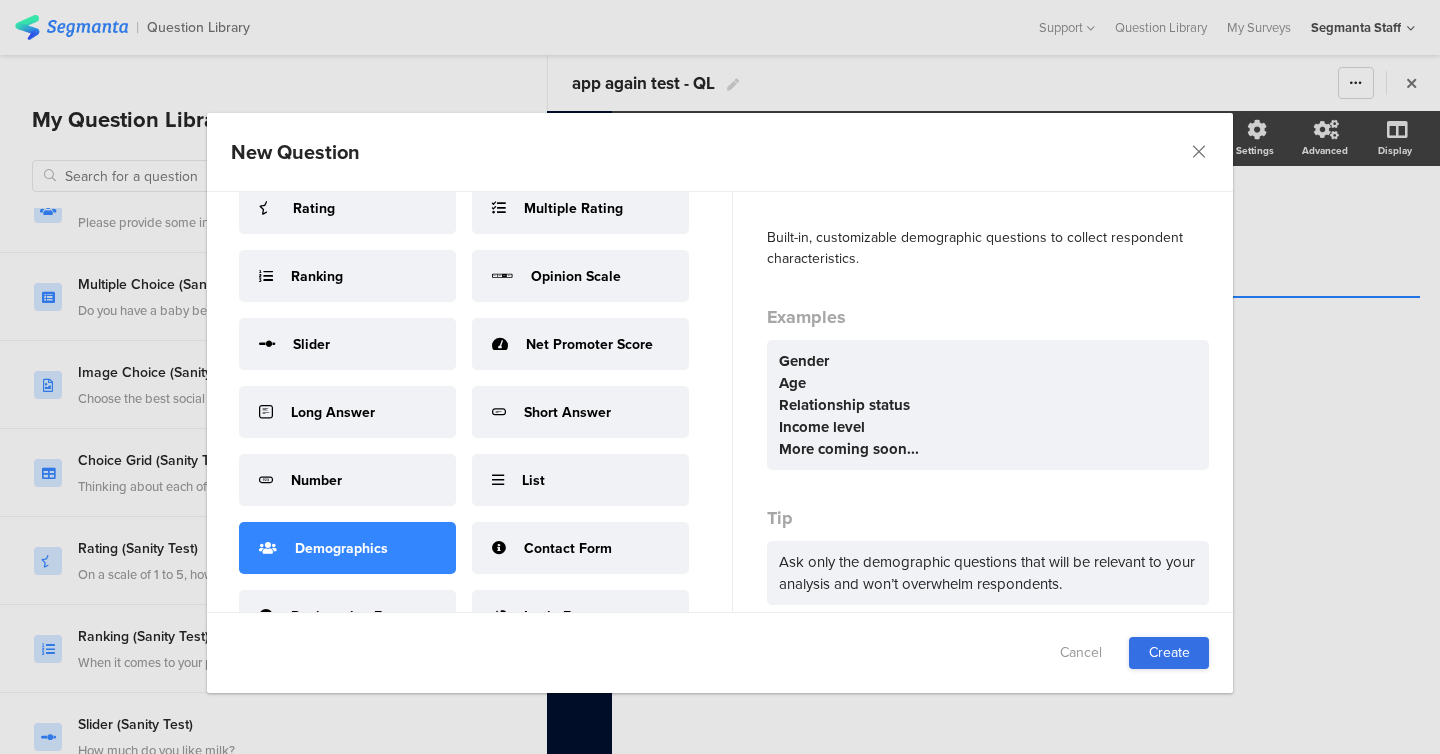 click on "Create" at bounding box center (1169, 653) 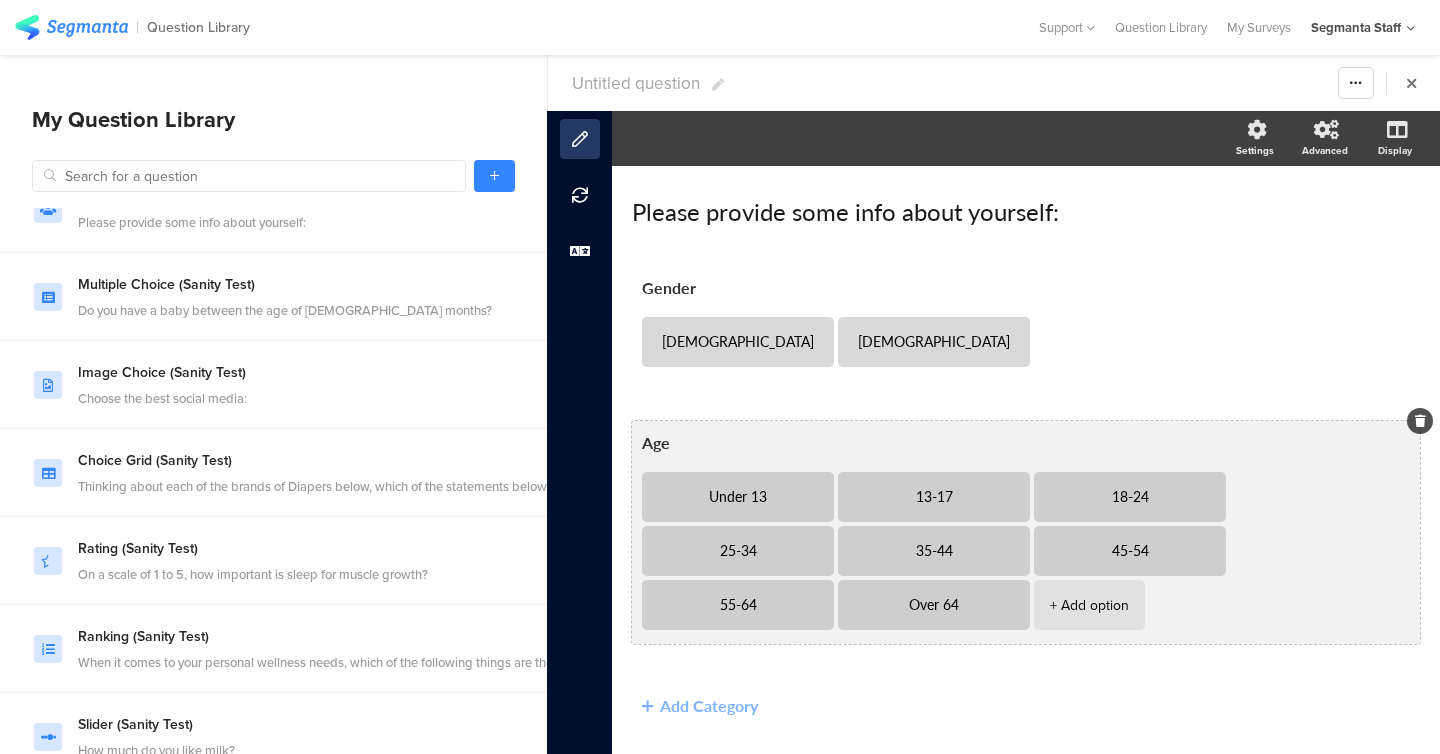 scroll, scrollTop: 53, scrollLeft: 0, axis: vertical 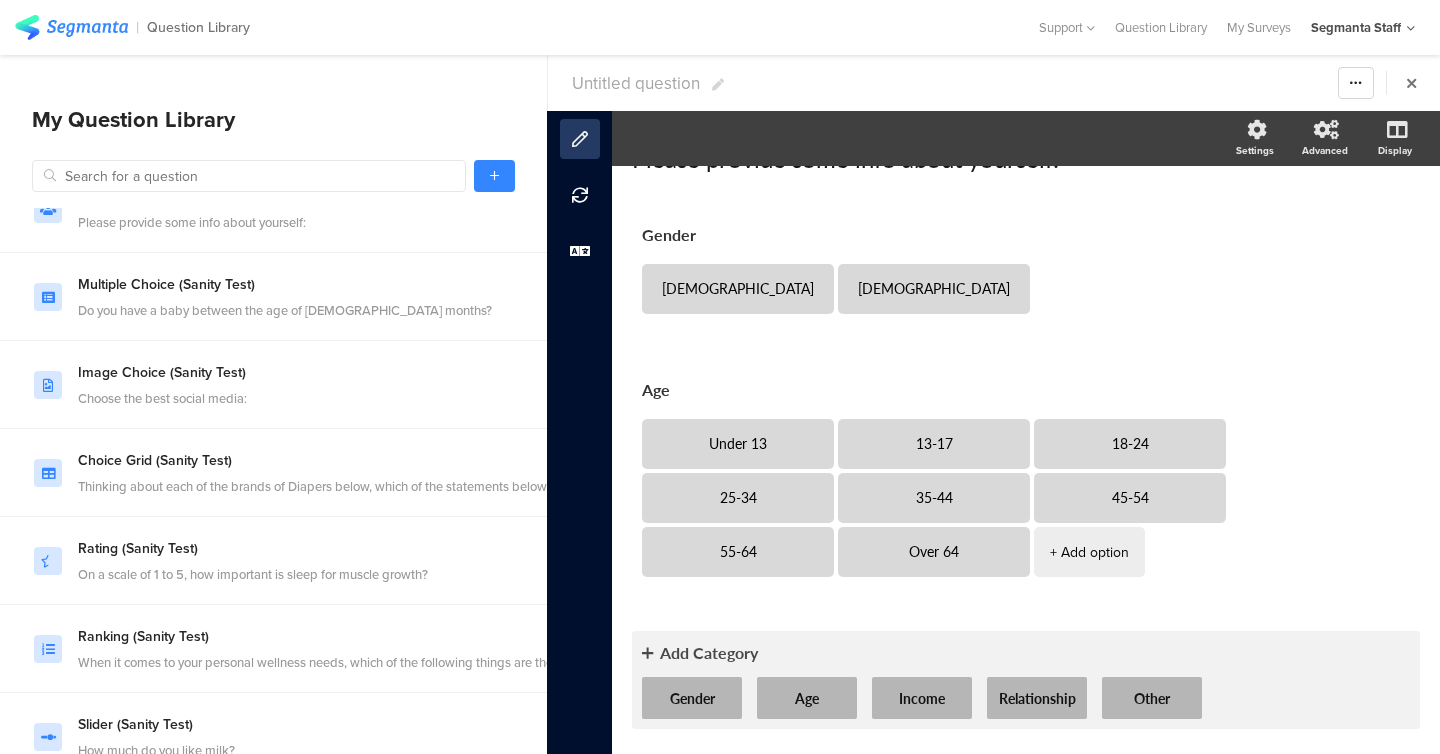 click on "Add Category" 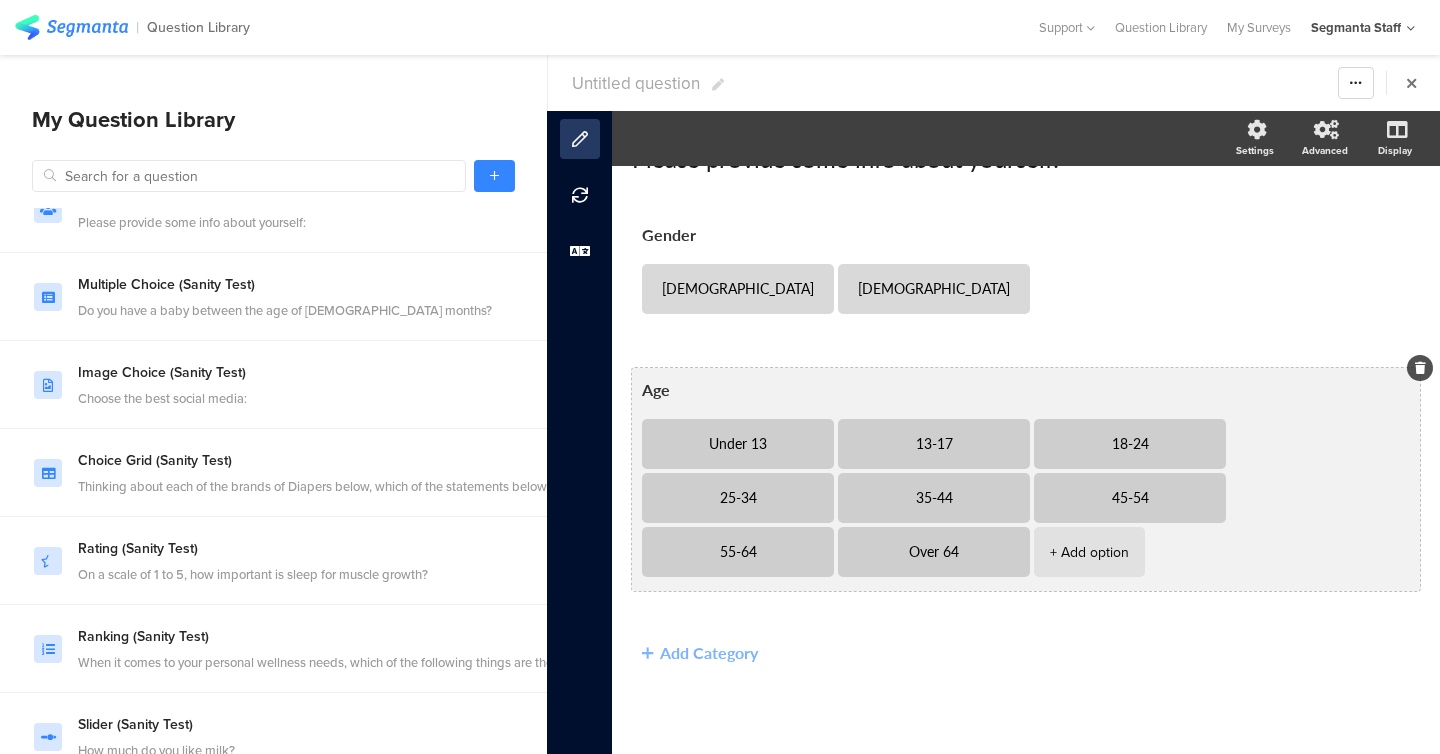 scroll, scrollTop: 0, scrollLeft: 0, axis: both 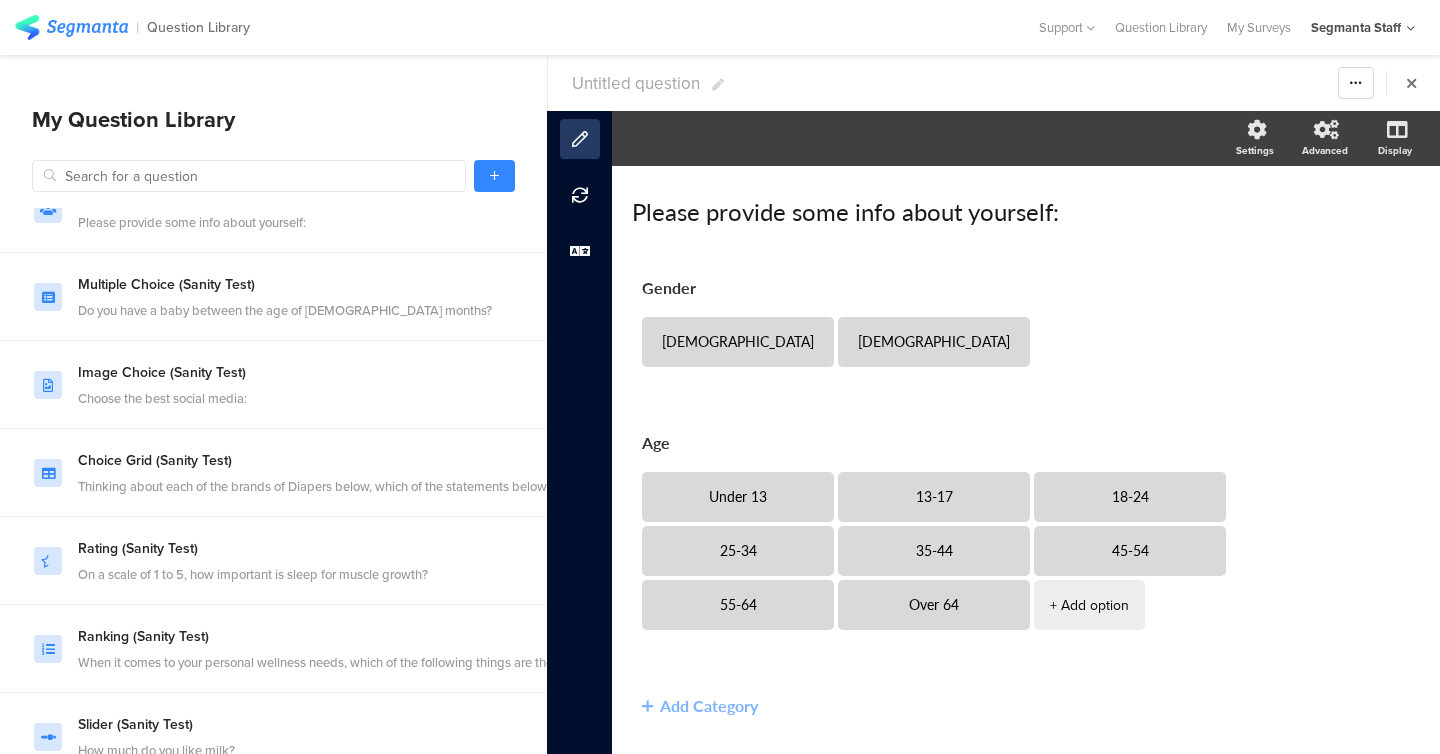 click on "Demographics (Sanity Test)
Please provide some info about yourself:
Multiple Choice (Sanity Test)
Do you have a baby between the age of 0 - 36 months?
Image Choice (Sanity Test)
Choose the best social media:
Choice Grid (Sanity Test)
Thinking about each of the brands of Diapers below, which of the statements below do you feel applies to each brand? You can select as many or as few for each brand as you feel applies. (Select all that apply for each brand)
Rating (Sanity Test)
On a scale of 1 to 5, how important is sleep for muscle growth?
Ranking (Sanity Test)
When it comes to your personal wellness needs, which of the following things are the most important to you?
Slider (Sanity Test)" at bounding box center [273, 445] 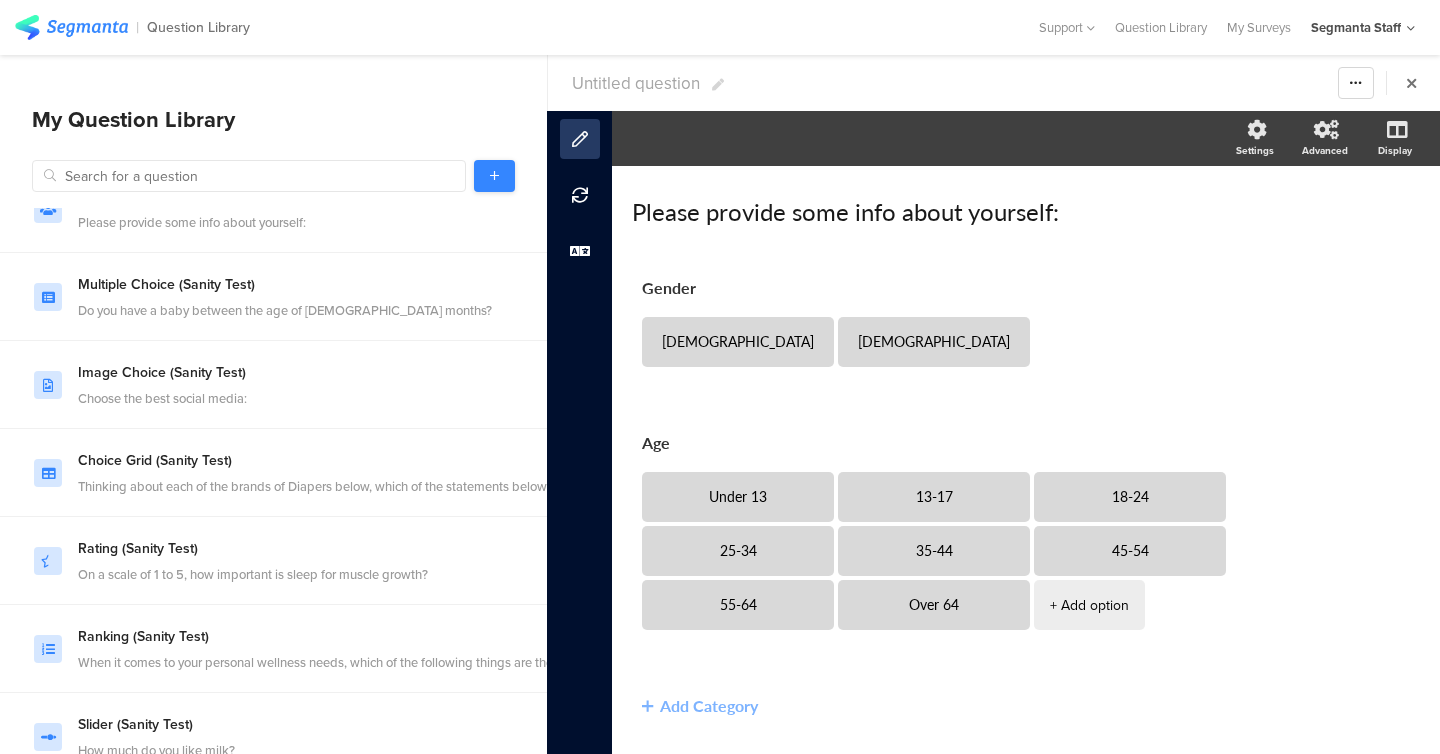 click at bounding box center (494, 176) 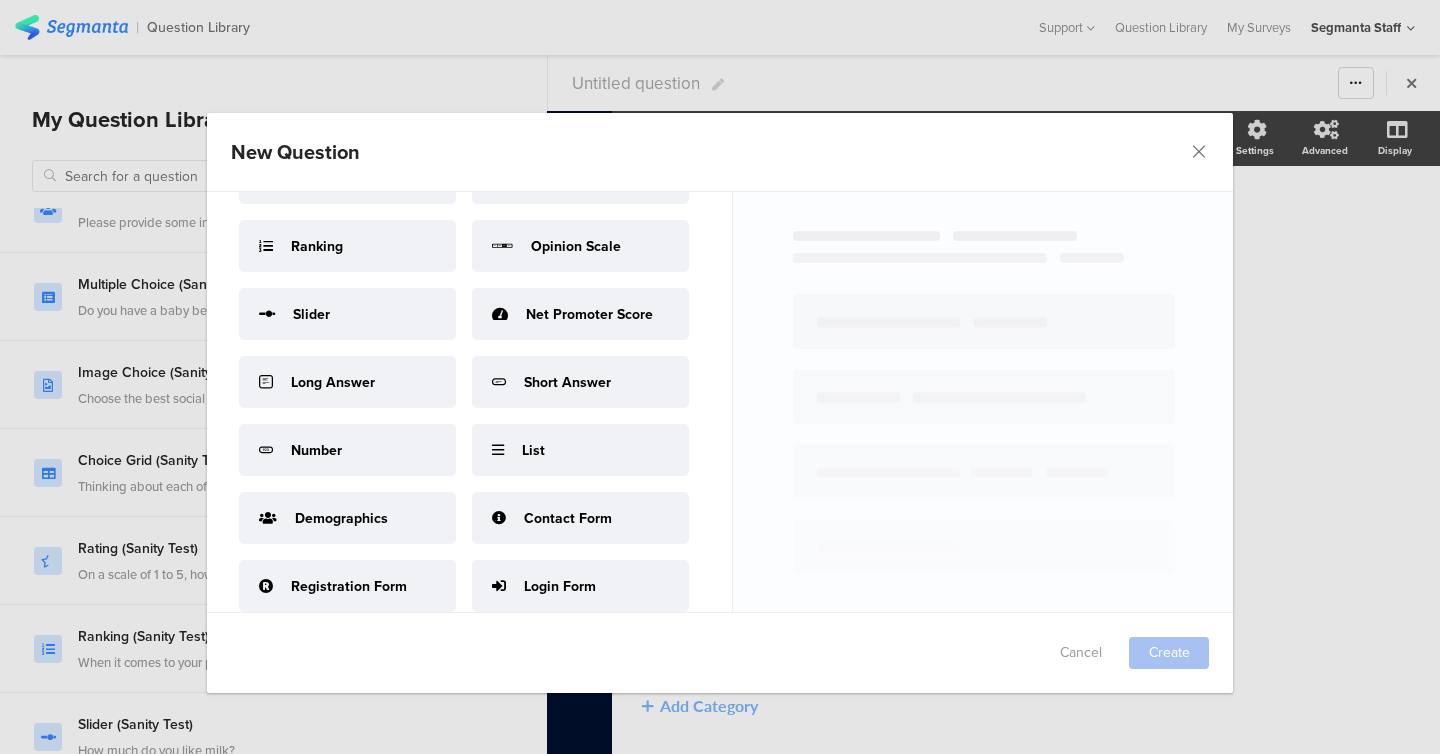 scroll, scrollTop: 240, scrollLeft: 0, axis: vertical 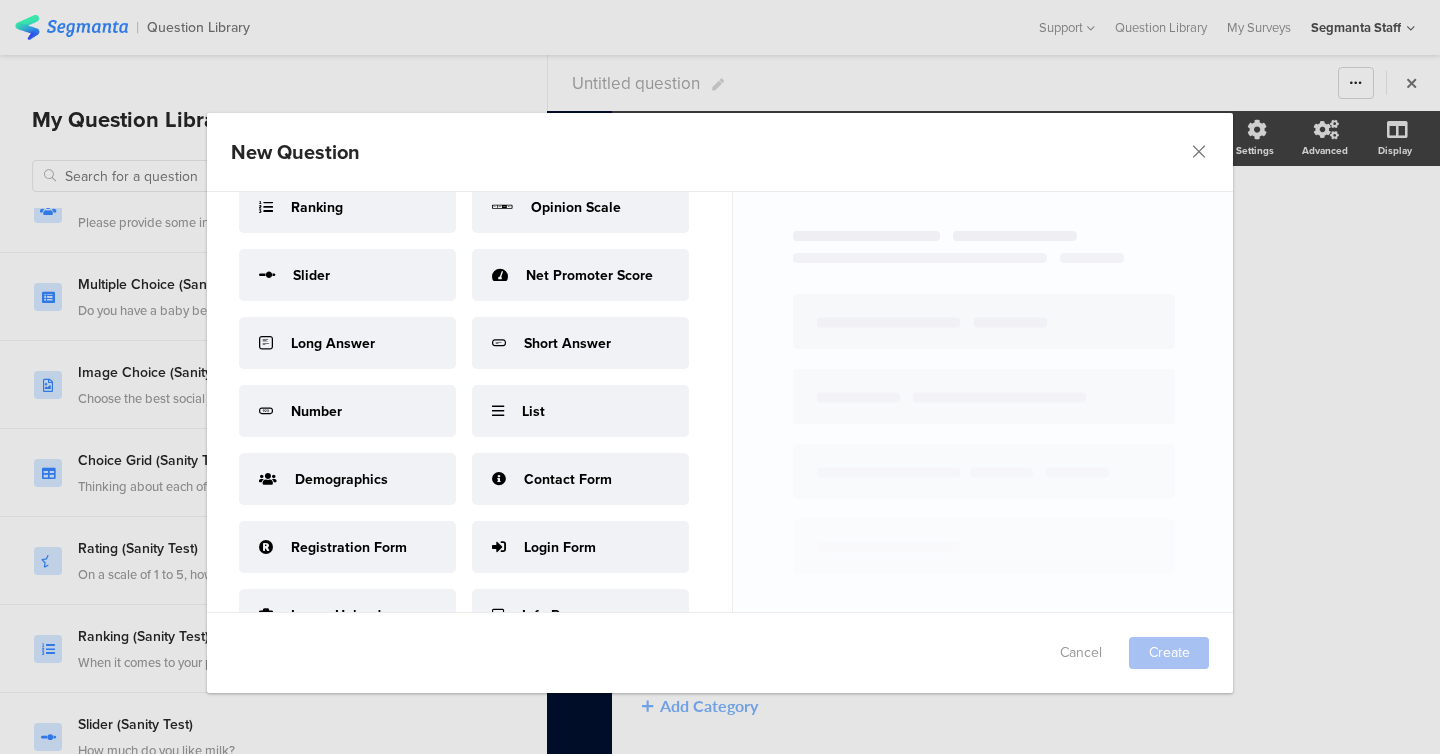 click on "Contact Form" at bounding box center (580, 479) 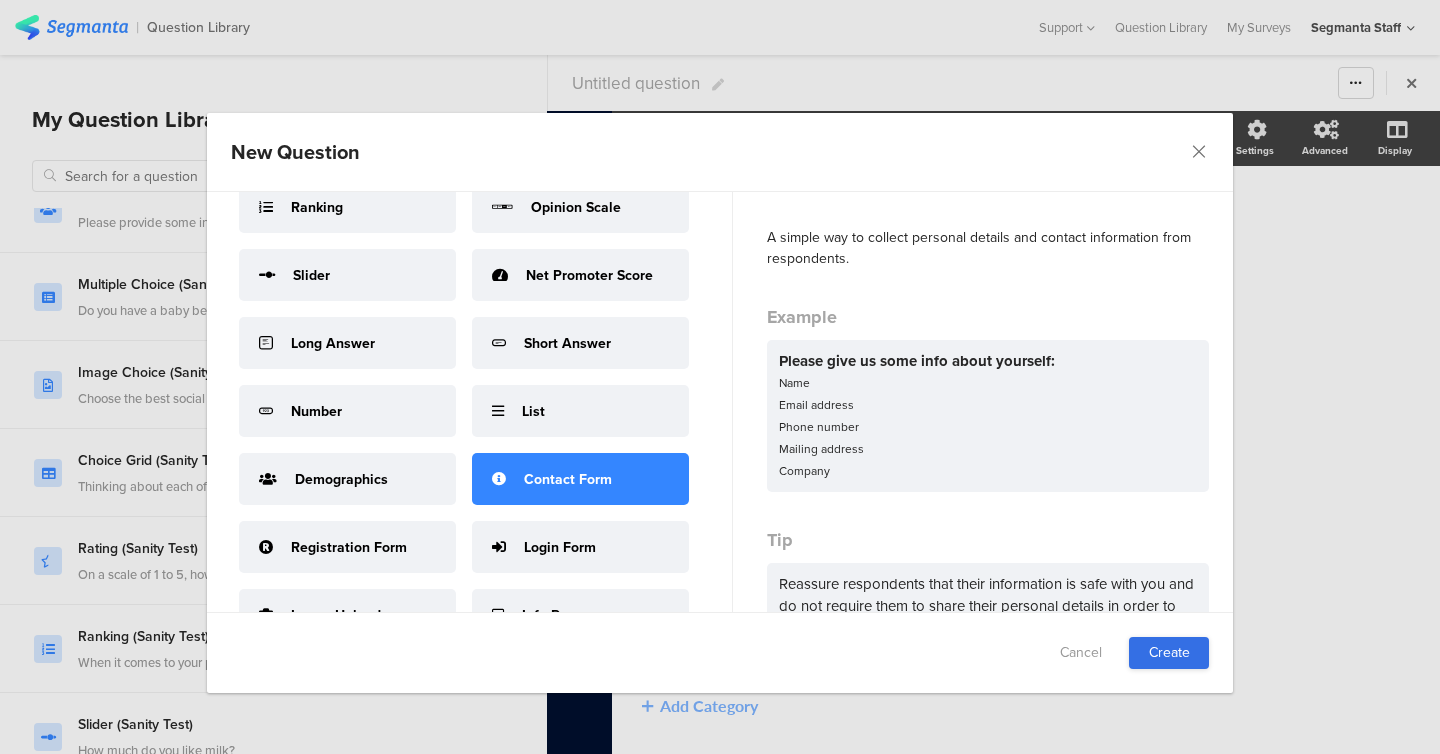click on "Create" at bounding box center [1169, 653] 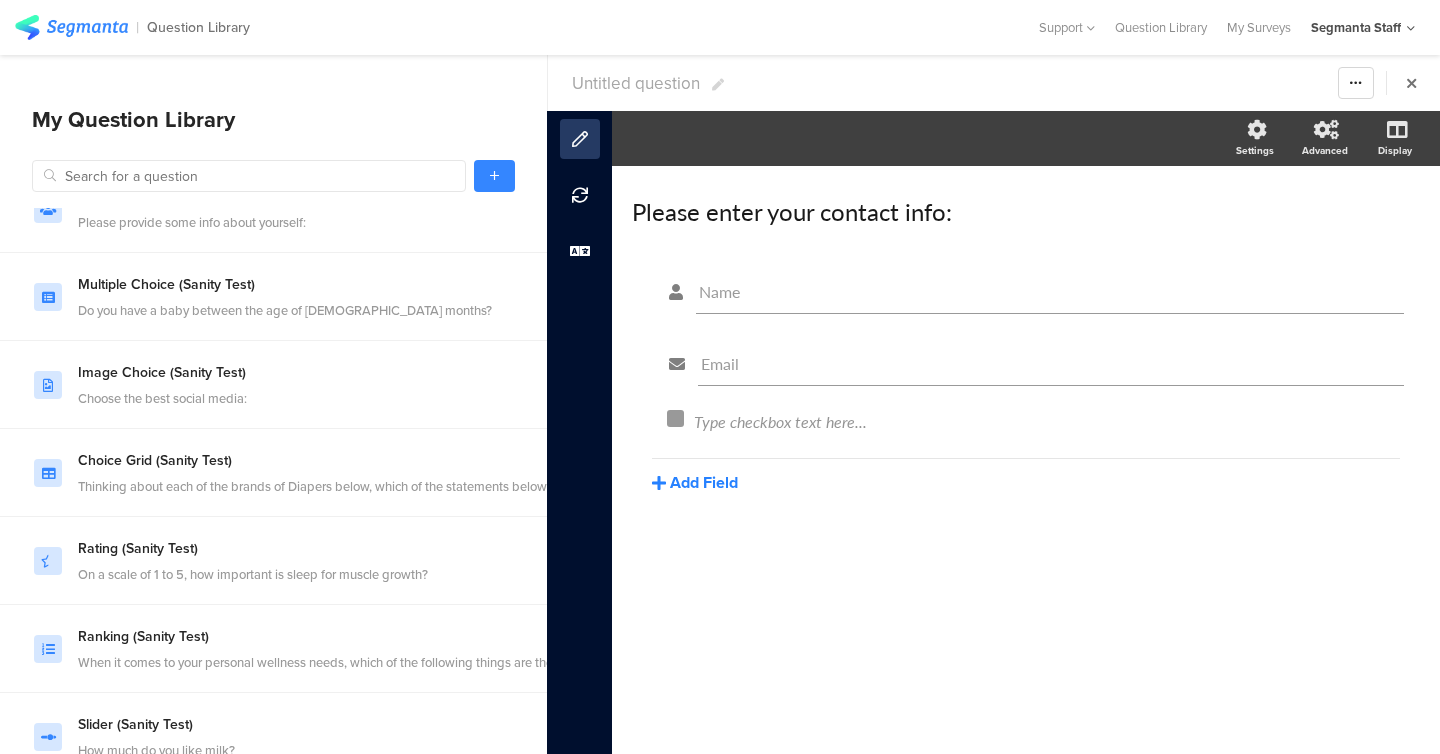 click on "Add Field" 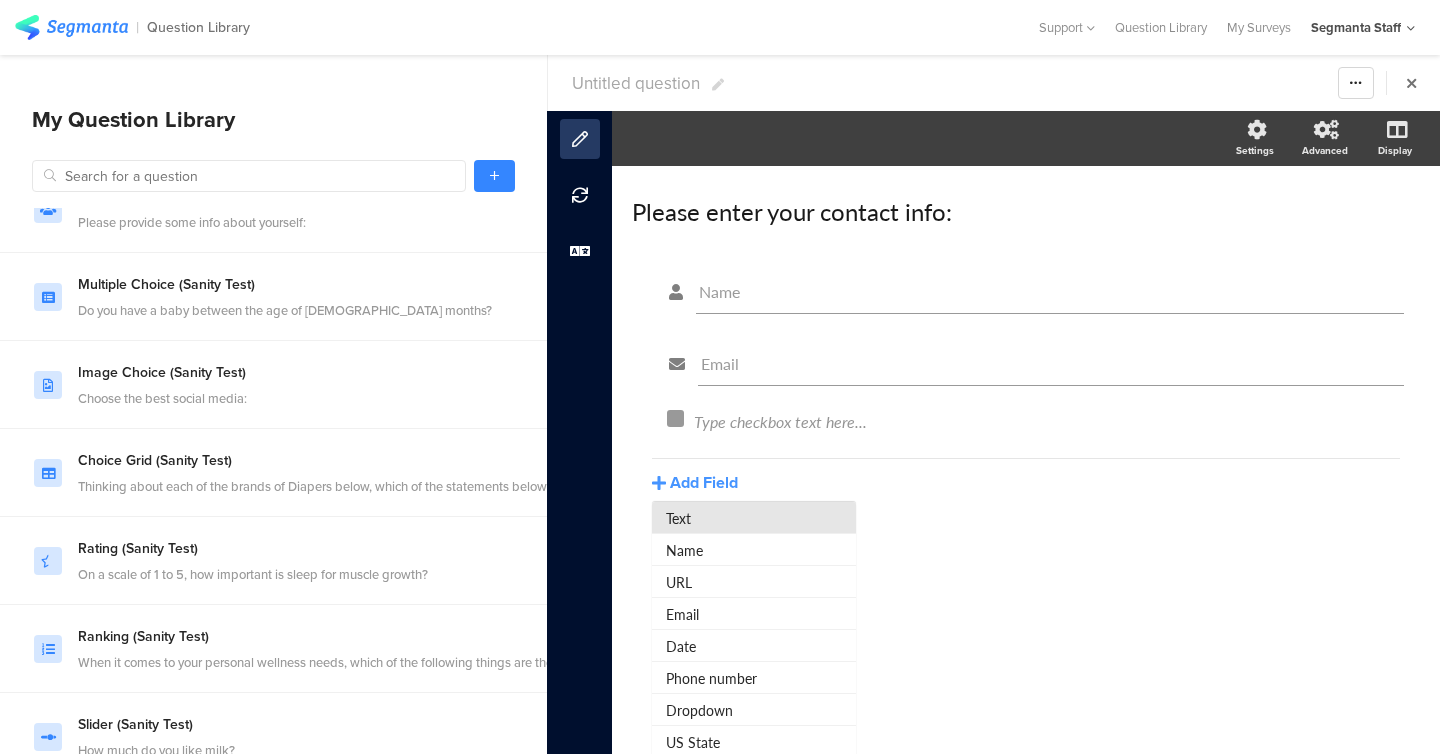 click on "Text" 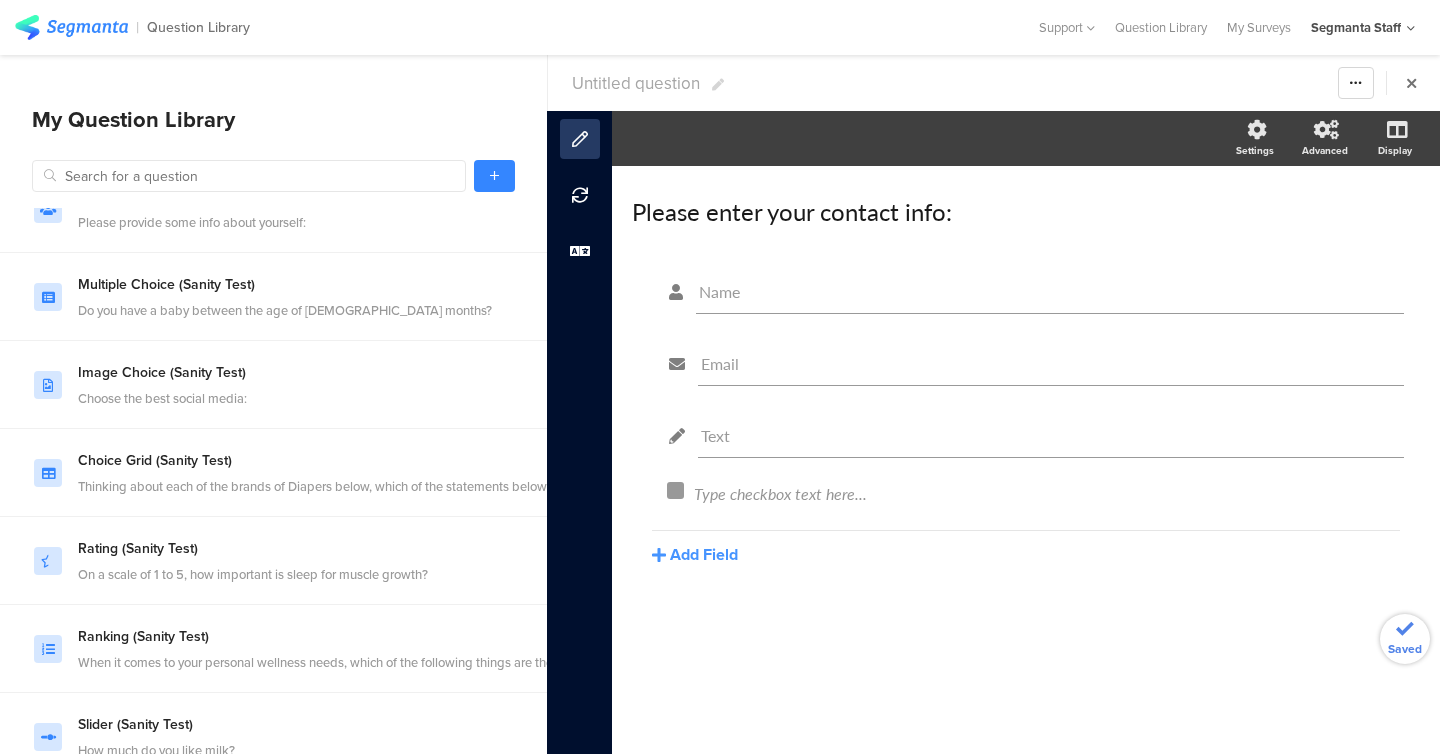click on "Name
Email
Text
Type checkbox text here...
Add Field
Text
Name
URL
Email
Date
Phone number
Dropdown
US State
Country
Checkbox" 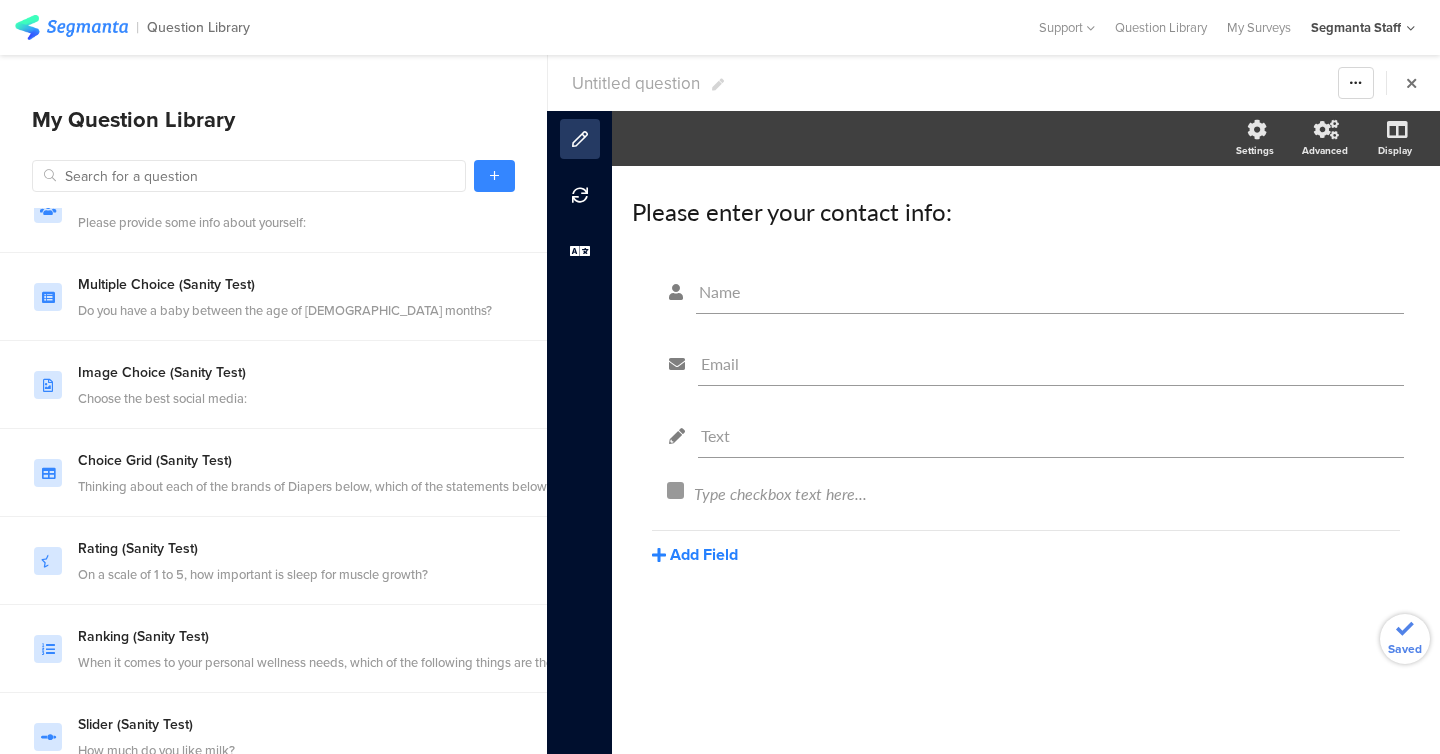 click on "Add Field" 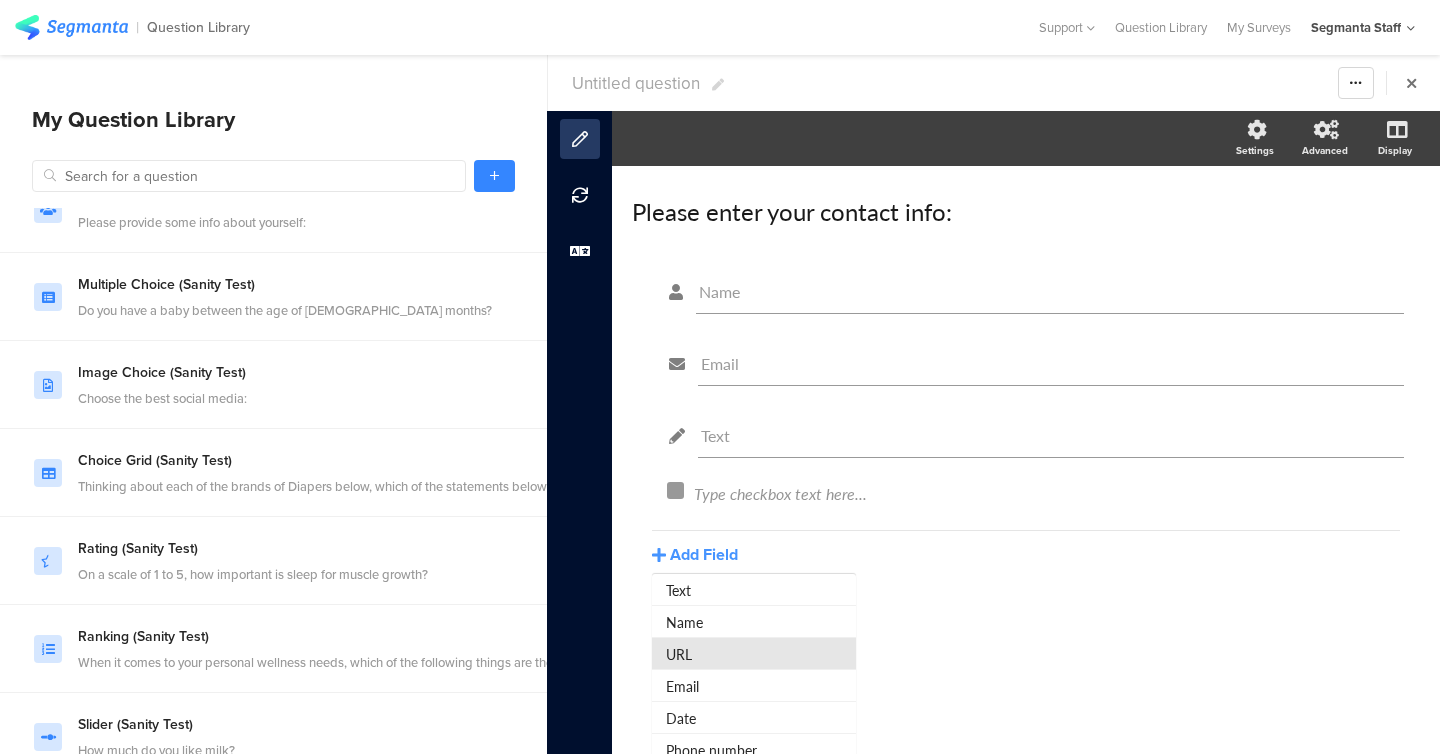 click on "URL" 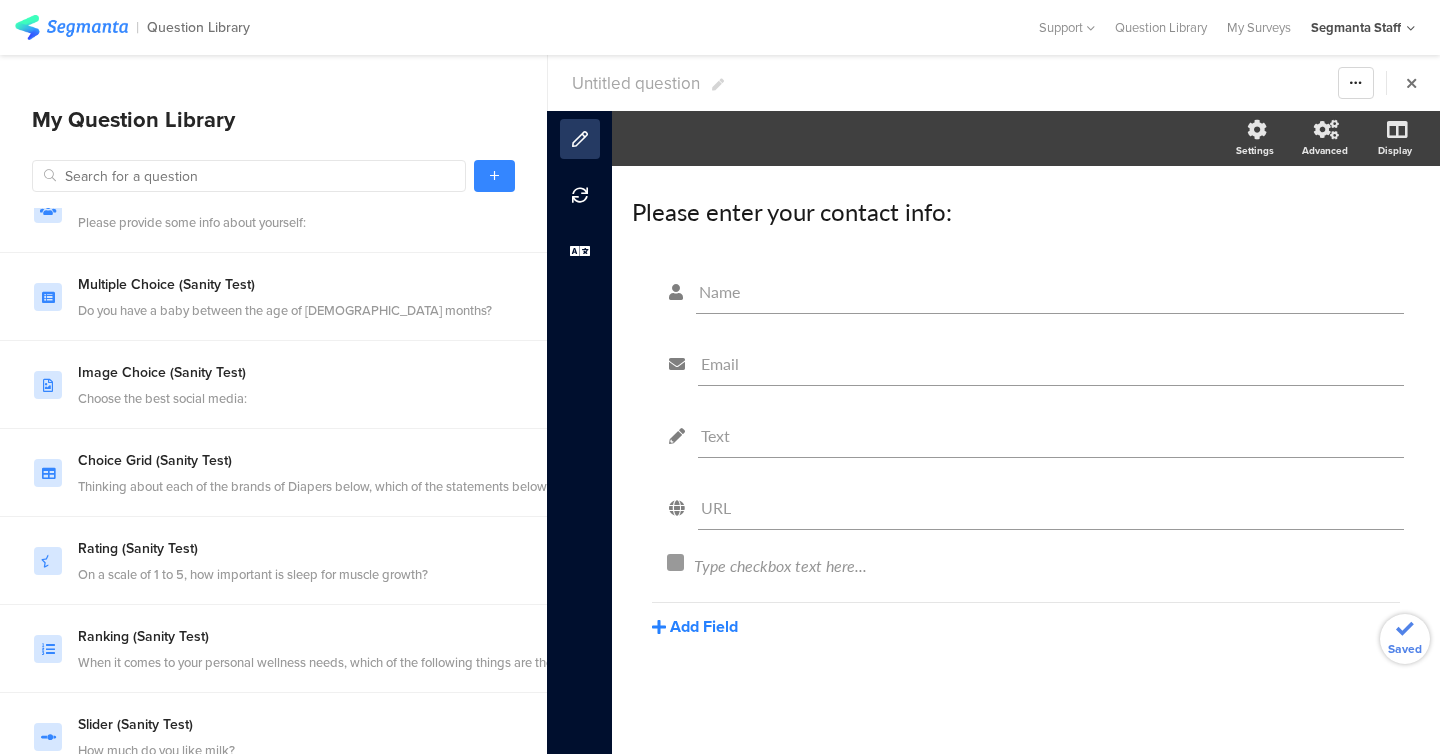 click on "Add Field" 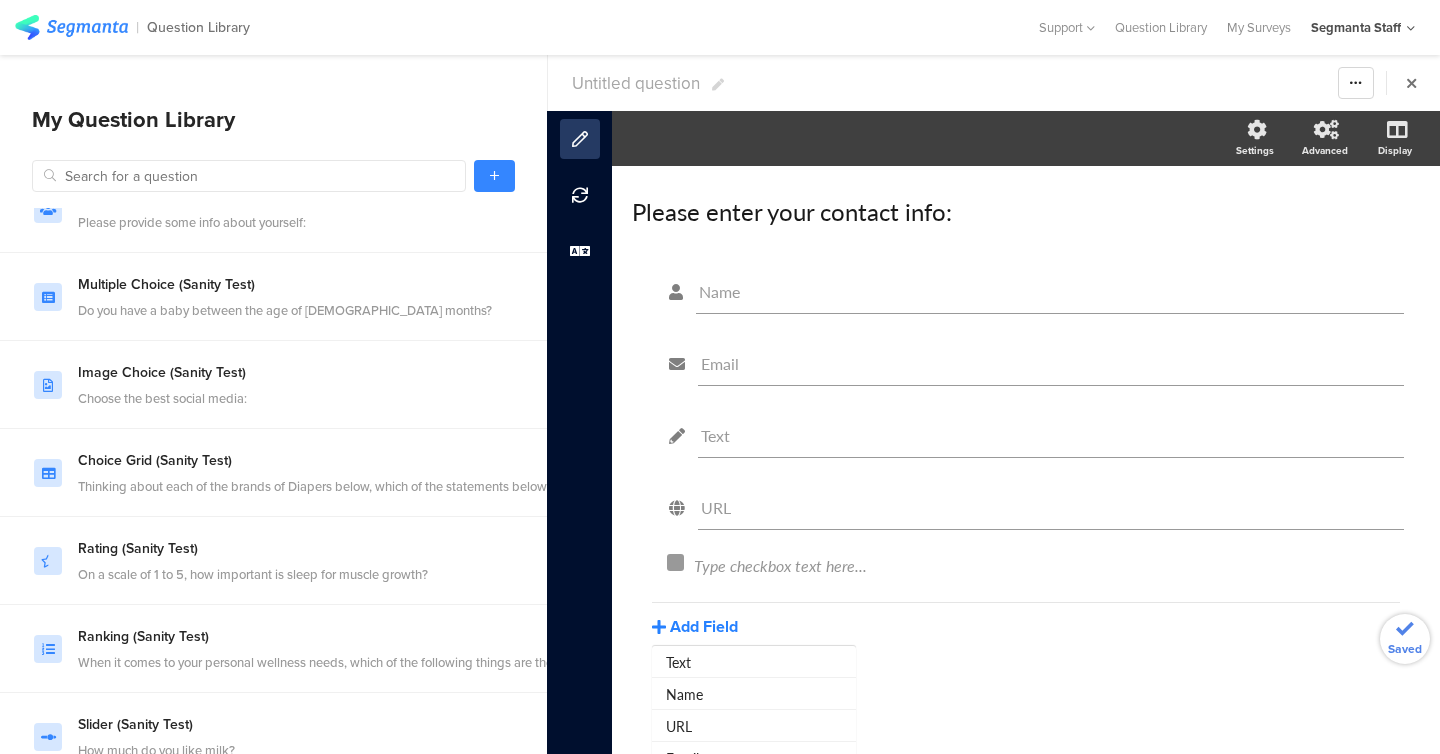 scroll, scrollTop: 212, scrollLeft: 0, axis: vertical 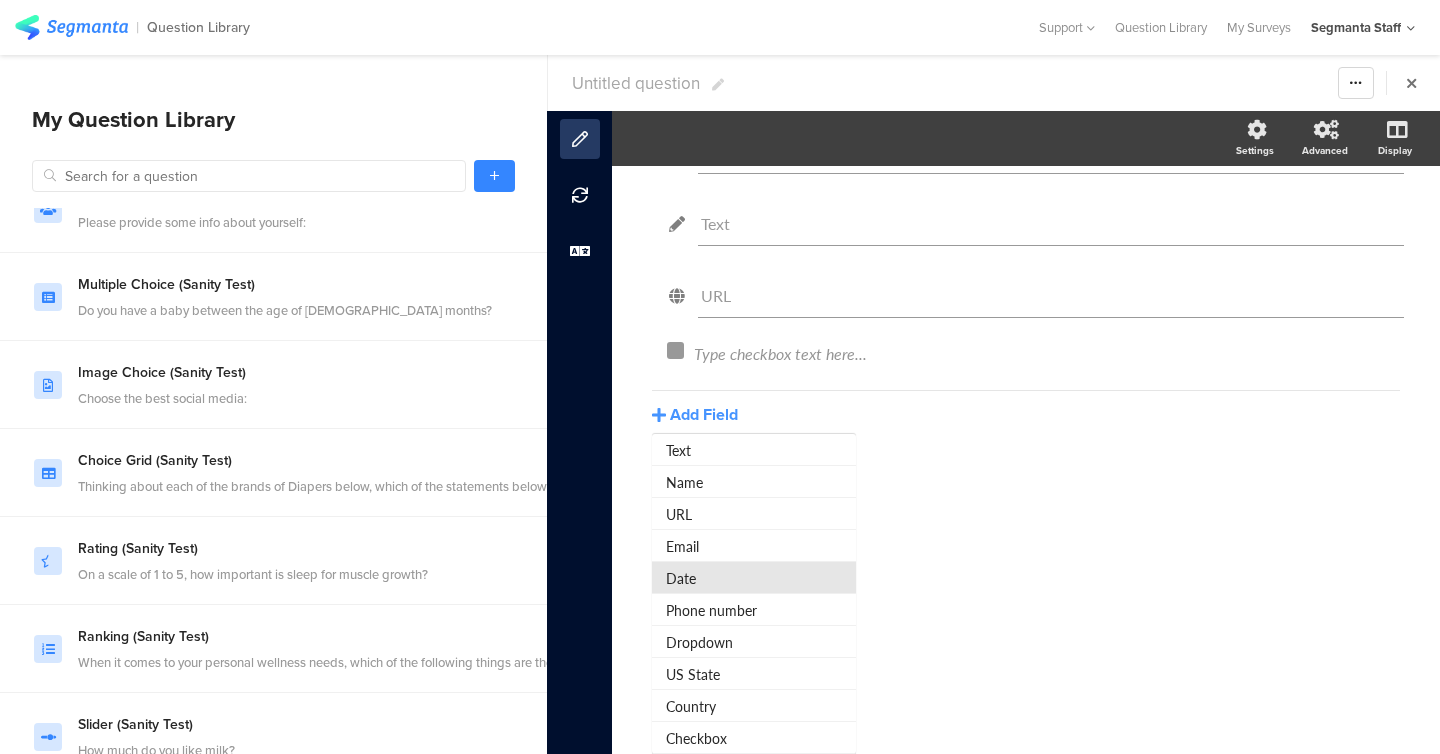 click on "Date" 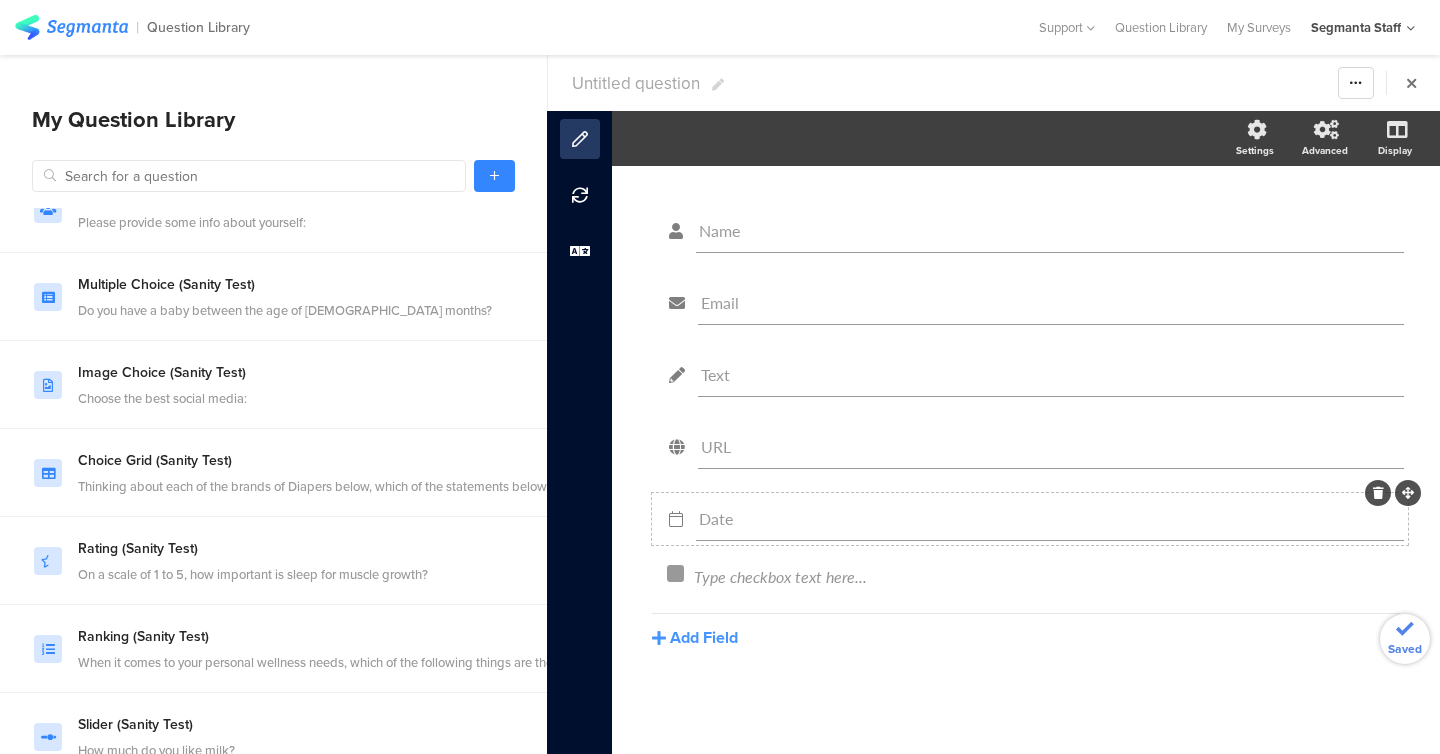scroll, scrollTop: 61, scrollLeft: 0, axis: vertical 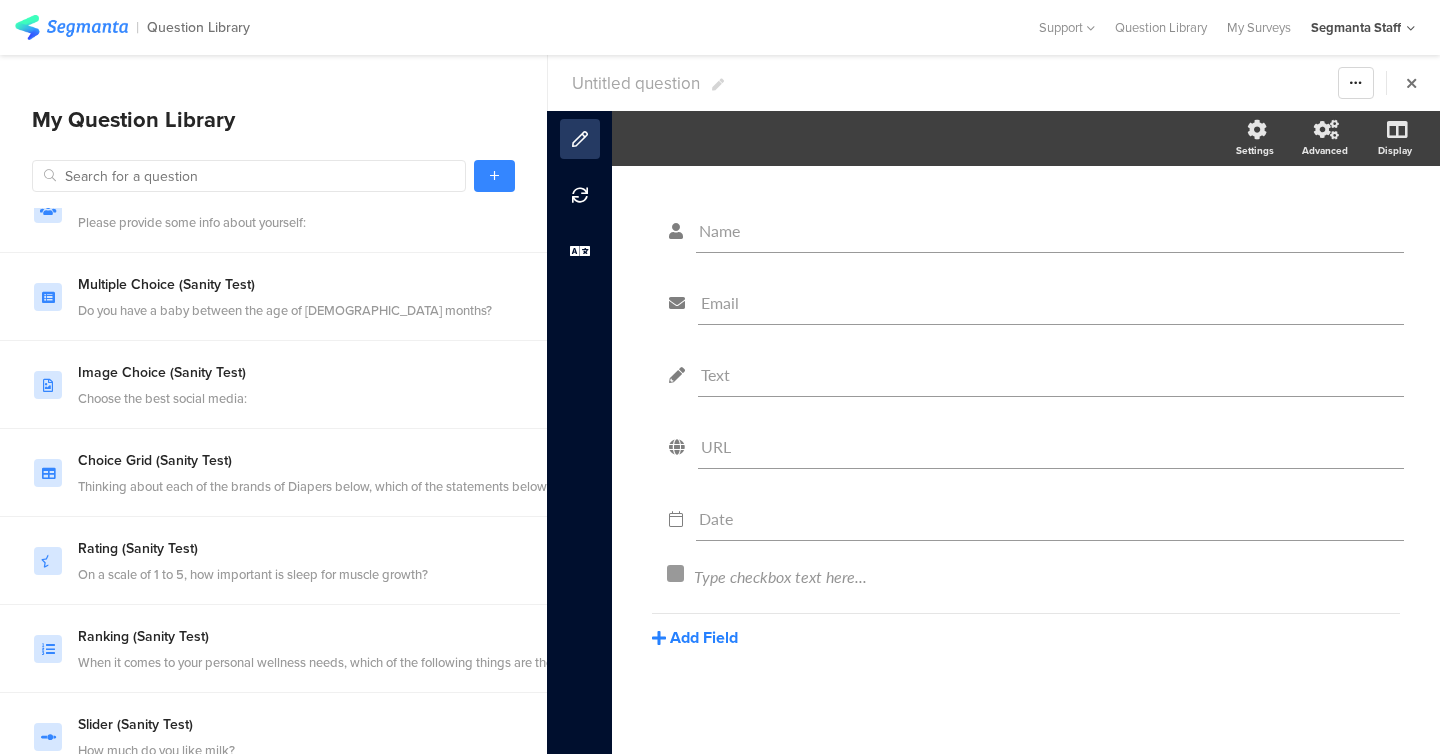 click on "Add Field" 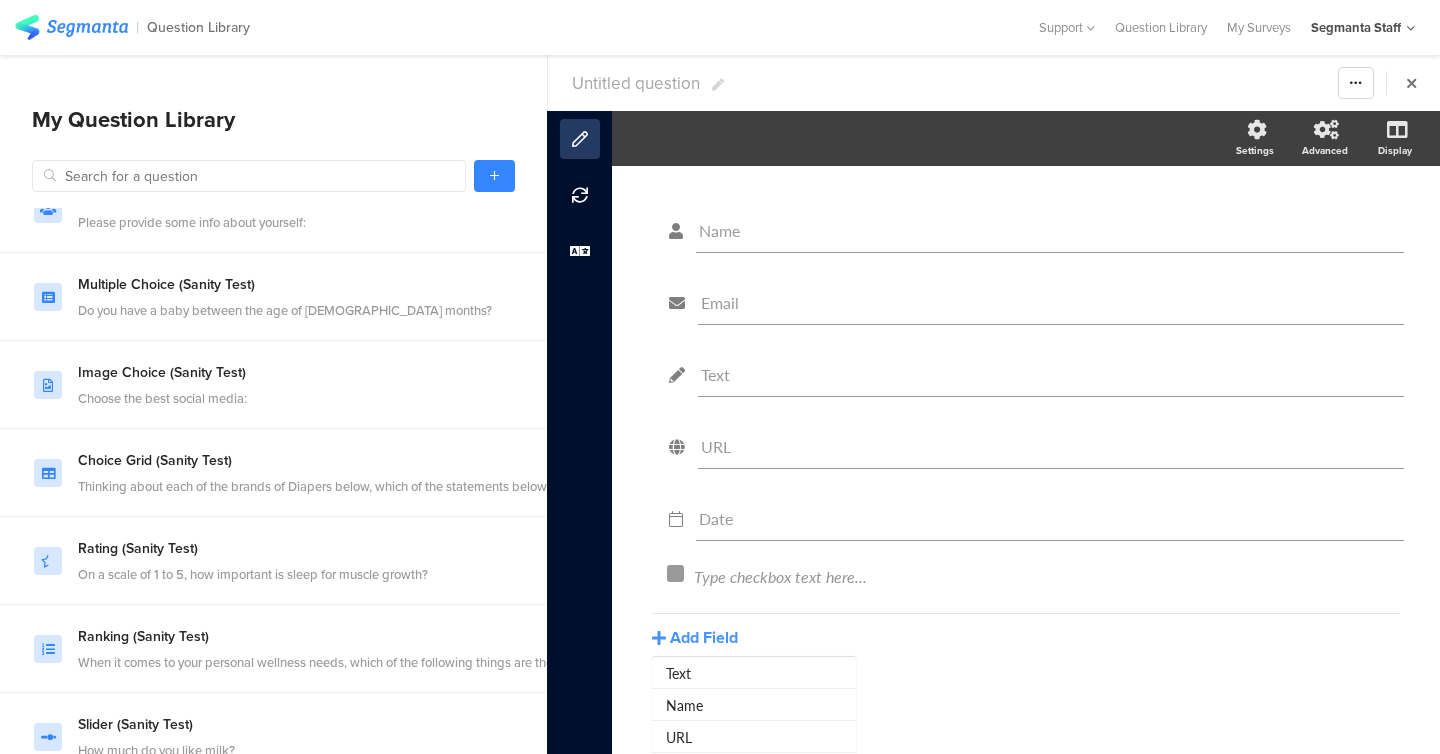 scroll, scrollTop: 284, scrollLeft: 0, axis: vertical 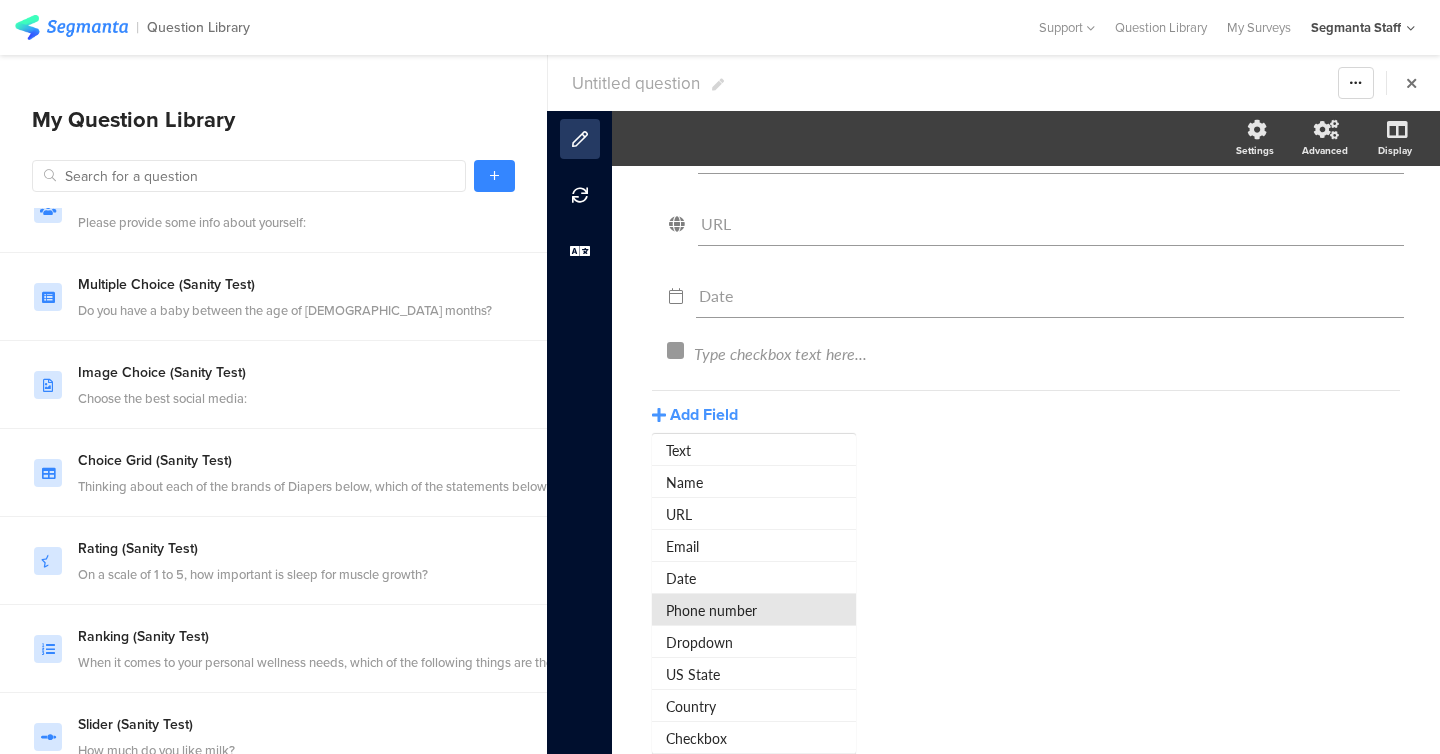 click on "Phone number" 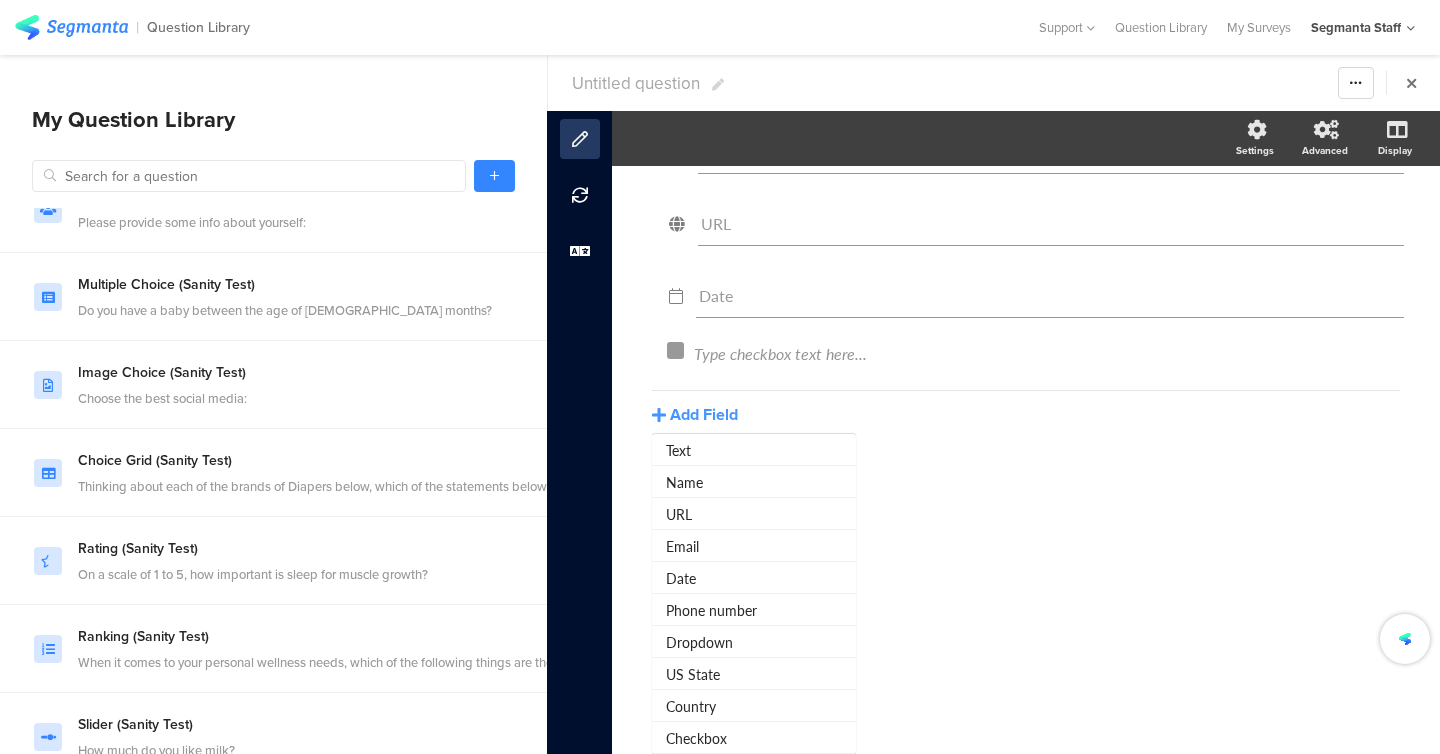 scroll, scrollTop: 61, scrollLeft: 0, axis: vertical 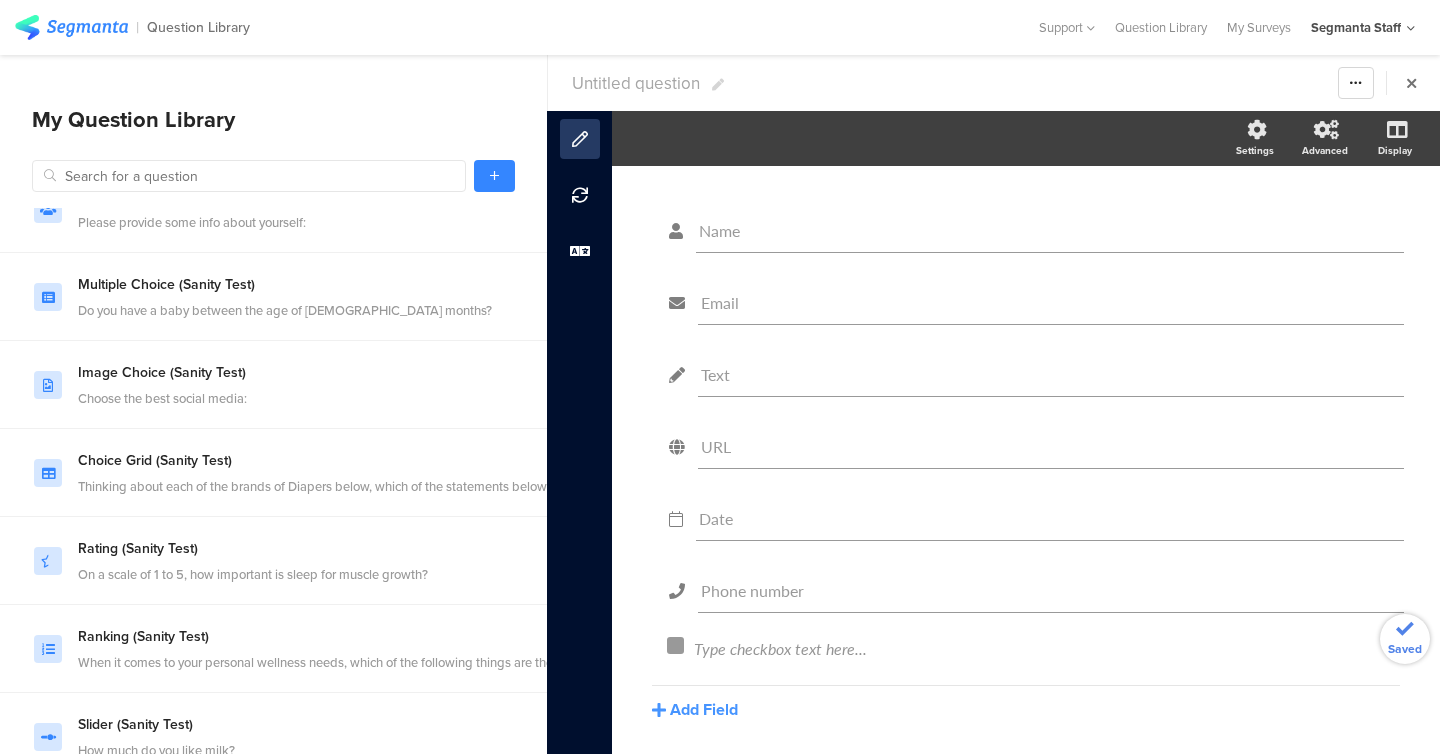 click on "Name
Email
Text
URL
Date
Phone number
Type checkbox text here...
Add Field
Text
Name" 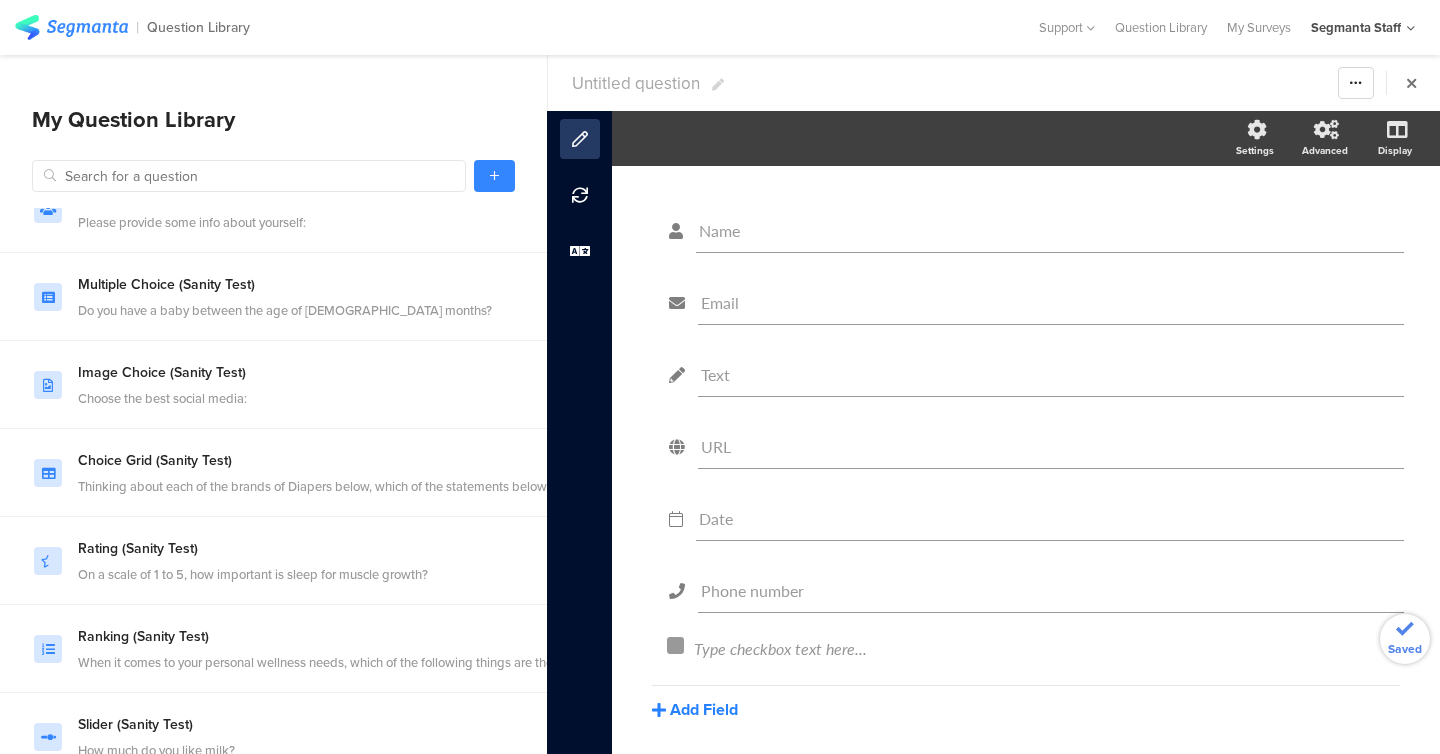 click on "Add Field" 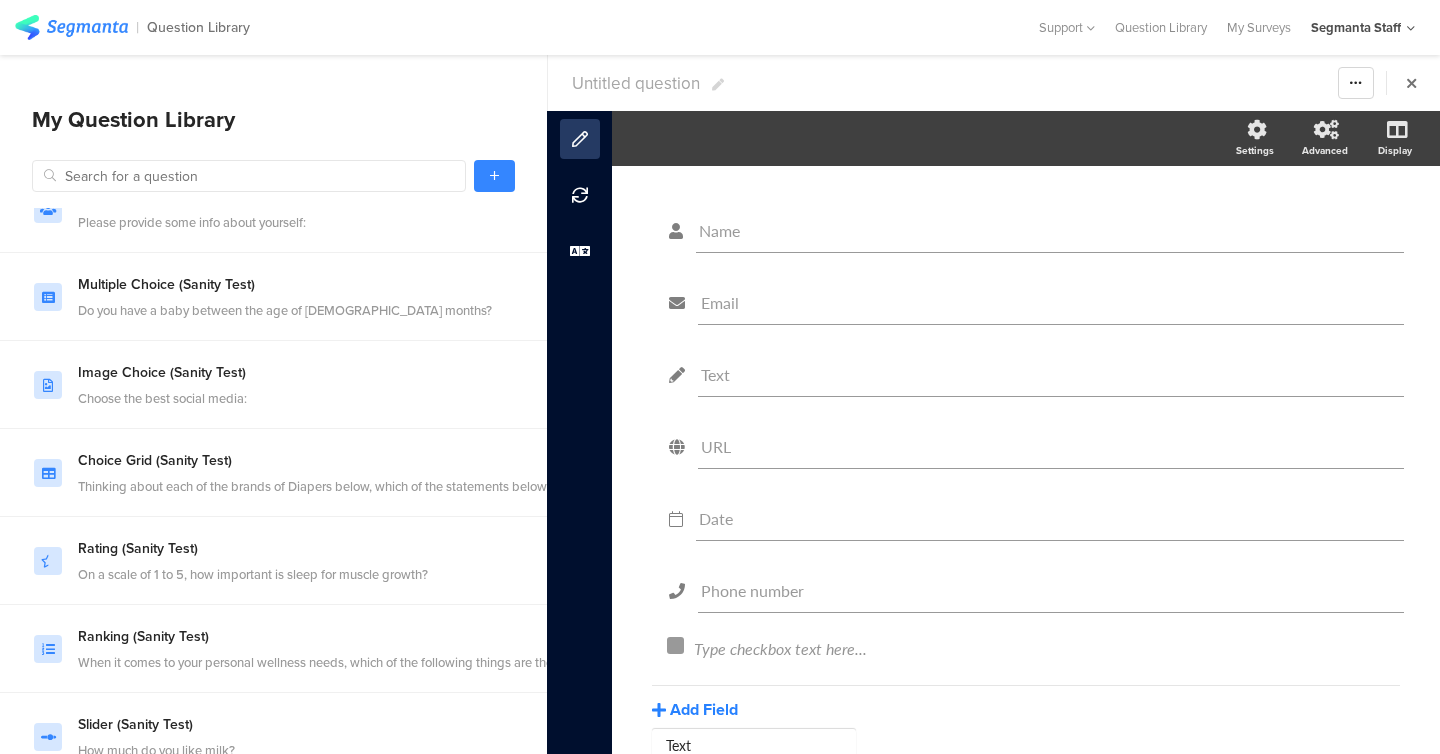 scroll, scrollTop: 356, scrollLeft: 0, axis: vertical 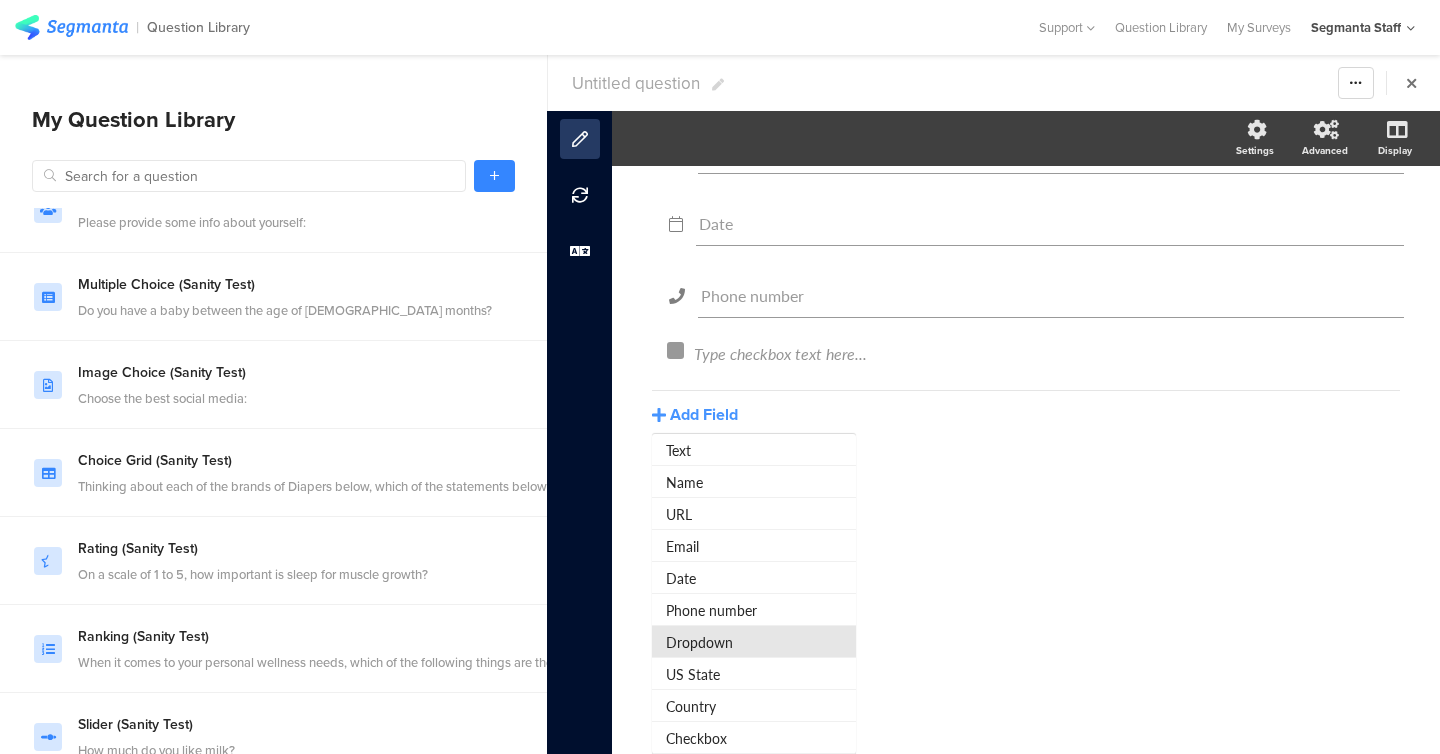 click on "Dropdown" 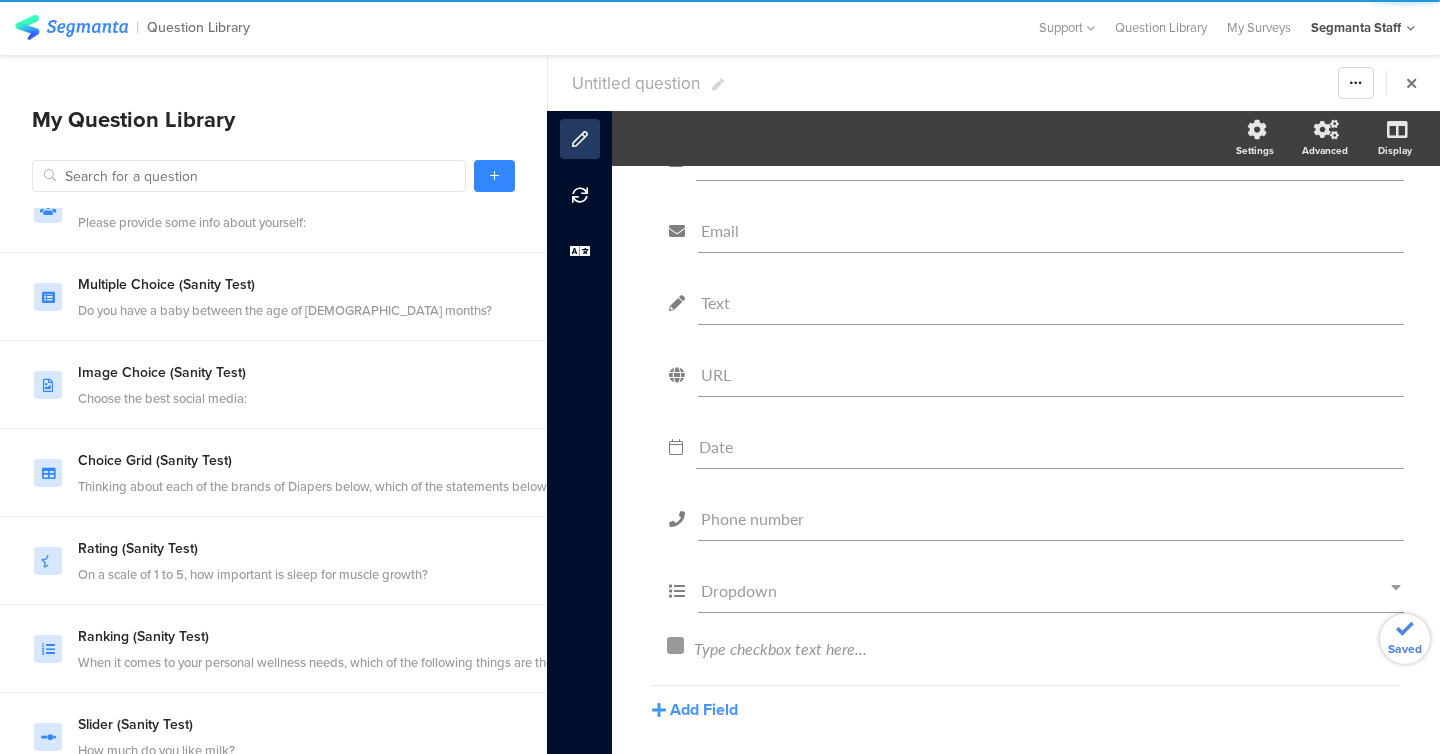 scroll, scrollTop: 205, scrollLeft: 0, axis: vertical 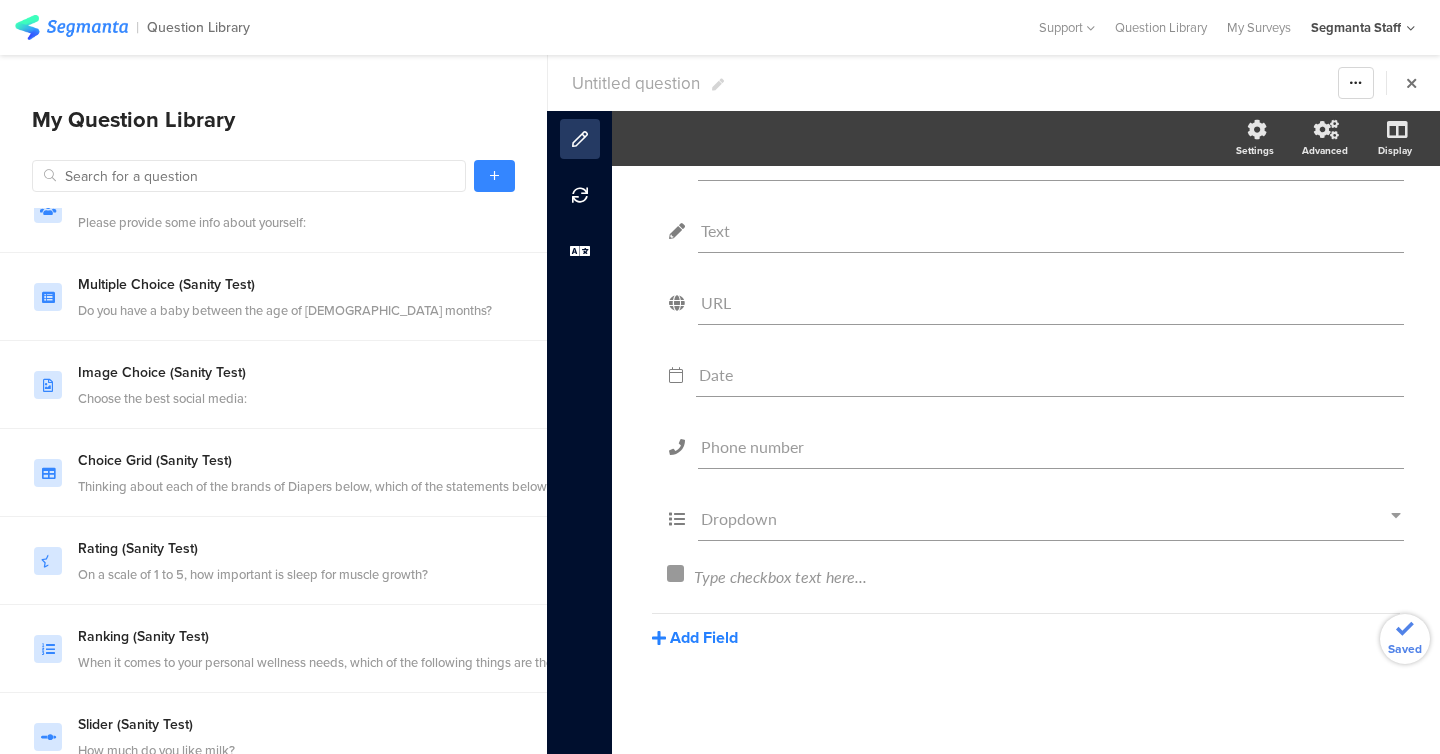 click on "Add Field" 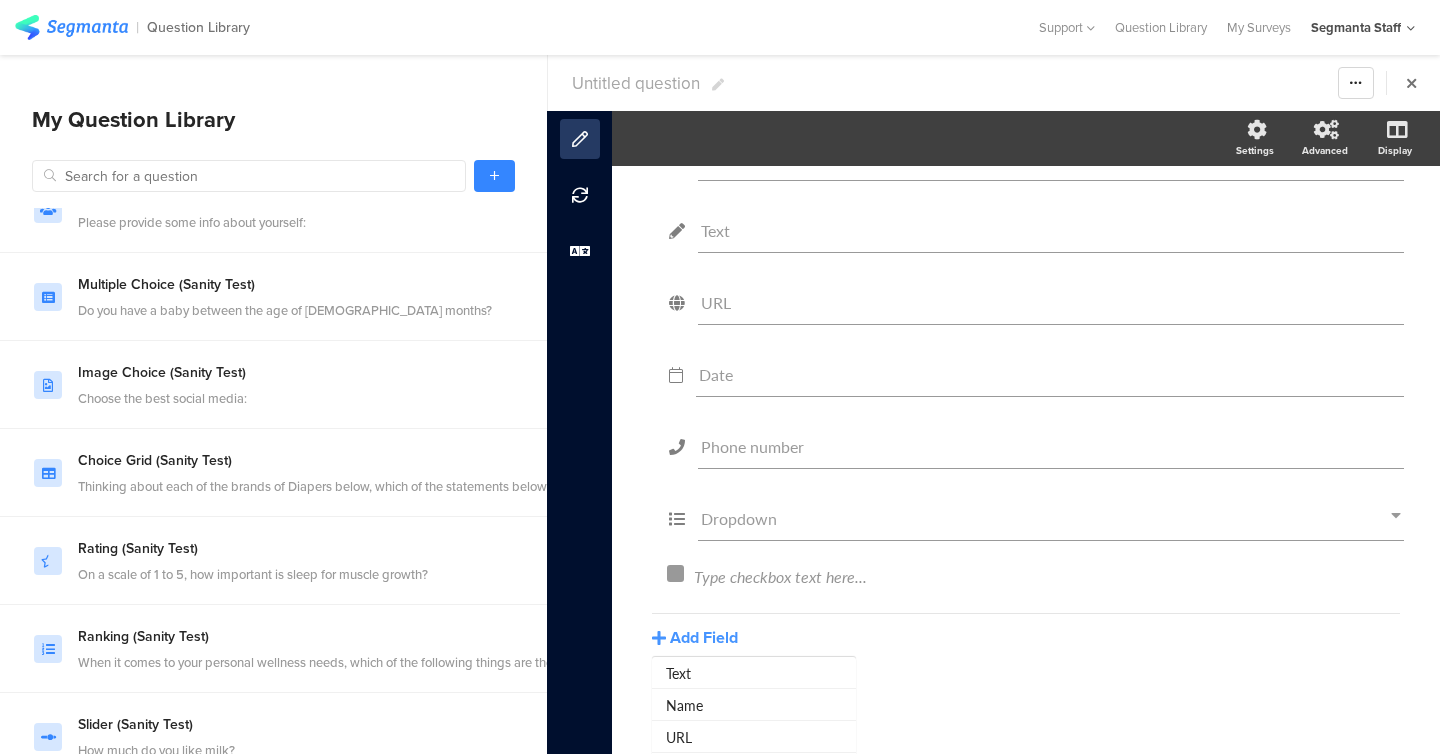 scroll, scrollTop: 428, scrollLeft: 0, axis: vertical 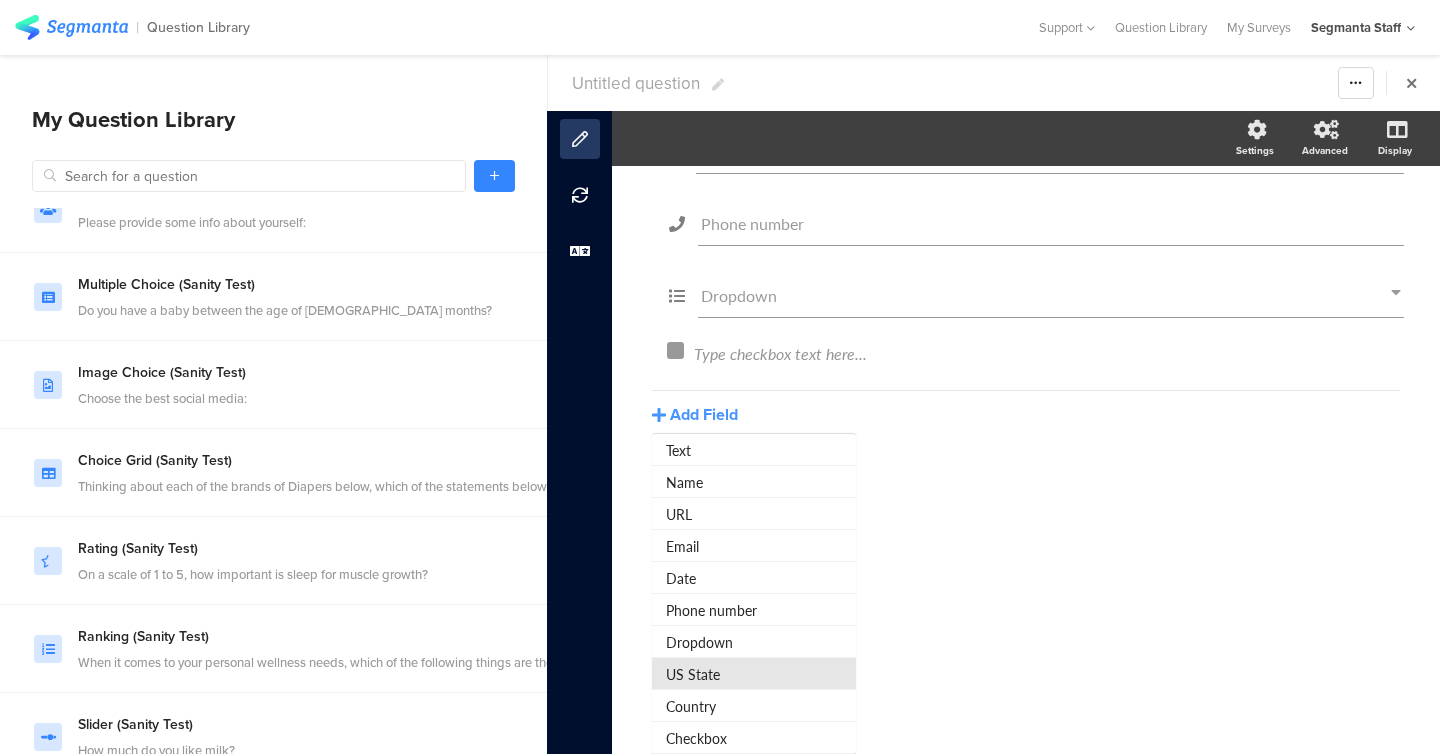 click on "US State" 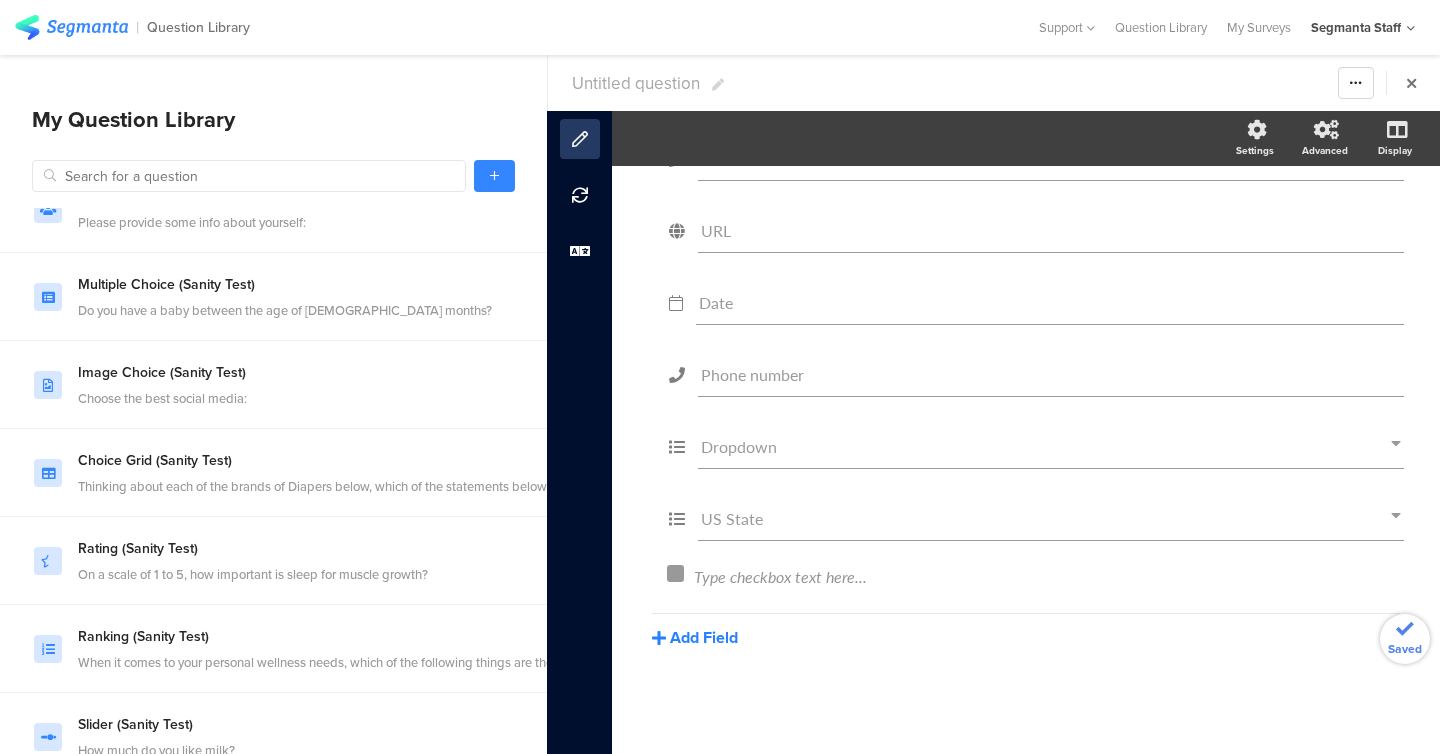 click on "Add Field" 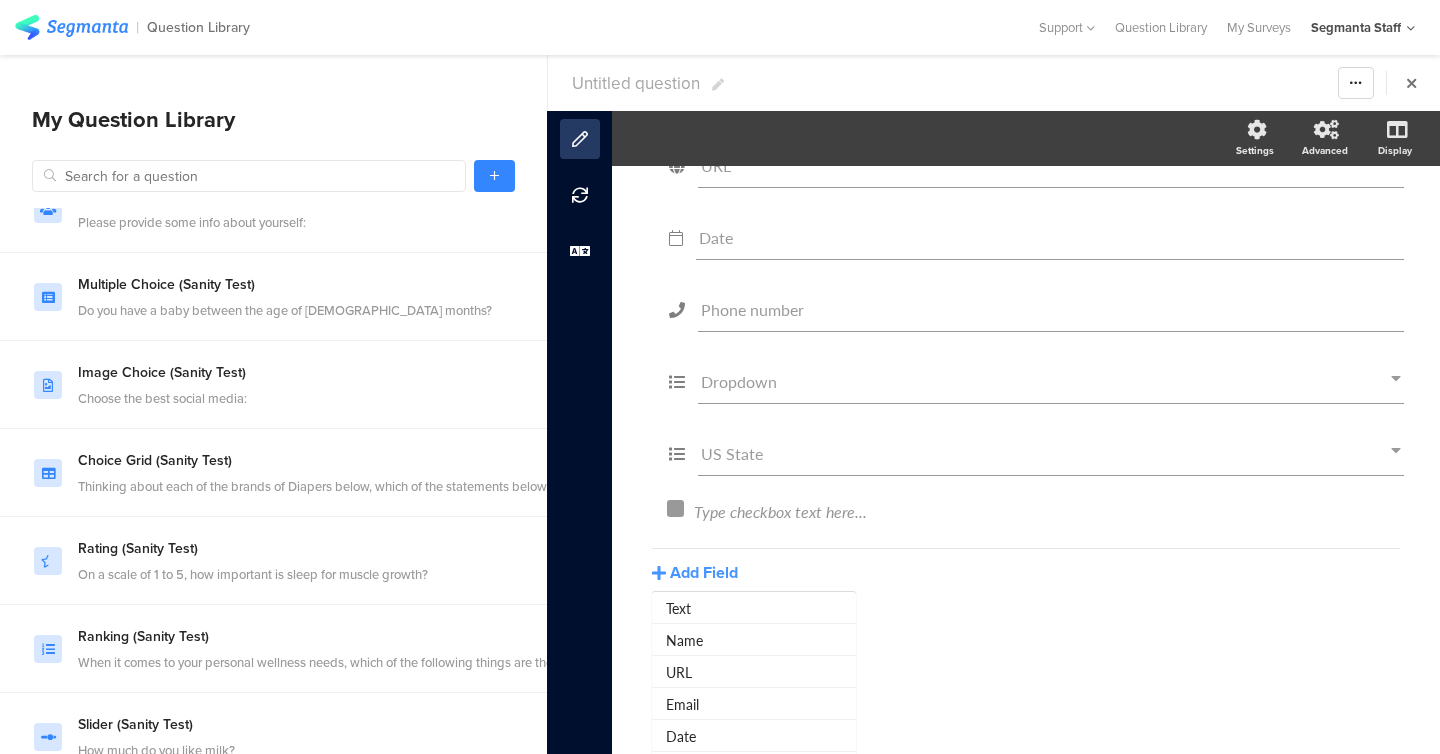 scroll, scrollTop: 500, scrollLeft: 0, axis: vertical 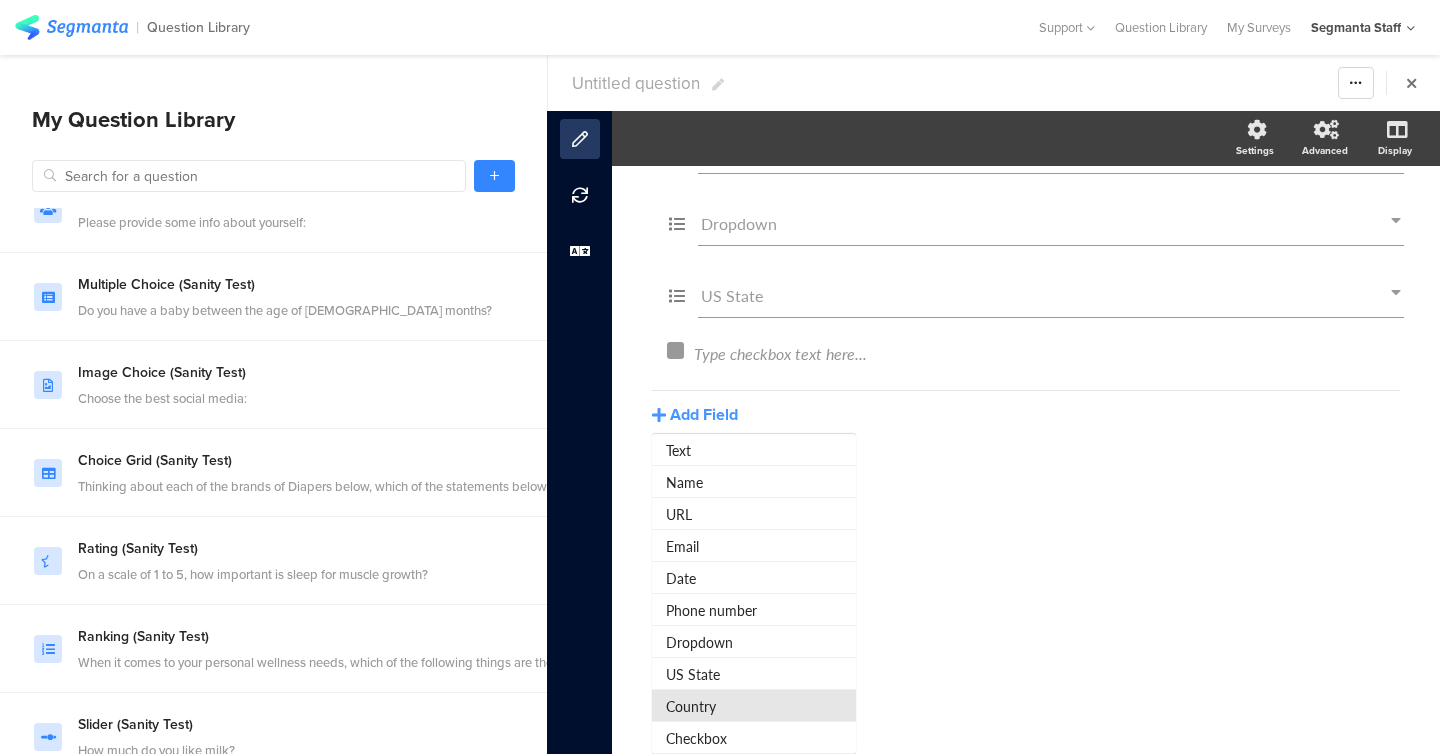 click on "Country" 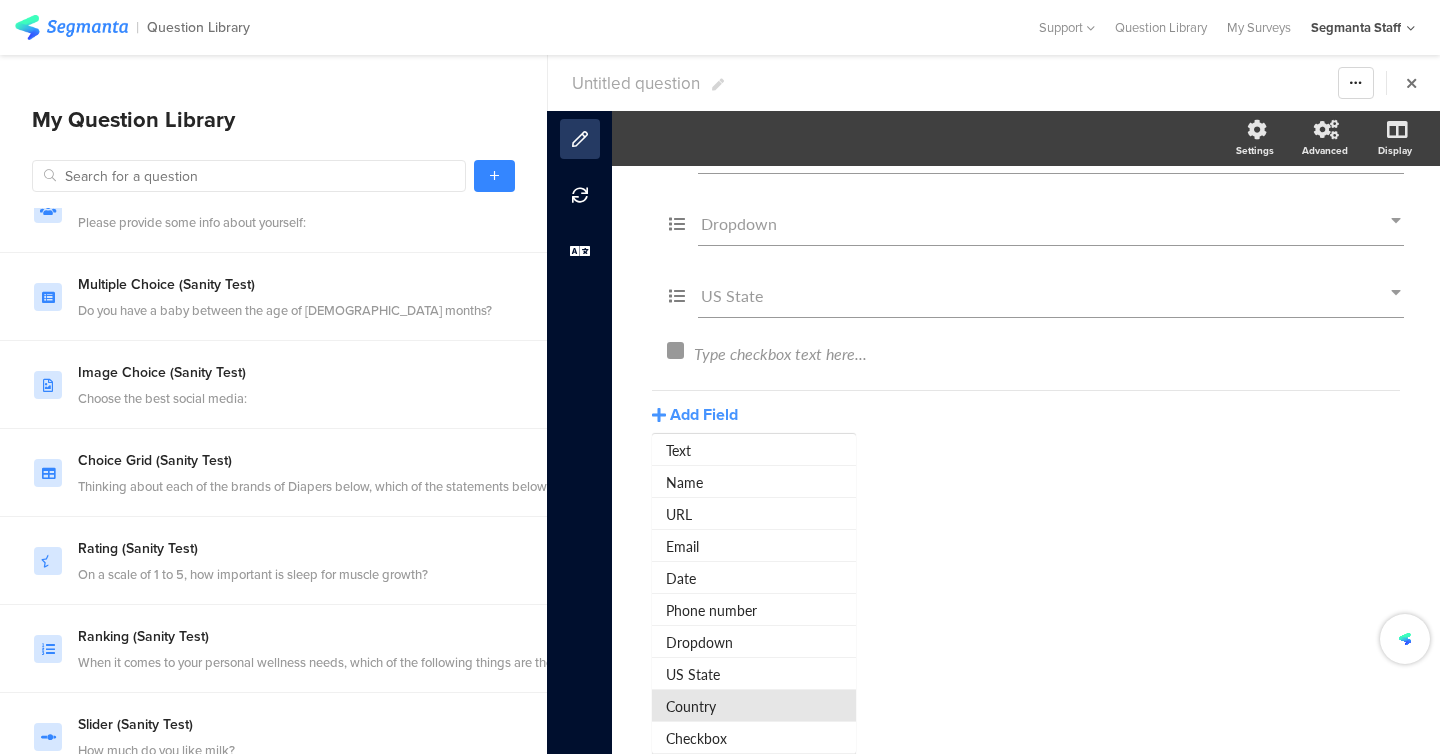 scroll, scrollTop: 349, scrollLeft: 0, axis: vertical 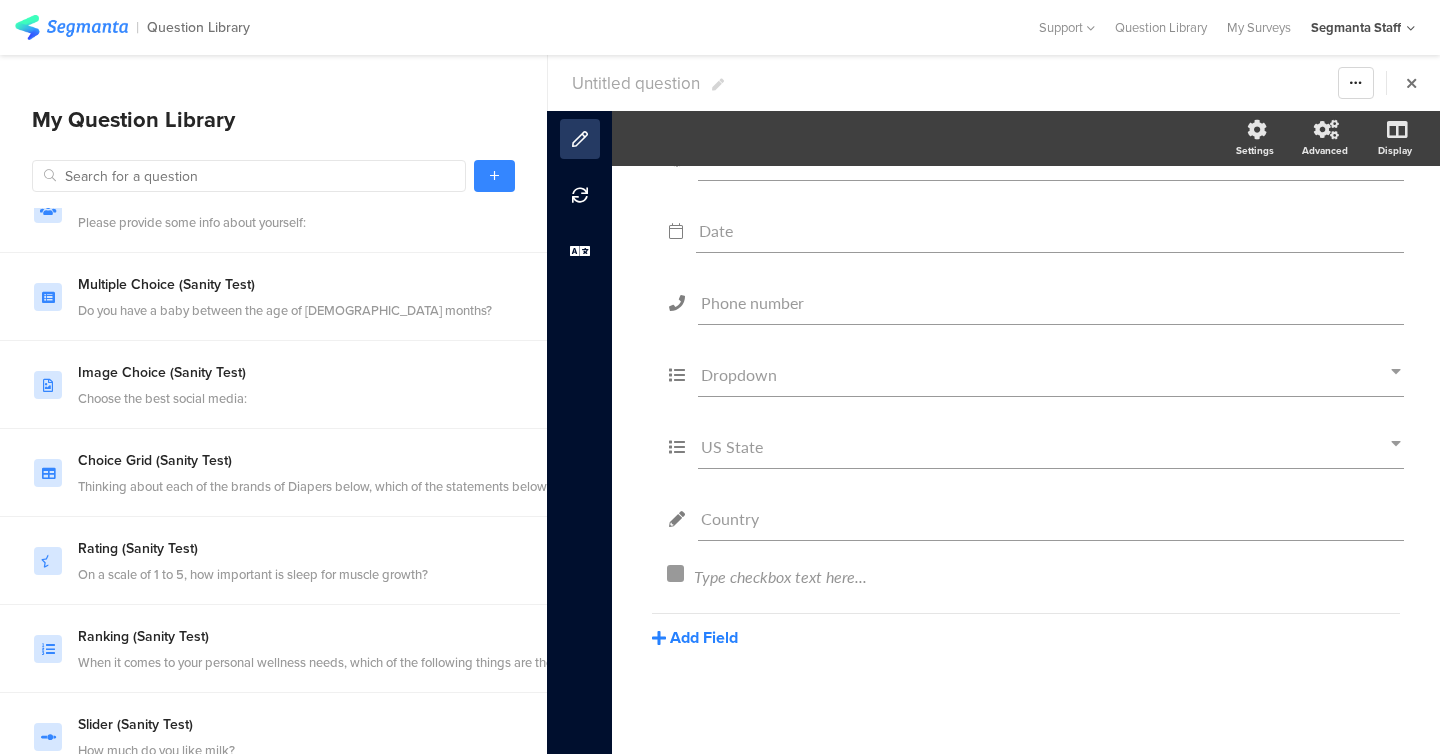 click on "Add Field" 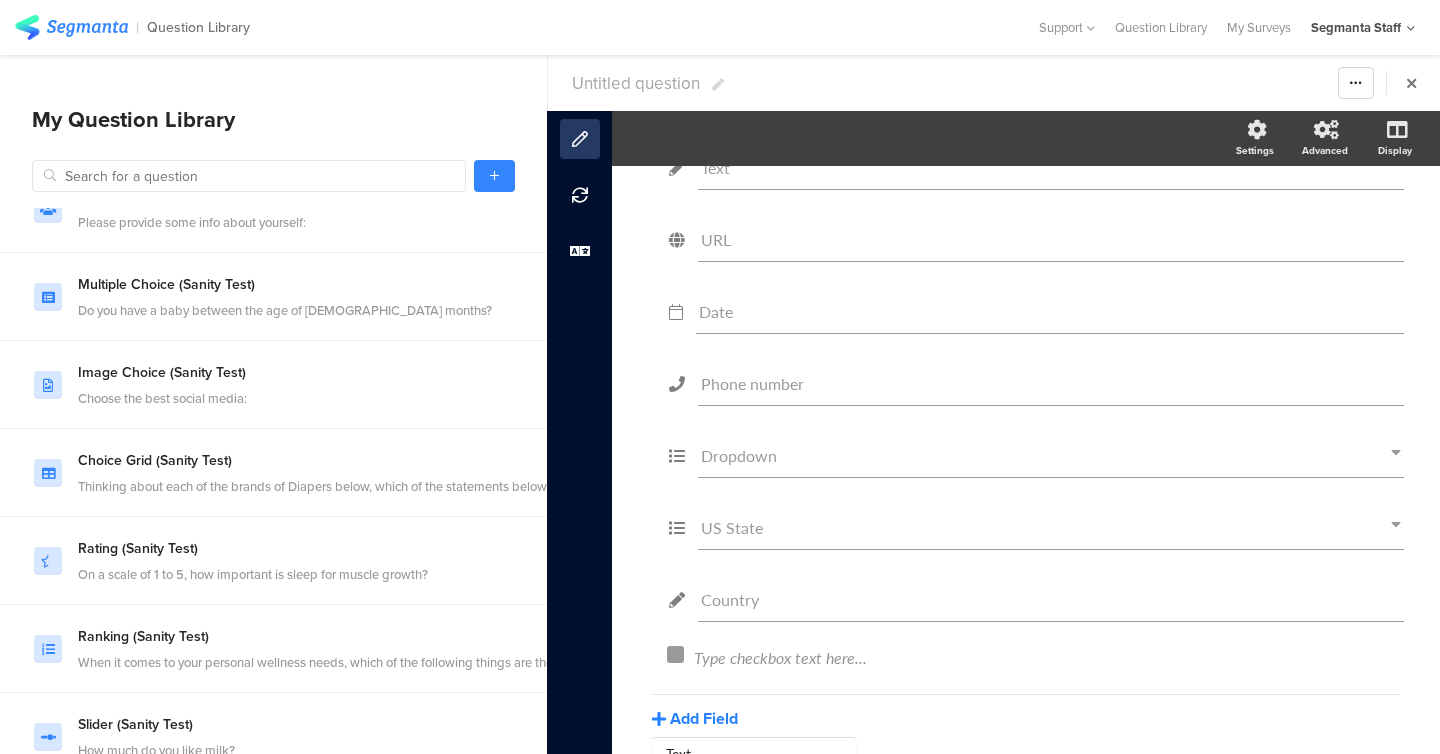scroll, scrollTop: 0, scrollLeft: 0, axis: both 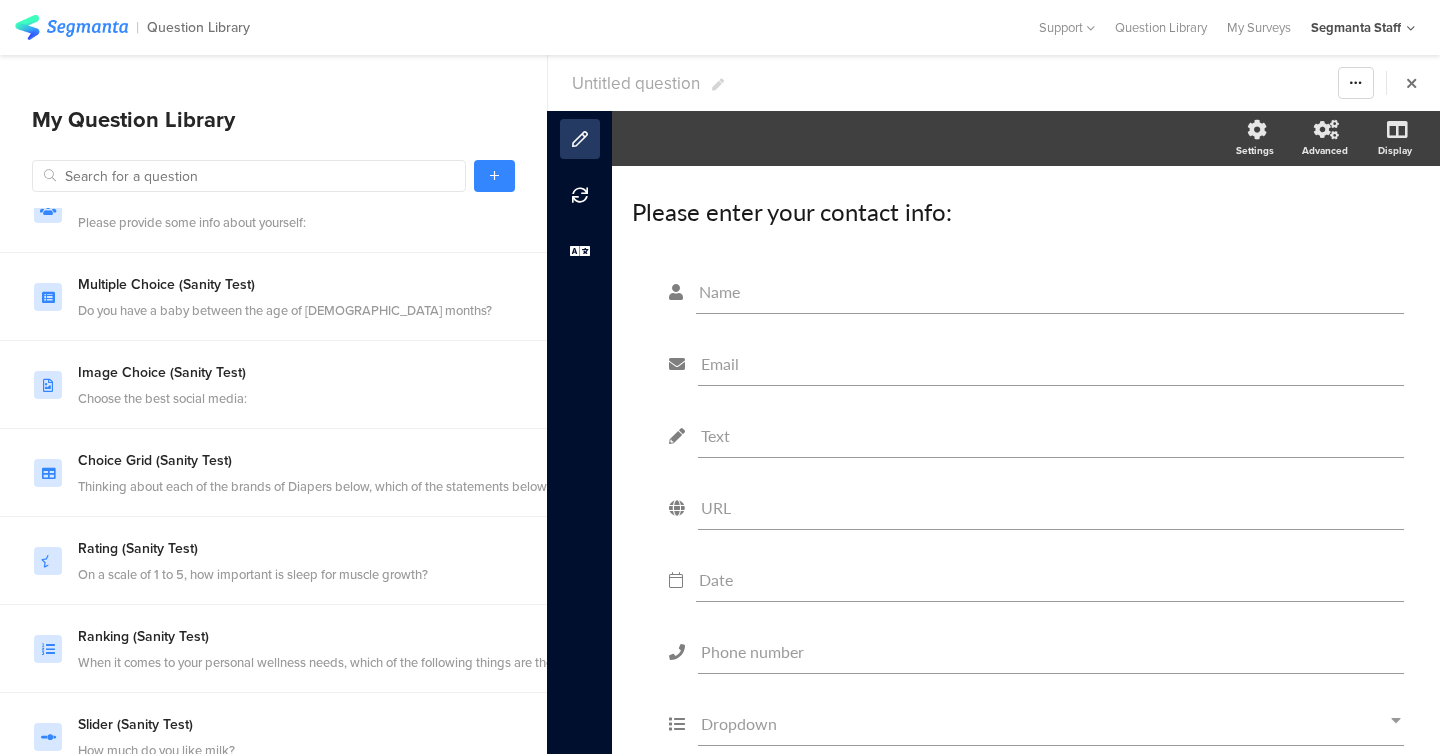 click on "Name
Email
Text
URL
Date
Phone number
Dropdown
US State
Country" 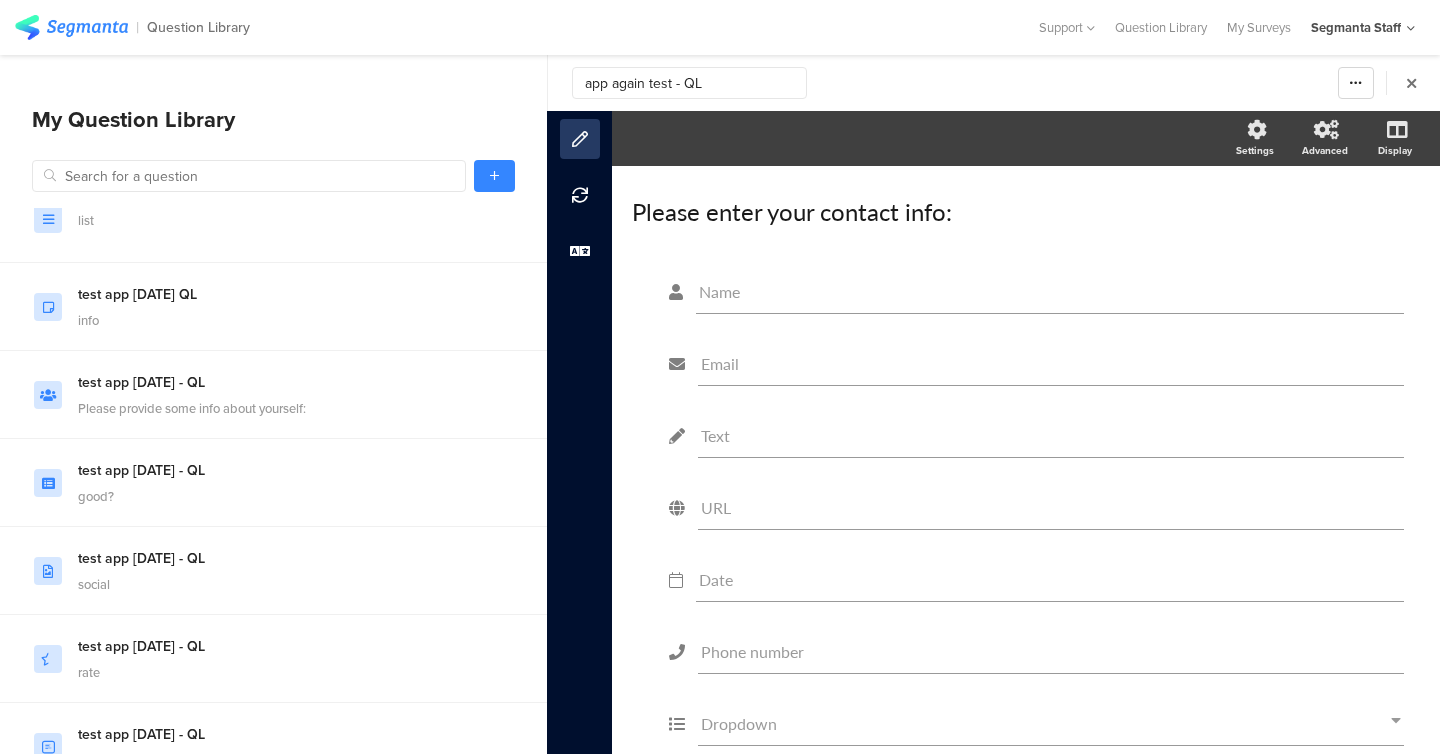 scroll, scrollTop: 45874, scrollLeft: 0, axis: vertical 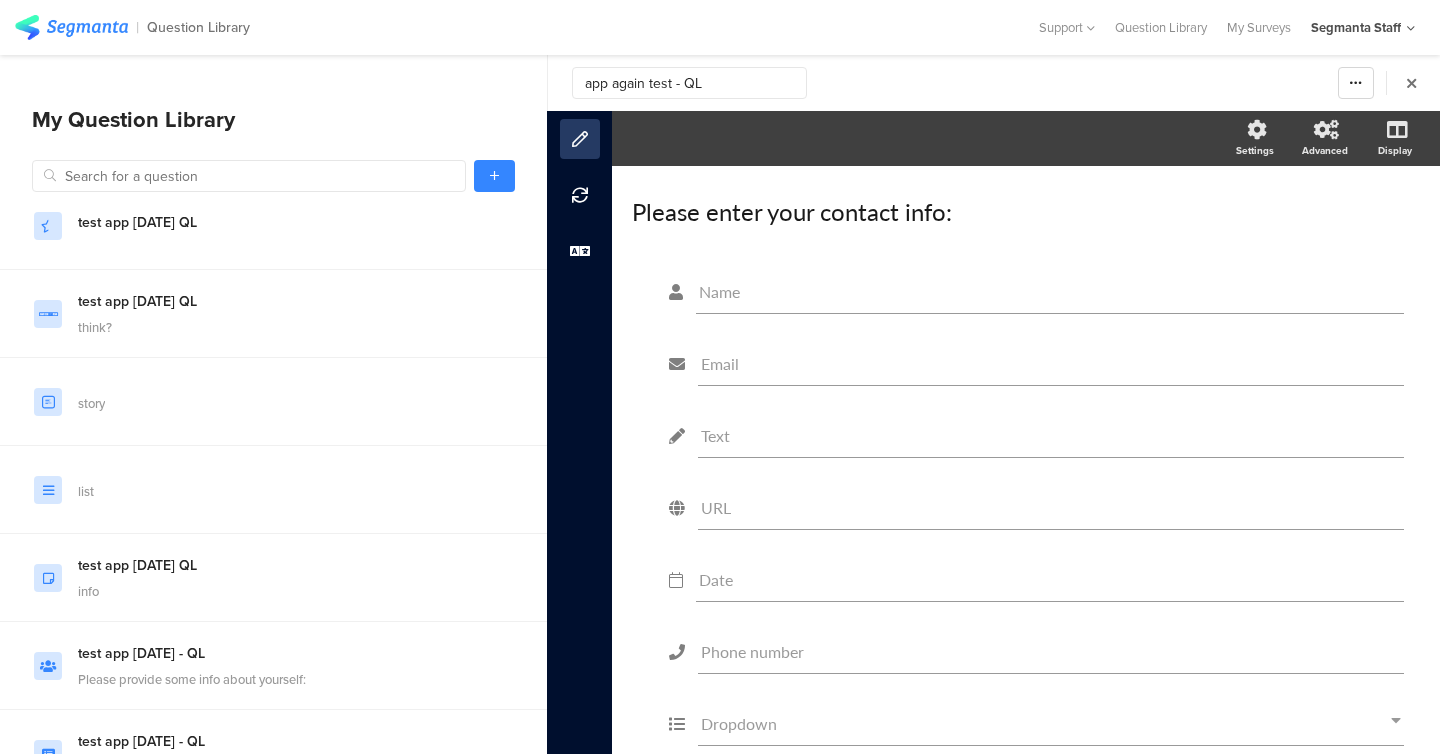 type on "app again test - QL" 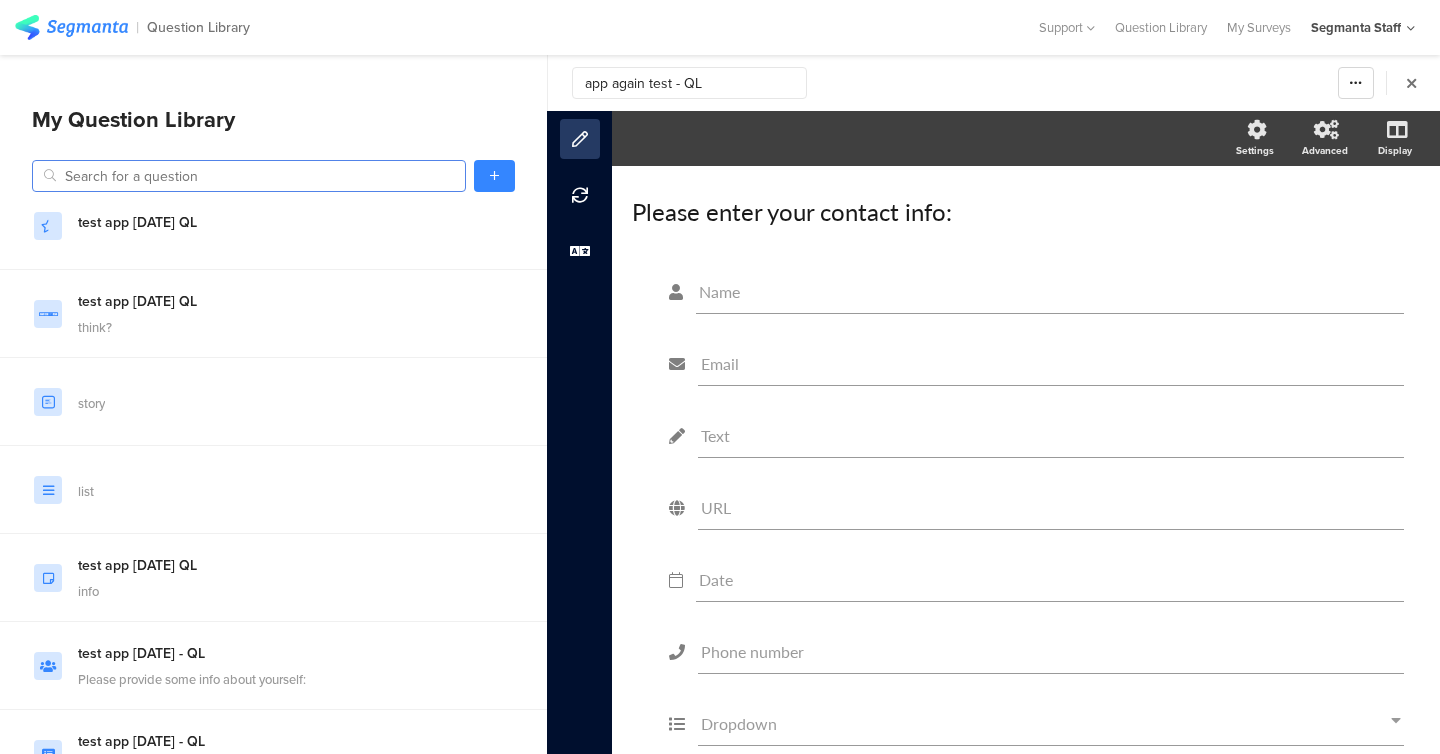 click at bounding box center [249, 176] 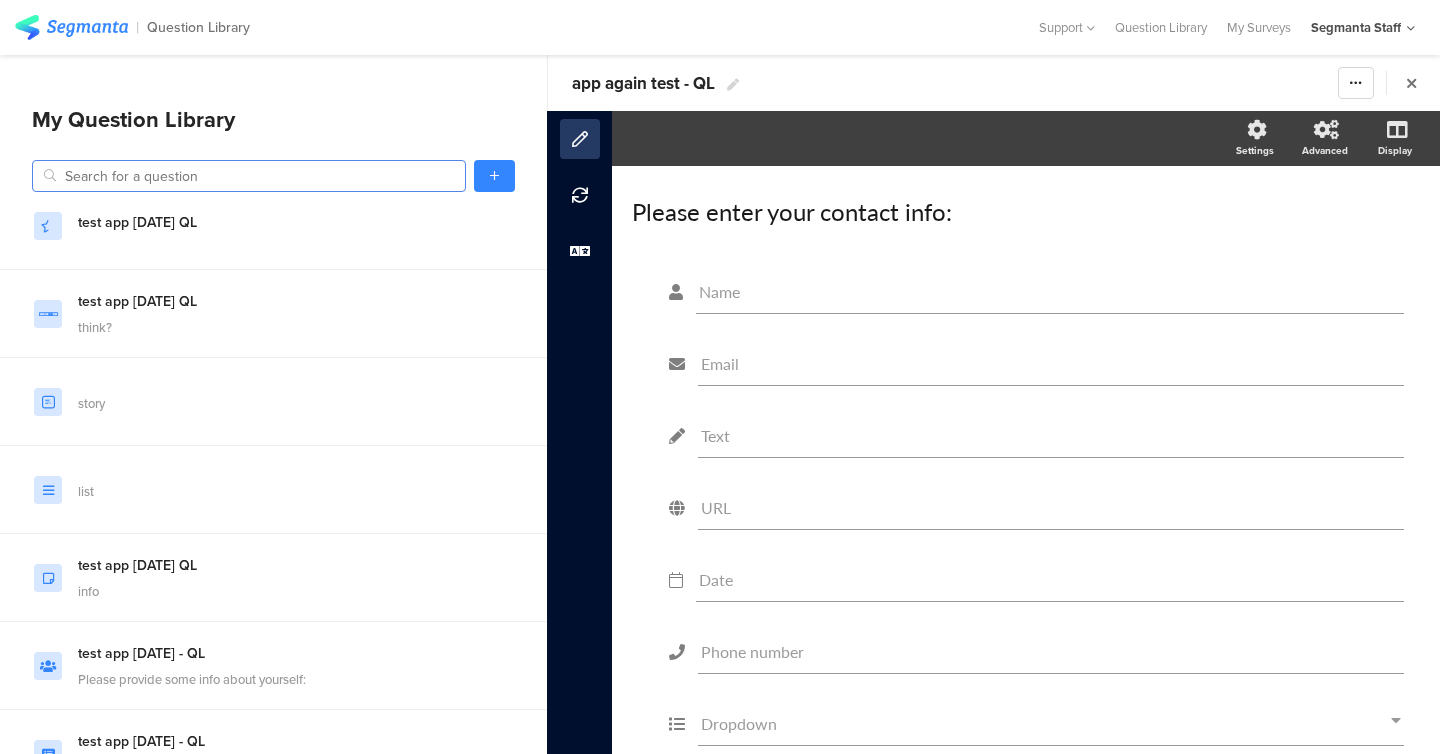 paste on "app again test - QL" 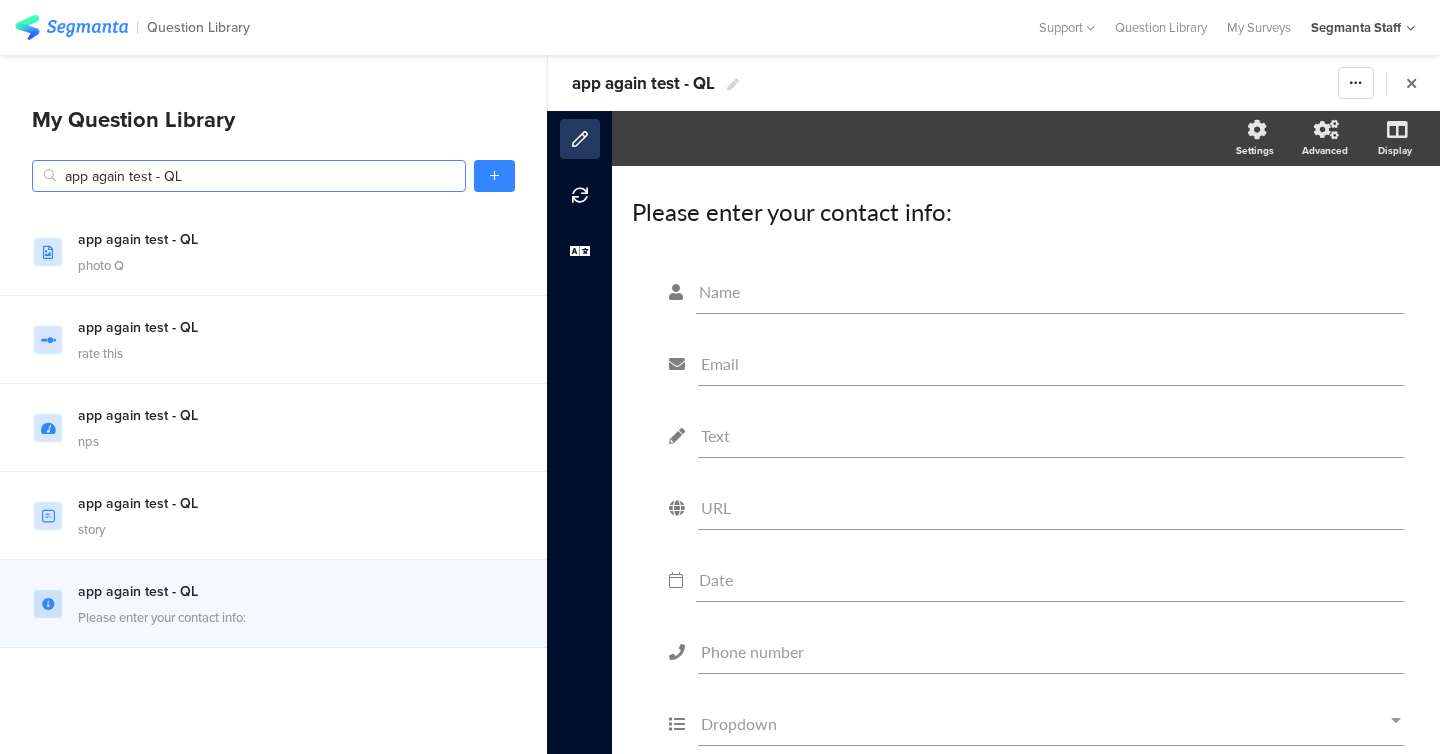 scroll, scrollTop: 0, scrollLeft: 0, axis: both 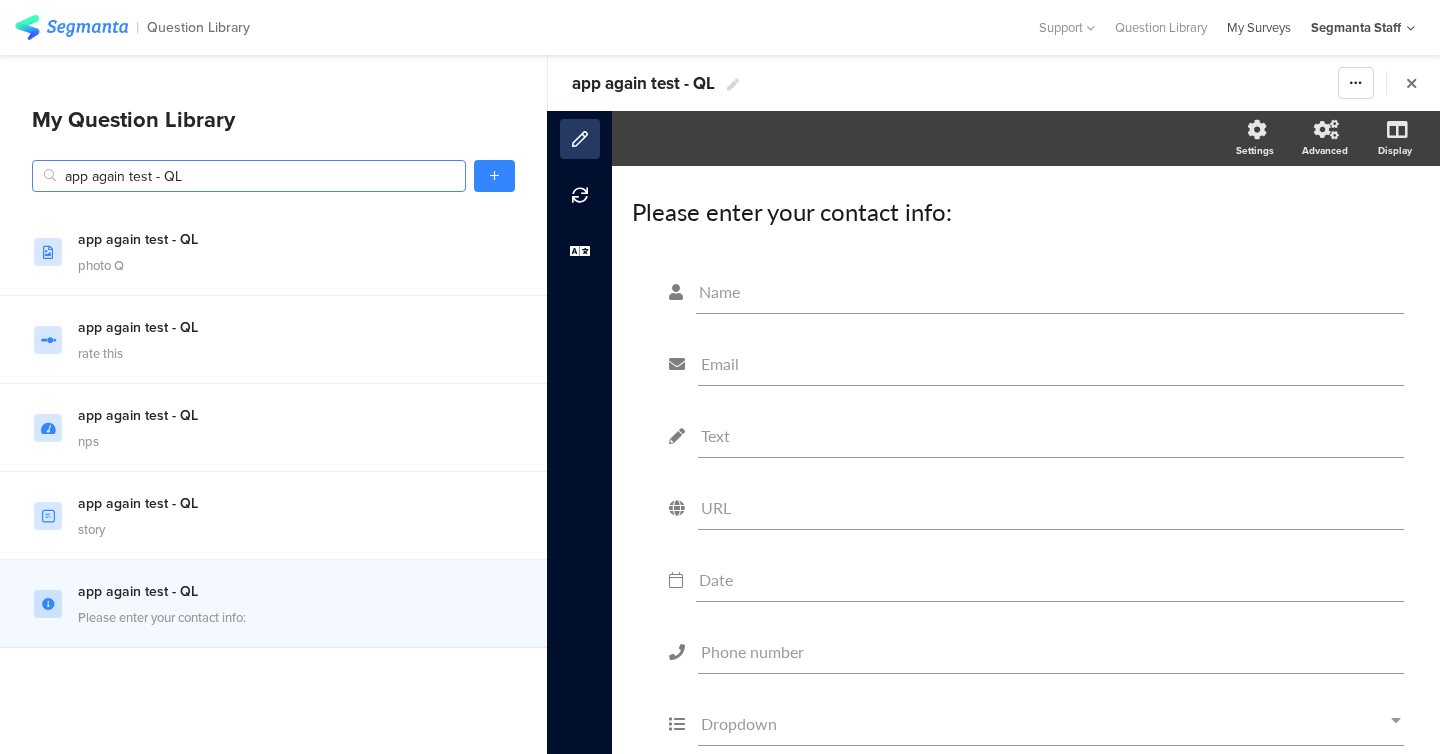 type on "app again test - QL" 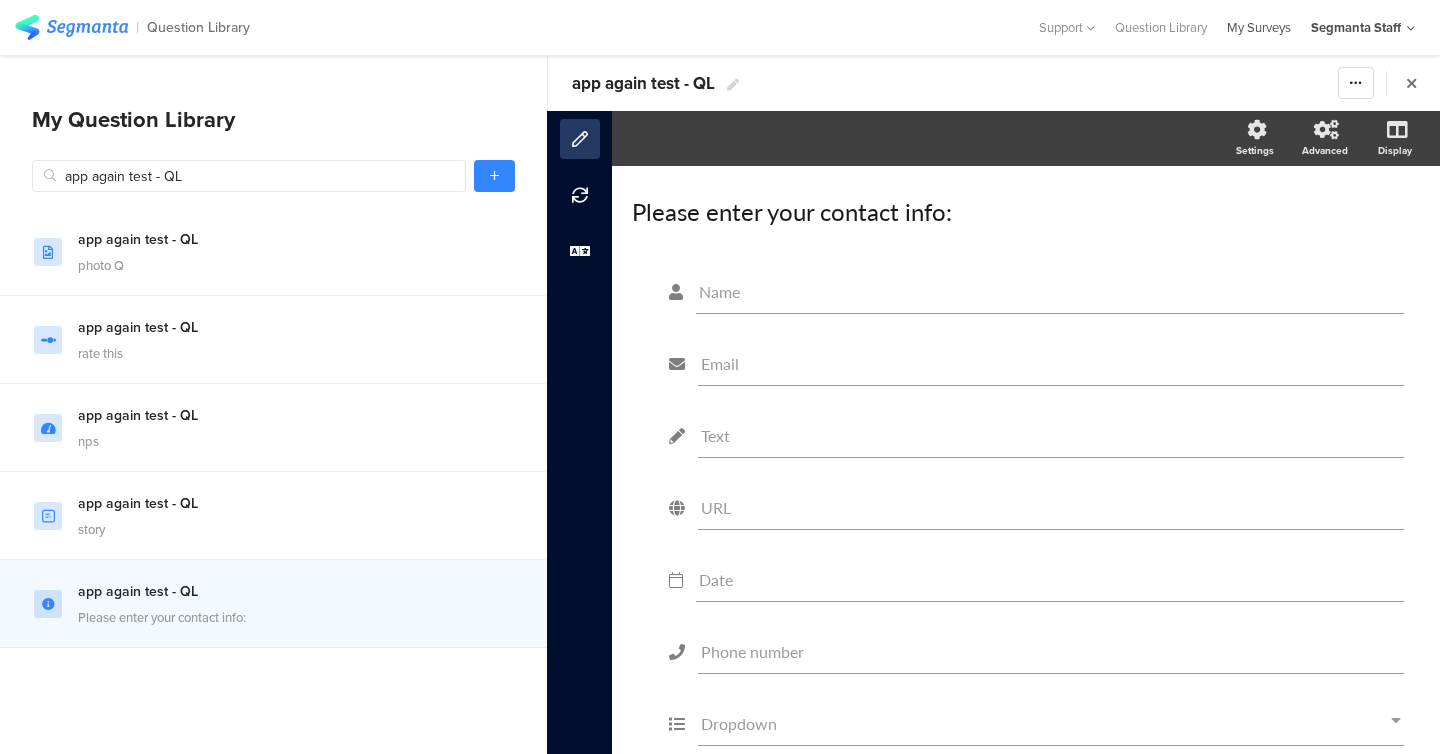 click on "My Surveys" at bounding box center [1259, 27] 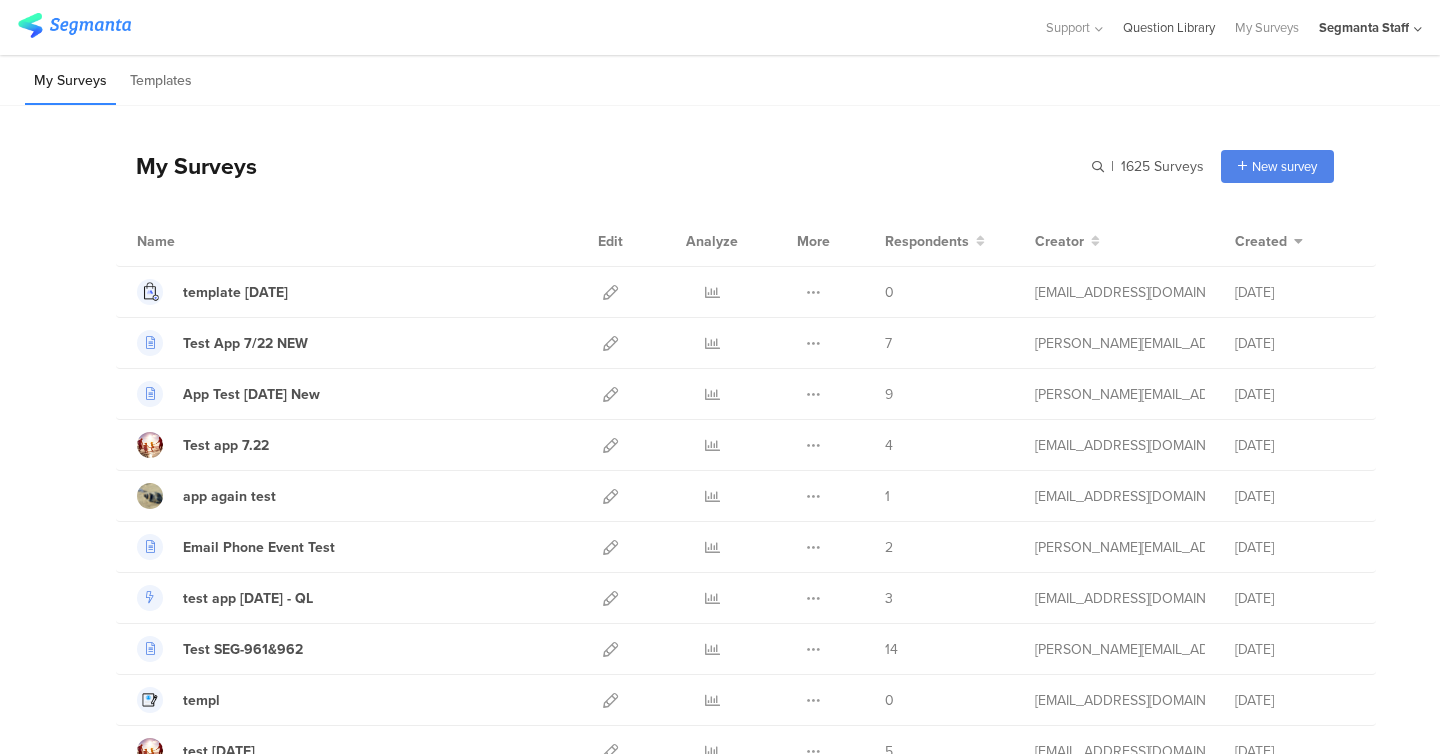 click on "Question Library" at bounding box center (1169, 27) 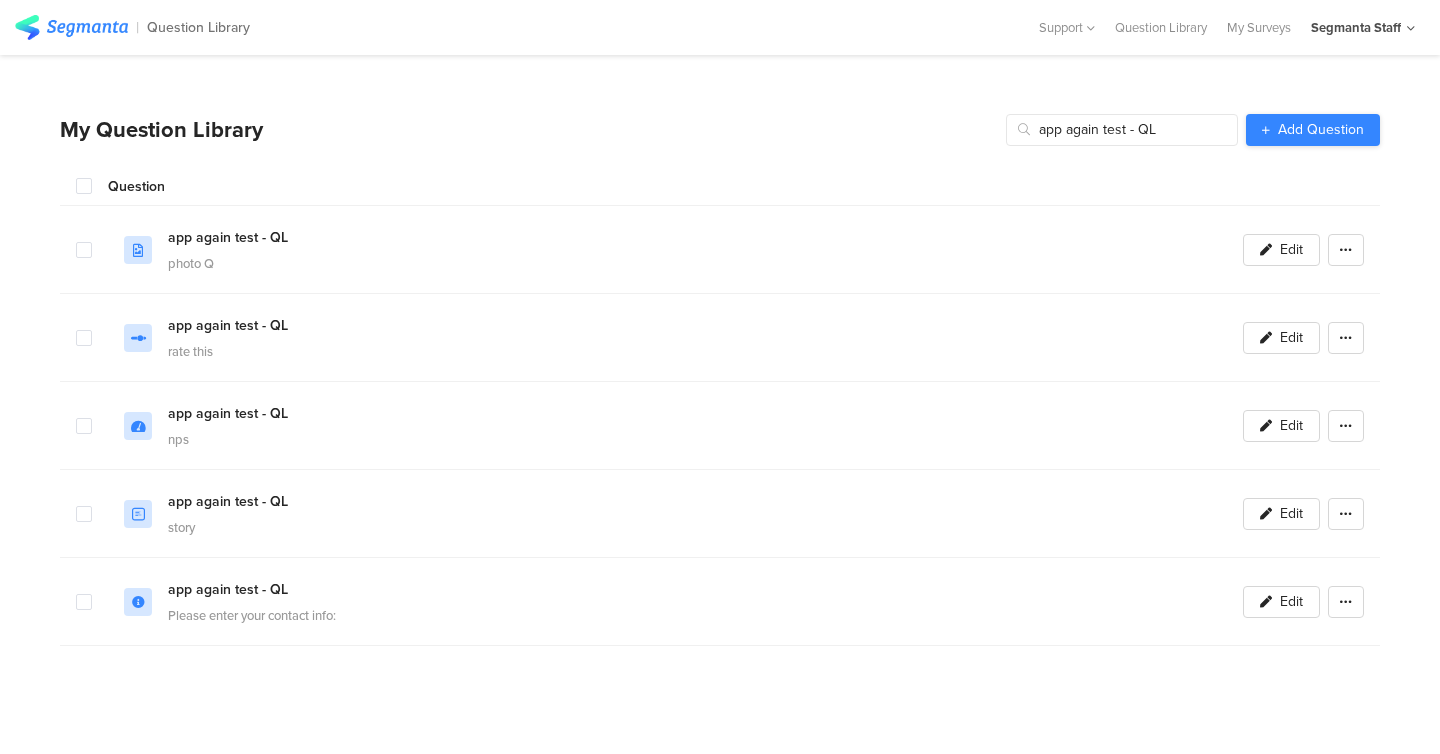 click on "Add Question" at bounding box center [1321, 130] 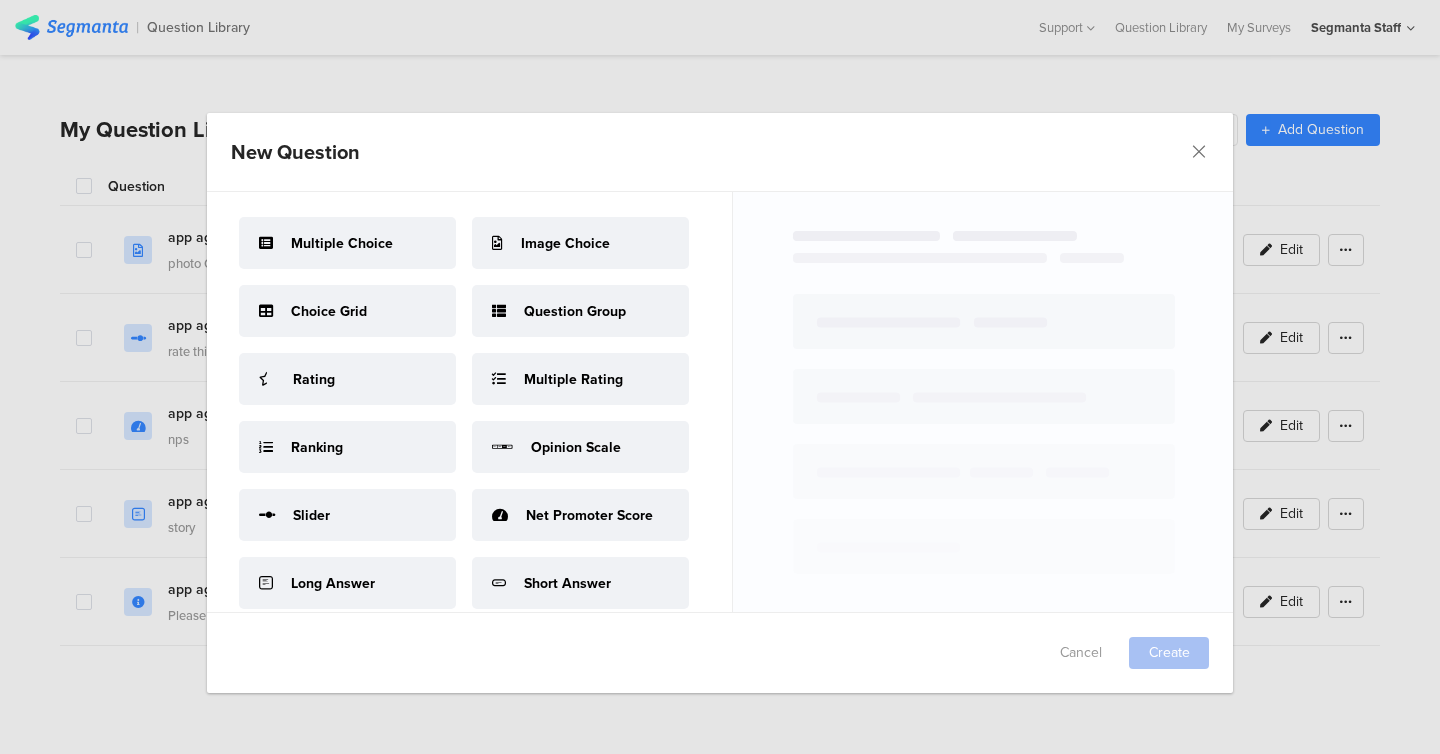 click on "New Question       Failed saving changes.  If the problem persists please contact us at  team@segmanta.com .          Multiple Choice   Image Choice   Choice Grid   Question Group   Rating   Multiple Rating   Ranking   Opinion Scale   Slider   Net Promoter Score   Long Answer   Short Answer   Number   List   Demographics   Contact Form   Registration Form   Login Form   Image Upload   Info Page     Cancel     Create" at bounding box center (720, 377) 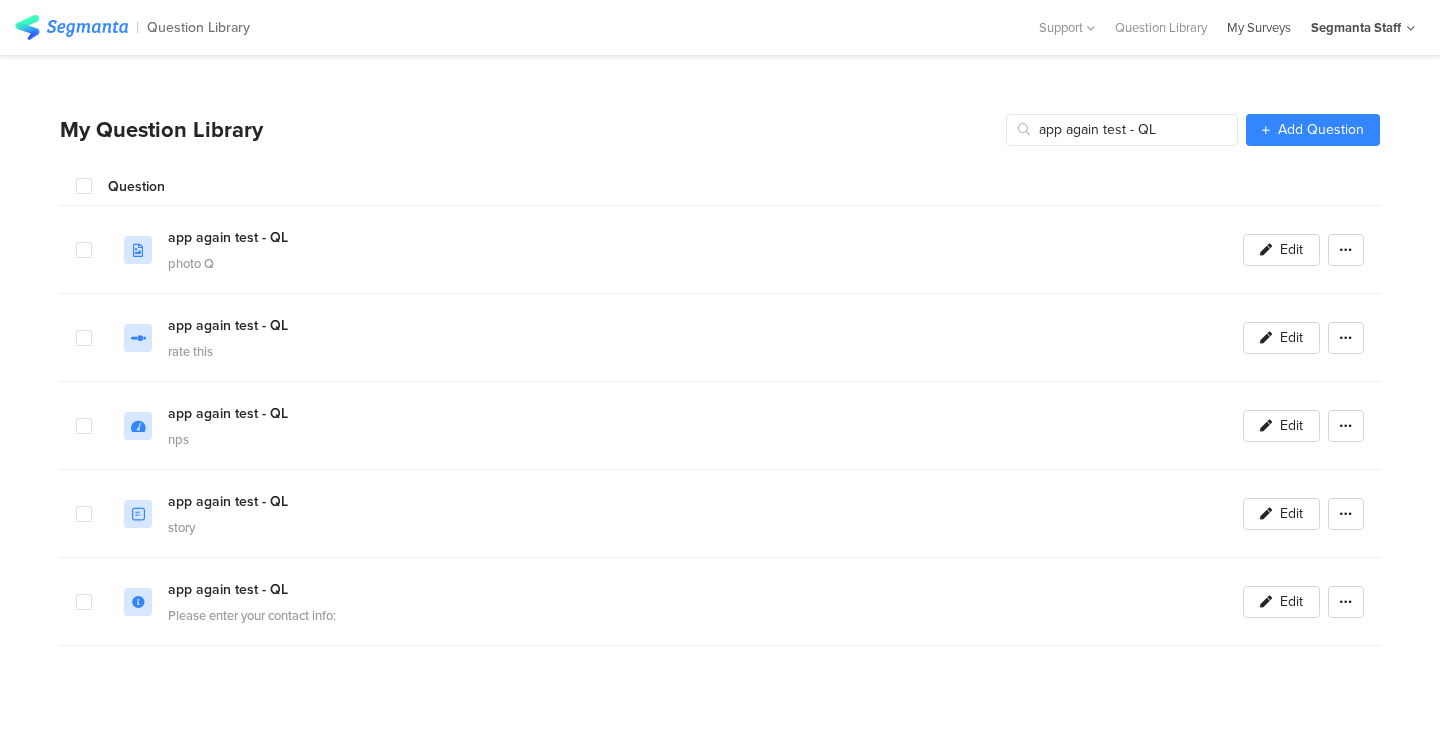 click on "My Surveys" at bounding box center [1259, 27] 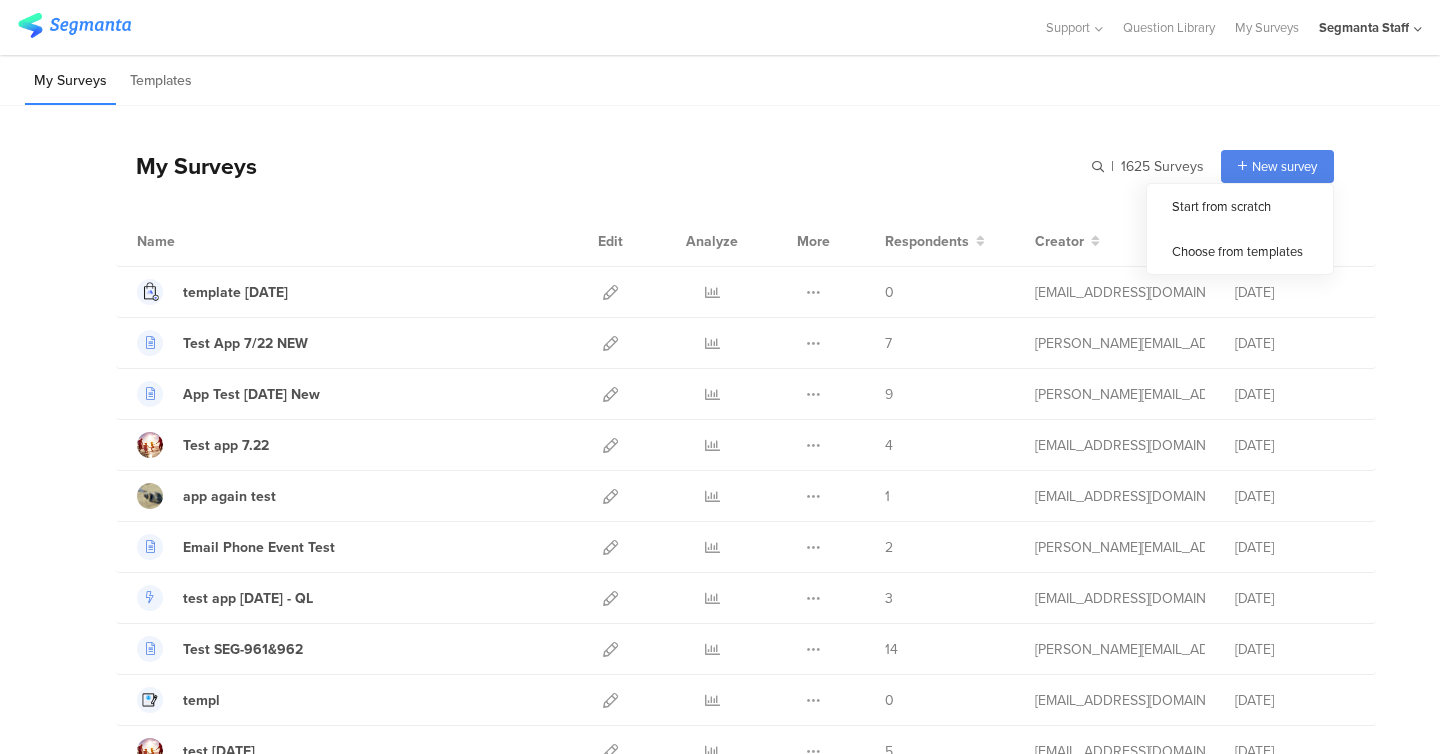 click on "My Surveys
|
1625 Surveys
New survey
Start from scratch
Choose from templates" at bounding box center (725, 166) 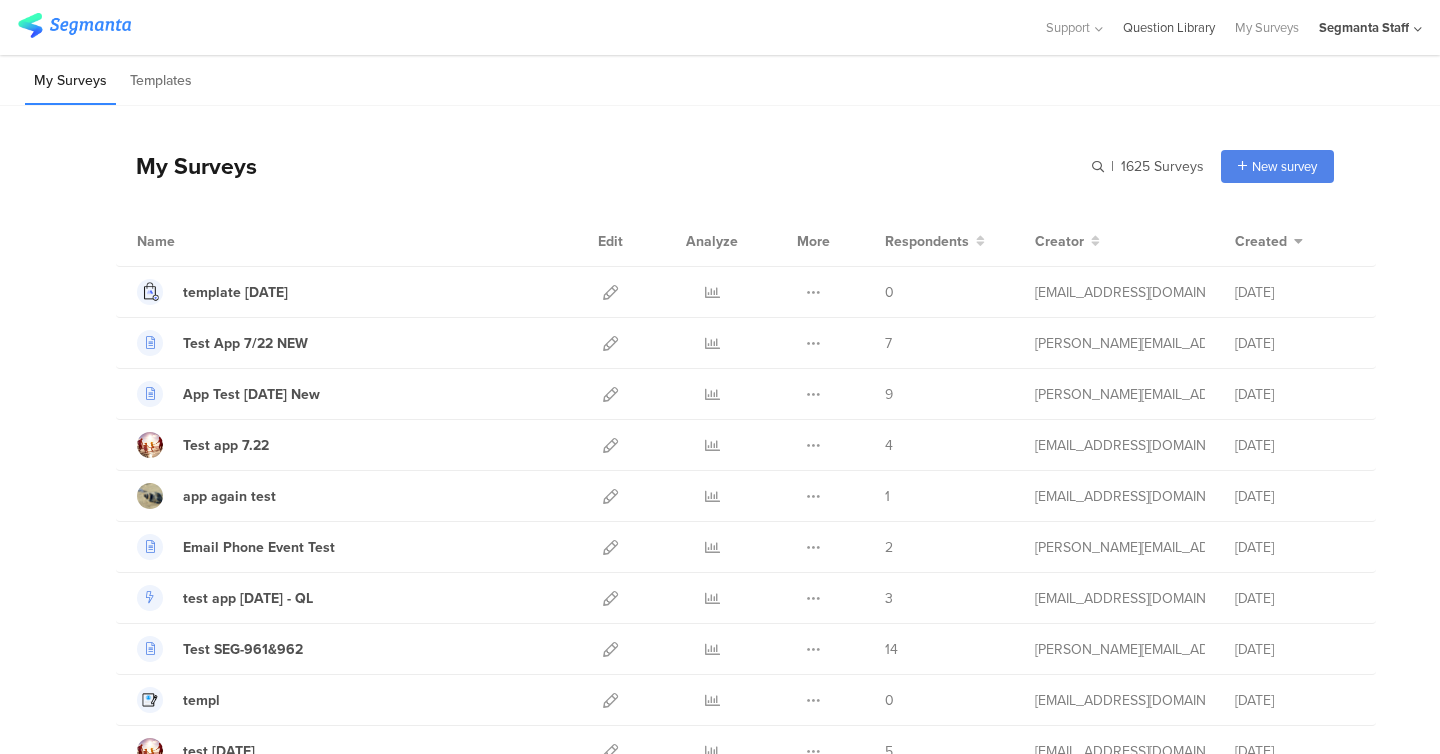 click on "Question Library" at bounding box center (1169, 27) 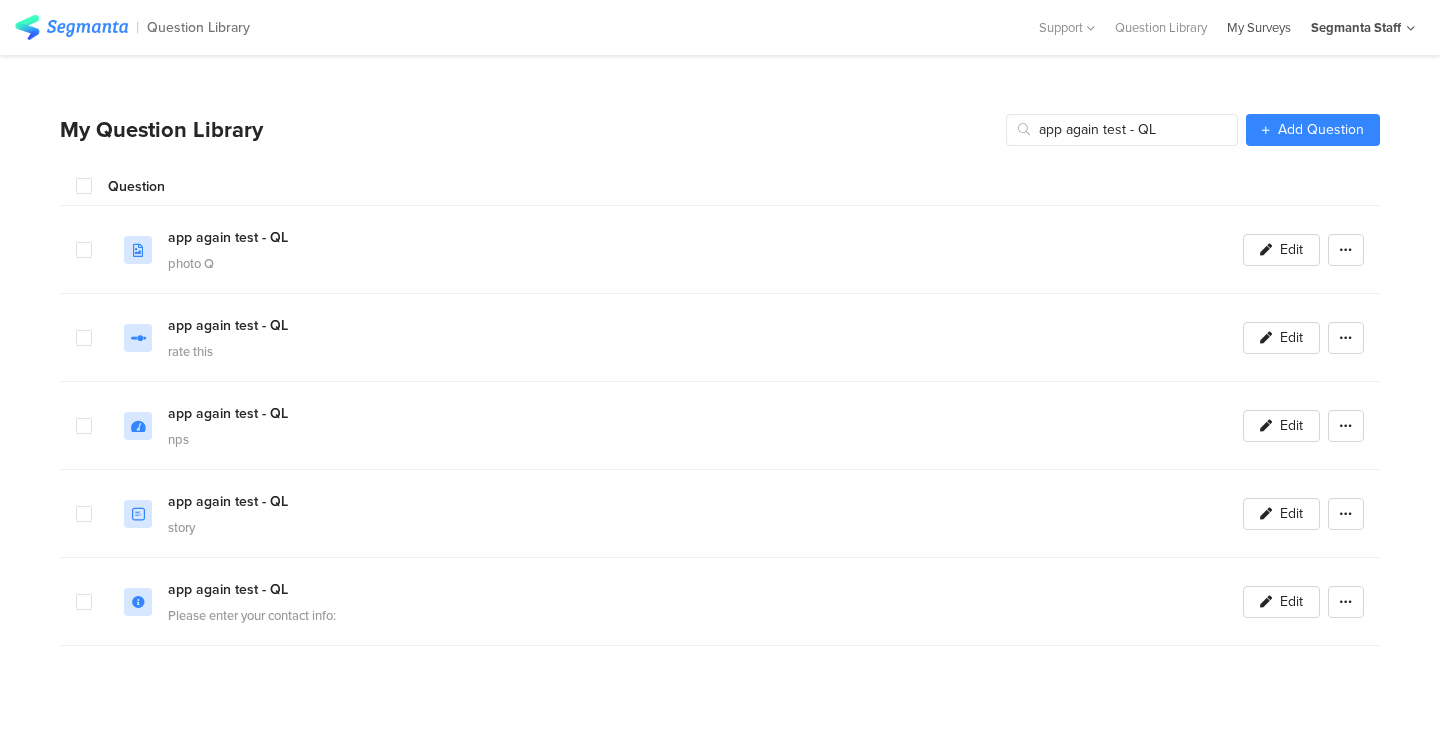 click on "My Surveys" at bounding box center [1259, 27] 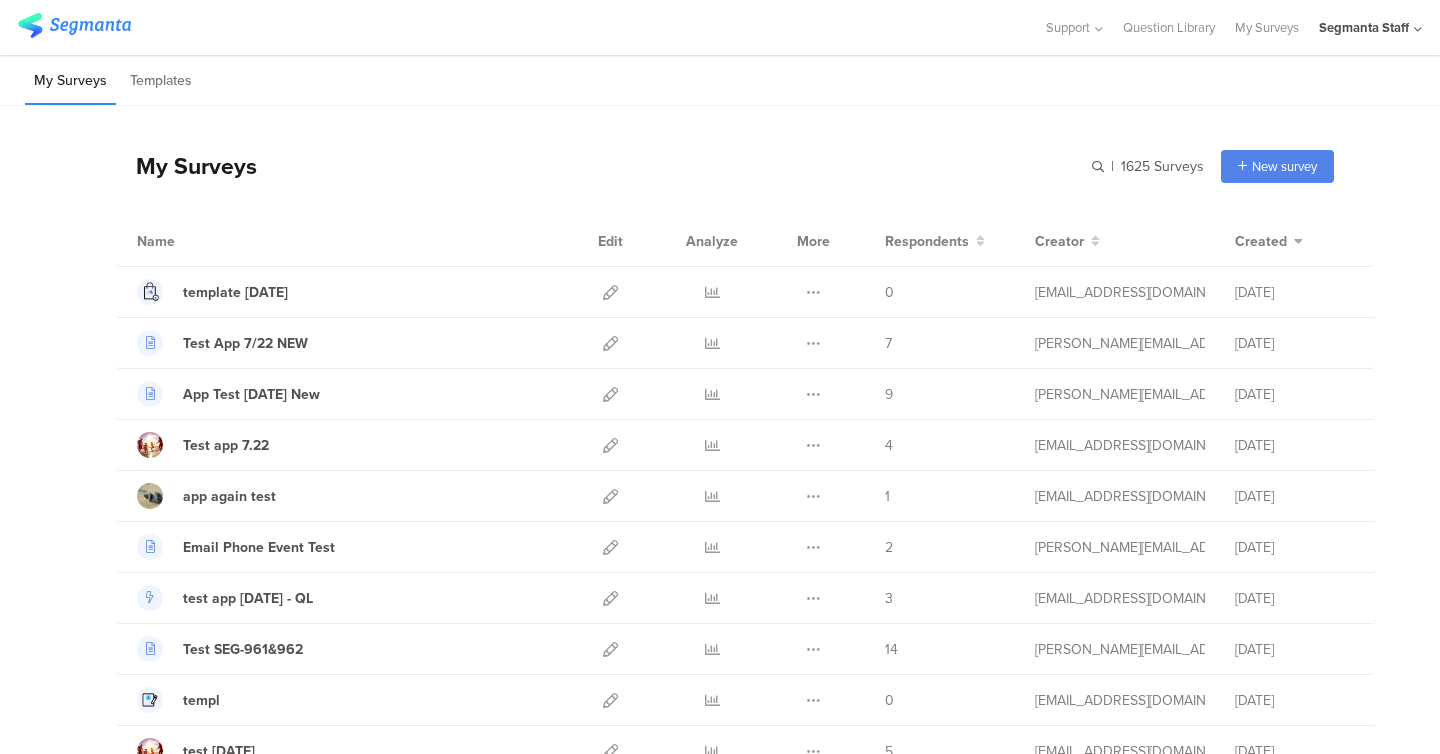click on "New survey" 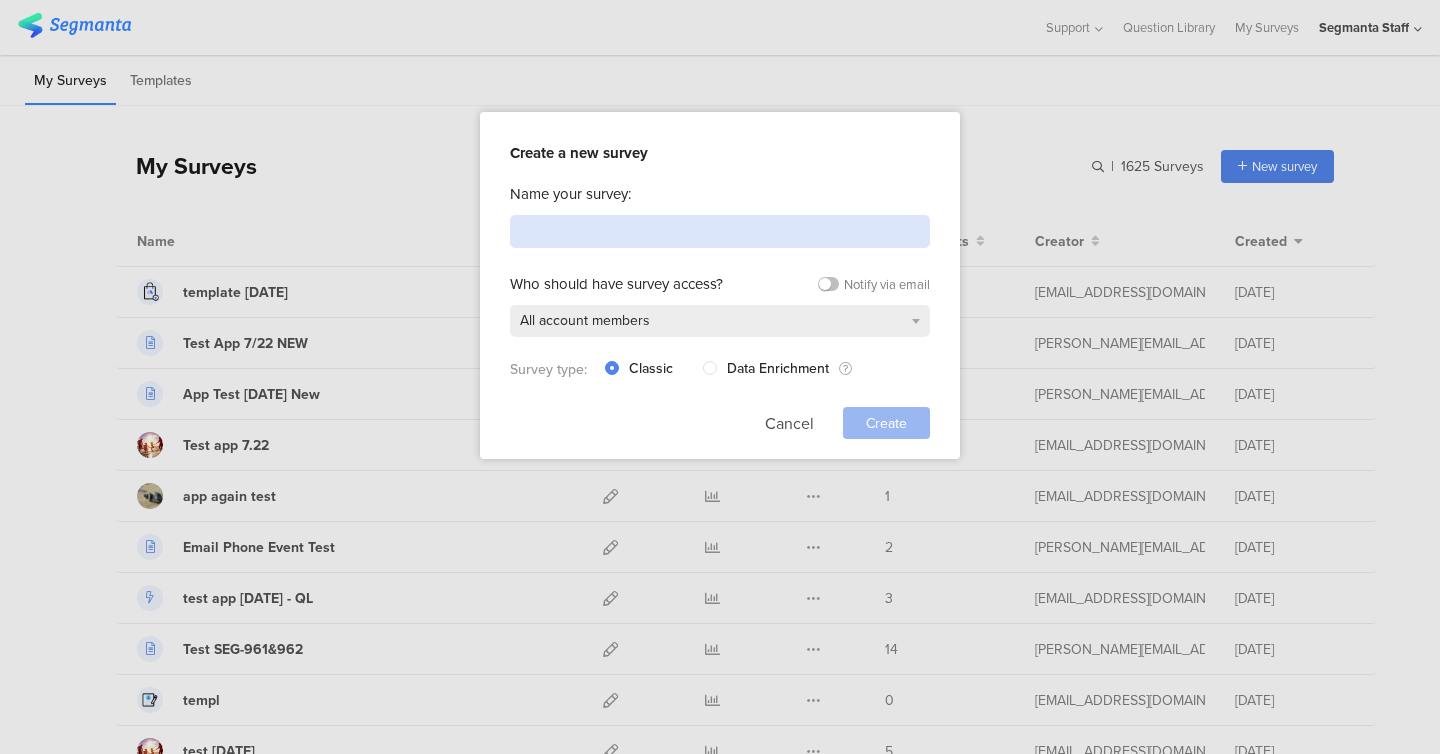 click at bounding box center [720, 231] 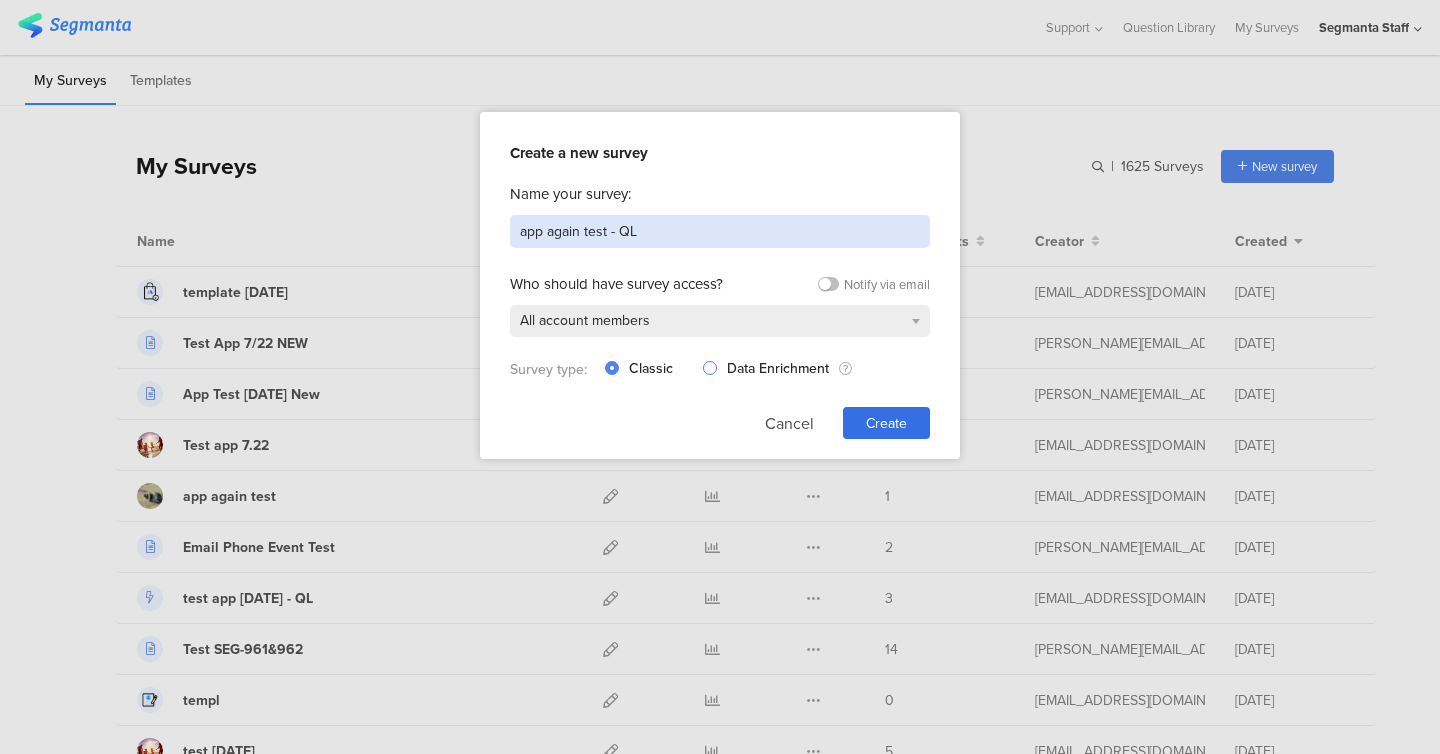type on "app again test - QL" 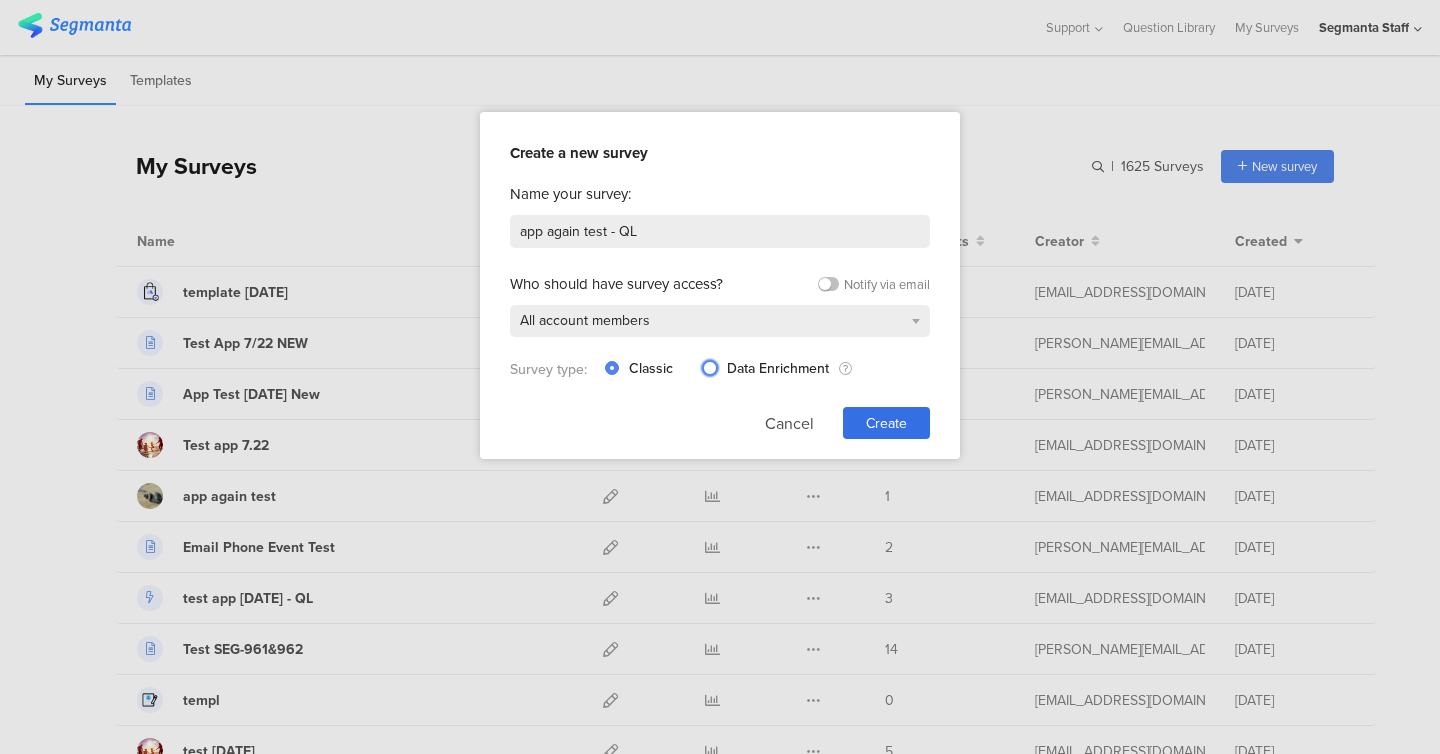 click at bounding box center [710, 368] 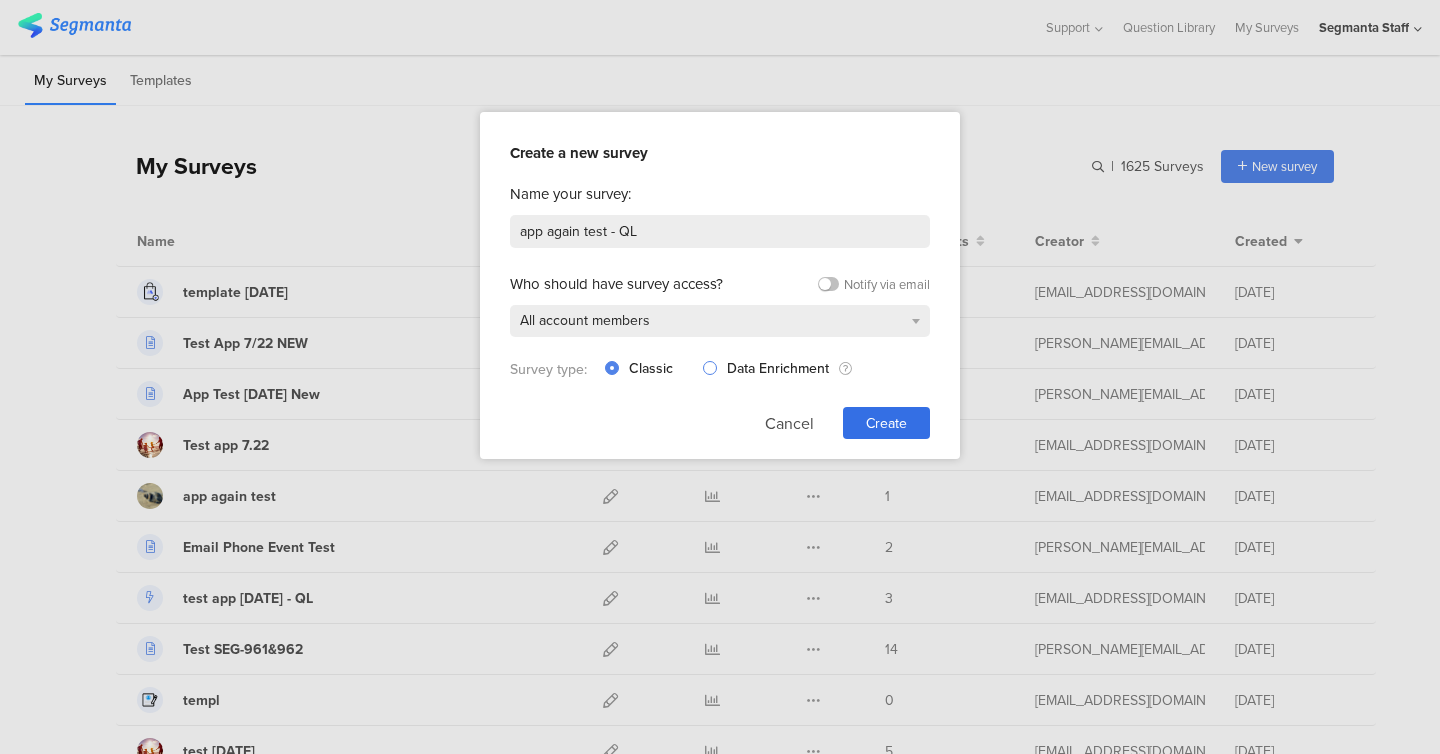 click on "Data Enrichment" at bounding box center [710, 367] 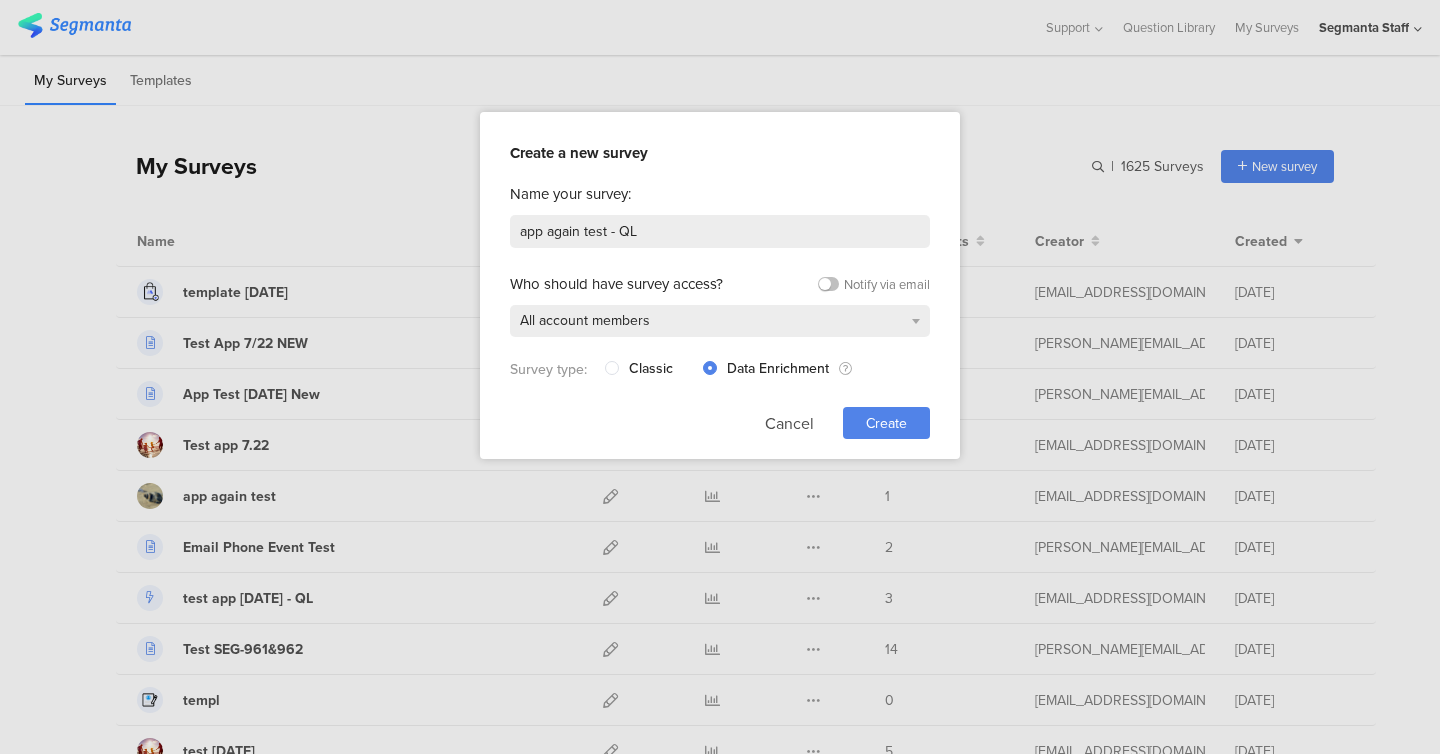 click on "Create" at bounding box center (886, 423) 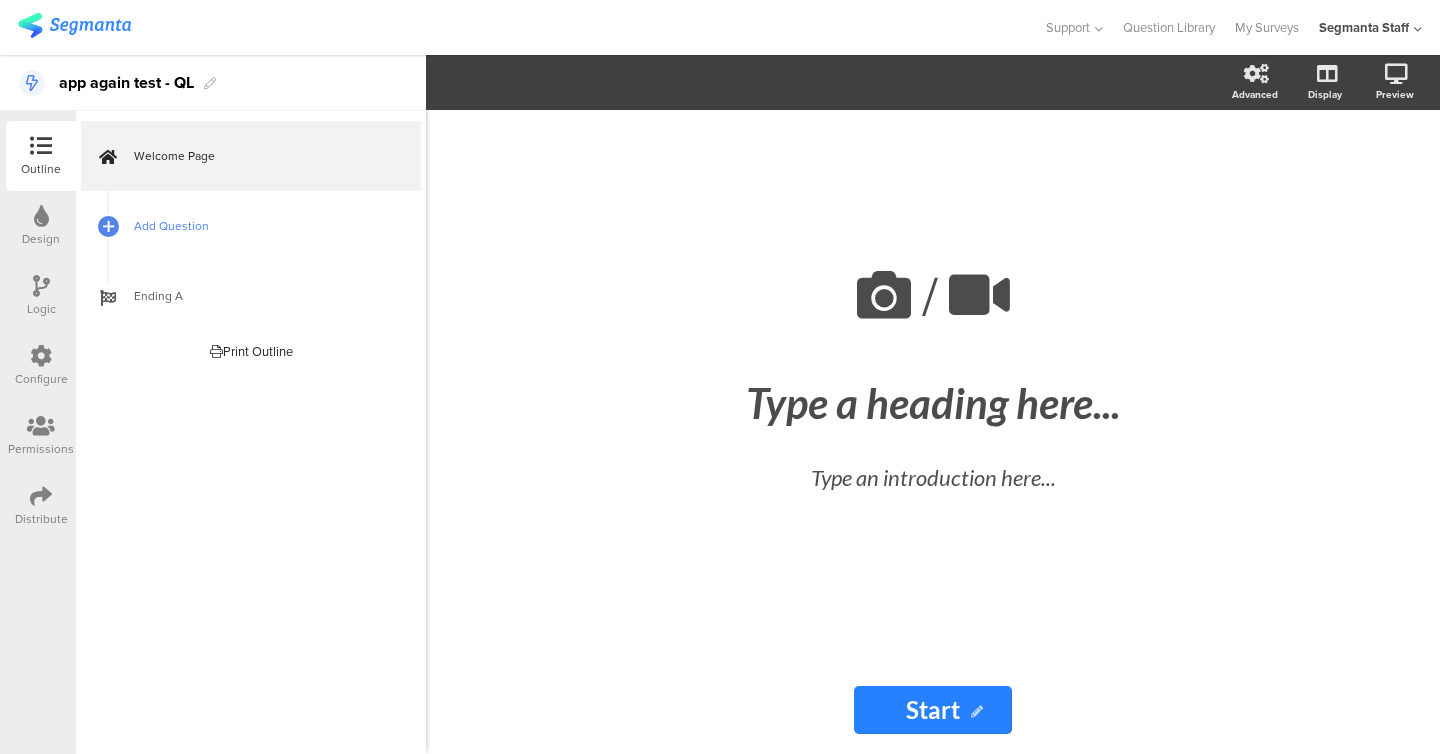 click on "Add Question" at bounding box center [251, 226] 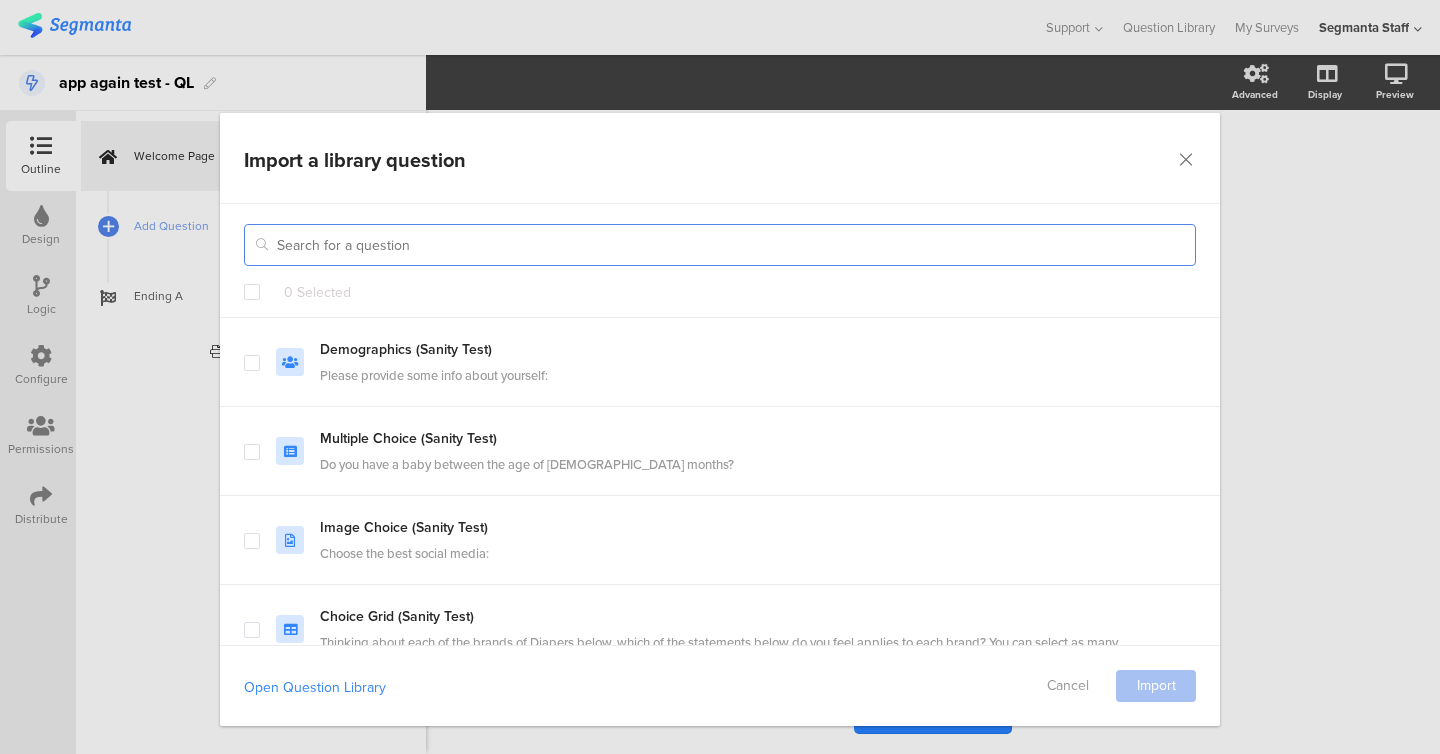 click at bounding box center [720, 245] 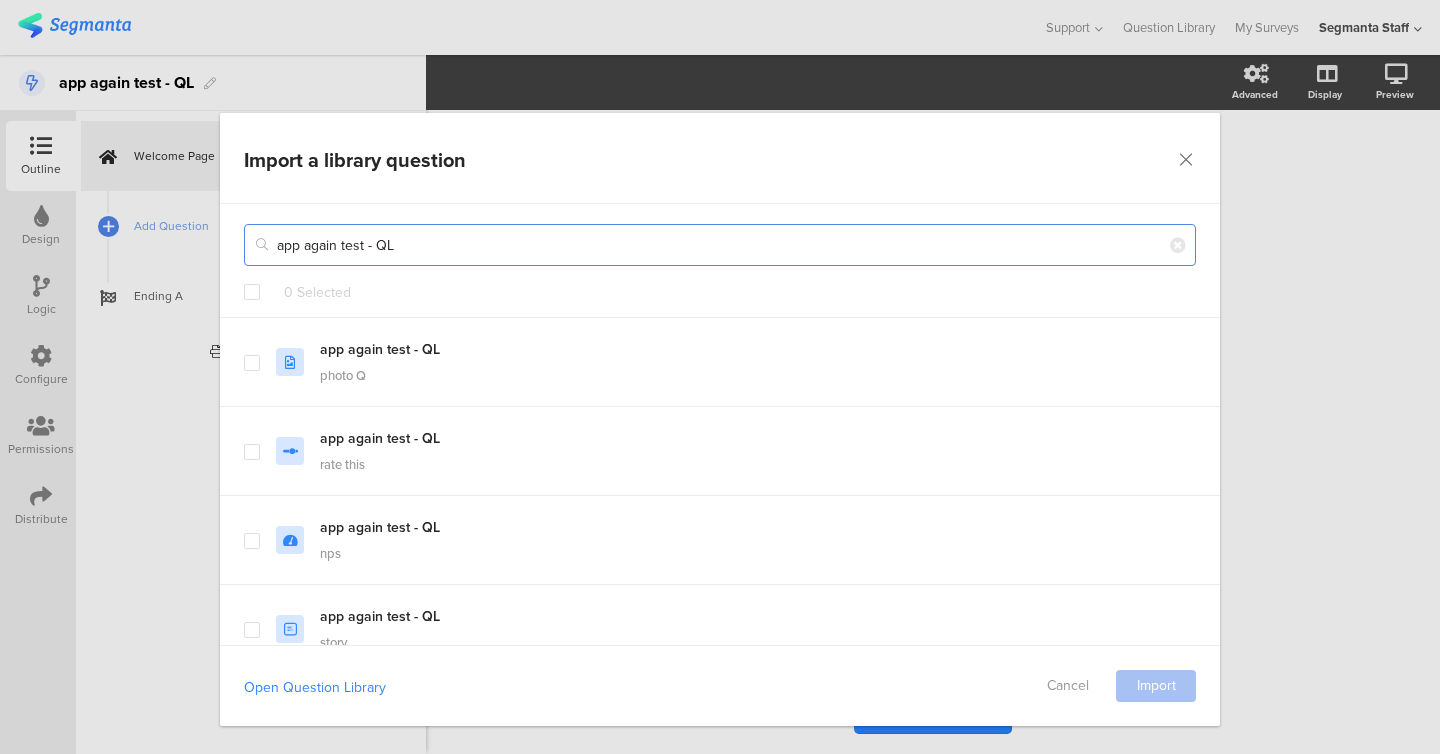 type on "app again test - QL" 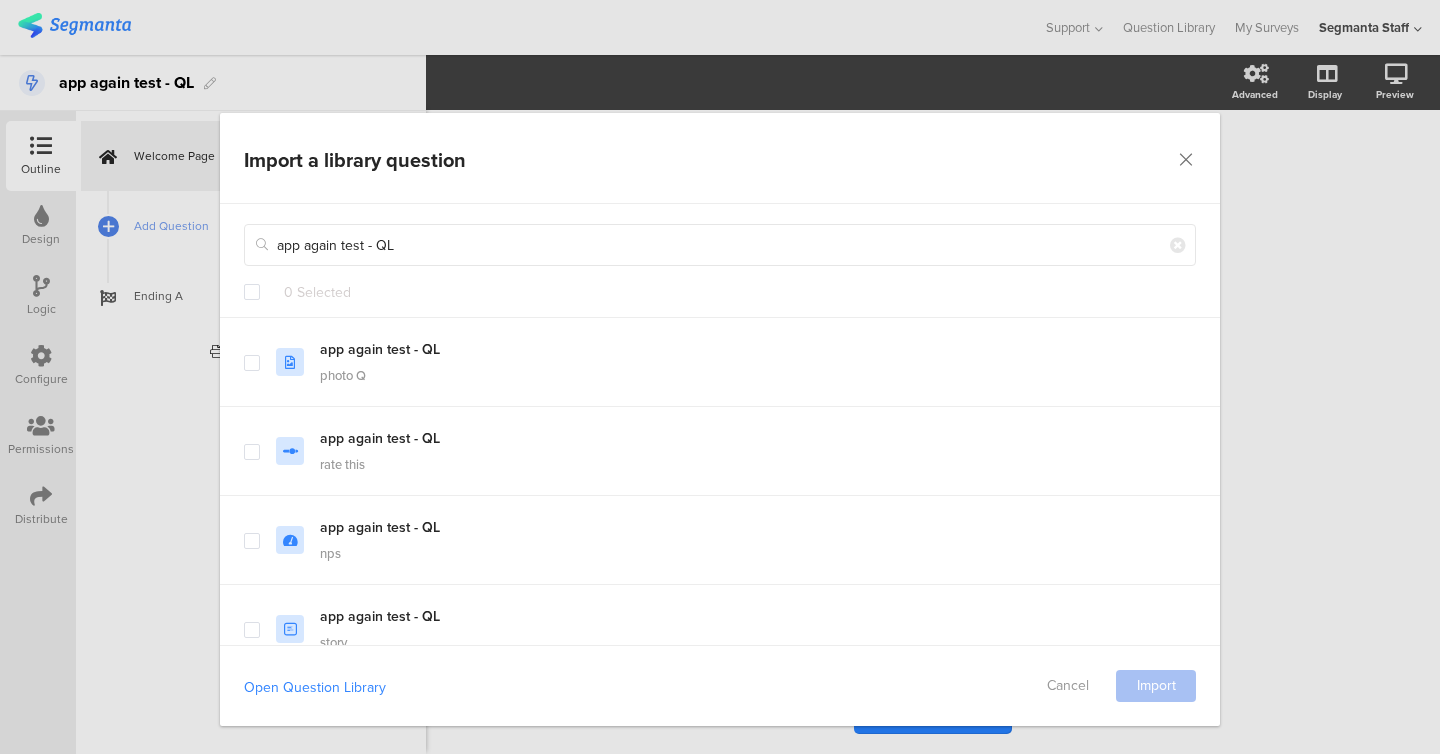 click at bounding box center [252, 292] 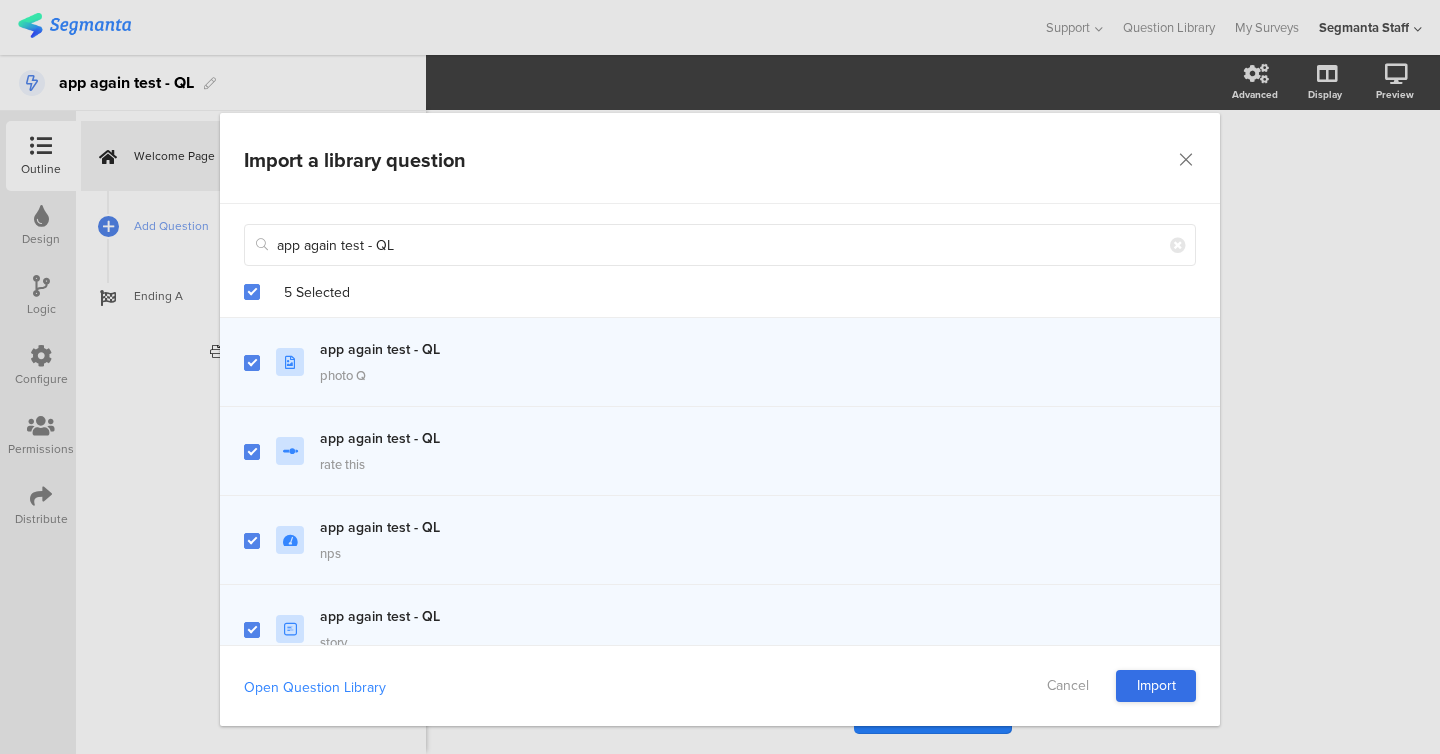 click on "Import" at bounding box center [1156, 686] 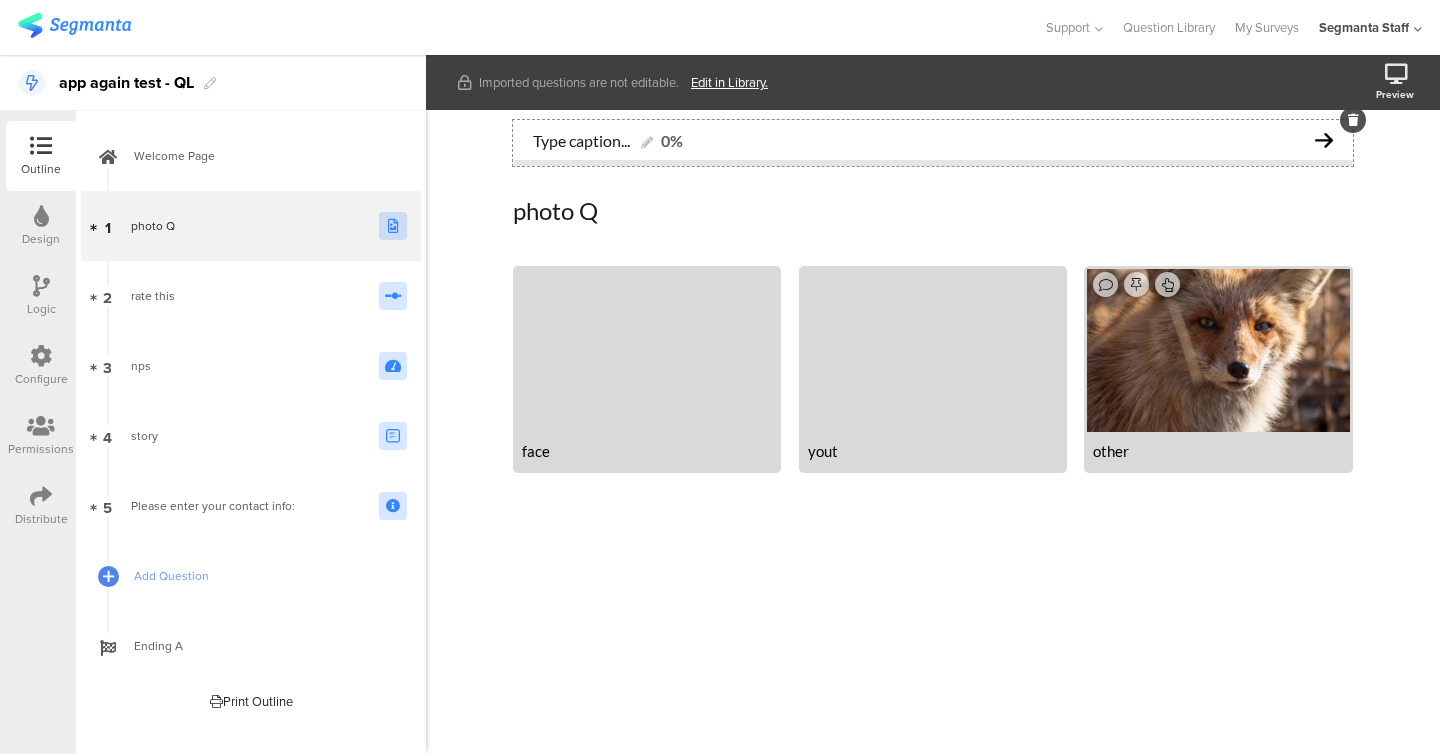 type 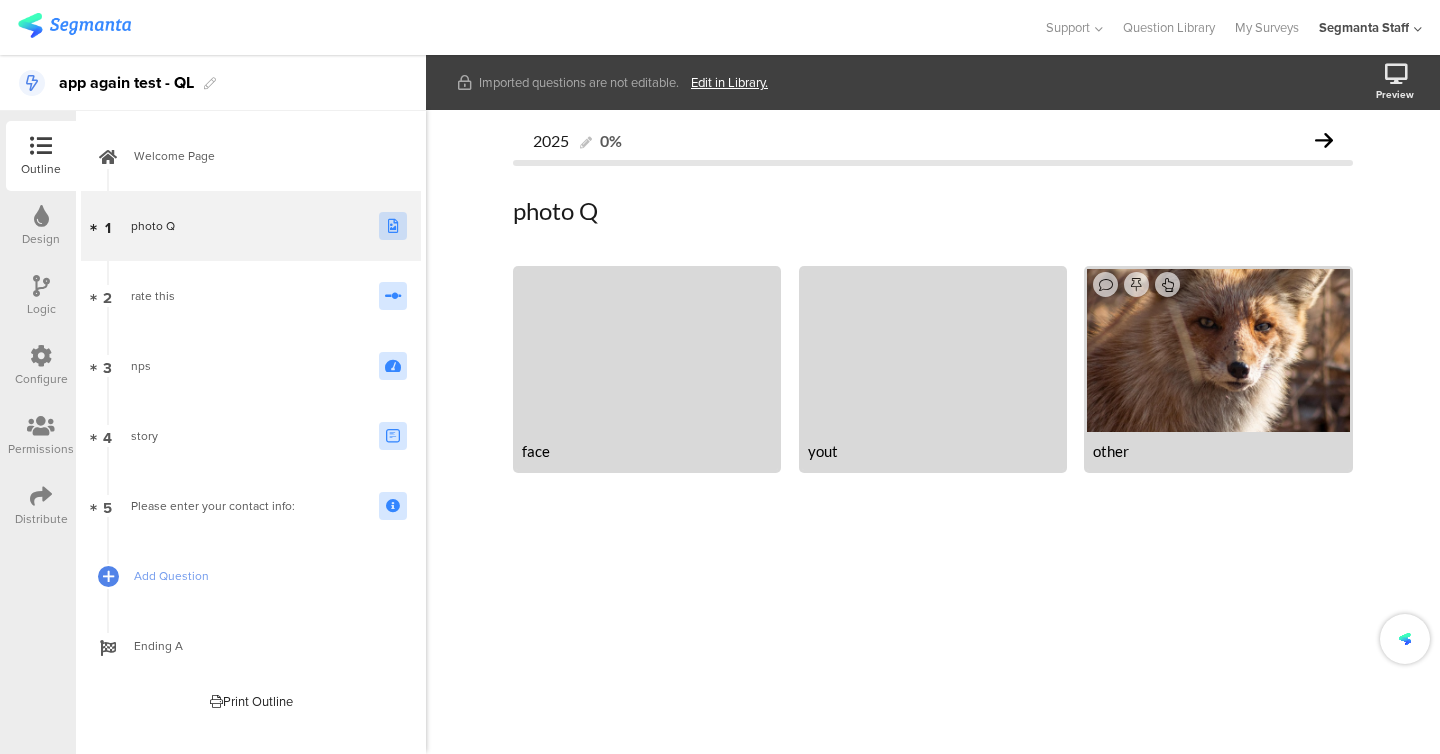 click on "2025
0%
photo Q
photo Q
face
yout" 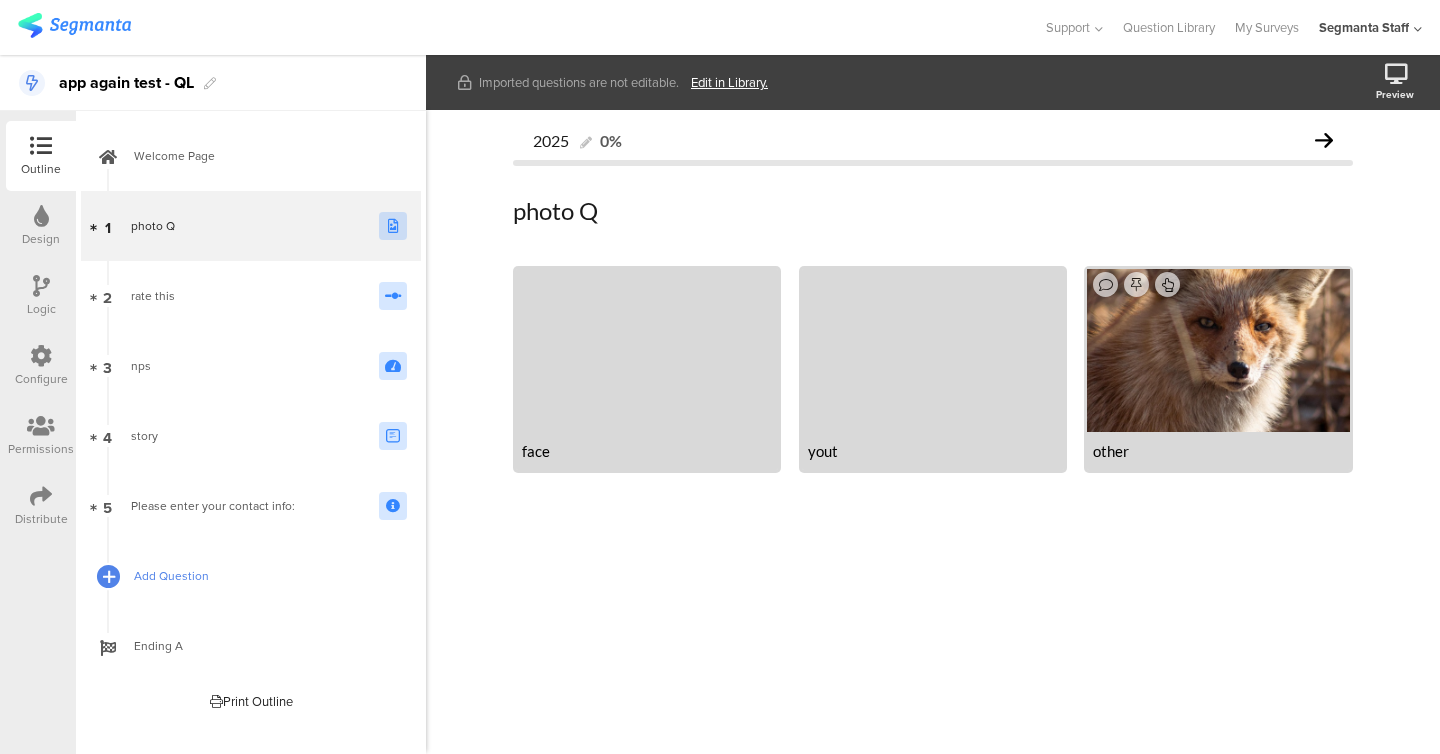 click at bounding box center (108, 576) 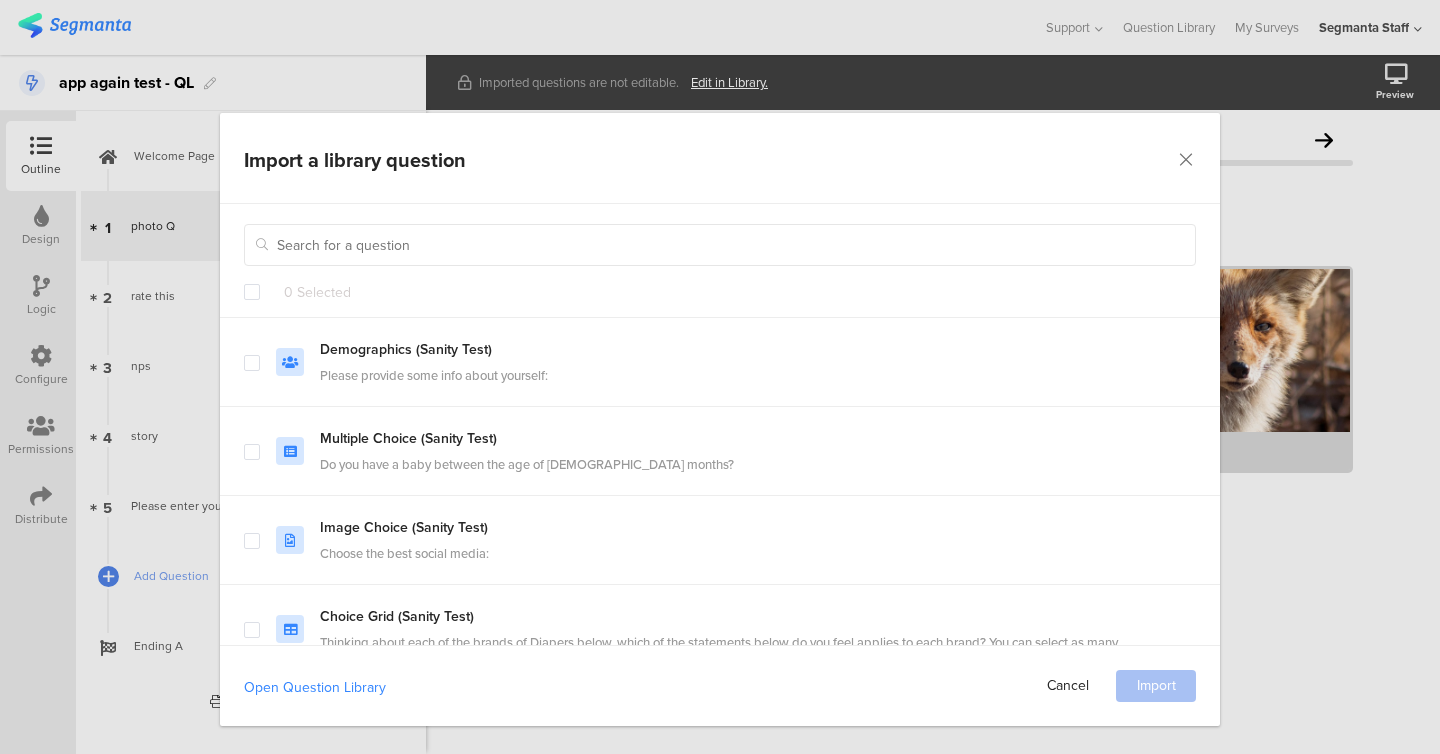 click on "Cancel" at bounding box center [1068, 686] 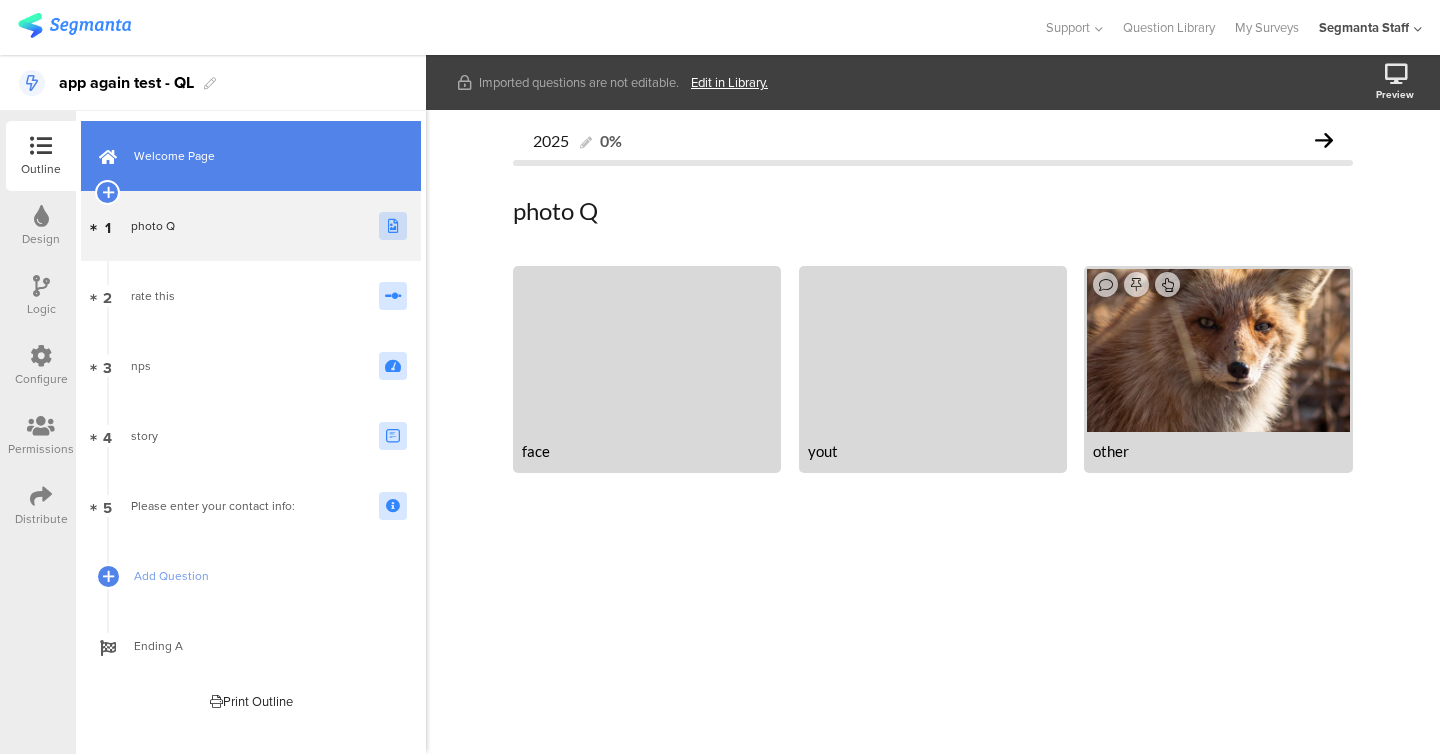 click on "Welcome Page" at bounding box center [251, 156] 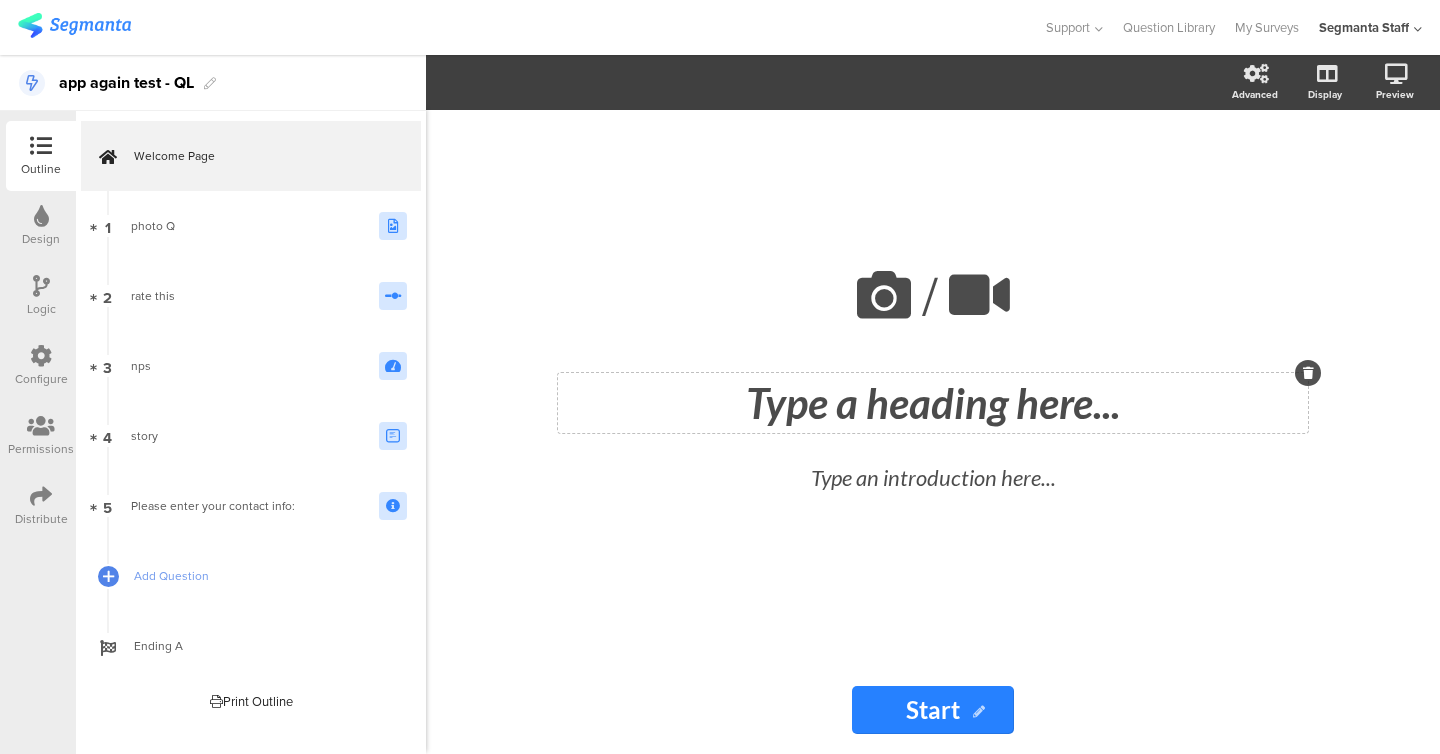 click on "Type a heading here..." 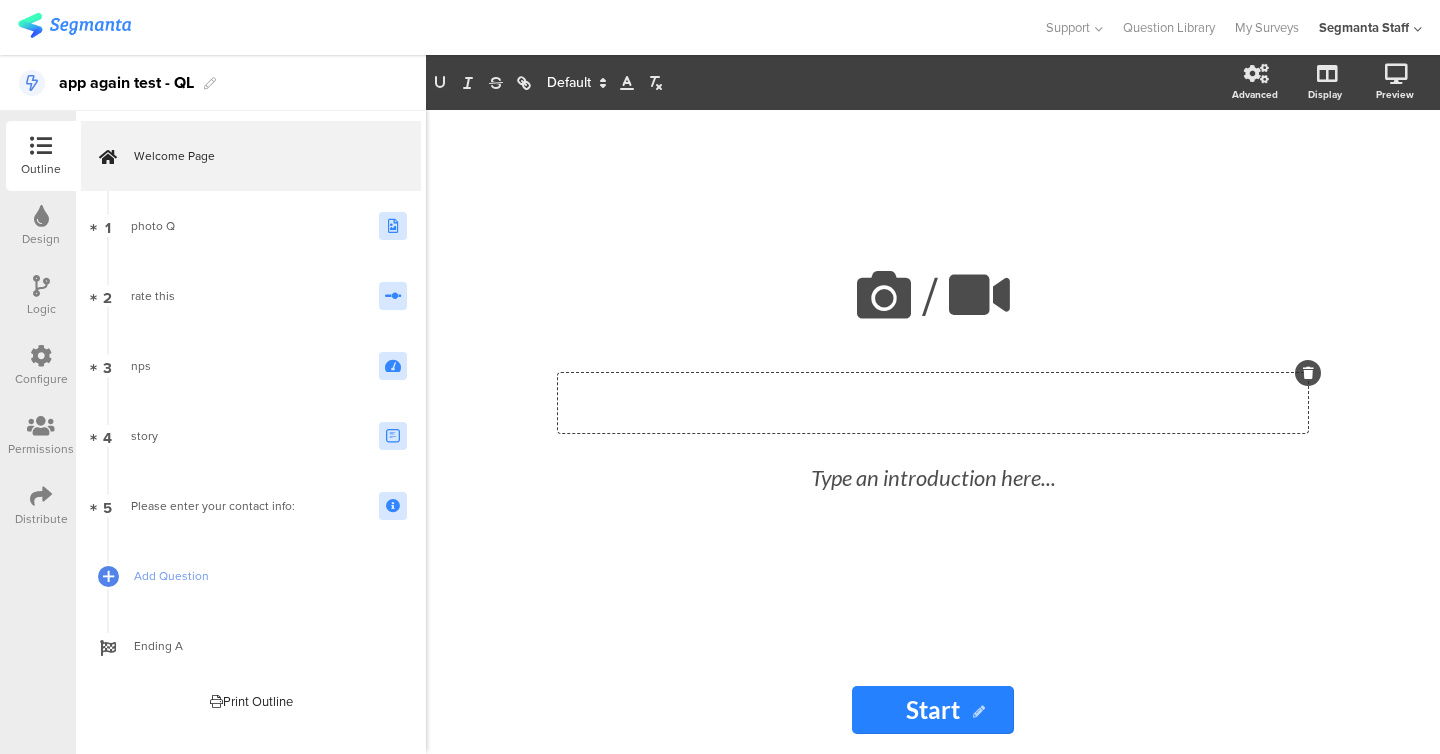 type 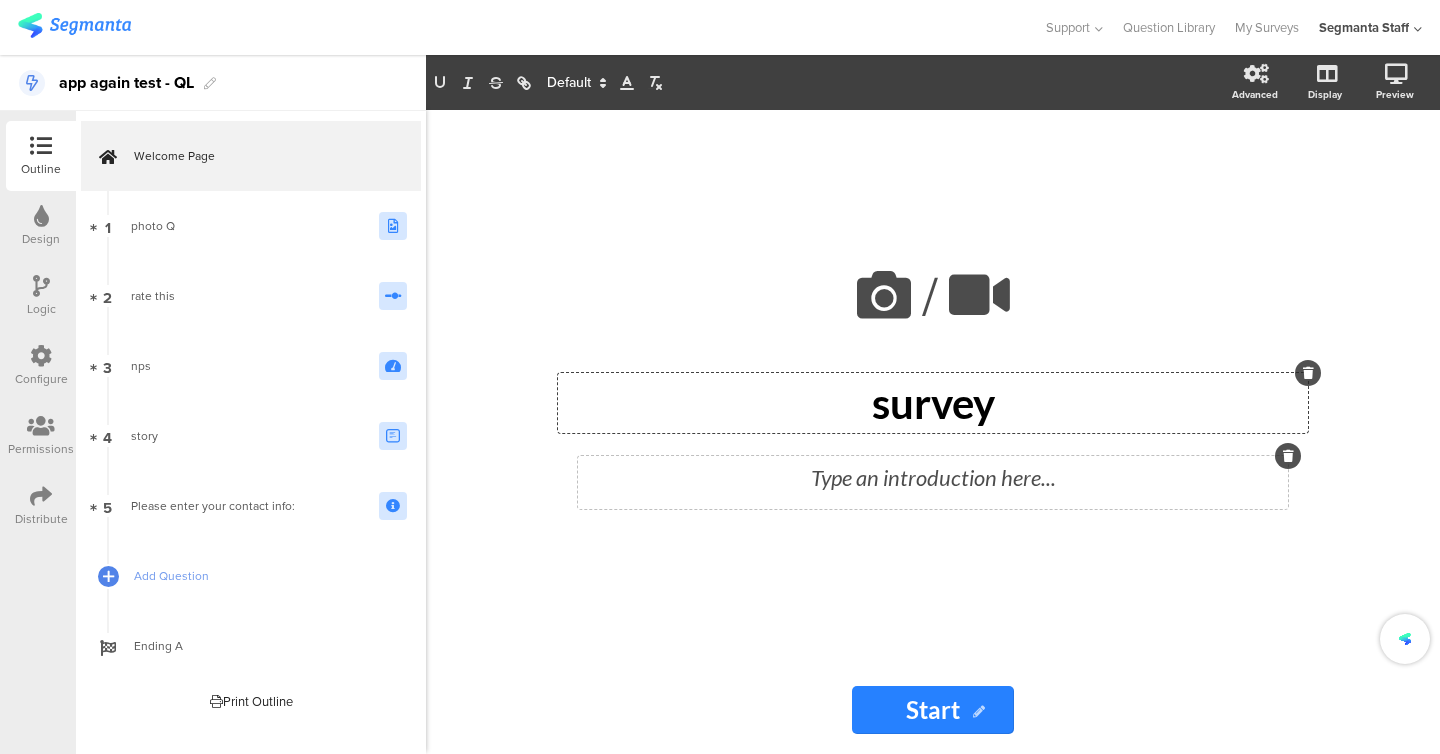 click on "Type an introduction here..." 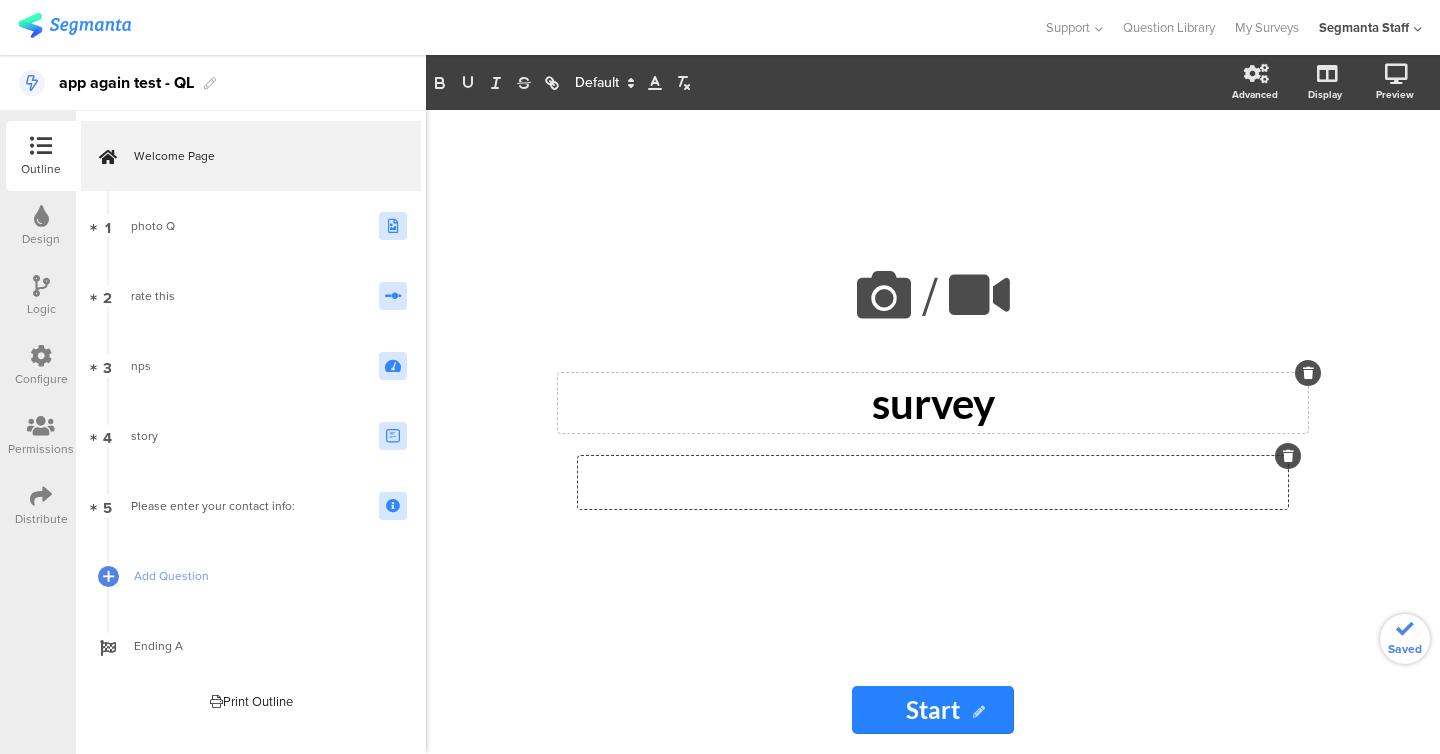 type 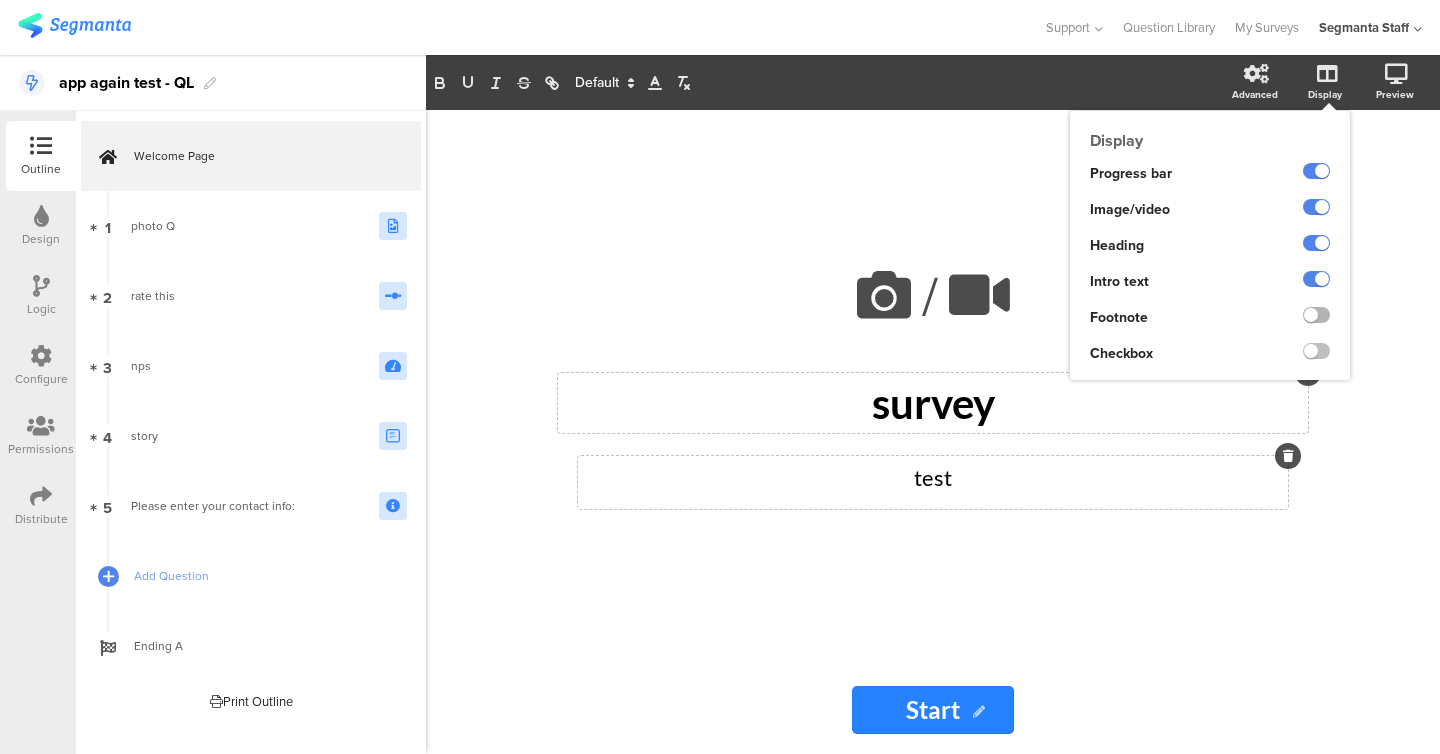 click 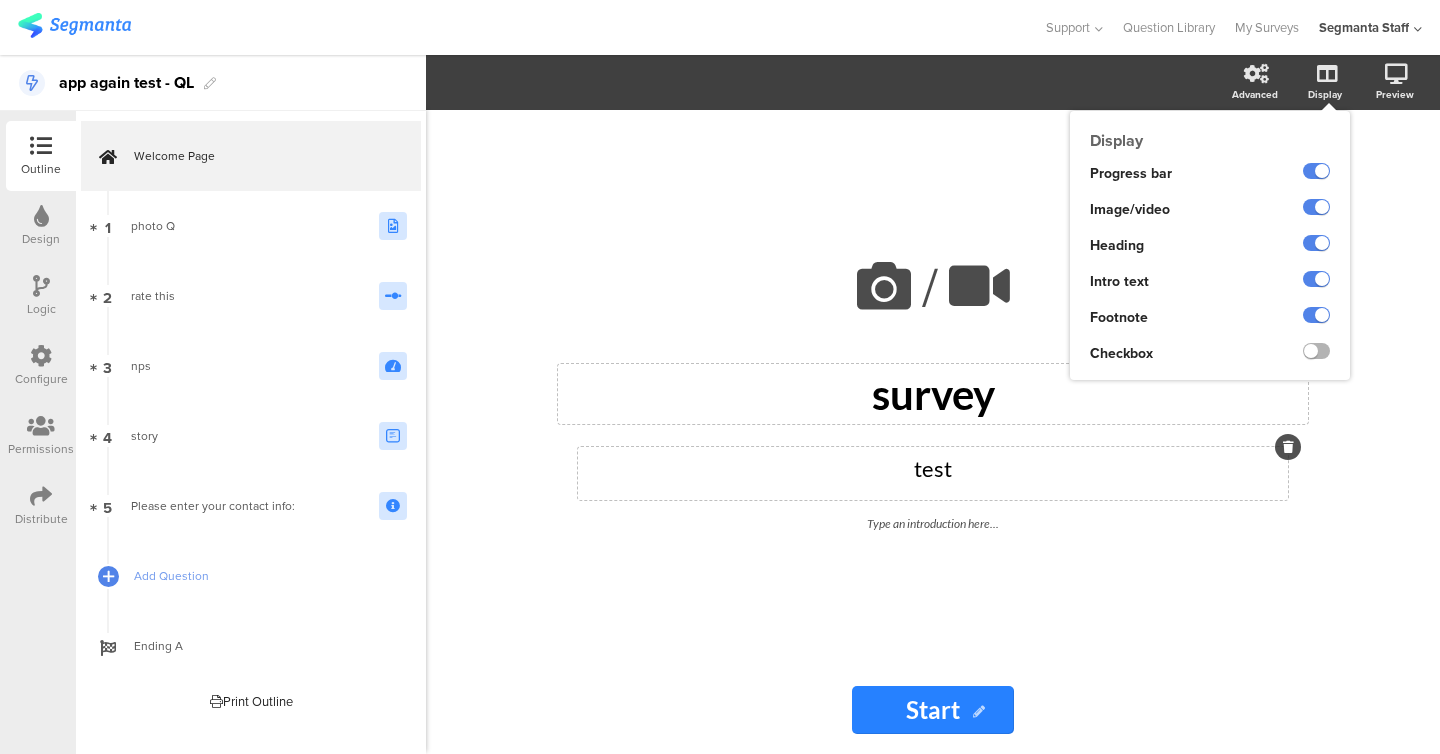 click 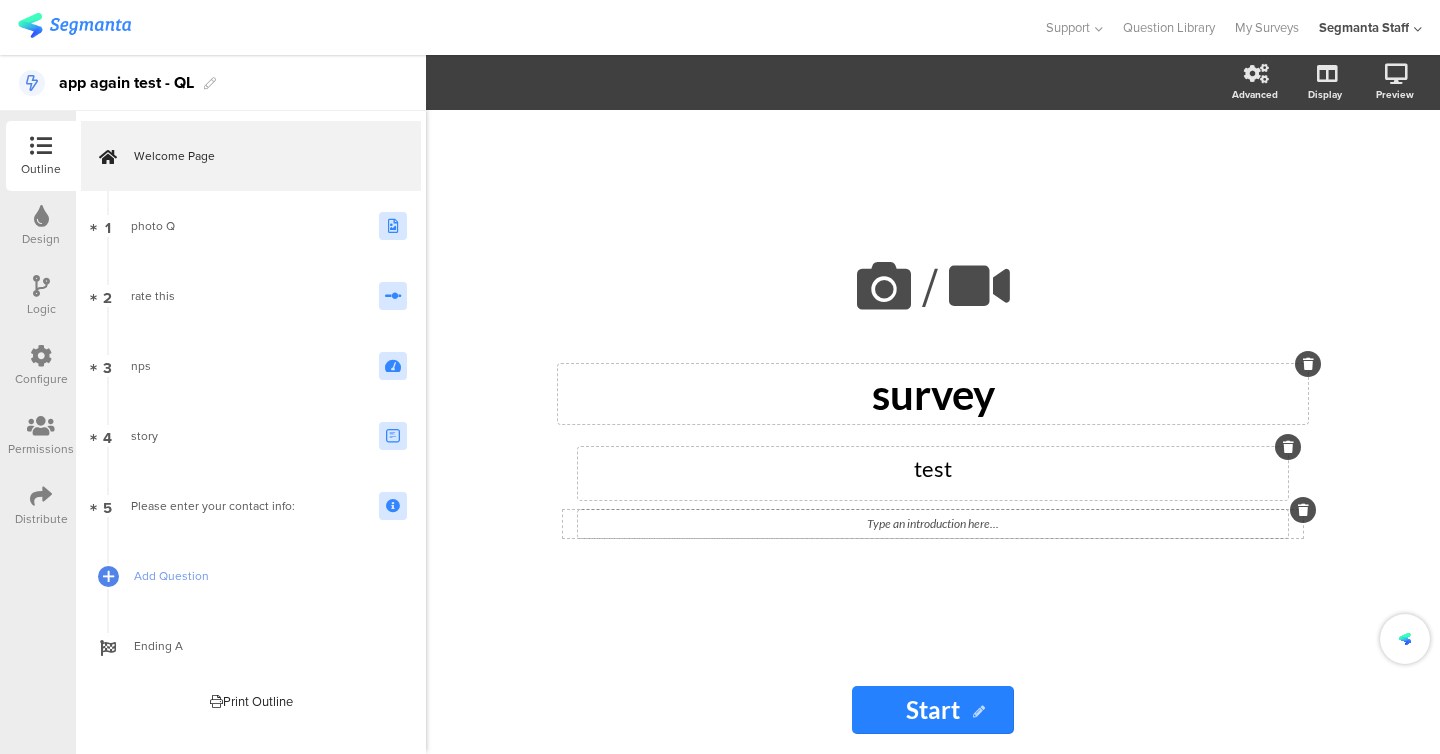 click on "Type an introduction here..." 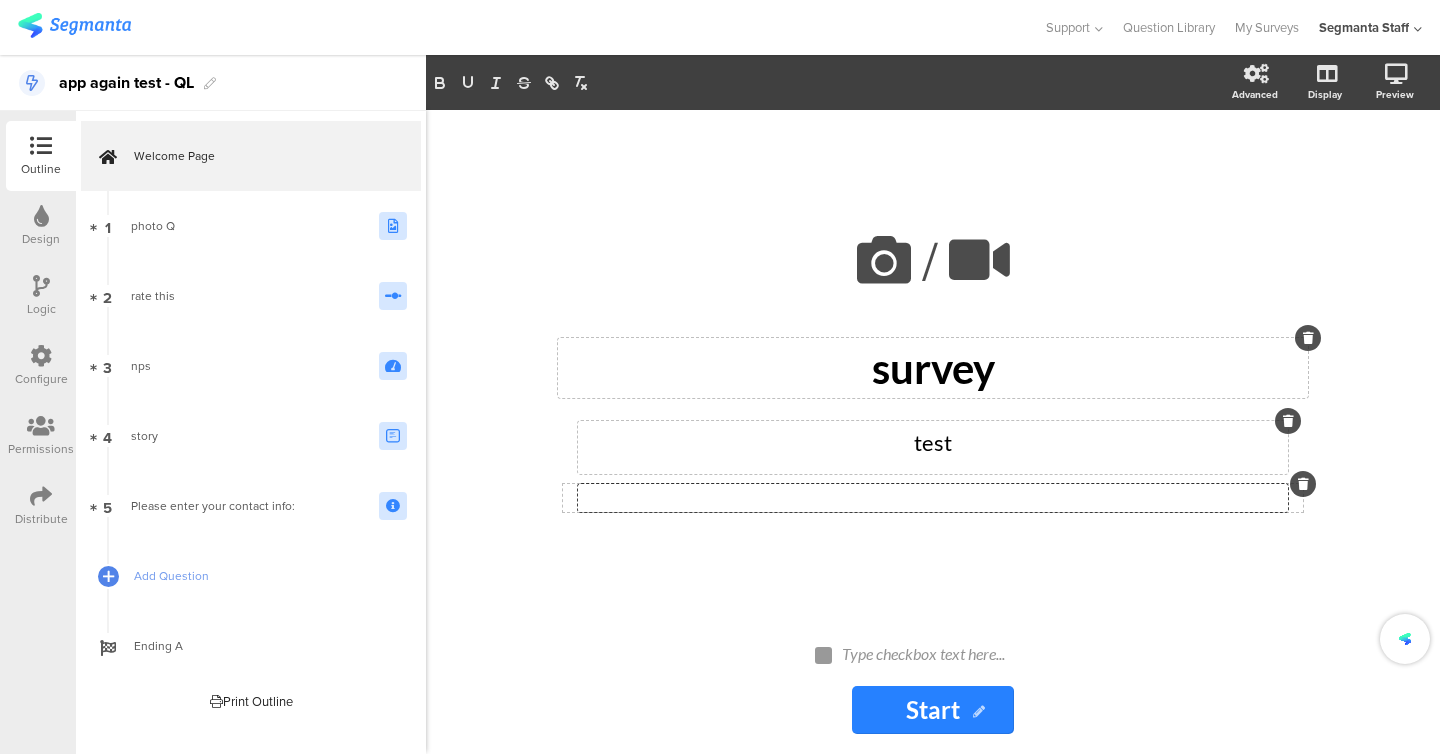 type 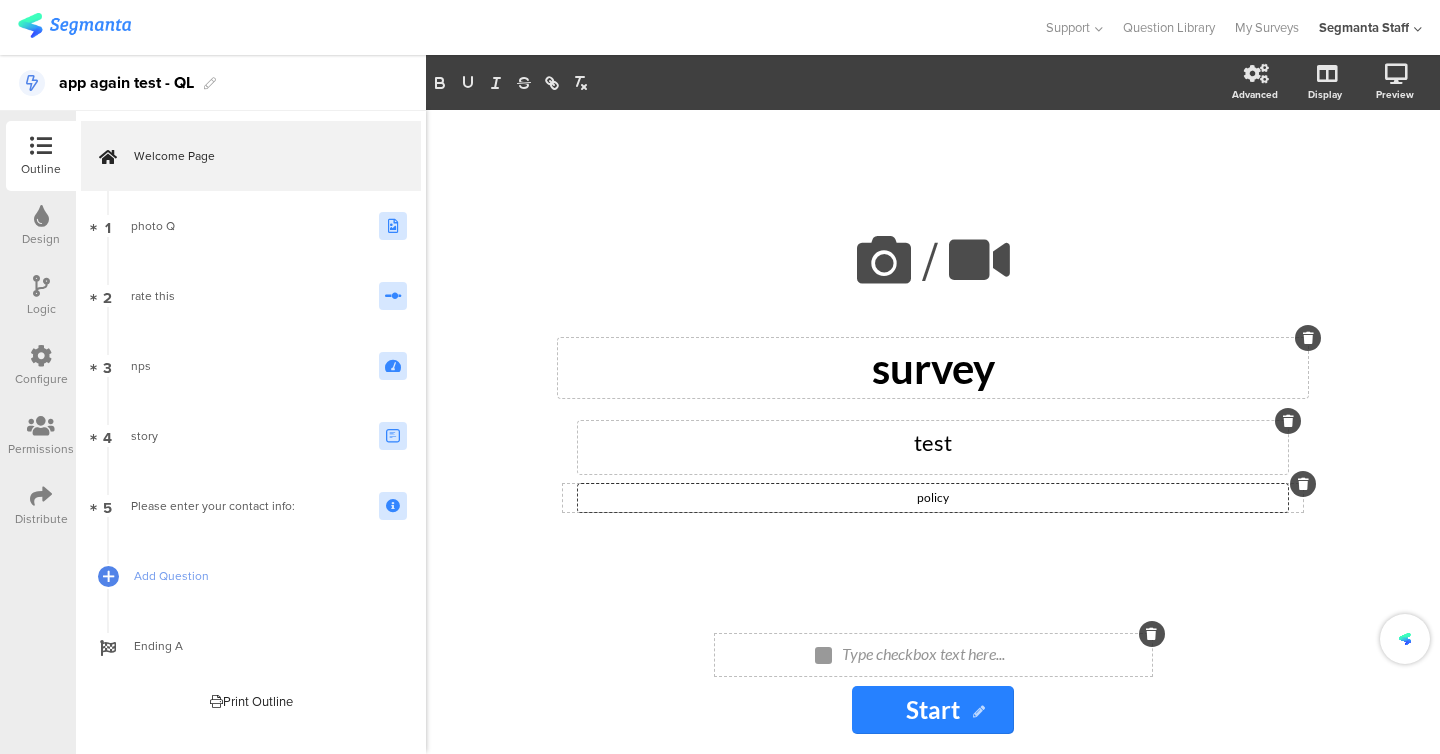 click on "Type checkbox text here..." 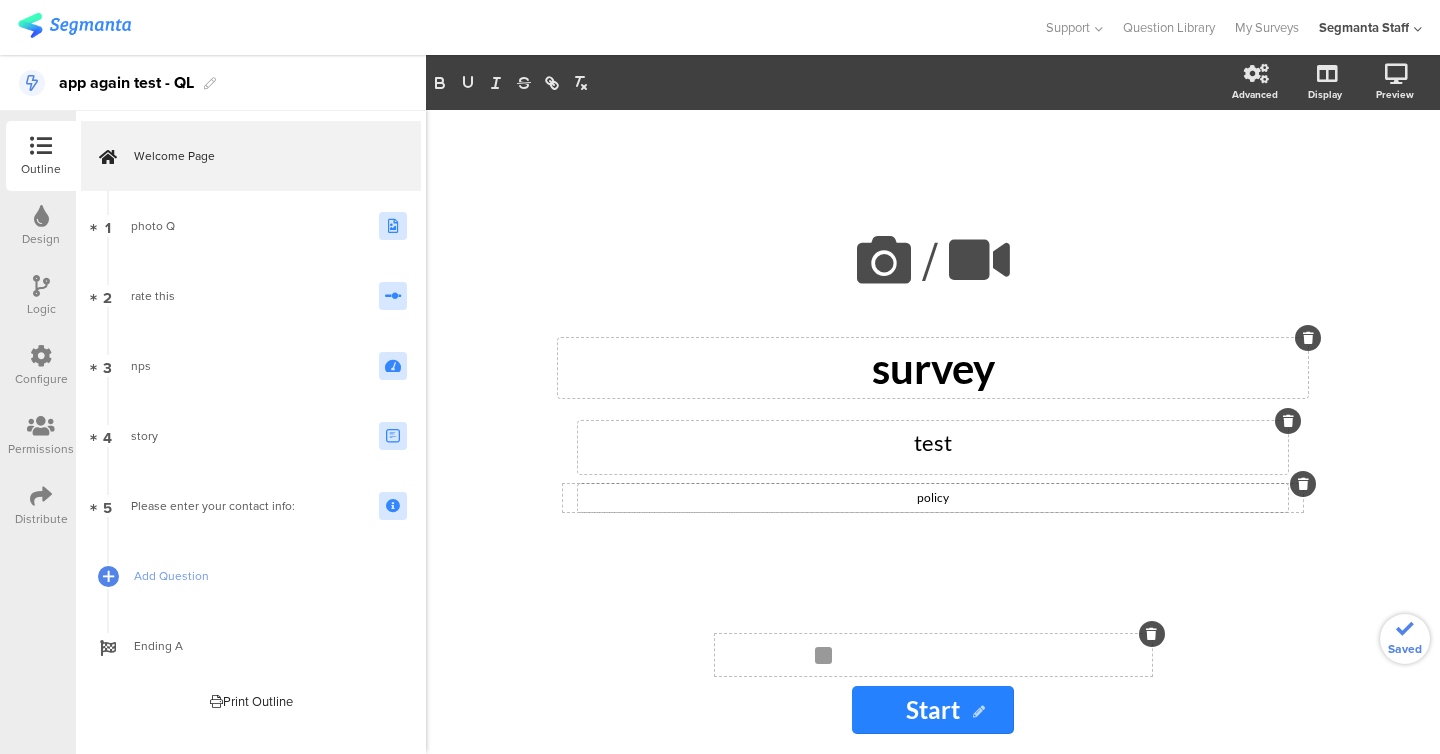 type 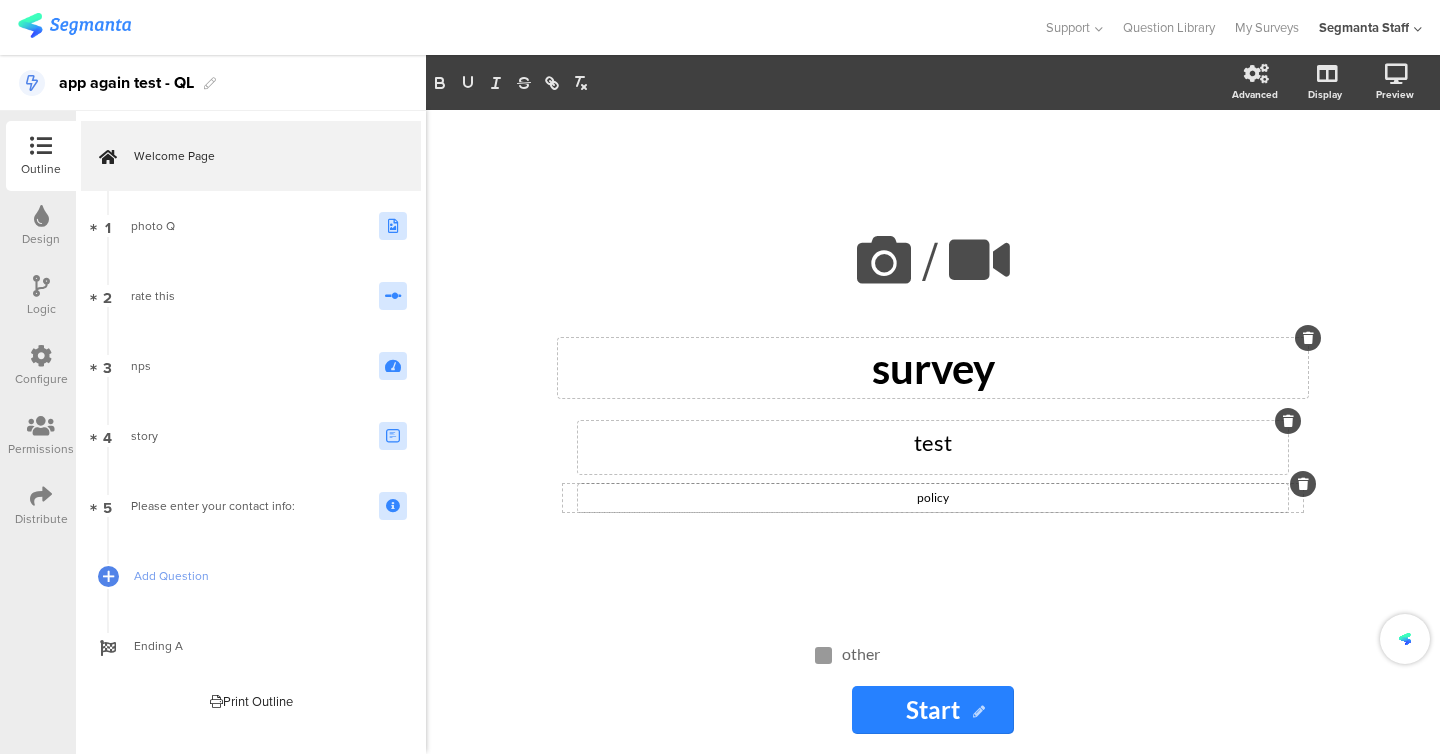 click at bounding box center [41, 217] 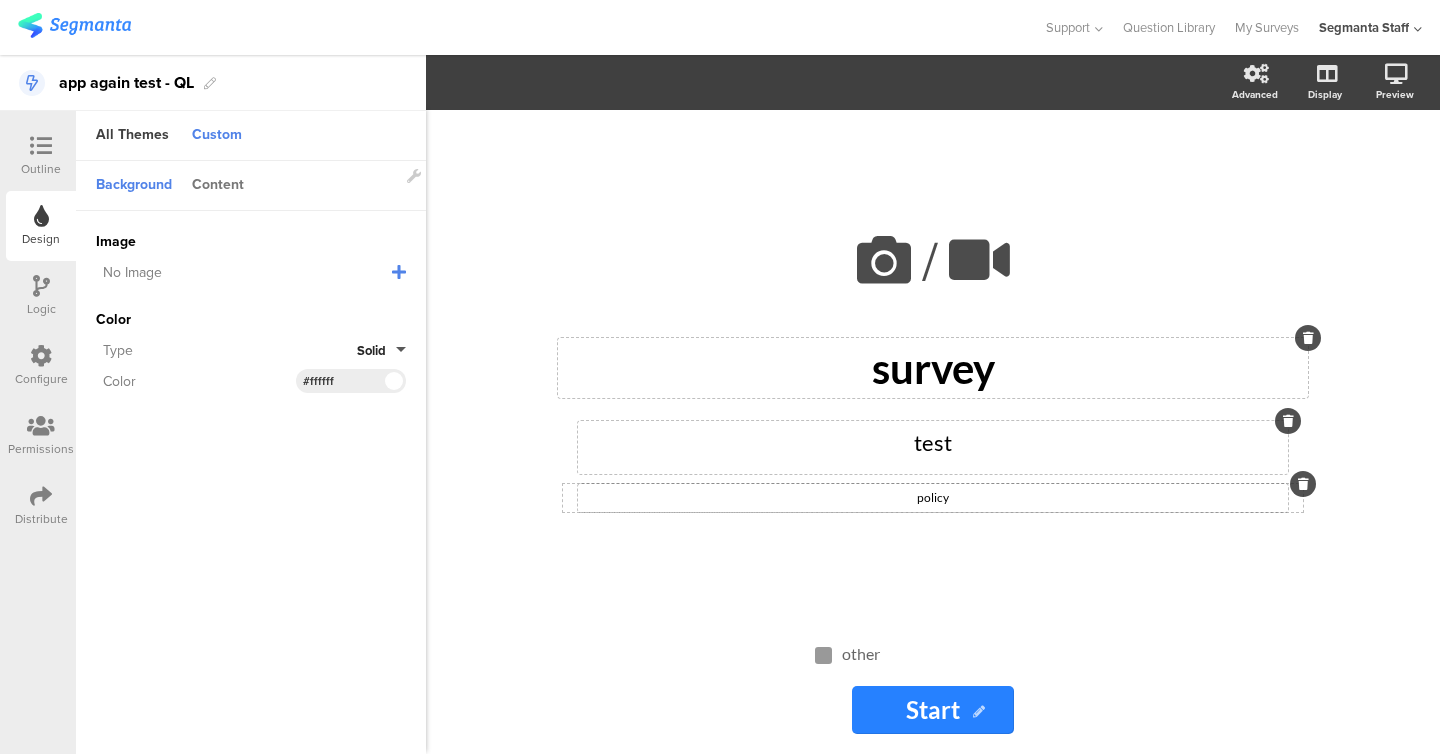 click on "Content" at bounding box center [218, 186] 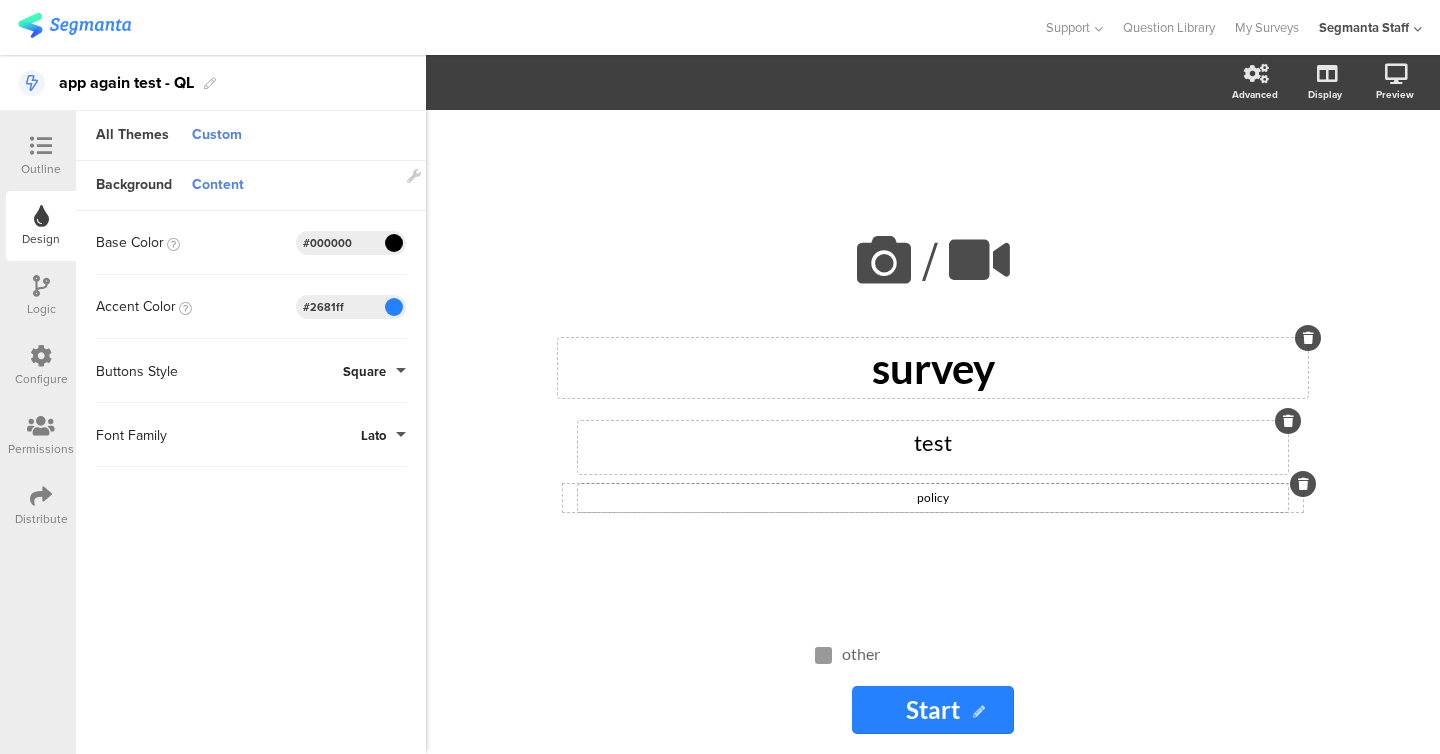 click on "Square" at bounding box center (364, 371) 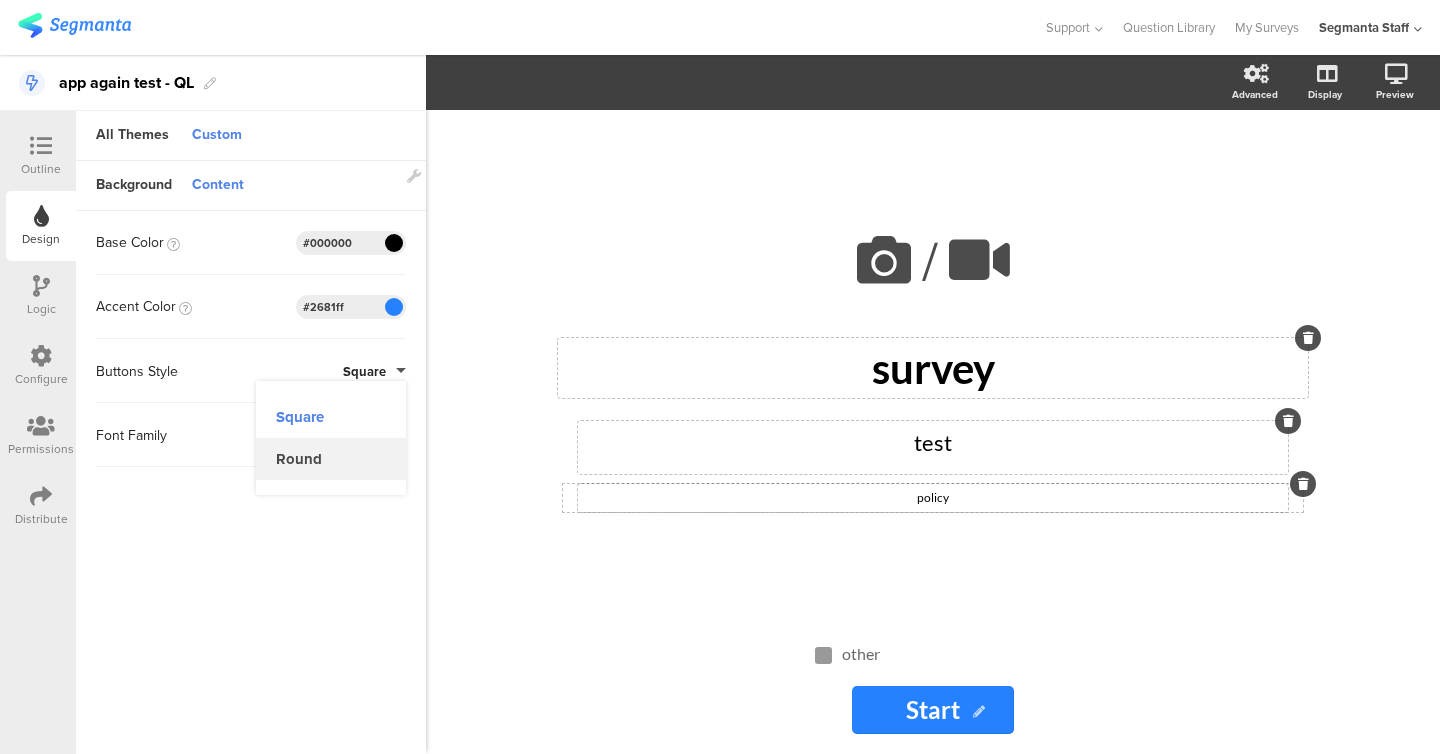 click on "Round" at bounding box center [331, 459] 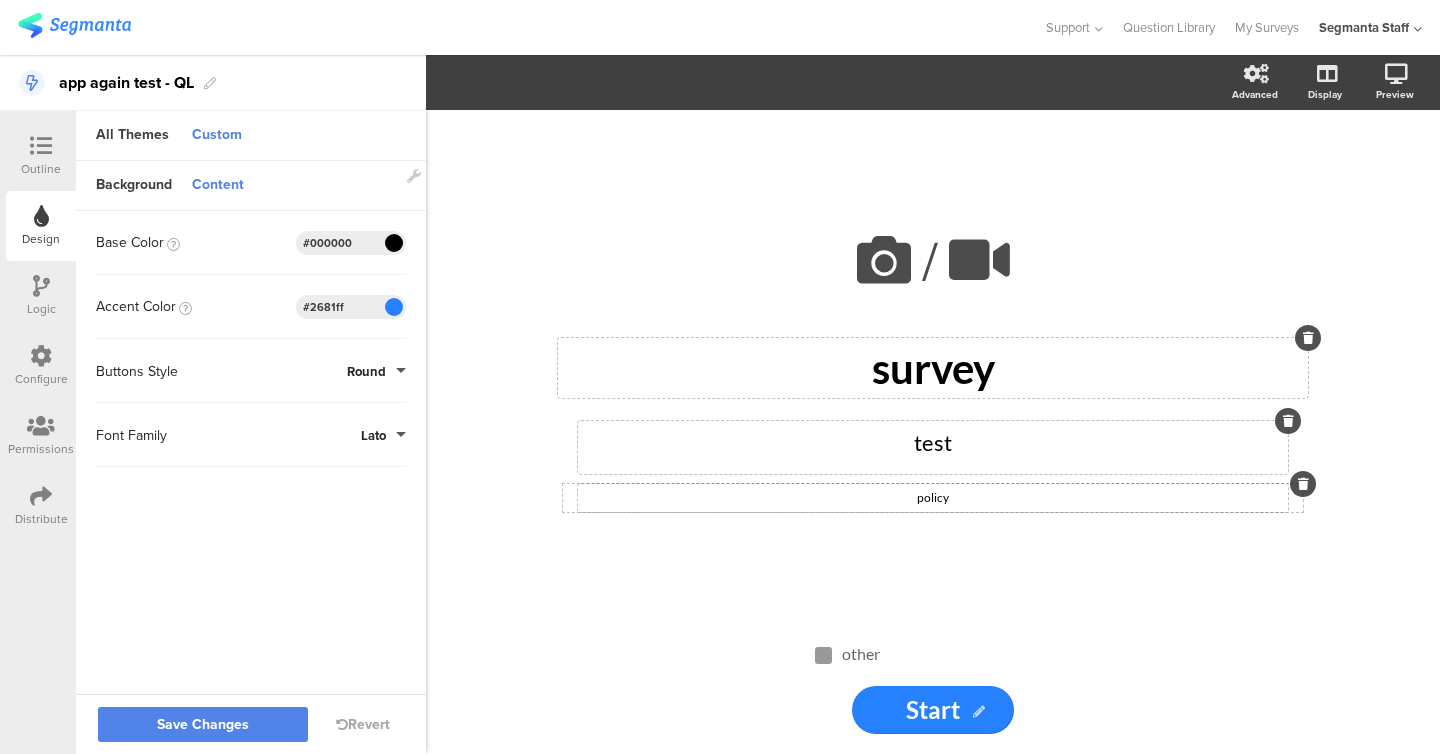 click on "Lato" at bounding box center (373, 435) 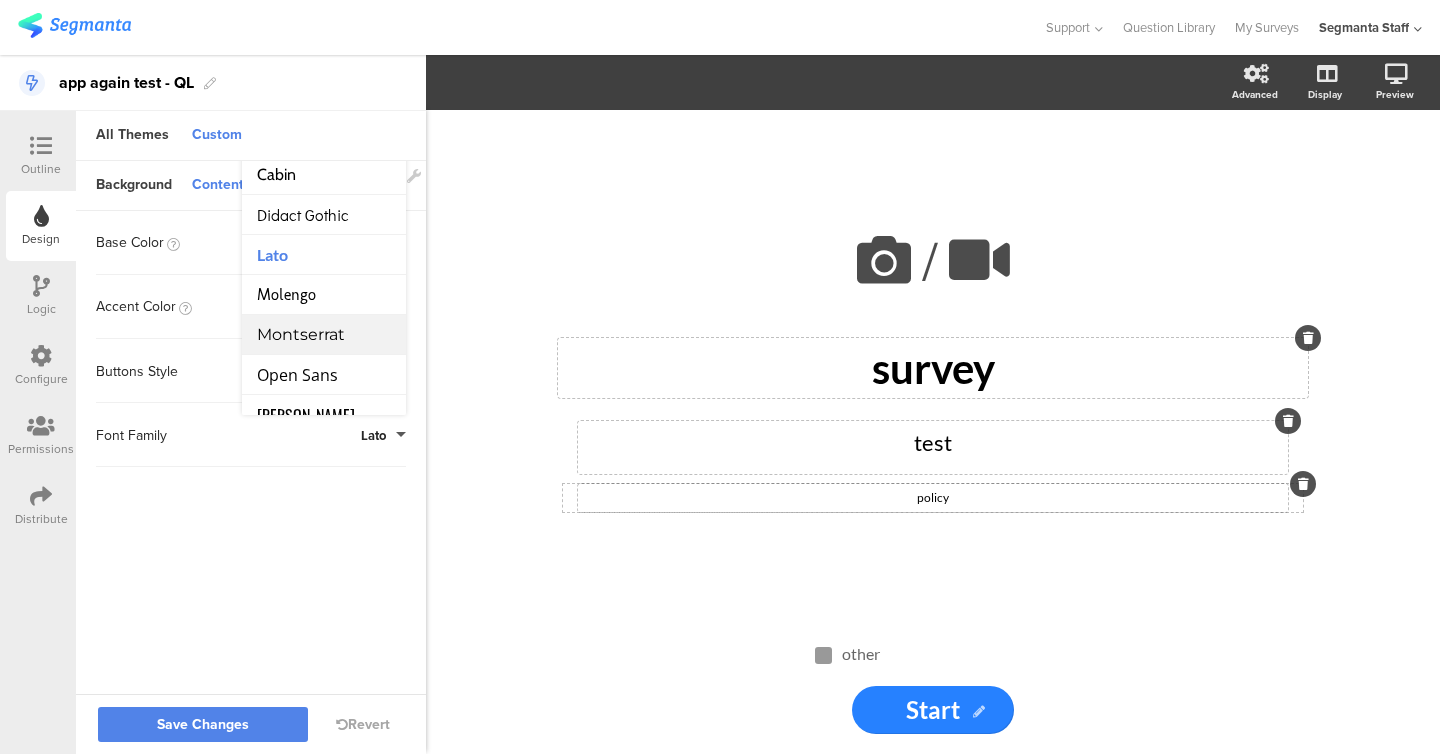 click on "Acme
Cabin
Didact Gothic
Lato
Molengo
Montserrat
Open Sans
Oswald
PT Serif
Poppins
Roboto
Roboto Slab
Sanchez
Signika" at bounding box center (324, 265) 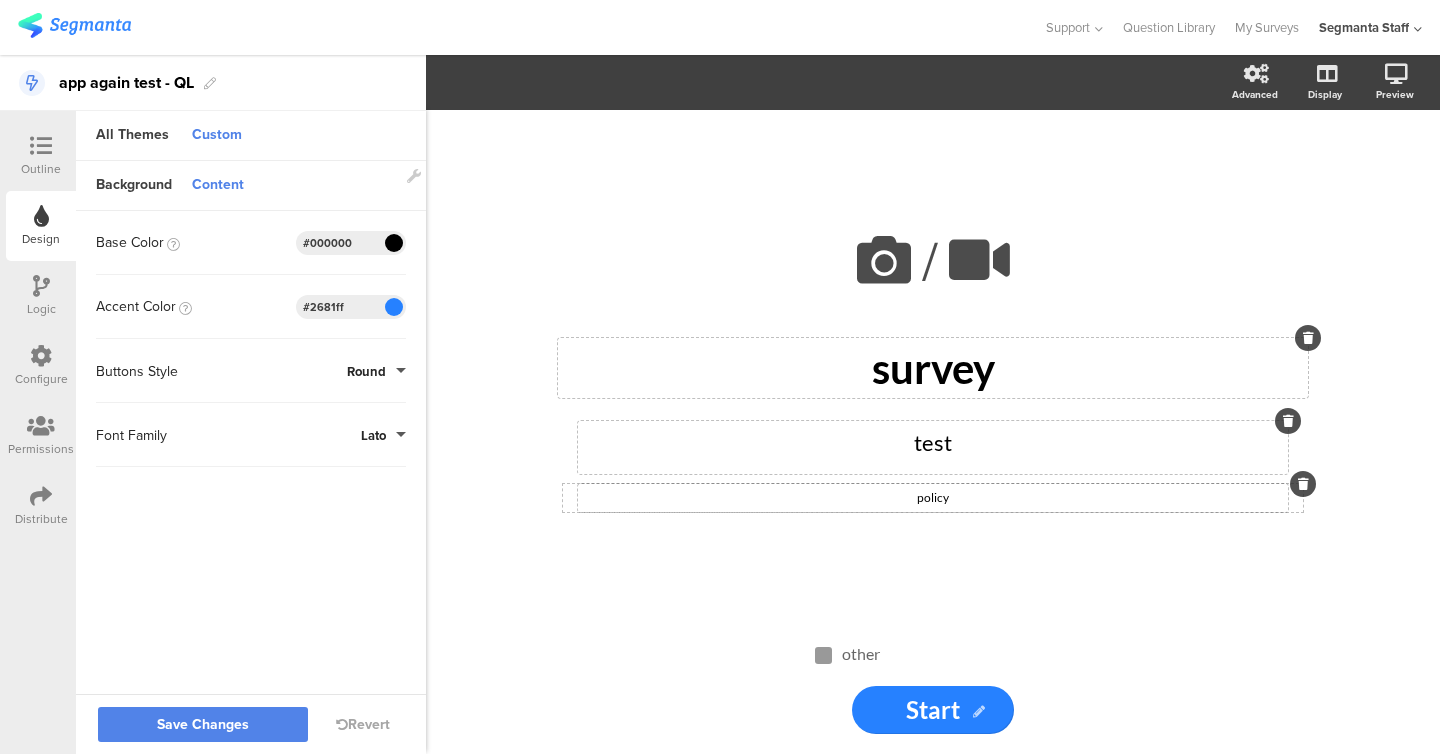 click on "#000000" at bounding box center [333, 243] 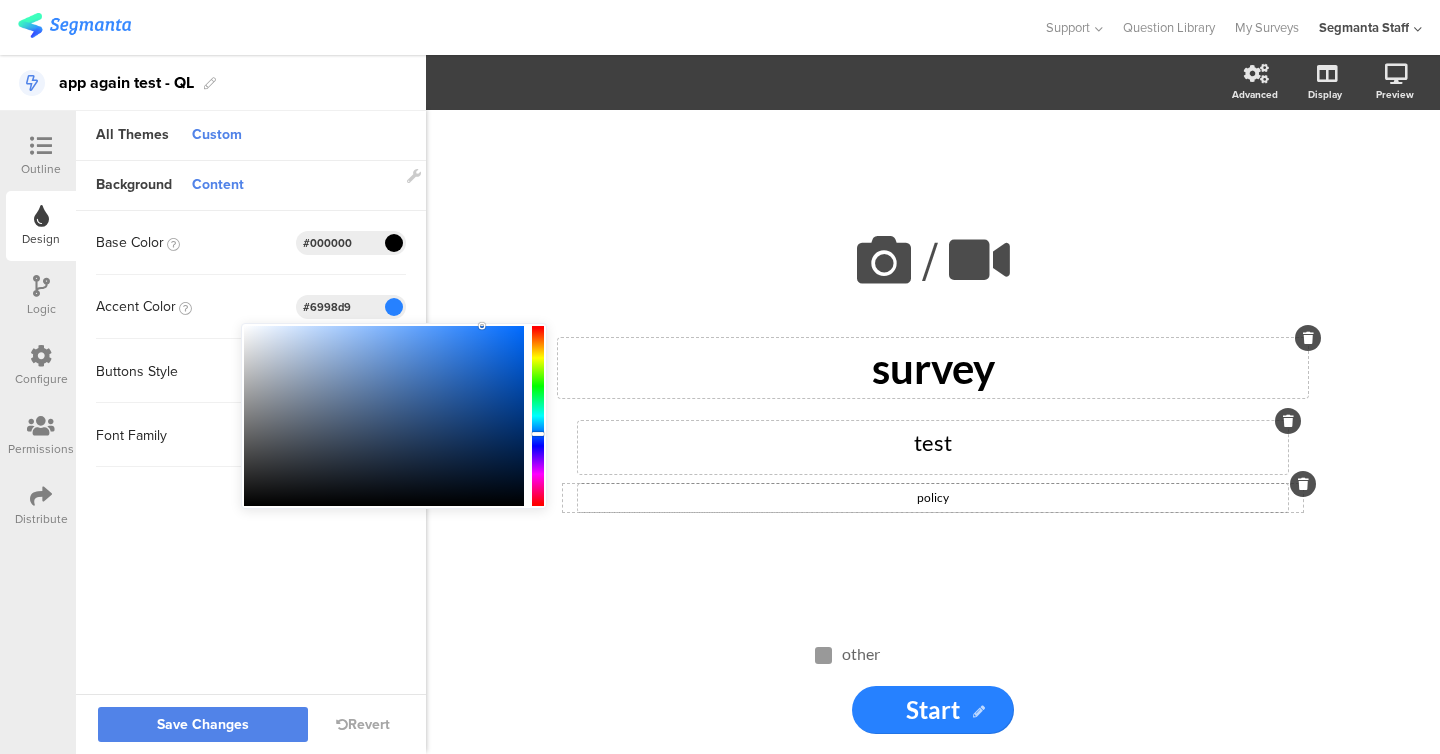 click at bounding box center [384, 416] 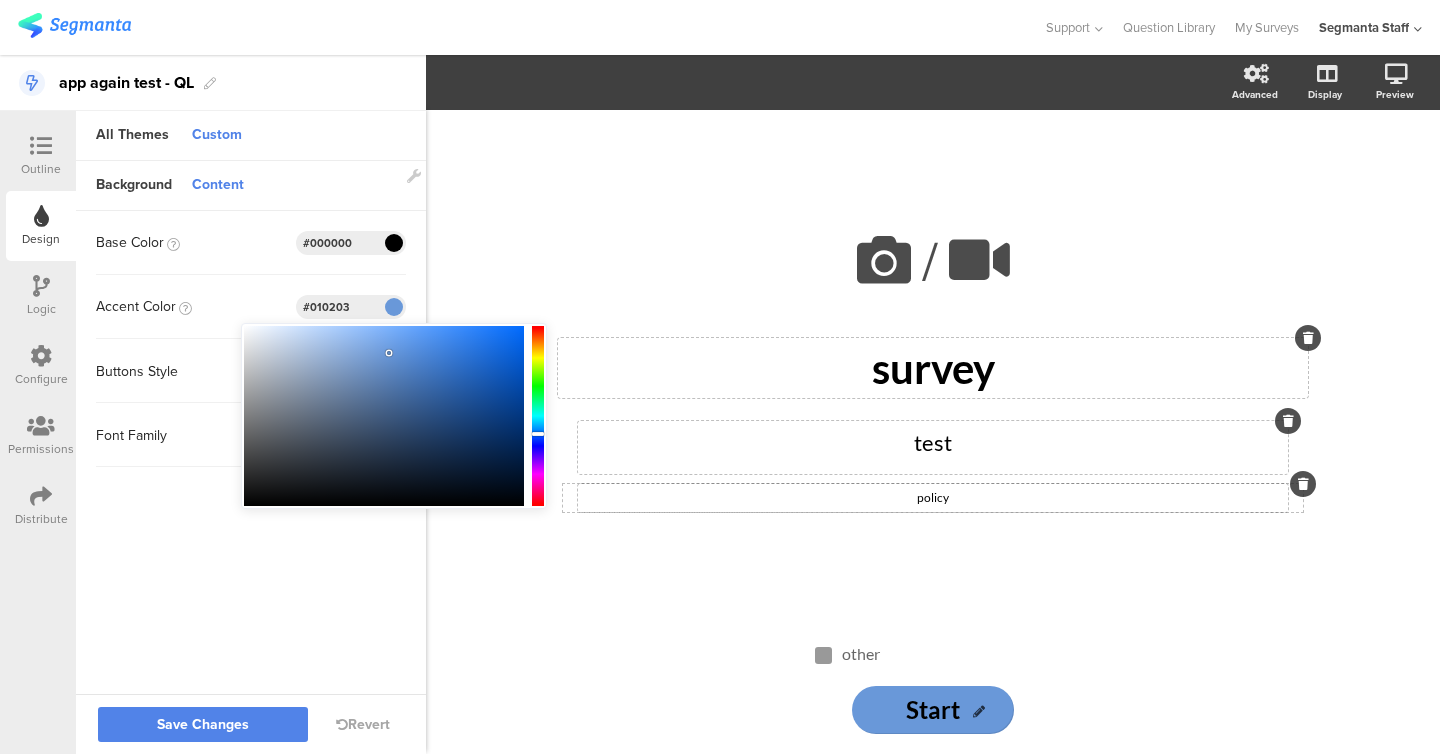 type on "#000000" 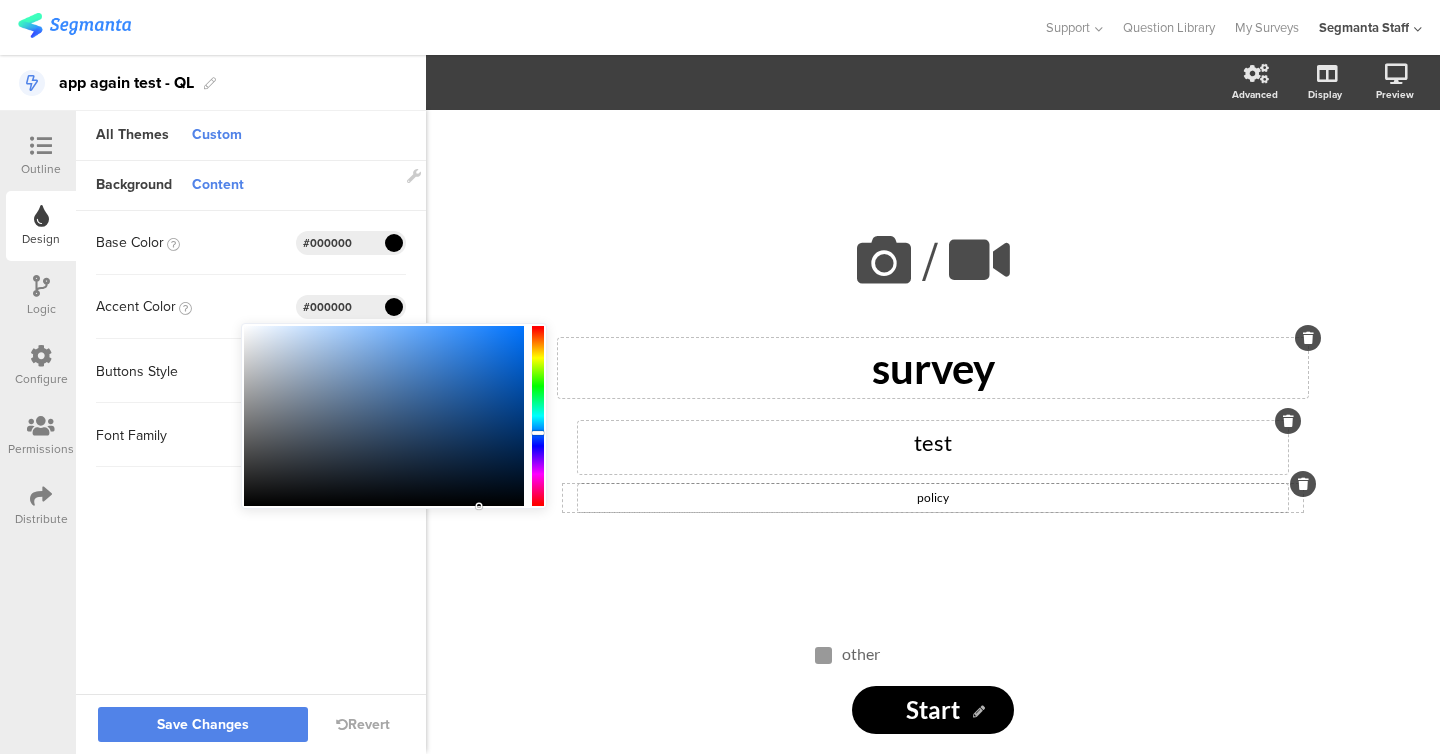 drag, startPoint x: 389, startPoint y: 353, endPoint x: 469, endPoint y: 528, distance: 192.41881 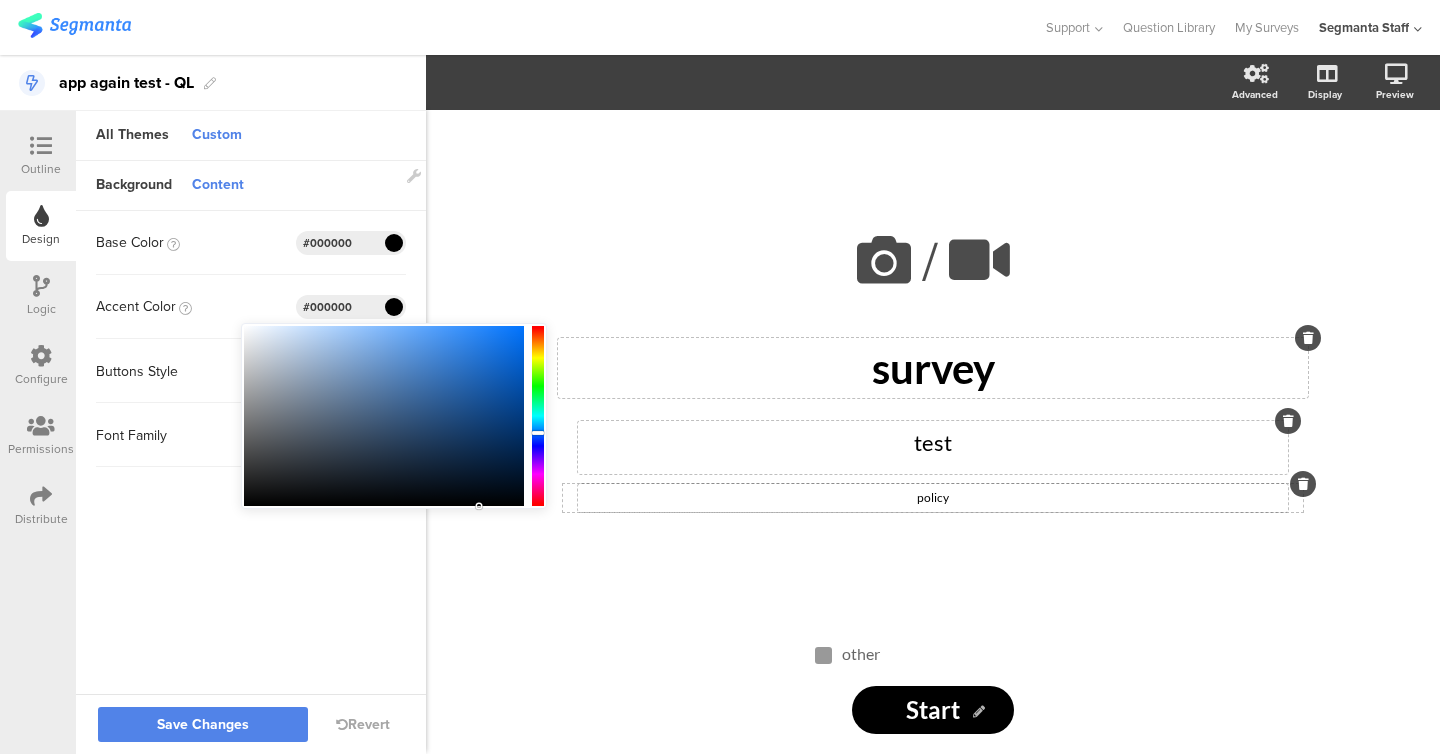 click on "You are using an unsupported version of Internet Explorer.
Unsupported browsers can put your security at risk, are slow and don't work with most of Segmanta's features. To get the latest Segmanta features, you will need to  upgrade to a modern browser.
Install   Google Chrome
Upgrade   Internet Explorer
Not now
Oops! Your browser or browser version isn't supported by Segmanta
To enjoy the best possible experience use the latest version of one of the browsers listed below:
Google Chrome
Mozilla Firefox
Microsoft Edge
Don't worry! Survey respondents will still be able to view & take surveys on this browser.
Support" at bounding box center [720, 377] 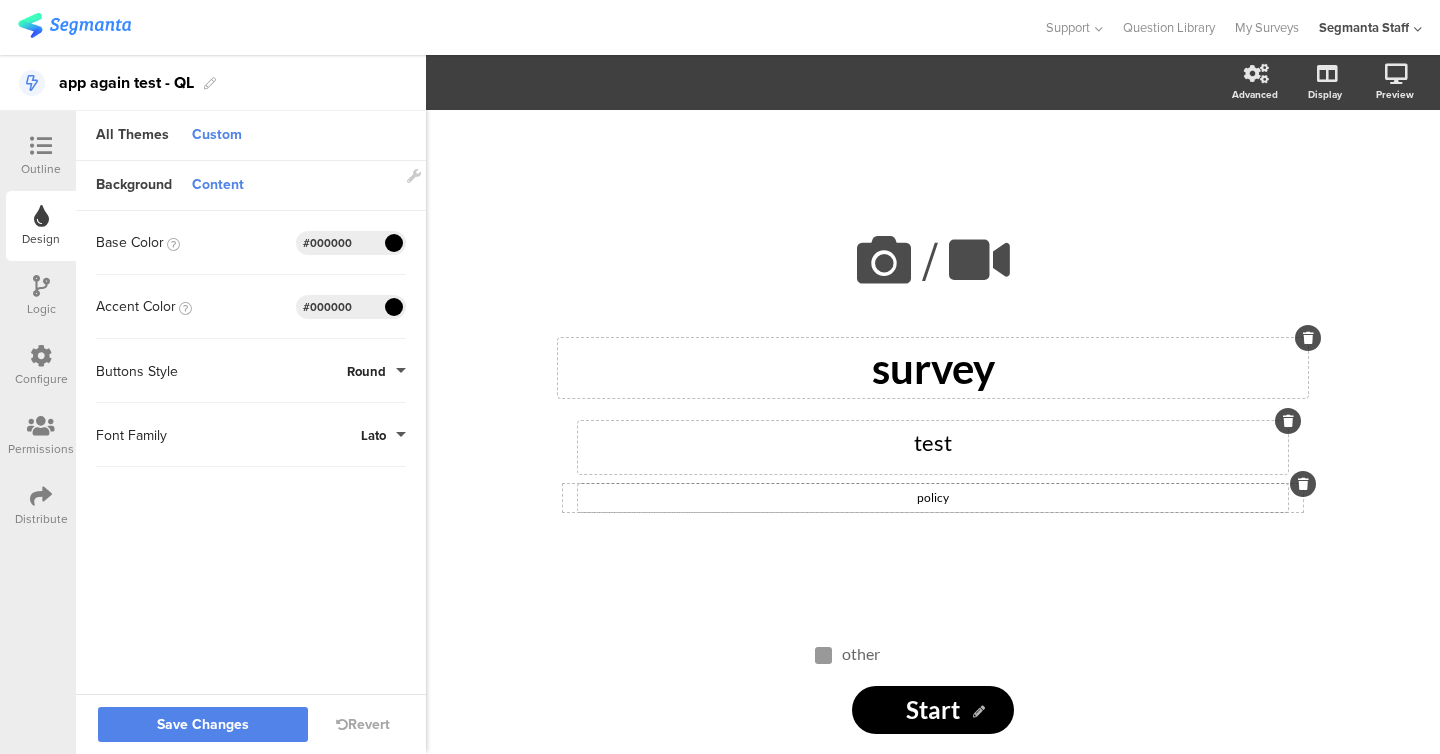 click on "Content" at bounding box center [218, 186] 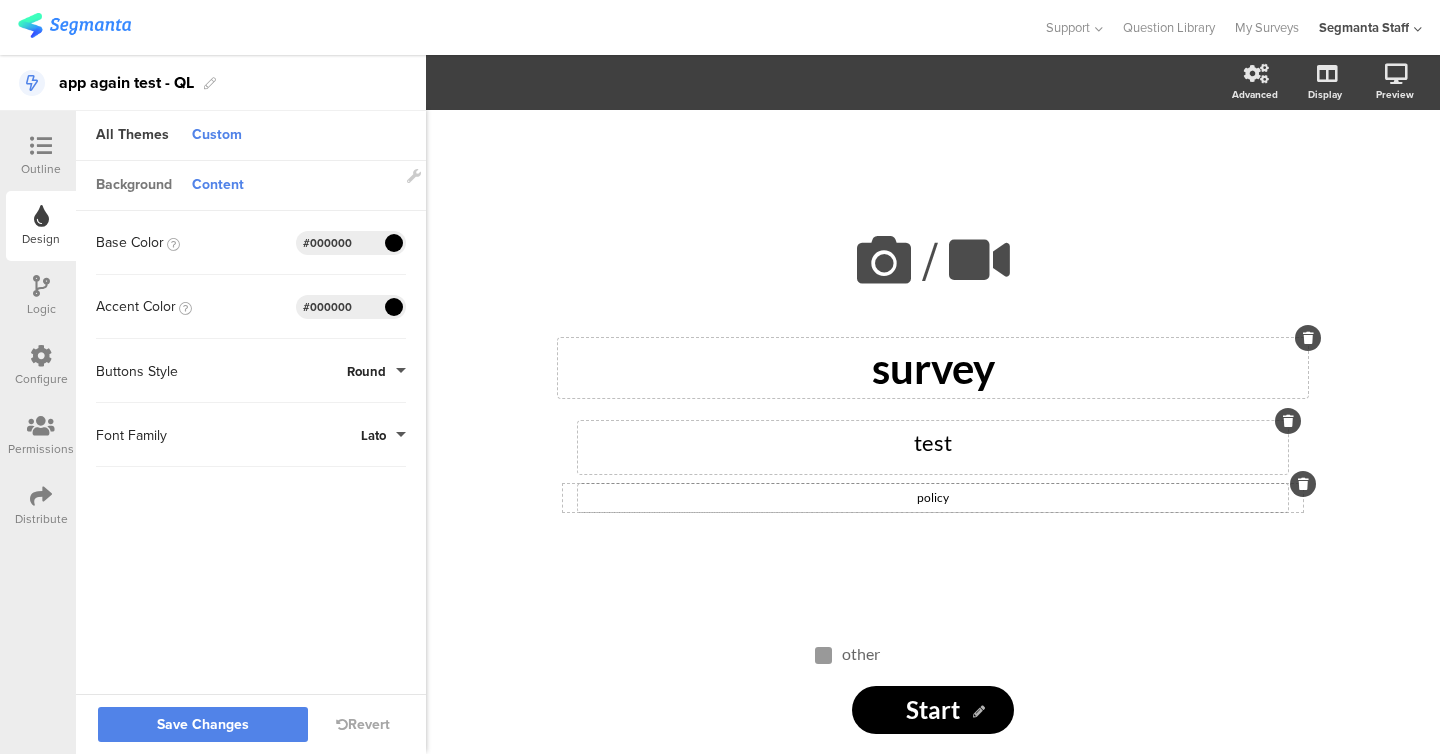 click on "Background" at bounding box center [134, 186] 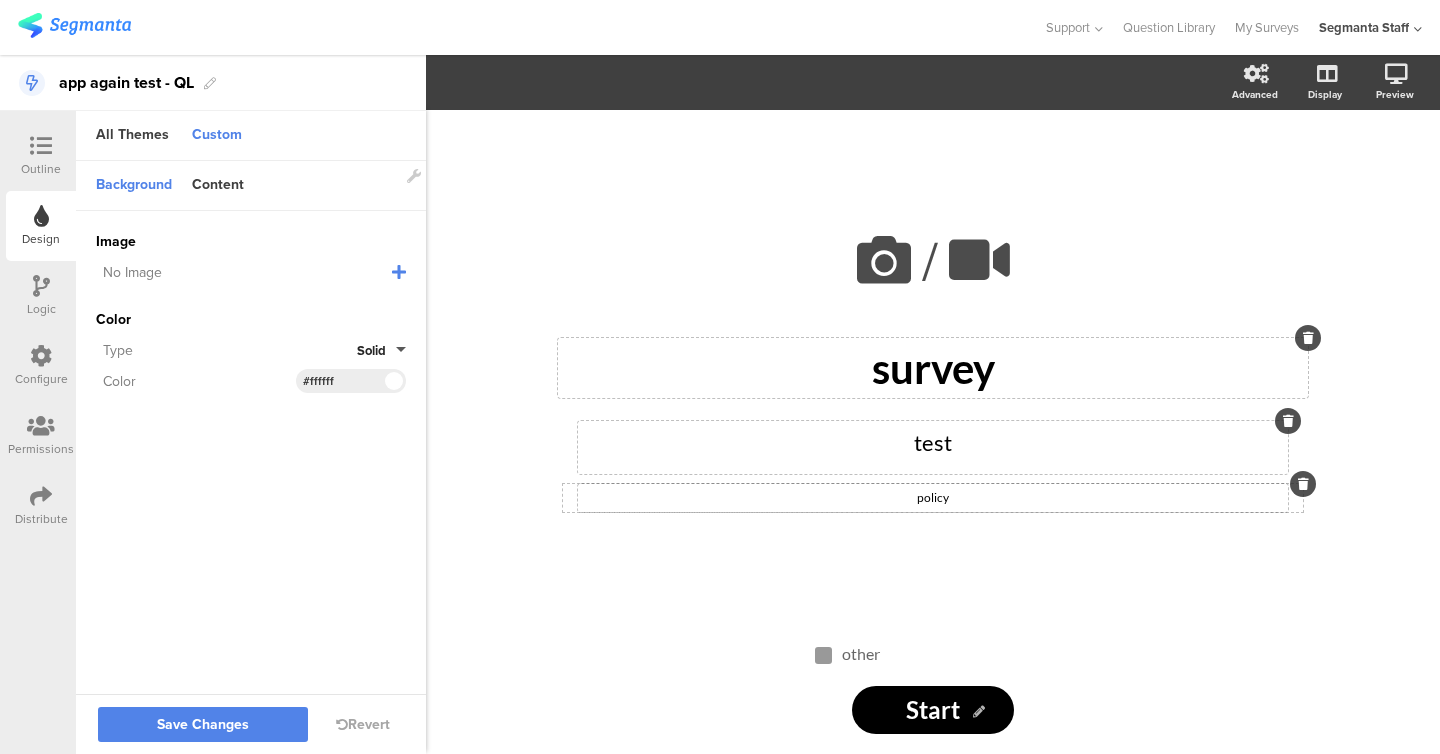 click at bounding box center (399, 272) 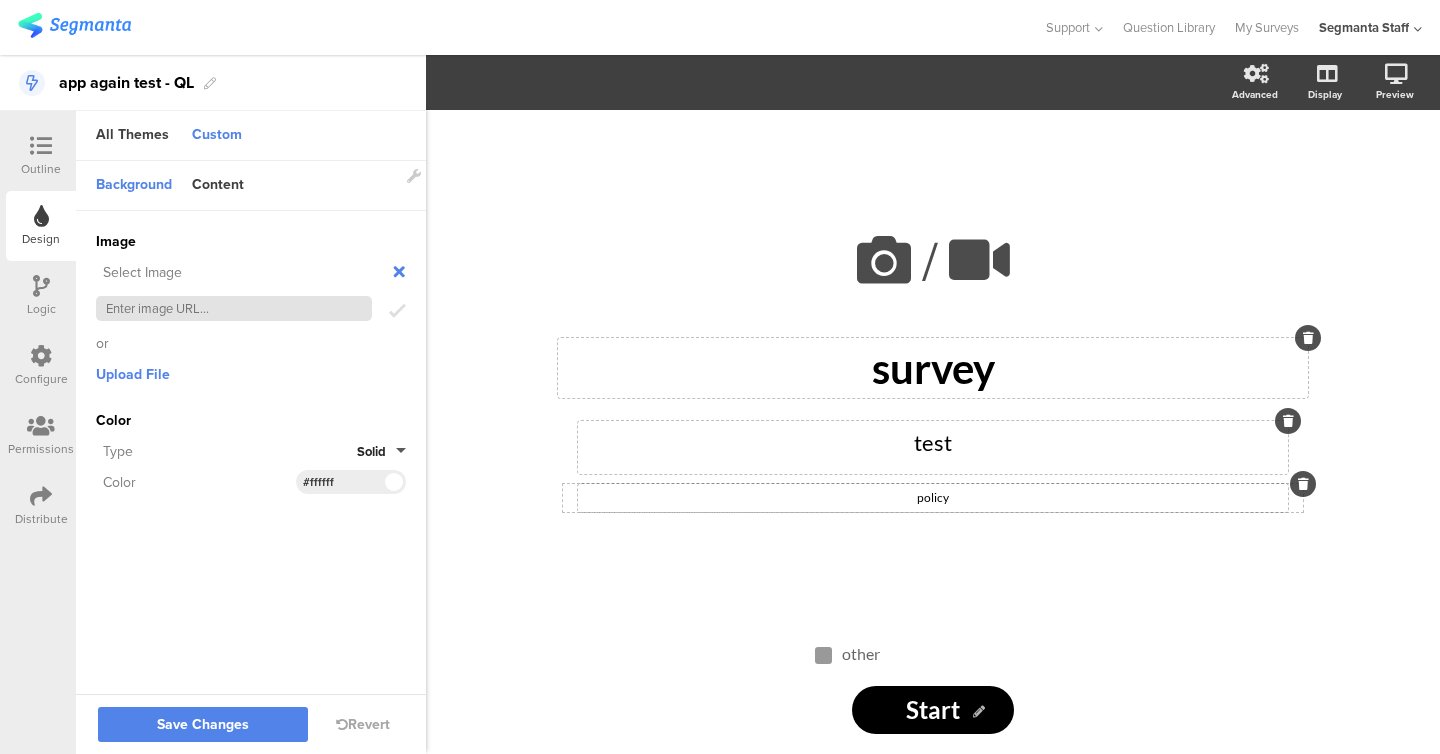click at bounding box center (234, 308) 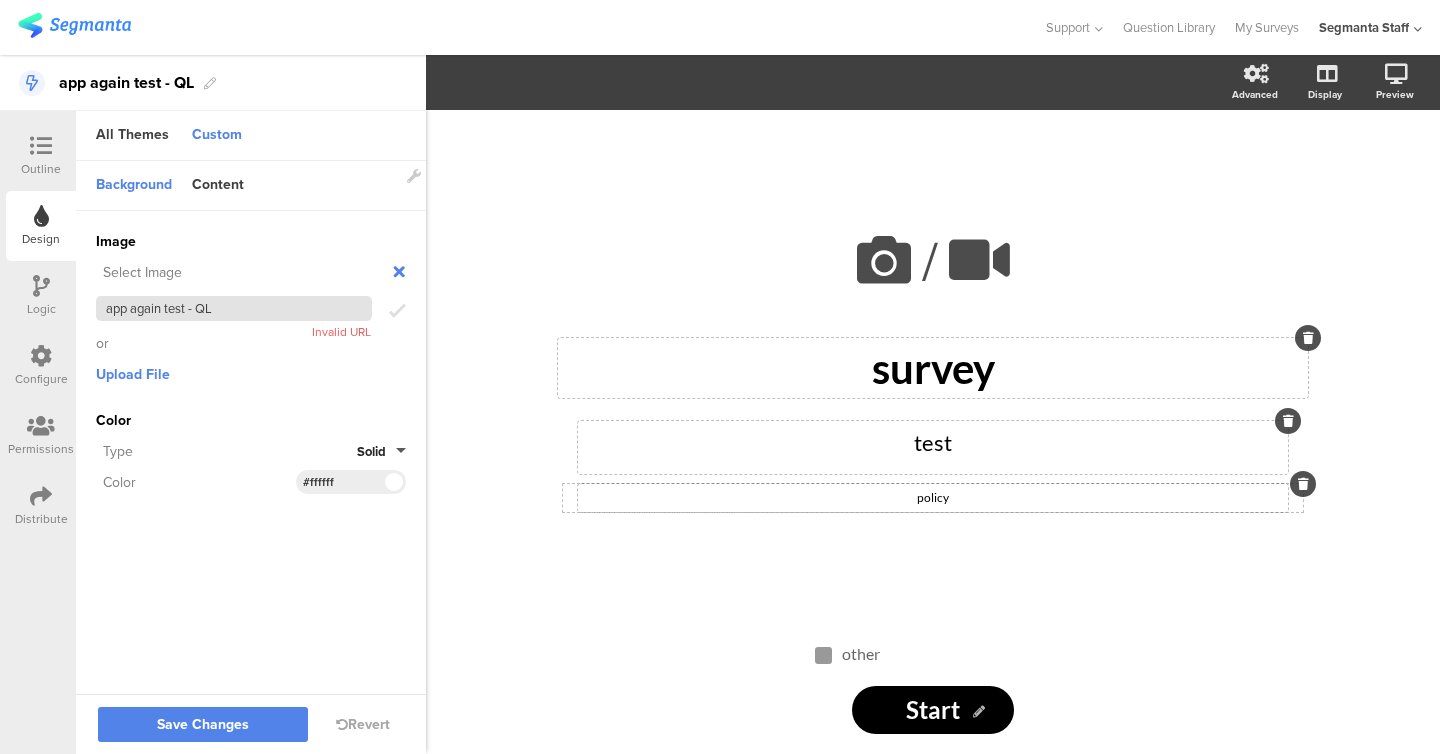 click on "app again test - QL" at bounding box center (234, 308) 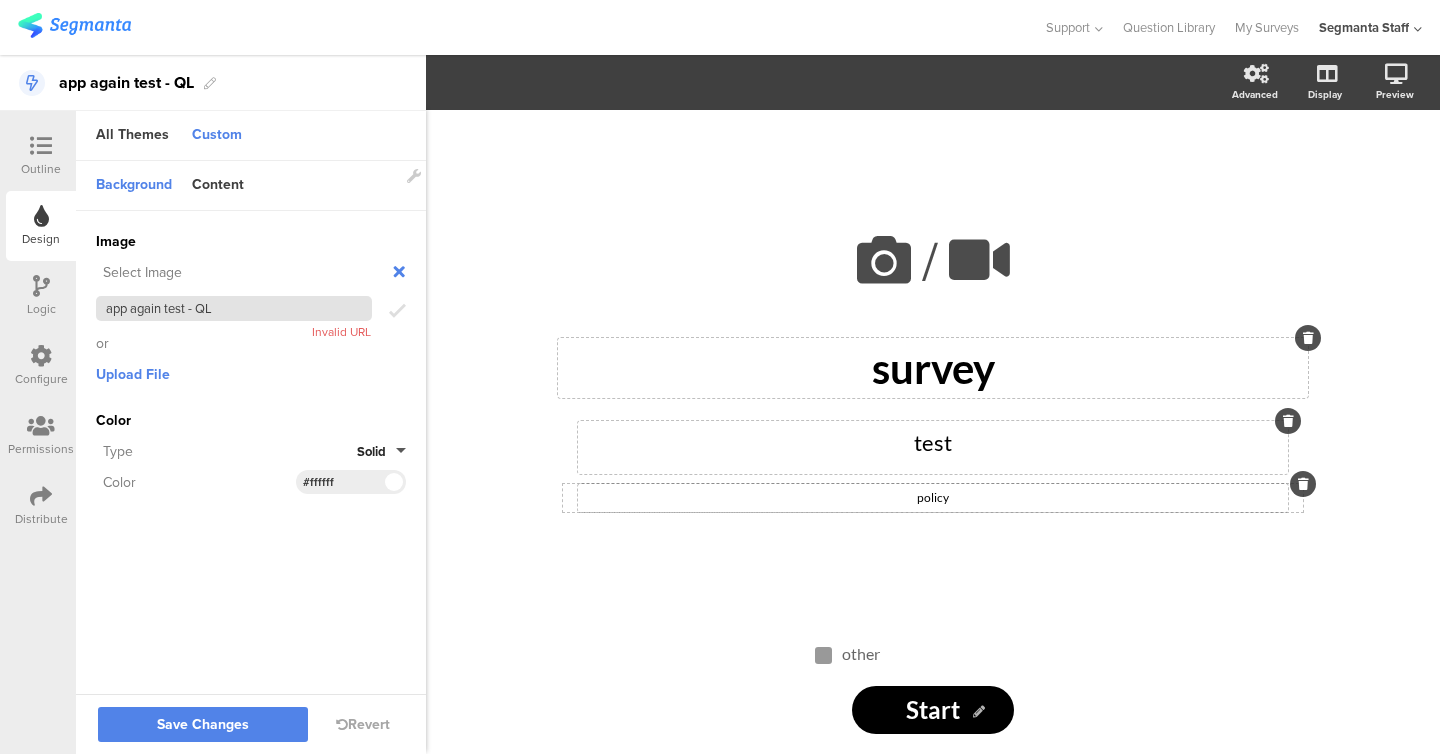 click on "app again test - QL" at bounding box center (234, 308) 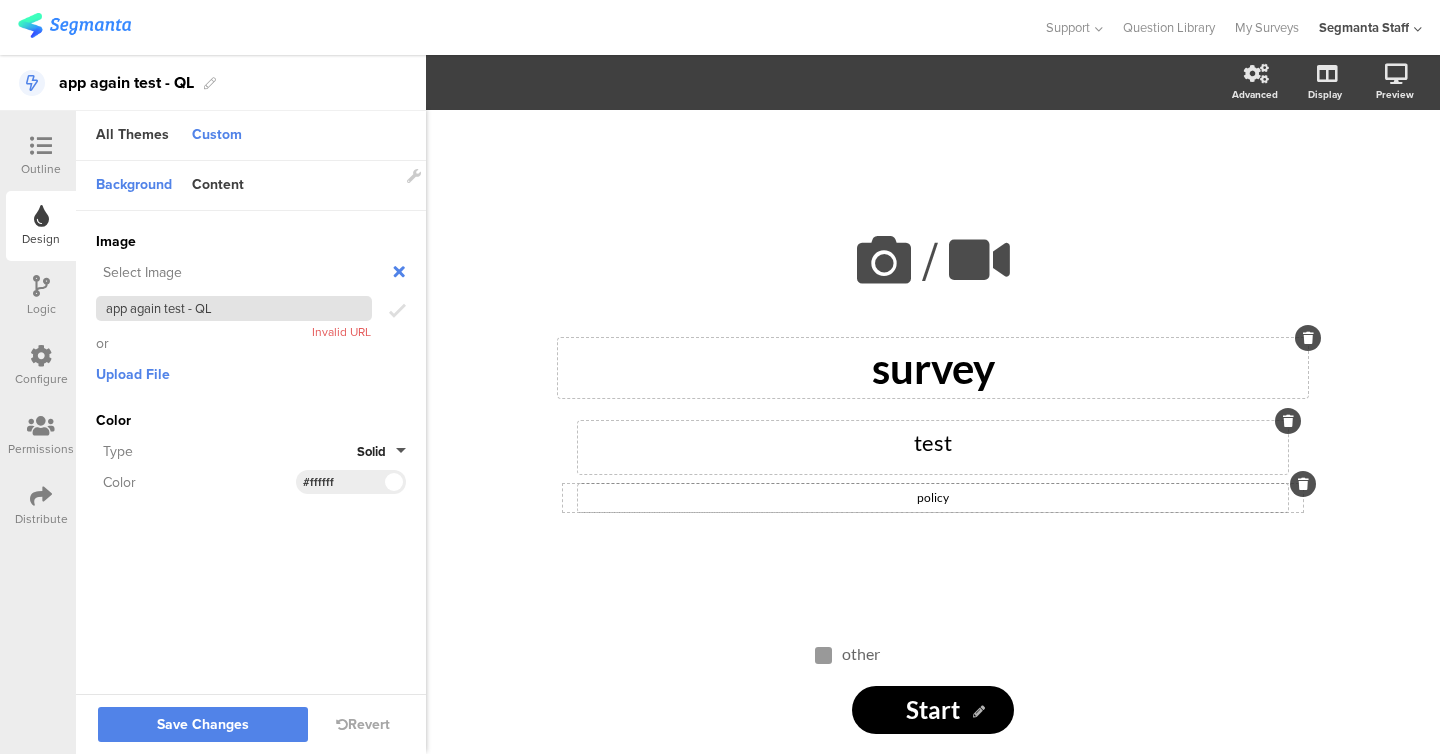 click on "app again test - QL" at bounding box center (234, 308) 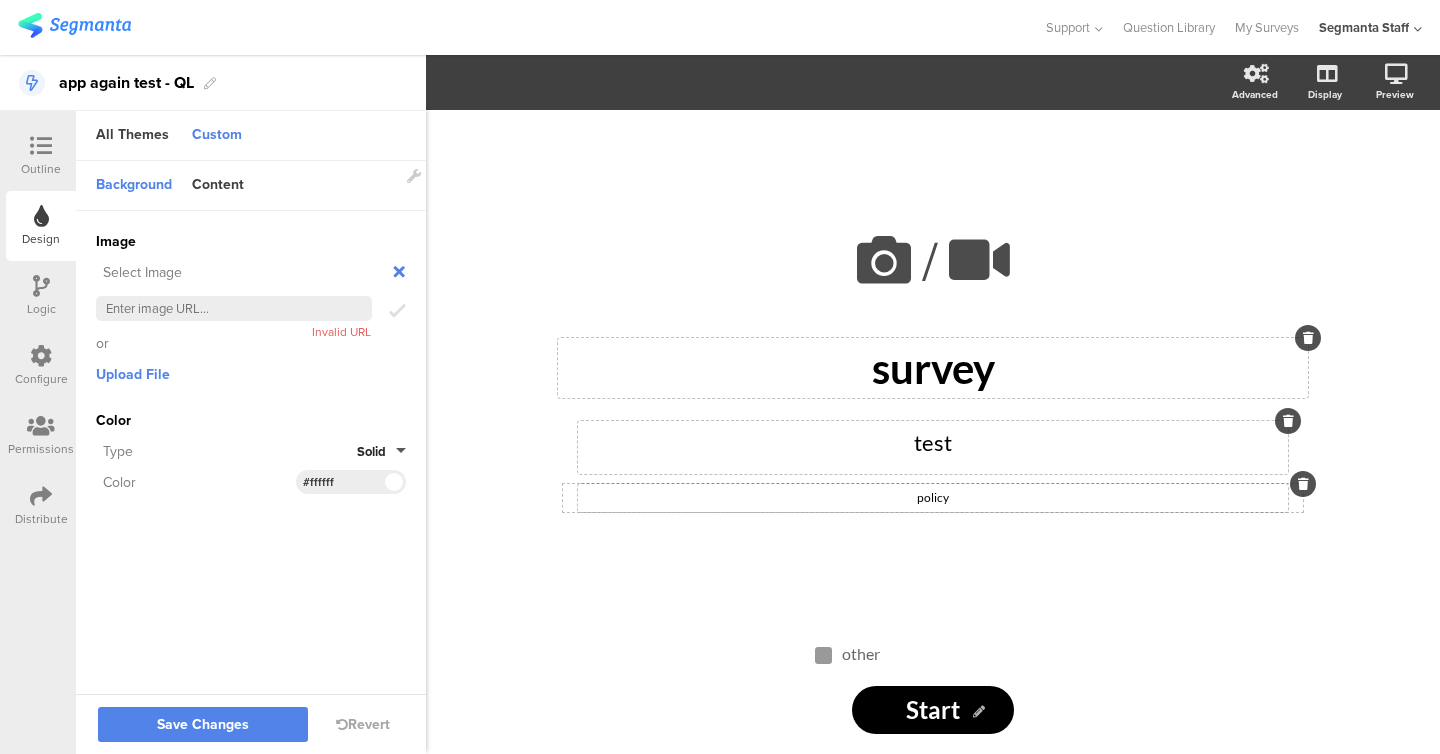 click on "Invalid URL
or
Upload File" at bounding box center (251, 342) 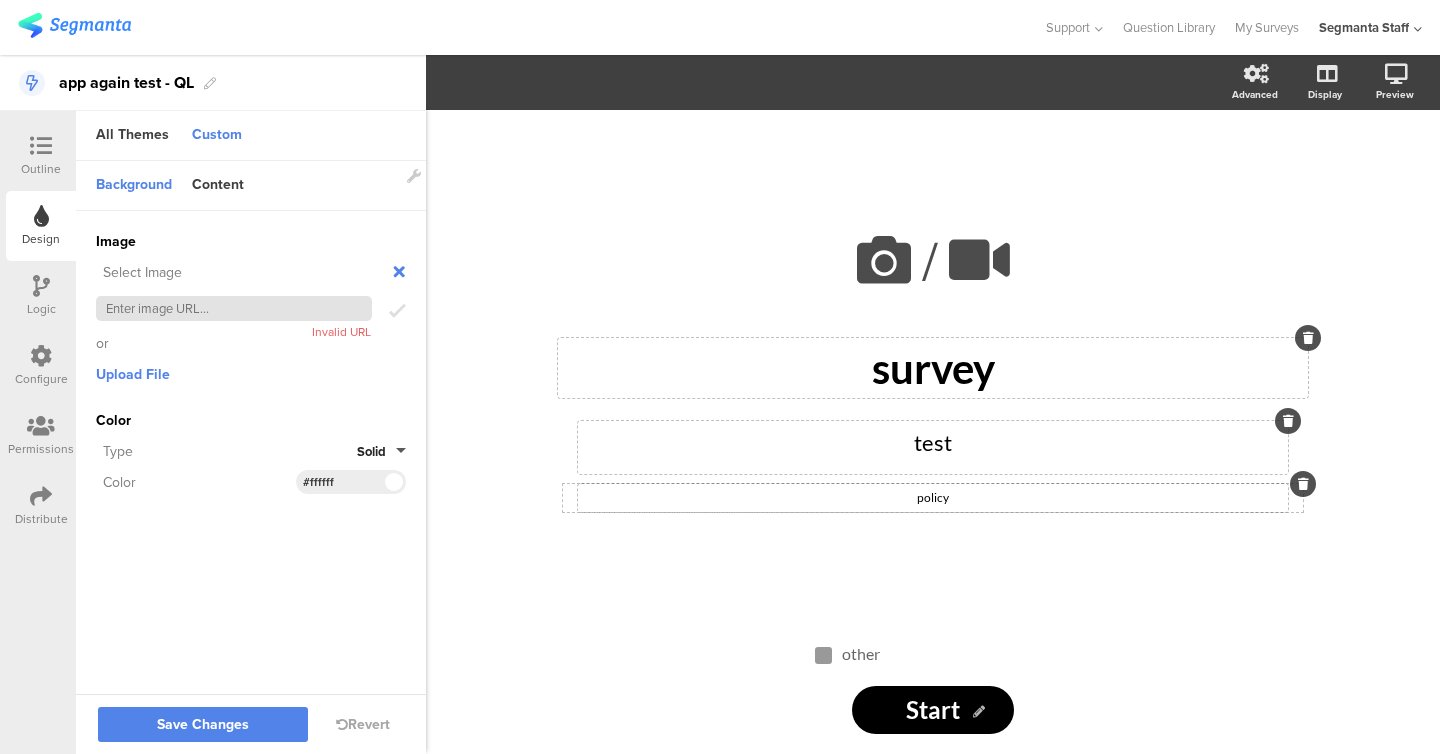 click at bounding box center [234, 308] 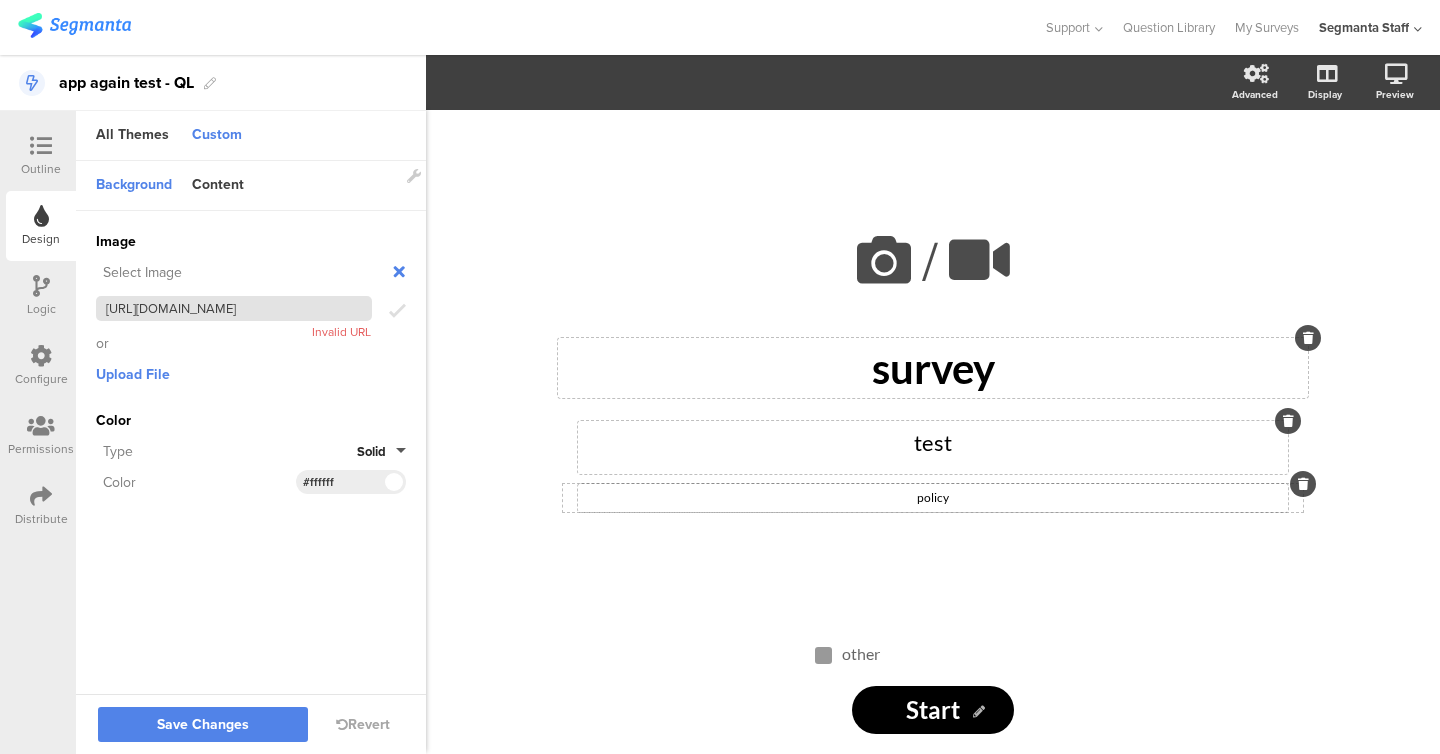 scroll, scrollTop: 0, scrollLeft: 177, axis: horizontal 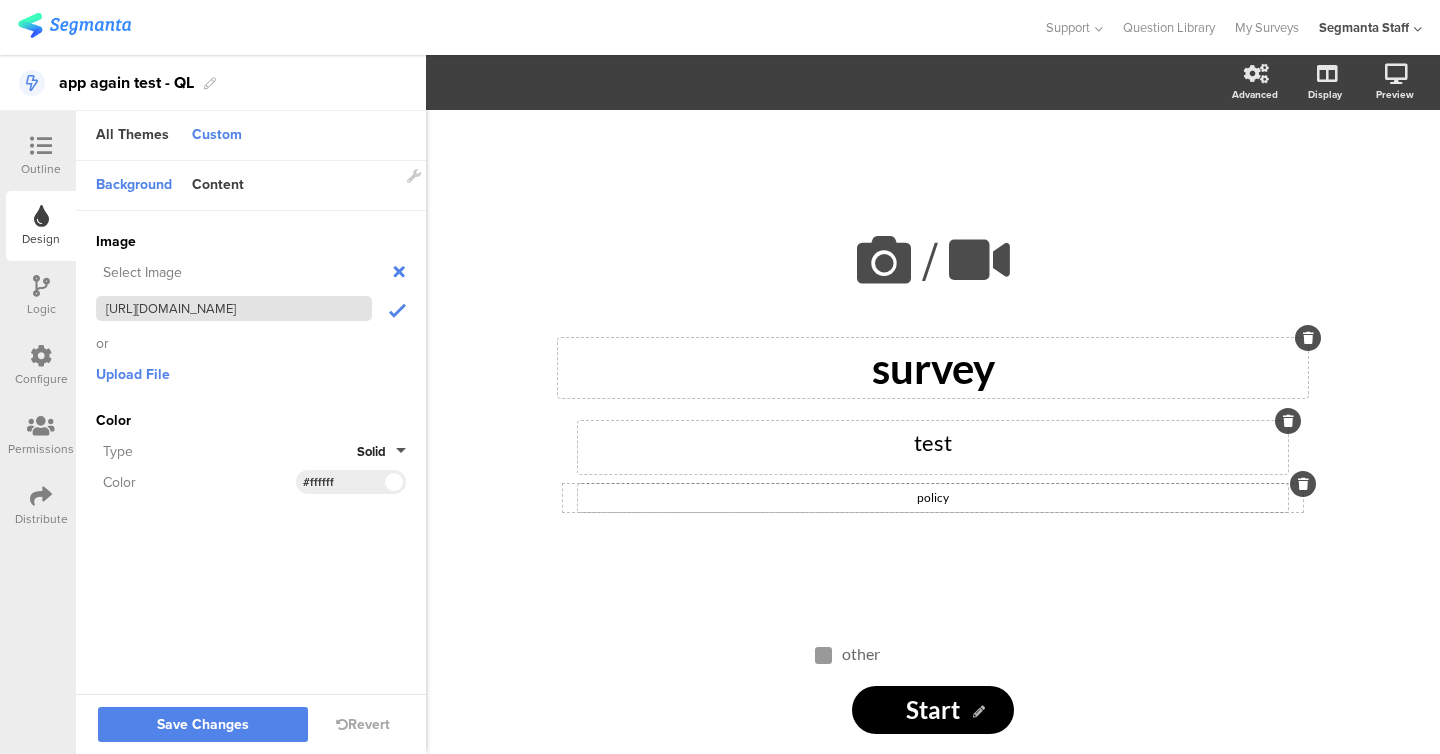 type on "https://cdn.pixabay.com/photo/2022/08/21/08/02/animal-7400625_1280.jpg" 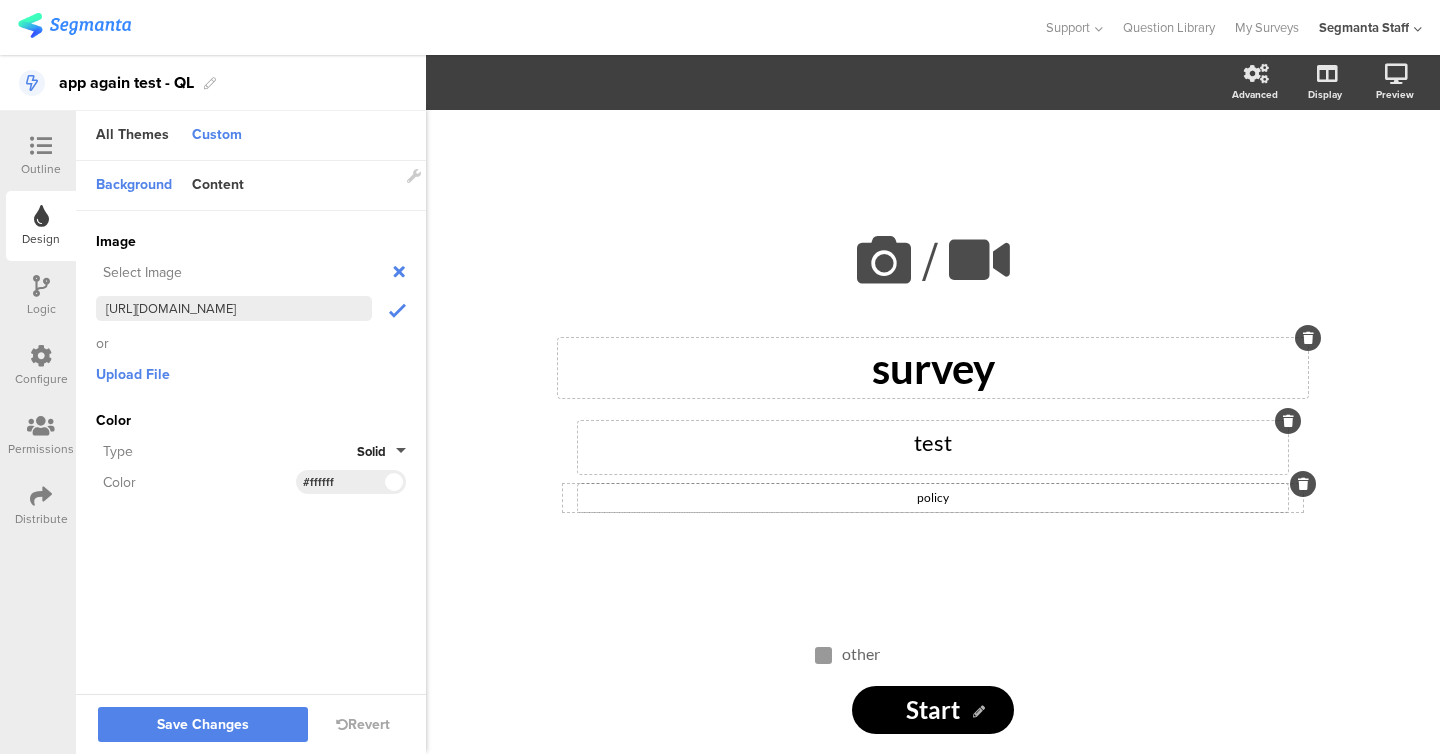 click at bounding box center (397, 311) 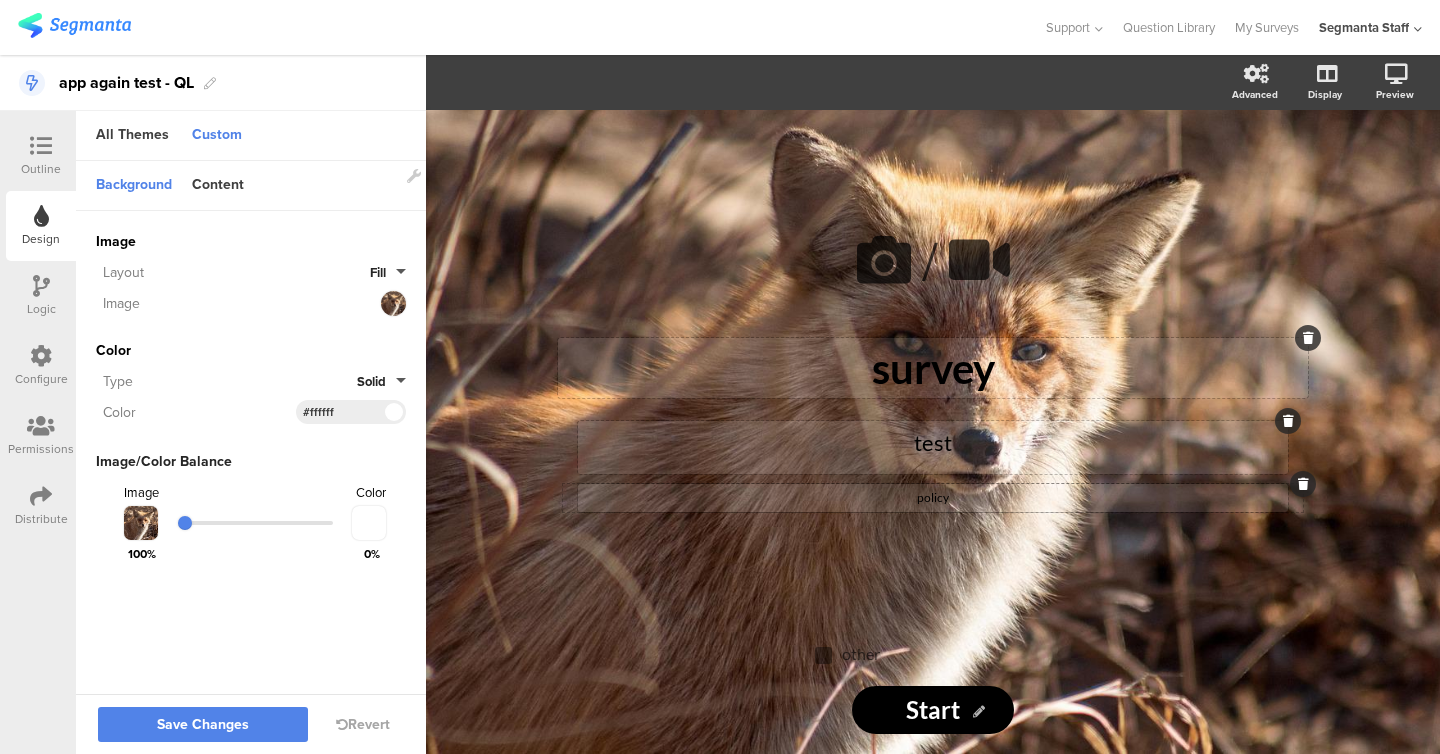 click on "Solid" 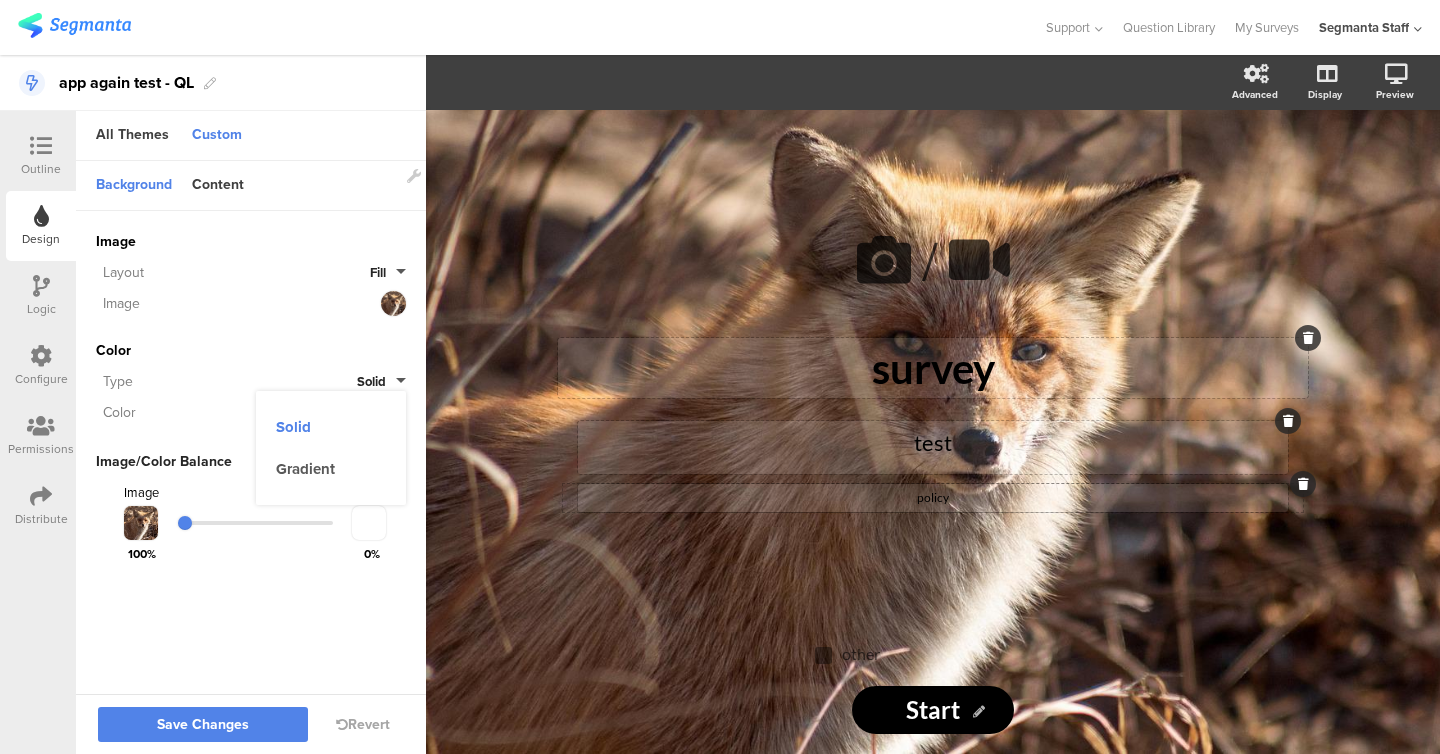 click on "Image
https://cdn.pixabay.com/photo/2022/08/21/08/02/animal-7400625_1280.jpg
Invalid URL
or
Upload File
Layout
Fill
Image
Color
Type
Solid
Solid
Gradient
Color
#FFFFFF
Clear
OK
#ffffff
Image/Color Balance
Image
Color" at bounding box center [251, 398] 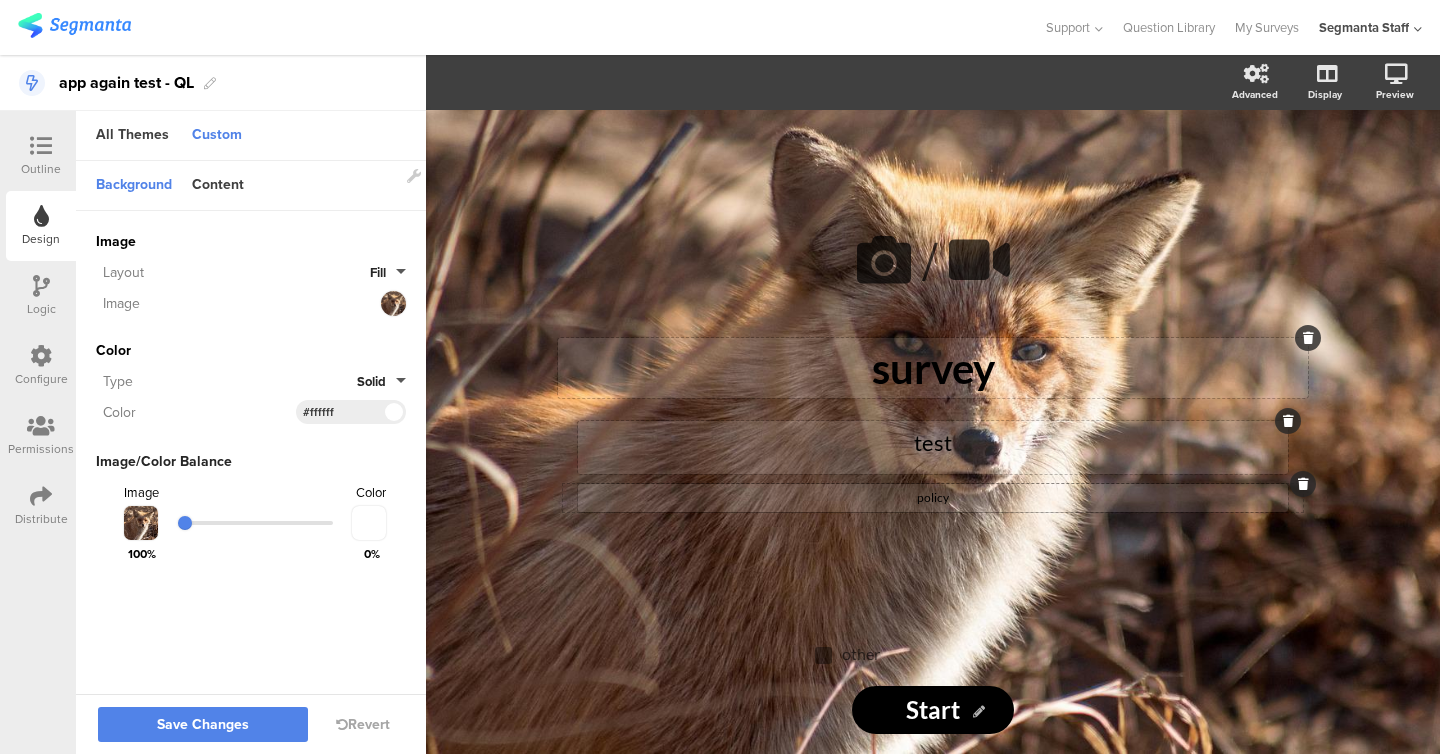 click on "Solid" 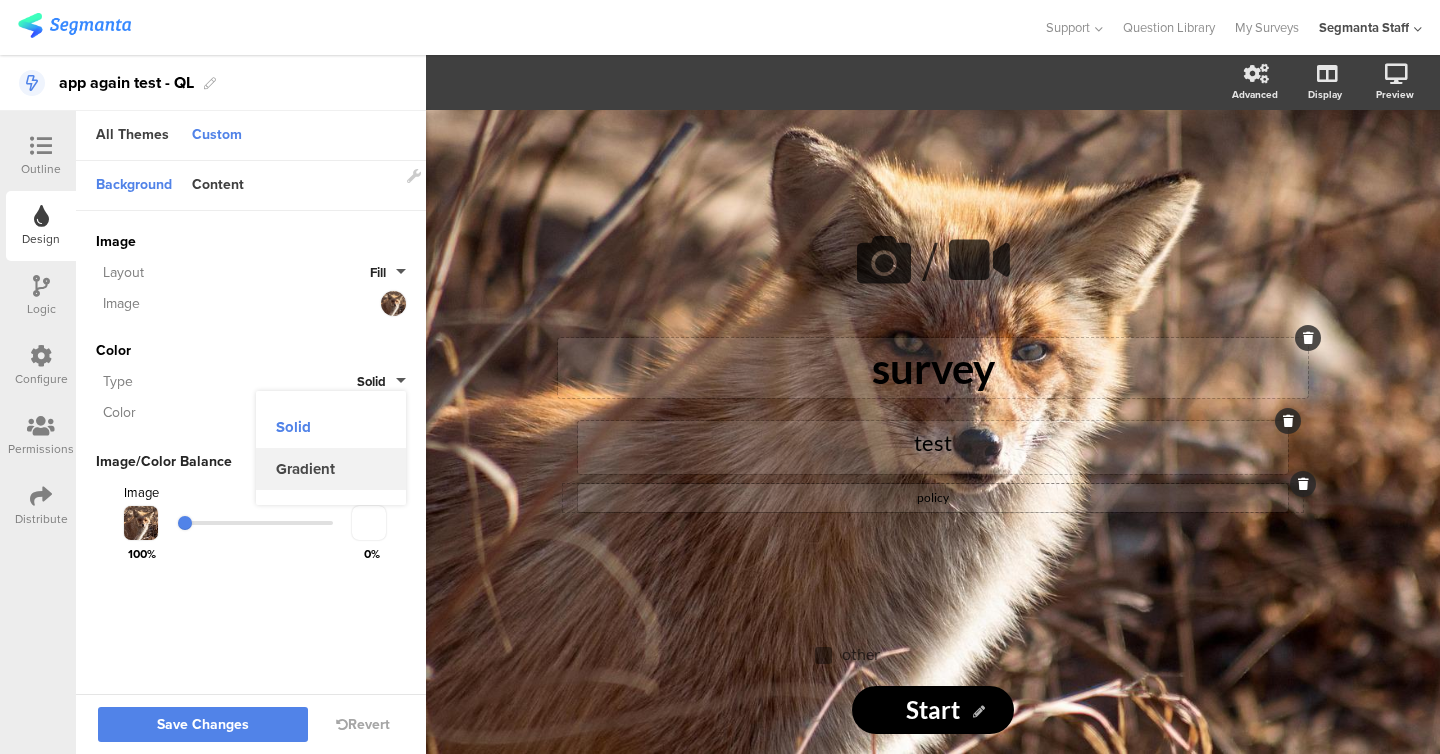 click on "Gradient" 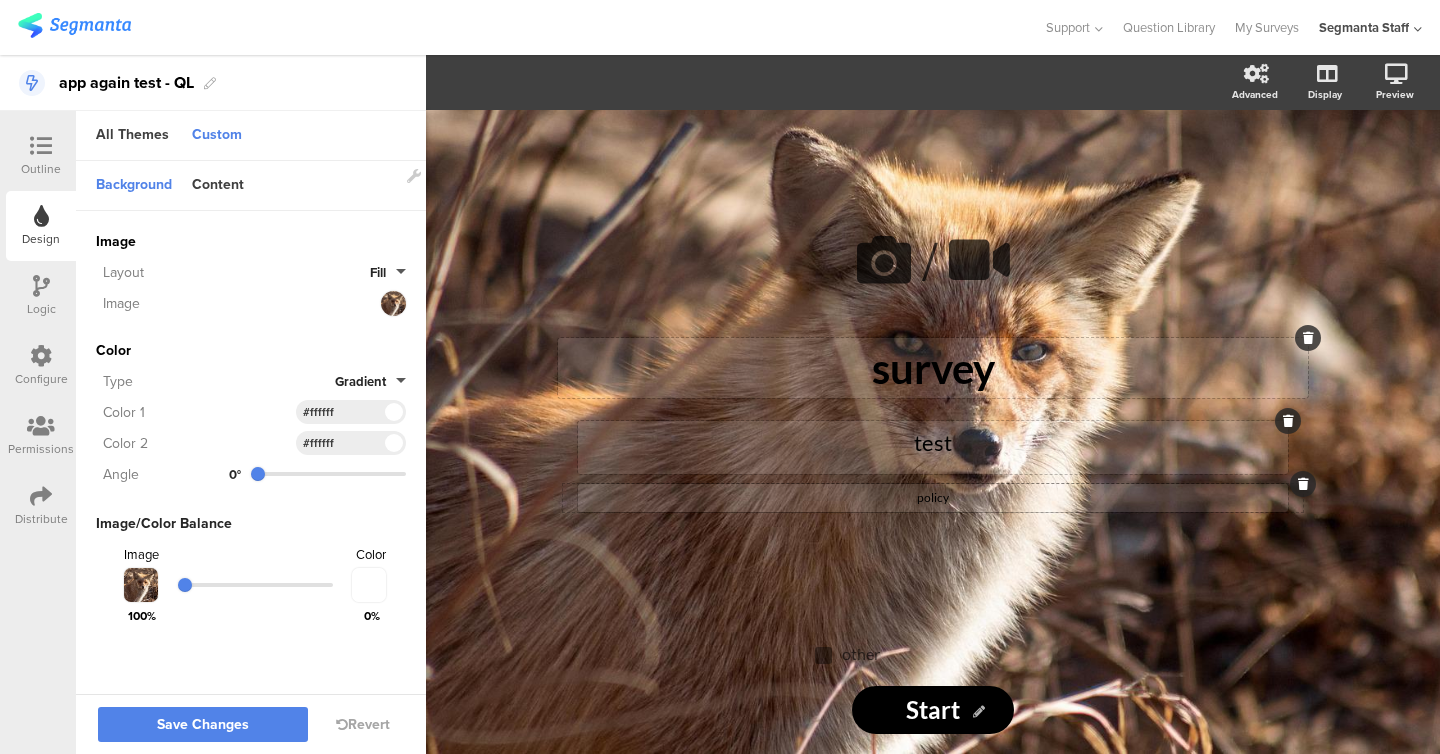 type on "294" 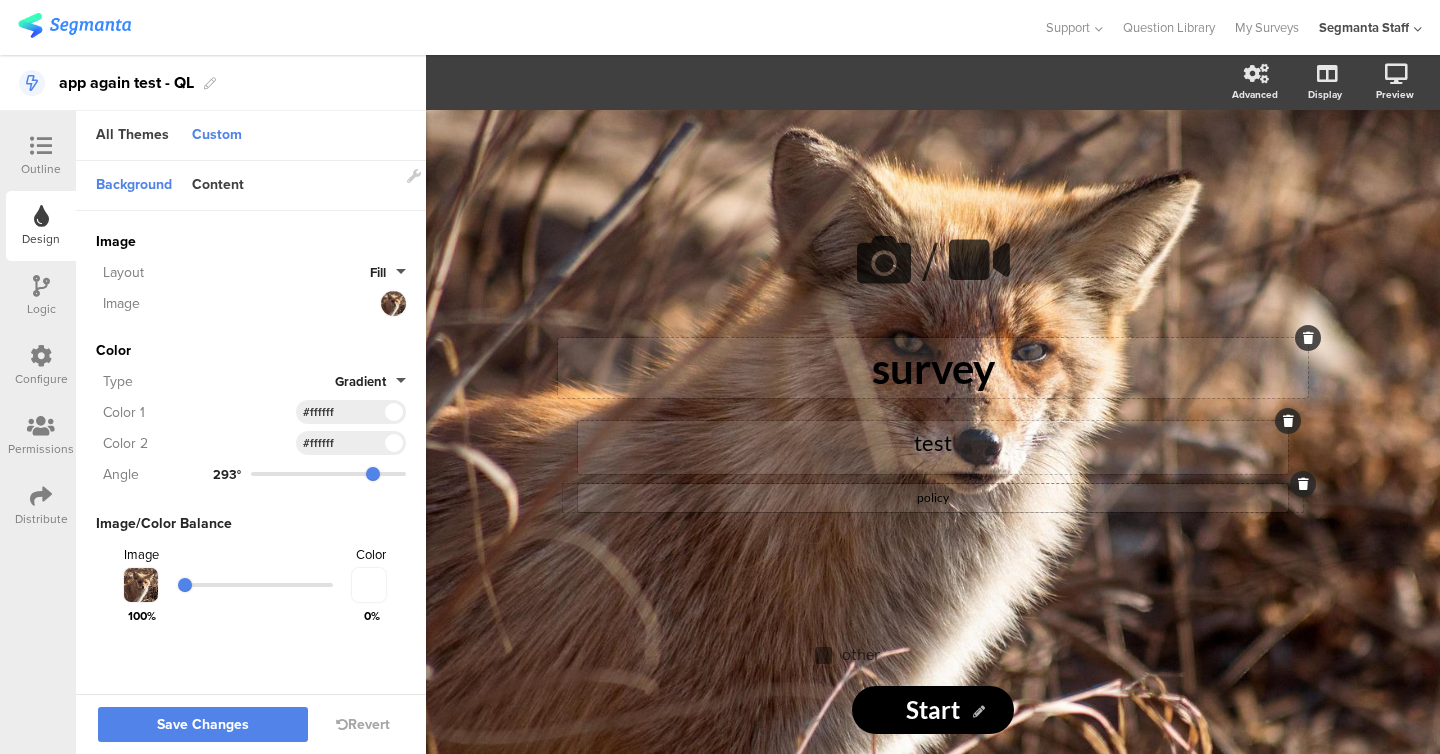 click at bounding box center [251, 585] 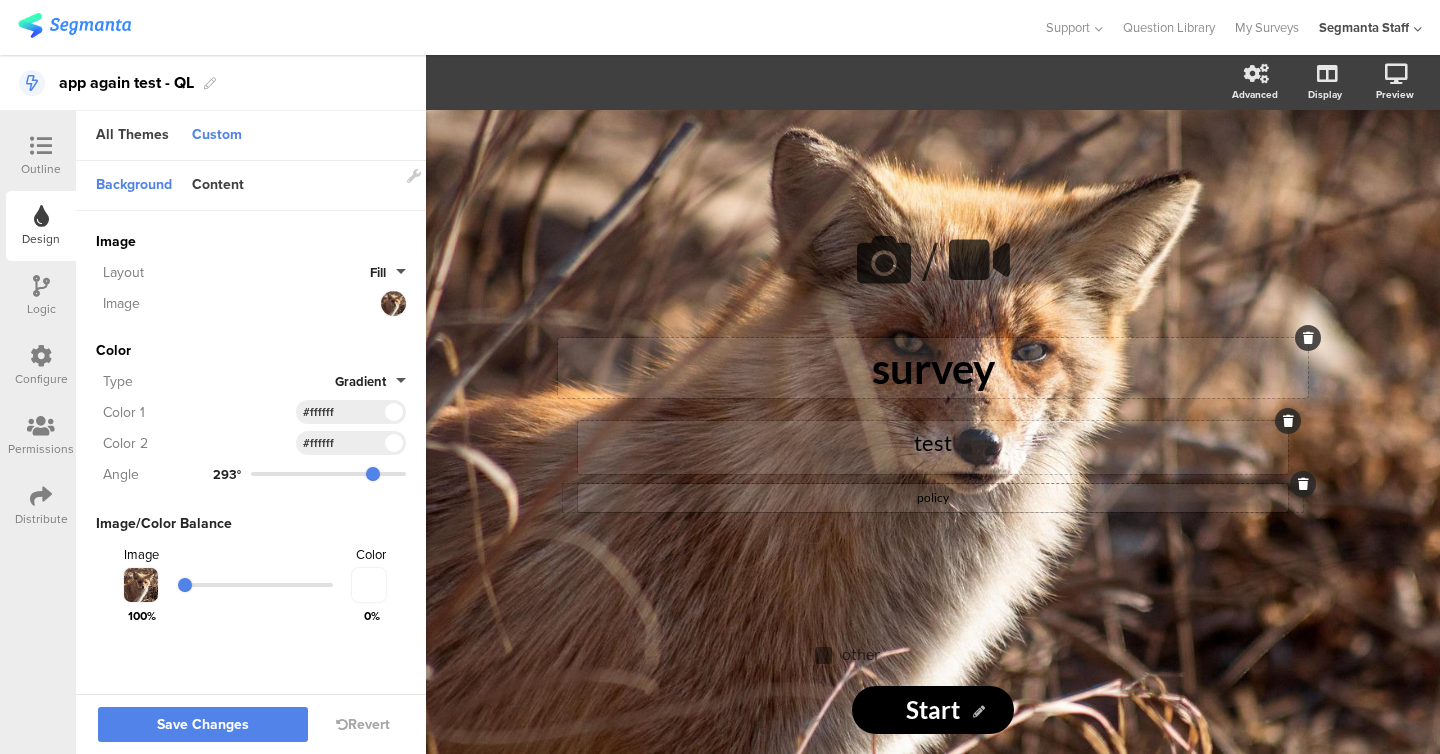 click at bounding box center (255, 585) 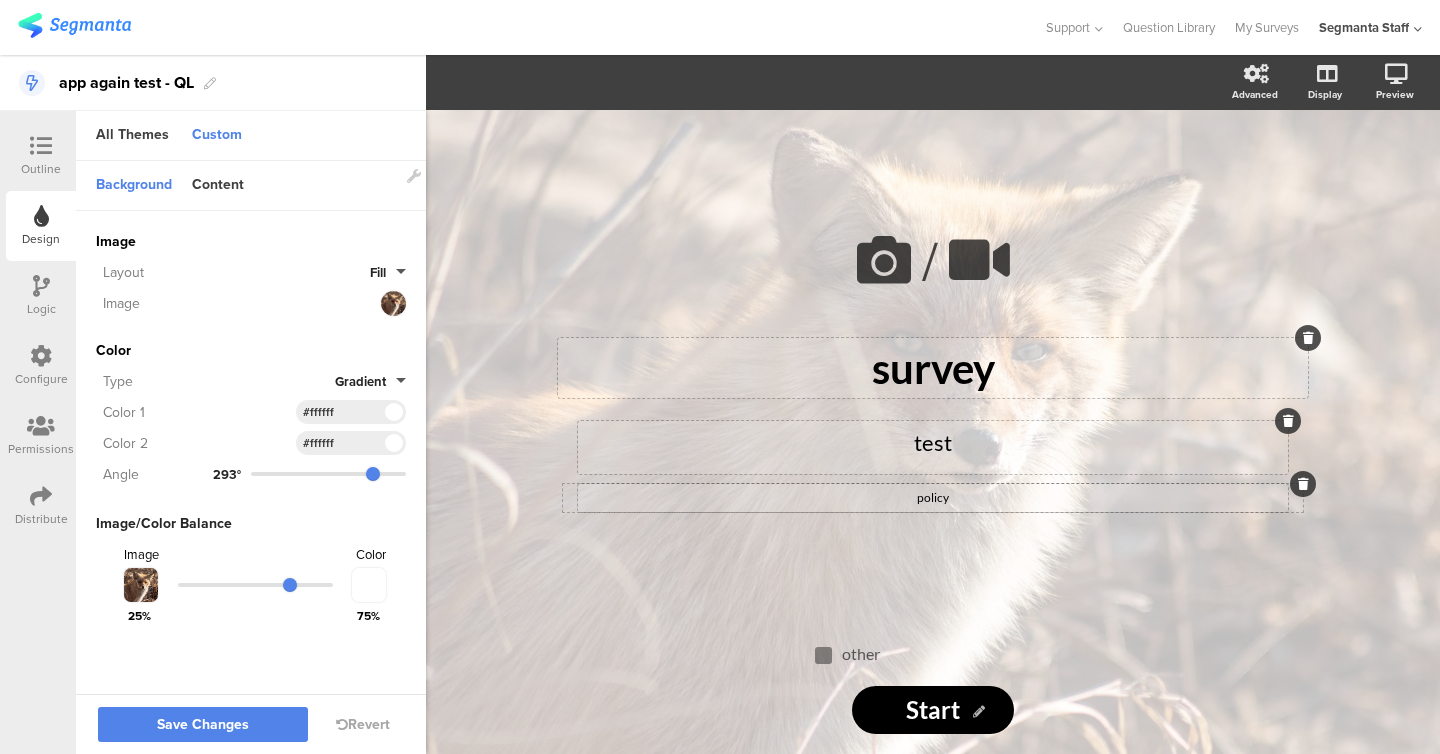 click 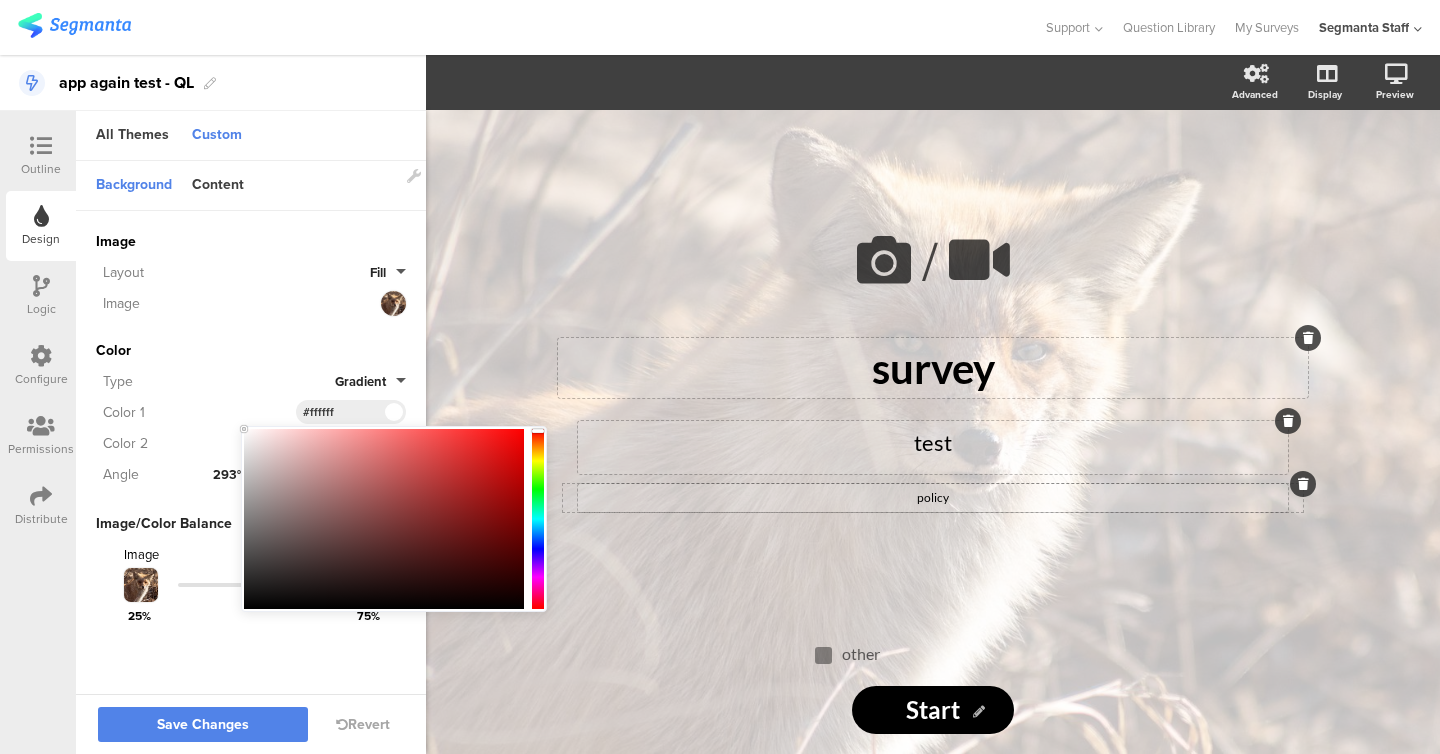 click at bounding box center [384, 519] 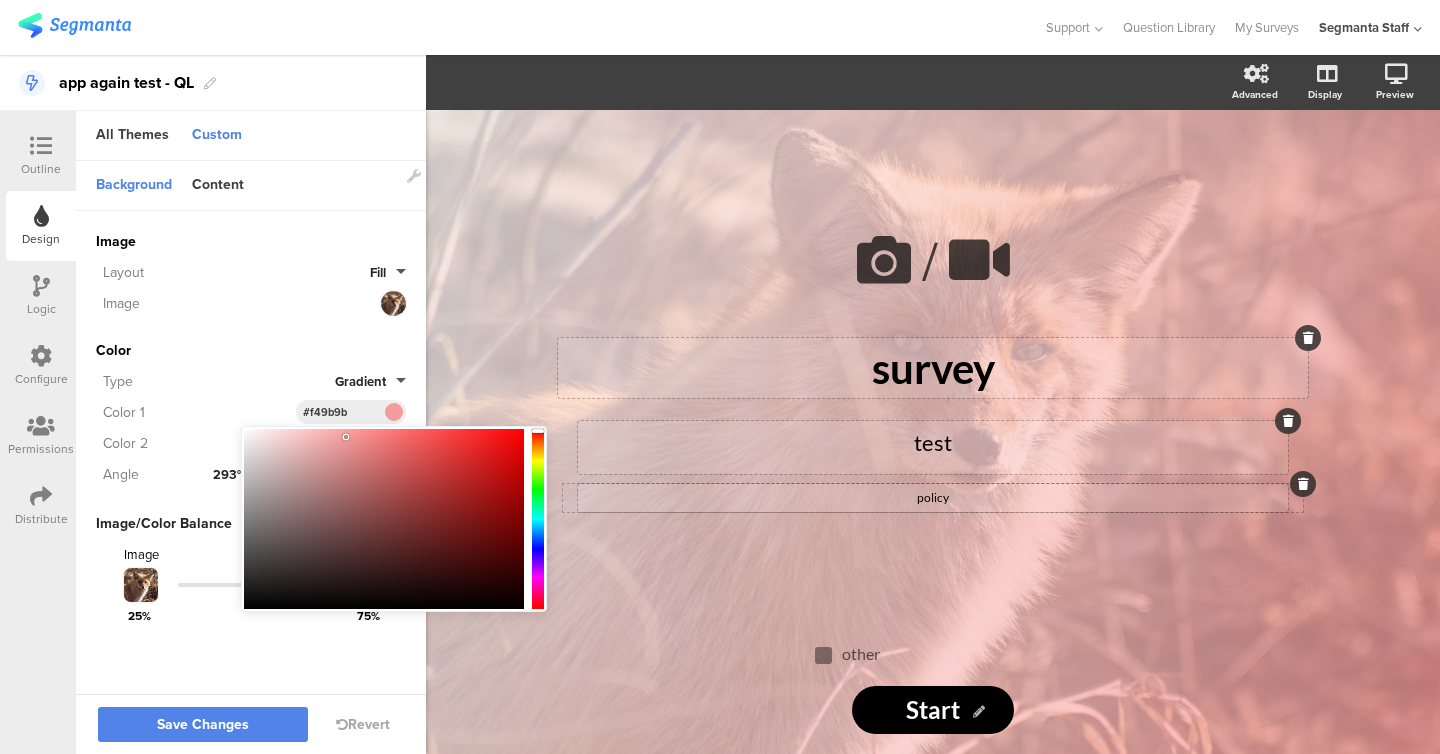 click on "Color
Type
Gradient
Color 1
#f49b9b
Color 2
#FFFFFF
Clear
OK
#ffffff
Angle
293°" 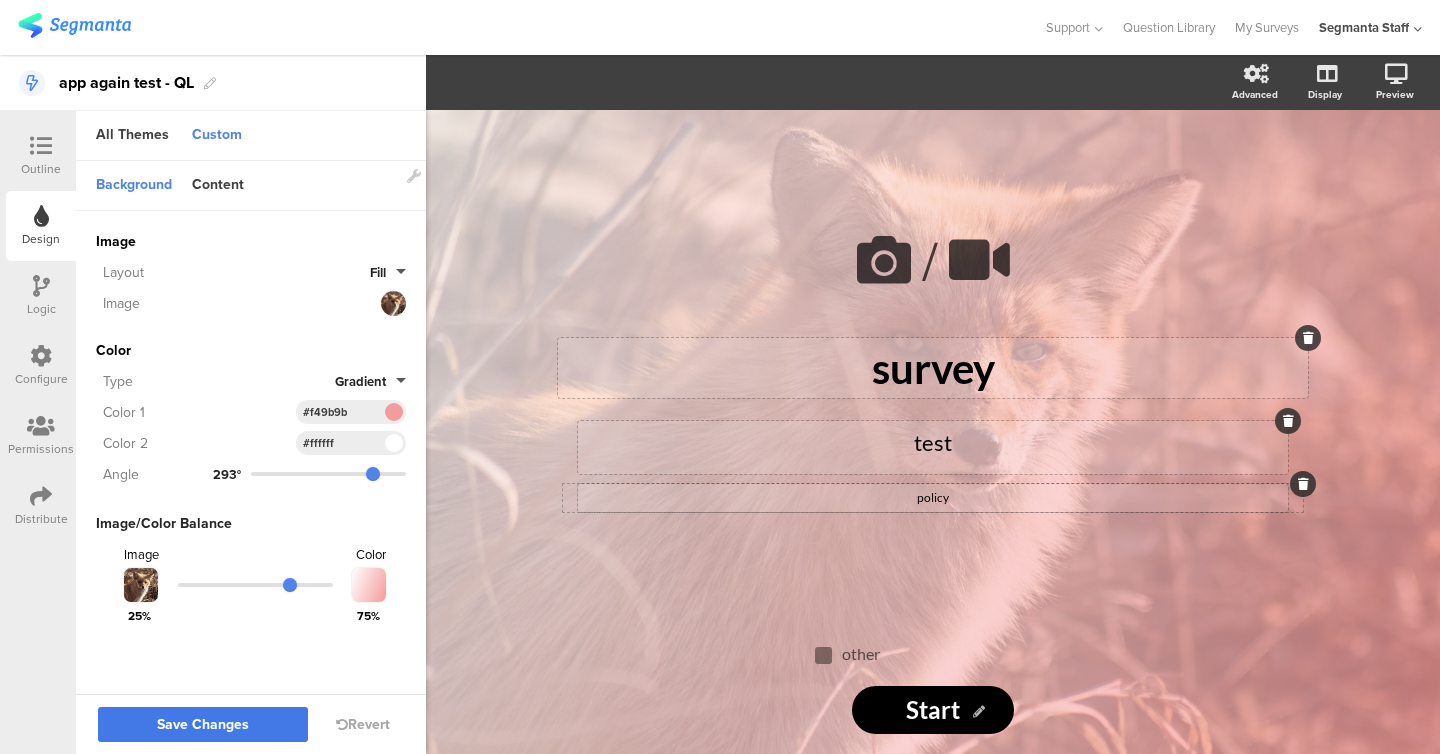 click on "Save Changes" at bounding box center (203, 725) 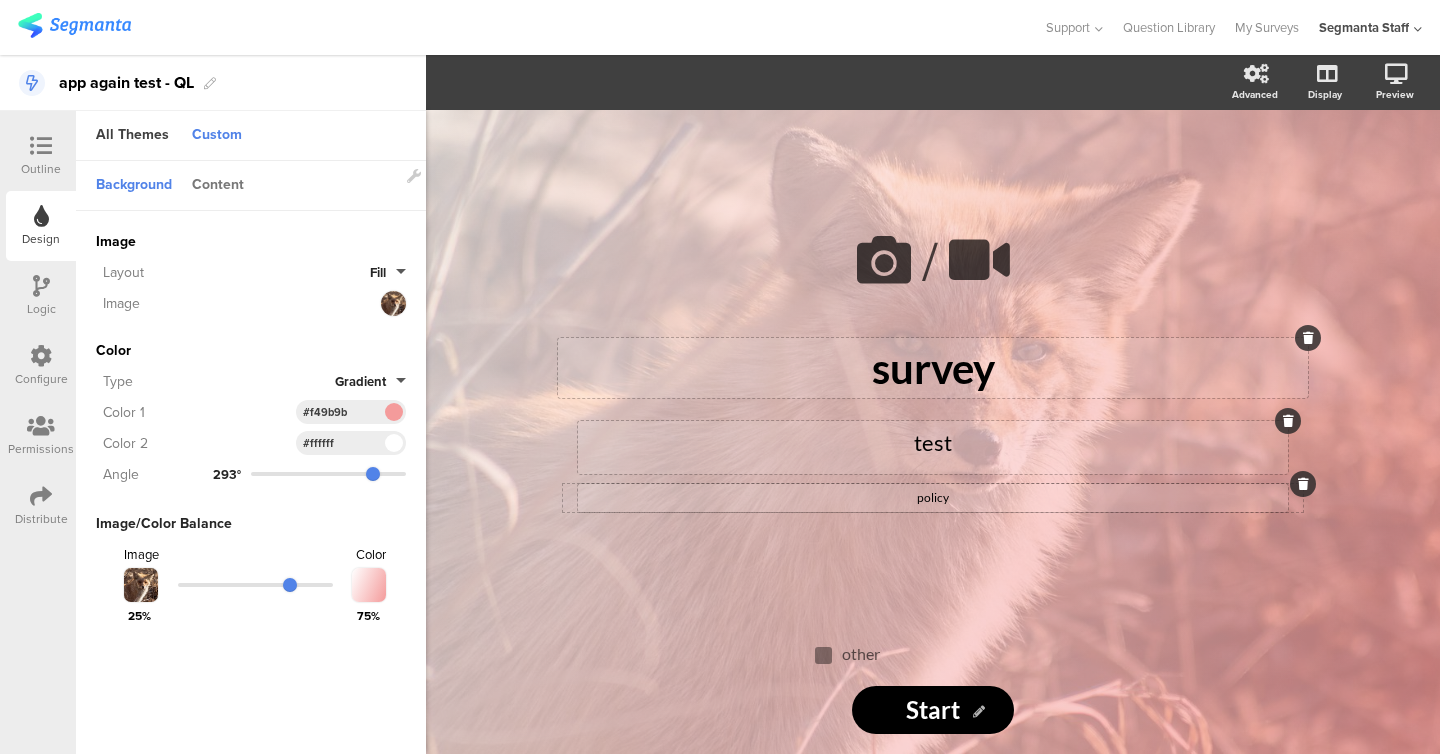click on "Content" at bounding box center (218, 186) 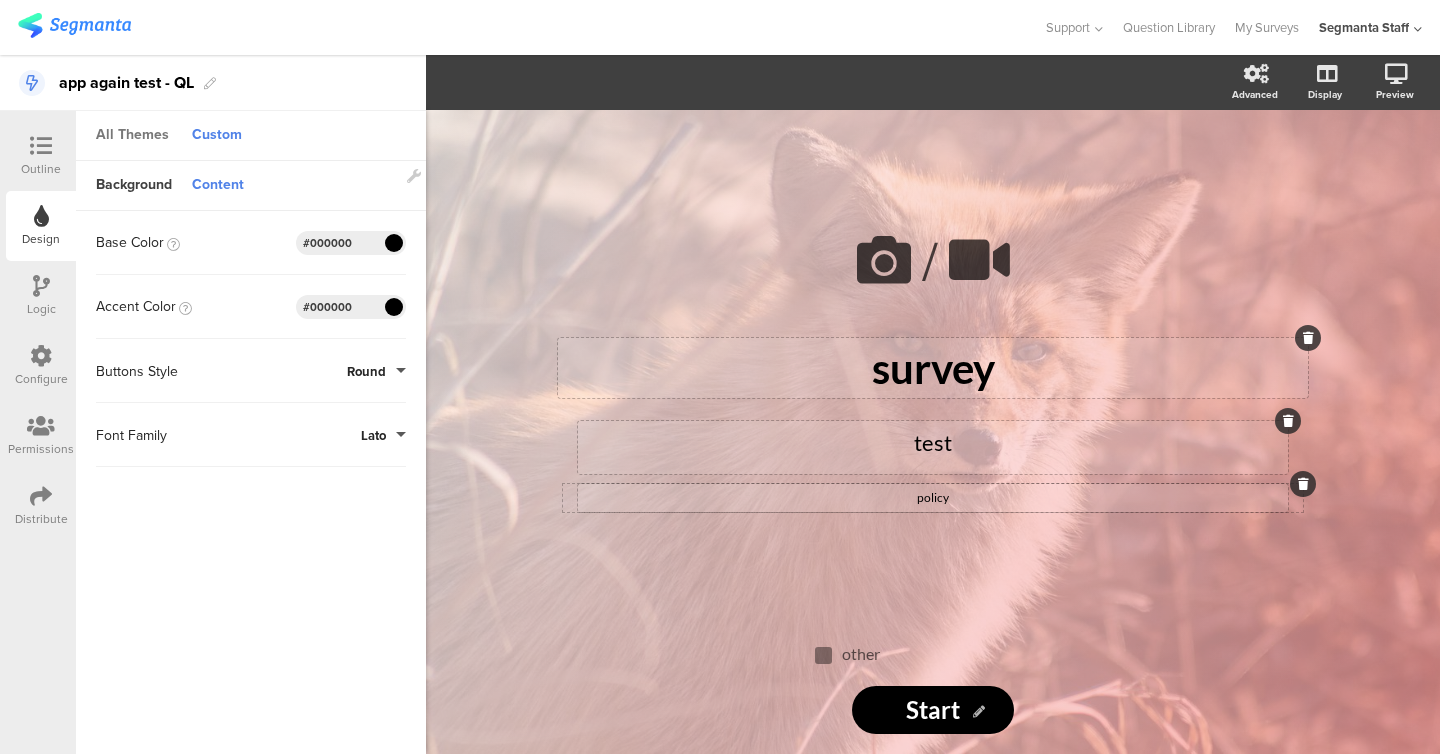 click on "All Themes" at bounding box center (132, 136) 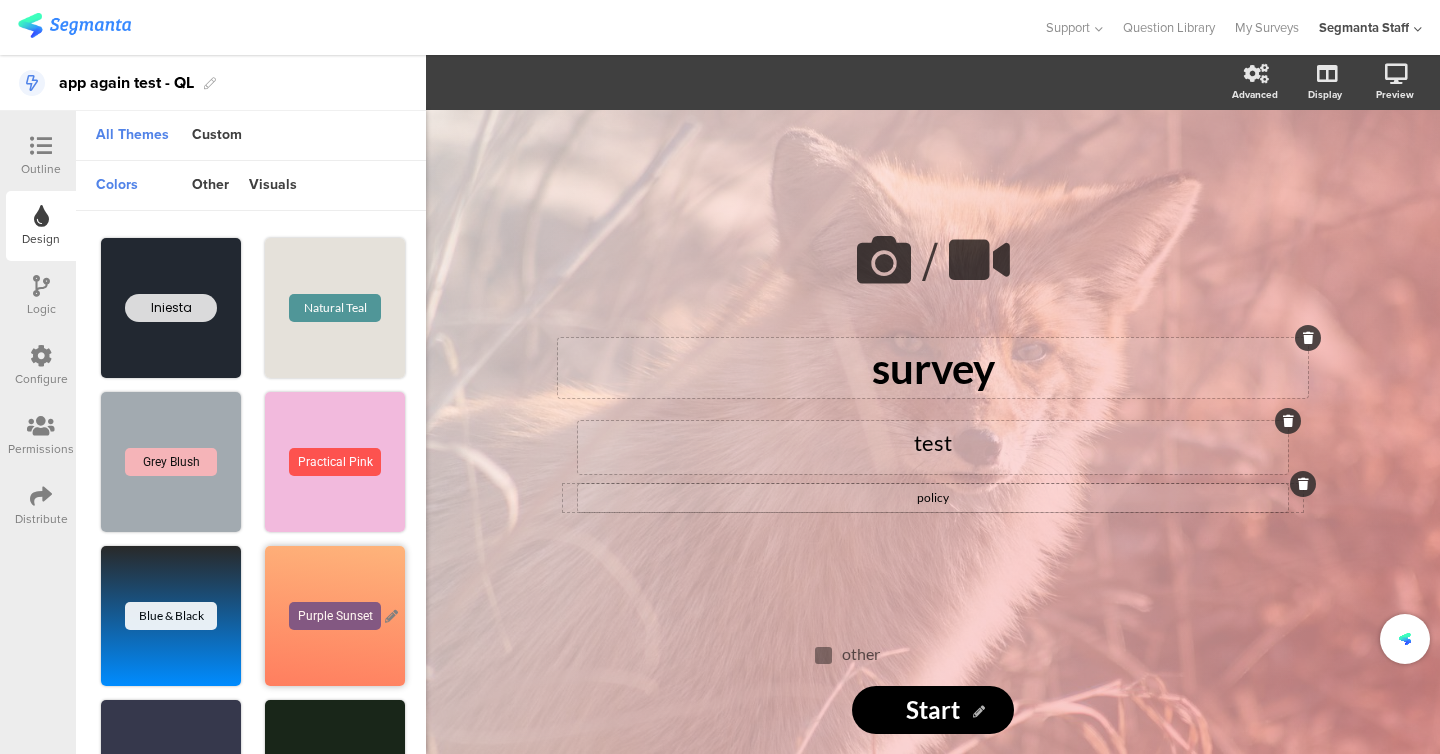 click on "Purple Sunset" at bounding box center (335, 616) 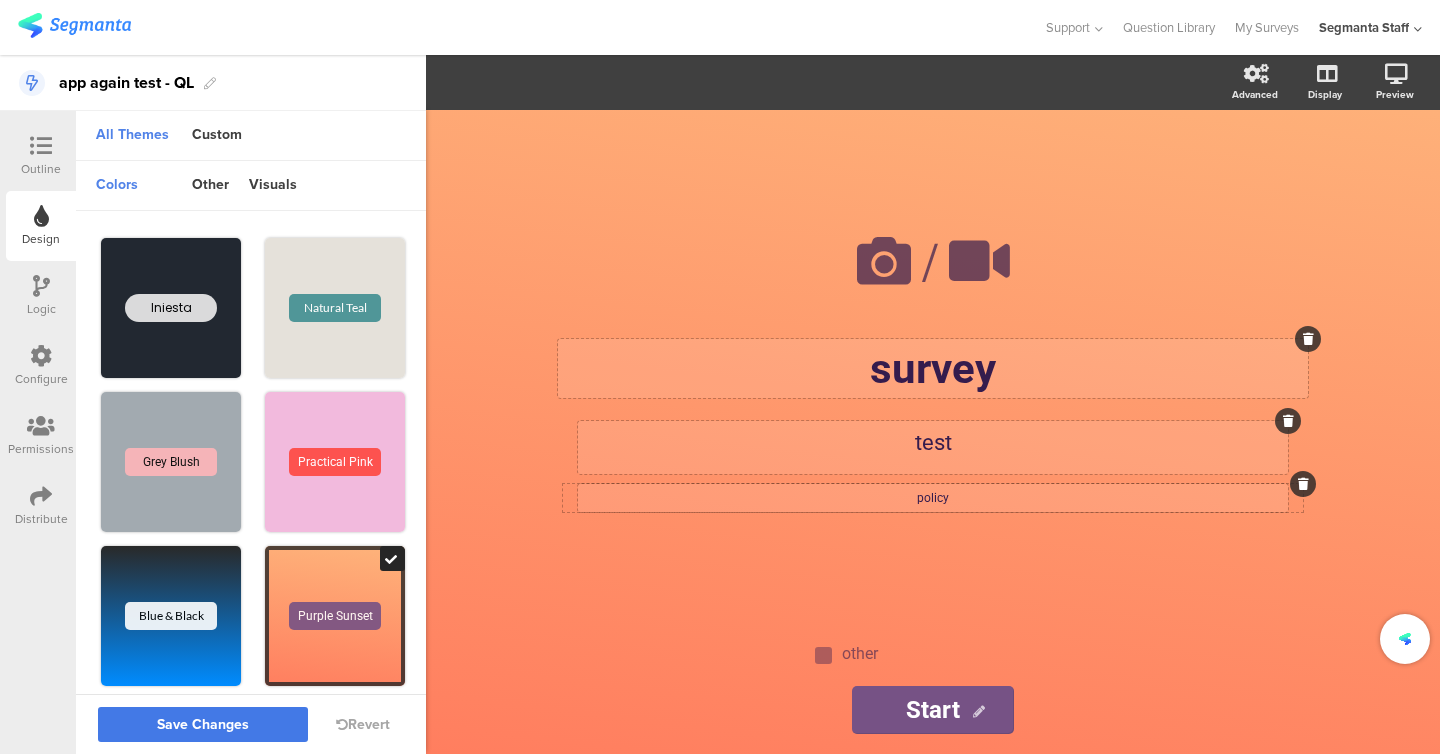 click on "Save Changes" at bounding box center (203, 725) 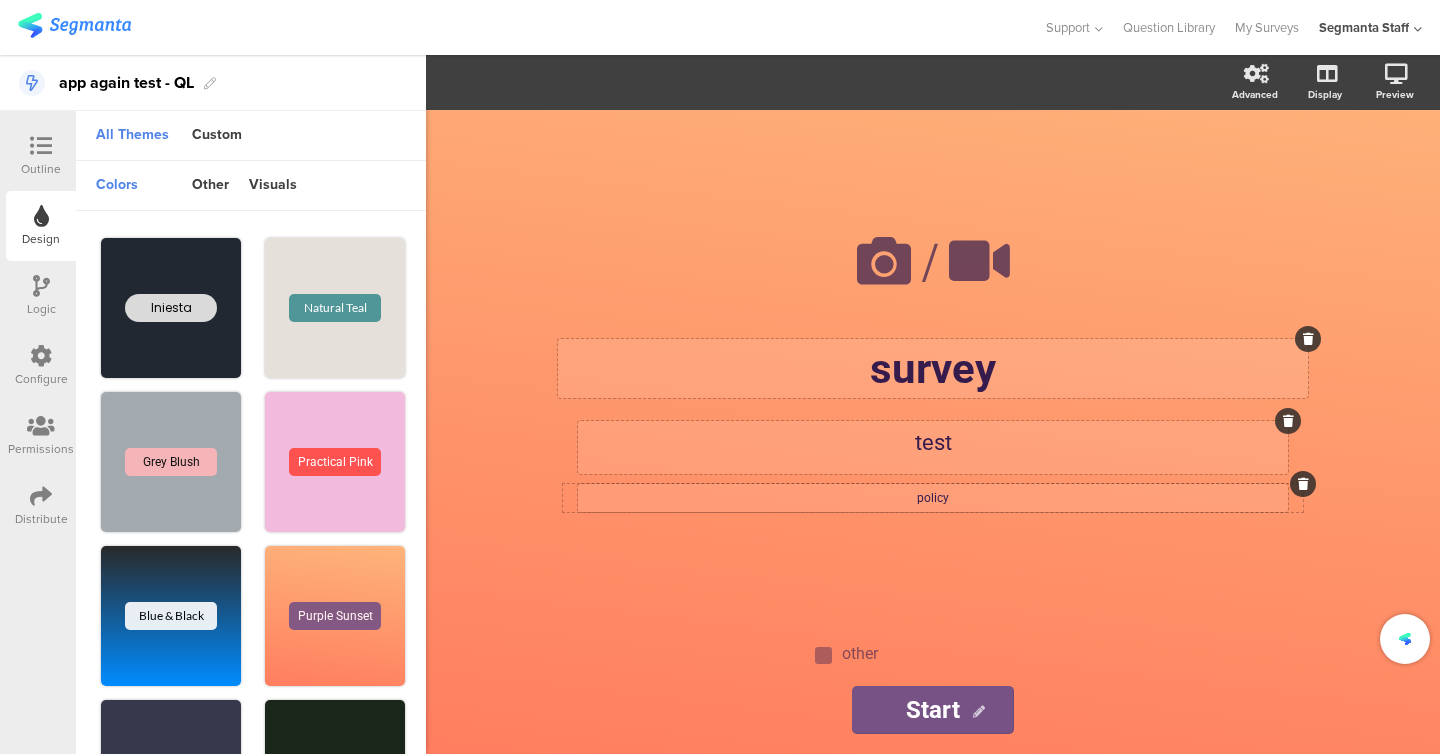 click at bounding box center [41, 286] 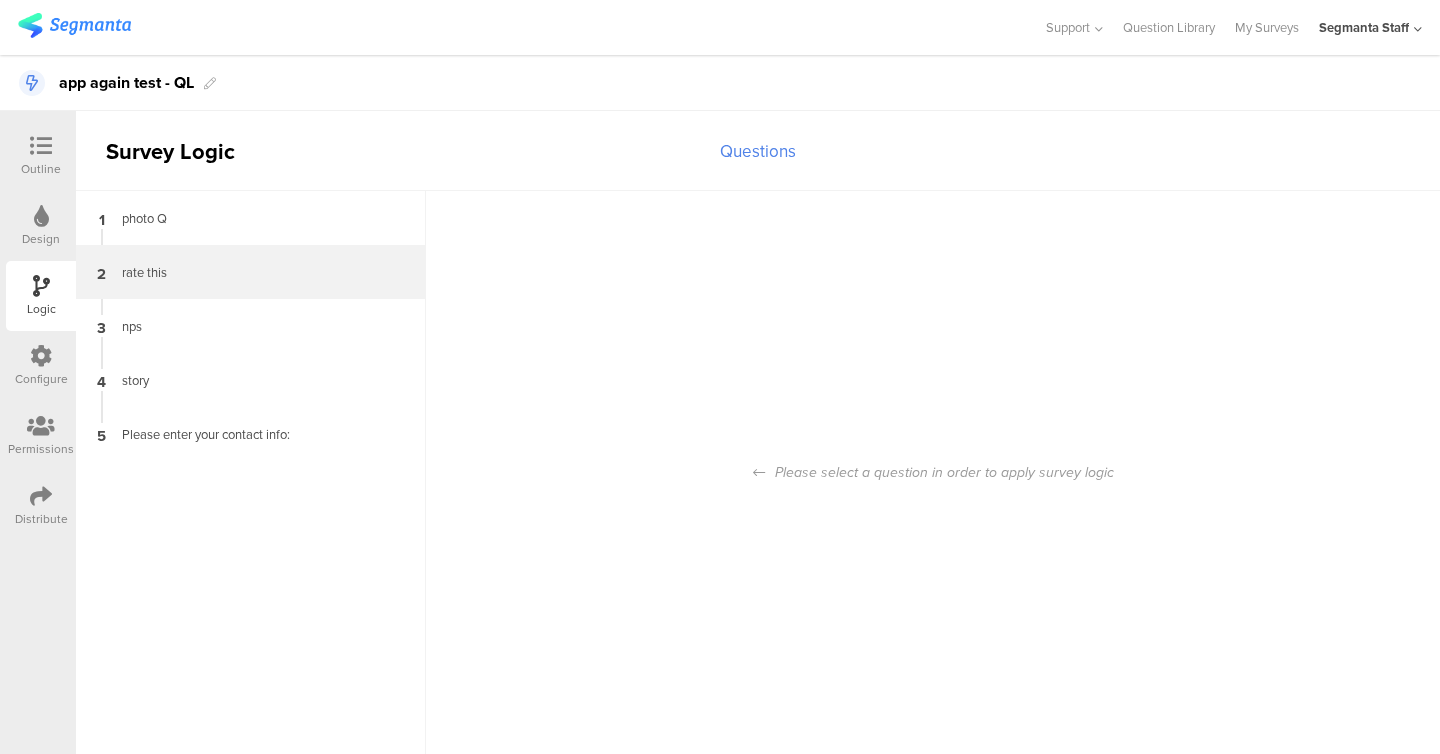click on "2
rate this" at bounding box center (251, 272) 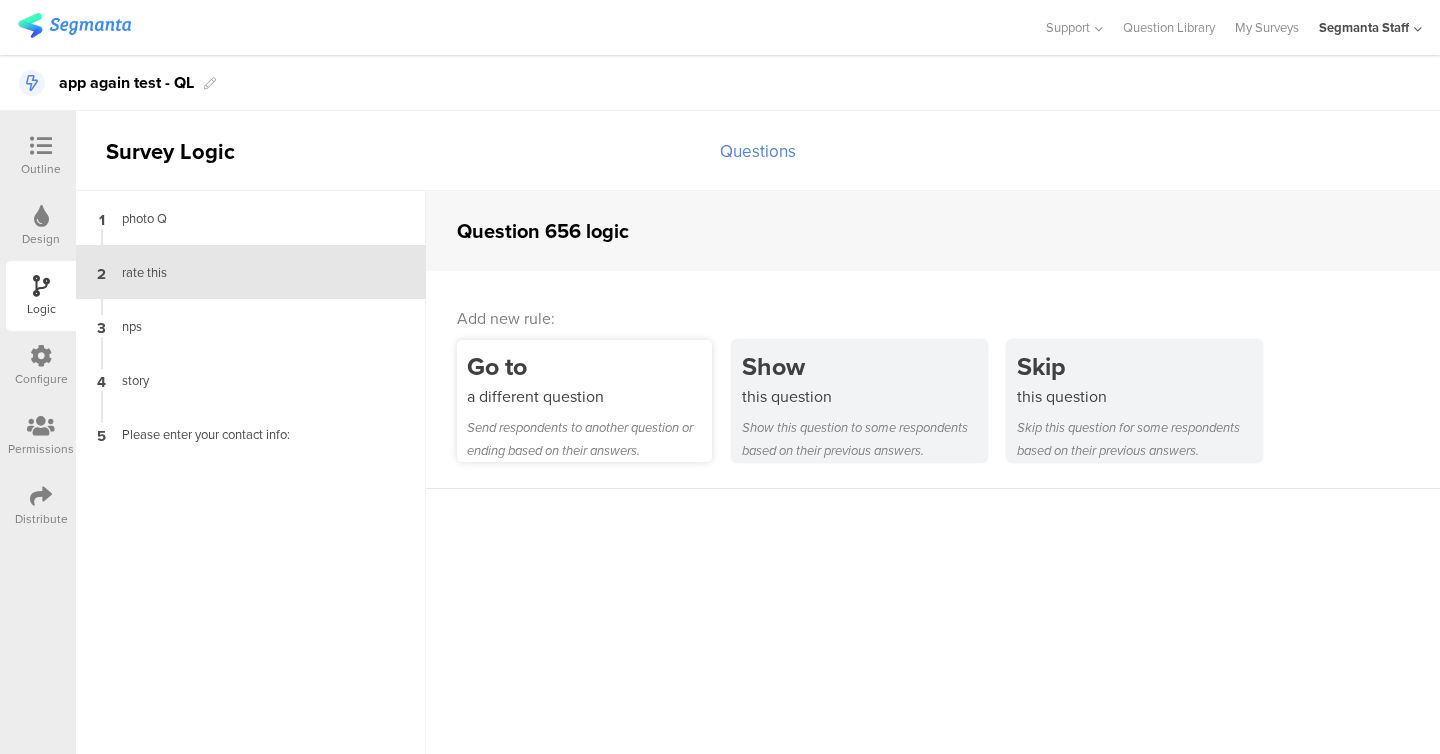 click on "Go to" at bounding box center (589, 366) 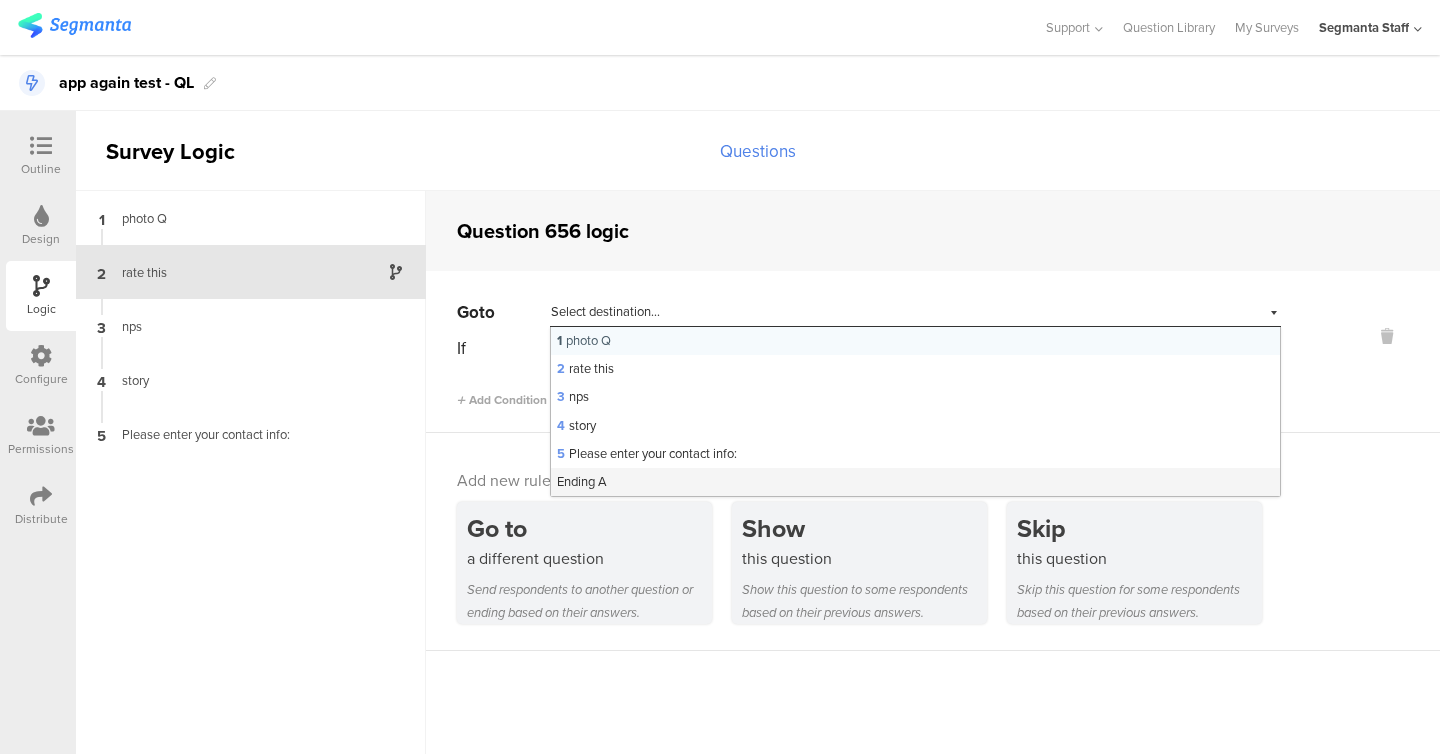 click on "Ending A" at bounding box center (582, 481) 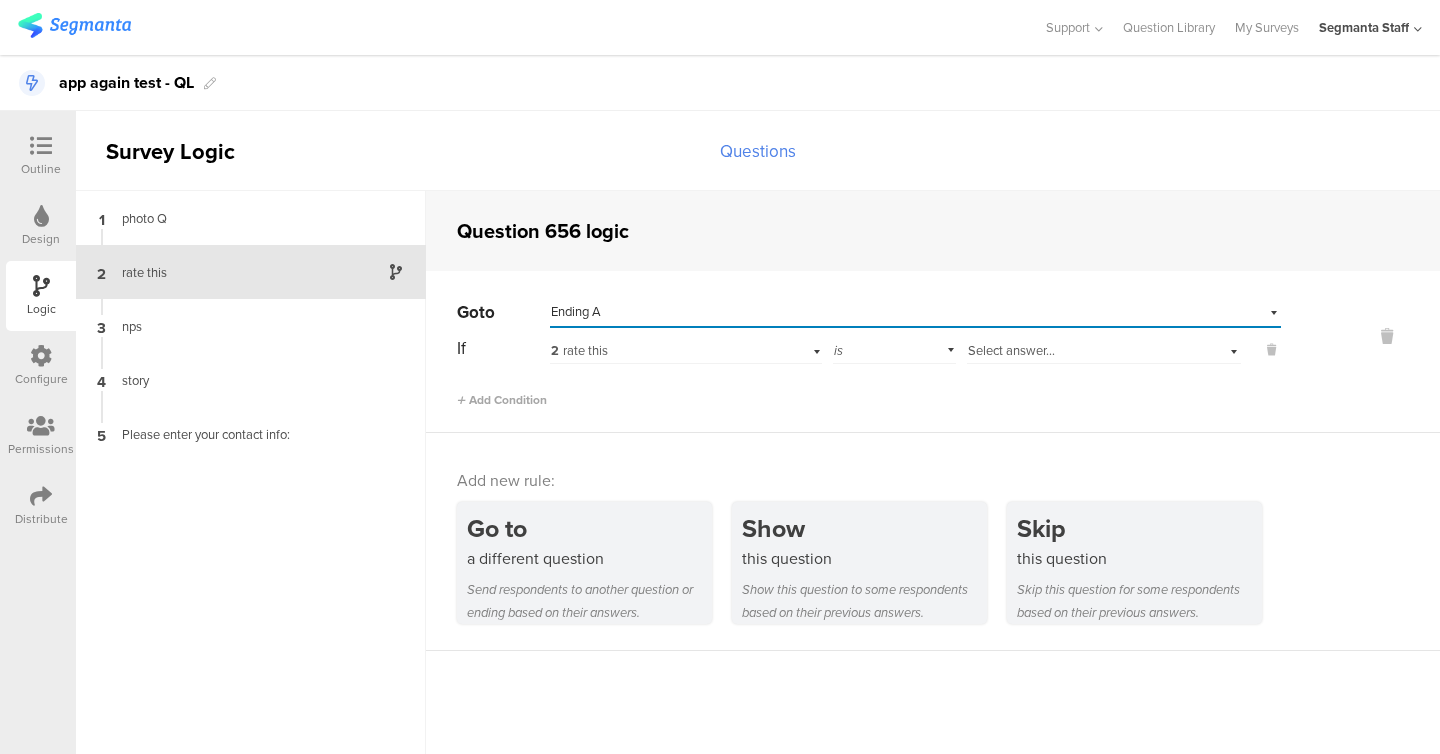 click on "is" at bounding box center (895, 348) 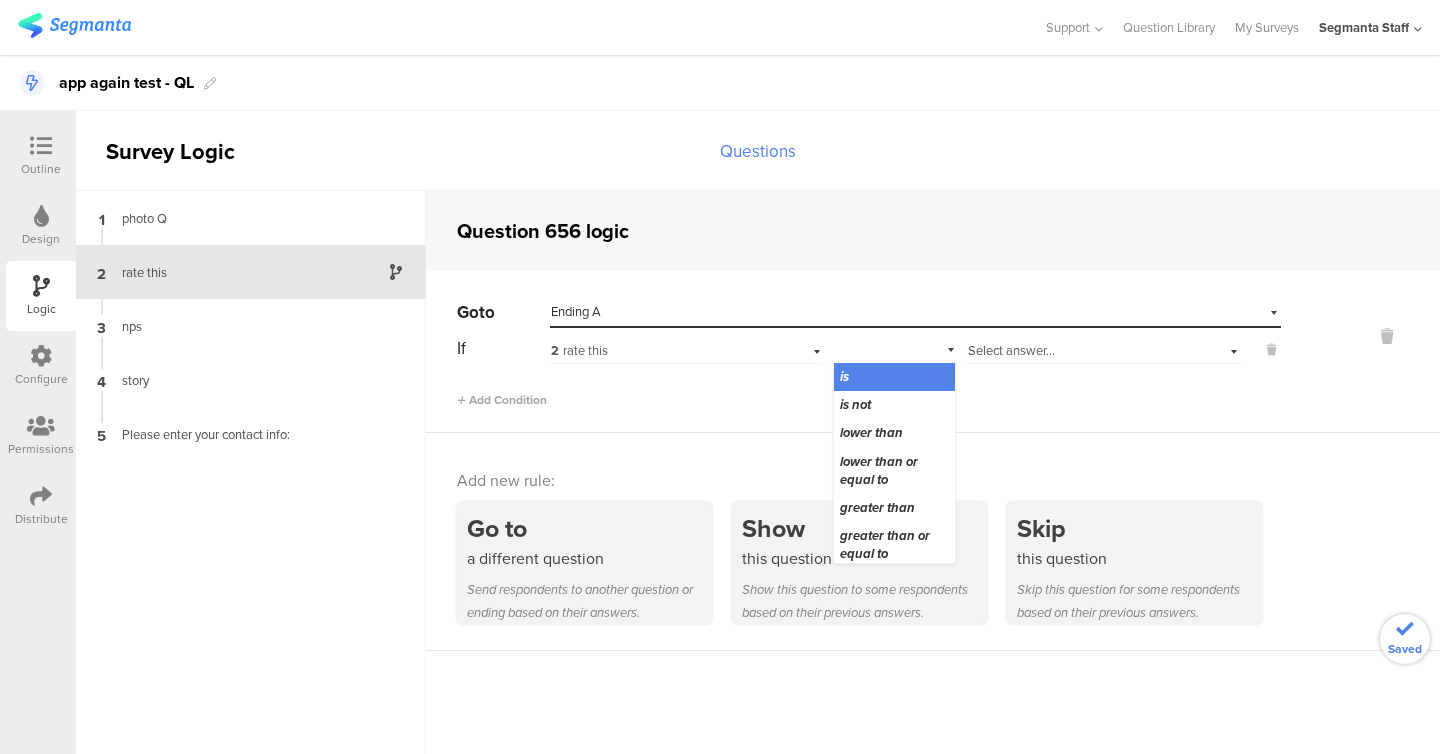 click on "is" at bounding box center [895, 377] 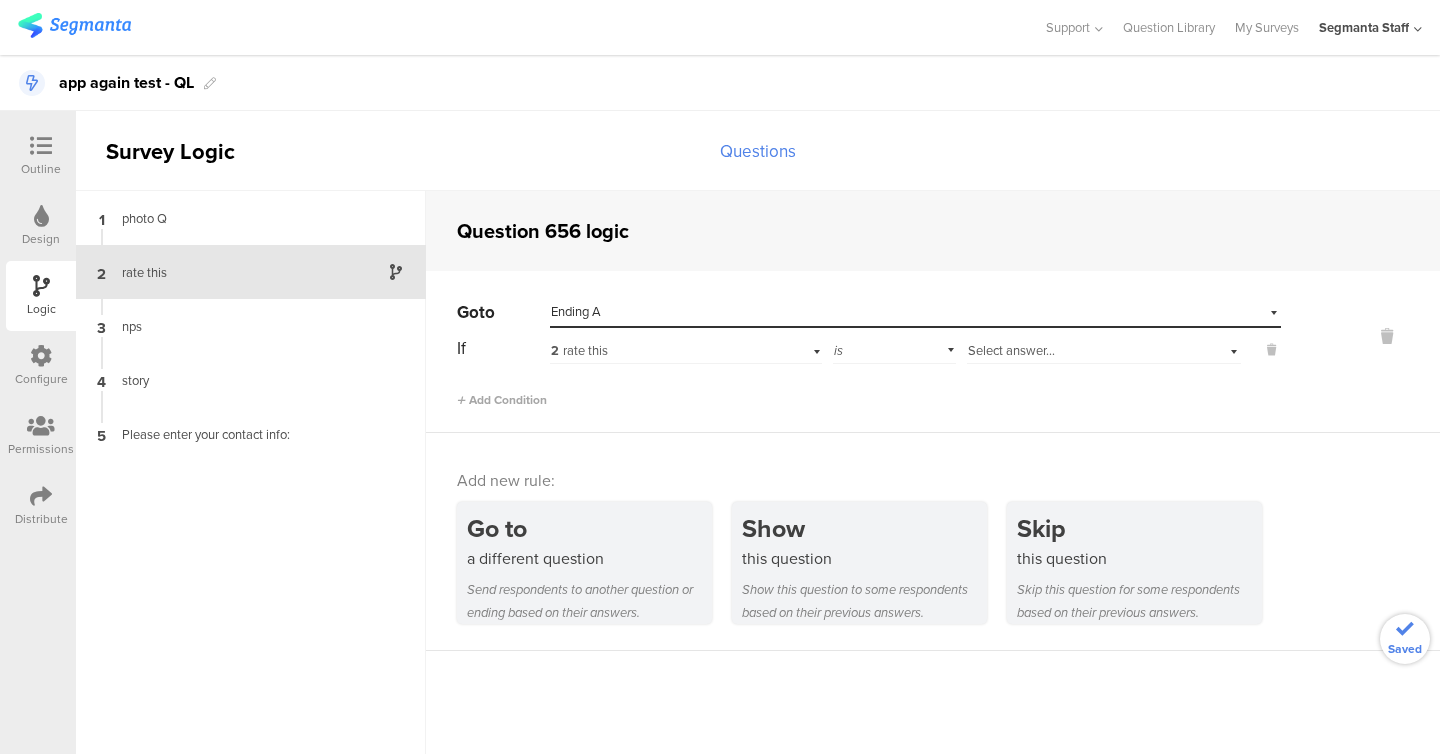 click on "Select answer..." at bounding box center (1011, 350) 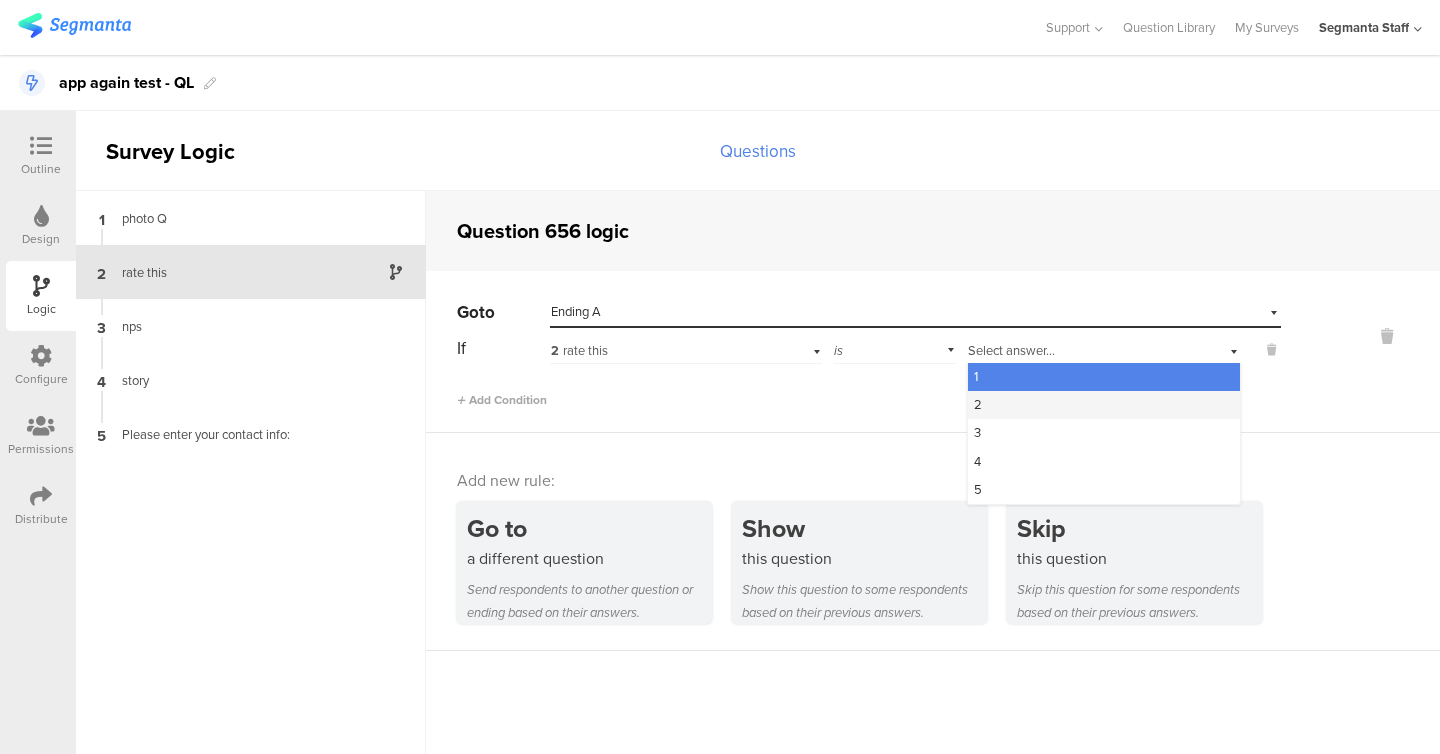click on "2" at bounding box center (1104, 405) 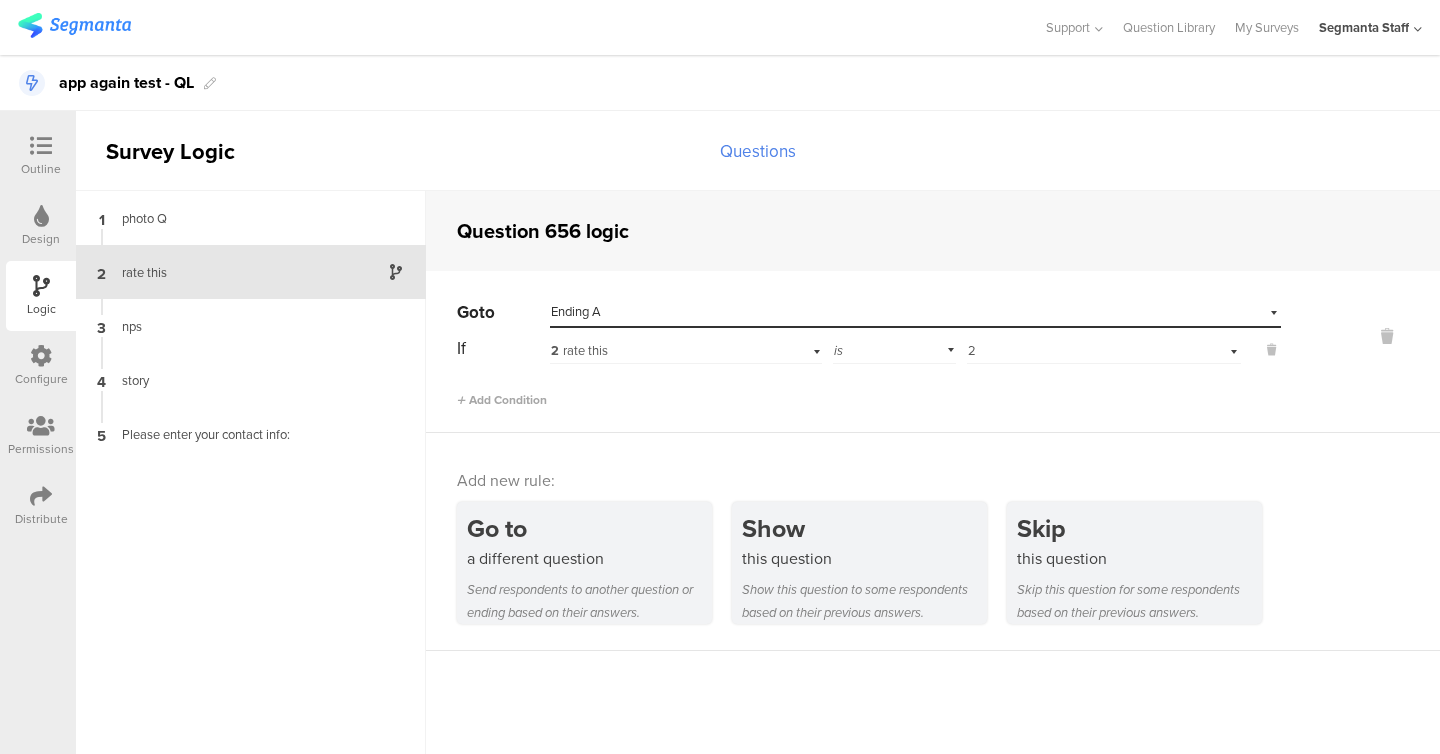 click on "Select answer...   2" at bounding box center (1079, 351) 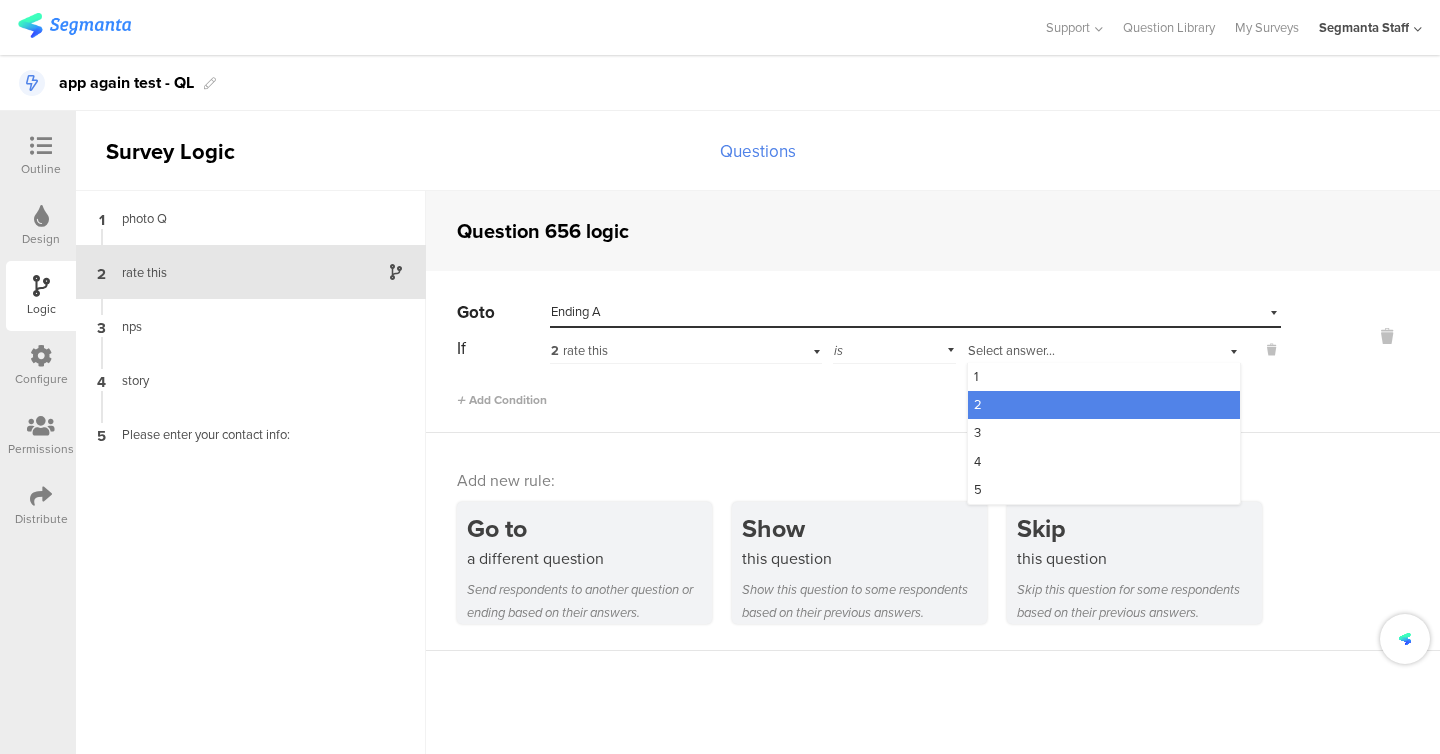 click on "Select answer...   2" at bounding box center [1104, 348] 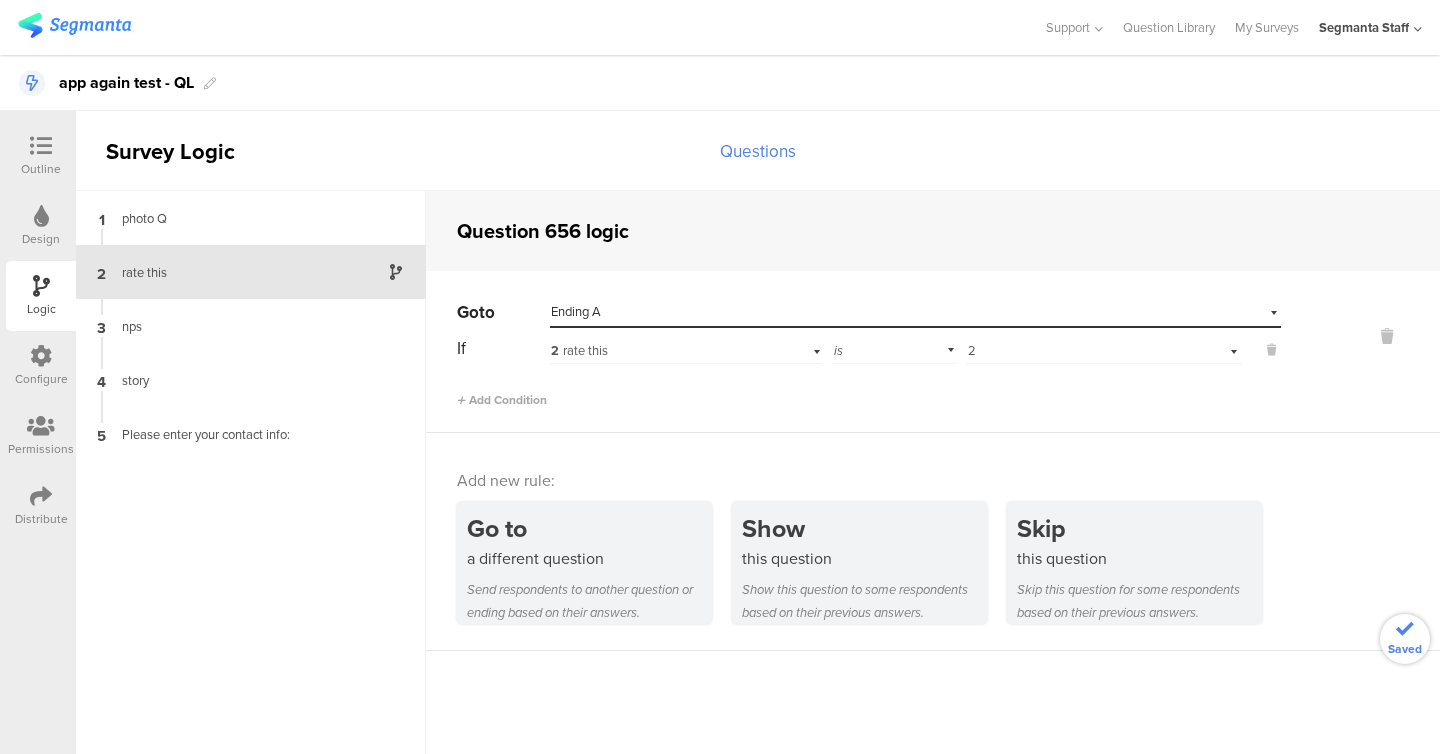 click on "Select answer...   2" at bounding box center [1079, 351] 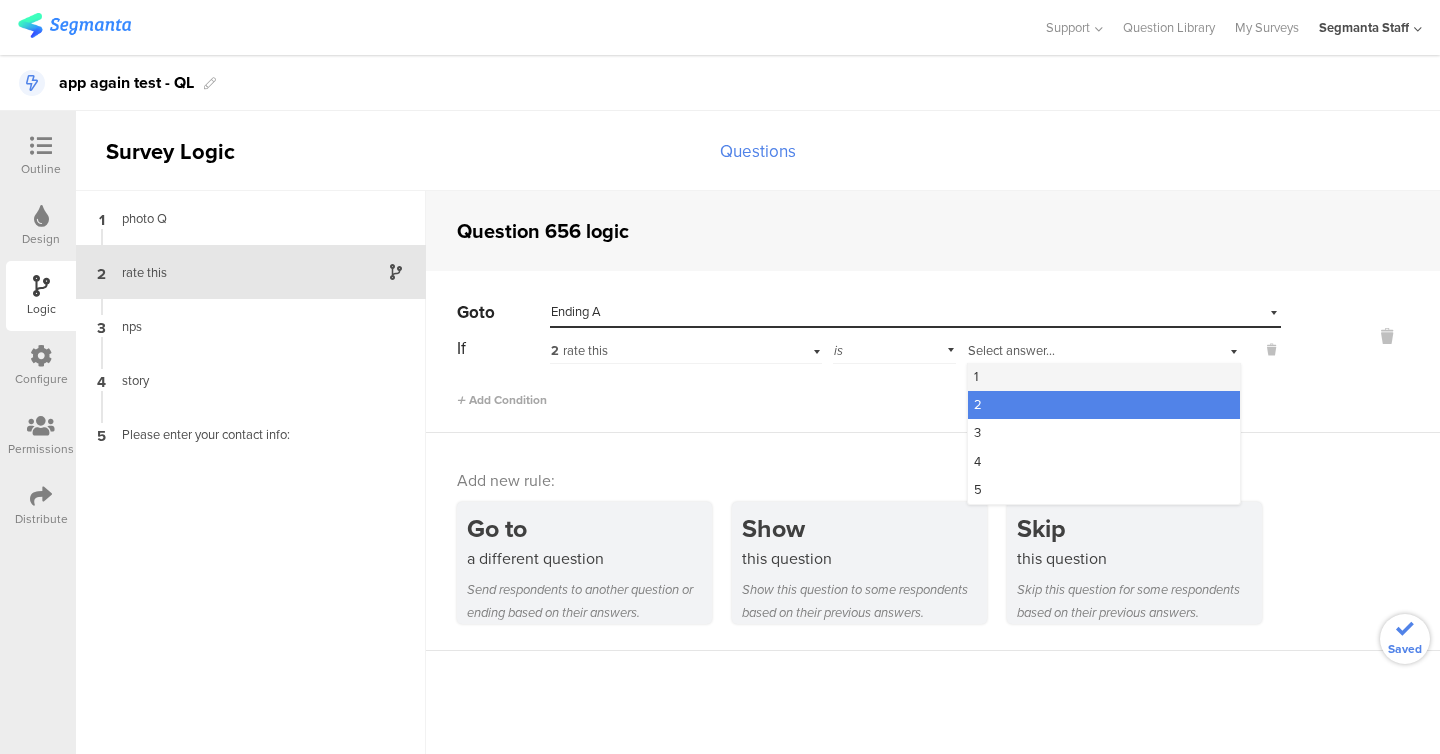 click on "1" at bounding box center [1104, 377] 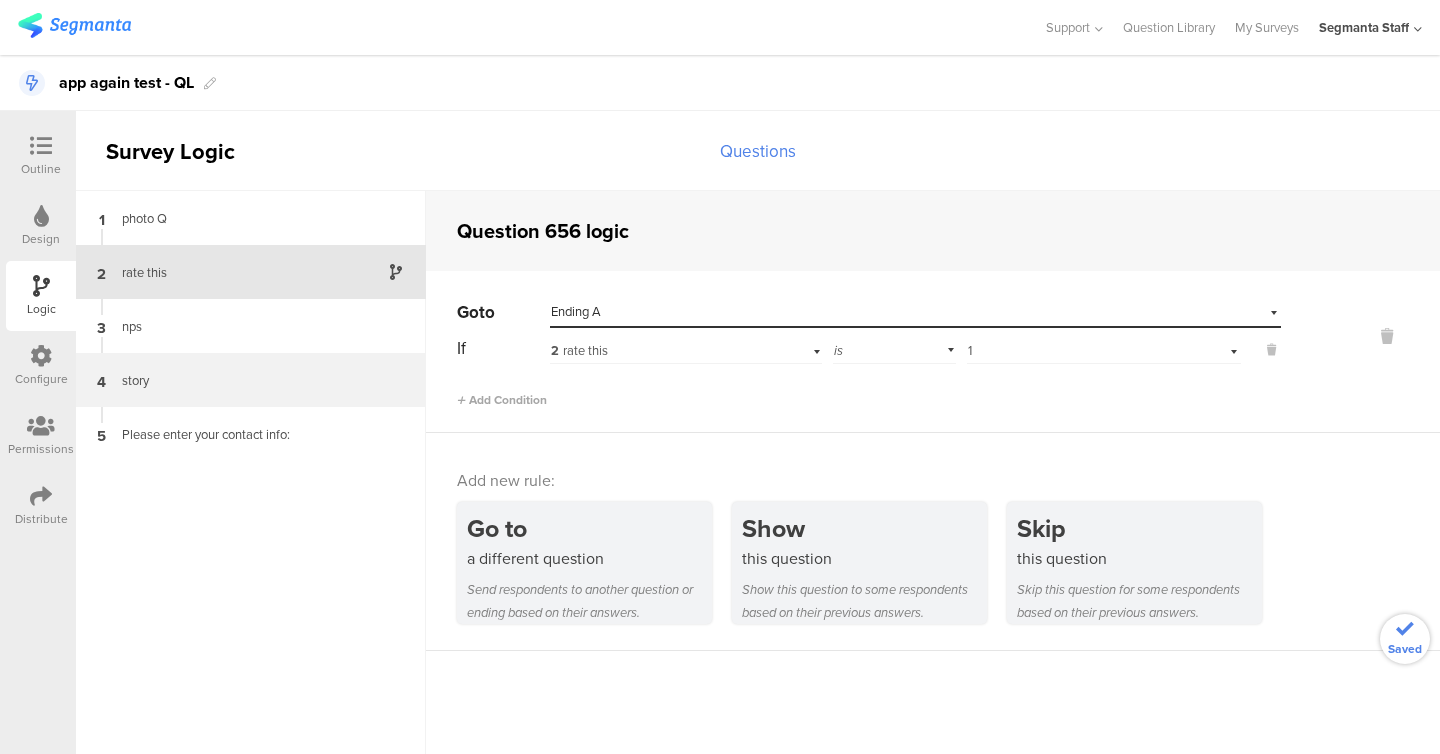 click on "4
story" at bounding box center (251, 380) 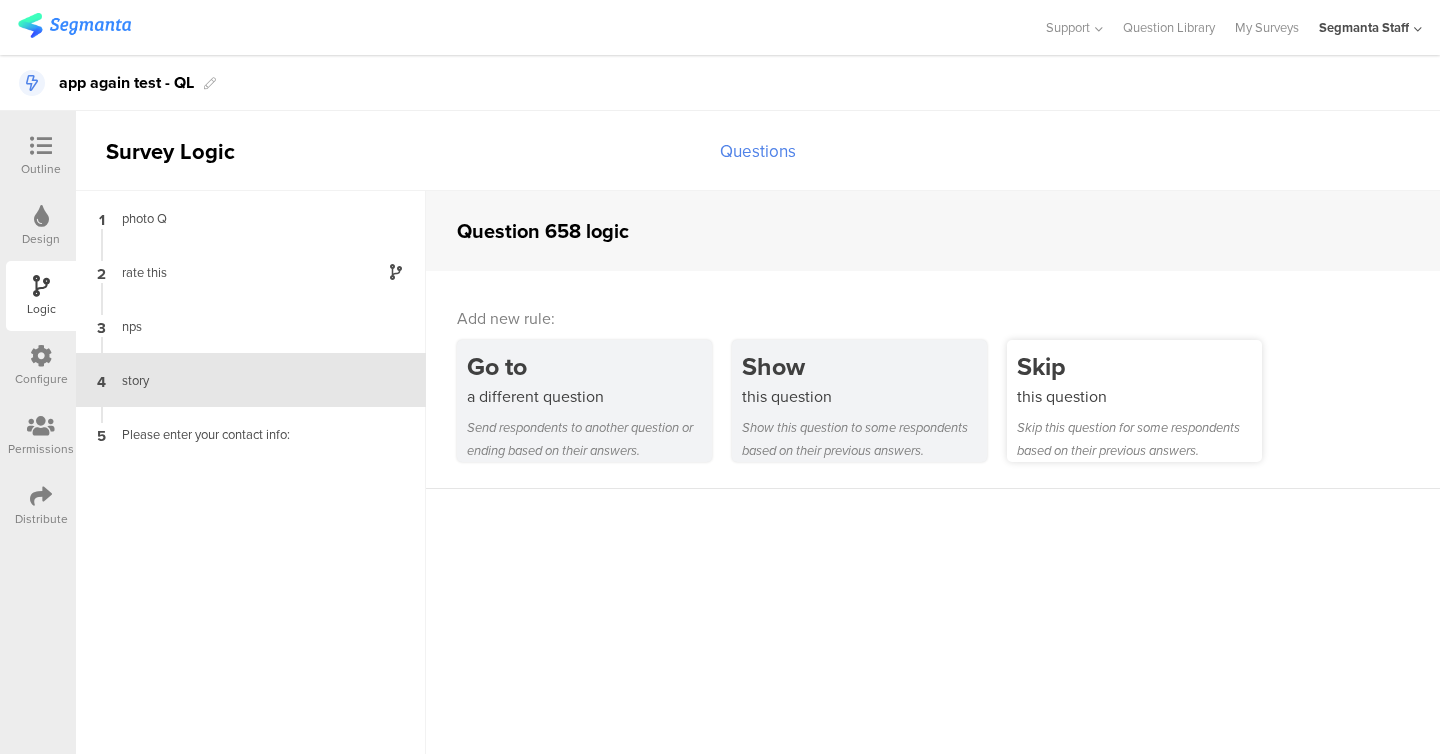 click on "Skip" at bounding box center [1139, 366] 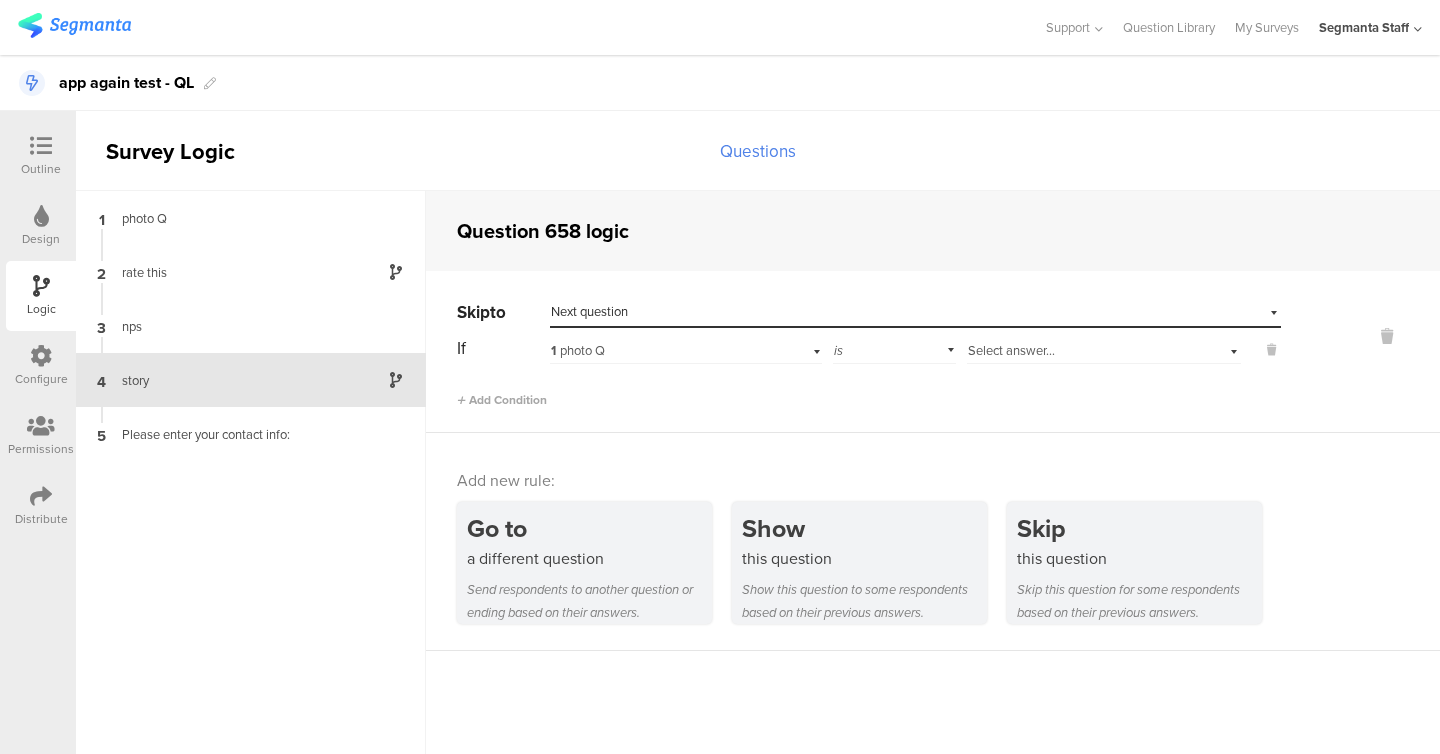 click on "Select destination...   Next question" at bounding box center [915, 312] 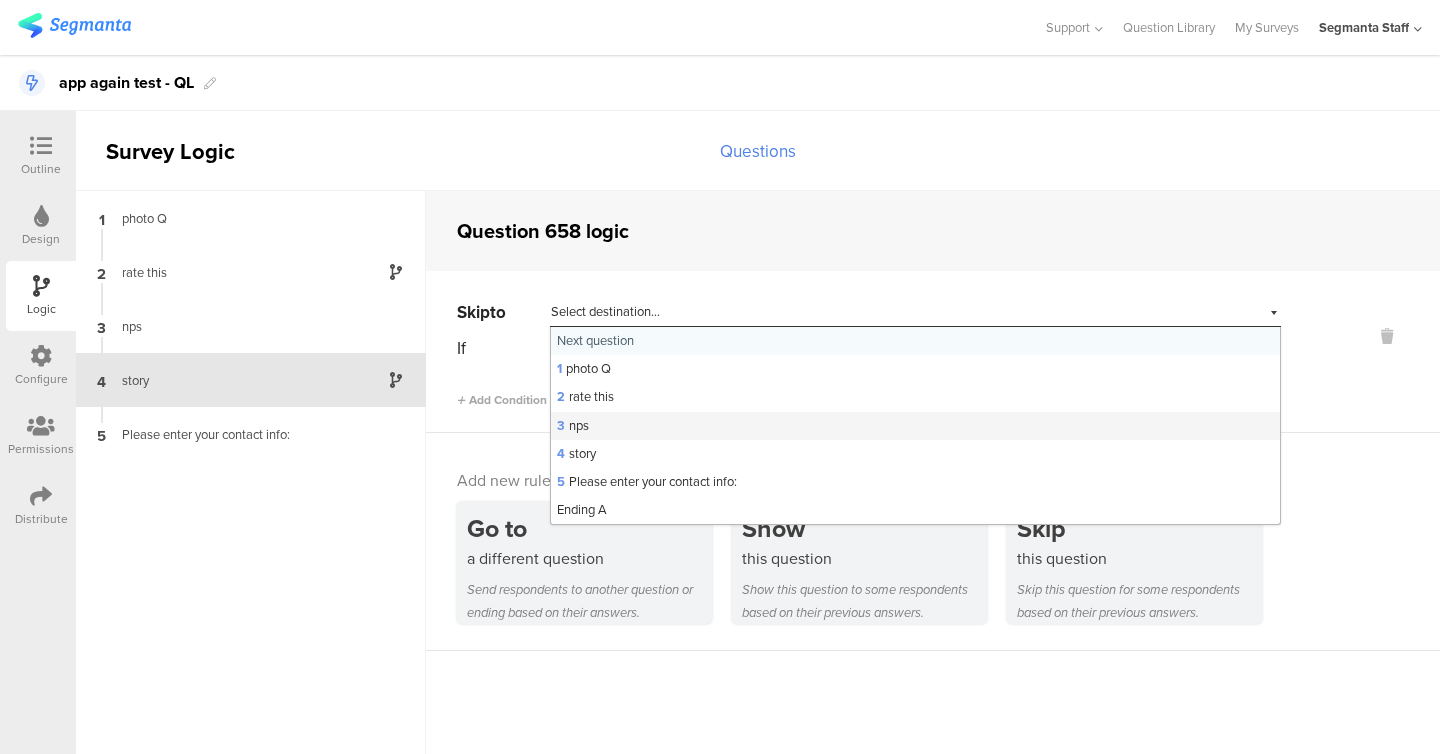 click on "3  nps" at bounding box center (915, 426) 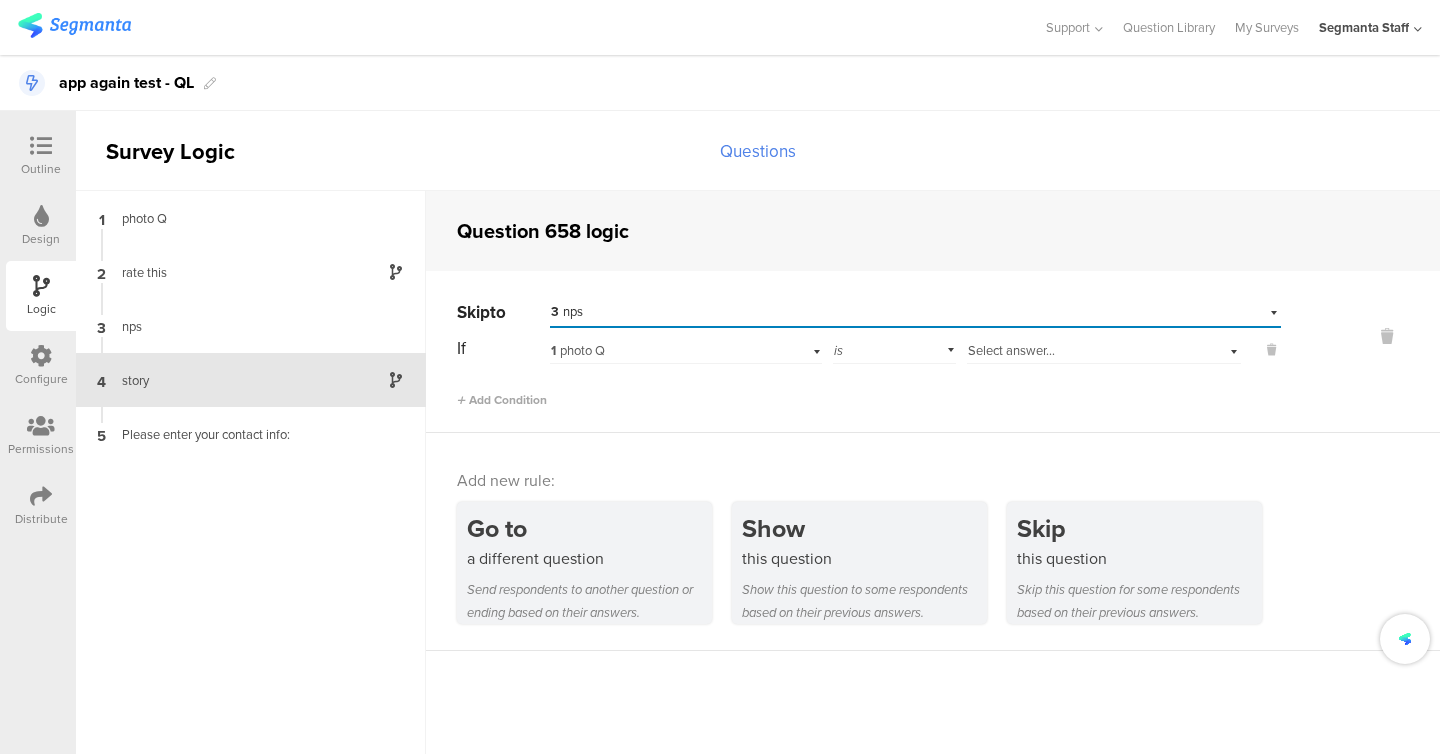 click on "Select answer..." at bounding box center (1011, 350) 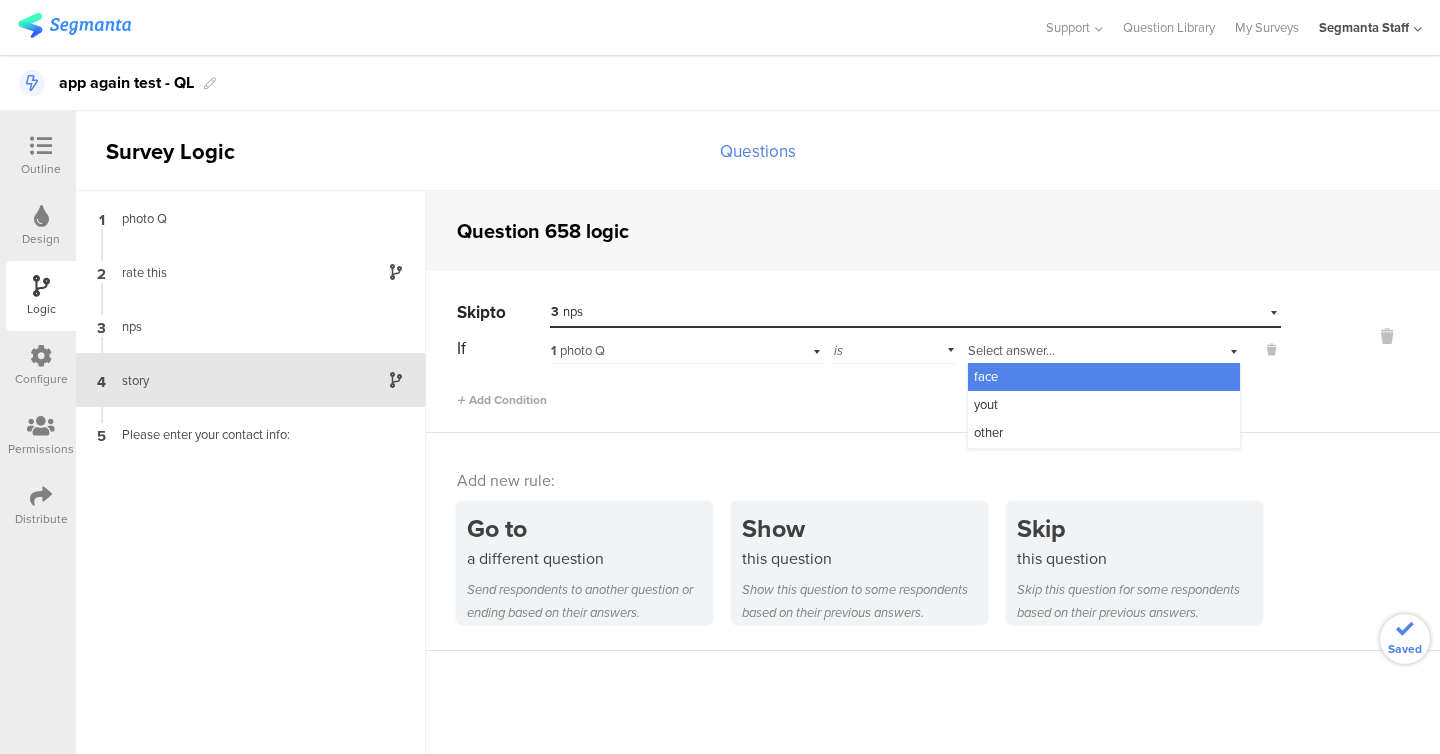 click on "face" at bounding box center (1104, 377) 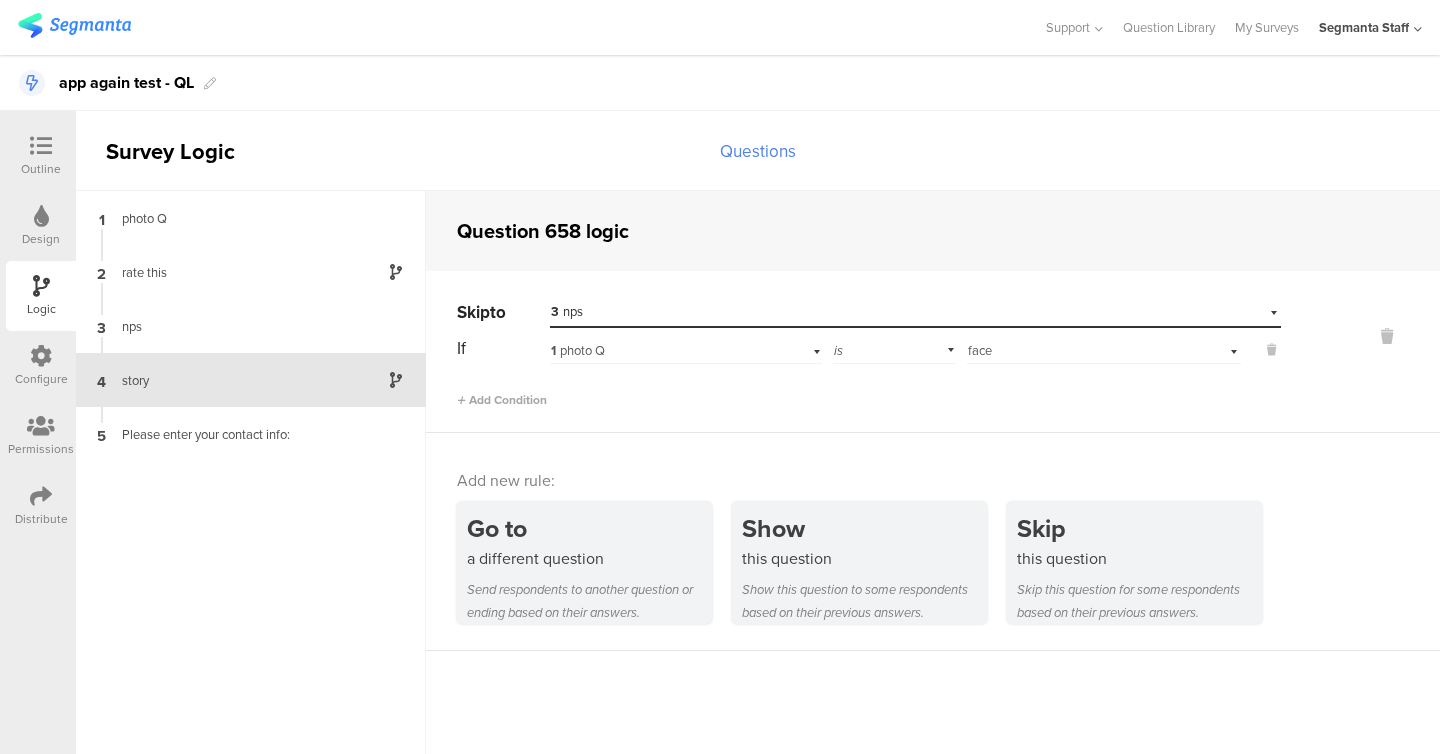 click on "Configure" at bounding box center (41, 379) 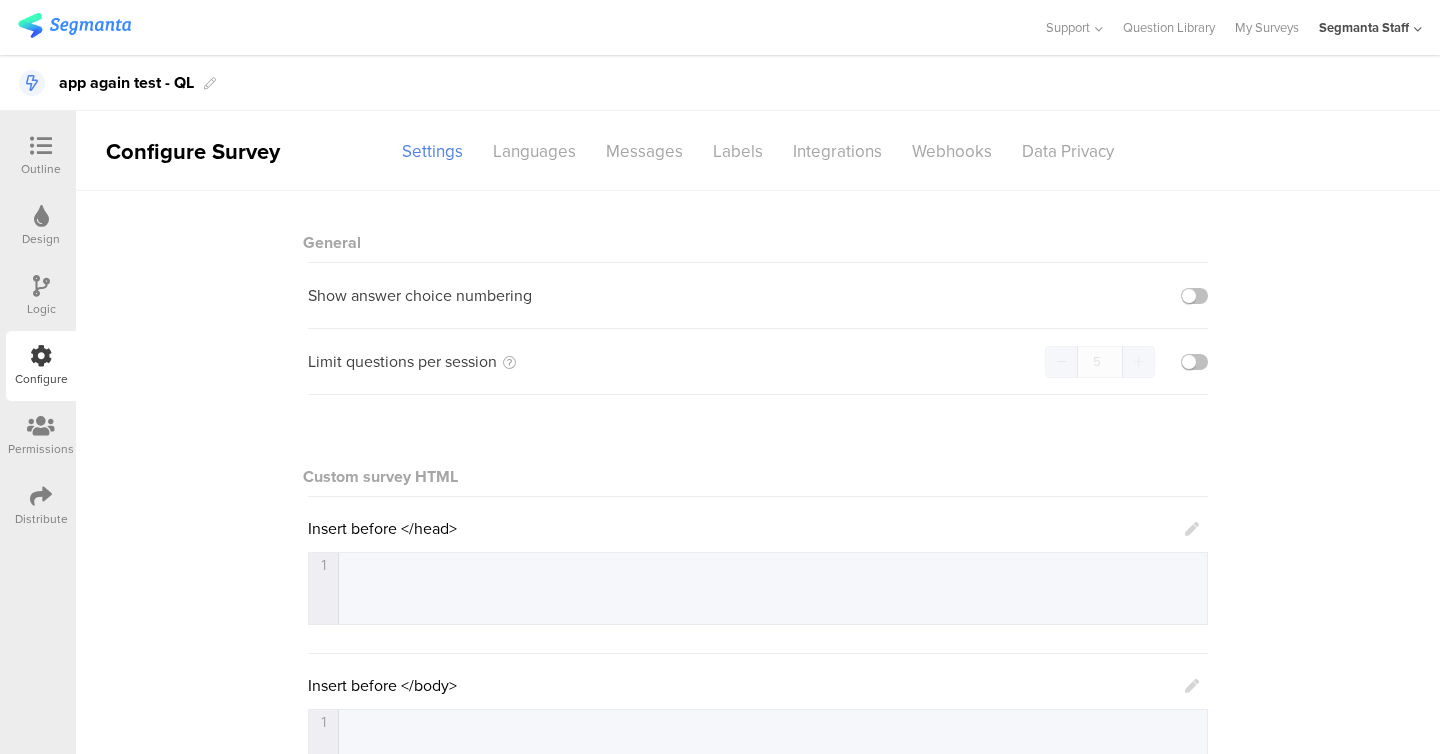 click on "Distribute" at bounding box center [41, 506] 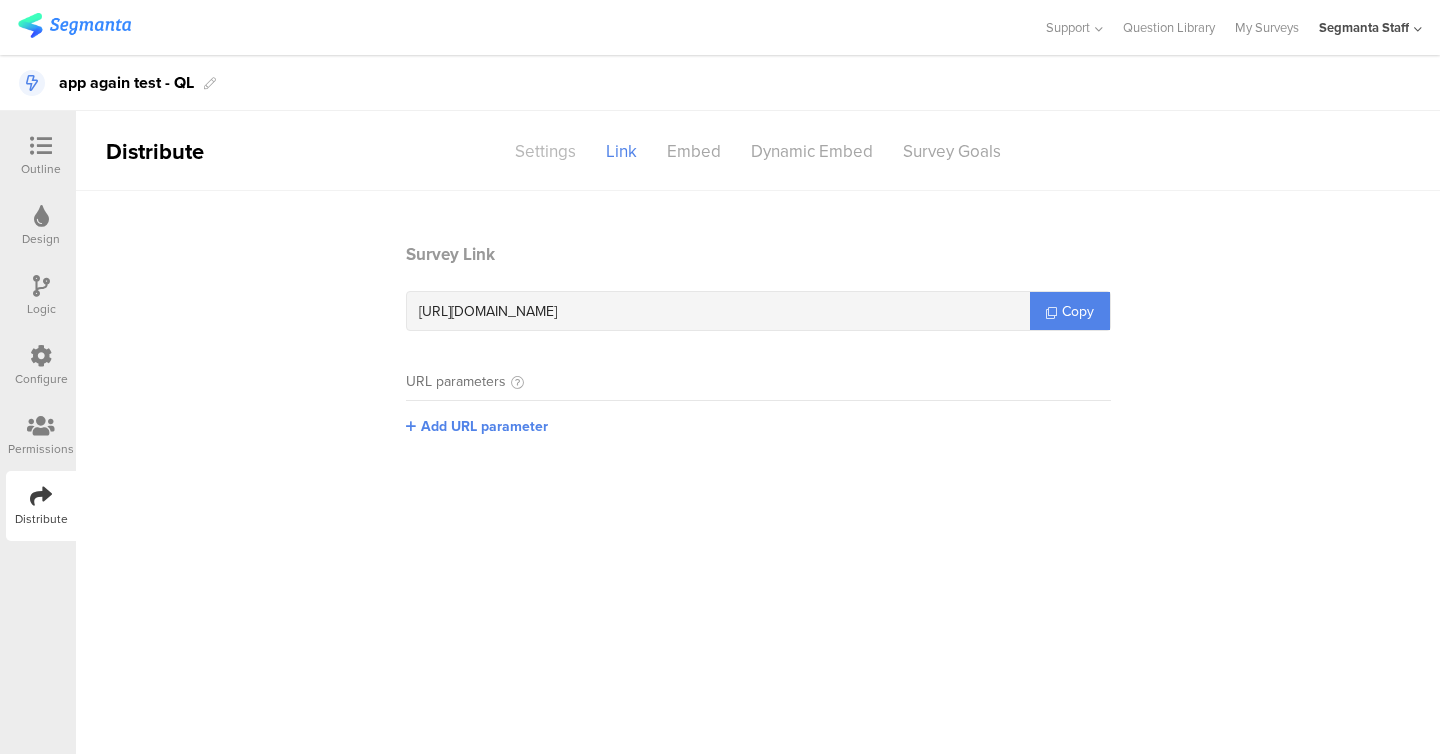 click on "Settings" at bounding box center (545, 151) 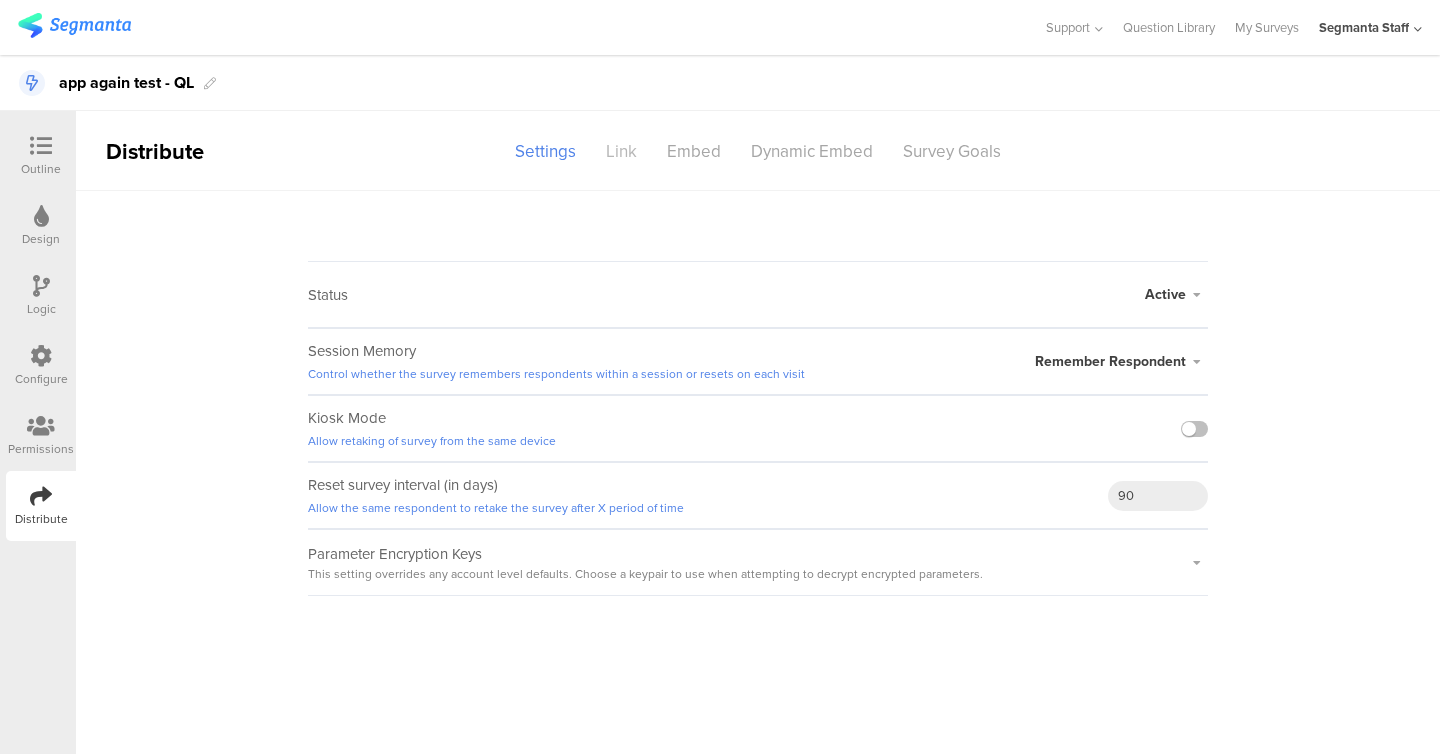 click on "Link" at bounding box center [621, 151] 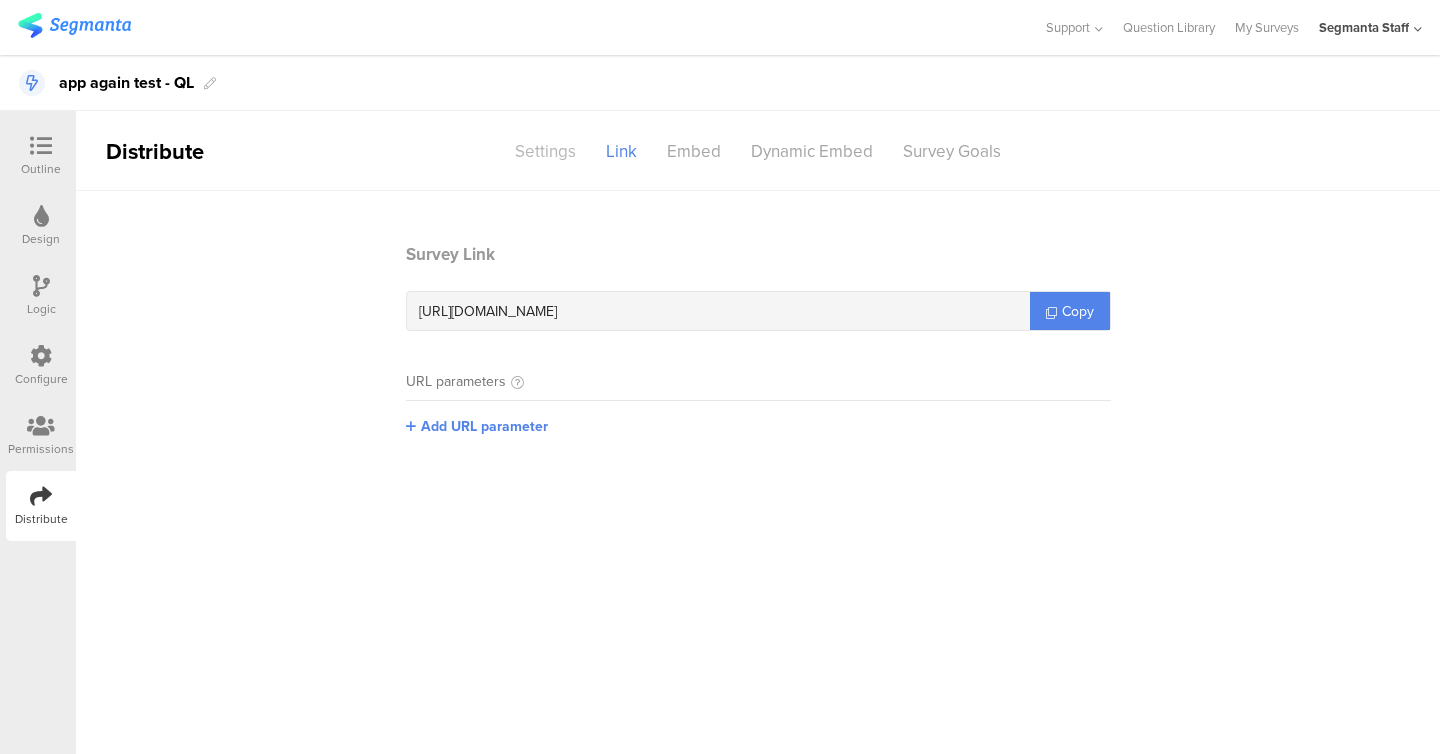 click on "Settings" at bounding box center [545, 151] 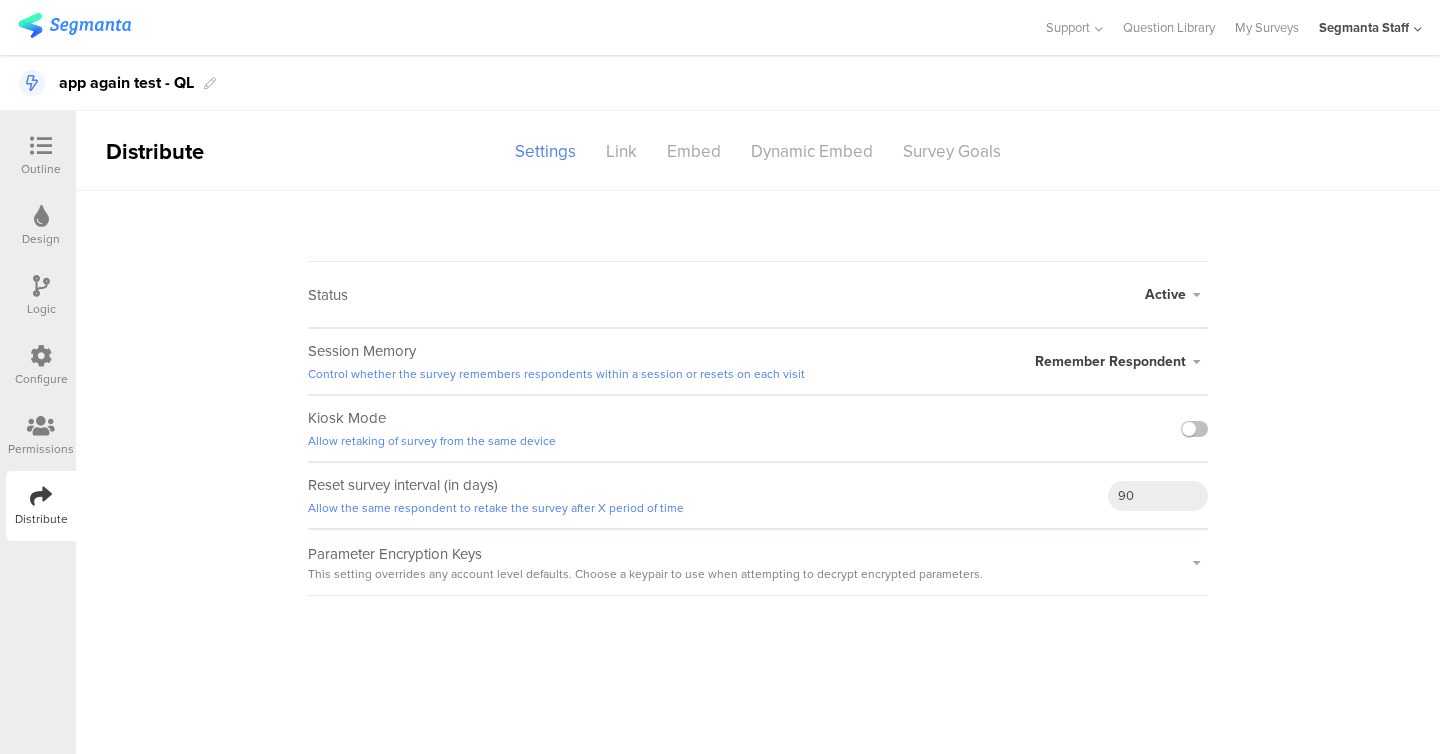 click at bounding box center [41, 426] 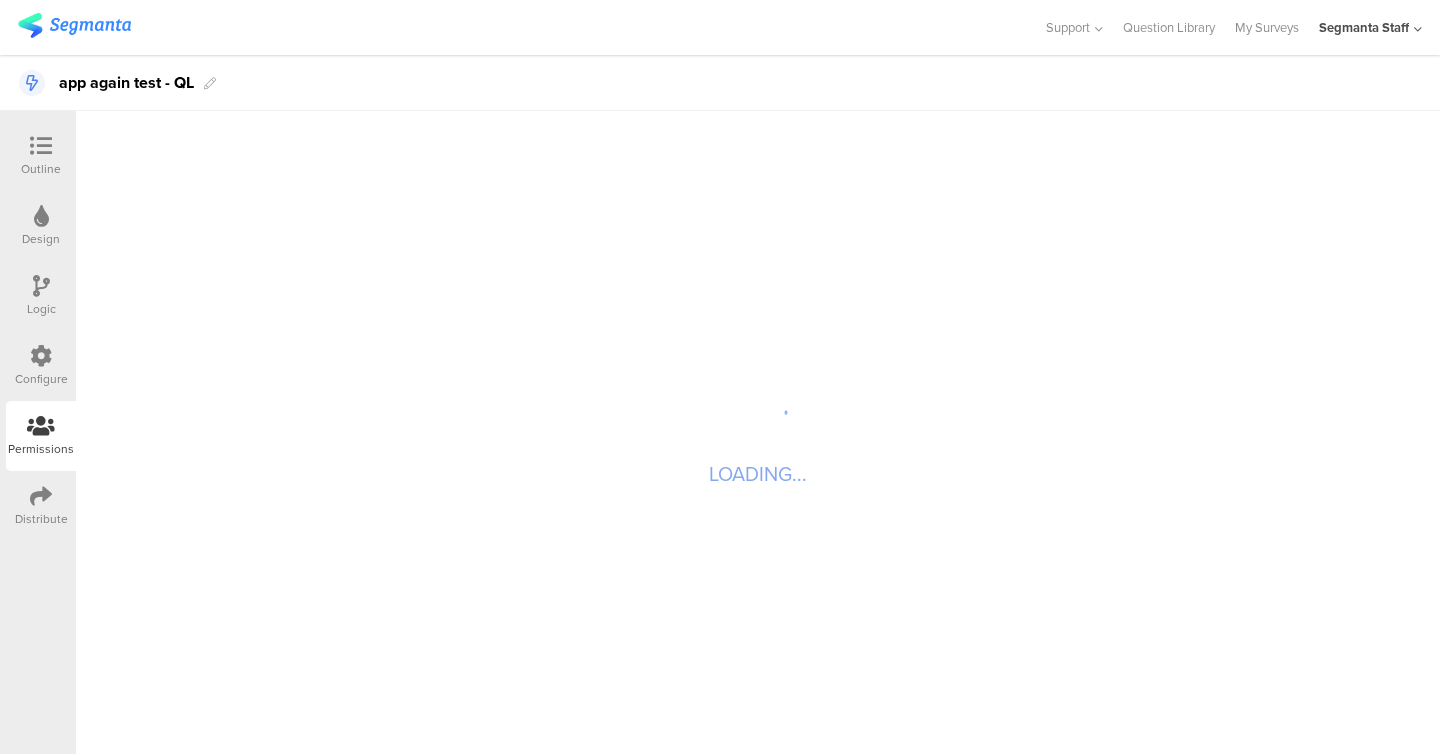 click at bounding box center (41, 496) 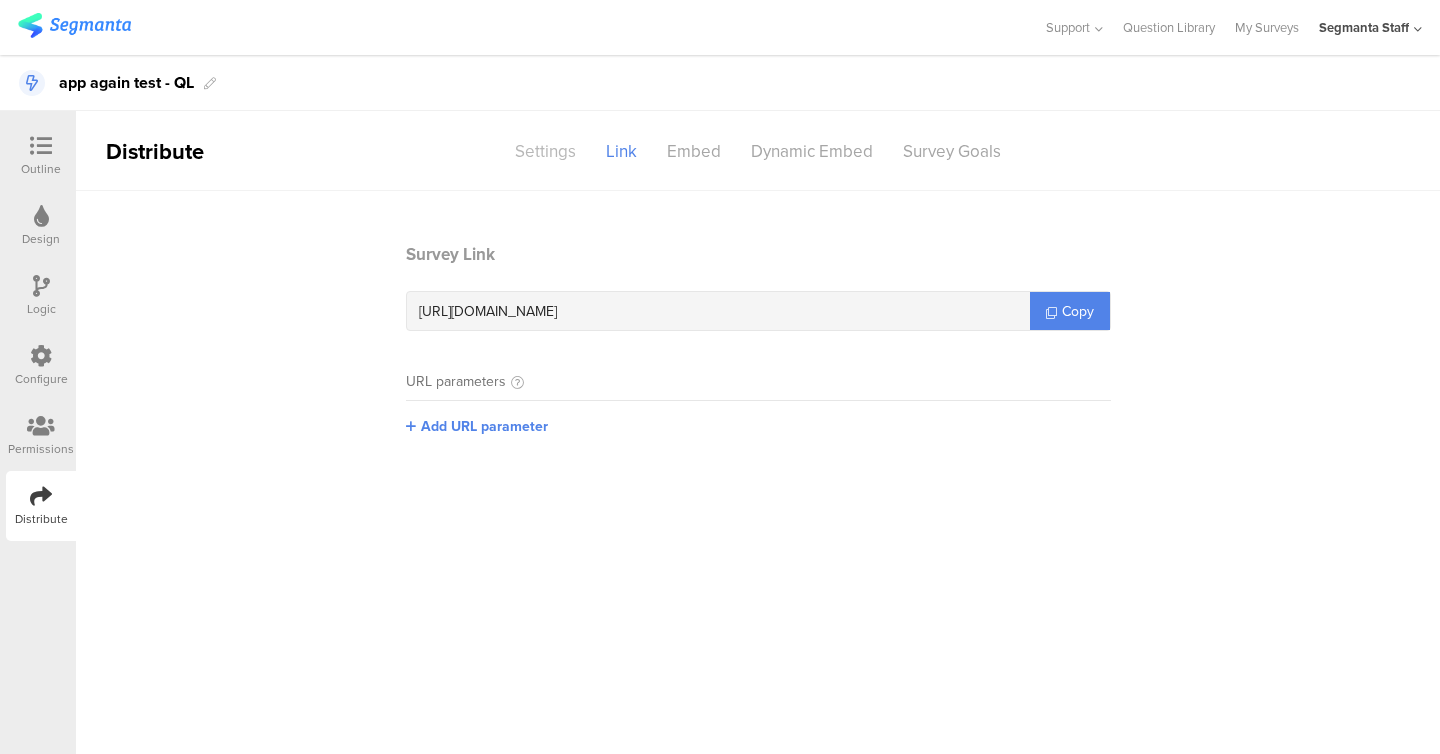 click on "Settings" at bounding box center [545, 151] 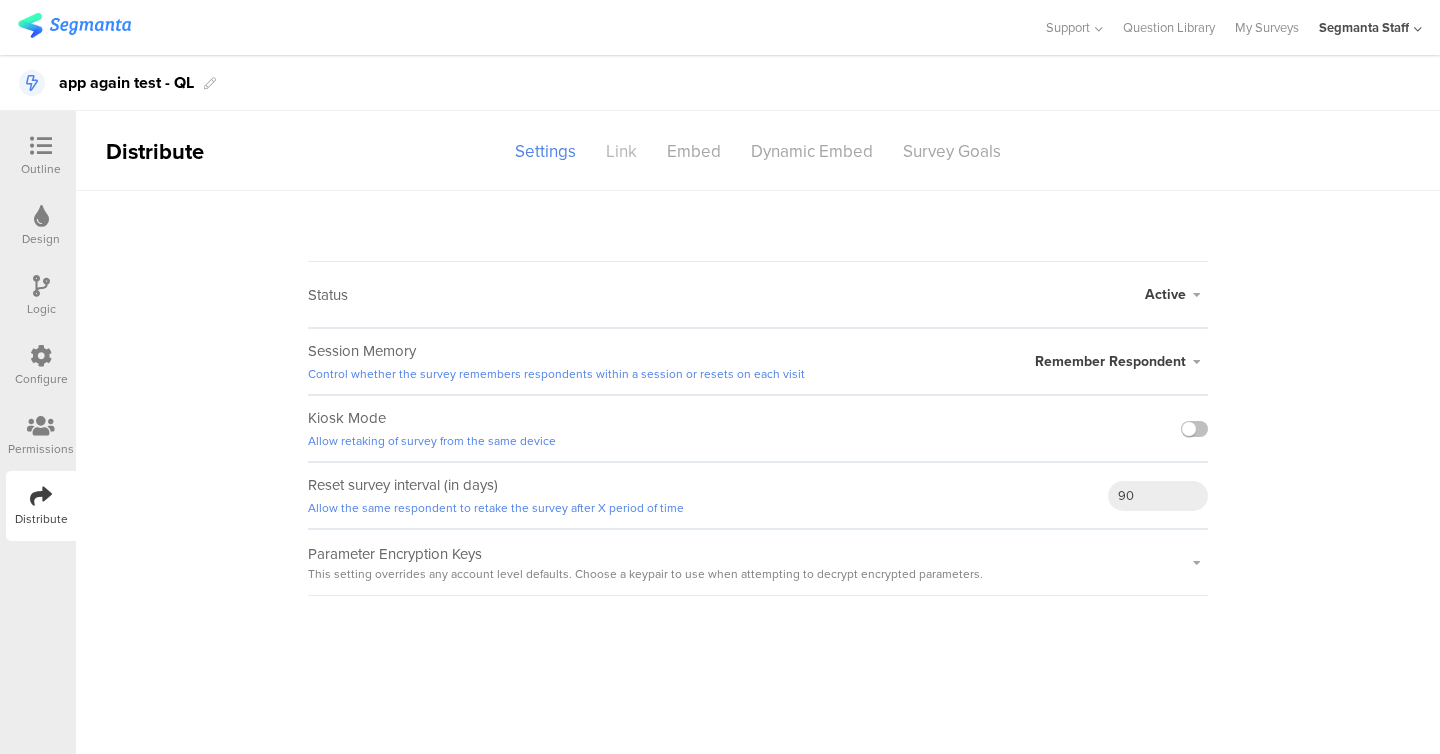 click on "Link" at bounding box center (621, 151) 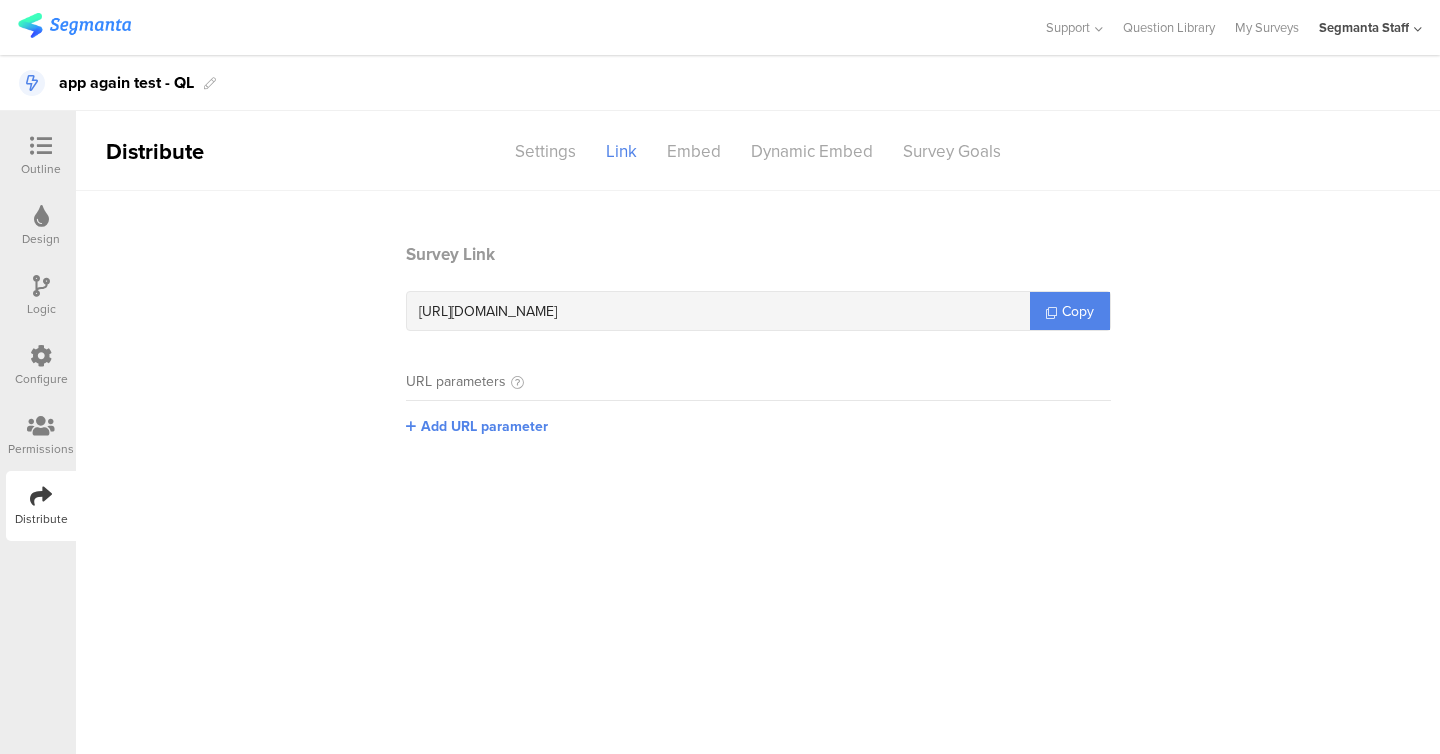 click on "Distribute
Settings Link Embed Dynamic Embed Survey Goals" at bounding box center [758, 151] 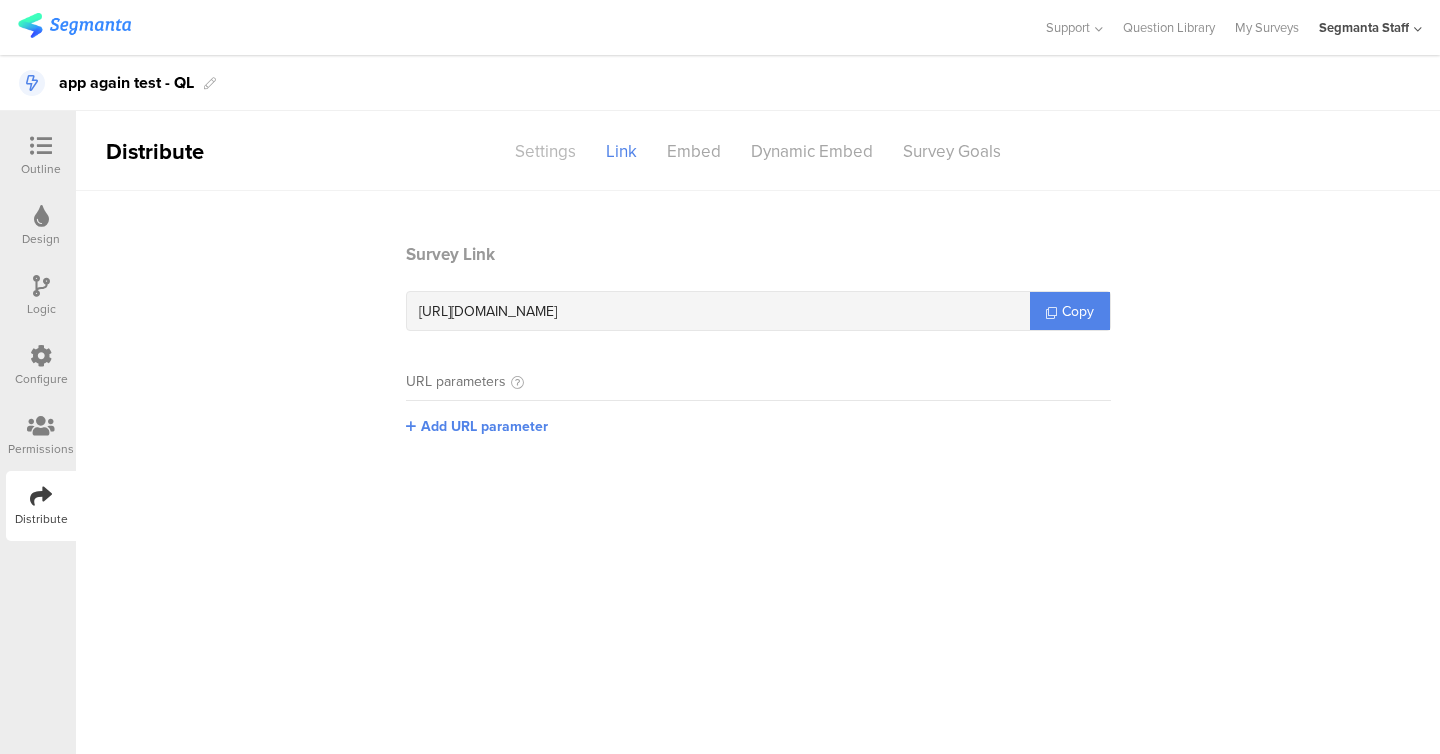 click on "Settings" at bounding box center [545, 151] 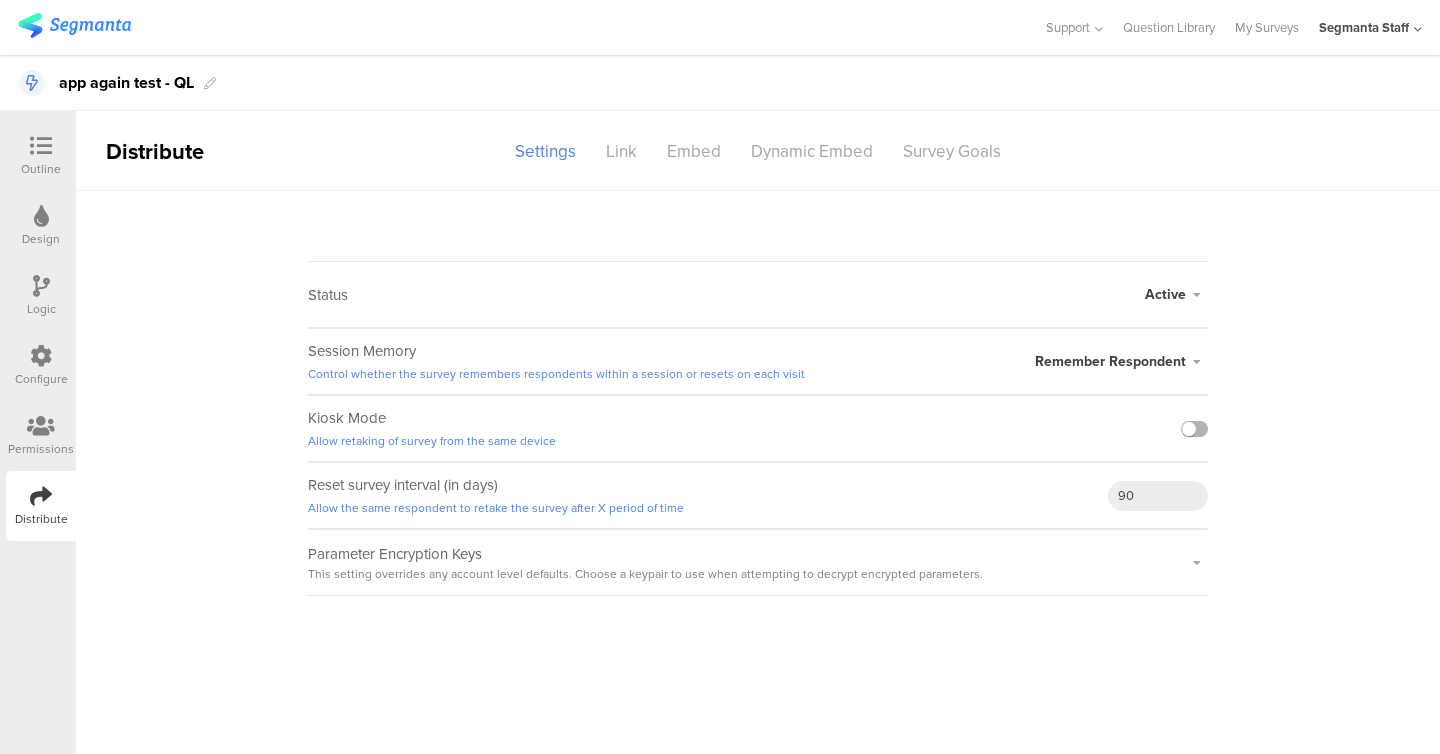 click at bounding box center [1194, 429] 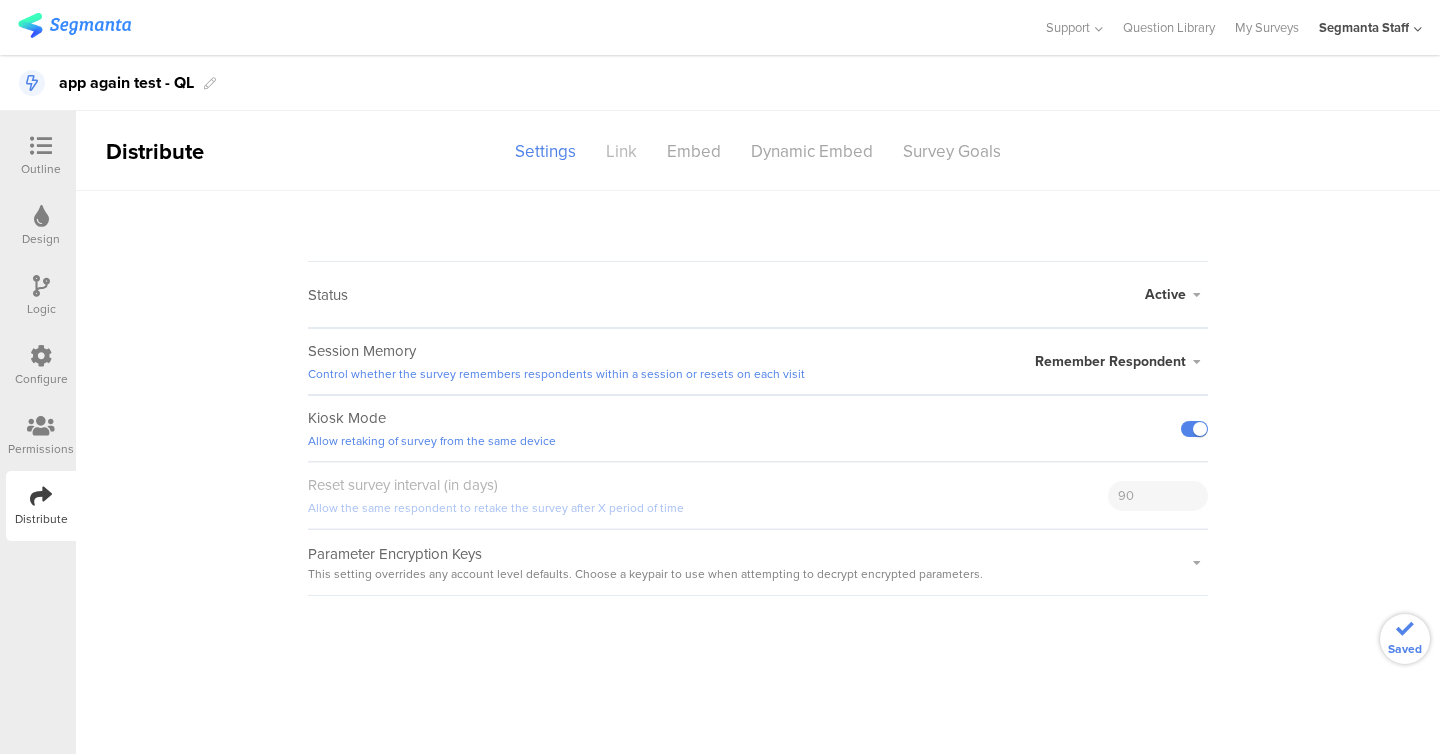 click on "Link" at bounding box center (621, 151) 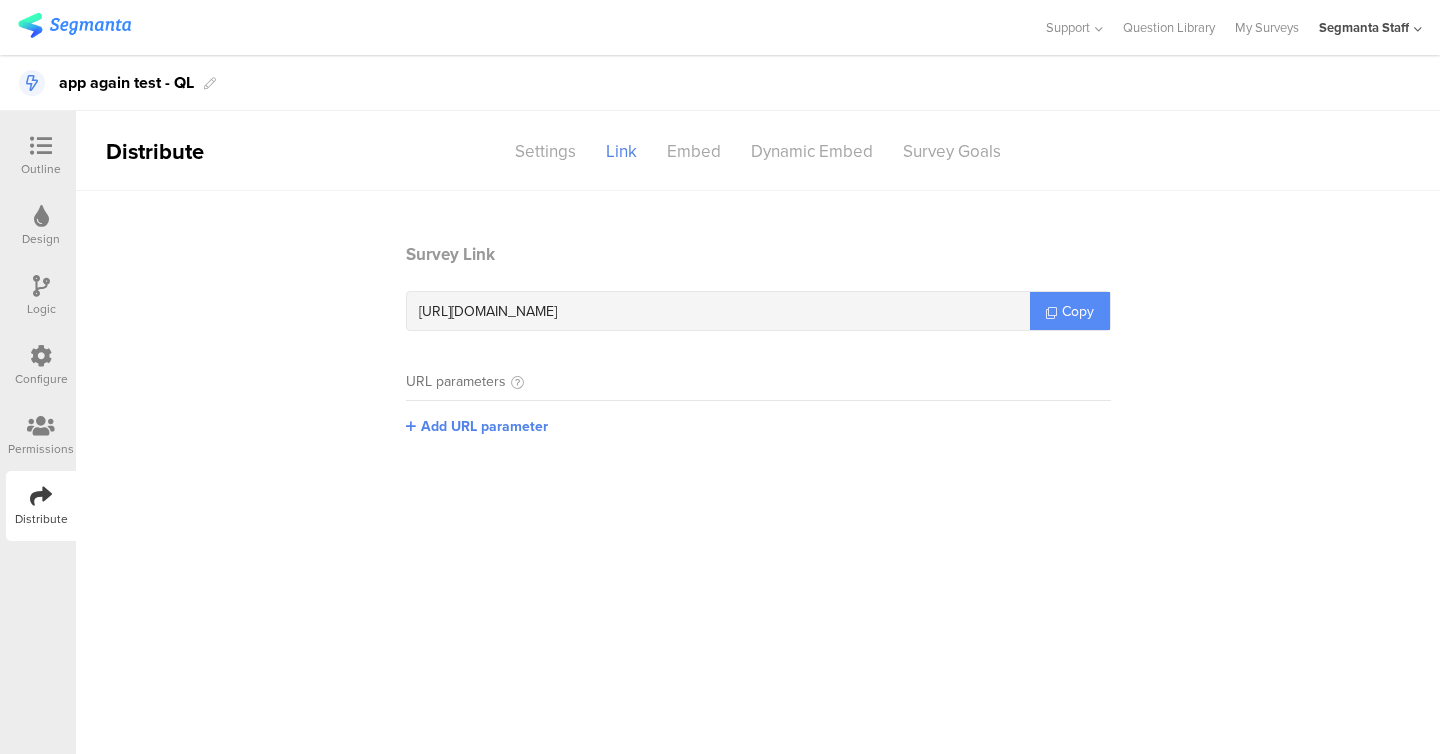 click on "Copy" at bounding box center (1070, 311) 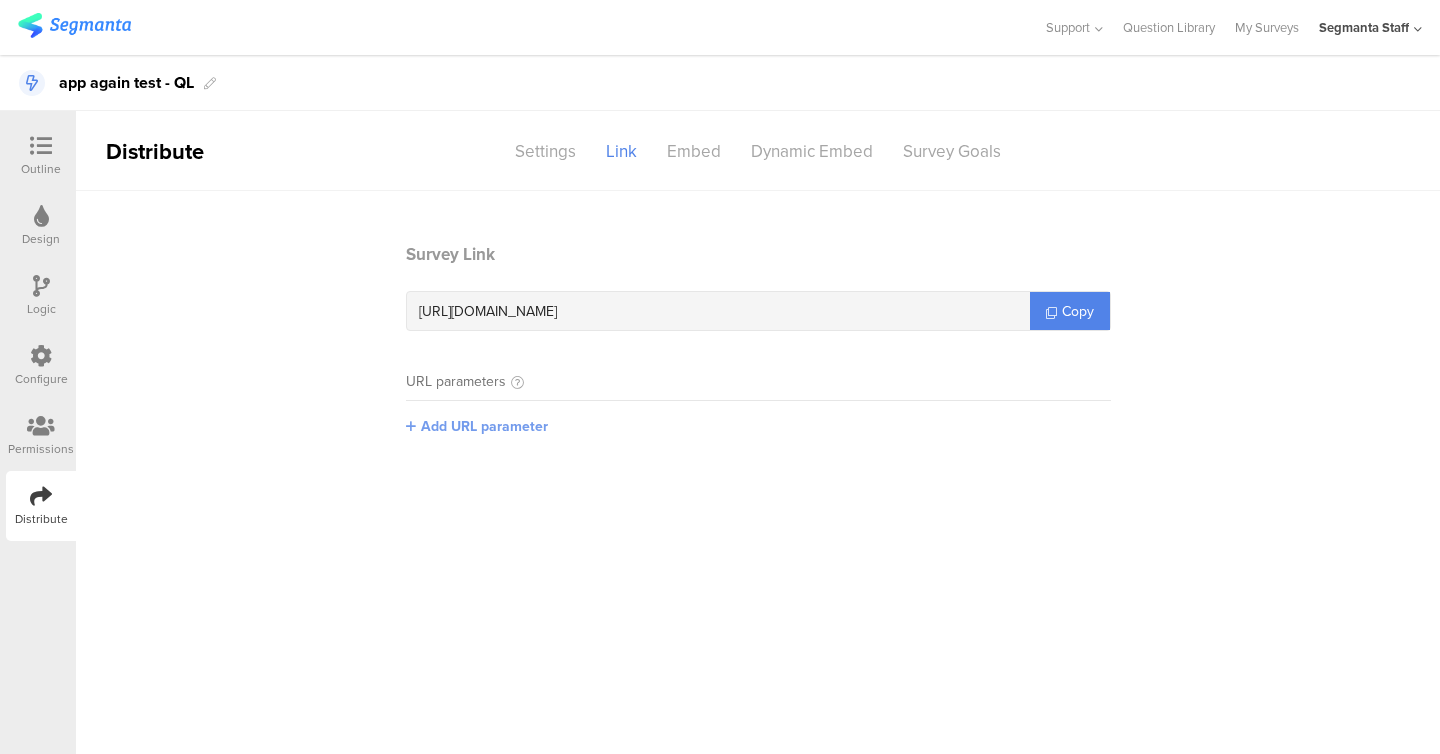 click at bounding box center [411, 426] 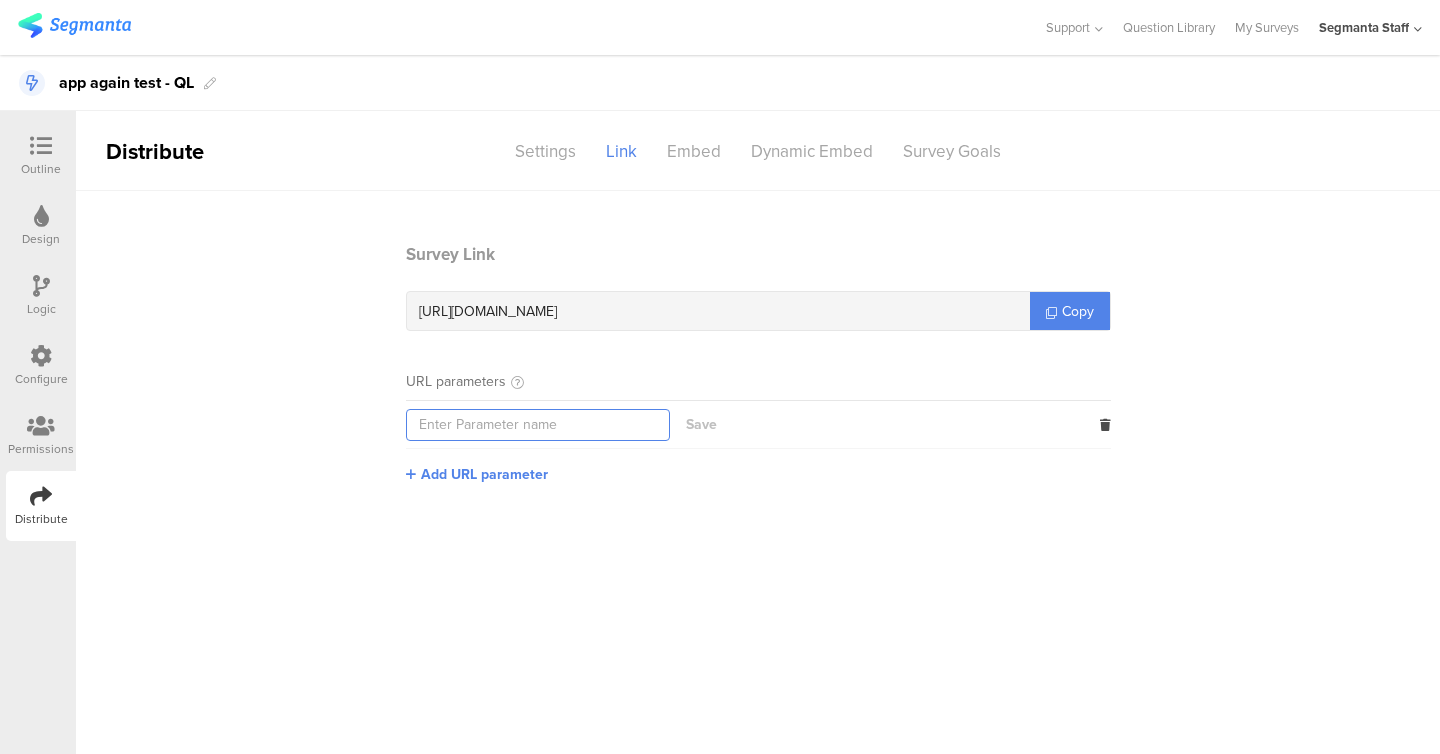 click at bounding box center [538, 425] 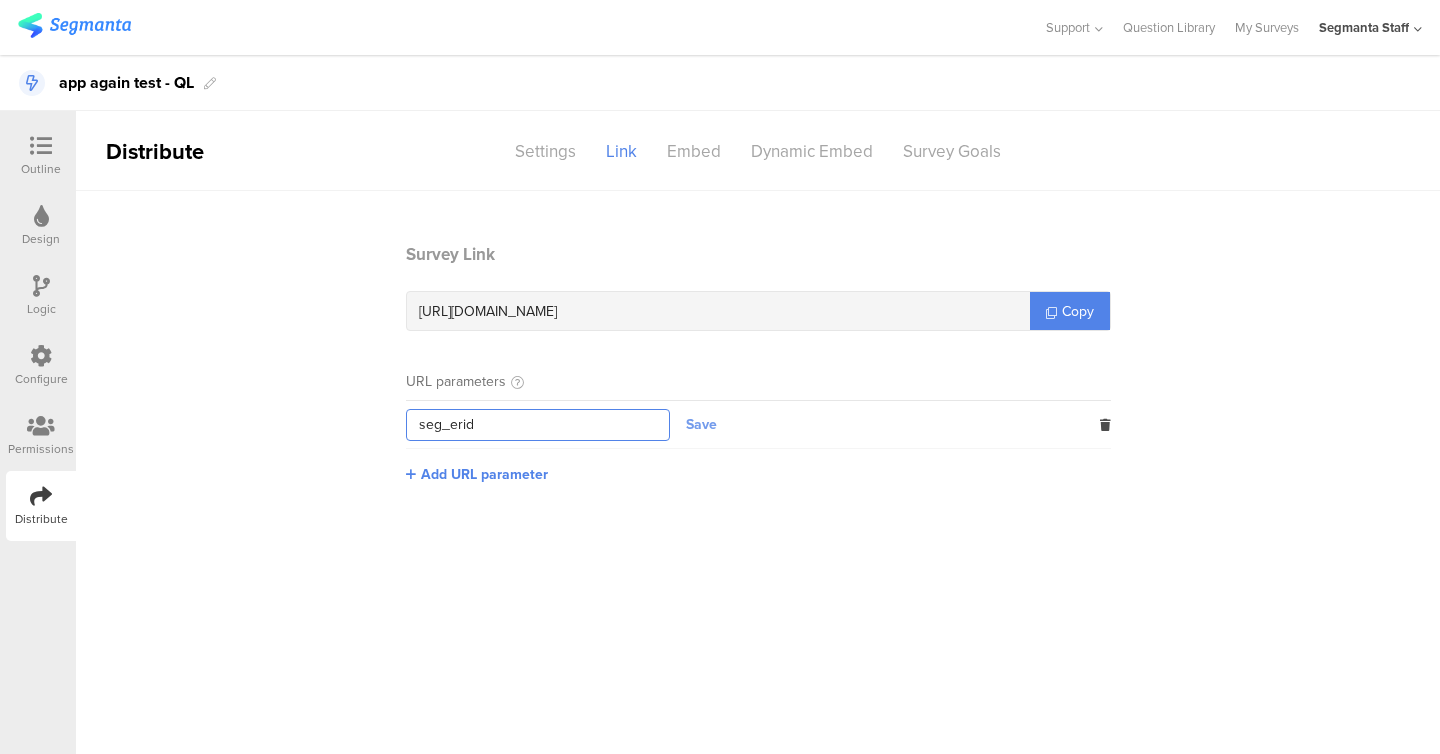 type on "seg_erid" 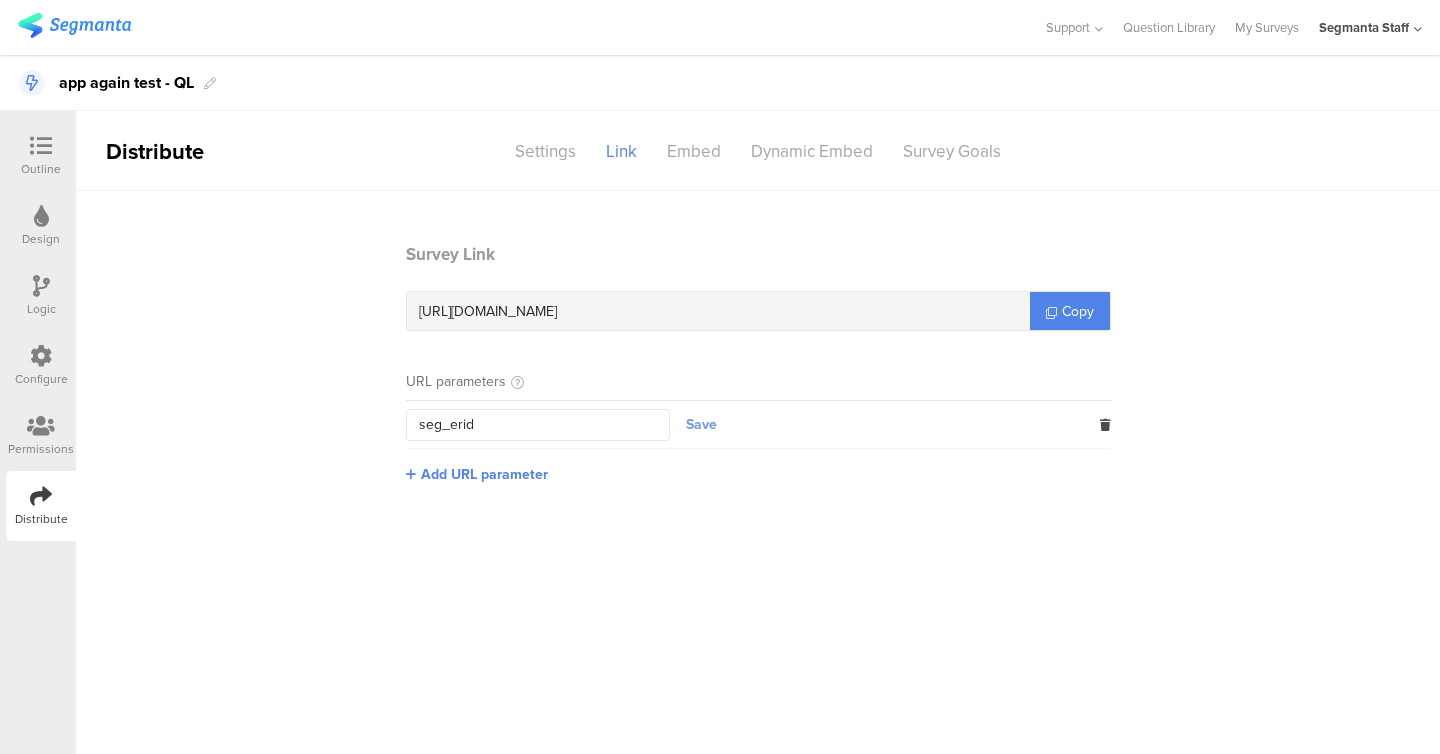 click on "Save" at bounding box center [701, 424] 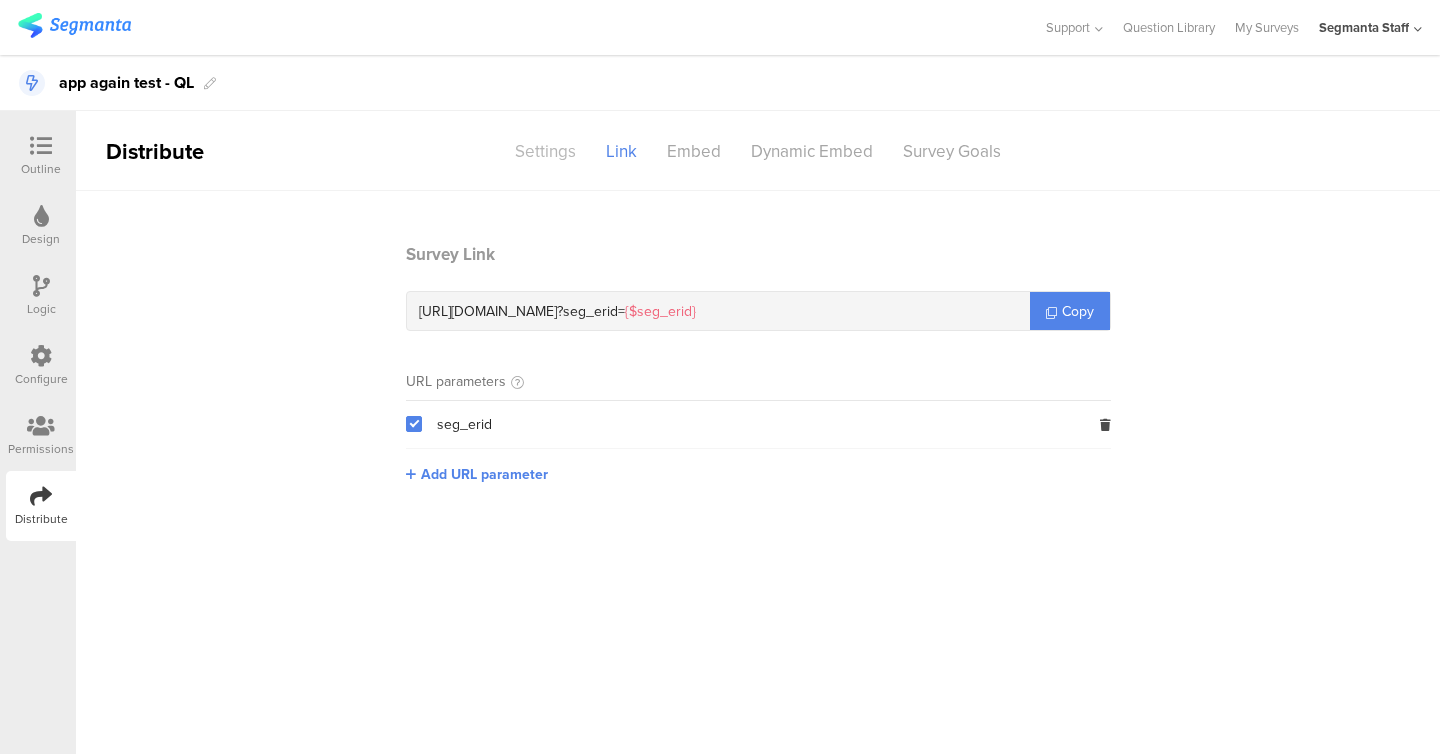 click on "Settings" at bounding box center [545, 151] 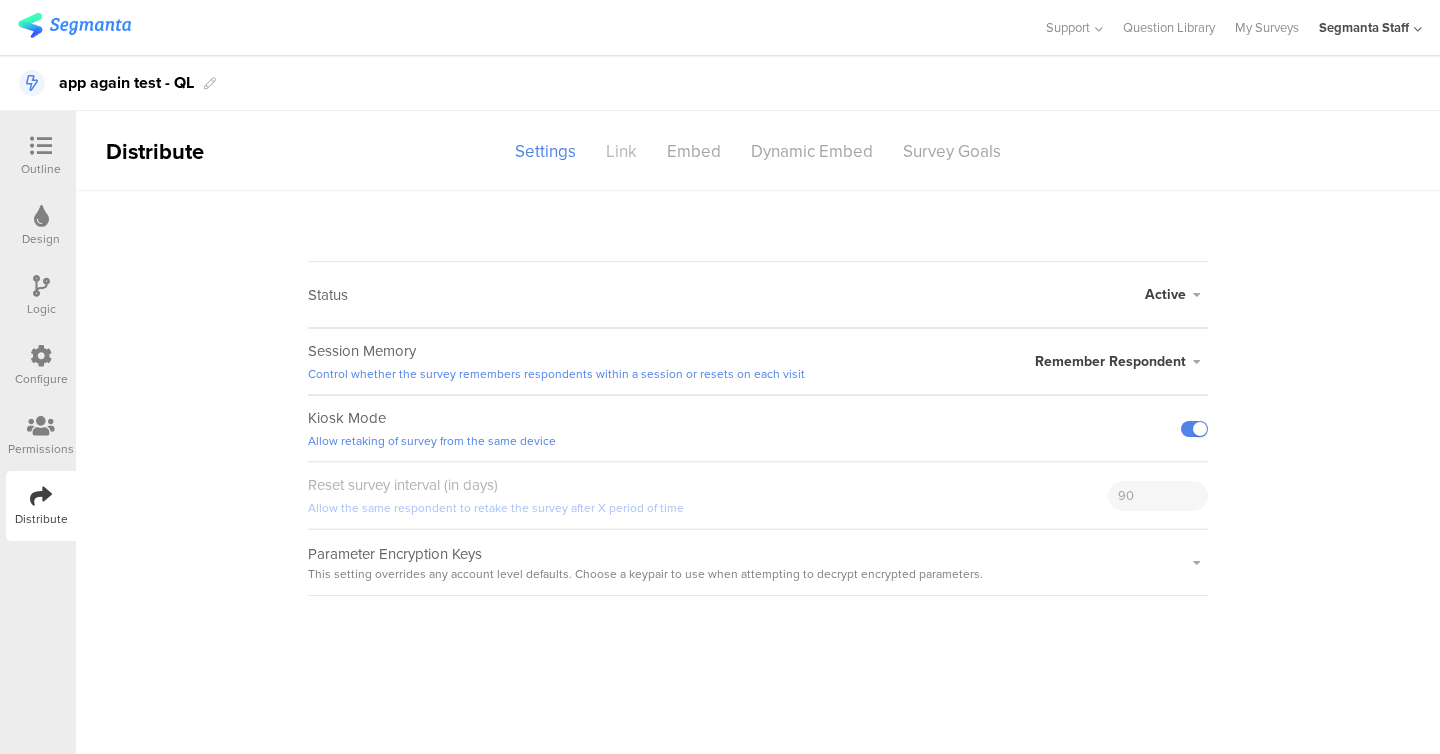 click on "Link" at bounding box center (621, 151) 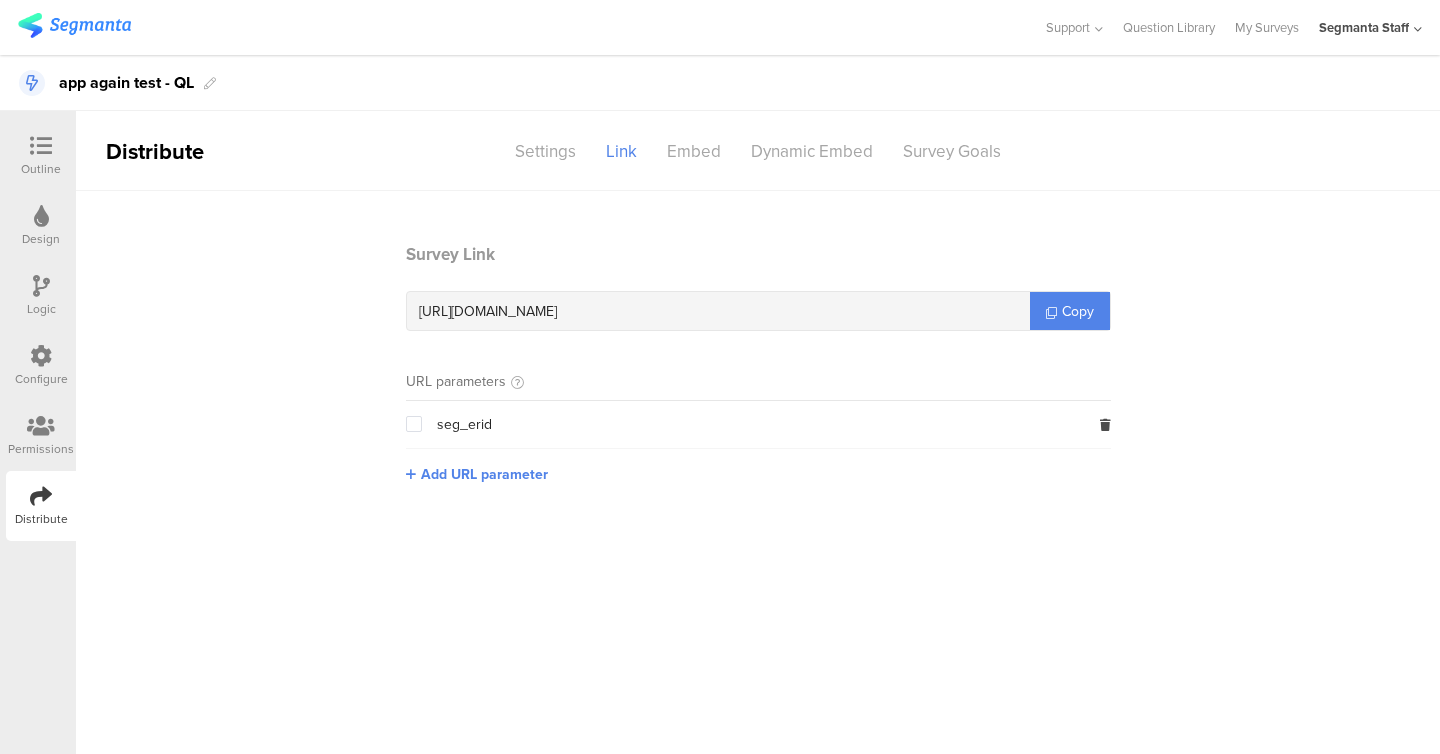 click on "Survey Link     https://surveys.segmanta.com/22s73d     Copy     URL parameters           seg_erid           Add URL parameter" at bounding box center (758, 378) 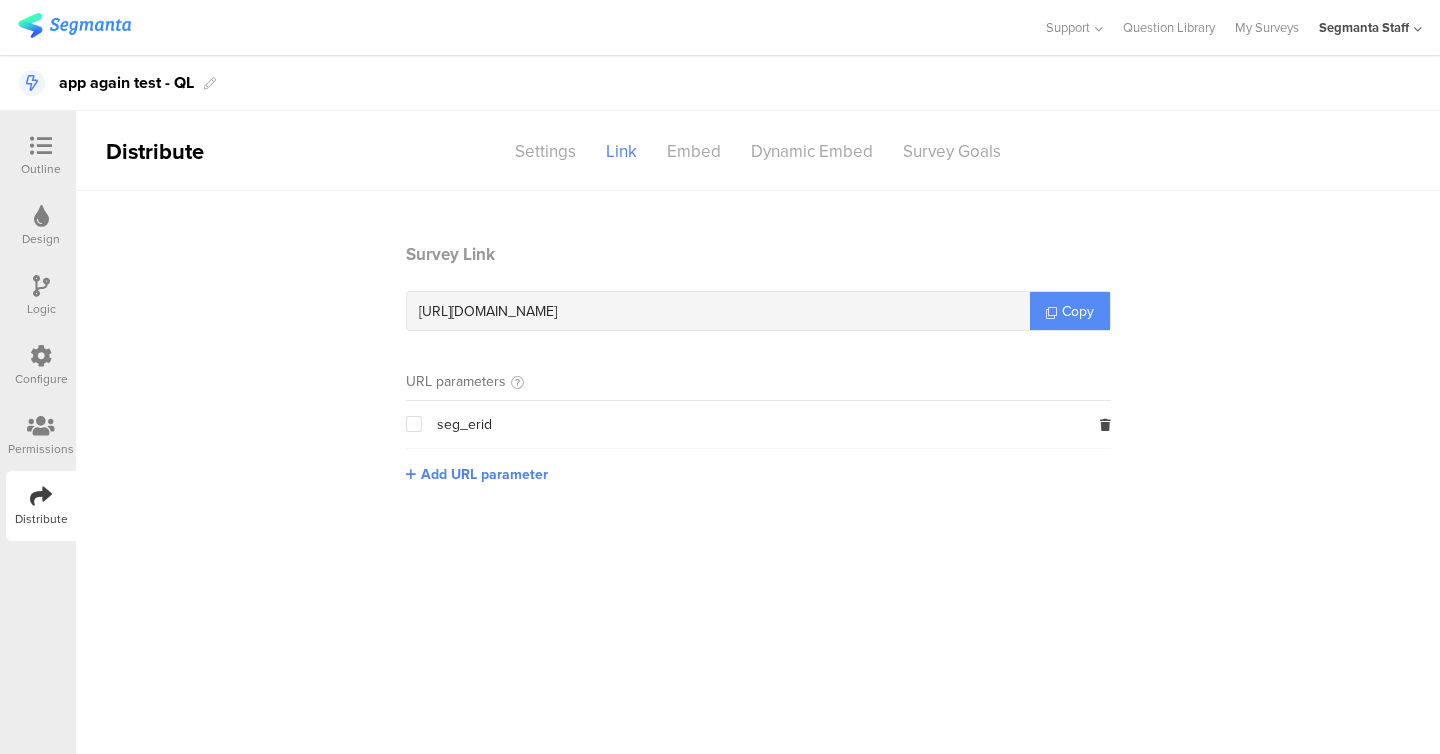 click on "Copy" at bounding box center [1078, 311] 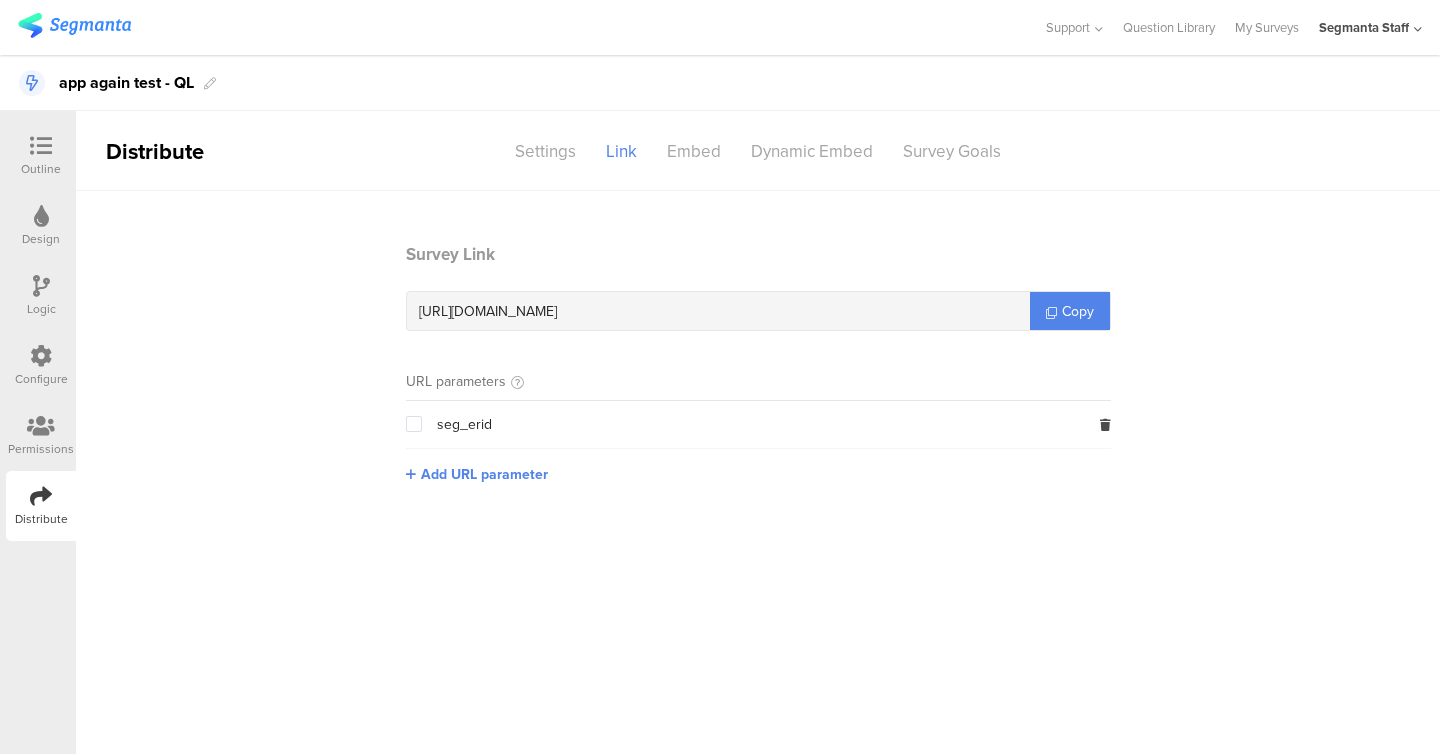 click at bounding box center [414, 424] 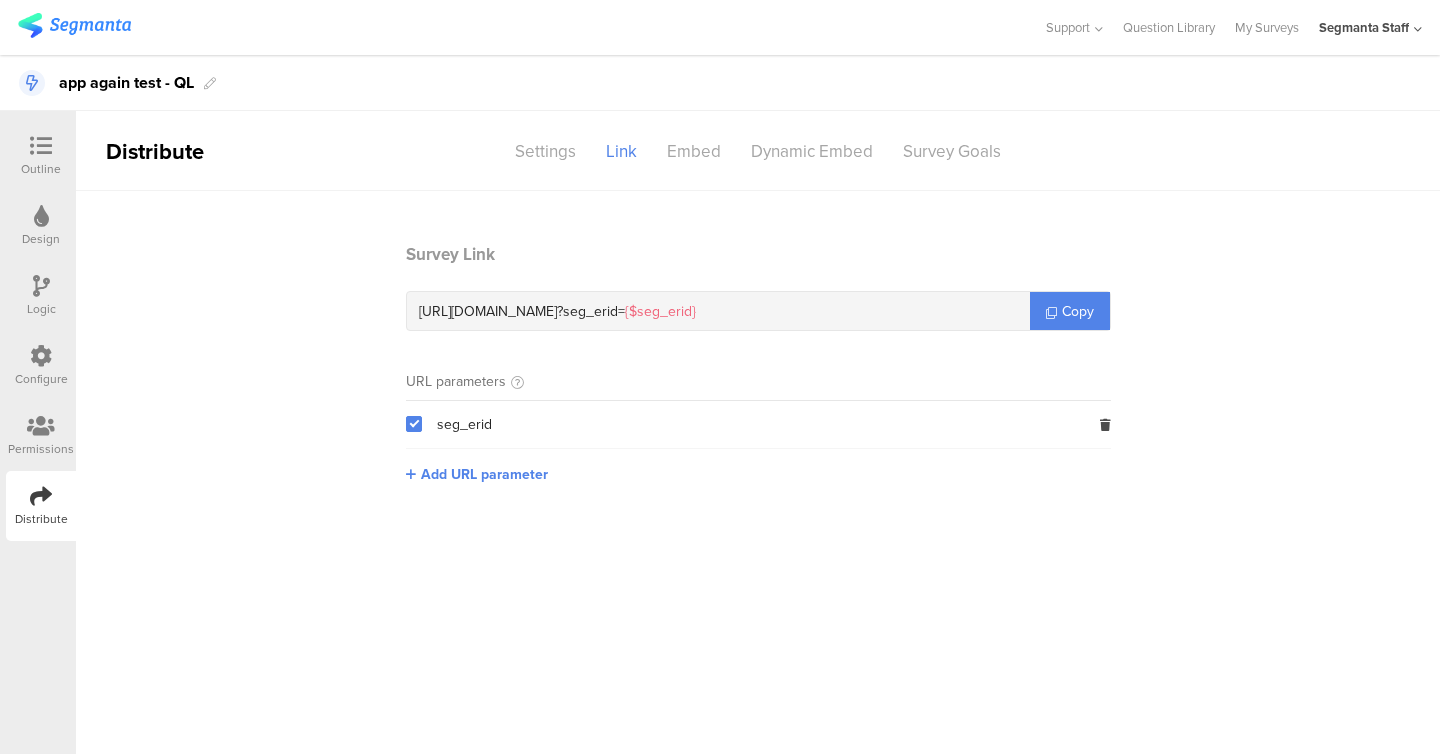 click on "https://surveys.segmanta.com/22s73d   ?
seg_erid= {$seg_erid}   Copy" at bounding box center (758, 311) 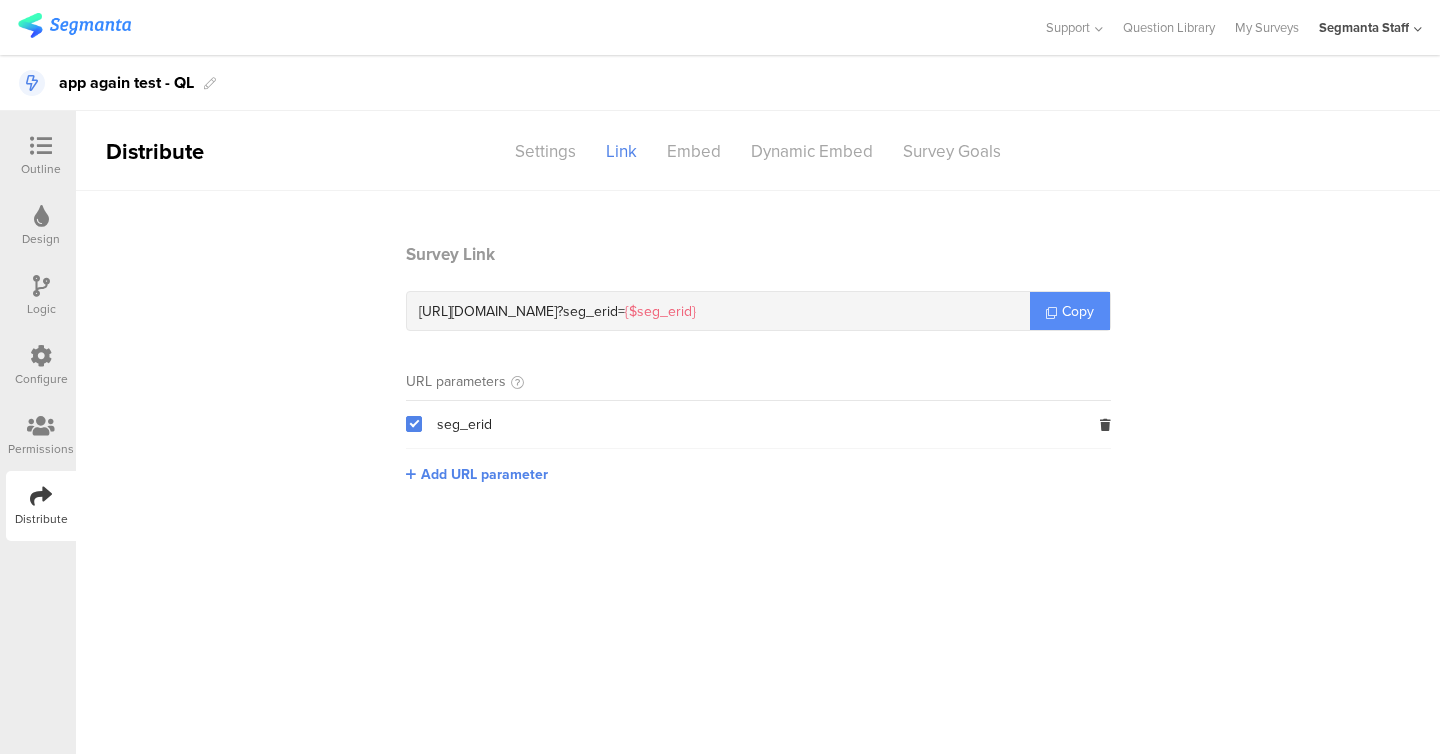 click on "Copy" at bounding box center [1078, 311] 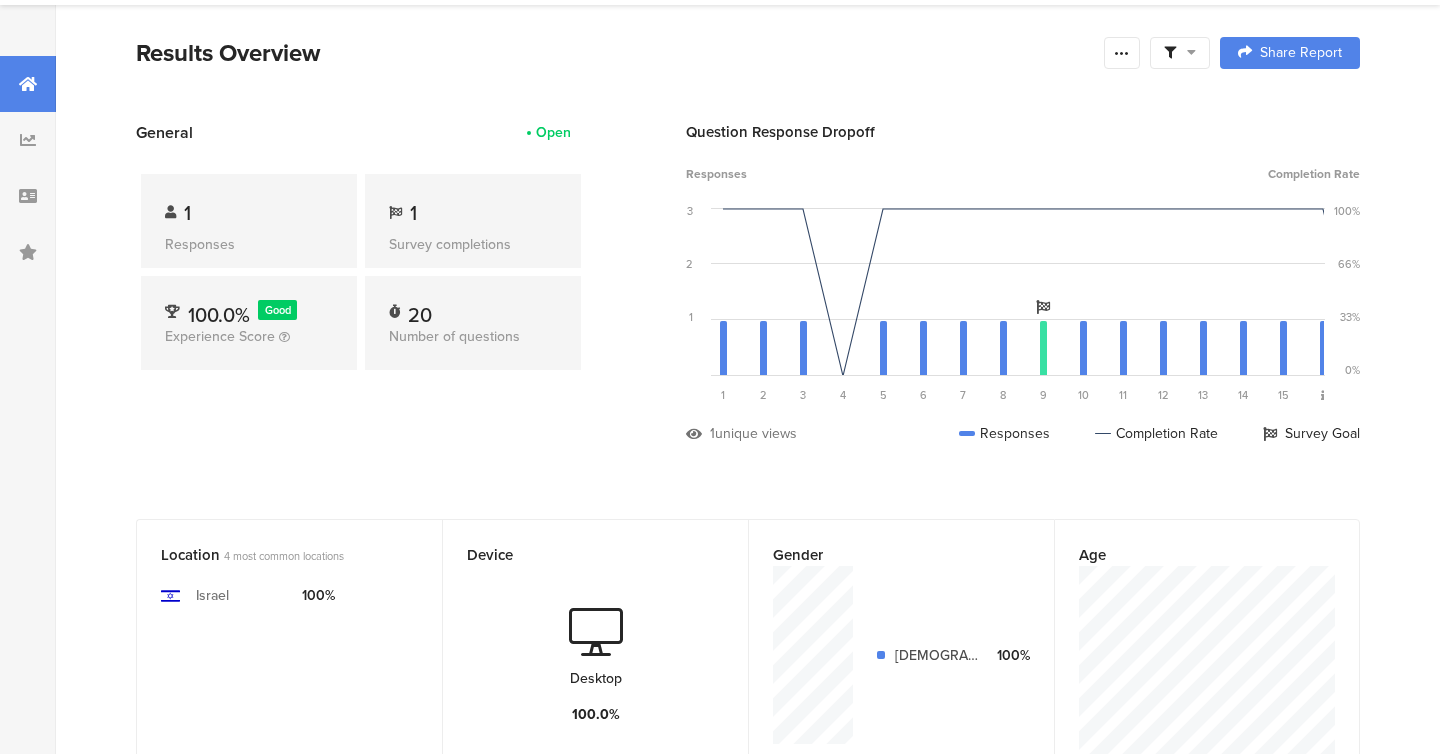 scroll, scrollTop: 0, scrollLeft: 0, axis: both 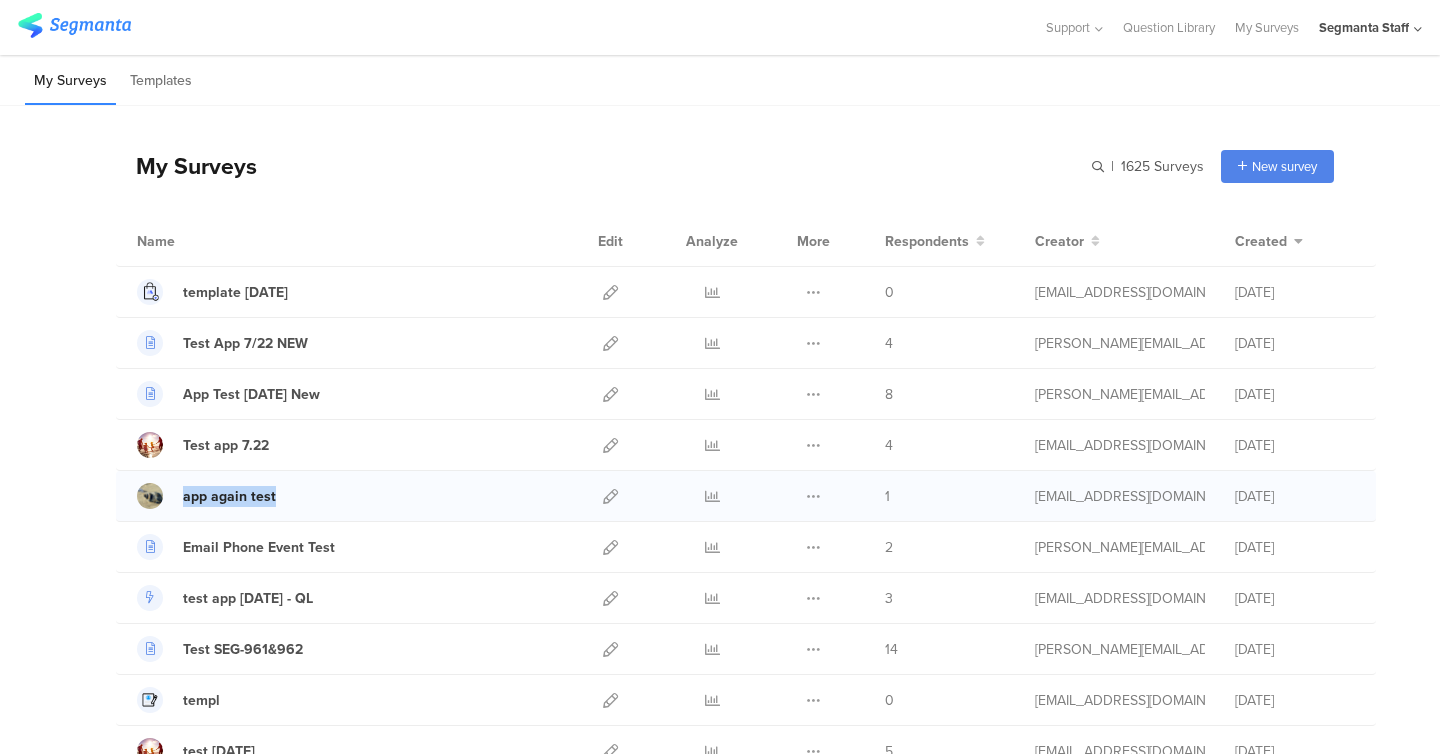 copy on "app again test" 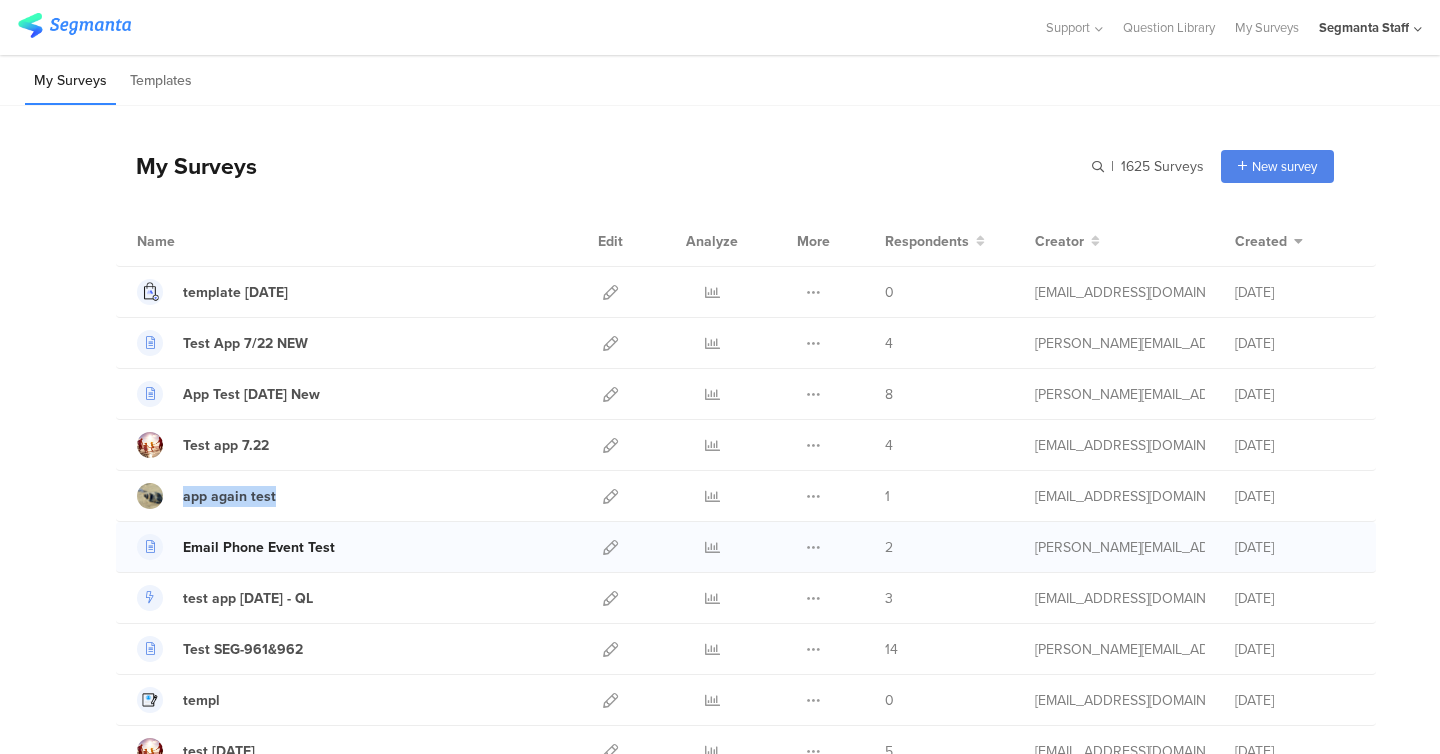 copy on "app again test" 